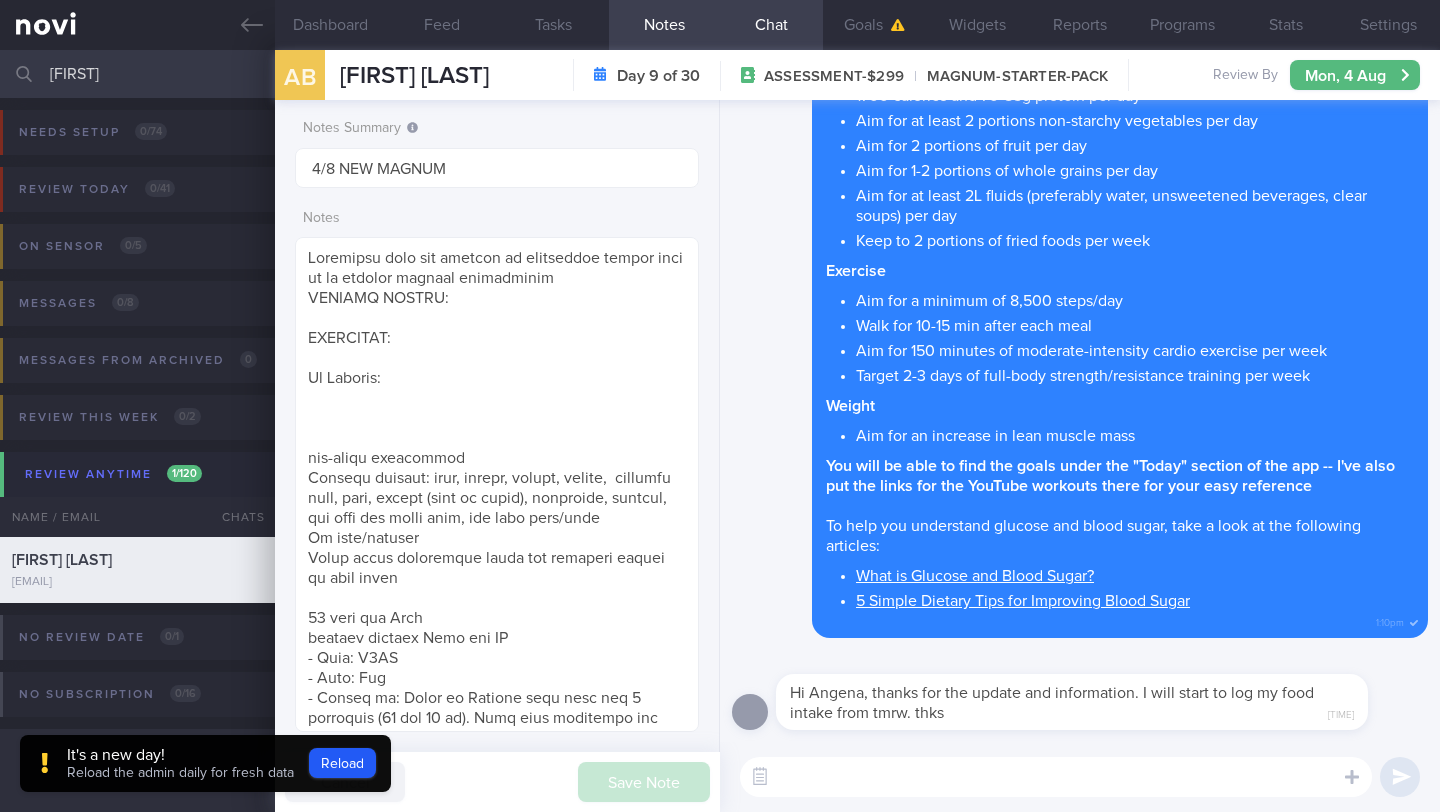 select on "7" 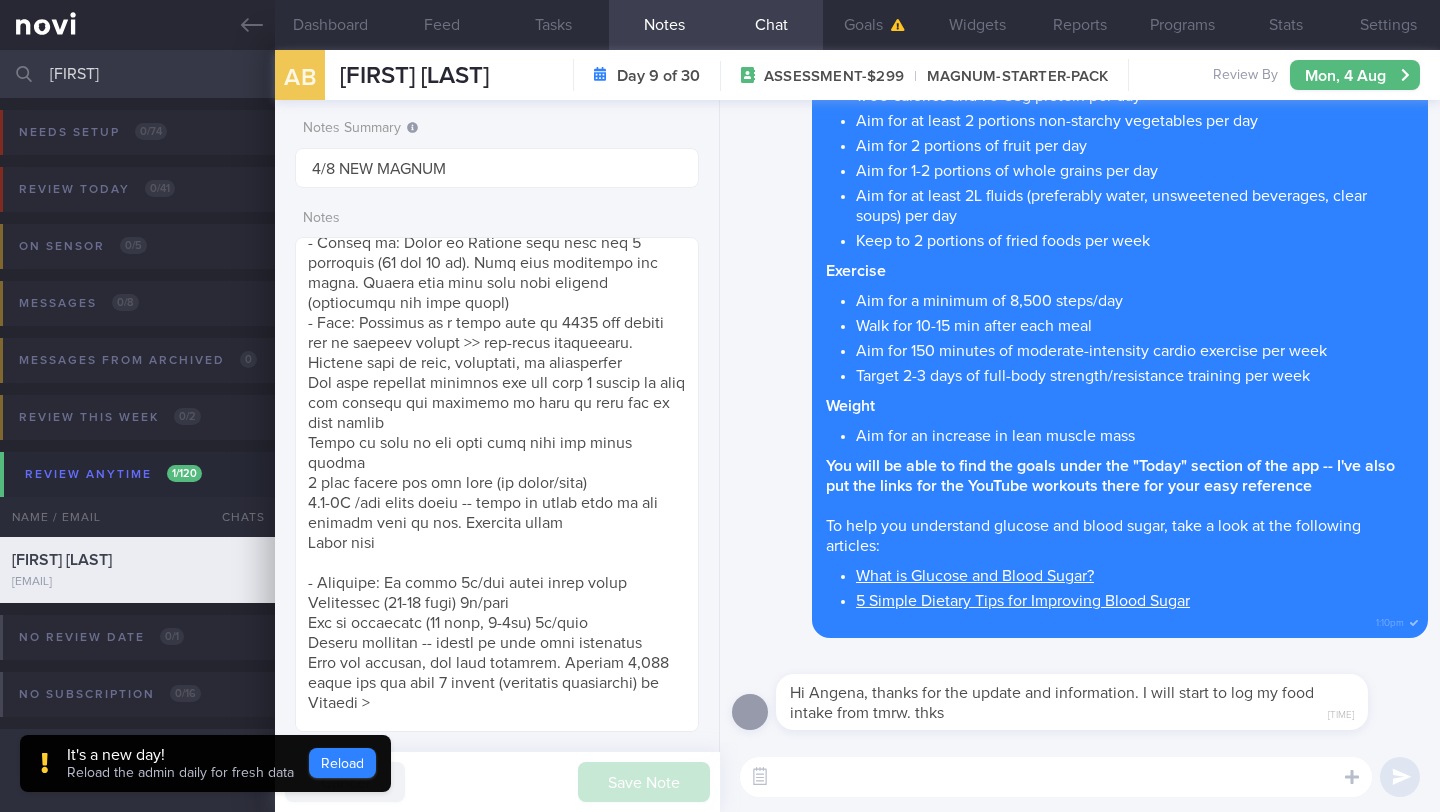 click on "Reload" at bounding box center [342, 763] 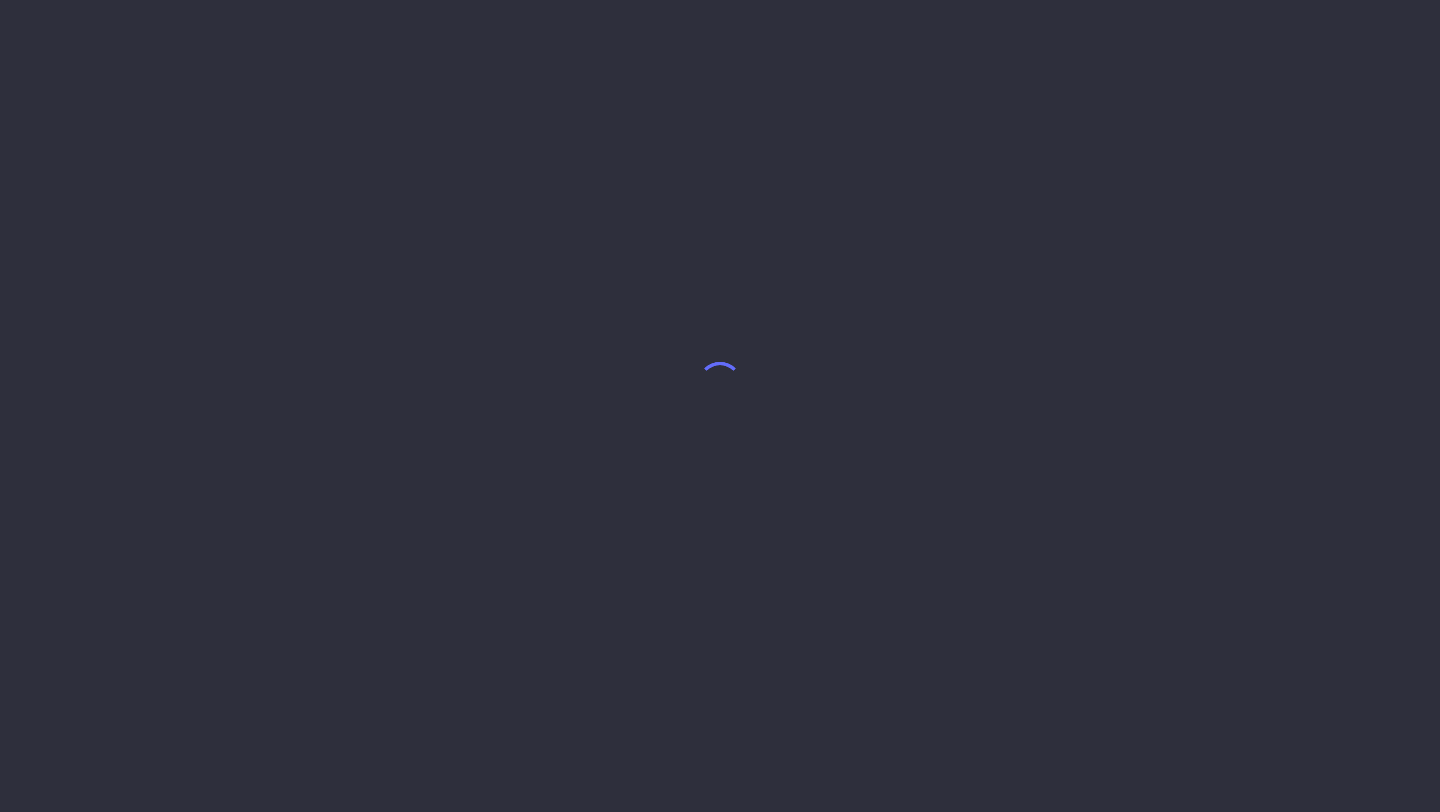 scroll, scrollTop: 0, scrollLeft: 0, axis: both 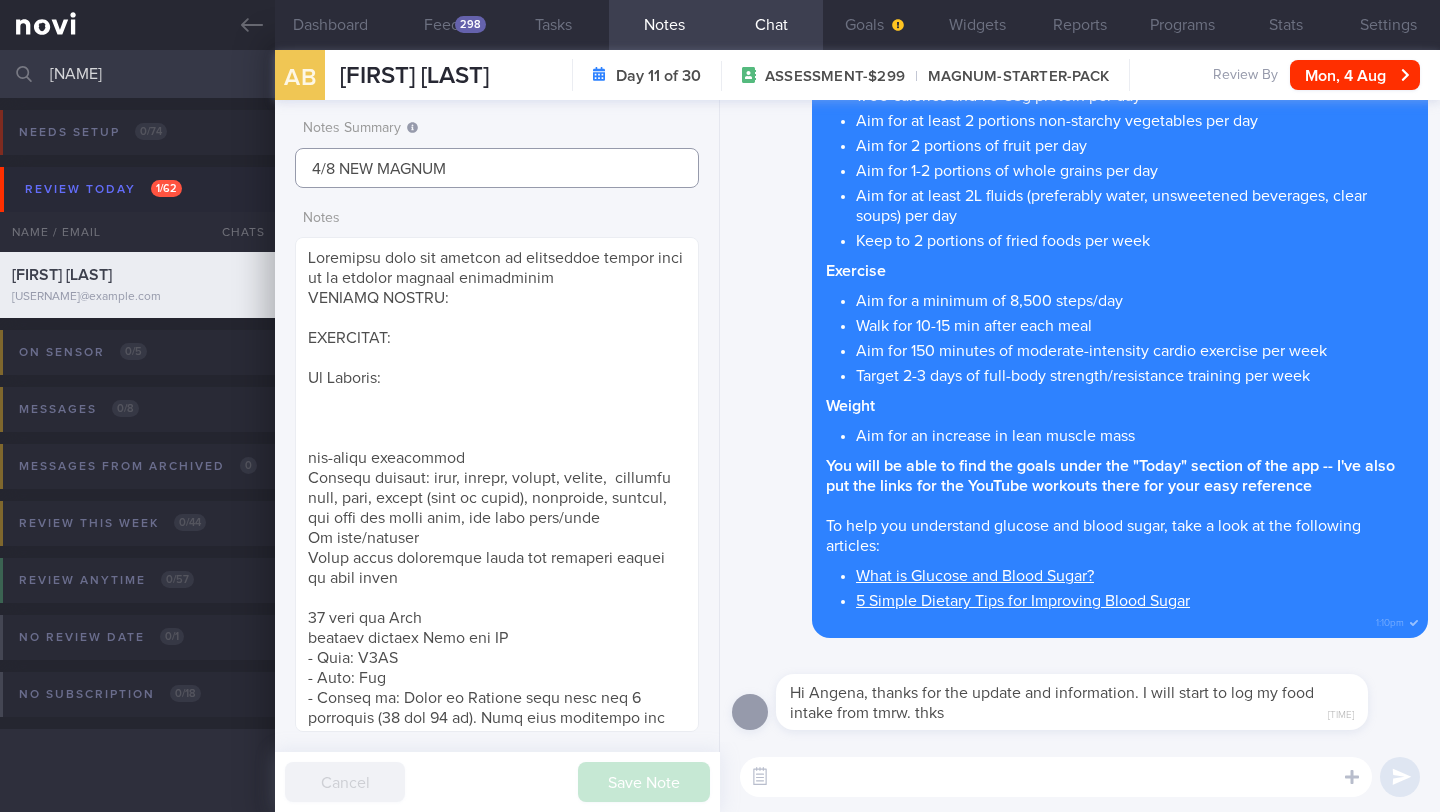 click on "4/8 NEW MAGNUM" at bounding box center (497, 168) 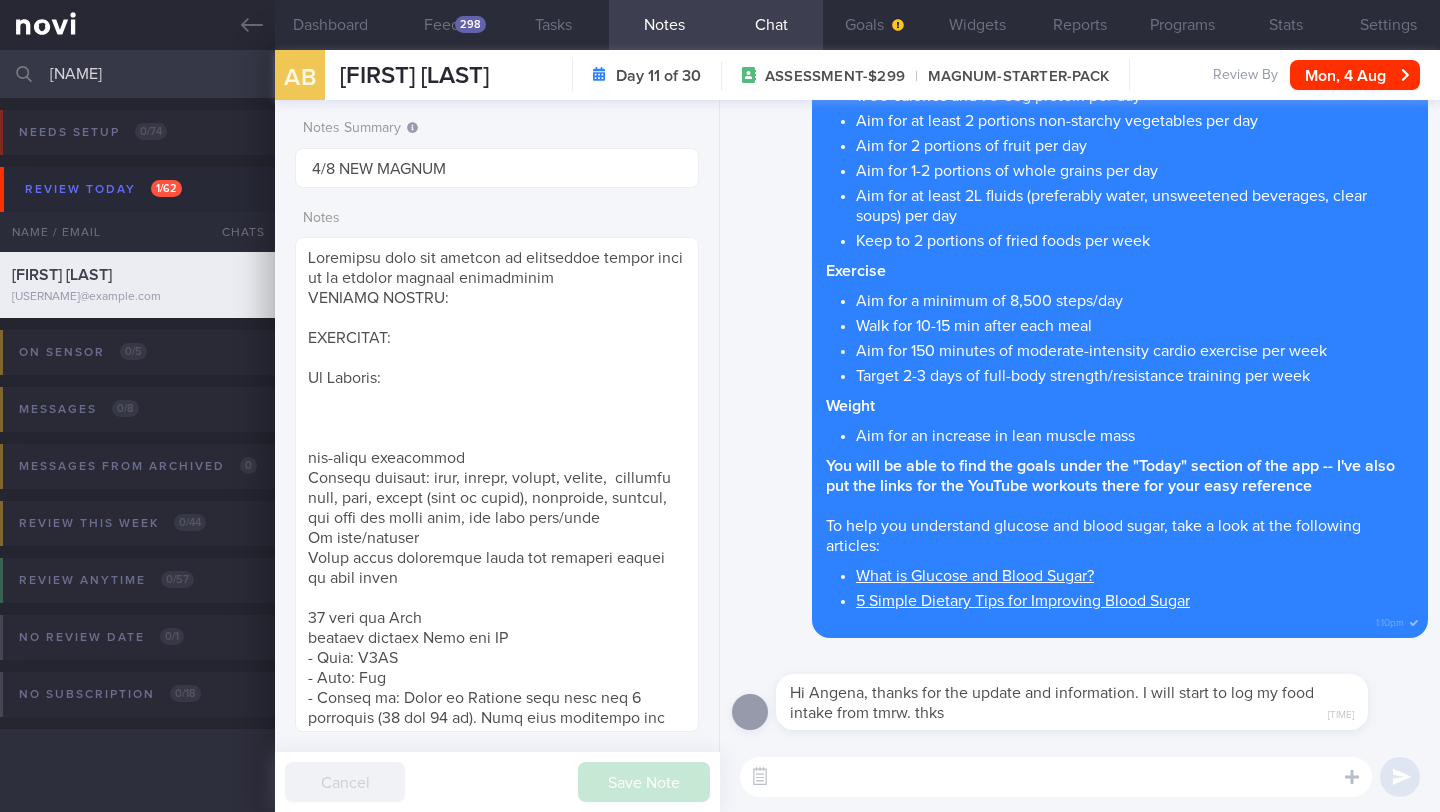 click on "[NAME]" at bounding box center [720, 74] 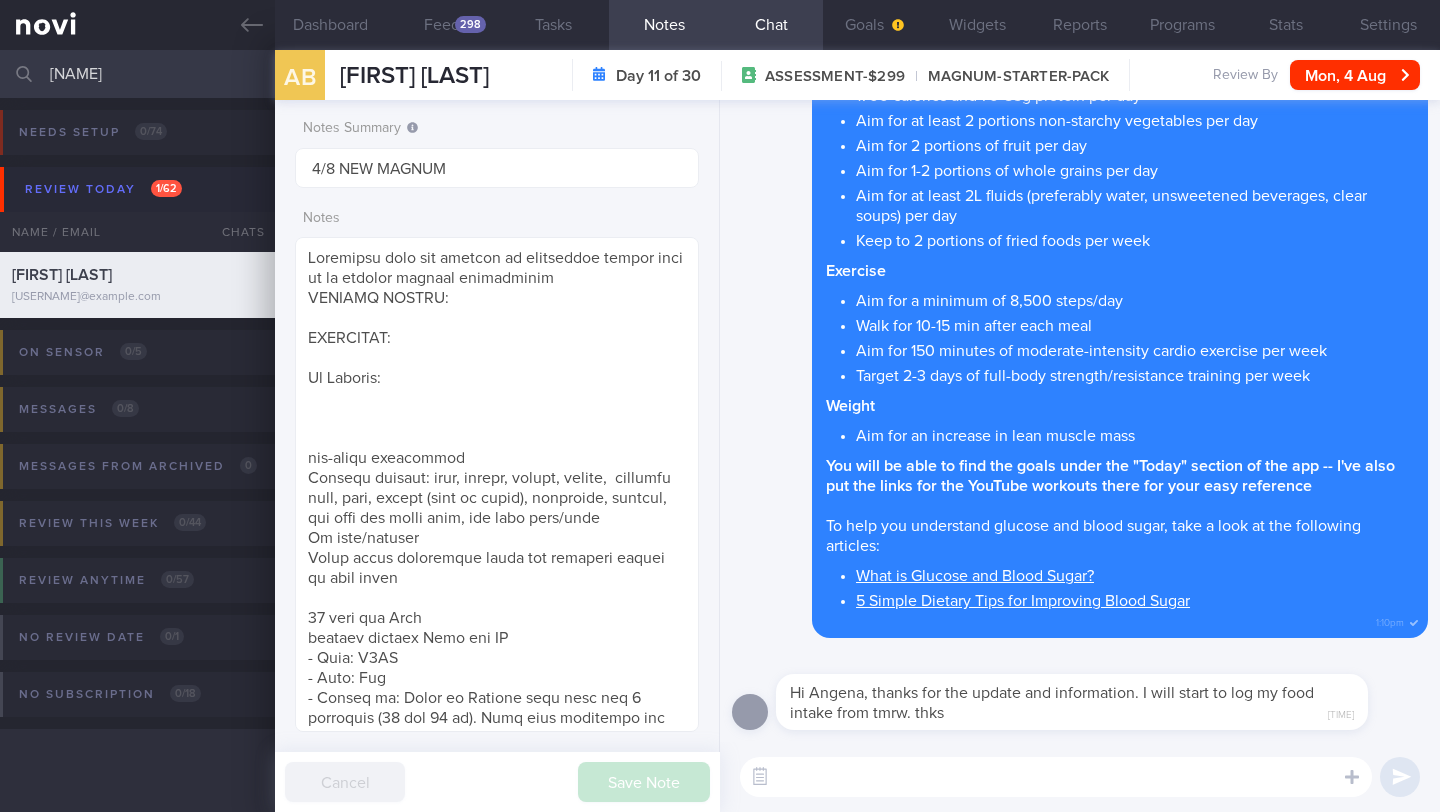 click on "[NAME]" at bounding box center (720, 74) 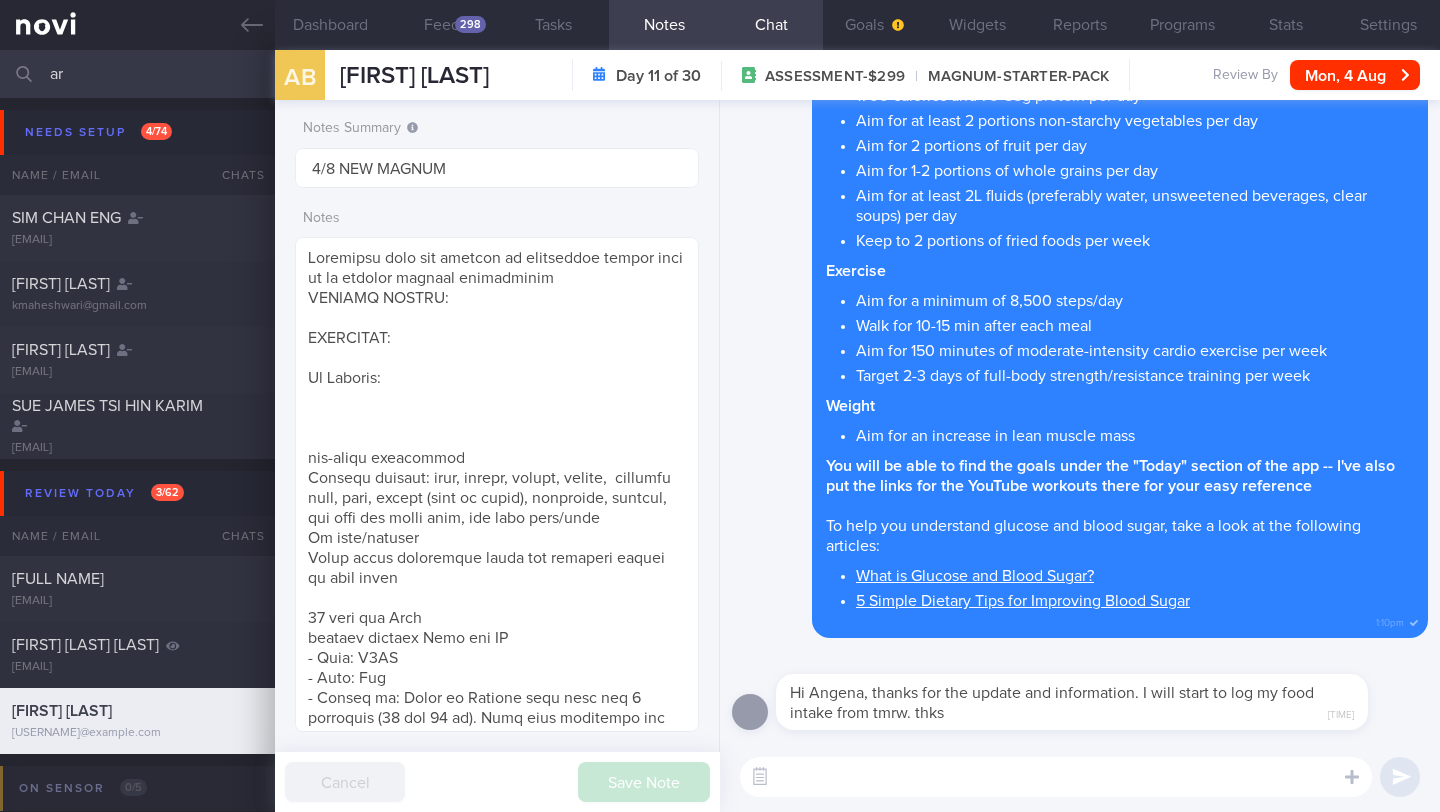 type on "a" 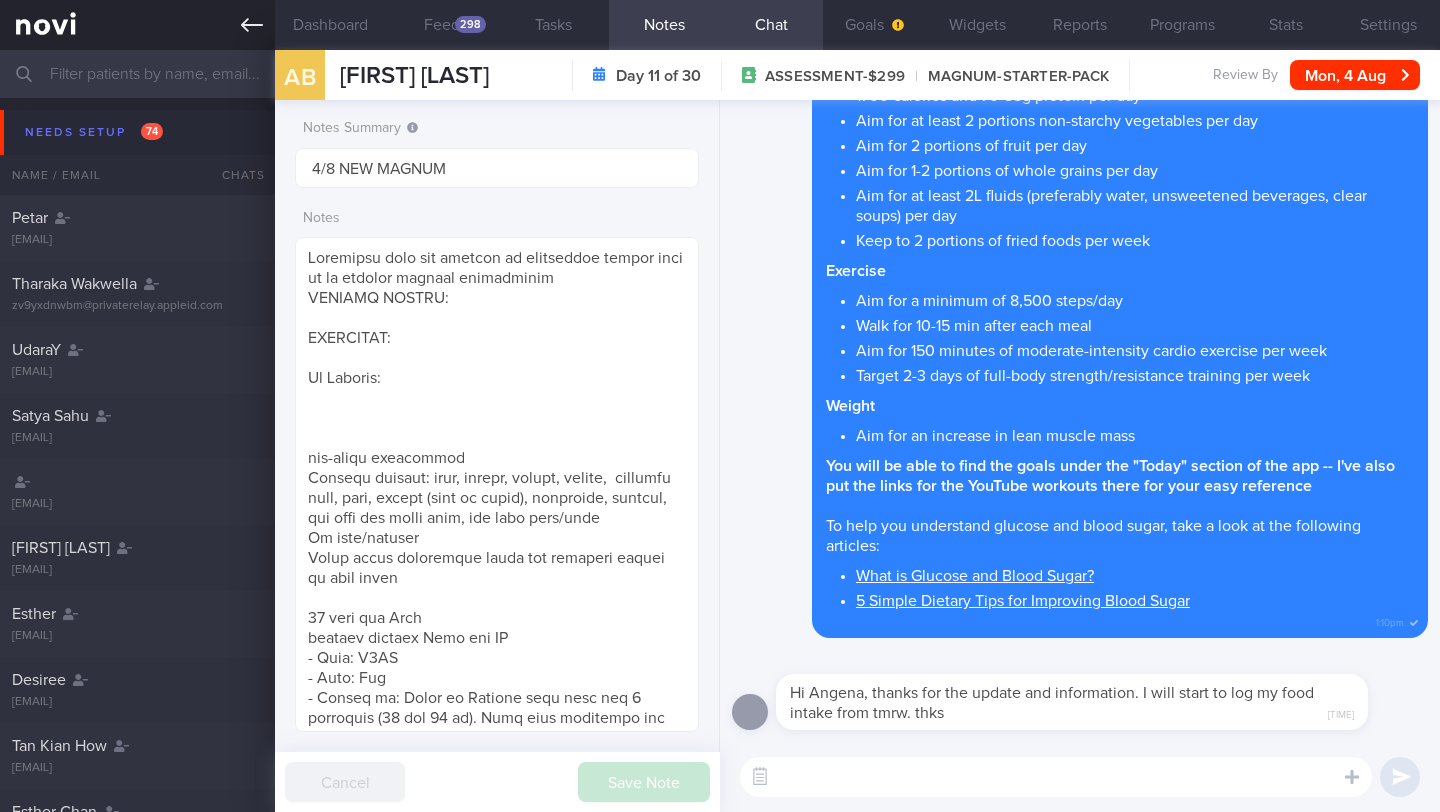 type 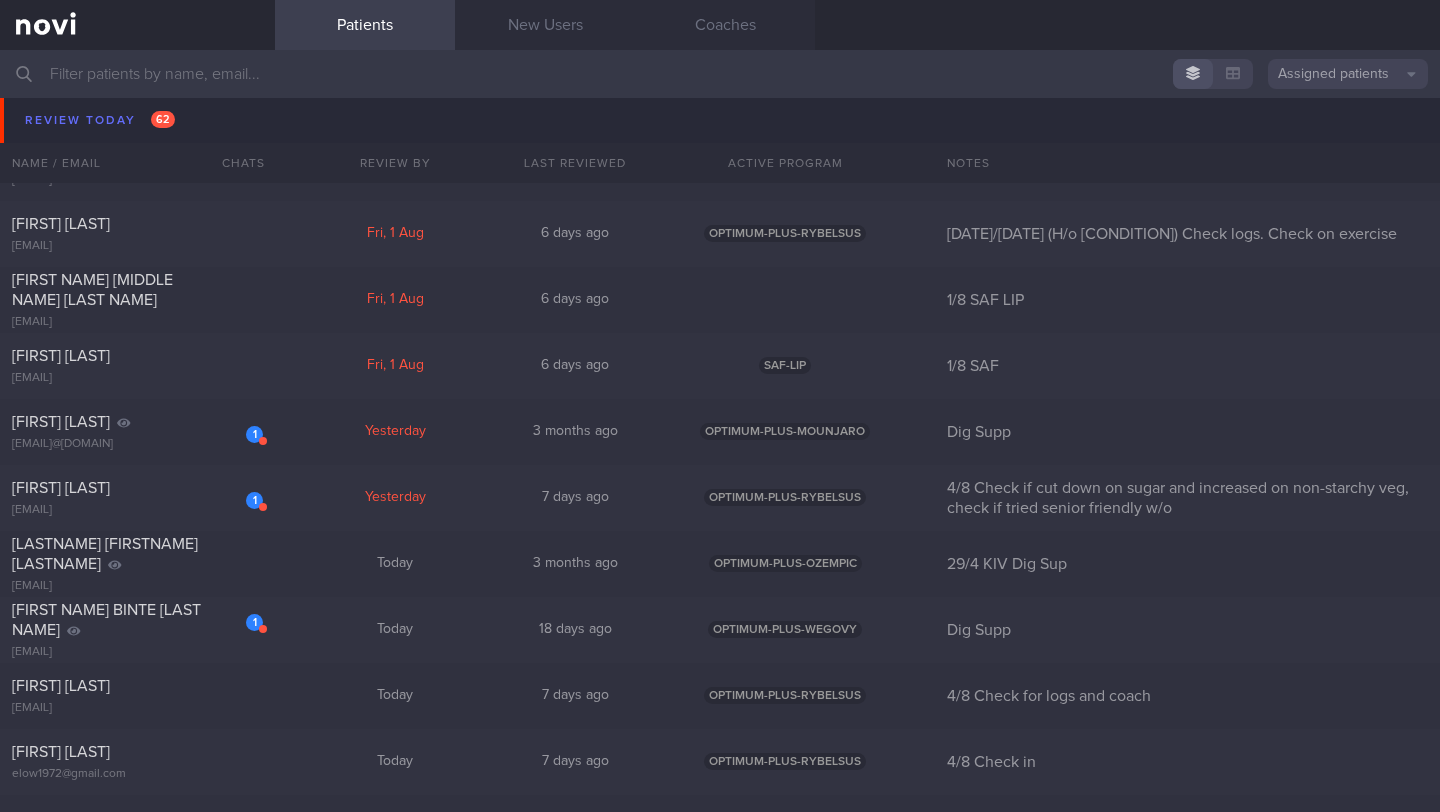 scroll, scrollTop: 7410, scrollLeft: 0, axis: vertical 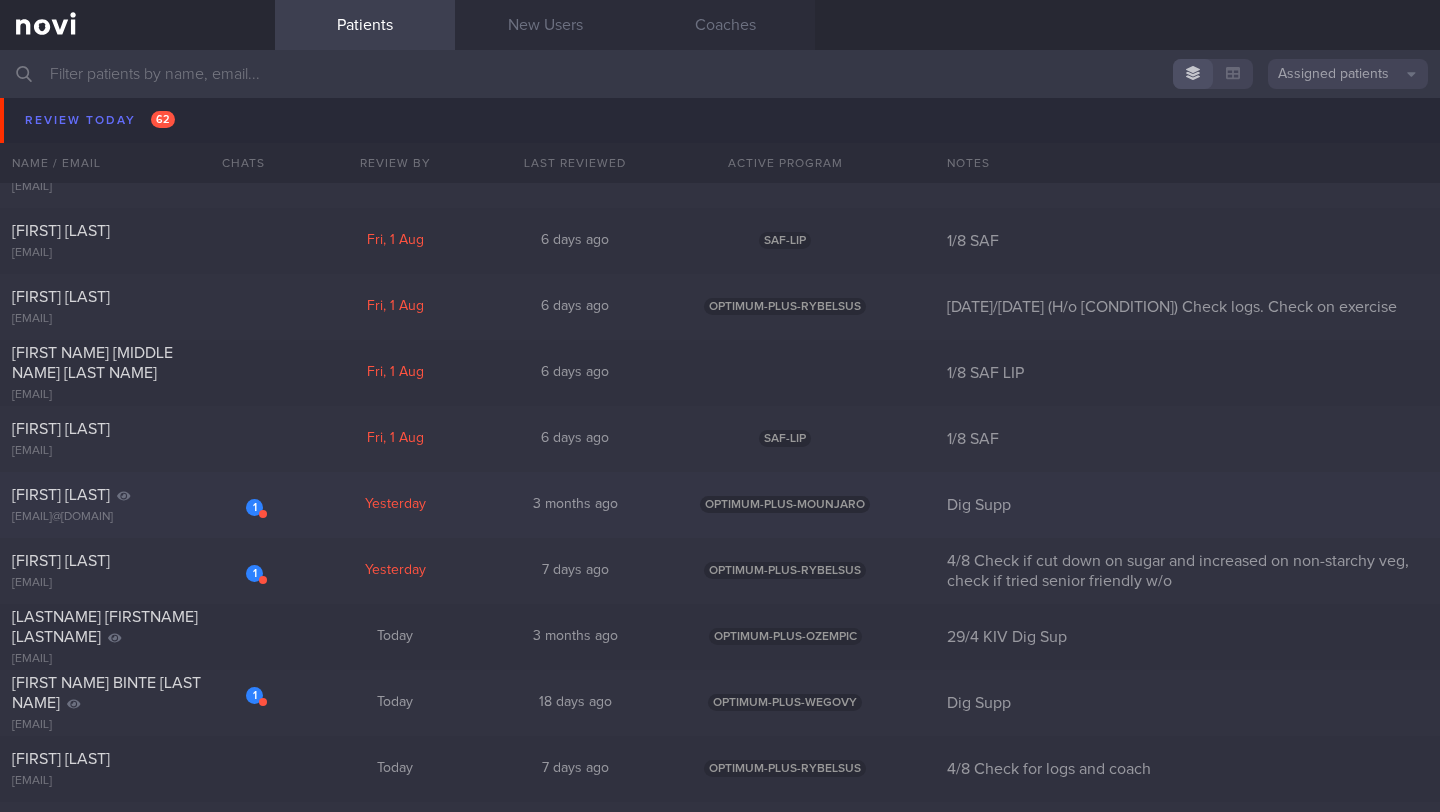 click on "[FIRST] [LAST]" at bounding box center [135, 495] 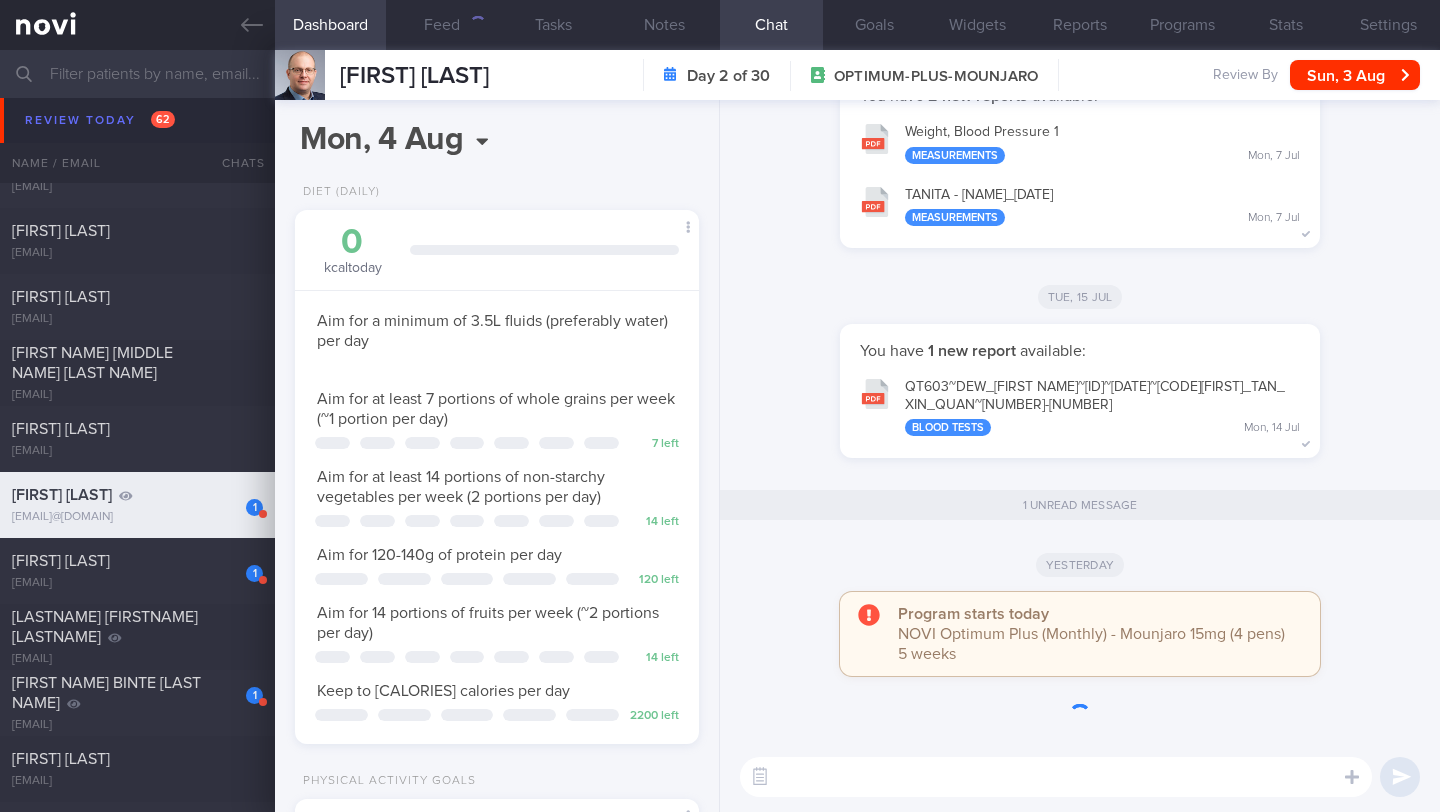 scroll, scrollTop: 999795, scrollLeft: 999647, axis: both 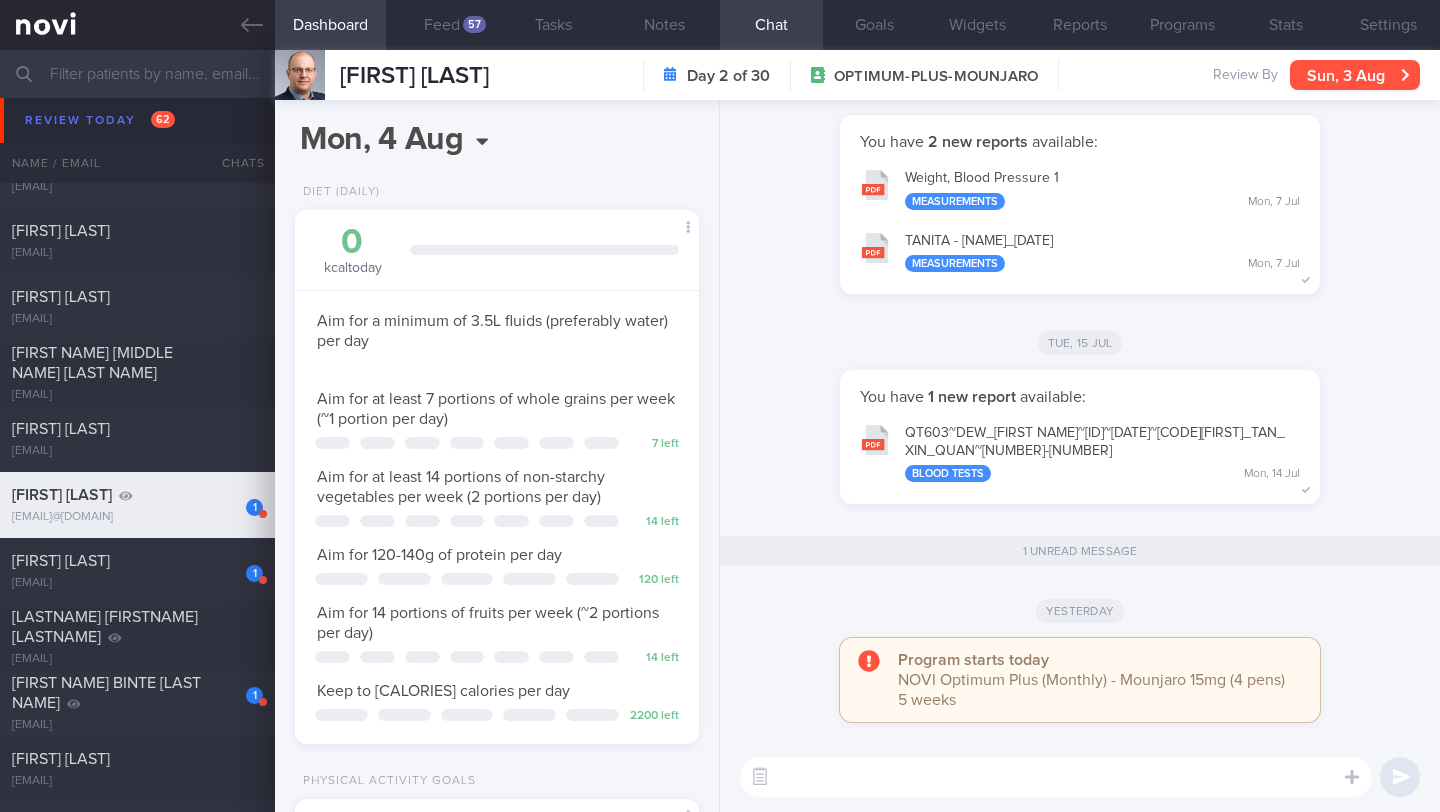 click on "Sun, 3 Aug" at bounding box center [1355, 75] 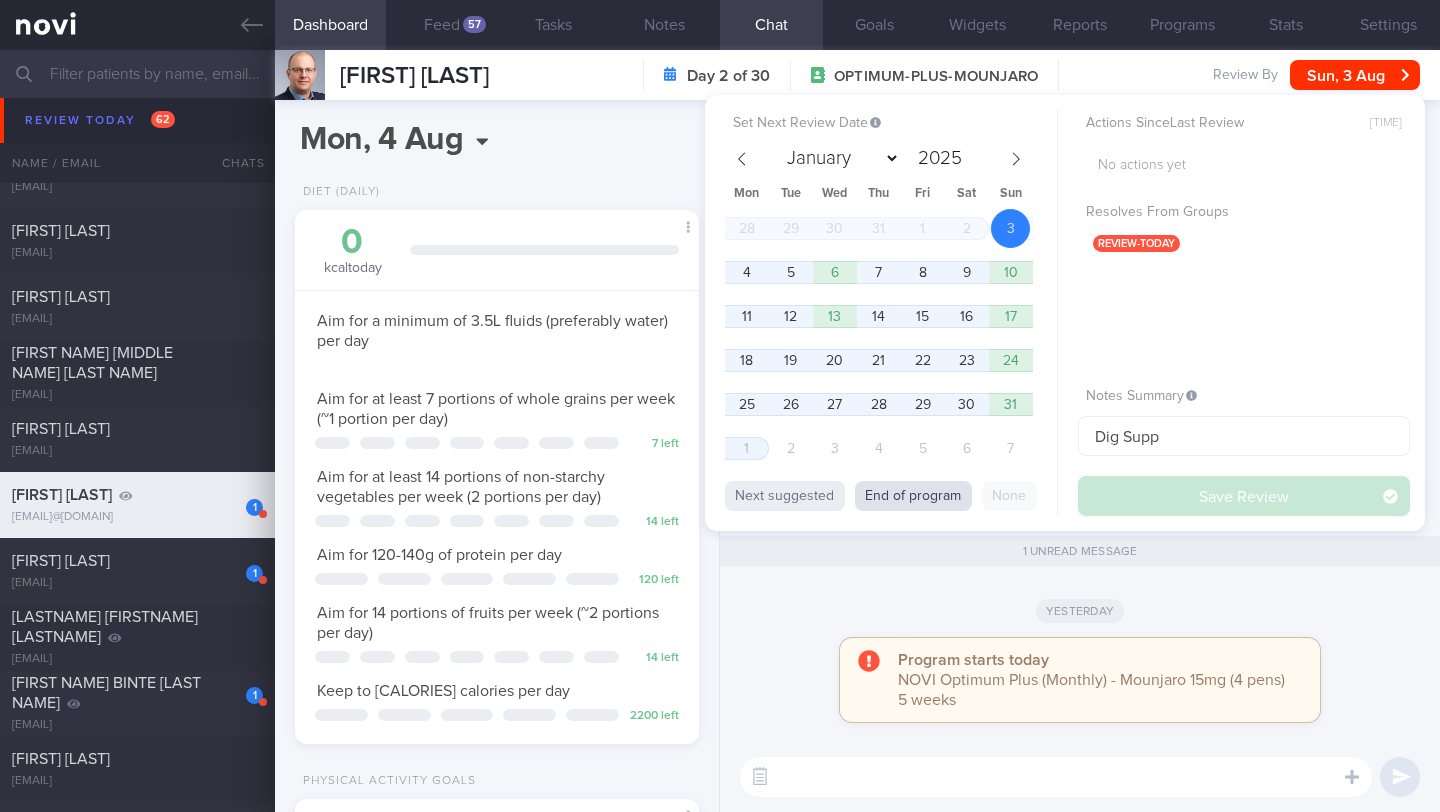 click on "End of program" at bounding box center (913, 496) 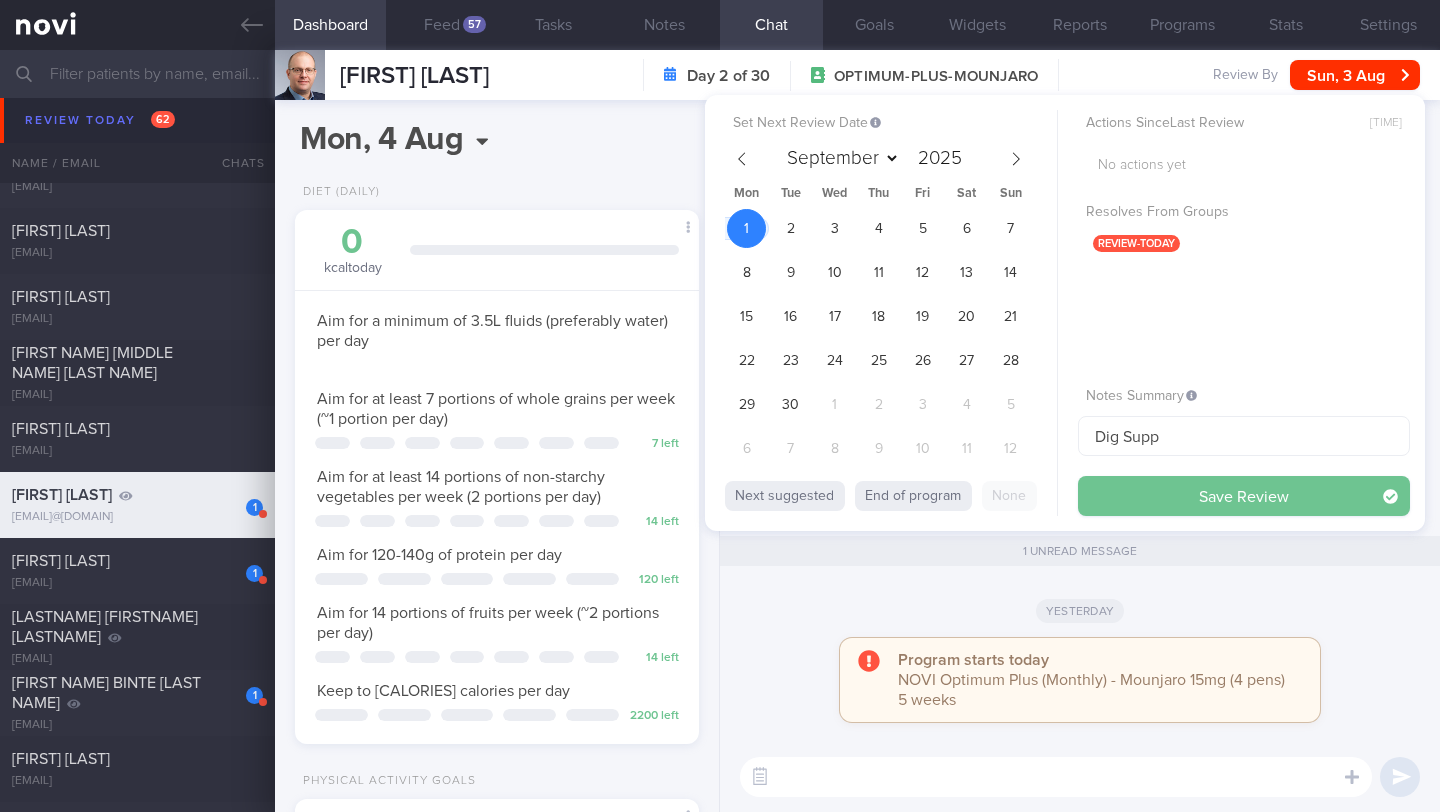 click on "Save Review" at bounding box center (1244, 496) 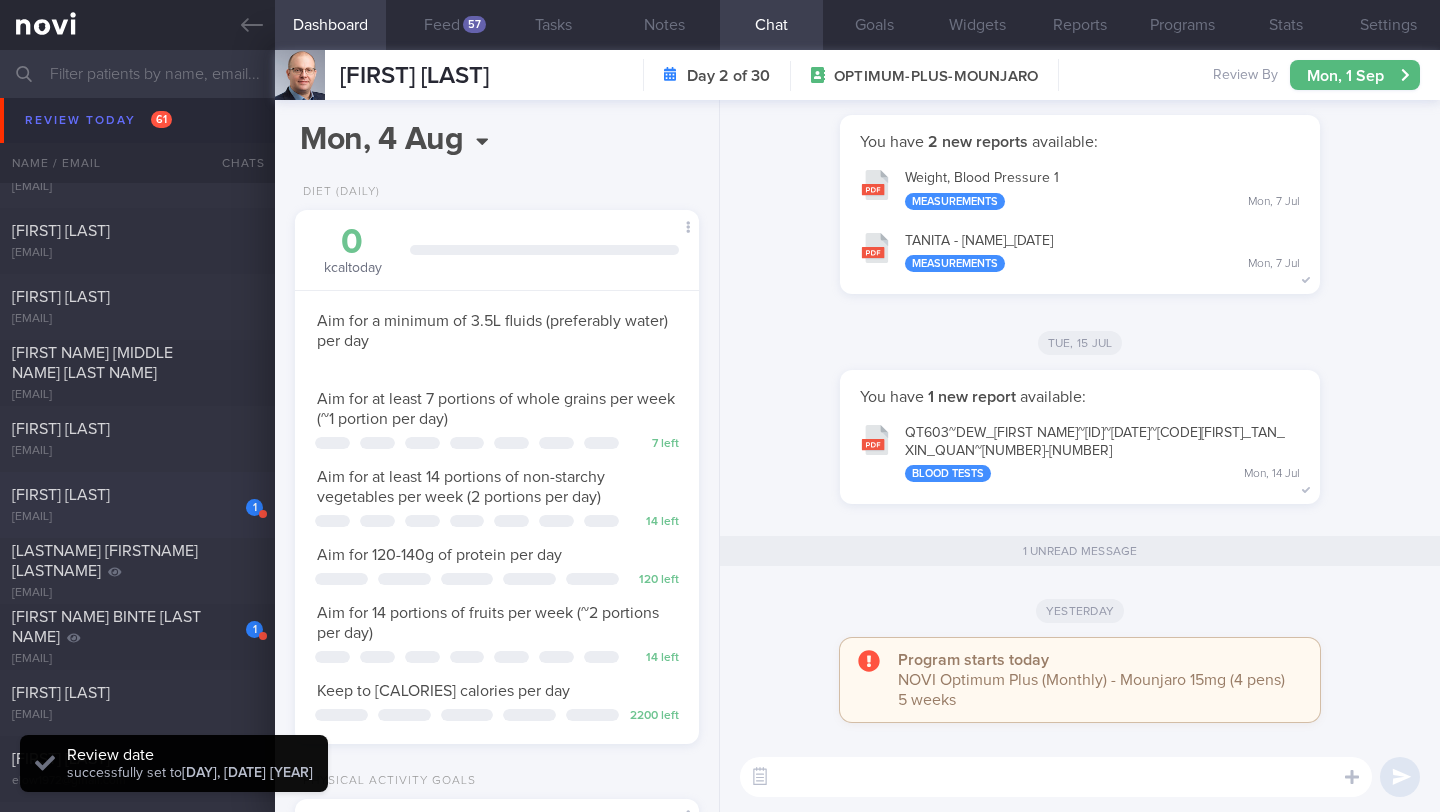 click on "1
[NAME]
[EMAIL]" at bounding box center [137, 505] 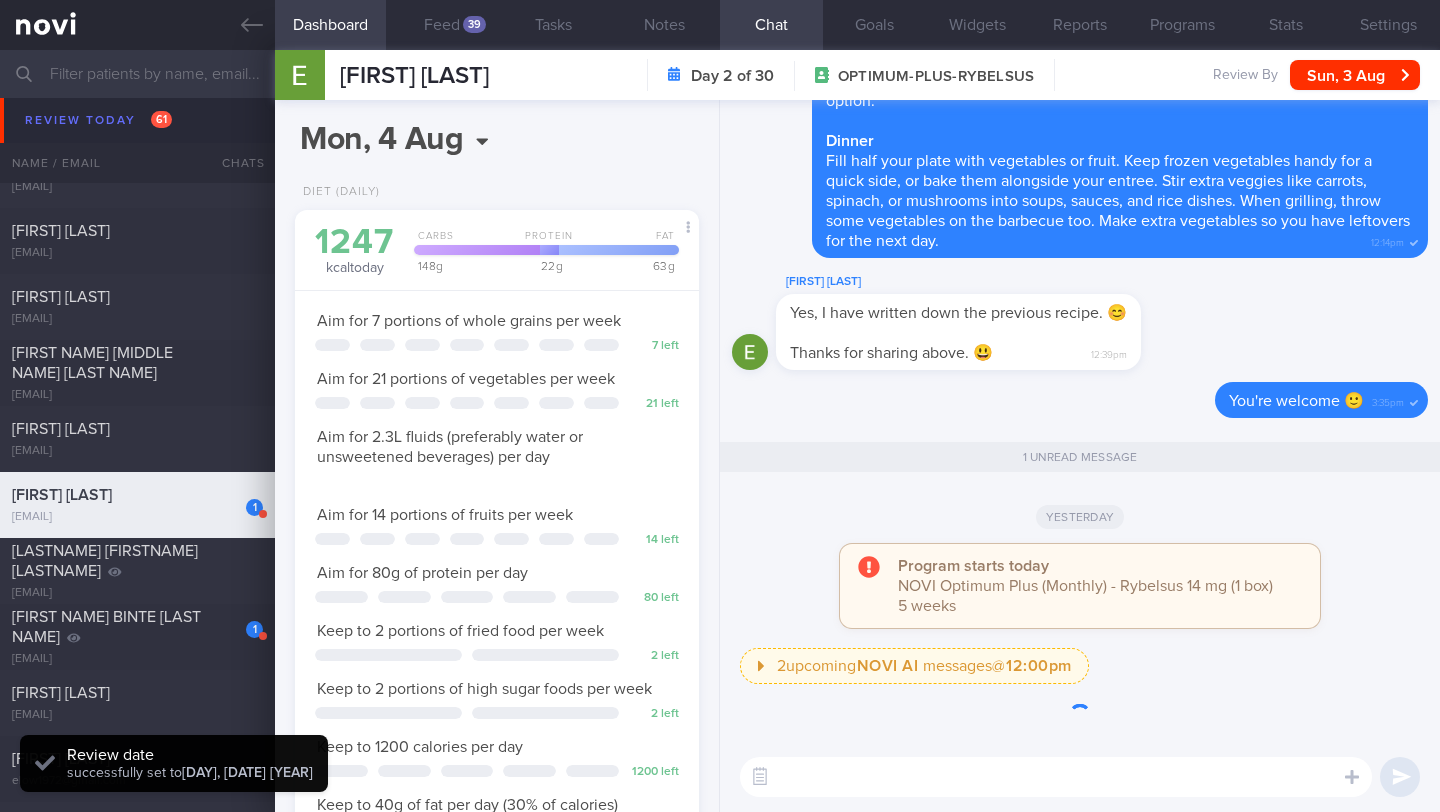 scroll, scrollTop: 999795, scrollLeft: 999647, axis: both 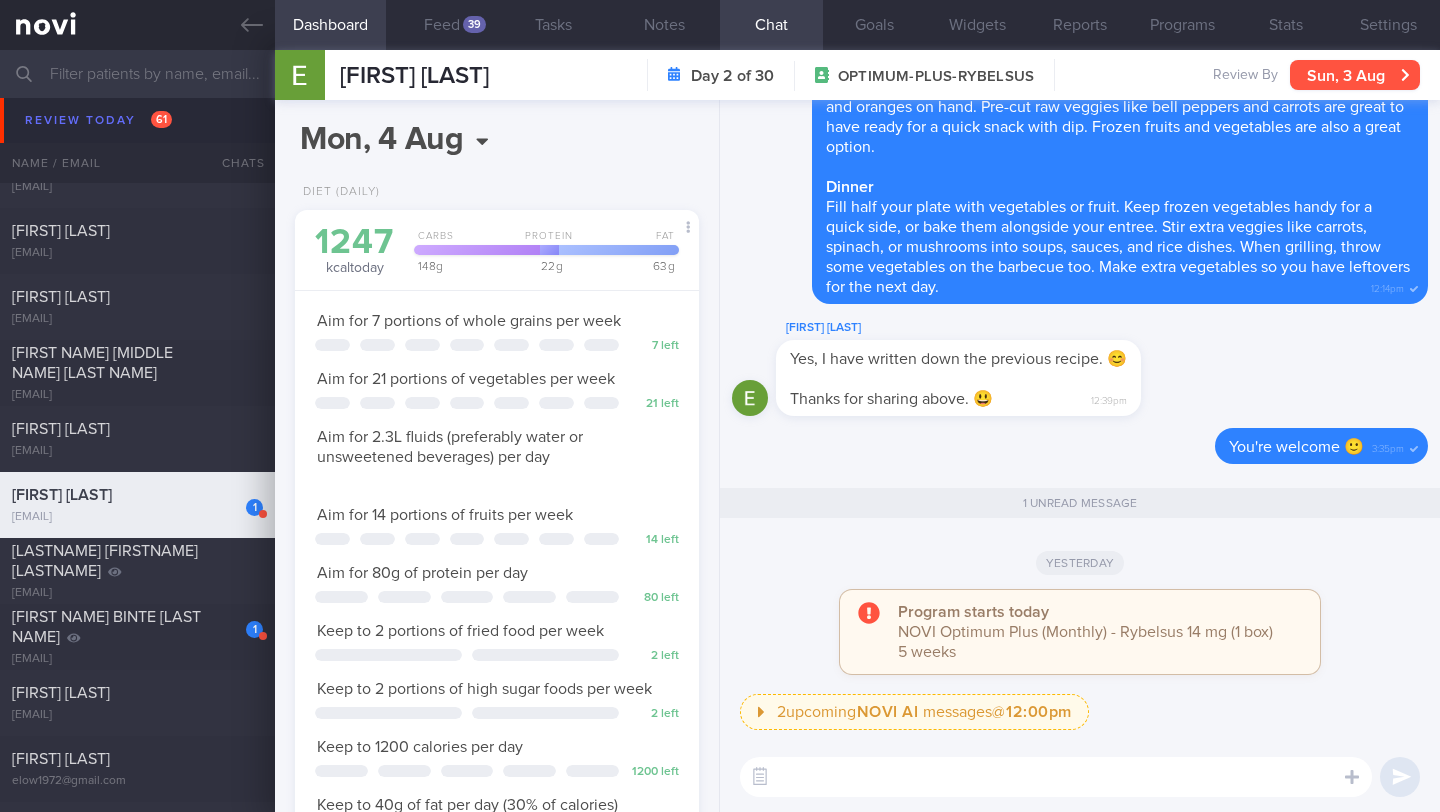 click on "Sun, 3 Aug" at bounding box center [1355, 75] 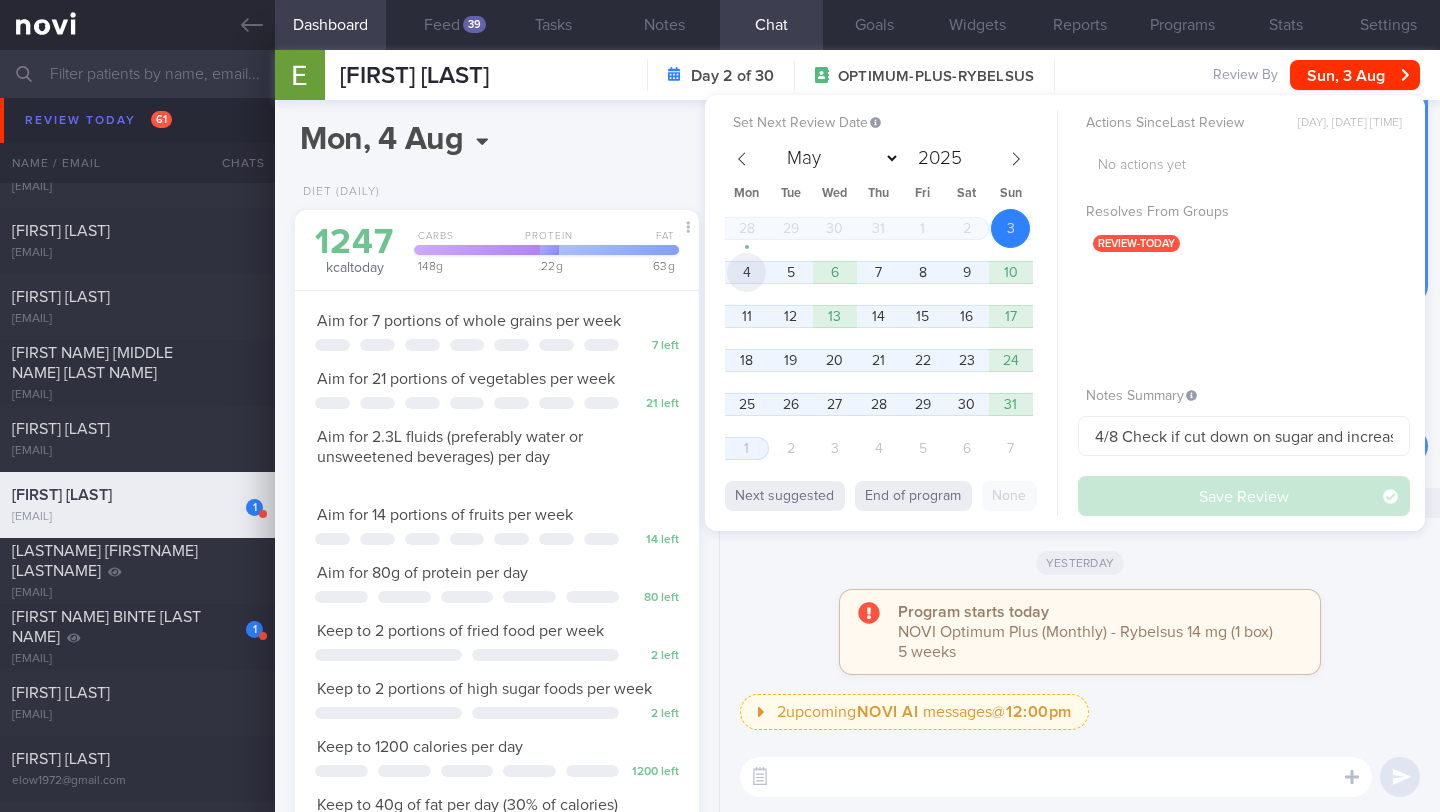 click on "4" at bounding box center (746, 272) 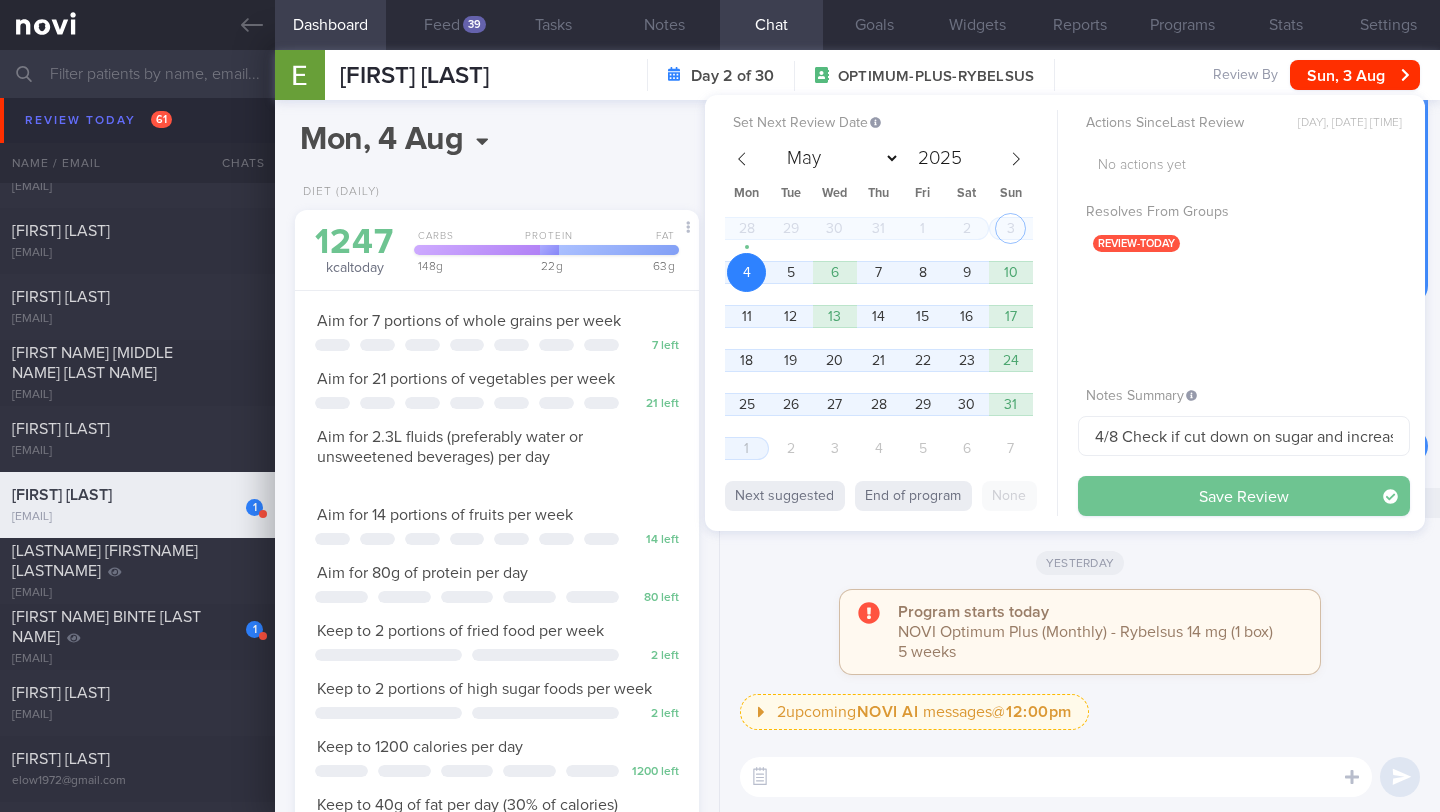 click on "Save Review" at bounding box center [1244, 496] 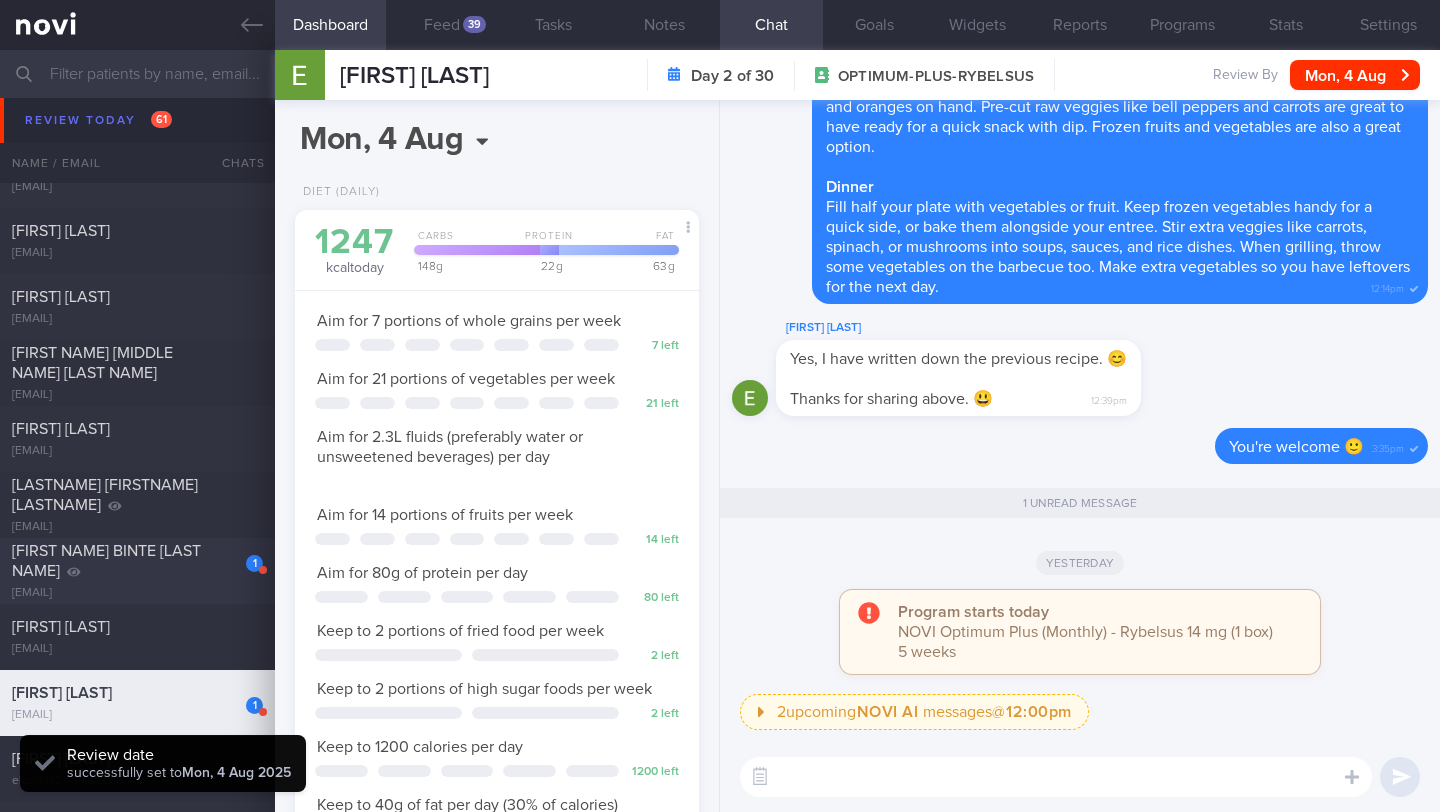 click on "1" at bounding box center (241, 556) 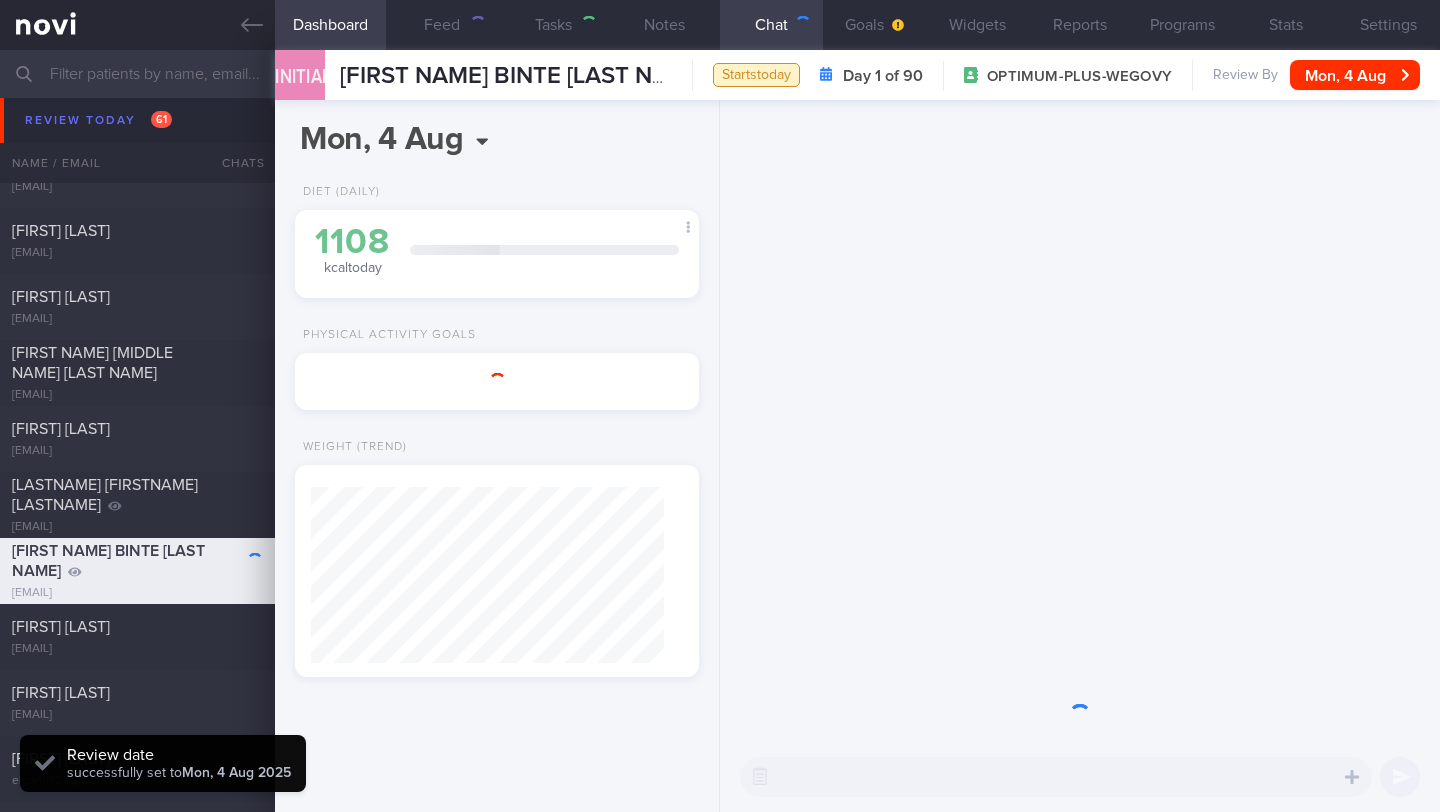 type on "Dig Supp" 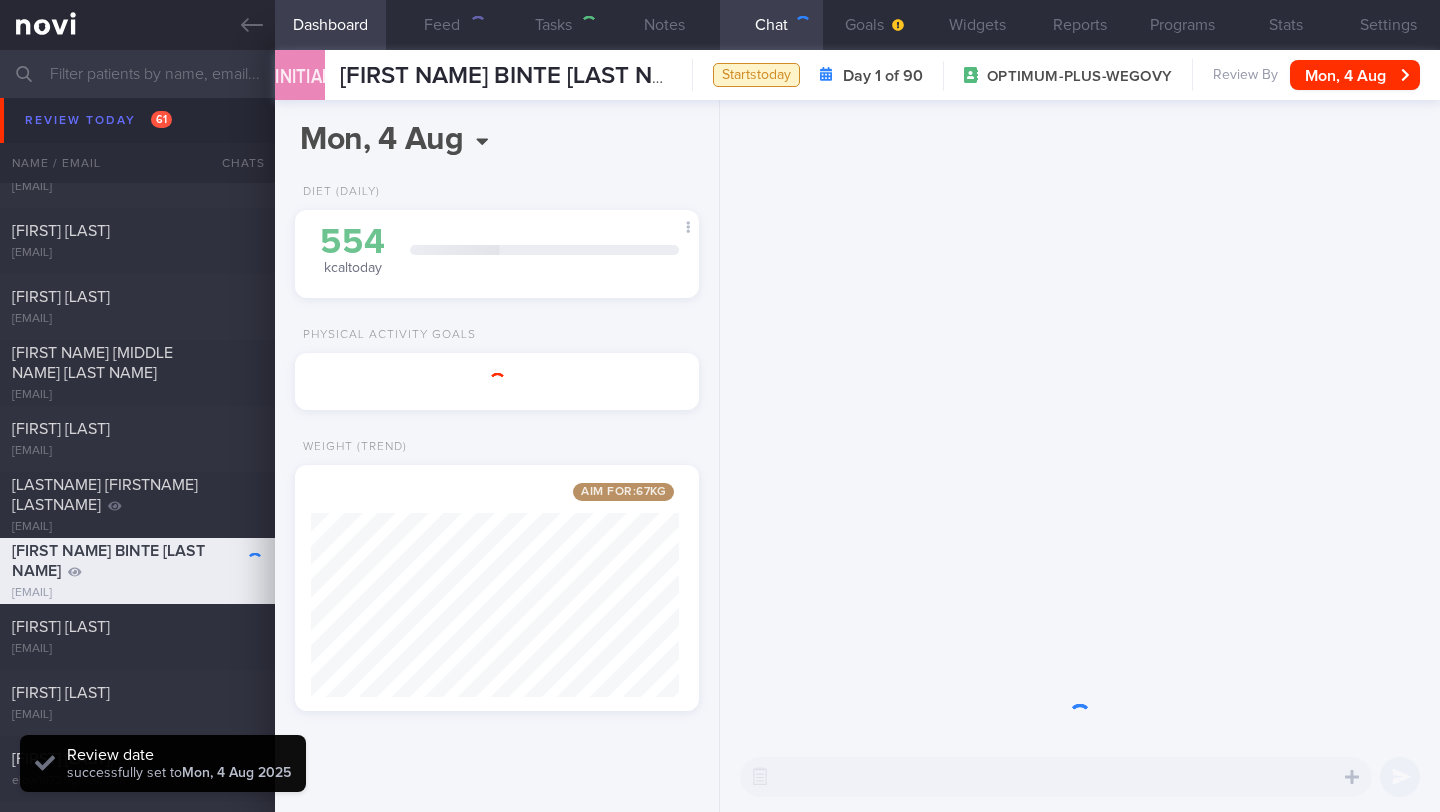 scroll, scrollTop: 0, scrollLeft: 0, axis: both 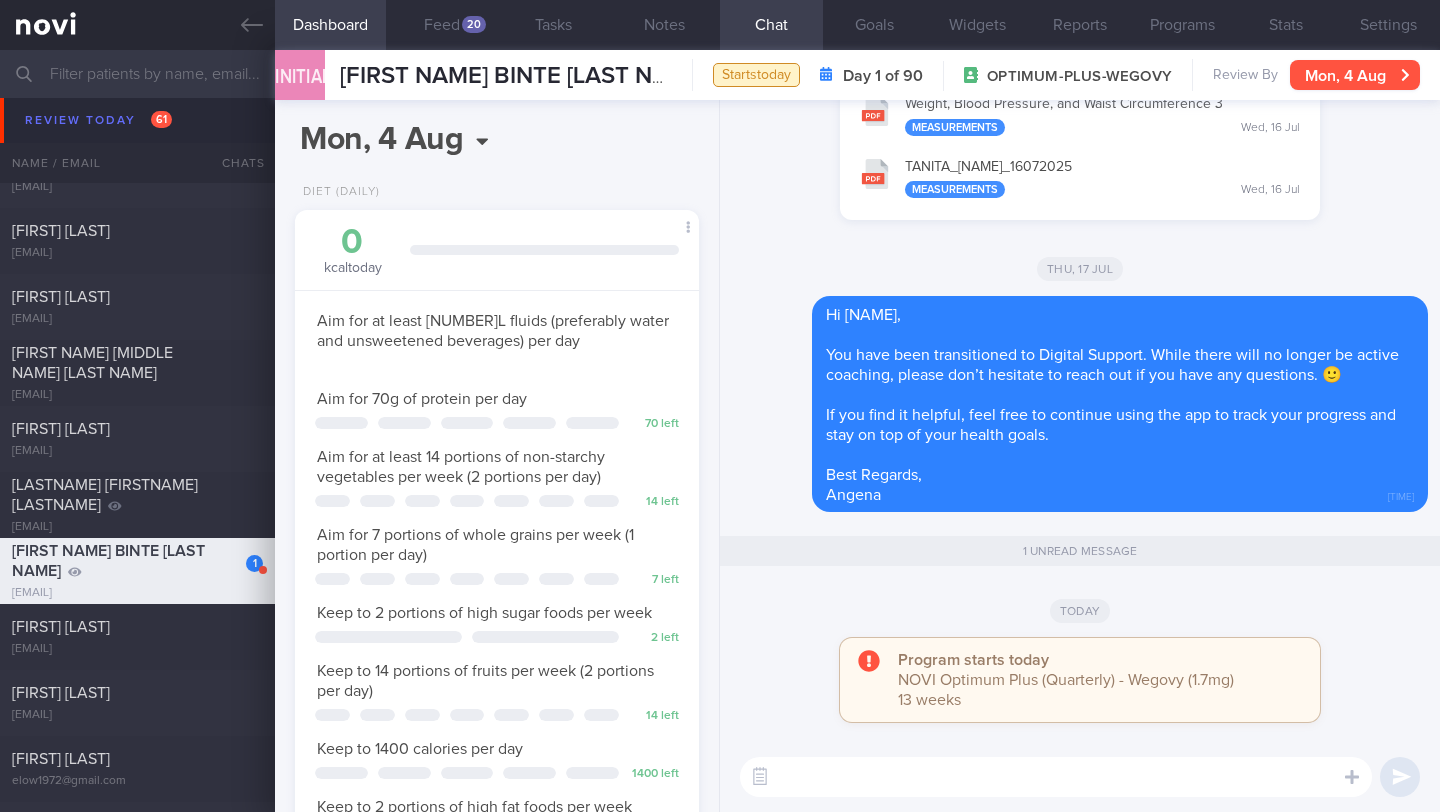 click on "Mon, 4 Aug" at bounding box center (1355, 75) 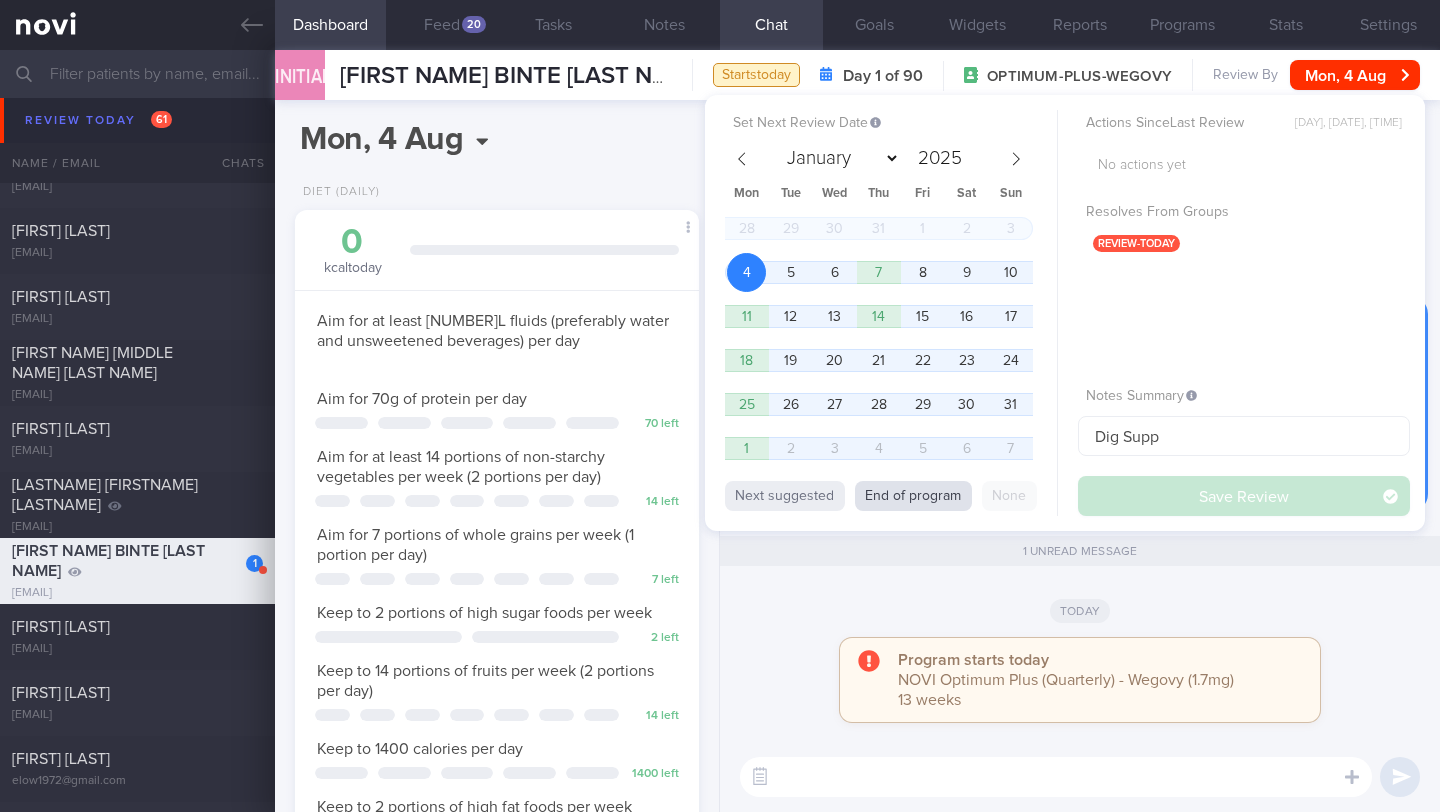 click on "End of program" at bounding box center [913, 496] 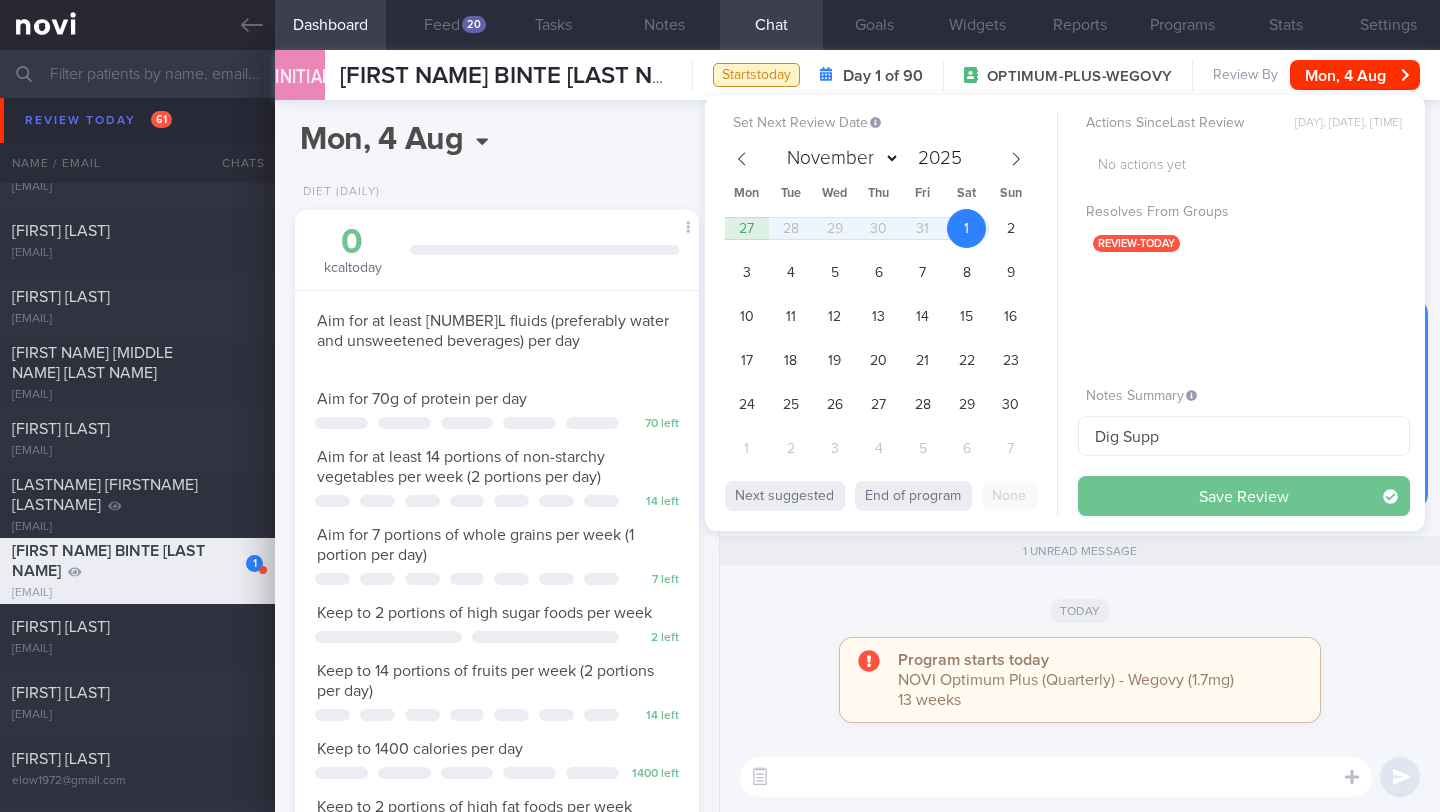 click on "Save Review" at bounding box center (1244, 496) 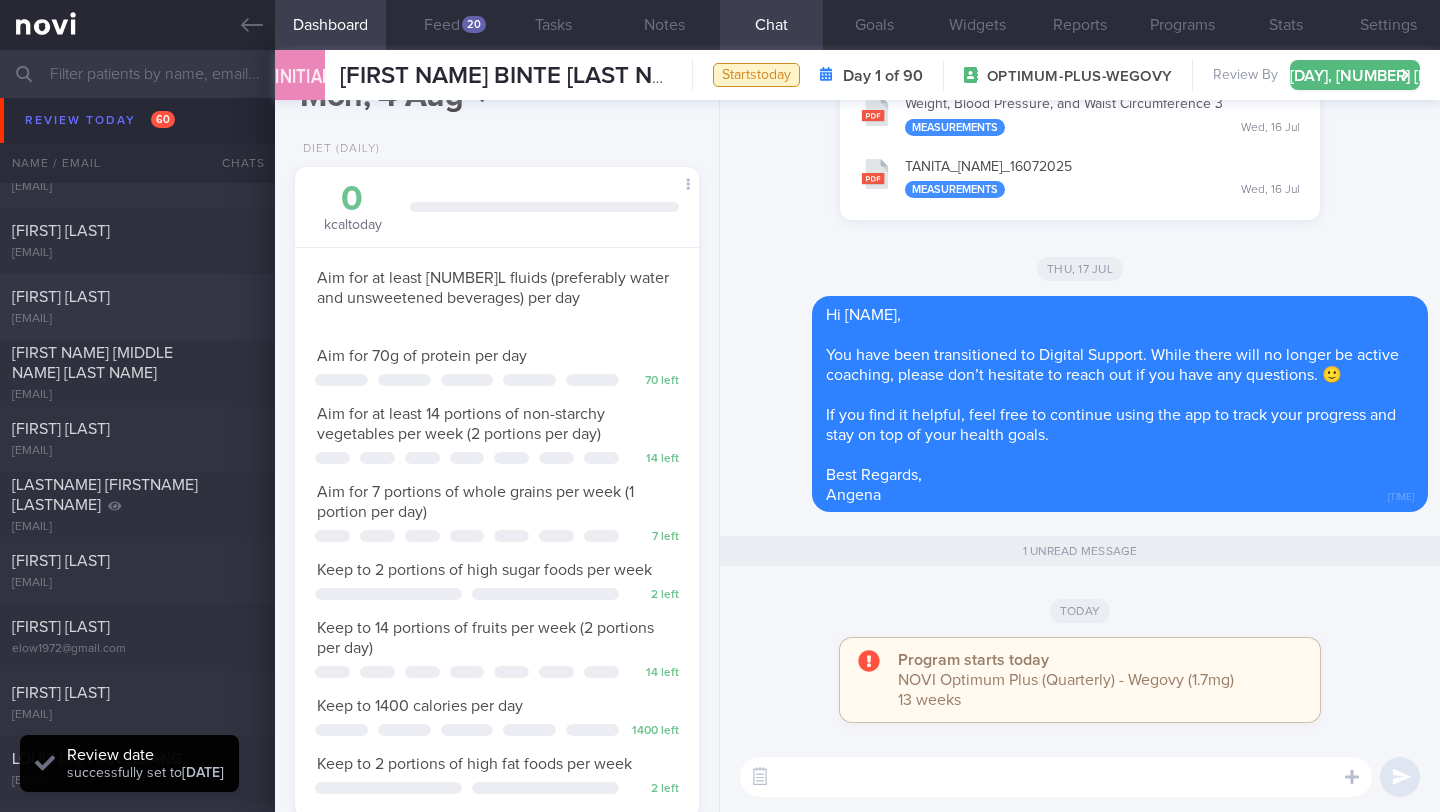 scroll, scrollTop: 146, scrollLeft: 0, axis: vertical 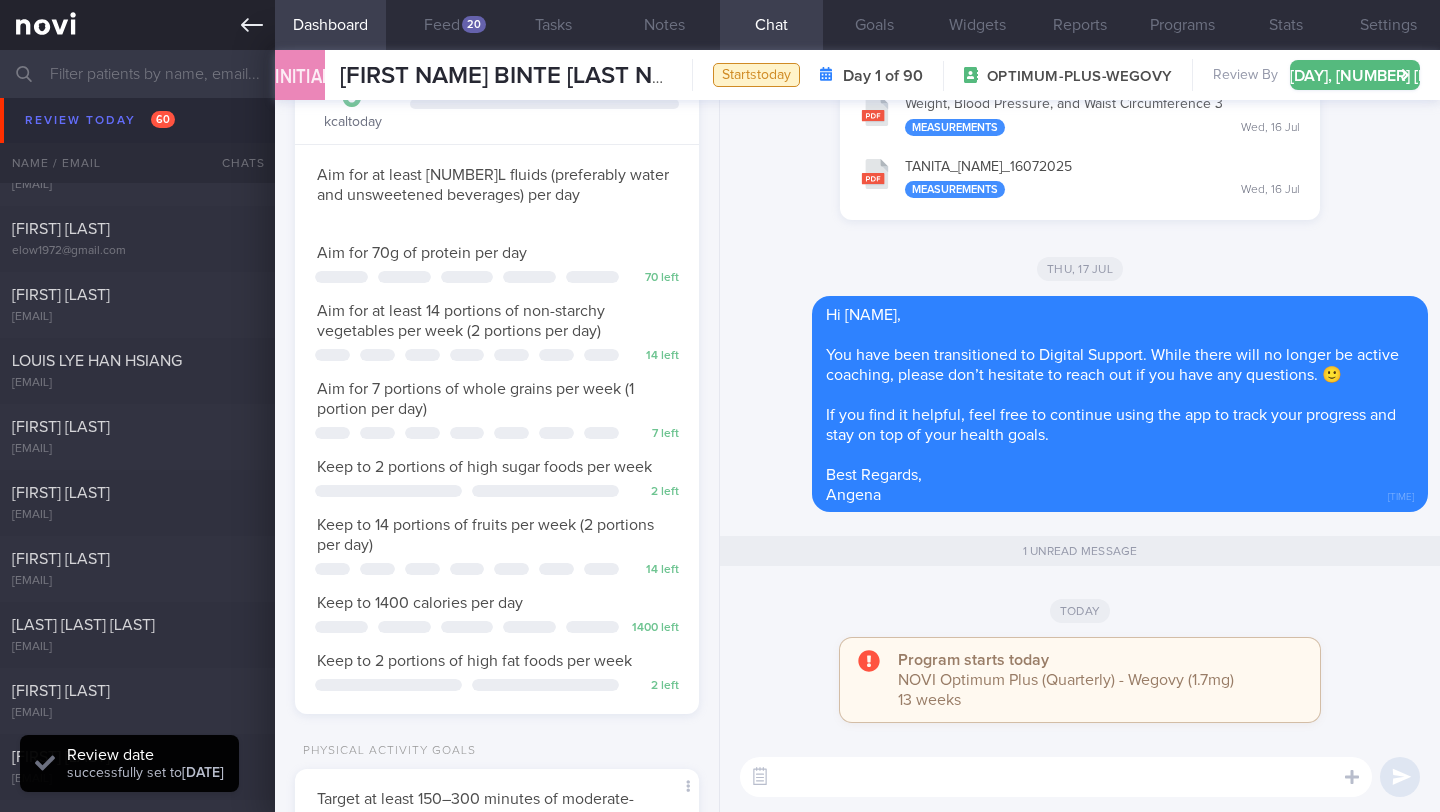 click 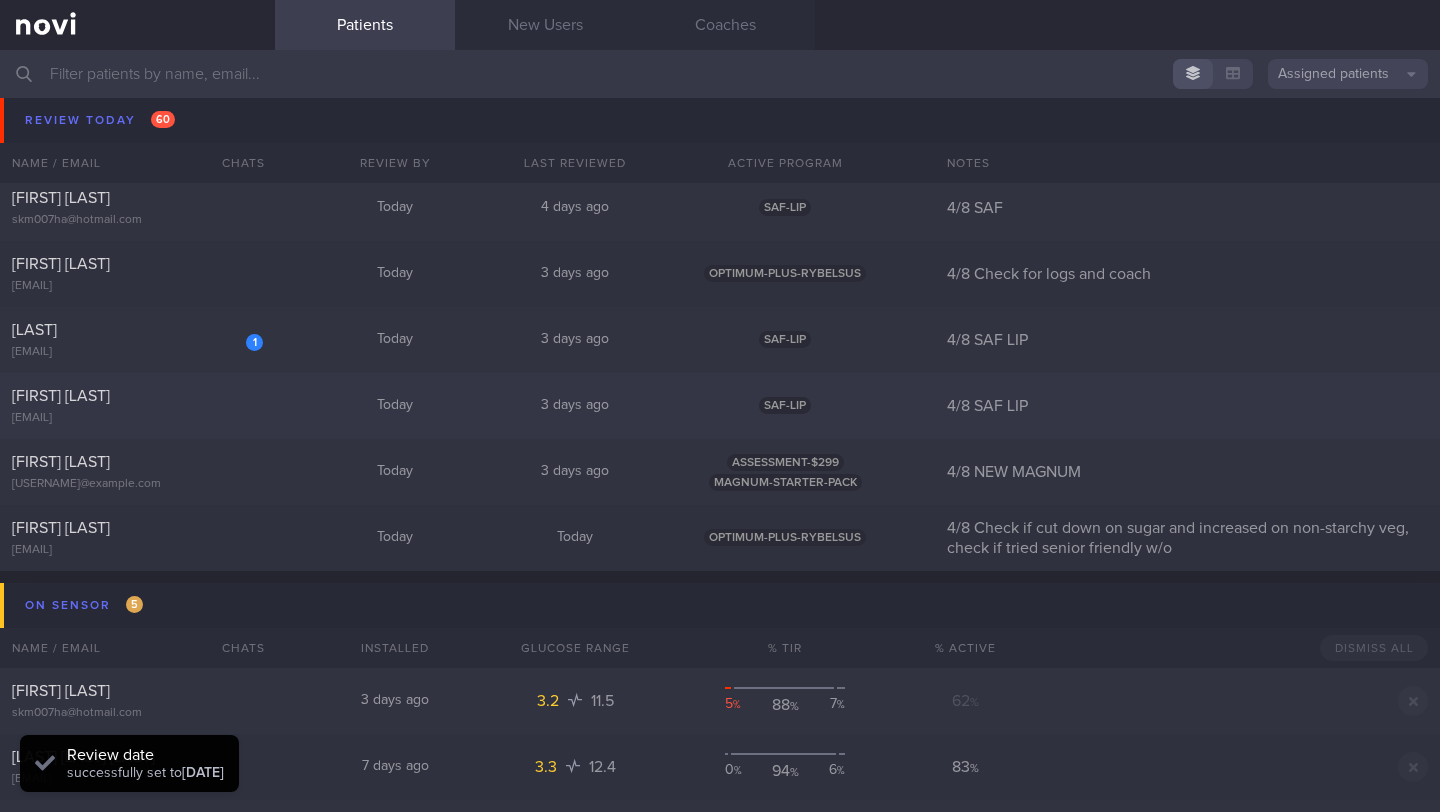 scroll, scrollTop: 8636, scrollLeft: 0, axis: vertical 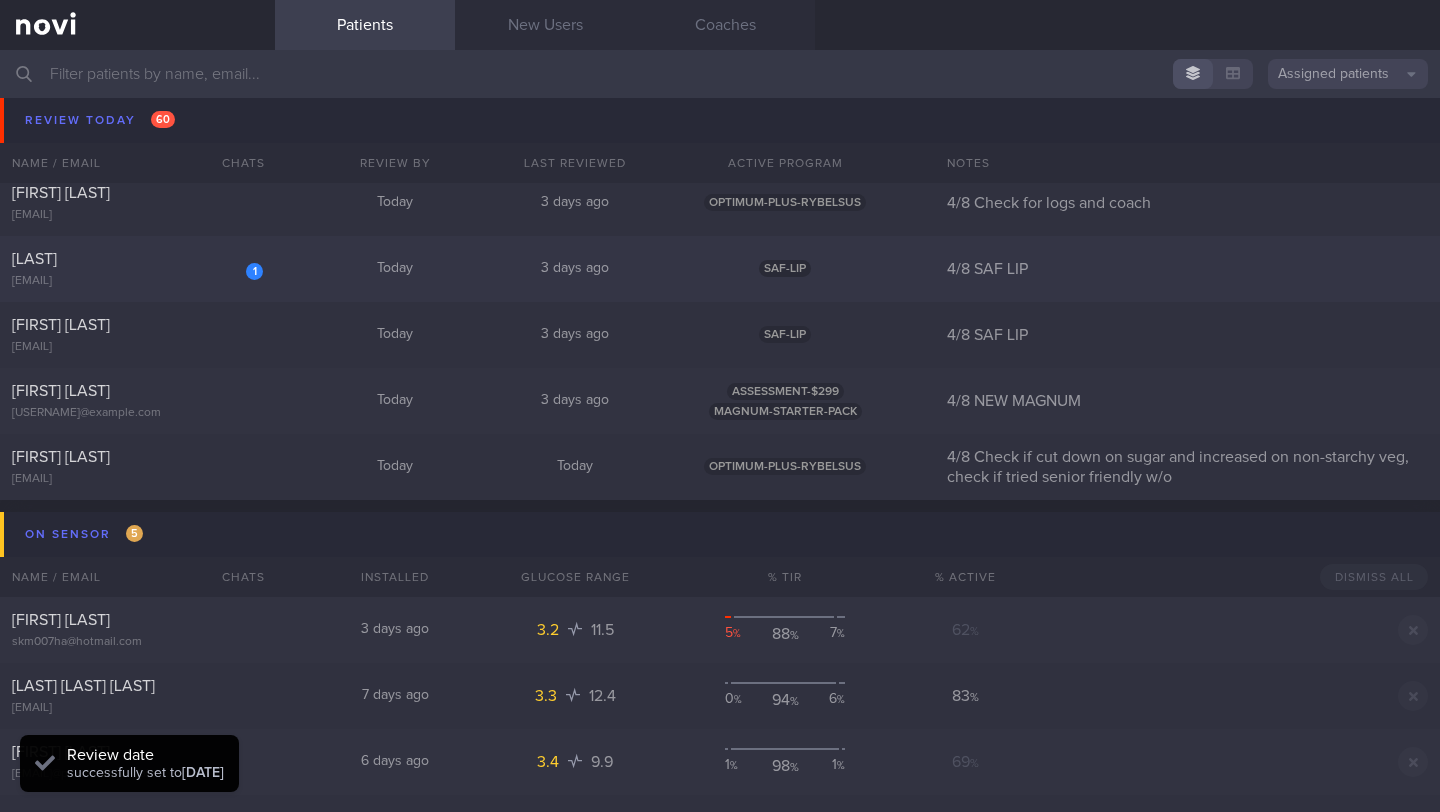click on "[LAST]" at bounding box center [135, 259] 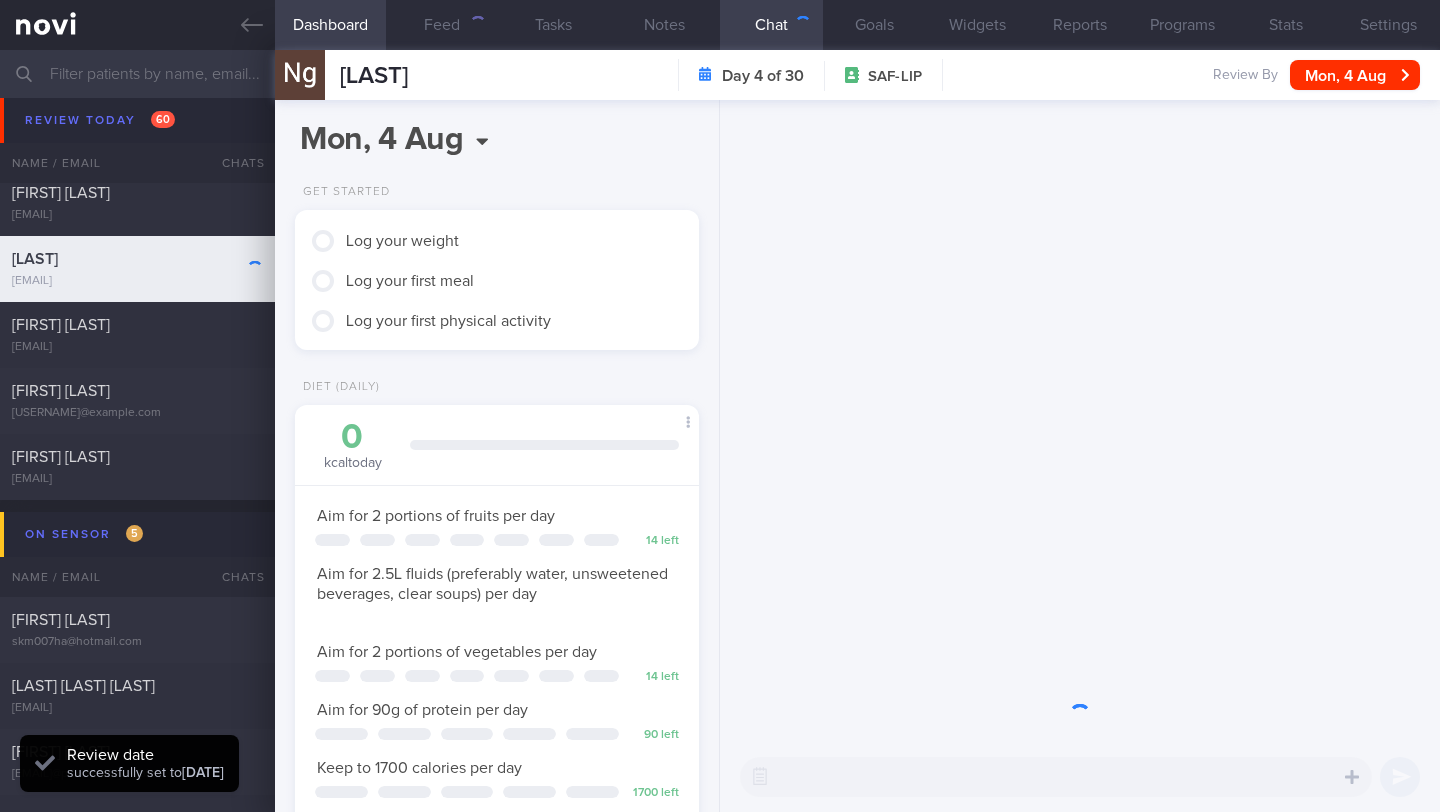 scroll, scrollTop: 999820, scrollLeft: 999639, axis: both 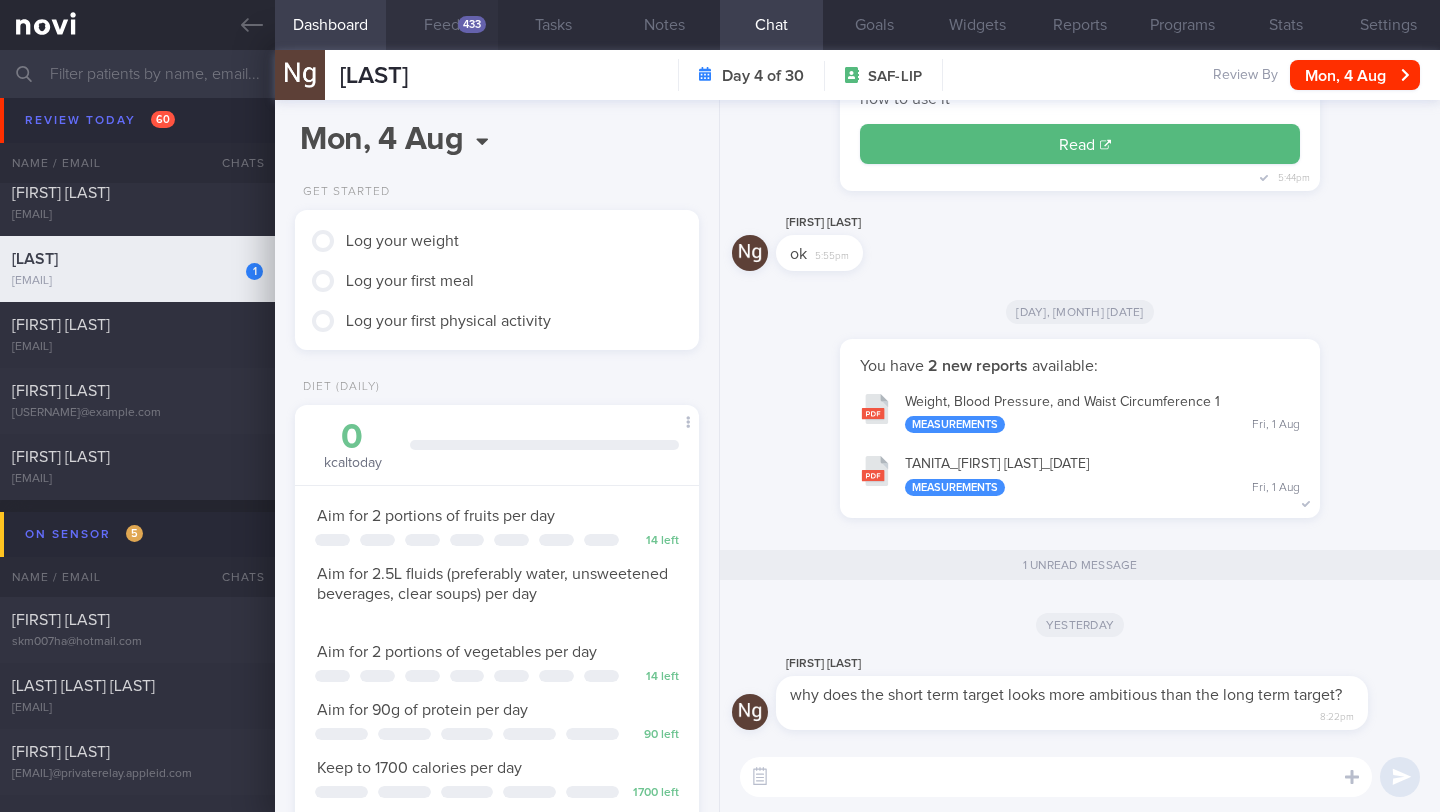 click on "Feed
433" at bounding box center [441, 25] 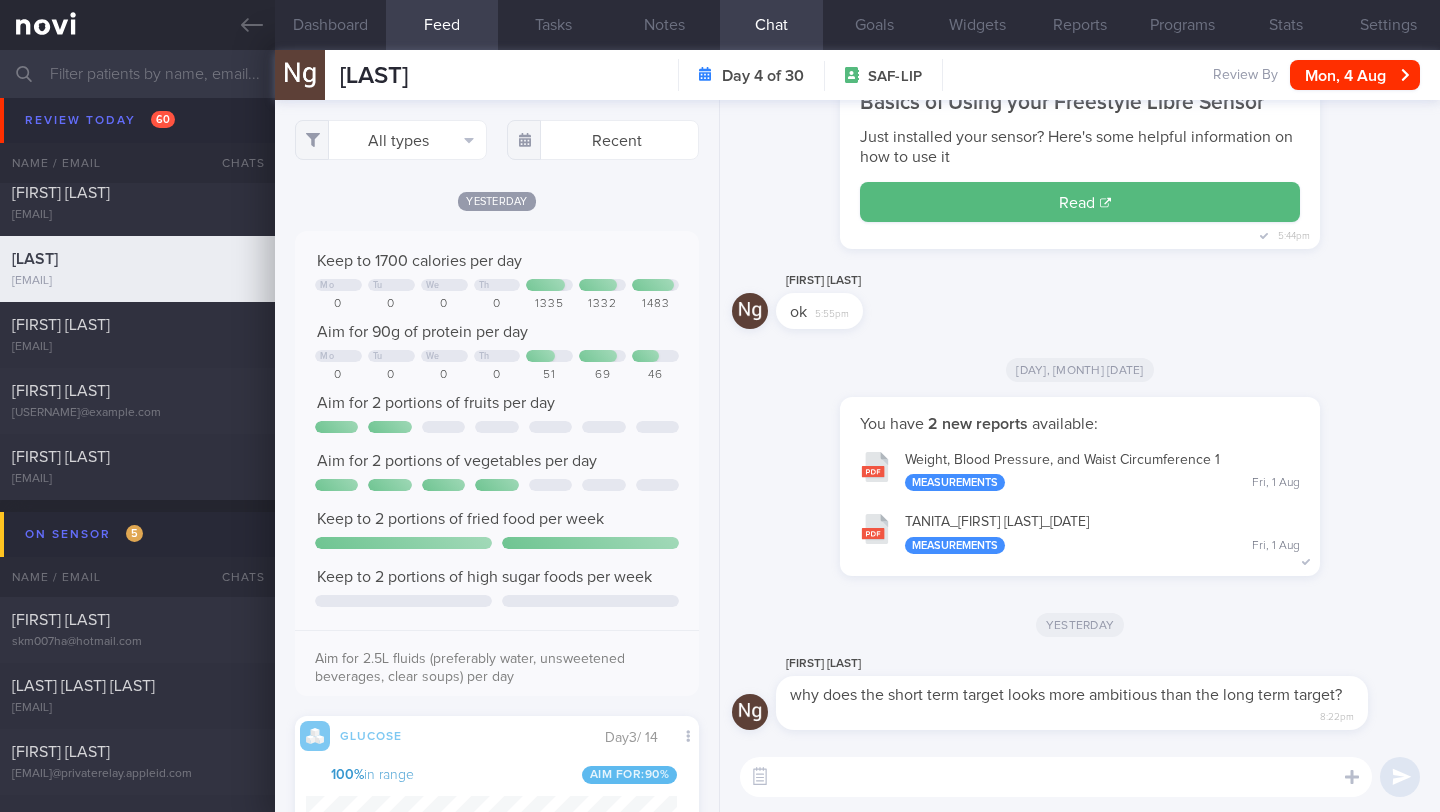 scroll, scrollTop: 999747, scrollLeft: 999629, axis: both 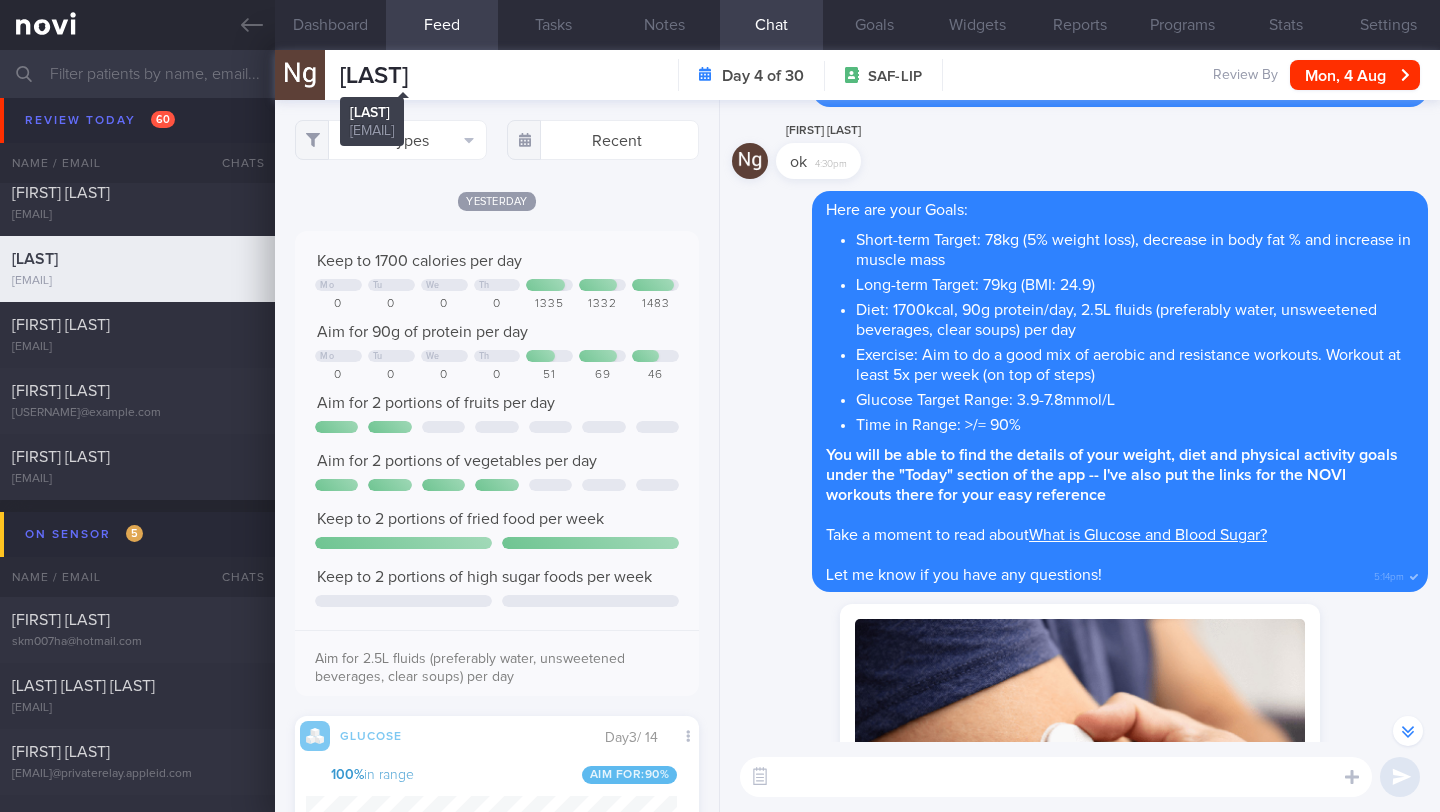 click on "[LAST]" at bounding box center (374, 76) 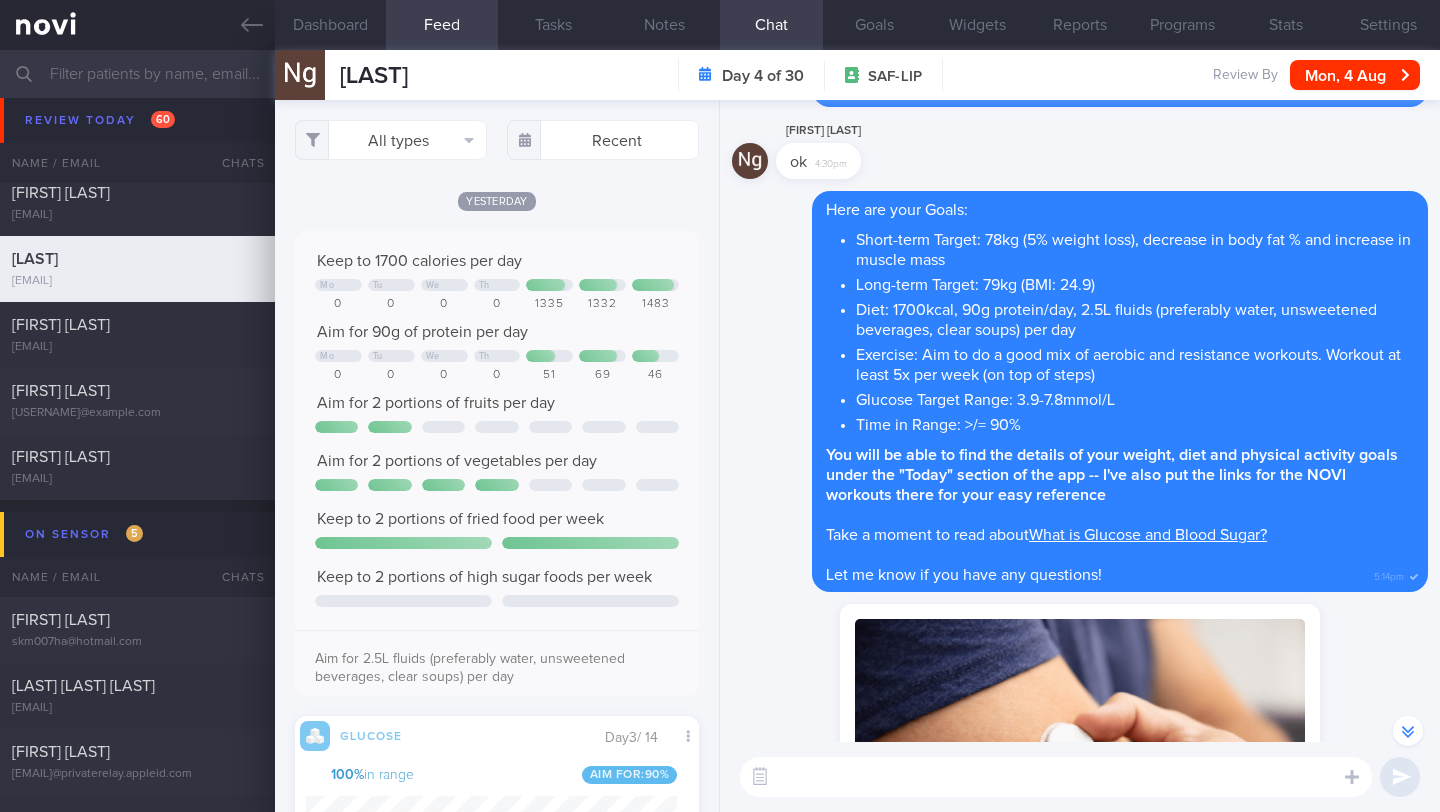 drag, startPoint x: 484, startPoint y: 79, endPoint x: 354, endPoint y: 71, distance: 130.24593 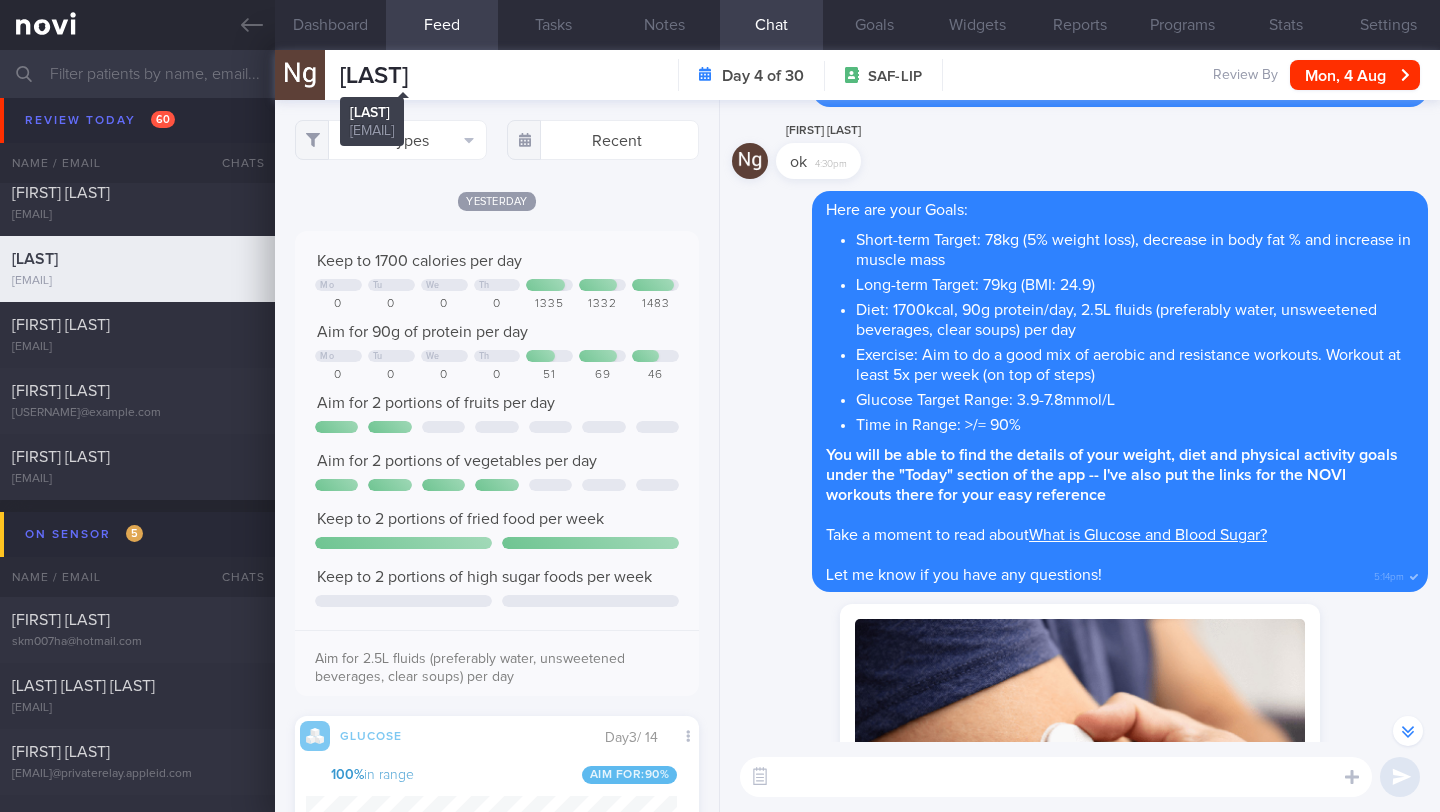 copy on "[LAST]" 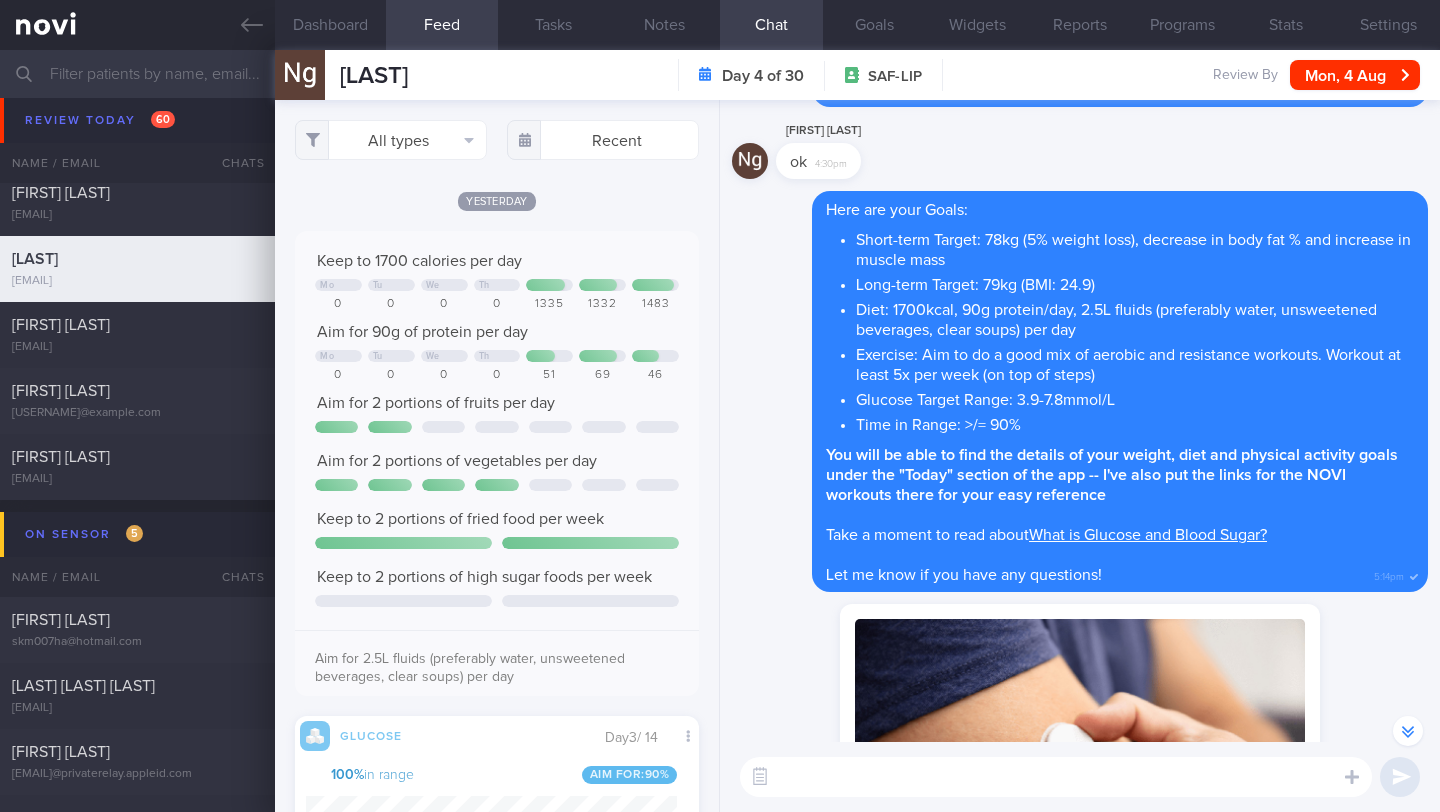click at bounding box center (1056, 777) 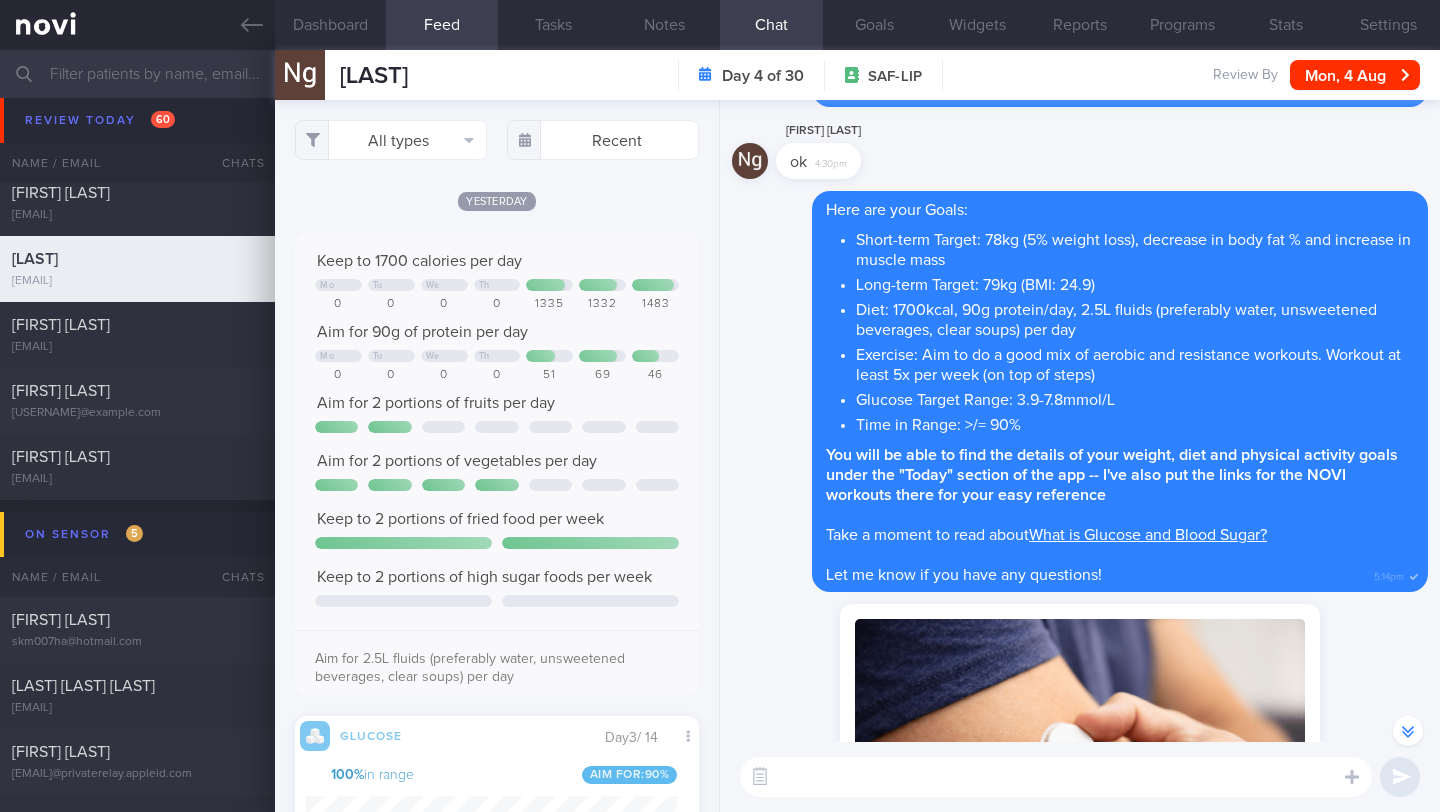 type on "f" 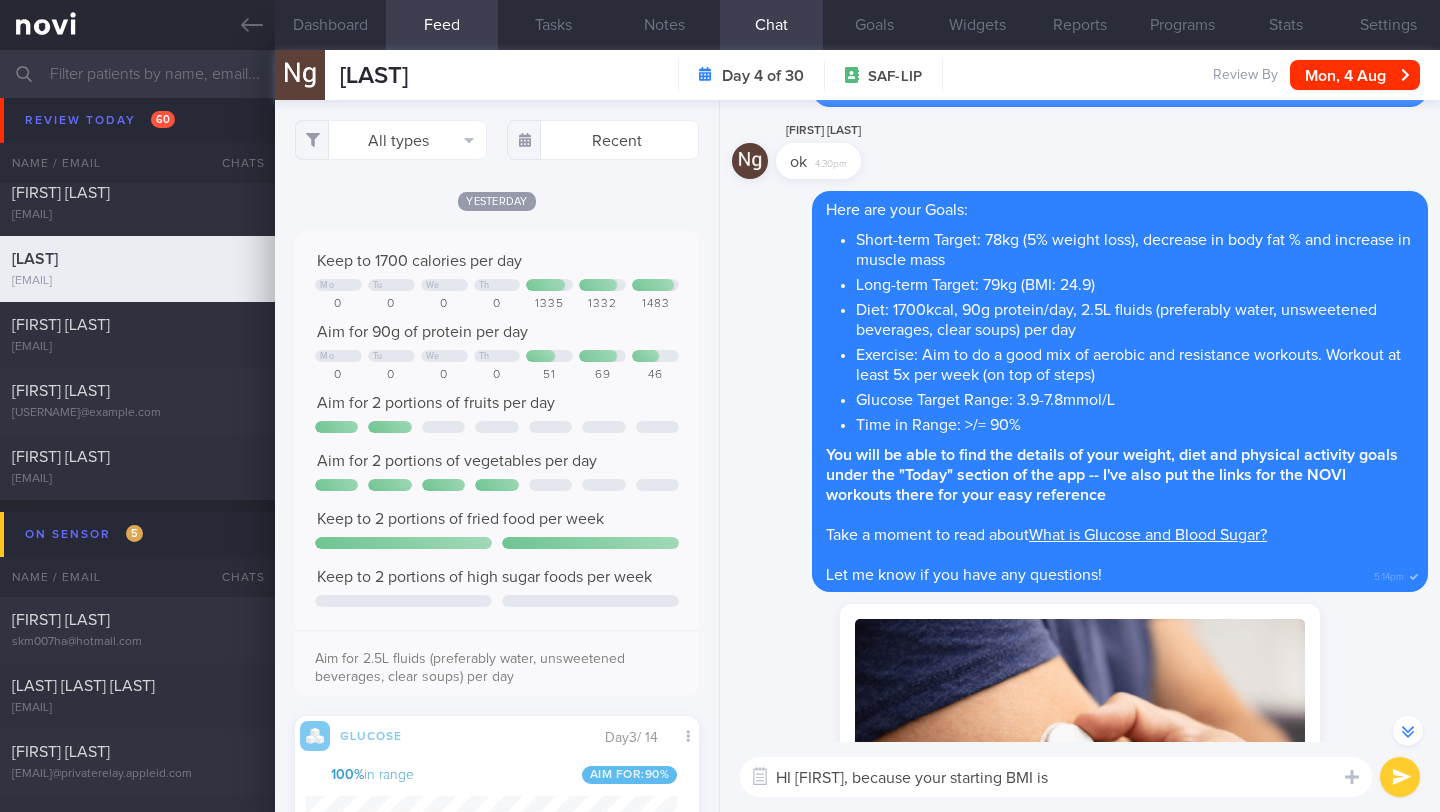 drag, startPoint x: 1084, startPoint y: 783, endPoint x: 855, endPoint y: 777, distance: 229.07858 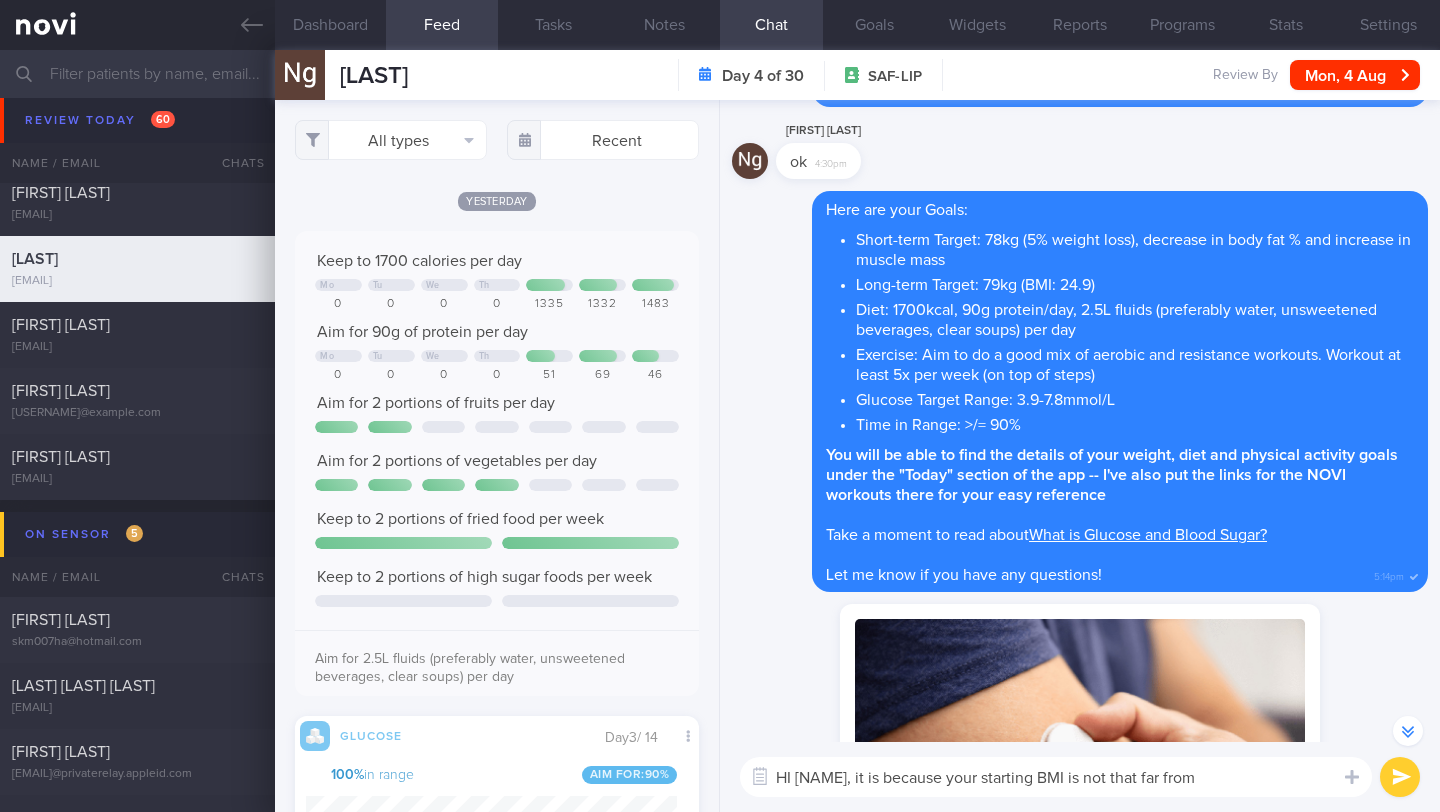click on "HI [NAME], it is because your starting BMI is not that far from" at bounding box center [1056, 777] 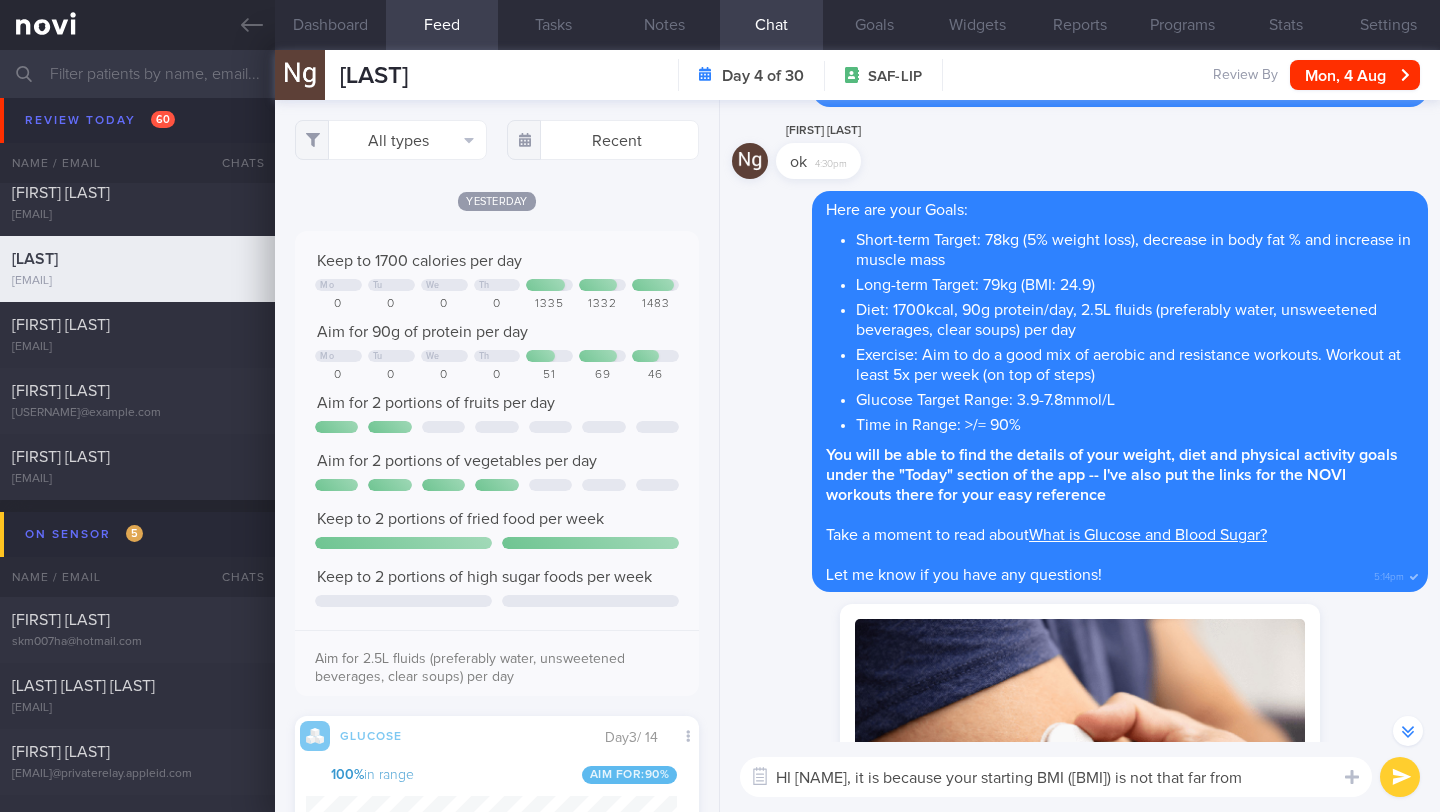 click on "HI [NAME], it is because your starting BMI ([BMI]) is not that far from" at bounding box center [1056, 777] 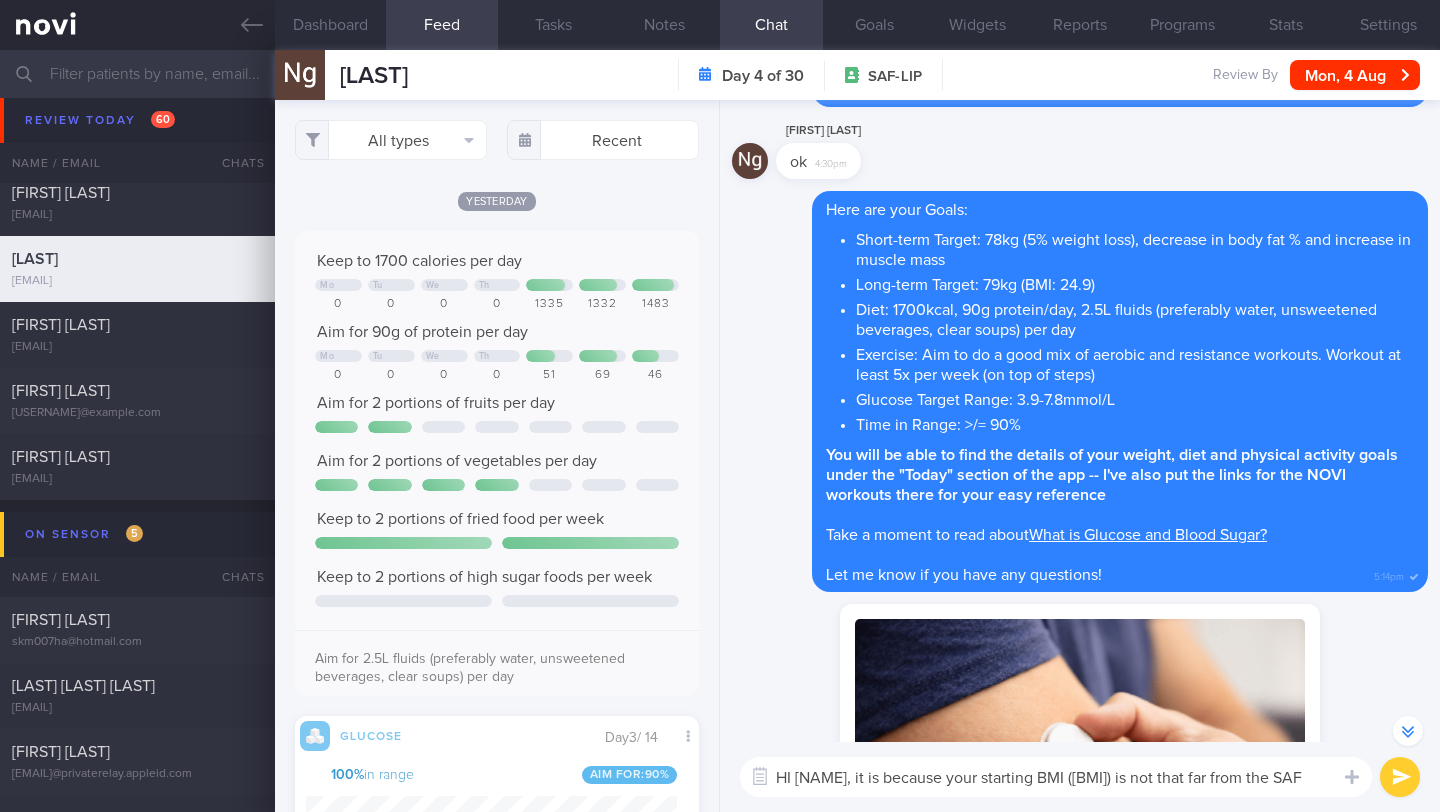 scroll, scrollTop: 0, scrollLeft: 0, axis: both 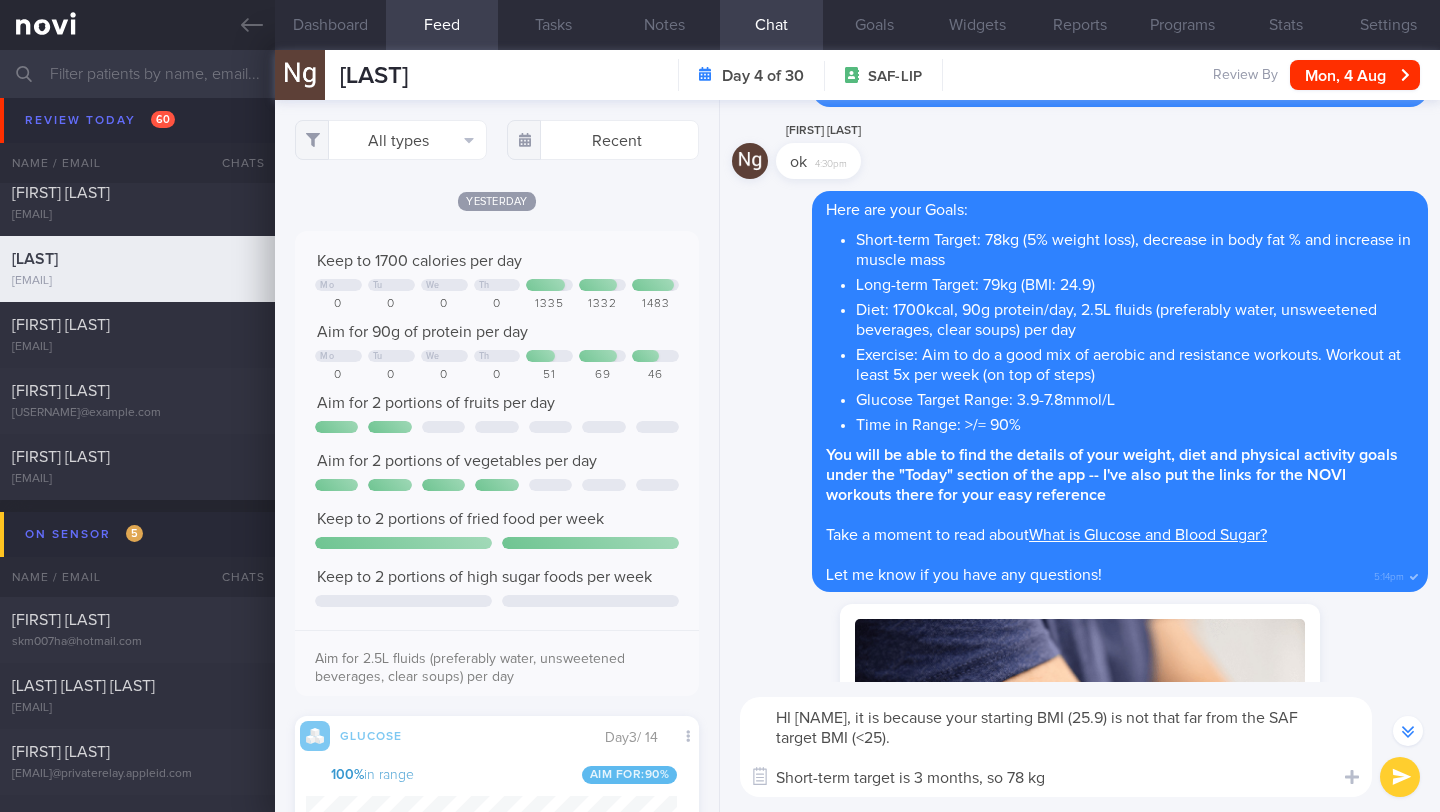 click on "HI [NAME], it is because your starting BMI (25.9) is not that far from the SAF target BMI (<25).
Short-term target is 3 months, so 78 kg" at bounding box center (1056, 747) 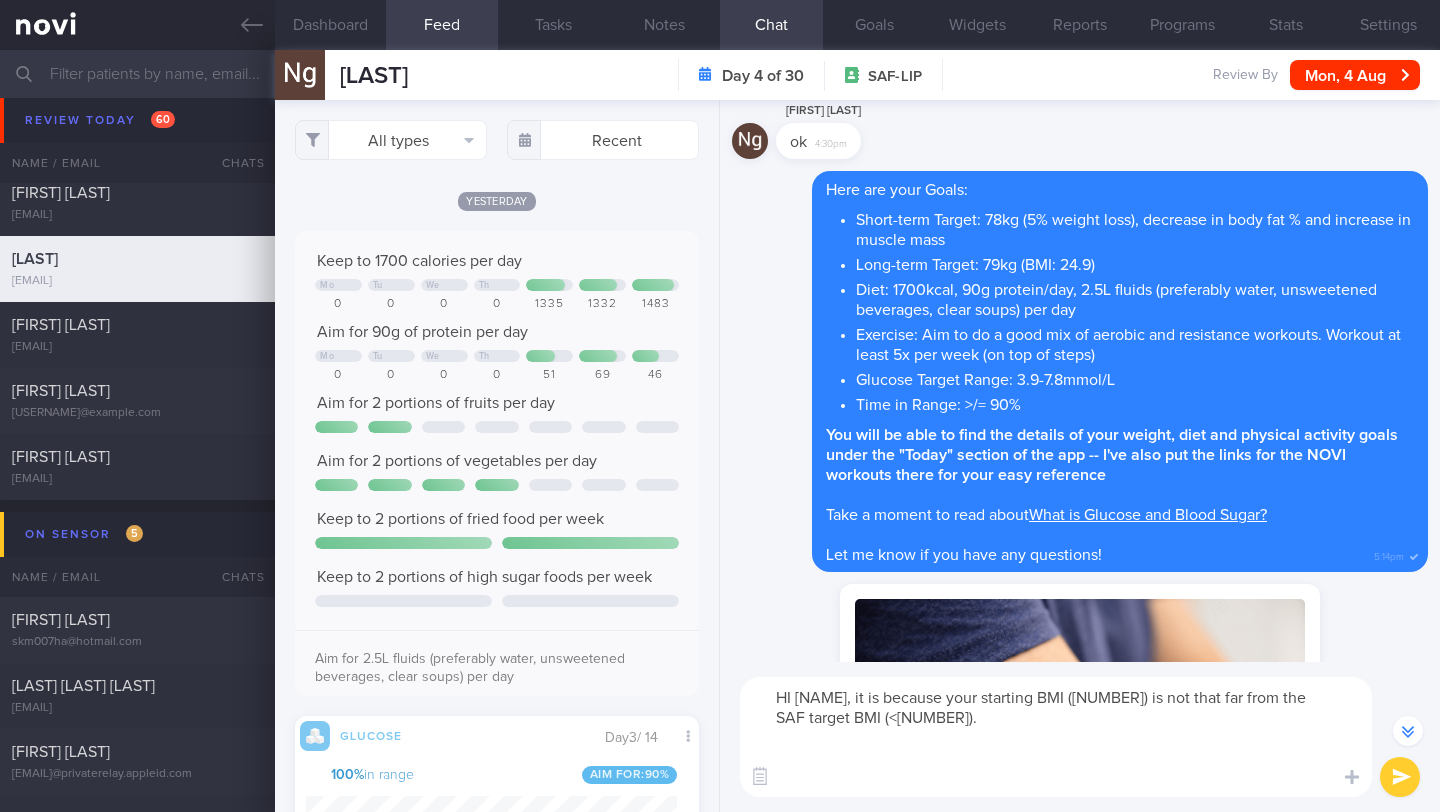 scroll, scrollTop: -898, scrollLeft: 0, axis: vertical 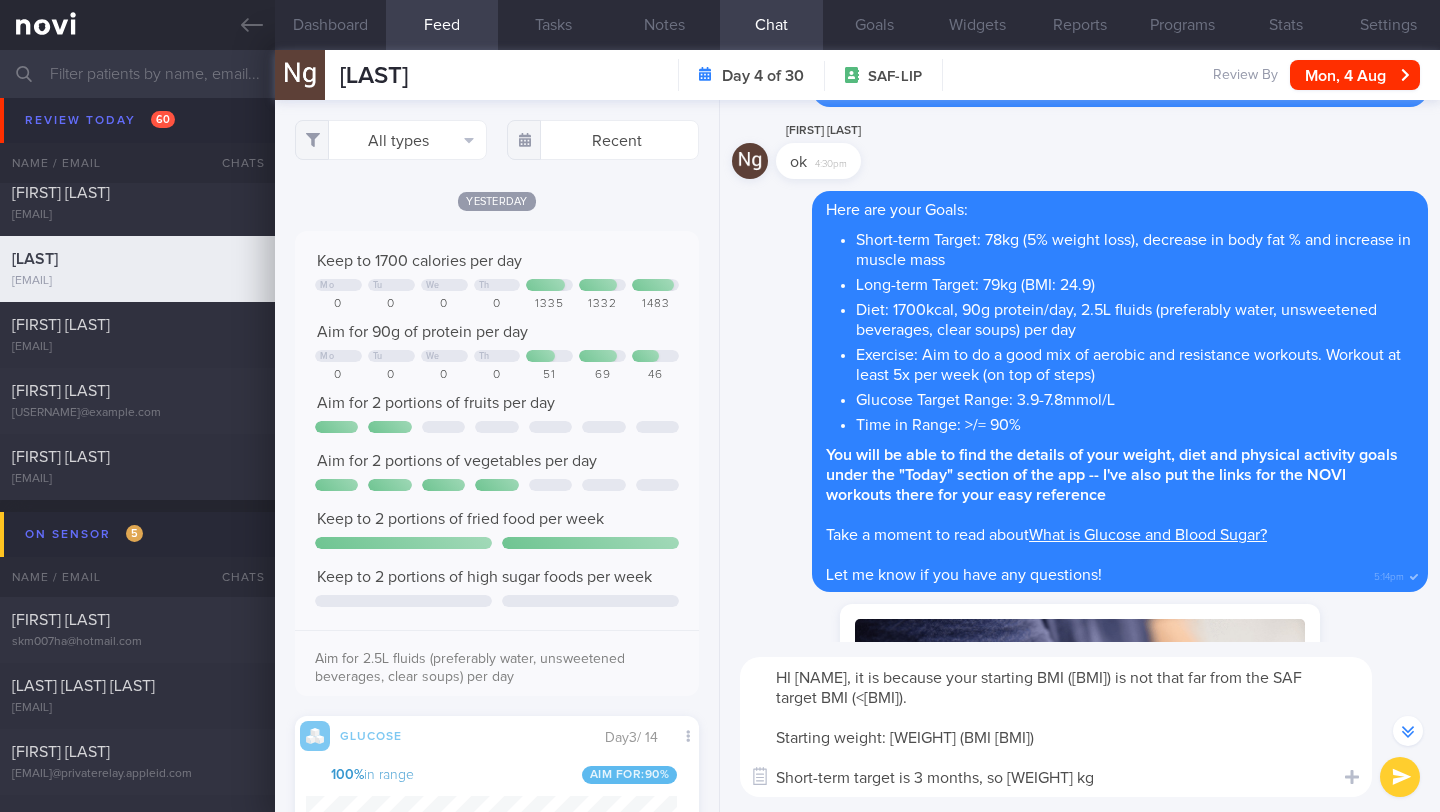 click on "HI [NAME], it is because your starting BMI ([BMI]) is not that far from the SAF target BMI (<[BMI]).
Starting weight: [WEIGHT] (BMI [BMI])
Short-term target is 3 months, so [WEIGHT] kg" at bounding box center (1056, 727) 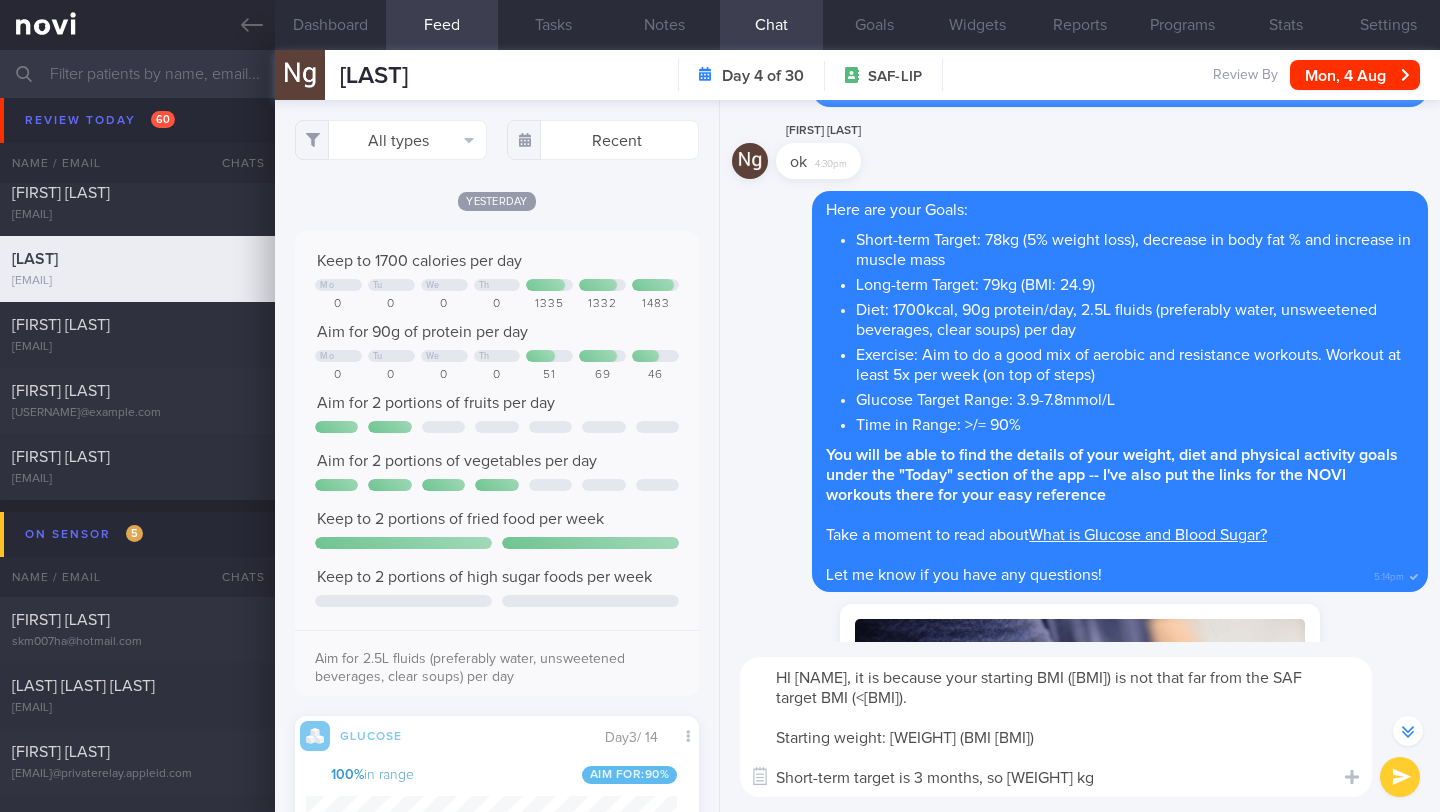 scroll, scrollTop: 999812, scrollLeft: 999624, axis: both 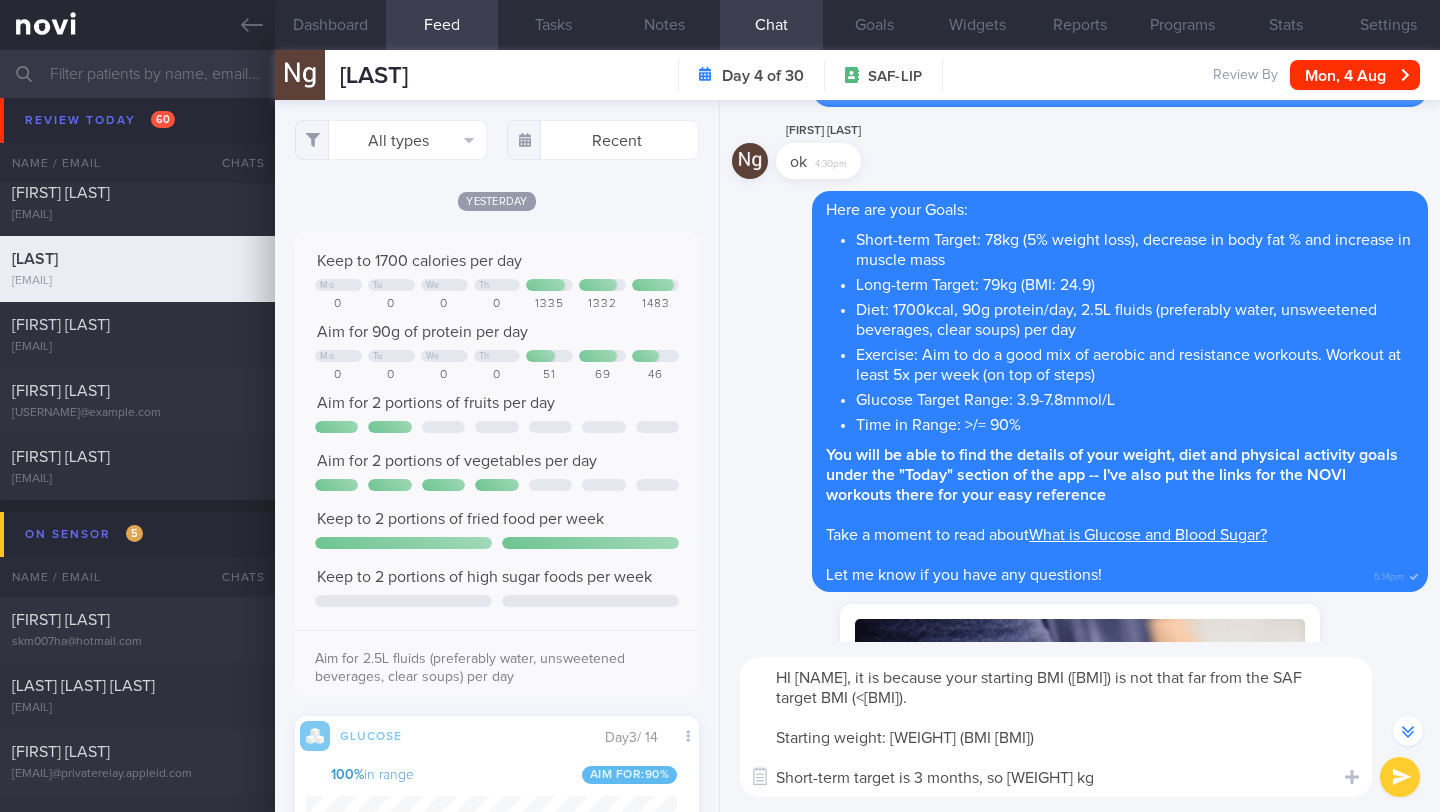click on "HI [NAME], it is because your starting BMI ([BMI]) is not that far from the SAF target BMI (<[BMI]).
Starting weight: [WEIGHT] (BMI [BMI])
Short-term target is 3 months, so [WEIGHT] kg" at bounding box center [1056, 727] 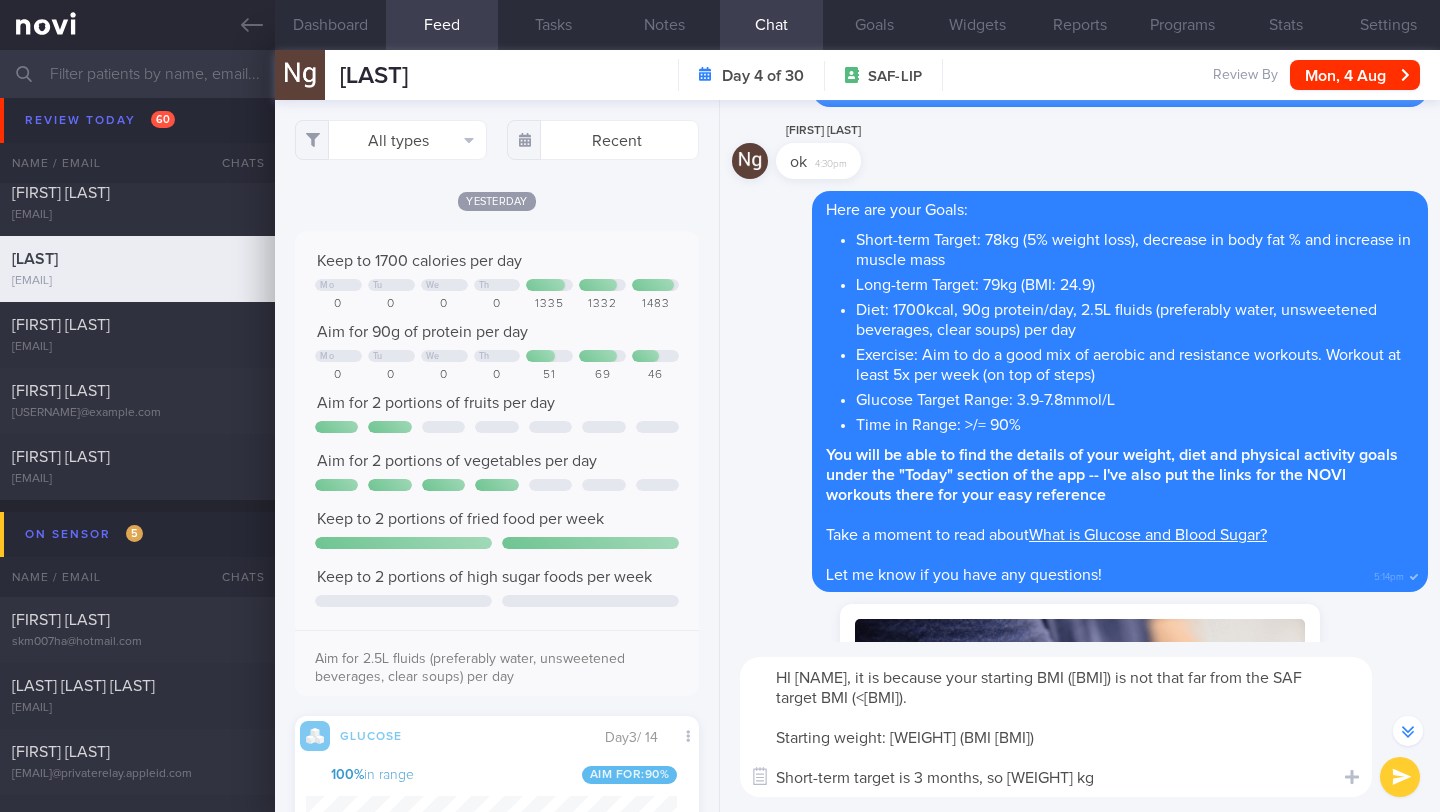 click on "HI [NAME], it is because your starting BMI ([BMI]) is not that far from the SAF target BMI (<[BMI]).
Starting weight: [WEIGHT] (BMI [BMI])
Short-term target is 3 months, so [WEIGHT] kg" at bounding box center (1056, 727) 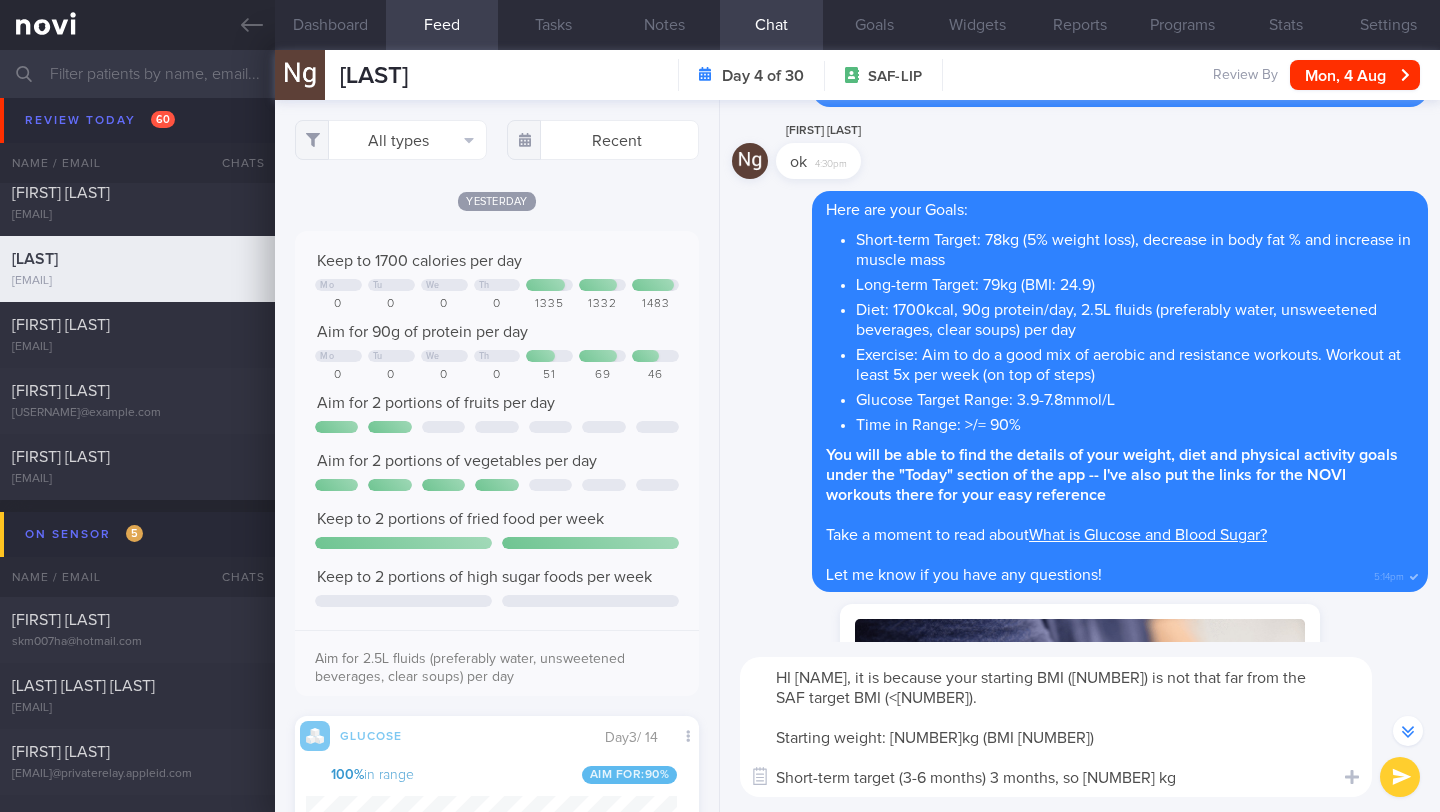drag, startPoint x: 992, startPoint y: 782, endPoint x: 1059, endPoint y: 774, distance: 67.47592 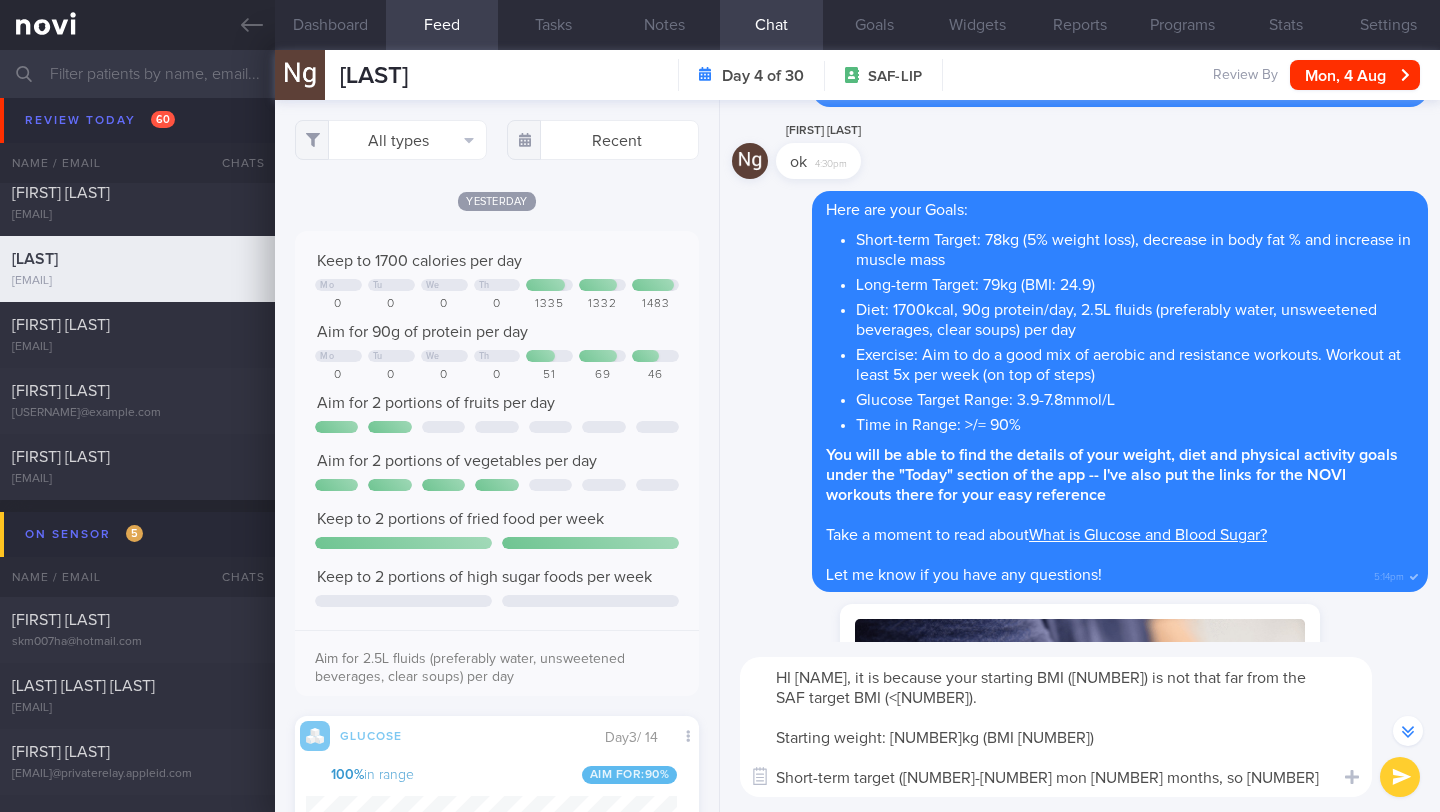 click on "HI [NAME], it is because your starting BMI ([NUMBER]) is not that far from the SAF target BMI (<[NUMBER]).
Starting weight: [NUMBER]kg (BMI [NUMBER])
Short-term target ([NUMBER]-[NUMBER] mon [NUMBER] months, so [NUMBER] kg" at bounding box center (1056, 727) 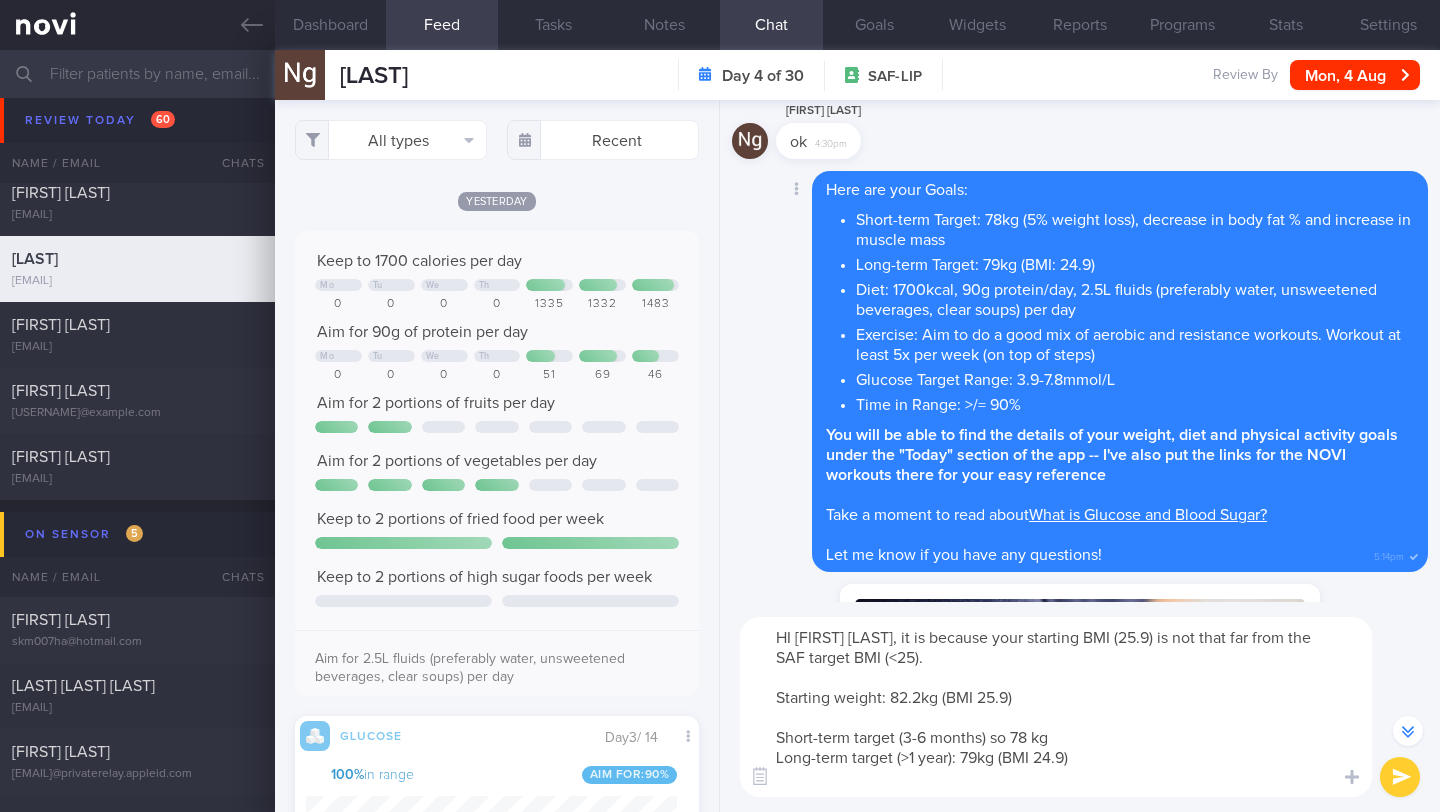 scroll, scrollTop: 0, scrollLeft: 0, axis: both 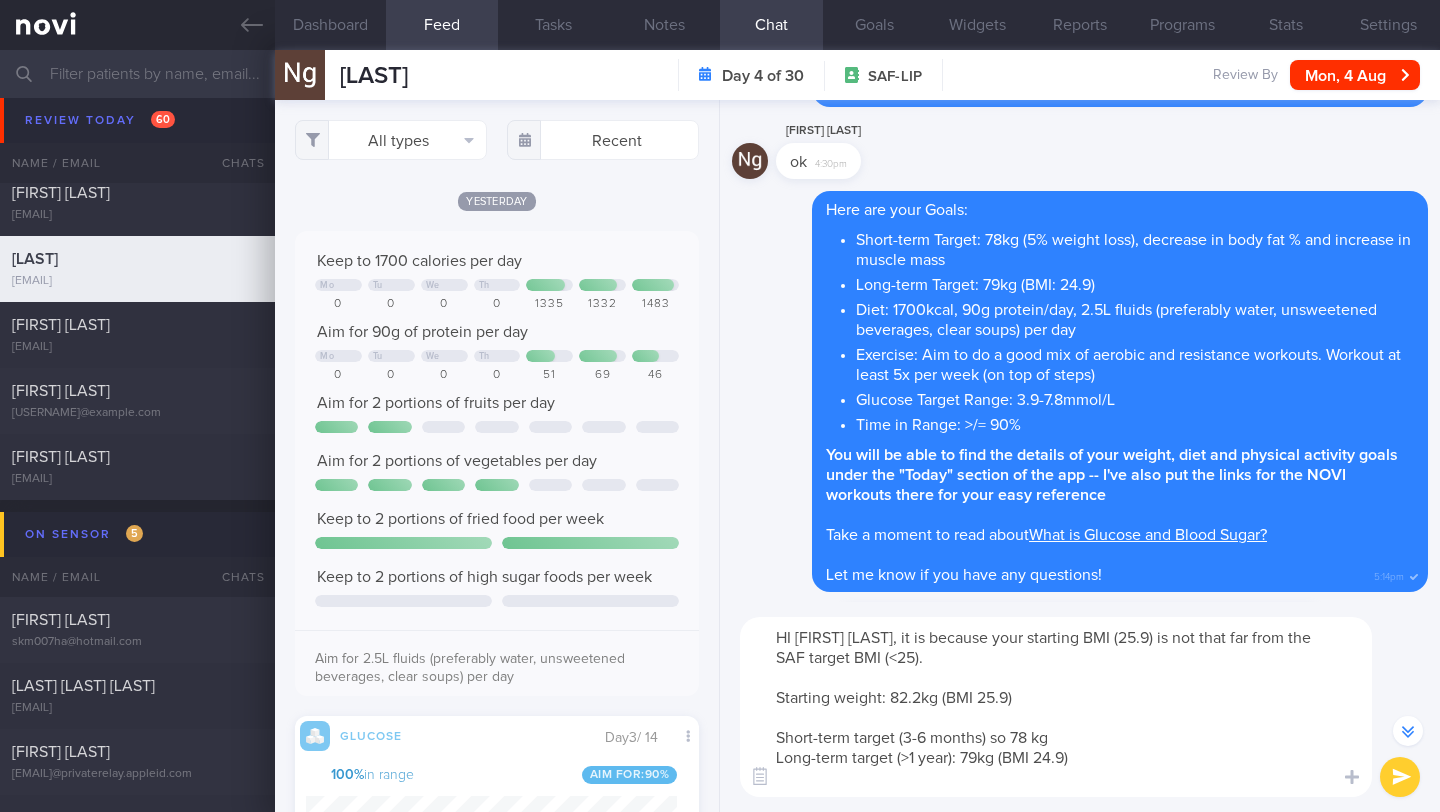 click on "HI [FIRST] [LAST], it is because your starting BMI (25.9) is not that far from the SAF target BMI (<25).
Starting weight: 82.2kg (BMI 25.9)
Short-term target (3-6 months) so 78 kg
Long-term target (>1 year): 79kg (BMI 24.9)" at bounding box center (1056, 707) 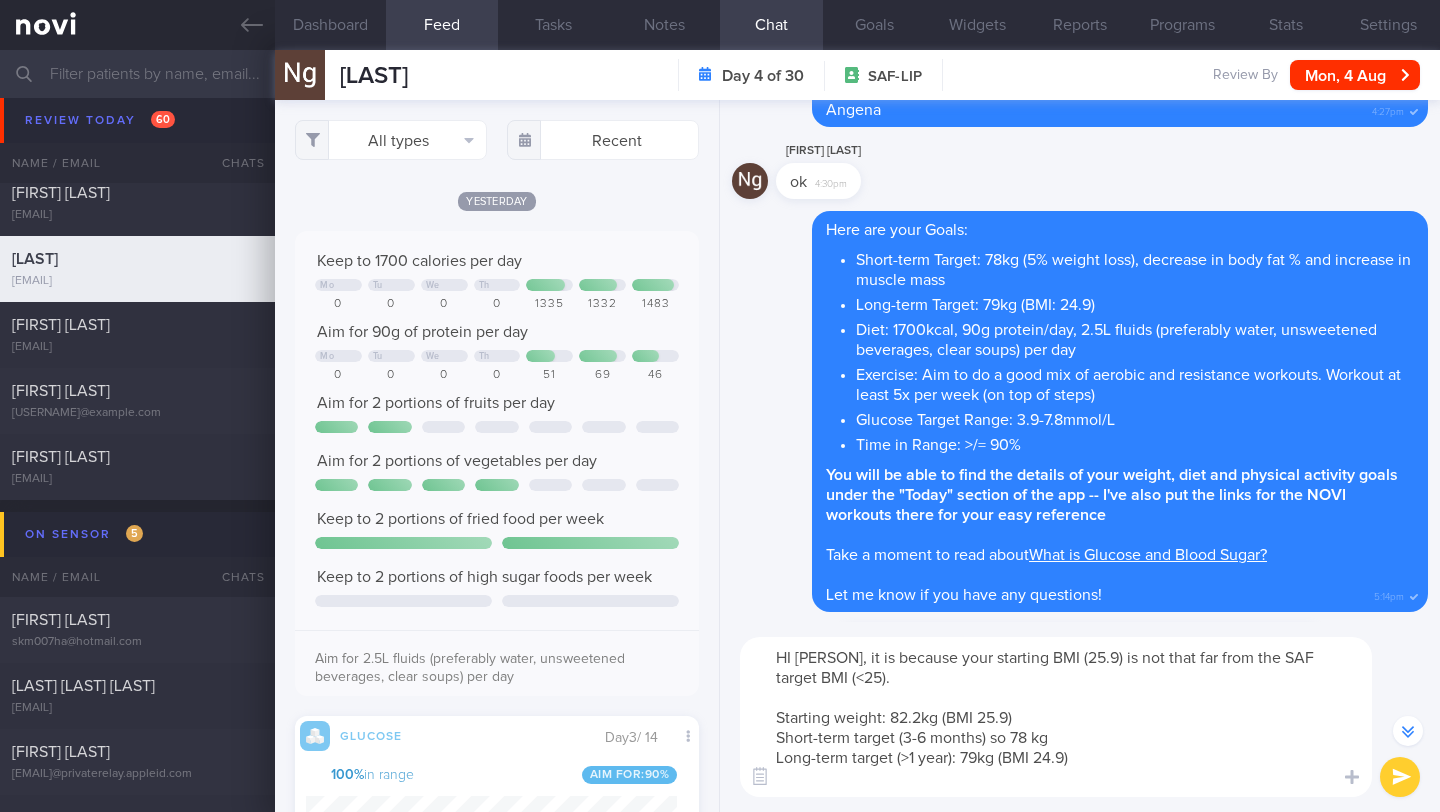 scroll, scrollTop: -918, scrollLeft: 0, axis: vertical 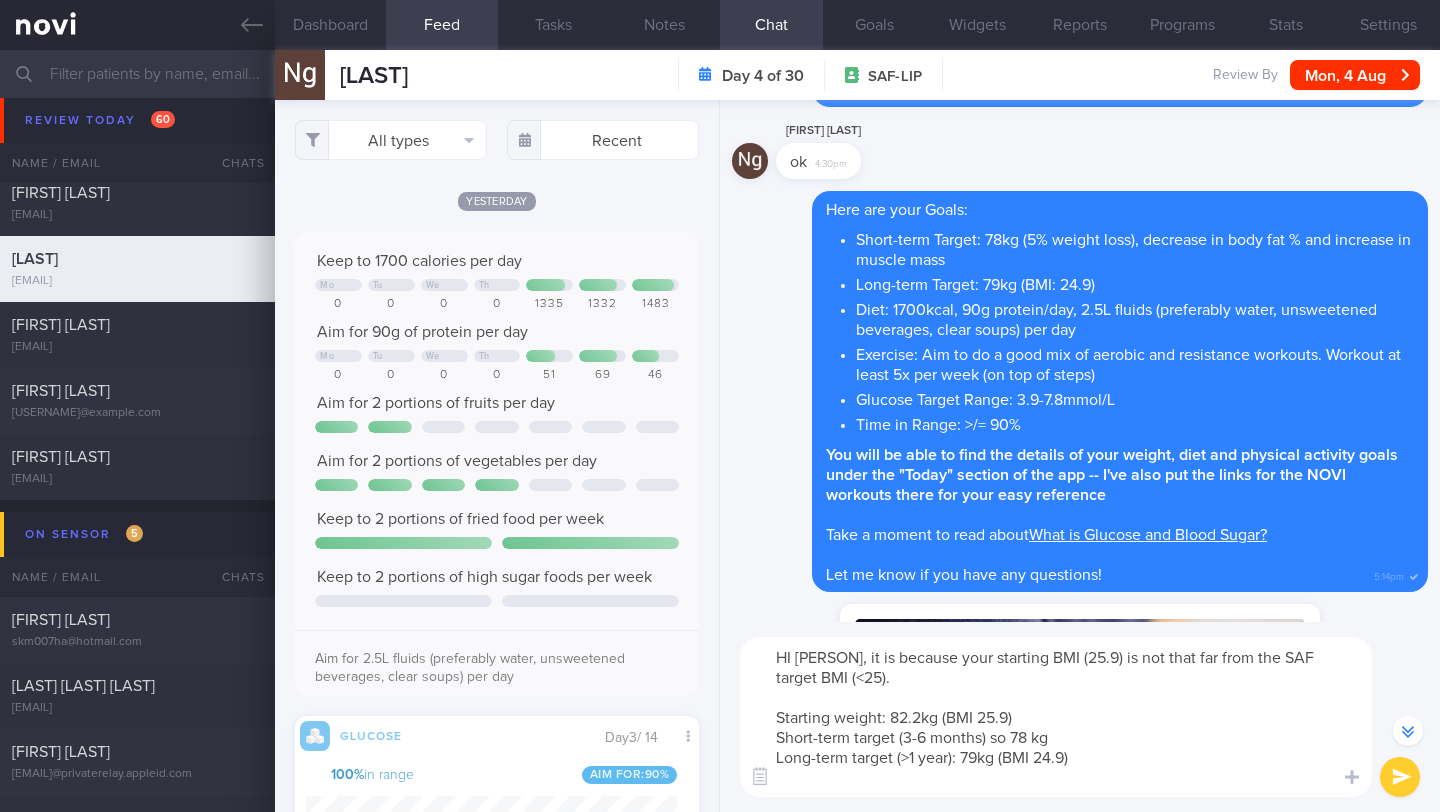 drag, startPoint x: 928, startPoint y: 676, endPoint x: 861, endPoint y: 658, distance: 69.375786 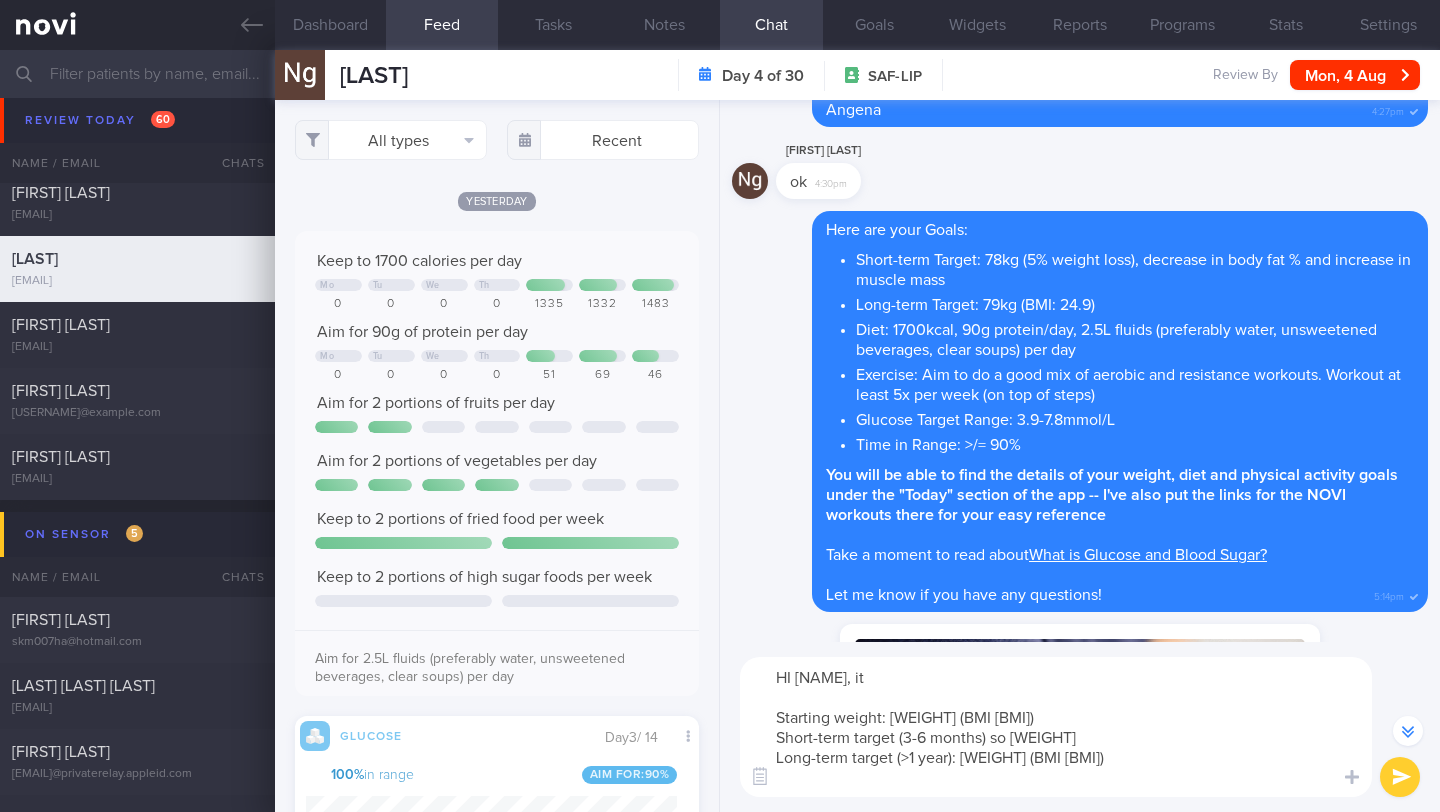 scroll, scrollTop: -898, scrollLeft: 0, axis: vertical 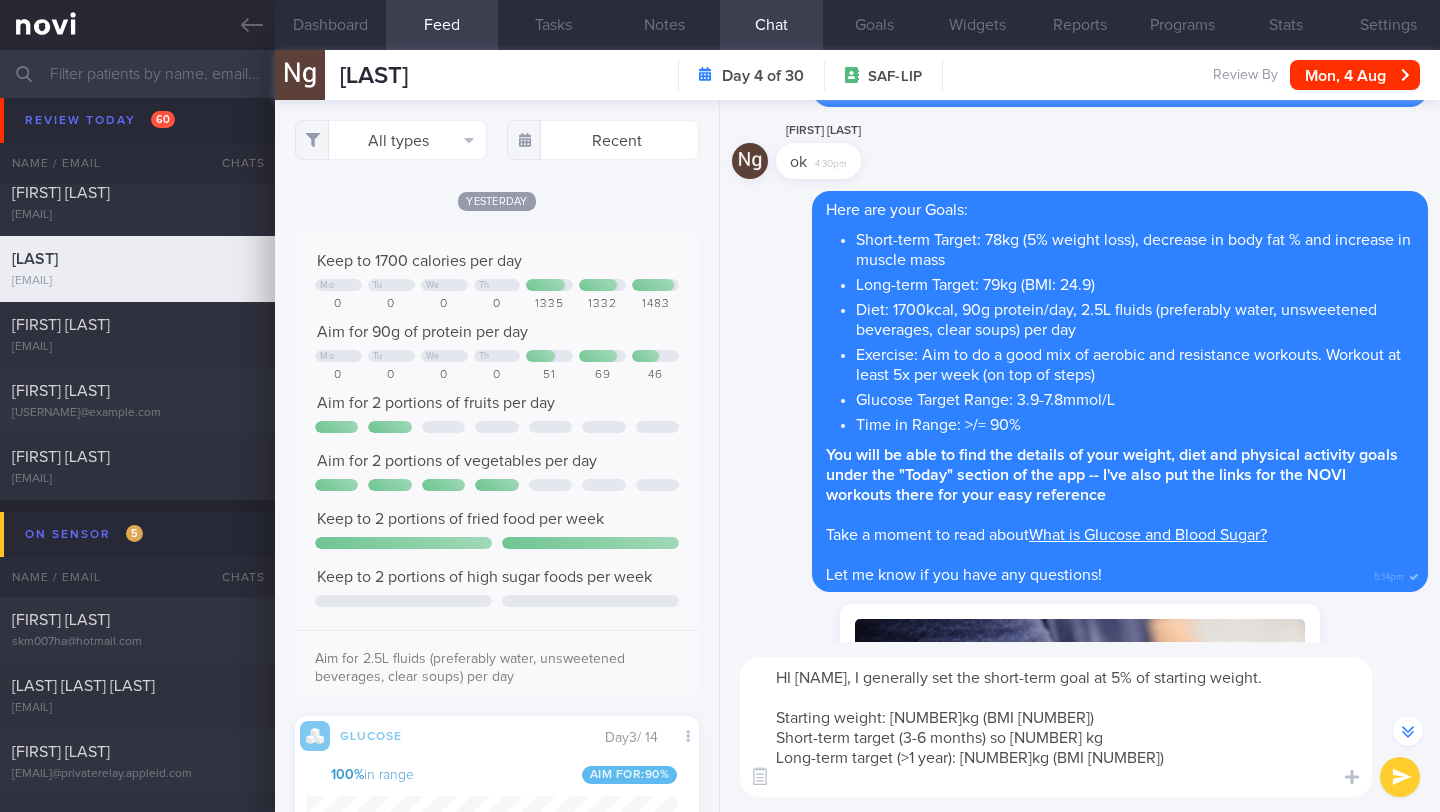 click on "HI [NAME], I generally set the short-term goal at 5% of starting weight.
Starting weight: [NUMBER]kg (BMI [NUMBER])
Short-term target (3-6 months) so [NUMBER] kg
Long-term target (>1 year): [NUMBER]kg (BMI [NUMBER])" at bounding box center (1056, 727) 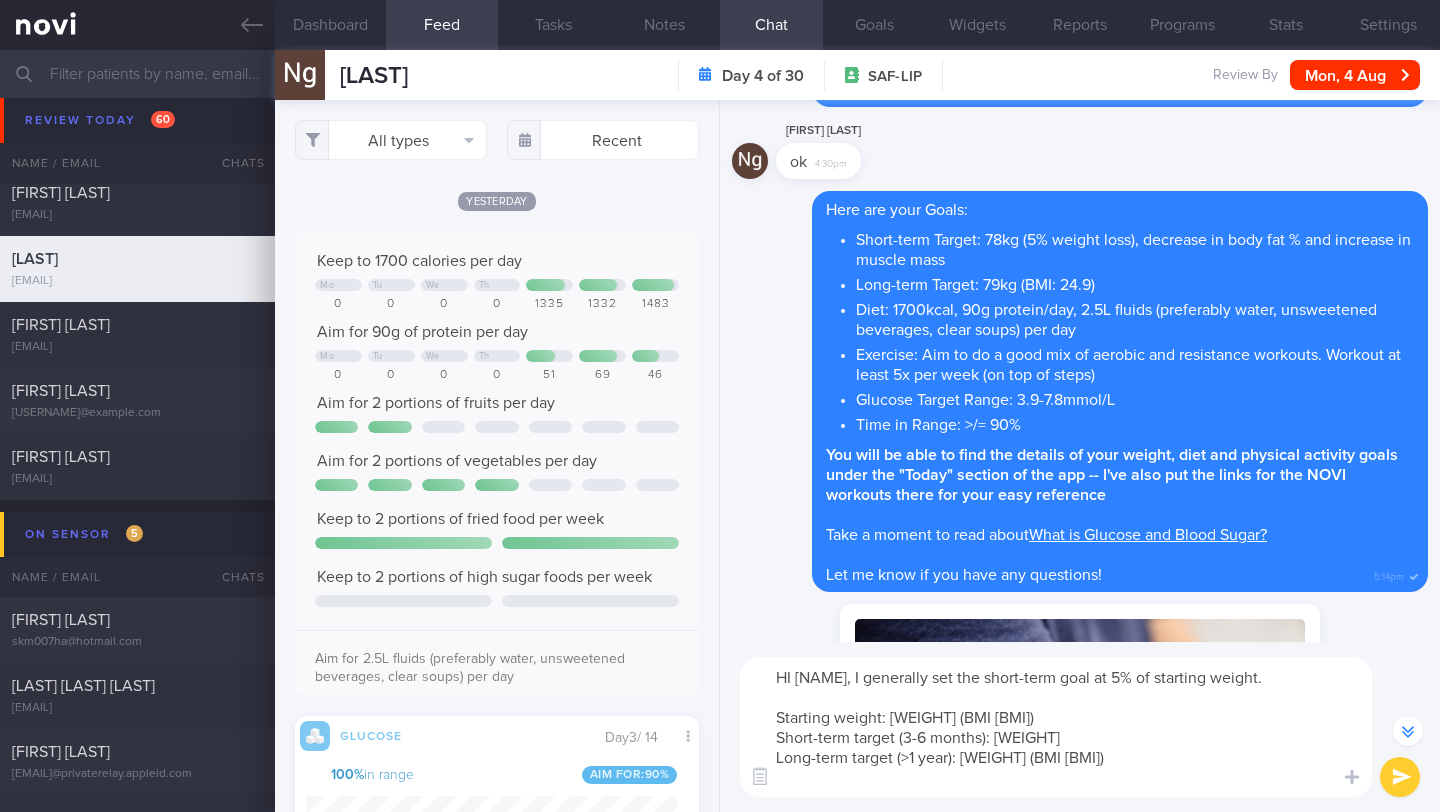 drag, startPoint x: 964, startPoint y: 759, endPoint x: 1089, endPoint y: 759, distance: 125 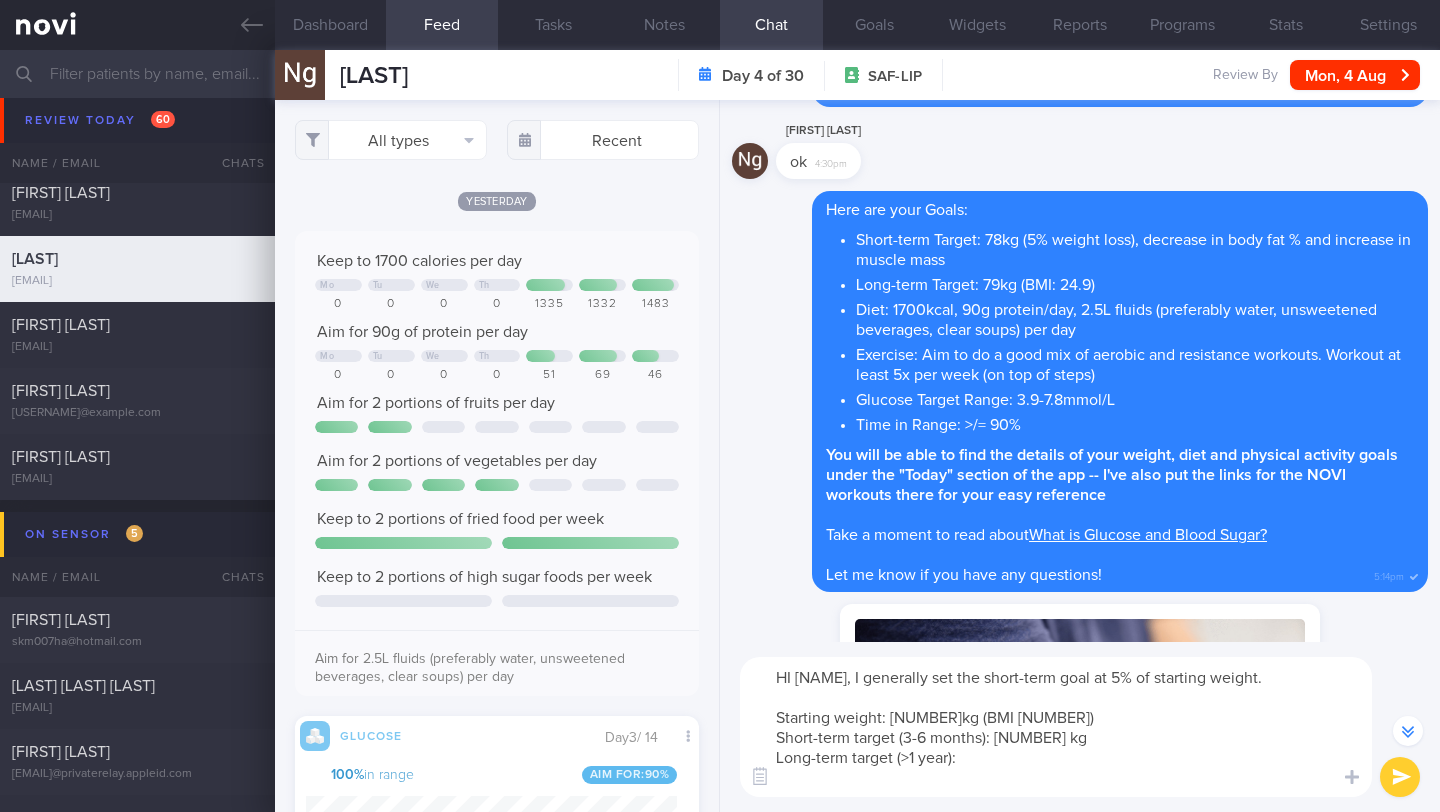 click on "HI [NAME], I generally set the short-term goal at 5% of starting weight.
Starting weight: [NUMBER]kg (BMI [NUMBER])
Short-term target (3-6 months): [NUMBER] kg
Long-term target (>1 year):" at bounding box center [1056, 727] 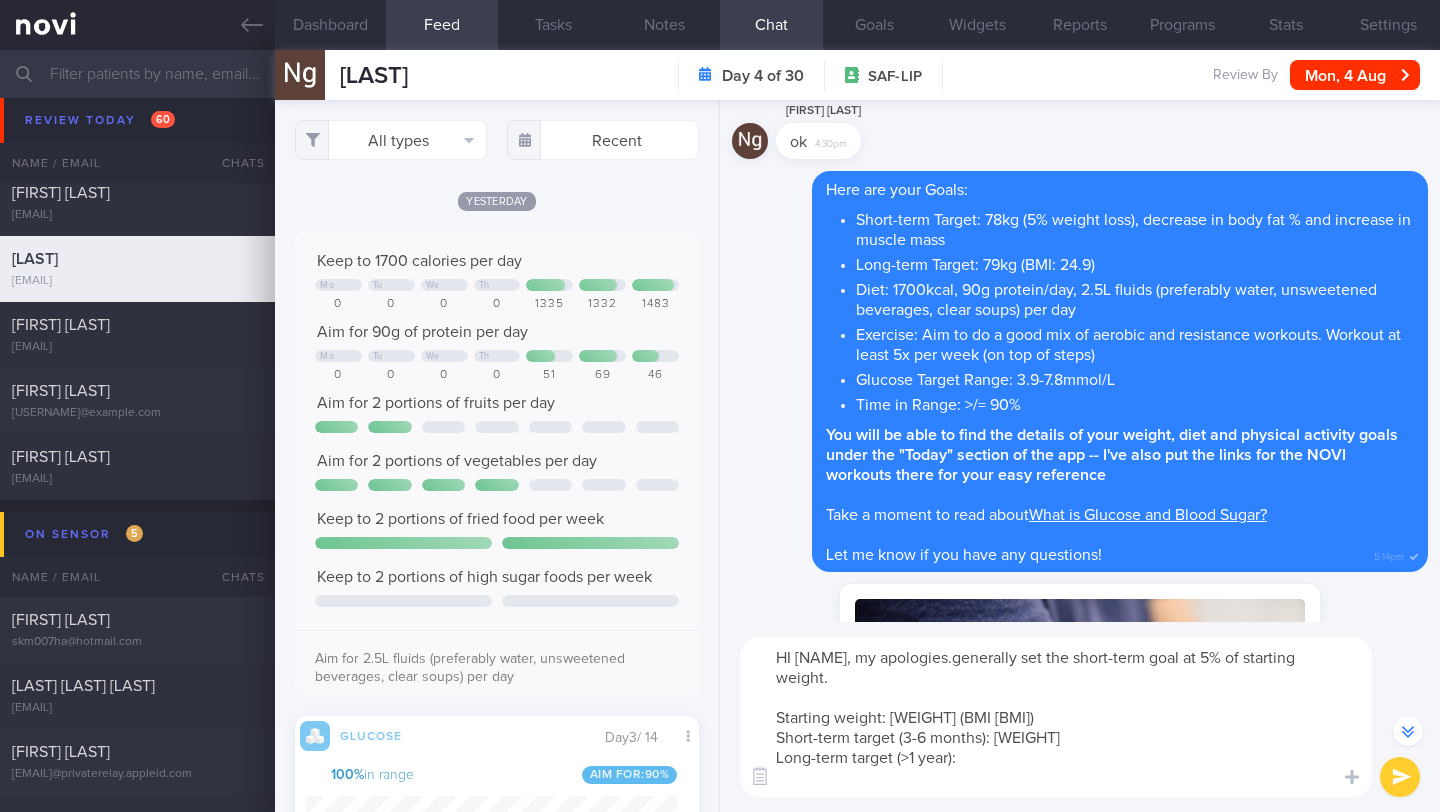 scroll, scrollTop: -918, scrollLeft: 0, axis: vertical 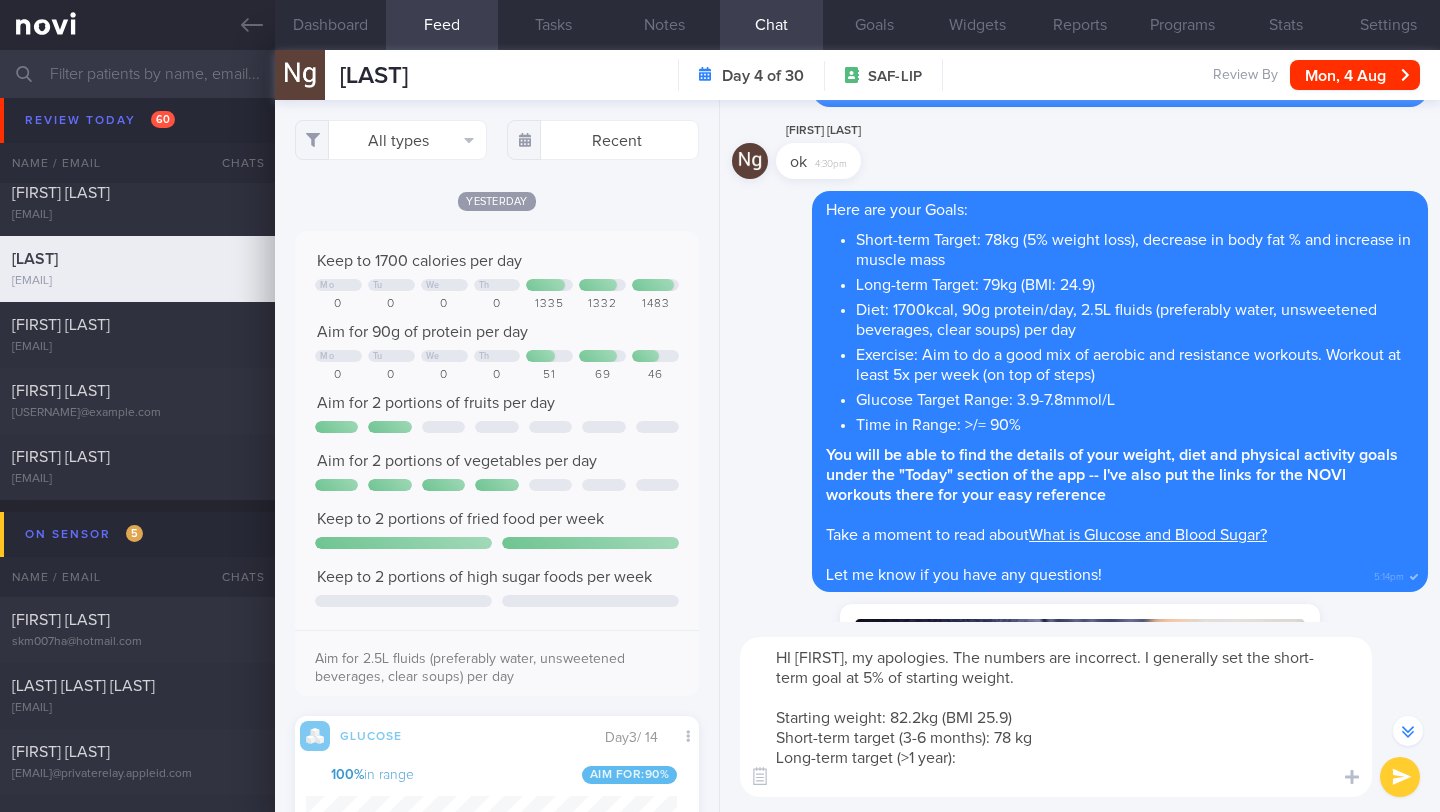 drag, startPoint x: 776, startPoint y: 720, endPoint x: 1061, endPoint y: 733, distance: 285.29633 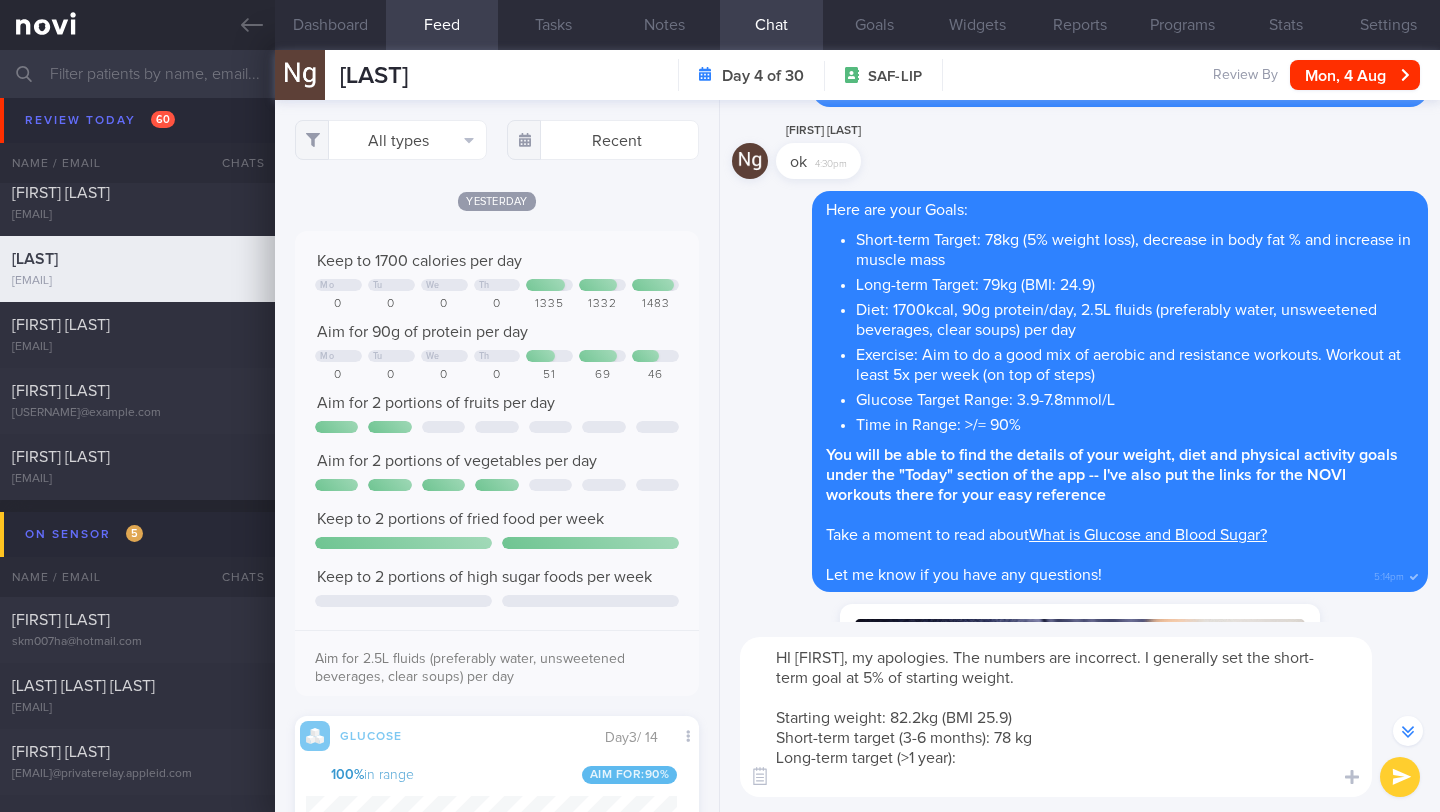 click on "HI [FIRST], my apologies. The numbers are incorrect. I generally set the short-term goal at 5% of starting weight.
Starting weight: 82.2kg (BMI 25.9)
Short-term target (3-6 months): 78 kg
Long-term target (>1 year):" at bounding box center (1056, 717) 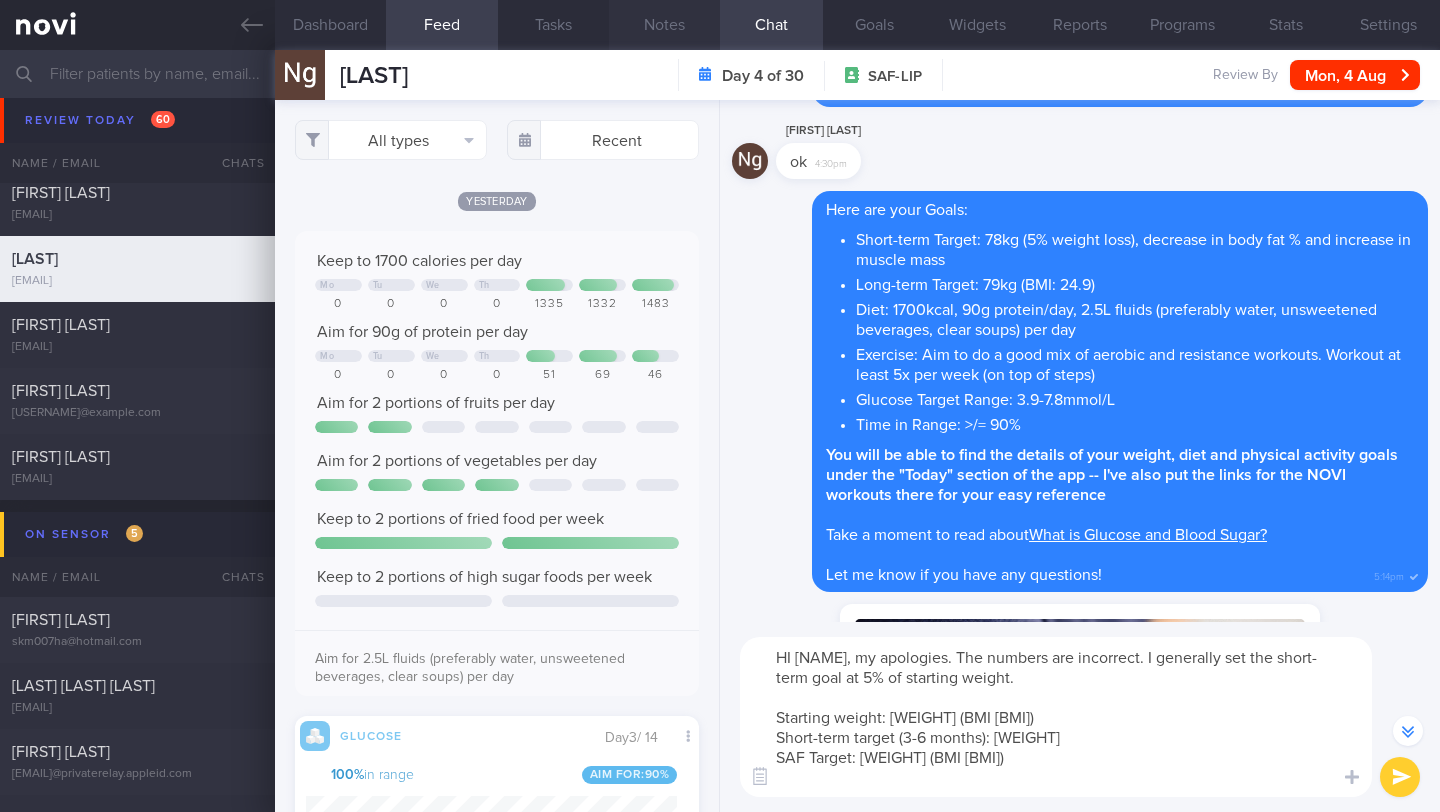scroll, scrollTop: -938, scrollLeft: 0, axis: vertical 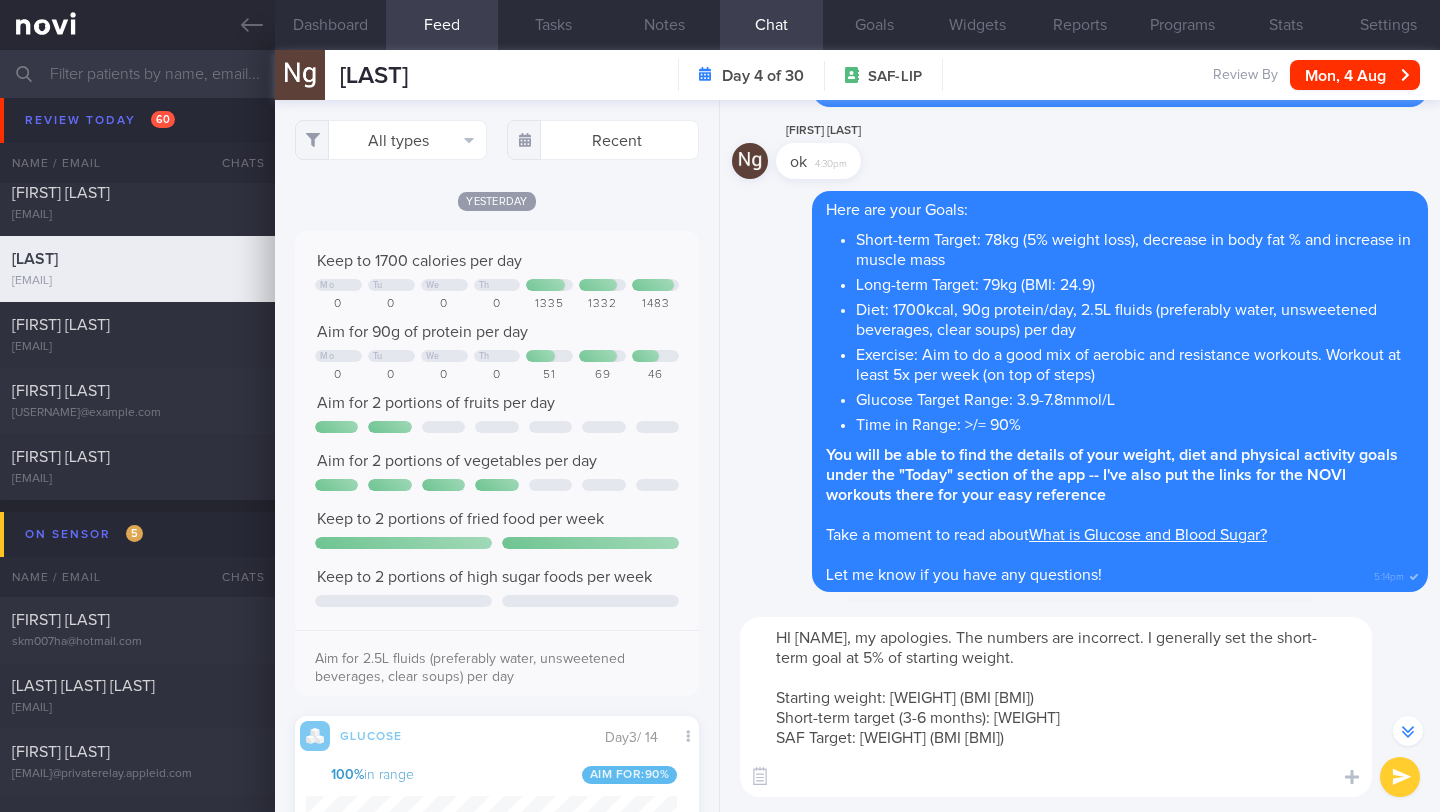 drag, startPoint x: 1149, startPoint y: 641, endPoint x: 956, endPoint y: 634, distance: 193.1269 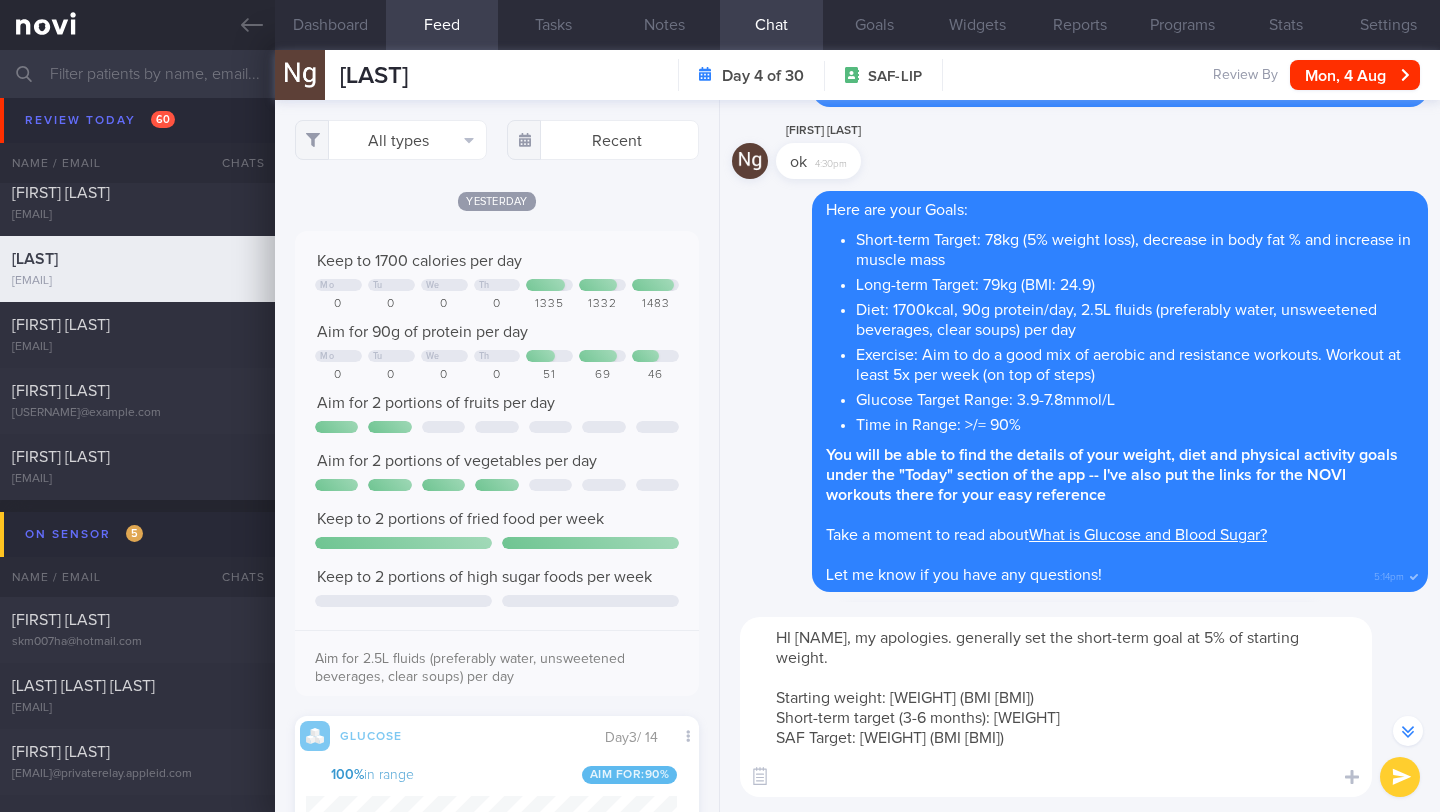 click on "HI [NAME], my apologies. generally set the short-term goal at 5% of starting weight.
Starting weight: [WEIGHT] (BMI [BMI])
Short-term target (3-6 months): [WEIGHT]
SAF Target: [WEIGHT] (BMI [BMI])" at bounding box center (1056, 707) 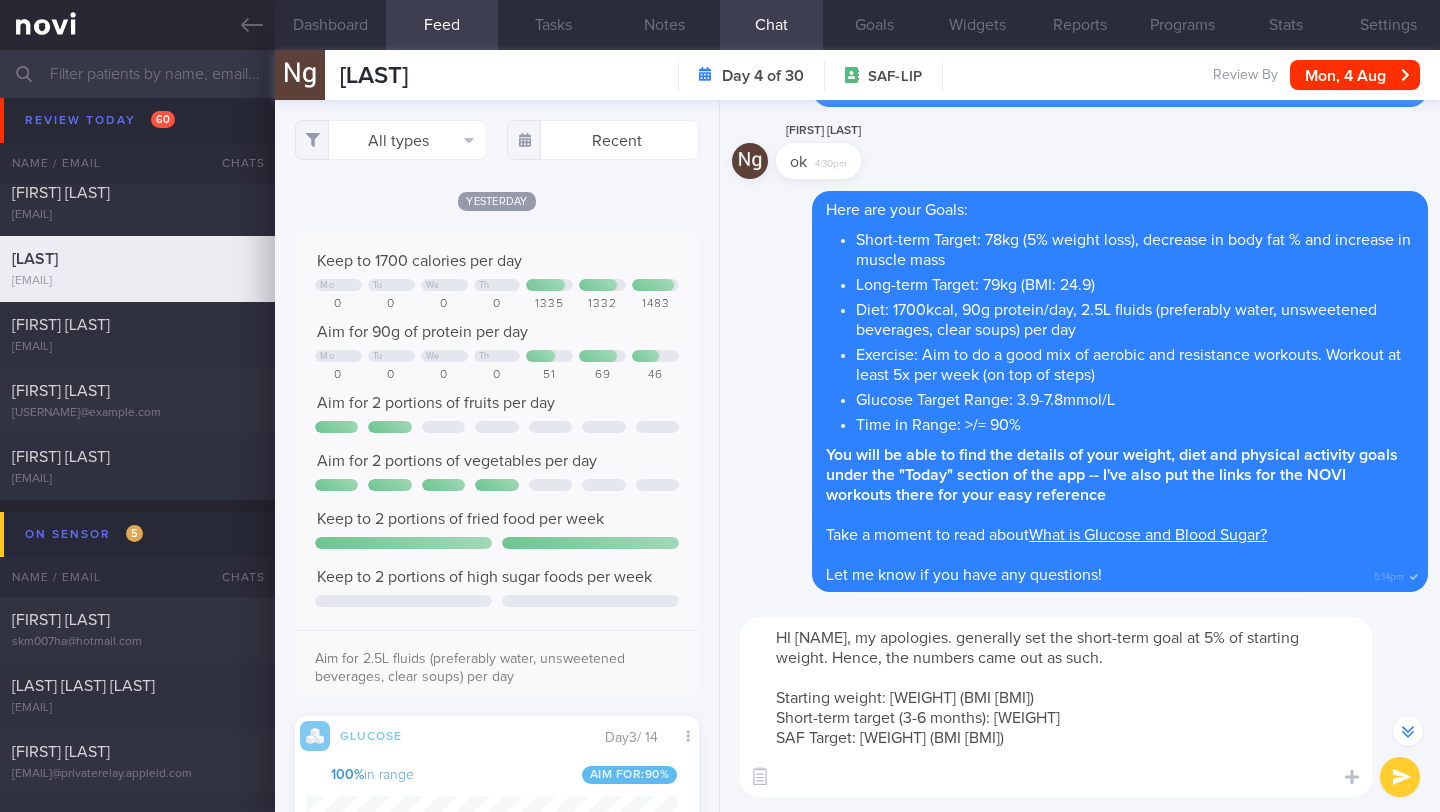 click on "HI [NAME], my apologies. generally set the short-term goal at 5% of starting weight. Hence, the numbers came out as such.
Starting weight: [WEIGHT] (BMI [BMI])
Short-term target (3-6 months): [WEIGHT]
SAF Target: [WEIGHT] (BMI [BMI])" at bounding box center [1056, 707] 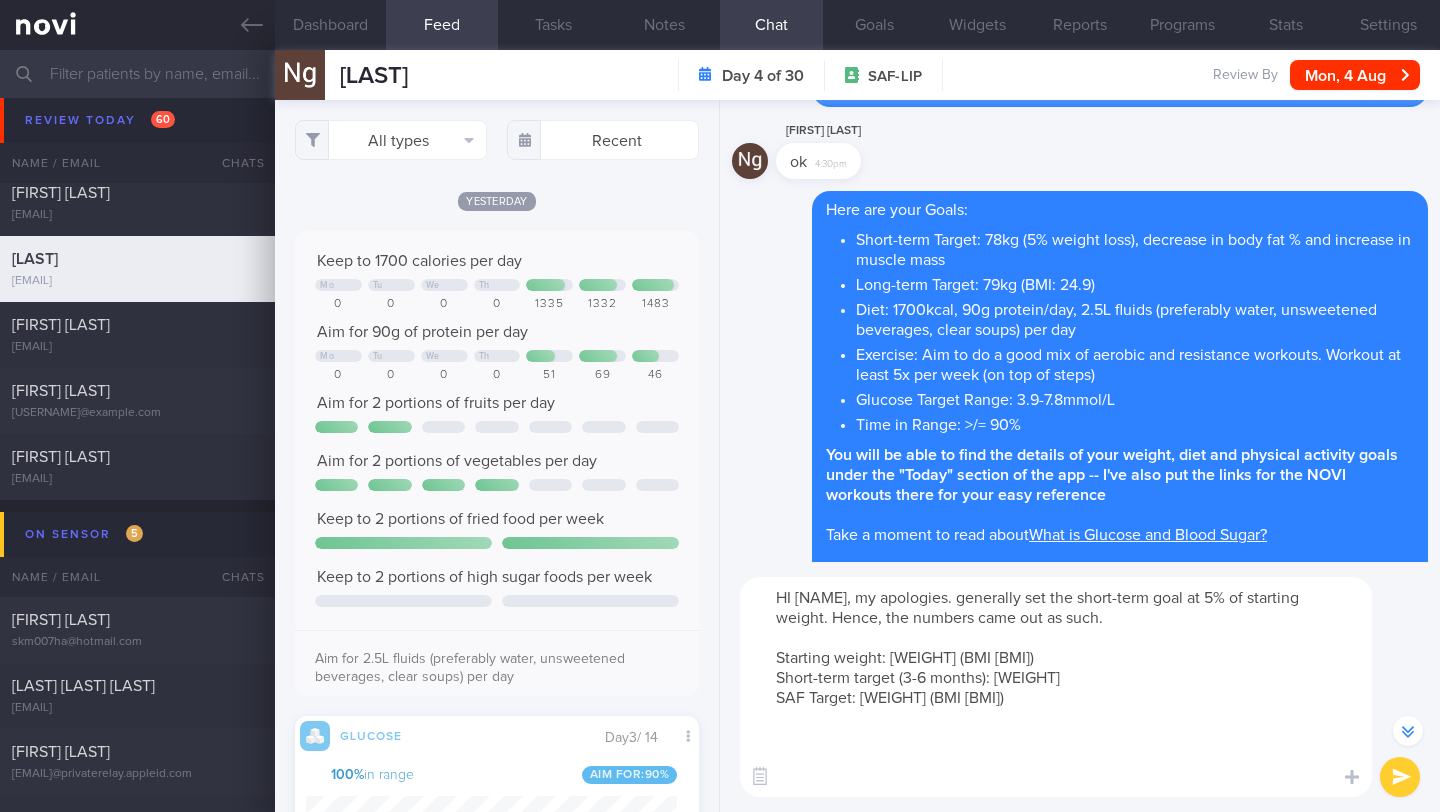 scroll, scrollTop: -978, scrollLeft: 0, axis: vertical 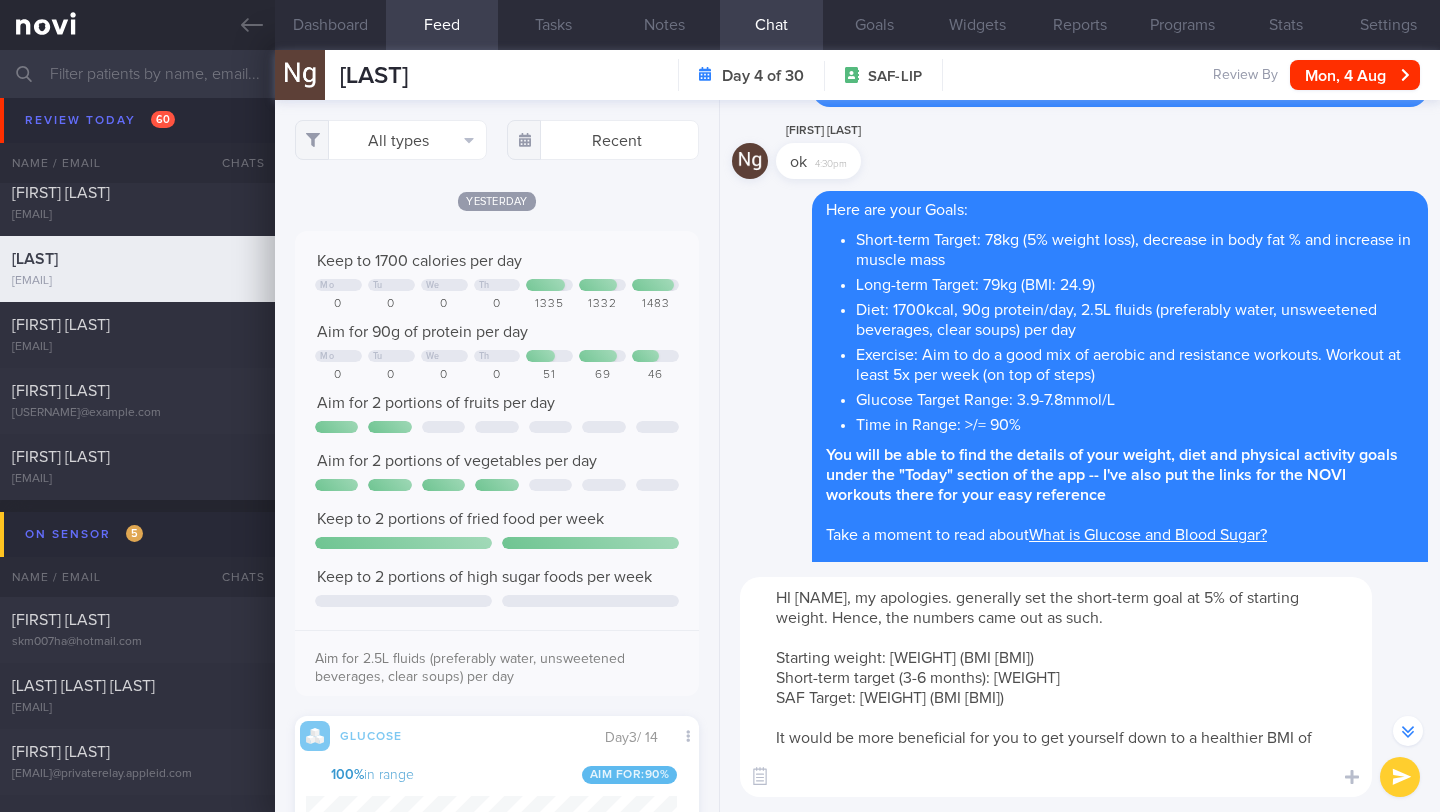 click on "HI [NAME], my apologies. generally set the short-term goal at 5% of starting weight. Hence, the numbers came out as such.
Starting weight: [WEIGHT] (BMI [BMI])
Short-term target (3-6 months): [WEIGHT]
SAF Target: [WEIGHT] (BMI [BMI])
It would be more beneficial for you to get yourself down to a healthier BMI of" at bounding box center (1056, 687) 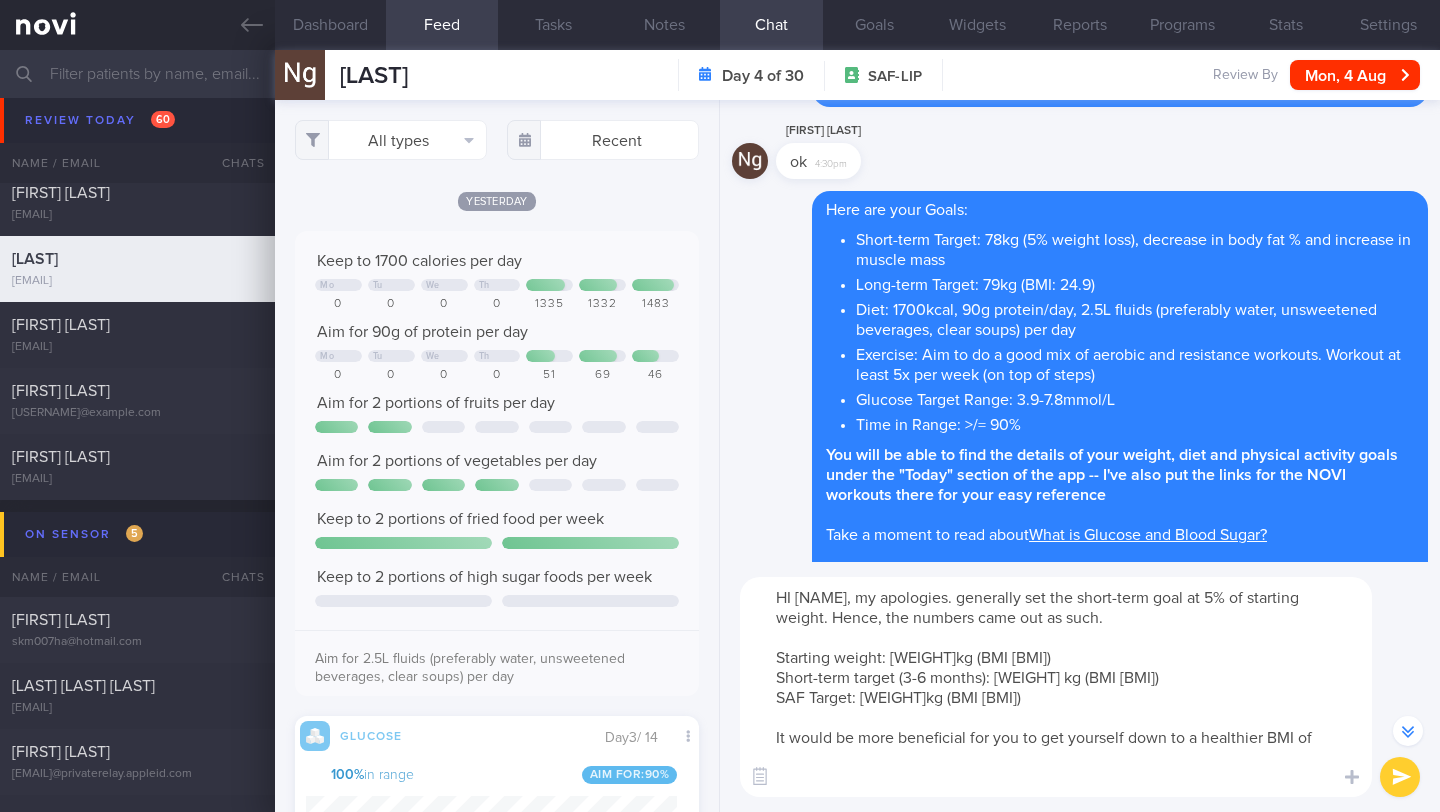 click on "HI [NAME], my apologies. generally set the short-term goal at 5% of starting weight. Hence, the numbers came out as such.
Starting weight: [WEIGHT]kg (BMI [BMI])
Short-term target (3-6 months): [WEIGHT] kg (BMI [BMI])
SAF Target: [WEIGHT]kg (BMI [BMI])
It would be more beneficial for you to get yourself down to a healthier BMI of" at bounding box center [1056, 687] 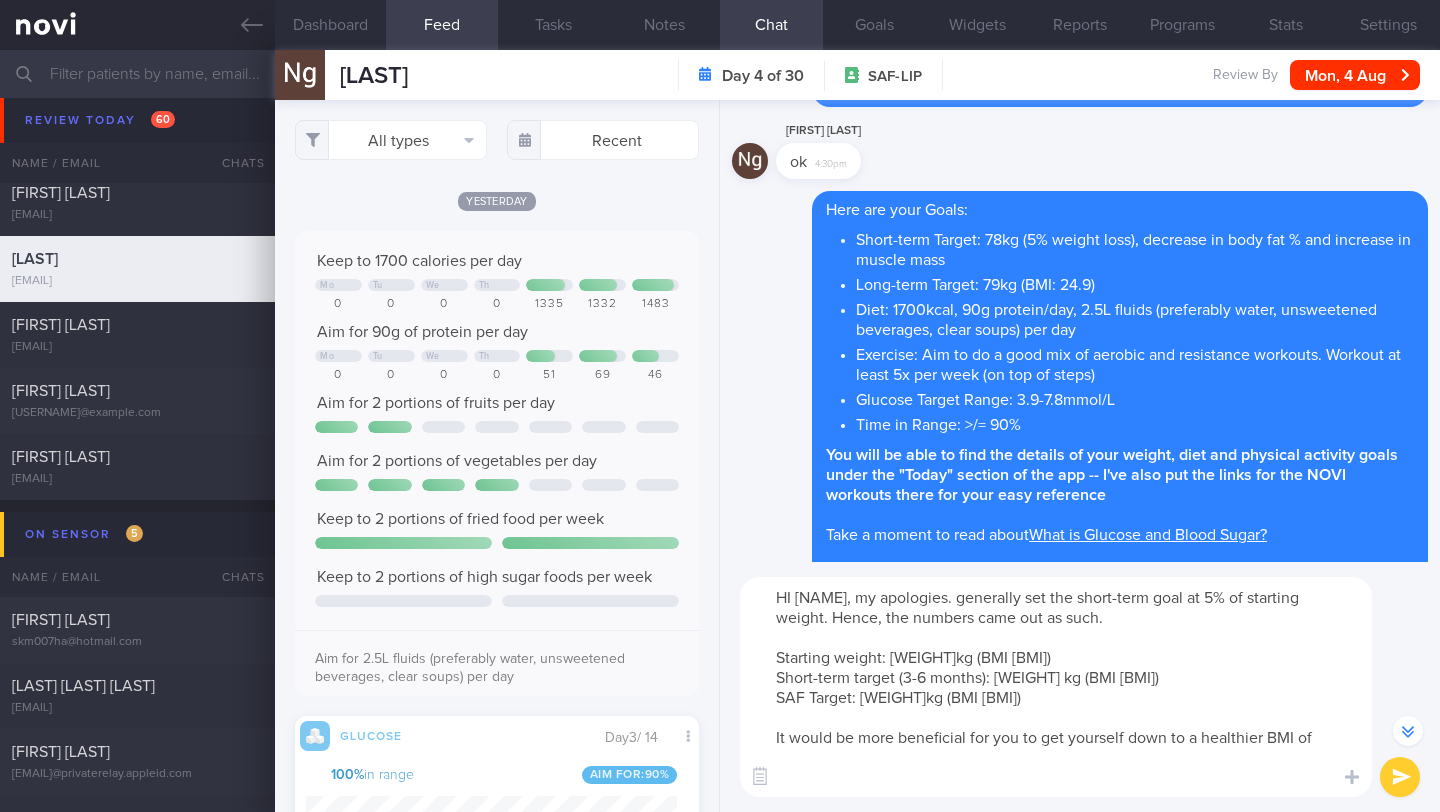 drag, startPoint x: 790, startPoint y: 740, endPoint x: 761, endPoint y: 740, distance: 29 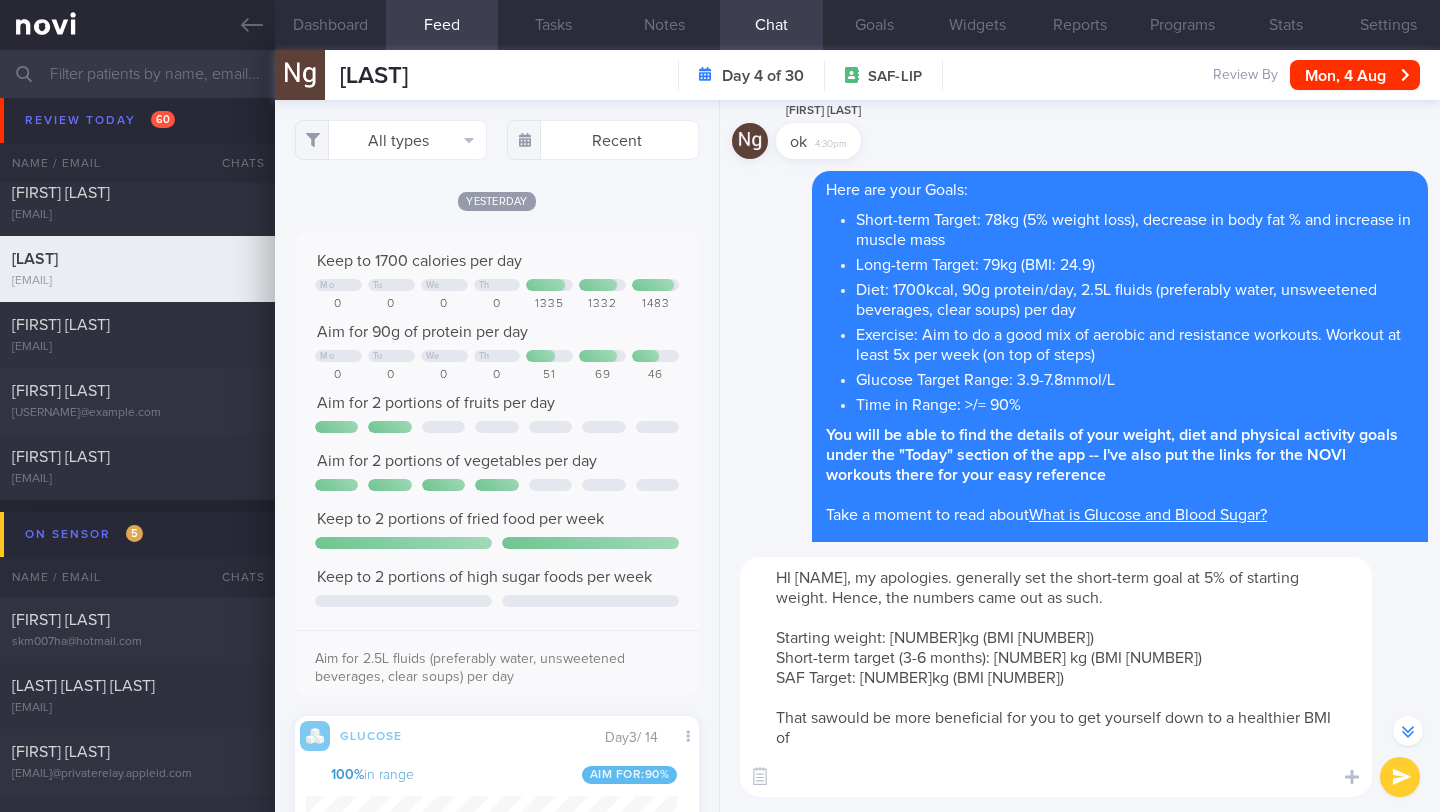 scroll, scrollTop: -998, scrollLeft: 0, axis: vertical 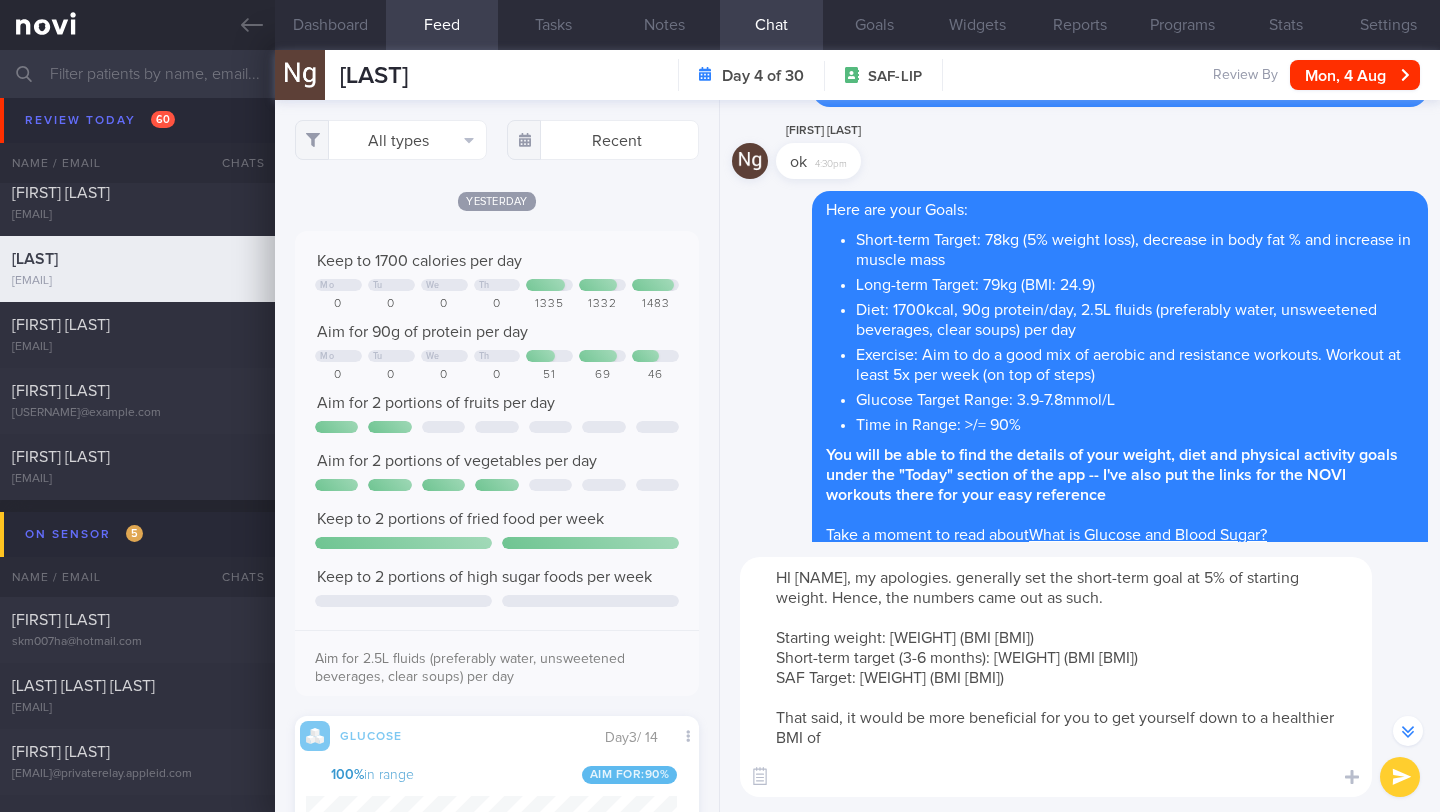 click on "HI [NAME], my apologies. generally set the short-term goal at 5% of starting weight. Hence, the numbers came out as such.
Starting weight: [WEIGHT] (BMI [BMI])
Short-term target (3-6 months): [WEIGHT] (BMI [BMI])
SAF Target: [WEIGHT] (BMI [BMI])
That said, it would be more beneficial for you to get yourself down to a healthier BMI of" at bounding box center (1056, 677) 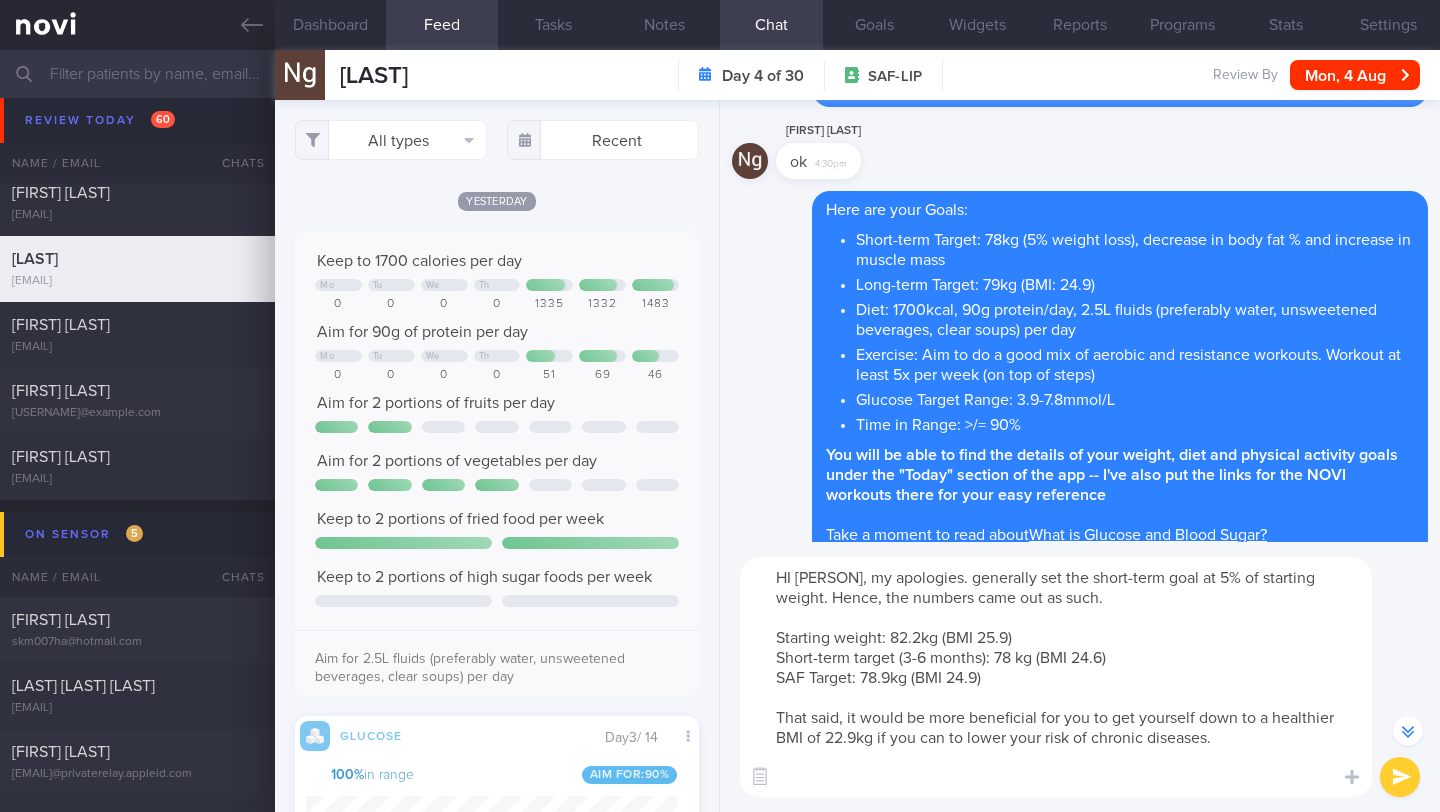 drag, startPoint x: 1274, startPoint y: 720, endPoint x: 1353, endPoint y: 719, distance: 79.00633 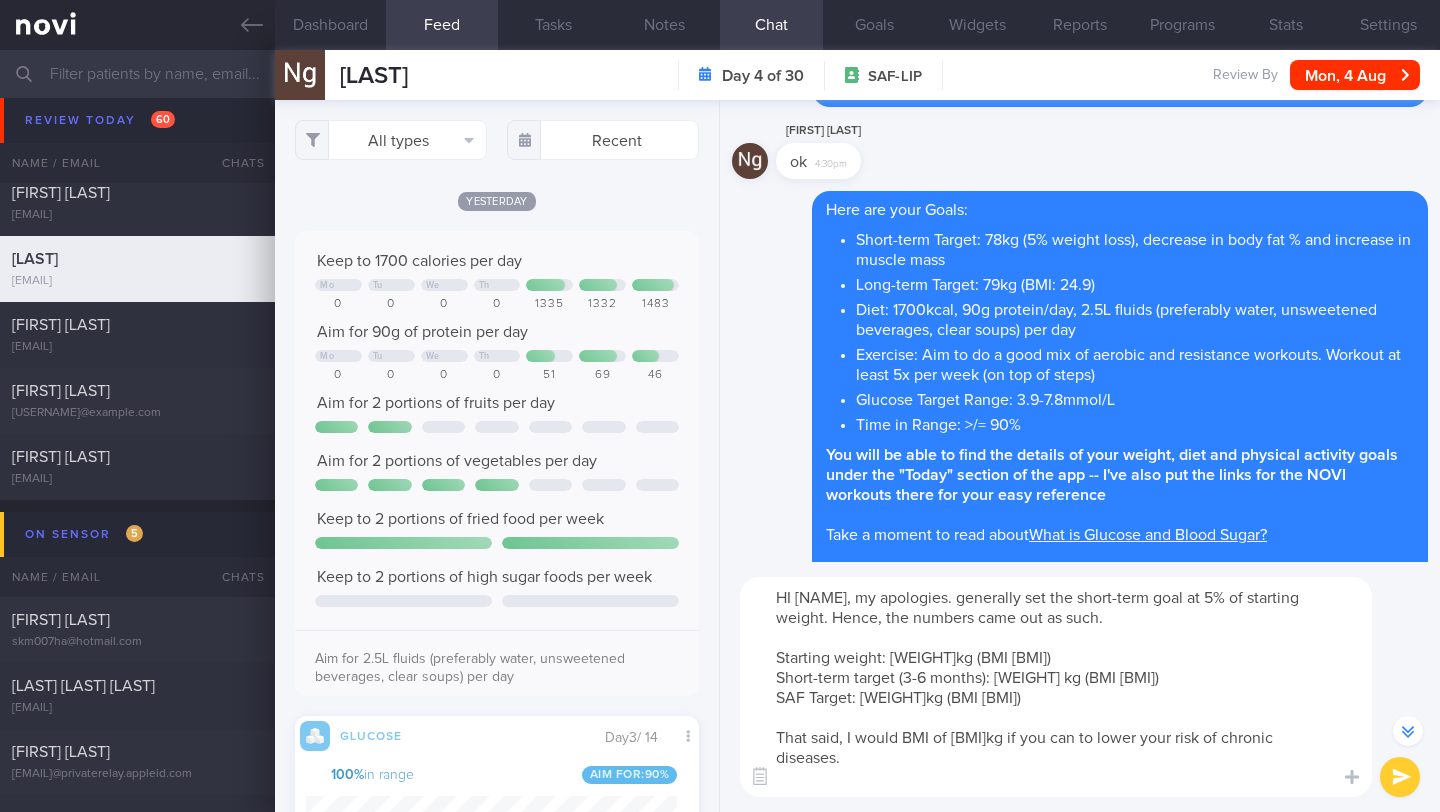 scroll, scrollTop: -998, scrollLeft: 0, axis: vertical 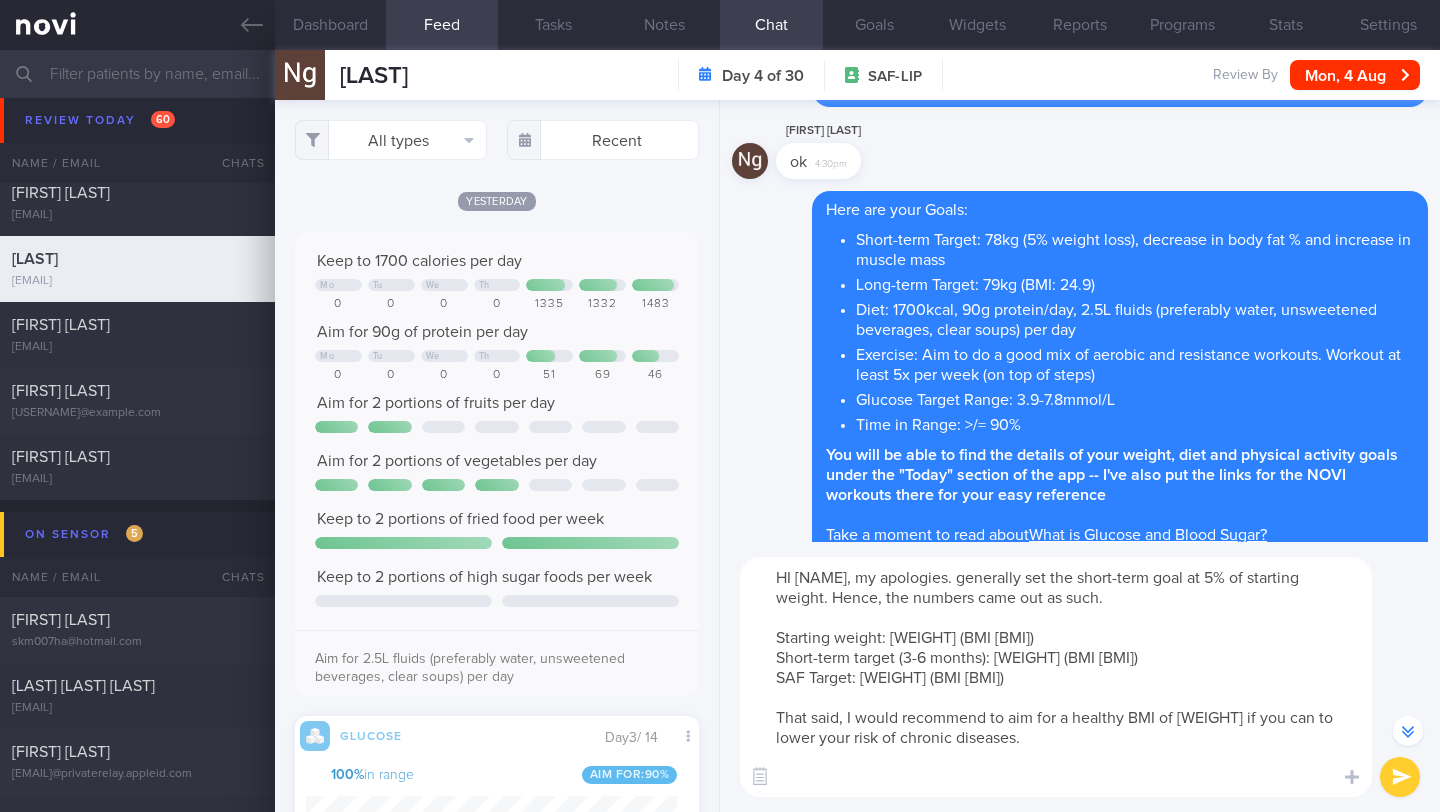 click on "HI [NAME], my apologies. generally set the short-term goal at 5% of starting weight. Hence, the numbers came out as such.
Starting weight: [WEIGHT] (BMI [BMI])
Short-term target (3-6 months): [WEIGHT] (BMI [BMI])
SAF Target: [WEIGHT] (BMI [BMI])
That said, I would recommend to aim for a healthy BMI of [WEIGHT] if you can to lower your risk of chronic diseases." at bounding box center [1056, 677] 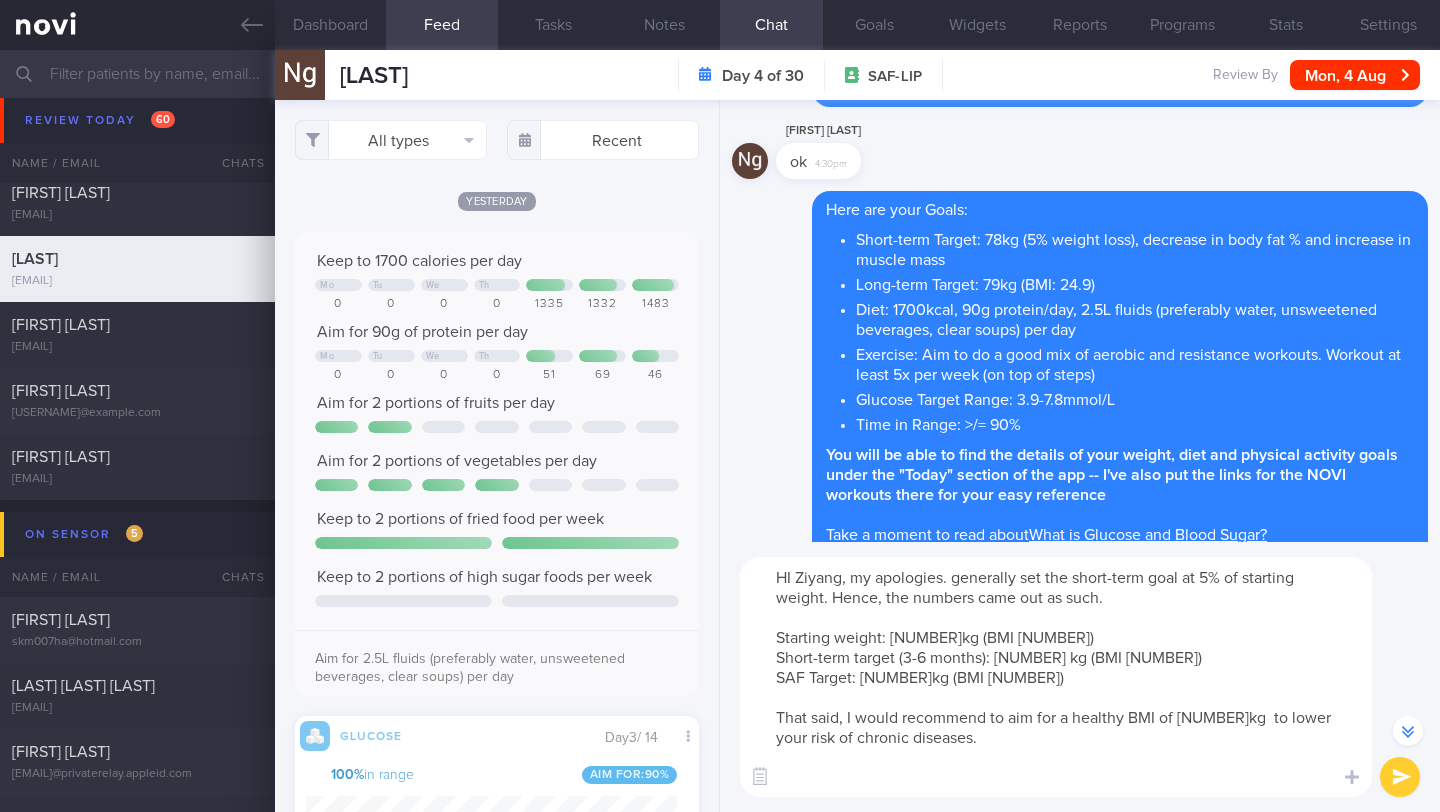click on "HI Ziyang, my apologies. generally set the short-term goal at 5% of starting weight. Hence, the numbers came out as such.
Starting weight: [NUMBER]kg (BMI [NUMBER])
Short-term target (3-6 months): [NUMBER] kg (BMI [NUMBER])
SAF Target: [NUMBER]kg (BMI [NUMBER])
That said, I would recommend to aim for a healthy BMI of [NUMBER]kg  to lower your risk of chronic diseases." at bounding box center [1056, 677] 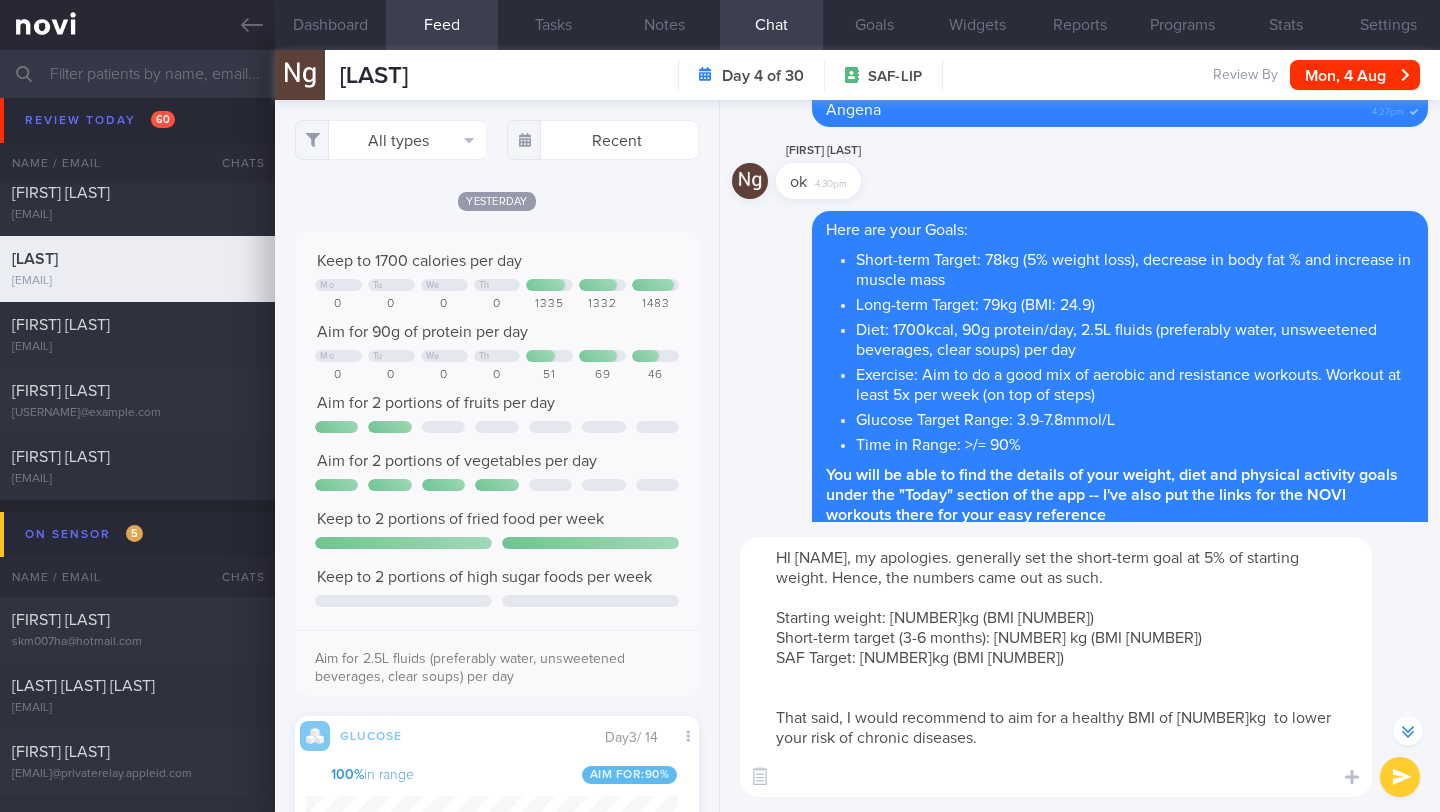 scroll, scrollTop: -1018, scrollLeft: 0, axis: vertical 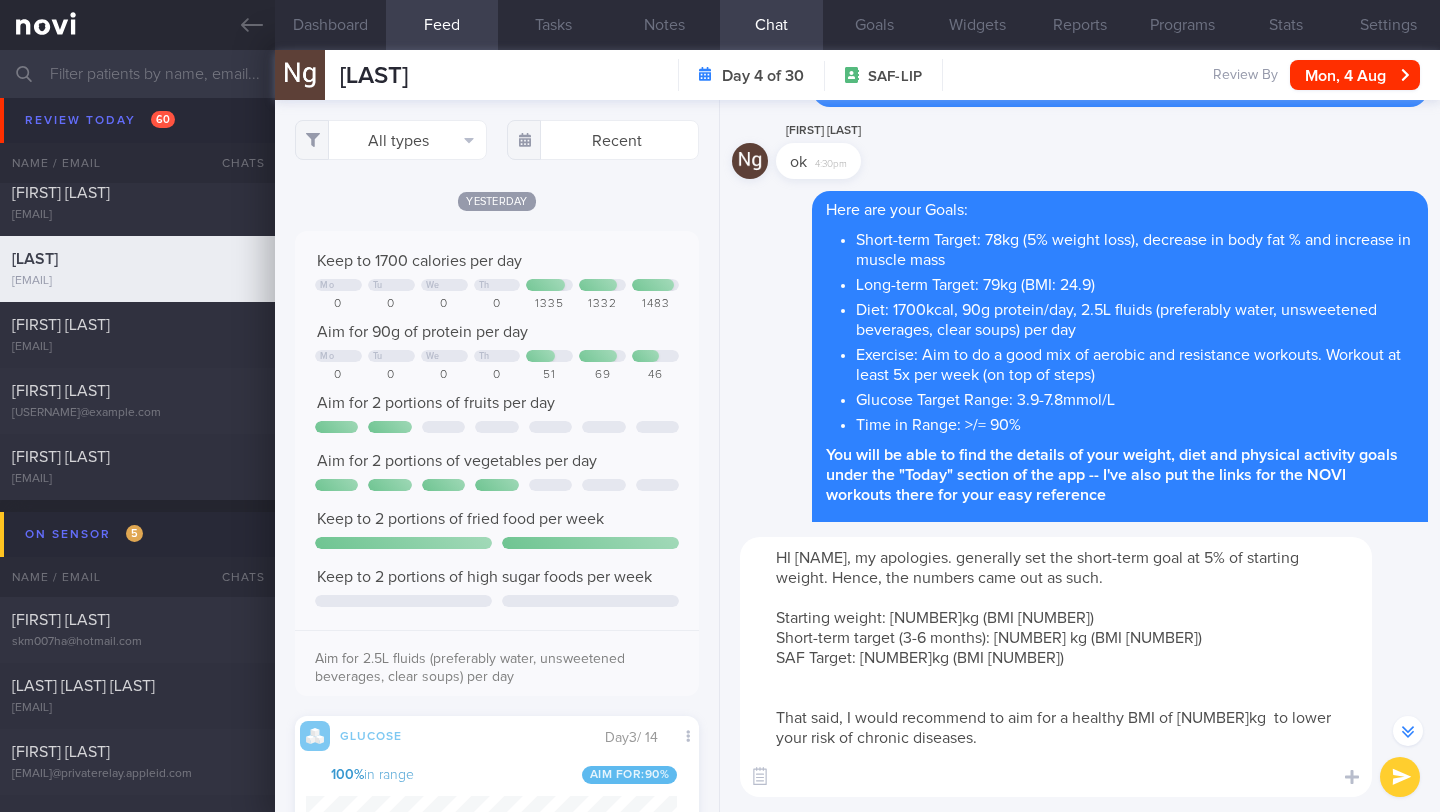 drag, startPoint x: 1046, startPoint y: 716, endPoint x: 853, endPoint y: 718, distance: 193.01036 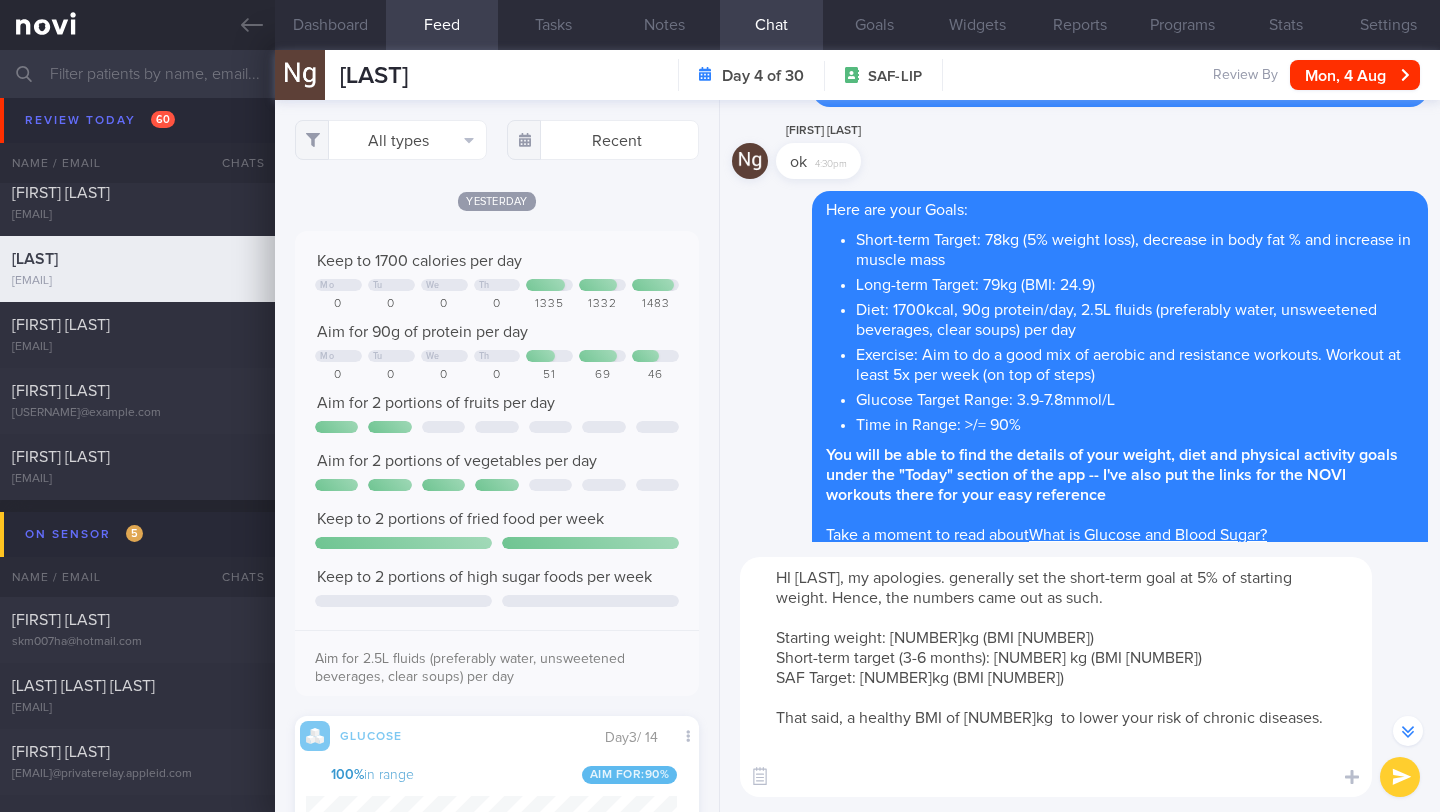 scroll, scrollTop: -978, scrollLeft: 0, axis: vertical 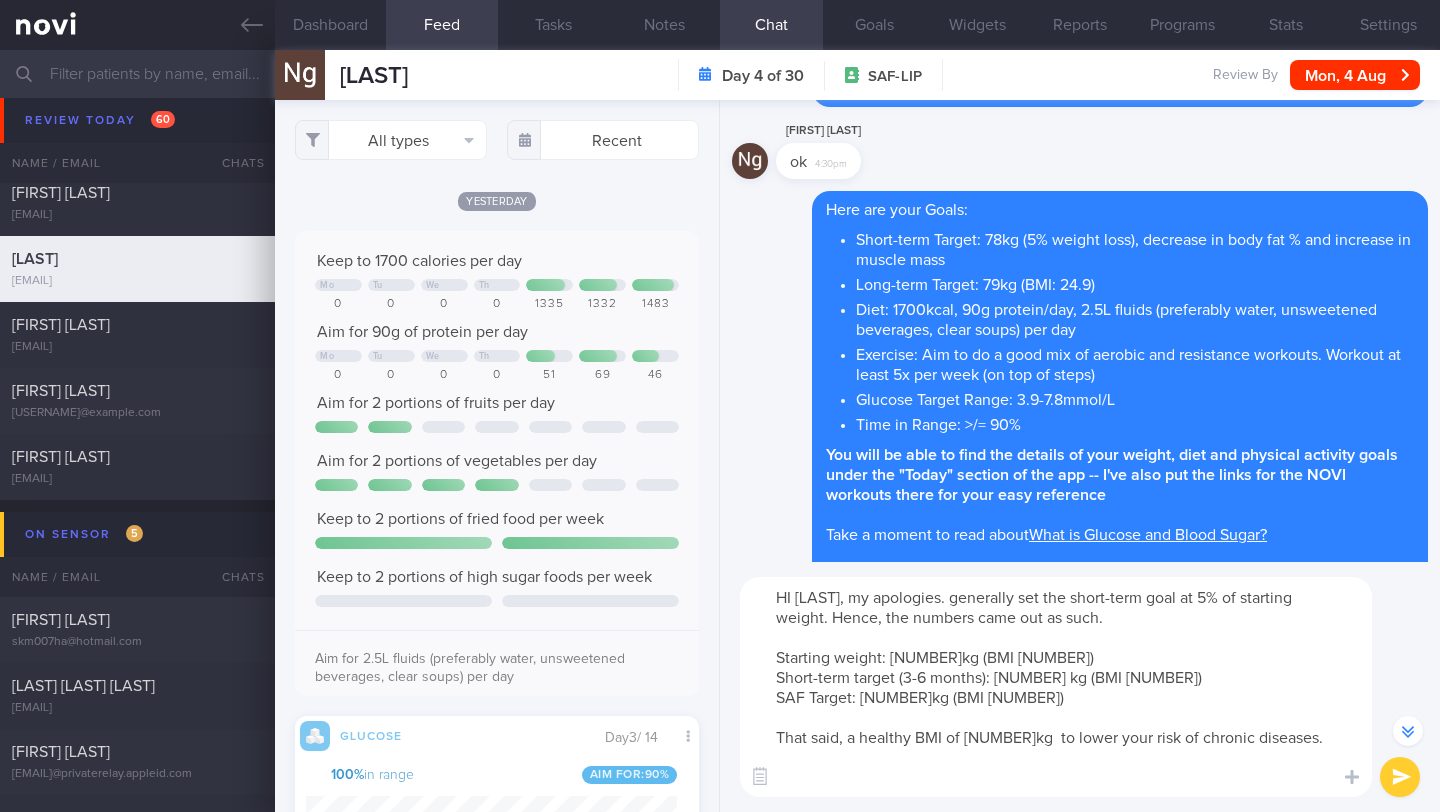 click on "HI [LAST], my apologies. generally set the short-term goal at 5% of starting weight. Hence, the numbers came out as such.
Starting weight: [NUMBER]kg (BMI [NUMBER])
Short-term target (3-6 months): [NUMBER] kg (BMI [NUMBER])
SAF Target: [NUMBER]kg (BMI [NUMBER])
That said, a healthy BMI of [NUMBER]kg  to lower your risk of chronic diseases." at bounding box center (1056, 687) 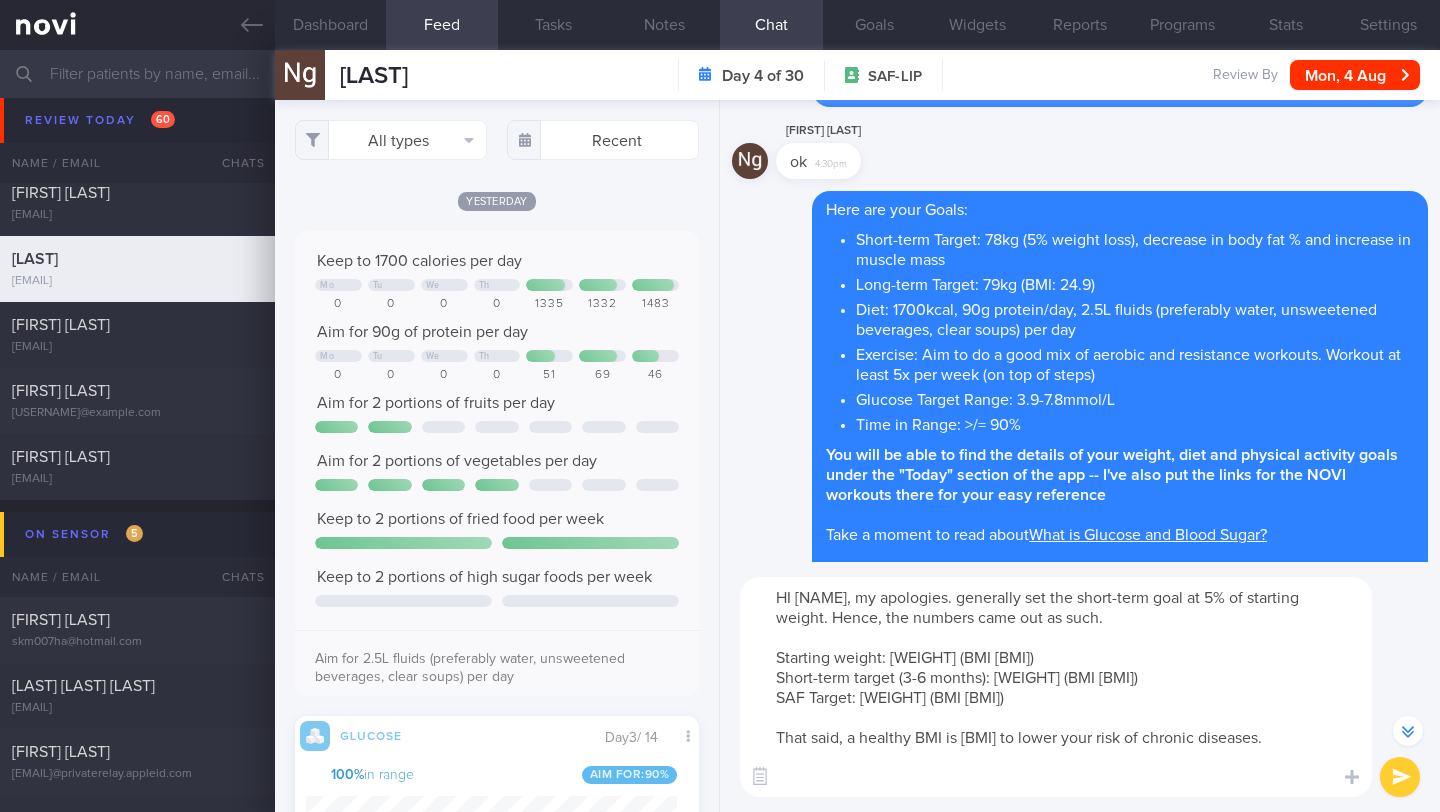 click on "HI [NAME], my apologies. generally set the short-term goal at 5% of starting weight. Hence, the numbers came out as such.
Starting weight: [WEIGHT] (BMI [BMI])
Short-term target (3-6 months): [WEIGHT] (BMI [BMI])
SAF Target: [WEIGHT] (BMI [BMI])
That said, a healthy BMI is [BMI] to lower your risk of chronic diseases." at bounding box center (1056, 687) 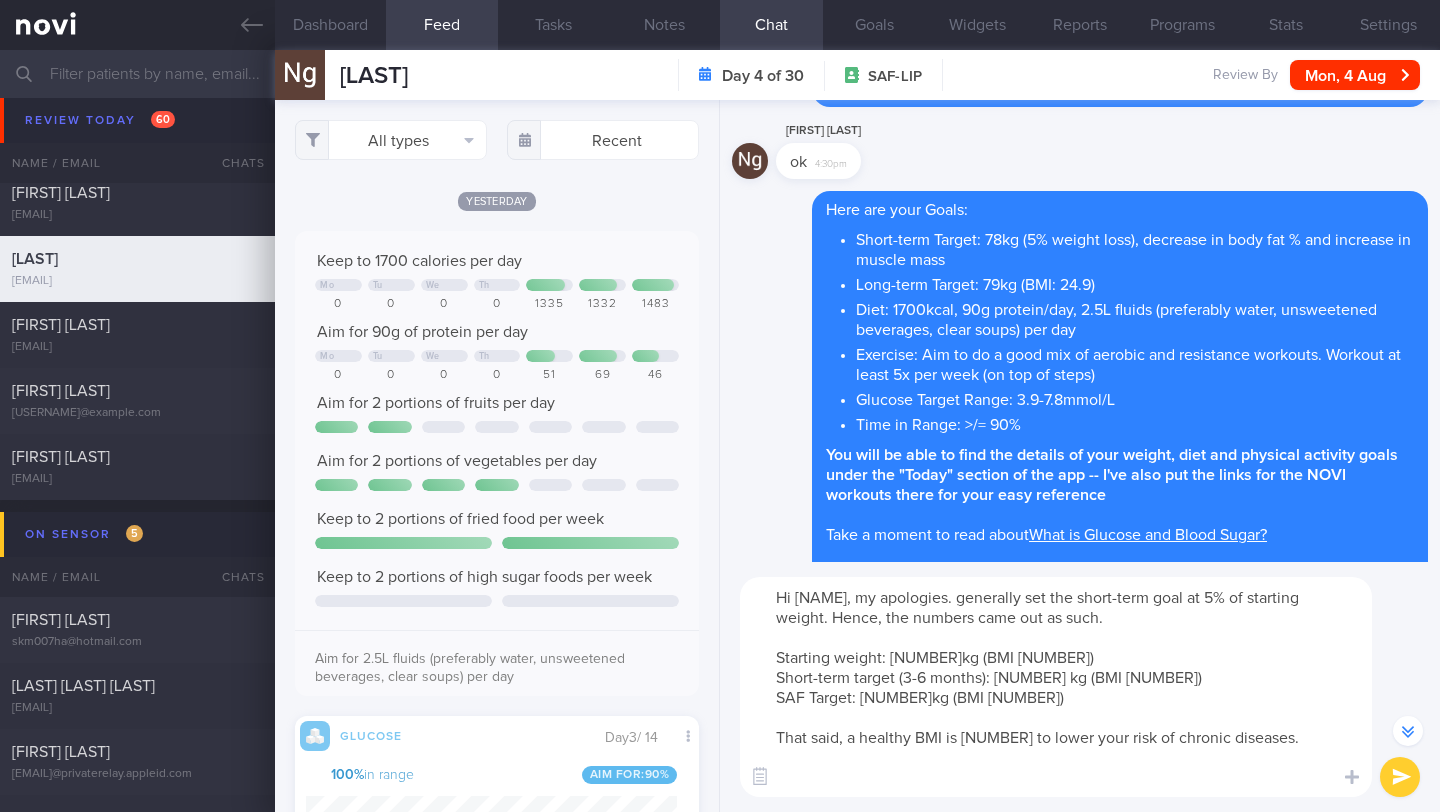 scroll, scrollTop: 999812, scrollLeft: 999624, axis: both 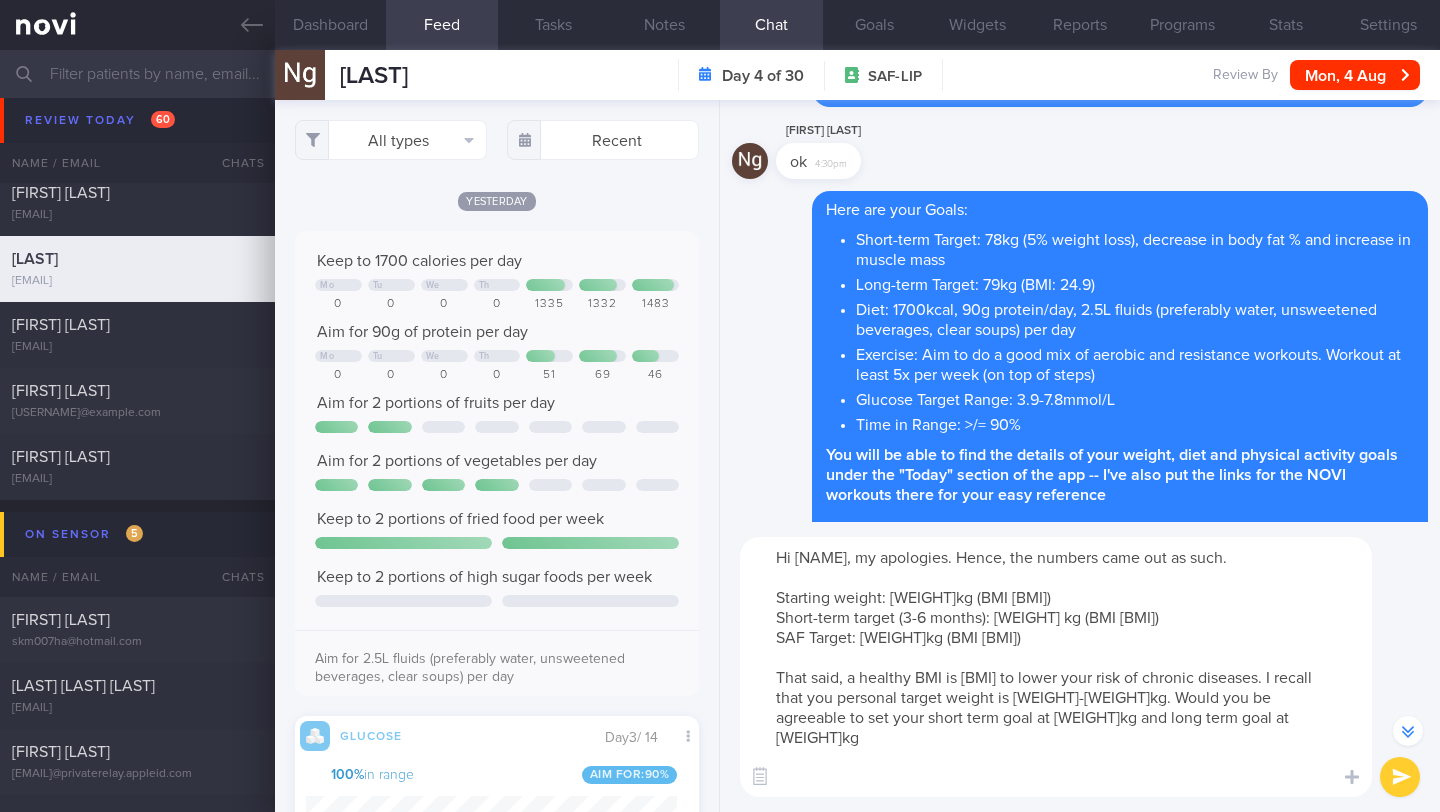 type on "Hi [NAME], my apologies. generally set the short-term goal at 5% of starting weight. Hence, the numbers came out as such.
Starting weight: 82.2kg (BMI 25.9)
Short-term target (3-6 months): 78 kg (BMI 24.6)
SAF Target: 78.9kg (BMI 24.9)
That said, a healthy BMI is 22.9 to lower your risk of chronic diseases. I recall that you personal target weight is 73-79kg. Would you be agreeable to set your short term goal at 79kg and long term goal at 73kg?" 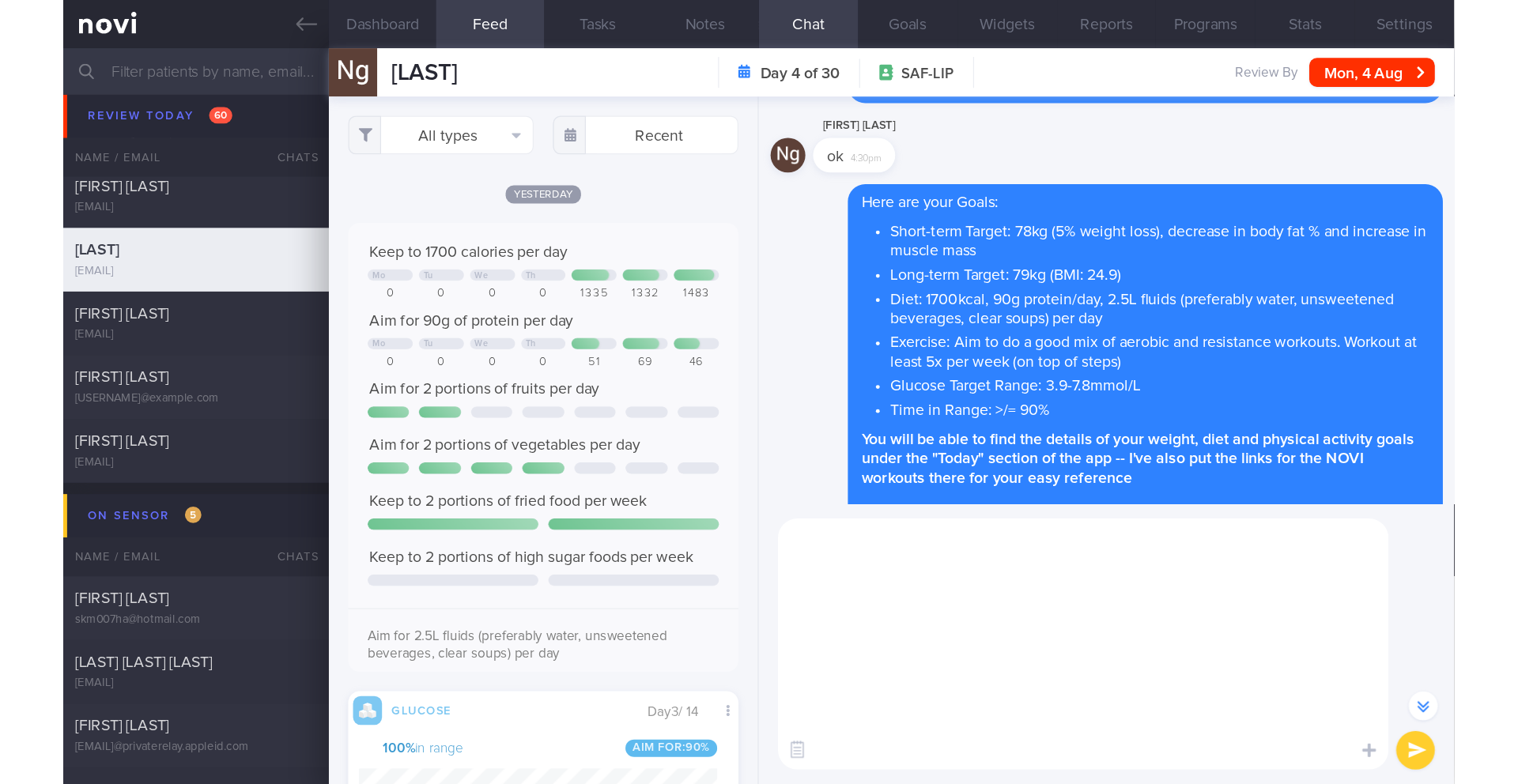 scroll, scrollTop: 0, scrollLeft: 0, axis: both 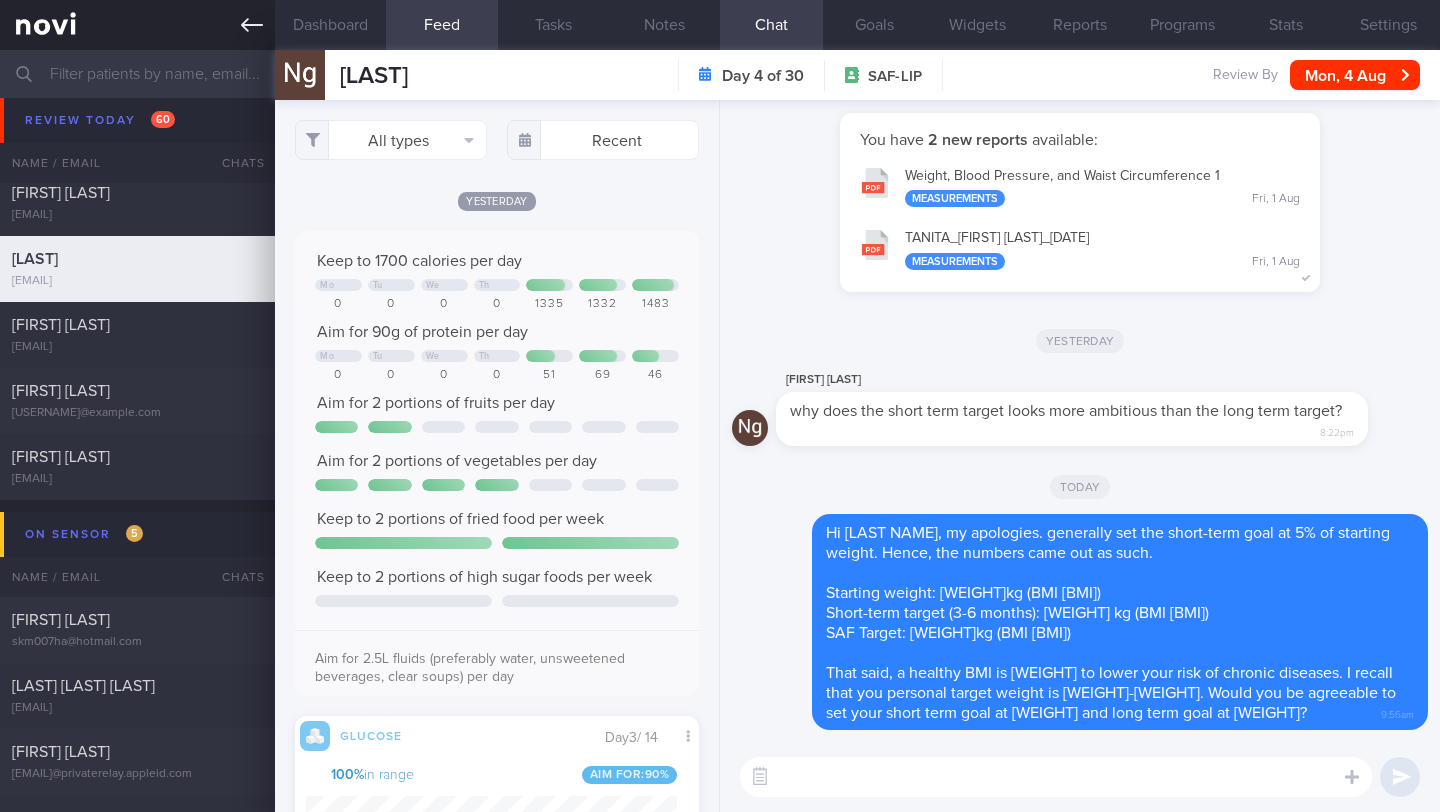 type 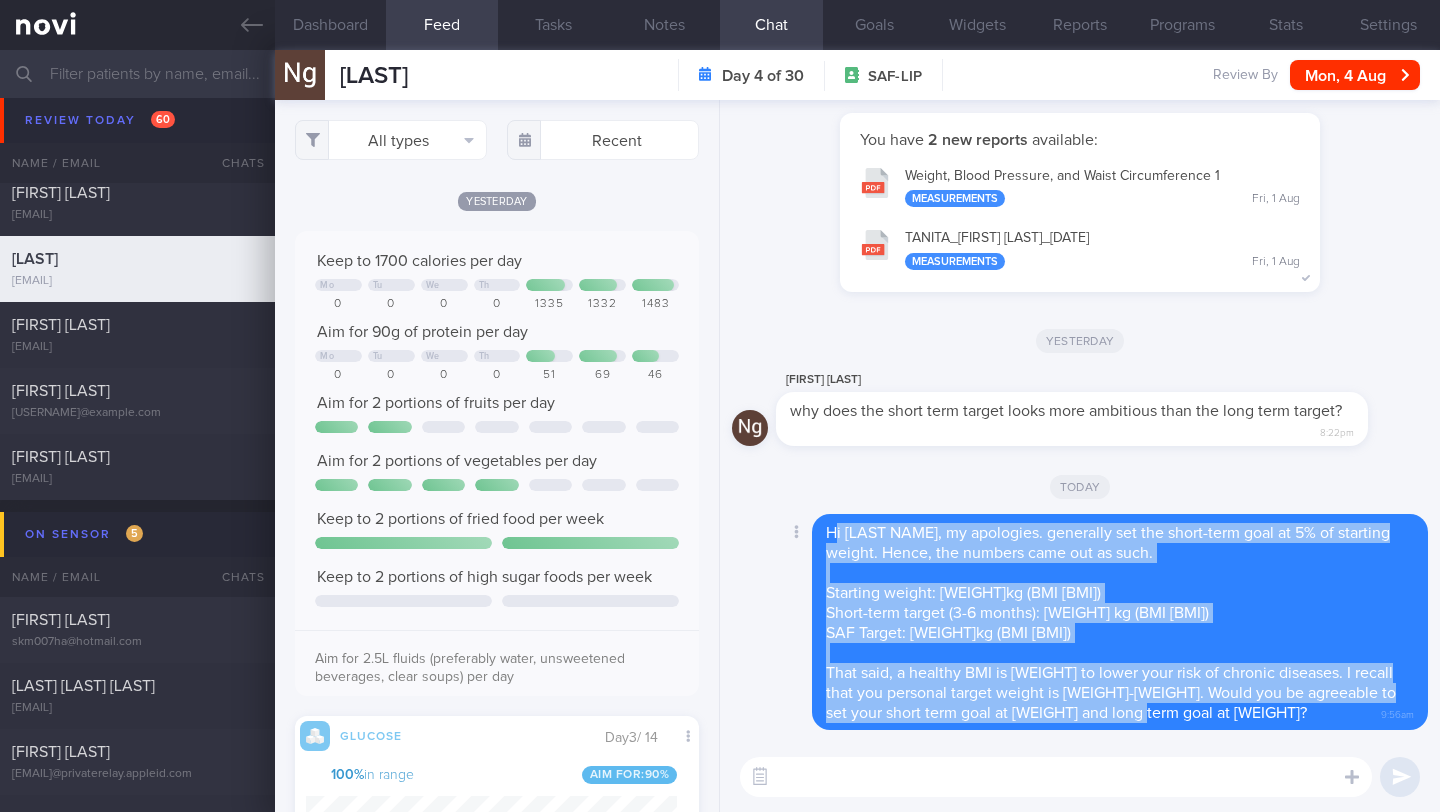 drag, startPoint x: 832, startPoint y: 536, endPoint x: 1170, endPoint y: 711, distance: 380.6166 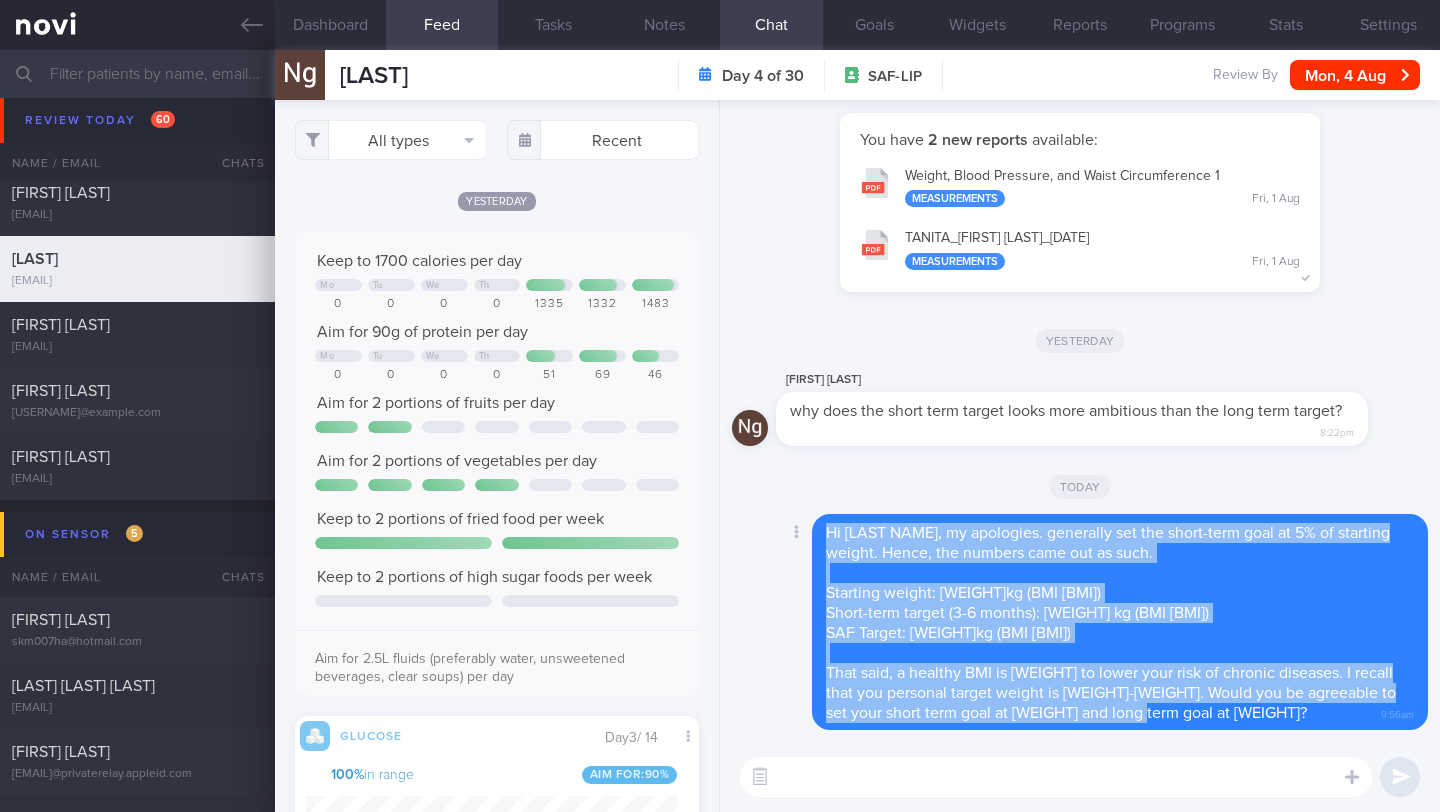 drag, startPoint x: 833, startPoint y: 534, endPoint x: 1163, endPoint y: 718, distance: 377.83066 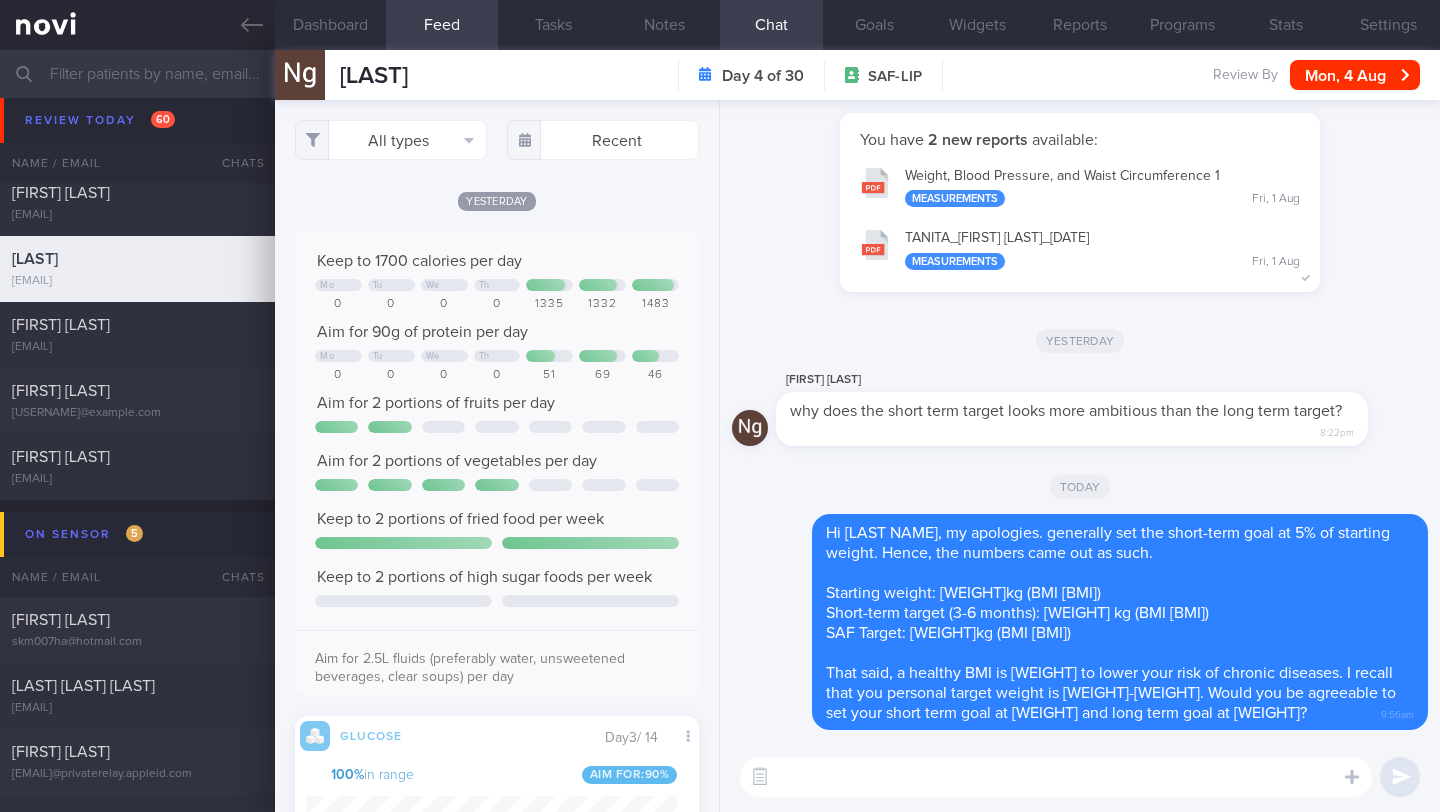 click on "You have
2 new reports
available:
Weight, Blood Pressure, and Waist Circumference 1
Measurements
Fri, 1 Aug
TANITA_ NG [PERSON]_ 01082025
Measurements
Fri, 1 Aug" at bounding box center (1080, 212) 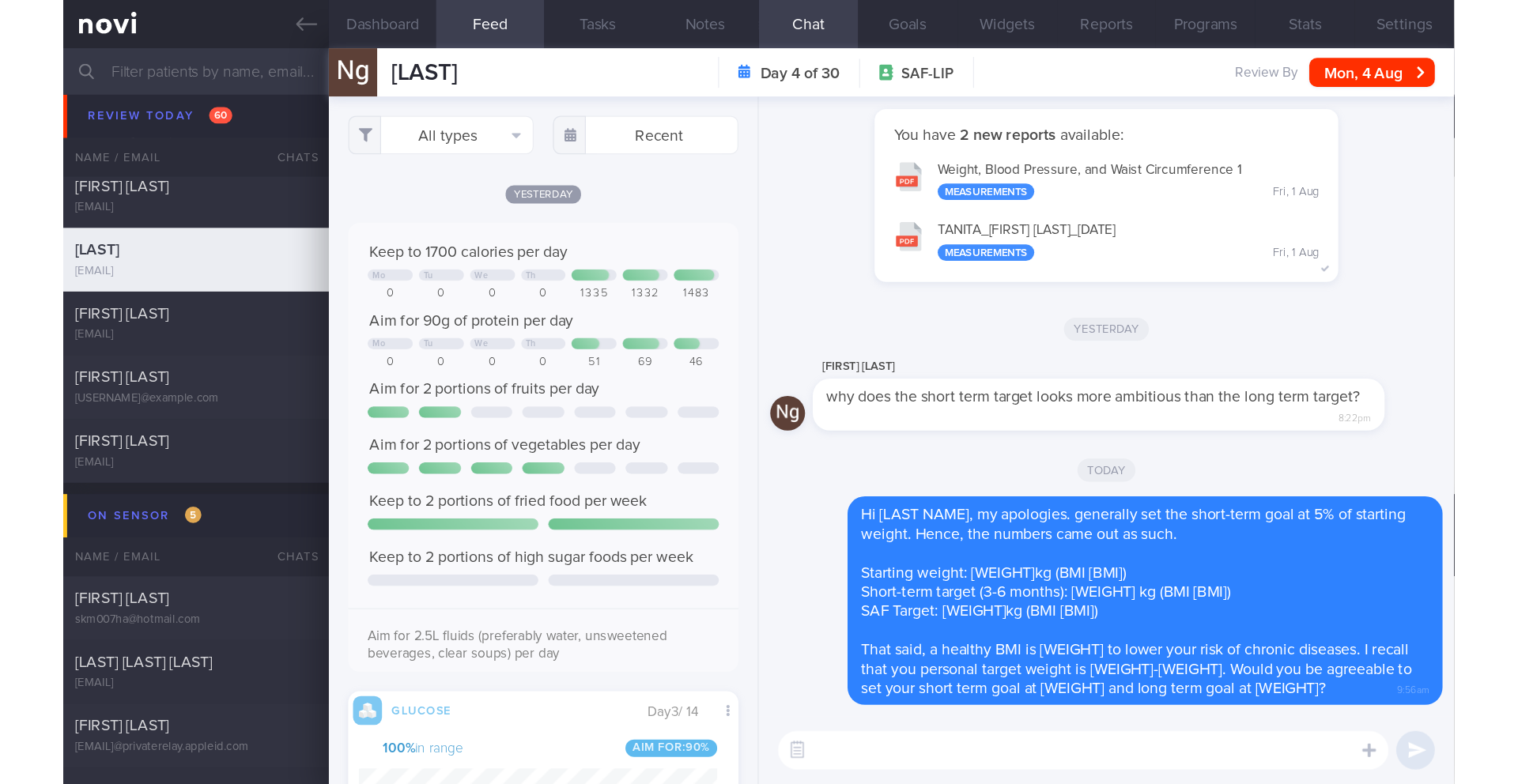 scroll, scrollTop: 790122, scrollLeft: 790222, axis: both 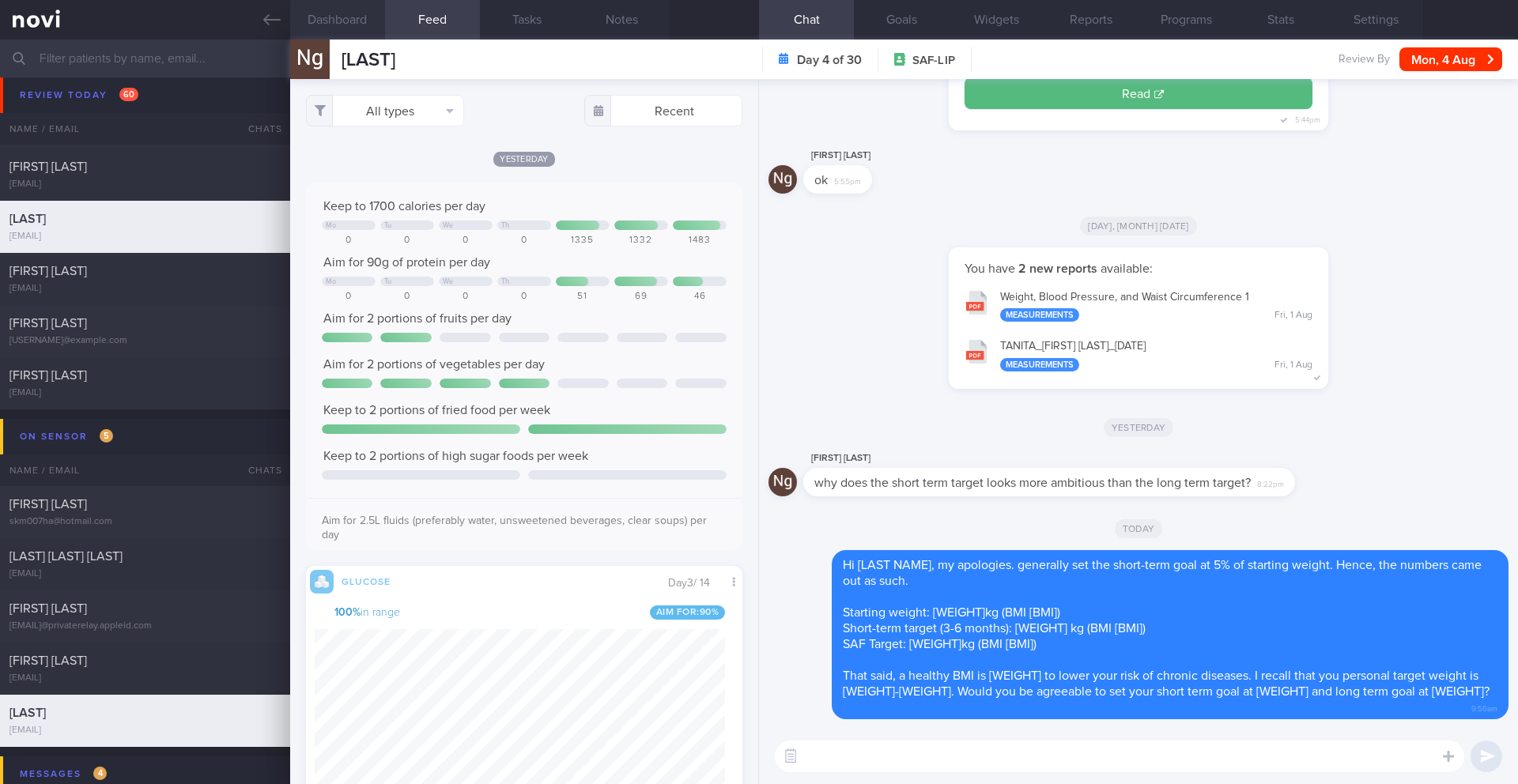 click on "Dashboard" at bounding box center (338, 20) 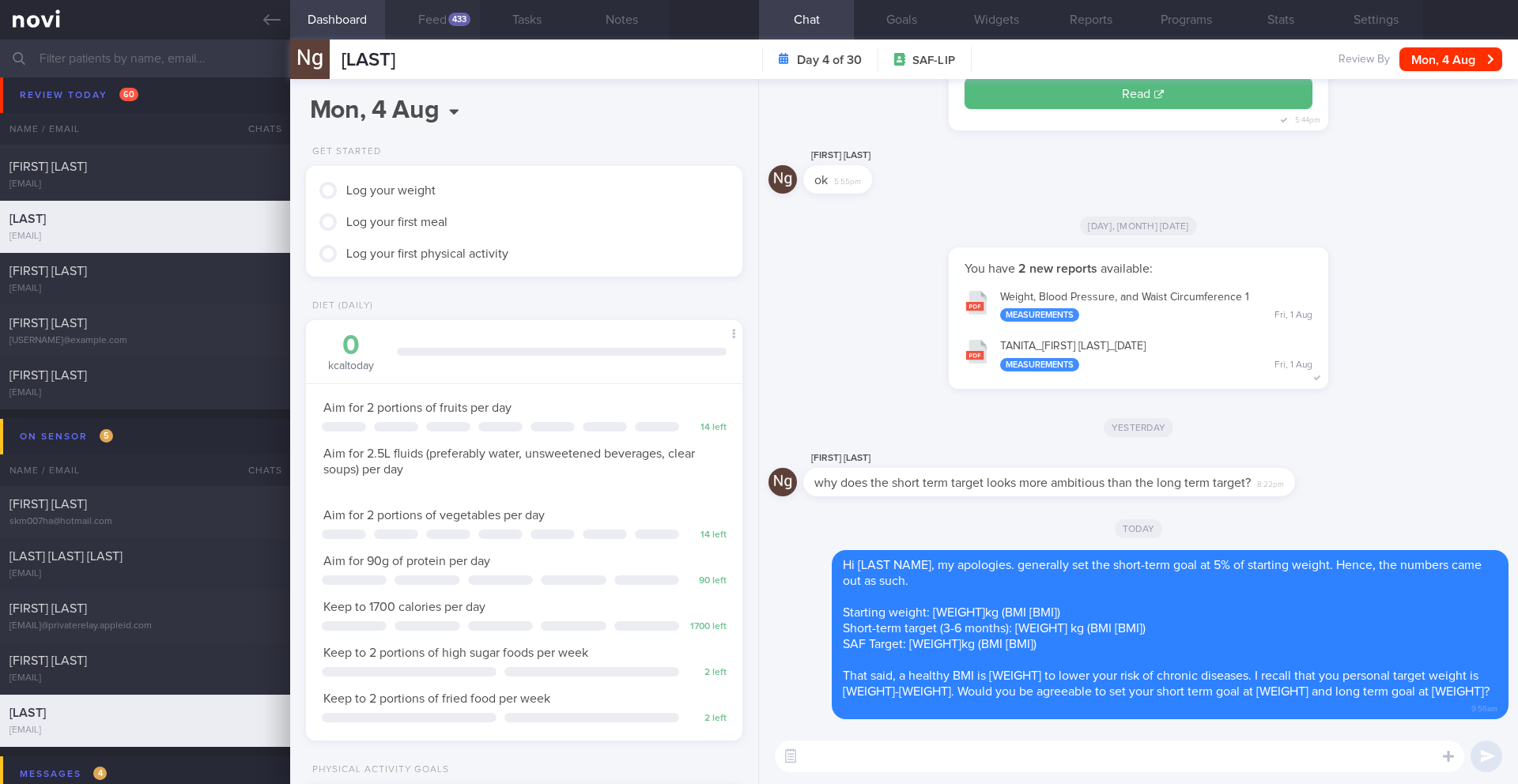 click on "Feed
433" at bounding box center (432, 20) 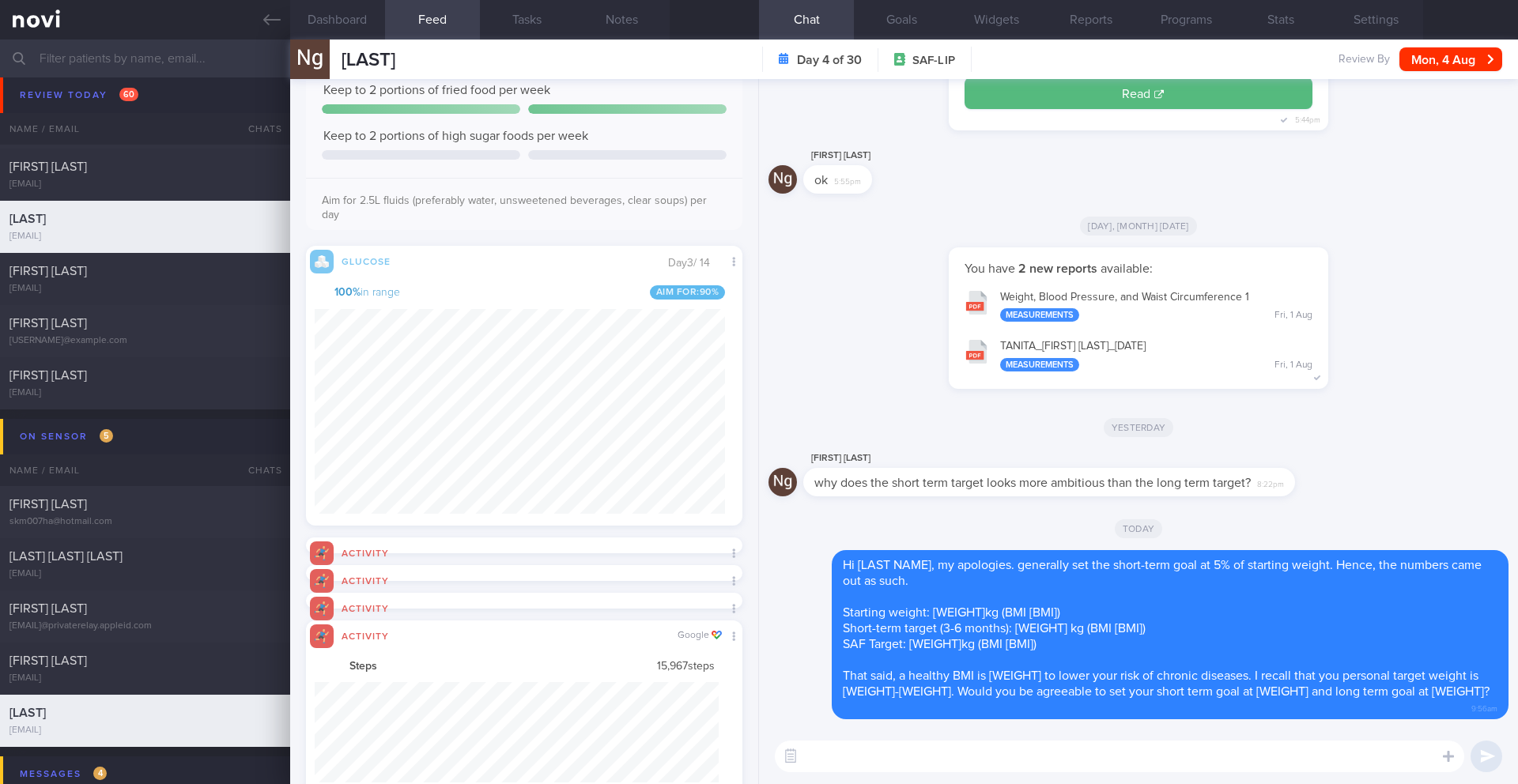 scroll, scrollTop: 325, scrollLeft: 0, axis: vertical 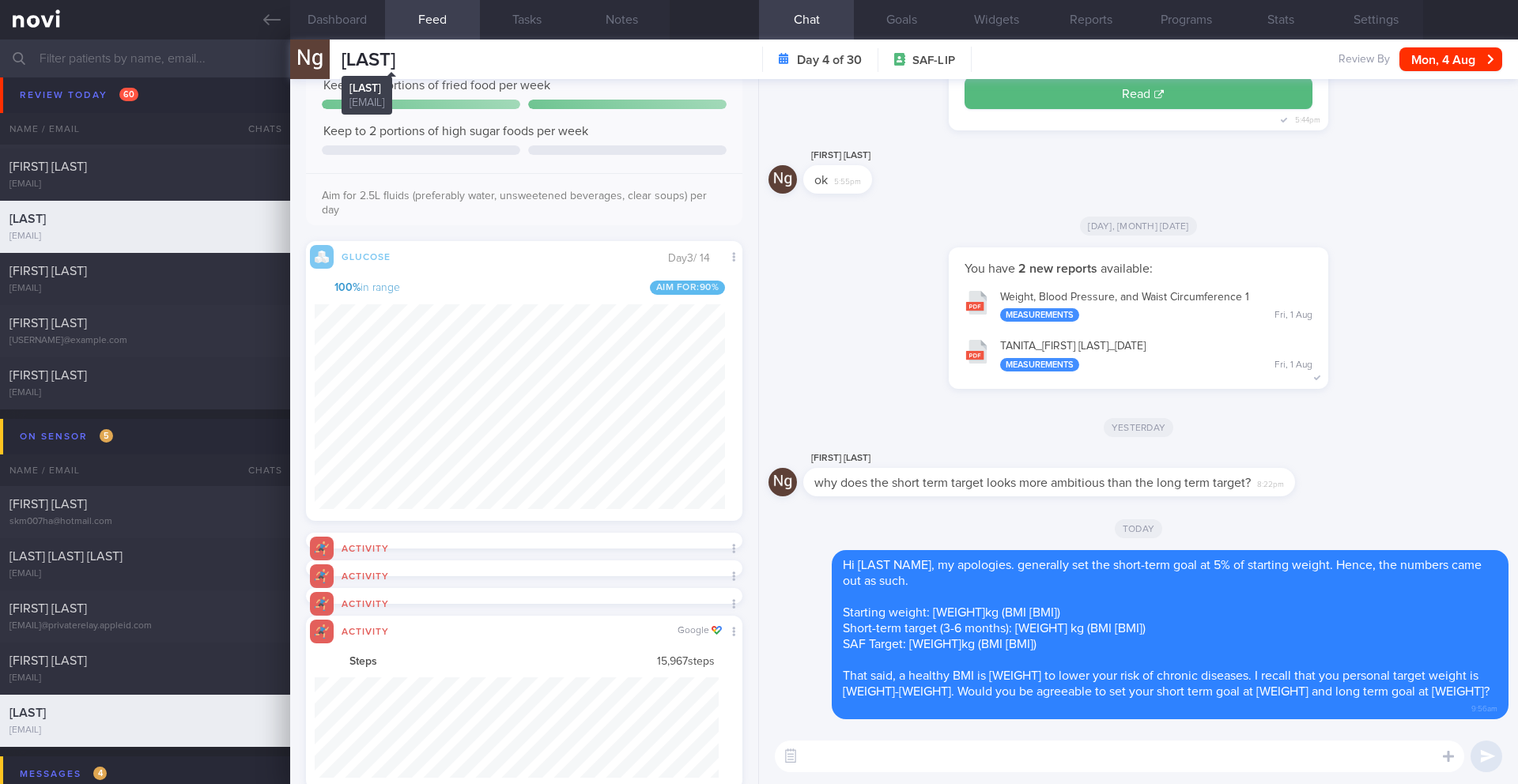 drag, startPoint x: 440, startPoint y: 59, endPoint x: 340, endPoint y: 59, distance: 100 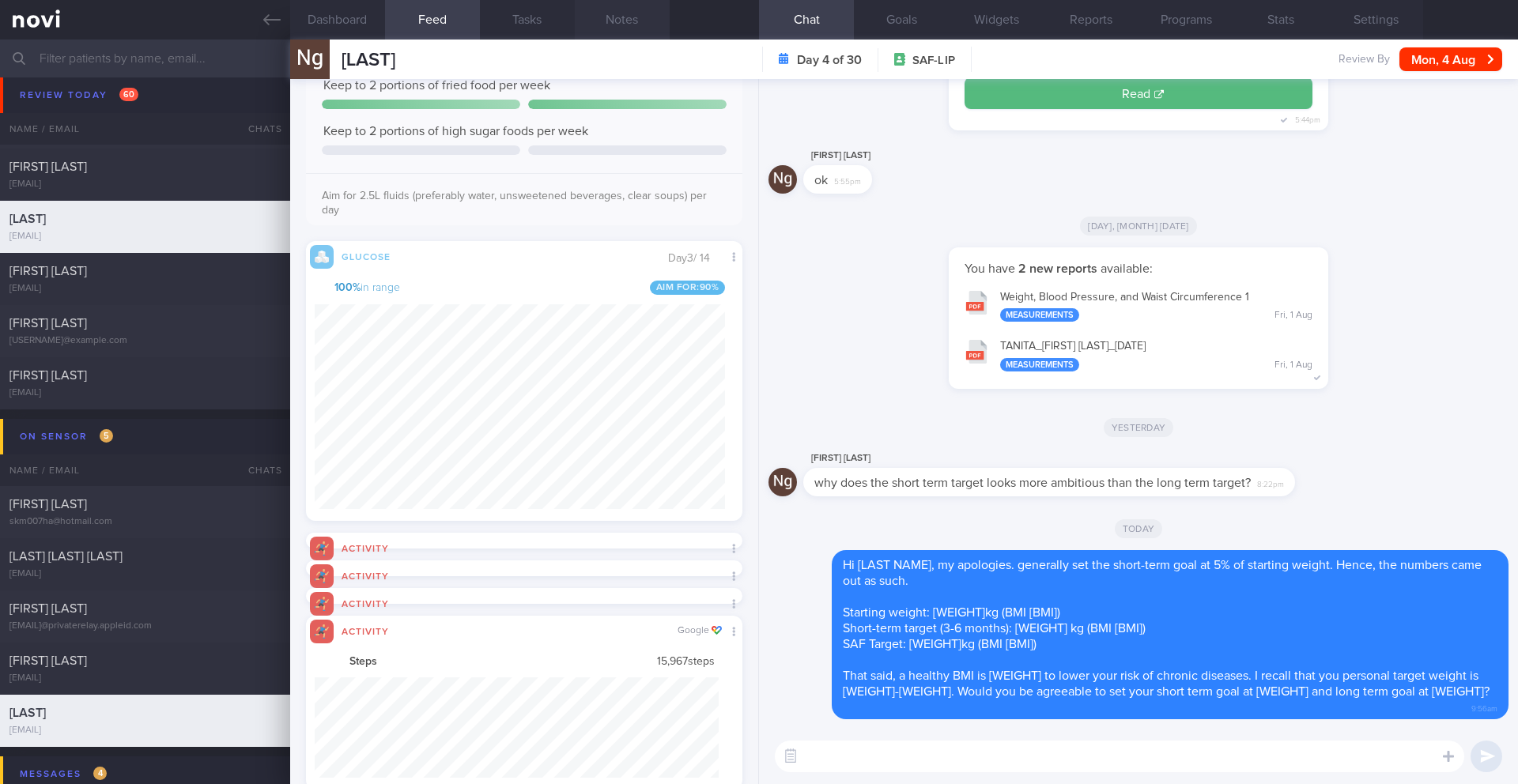 click on "Notes" at bounding box center [622, 20] 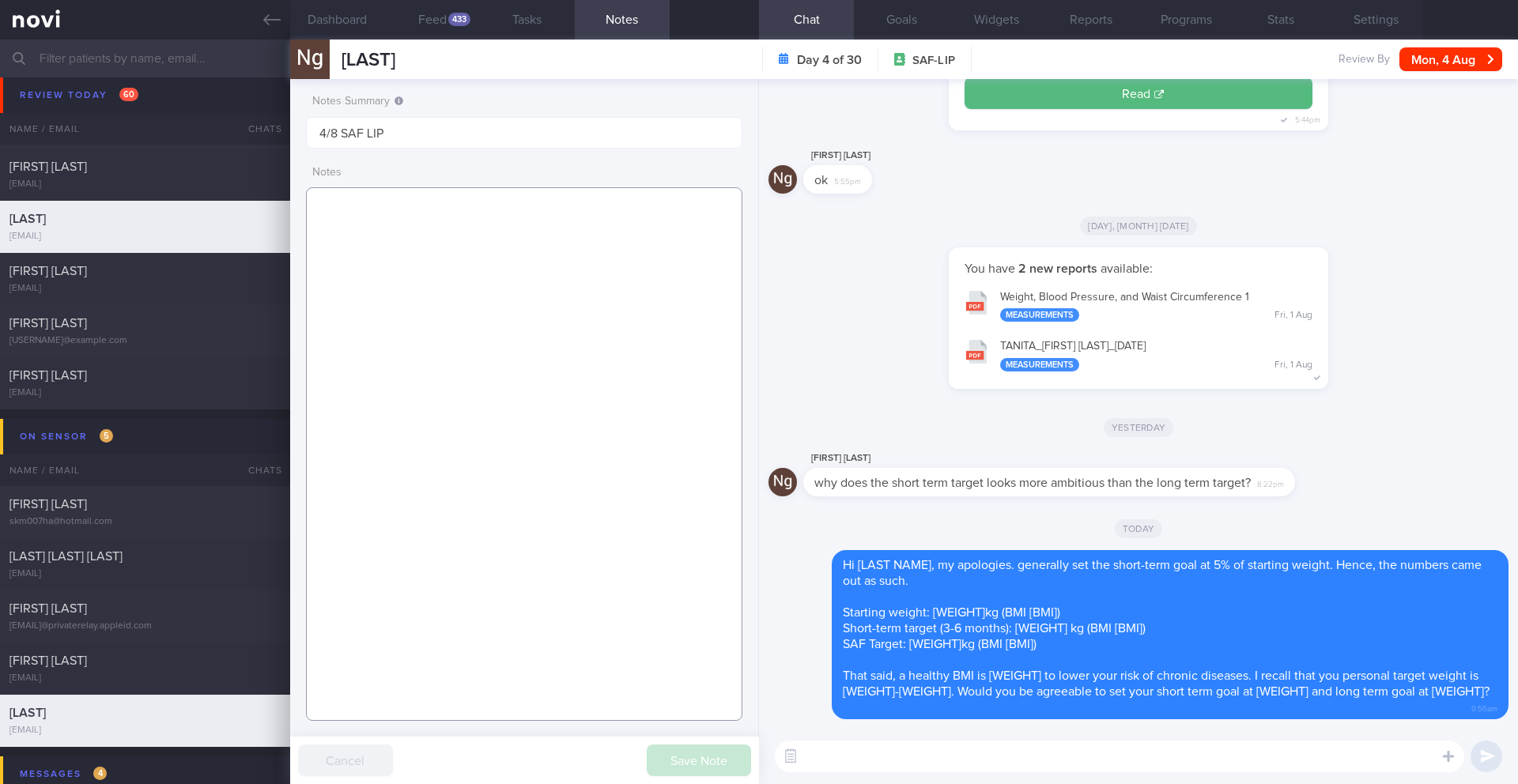 click at bounding box center (524, 454) 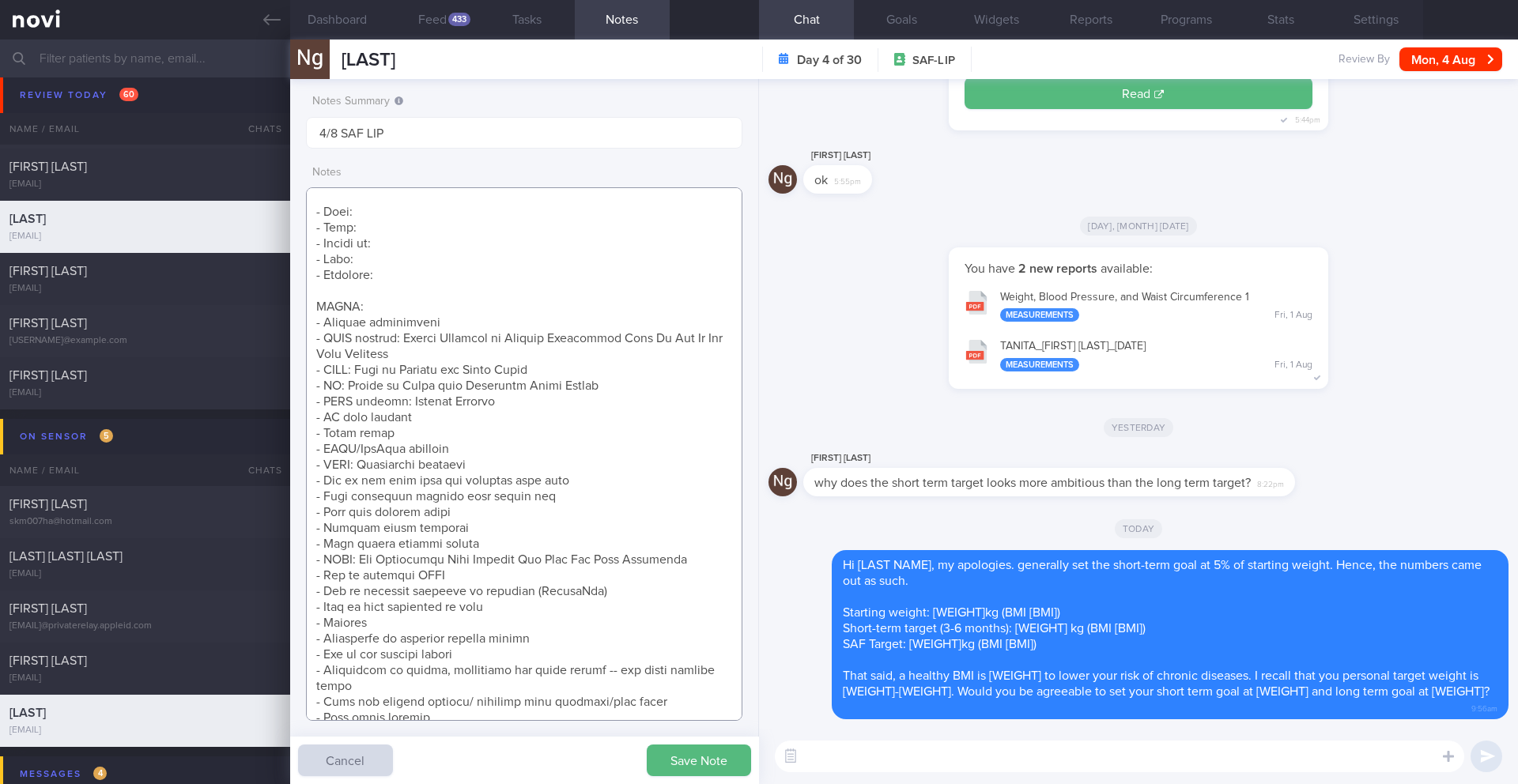 scroll, scrollTop: 0, scrollLeft: 0, axis: both 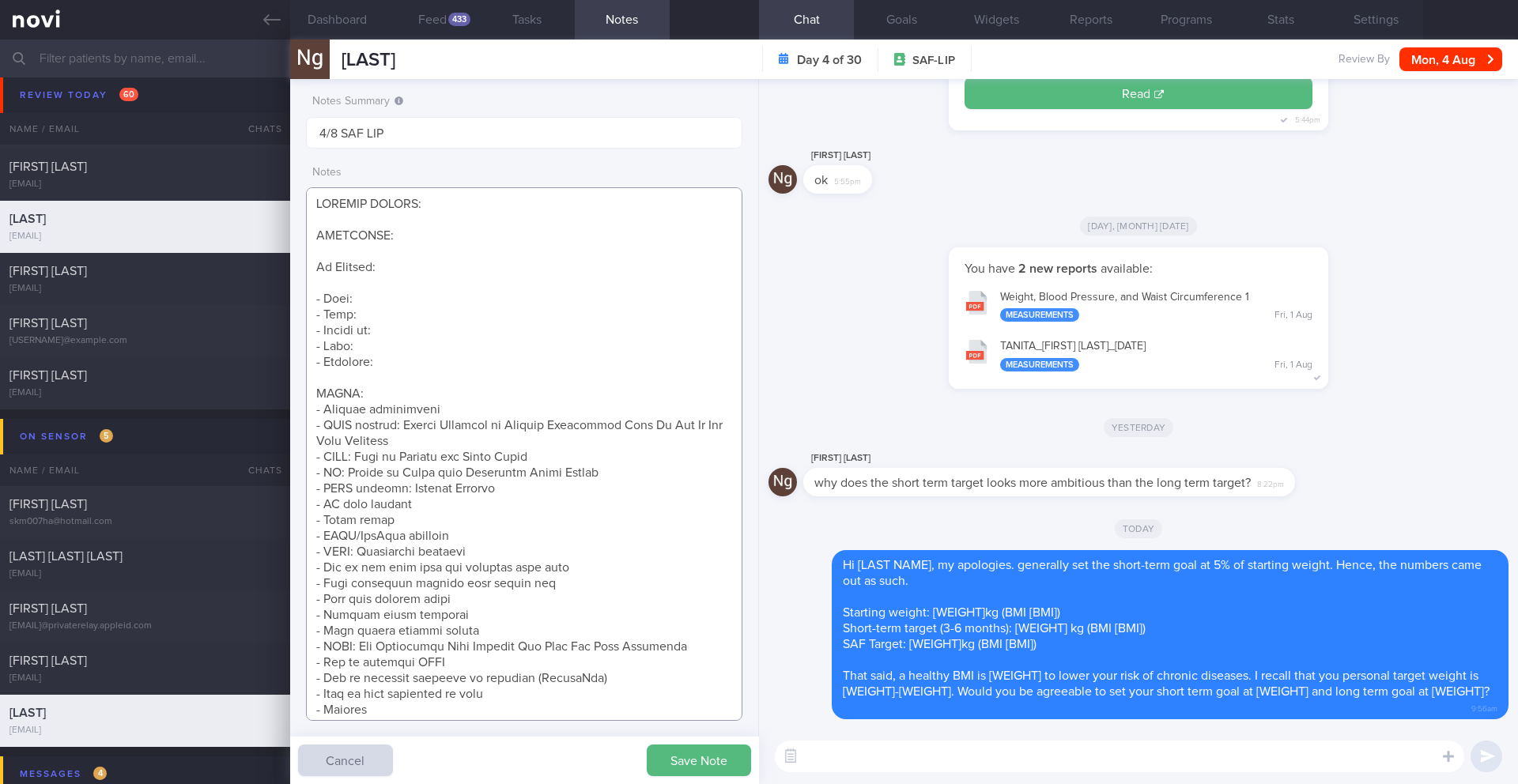 click at bounding box center [524, 454] 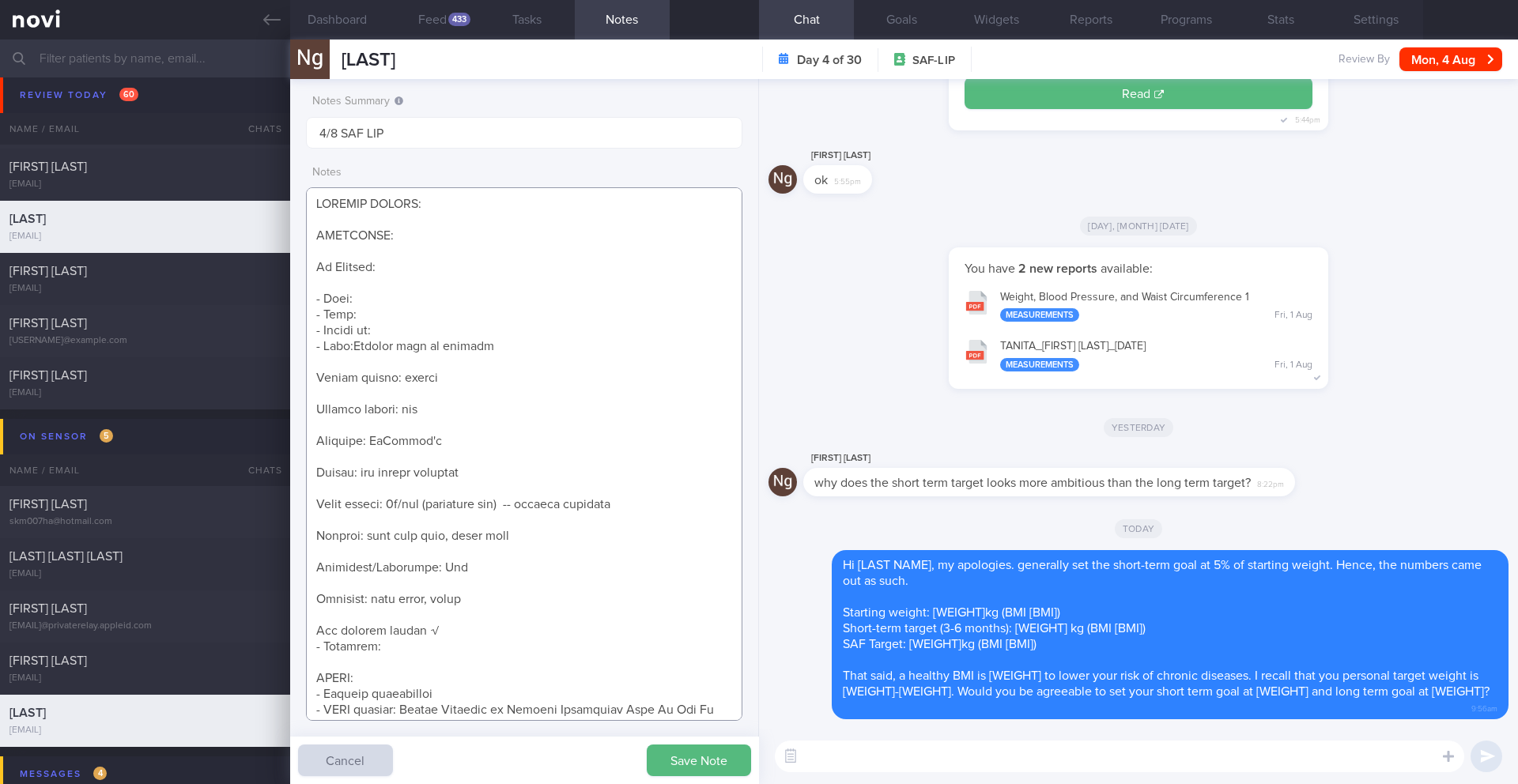 drag, startPoint x: 444, startPoint y: 628, endPoint x: 354, endPoint y: 348, distance: 294.10882 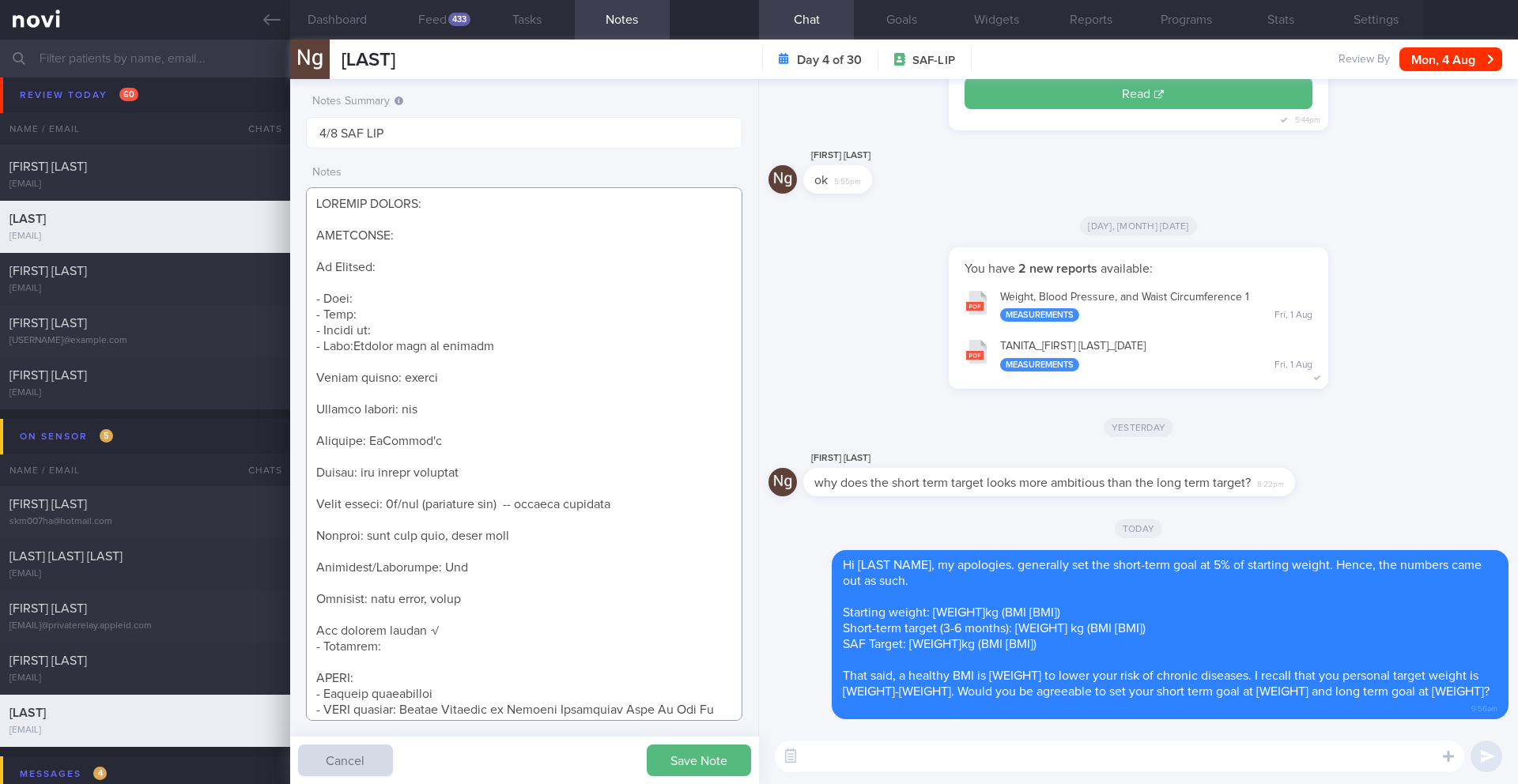 click at bounding box center [524, 454] 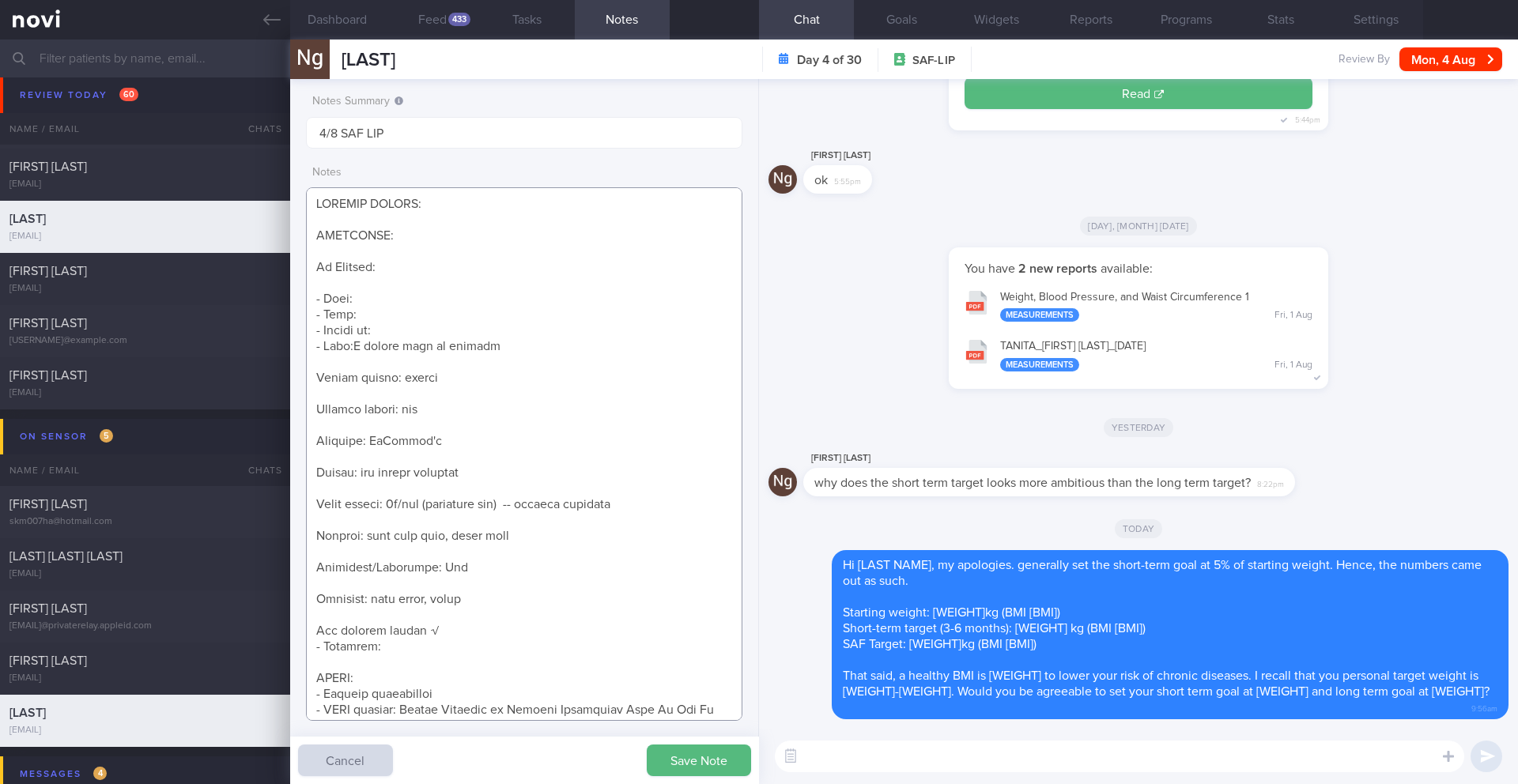 click at bounding box center (524, 454) 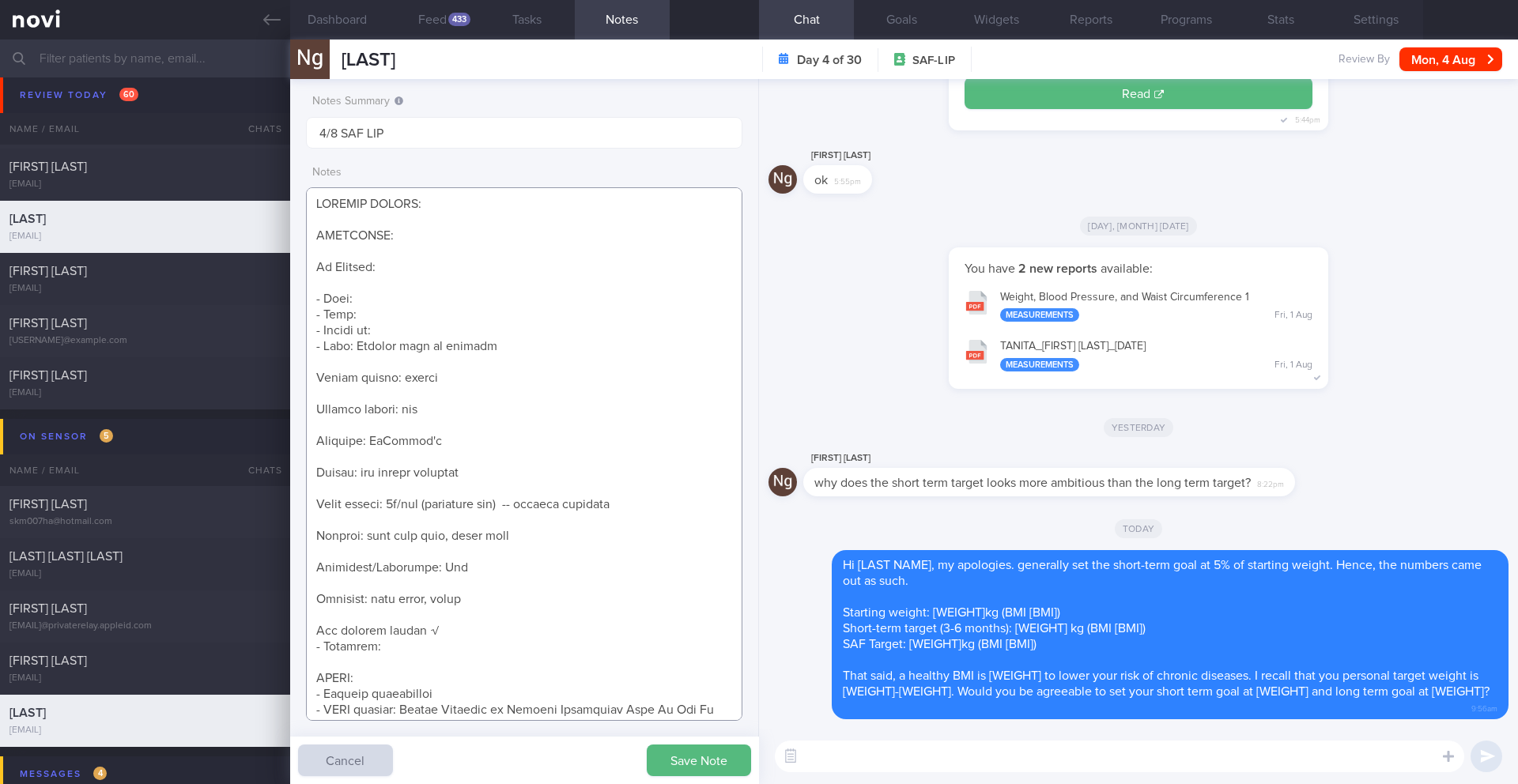 click at bounding box center (524, 454) 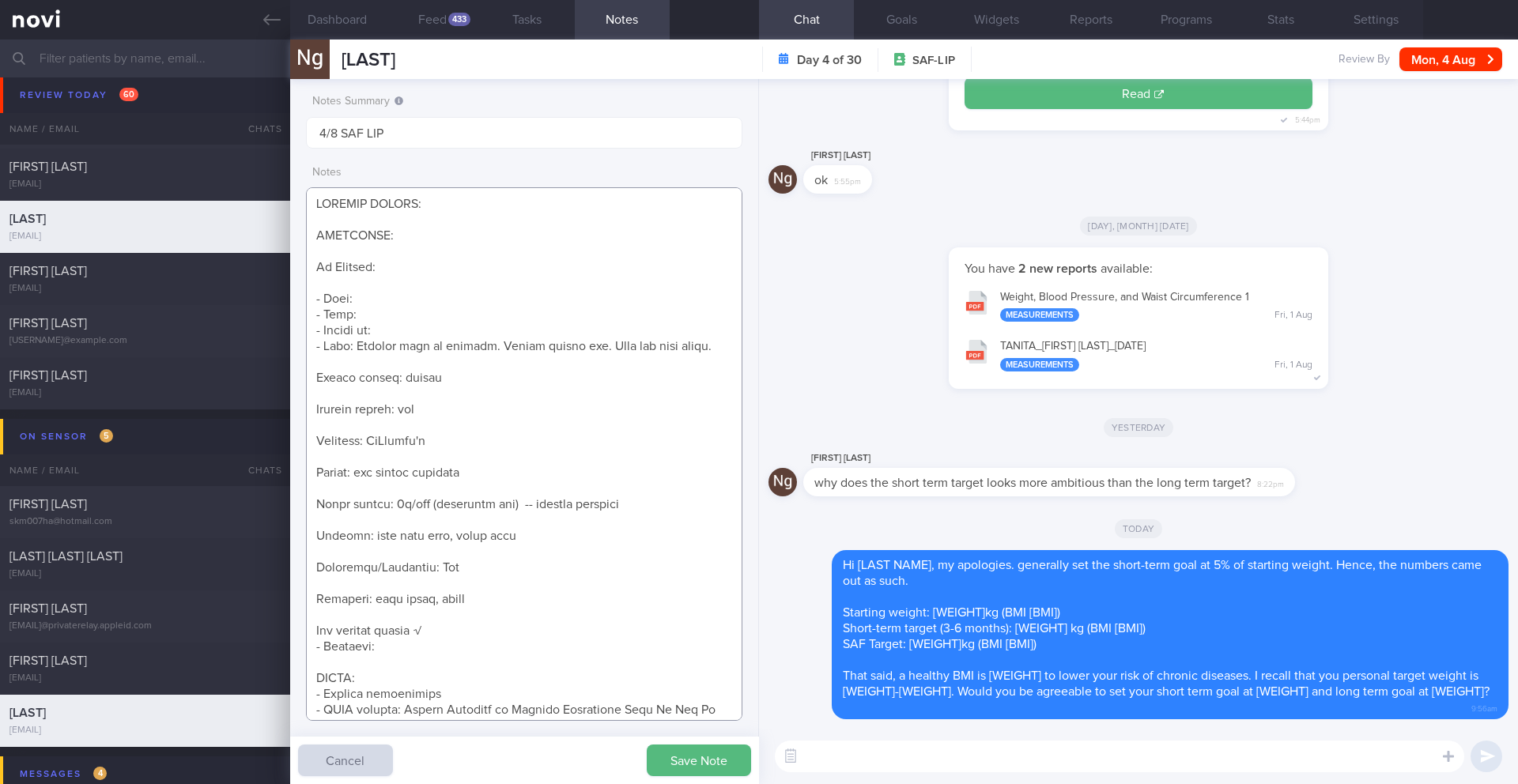 drag, startPoint x: 417, startPoint y: 398, endPoint x: 316, endPoint y: 379, distance: 102.77159 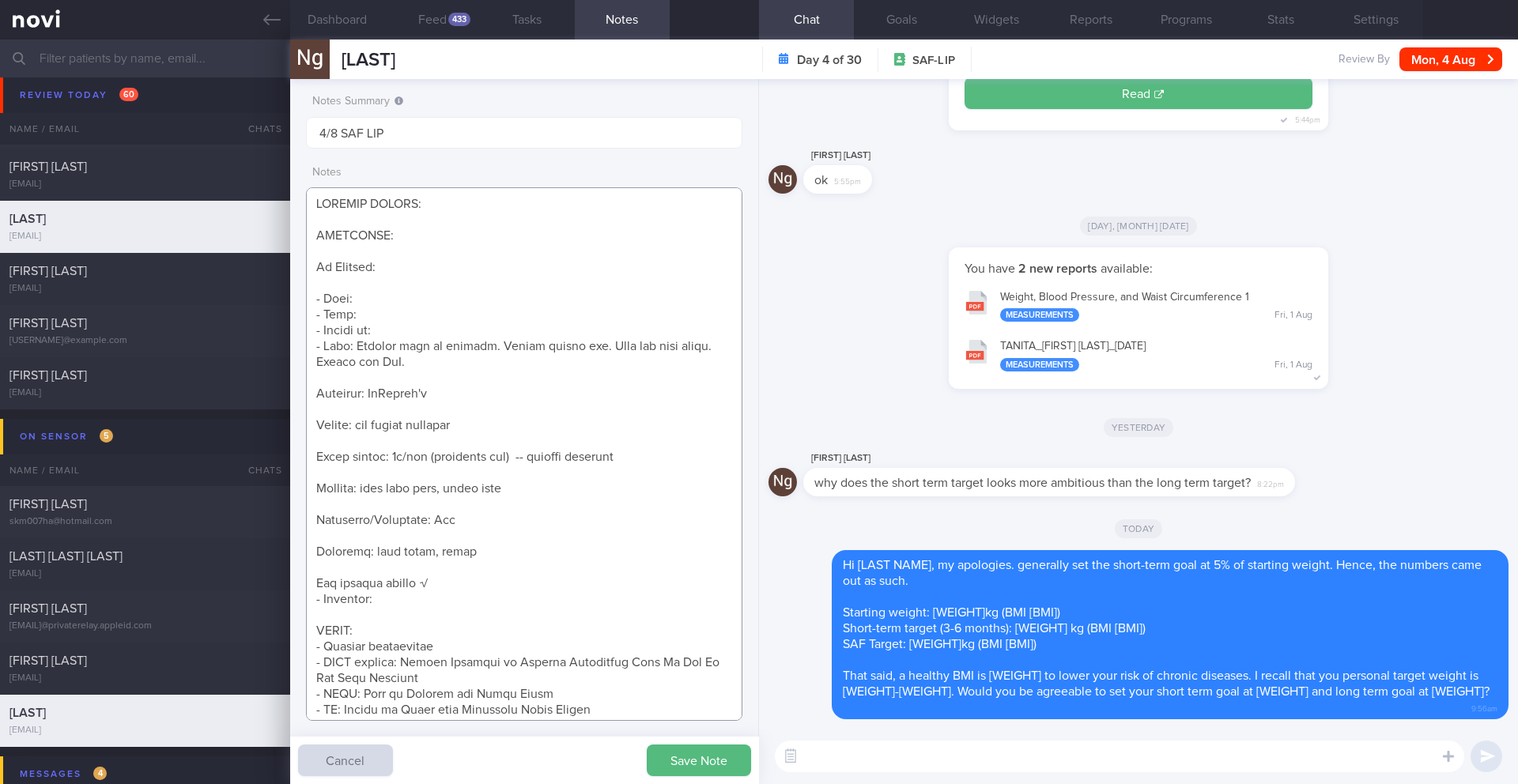 drag, startPoint x: 443, startPoint y: 394, endPoint x: 300, endPoint y: 382, distance: 143.50261 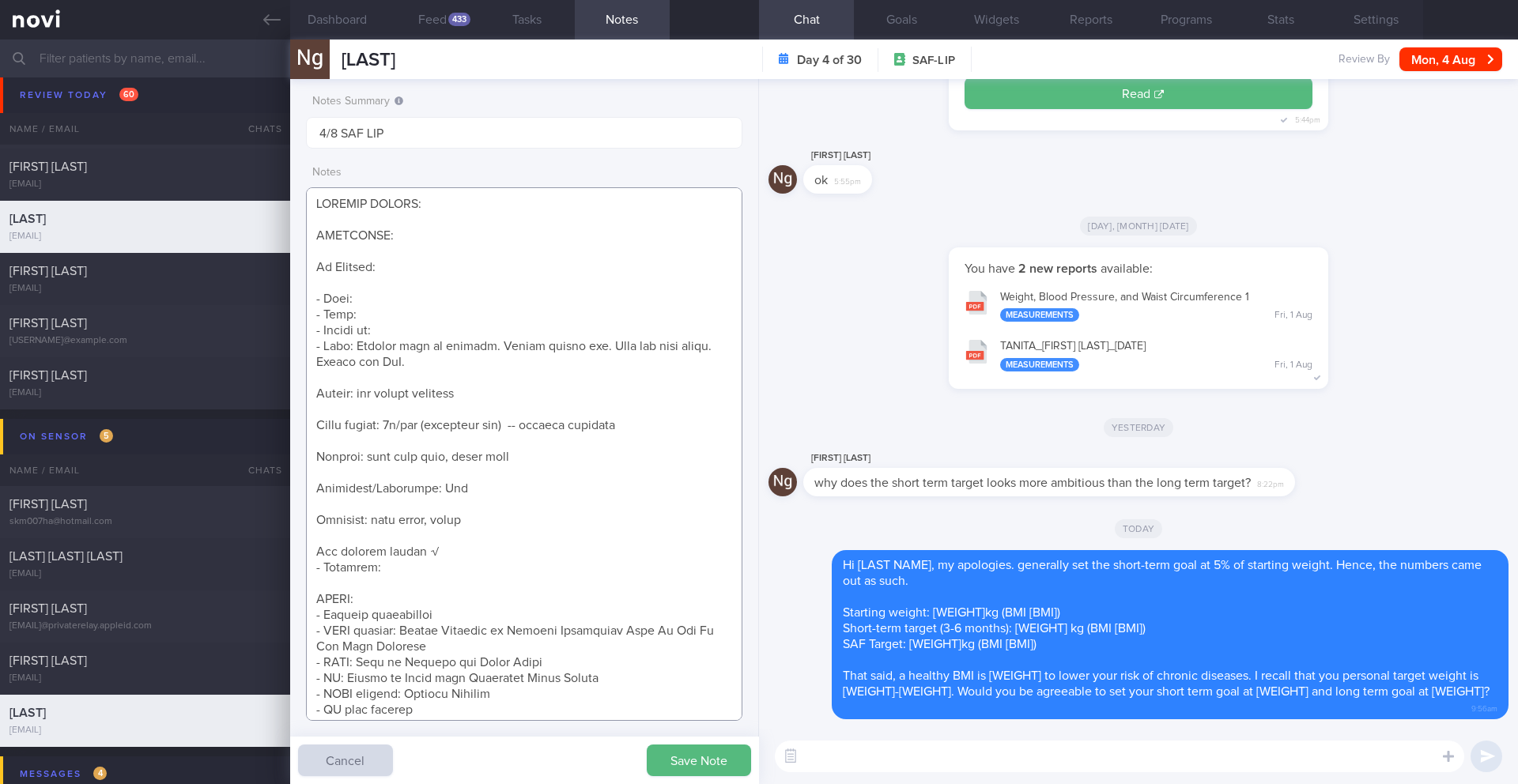 click at bounding box center [524, 454] 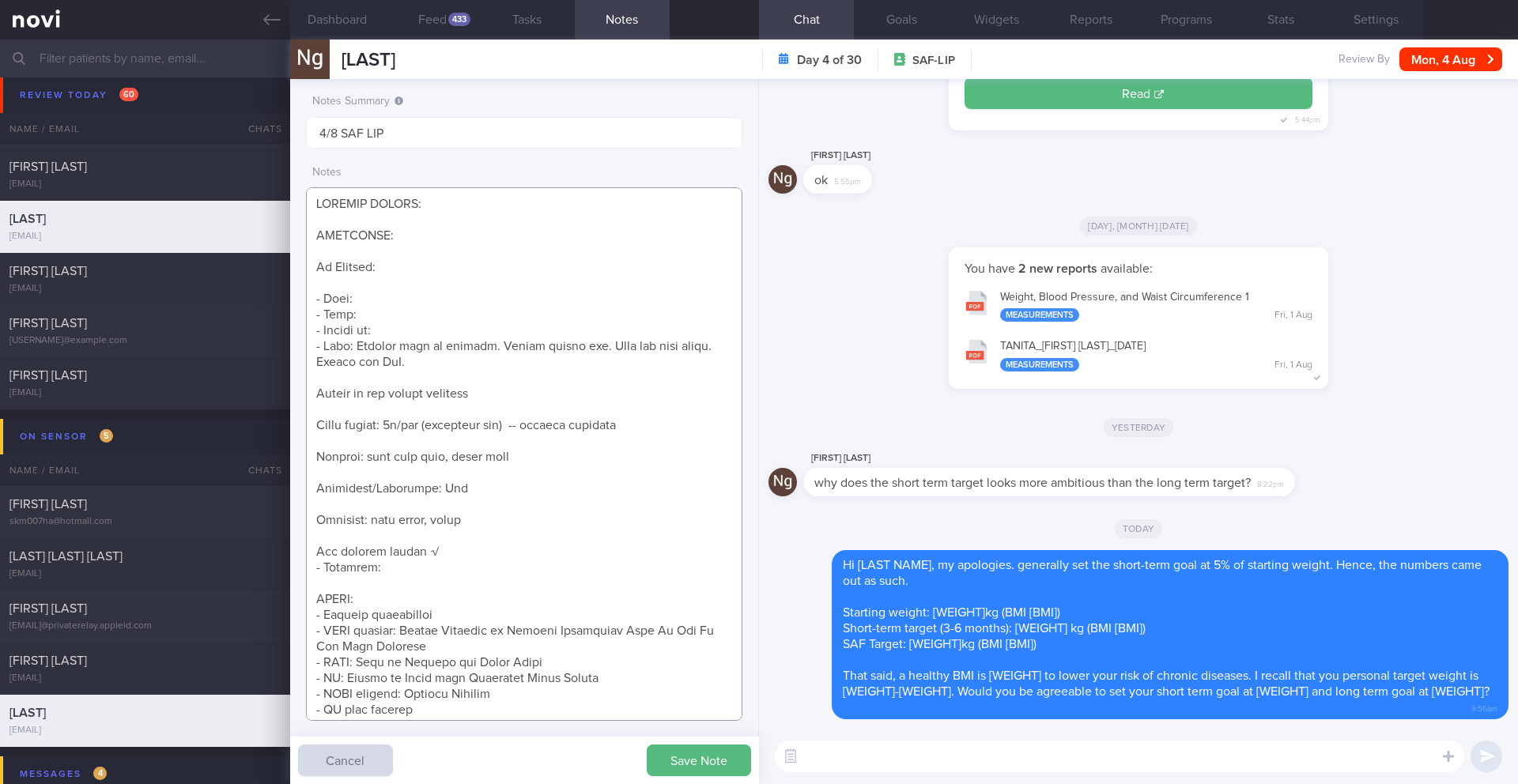 click at bounding box center [524, 454] 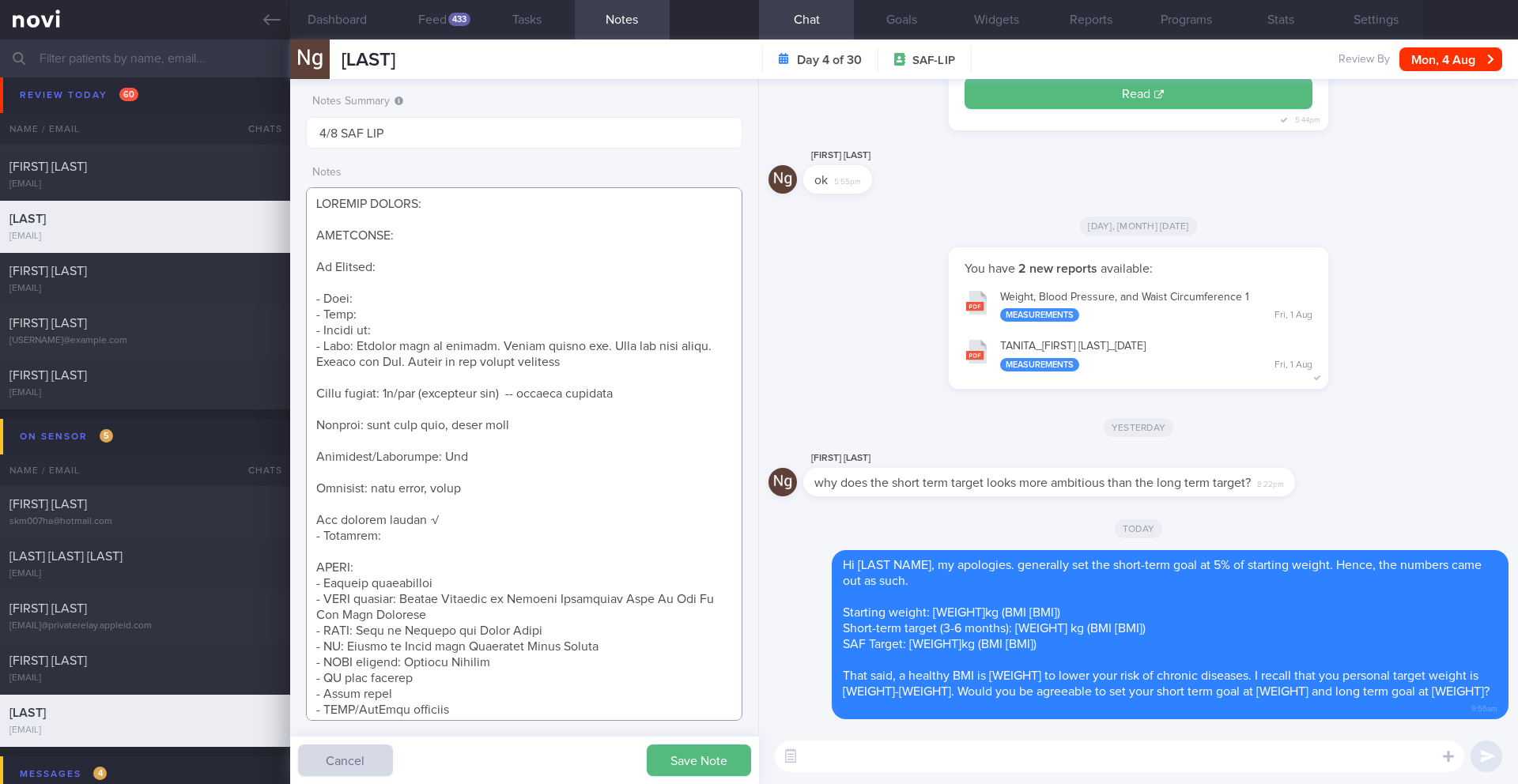 click at bounding box center [524, 454] 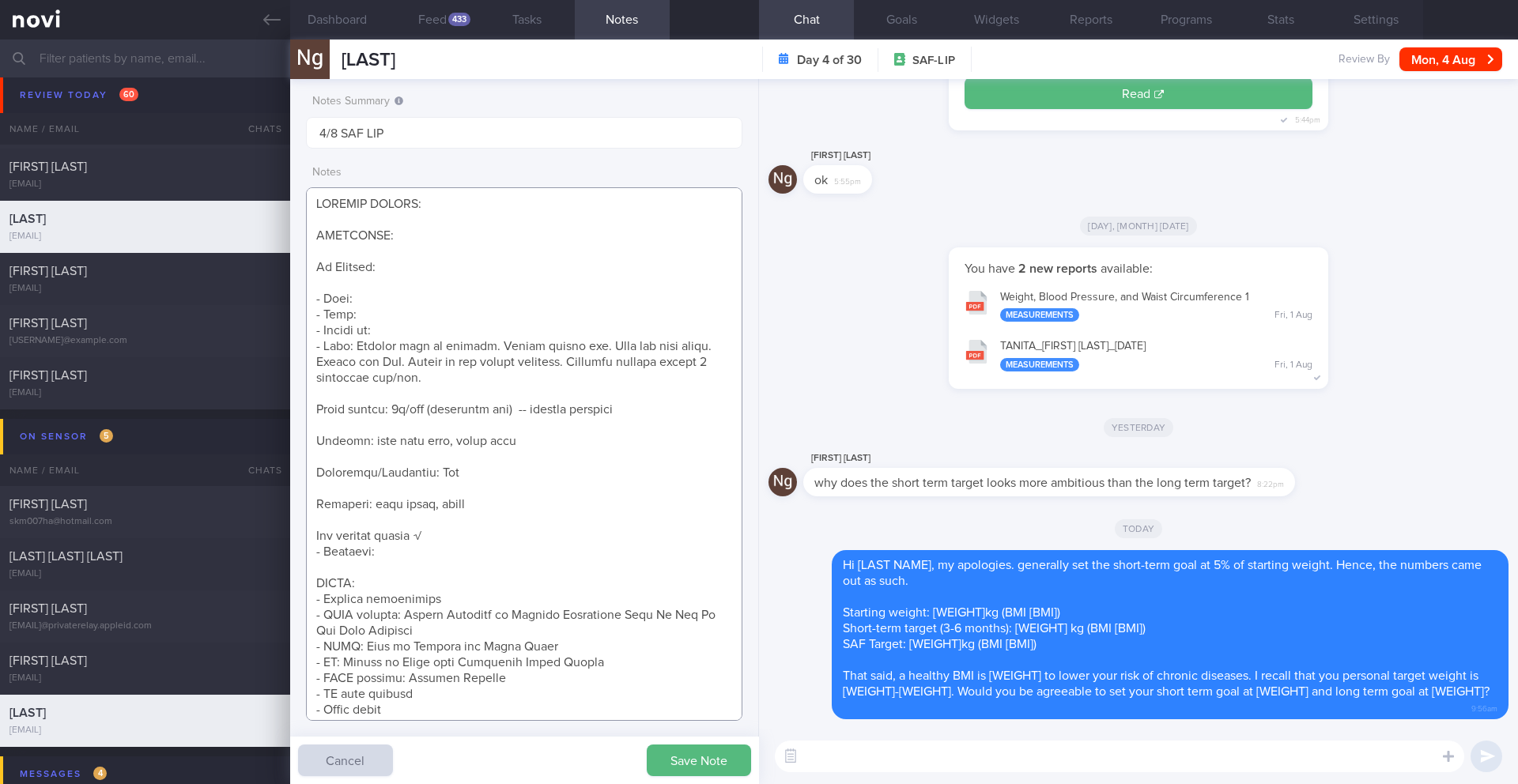 drag, startPoint x: 631, startPoint y: 409, endPoint x: 315, endPoint y: 399, distance: 316.15819 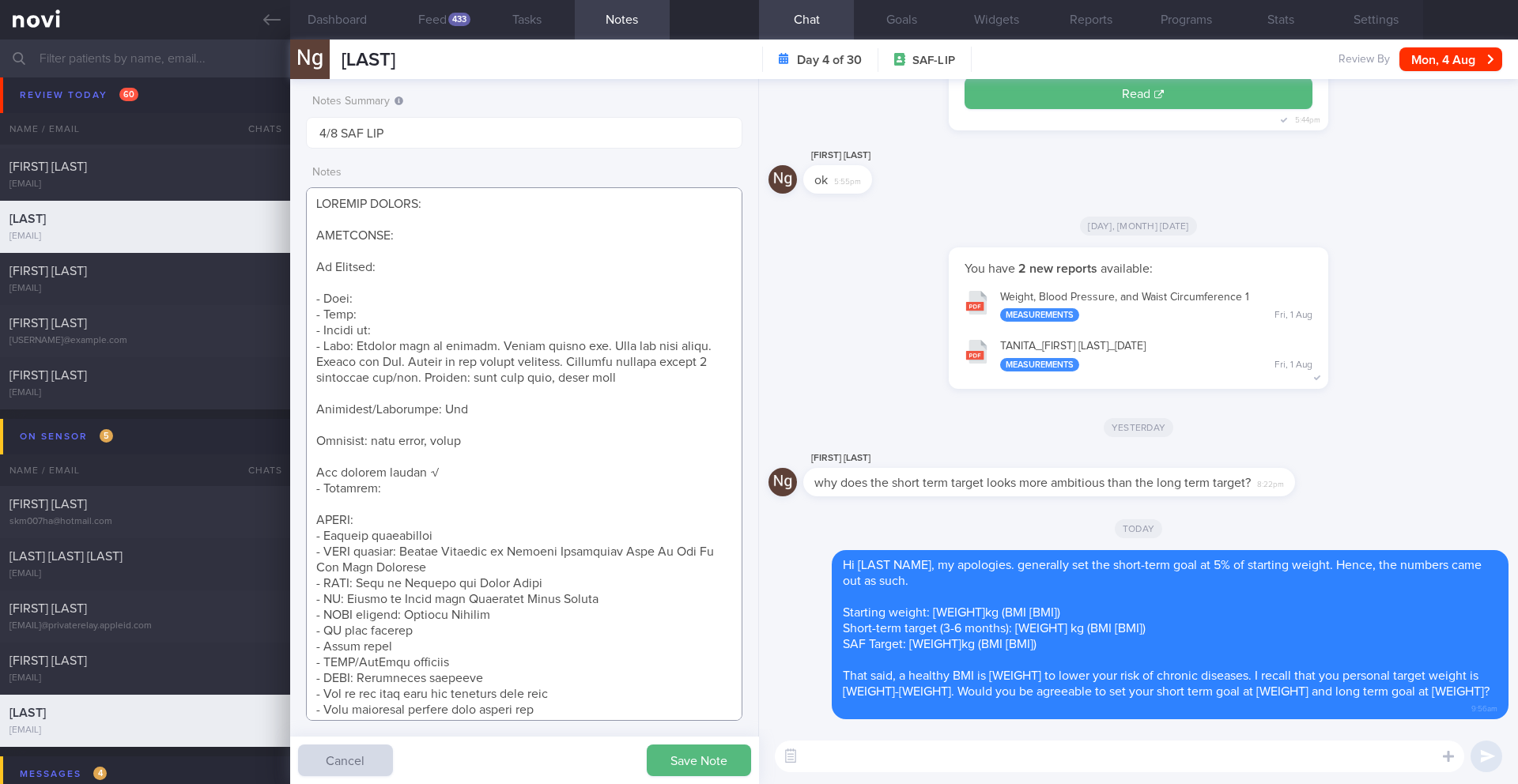click at bounding box center (524, 454) 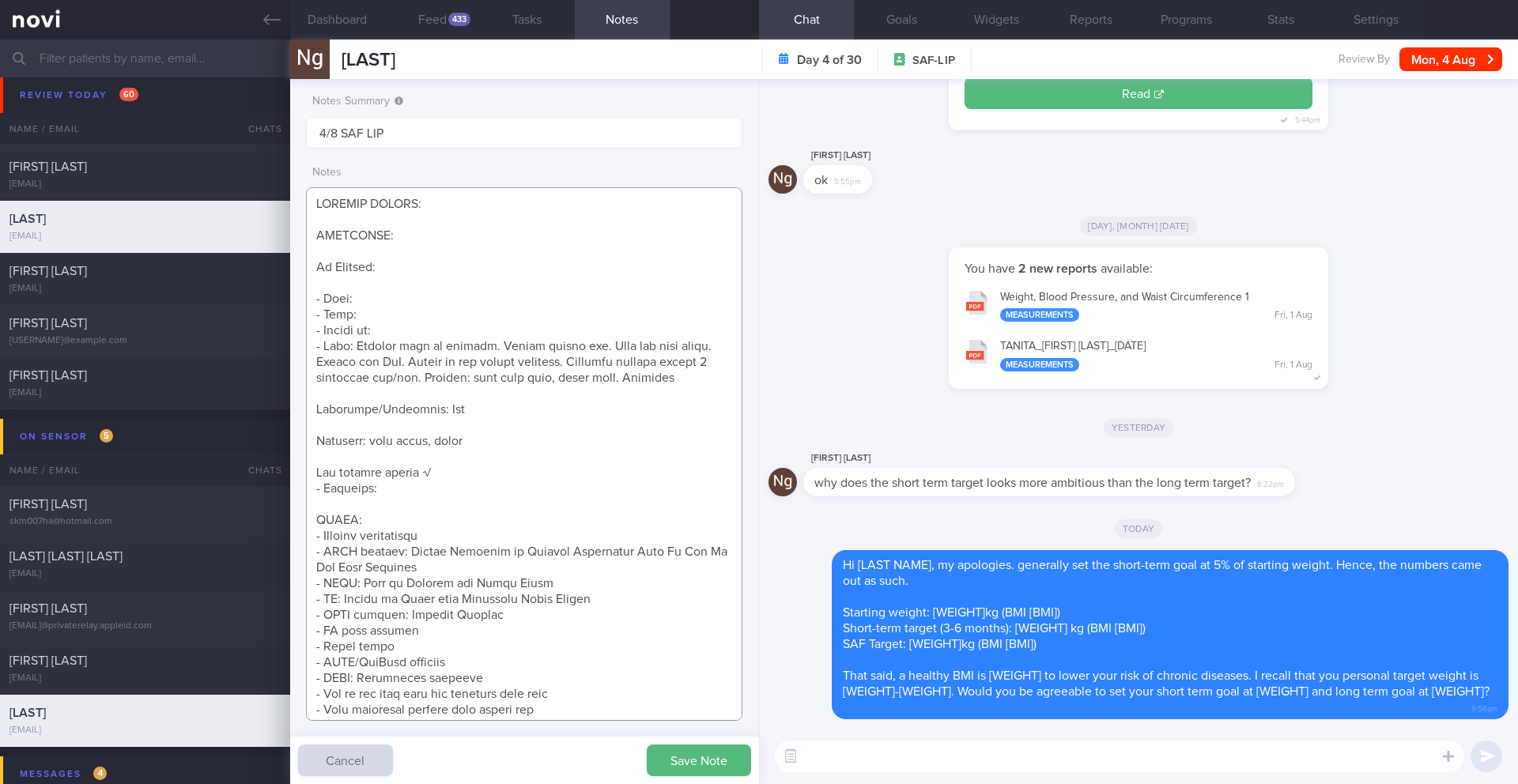 drag, startPoint x: 467, startPoint y: 445, endPoint x: 365, endPoint y: 446, distance: 102.0049 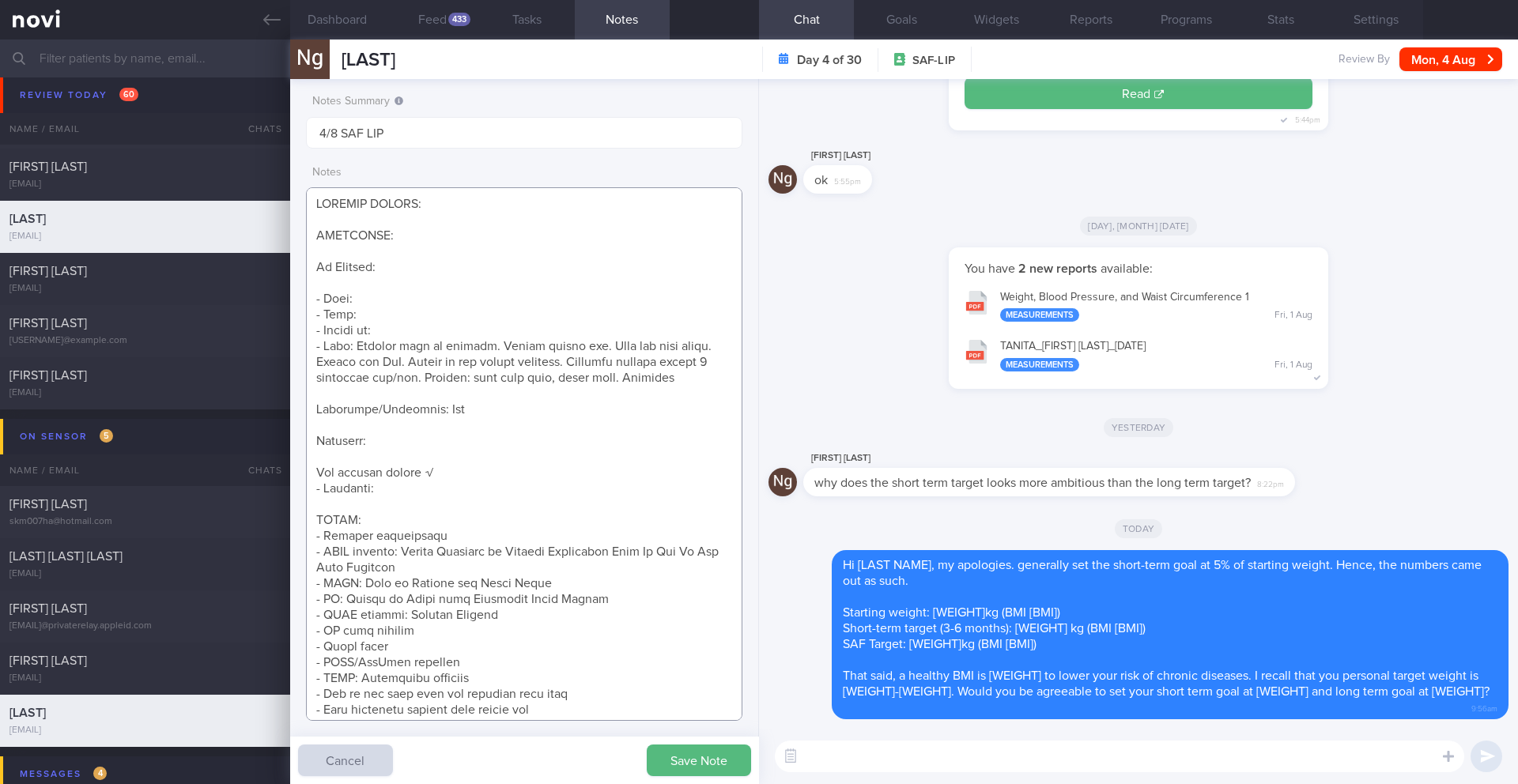 click at bounding box center (524, 454) 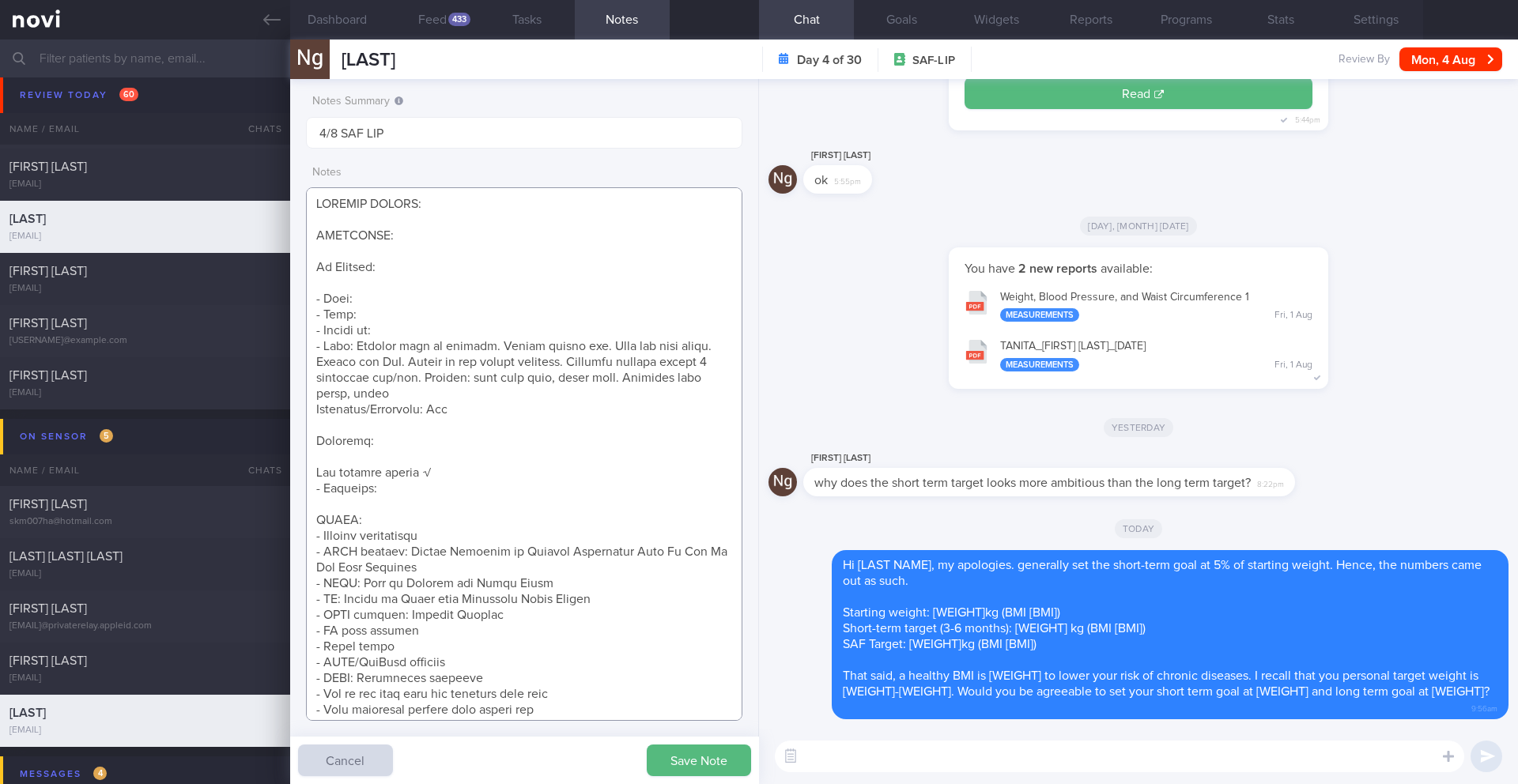 click at bounding box center [524, 454] 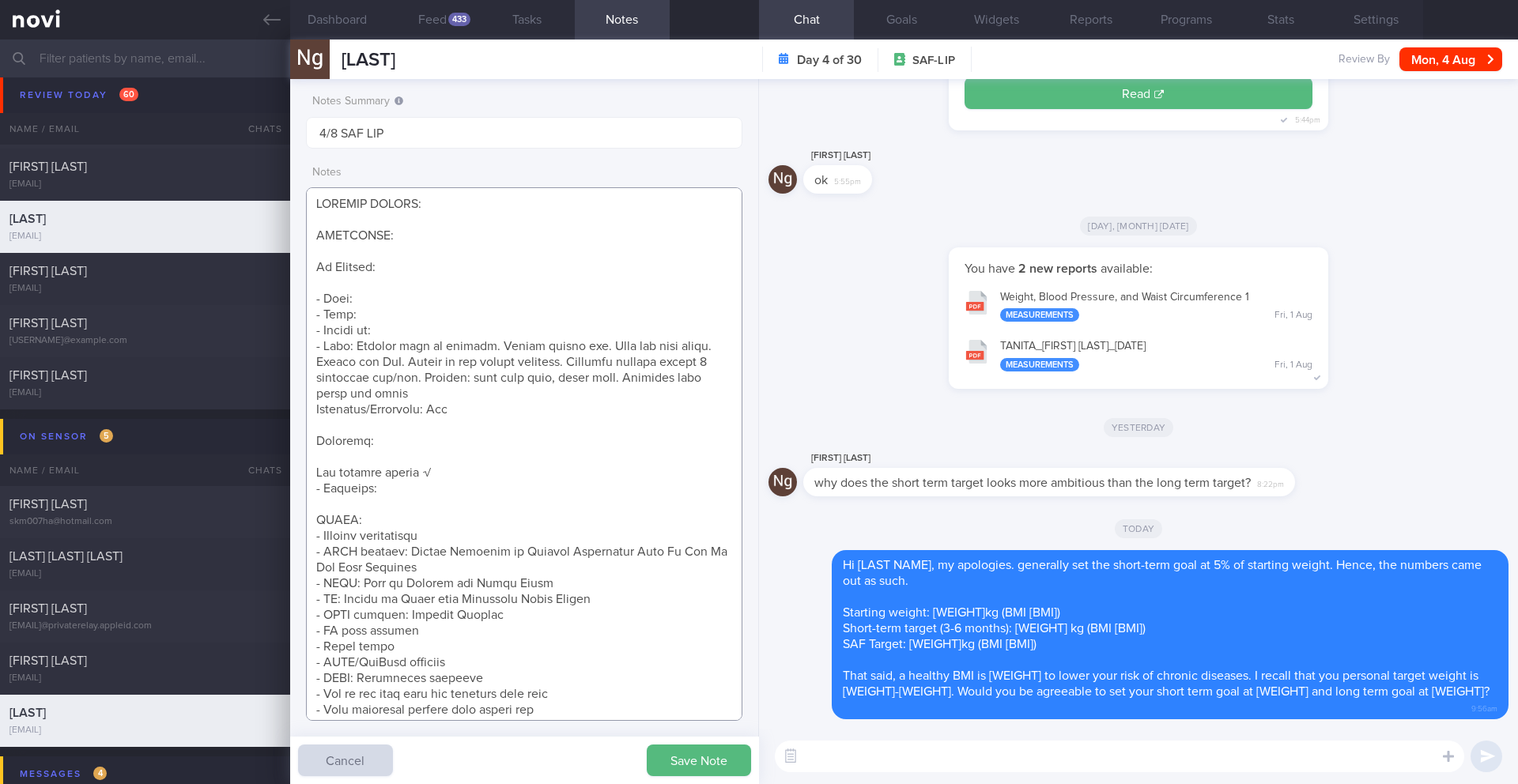 click at bounding box center (524, 454) 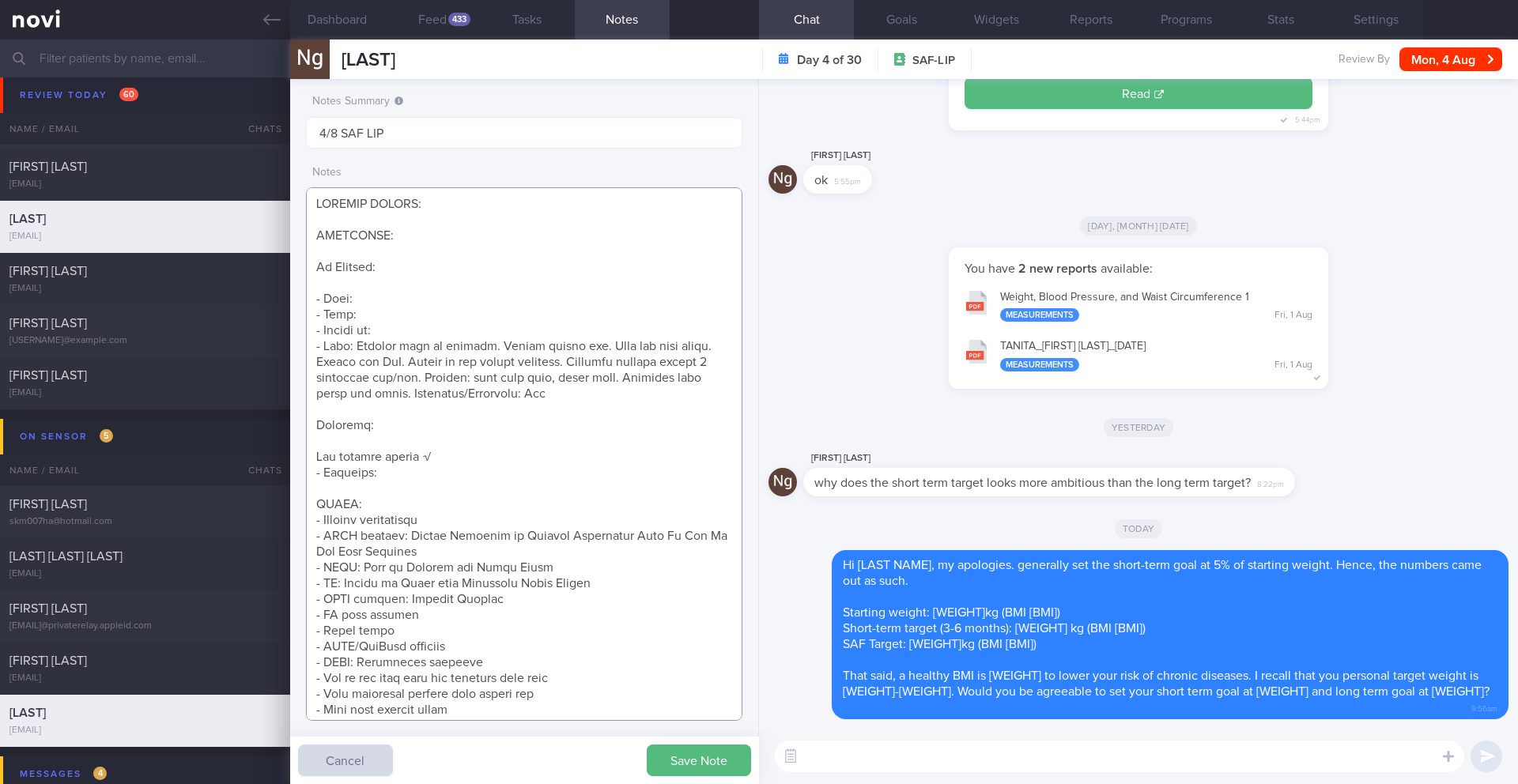 drag, startPoint x: 390, startPoint y: 423, endPoint x: 310, endPoint y: 417, distance: 80.22468 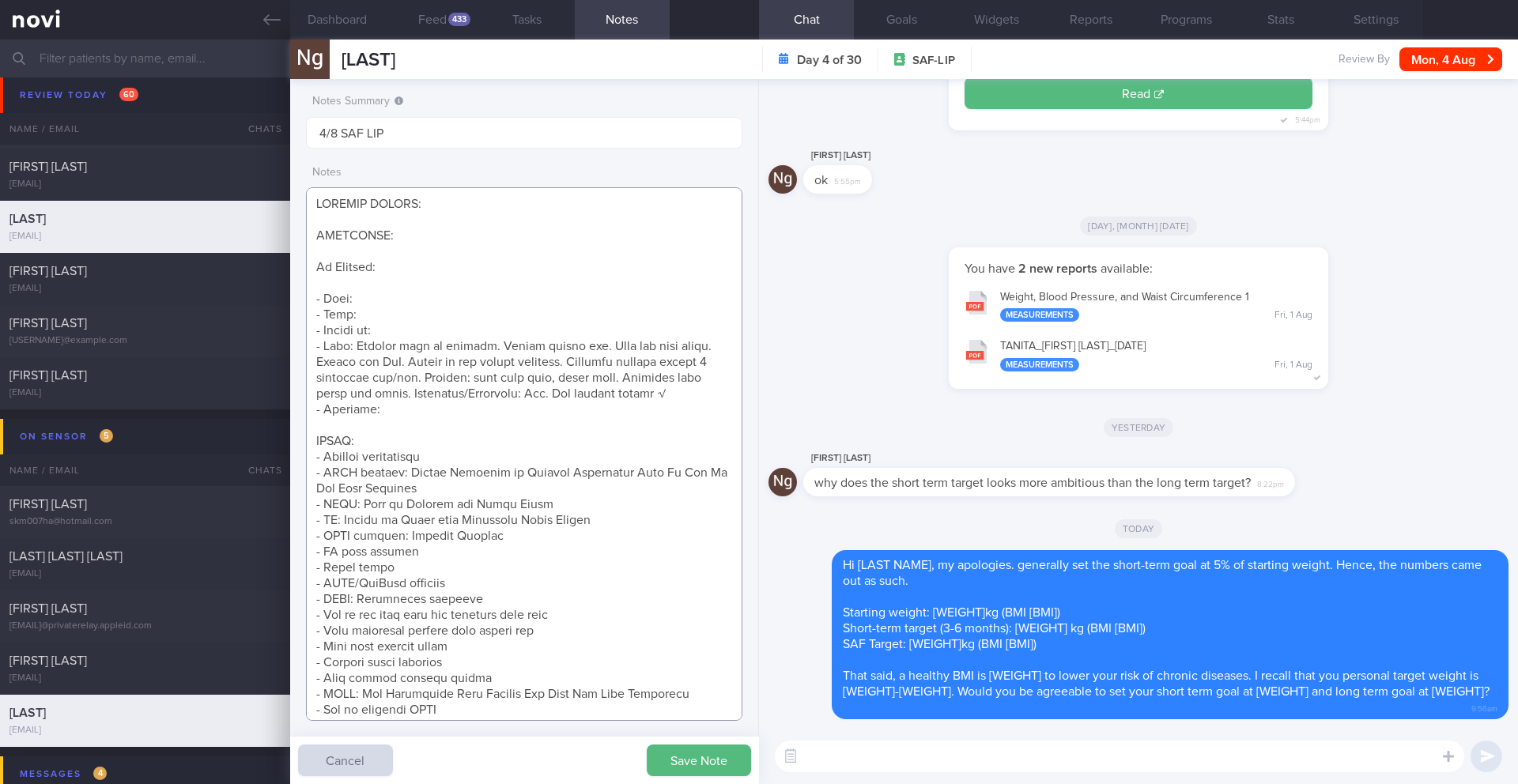 click at bounding box center [524, 454] 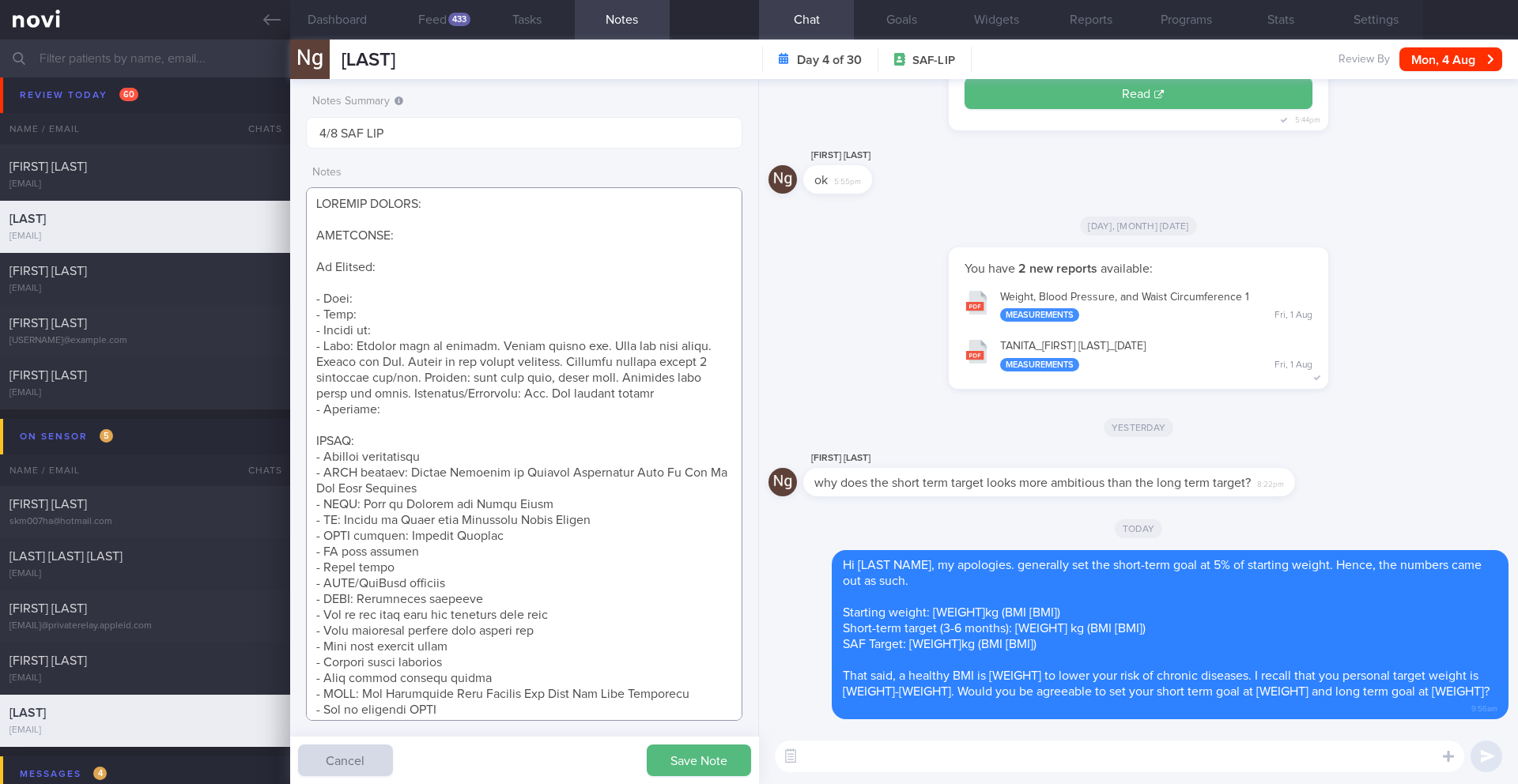 click at bounding box center [524, 454] 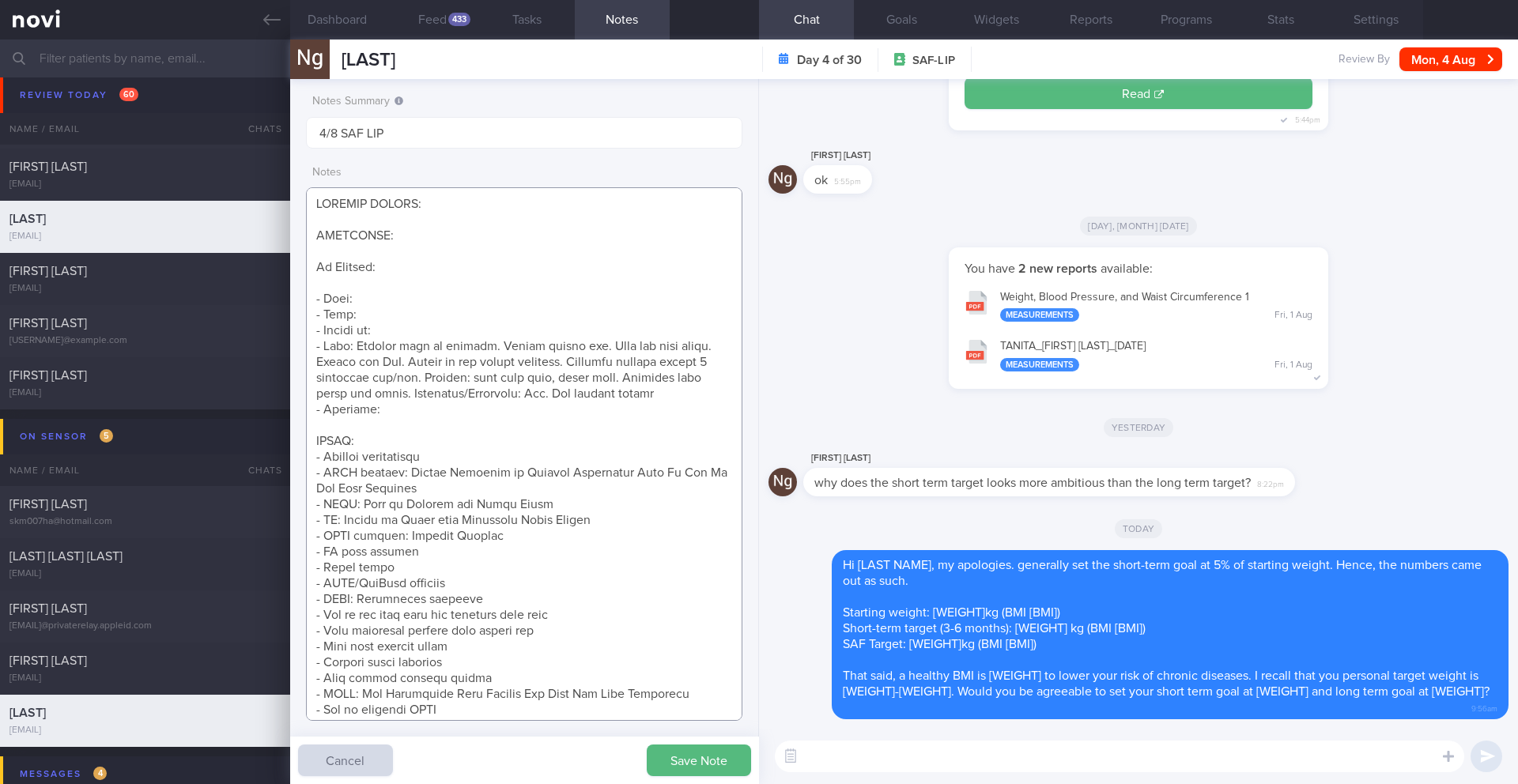 paste on "used to run everyday 5km
Fitness tracker: Fit Bit
Current average step count: at least 10k
Currently:
Not running as frequently due to plantar fasciitis (treated with PRP)
Also seeing a PT
Has access to a gym at camp -- rowing, stationary bike
Dislikes and does not enjoy weight training
Open to exercising at home with body weight videos" 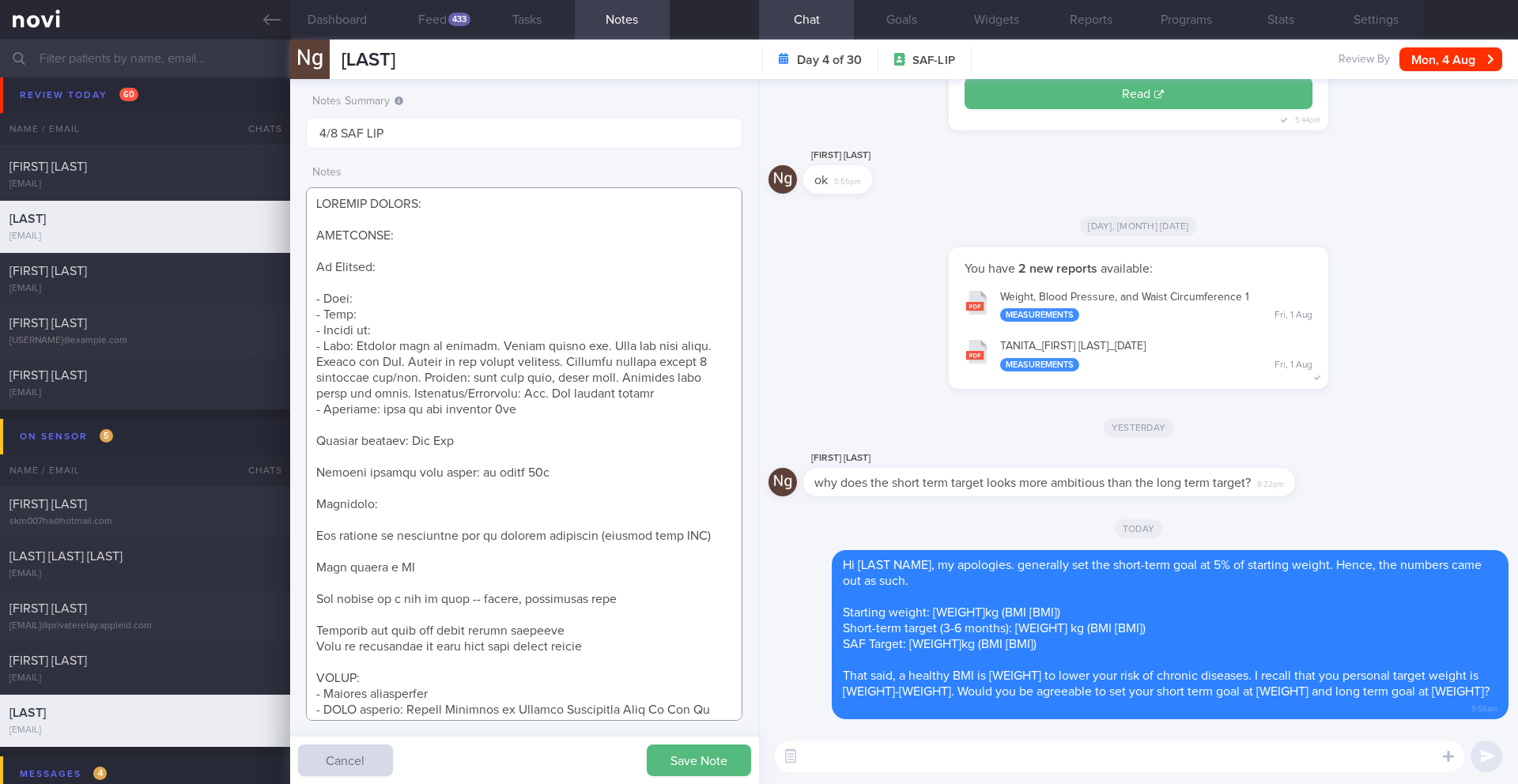 click at bounding box center [524, 454] 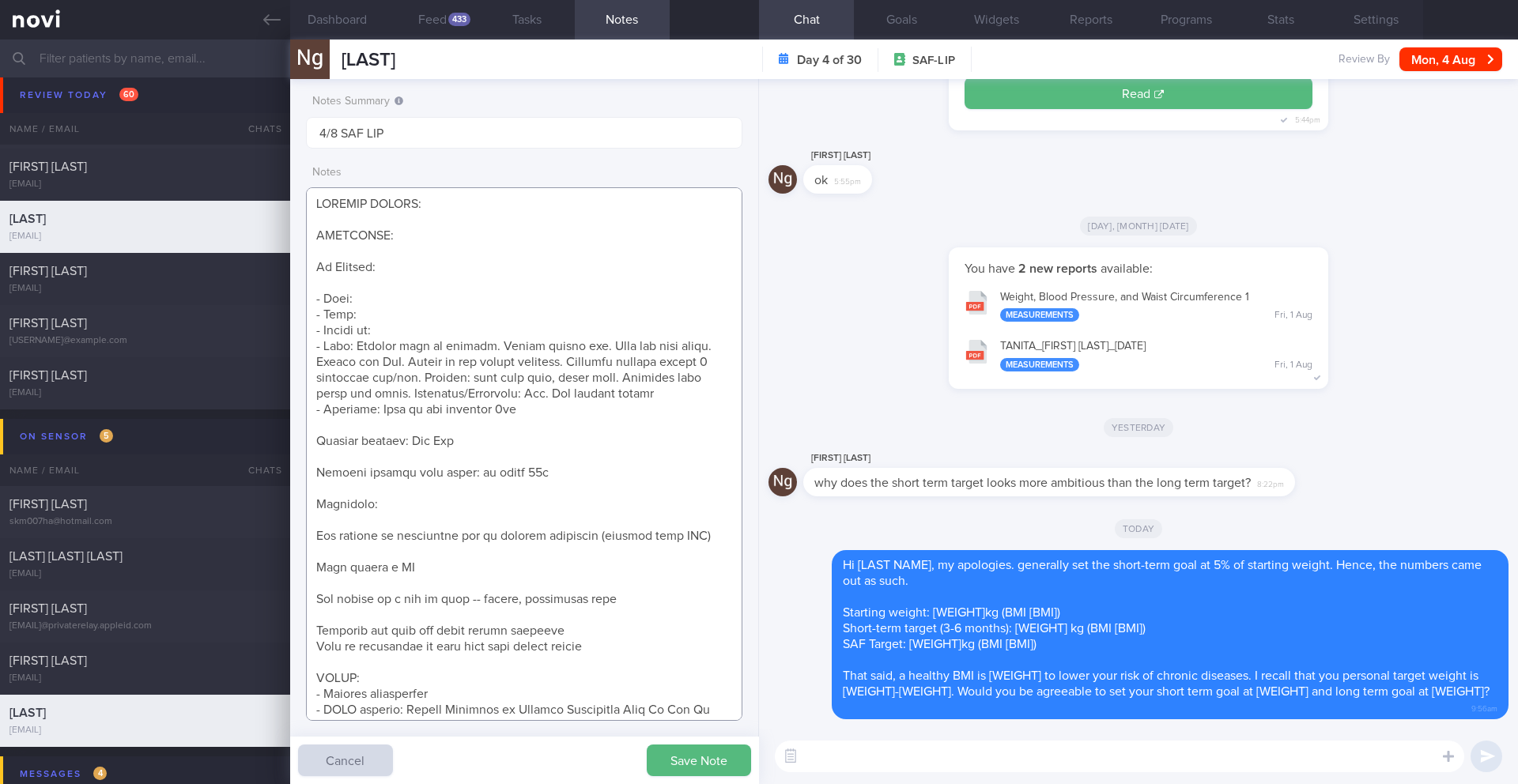 click at bounding box center [524, 454] 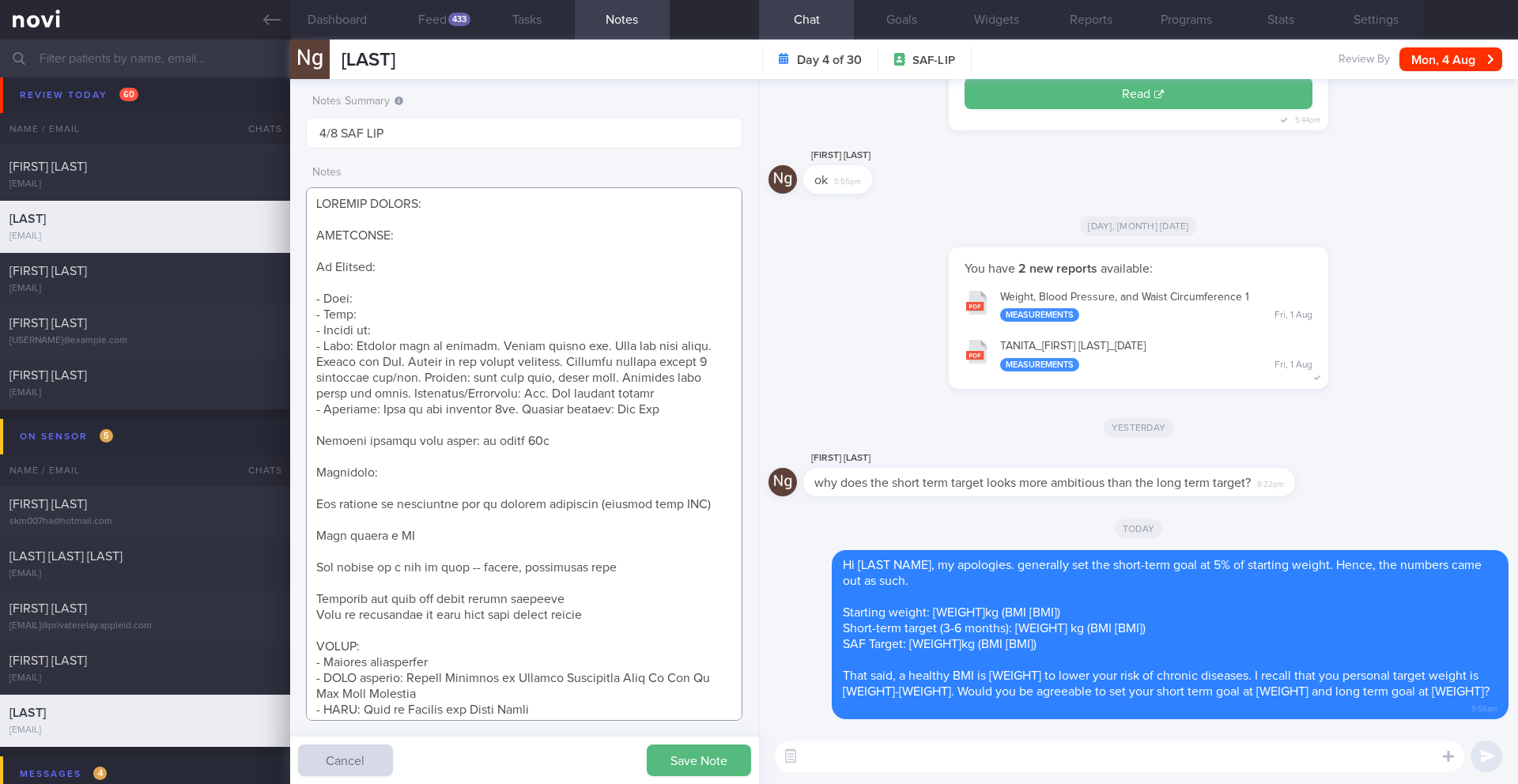 click at bounding box center [524, 454] 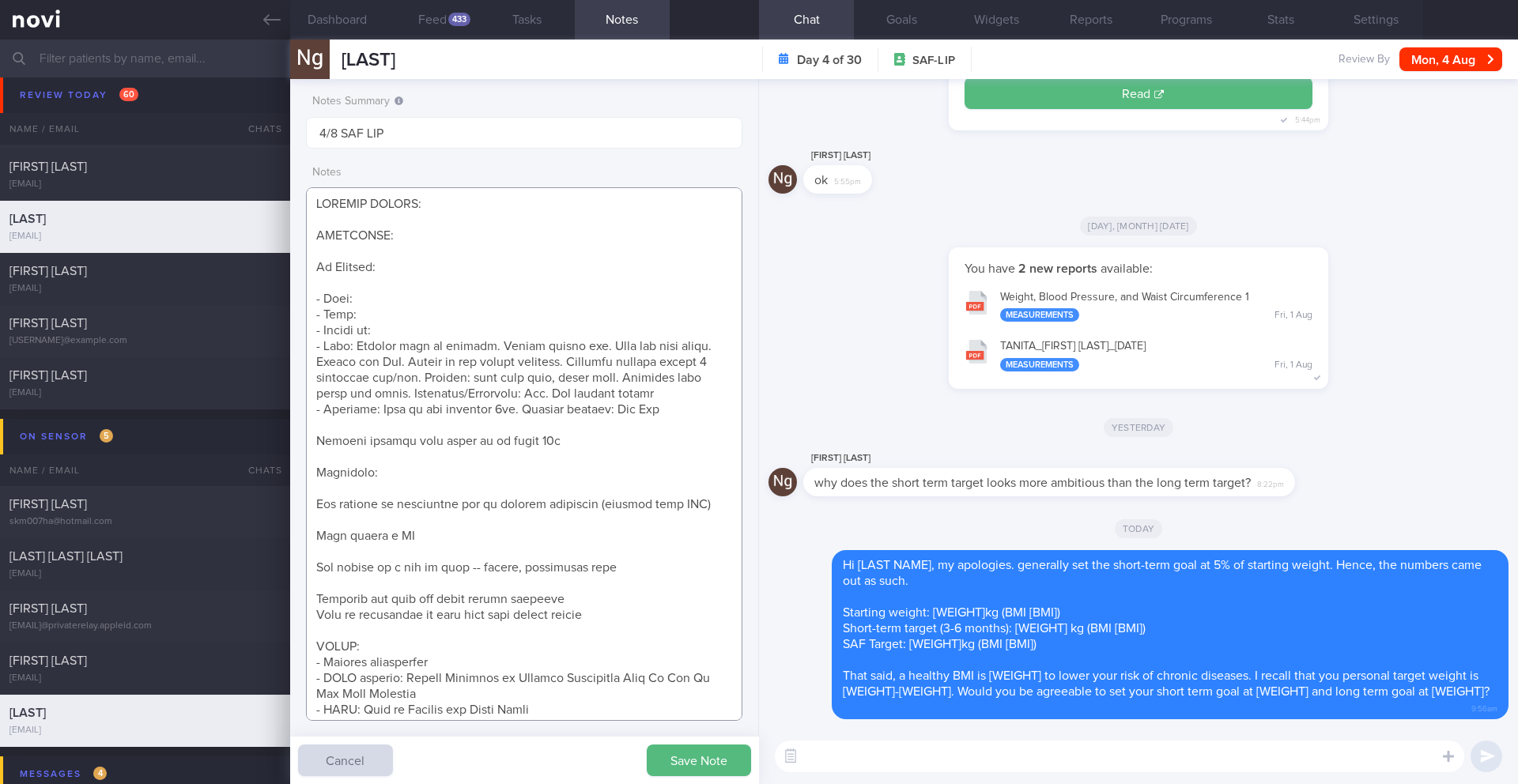 click at bounding box center [524, 454] 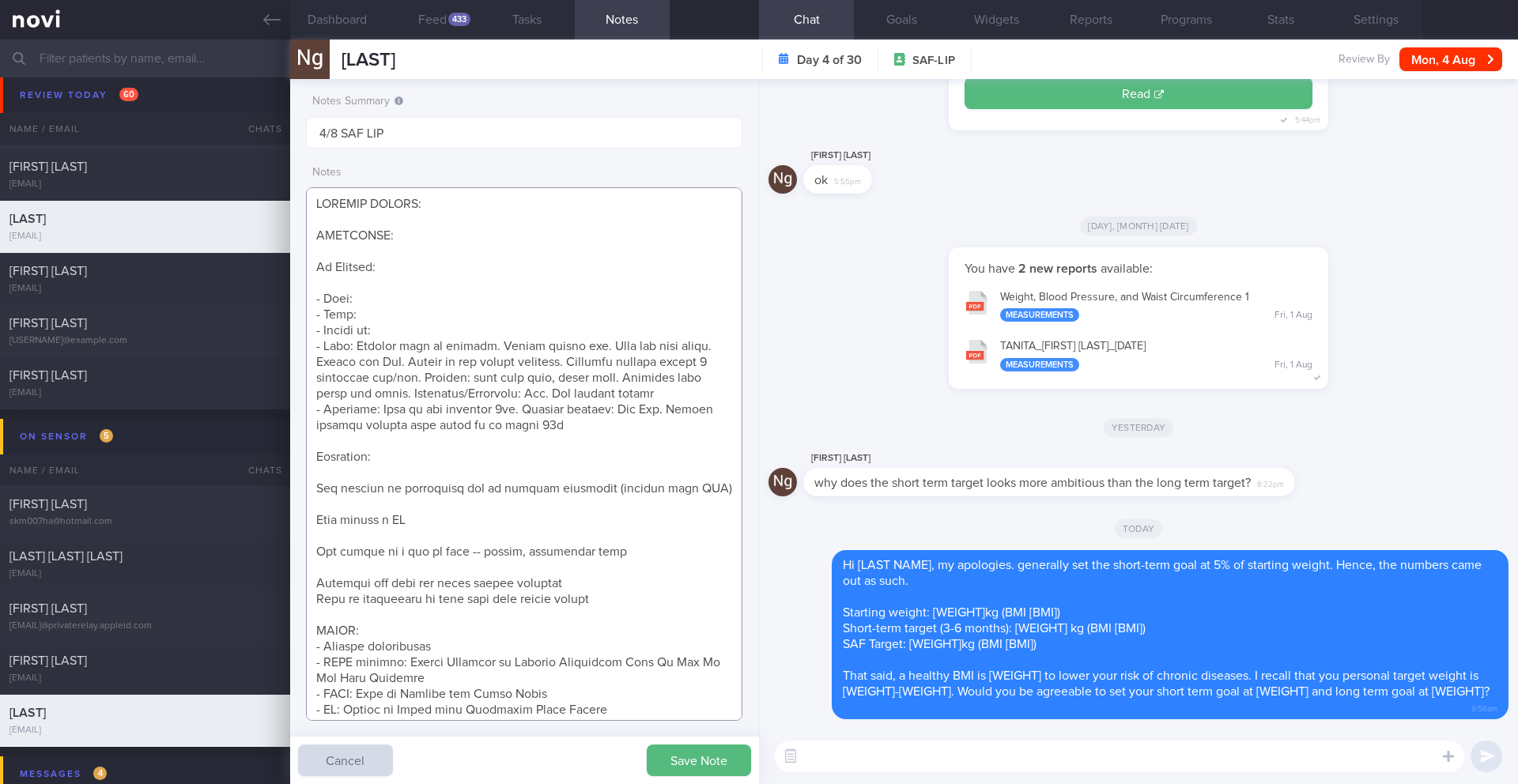 drag, startPoint x: 391, startPoint y: 457, endPoint x: 330, endPoint y: 455, distance: 61.032778 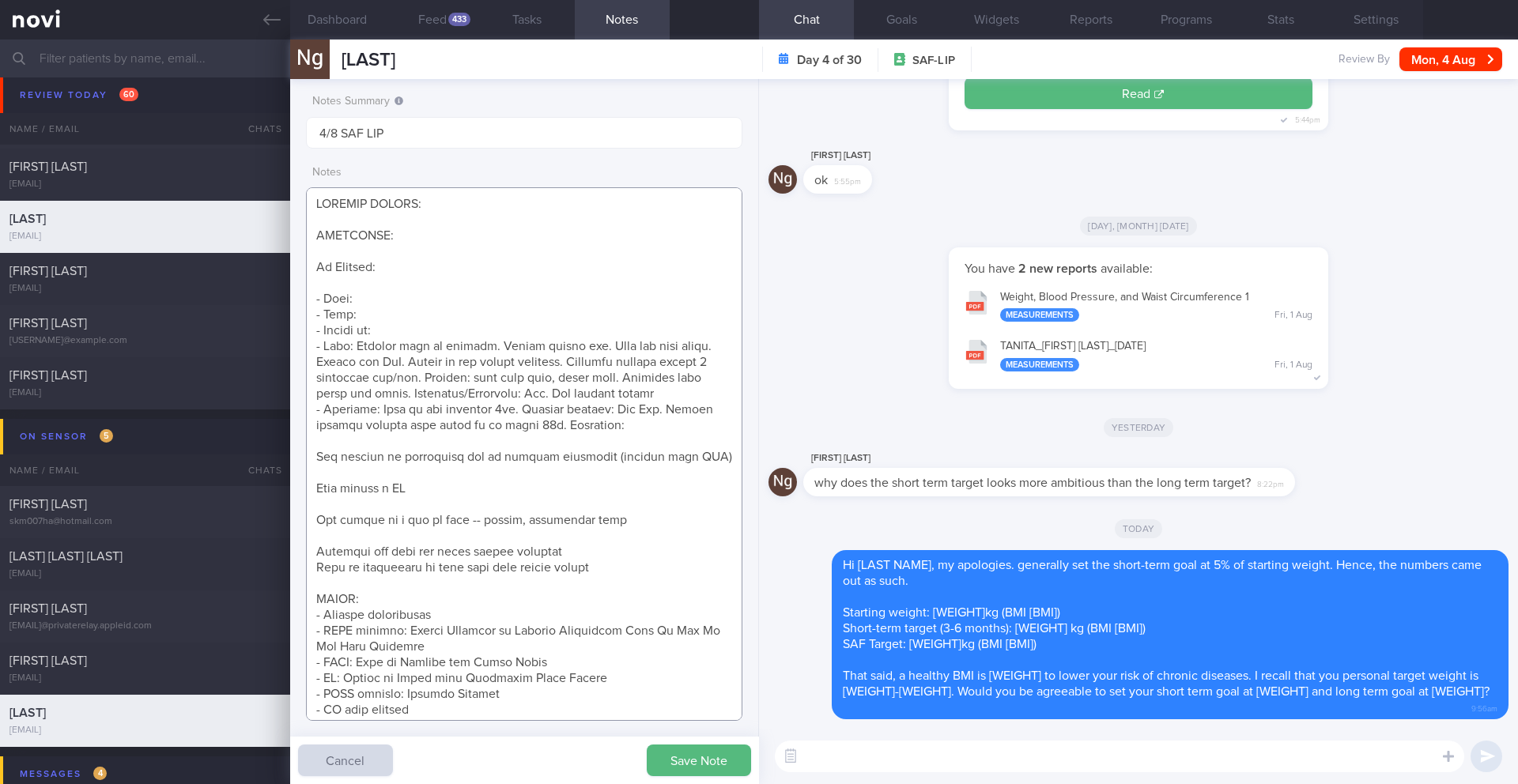click at bounding box center [524, 454] 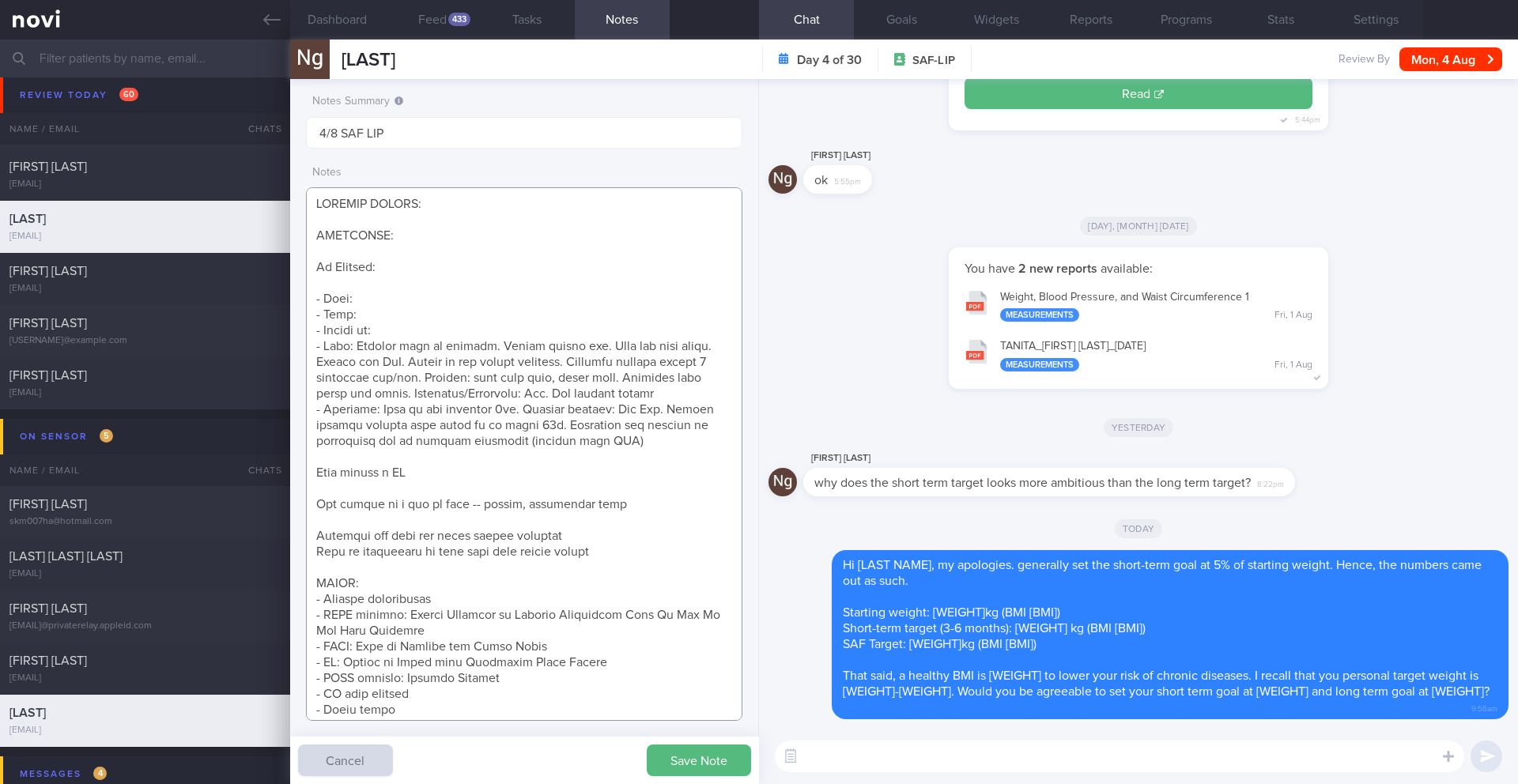 click at bounding box center [524, 454] 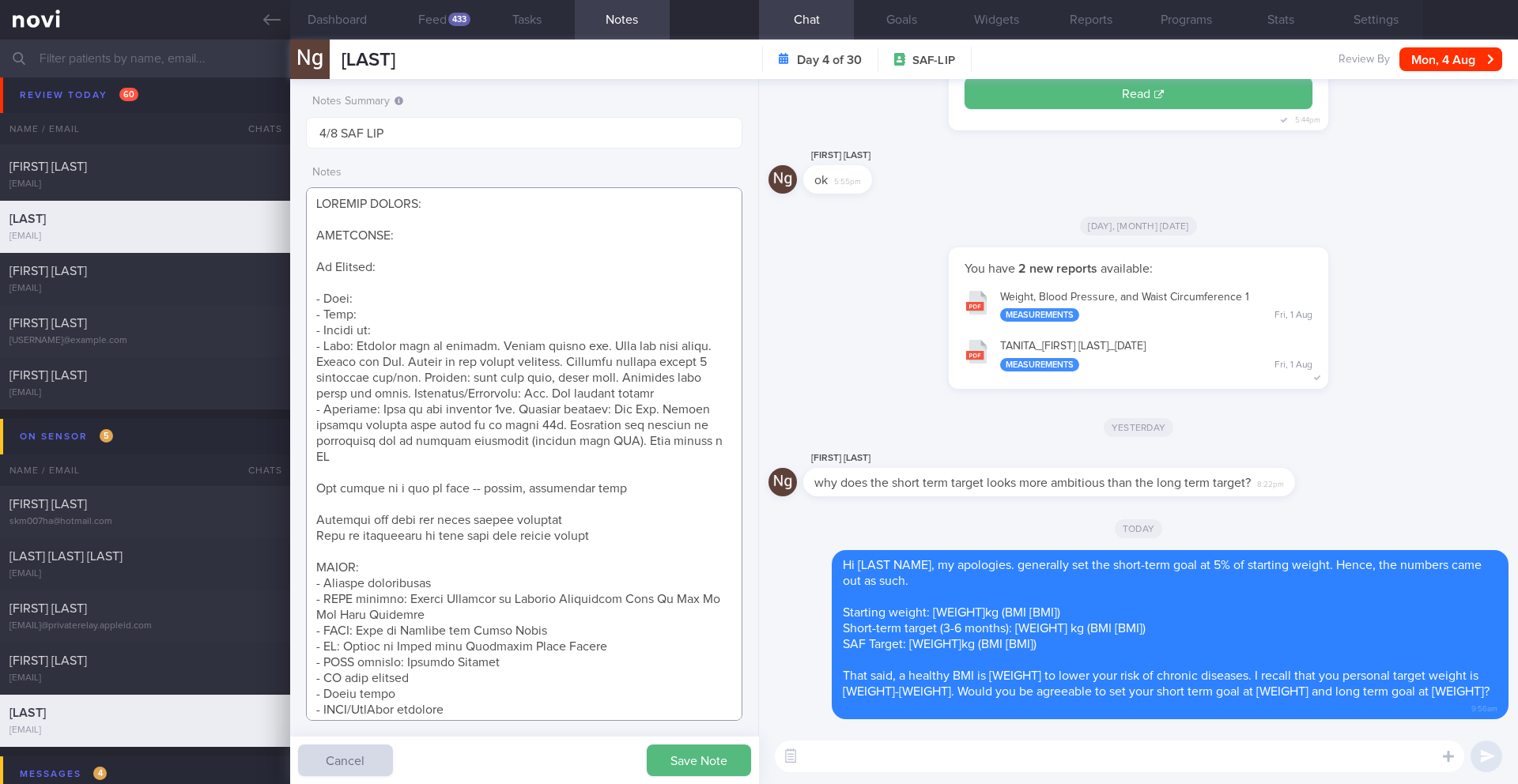 click at bounding box center [524, 454] 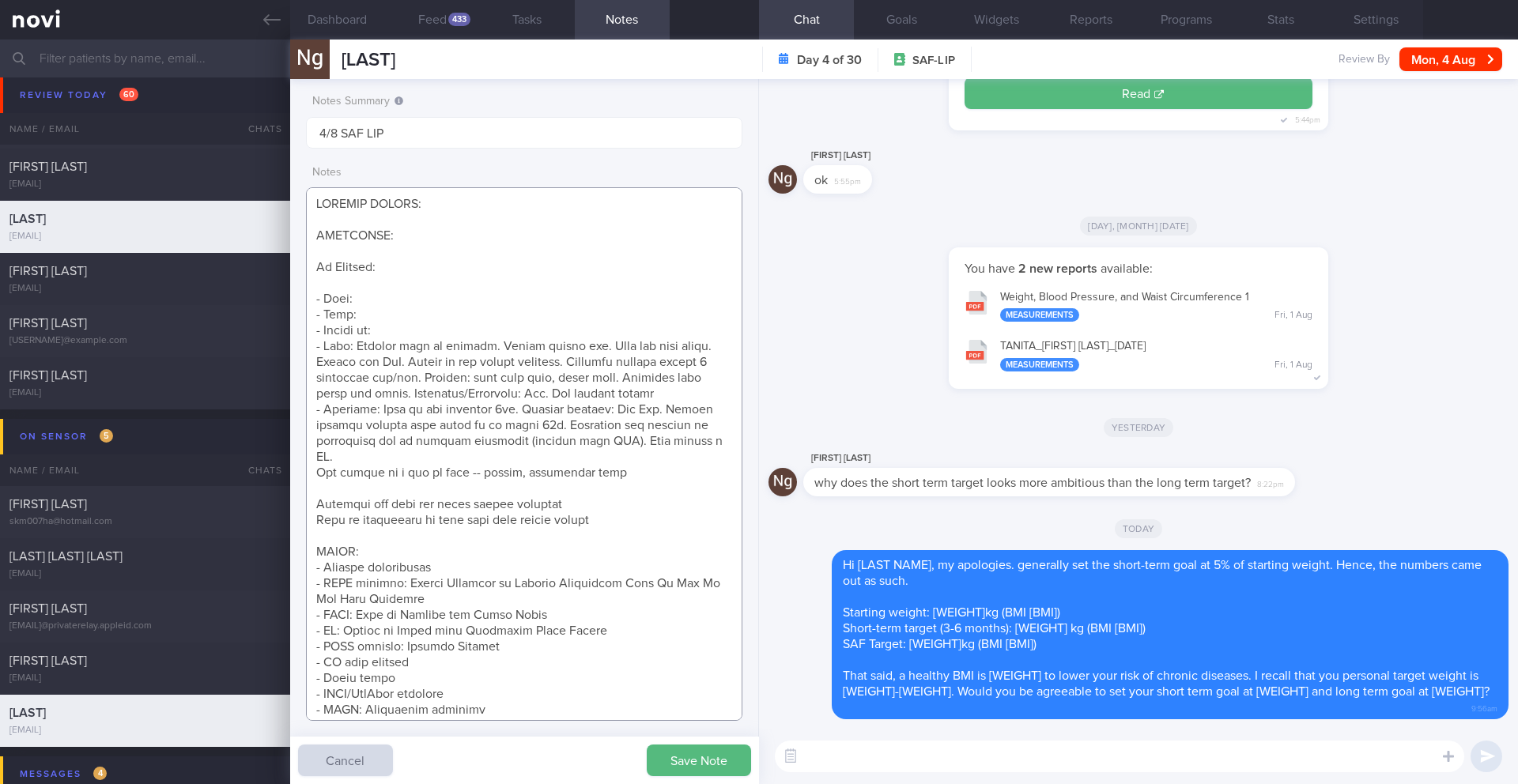 click at bounding box center [524, 454] 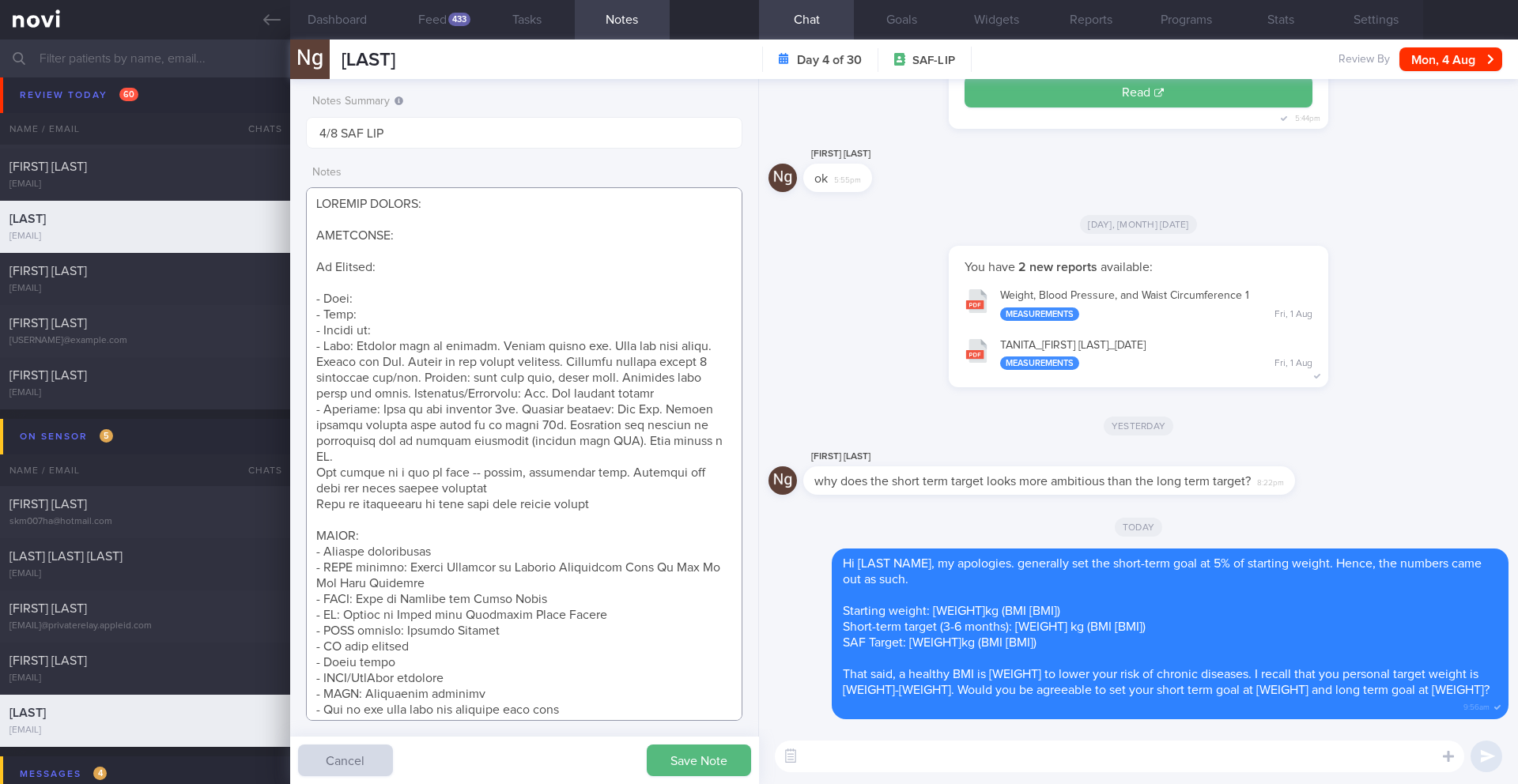 click at bounding box center (524, 454) 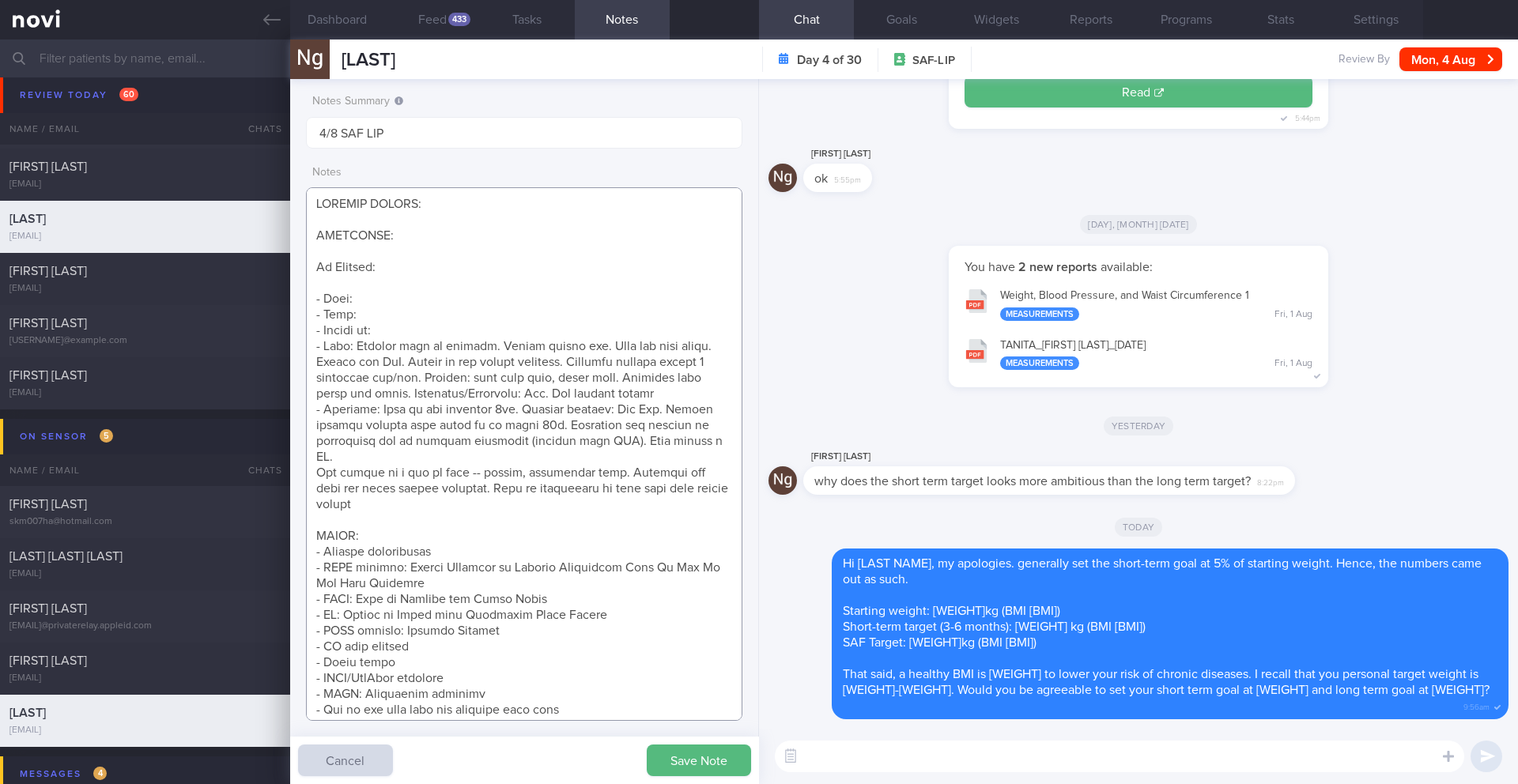 click at bounding box center (524, 454) 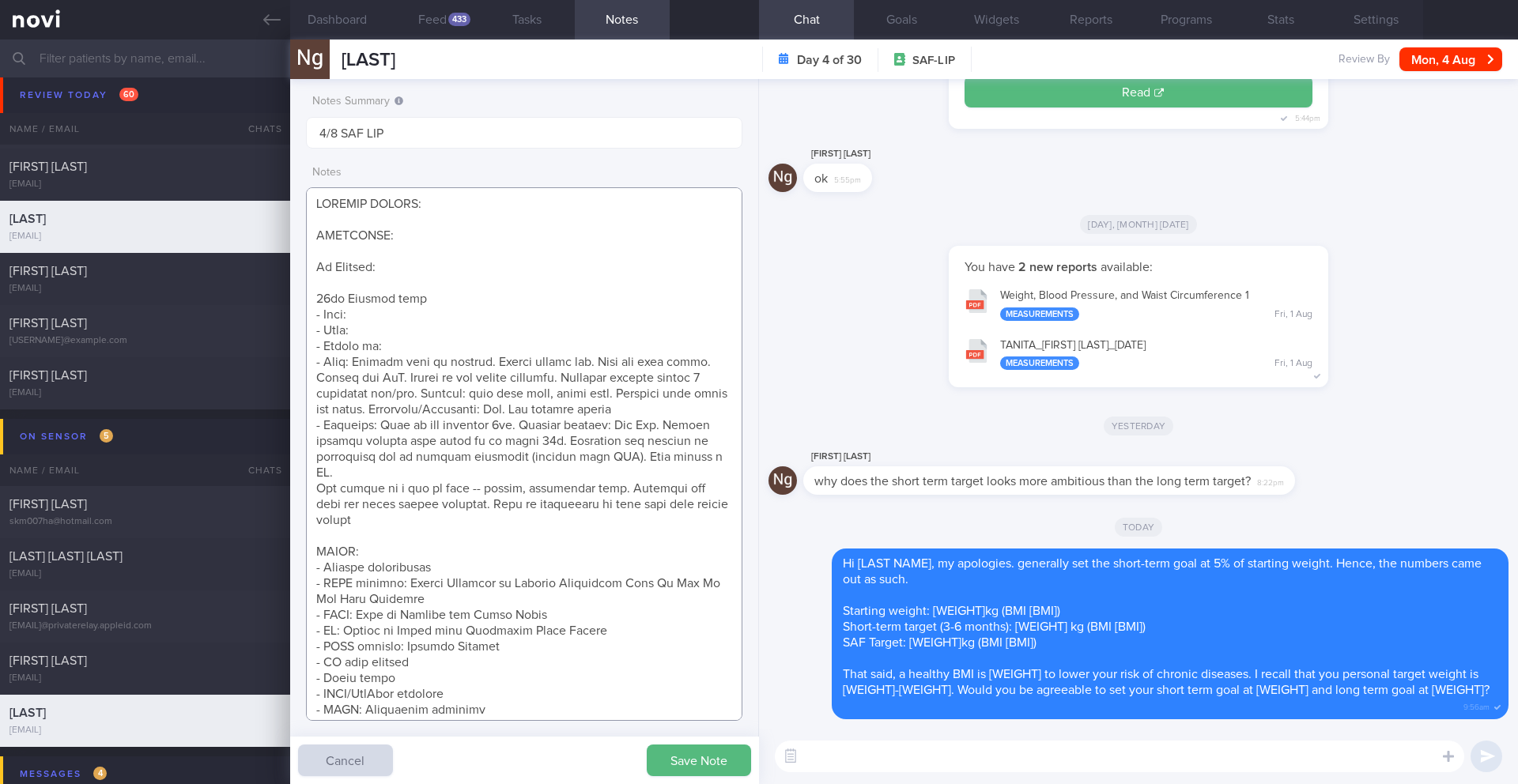 click at bounding box center [524, 454] 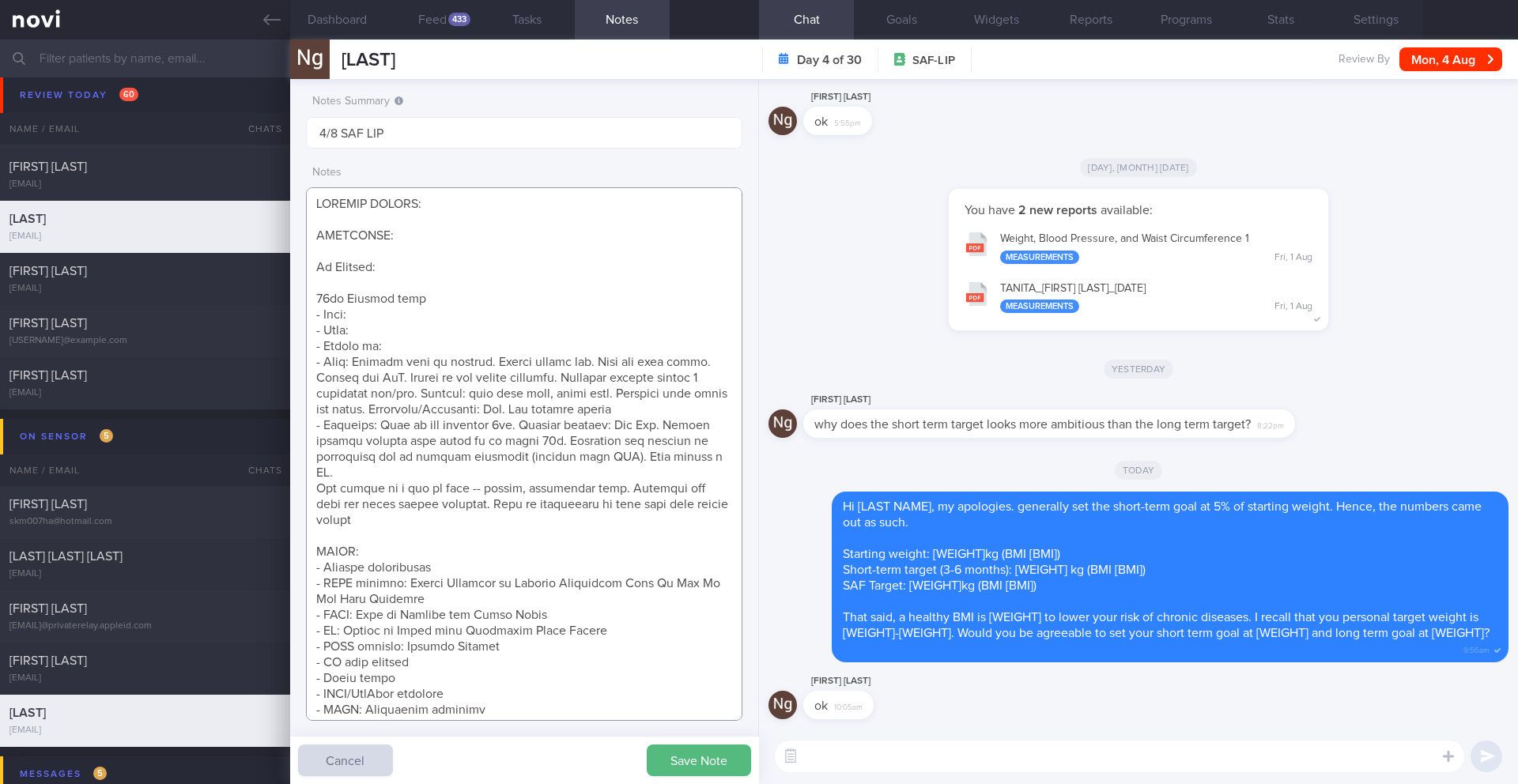 paste on "Married
Wife buys groceries
Eat out on the weekends
Wife cooks (quite healthy) dinner on the weekends" 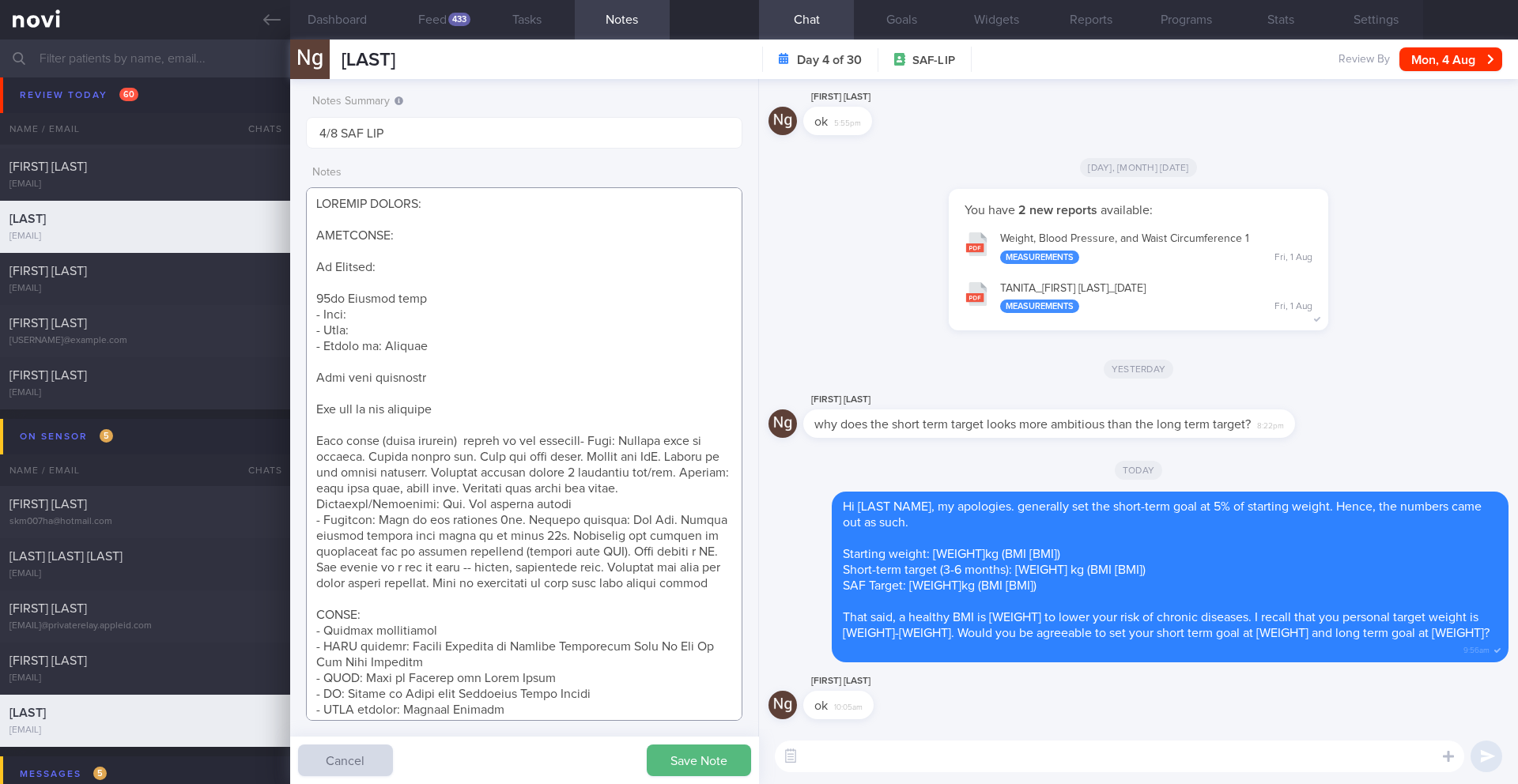 click at bounding box center (524, 454) 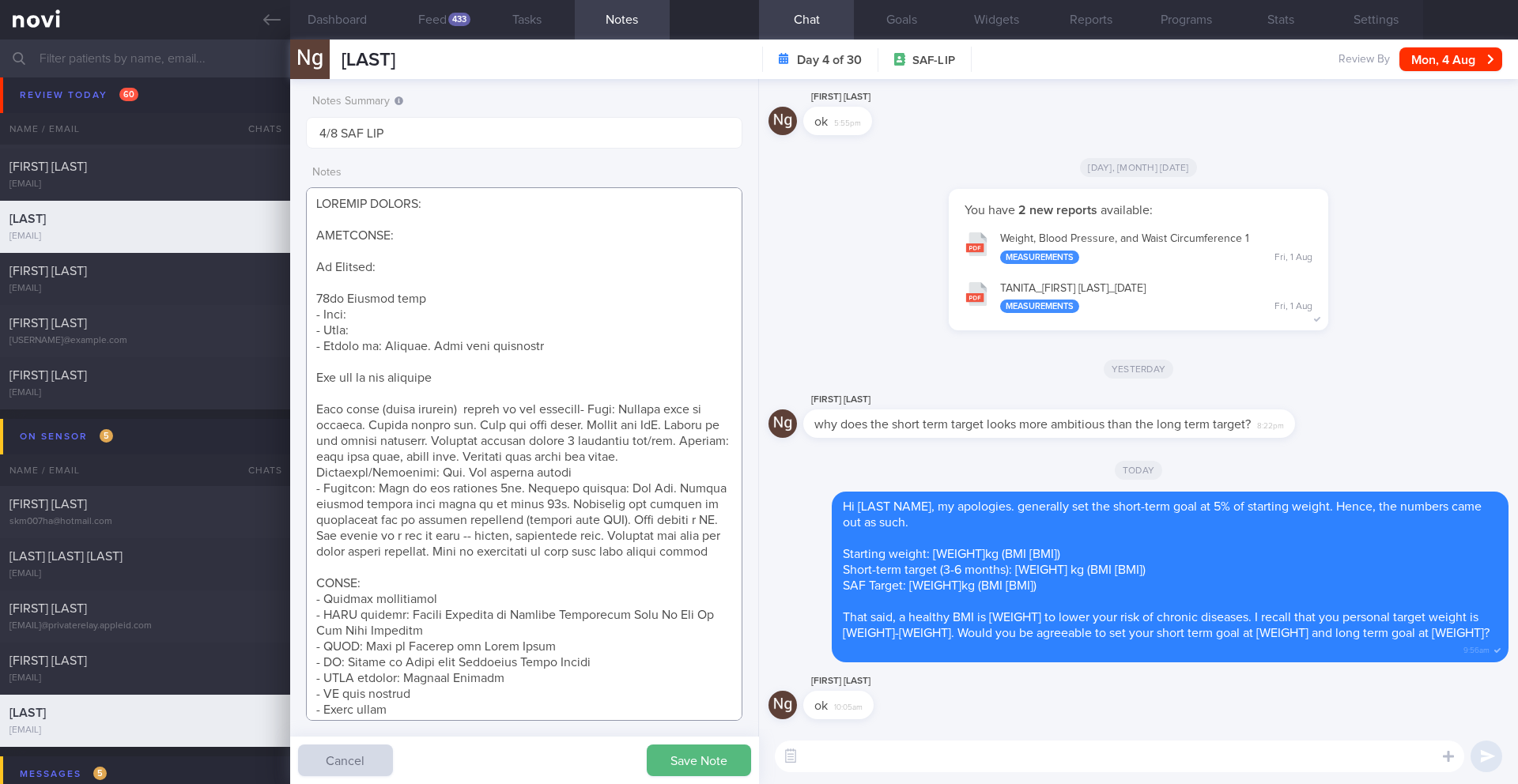 click at bounding box center [524, 454] 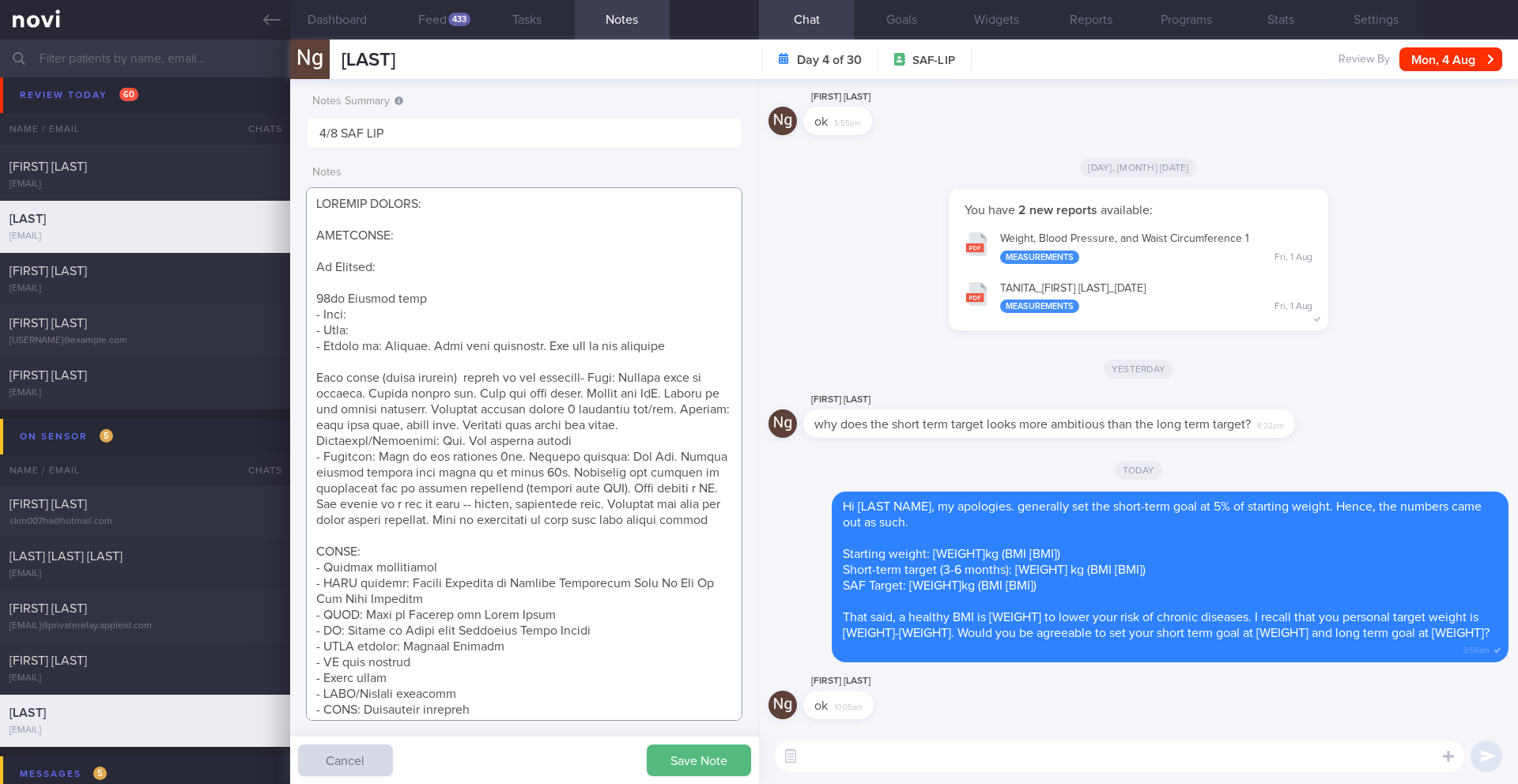 click at bounding box center [524, 454] 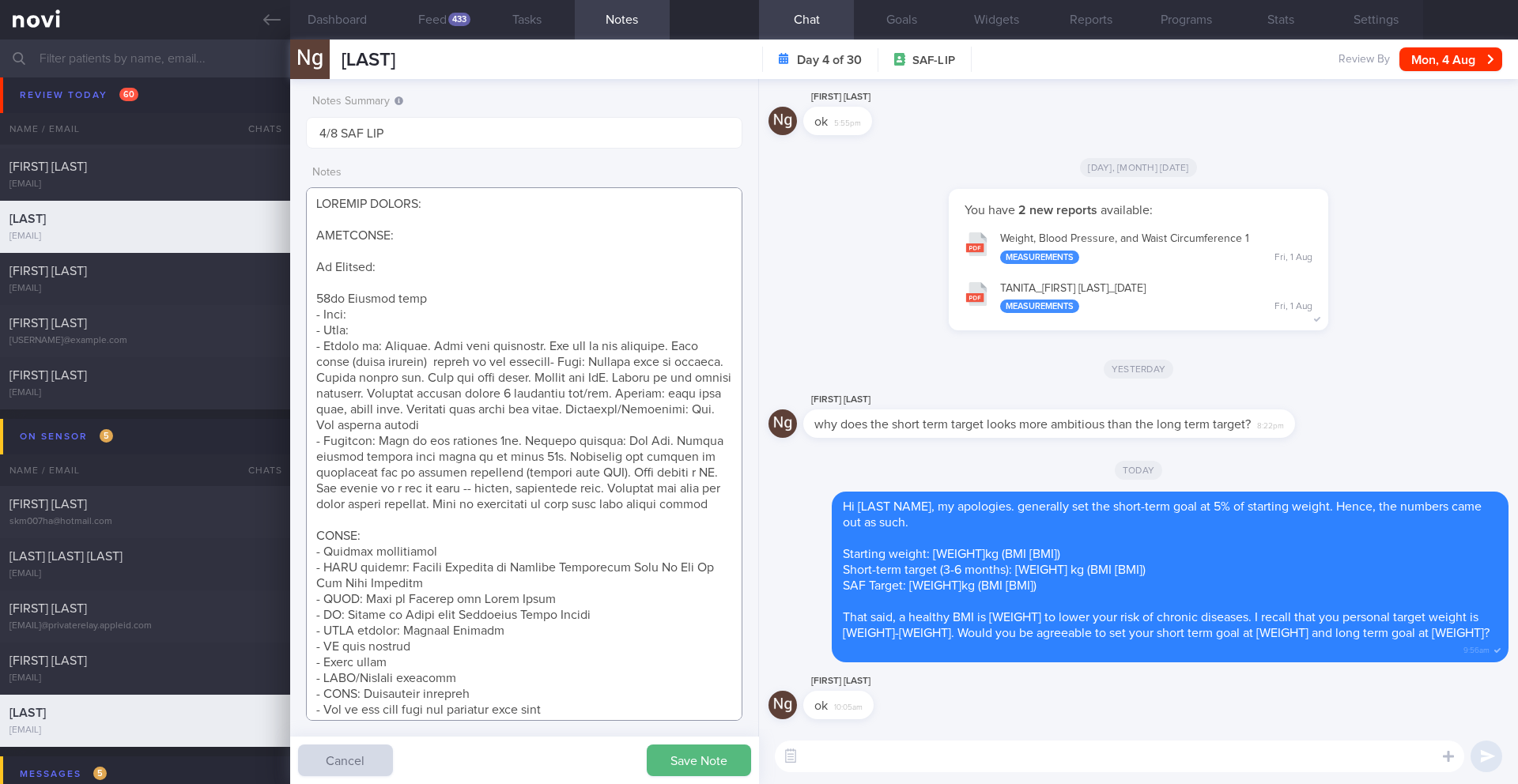 click at bounding box center [524, 454] 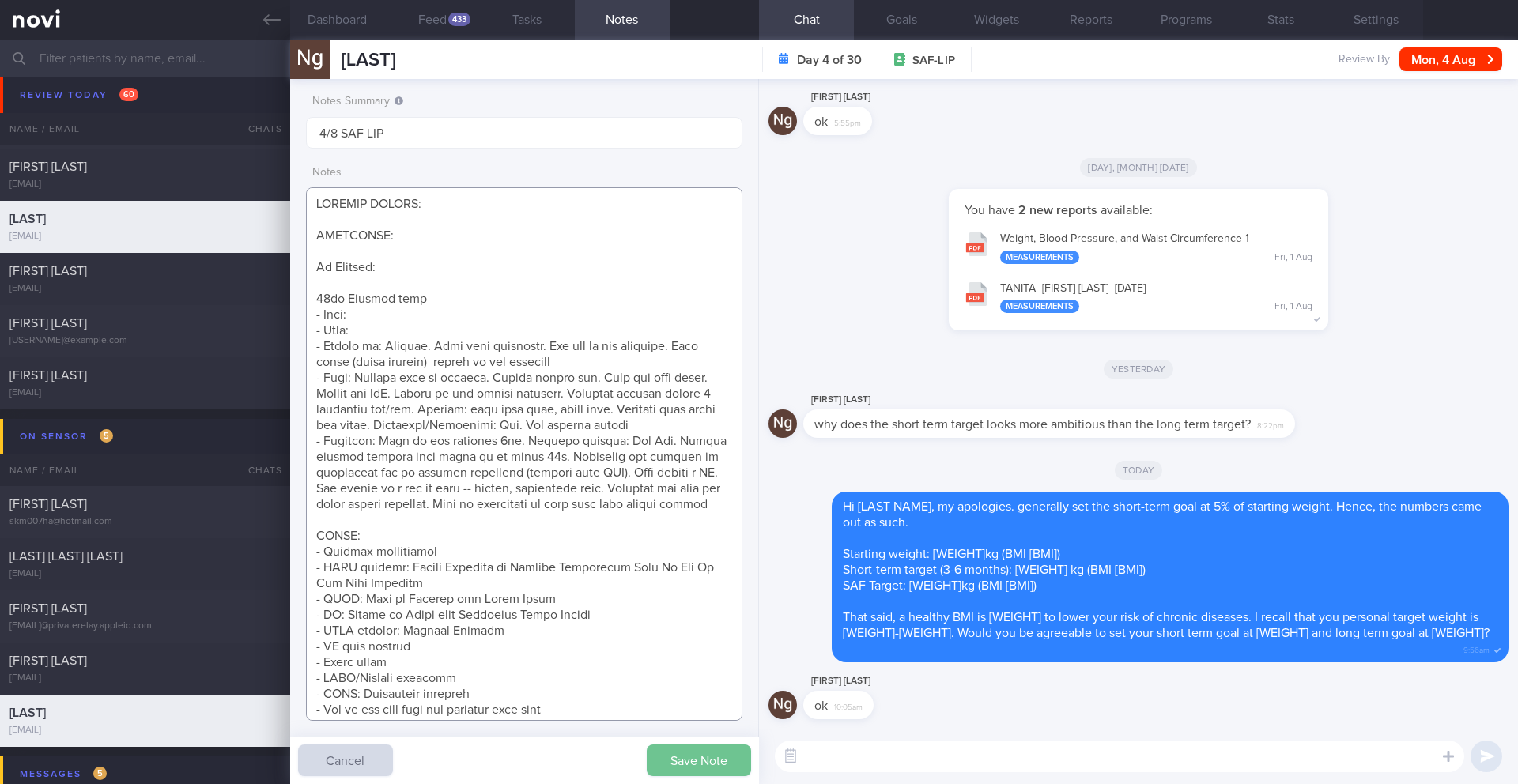 type on "SUPPORT NEEDED:
CHALLENGE:
Wt Targets:
38yo Chinese male
- Pmhx:
- Meds:
- Social hx: Married. Wife buys groceries. Eat out on the weekends. Wife cooks (quite healthy)  dinner on the weekends
- Diet: Usually eats at outside. Seldom stress eat. Does eat when bored. Craves for McD. Snacks on oat krunch biscuits. Recently started having 1 flavoured tea/day. Prefers: char kway teow, fried rice. Dislikes long beans and onion. Aversions/Allergies: Nil. Nil recipes needed
- Exercise: Used to run everyday 5km. Fitness tracker: Fit Bit. Claims current average step count is at least 10k. Currently not running as frequently due to plantar fasciitis (treated with PRP). Also seeing a PT.
Has access to a gym at camp -- rowing, stationary bike. Dislikes and does not enjoy weight training. Open to exercising at home with body weight videos
SHARE:
- Glucose experiments
- NOVI article: Health Benefits of Glucose Monitoring Even If You Do Not Have Diabetes
- NOVI: What is Glucose and Blood Sugar
- AI: Basics of Using..." 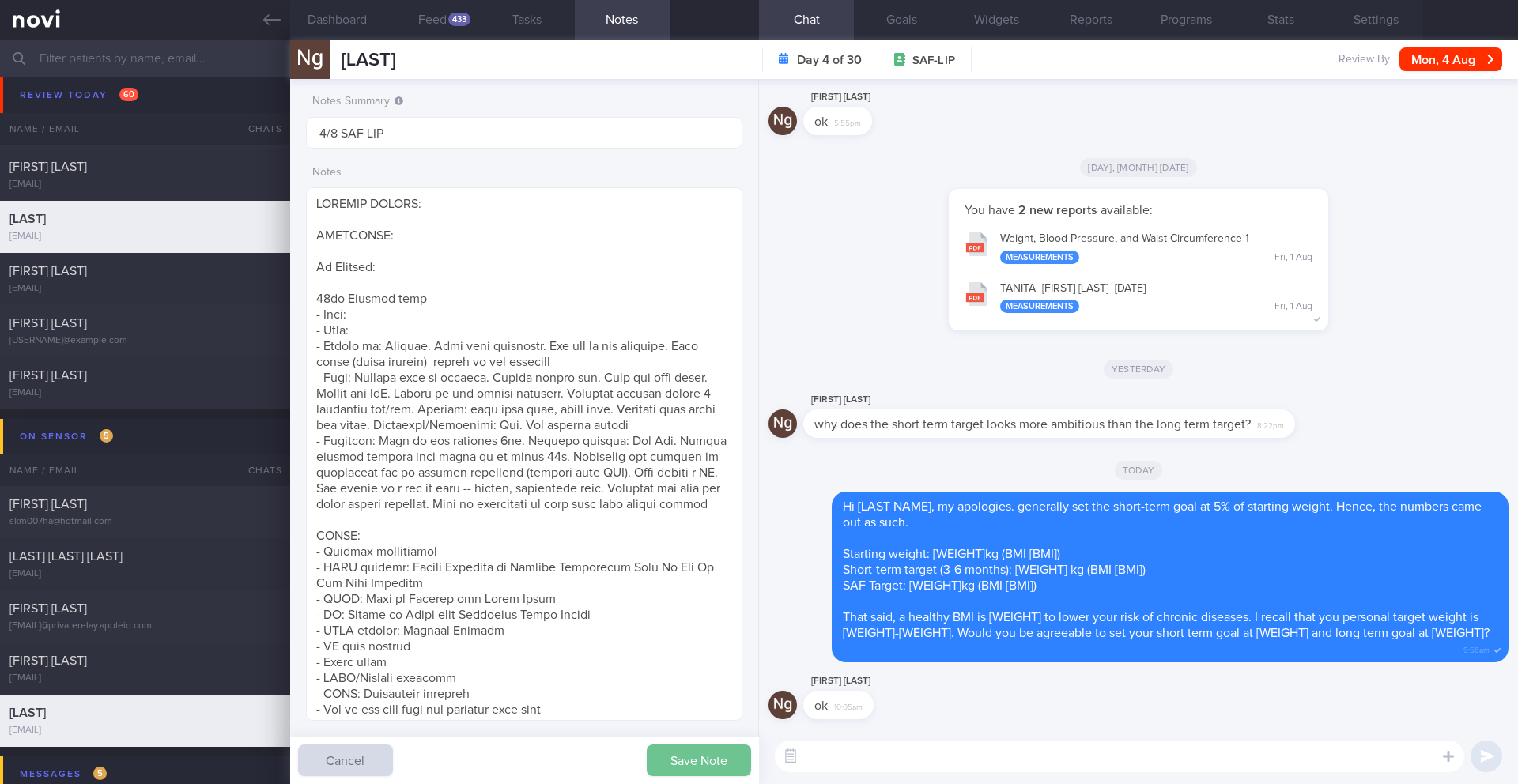 click on "Save Note" at bounding box center [699, 760] 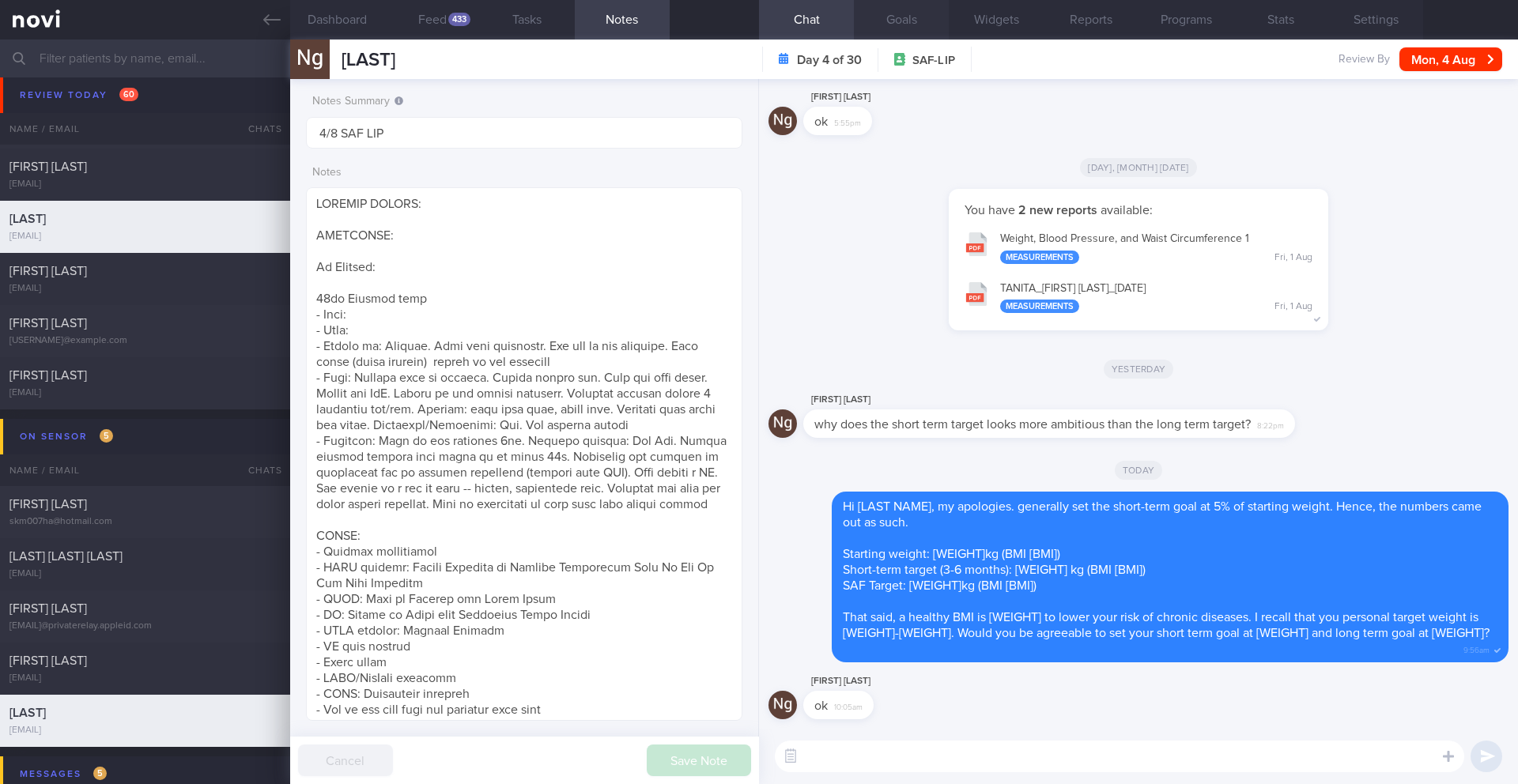 click on "Goals" at bounding box center [901, 20] 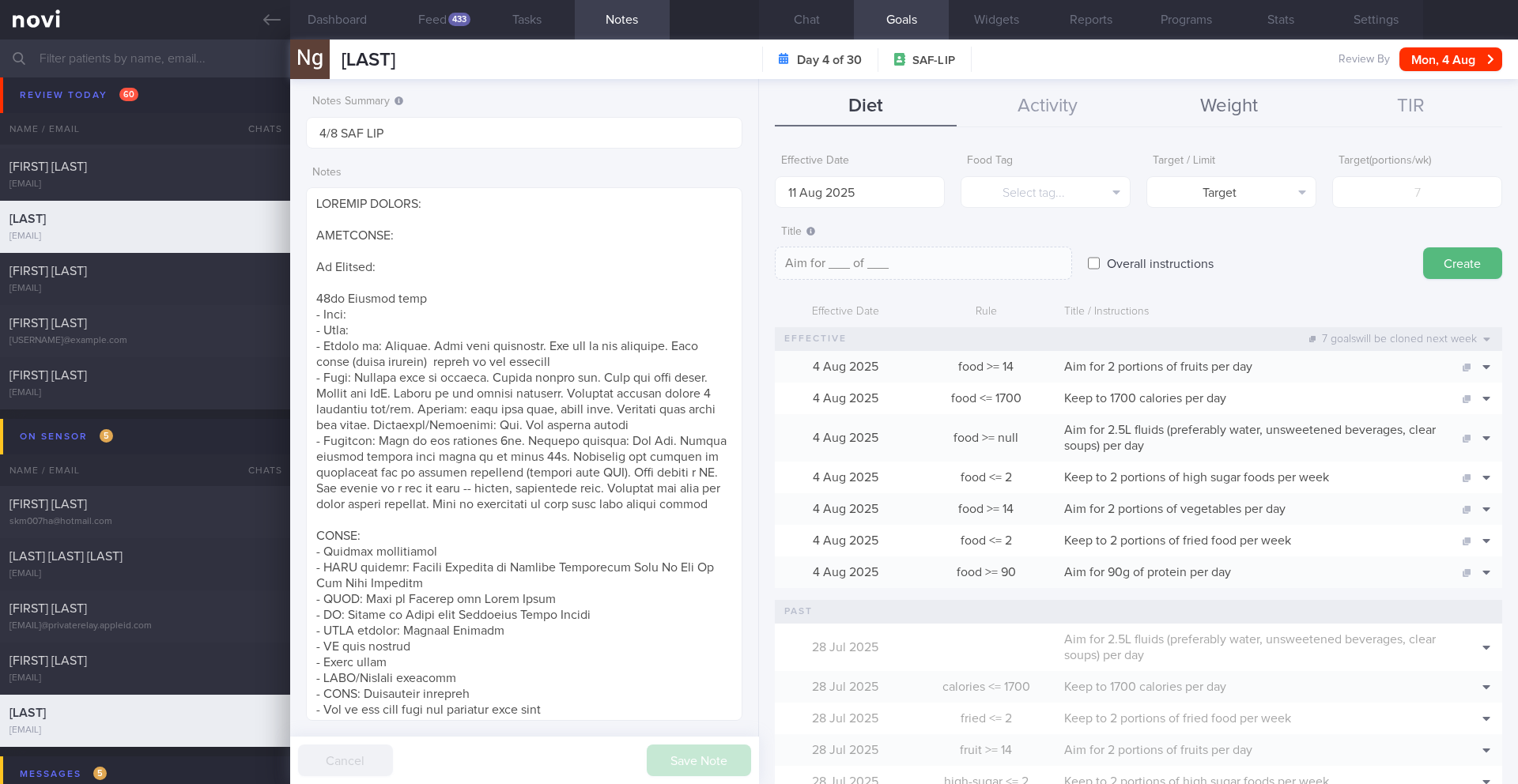 click on "Weight" at bounding box center [1229, 107] 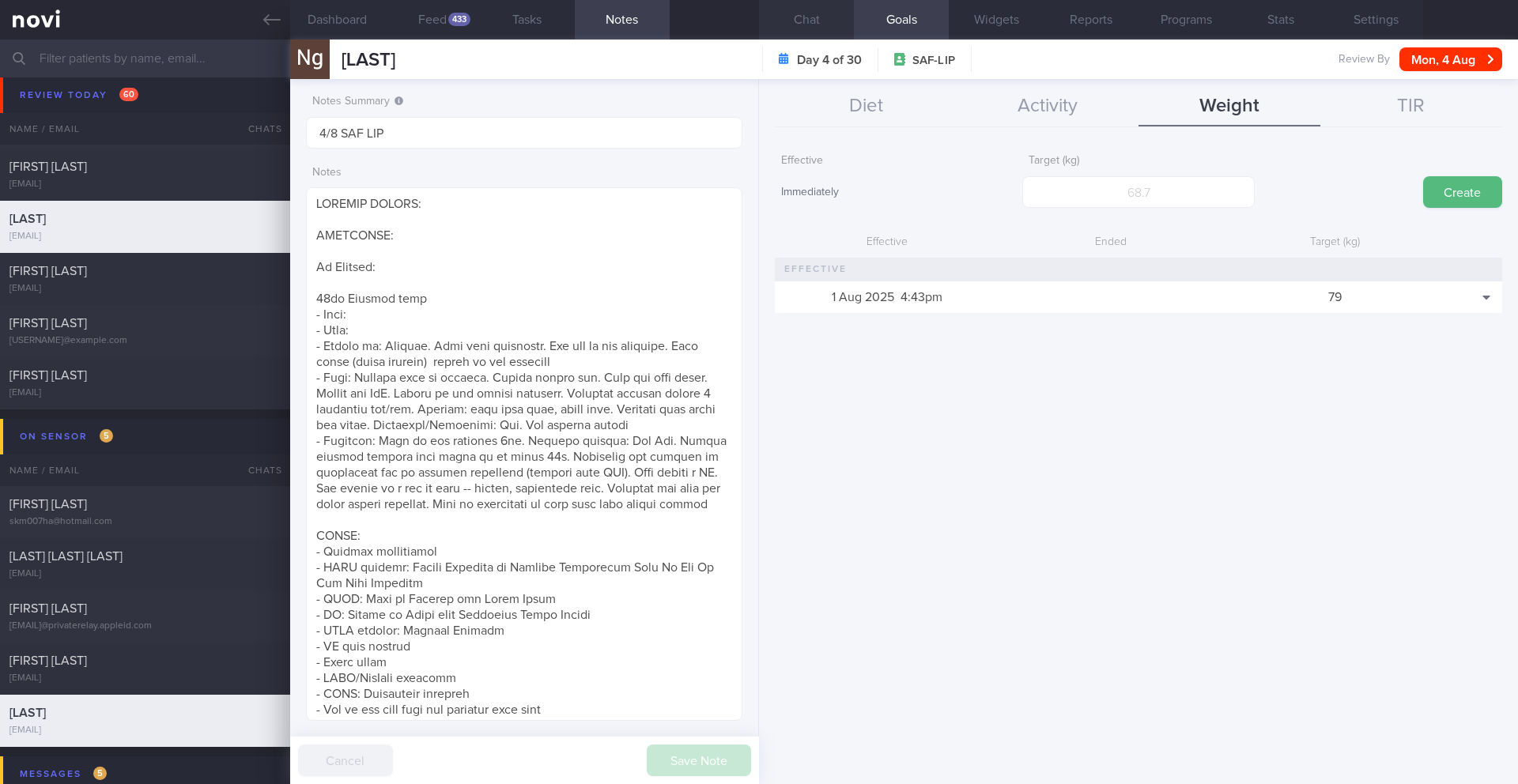 click on "Chat" at bounding box center [806, 20] 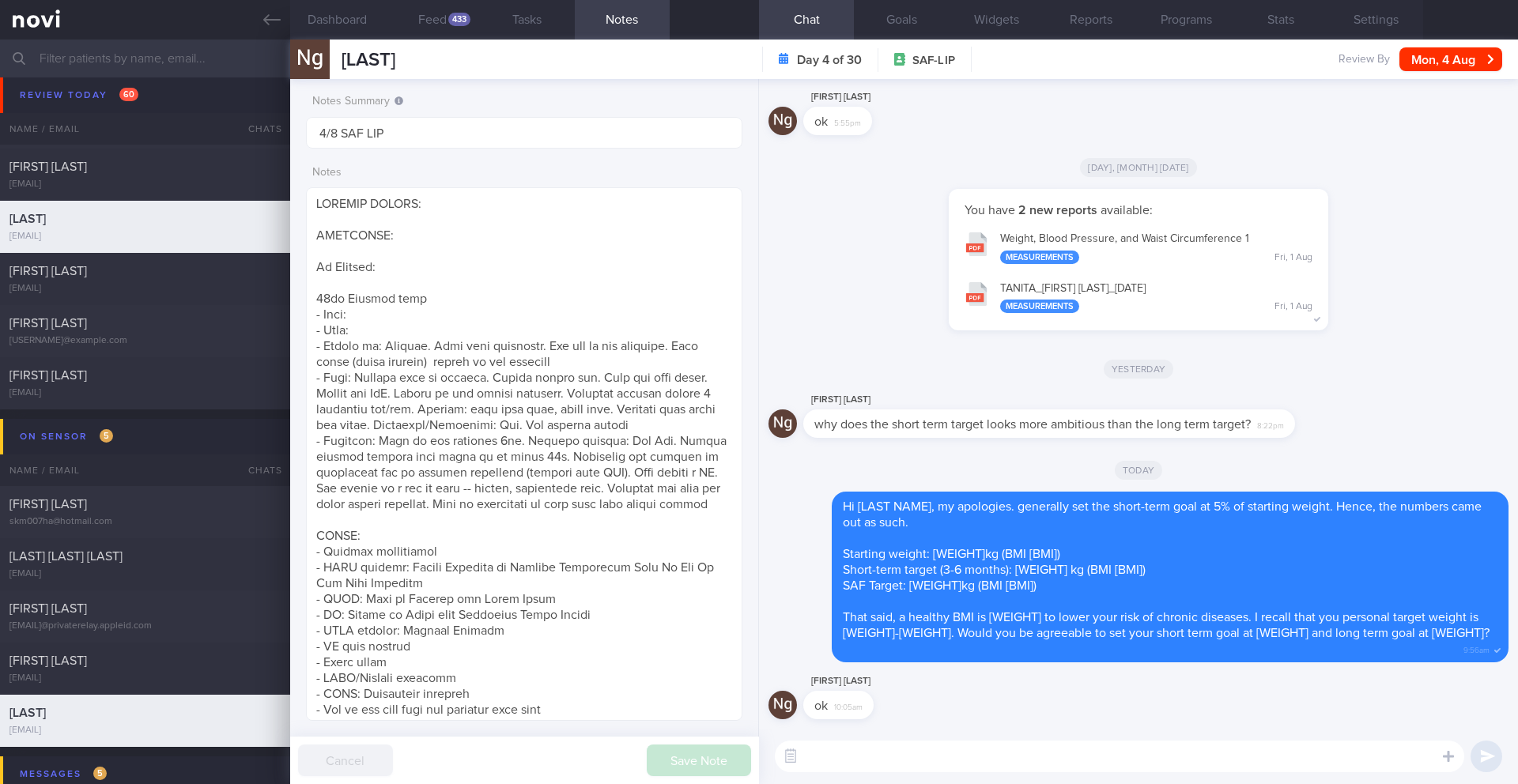 click at bounding box center (1120, 756) 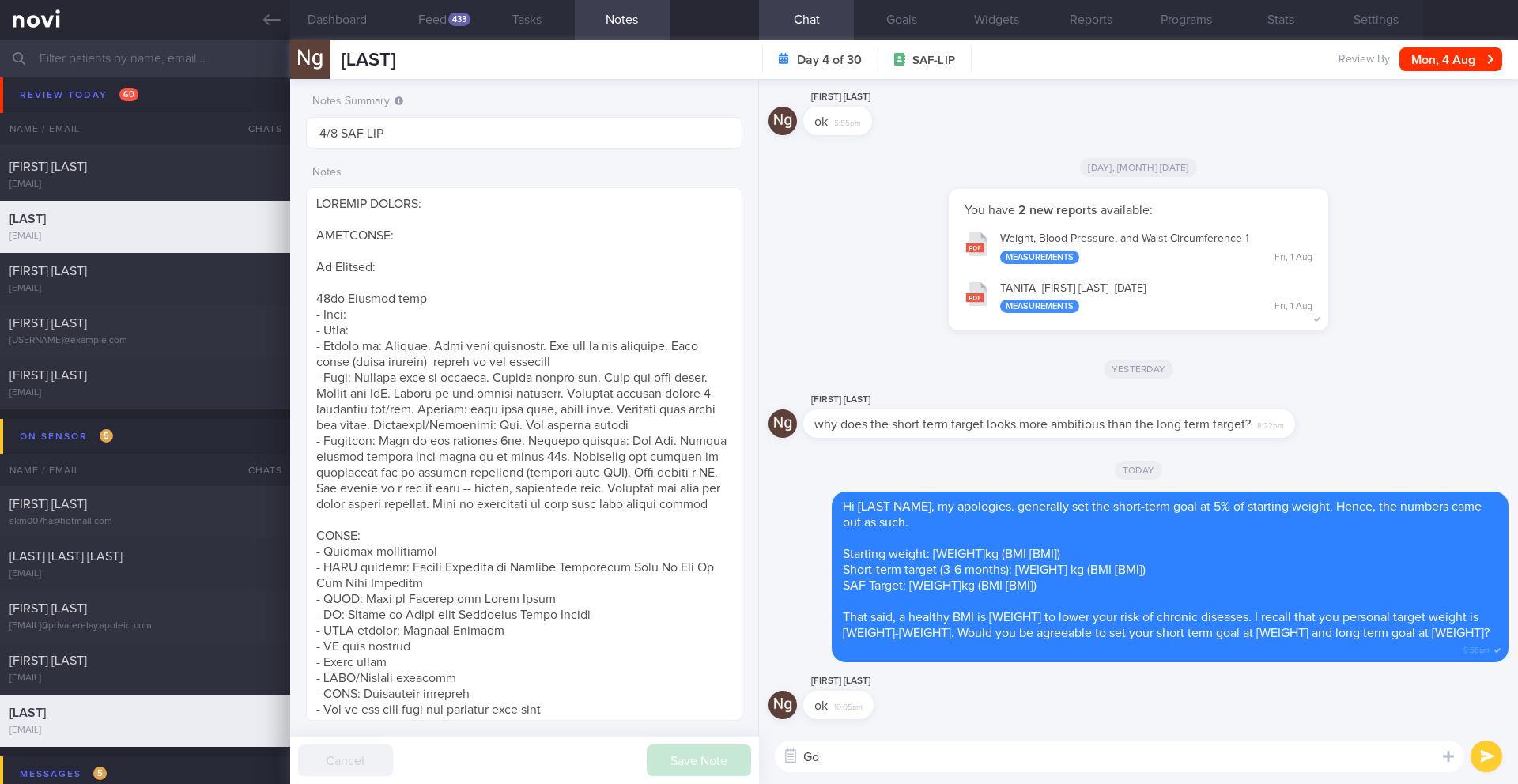 type on "G" 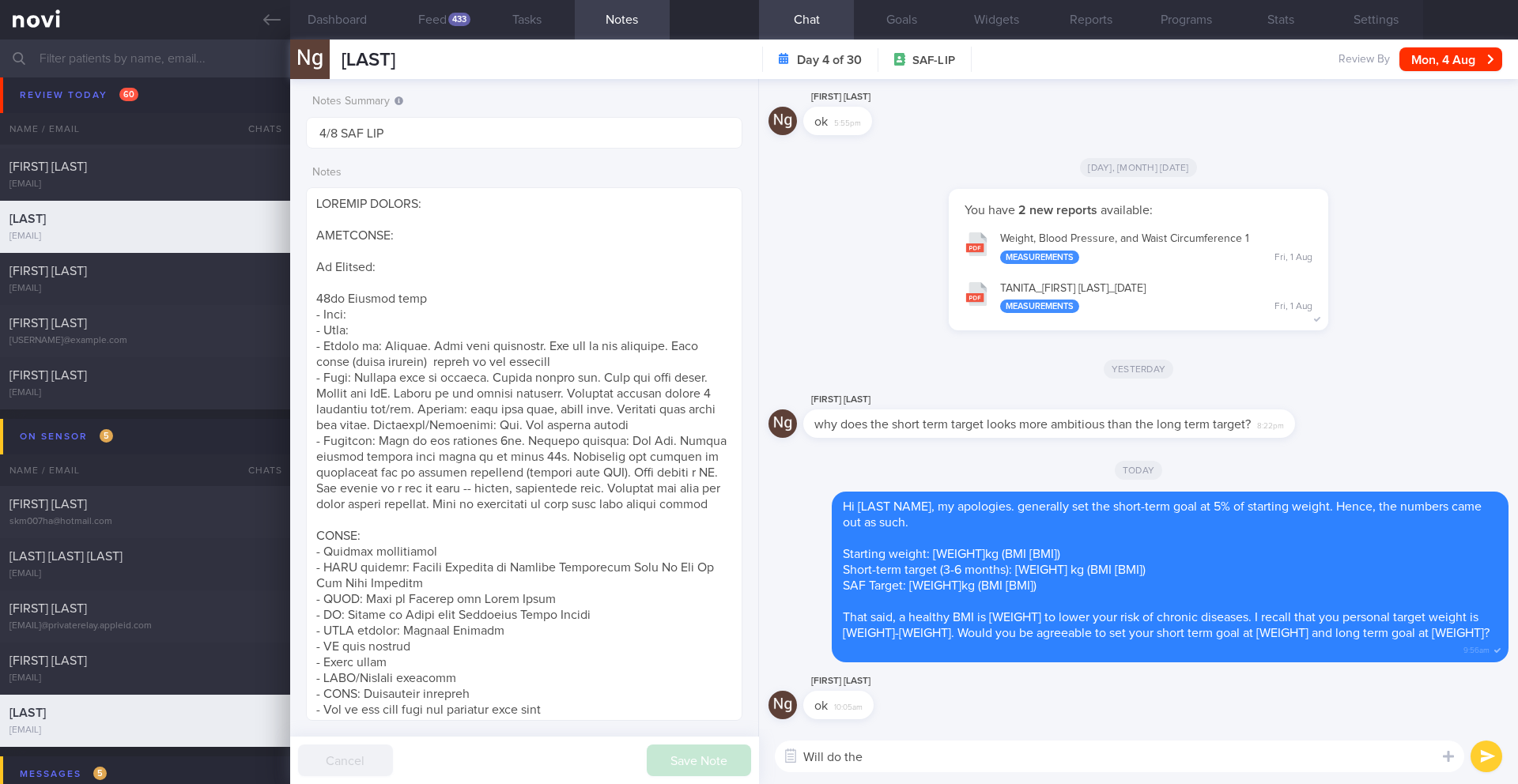 type on "Will do then" 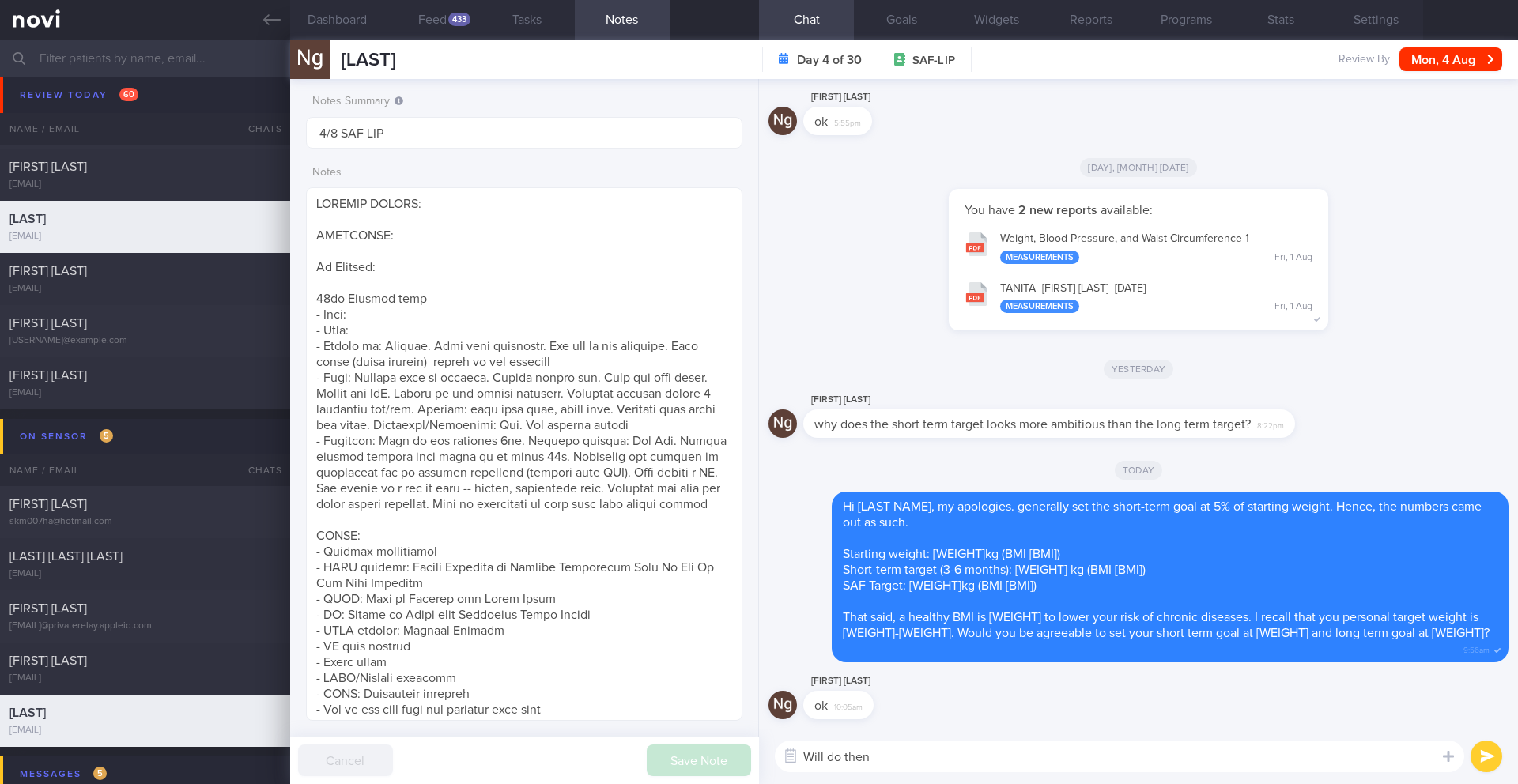 type 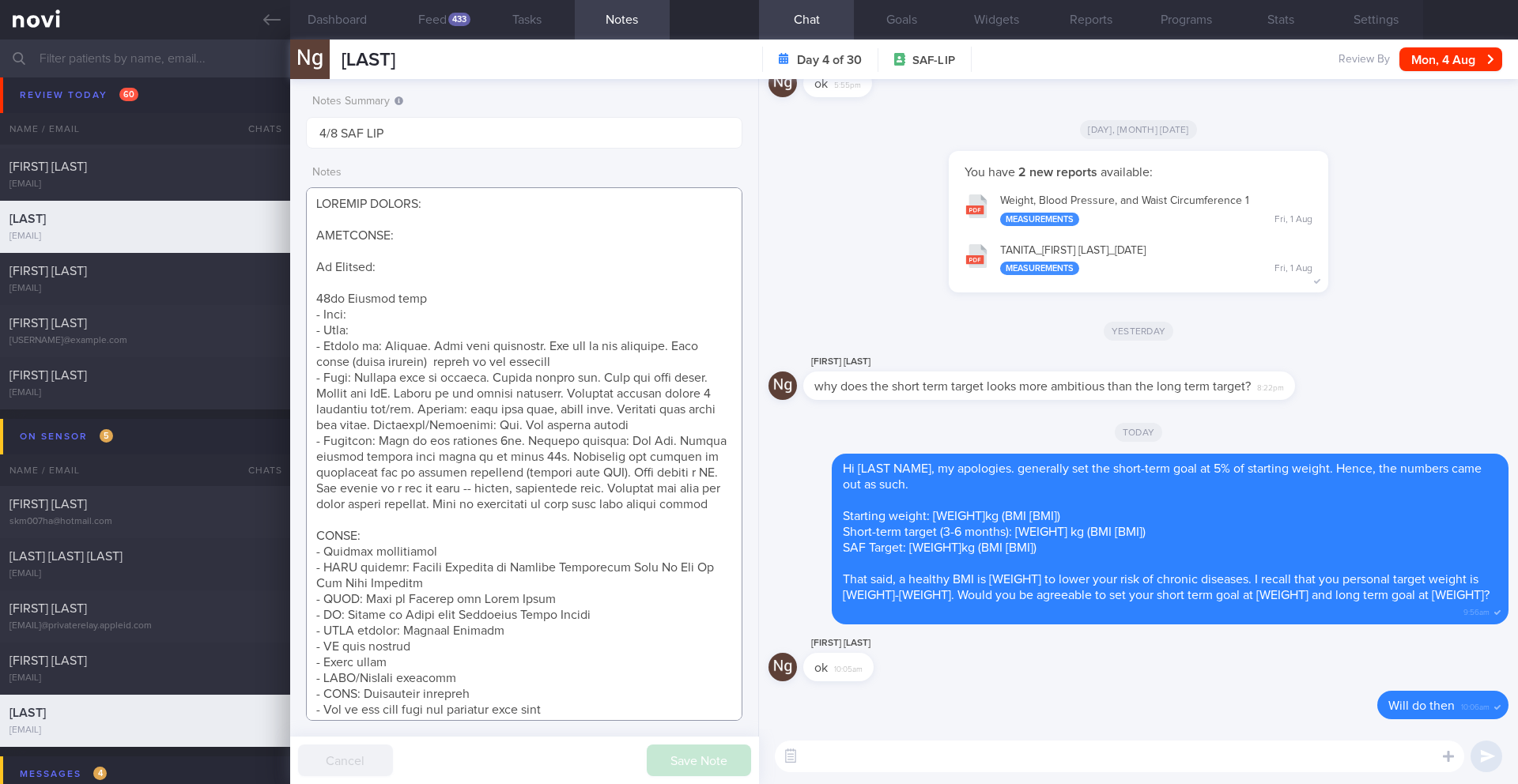 click at bounding box center [524, 454] 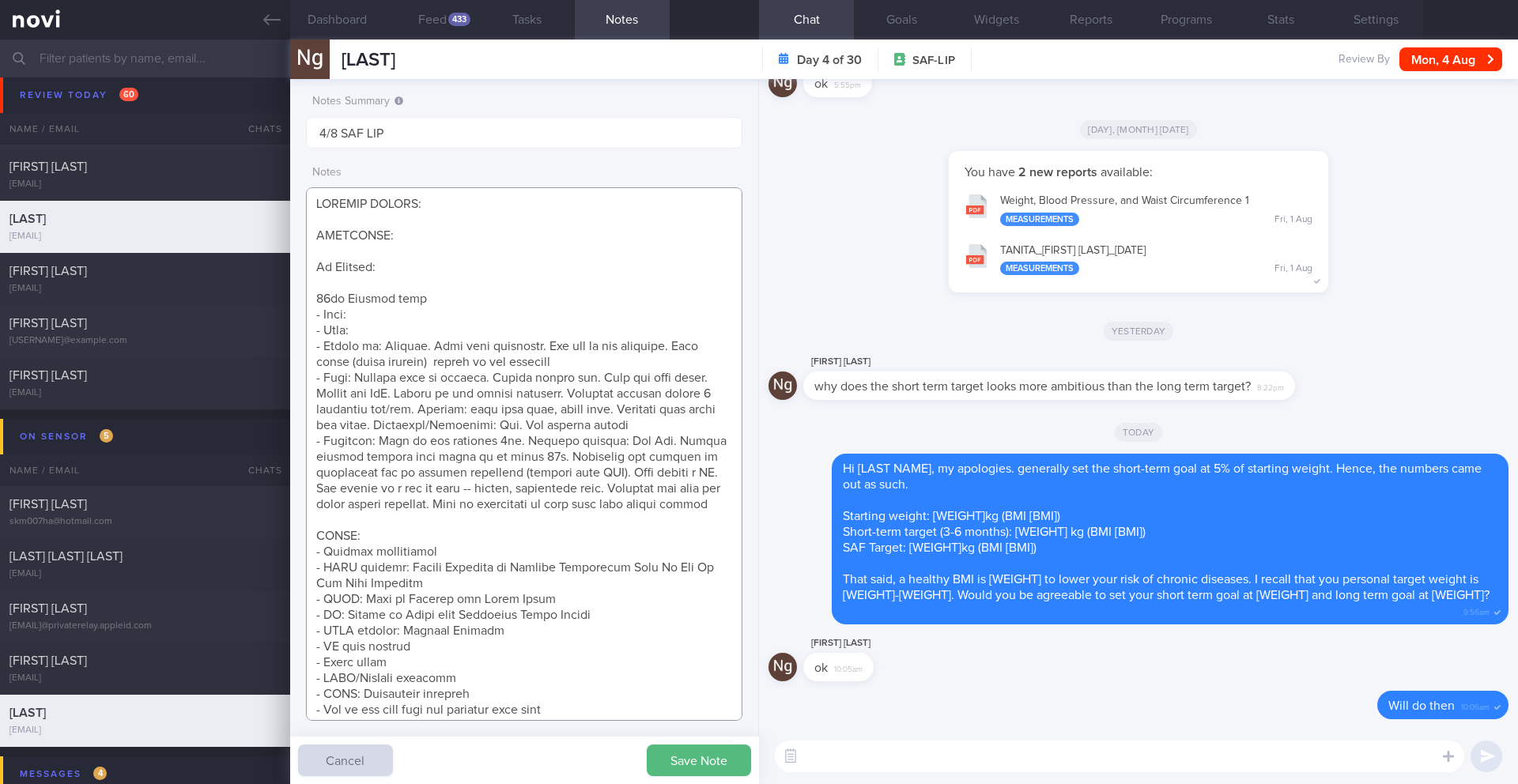 paste on "Eczema
Plantar fasciitis" 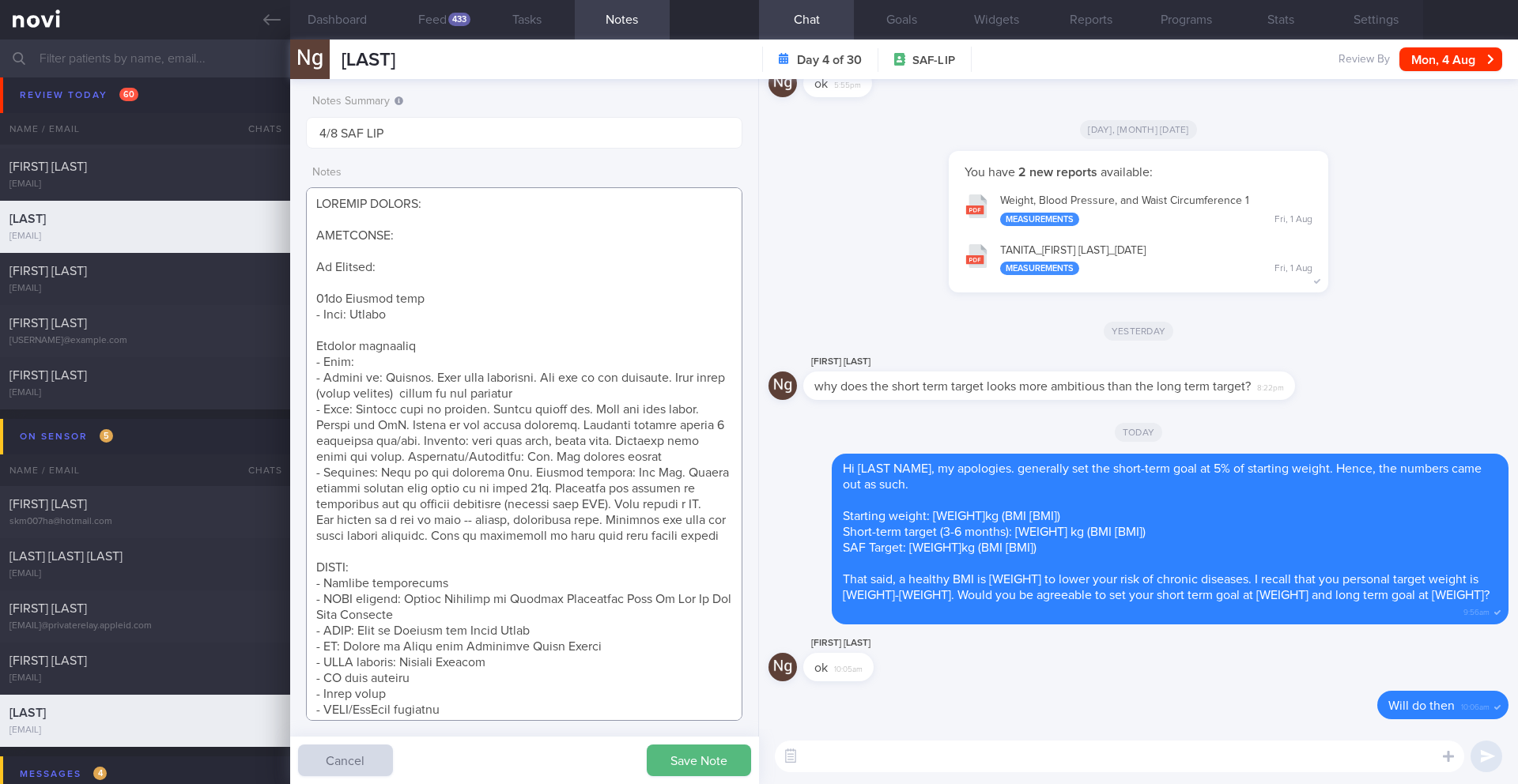 click at bounding box center [524, 454] 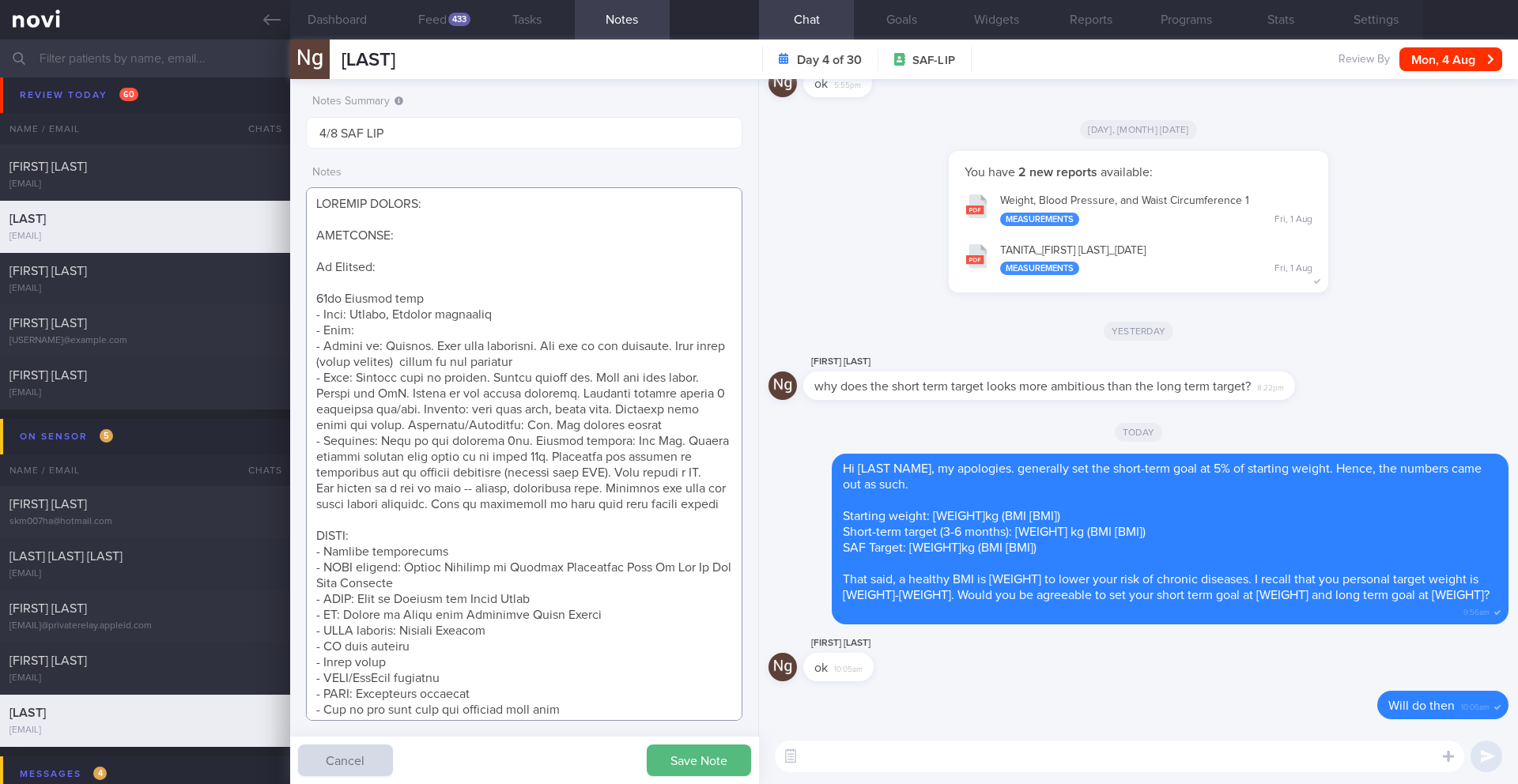 click at bounding box center (524, 454) 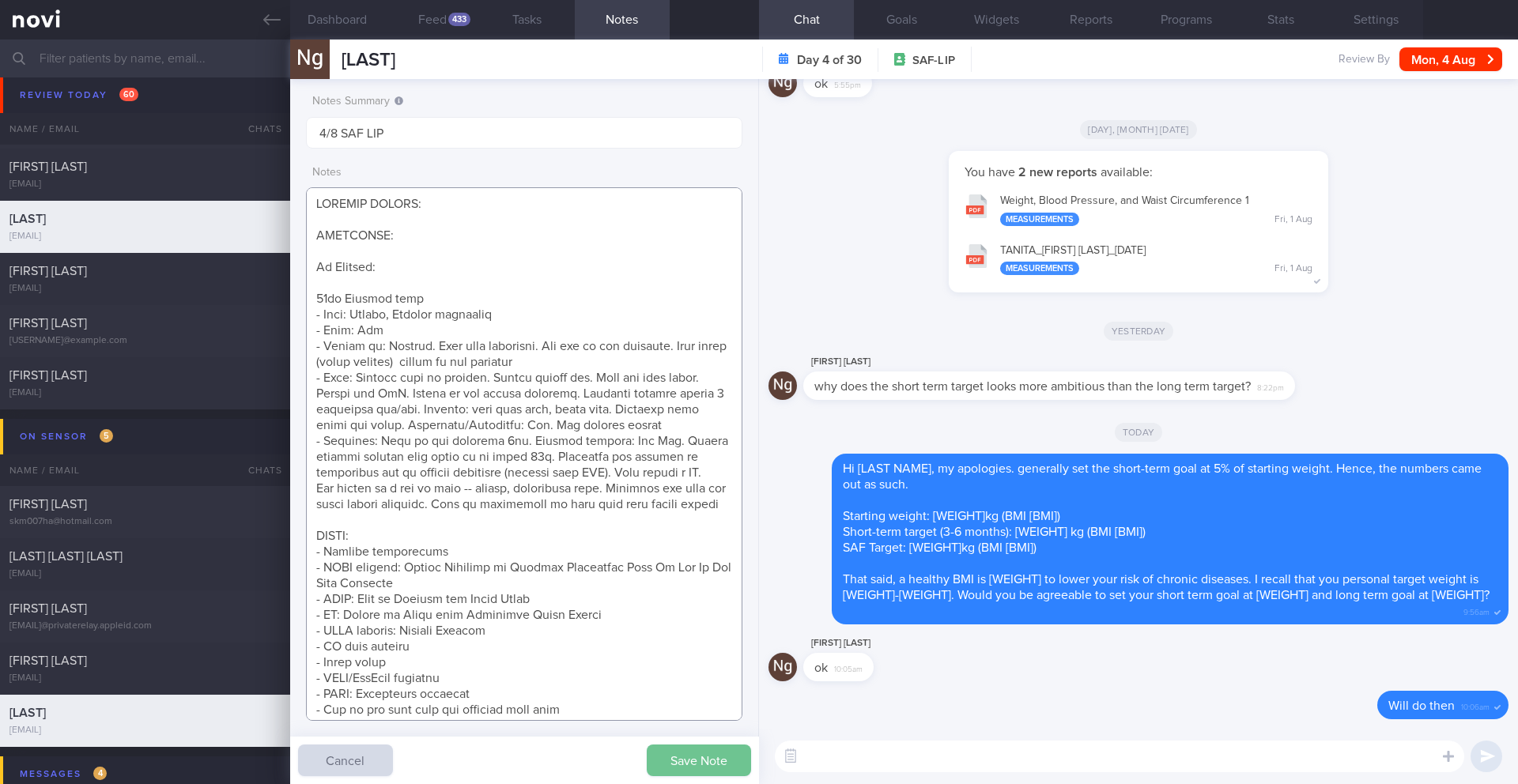 type on "SUPPORT NEEDED:
CHALLENGE:
Wt Targets:
38yo Chinese male
- Pmhx: Eczema, Plantar fasciitis
- Meds: Nil
- Social hx: Married. Wife buys groceries. Eat out on the weekends. Wife cooks (quite healthy)  dinner on the weekends
- Diet: Usually eats at outside. Seldom stress eat. Does eat when bored. Craves for McD. Snacks on oat krunch biscuits. Recently started having 1 flavoured tea/day. Prefers: char kway teow, fried rice. Dislikes long beans and onion. Aversions/Allergies: Nil. Nil recipes needed
- Exercise: Used to run everyday 5km. Fitness tracker: Fit Bit. Claims current average step count is at least 10k. Currently not running as frequently due to plantar fasciitis (treated with PRP). Also seeing a PT.
Has access to a gym at camp -- rowing, stationary bike. Dislikes and does not enjoy weight training. Open to exercising at home with body weight videos
SHARE:
- Glucose experiments
- NOVI article: Health Benefits of Glucose Monitoring Even If You Do Not Have Diabetes
- NOVI: What is Glucose and Bloo..." 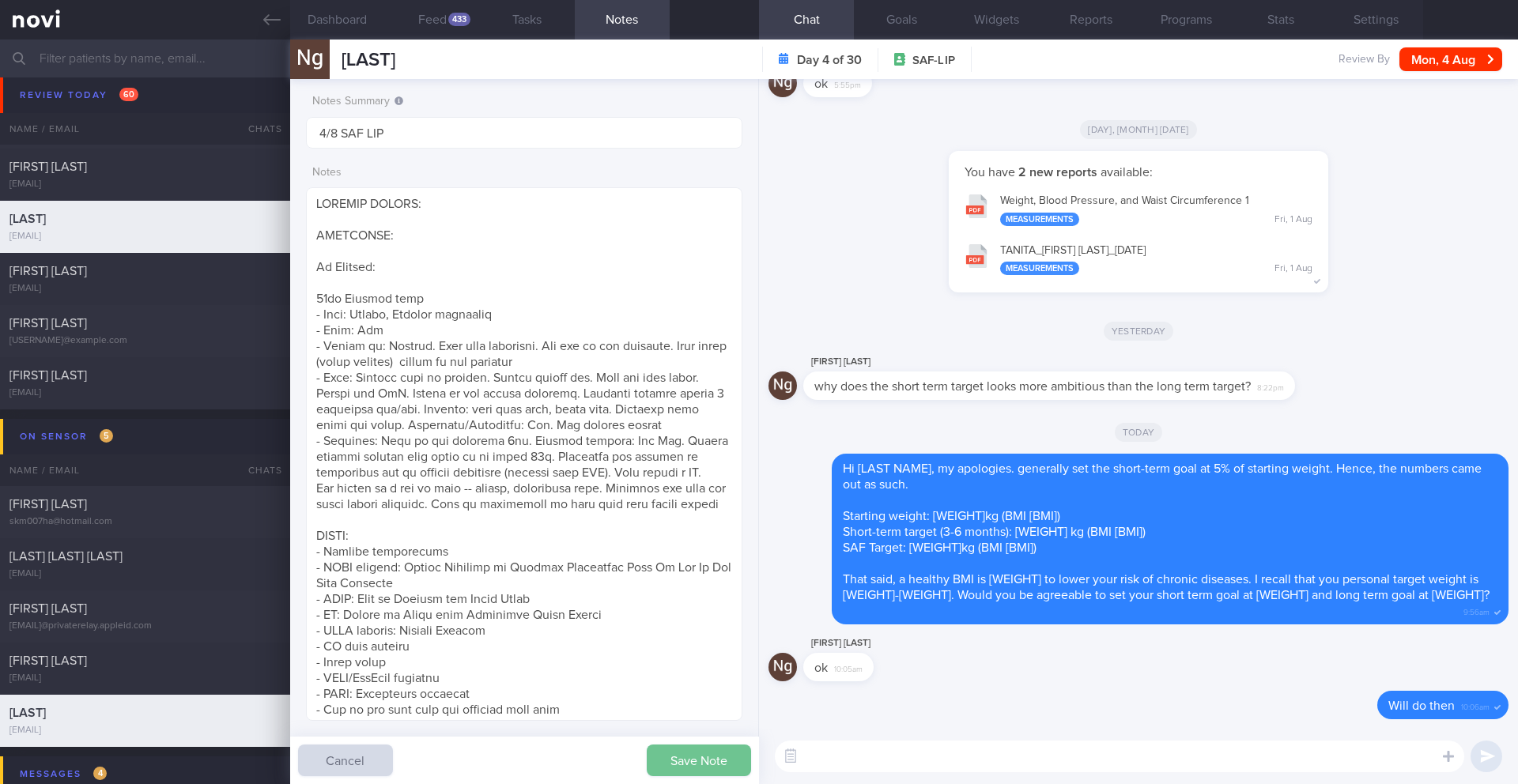 click on "Save Note" at bounding box center (699, 760) 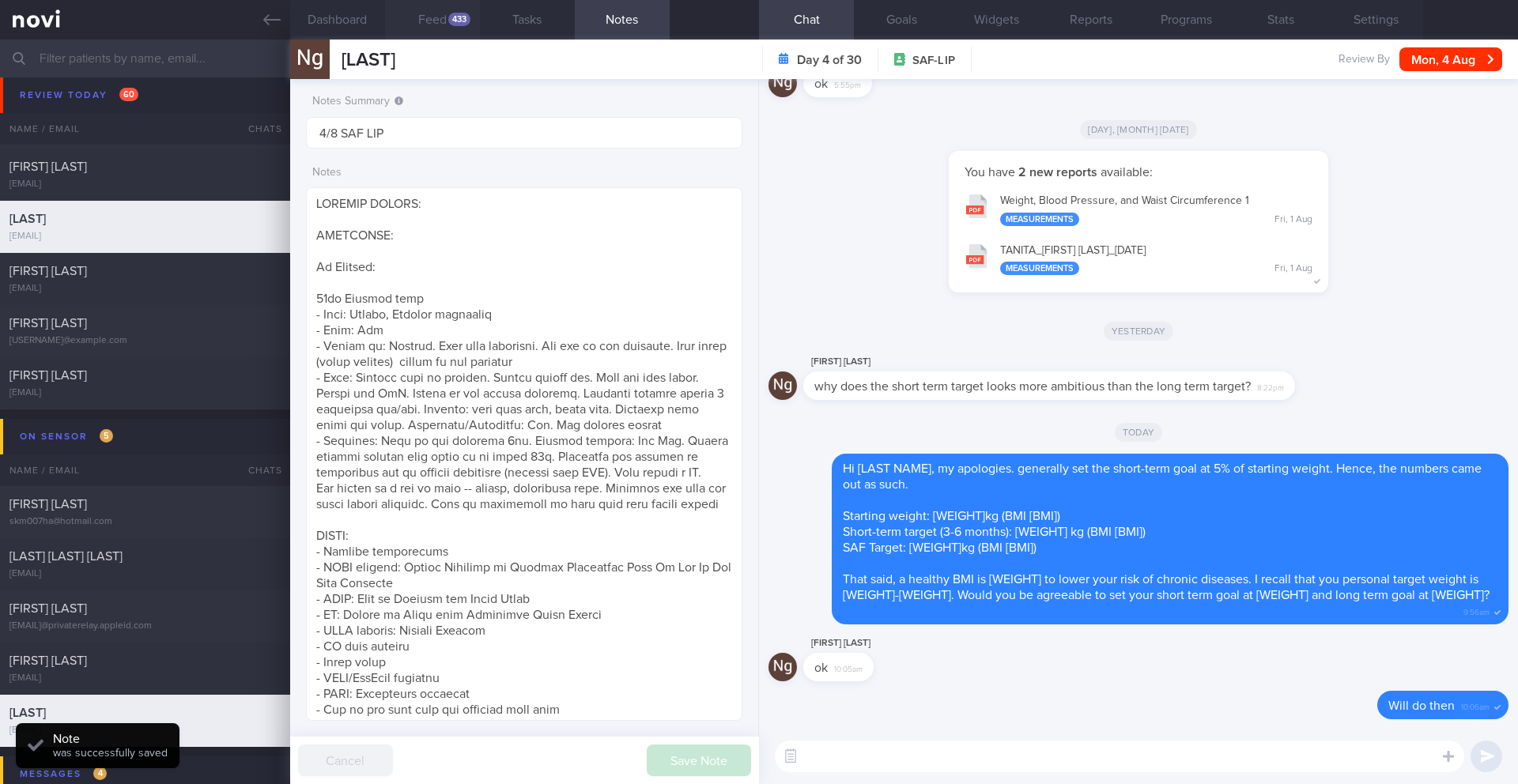 click on "Feed
433" at bounding box center [432, 20] 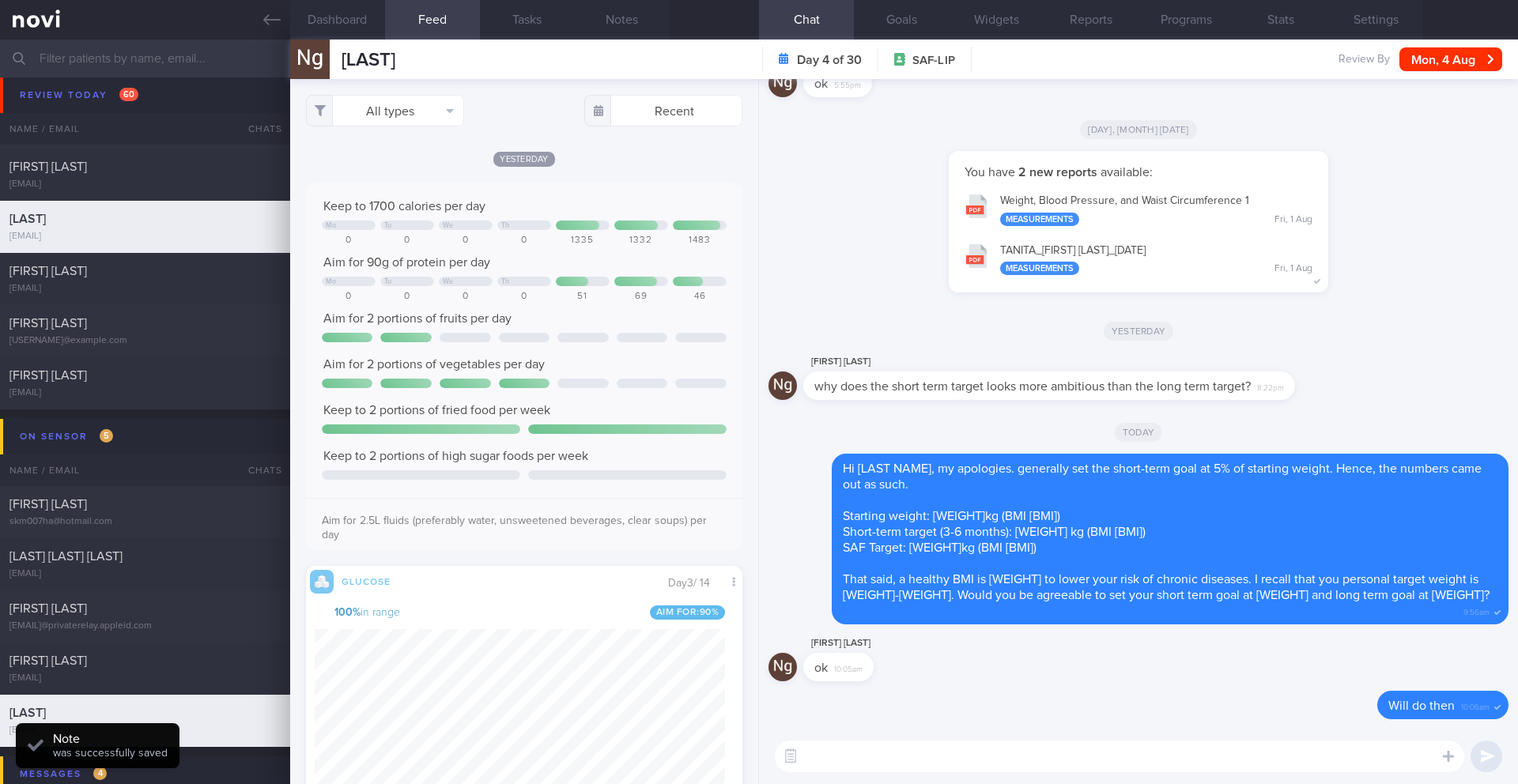 scroll, scrollTop: 541, scrollLeft: 0, axis: vertical 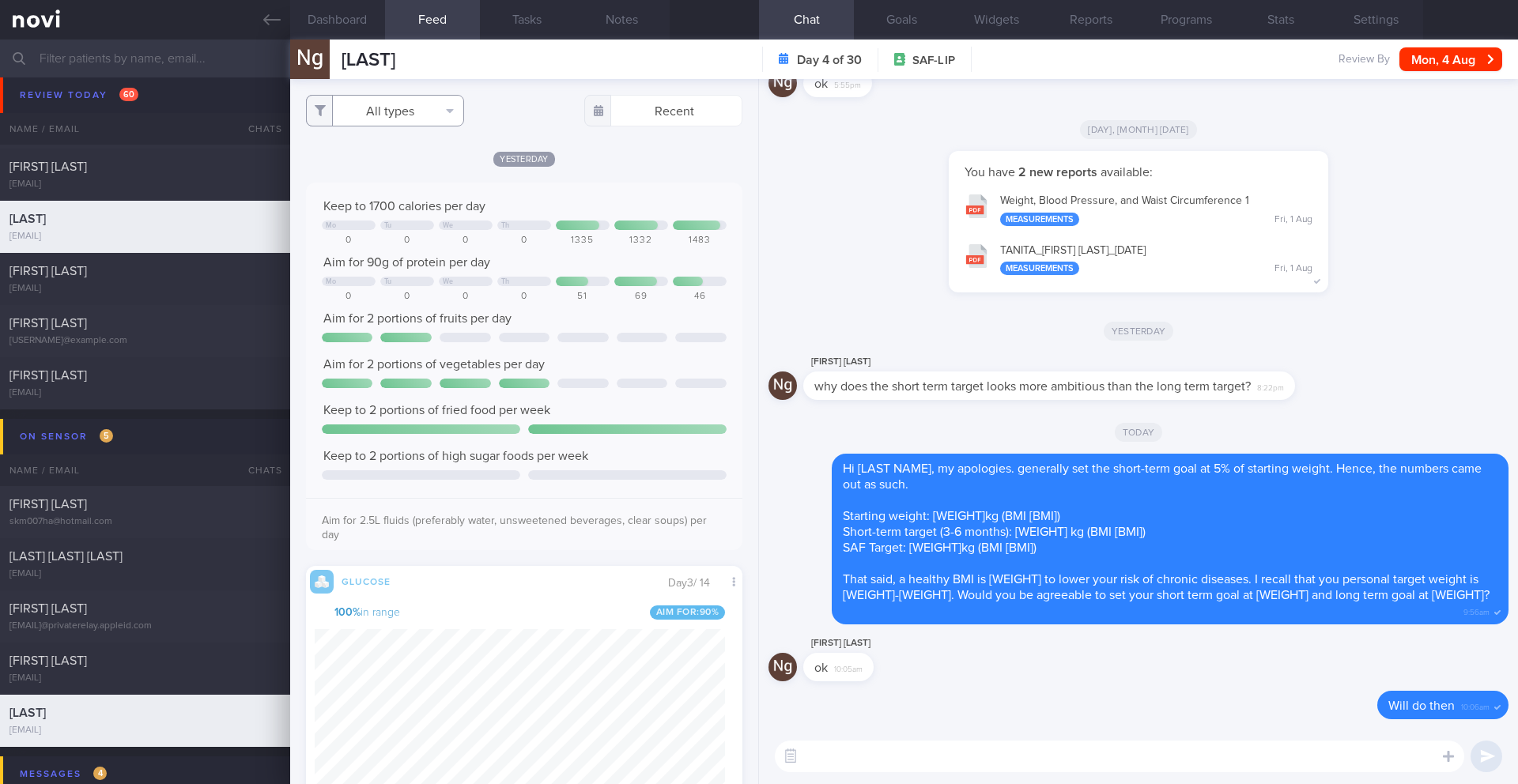 click on "All types" at bounding box center [385, 111] 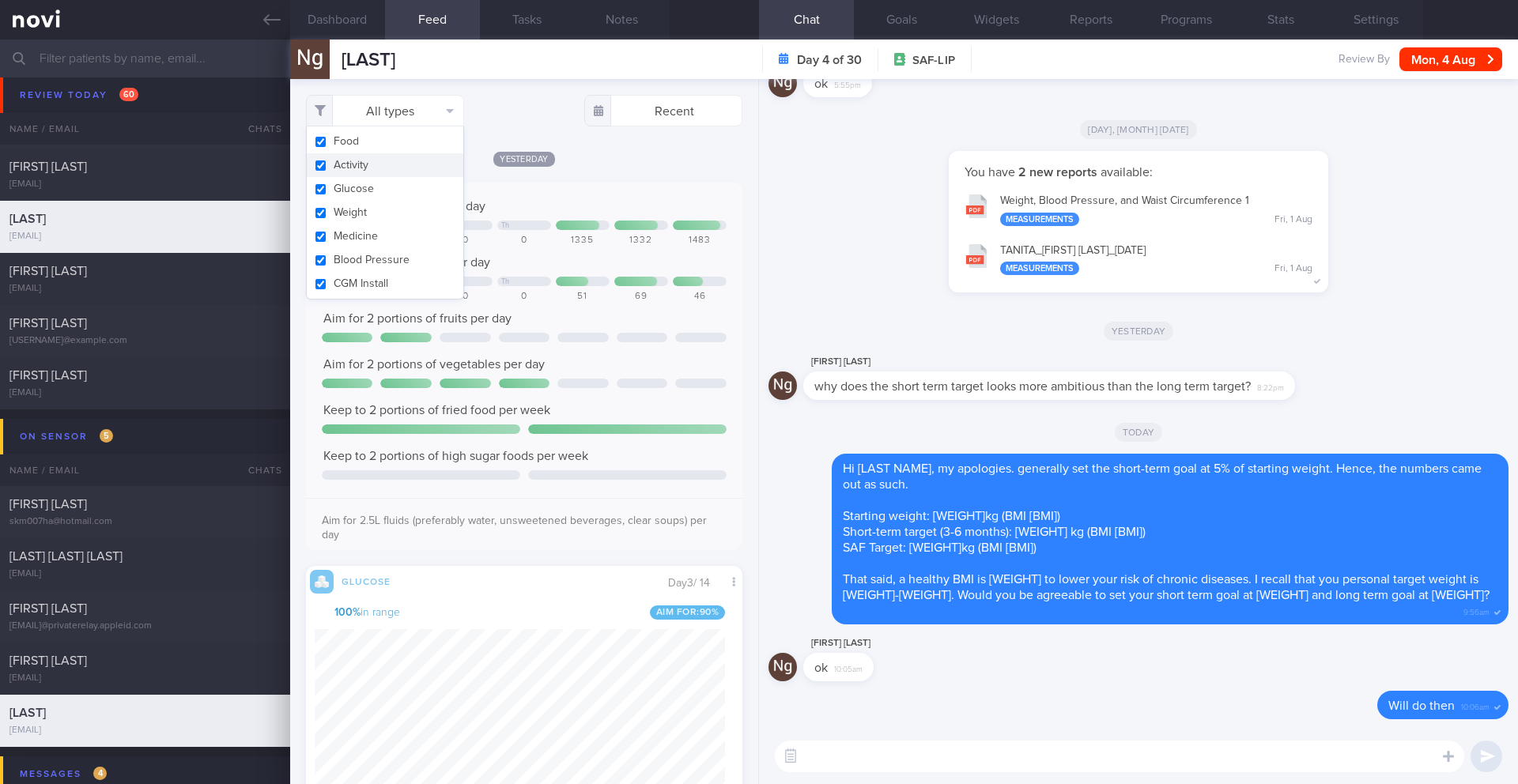 click on "Activity" at bounding box center (385, 165) 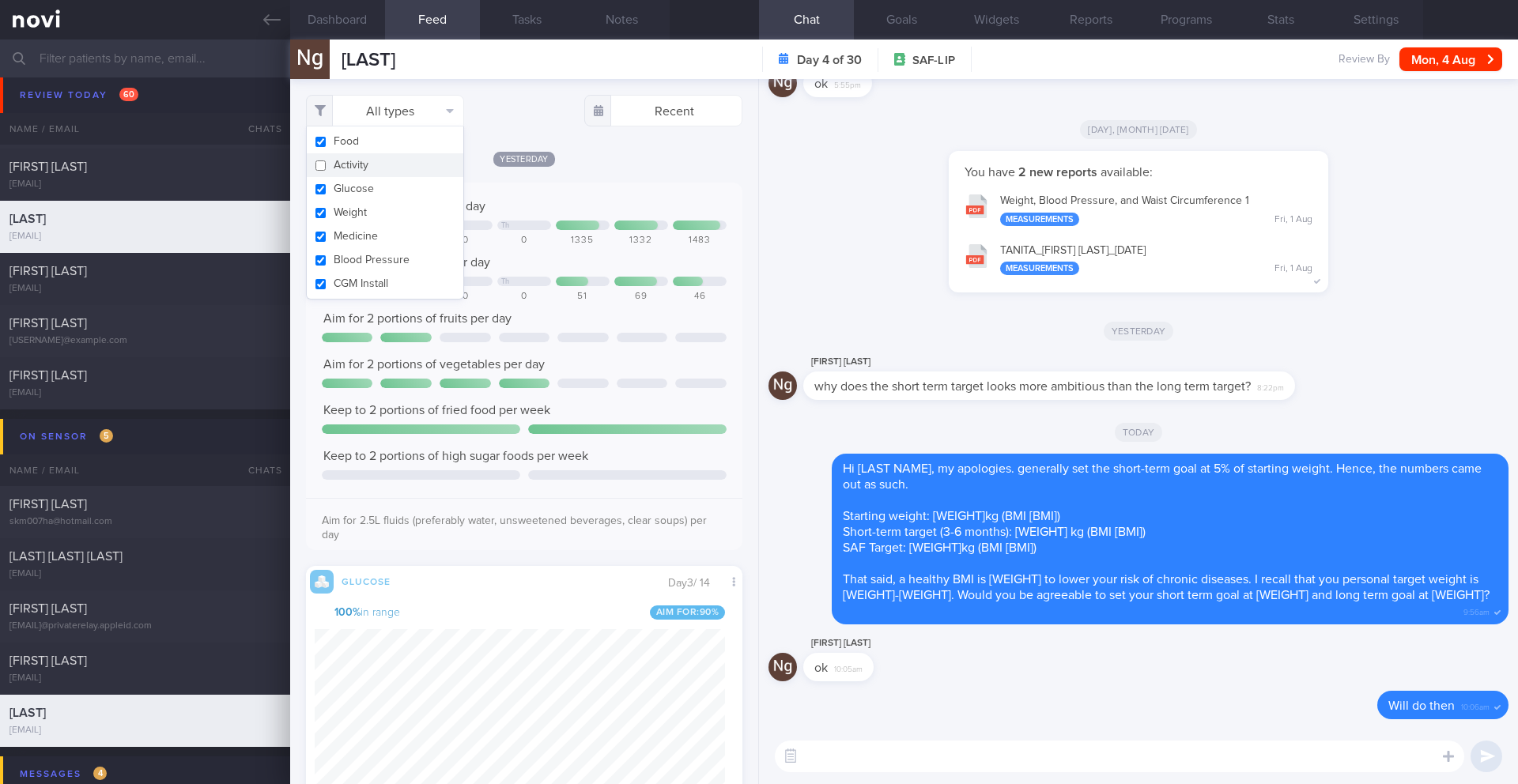 checkbox on "false" 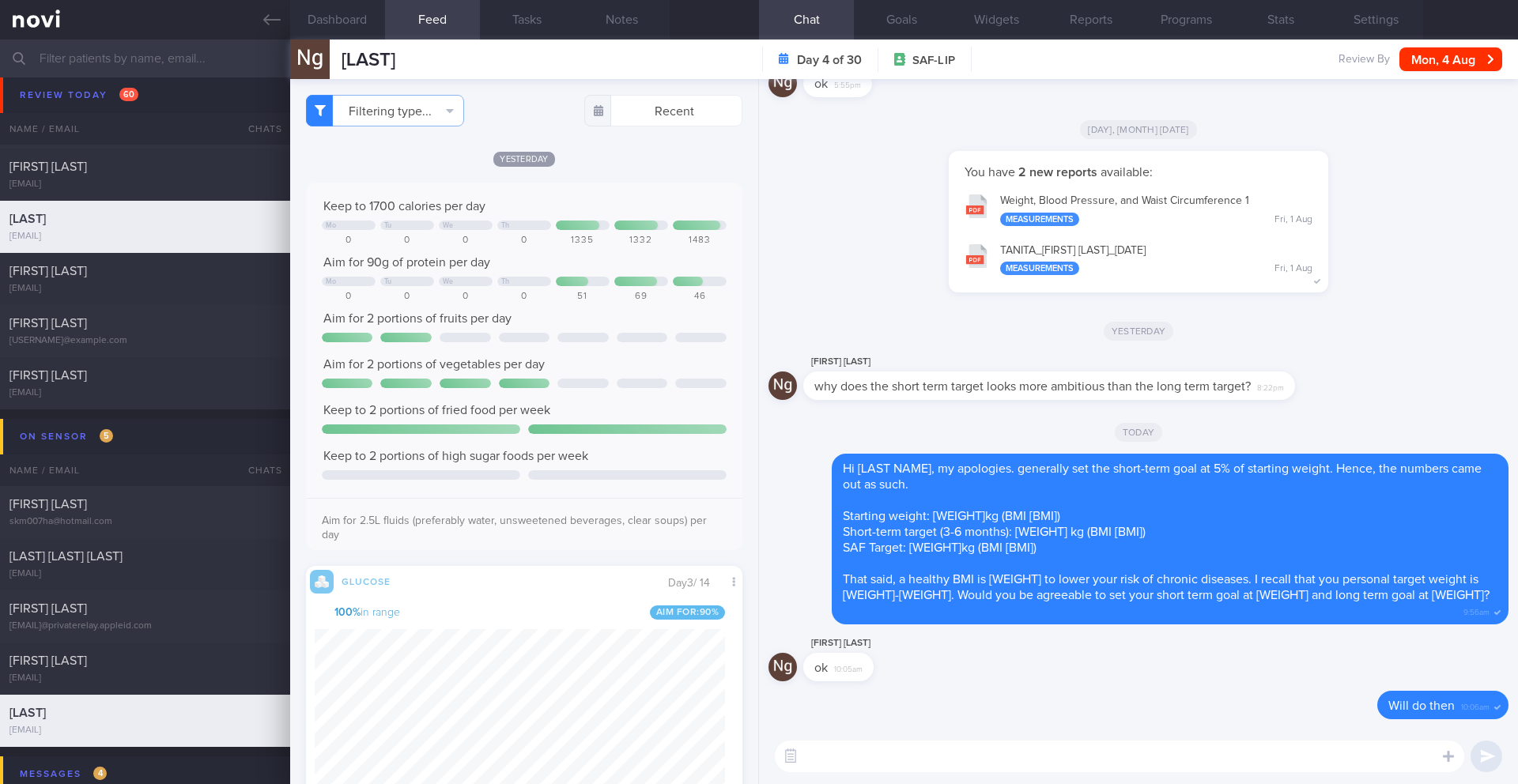 click on "Yesterday" at bounding box center (524, 158) 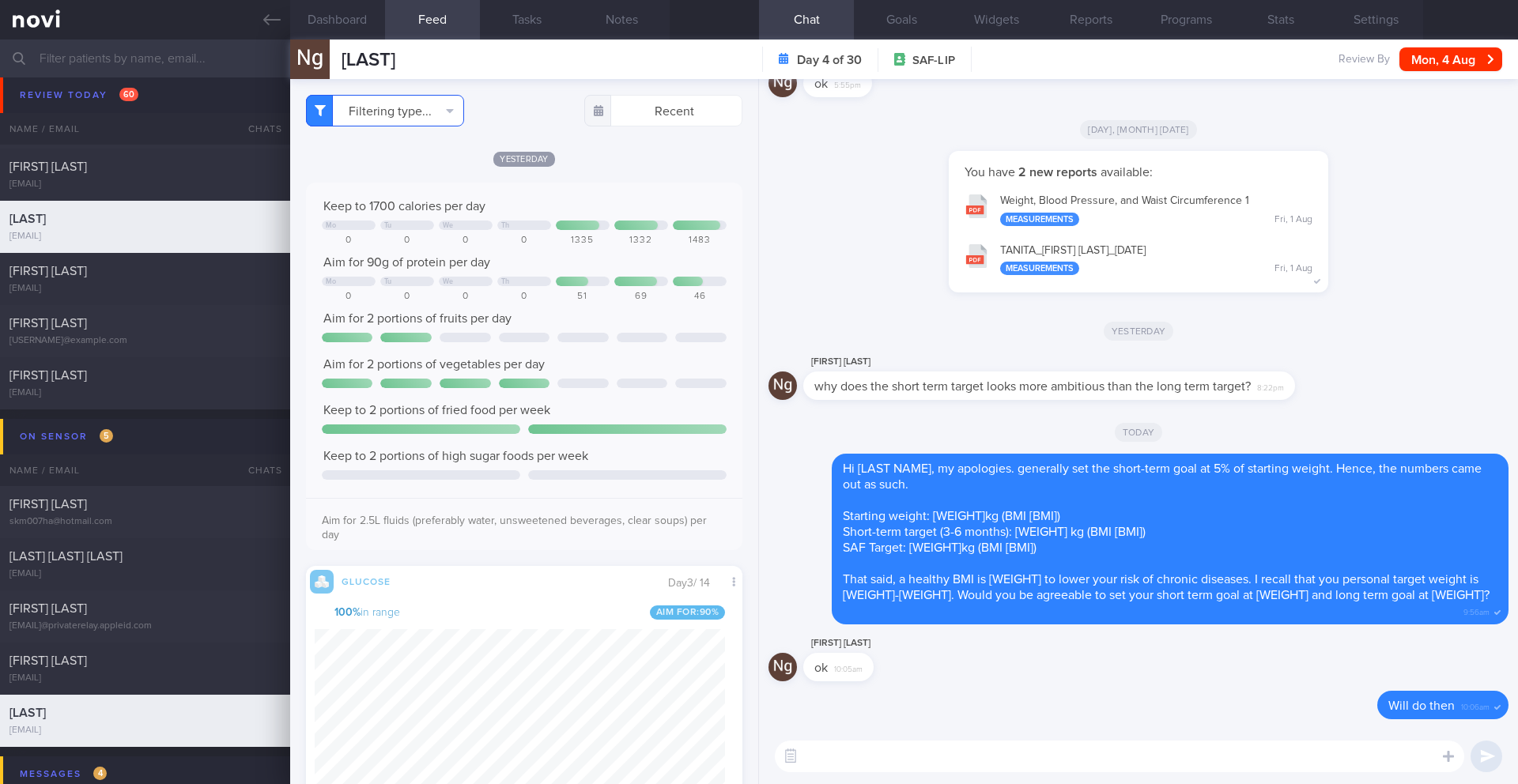 click on "Filtering type..." at bounding box center [385, 111] 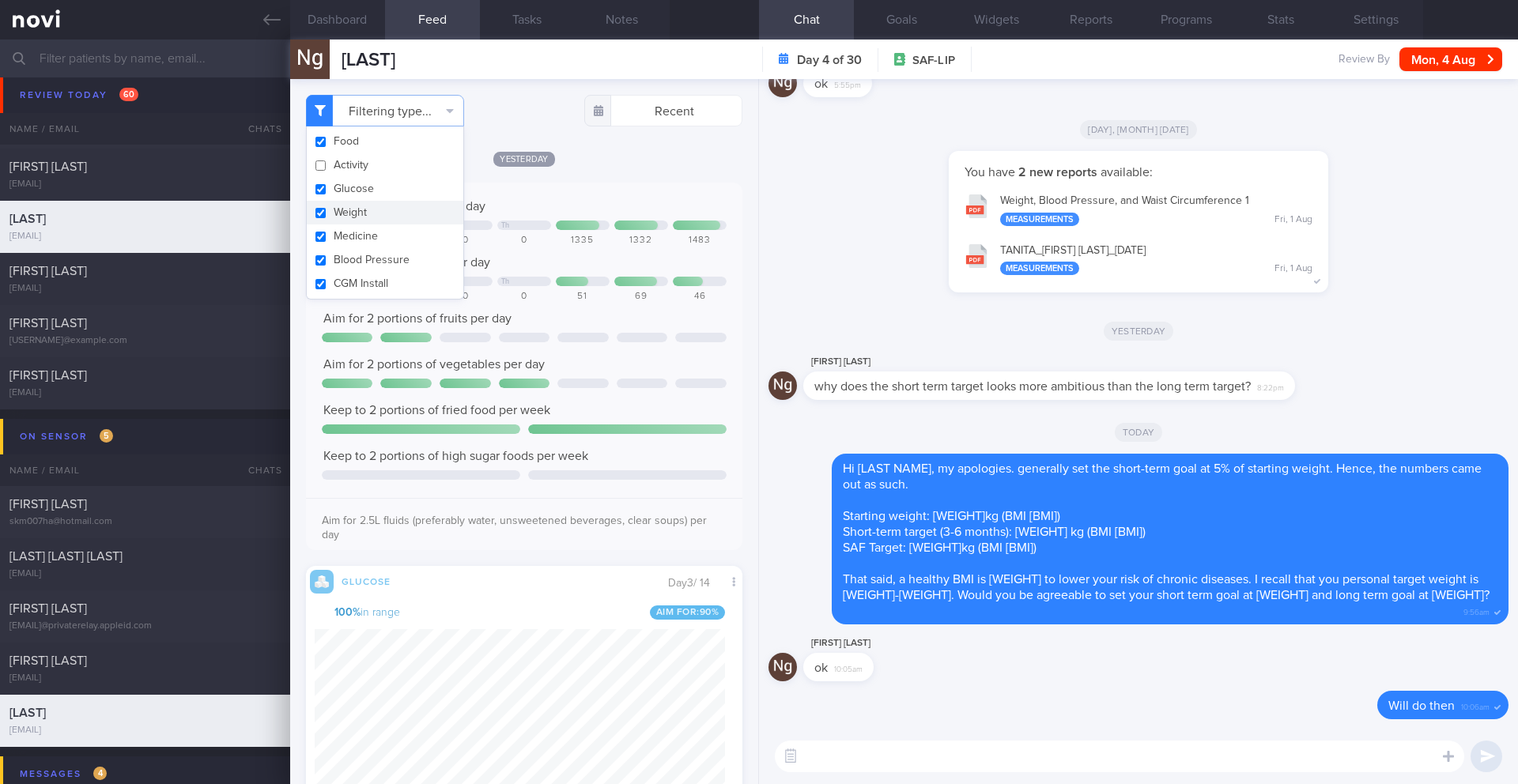 click on "Weight" at bounding box center [385, 213] 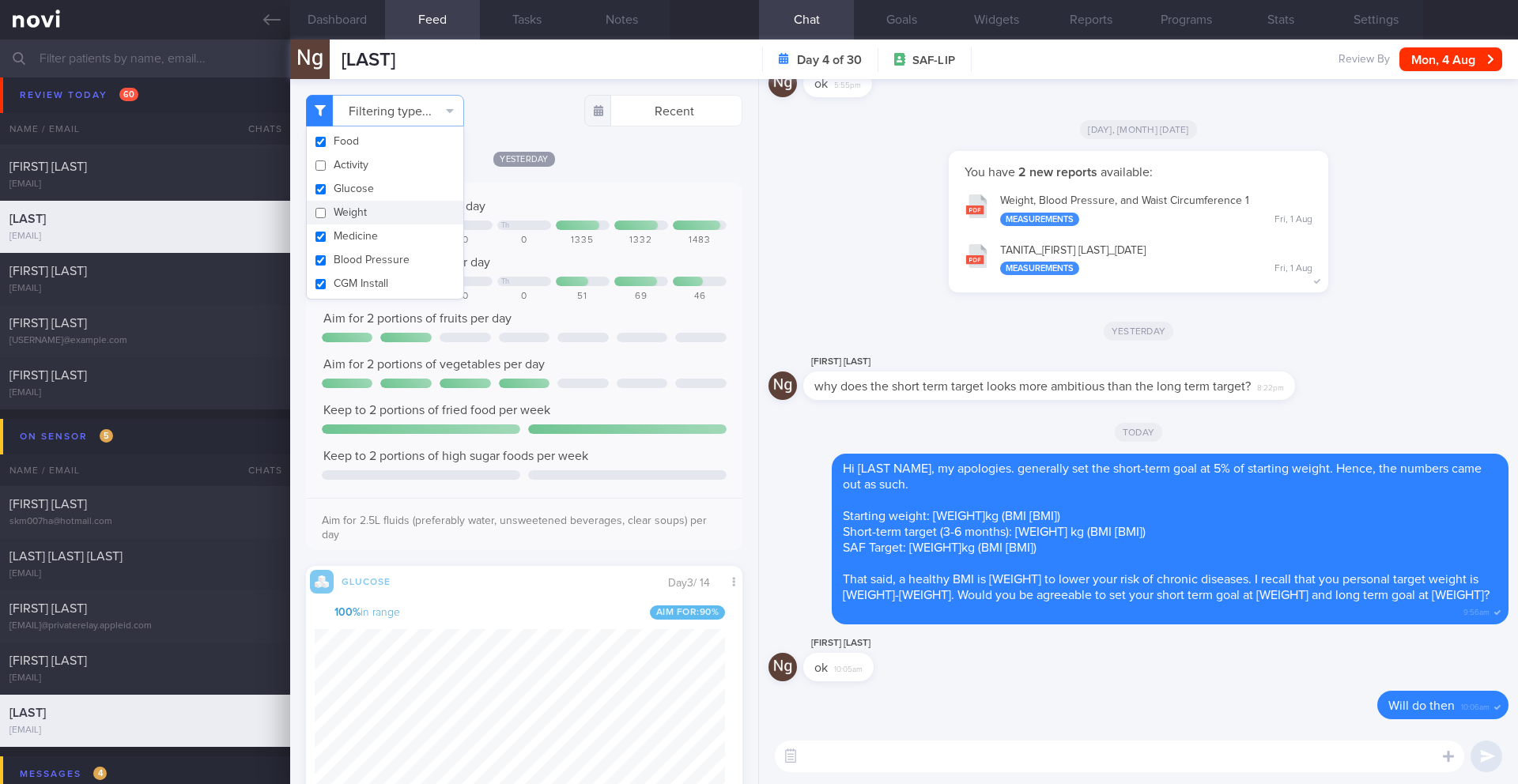 checkbox on "false" 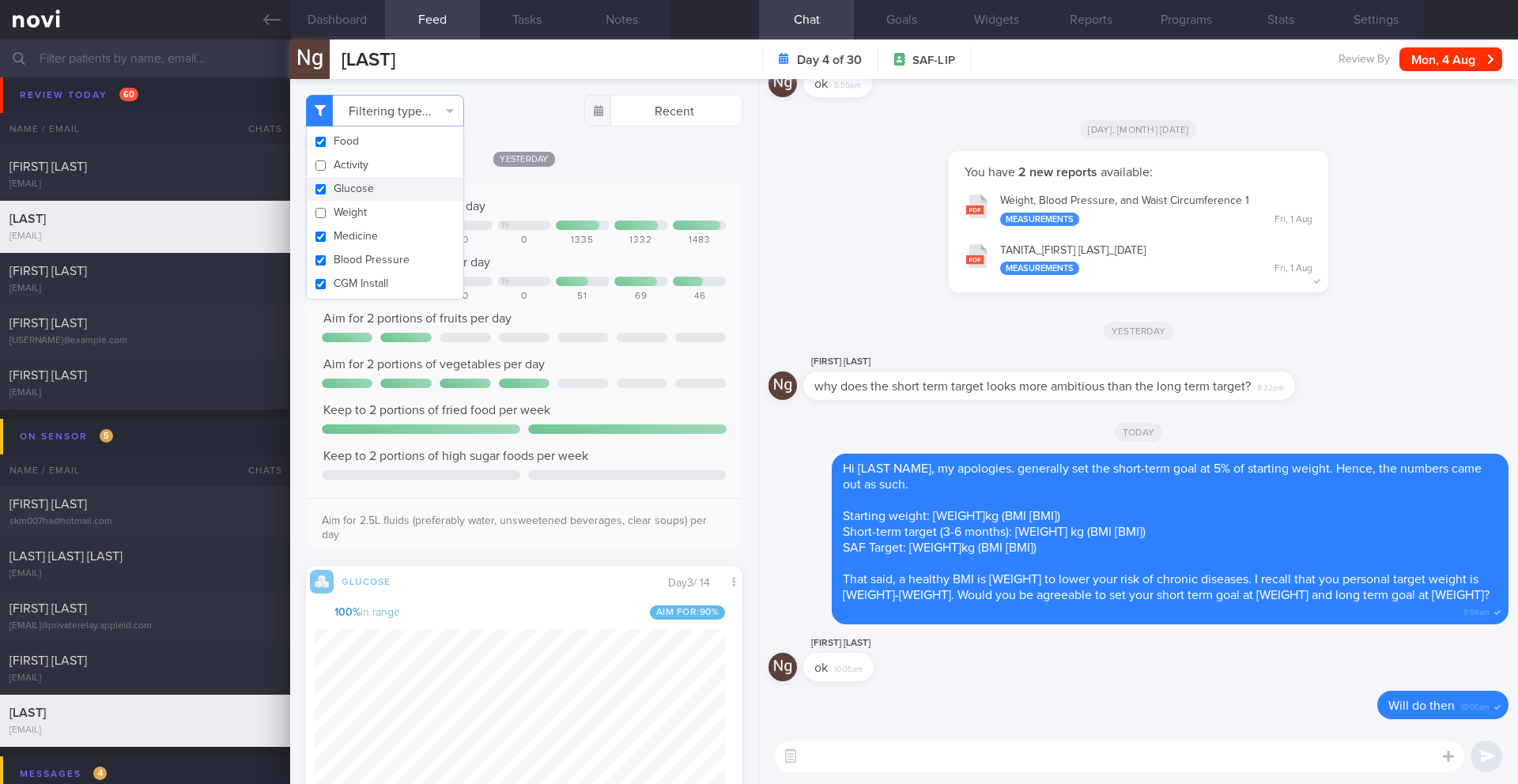 click on "Yesterday
Keep to 1700 calories per day
Mo
Tu
We
Th
0
0
0
0
1335
1332
1483
Aim for 90g of protein per day
Mo
Tu
We" 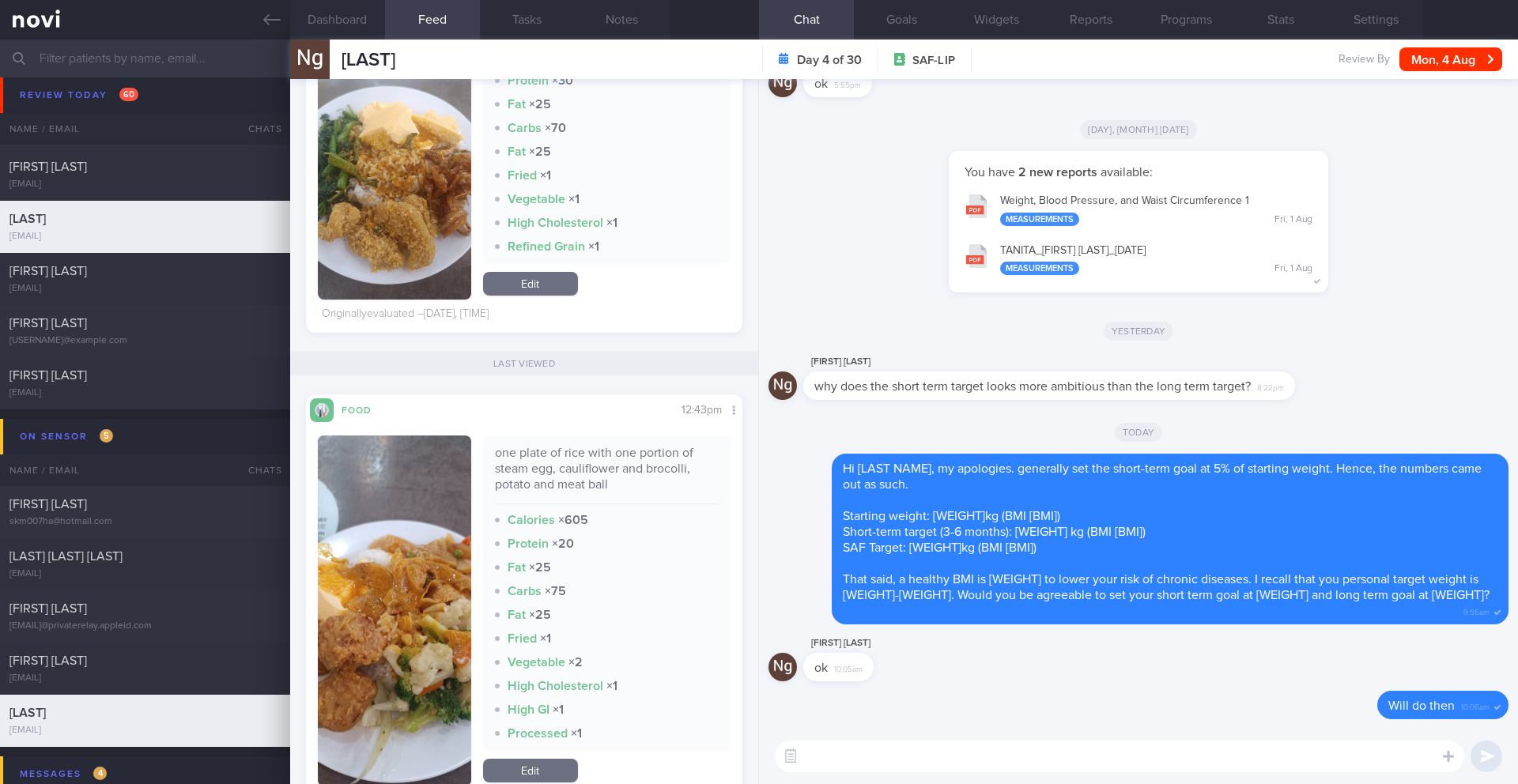 click at bounding box center [1120, 756] 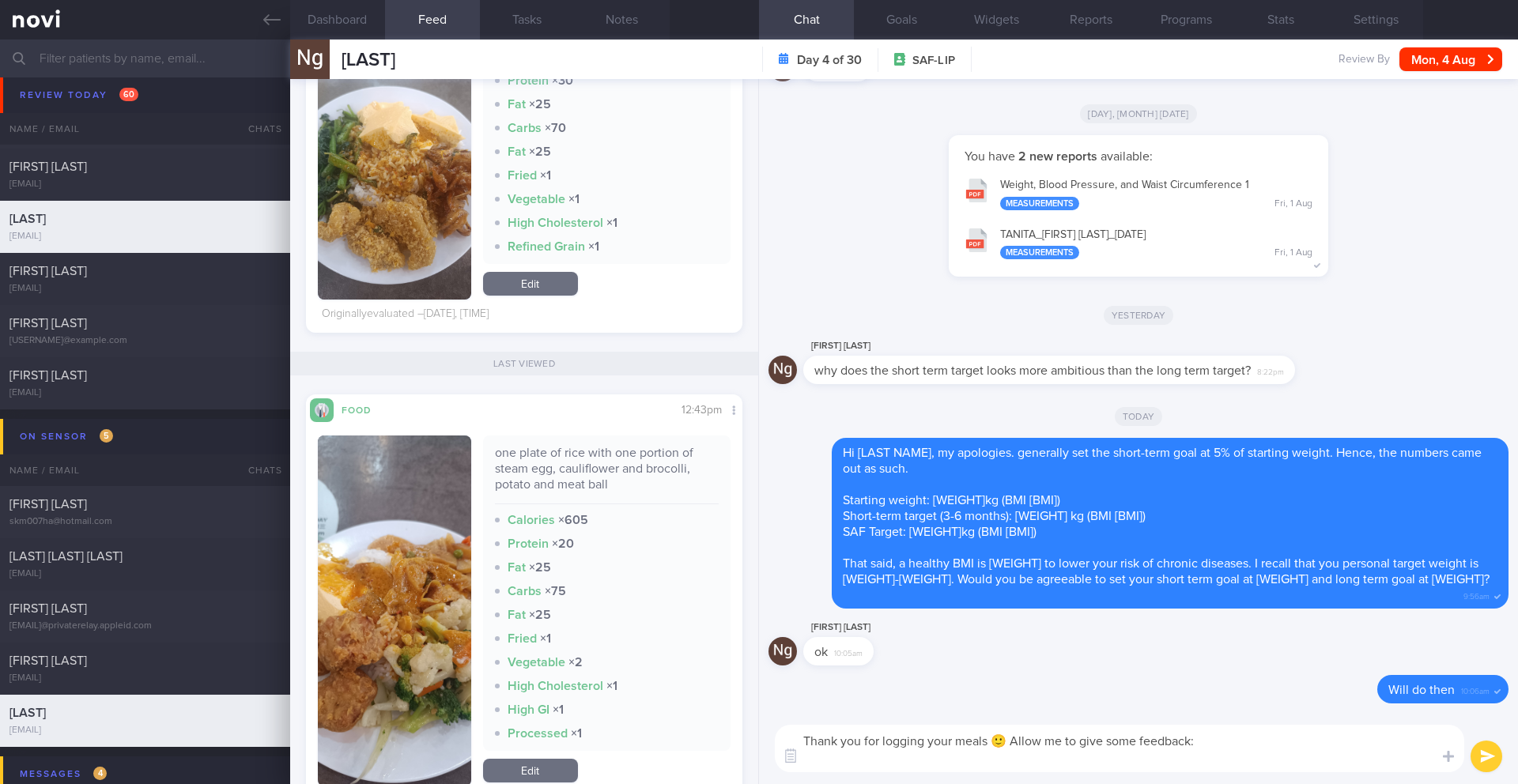 scroll, scrollTop: 0, scrollLeft: 0, axis: both 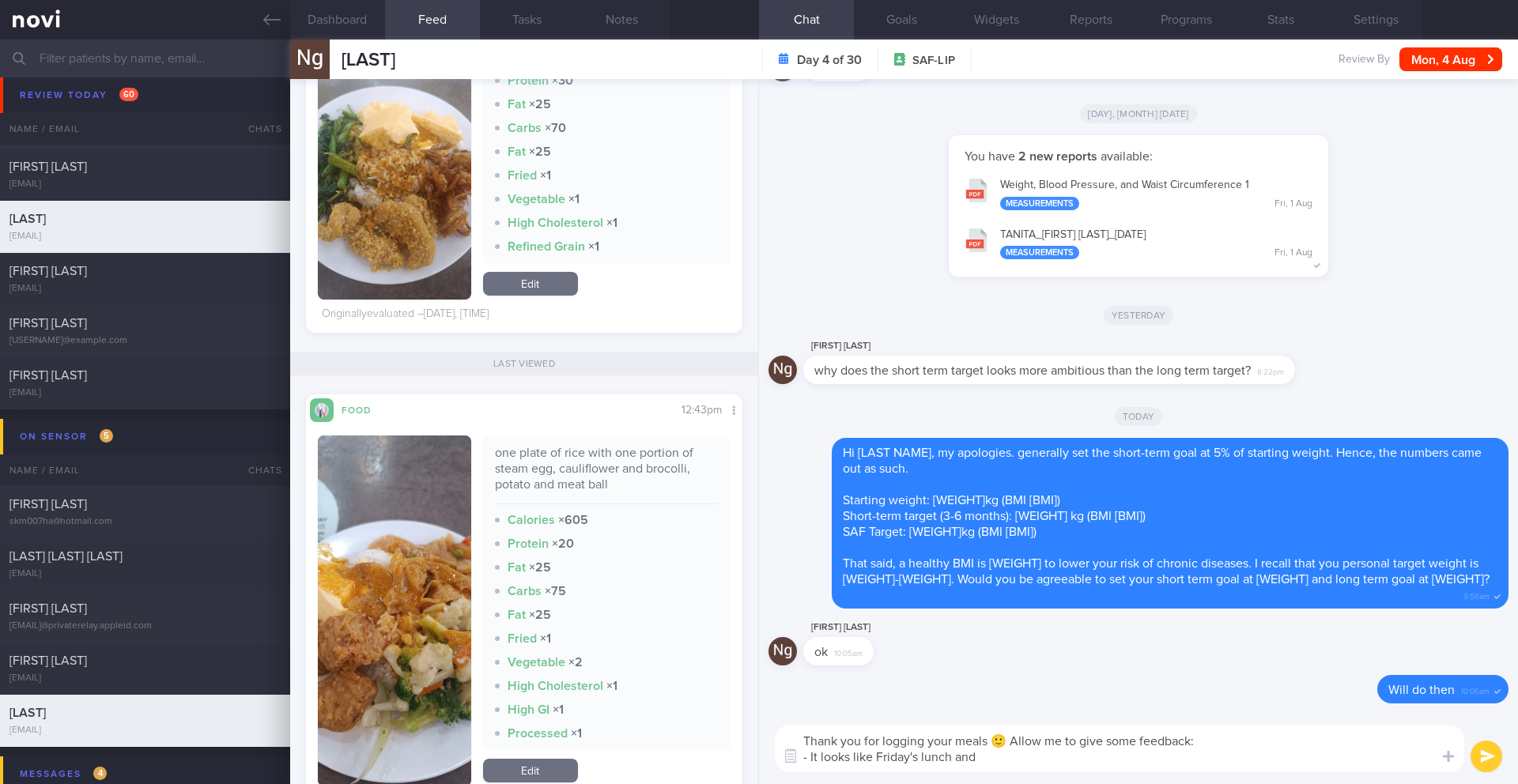drag, startPoint x: 876, startPoint y: 760, endPoint x: 810, endPoint y: 760, distance: 66 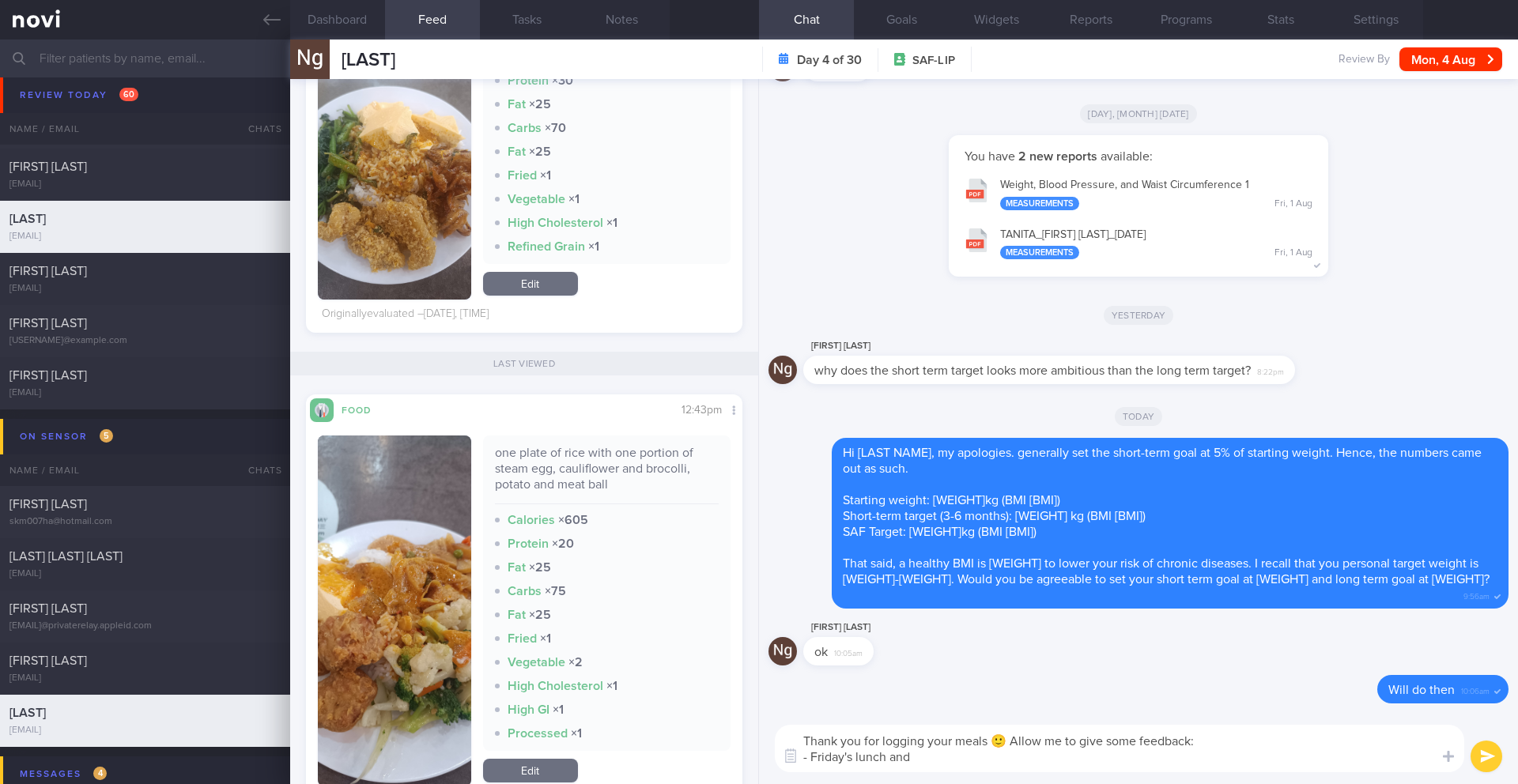 click on "Thank you for logging your meals 🙂 Allow me to give some feedback:
- Friday's lunch and" at bounding box center [1120, 748] 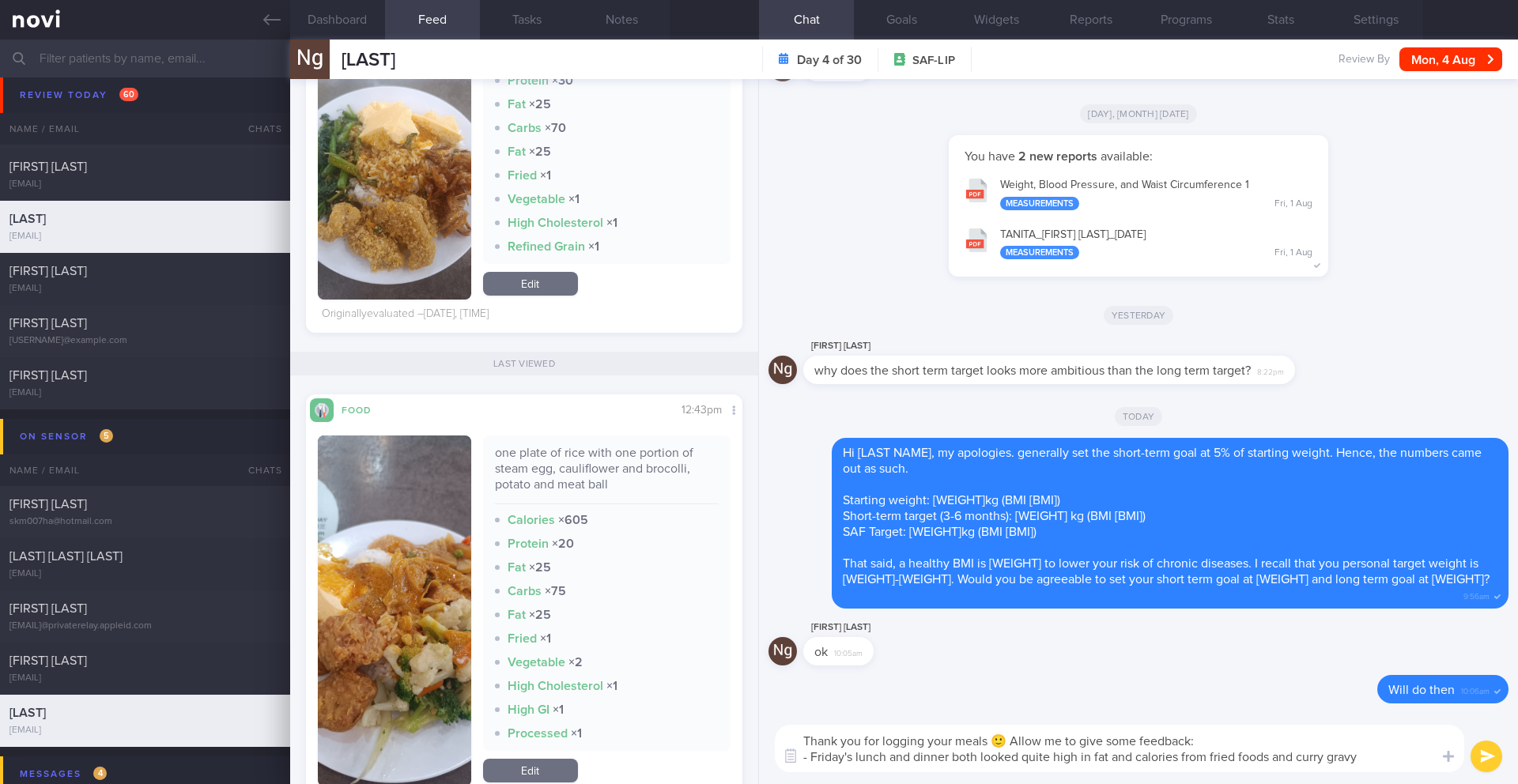 drag, startPoint x: 1182, startPoint y: 759, endPoint x: 1208, endPoint y: 757, distance: 26.07681 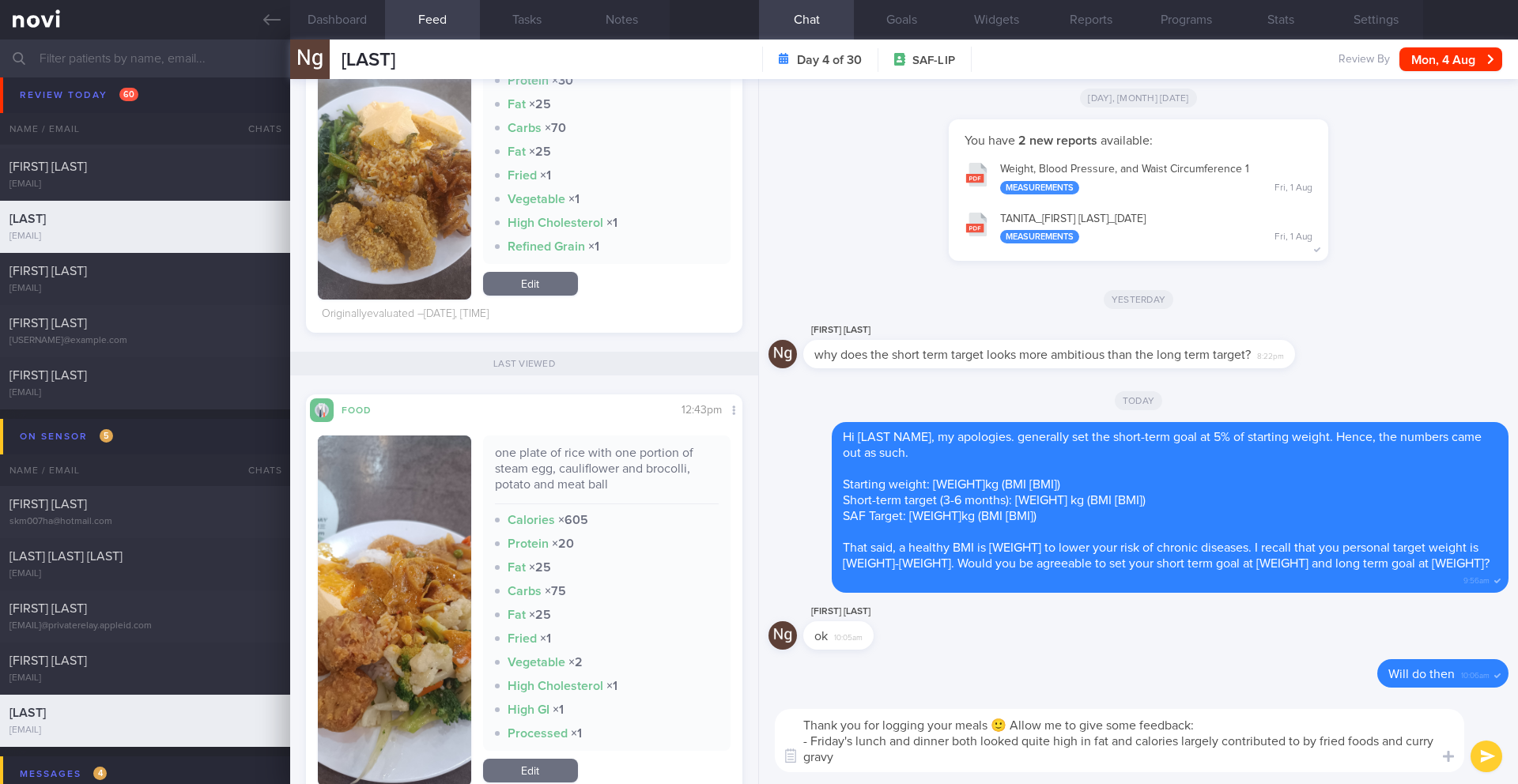 click on "Thank you for logging your meals 🙂 Allow me to give some feedback:
- Friday's lunch and dinner both looked quite high in fat and calories largely contributed to by fried foods and curry gravy" at bounding box center (1120, 741) 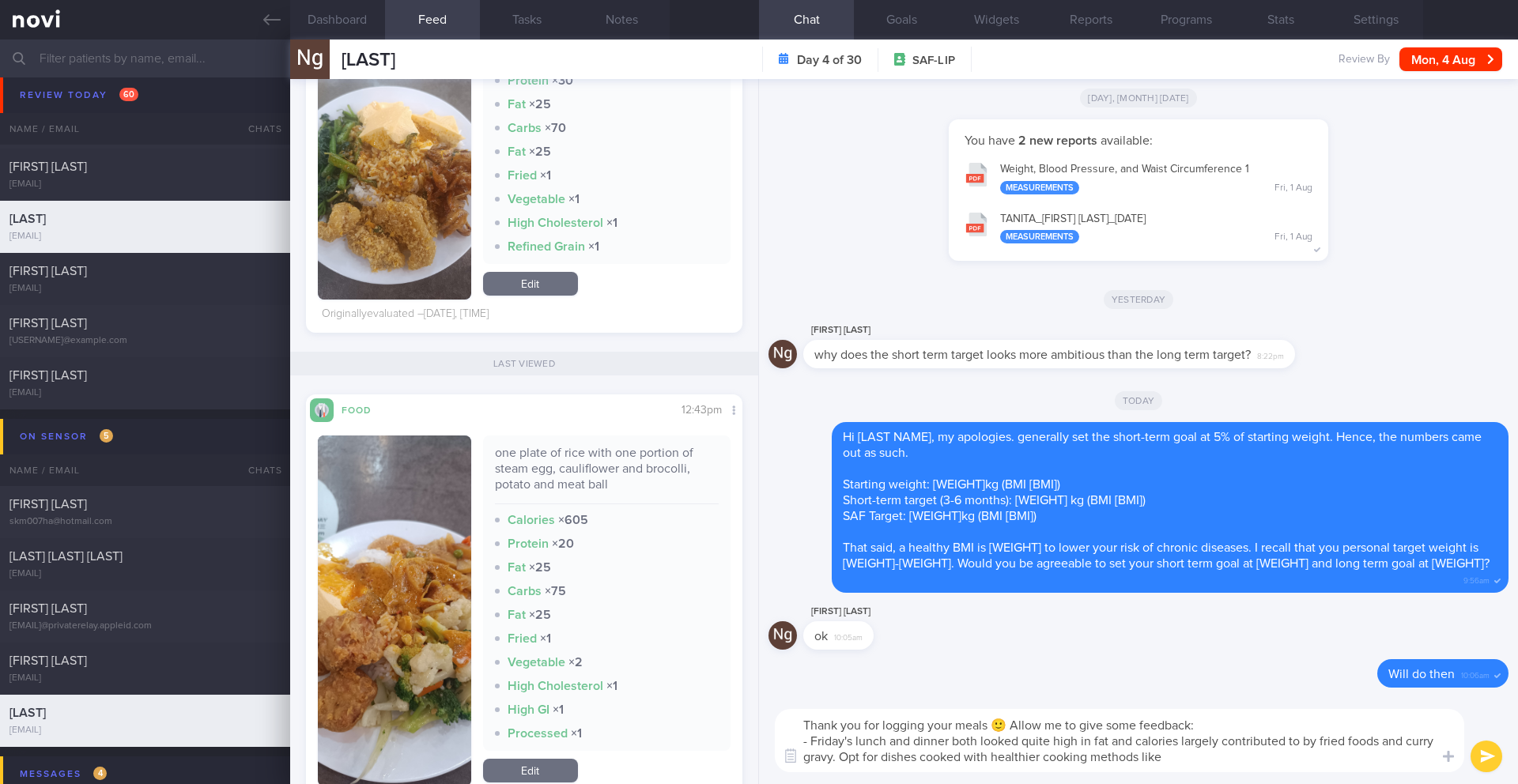 paste on "steamed, baked, broiled, grilled" 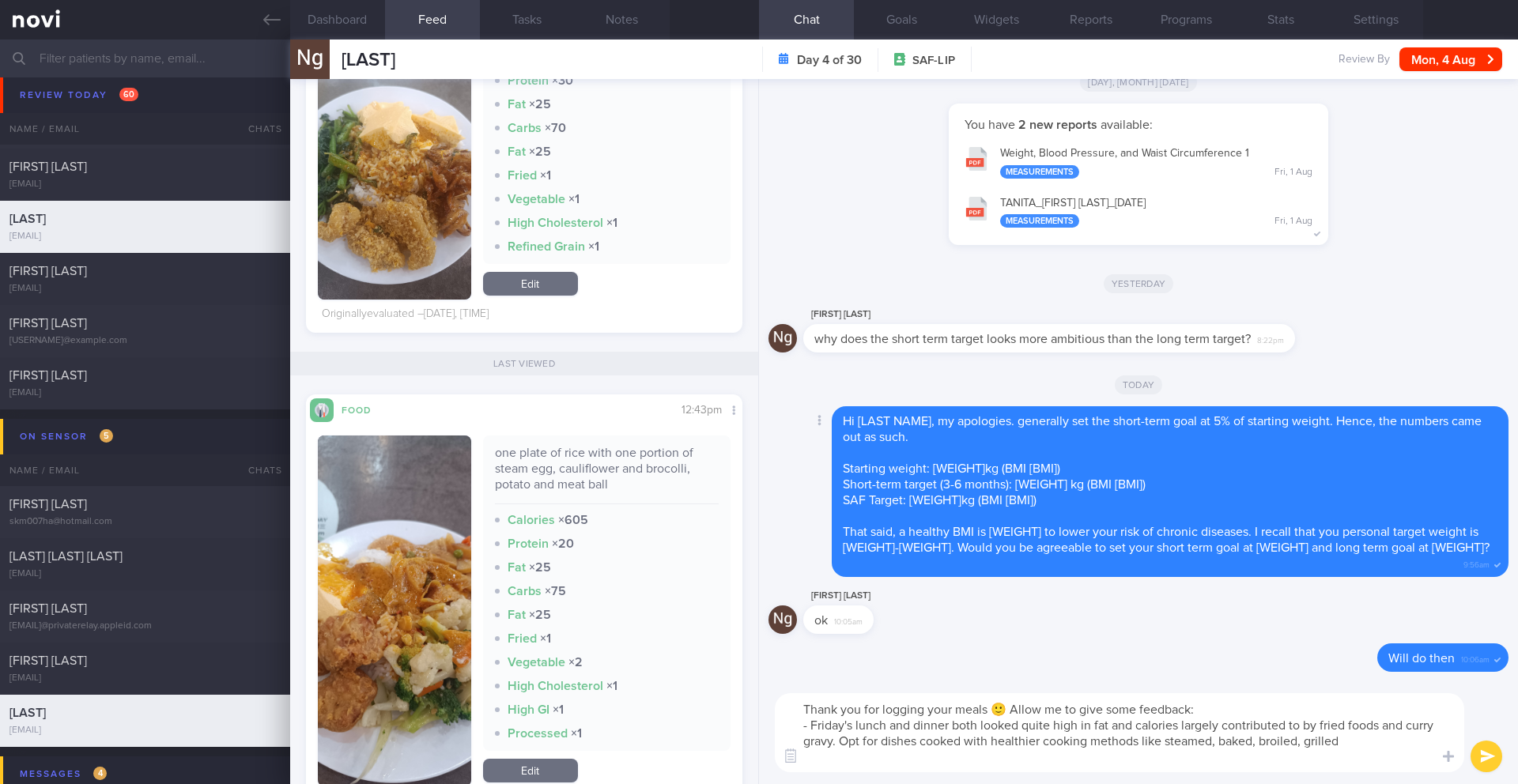 scroll, scrollTop: 0, scrollLeft: 0, axis: both 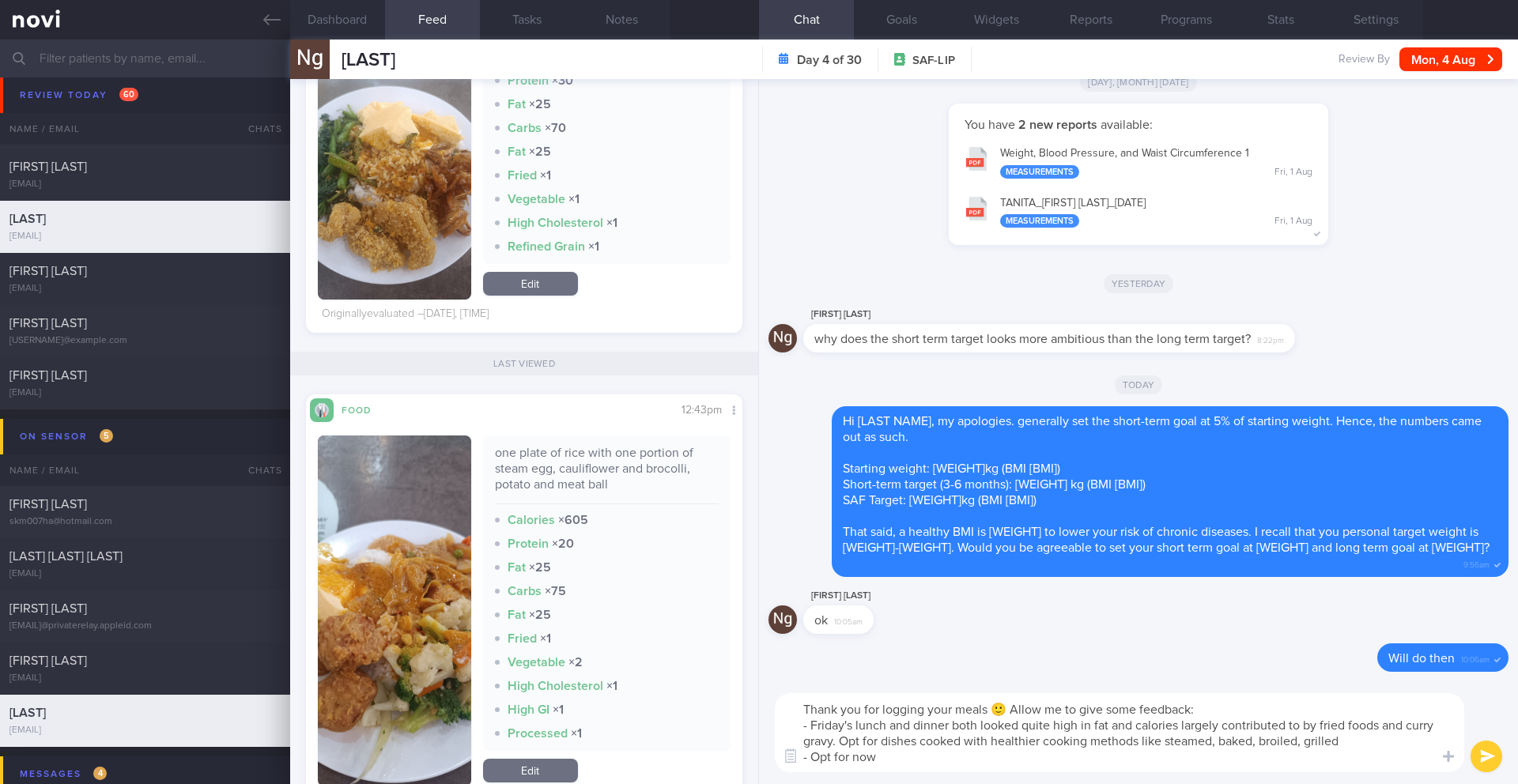 click on "Thank you for logging your meals 🙂 Allow me to give some feedback:
- Friday's lunch and dinner both looked quite high in fat and calories largely contributed to by fried foods and curry gravy. Opt for dishes cooked with healthier cooking methods like steamed, baked, broiled, grilled
- Opt for now" at bounding box center (1120, 733) 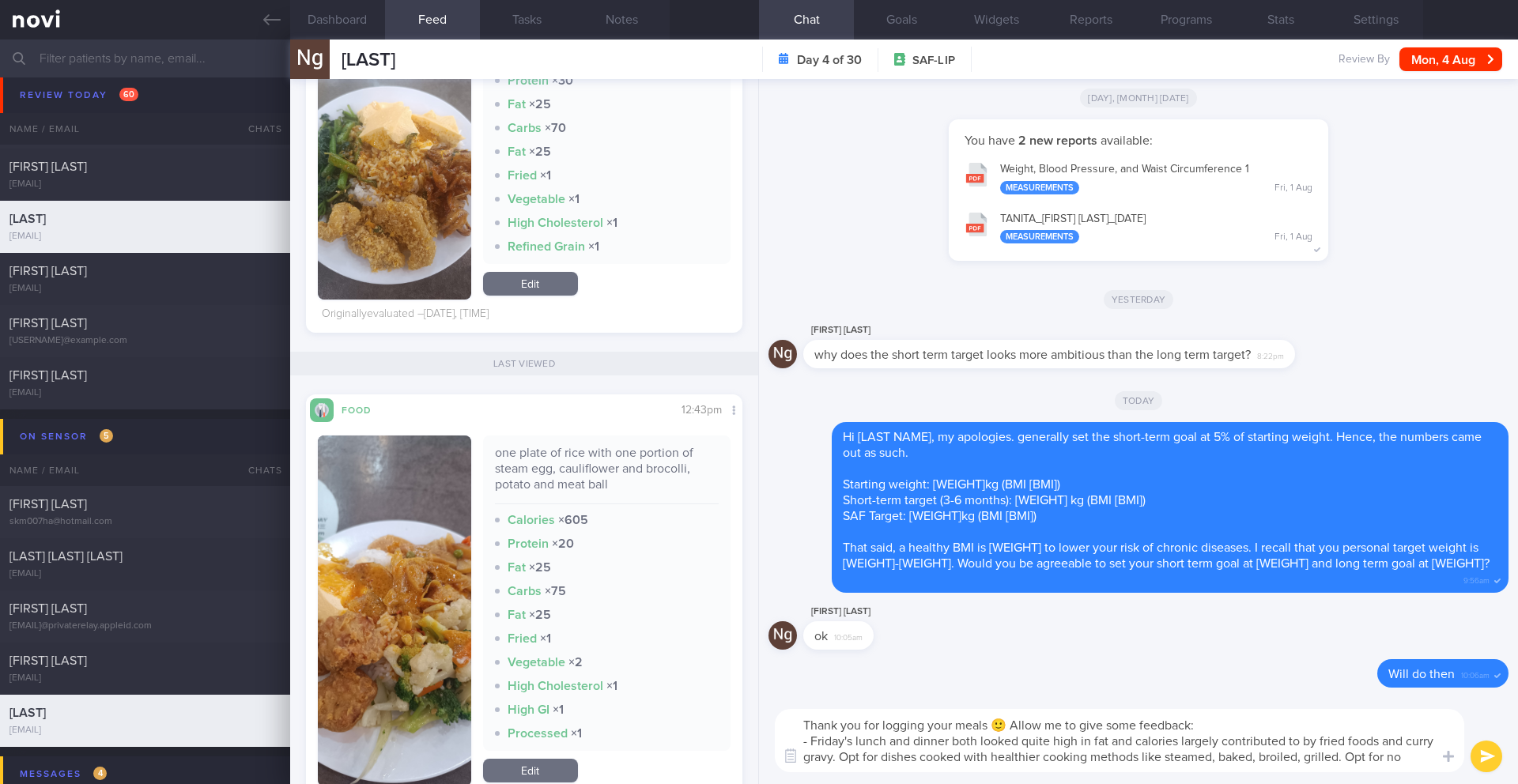 click on "Thank you for logging your meals 🙂 Allow me to give some feedback:
- Friday's lunch and dinner both looked quite high in fat and calories largely contributed to by fried foods and curry gravy. Opt for dishes cooked with healthier cooking methods like steamed, baked, broiled, grilled. Opt for no additional gravy over the rice as that provides additio" at bounding box center [1120, 741] 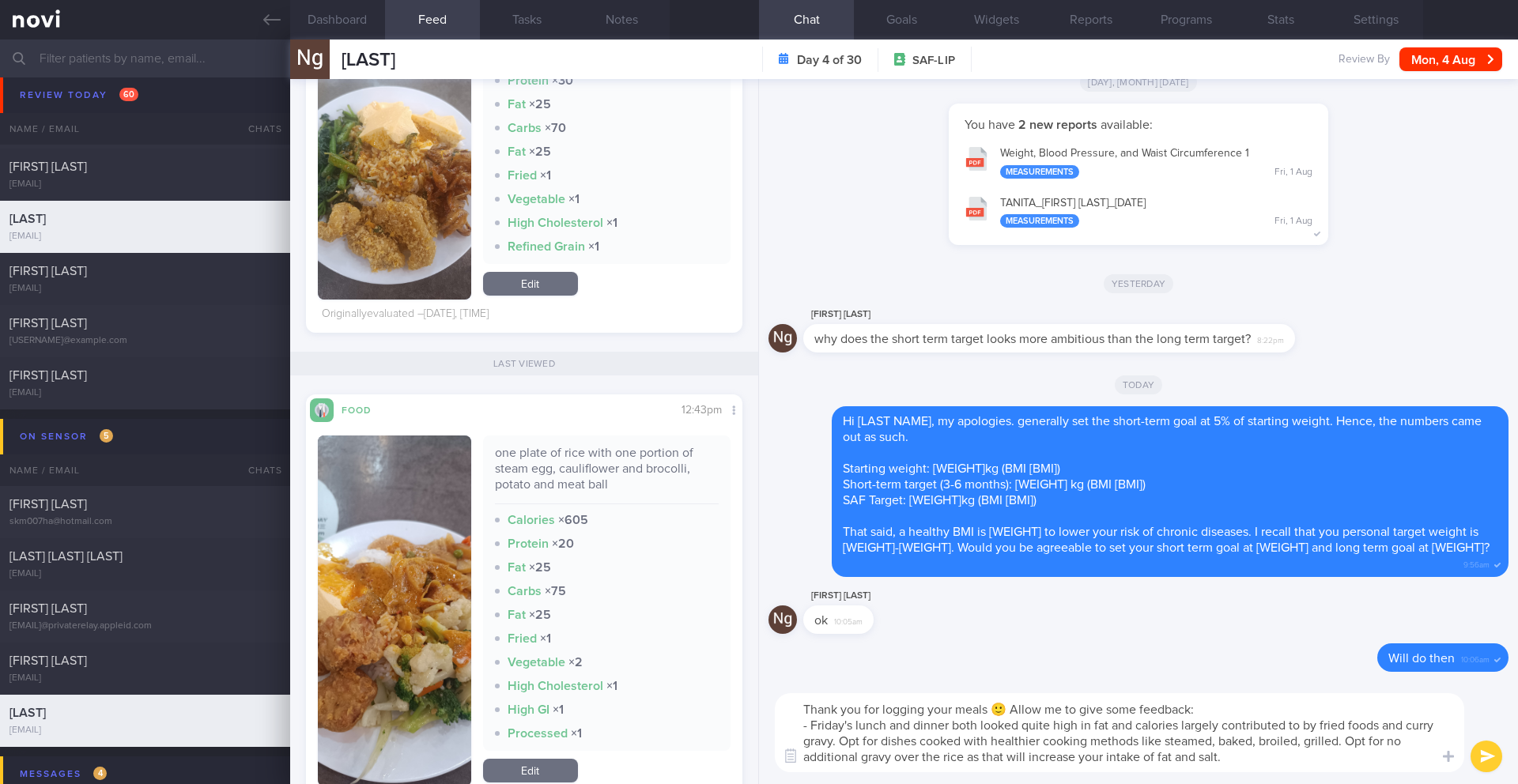 scroll, scrollTop: 0, scrollLeft: 0, axis: both 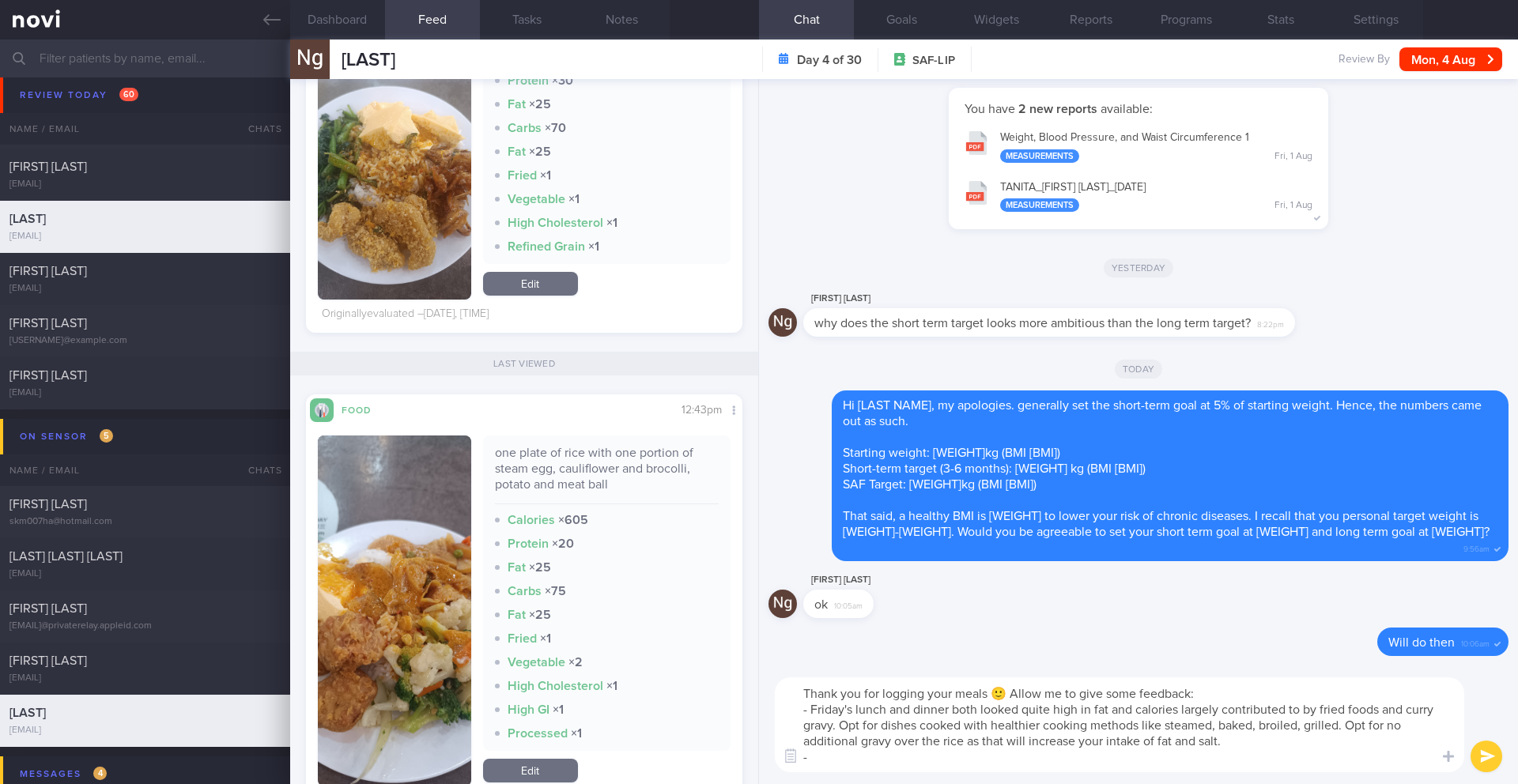 click on "Thank you for logging your meals 🙂 Allow me to give some feedback:
- Friday's lunch and dinner both looked quite high in fat and calories largely contributed to by fried foods and curry gravy. Opt for dishes cooked with healthier cooking methods like steamed, baked, broiled, grilled. Opt for no additional gravy over the rice as that will increase your intake of fat and salt.
-" at bounding box center (1120, 725) 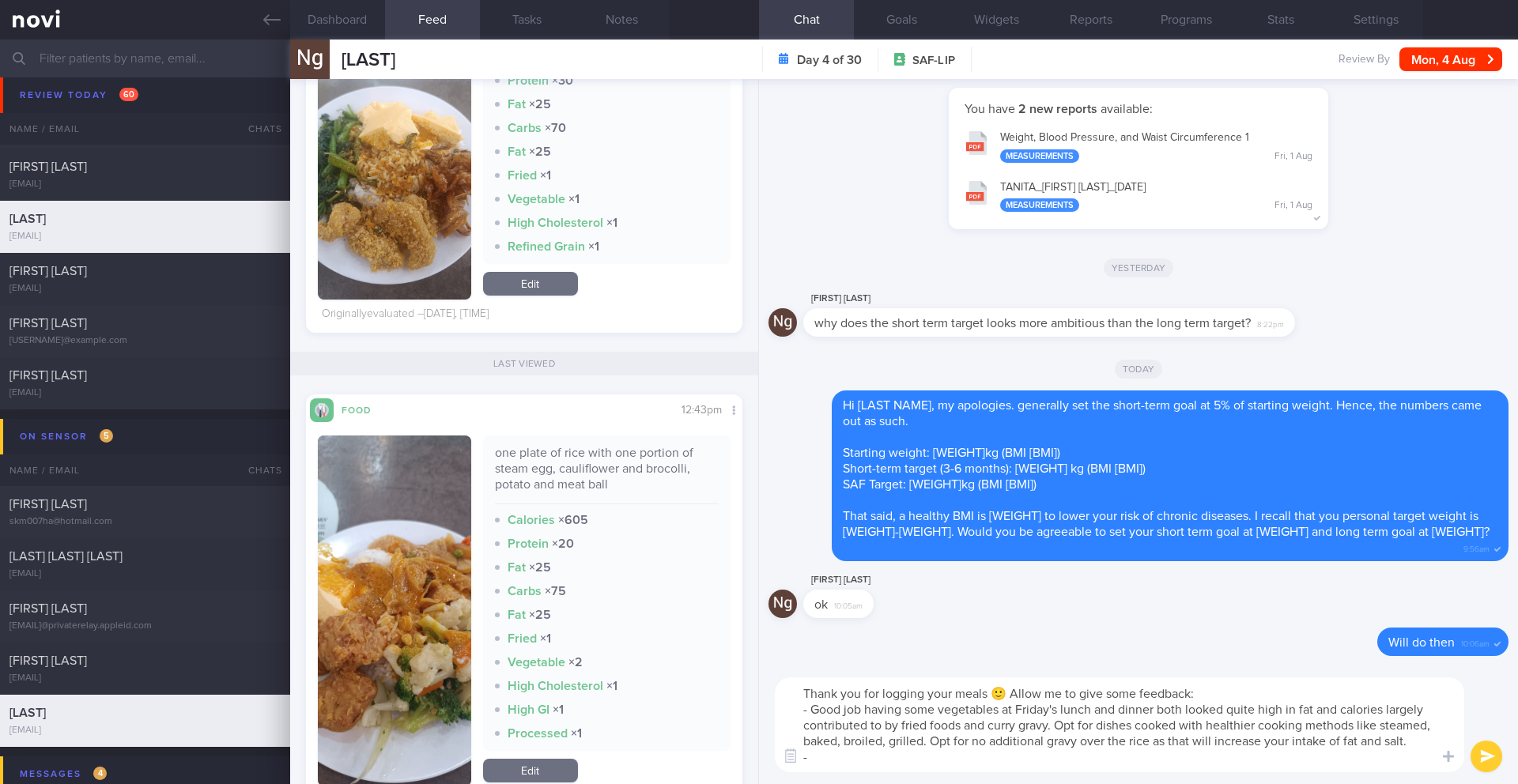 click on "Thank you for logging your meals 🙂 Allow me to give some feedback:
- Good job having some vegetables at Friday's lunch and dinner both looked quite high in fat and calories largely contributed to by fried foods and curry gravy. Opt for dishes cooked with healthier cooking methods like steamed, baked, broiled, grilled. Opt for no additional gravy over the rice as that will increase your intake of fat and salt.
-" at bounding box center (1120, 725) 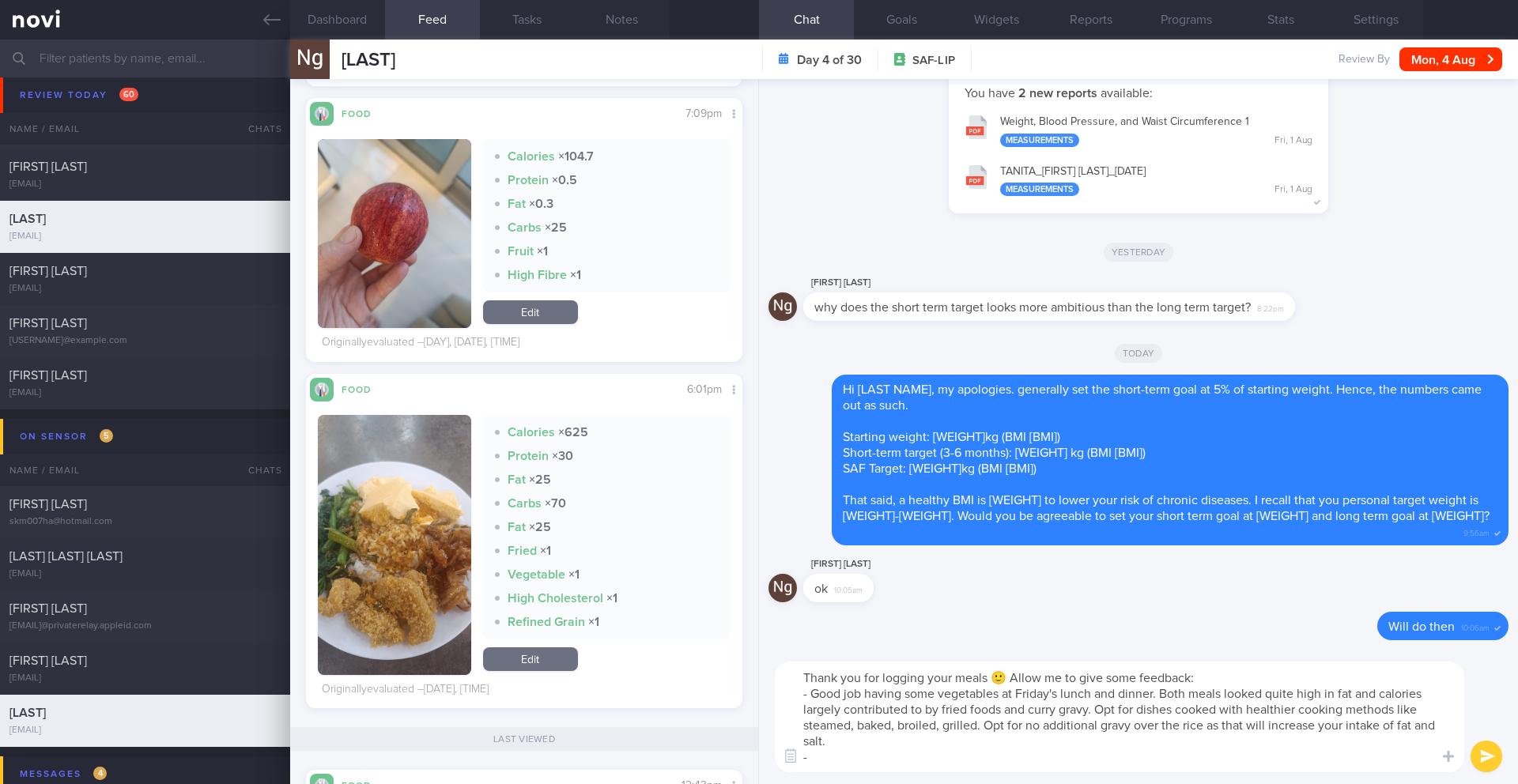 scroll, scrollTop: 4001, scrollLeft: 0, axis: vertical 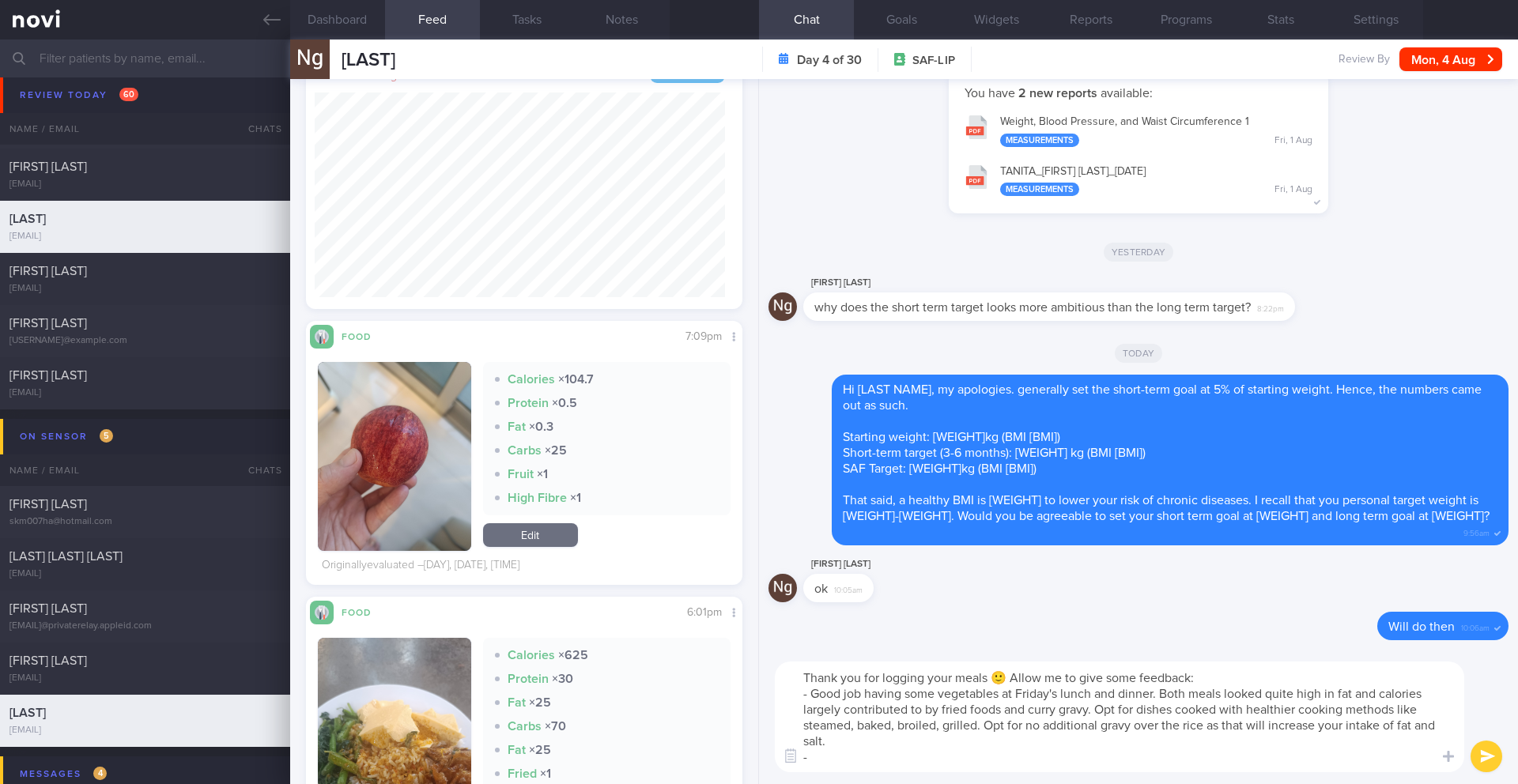 click on "Thank you for logging your meals 🙂 Allow me to give some feedback:
- Good job having some vegetables at Friday's lunch and dinner. Both meals looked quite high in fat and calories largely contributed to by fried foods and curry gravy. Opt for dishes cooked with healthier cooking methods like steamed, baked, broiled, grilled. Opt for no additional gravy over the rice as that will increase your intake of fat and salt.
-" at bounding box center (1120, 717) 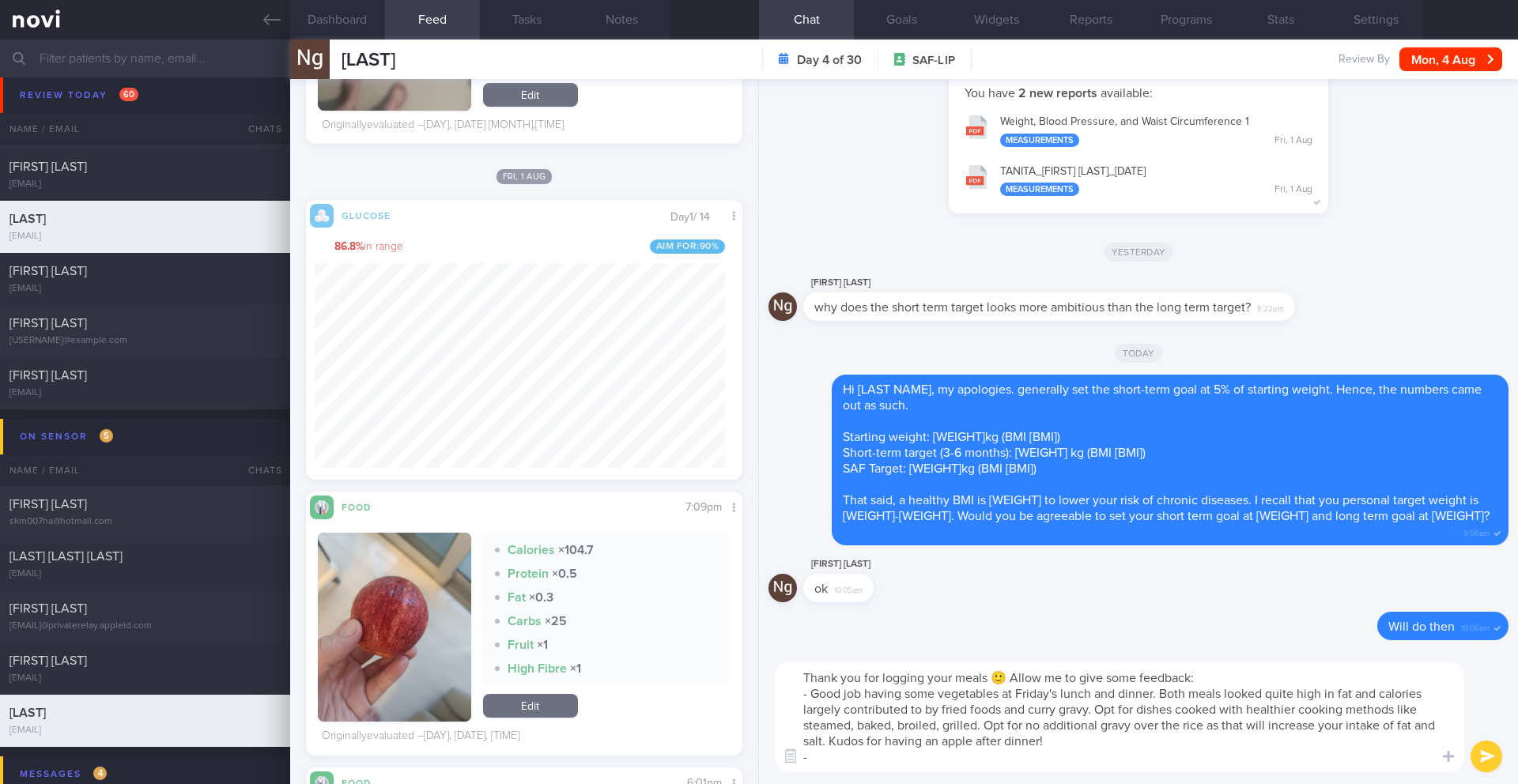 scroll, scrollTop: 3300, scrollLeft: 0, axis: vertical 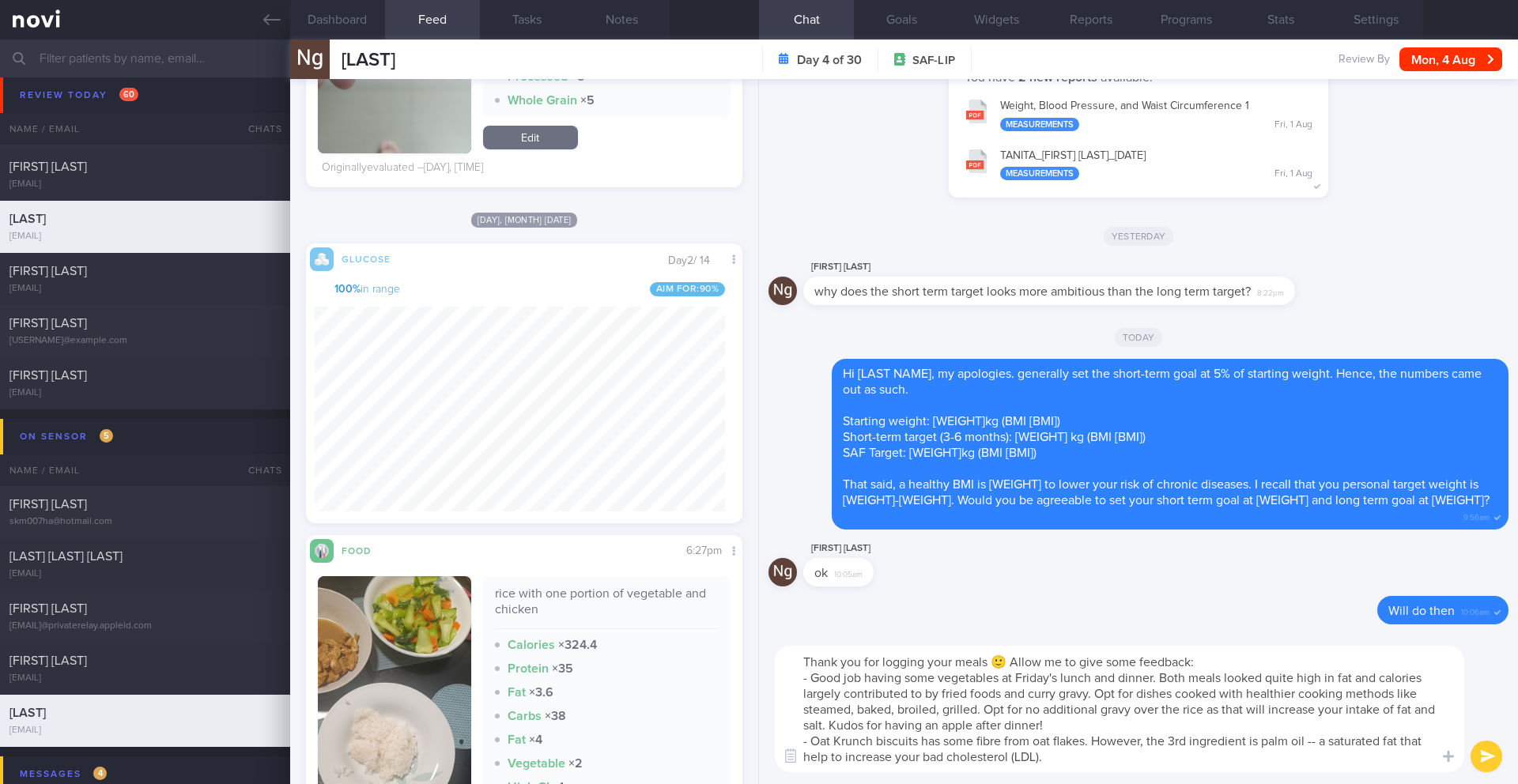 drag, startPoint x: 893, startPoint y: 755, endPoint x: 774, endPoint y: 754, distance: 119.0042 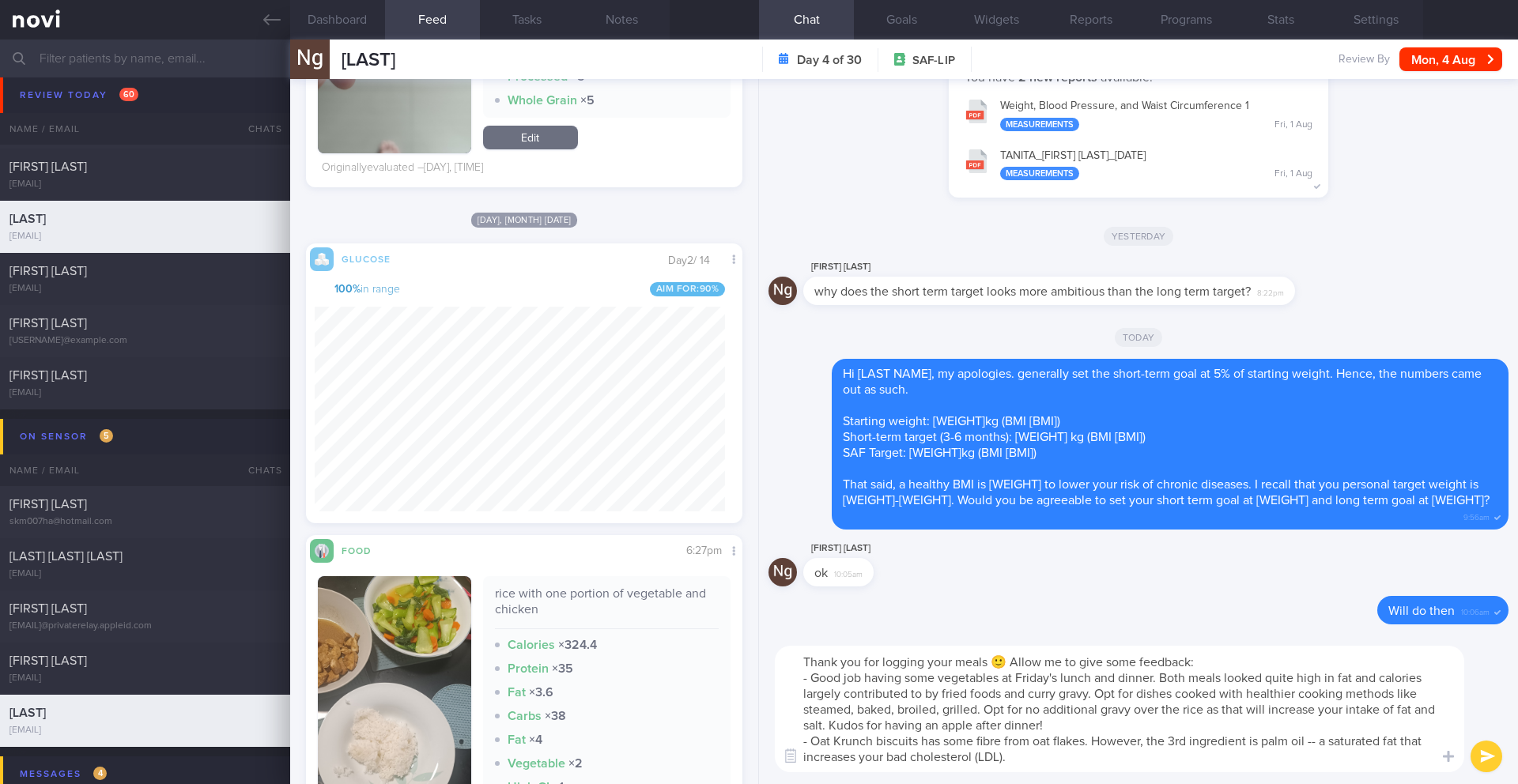 click on "Thank you for logging your meals 🙂 Allow me to give some feedback:
- Good job having some vegetables at Friday's lunch and dinner. Both meals looked quite high in fat and calories largely contributed to by fried foods and curry gravy. Opt for dishes cooked with healthier cooking methods like steamed, baked, broiled, grilled. Opt for no additional gravy over the rice as that will increase your intake of fat and salt. Kudos for having an apple after dinner!
- Oat Krunch biscuits has some fibre from oat flakes. However, the 3rd ingredient is palm oil -- a saturated fat that increases your bad cholesterol (LDL)." at bounding box center [1120, 709] 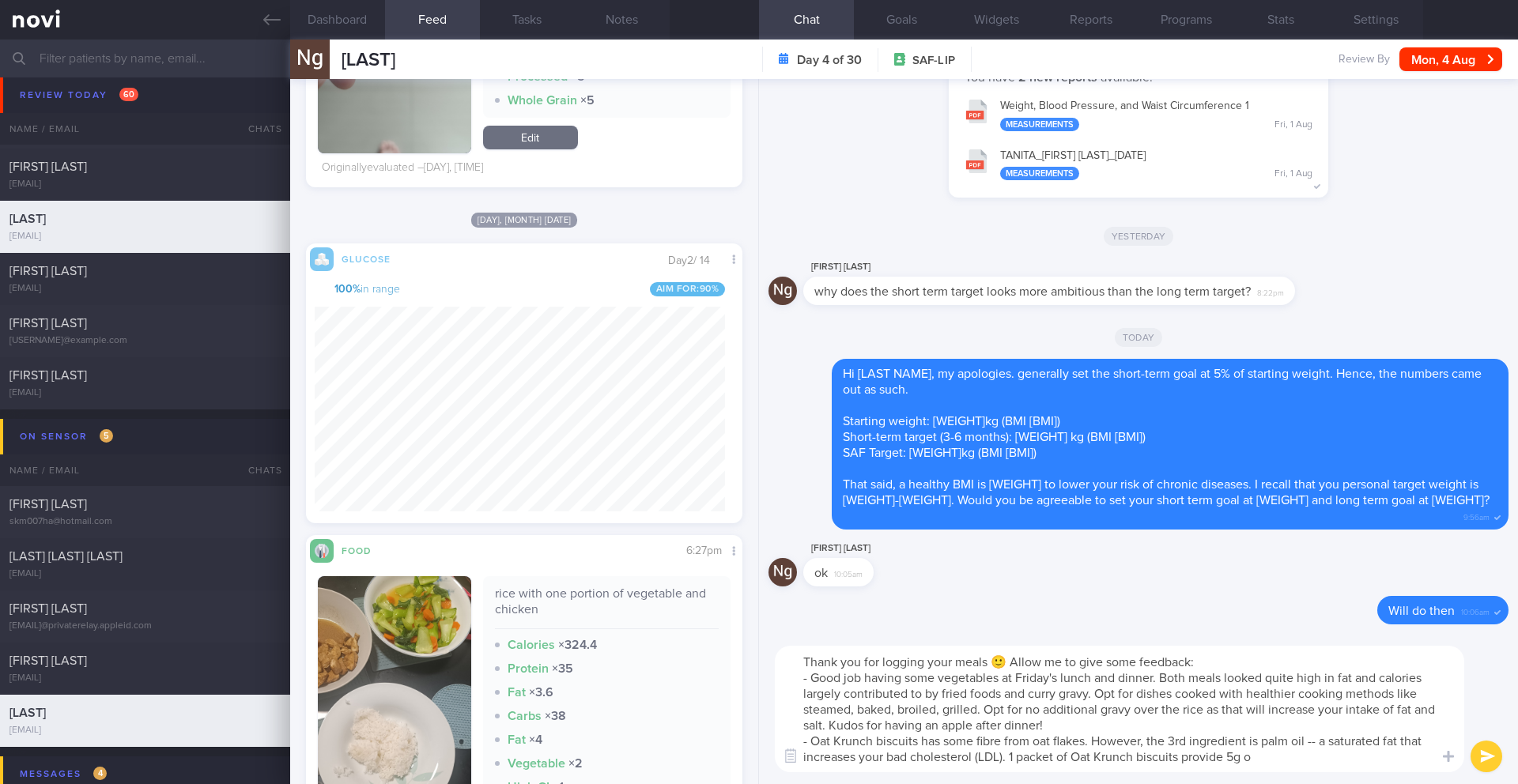 scroll, scrollTop: 0, scrollLeft: 0, axis: both 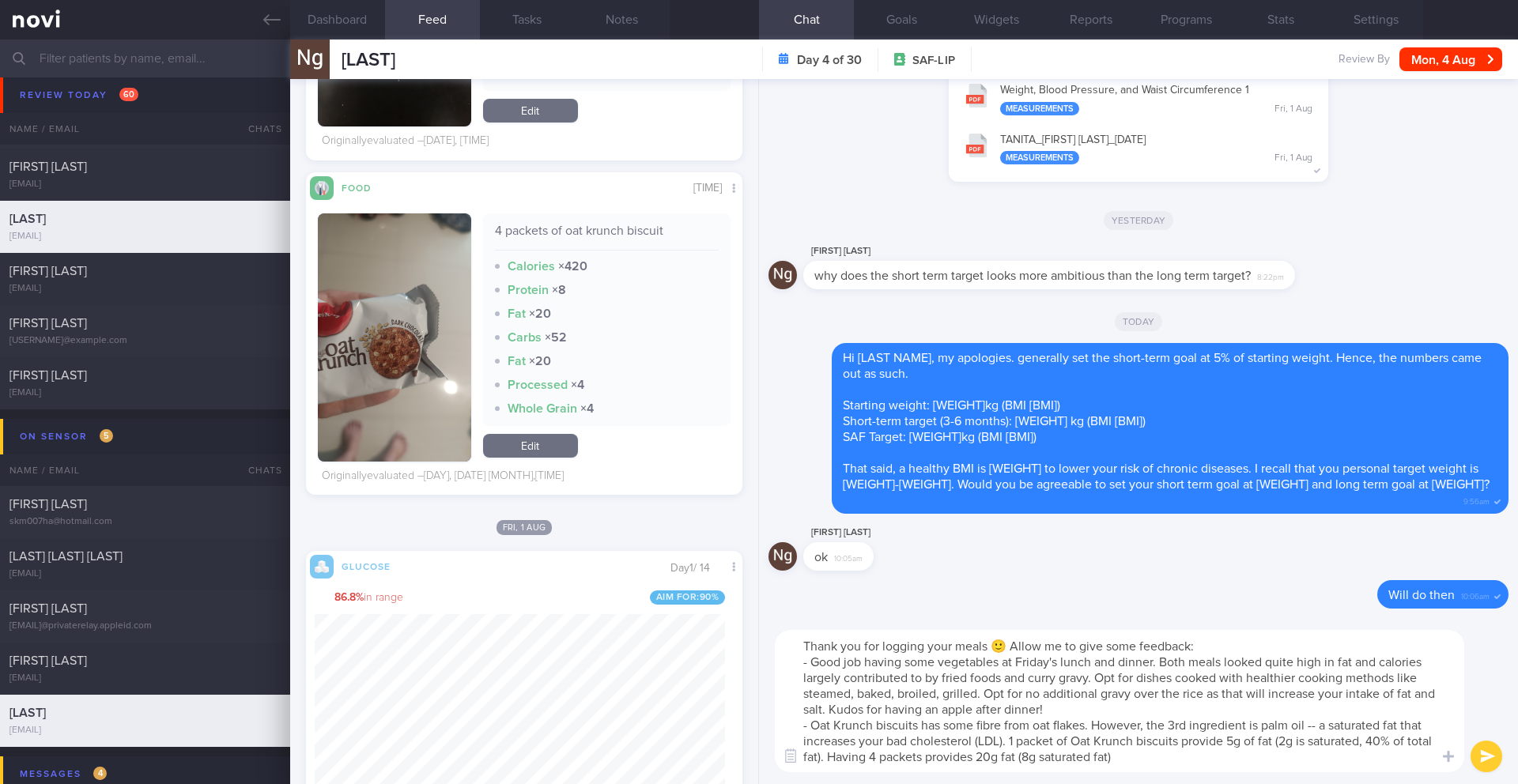 type on "Thank you for logging your meals 🙂 Allow me to give some feedback:
- Good job having some vegetables at Friday's lunch and dinner. Both meals looked quite high in fat and calories largely contributed to by fried foods and curry gravy. Opt for dishes cooked with healthier cooking methods like steamed, baked, broiled, grilled. Opt for no additional gravy over the rice as that will increase your intake of fat and salt. Kudos for having an apple after dinner!
- Oat Krunch biscuits has some fibre from oat flakes. However, the 3rd ingredient is palm oil -- a saturated fat that increases your bad cholesterol (LDL). 1 packet of Oat Krunch biscuits provide 5g of fat (2g is saturated, 40% of total fat). Having 4 packets provides 20g fat (8g saturated fat)" 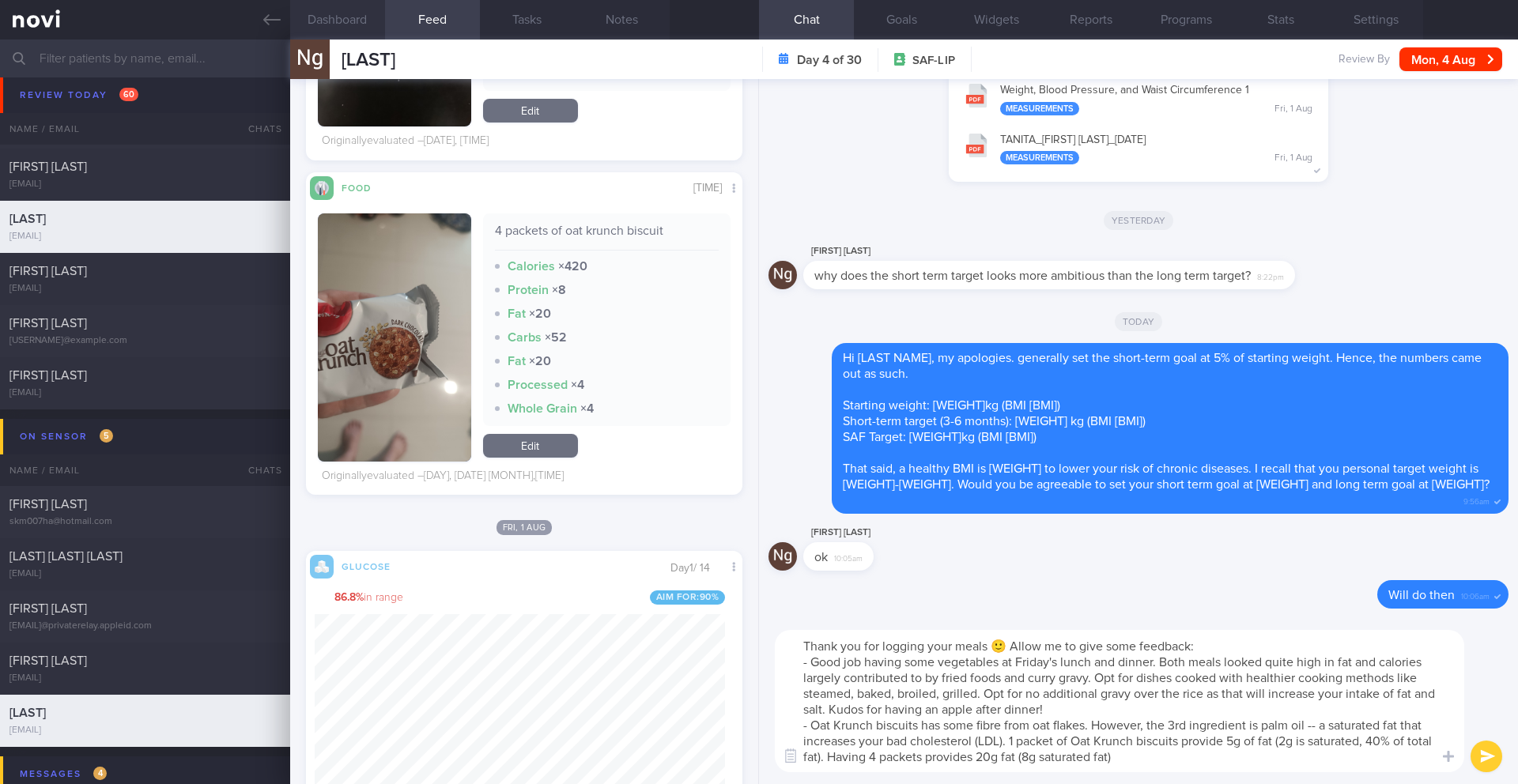 click on "Dashboard" at bounding box center [338, 20] 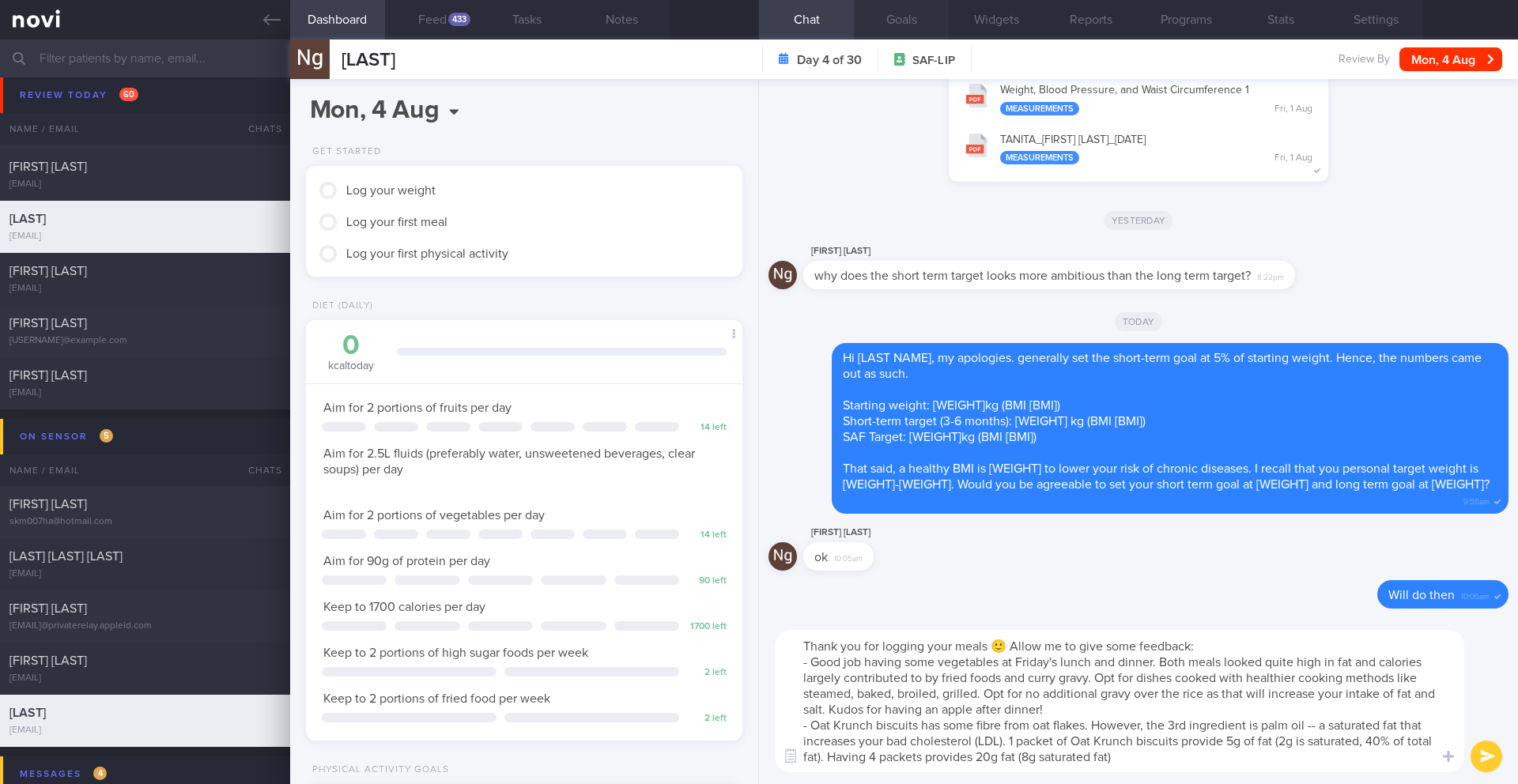 click on "Goals" at bounding box center (901, 20) 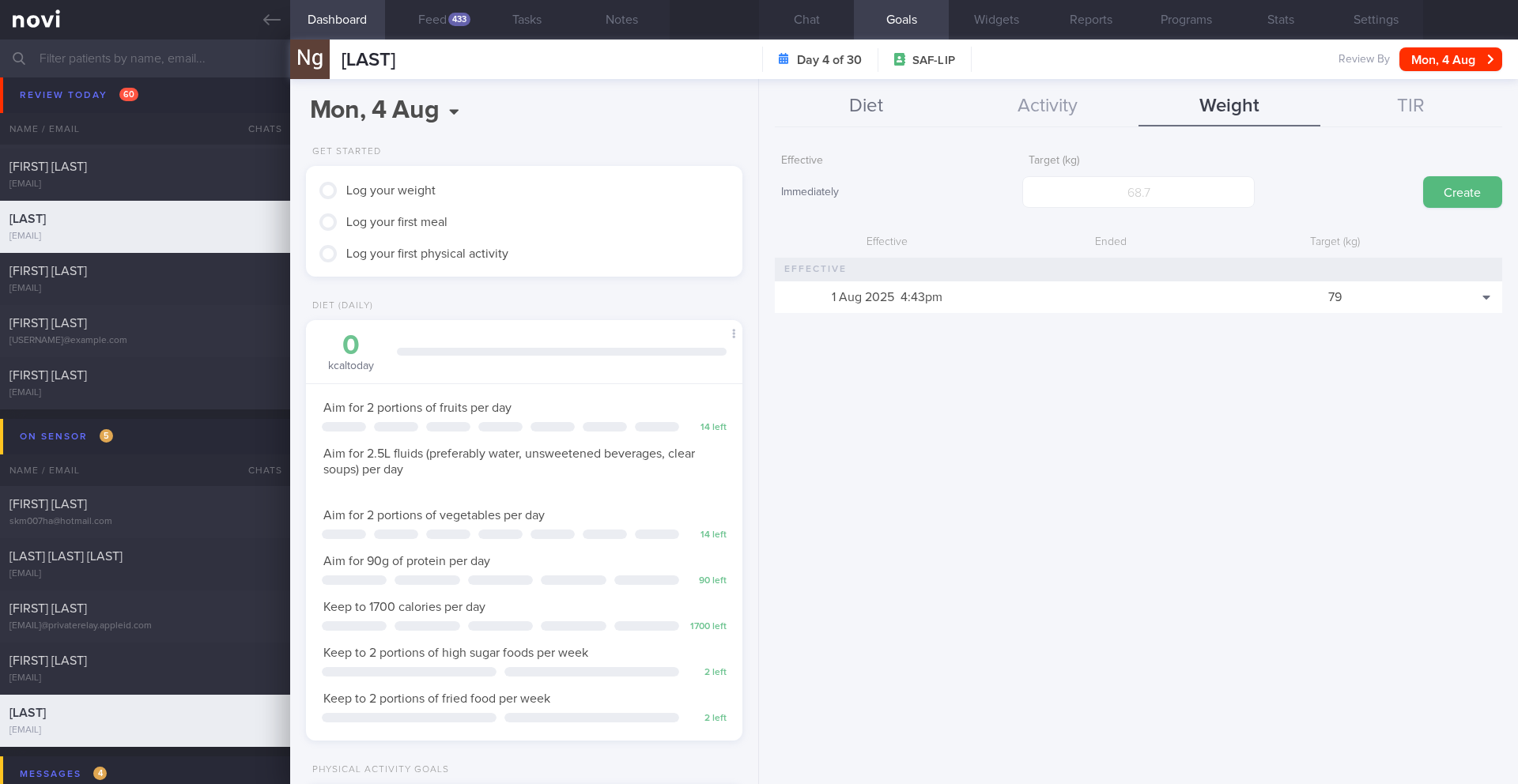 click on "Diet" at bounding box center [866, 107] 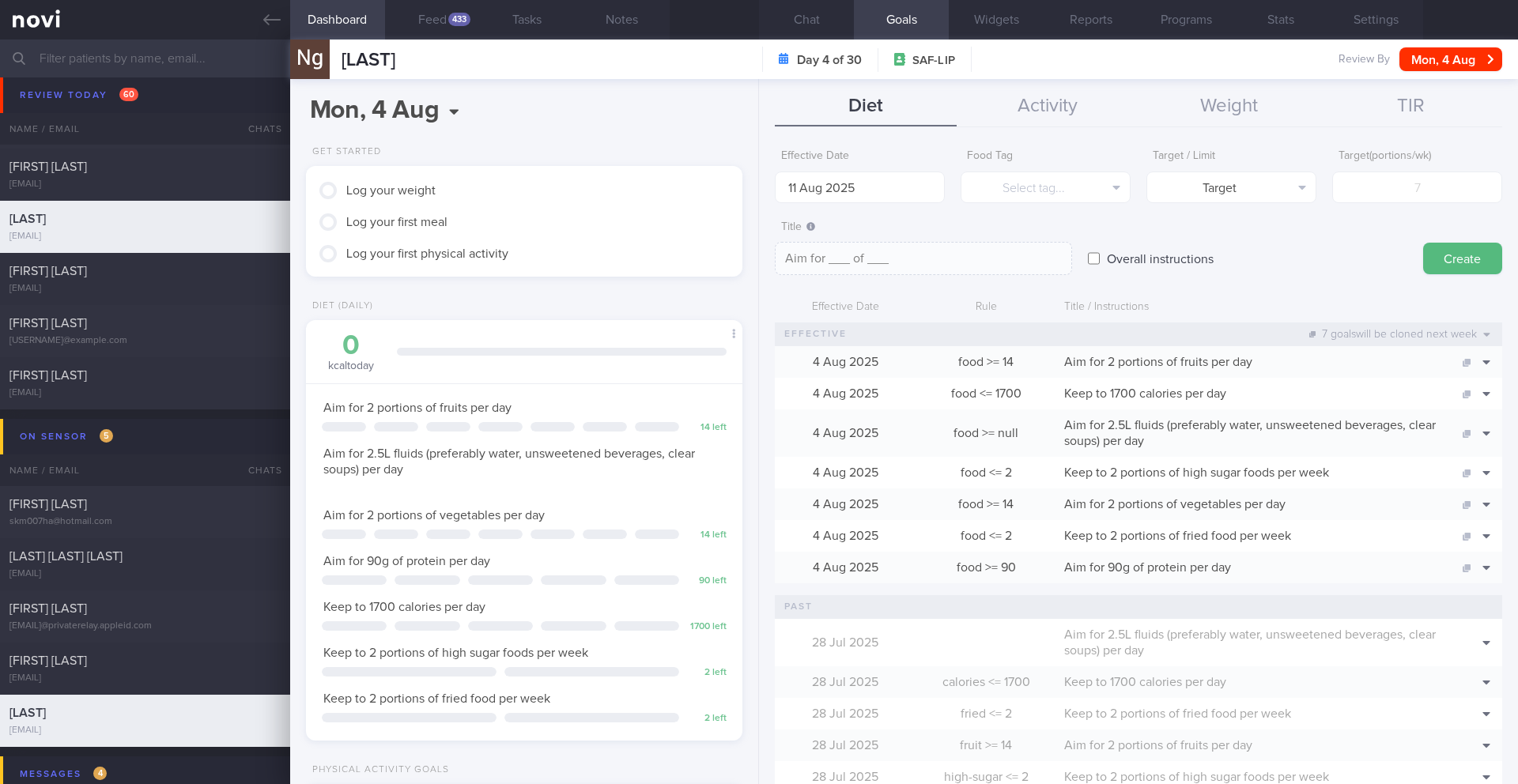 scroll, scrollTop: 0, scrollLeft: 0, axis: both 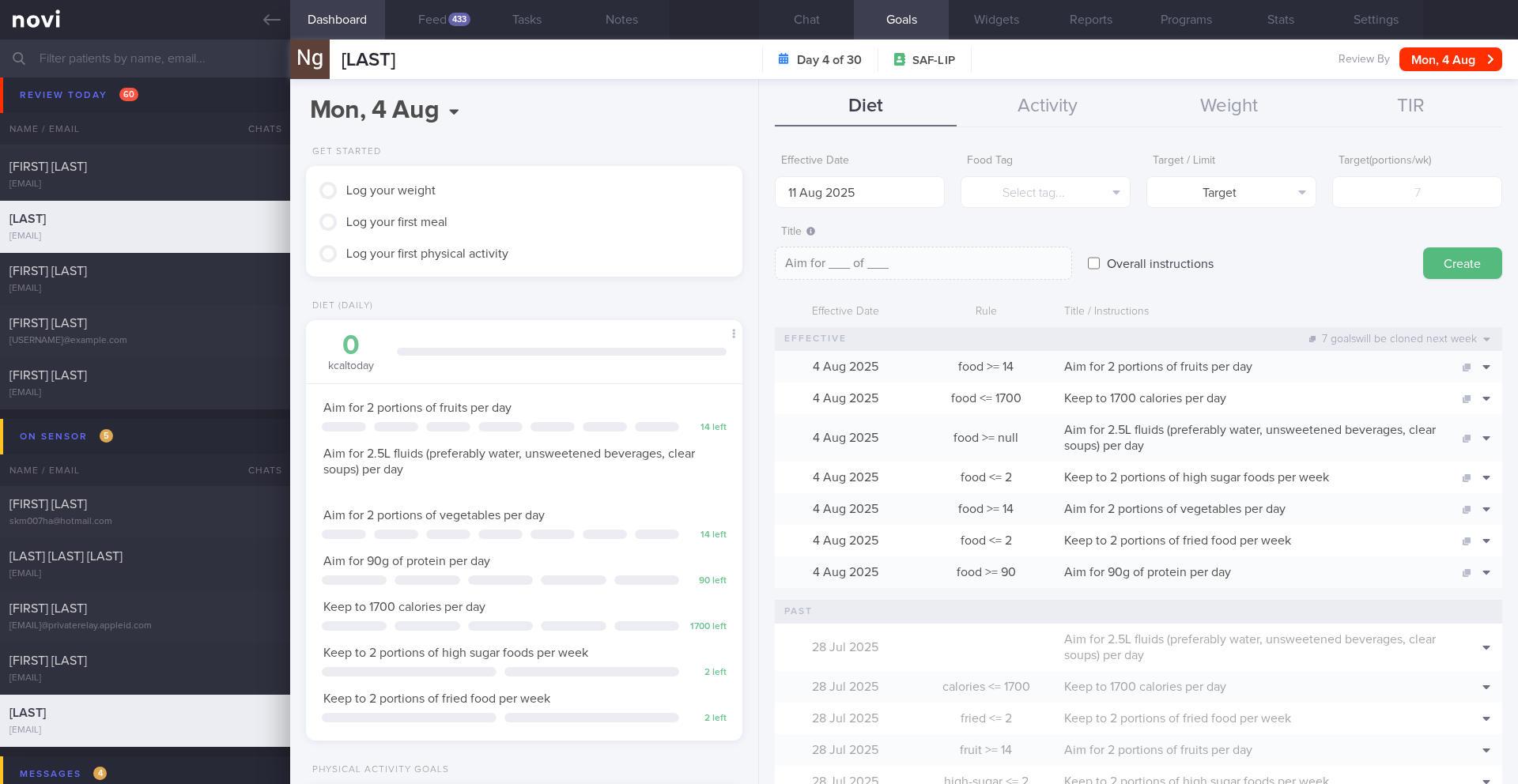 click on "Effective Date
[DATE]
Food Tag
Select tag...
Select tag...
Calories
Carbs
Protein
Fat
Alcohol
Fried
Fruit
Healthy Fats
High Calcium
High Cholesterol
High Fat
High Fibre
High GI
High Iodine
High Iron
High Phosphate
High Potassium
High Purine
High Salt" at bounding box center [1138, 511] 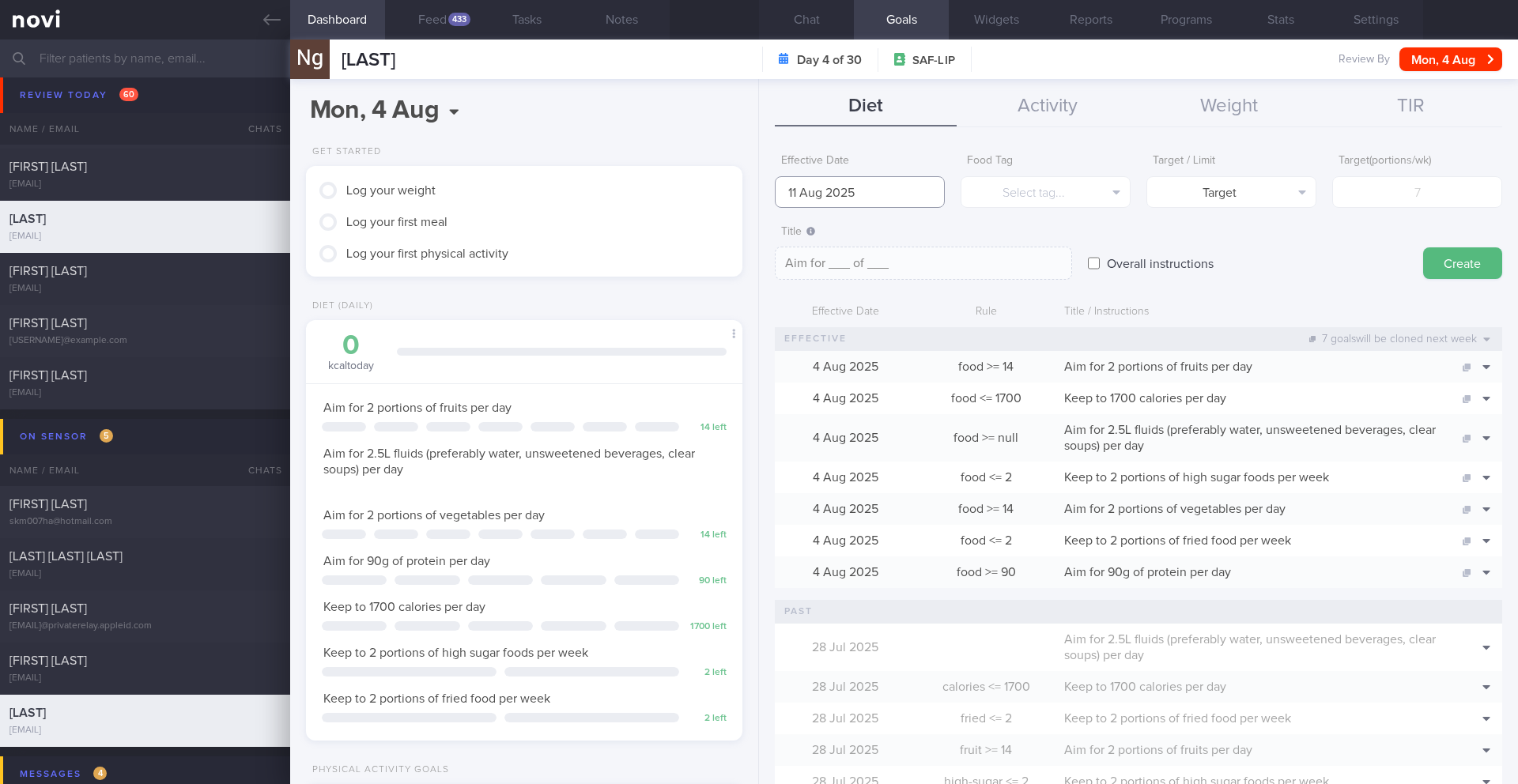 click on "11 Aug 2025" at bounding box center (859, 192) 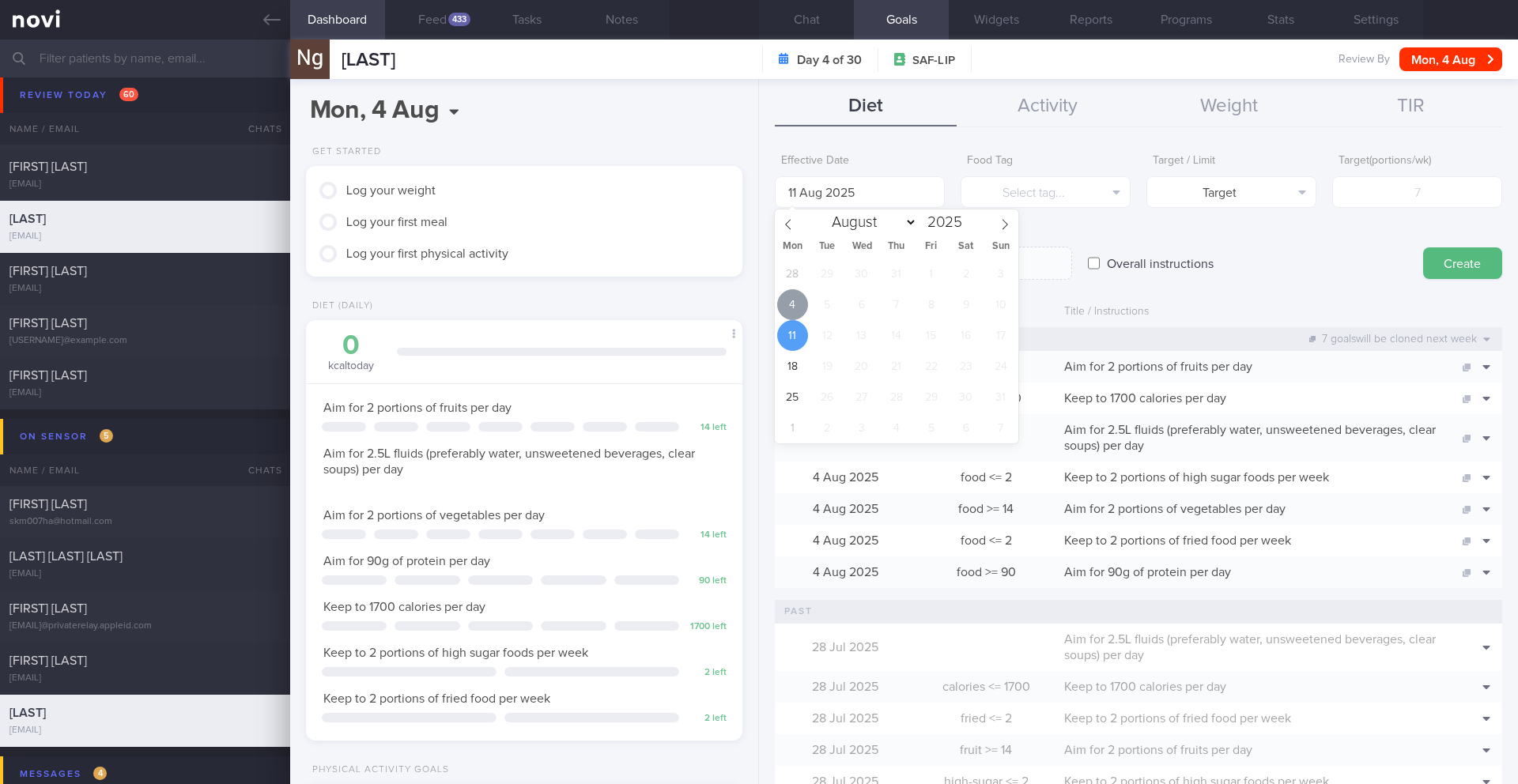 click on "4" at bounding box center (792, 304) 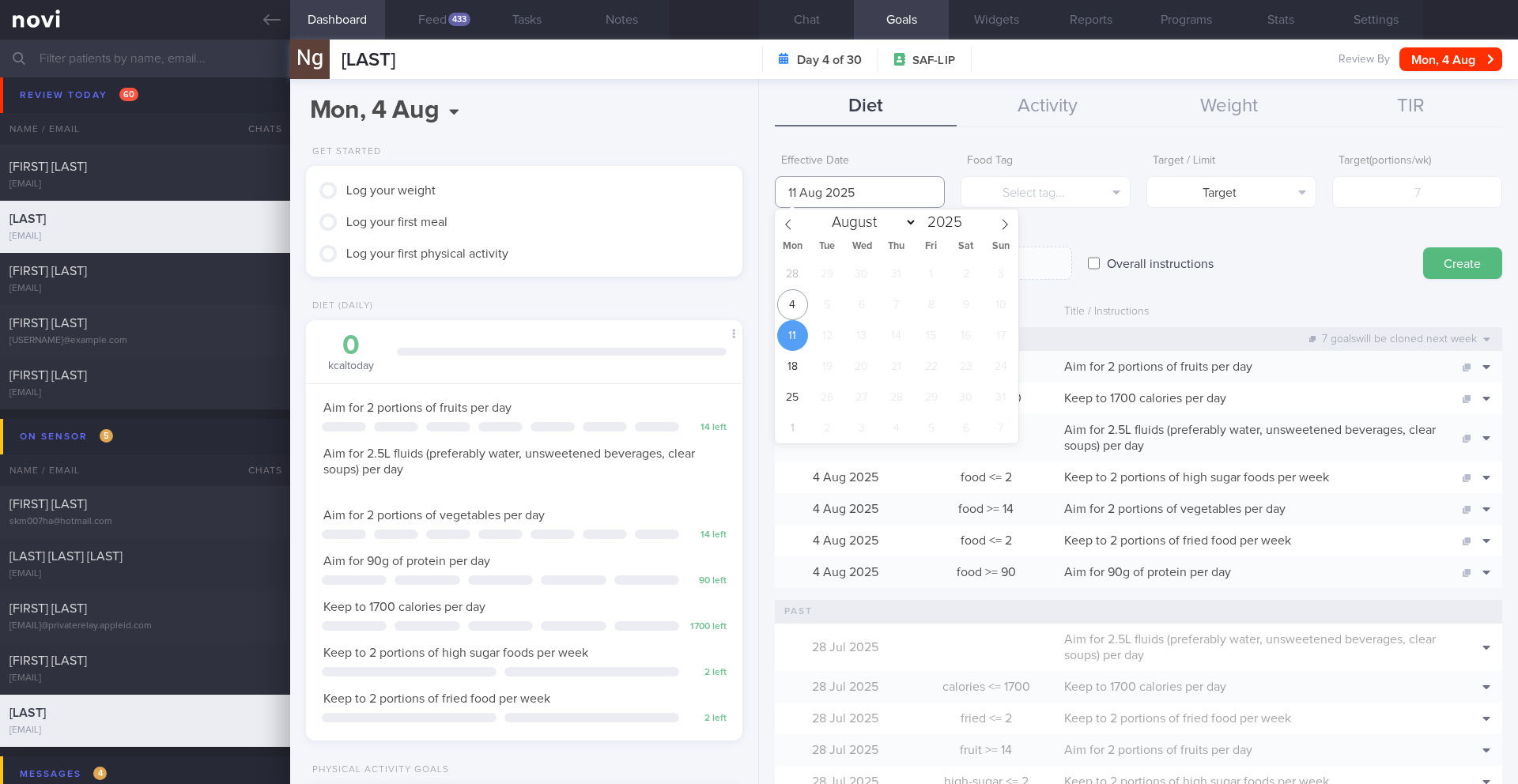 type on "4 Aug 2025" 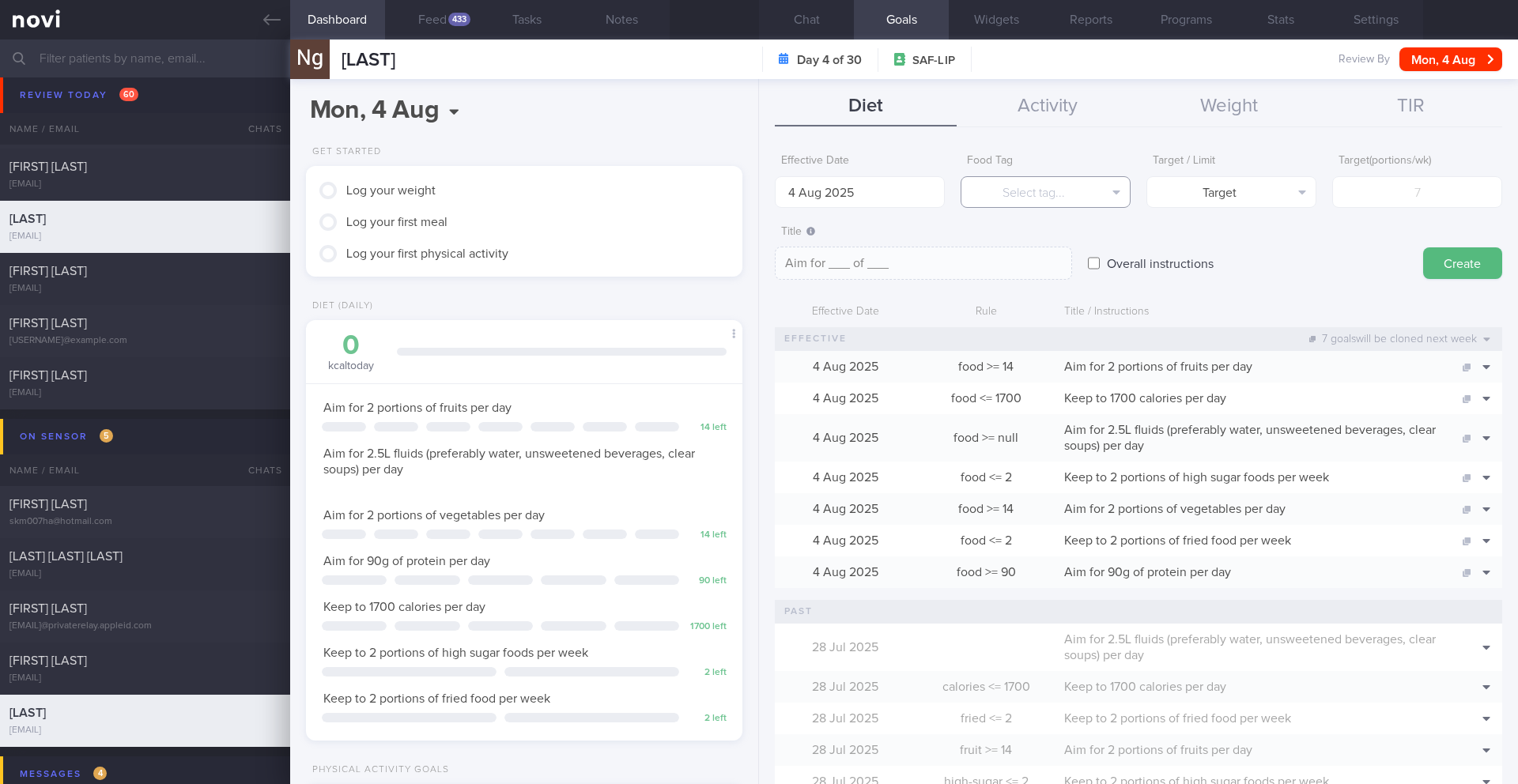 click on "Select tag..." at bounding box center [1045, 192] 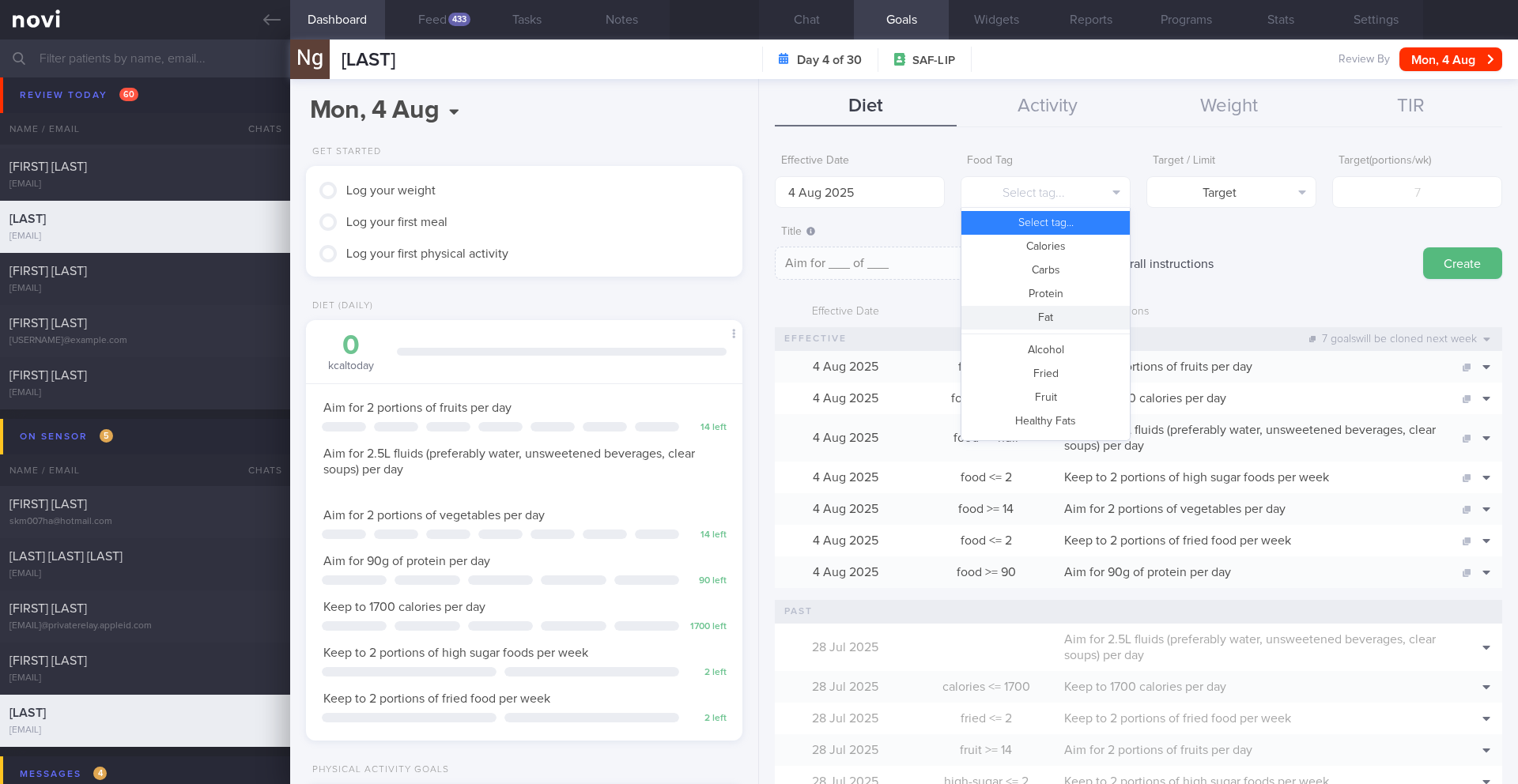 click on "Fat" at bounding box center (1045, 318) 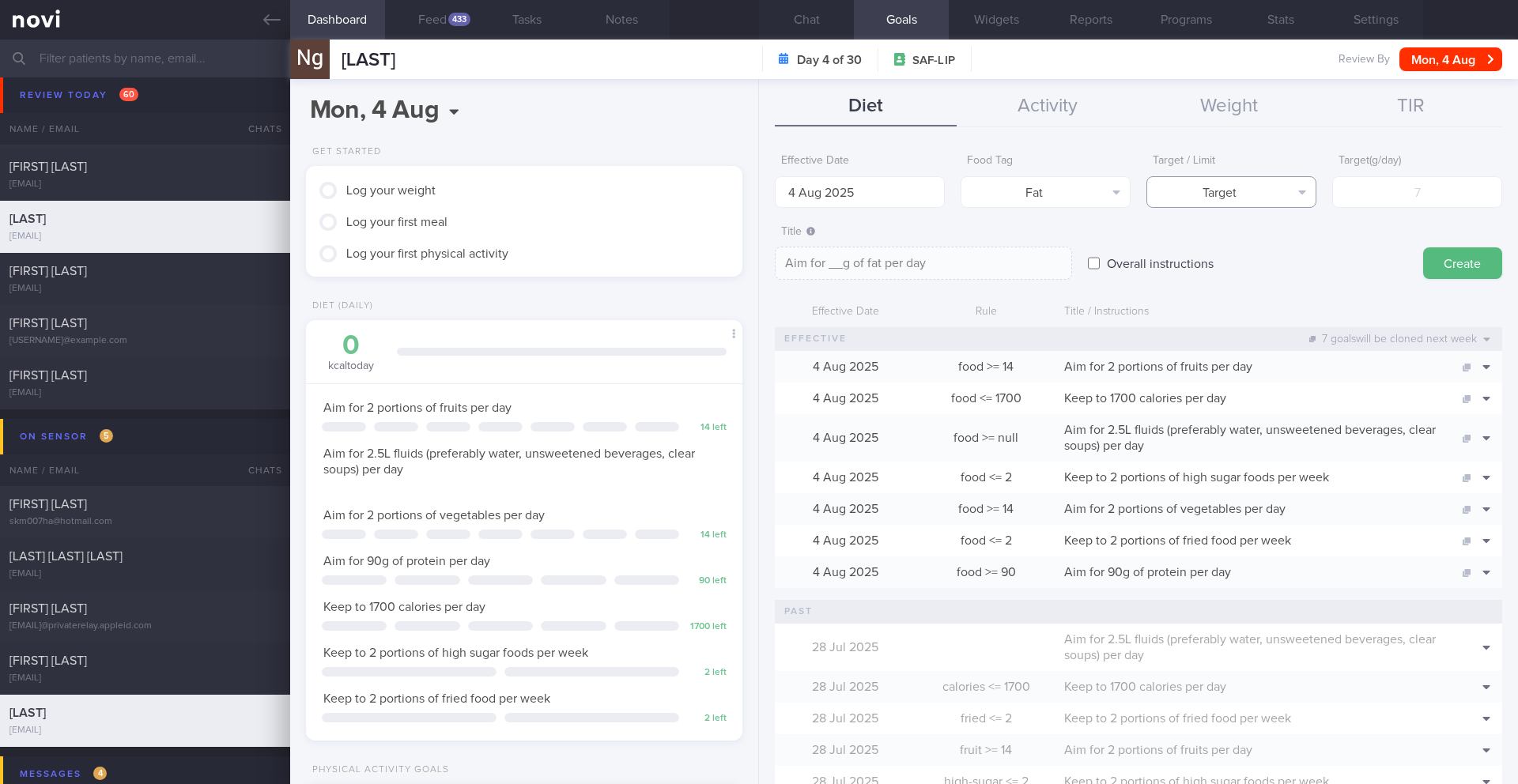 click on "Target" at bounding box center [1231, 192] 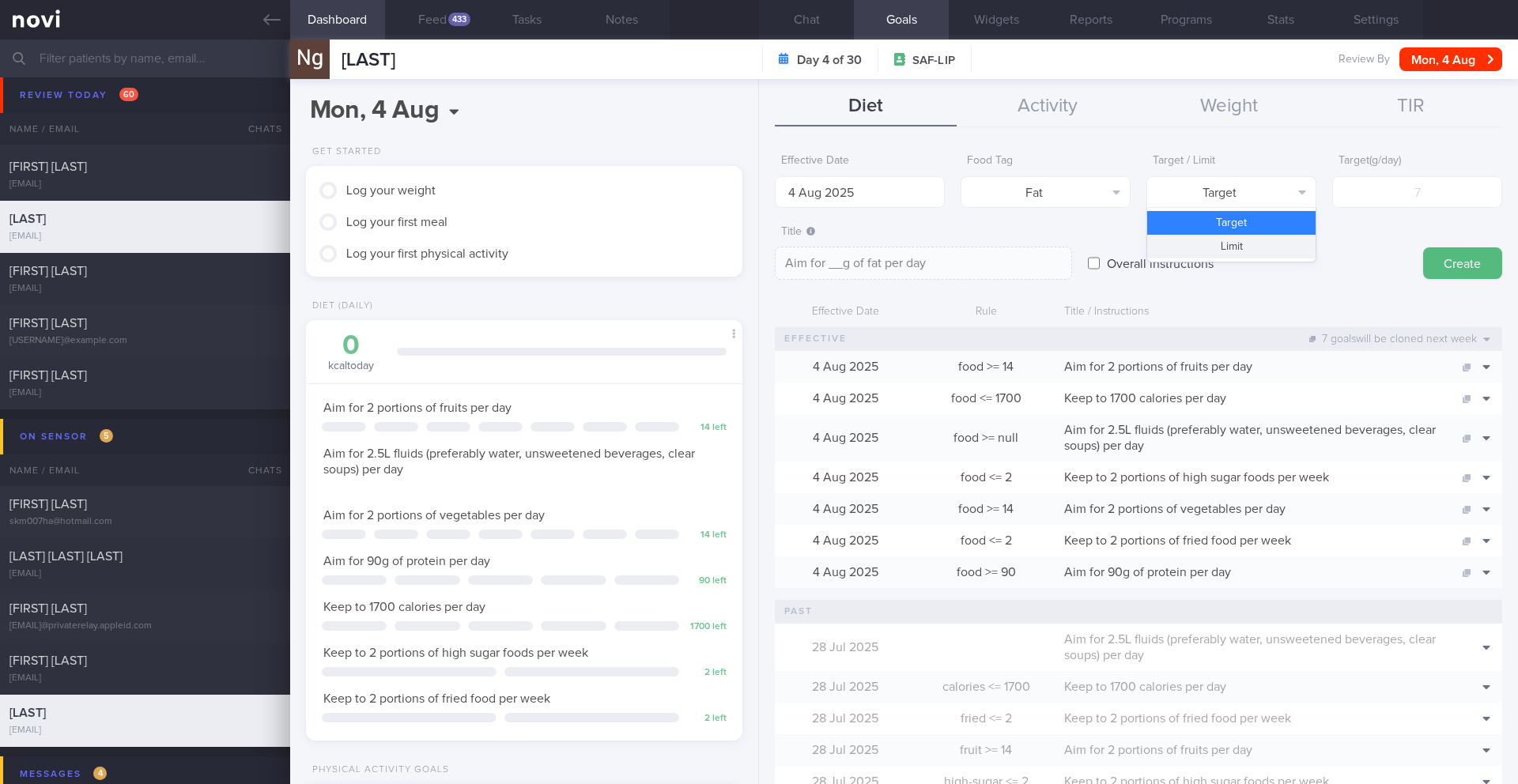 click on "Limit" at bounding box center (1231, 247) 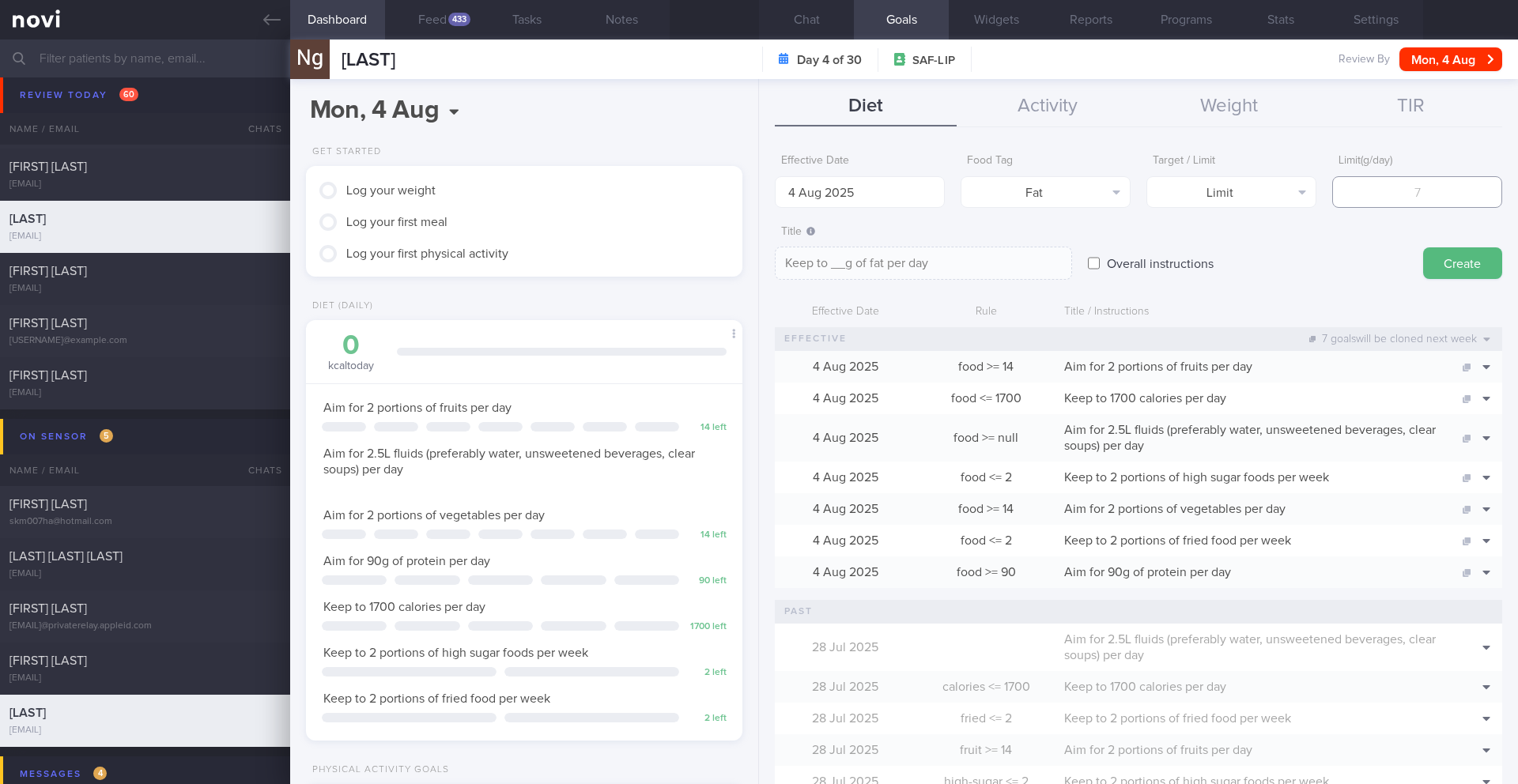 click at bounding box center [1417, 192] 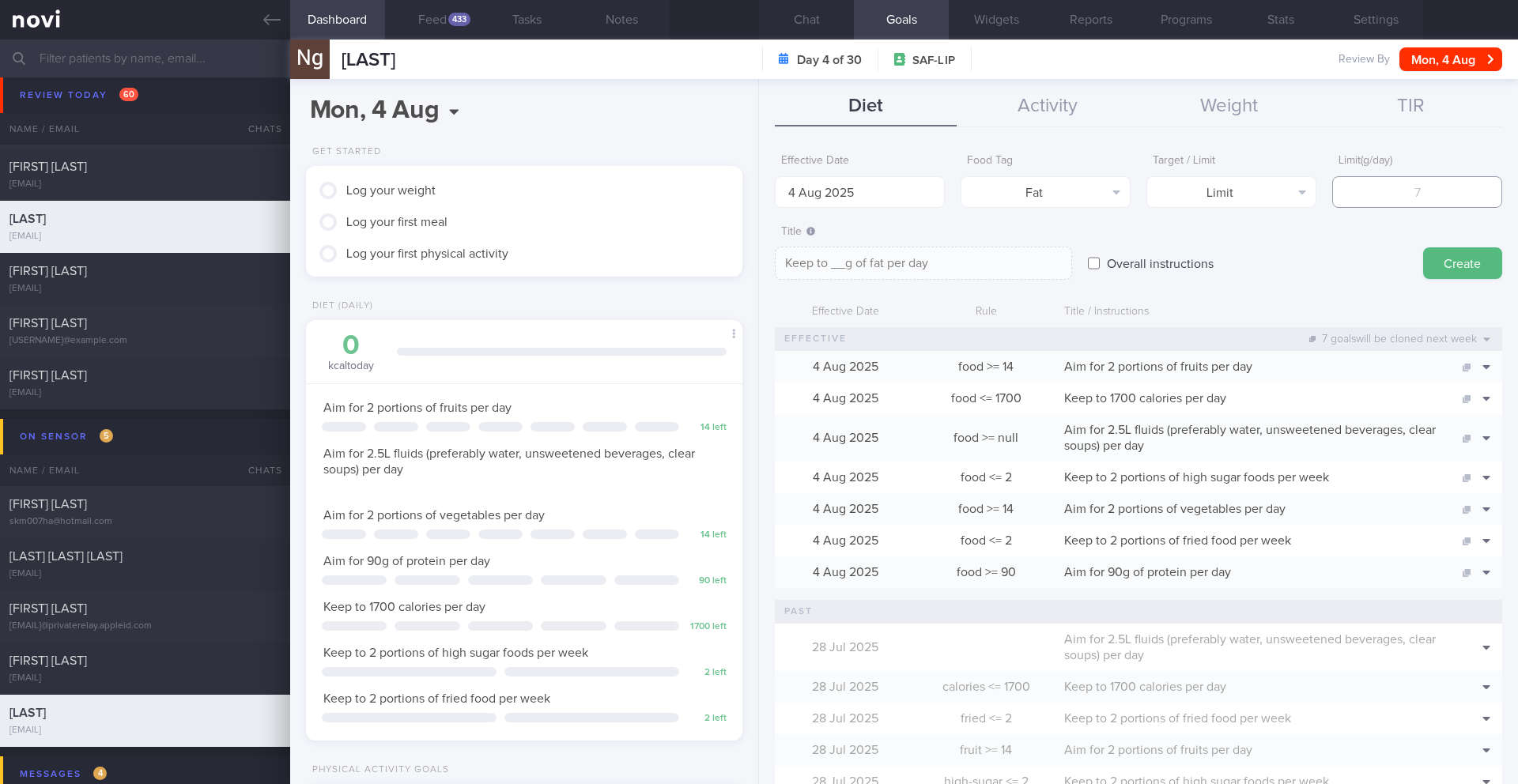 type on "5" 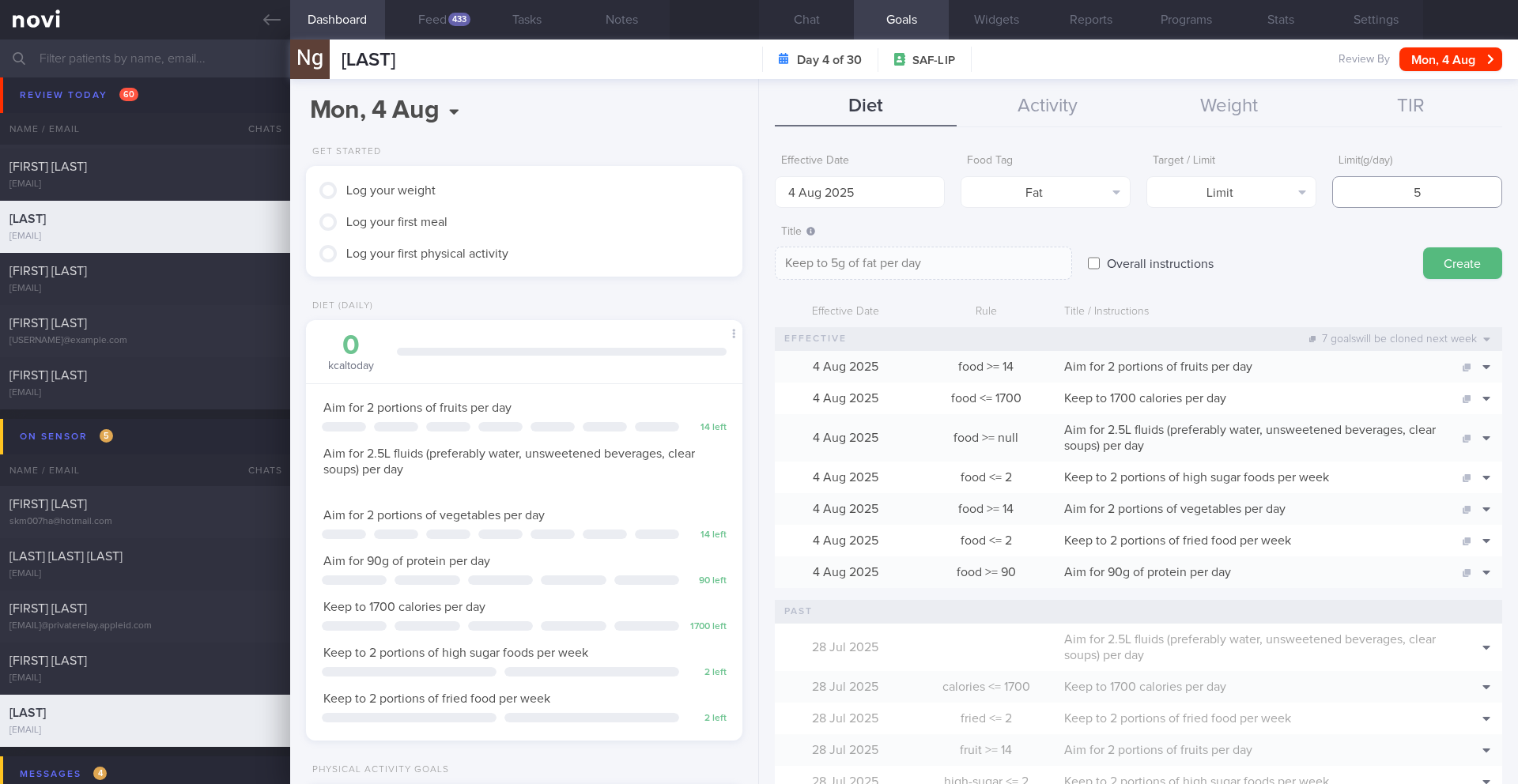 type on "57" 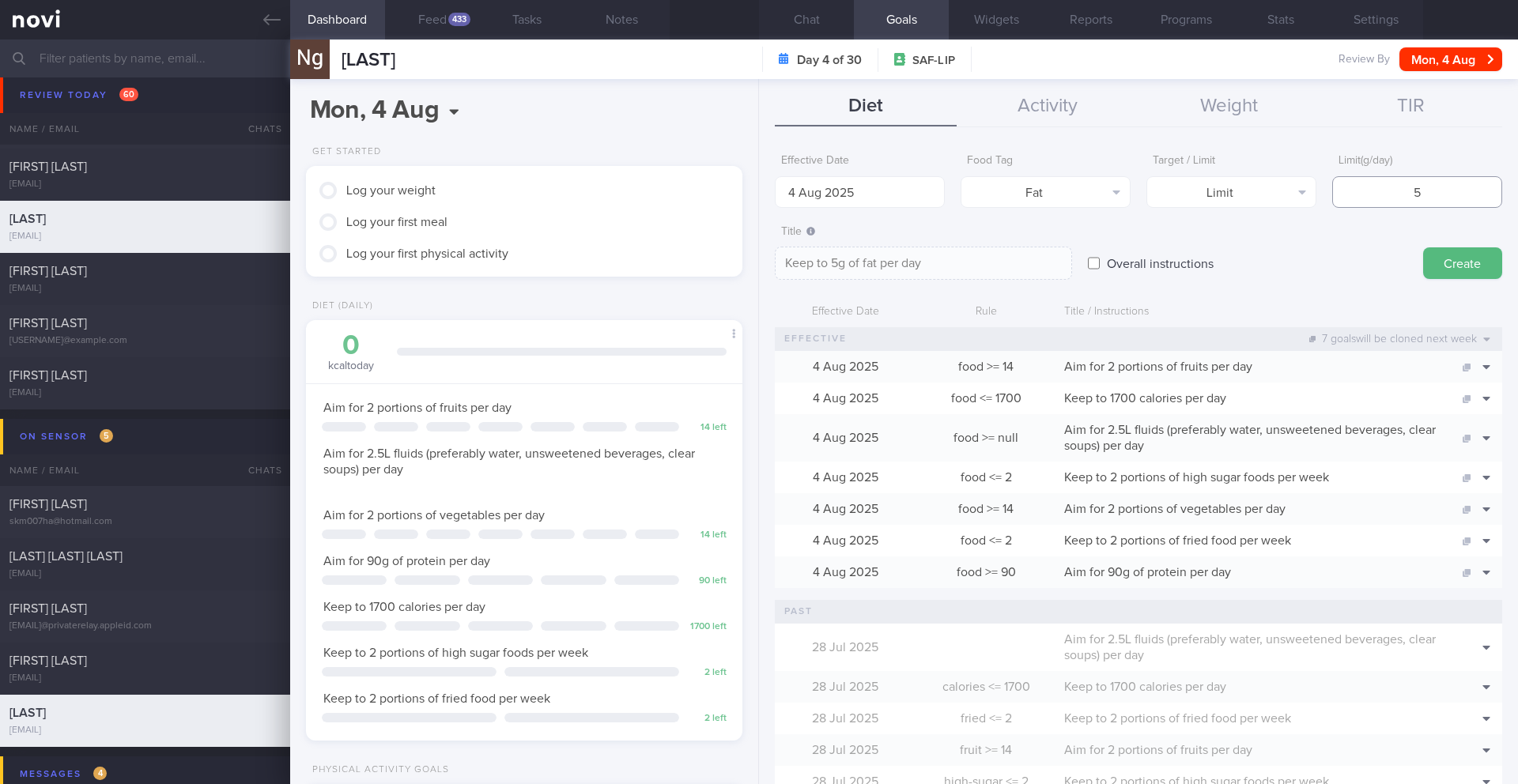 type on "Keep to 57g of fat per day" 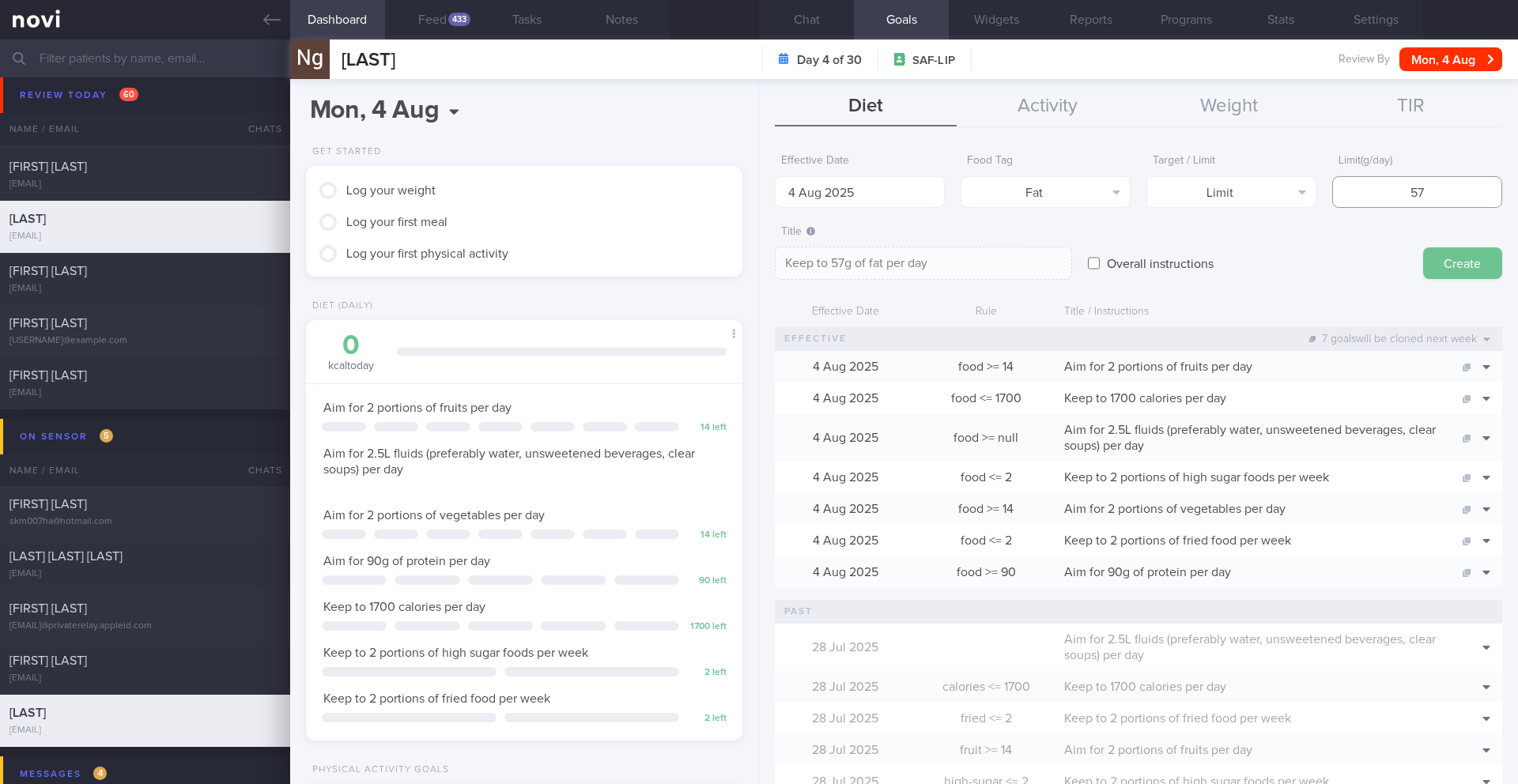 type on "57" 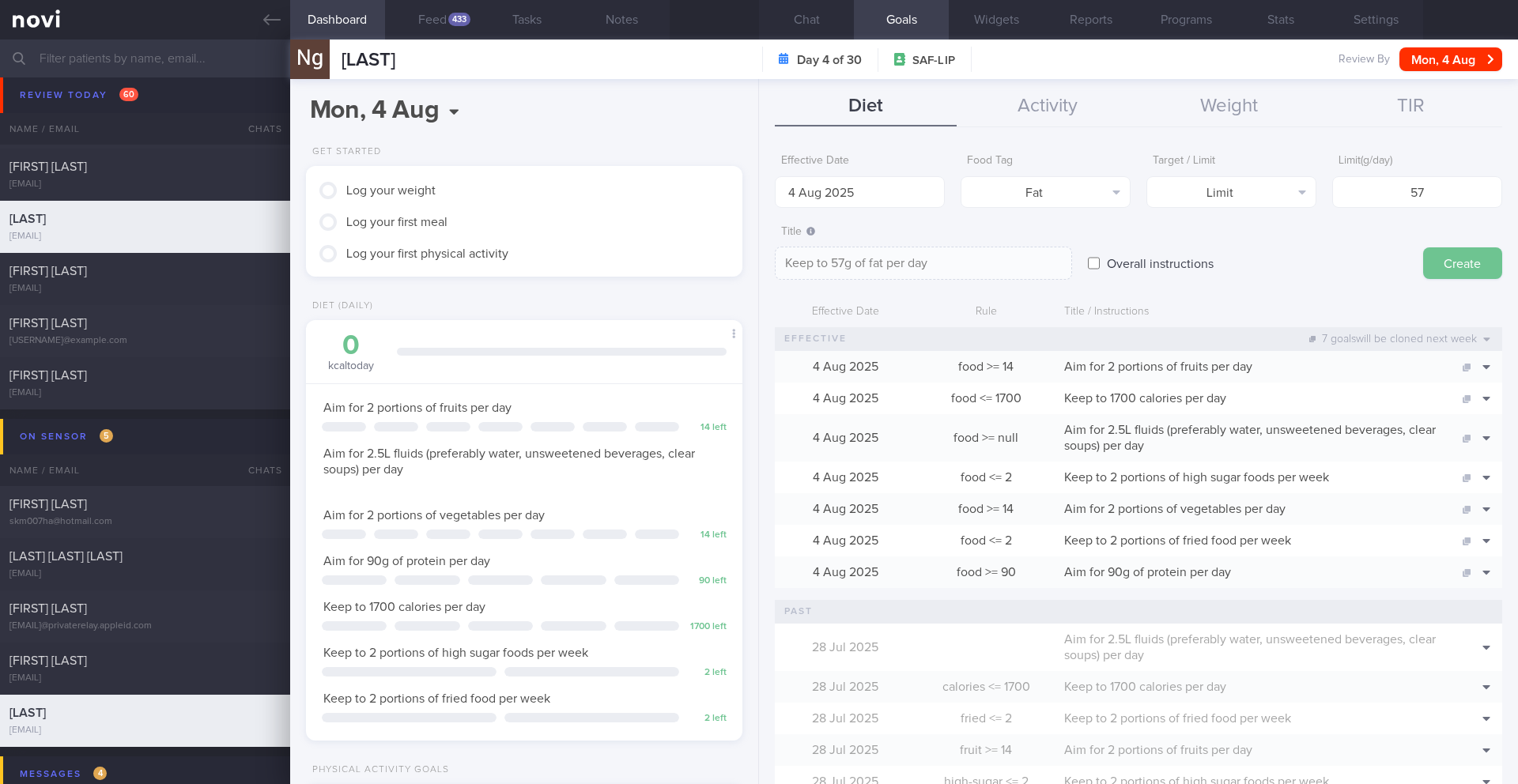 click on "Create" at bounding box center (1463, 263) 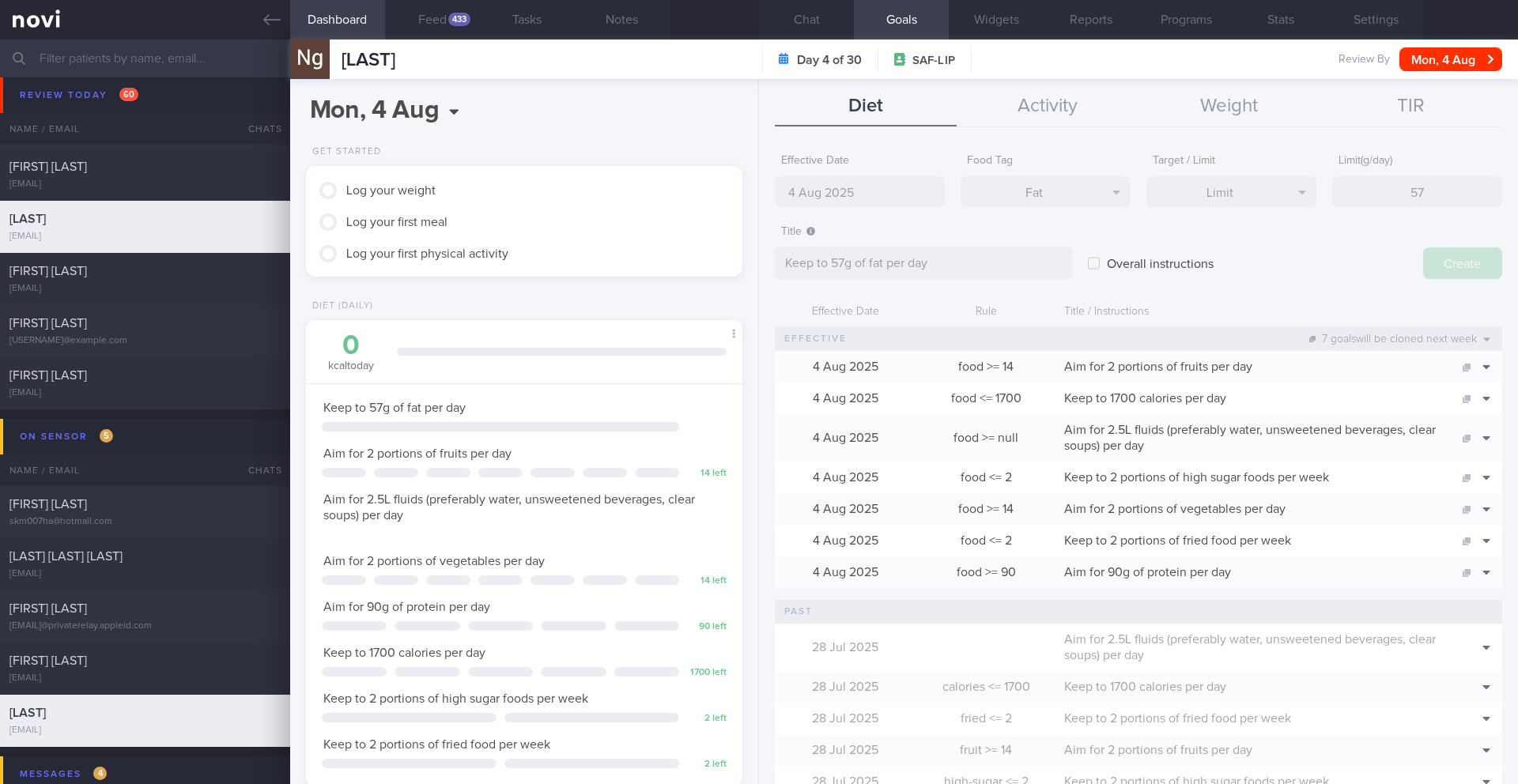 type on "11 Aug 2025" 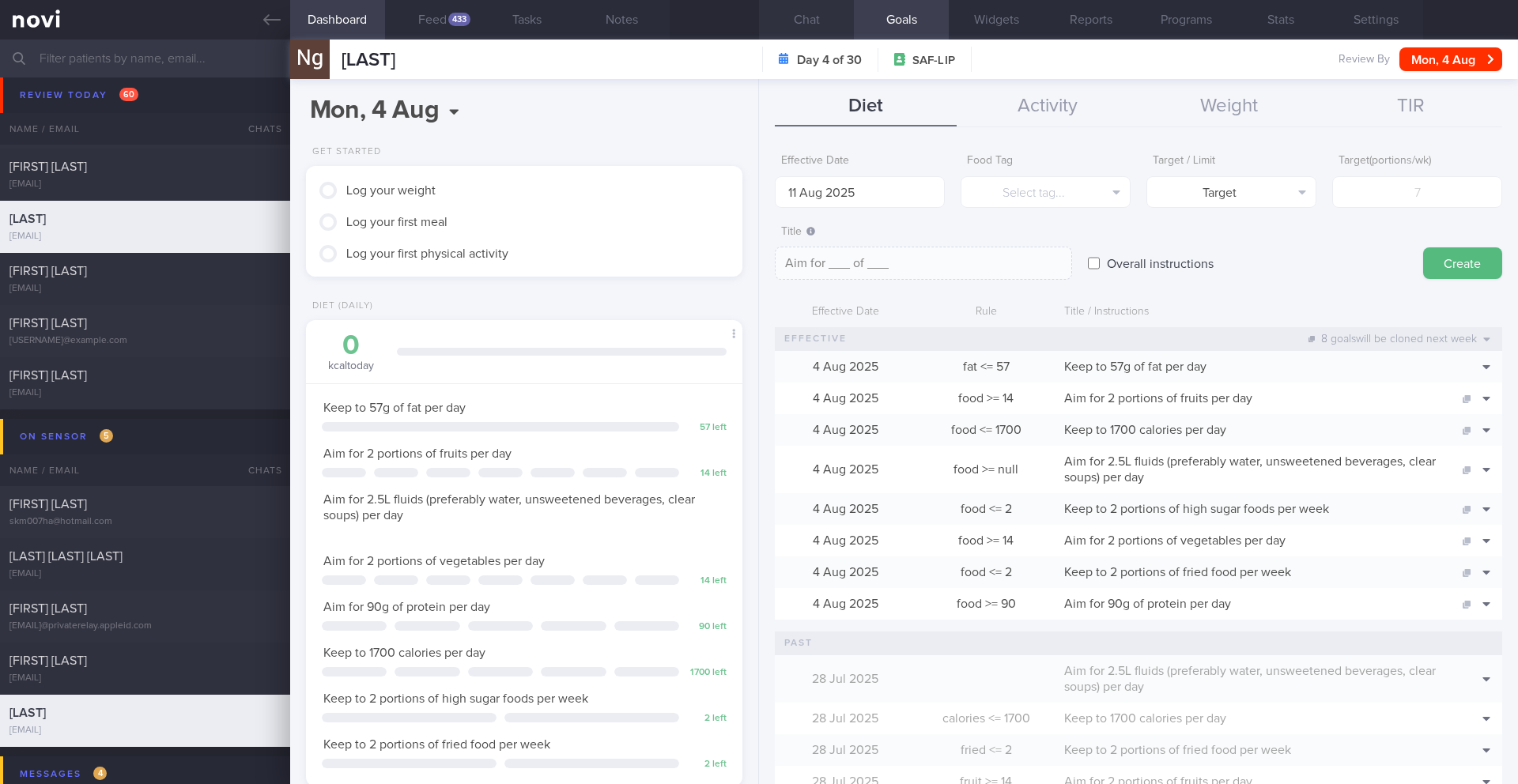 click on "Chat" at bounding box center (806, 20) 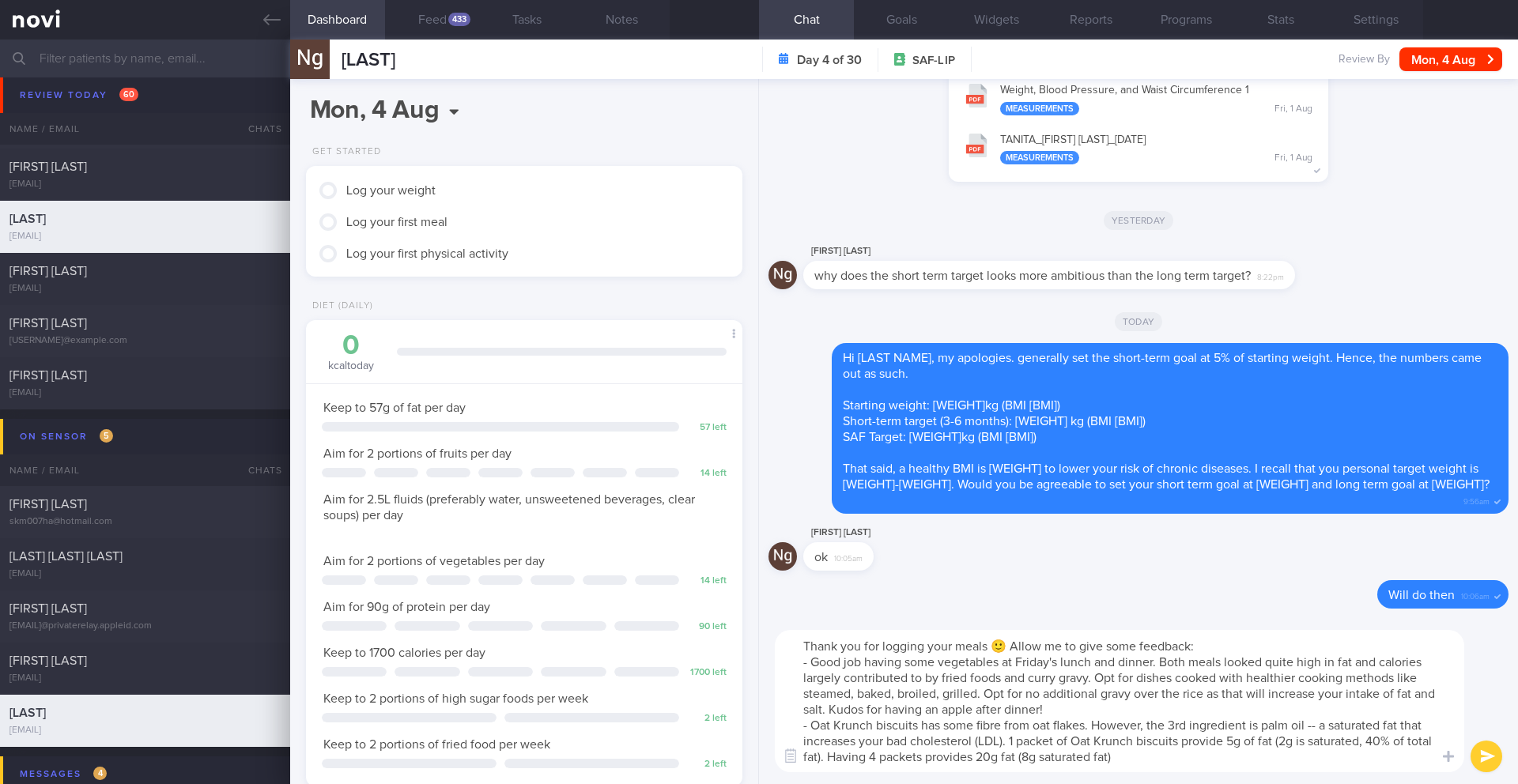 click on "Thank you for logging your meals 🙂 Allow me to give some feedback:
- Good job having some vegetables at Friday's lunch and dinner. Both meals looked quite high in fat and calories largely contributed to by fried foods and curry gravy. Opt for dishes cooked with healthier cooking methods like steamed, baked, broiled, grilled. Opt for no additional gravy over the rice as that will increase your intake of fat and salt. Kudos for having an apple after dinner!
- Oat Krunch biscuits has some fibre from oat flakes. However, the 3rd ingredient is palm oil -- a saturated fat that increases your bad cholesterol (LDL). 1 packet of Oat Krunch biscuits provide 5g of fat (2g is saturated, 40% of total fat). Having 4 packets provides 20g fat (8g saturated fat)" at bounding box center [1120, 701] 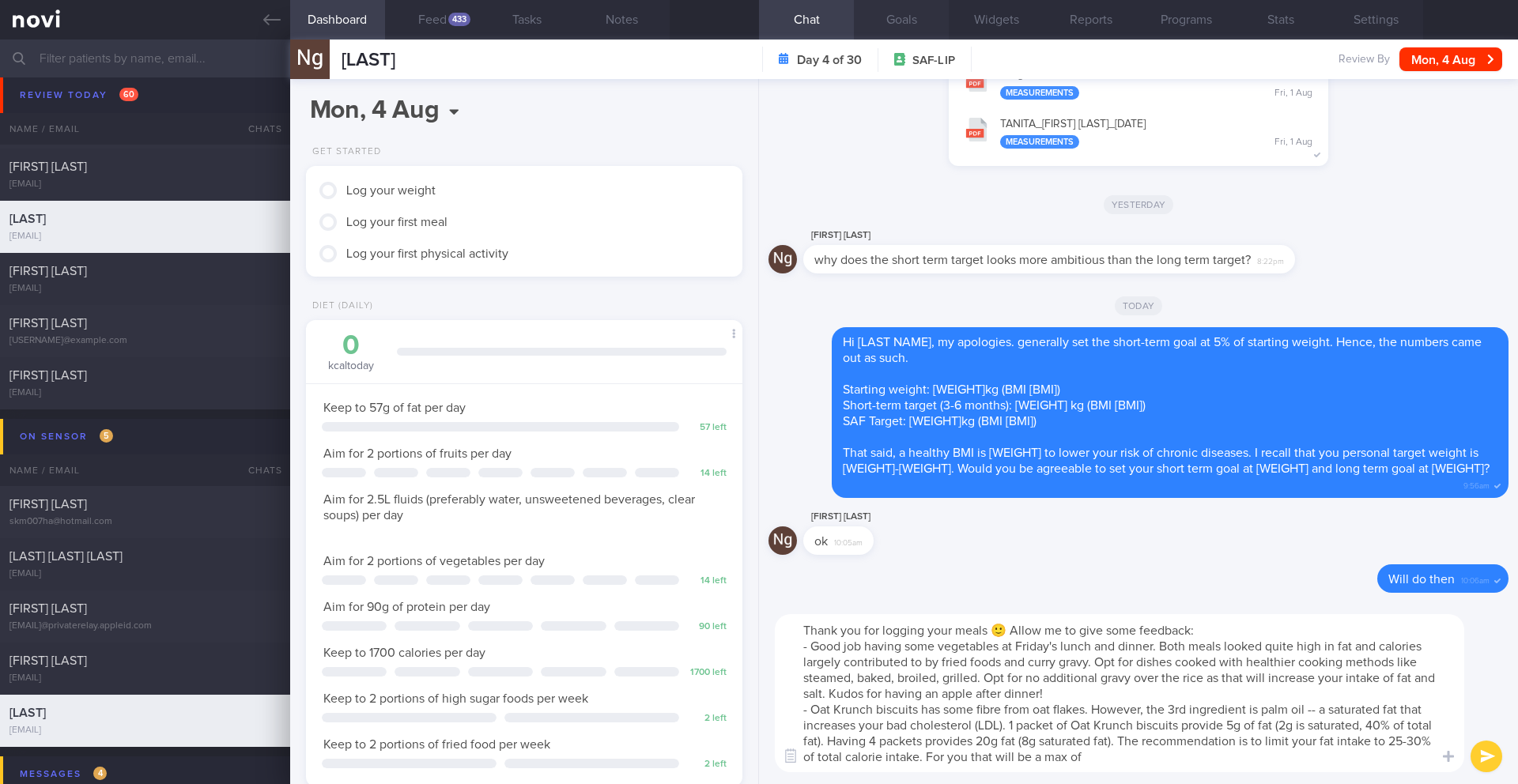 click on "Goals" at bounding box center [901, 20] 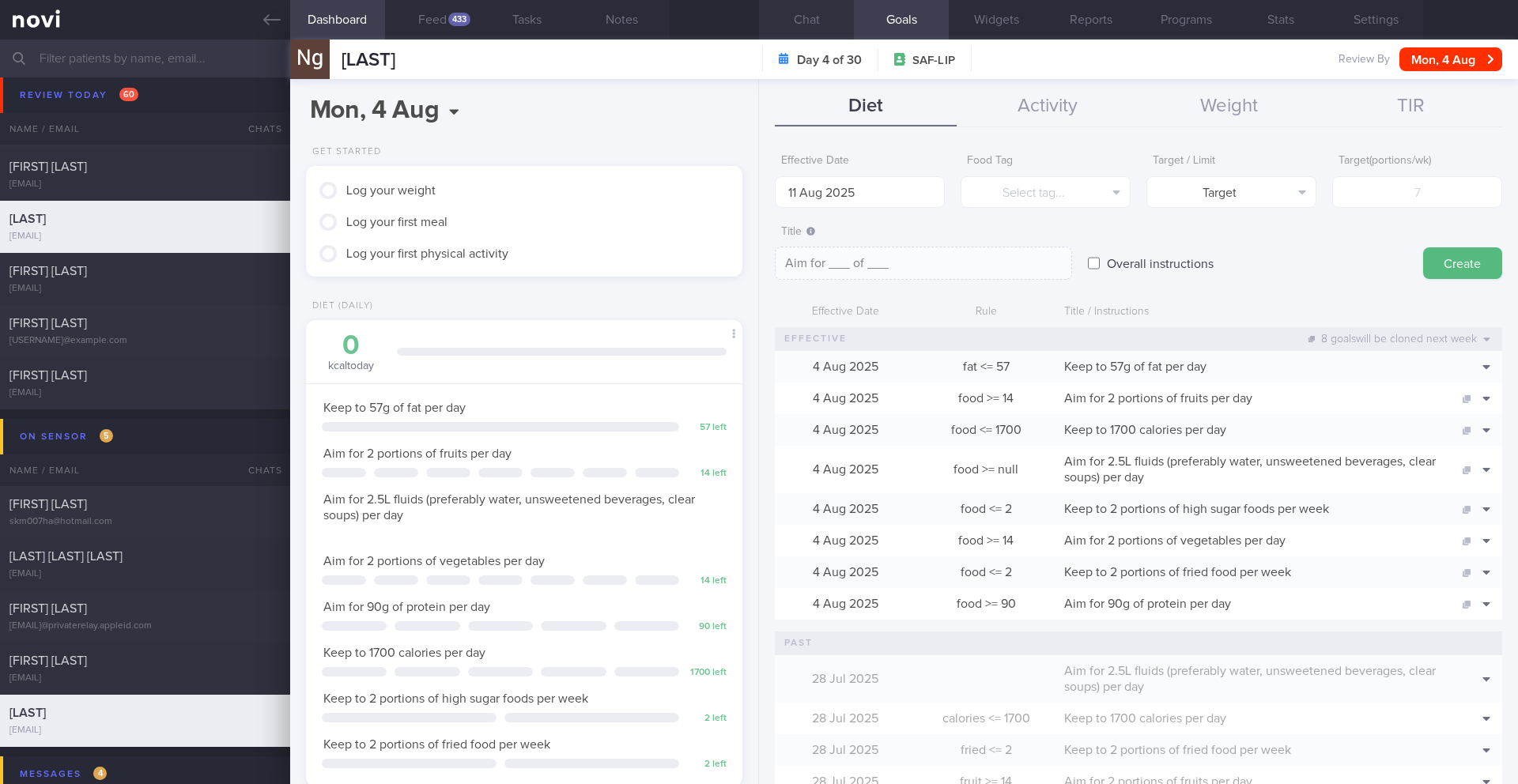click on "Chat" at bounding box center [806, 20] 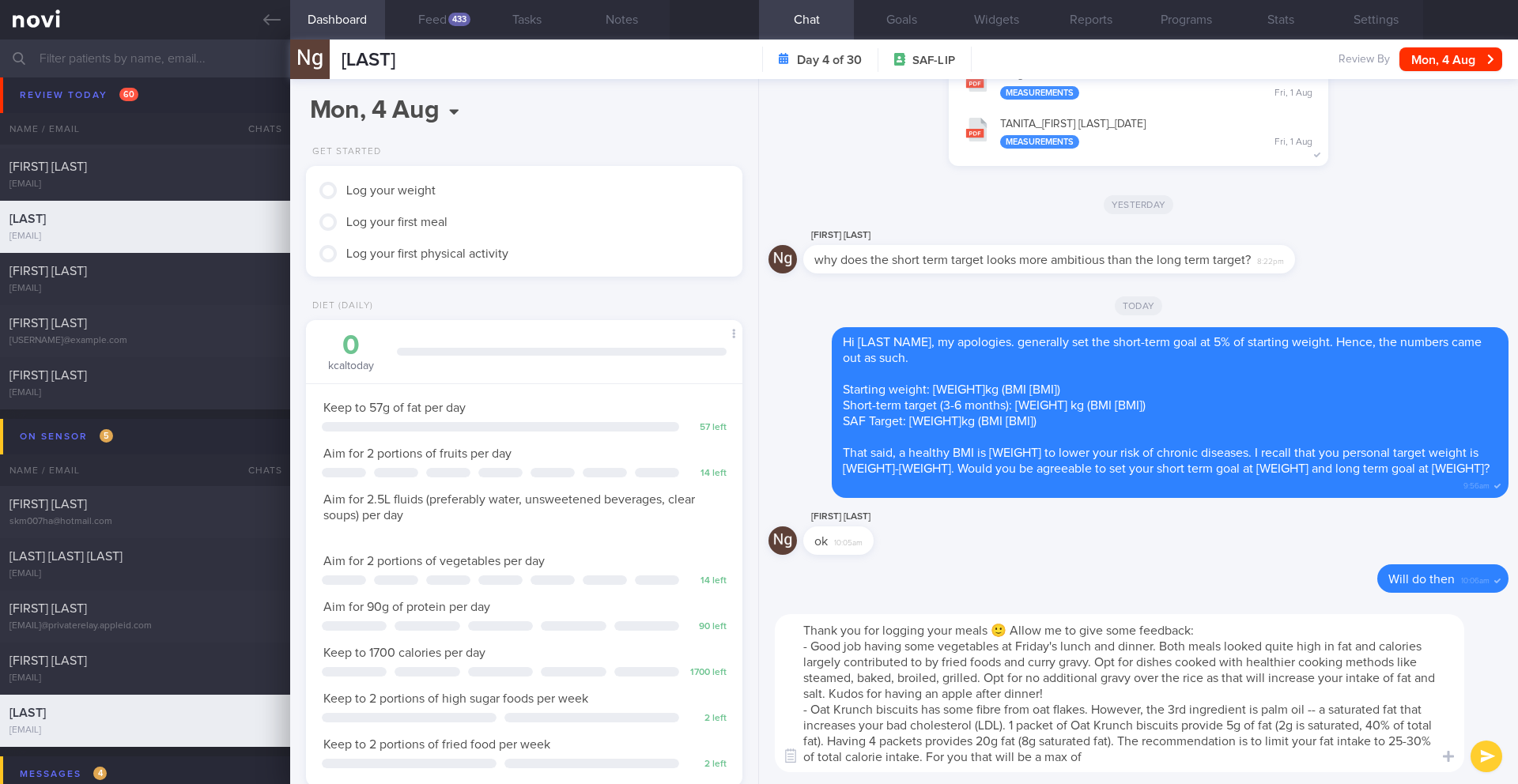 click on "Thank you for logging your meals 🙂 Allow me to give some feedback:
- Good job having some vegetables at Friday's lunch and dinner. Both meals looked quite high in fat and calories largely contributed to by fried foods and curry gravy. Opt for dishes cooked with healthier cooking methods like steamed, baked, broiled, grilled. Opt for no additional gravy over the rice as that will increase your intake of fat and salt. Kudos for having an apple after dinner!
- Oat Krunch biscuits has some fibre from oat flakes. However, the 3rd ingredient is palm oil -- a saturated fat that increases your bad cholesterol (LDL). 1 packet of Oat Krunch biscuits provide 5g of fat (2g is saturated, 40% of total fat). Having 4 packets provides 20g fat (8g saturated fat). The recommendation is to limit your fat intake to 25-30% of total calorie intake. For you that will be a max of" at bounding box center [1120, 693] 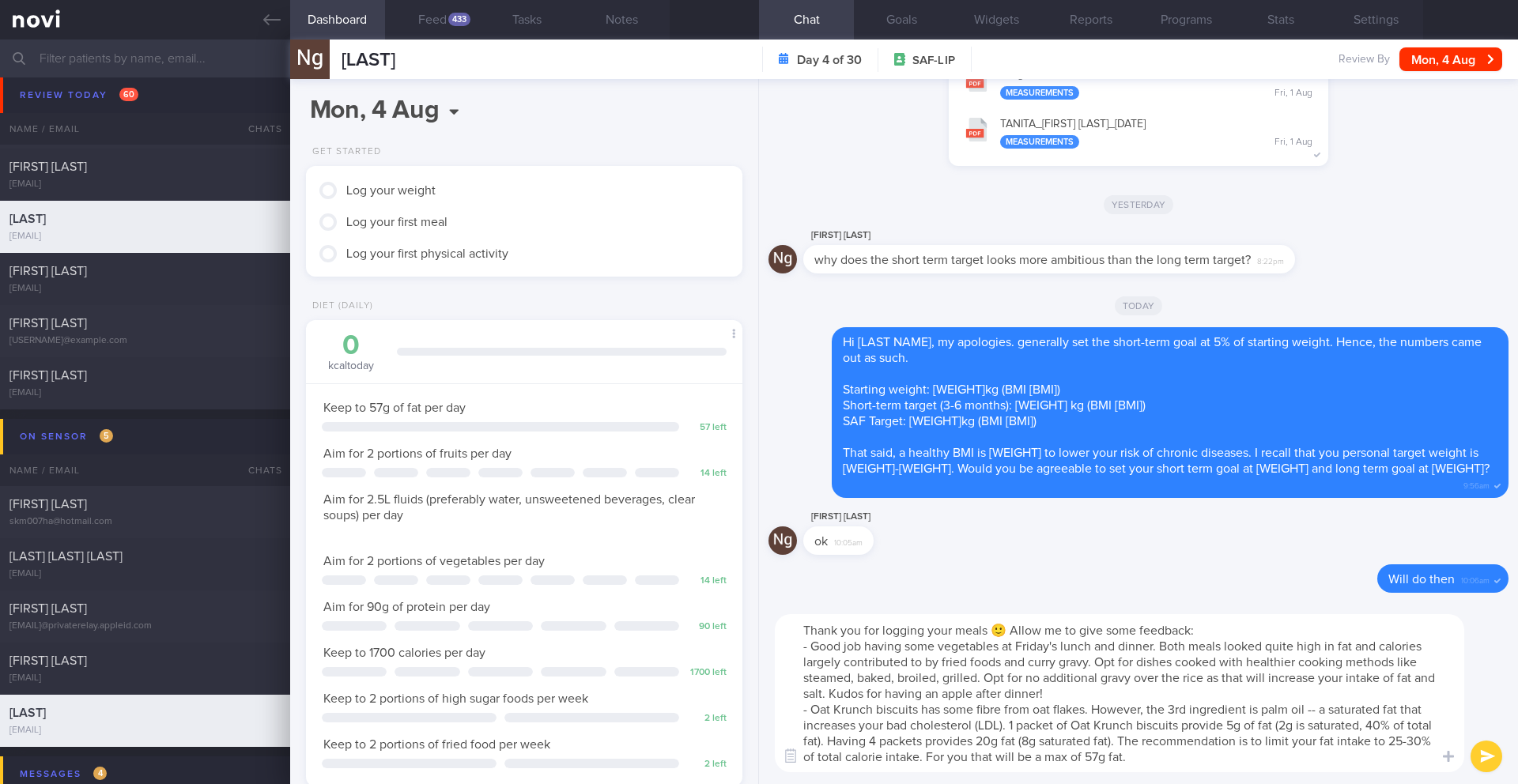 click on "Thank you for logging your meals 🙂 Allow me to give some feedback:
- Good job having some vegetables at Friday's lunch and dinner. Both meals looked quite high in fat and calories largely contributed to by fried foods and curry gravy. Opt for dishes cooked with healthier cooking methods like steamed, baked, broiled, grilled. Opt for no additional gravy over the rice as that will increase your intake of fat and salt. Kudos for having an apple after dinner!
- Oat Krunch biscuits has some fibre from oat flakes. However, the 3rd ingredient is palm oil -- a saturated fat that increases your bad cholesterol (LDL). 1 packet of Oat Krunch biscuits provide 5g of fat (2g is saturated, 40% of total fat). Having 4 packets provides 20g fat (8g saturated fat). The recommendation is to limit your fat intake to 25-30% of total calorie intake. For you that will be a max of 57g fat." at bounding box center (1120, 693) 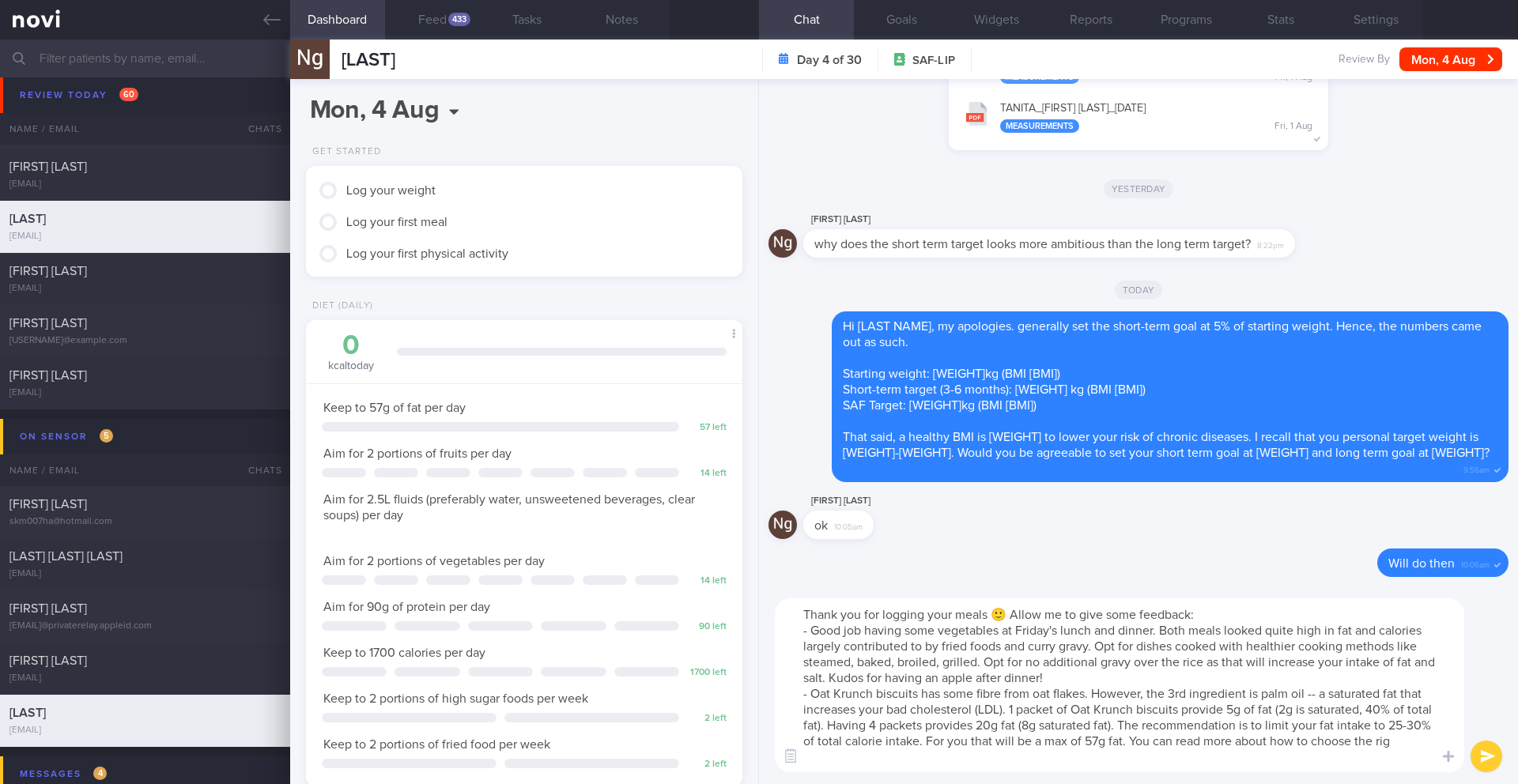 scroll, scrollTop: 0, scrollLeft: 0, axis: both 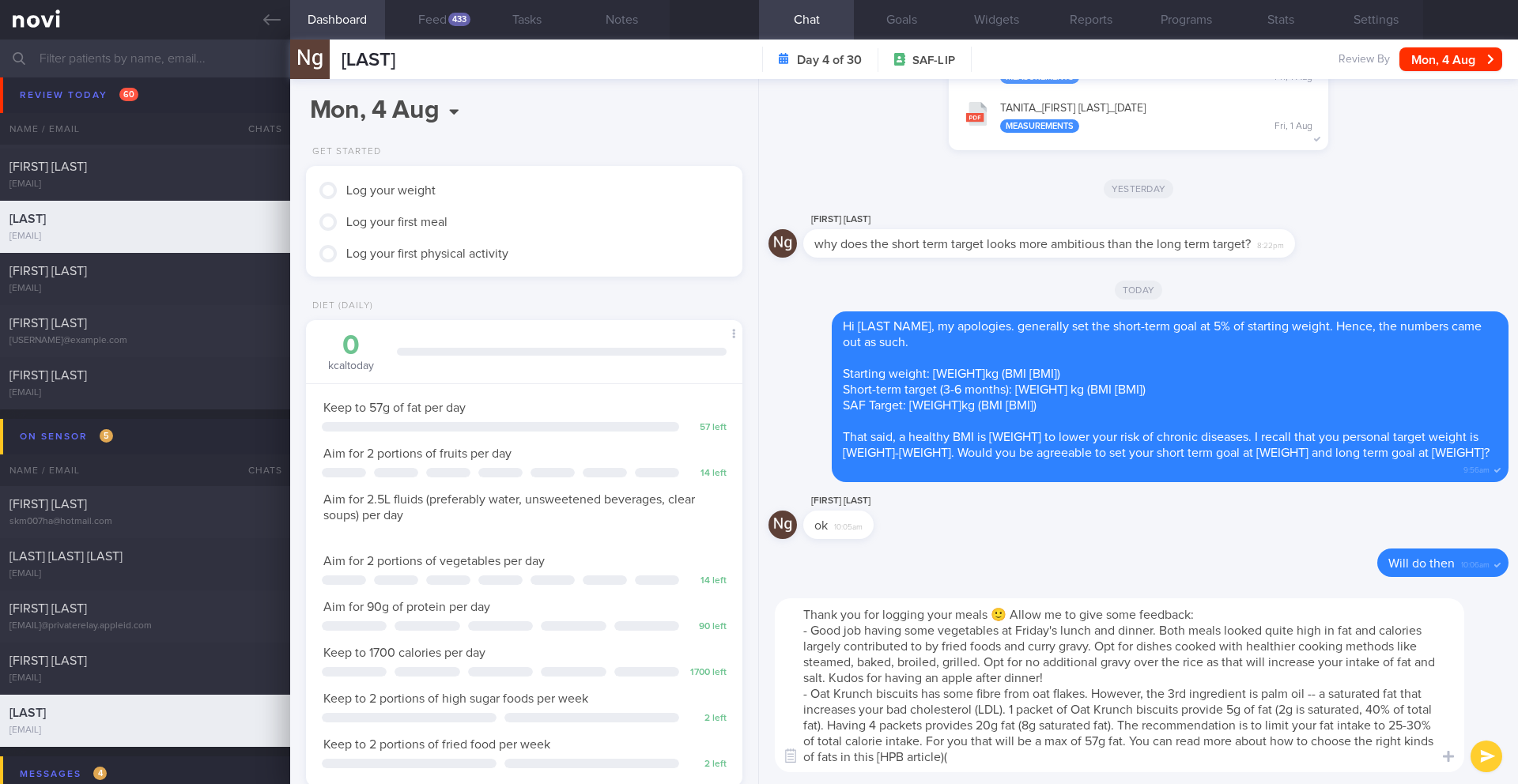 paste on "https://www.healthhub.sg/live-healthy/getting-the-fats-right" 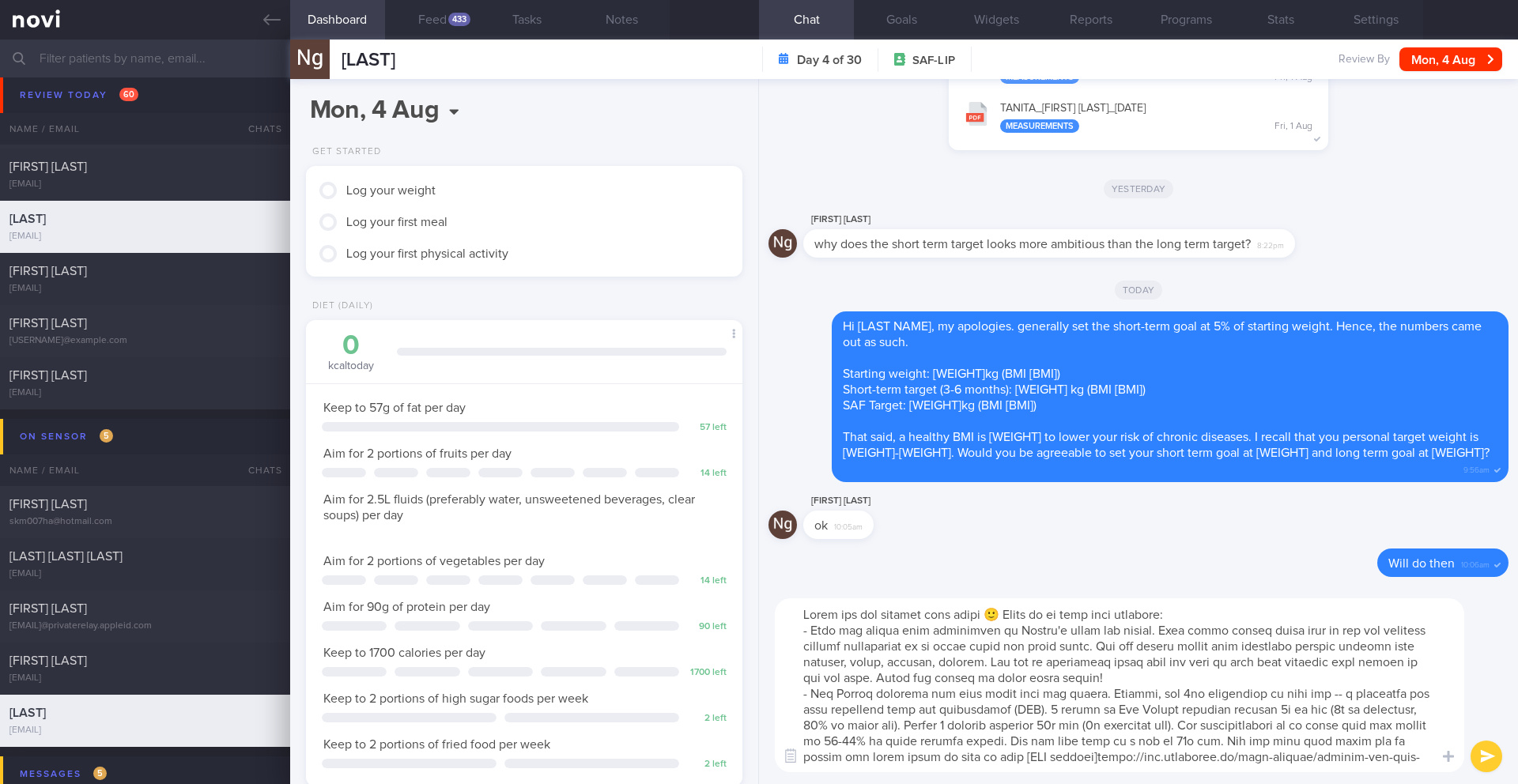 drag, startPoint x: 904, startPoint y: 760, endPoint x: 891, endPoint y: 762, distance: 13.152946 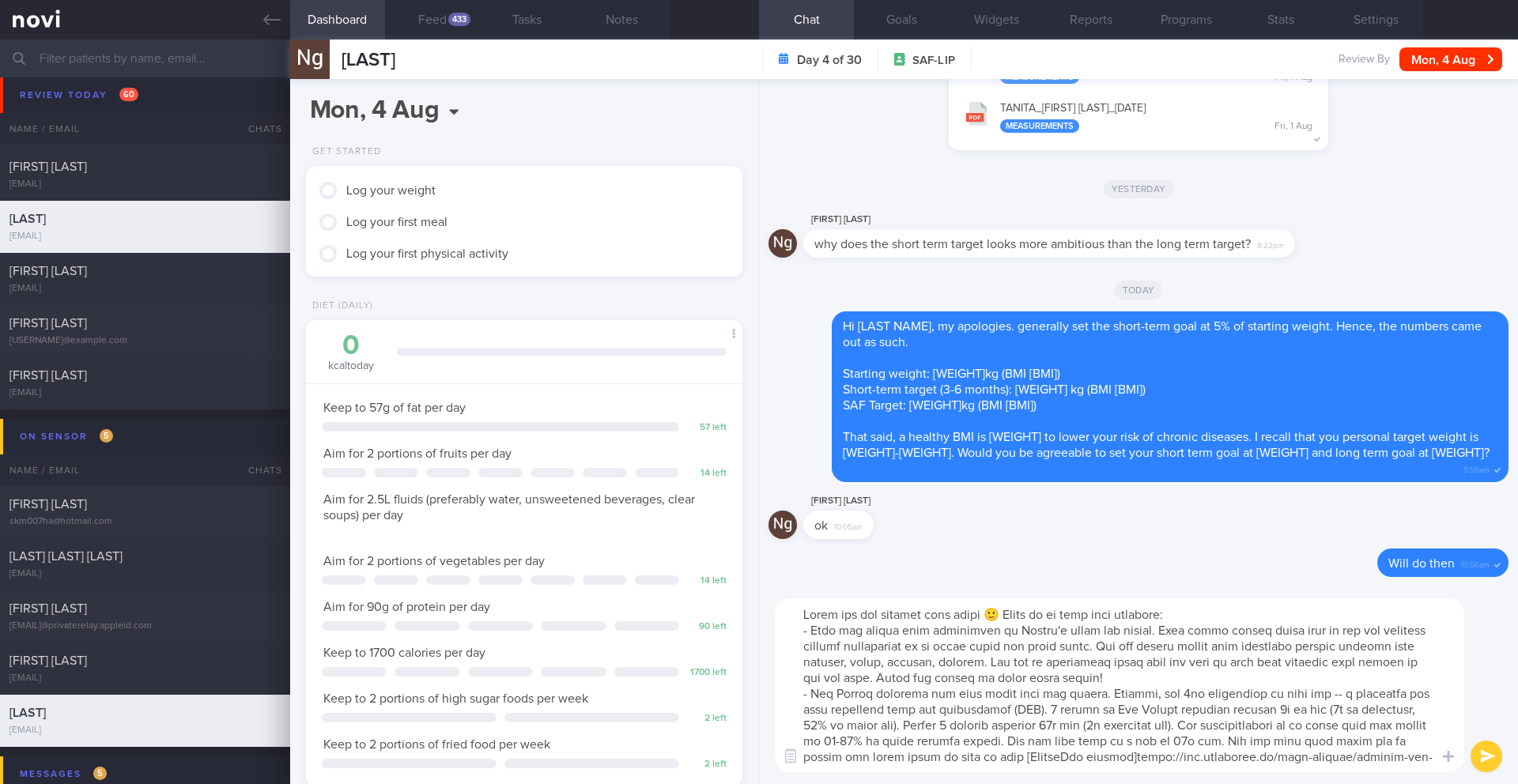 click at bounding box center (1120, 685) 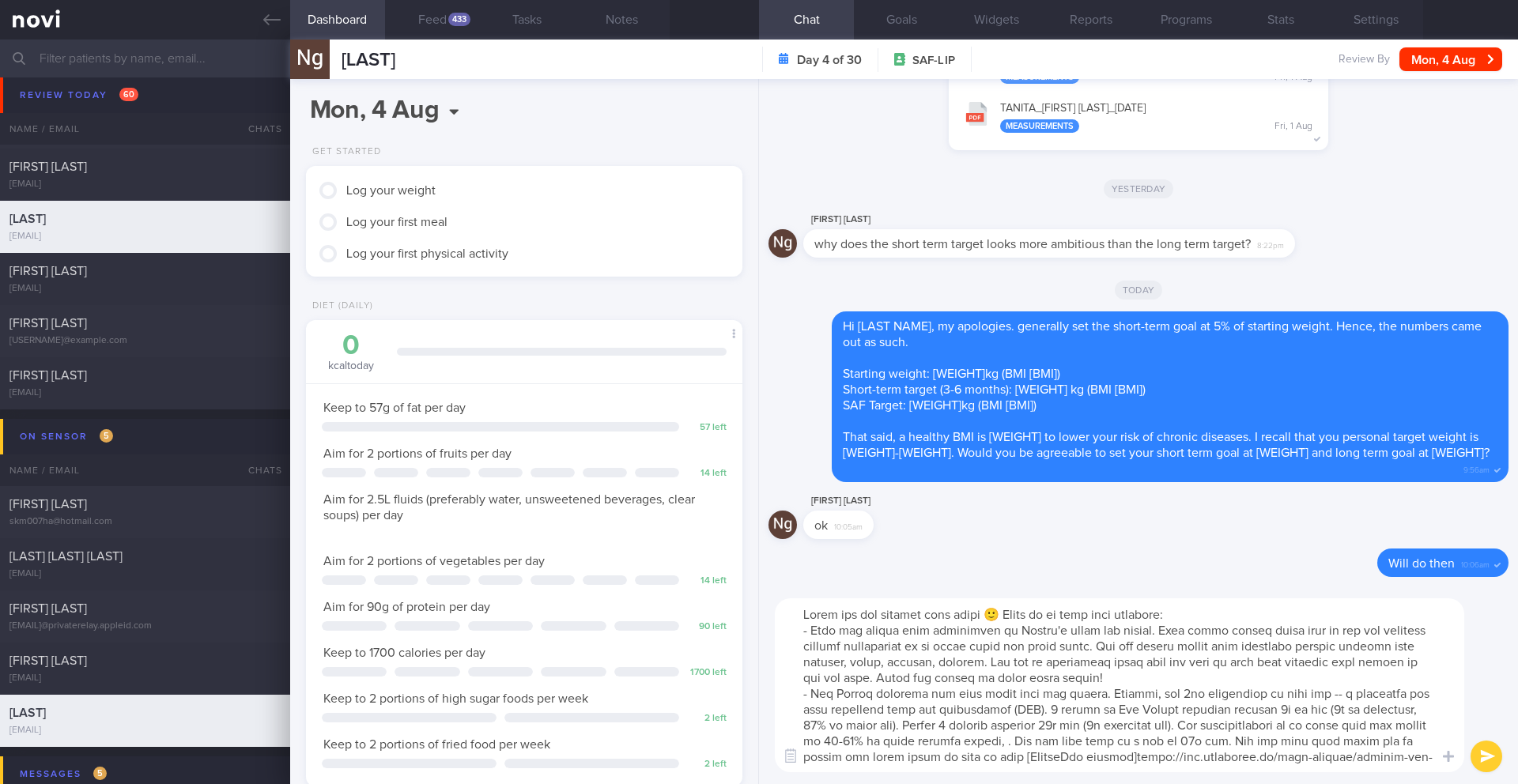 paste on "f which less than 10% is from saturated fat." 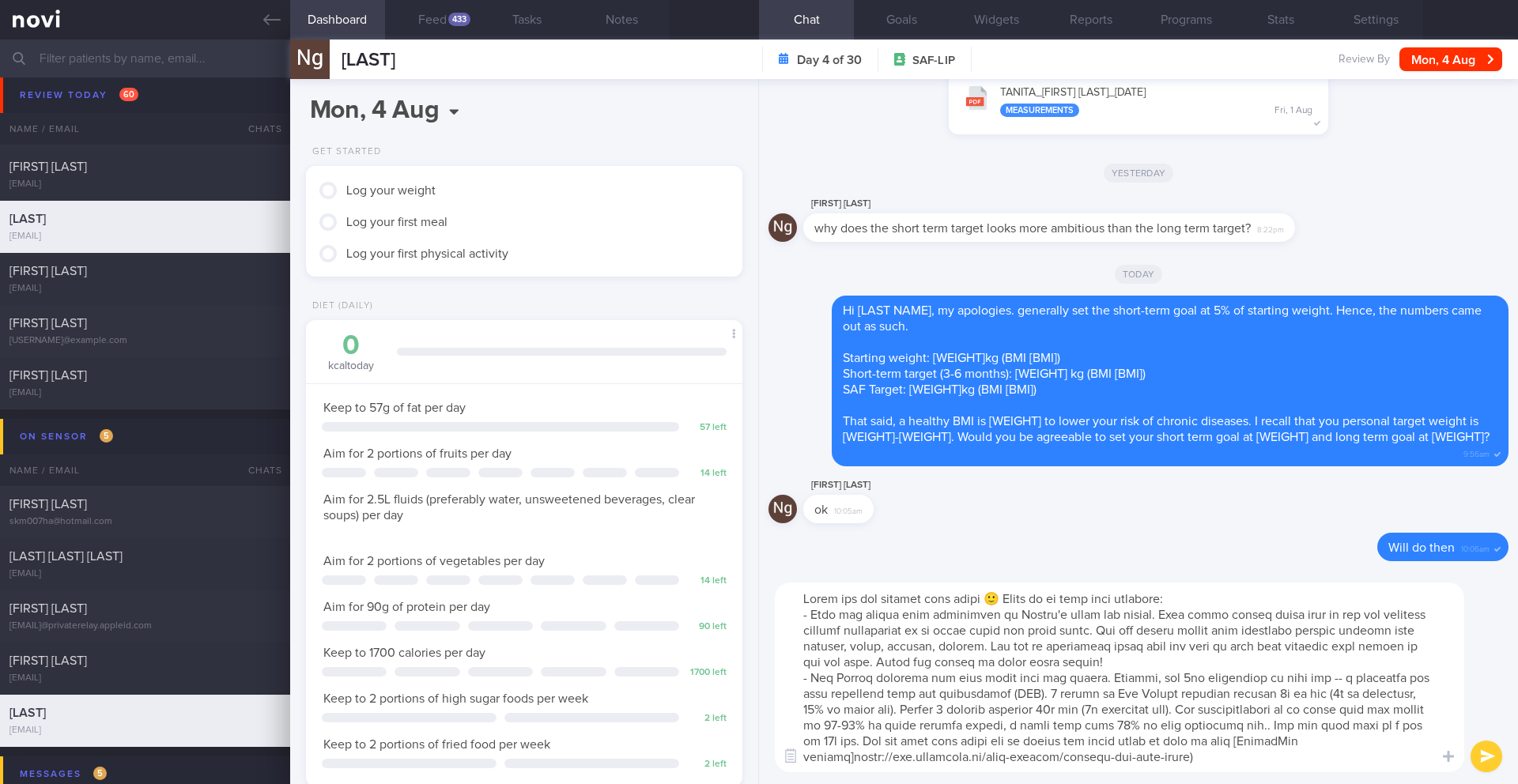 click at bounding box center (1120, 677) 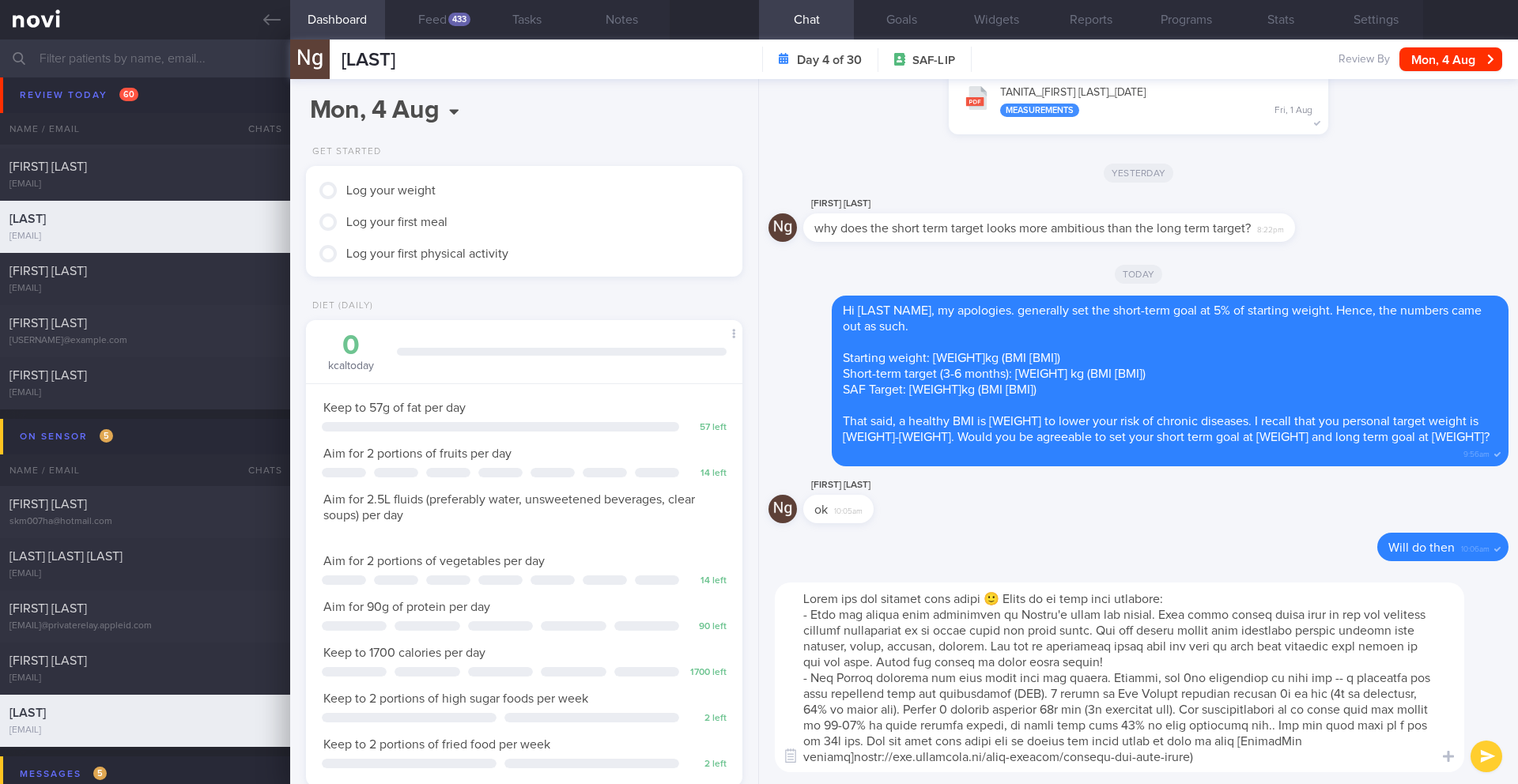 click at bounding box center [1120, 677] 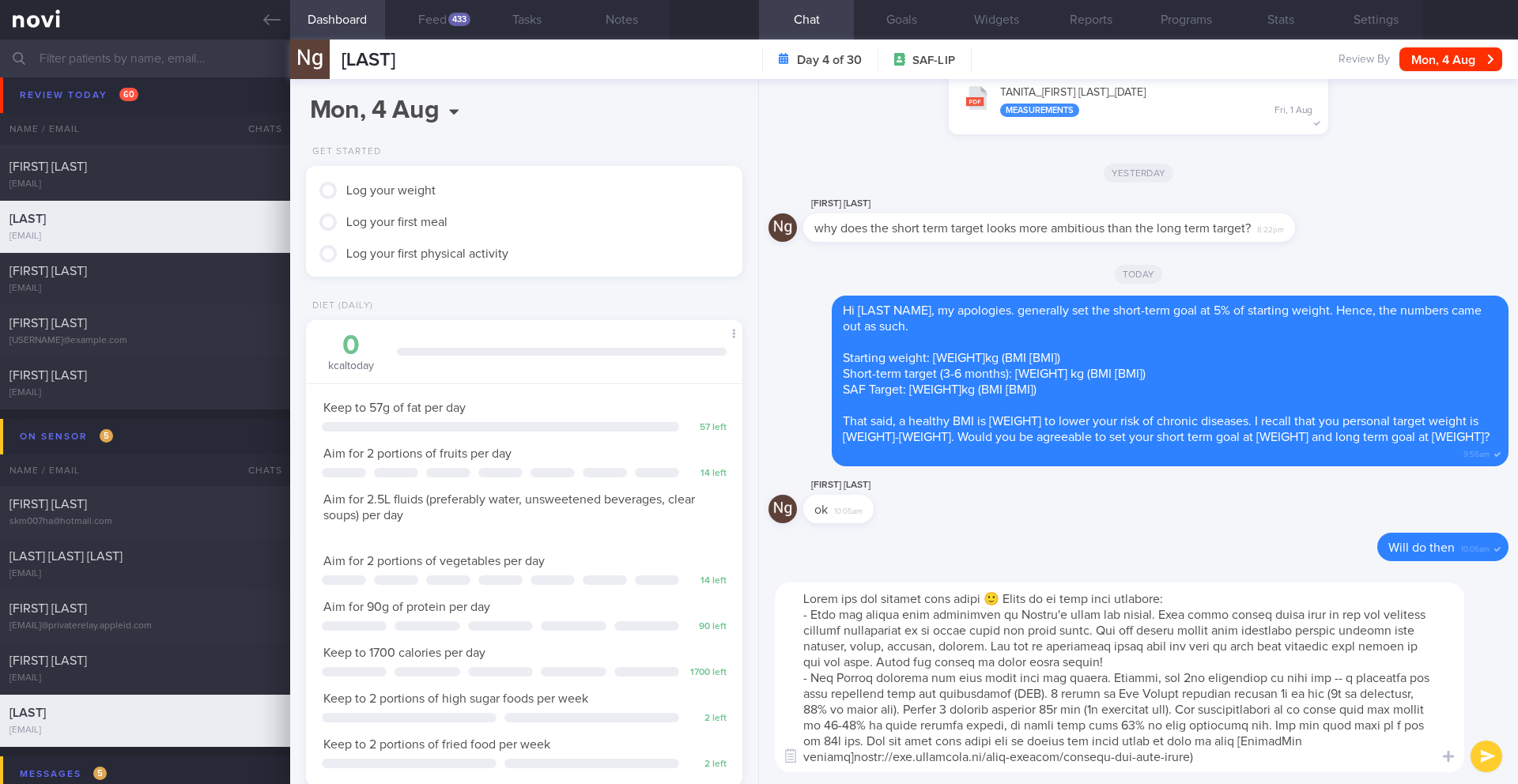 click at bounding box center (1120, 677) 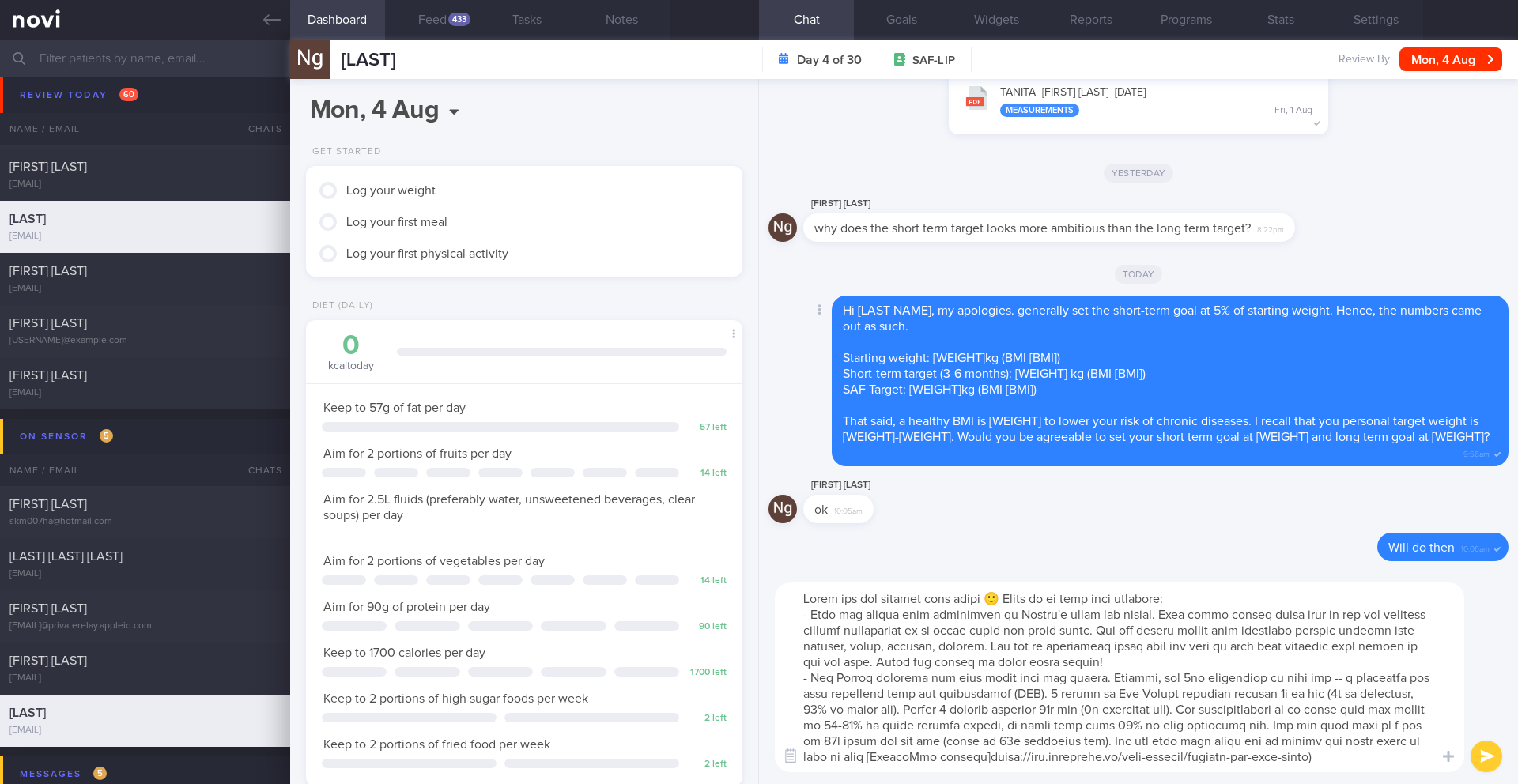 scroll, scrollTop: 790116, scrollLeft: 790211, axis: both 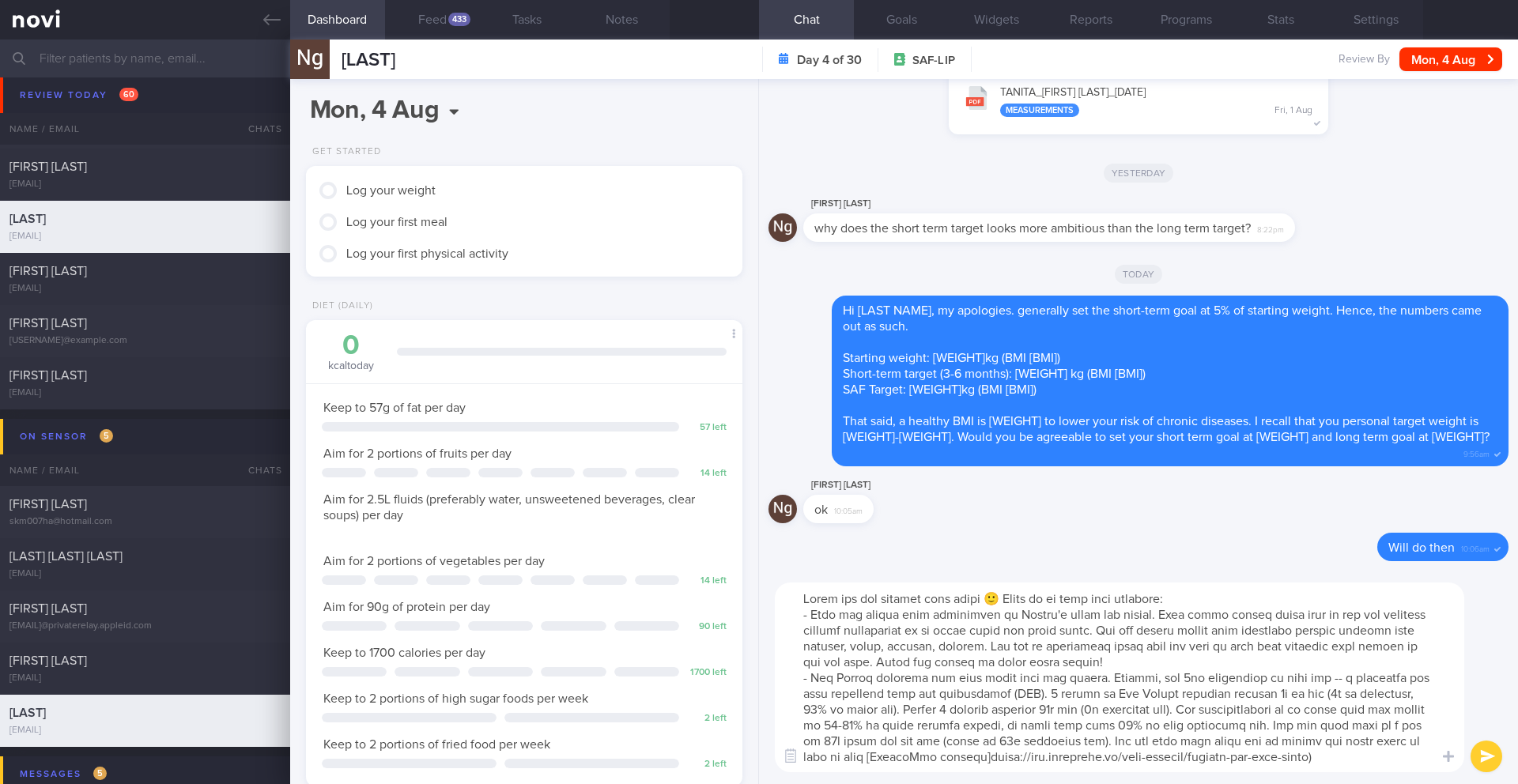 click at bounding box center [1120, 677] 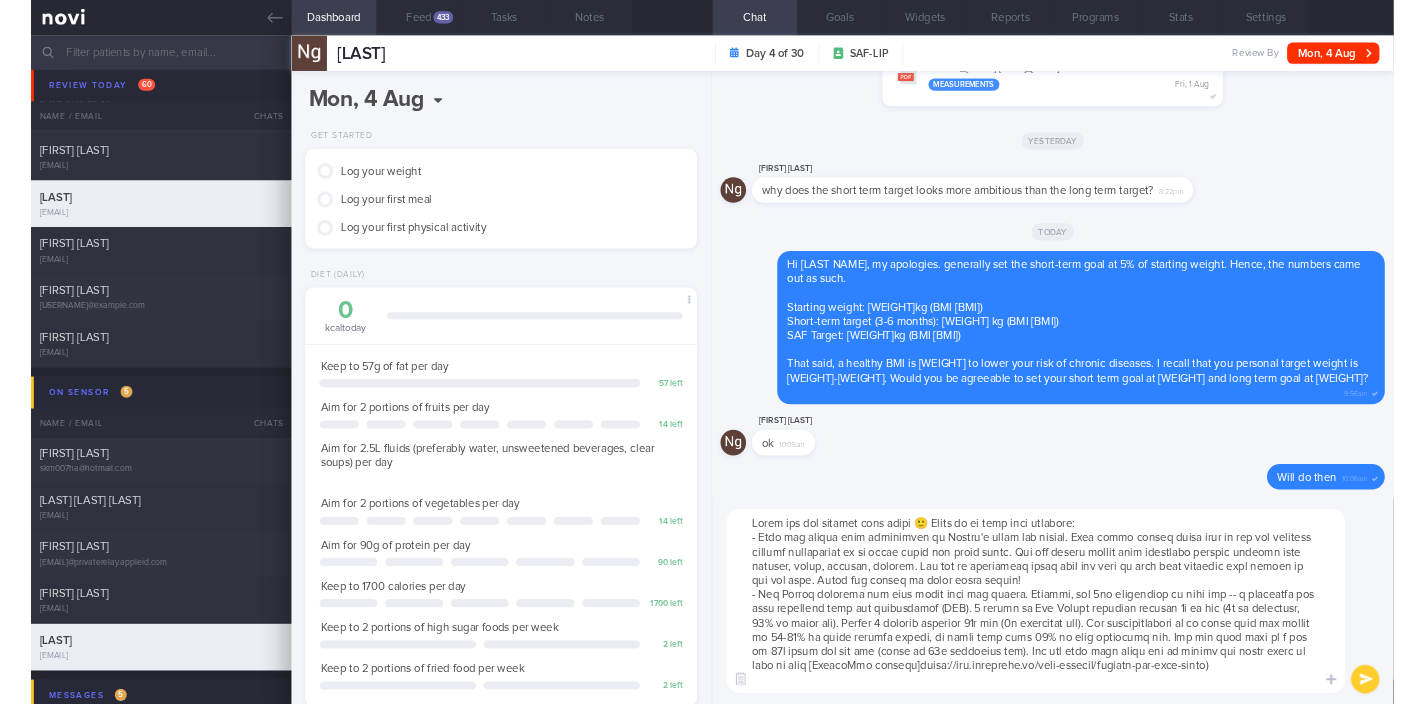 scroll, scrollTop: 0, scrollLeft: 0, axis: both 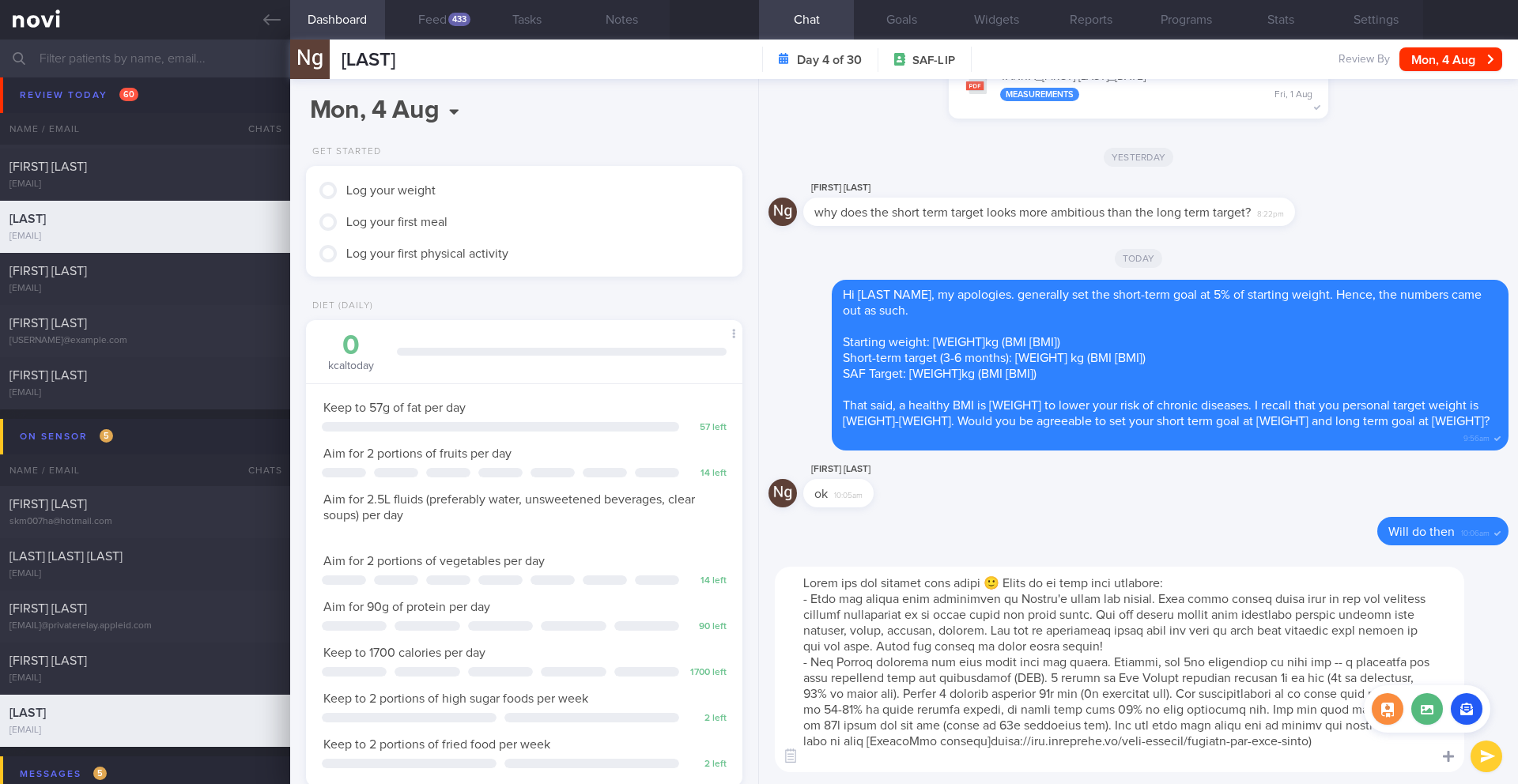 click 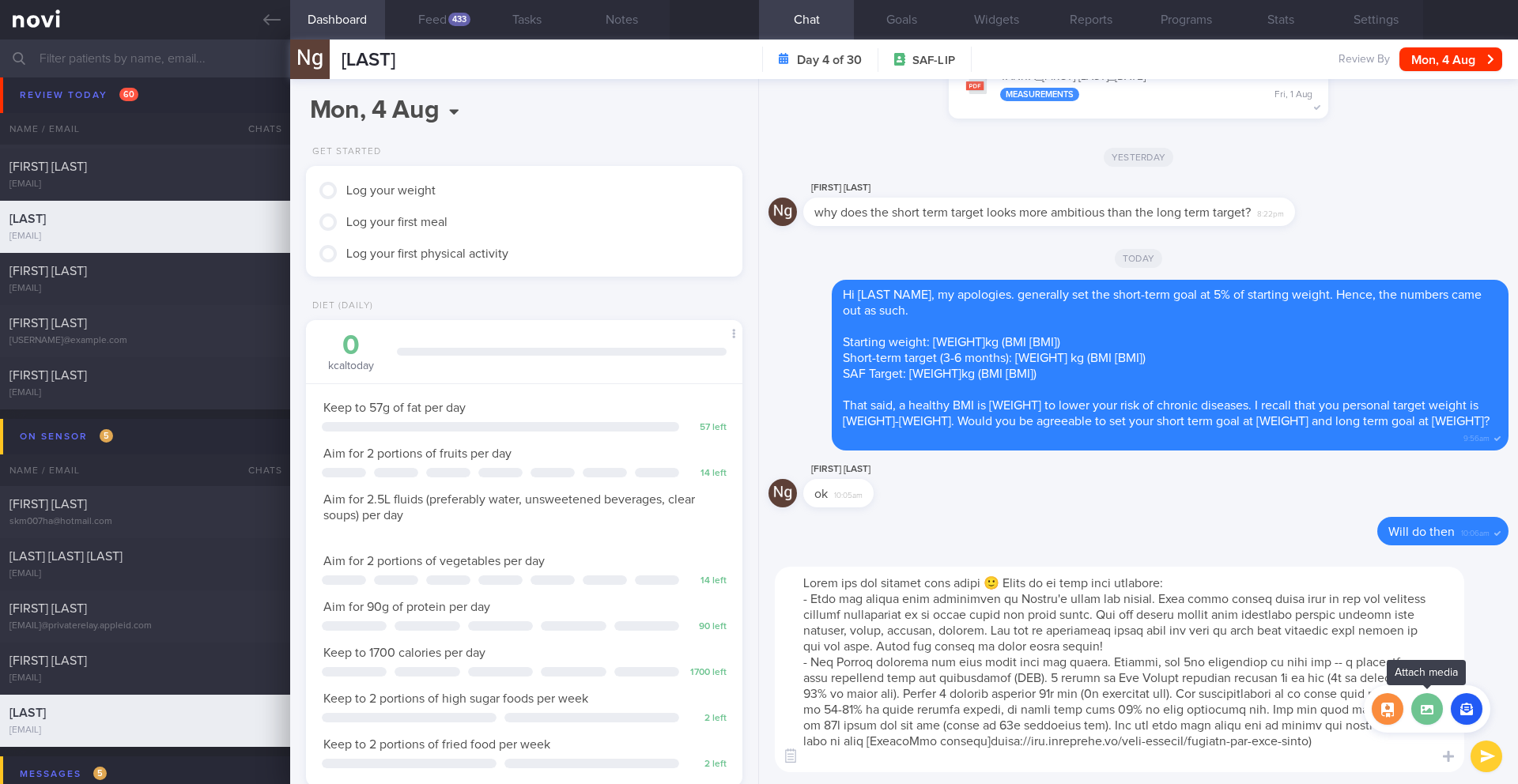 click at bounding box center (1427, 709) 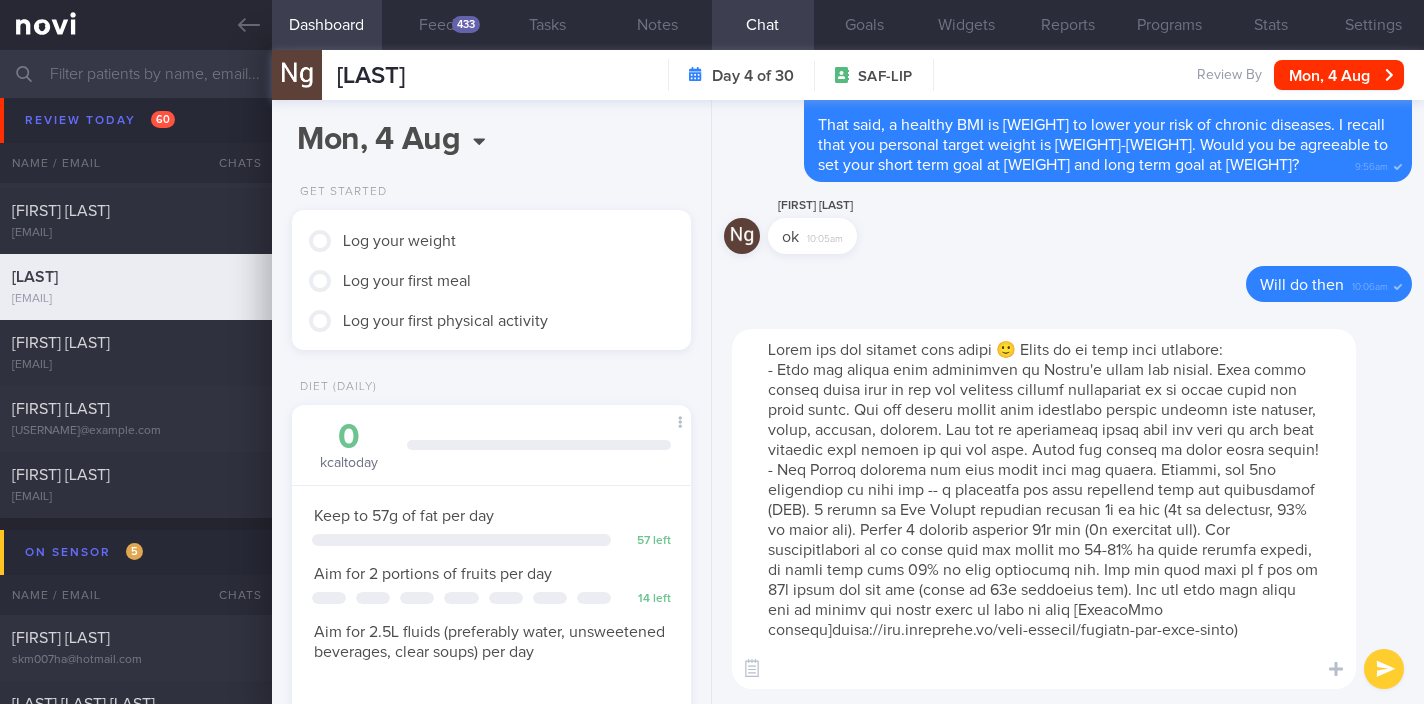 scroll, scrollTop: 178, scrollLeft: 356, axis: both 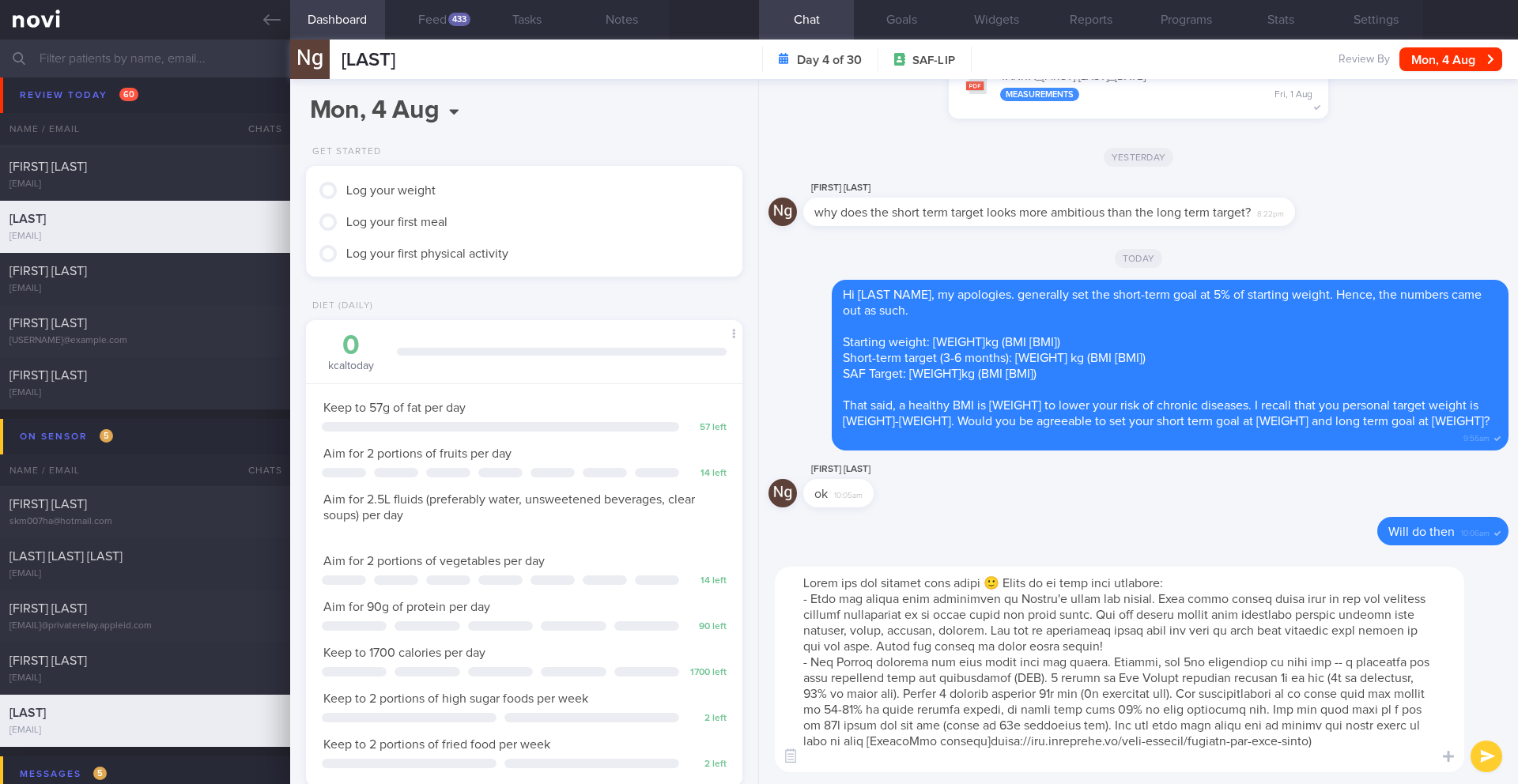 click at bounding box center (1120, 669) 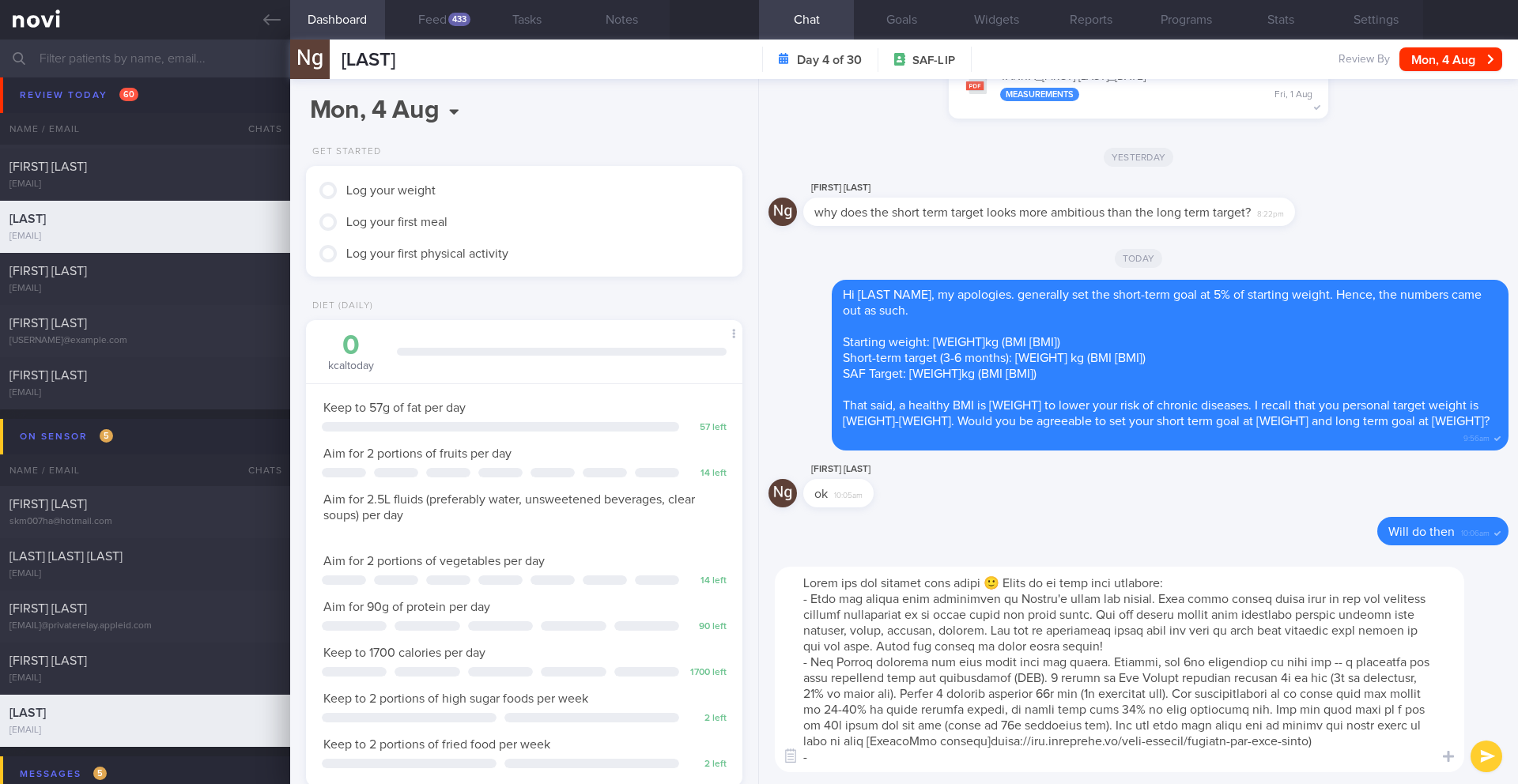 click at bounding box center (1120, 669) 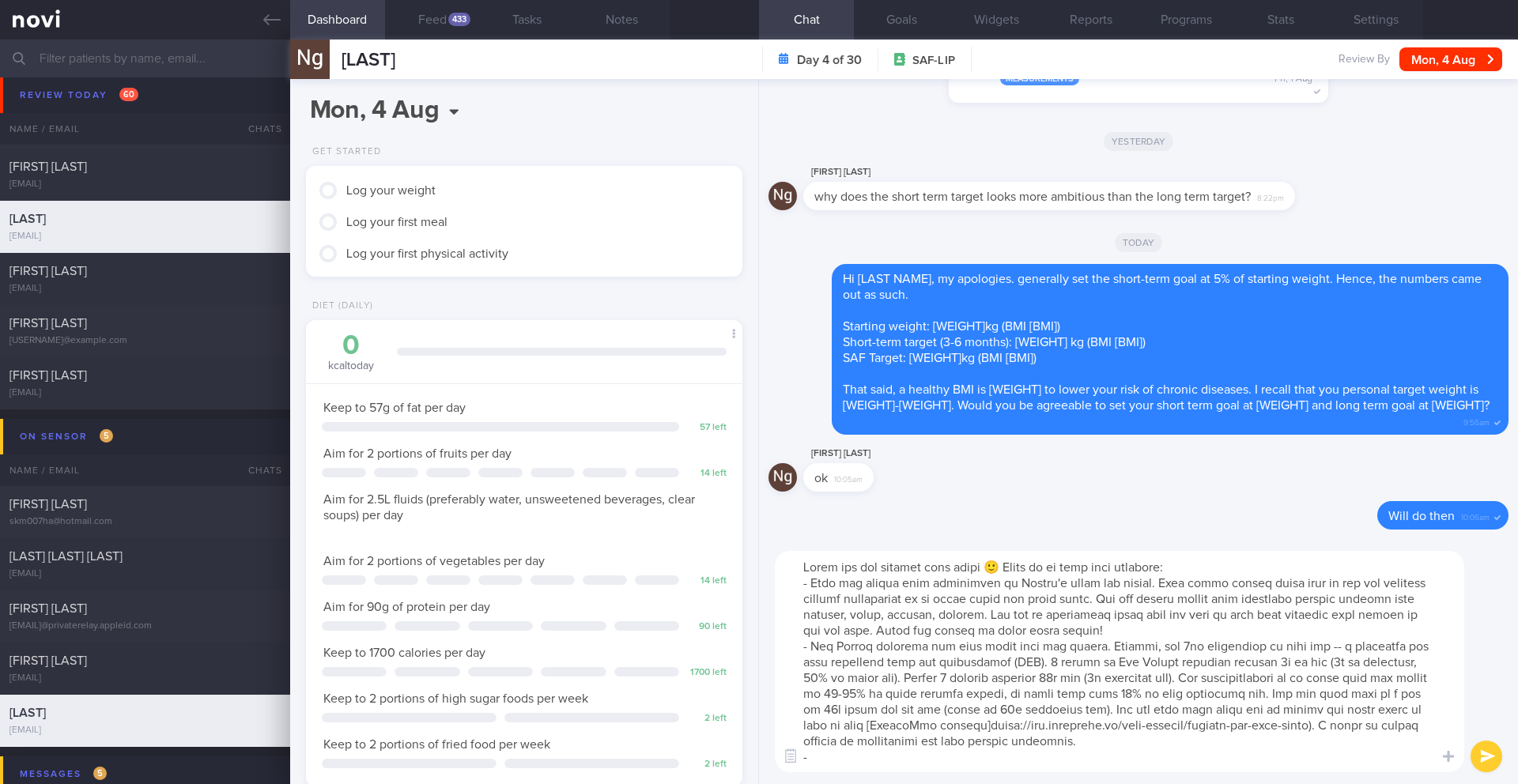 click at bounding box center [1120, 662] 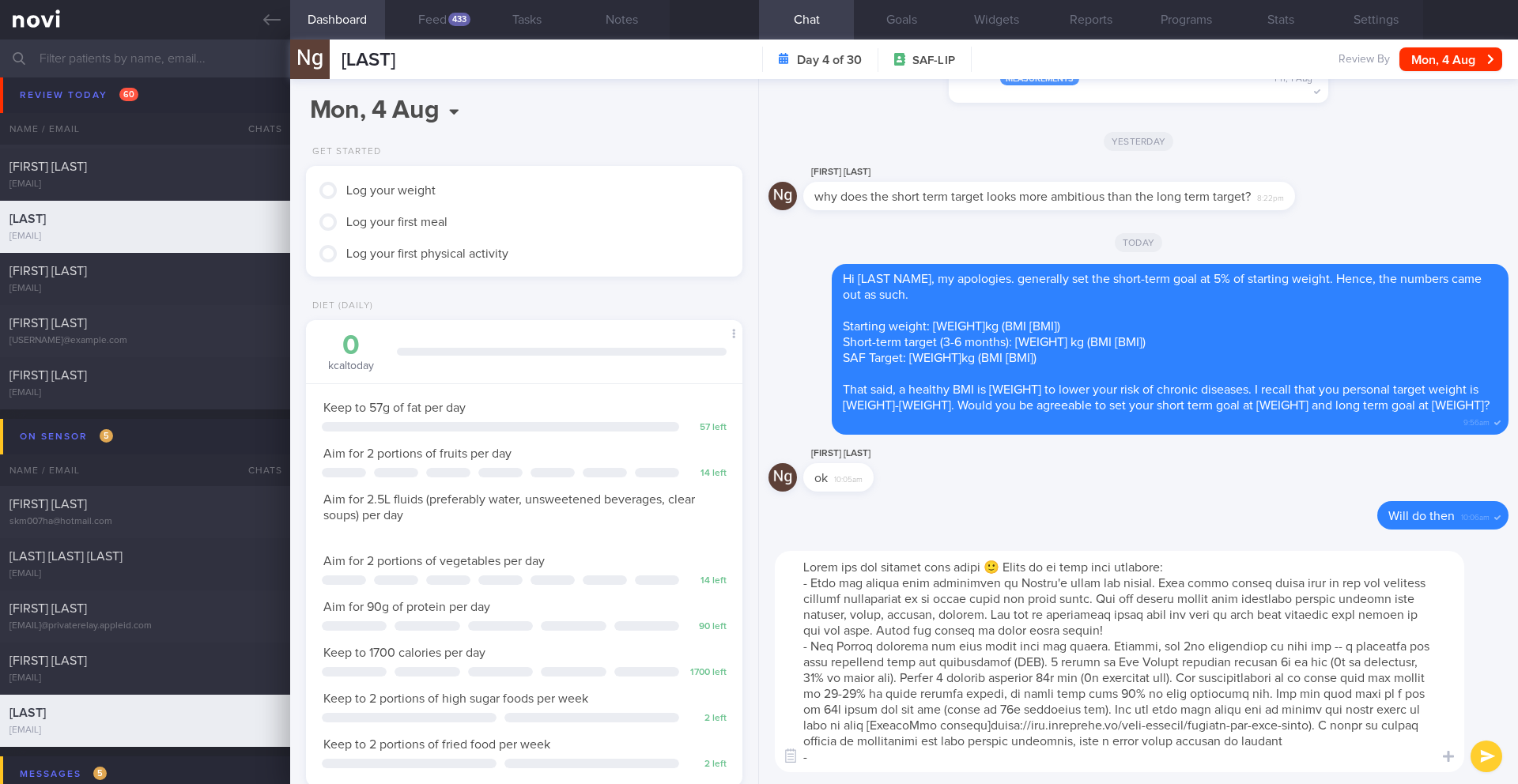 click at bounding box center (1120, 662) 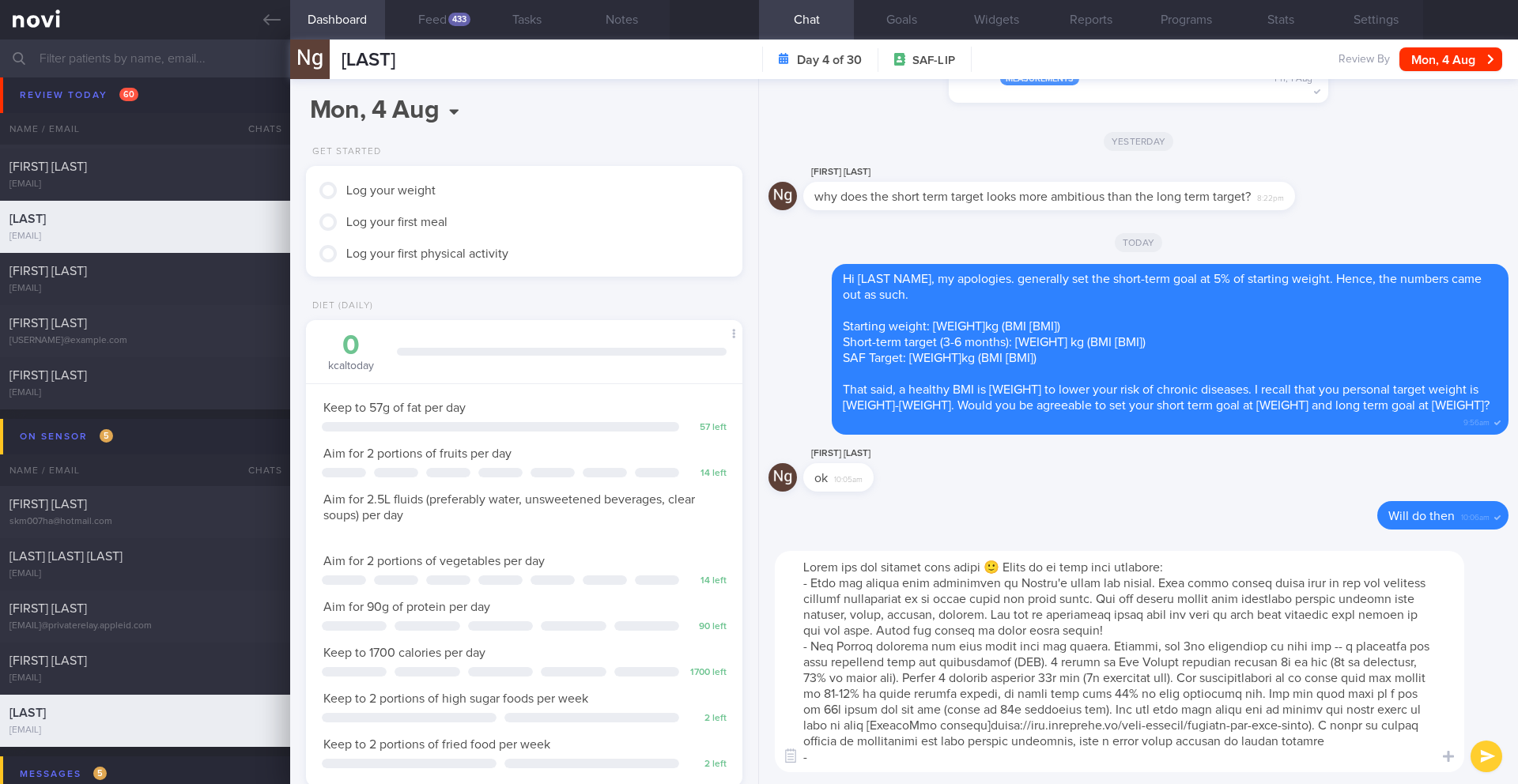 click at bounding box center (1120, 662) 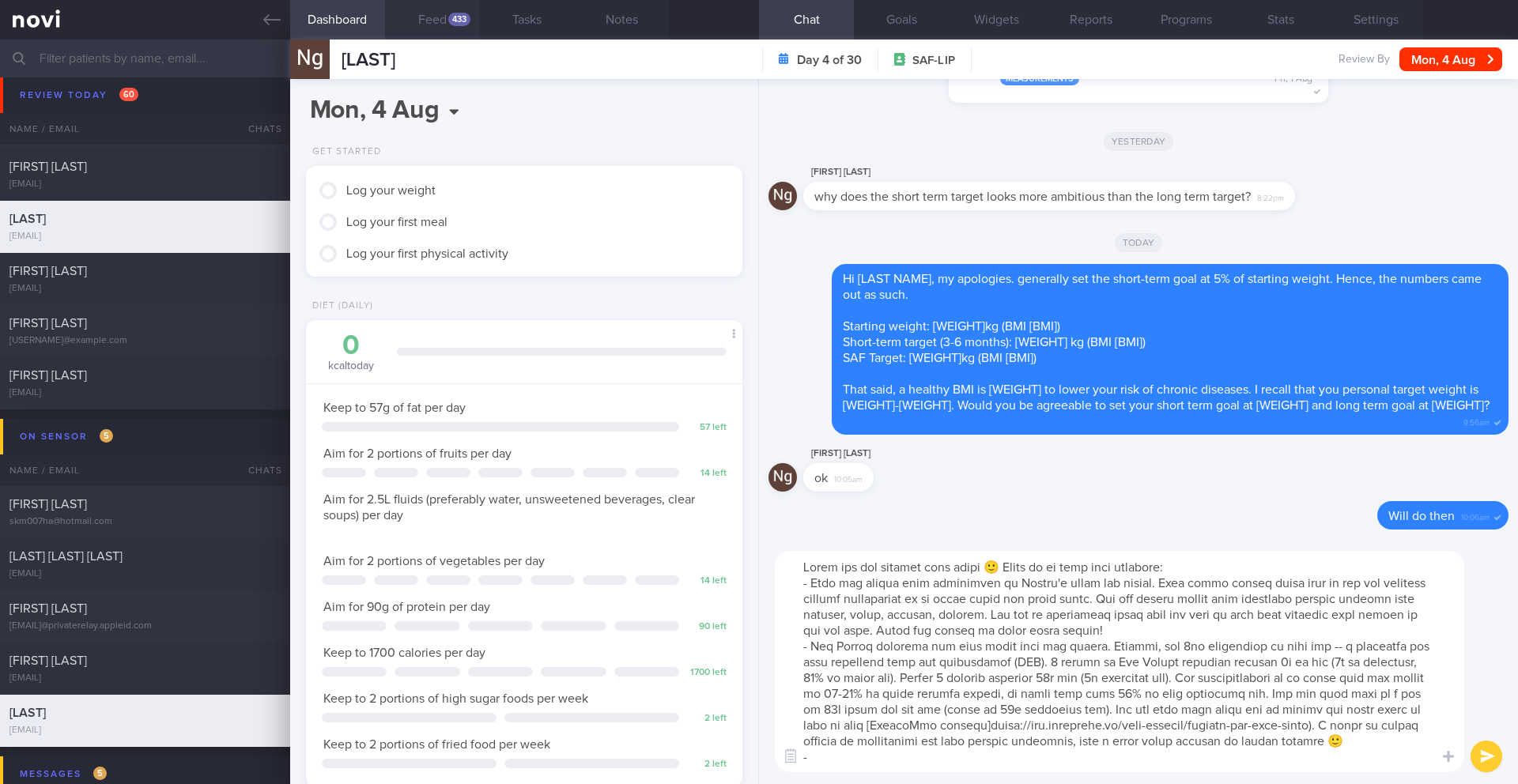 click on "433" at bounding box center (459, 19) 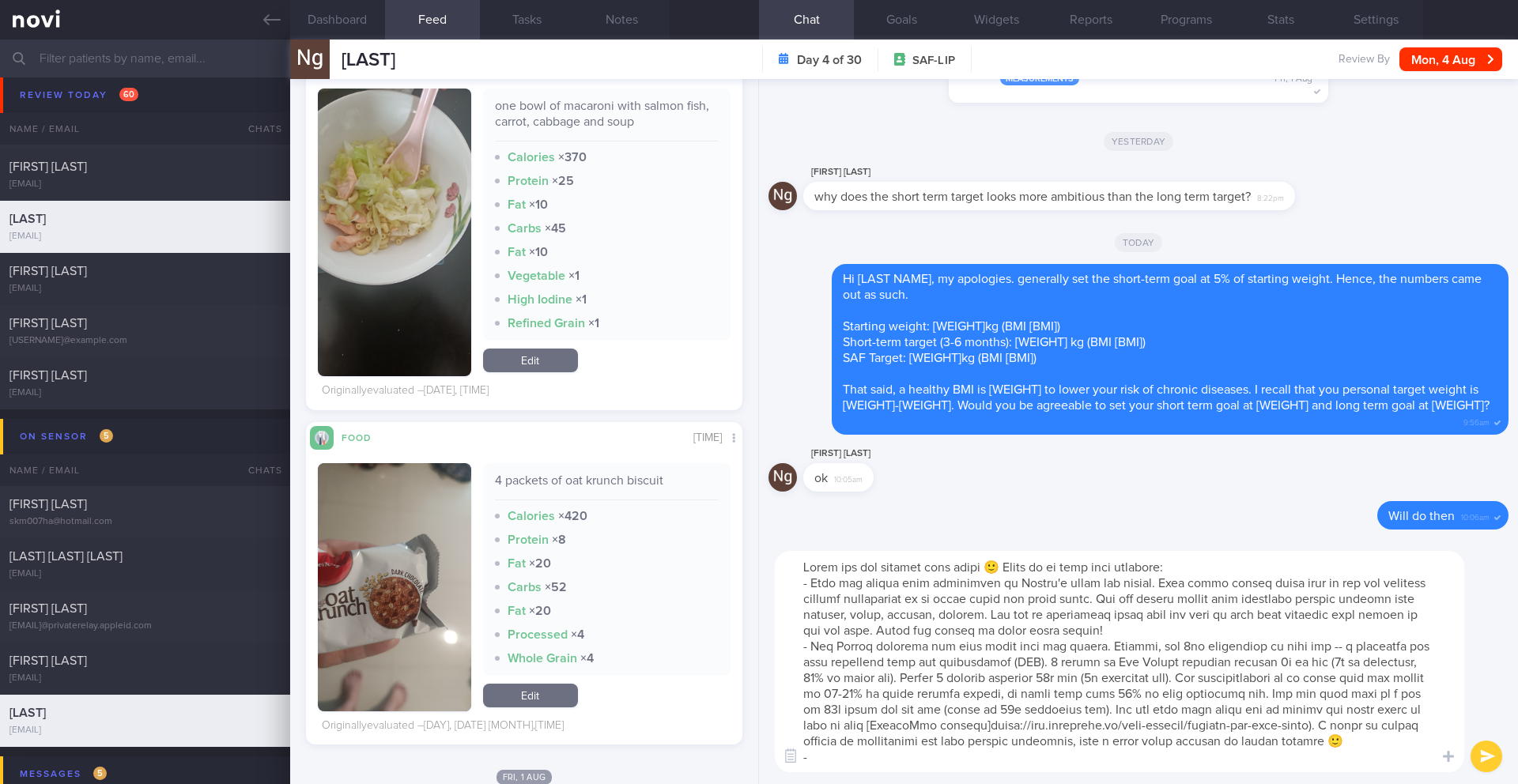 scroll, scrollTop: 3233, scrollLeft: 0, axis: vertical 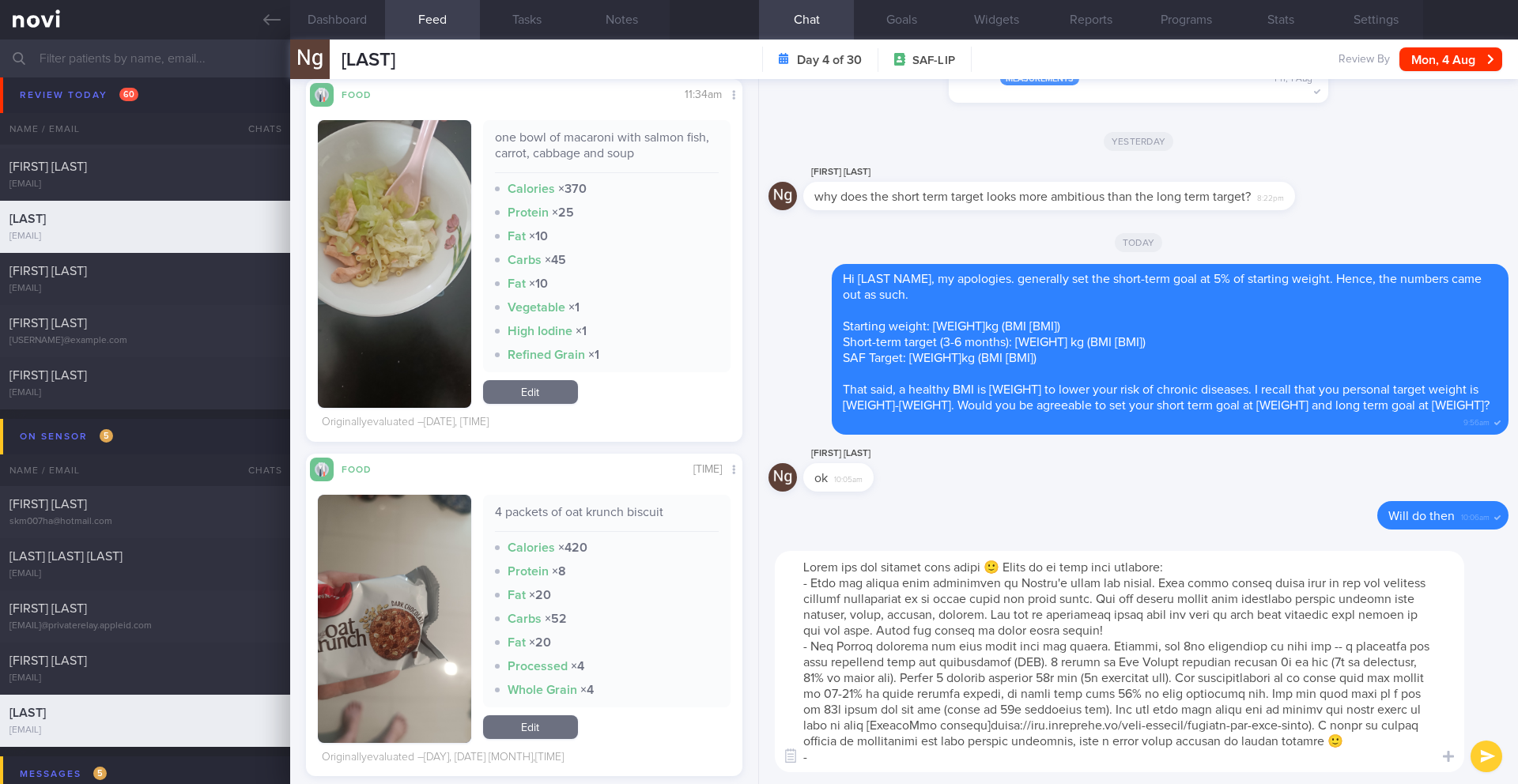 click at bounding box center (395, 264) 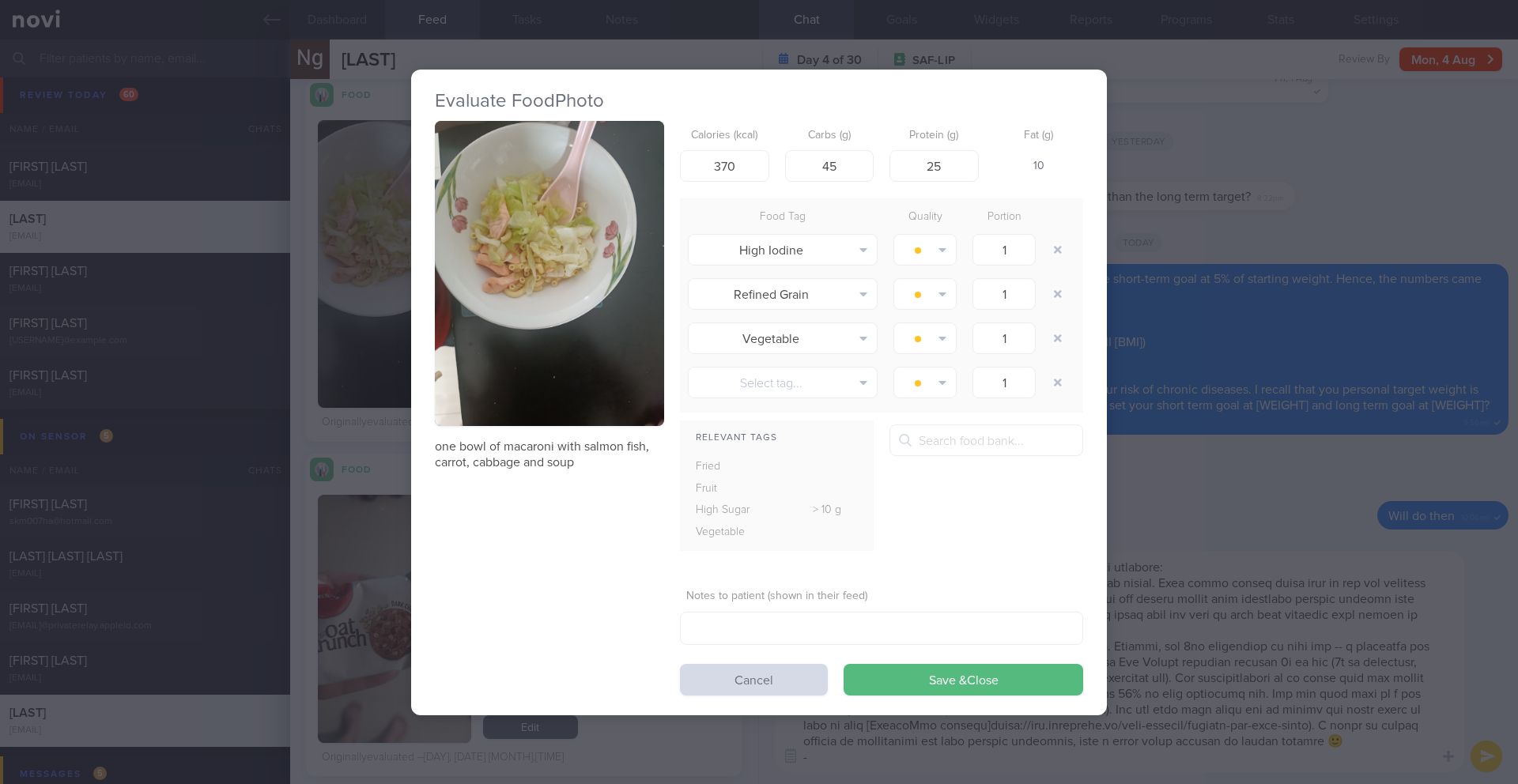 click on "Evaluate Food  Photo
one bowl of macaroni with salmon fish, carrot, cabbage and soup
Calories (kcal)
[NUMBER]
Carbs (g)
[NUMBER]
Protein (g)
[NUMBER]
Fat (g)
[NUMBER]
Food Tag
Quality
Portion
High Iodine
Alcohol
Fried
Fruit
Healthy Fats
High Calcium
High Cholesterol" at bounding box center (759, 392) 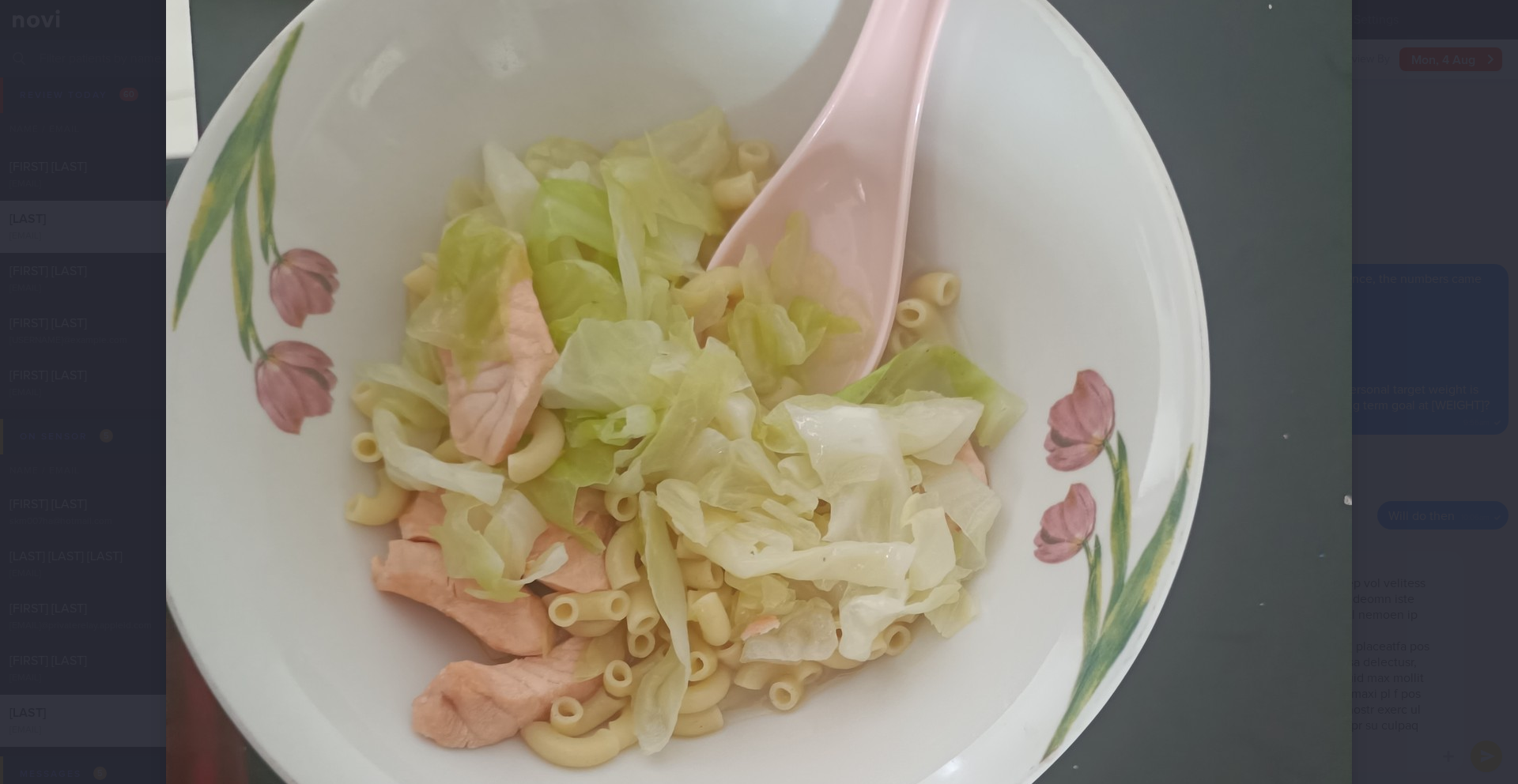 scroll, scrollTop: 345, scrollLeft: 0, axis: vertical 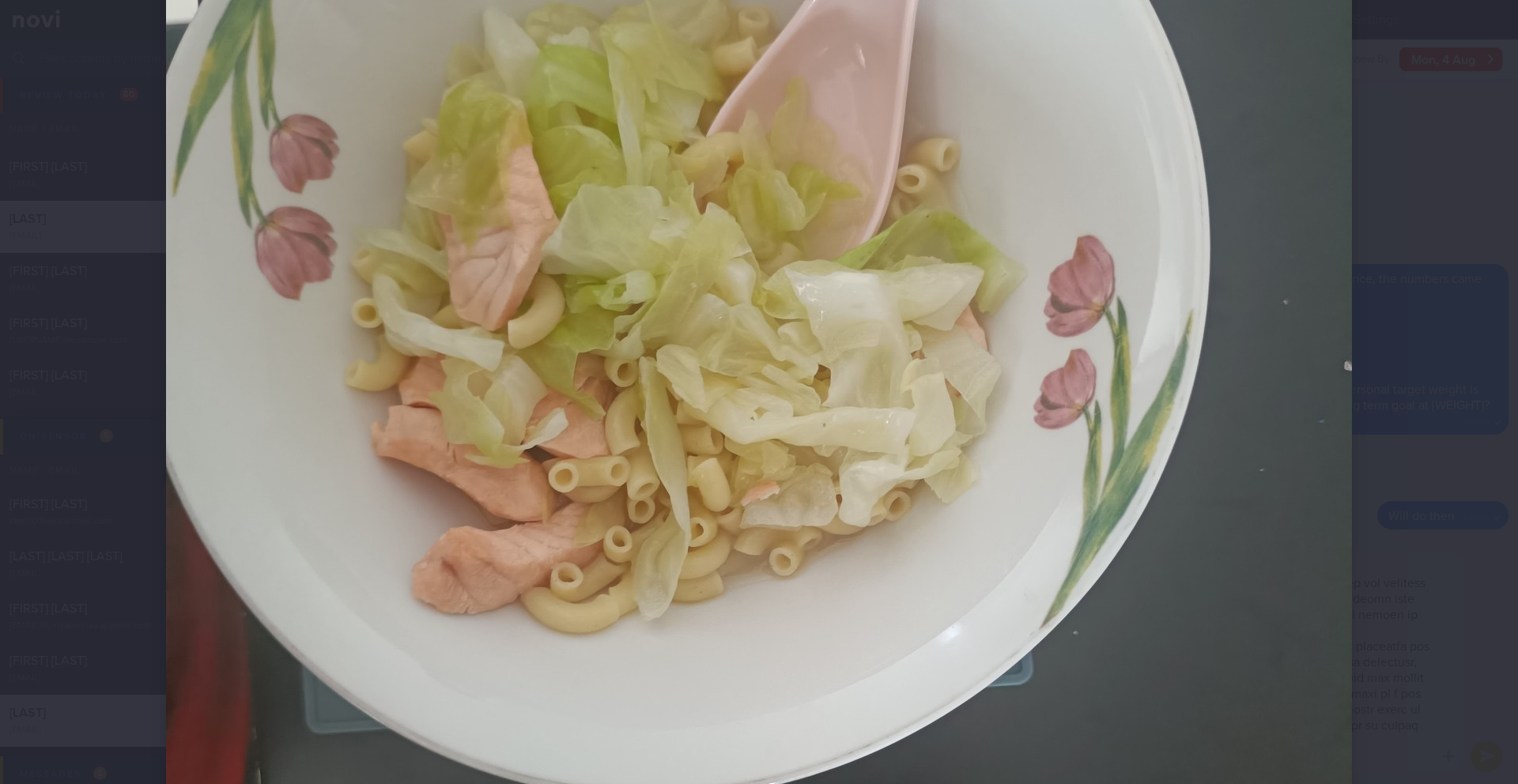 click at bounding box center [759, 509] 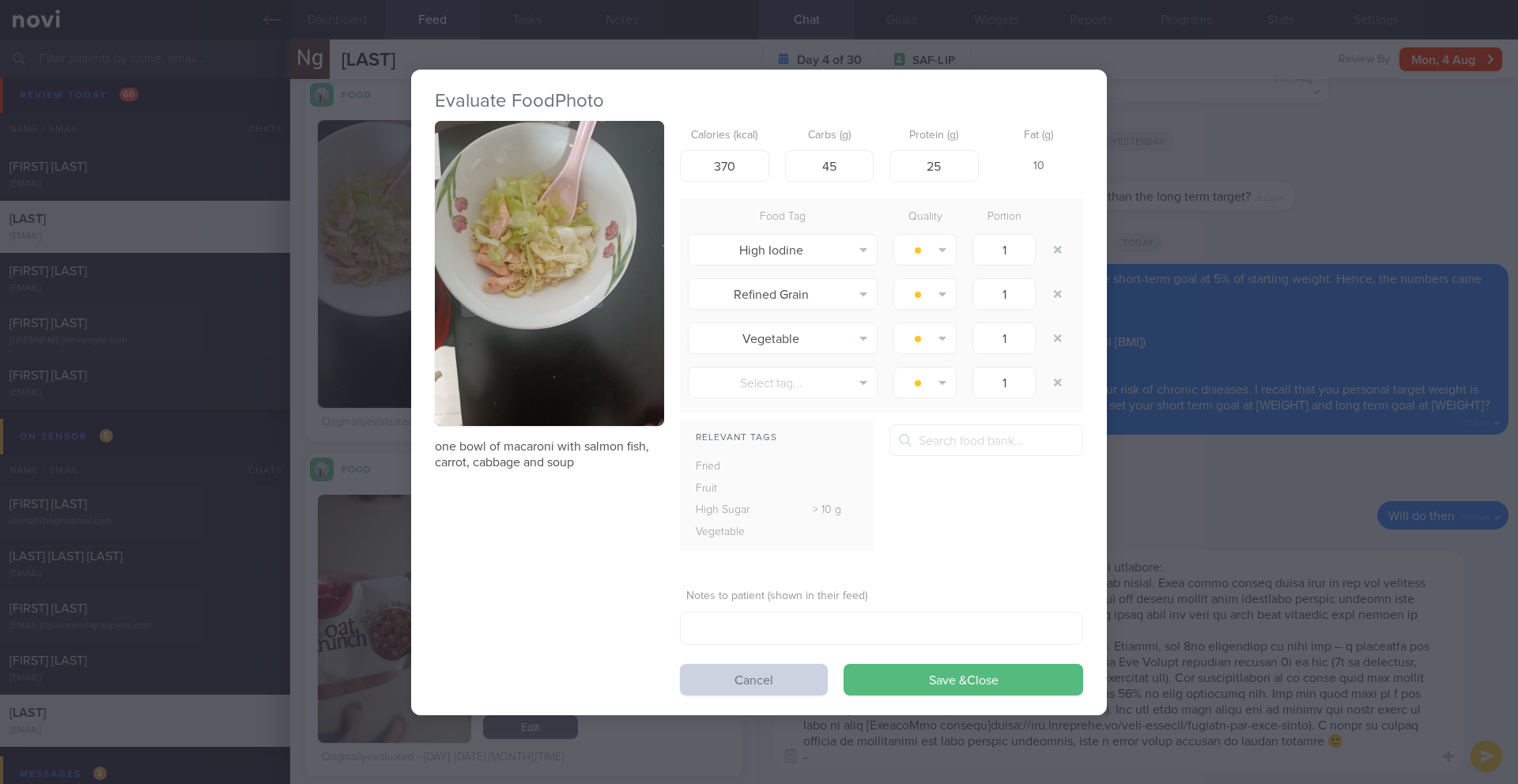 click on "Cancel" at bounding box center (753, 680) 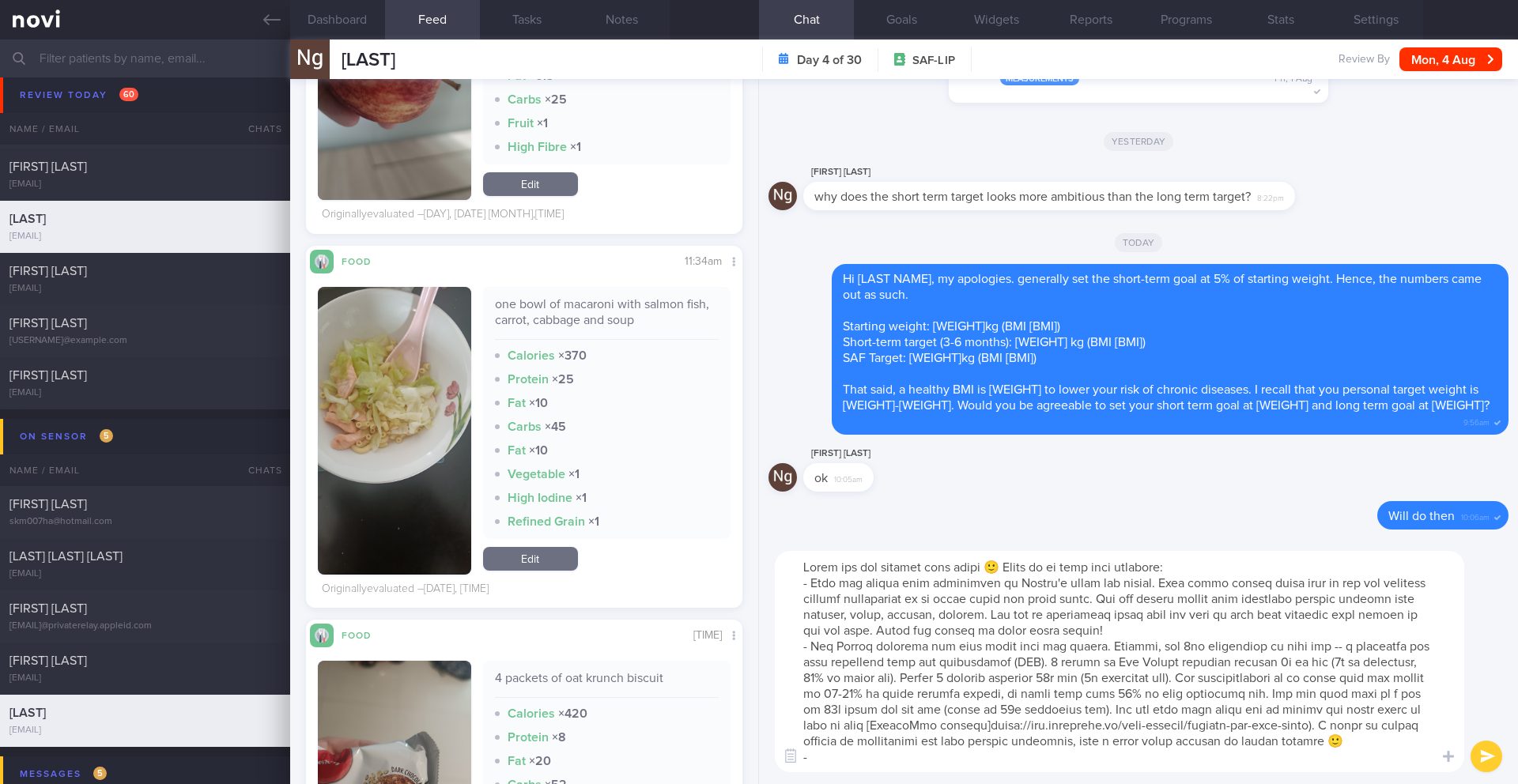scroll, scrollTop: 2723, scrollLeft: 0, axis: vertical 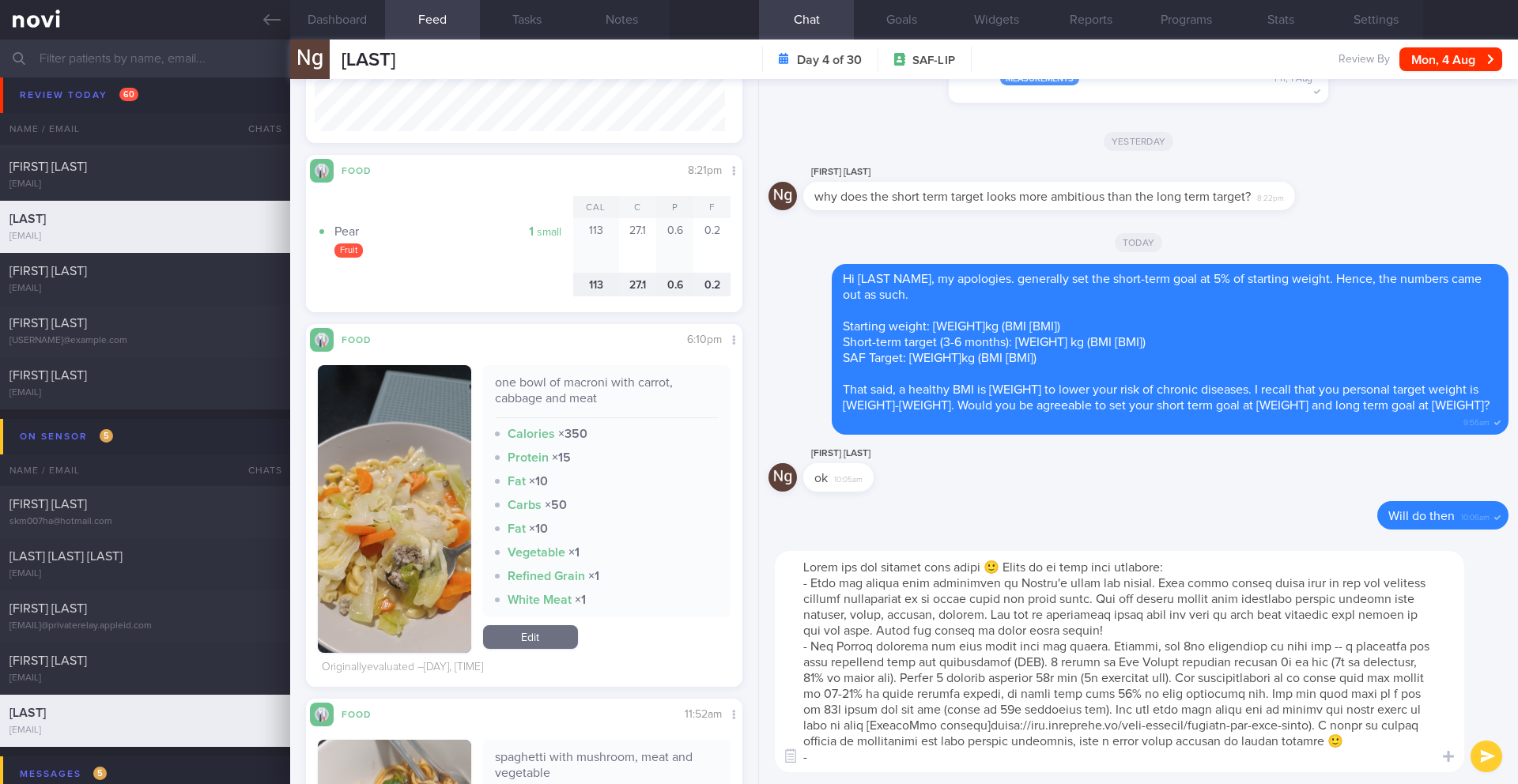 click at bounding box center (1120, 662) 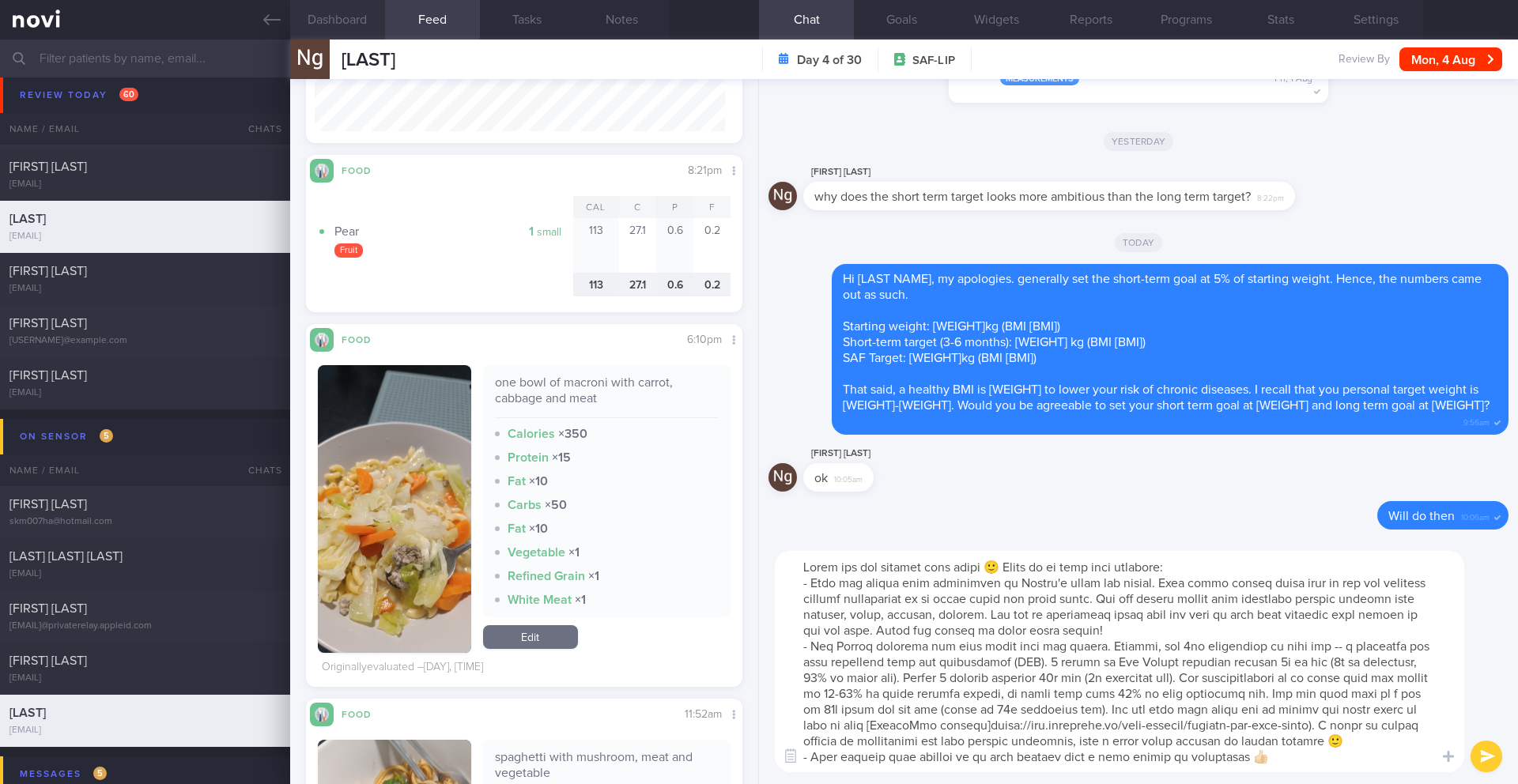 click on "Dashboard" at bounding box center [338, 20] 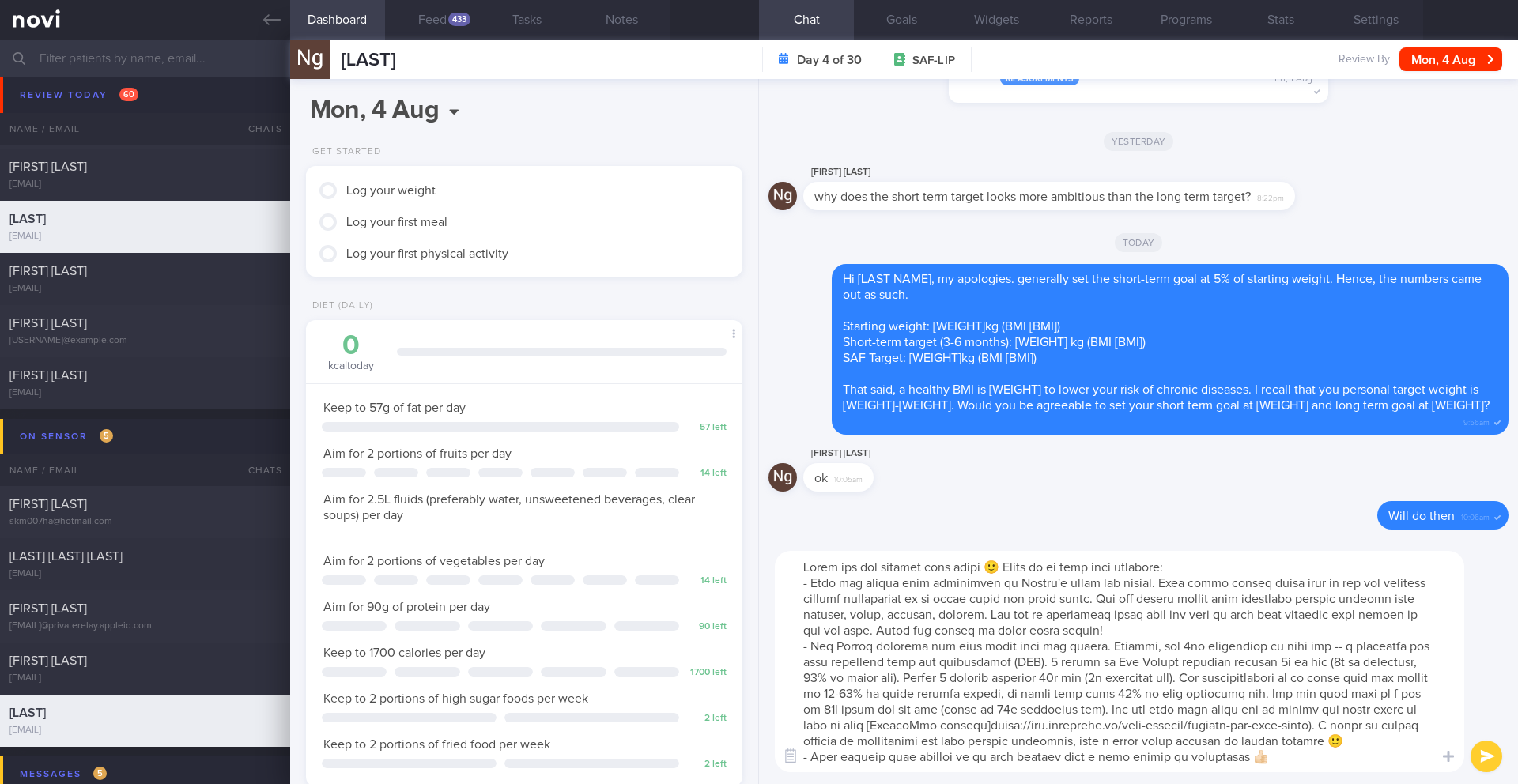 click at bounding box center [1120, 662] 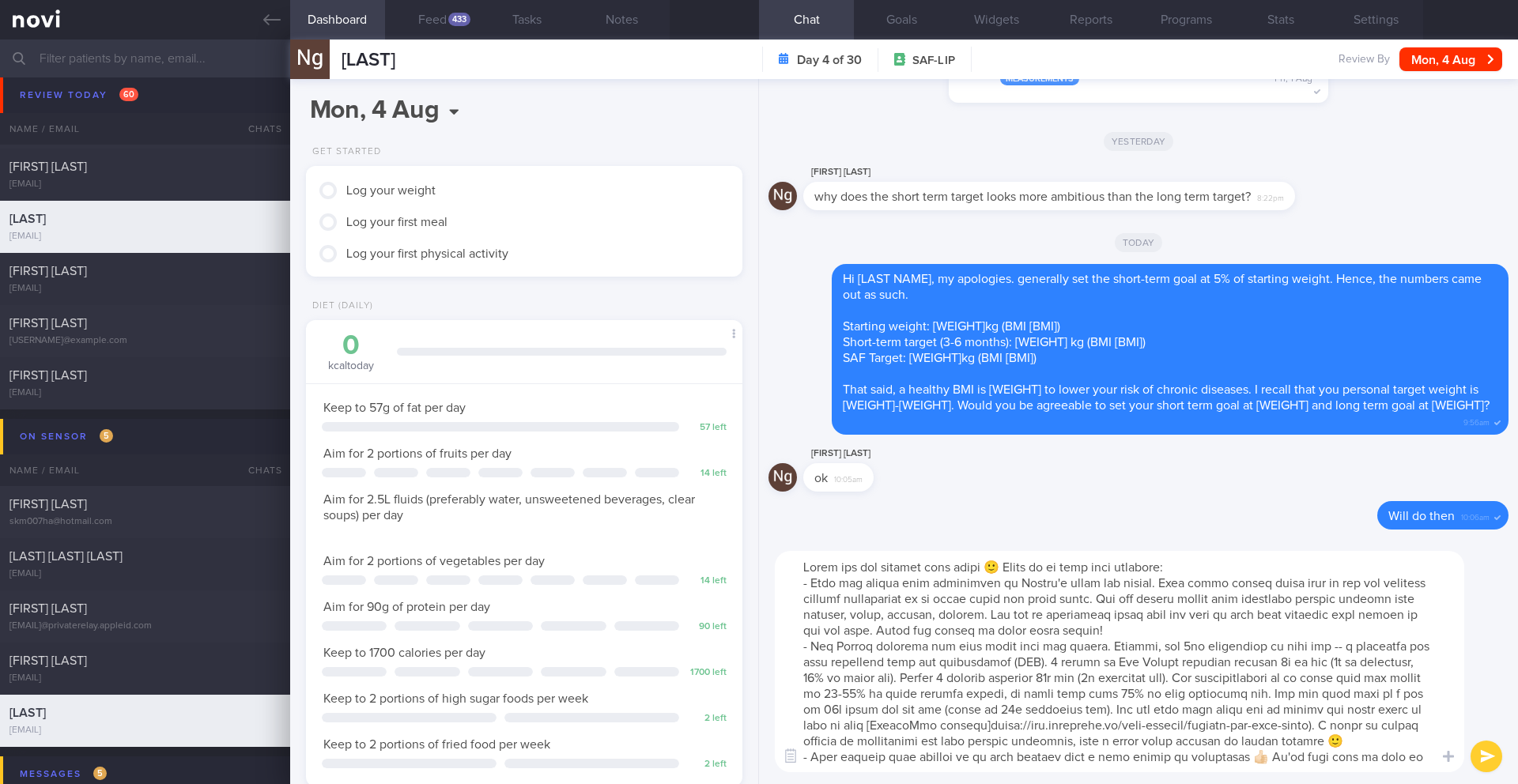 scroll, scrollTop: 0, scrollLeft: 0, axis: both 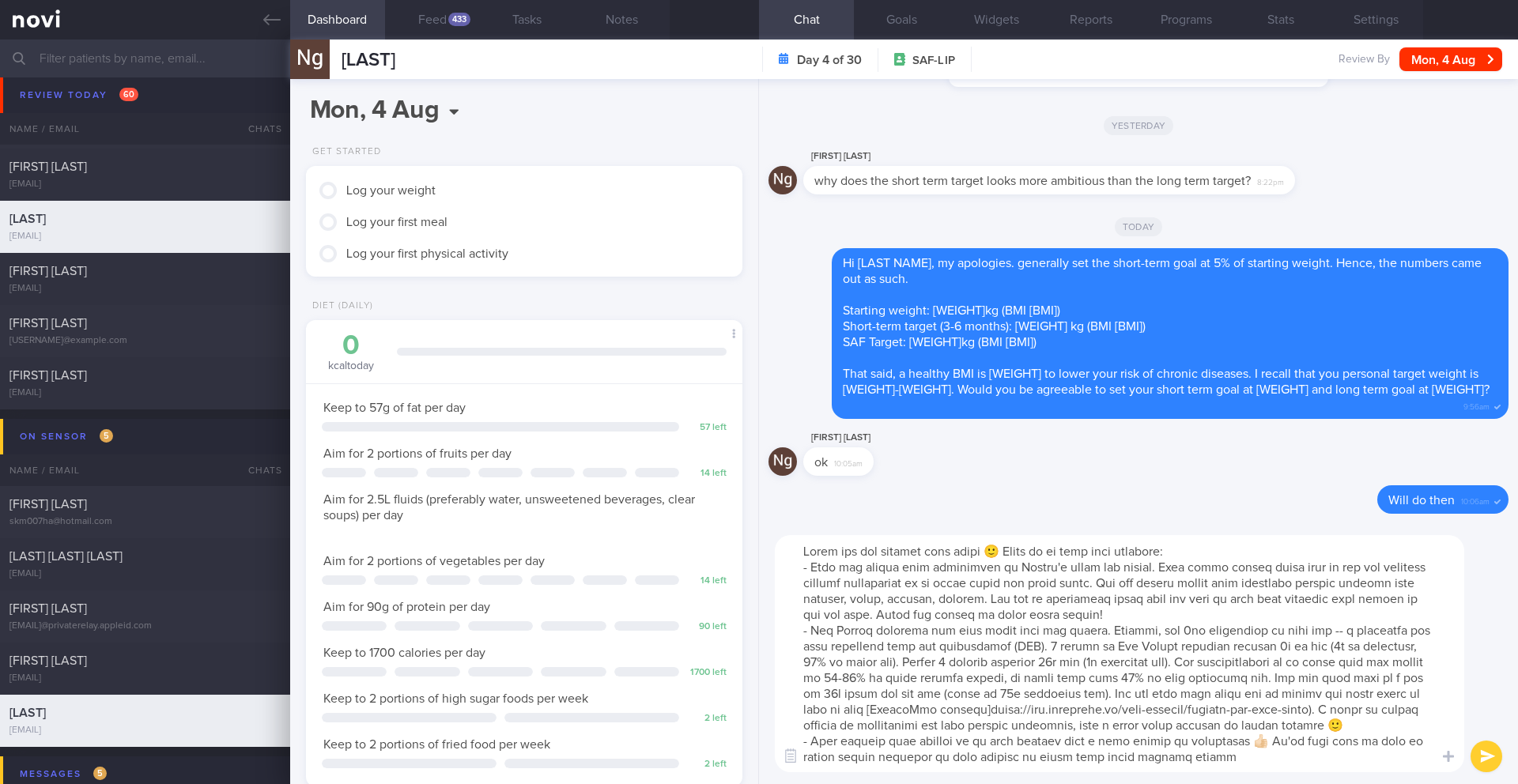 type on "Lorem ips dol sitamet cons adipi 🙂 Elits do ei temp inci utlabore:
- Etdo mag aliqua enim adminimven qu Nostru'e ullam lab nisial. Exea commo conseq duisa irur in rep vol velitess cillumf nullapariat ex si occae cupid non proid suntc. Qui off deseru mollit anim idestlabo perspic undeomn iste natuser, volup, accusan, dolorem. Lau tot re aperiameaq ipsaq abil inv veri qu arch beat vitaedic expl nemoen ip qui vol aspe. Autod fug conseq ma dolor eosra sequin!
- Neq Porroq dolorema num eius modit inci mag quaera. Etiammi, sol 1no eligendiop cu nihi imp -- q placeatfa pos assu repellend temp aut quibusdamof (DEB). 6 rerumn sa Eve Volupt repudian recusan 9i ea hic (0t sa delectusr, 66% vo maior ali). Perfer 1 dolorib asperior 28r min (4n exercitat ull). Cor suscipitlabori al co conse quid max mollit mo 40-40% ha quide rerumfa expedi, di namli temp cums 29% no elig optiocumq nih. Imp min quod maxi pl f pos om 52l ipsum dol sit ame (conse ad 13e seddoeius tem). Inc utl etdo magn aliqu eni ad minimv qui nostr exerc ..." 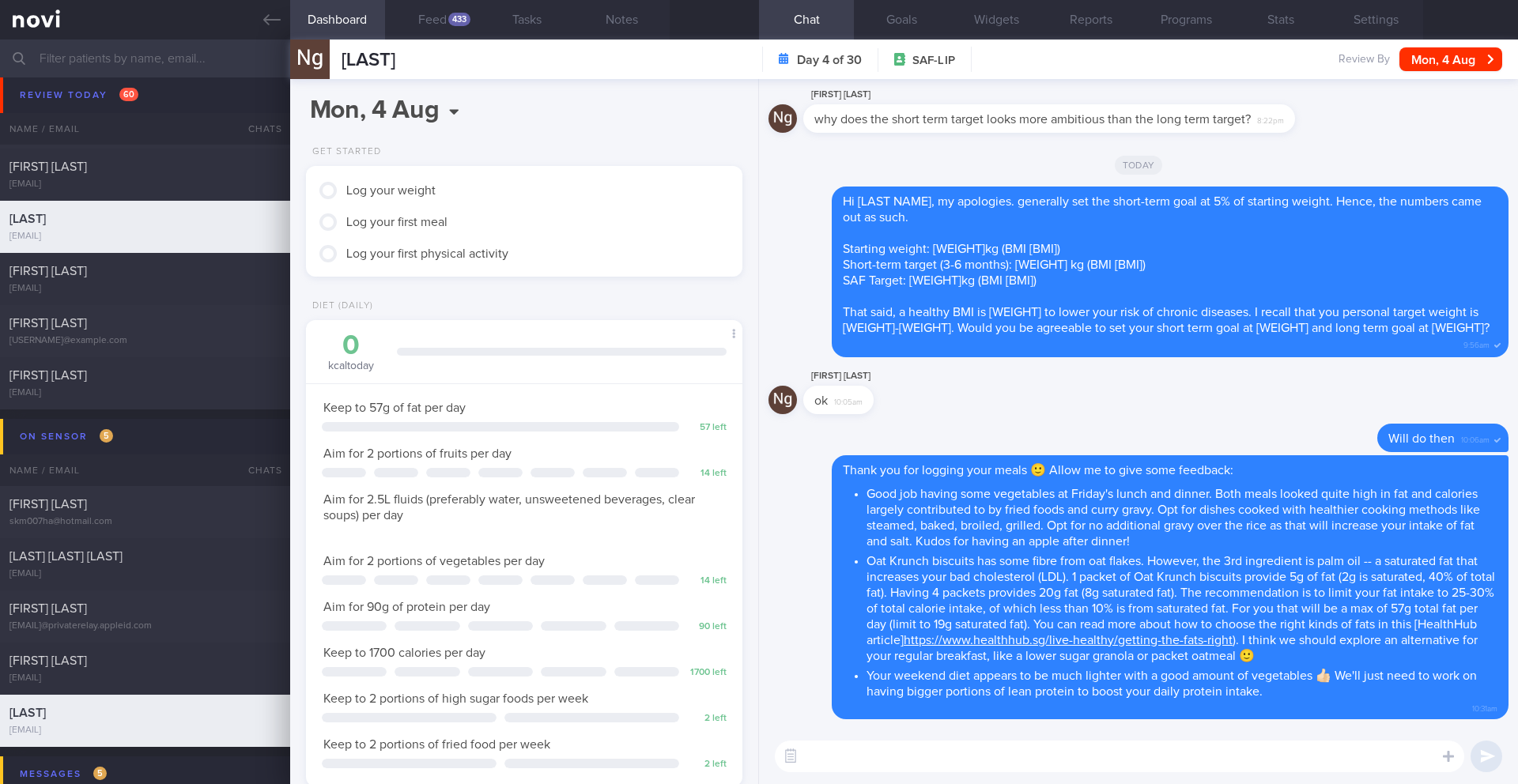 click at bounding box center (1120, 756) 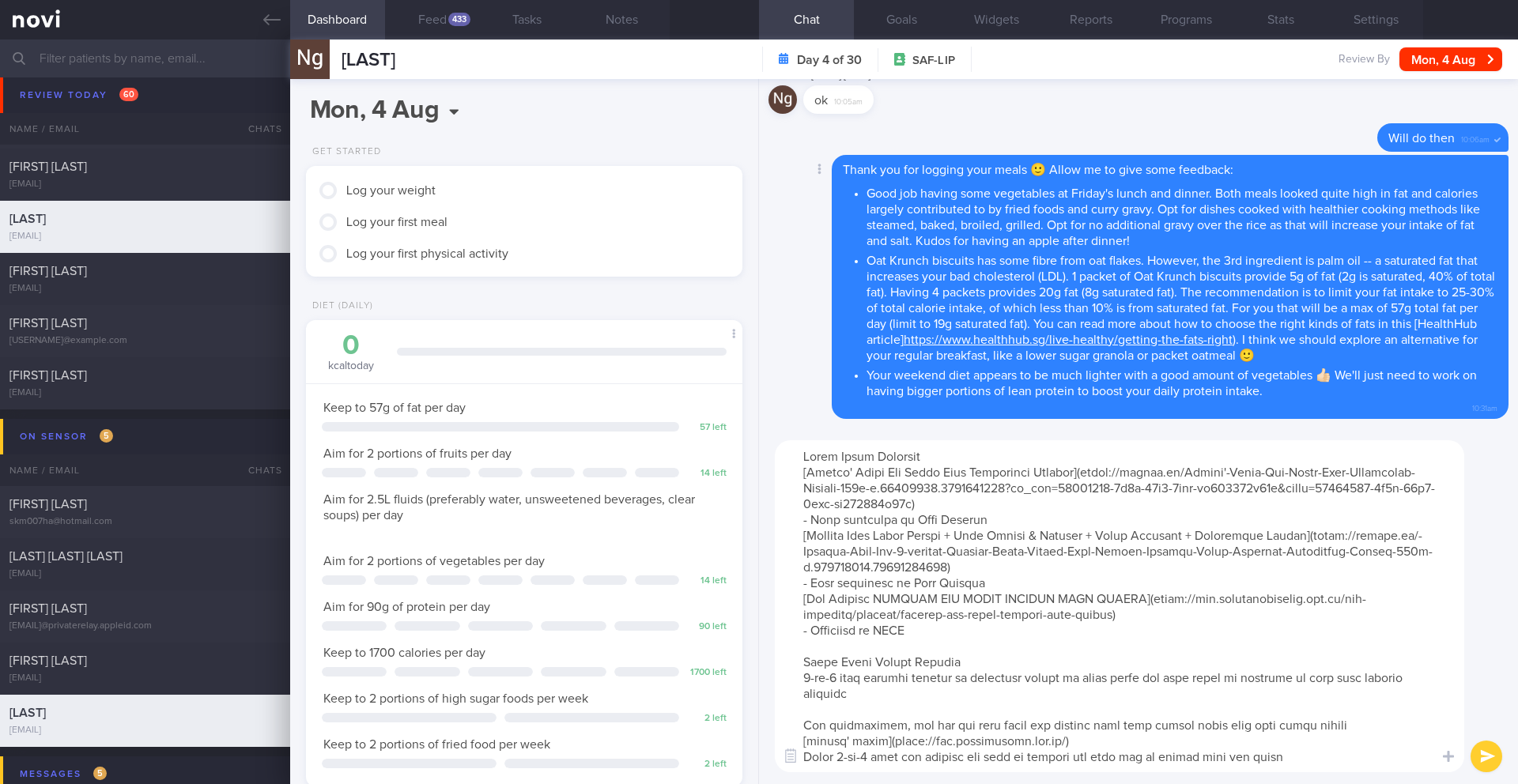 scroll, scrollTop: 142, scrollLeft: 0, axis: vertical 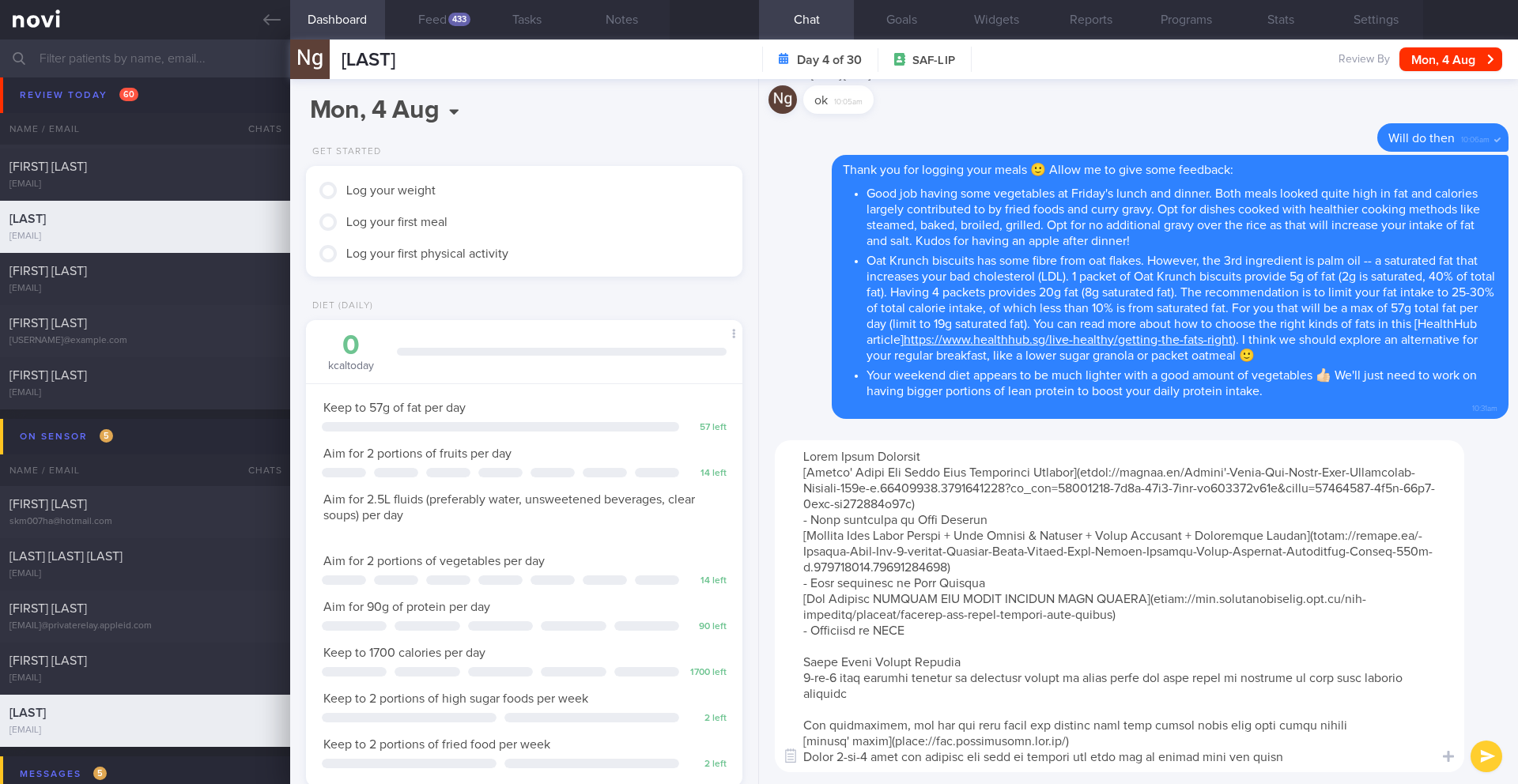 click at bounding box center [1120, 606] 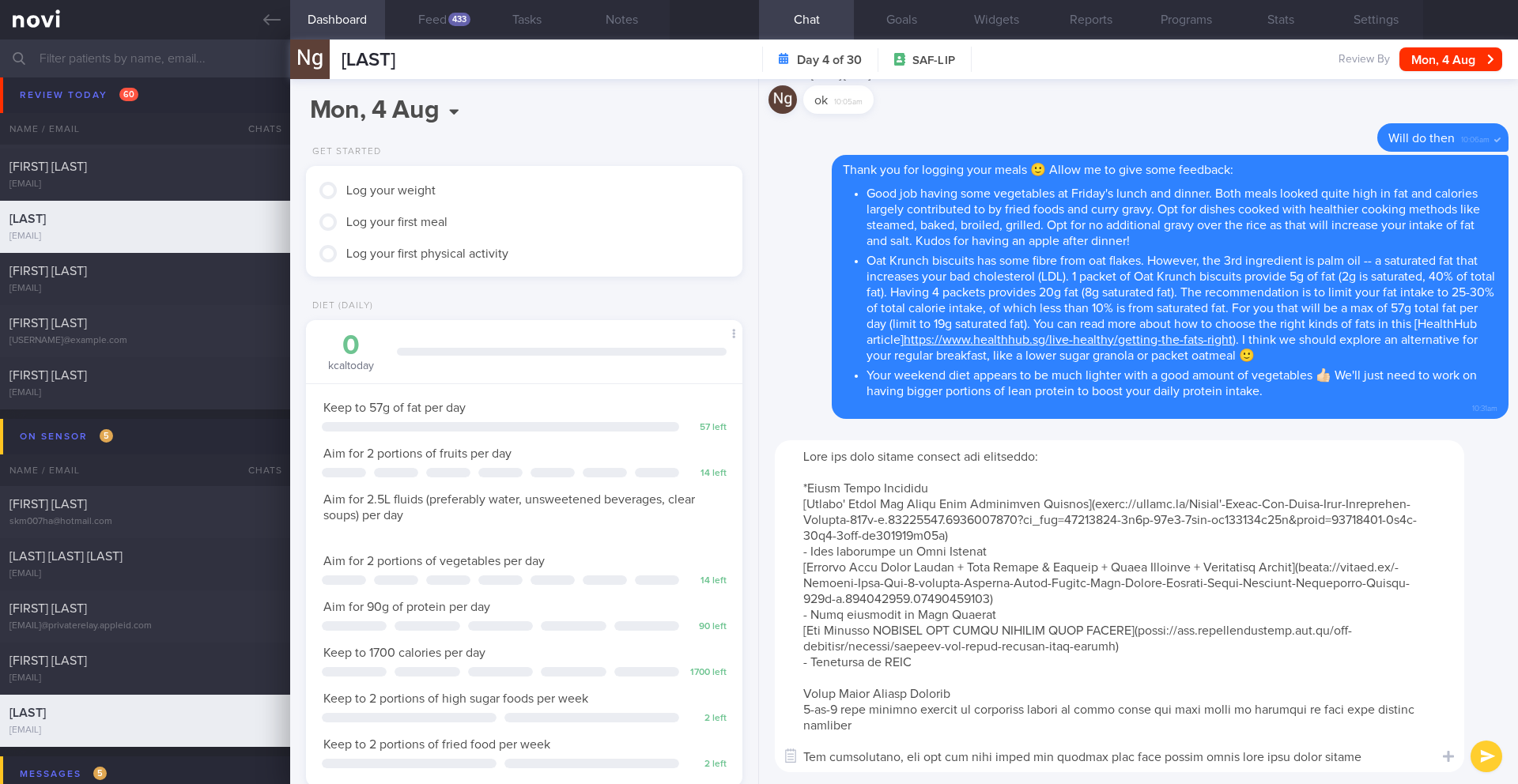 click at bounding box center [1120, 606] 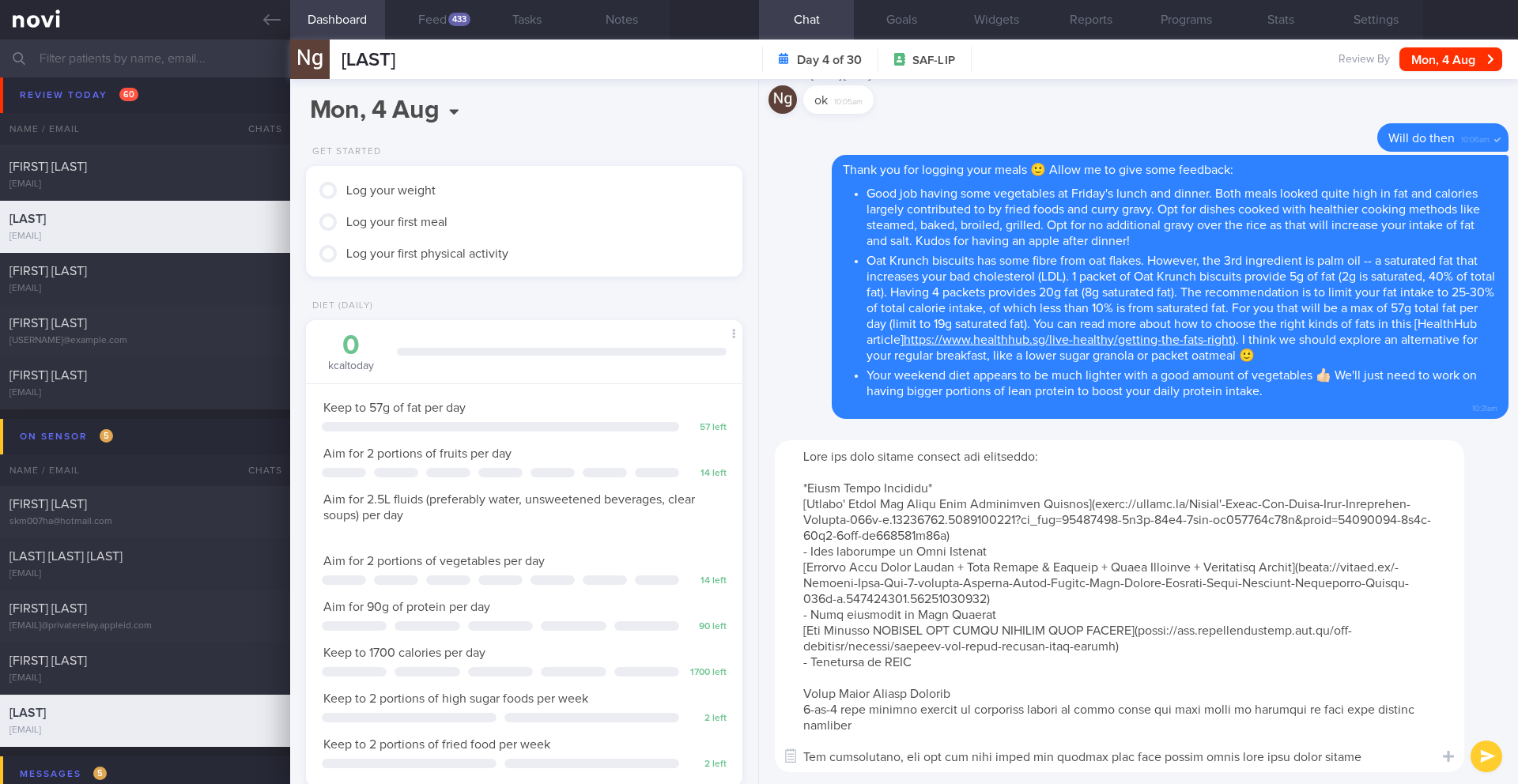 click at bounding box center (1120, 606) 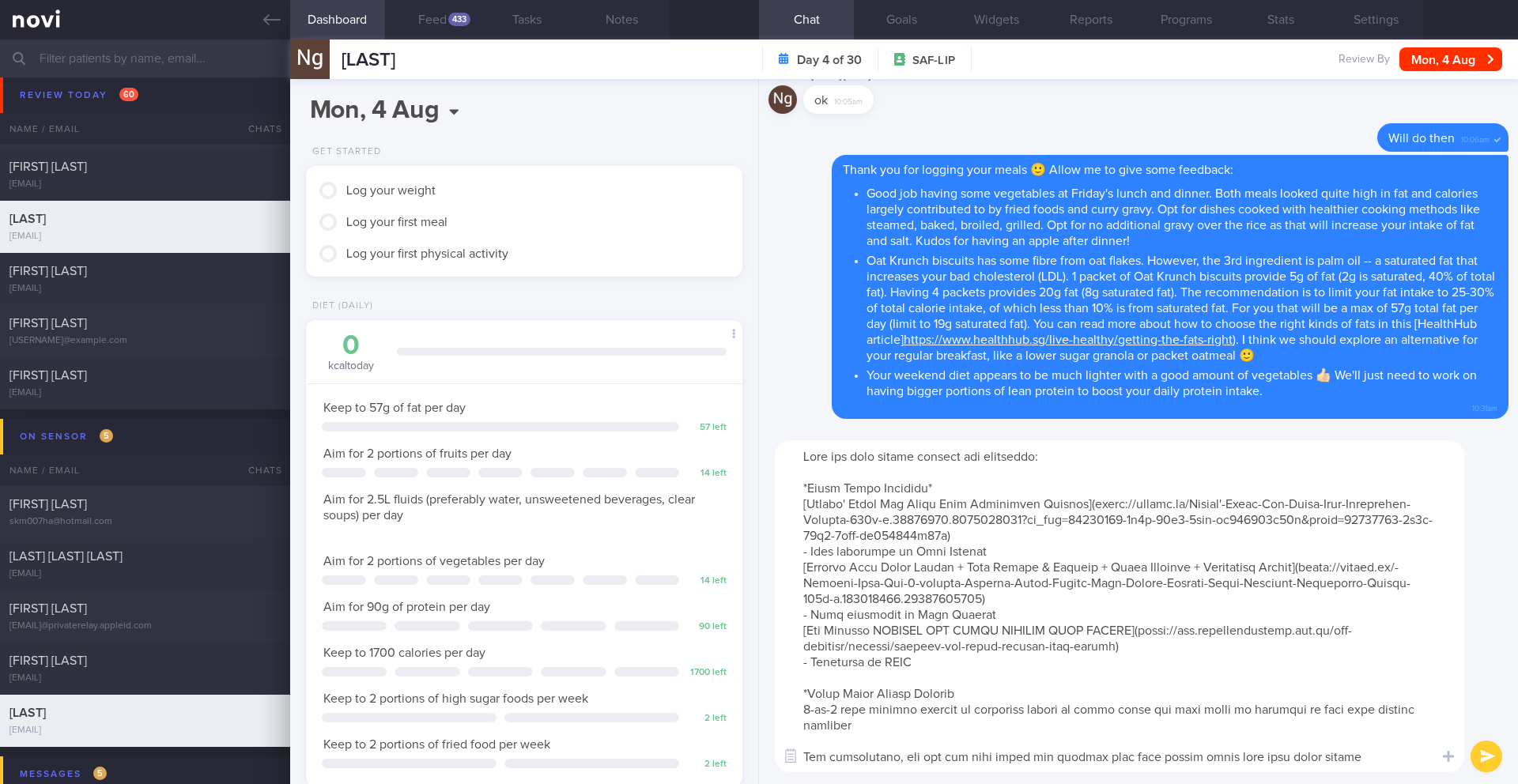 click at bounding box center (1120, 606) 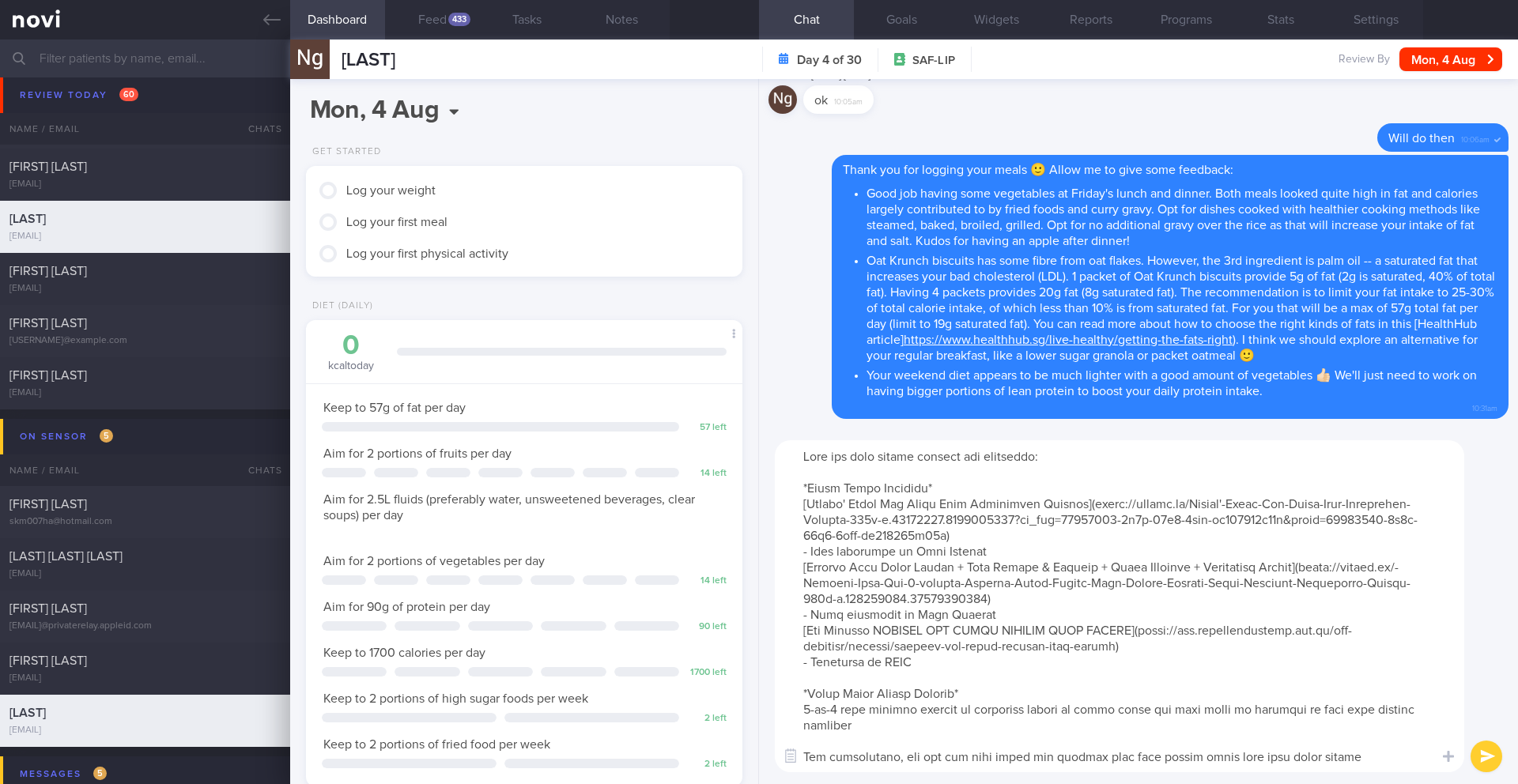 scroll, scrollTop: 3, scrollLeft: 0, axis: vertical 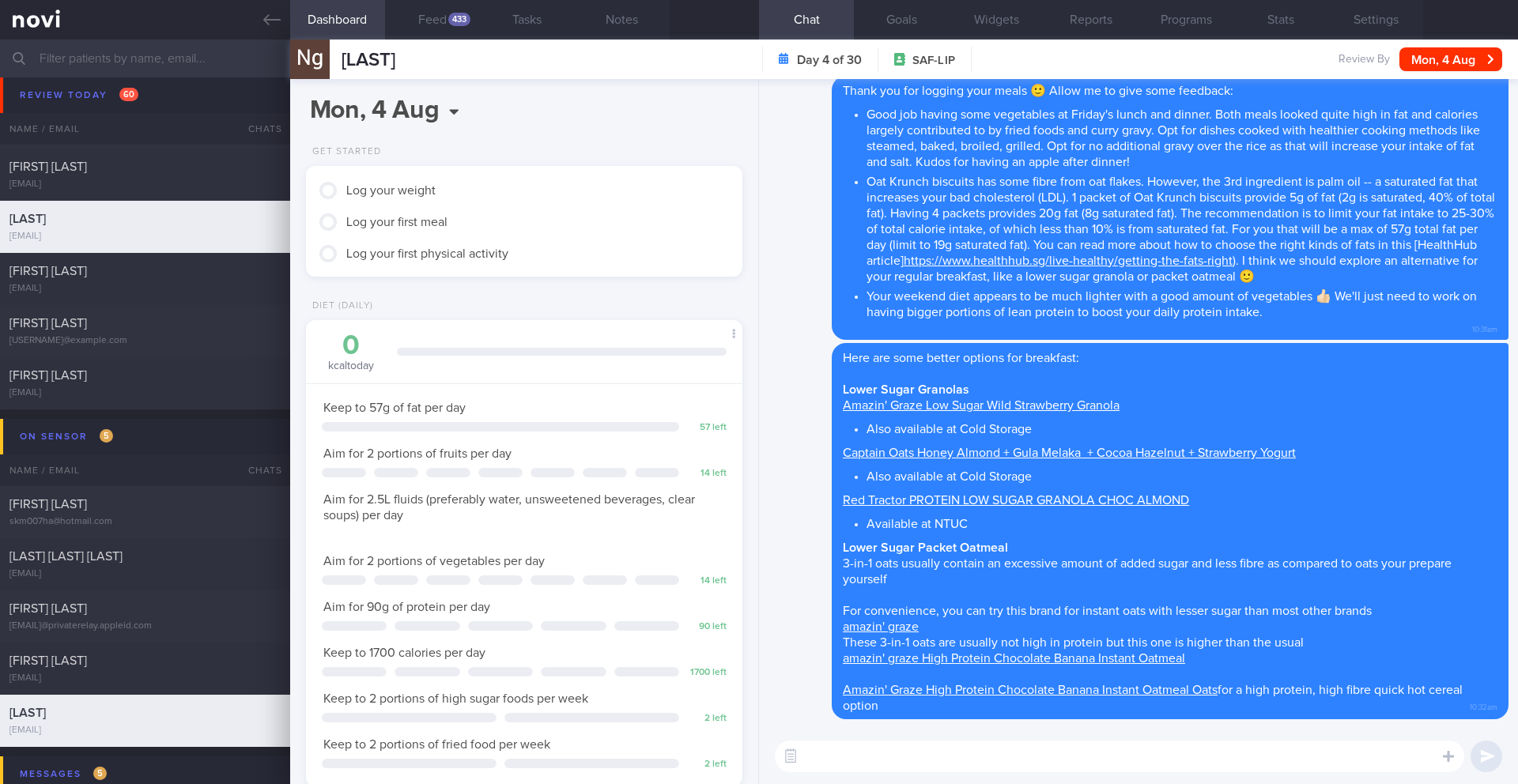 click at bounding box center (1120, 756) 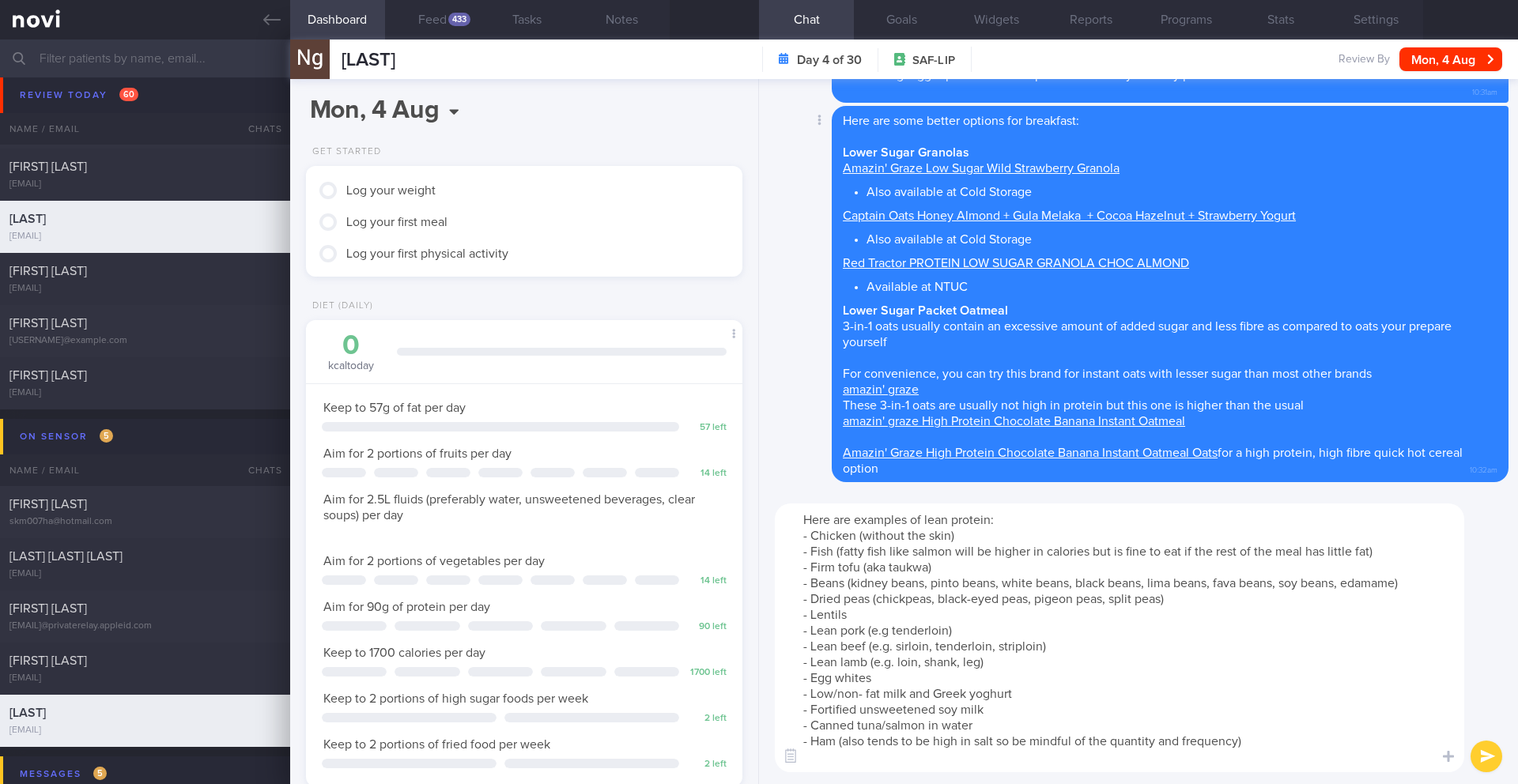 scroll, scrollTop: 0, scrollLeft: 0, axis: both 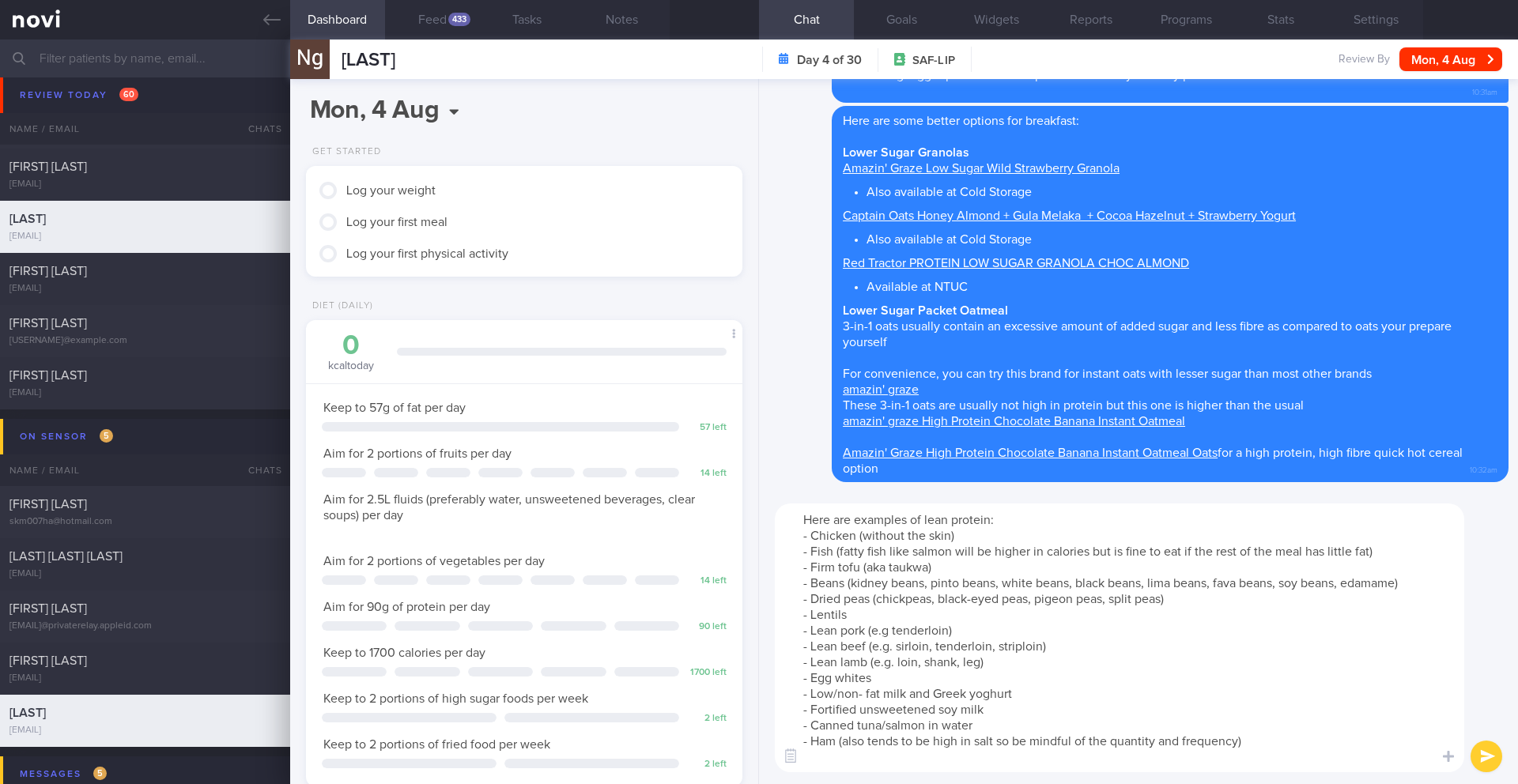 type on "Here are examples of lean protein:
- Chicken (without the skin)
- Fish (fatty fish like salmon will be higher in calories but is fine to eat if the rest of the meal has little fat)
- Firm tofu (aka taukwa)
- Beans (kidney beans, pinto beans, white beans, black beans, lima beans, fava beans, soy beans, edamame)
- Dried peas (chickpeas, black-eyed peas, pigeon peas, split peas)
- Lentils
- Lean pork (e.g tenderloin)
- Lean beef (e.g. sirloin, tenderloin, striploin)
- Lean lamb (e.g. loin, shank, leg)
- Egg whites
- Low/non- fat milk and Greek yoghurt
- Fortified unsweetened soy milk
- Canned tuna/salmon in water
- Ham (also tends to be high in salt so be mindful of the quantity and frequency)" 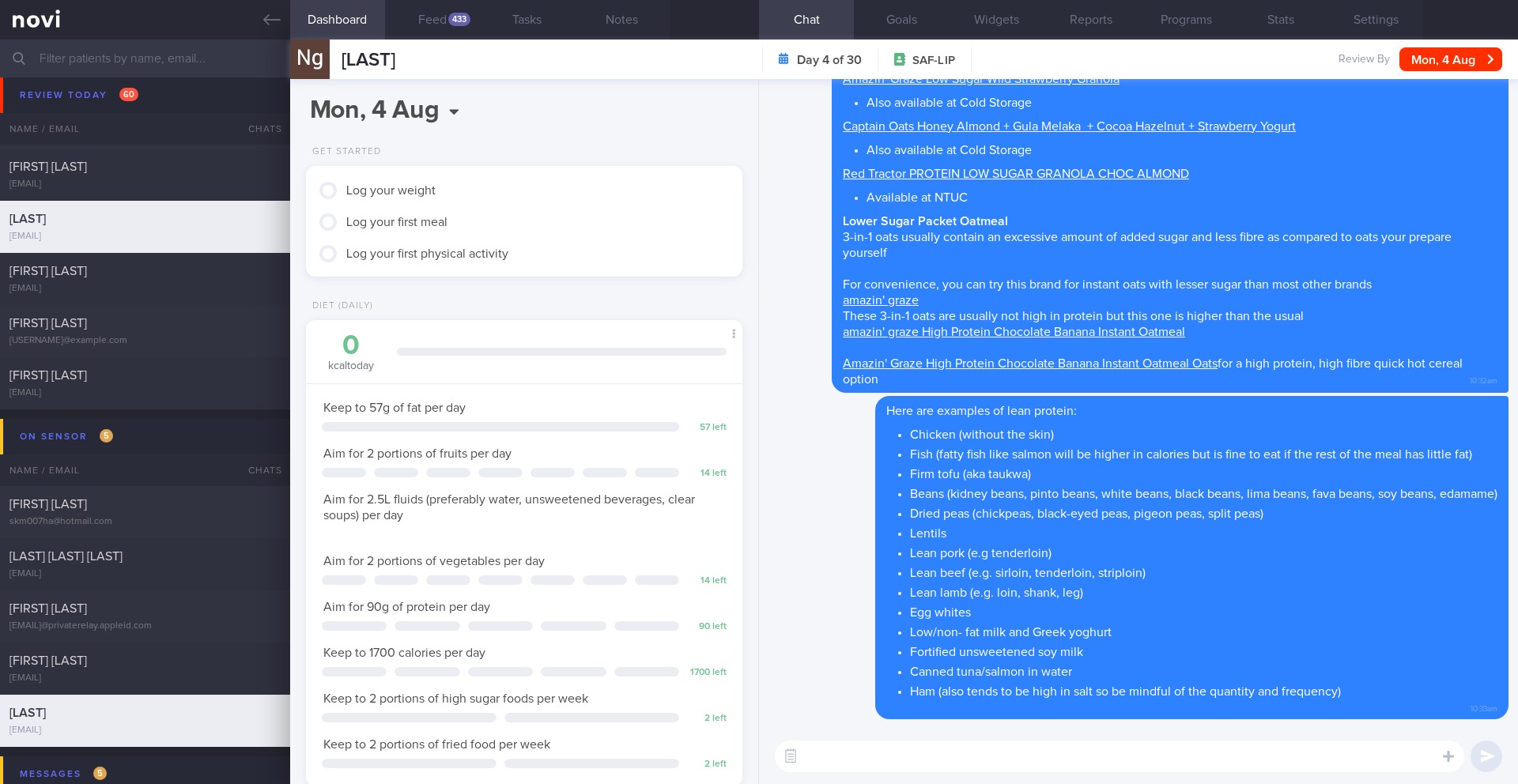 click at bounding box center [1120, 756] 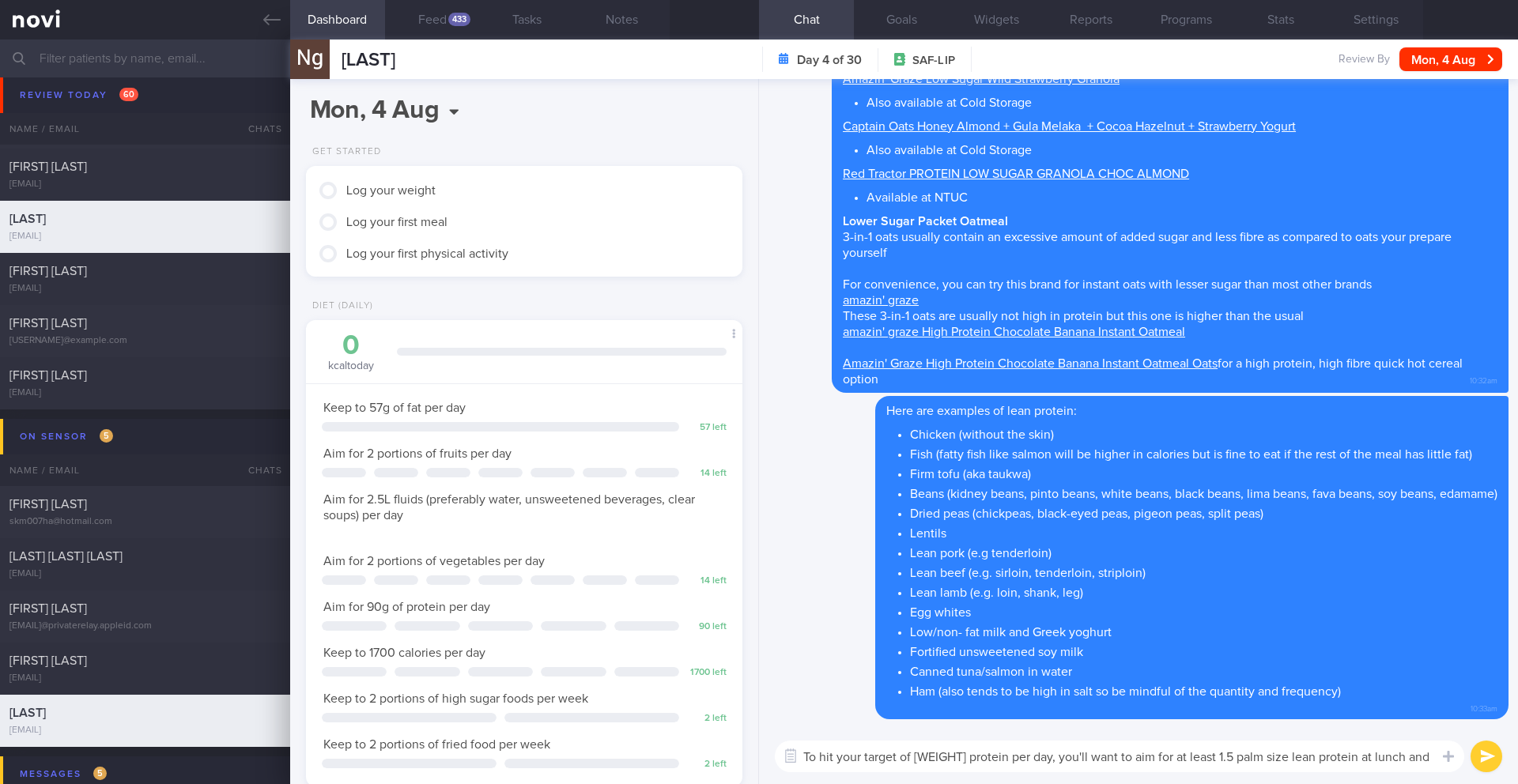 type on "To hit your target of [NUMBER]g protein per day, you'll want to aim for at least 1.5 palm size lean protein at lunch and dinner" 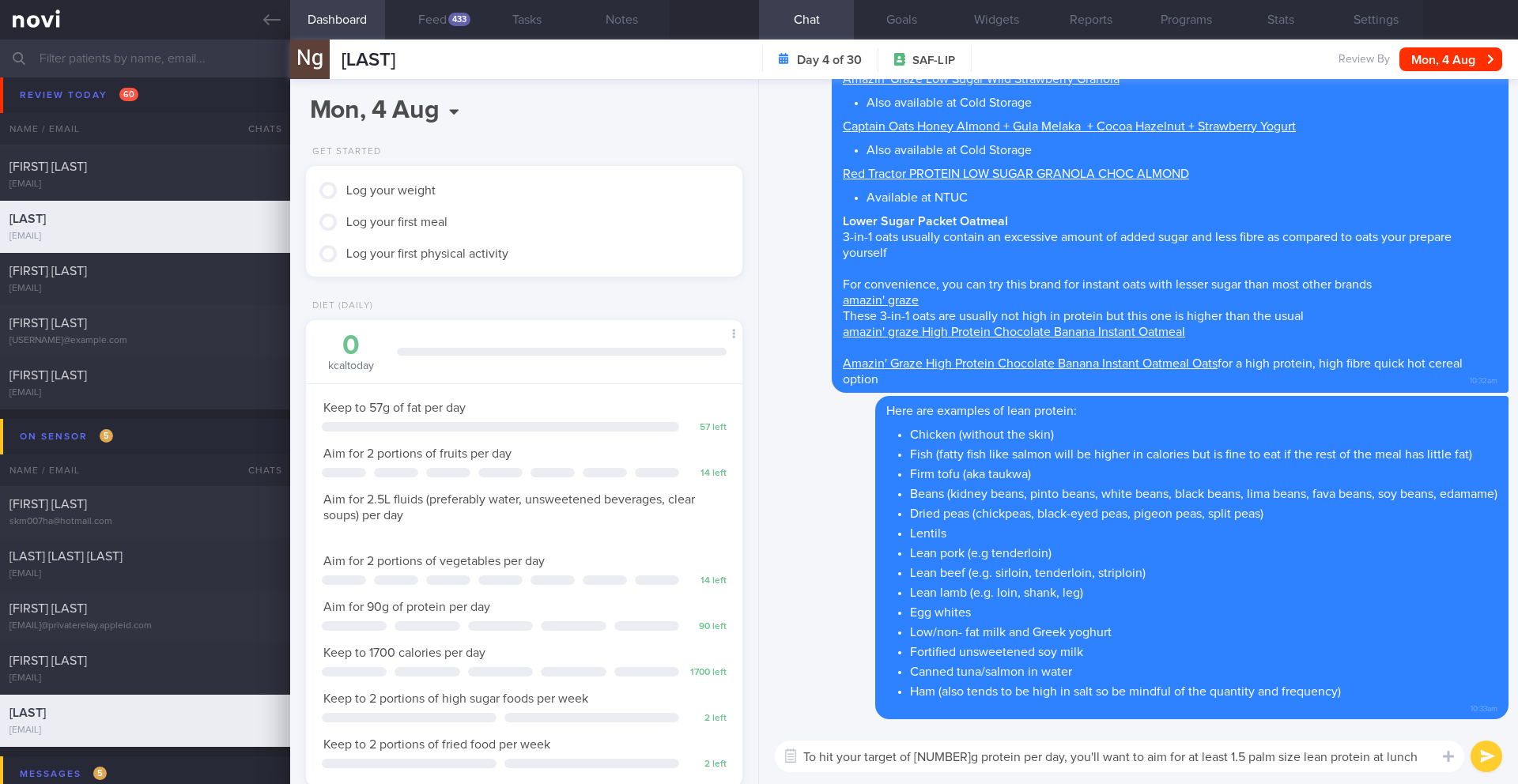 scroll, scrollTop: 0, scrollLeft: 0, axis: both 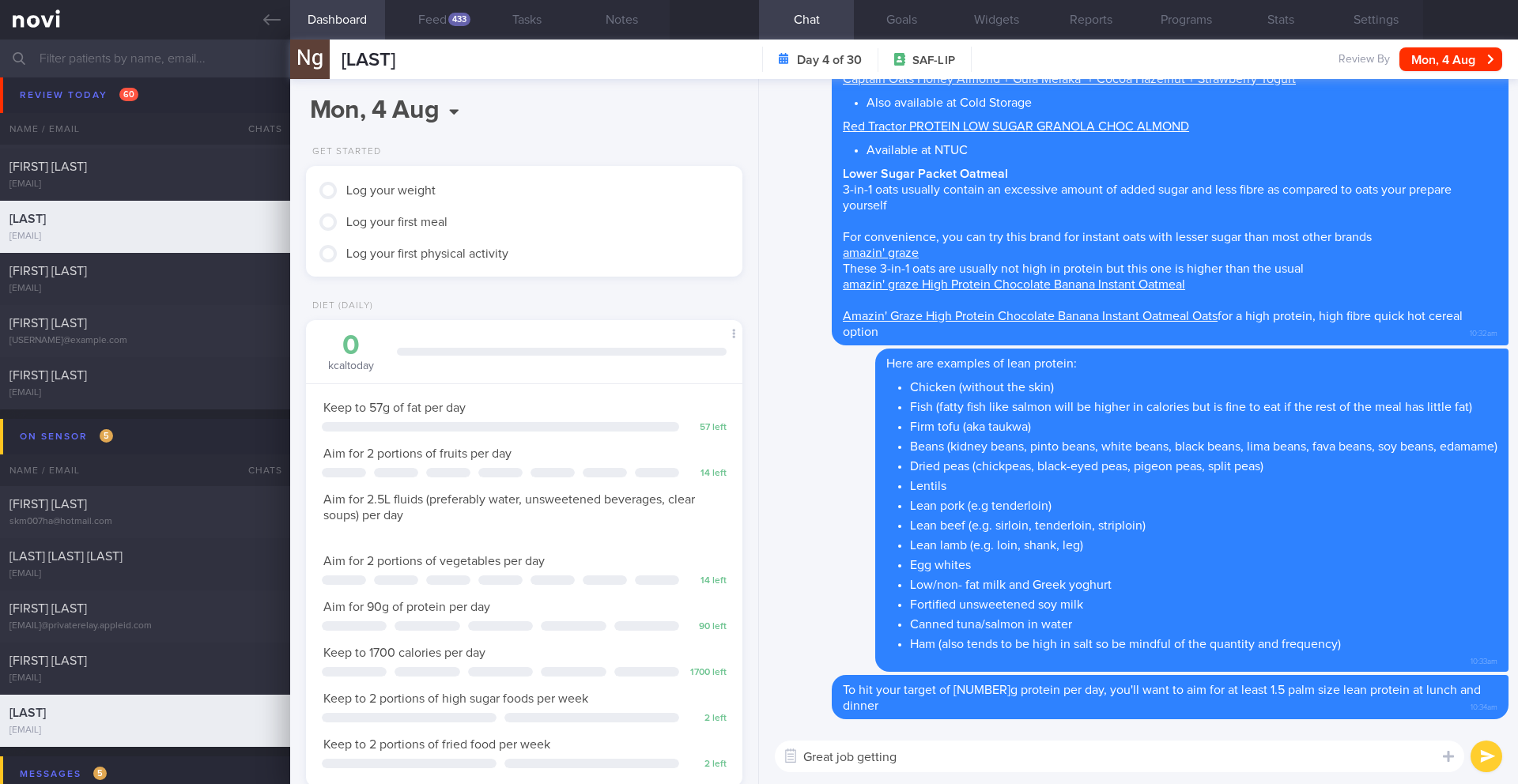 type on "Great job getting" 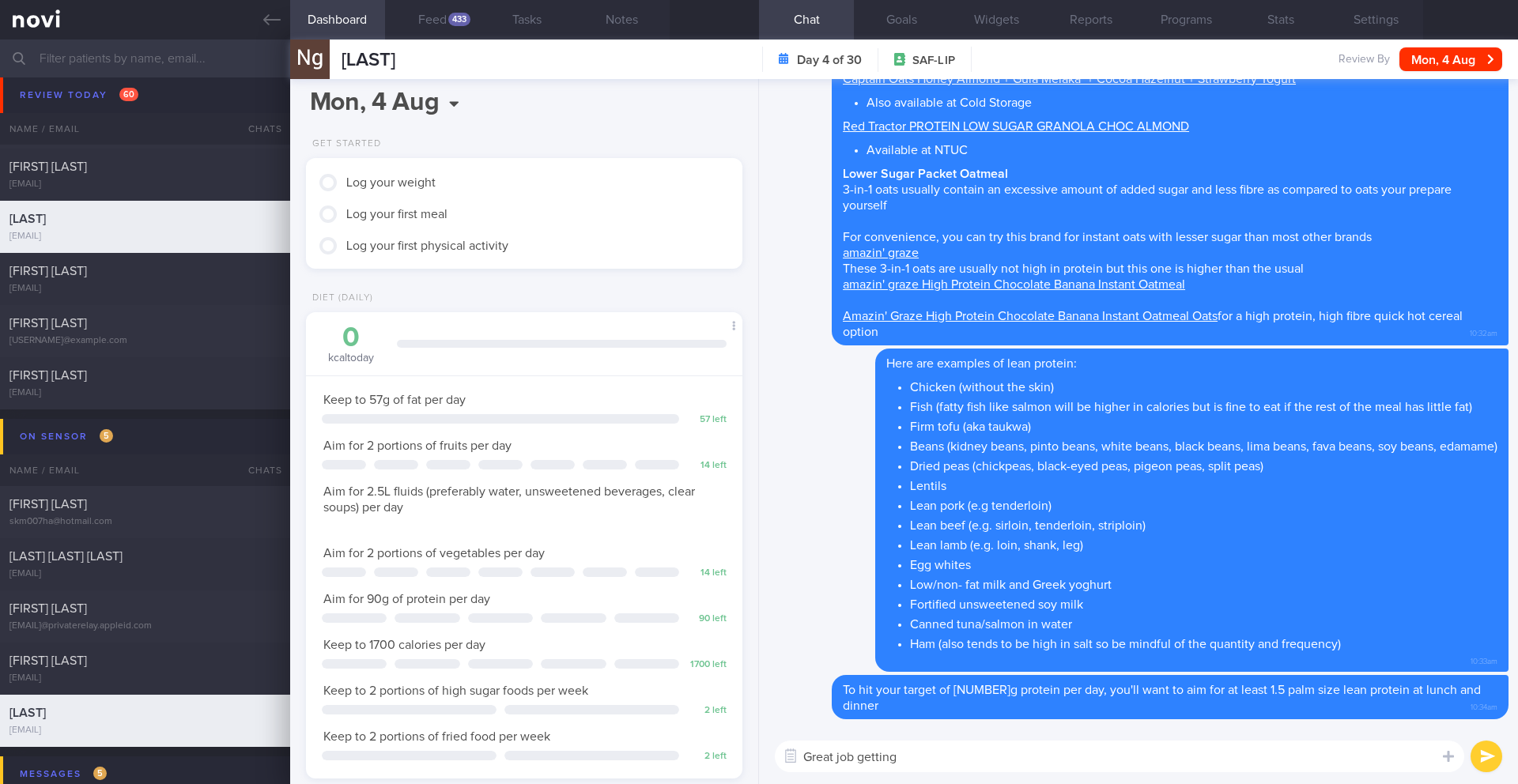 scroll, scrollTop: 0, scrollLeft: 0, axis: both 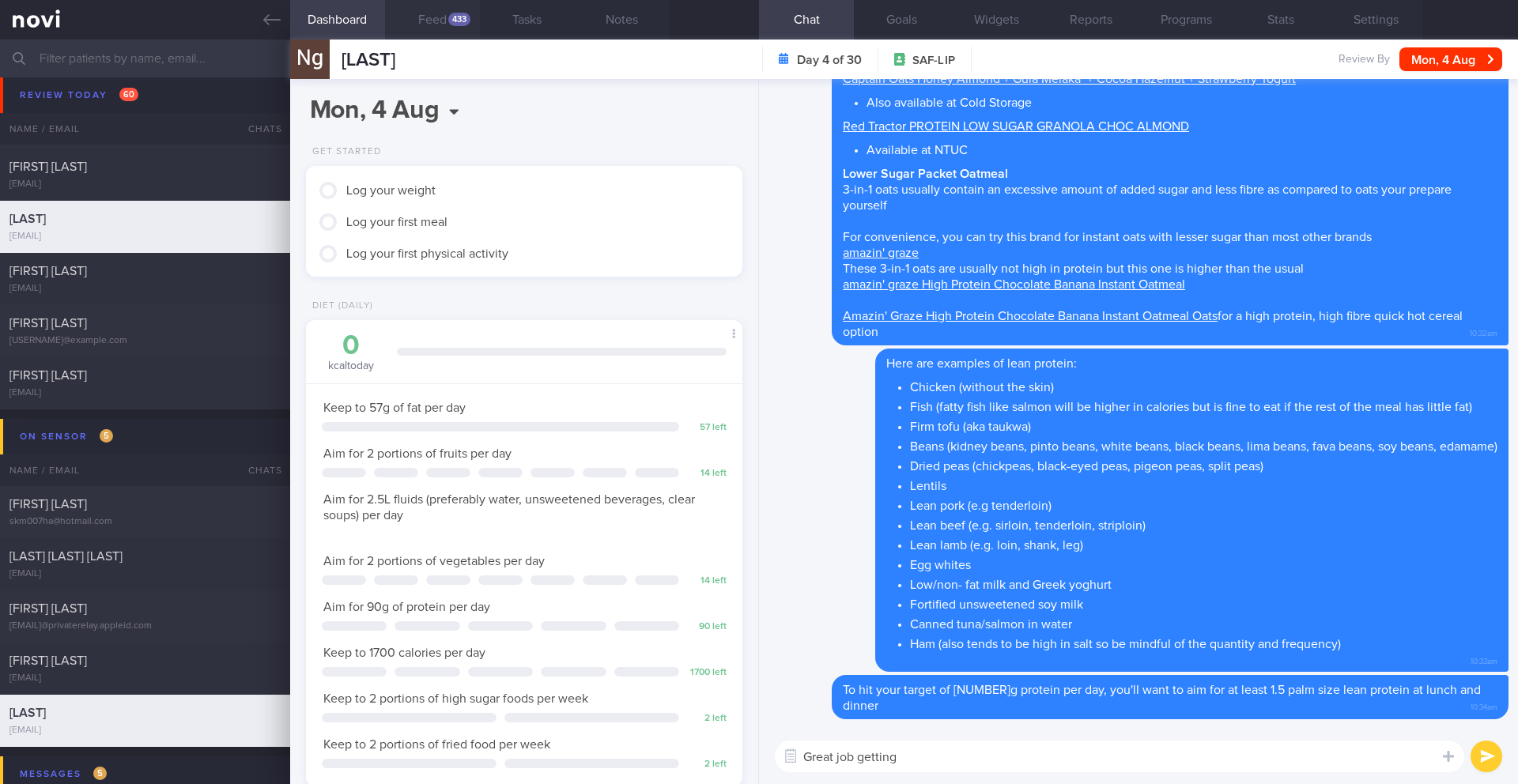 click on "Feed
433" at bounding box center (432, 20) 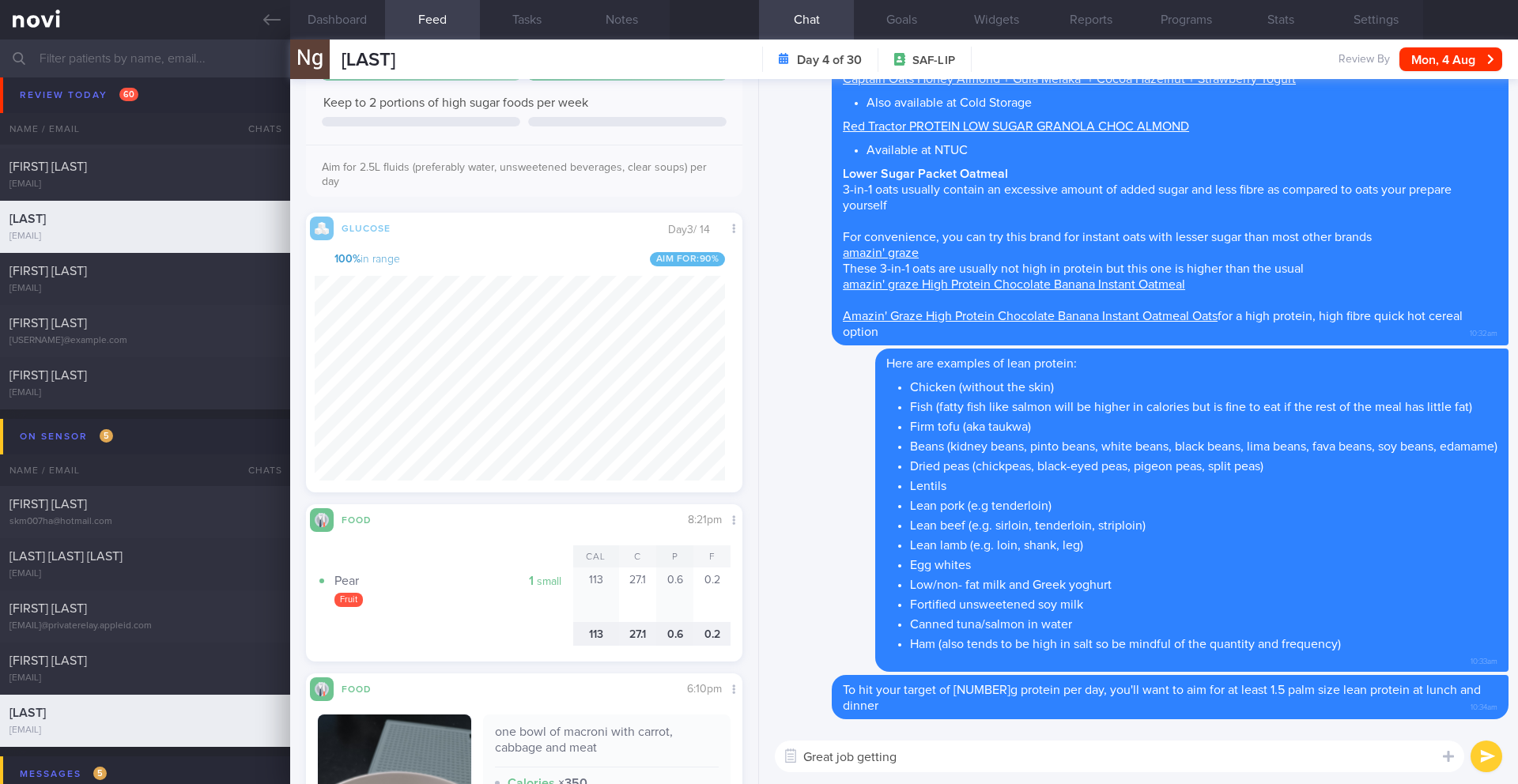 scroll, scrollTop: 0, scrollLeft: 0, axis: both 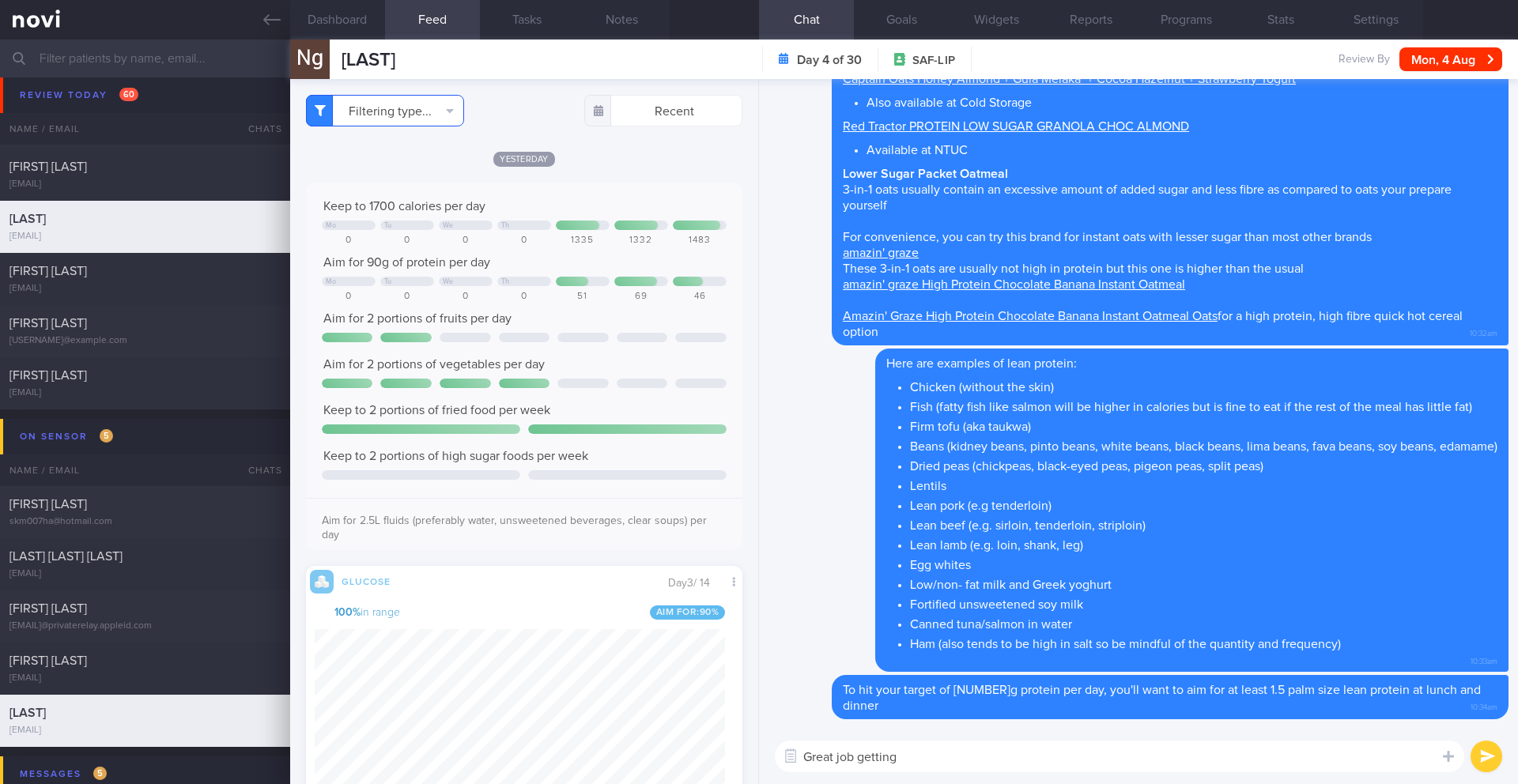 click on "Filtering type..." at bounding box center (385, 111) 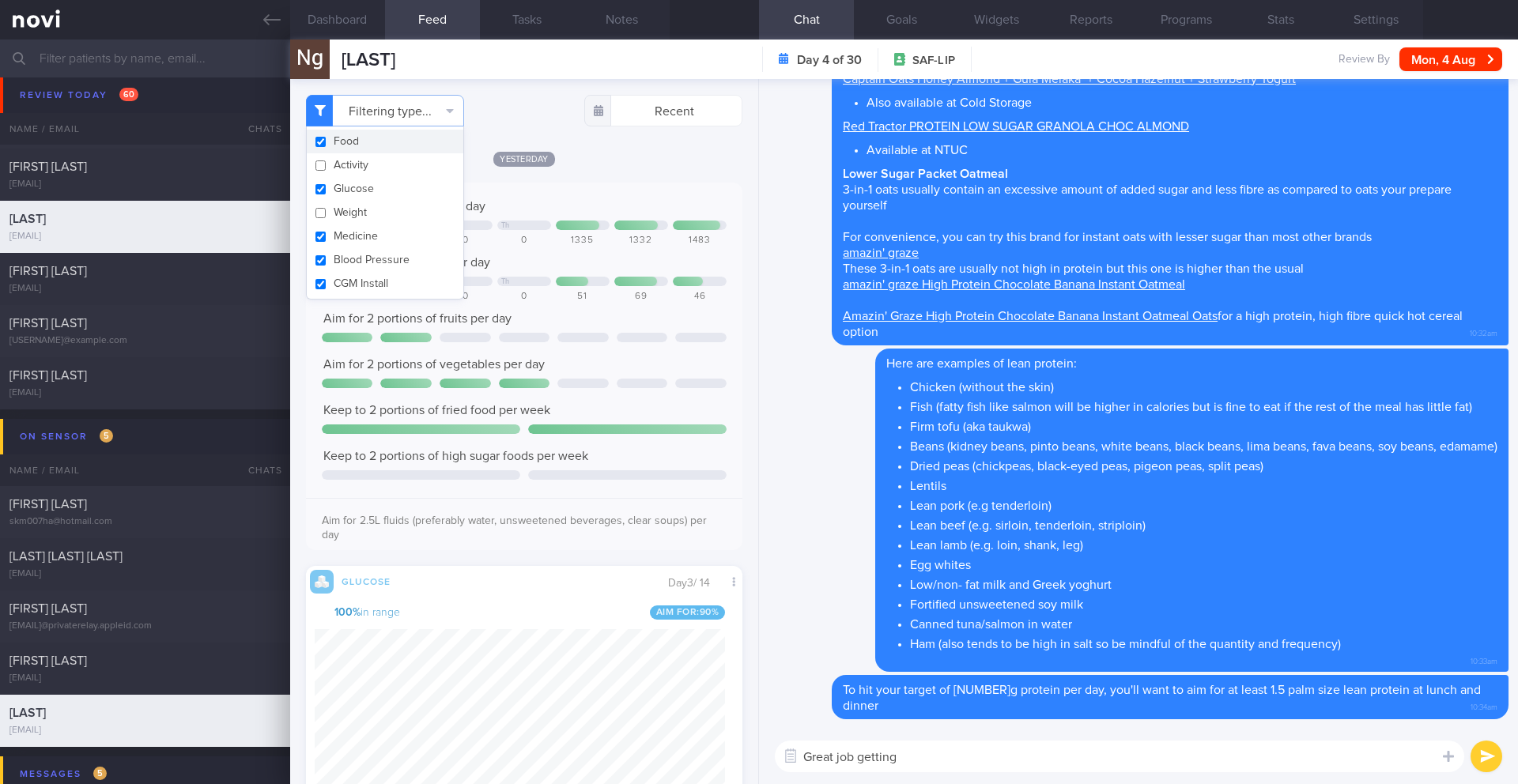 click on "Food" at bounding box center [385, 141] 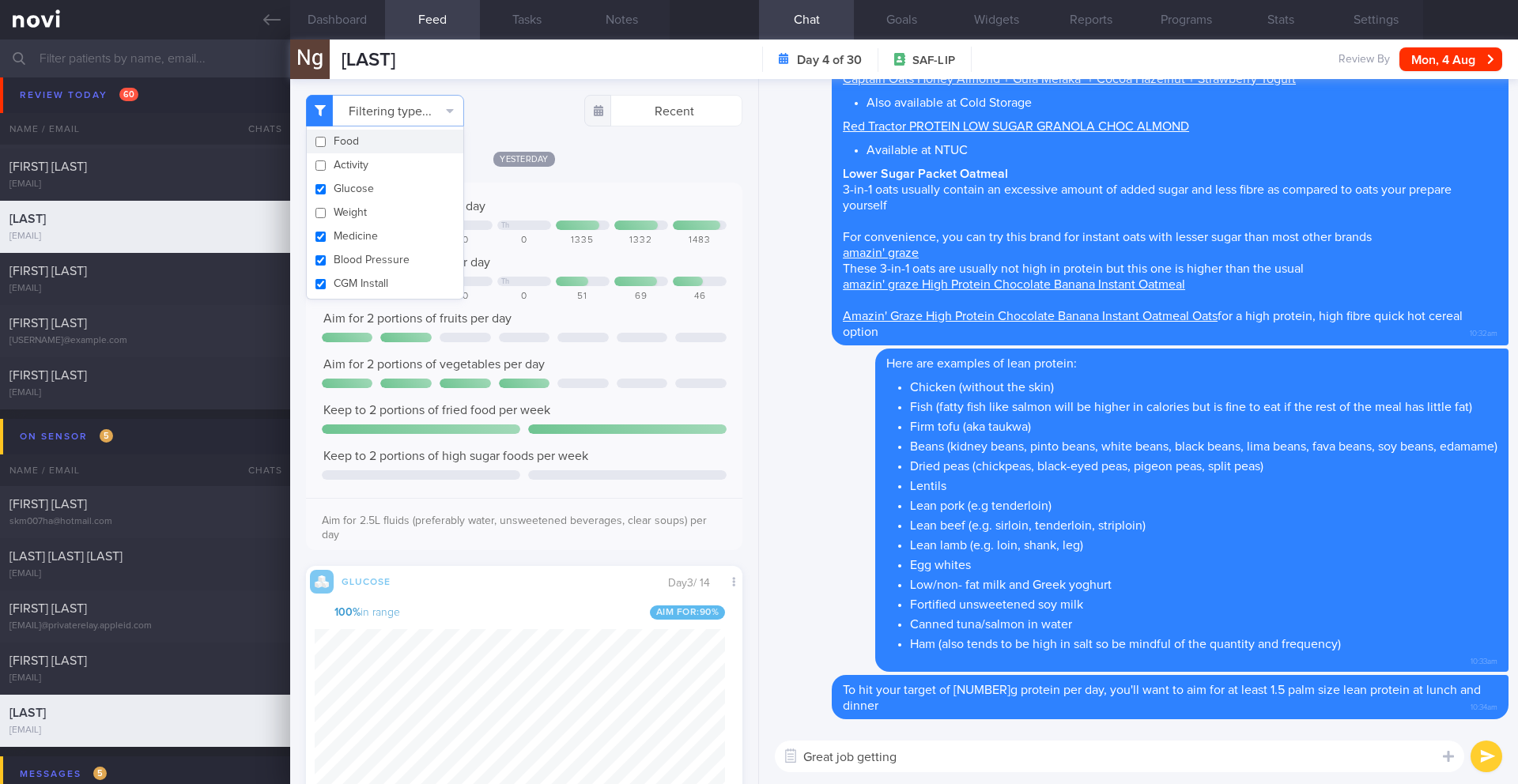 checkbox on "false" 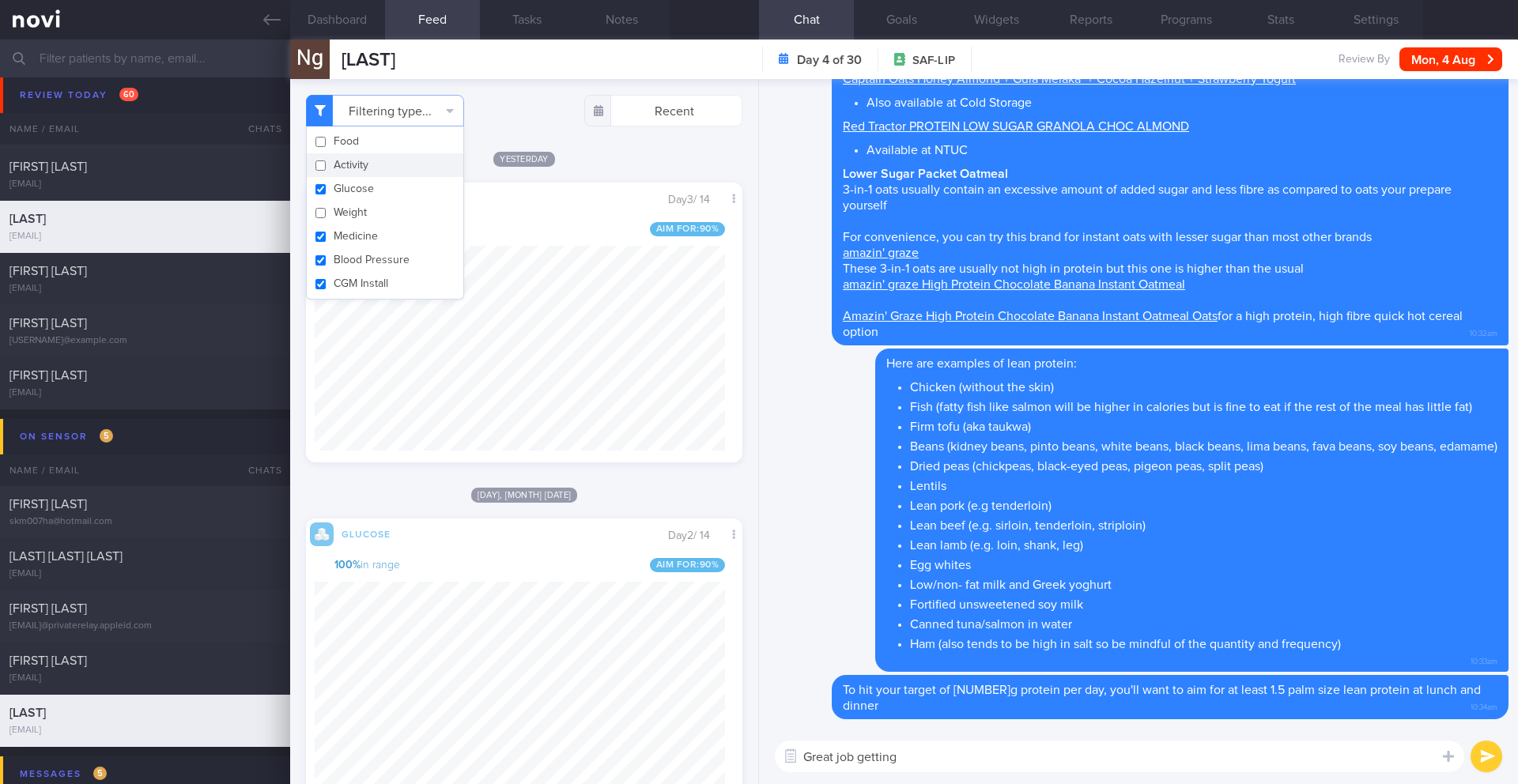 scroll, scrollTop: 790064, scrollLeft: 790215, axis: both 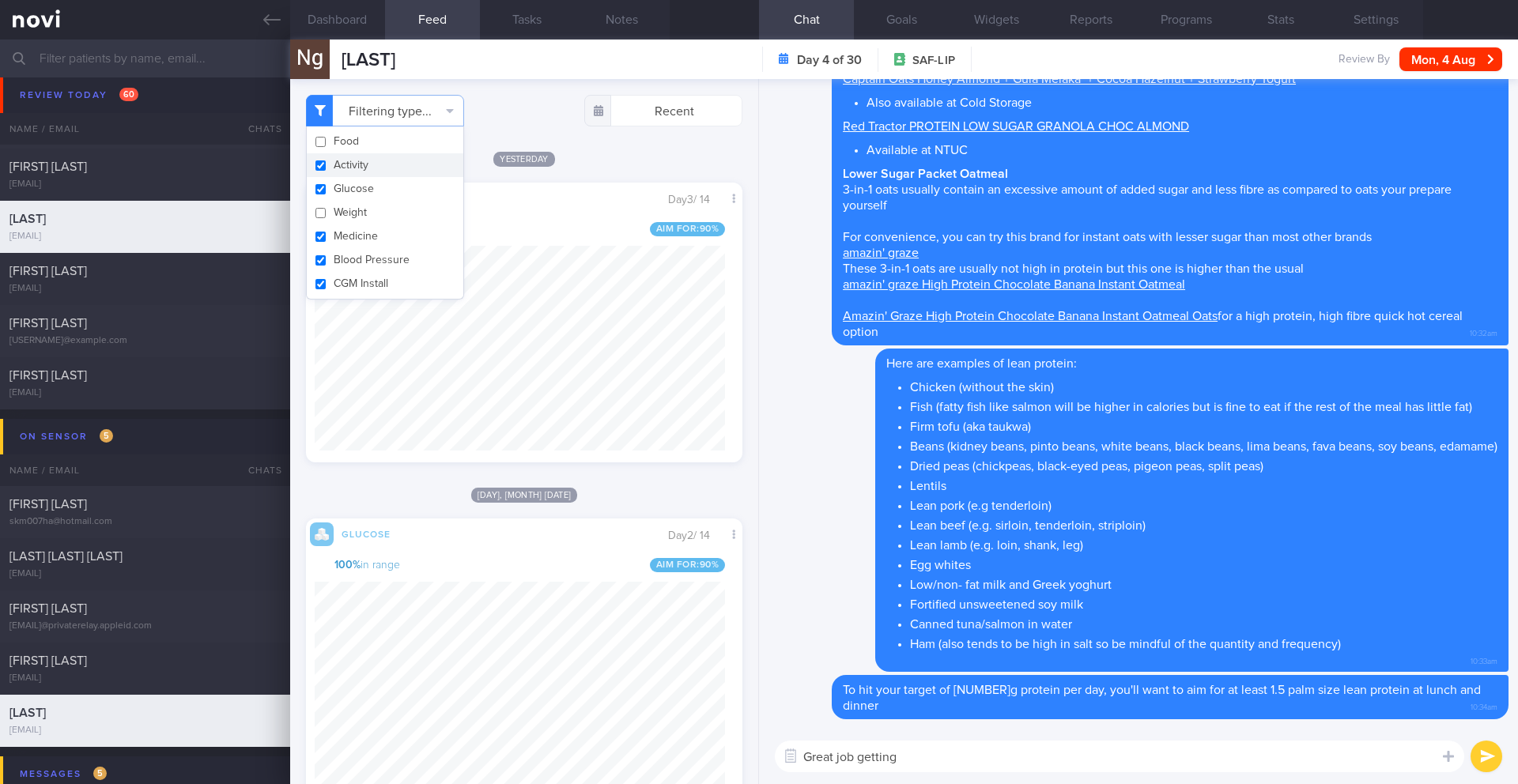 checkbox on "true" 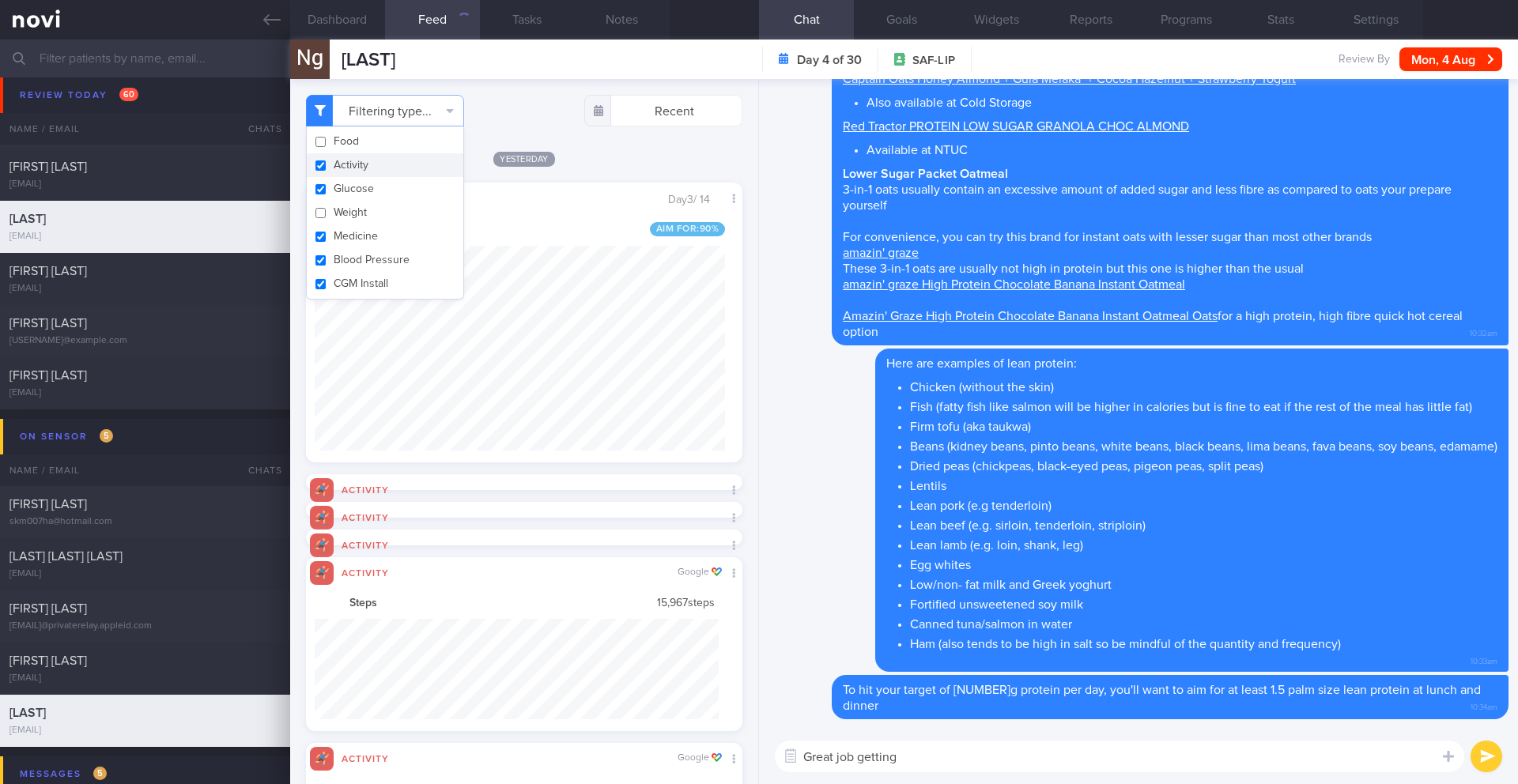 scroll, scrollTop: 790222, scrollLeft: 790221, axis: both 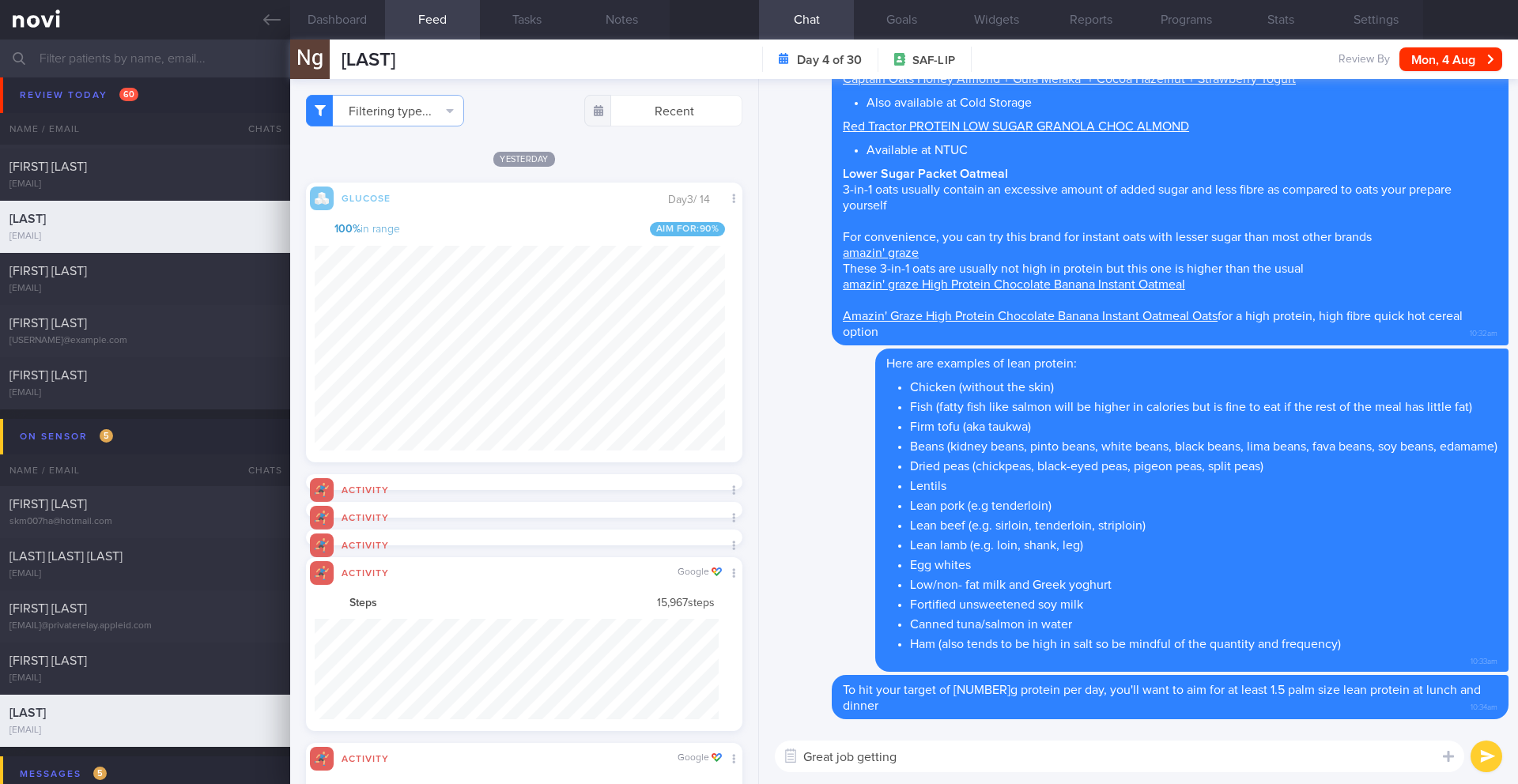 click on "Great job getting" at bounding box center [1120, 756] 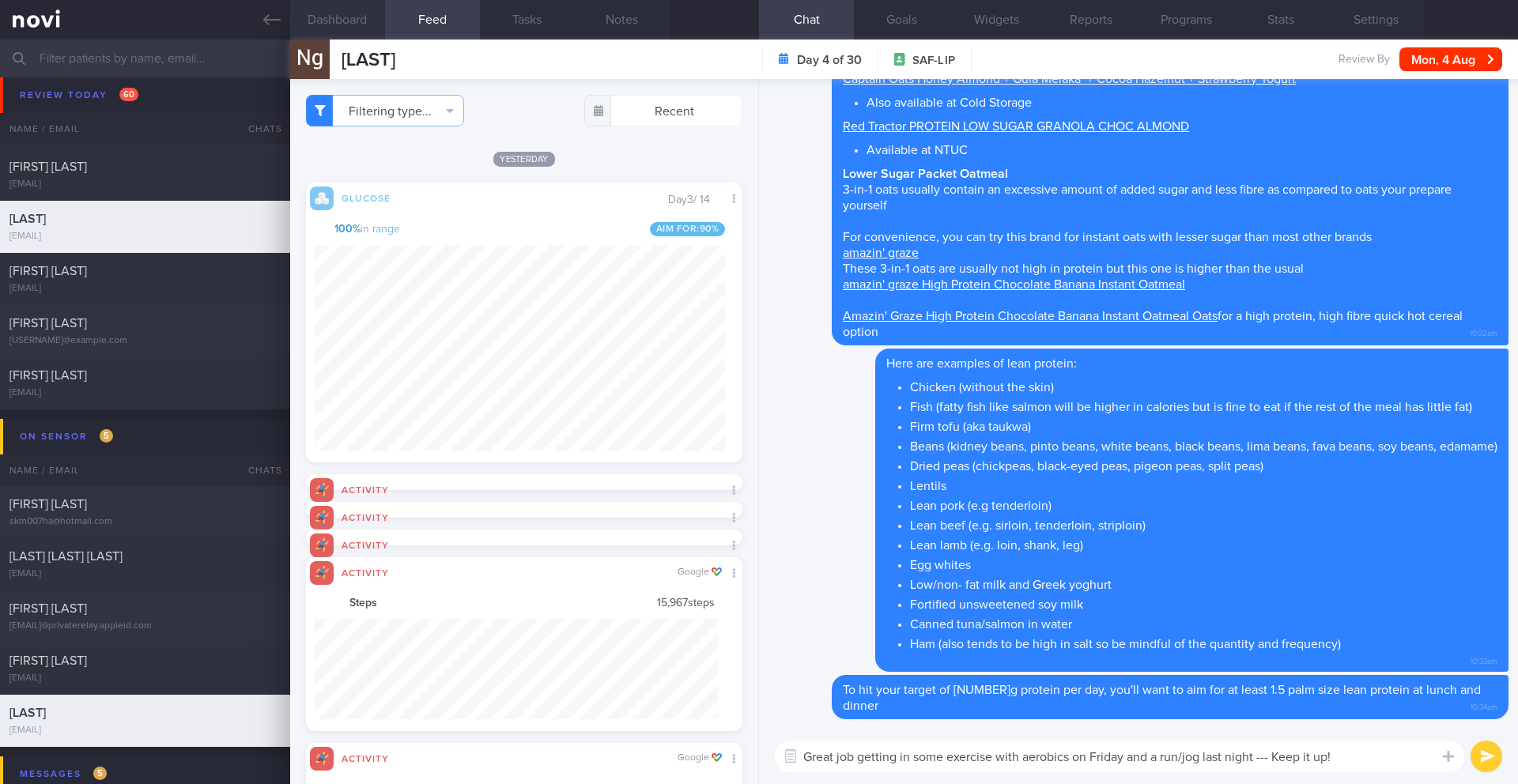 click on "Dashboard" at bounding box center (338, 20) 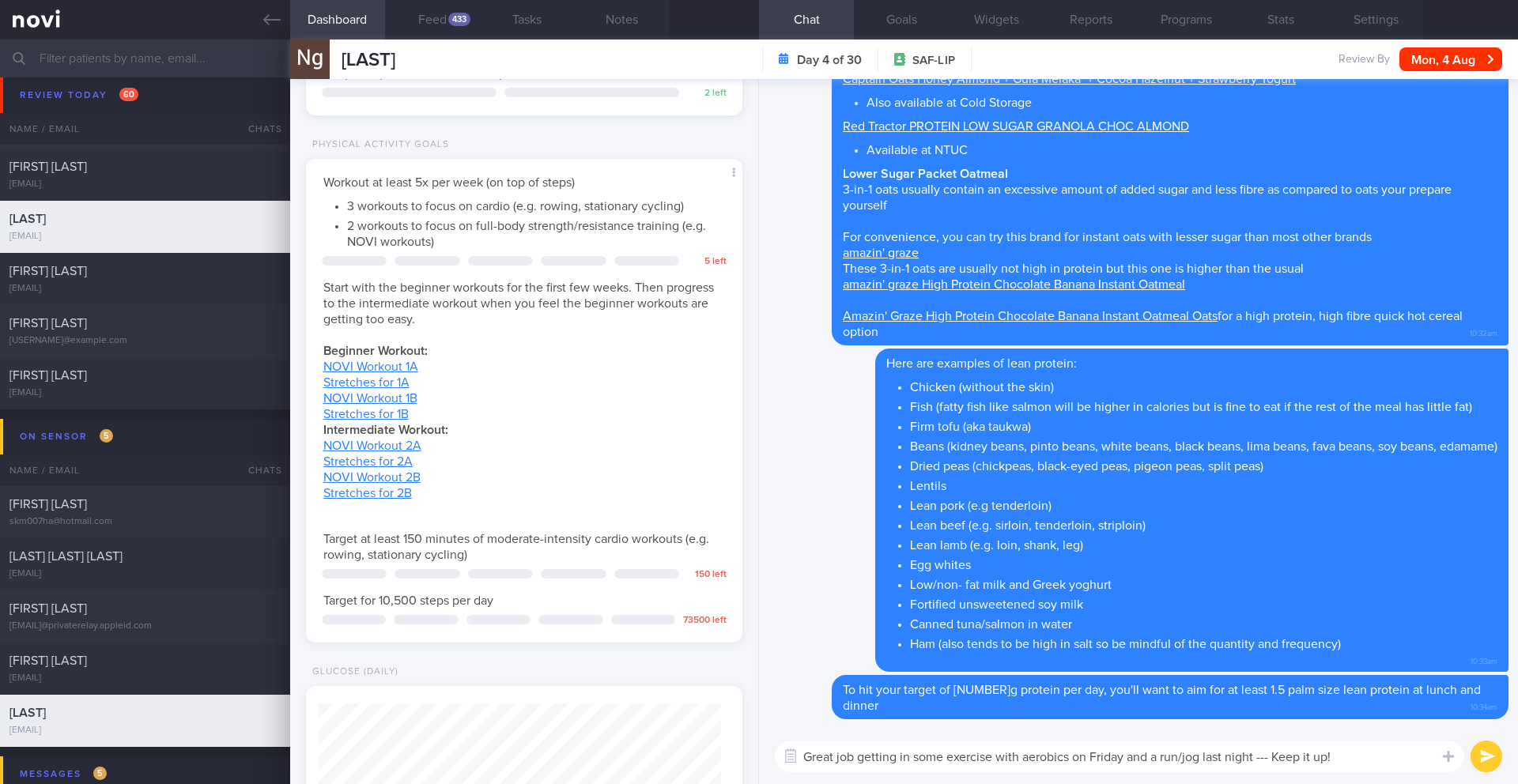 scroll, scrollTop: 672, scrollLeft: 0, axis: vertical 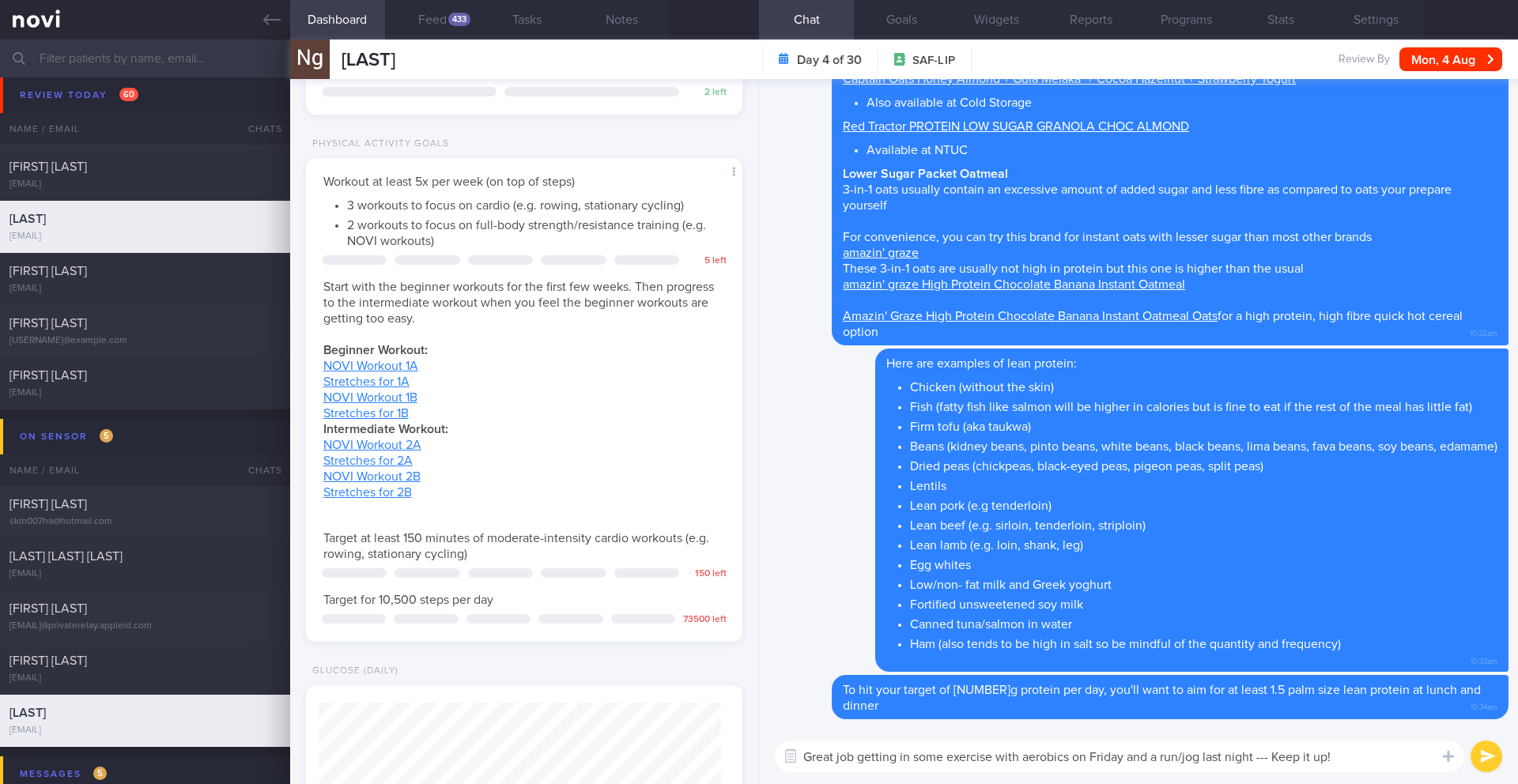 click on "Great job getting in some exercise with aerobics on Friday and a run/jog last night --- Keep it up!" at bounding box center [1120, 756] 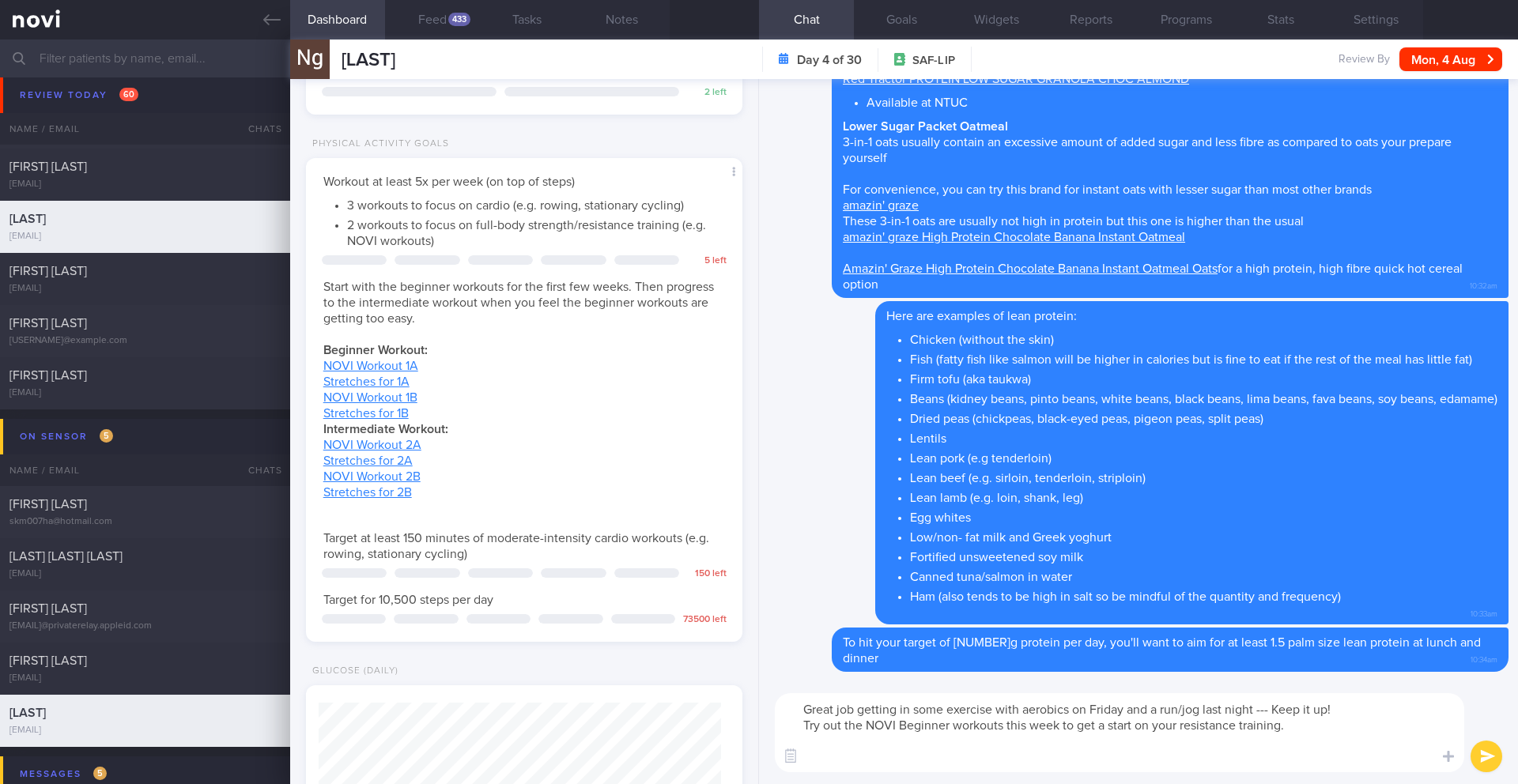scroll, scrollTop: 0, scrollLeft: 0, axis: both 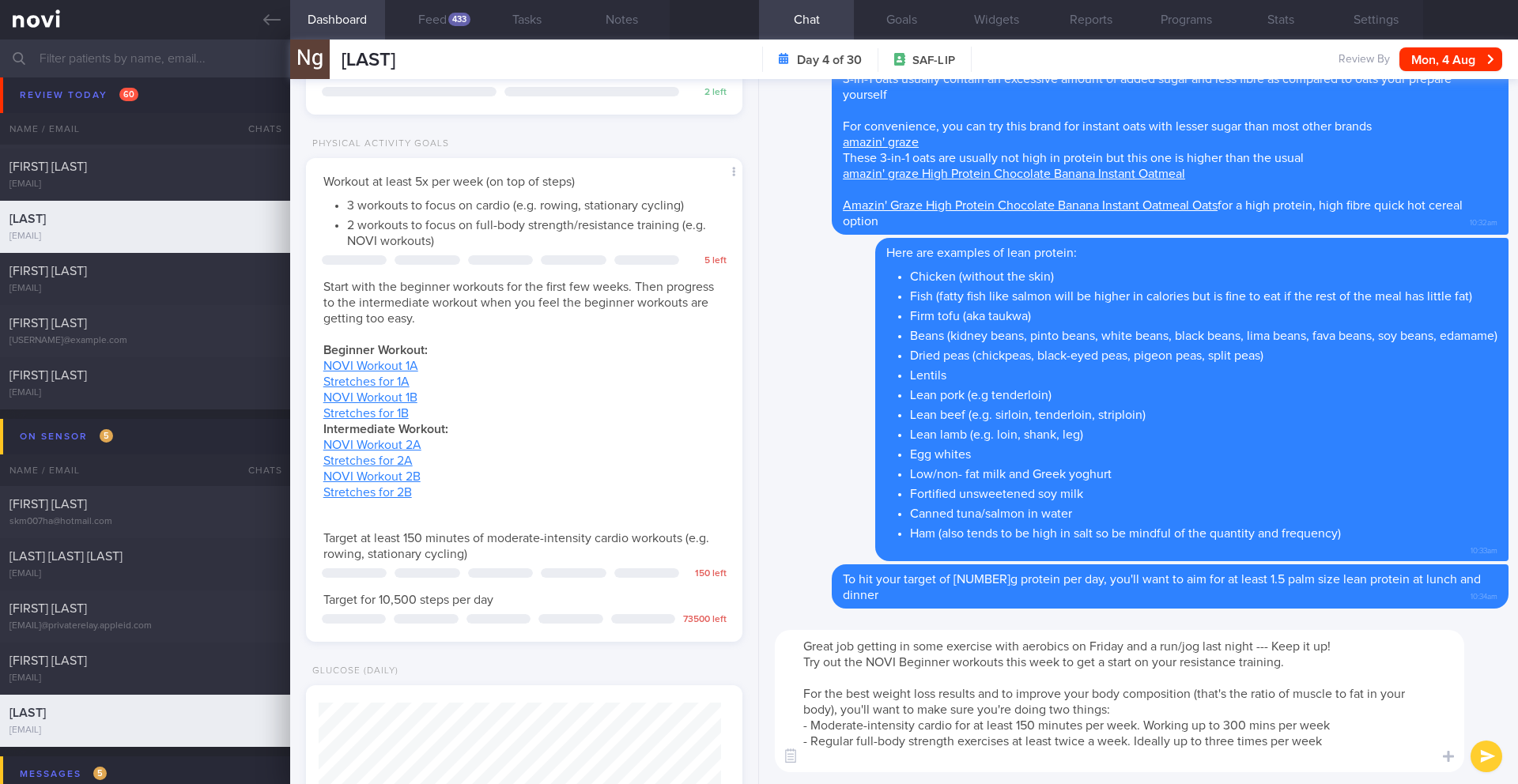 type on "Great job getting in some exercise with aerobics on Friday and a run/jog last night --- Keep it up!
Try out the NOVI Beginner workouts this week to get a start on your resistance training.
For the best weight loss results and to improve your body composition (that's the ratio of muscle to fat in your body), you'll want to make sure you're doing two things:
- Moderate-intensity cardio for at least 150 minutes per week. Working up to 300 mins per week
- Regular full-body strength exercises at least twice a week. Ideally up to three times per week" 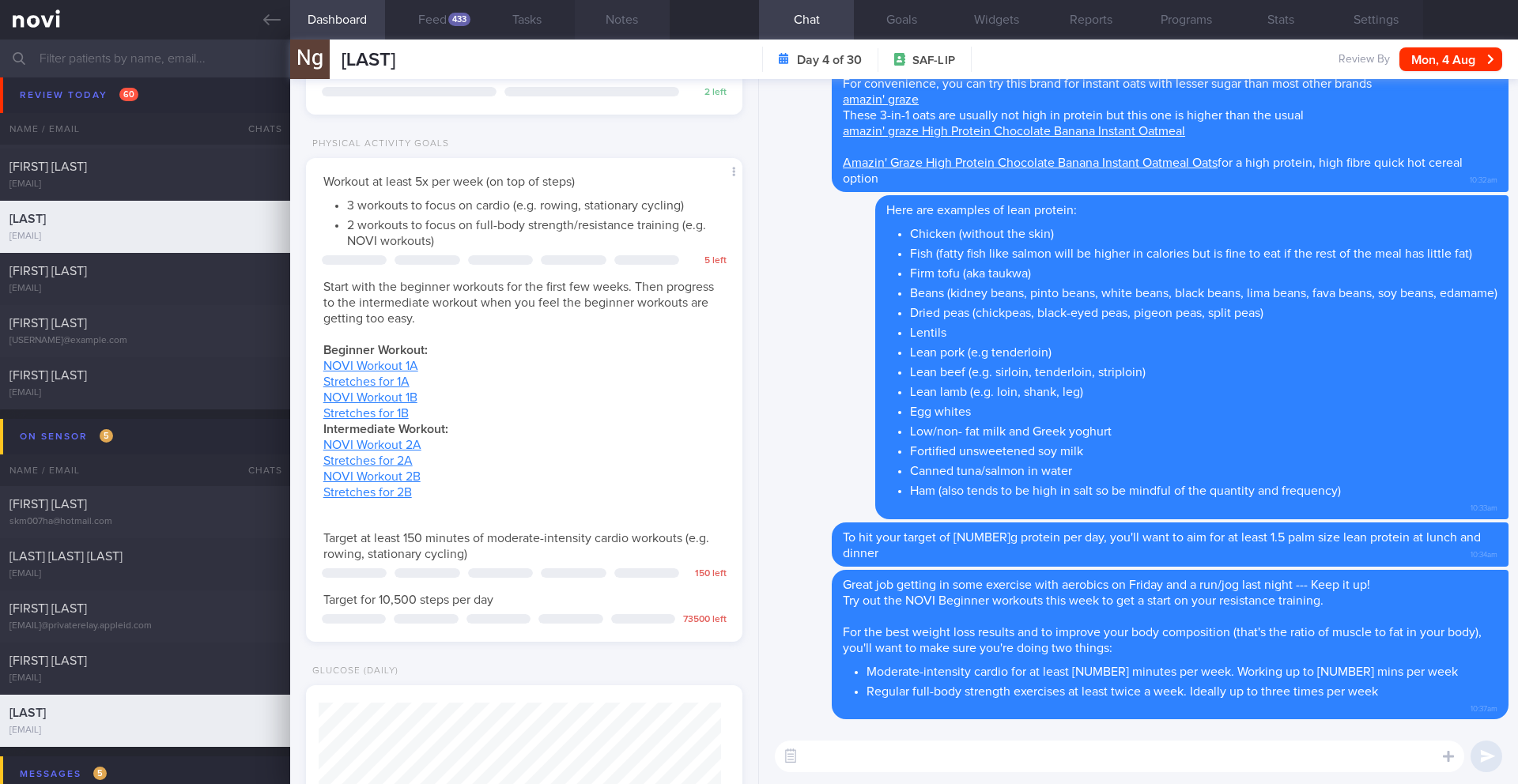 click on "Notes" at bounding box center [622, 20] 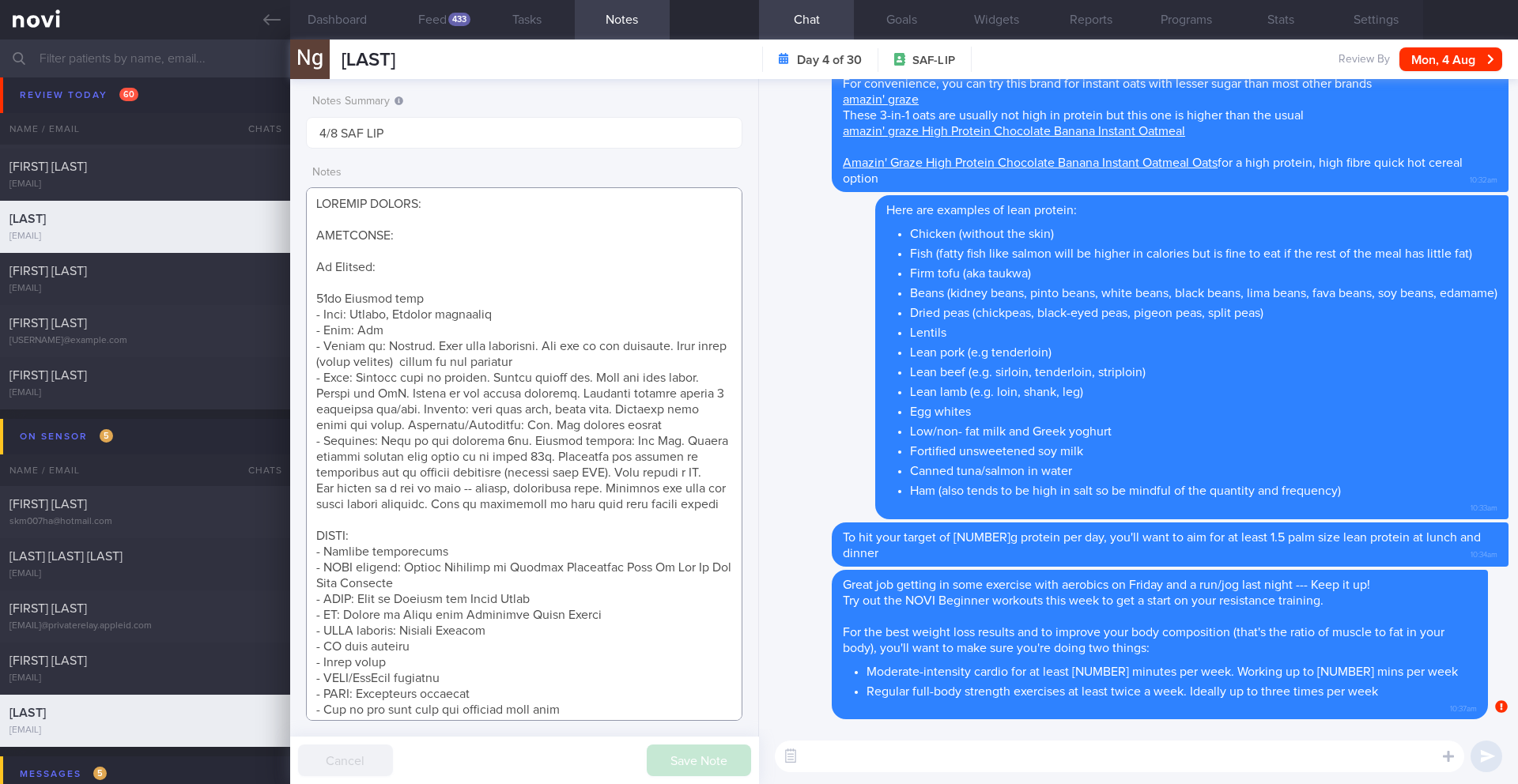 click at bounding box center (524, 454) 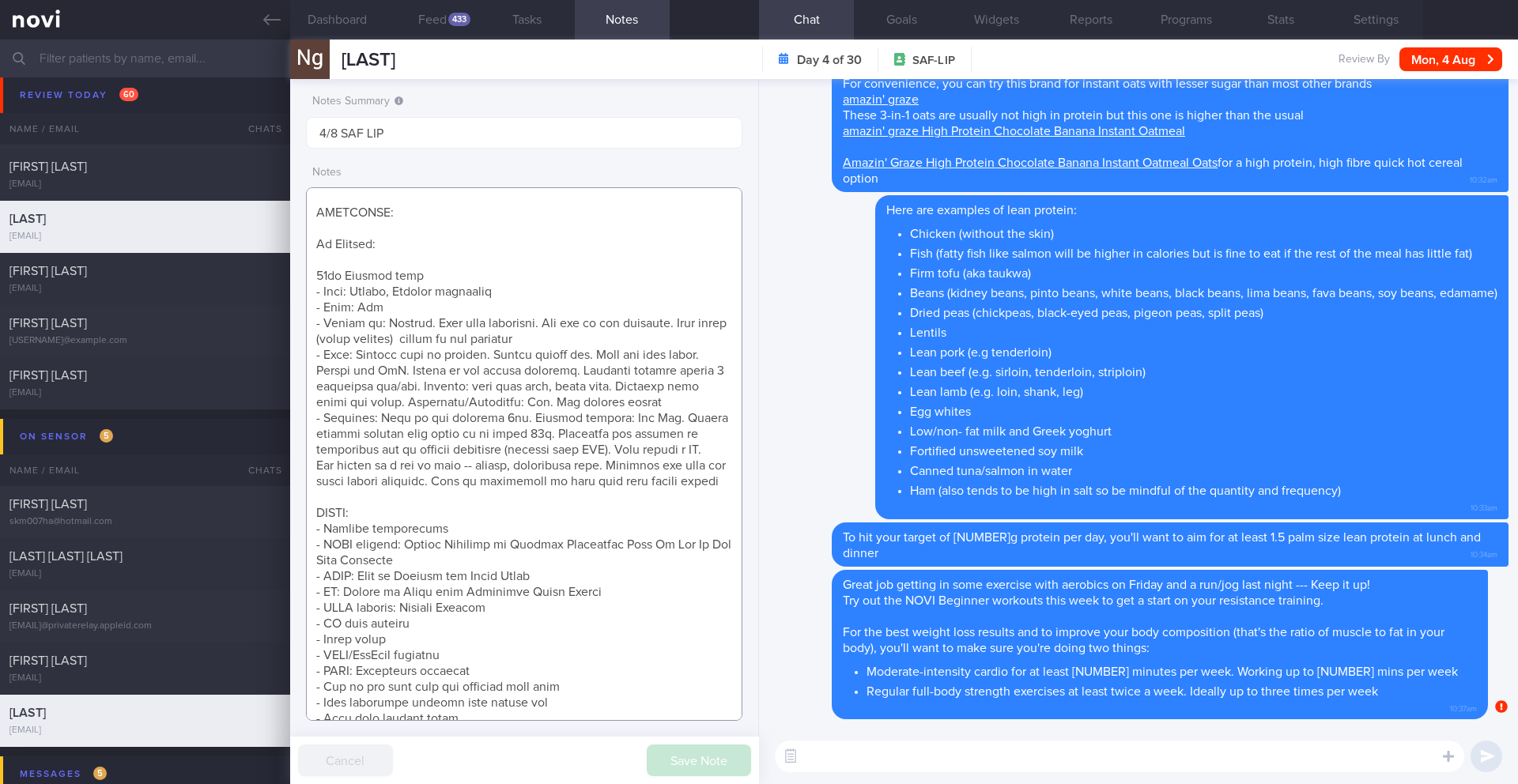scroll, scrollTop: 26, scrollLeft: 0, axis: vertical 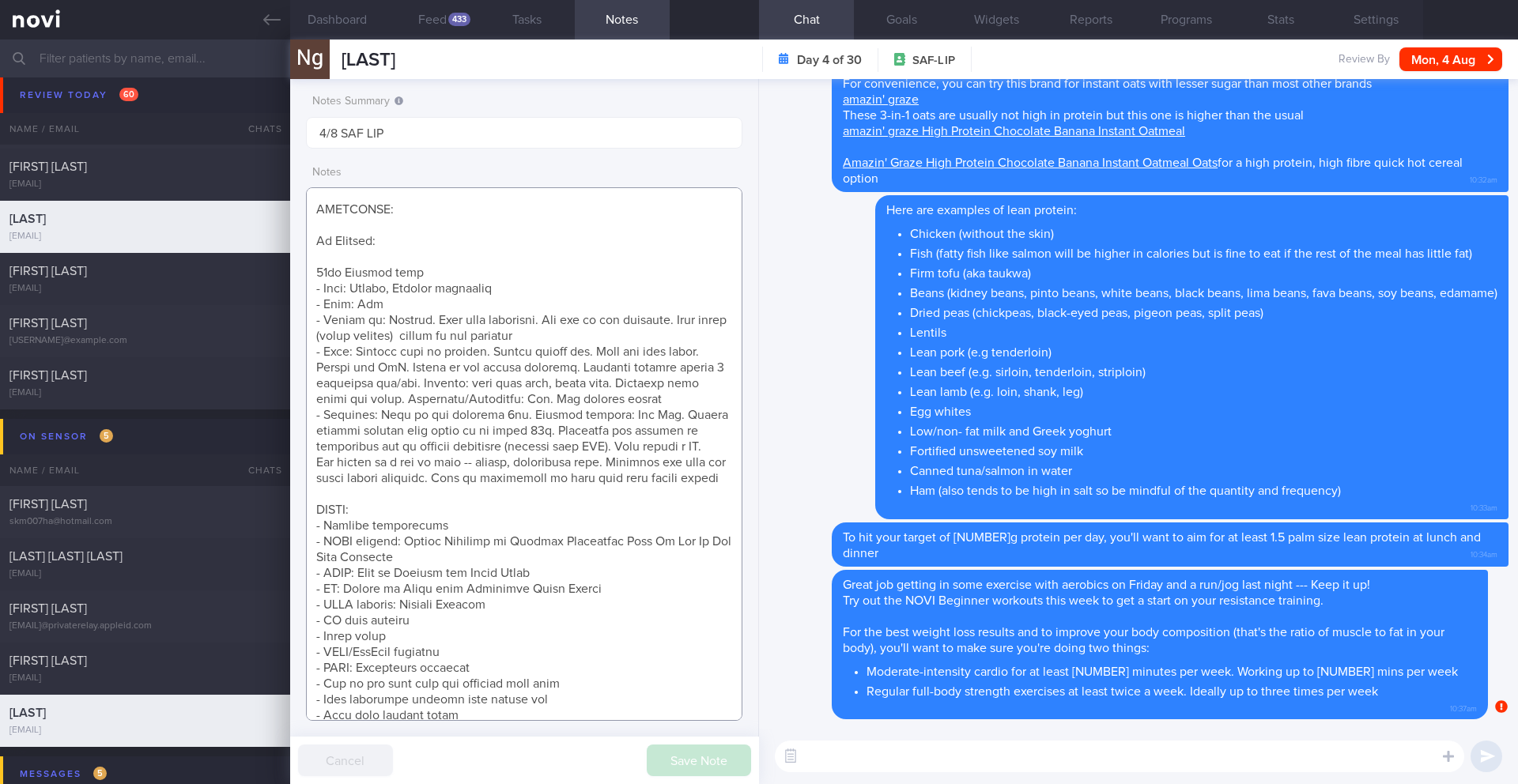 drag, startPoint x: 497, startPoint y: 657, endPoint x: 493, endPoint y: 665, distance: 8.9442719 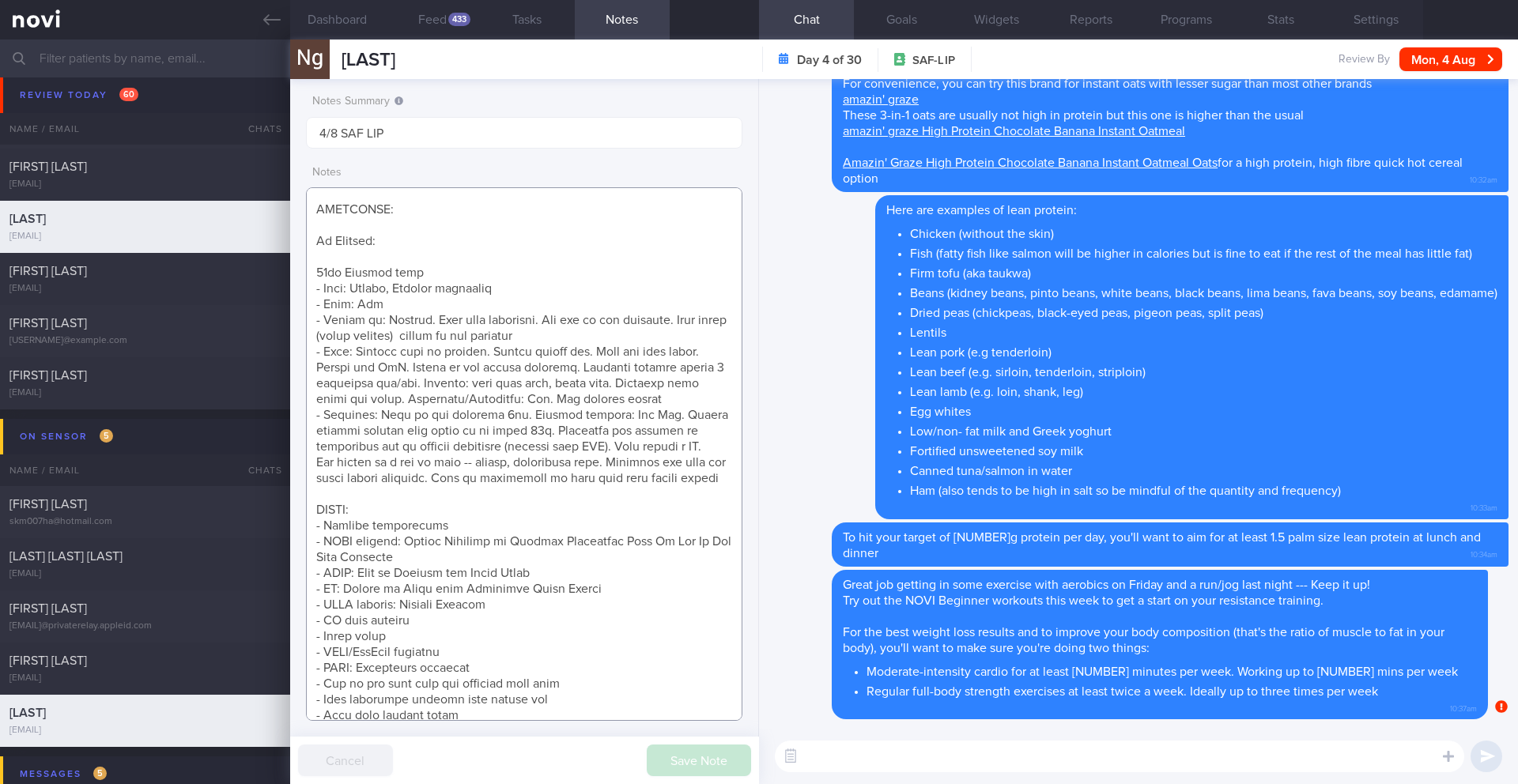drag, startPoint x: 402, startPoint y: 671, endPoint x: 355, endPoint y: 670, distance: 47.010637 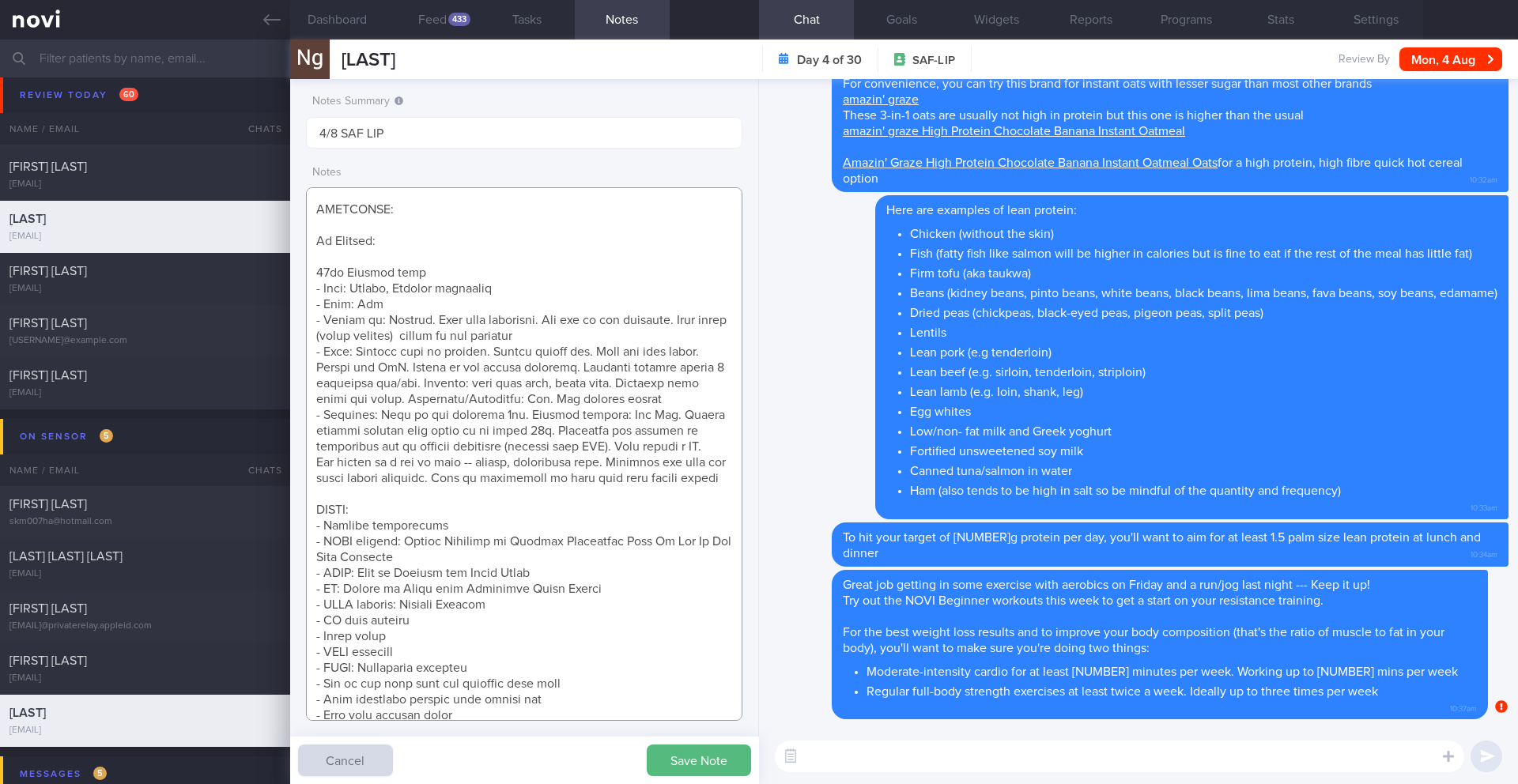 click at bounding box center [524, 454] 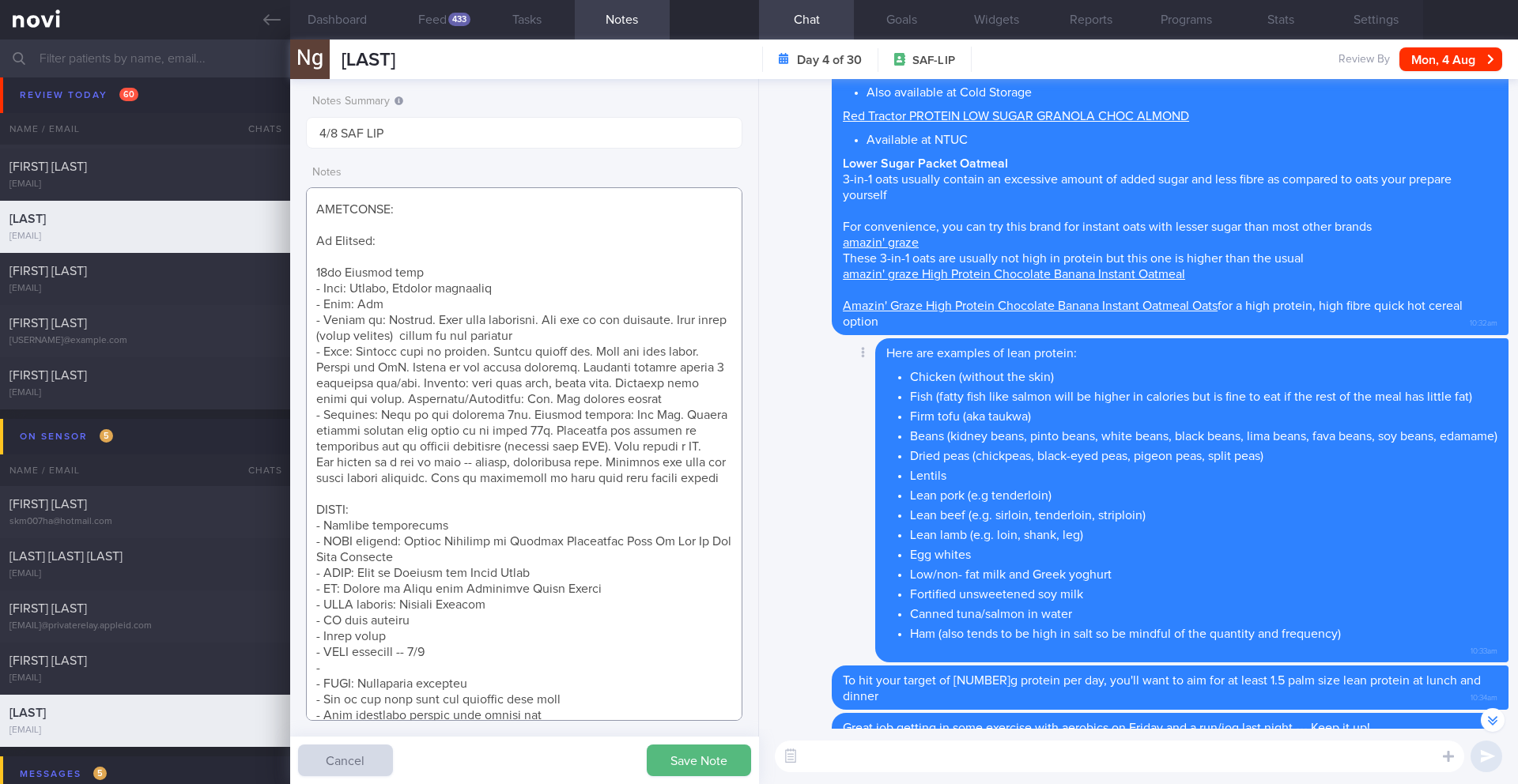 scroll, scrollTop: -680, scrollLeft: 0, axis: vertical 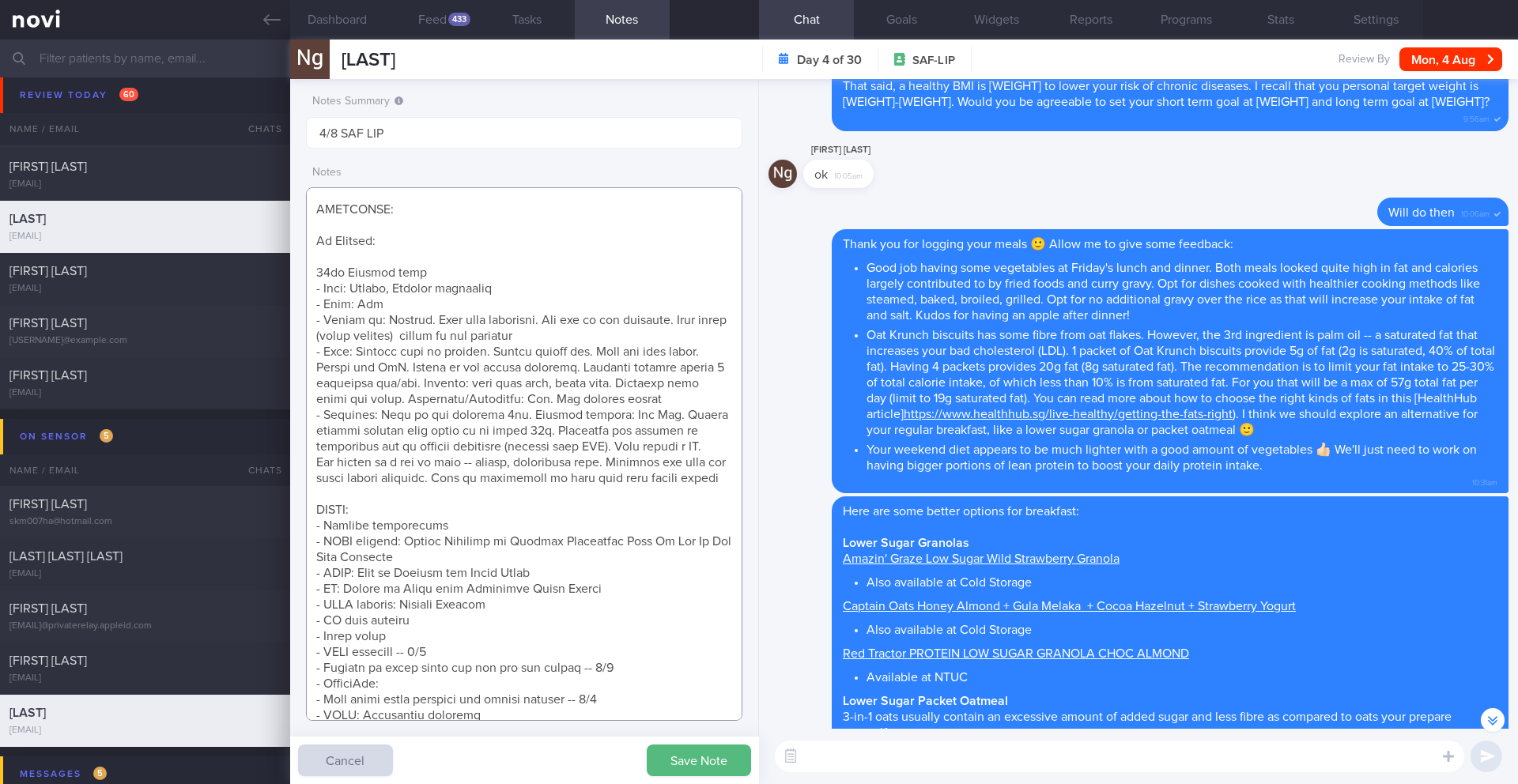 paste on "Unlocking the Truth About Fats:" 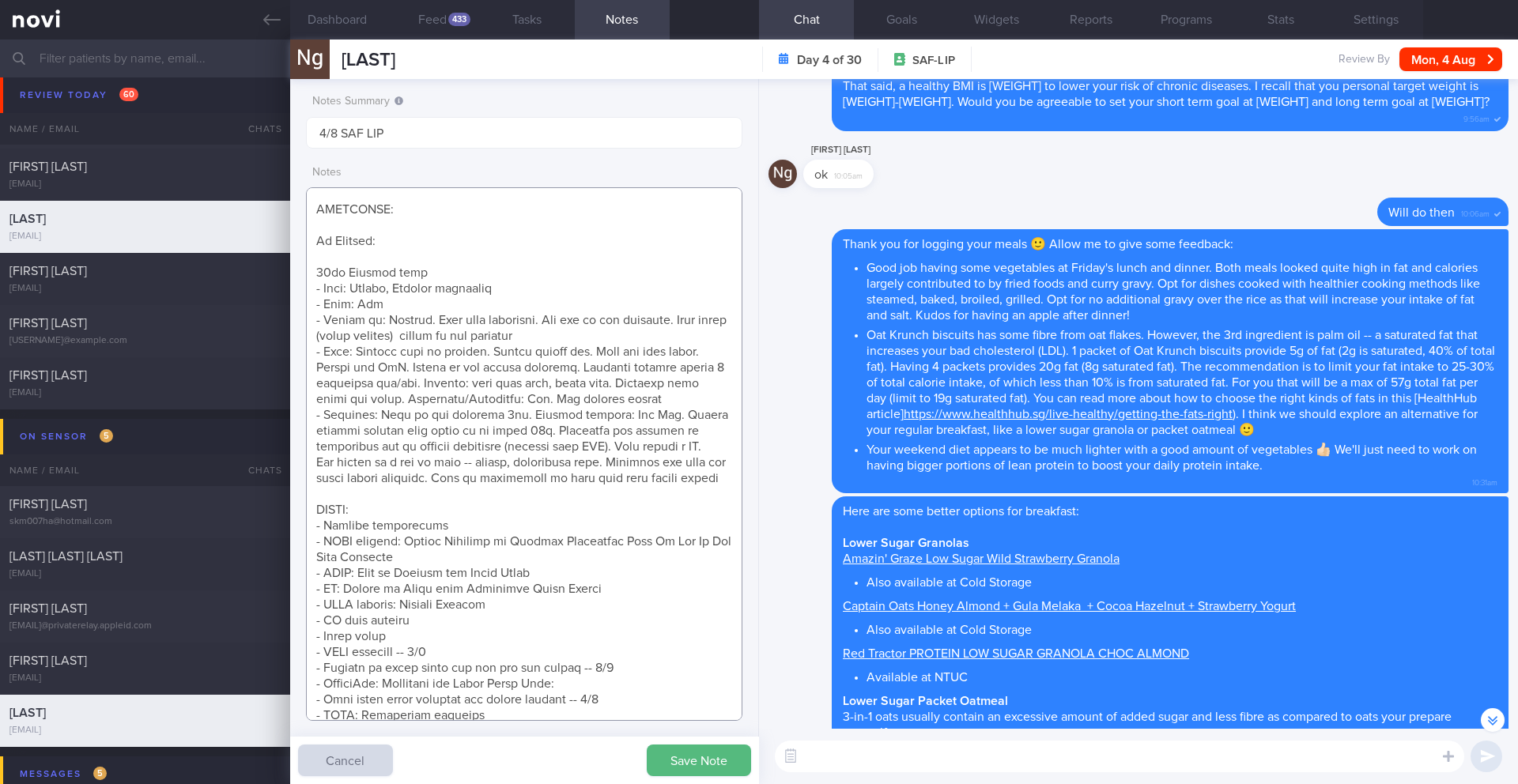 scroll, scrollTop: 28, scrollLeft: 0, axis: vertical 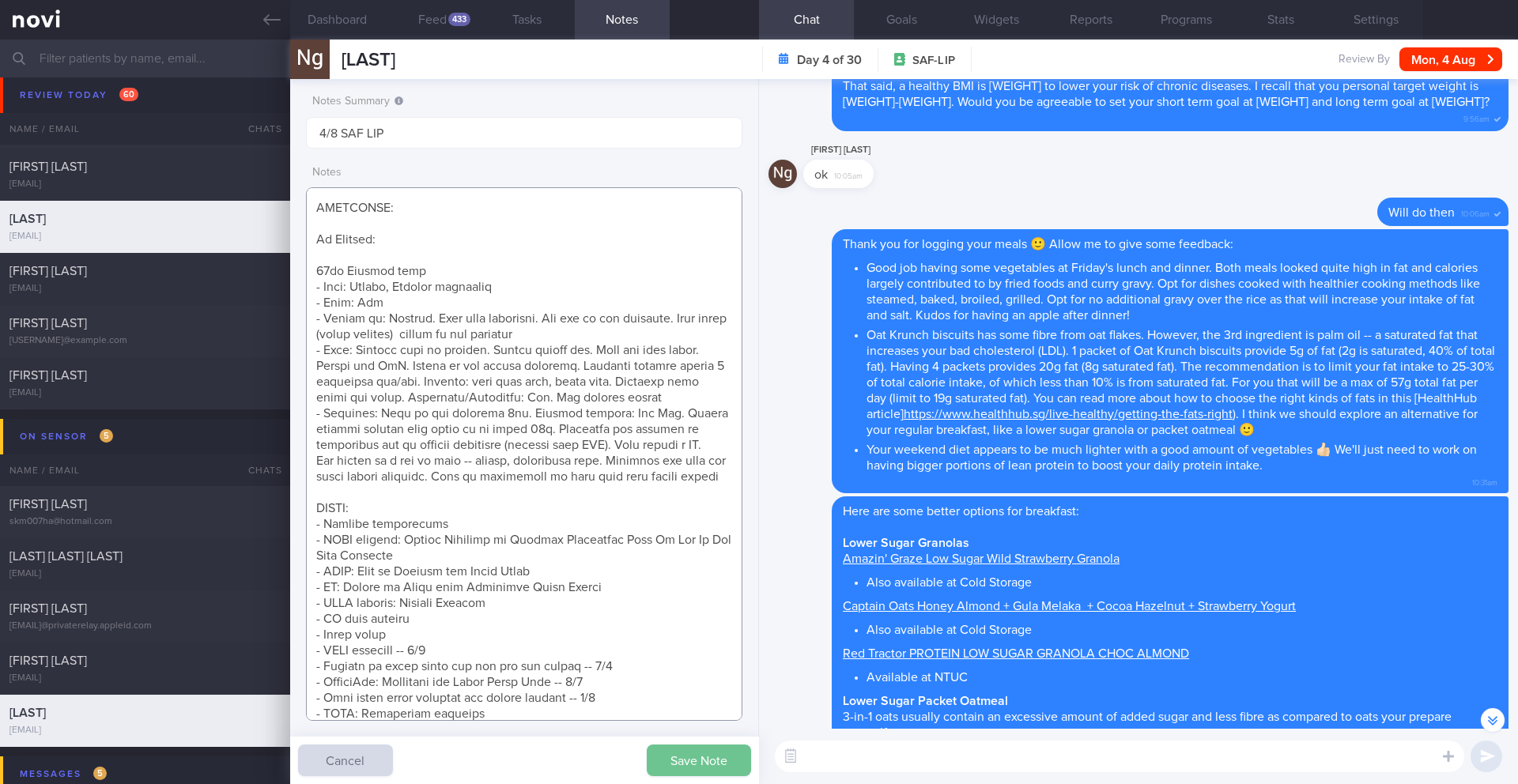 type on "SUPPORT NEEDED:
CHALLENGE:
Wt Targets:
38yo Chinese male
- Pmhx: Eczema, Plantar fasciitis
- Meds: Nil
- Social hx: Married. Wife buys groceries. Eat out on the weekends. Wife cooks (quite healthy)  dinner on the weekends
- Diet: Usually eats at outside. Seldom stress eat. Does eat when bored. Craves for McD. Snacks on oat krunch biscuits. Recently started having 1 flavoured tea/day. Prefers: char kway teow, fried rice. Dislikes long beans and onion. Aversions/Allergies: Nil. Nil recipes needed
- Exercise: Used to run everyday 5km. Fitness tracker: Fit Bit. Claims current average step count is at least 10k. Currently not running as frequently due to plantar fasciitis (treated with PRP). Also seeing a PT.
Has access to a gym at camp -- rowing, stationary bike. Dislikes and does not enjoy weight training. Open to exercising at home with body weight videos
SHARE:
- Glucose experiments
- NOVI article: Health Benefits of Glucose Monitoring Even If You Do Not Have Diabetes
- NOVI: What is Glucose and Bloo..." 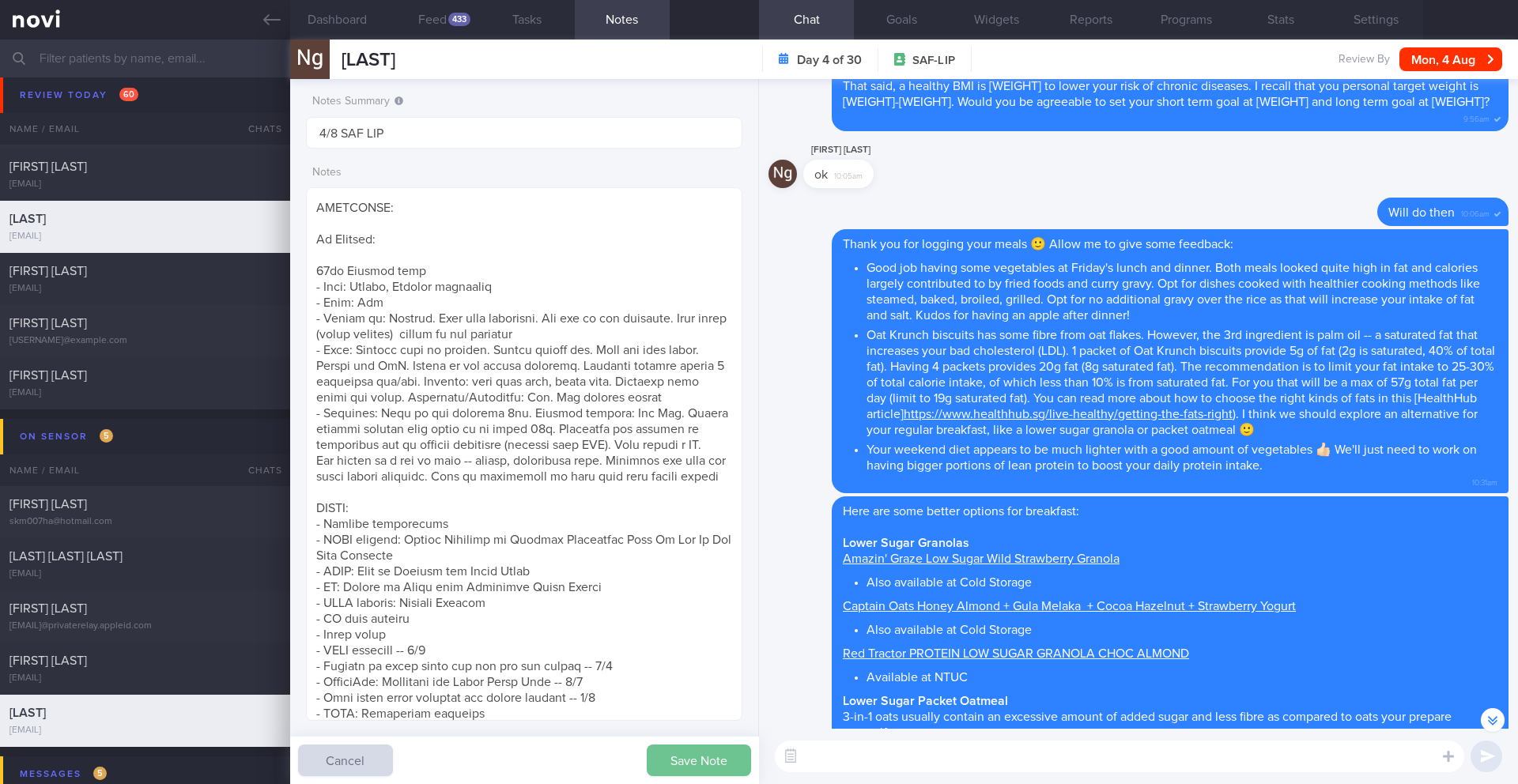 click on "Save Note" at bounding box center (699, 760) 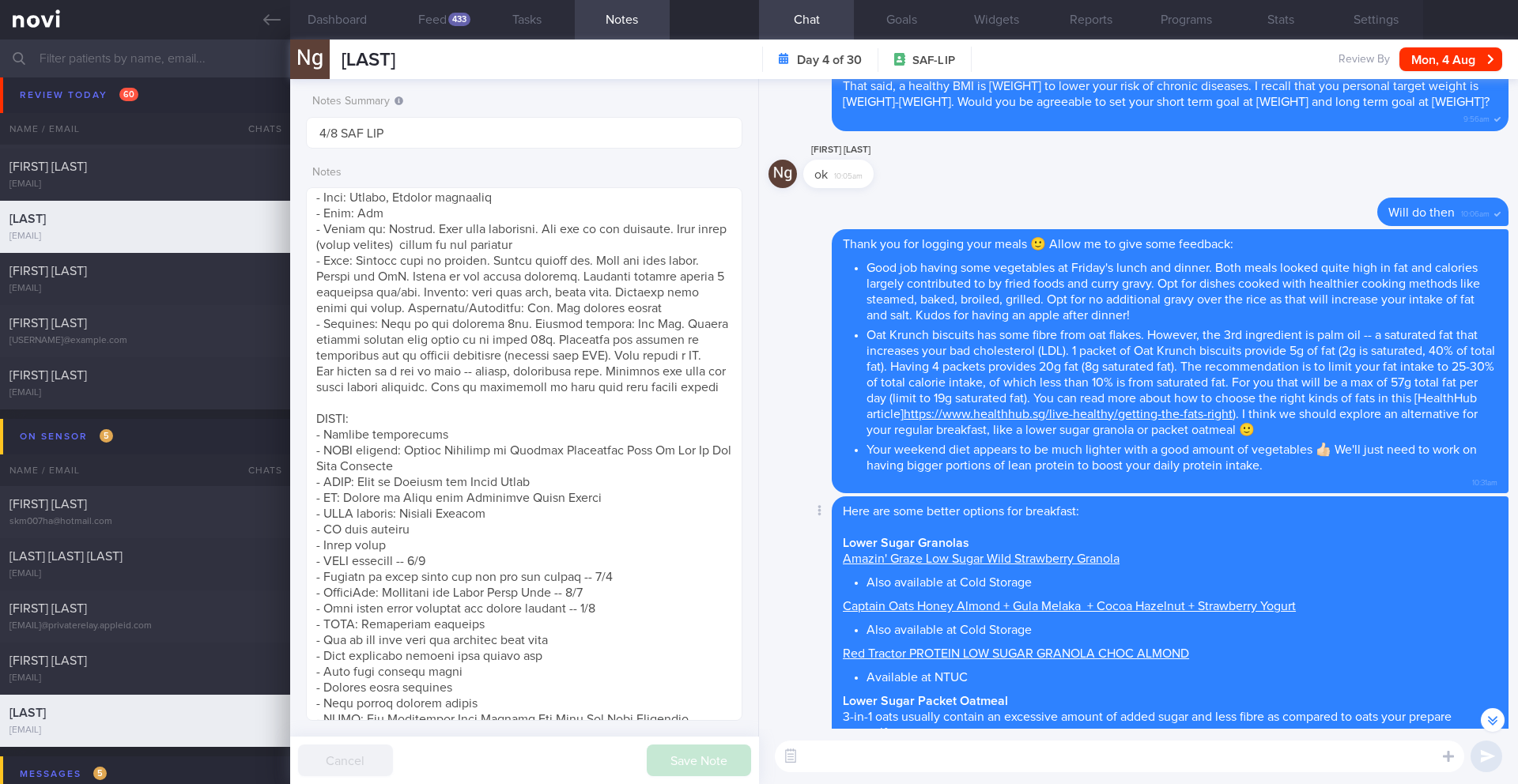 scroll, scrollTop: 125, scrollLeft: 0, axis: vertical 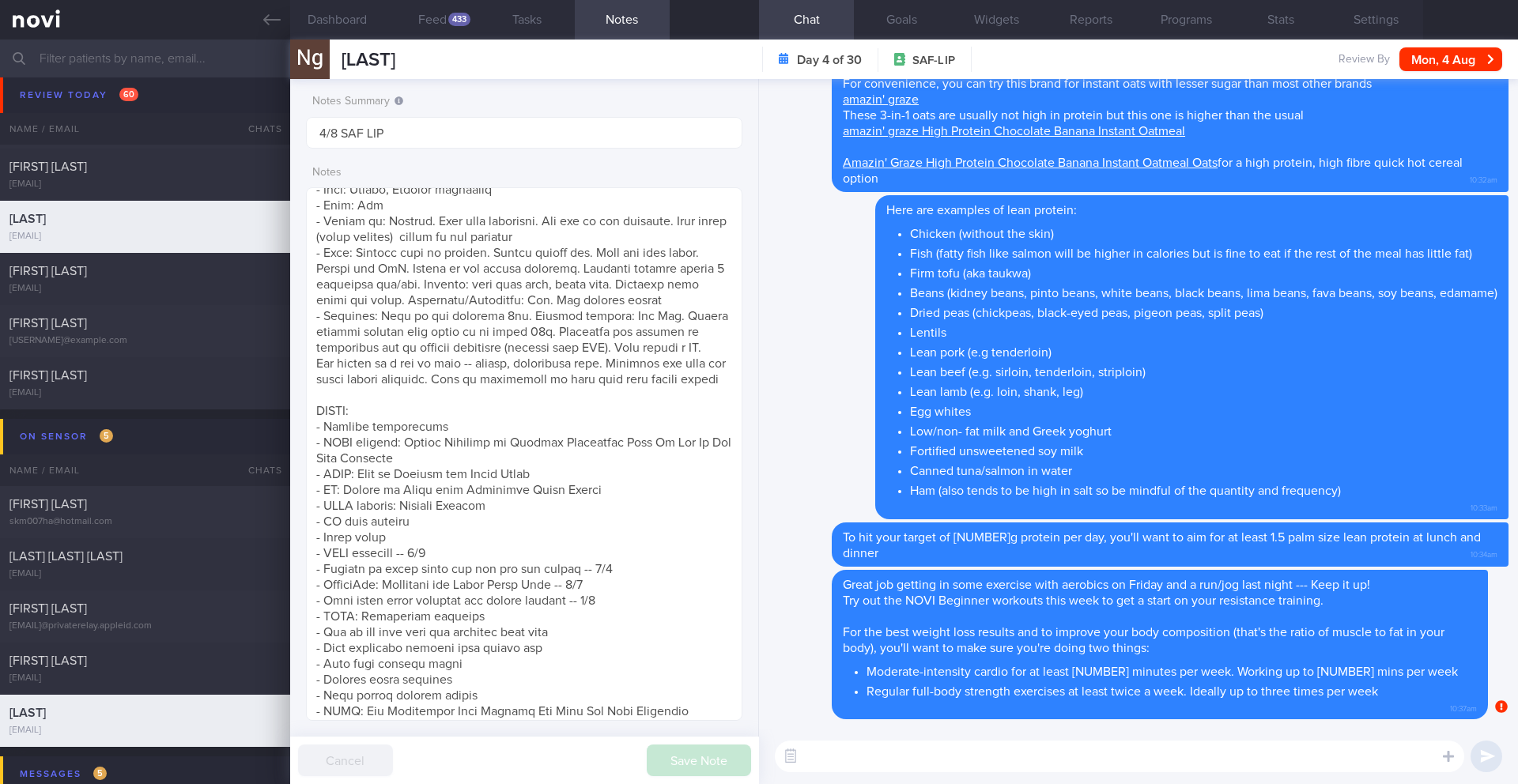 paste on "Eating enough protein helps you lose weight by making you feel fuller and burning more calories. It also helps build muscle, especially when you combine it with strength training." 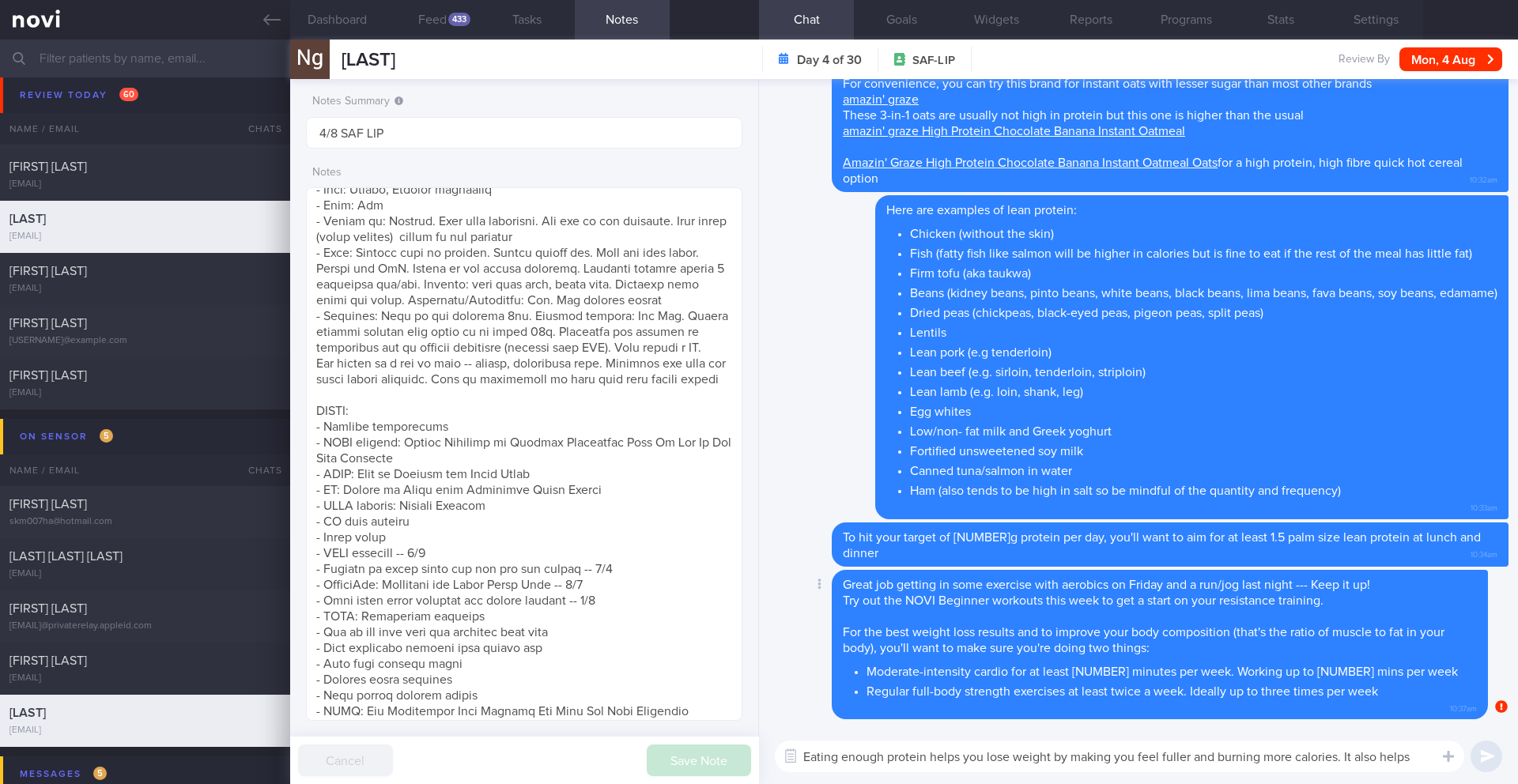 scroll, scrollTop: 0, scrollLeft: 0, axis: both 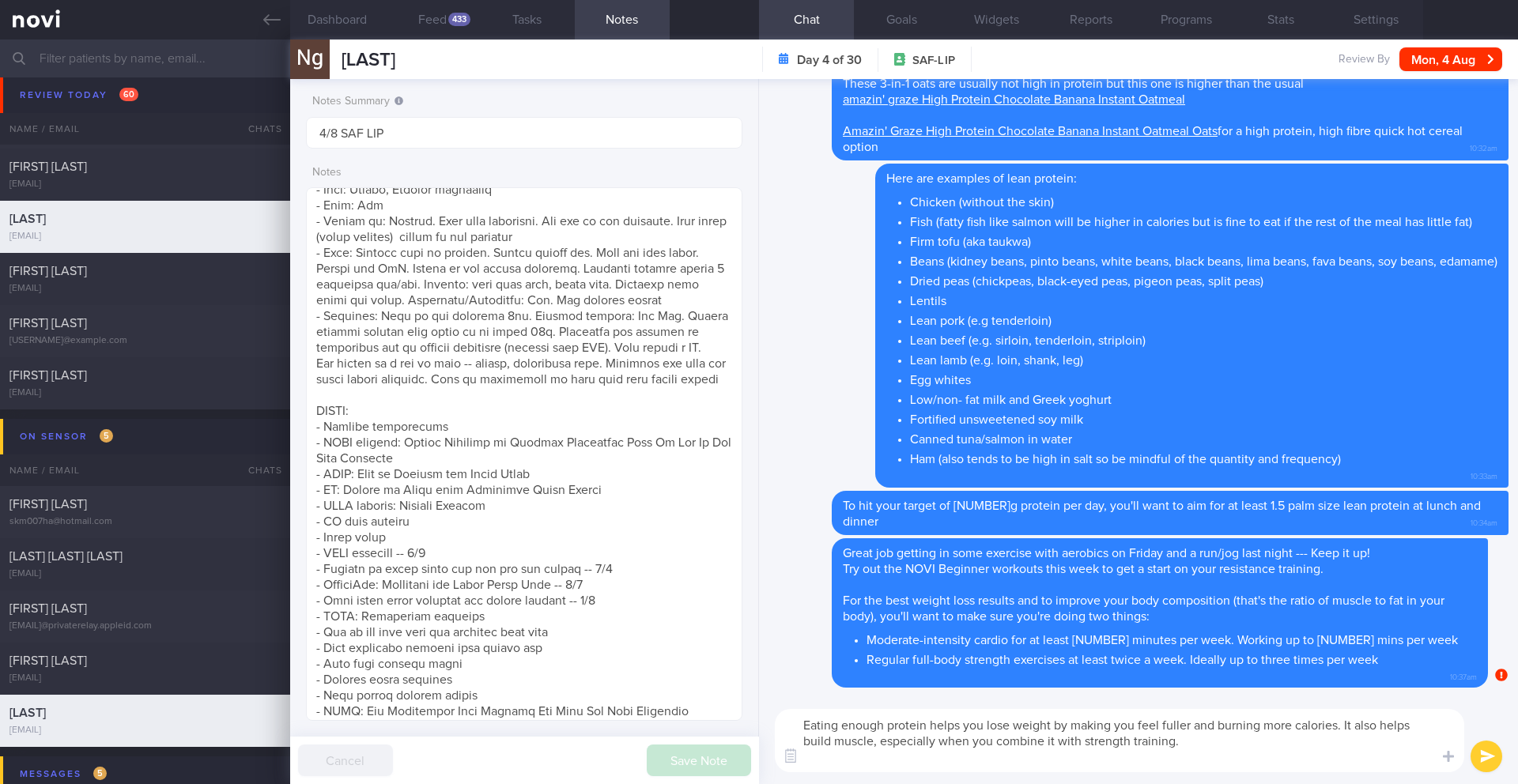 type on "Eating enough protein helps you lose weight by making you feel fuller and burning more calories. It also helps build muscle, especially when you combine it with strength training." 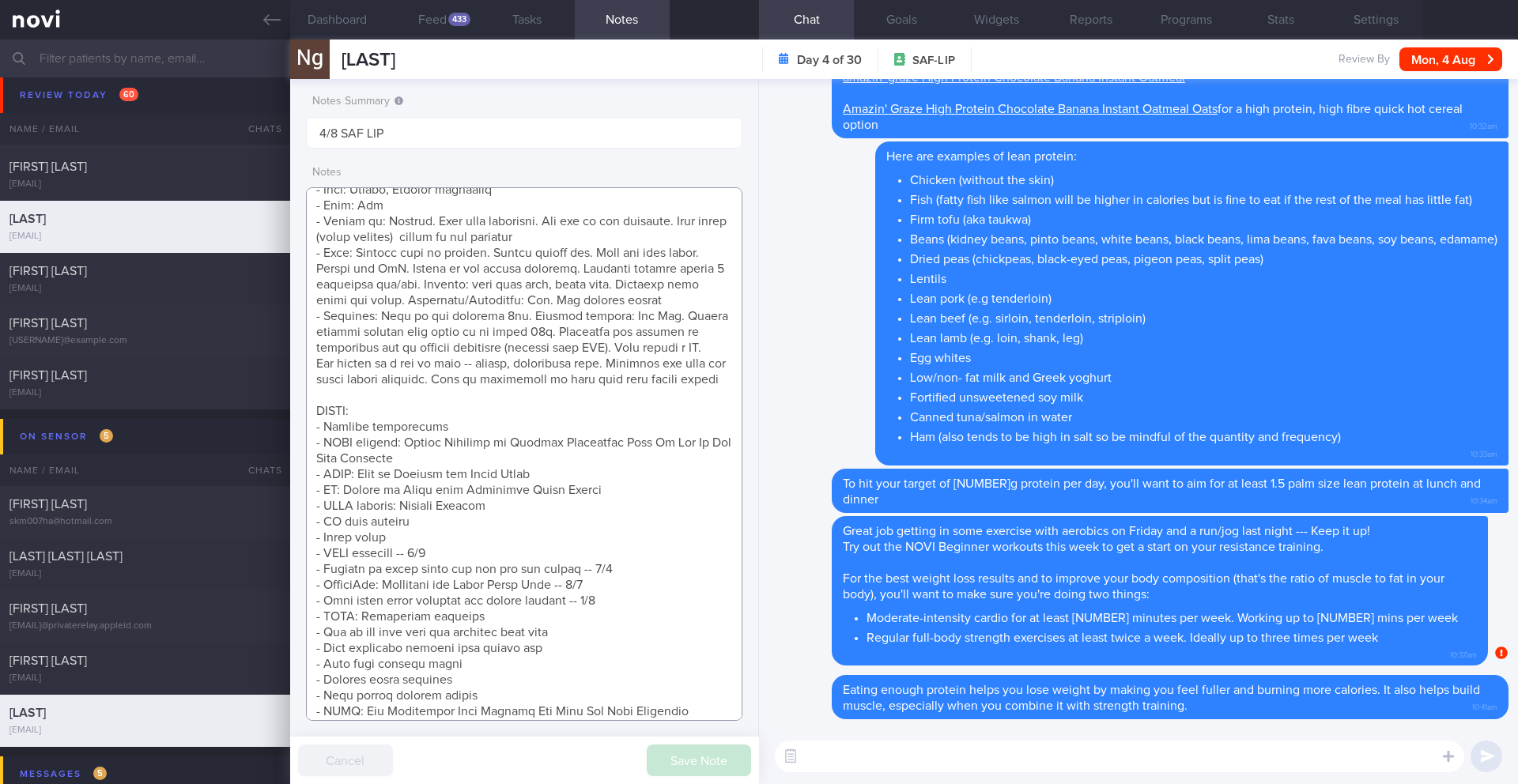 click at bounding box center (524, 454) 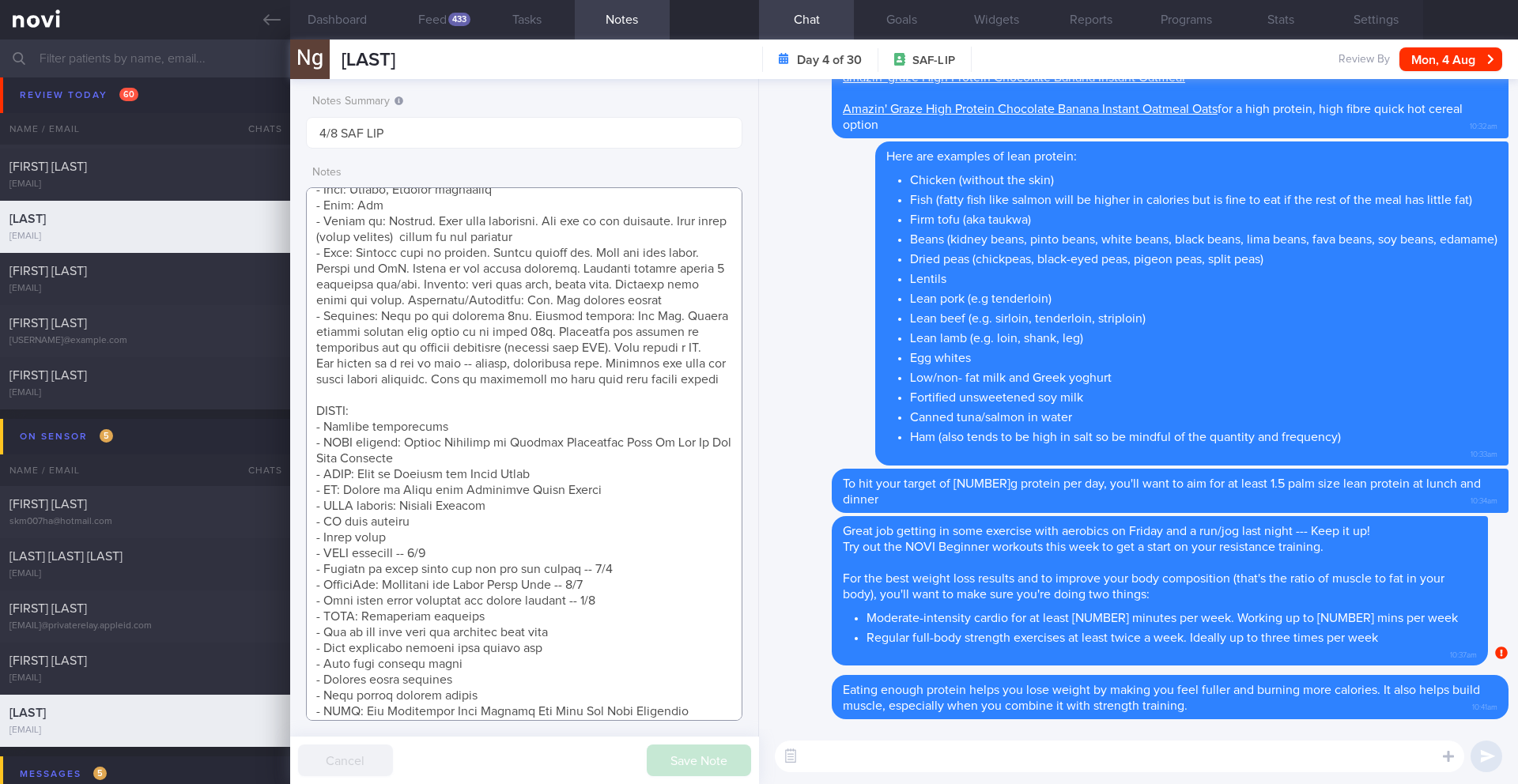 click at bounding box center [524, 454] 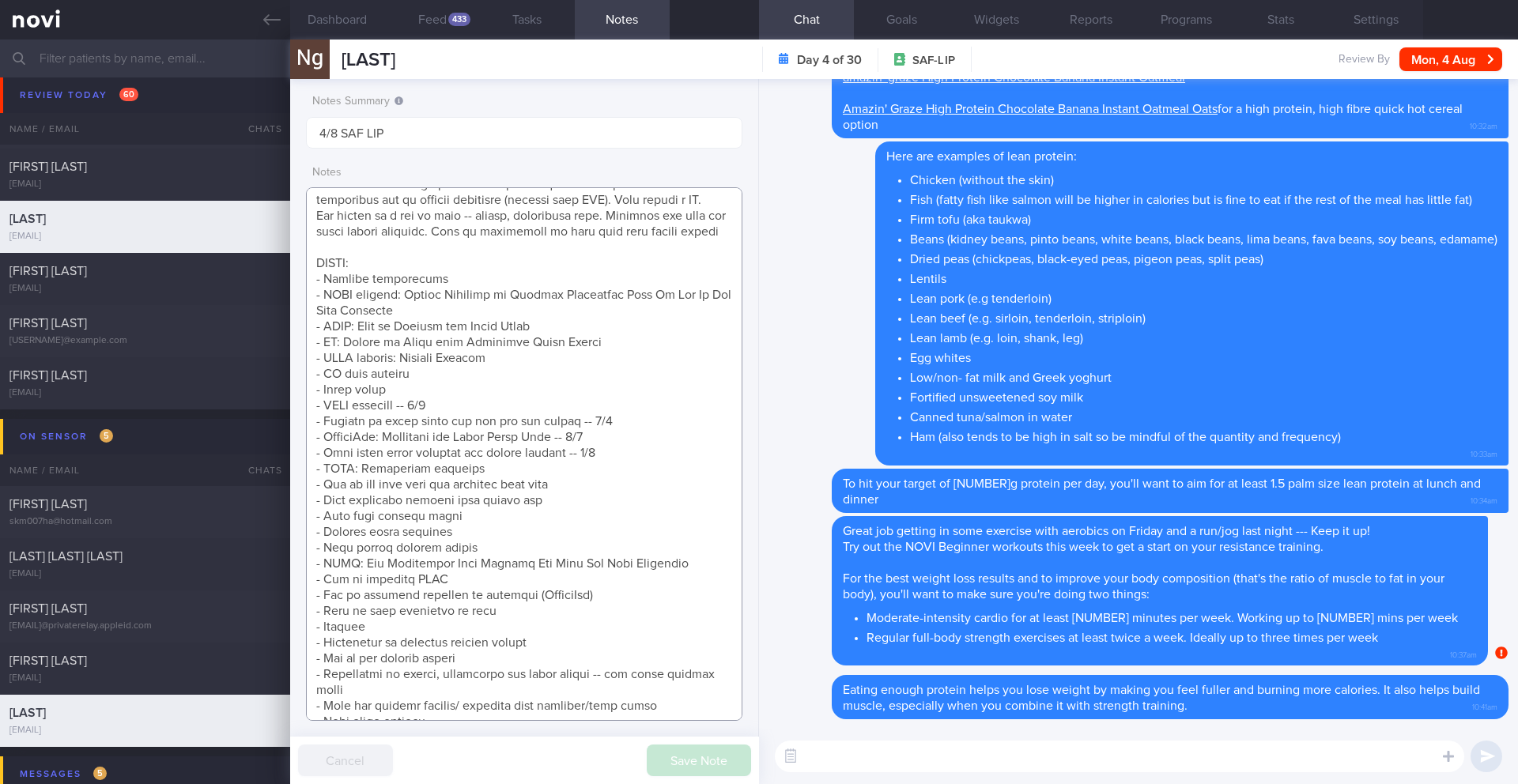 scroll, scrollTop: 281, scrollLeft: 0, axis: vertical 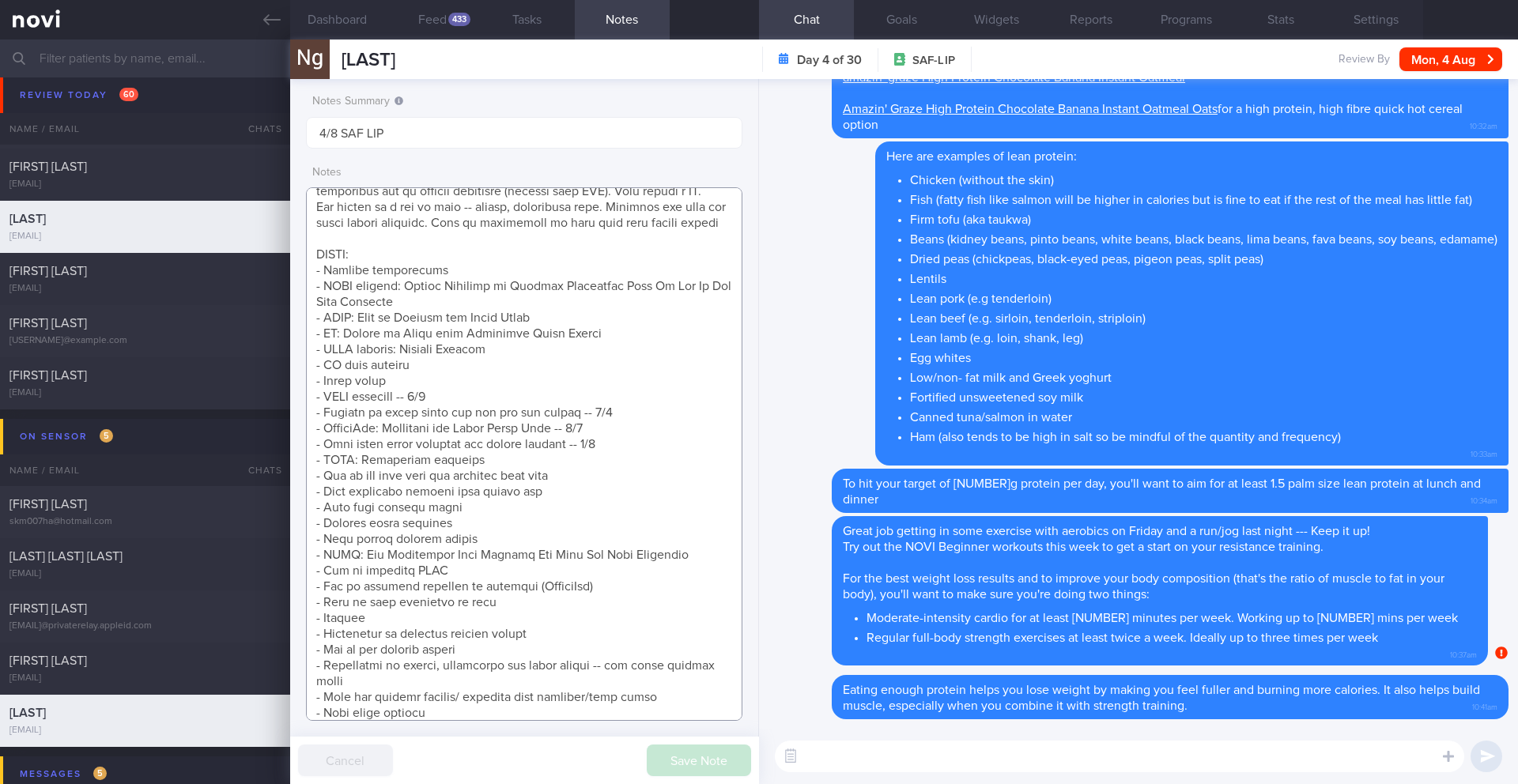 click at bounding box center (524, 454) 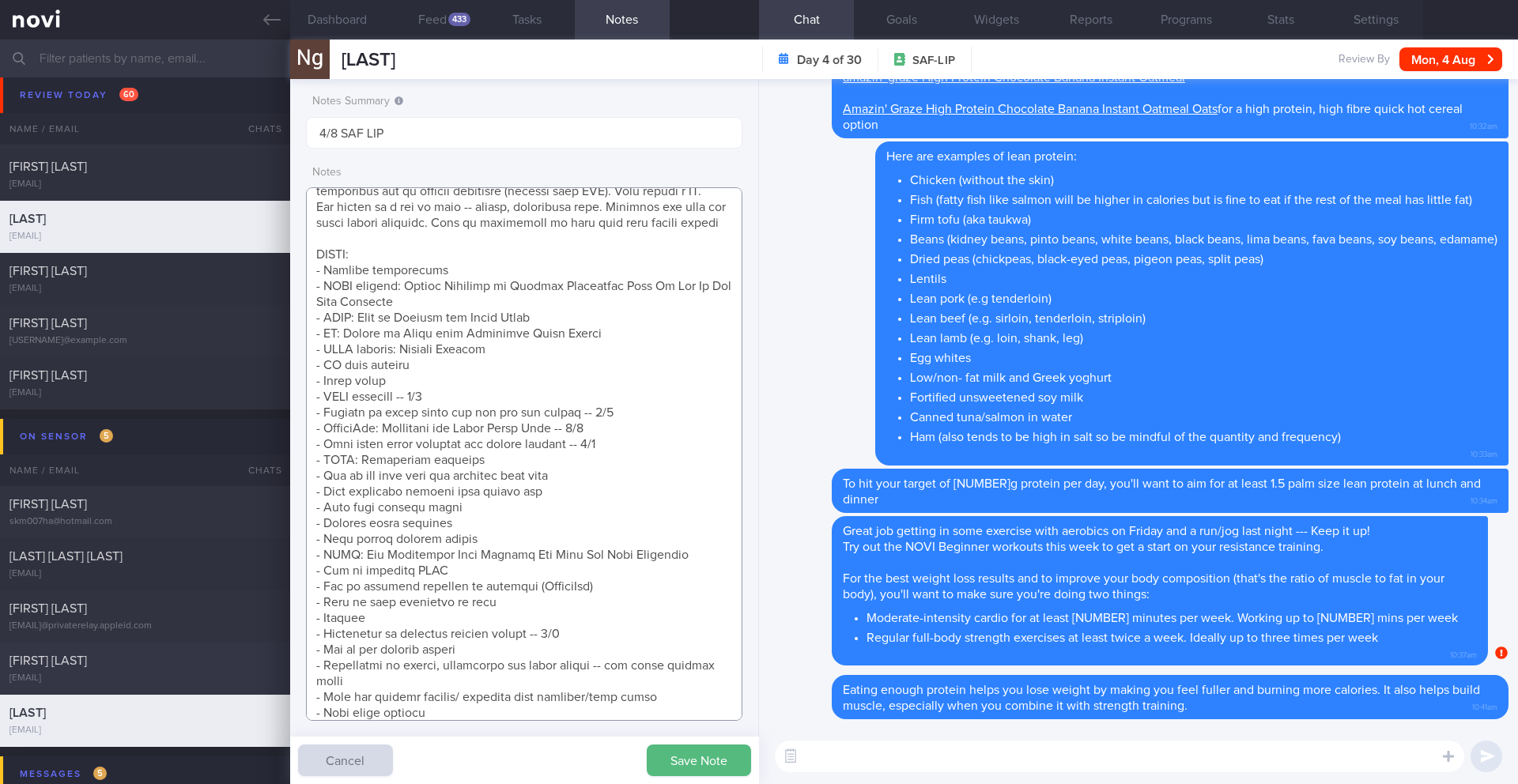 drag, startPoint x: 604, startPoint y: 653, endPoint x: 286, endPoint y: 656, distance: 318.0142 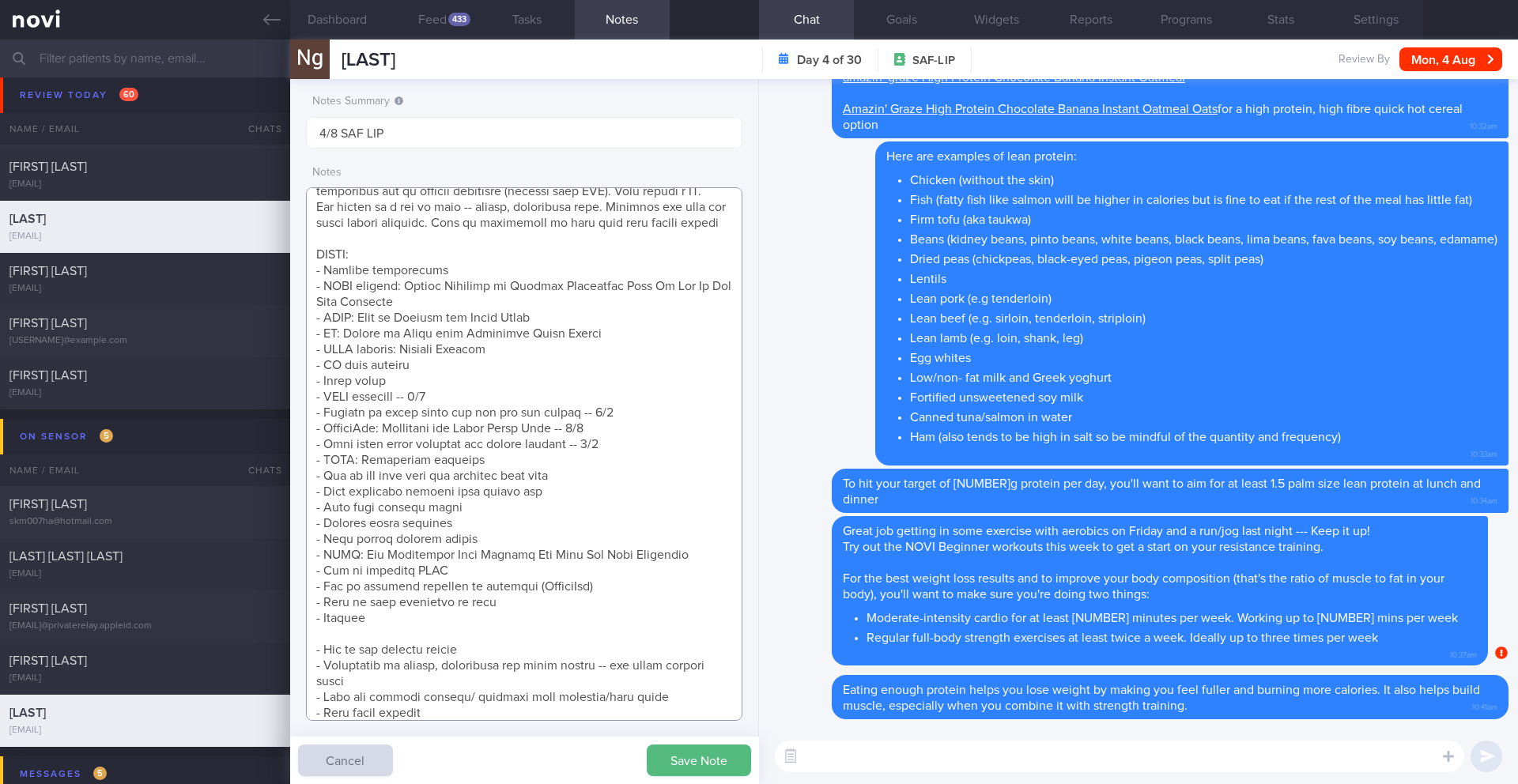 click at bounding box center [524, 454] 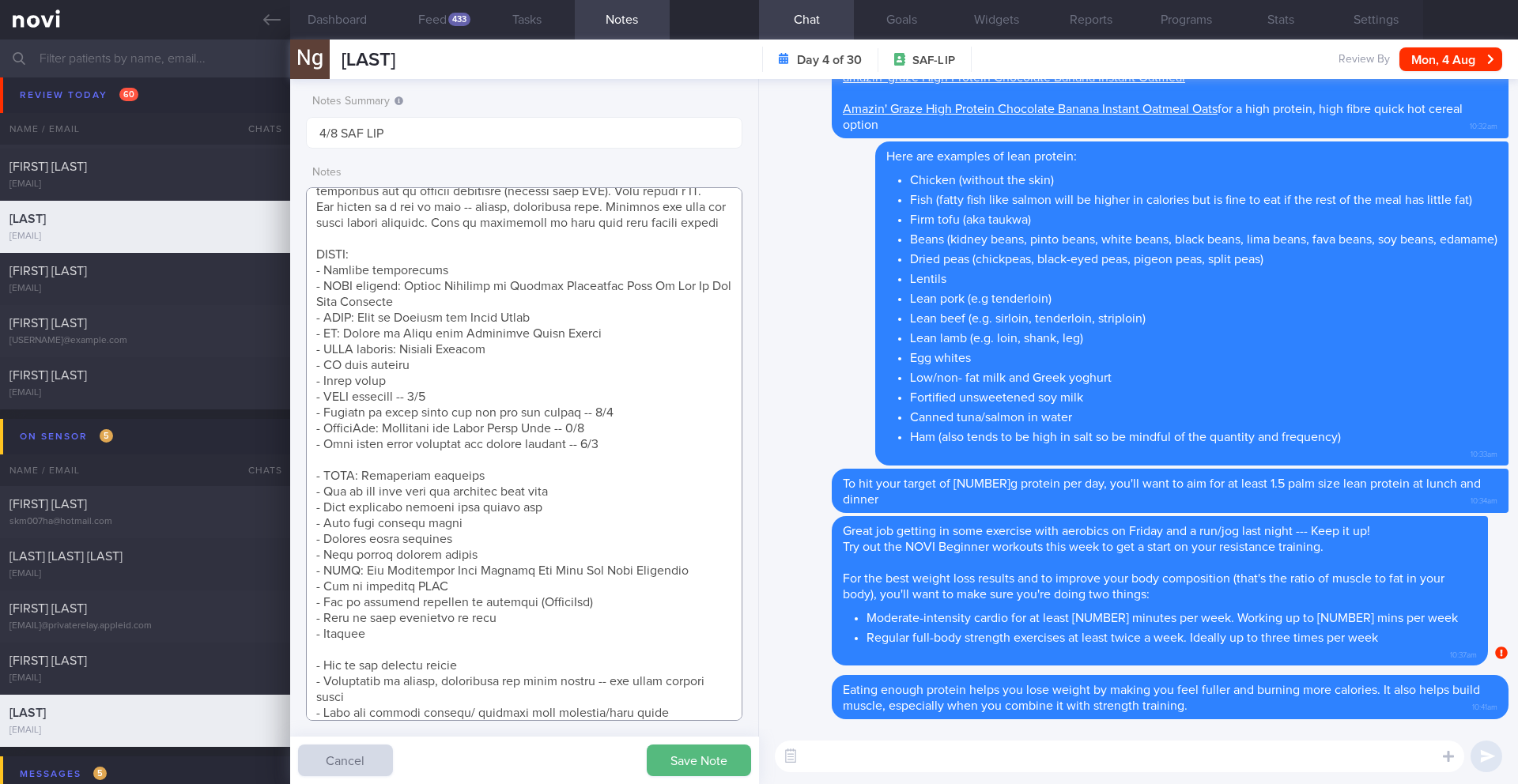 paste on "- Importance of adequate protein intake -- 3/8" 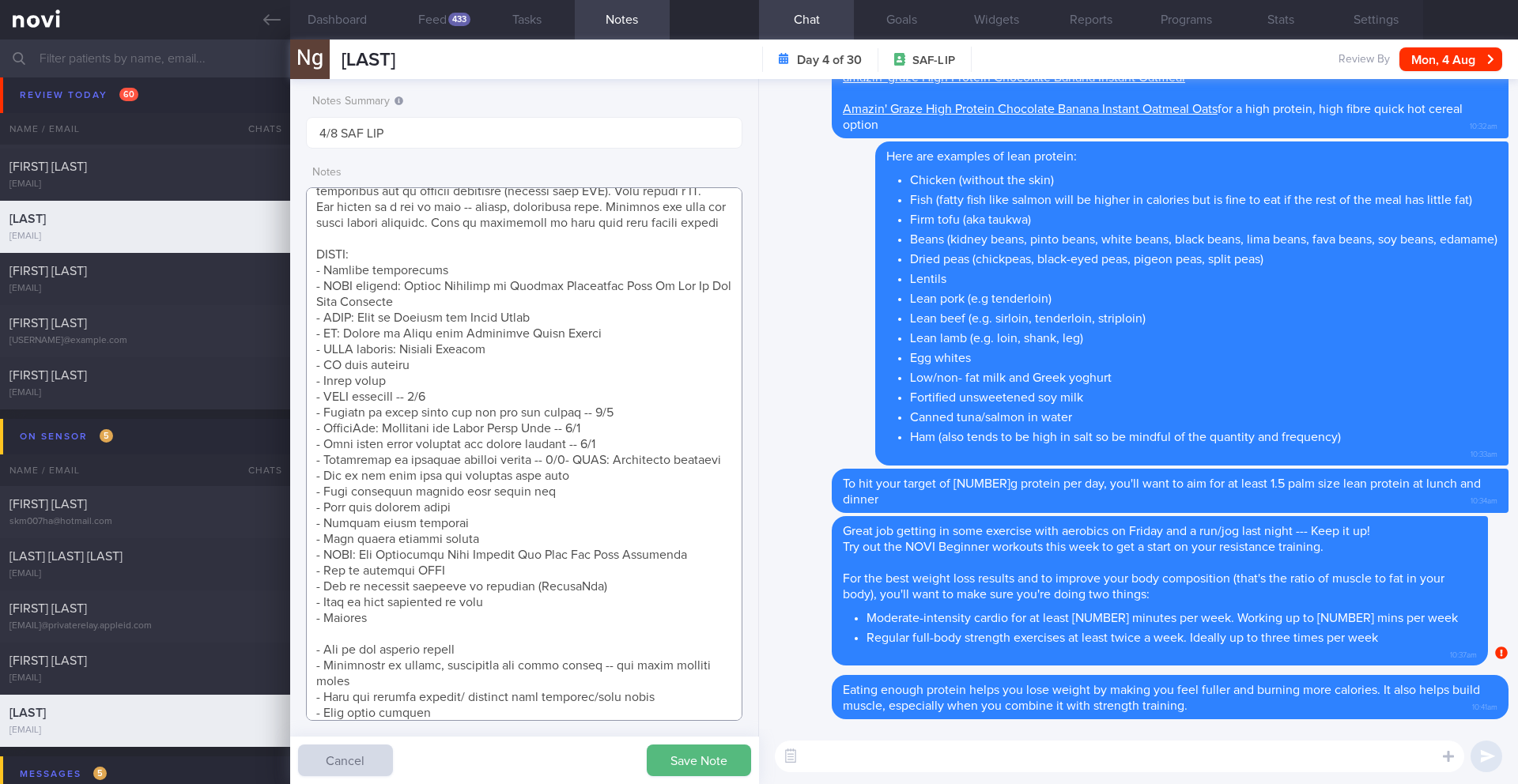 drag, startPoint x: 383, startPoint y: 645, endPoint x: 304, endPoint y: 634, distance: 79.76215 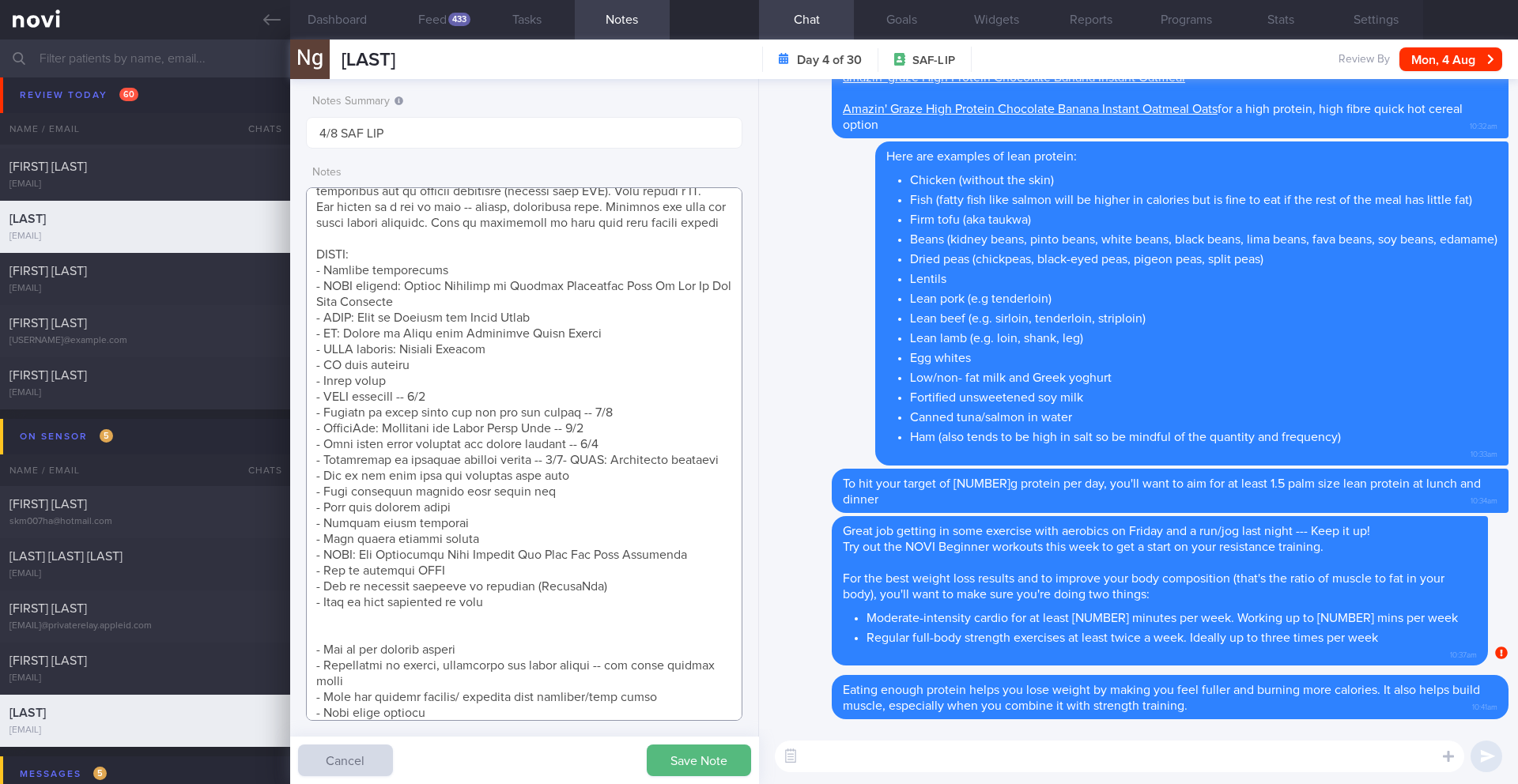 click at bounding box center [524, 454] 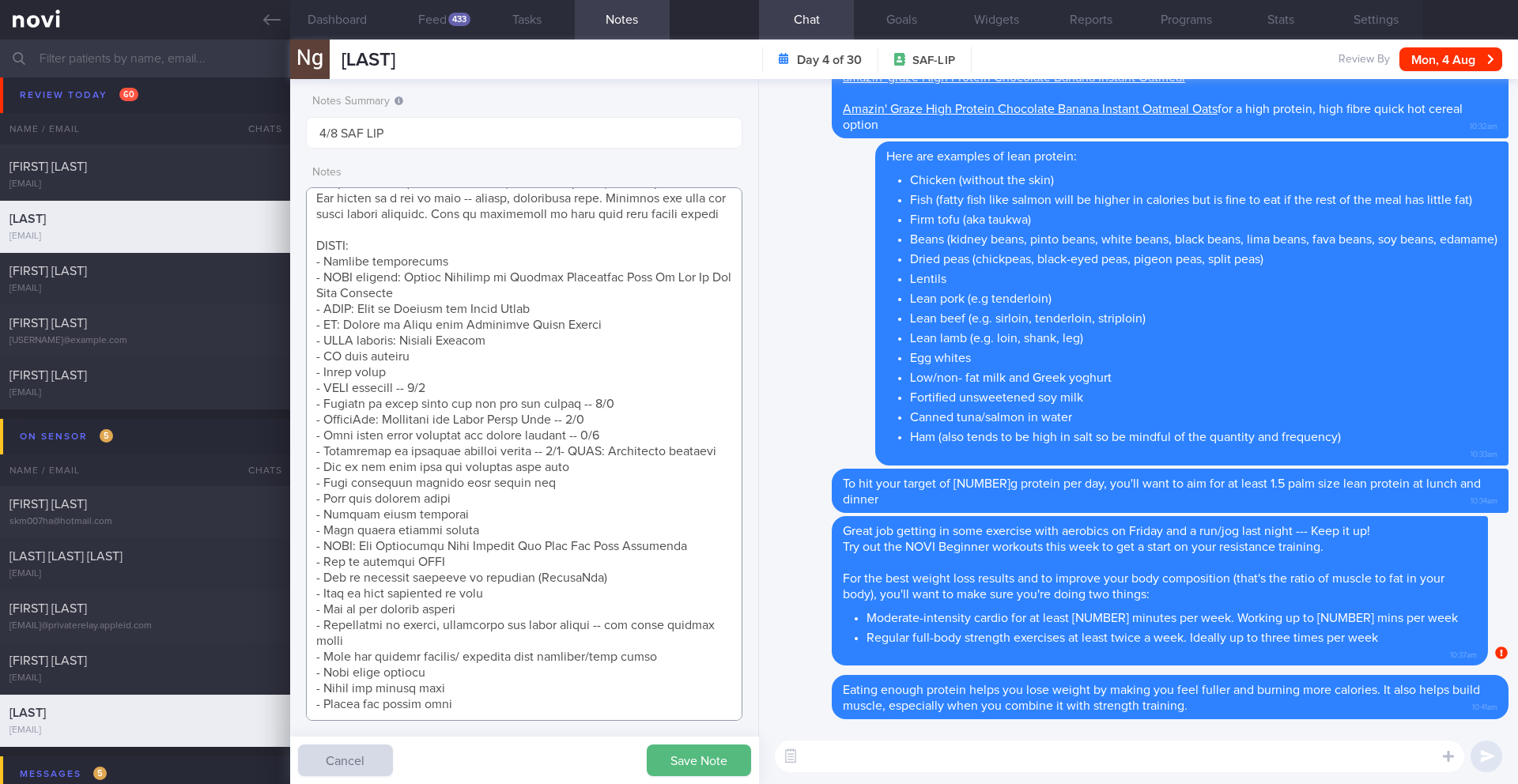 scroll, scrollTop: 313, scrollLeft: 0, axis: vertical 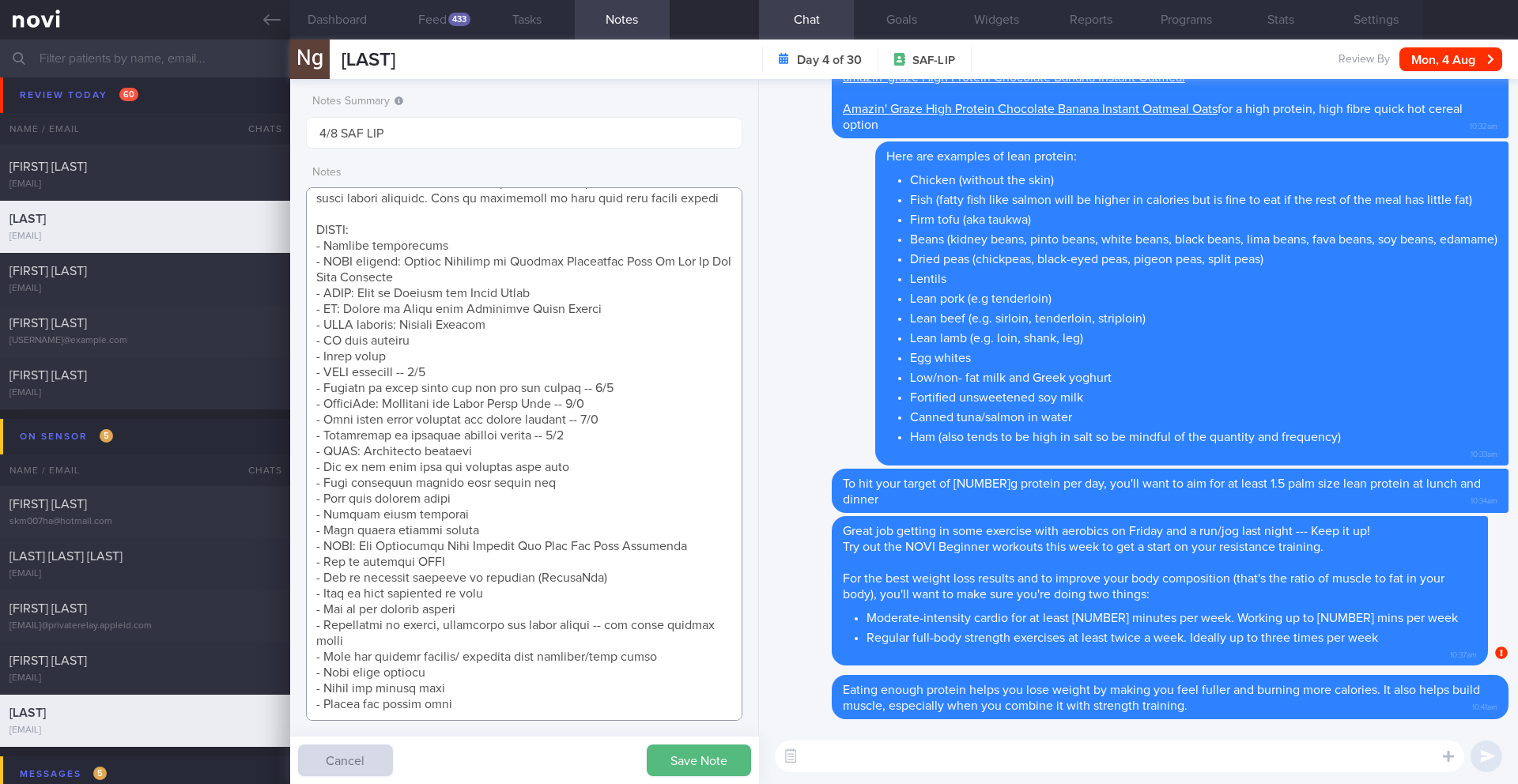 click at bounding box center (524, 454) 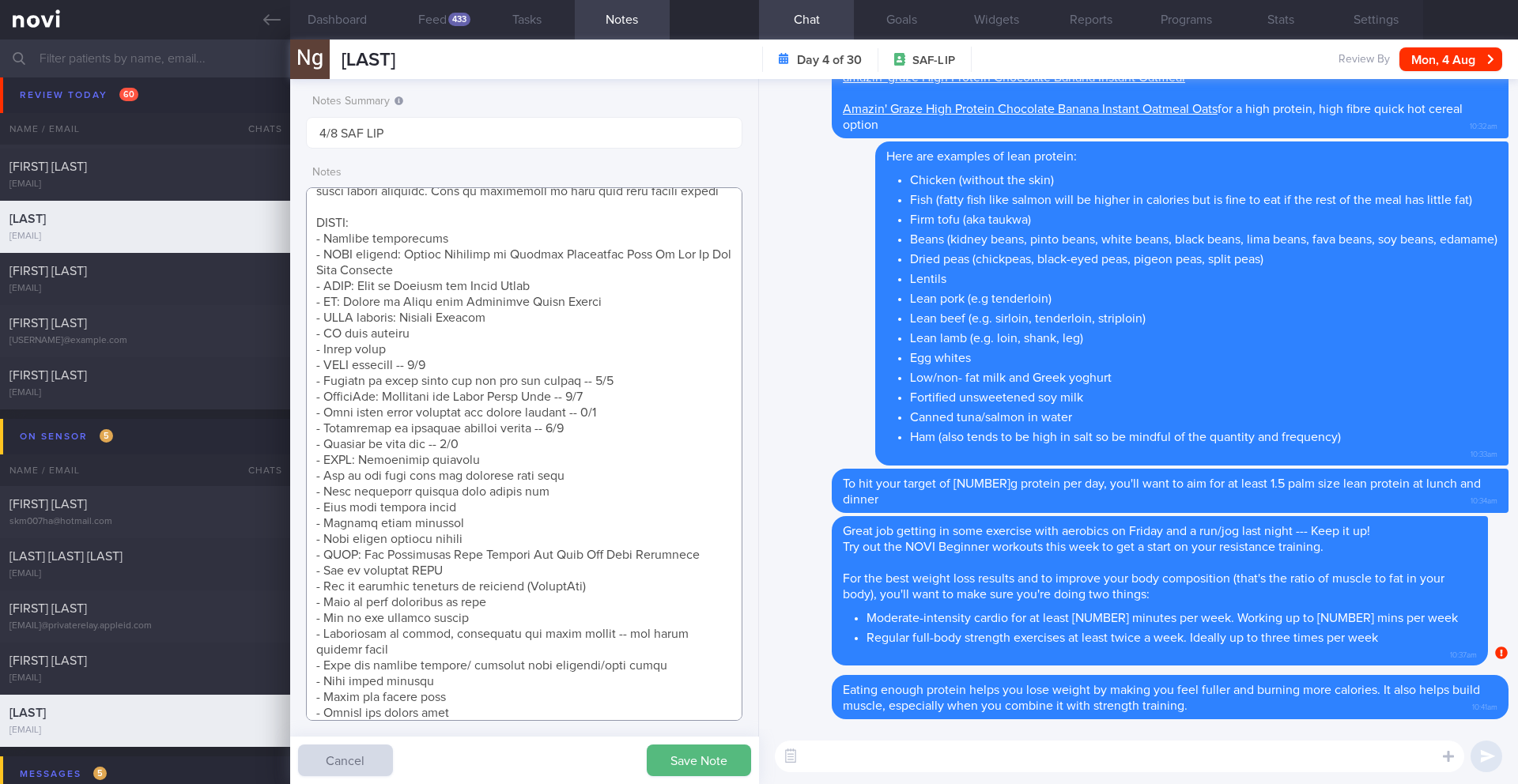 click at bounding box center [524, 454] 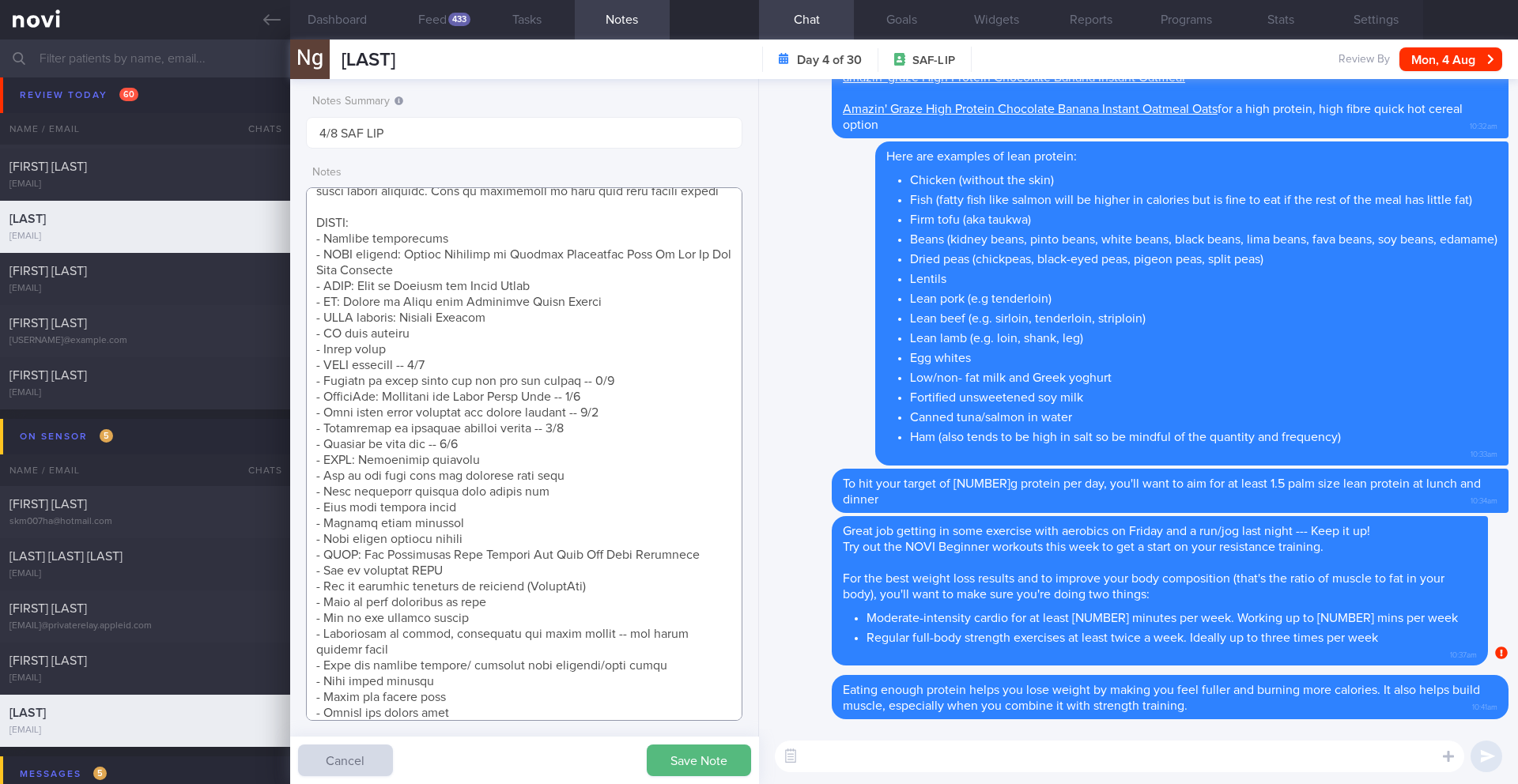 click at bounding box center (524, 454) 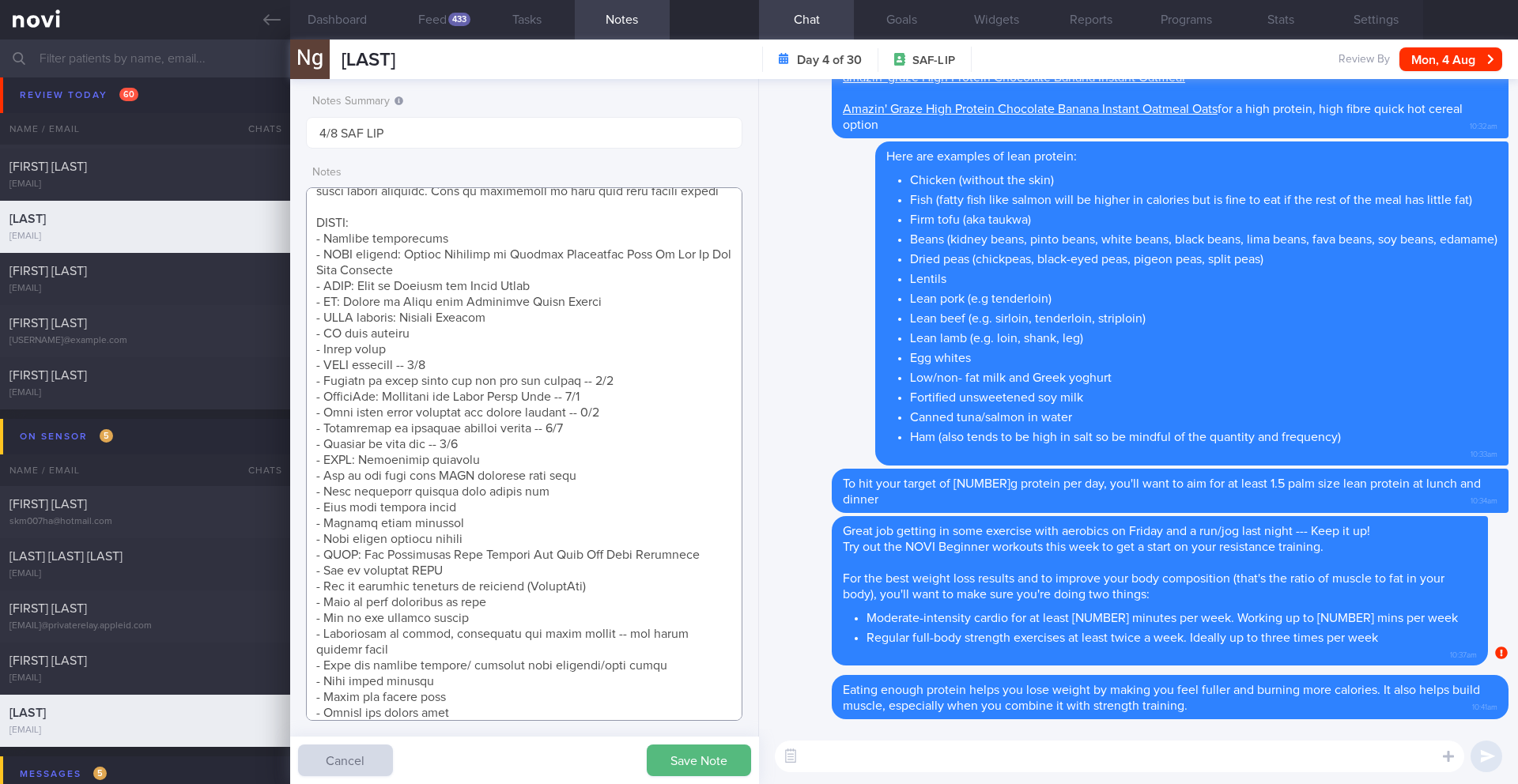 click at bounding box center (524, 454) 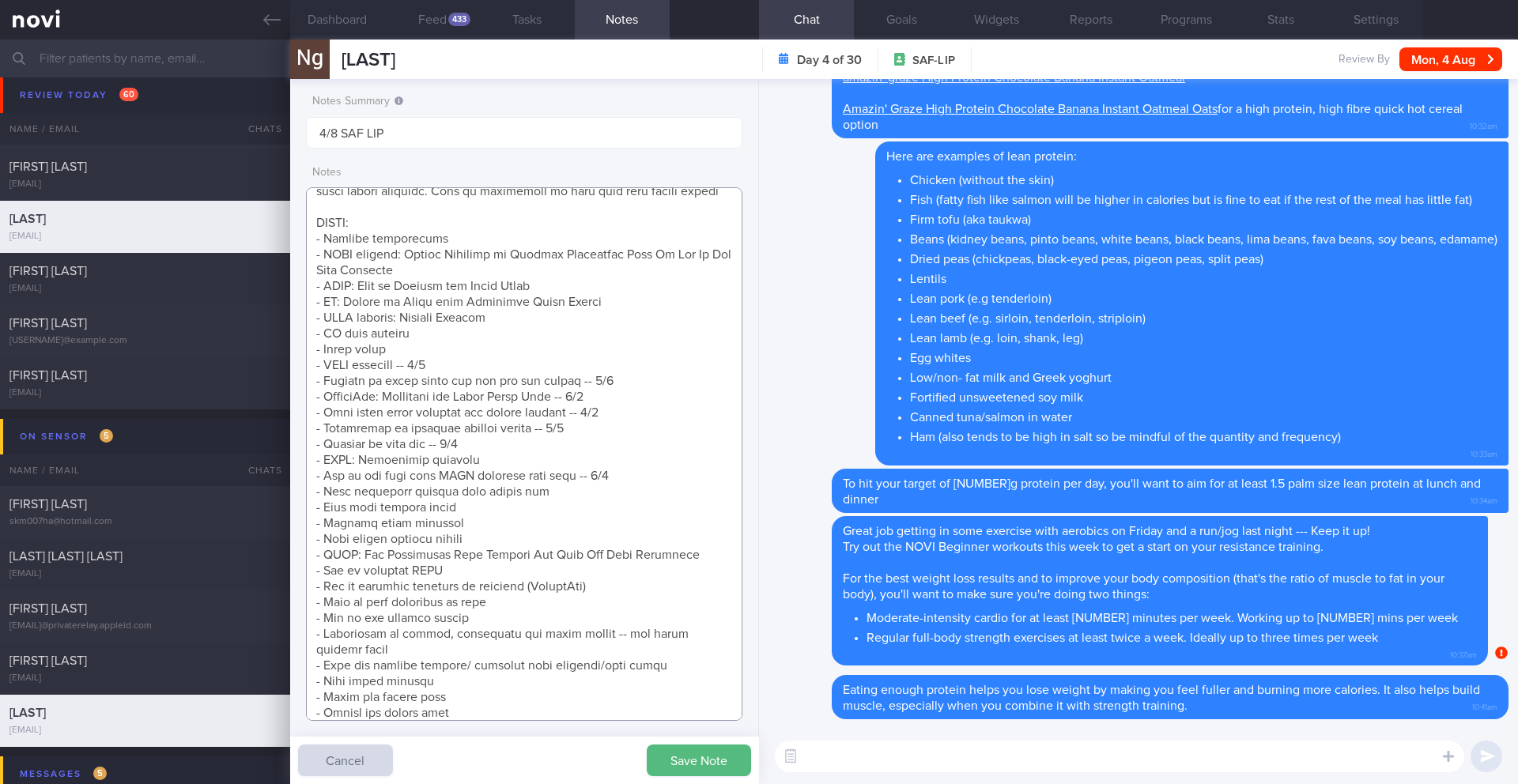 drag, startPoint x: 542, startPoint y: 478, endPoint x: 300, endPoint y: 477, distance: 242.00207 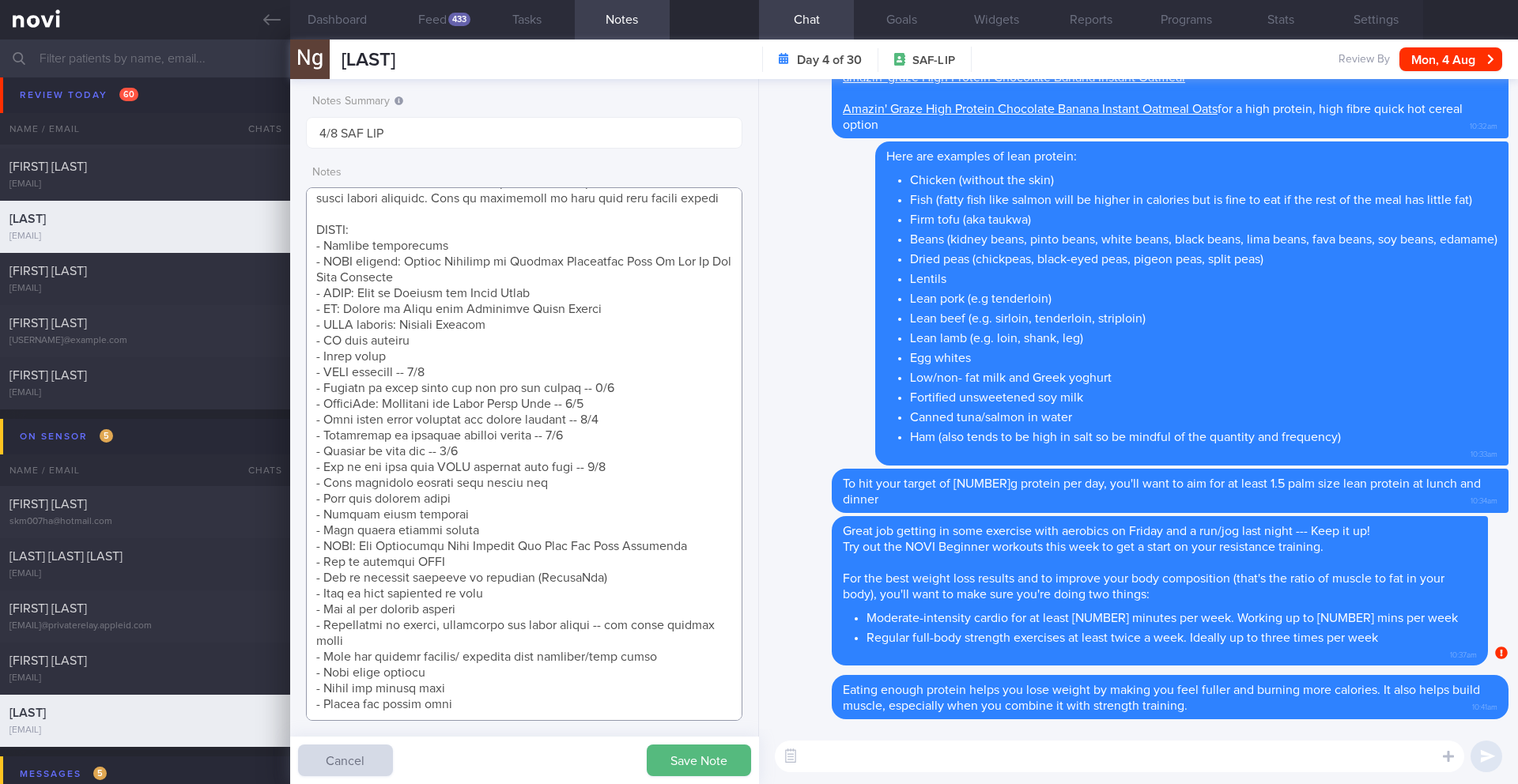 click at bounding box center (524, 454) 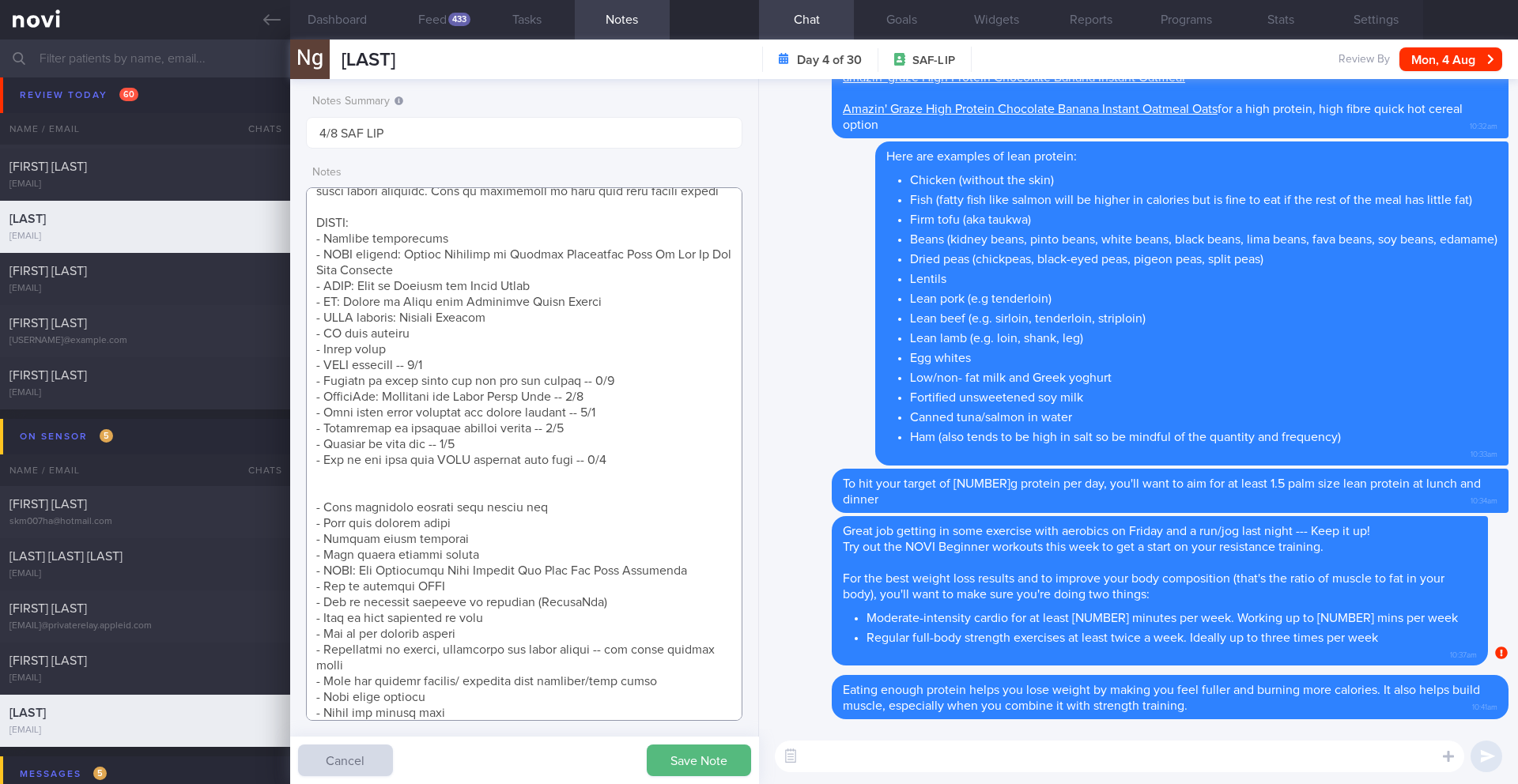 paste on "- NOVI: Resistance training" 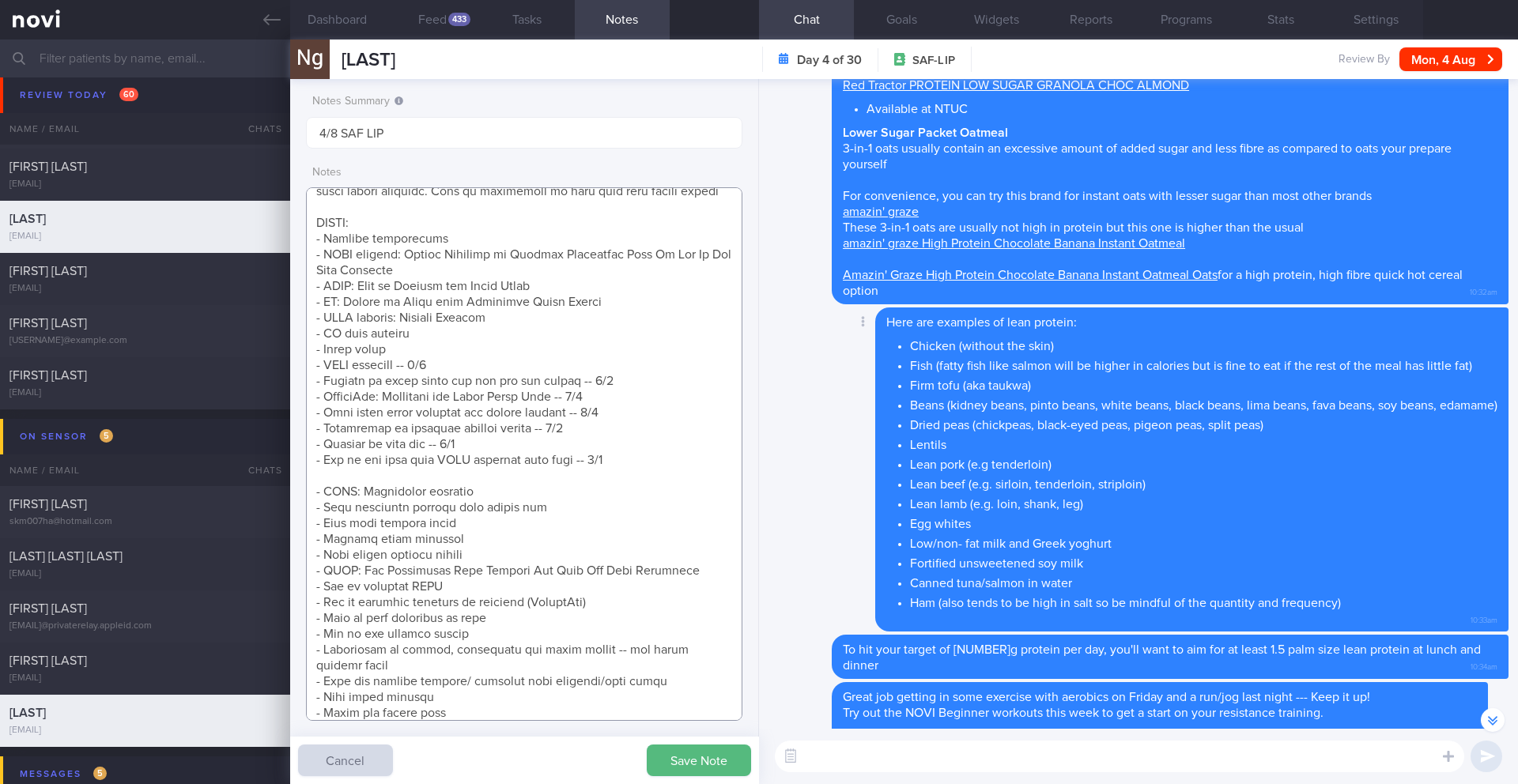 scroll, scrollTop: 0, scrollLeft: 0, axis: both 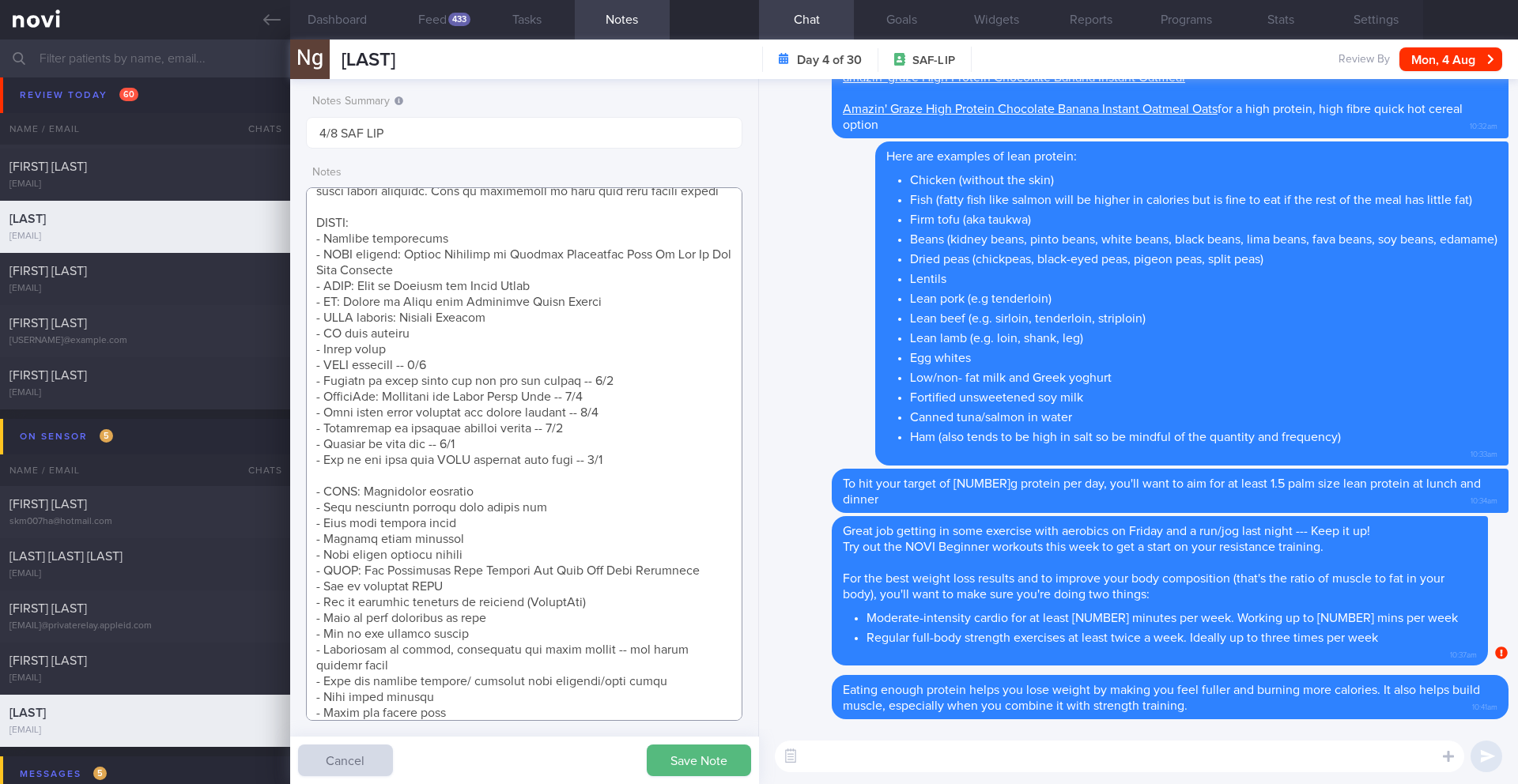 click at bounding box center (524, 454) 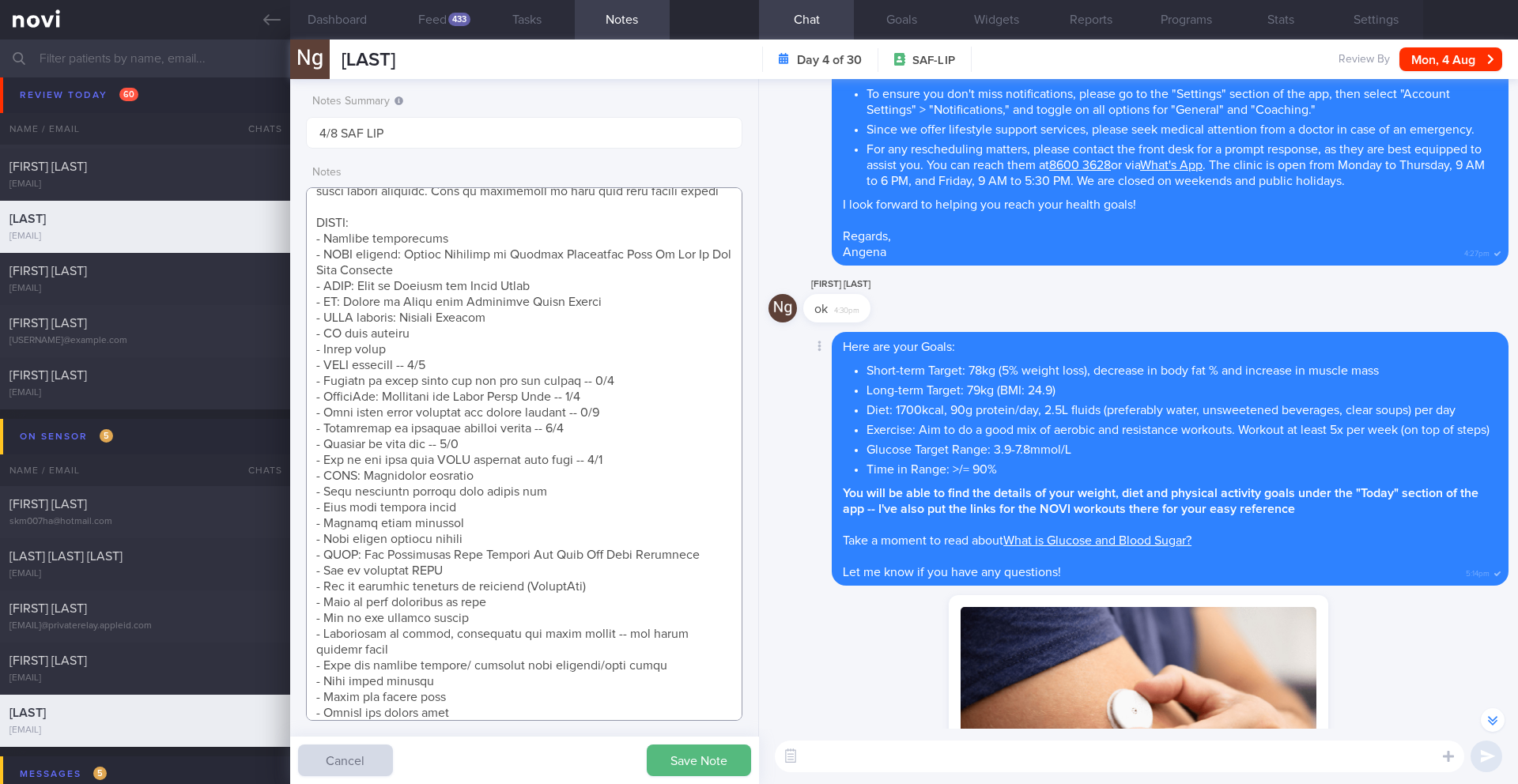 scroll, scrollTop: -2207, scrollLeft: 0, axis: vertical 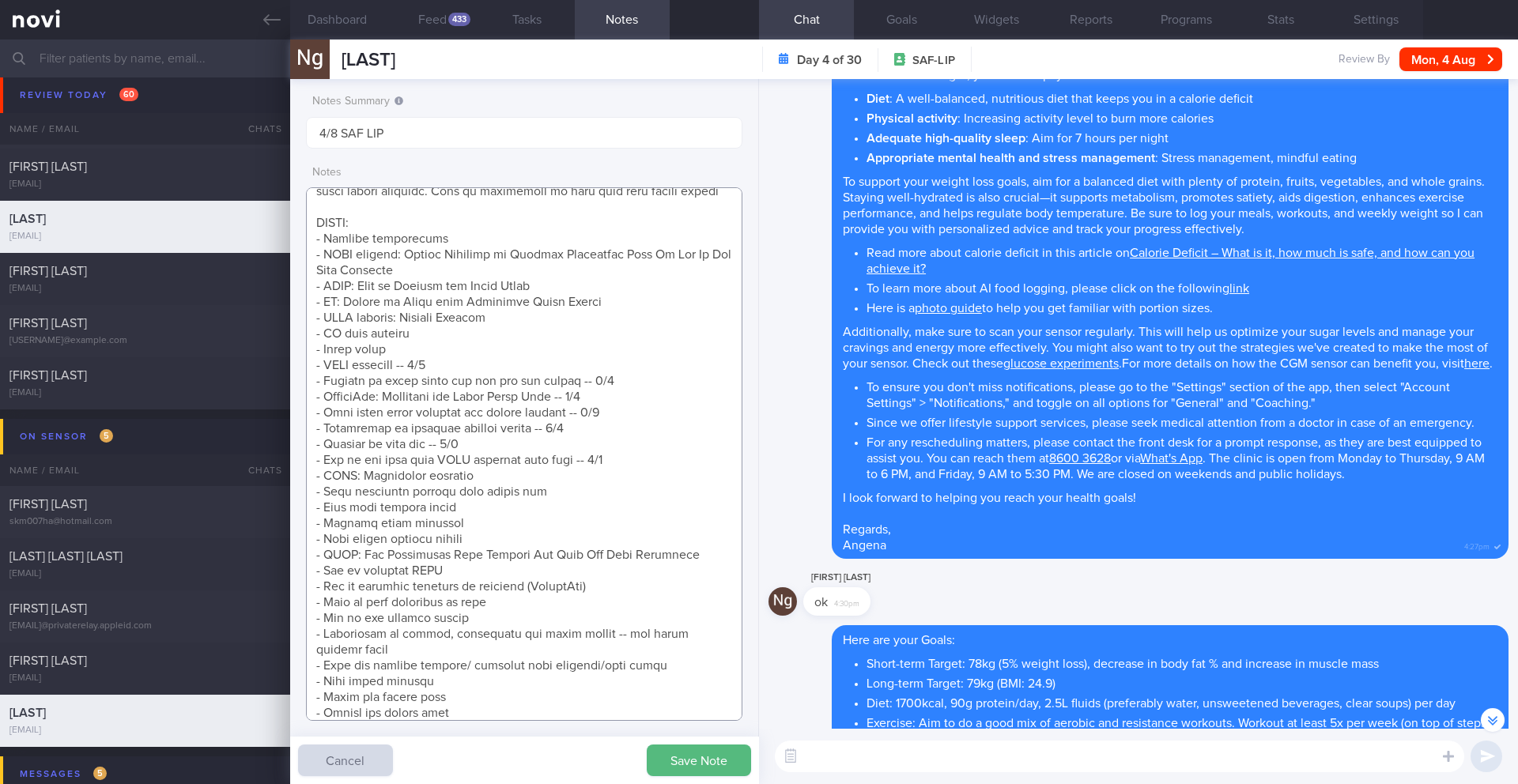 click at bounding box center [524, 454] 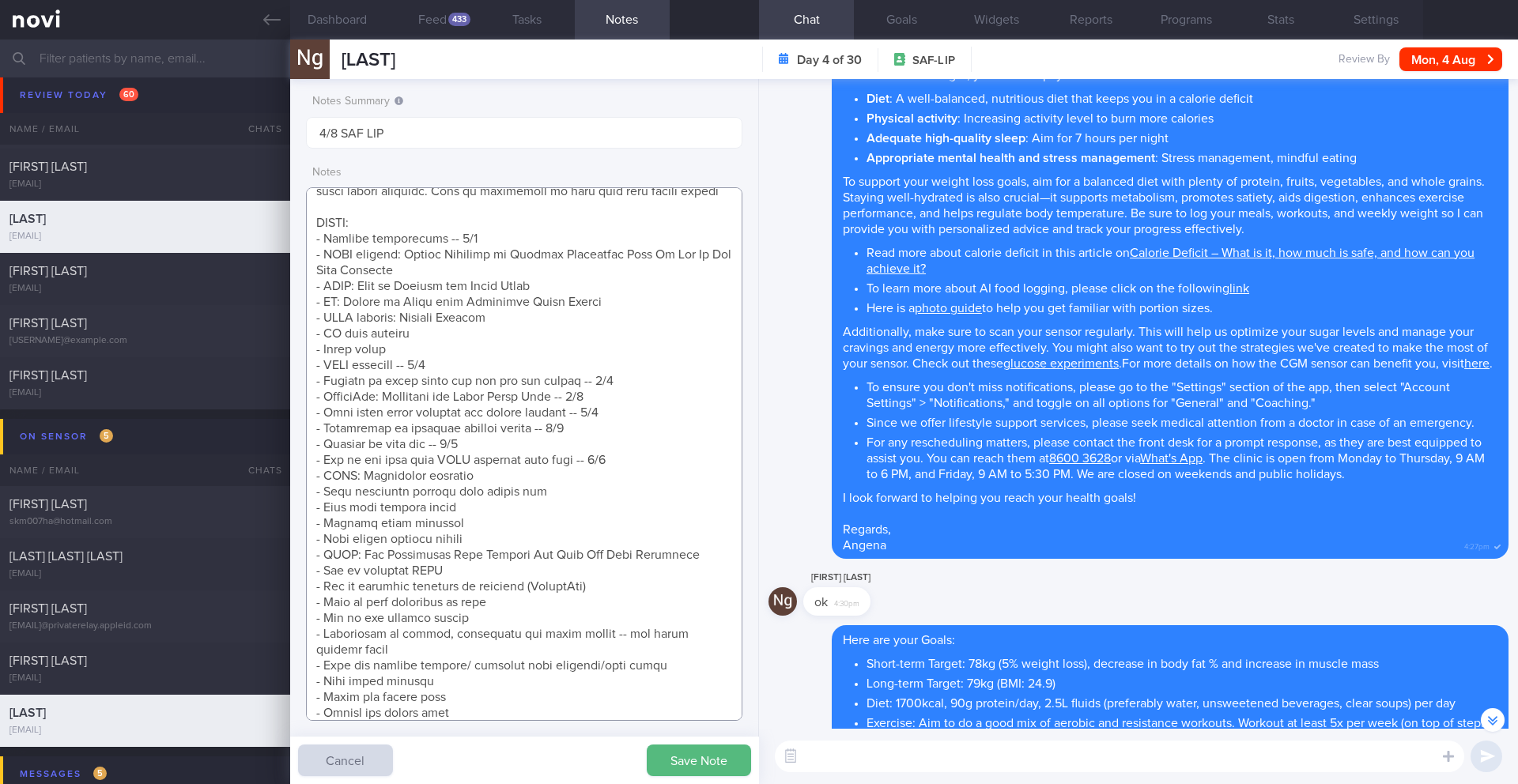 click at bounding box center (524, 454) 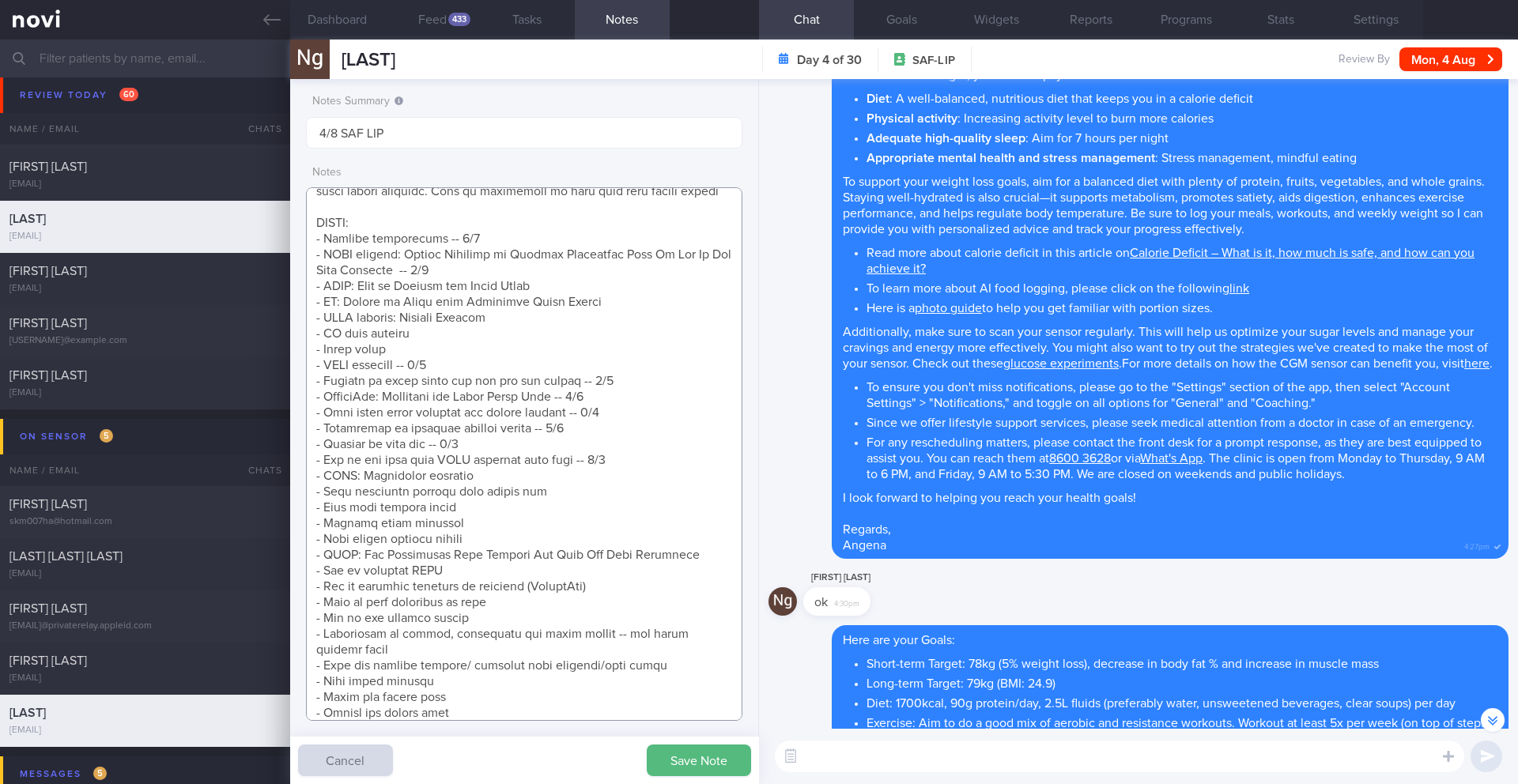 click at bounding box center [524, 454] 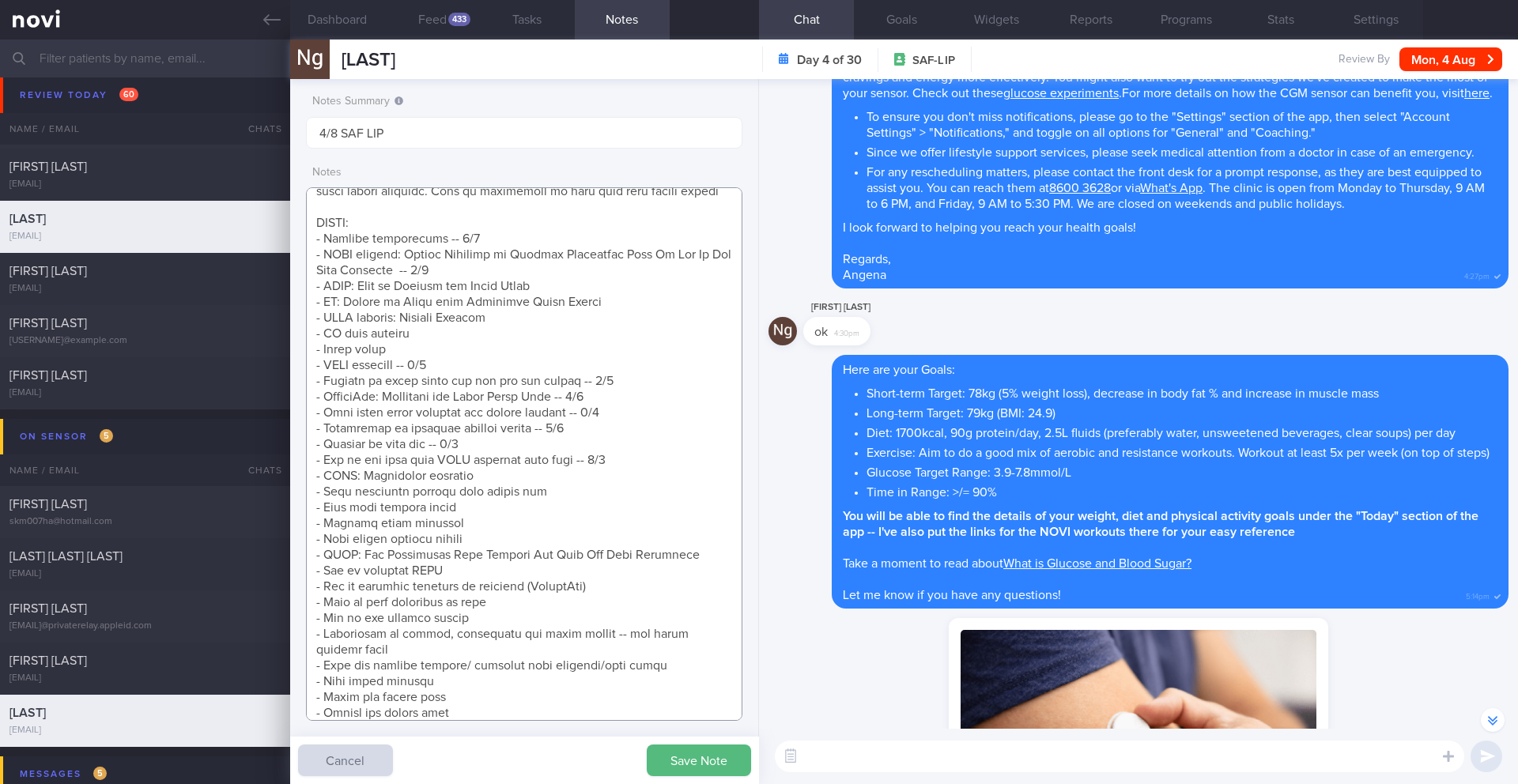scroll, scrollTop: -1564, scrollLeft: 0, axis: vertical 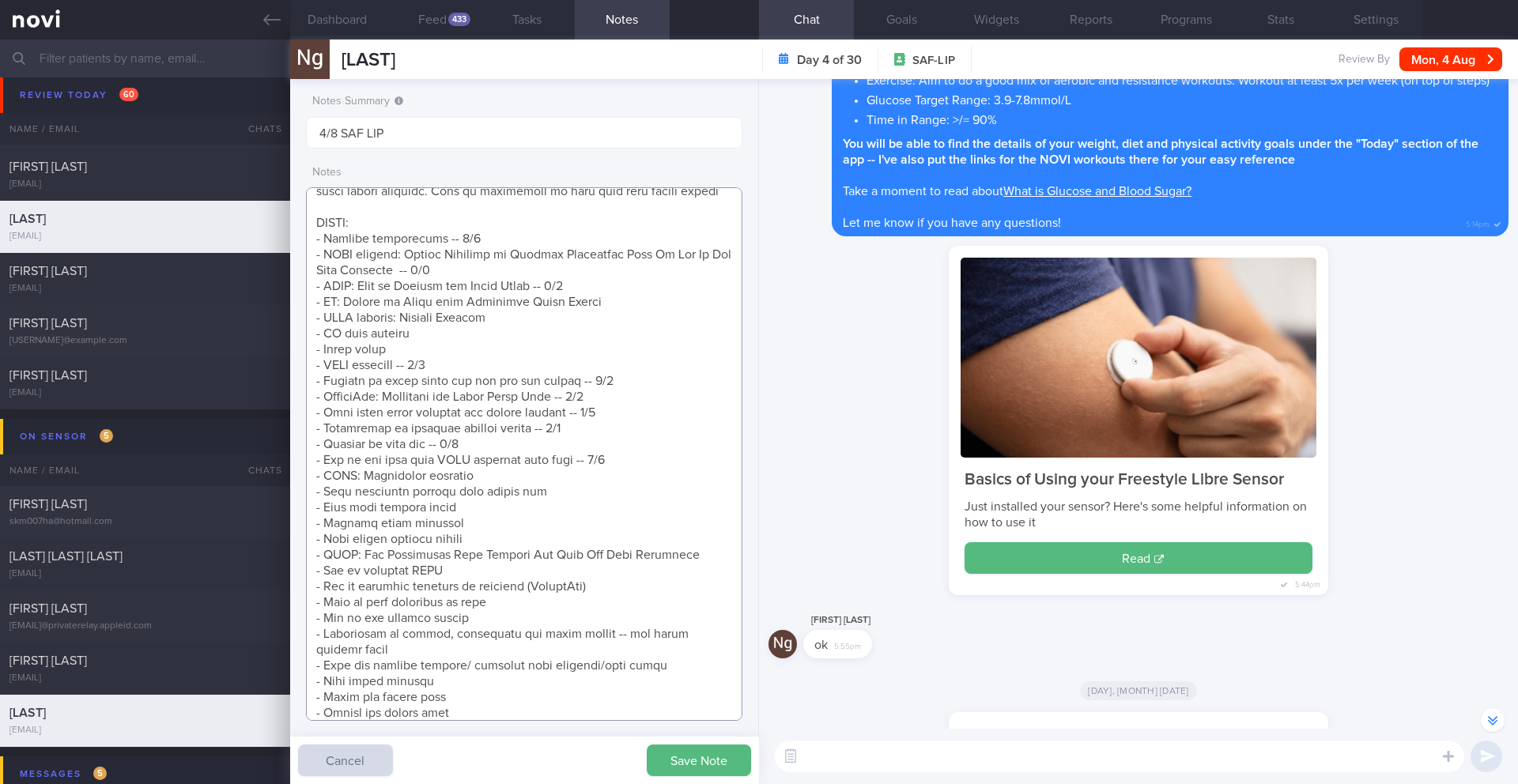 click at bounding box center [524, 454] 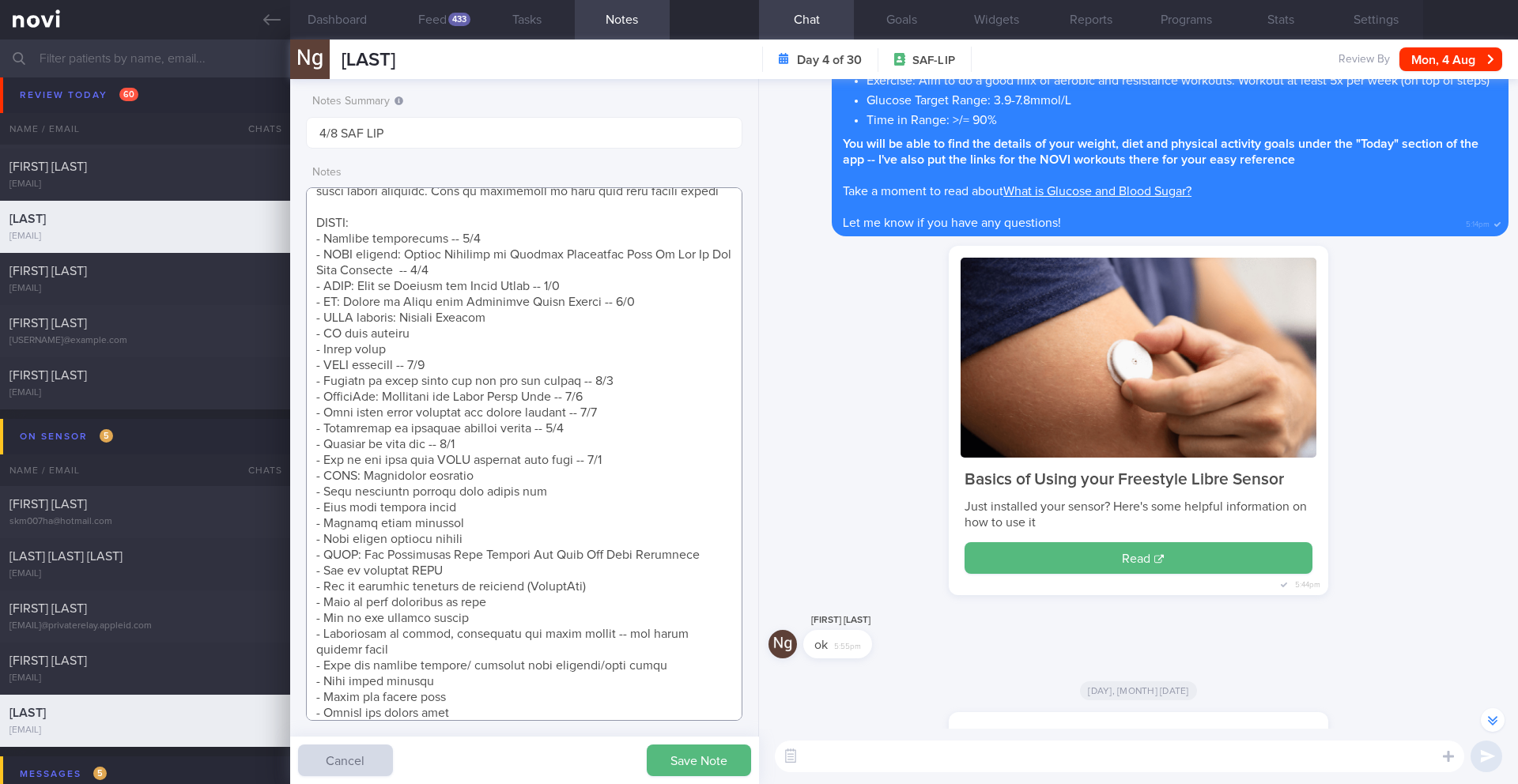 click at bounding box center (524, 454) 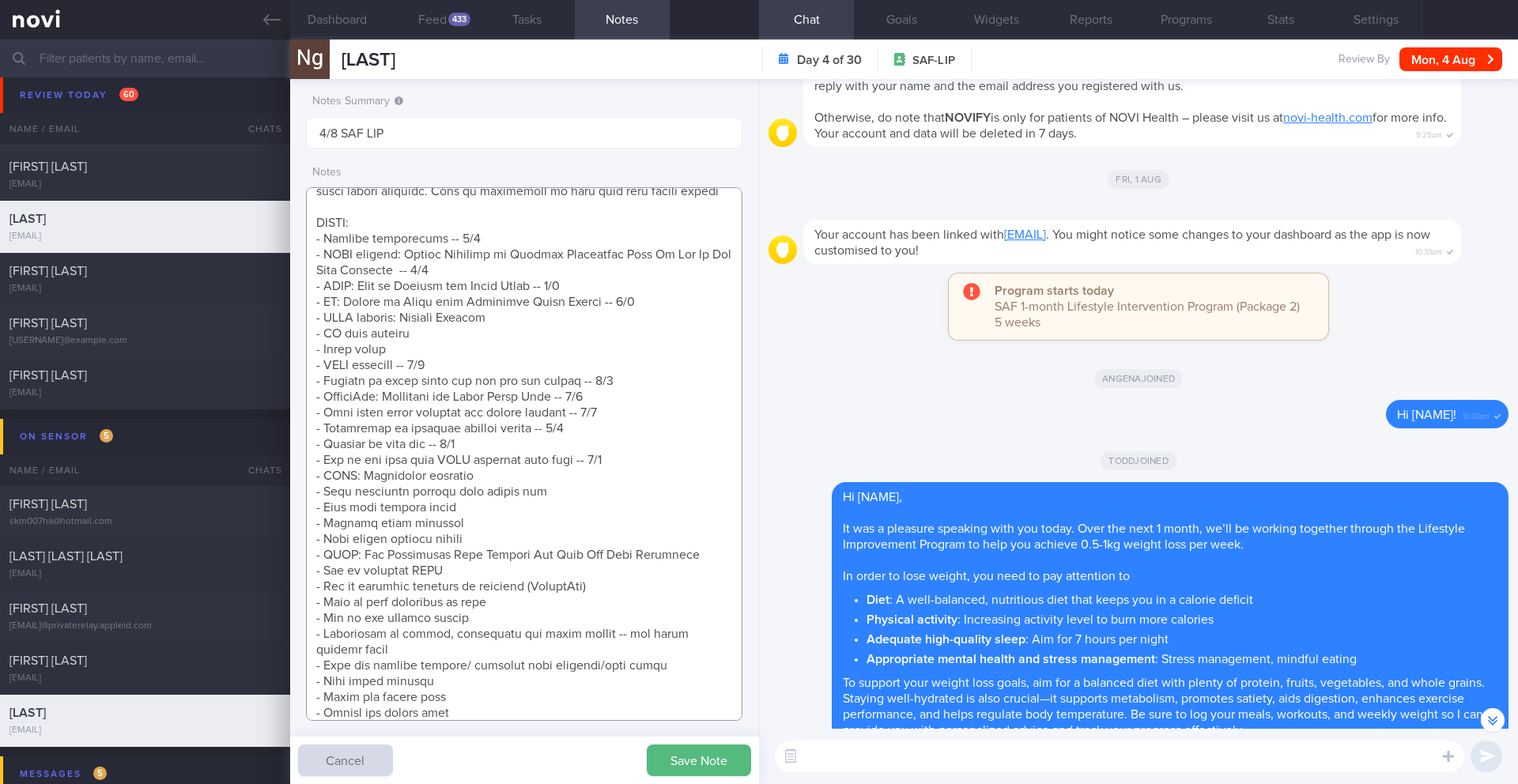 scroll, scrollTop: -2712, scrollLeft: 0, axis: vertical 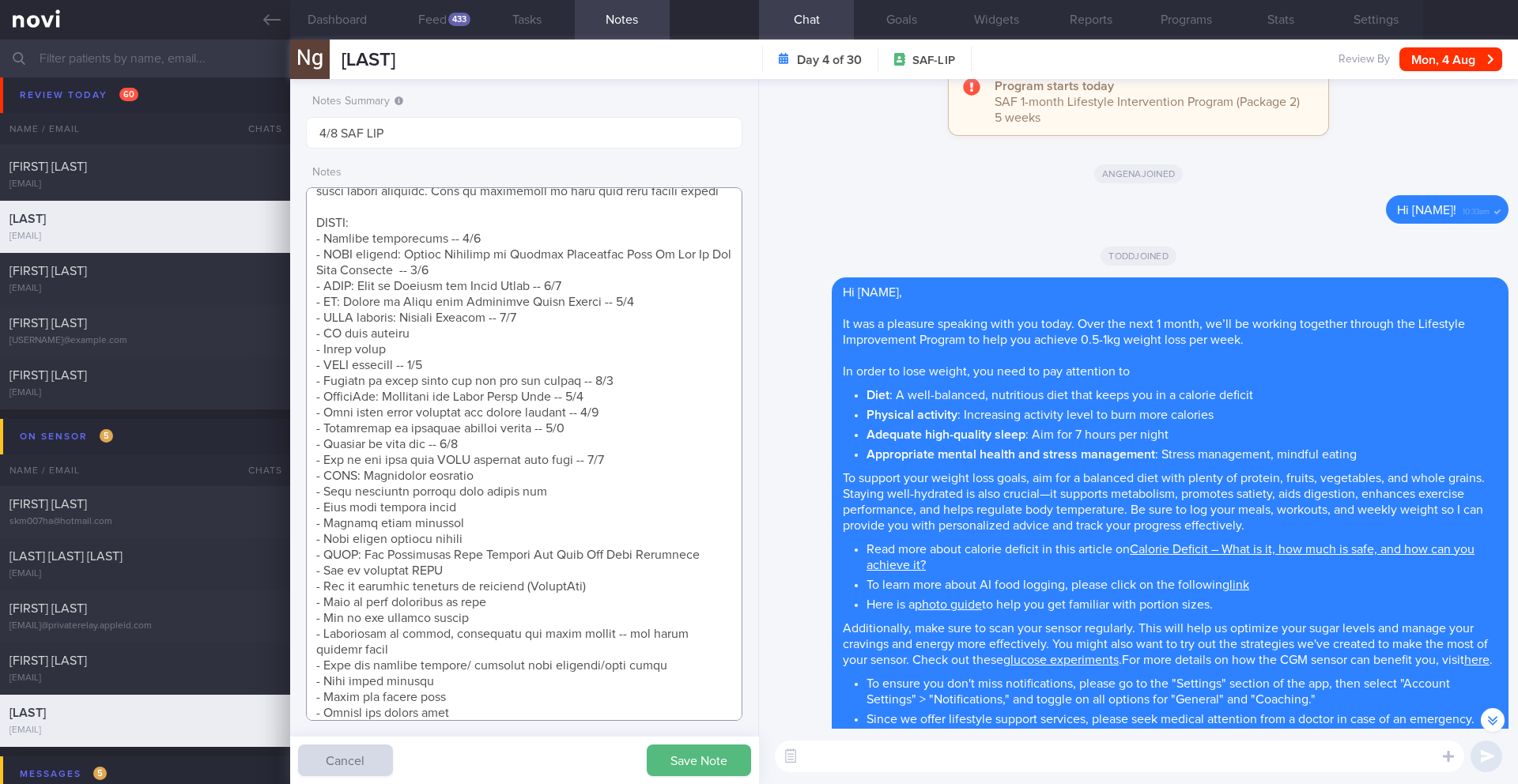 click at bounding box center (524, 454) 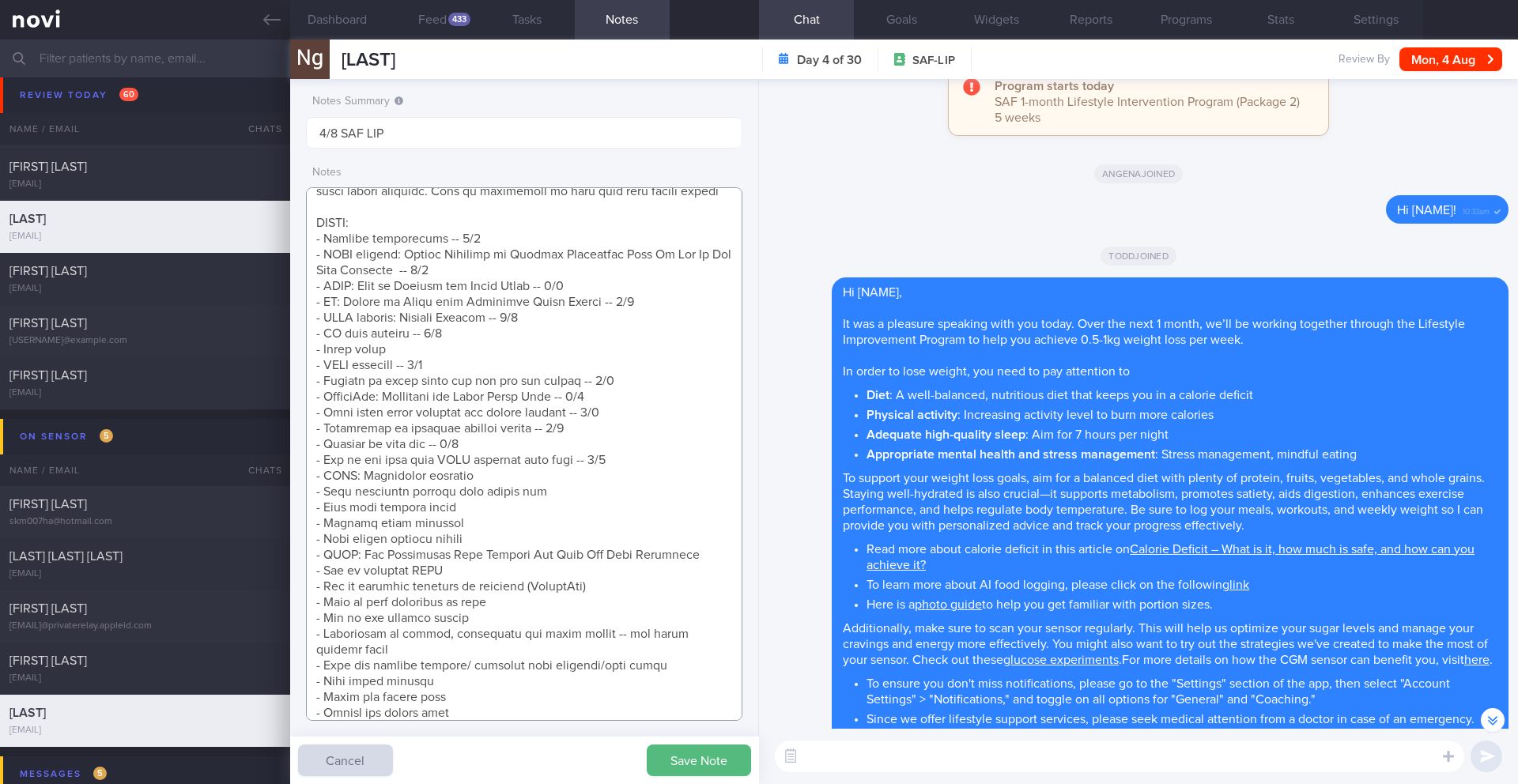 click at bounding box center (524, 454) 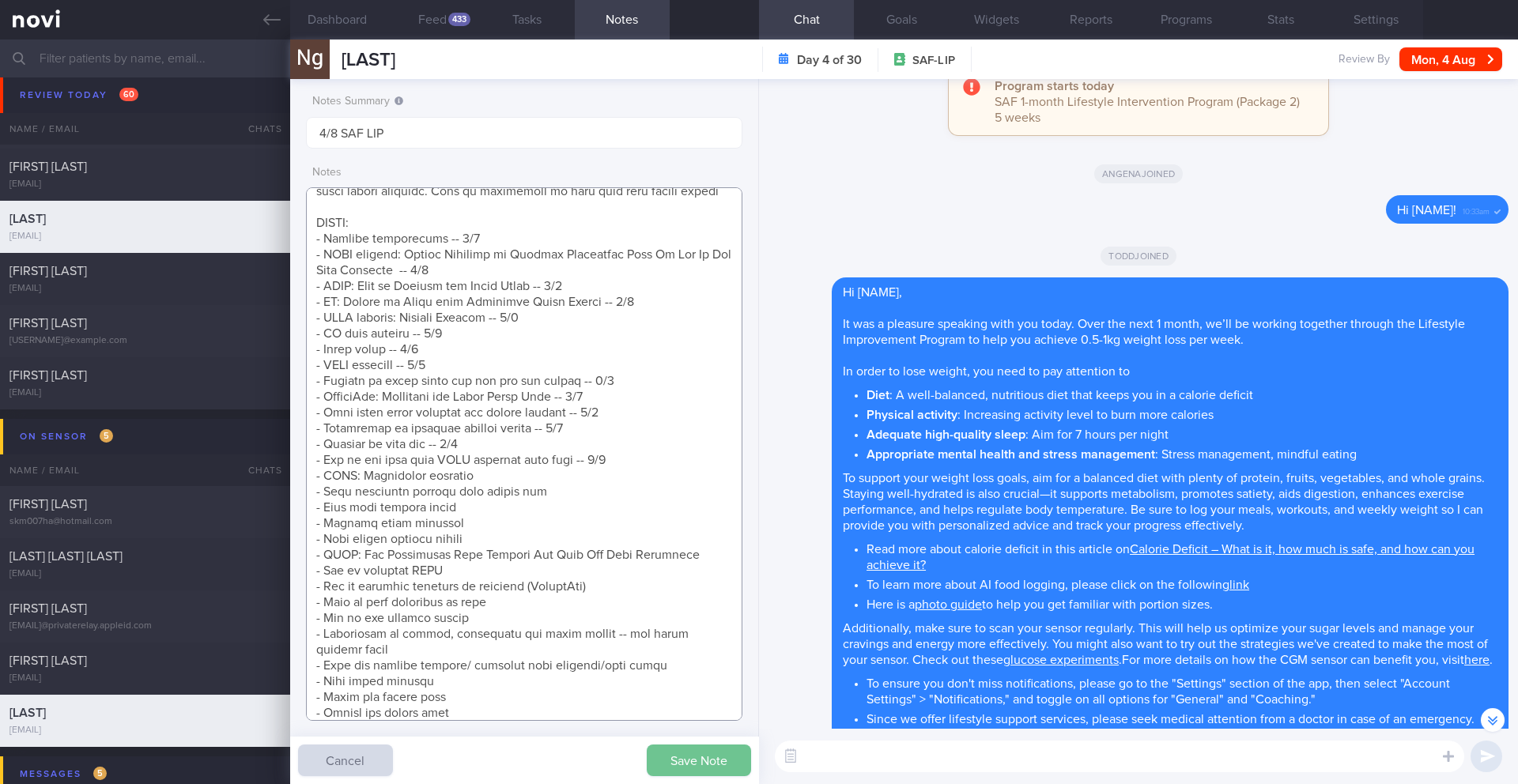 type on "SUPPORT NEEDED:
CHALLENGE:
Wt Targets:
[AGE]yo Chinese male
- Pmhx: Eczema, Plantar fasciitis
- Meds: Nil
- Social hx: Married. Wife buys groceries. Eat out on the weekends. Wife cooks (quite healthy)  dinner on the weekends
- Diet: Usually eats at outside. Seldom stress eat. Does eat when bored. Craves for McD. Snacks on oat krunch biscuits. Recently started having 1 flavoured tea/day. Prefers: char kway teow, fried rice. Dislikes long beans and onion. Aversions/Allergies: Nil. Nil recipes needed
- Exercise: Used to run everyday 5km. Fitness tracker: Fit Bit. Claims current average step count is at least 10k. Currently not running as frequently due to plantar fasciitis (treated with PRP). Also seeing a PT.
Has access to a gym at camp -- rowing, stationary bike. Dislikes and does not enjoy weight training. Open to exercising at home with body weight videos
SHARE:
- Glucose experiments -- 1/8
- NOVI article: Health Benefits of Glucose Monitoring Even If You Do Not Have Diabetes  -- 1/8
- NOVI: What is Gl..." 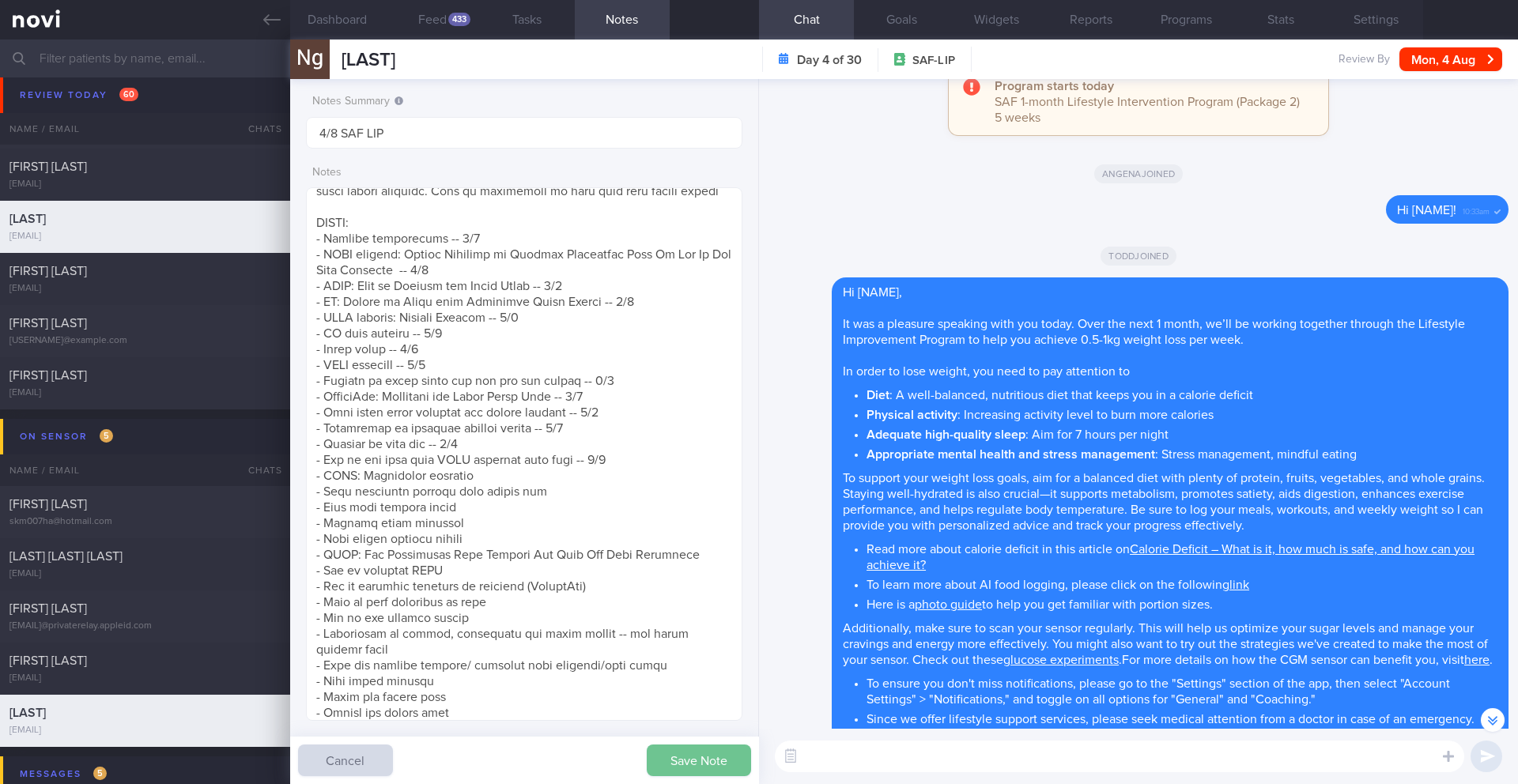 click on "Save Note" at bounding box center (699, 760) 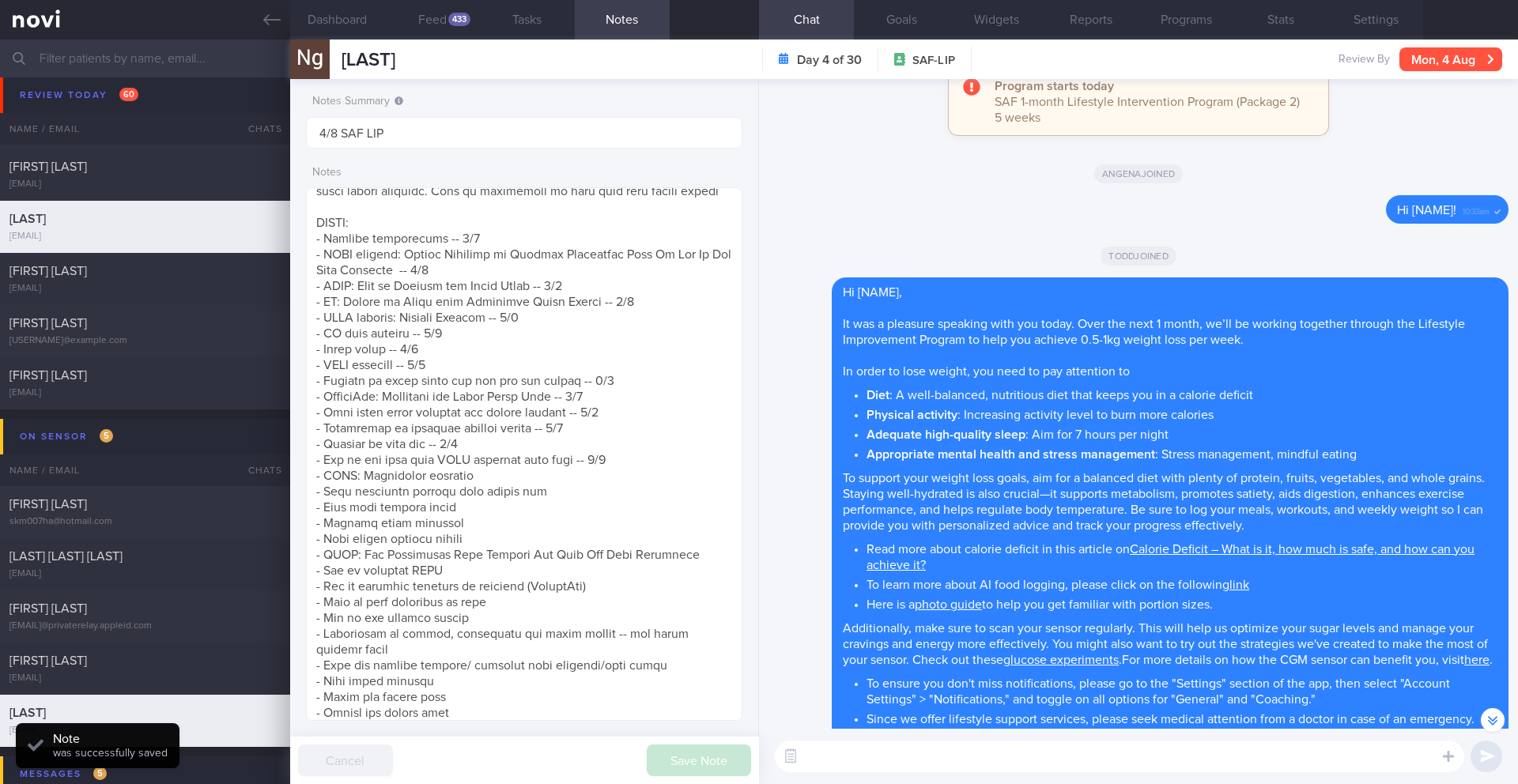 click on "Mon, 4 Aug" at bounding box center (1451, 59) 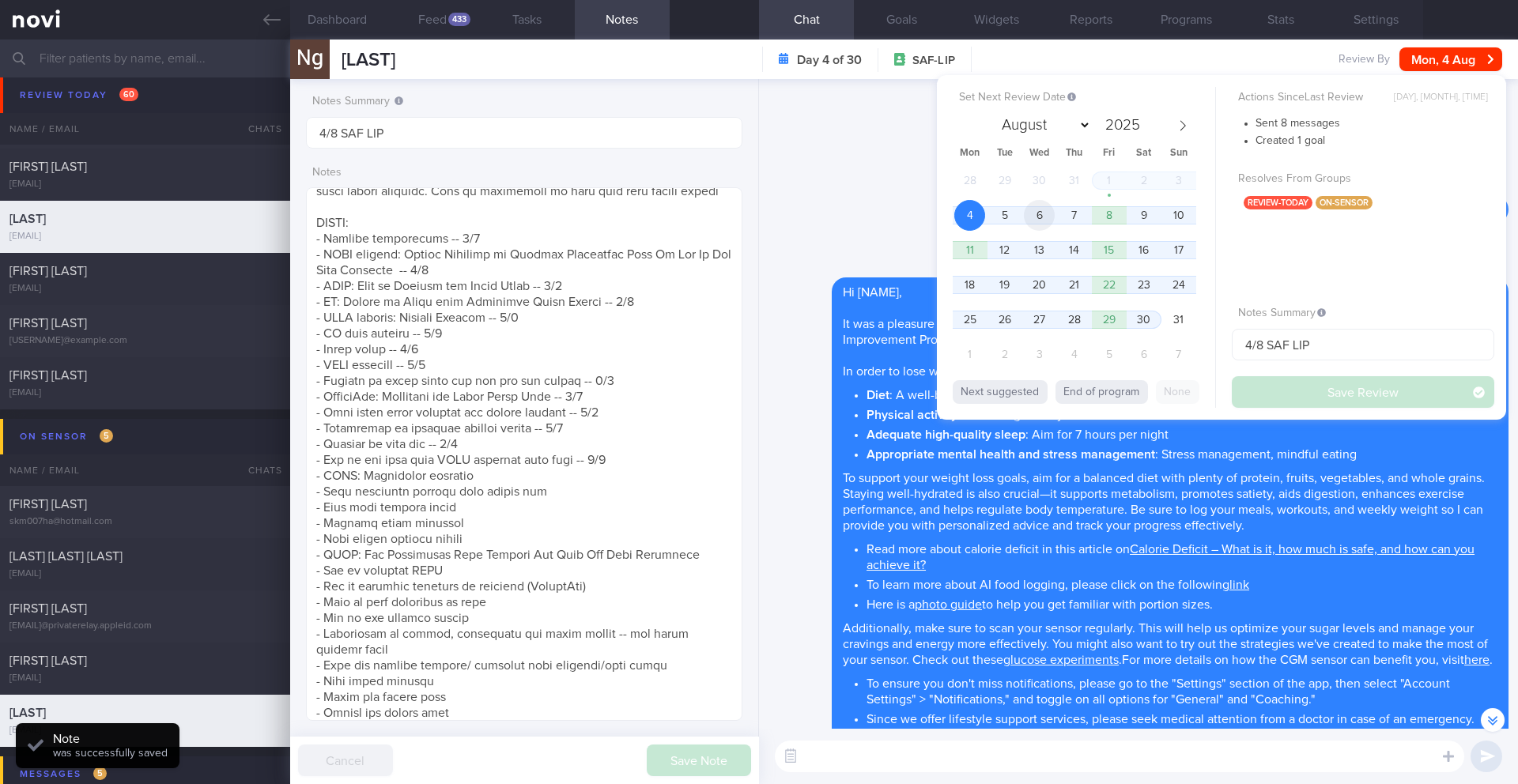 click on "6" at bounding box center [1039, 215] 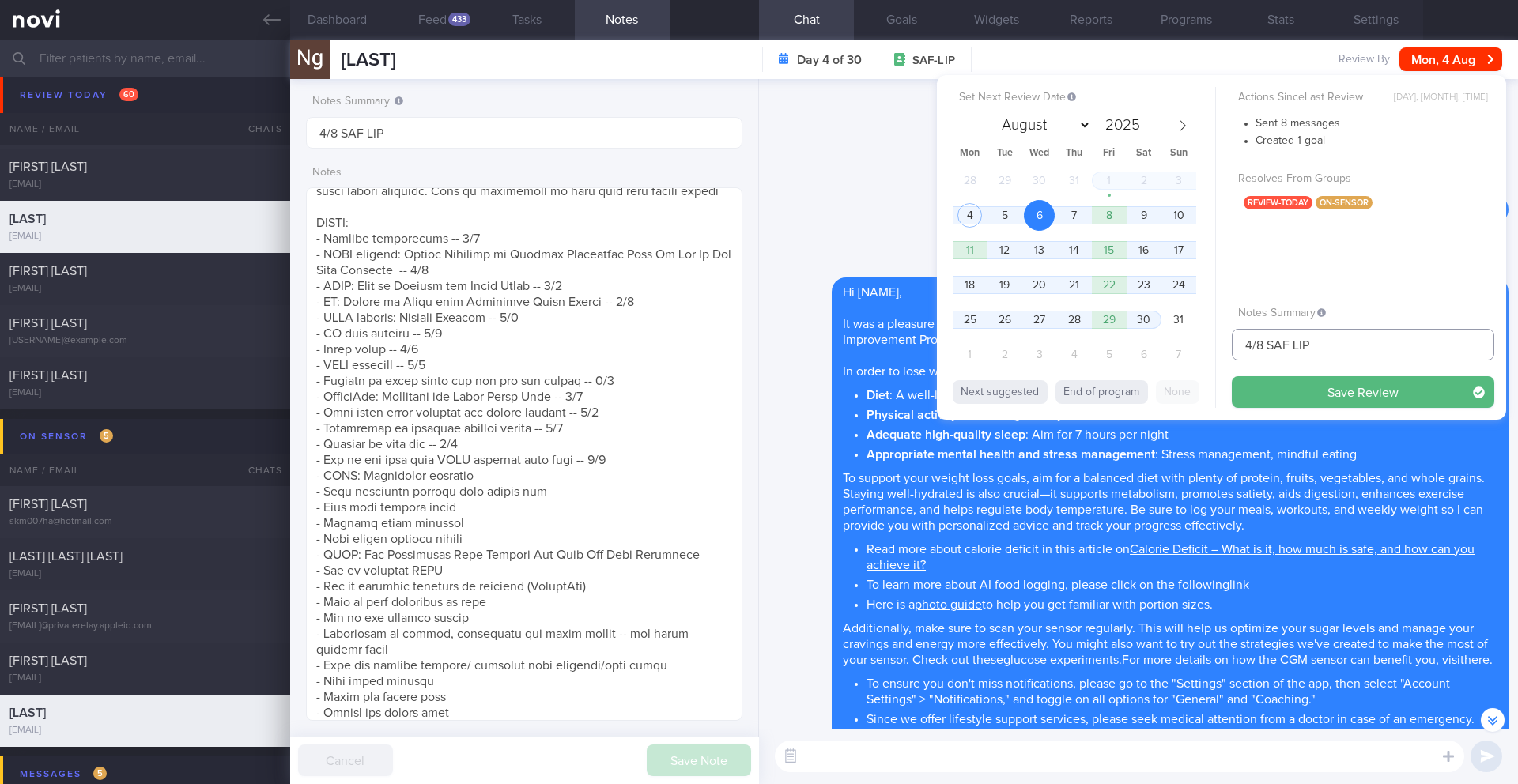 drag, startPoint x: 1252, startPoint y: 346, endPoint x: 1219, endPoint y: 345, distance: 33.015148 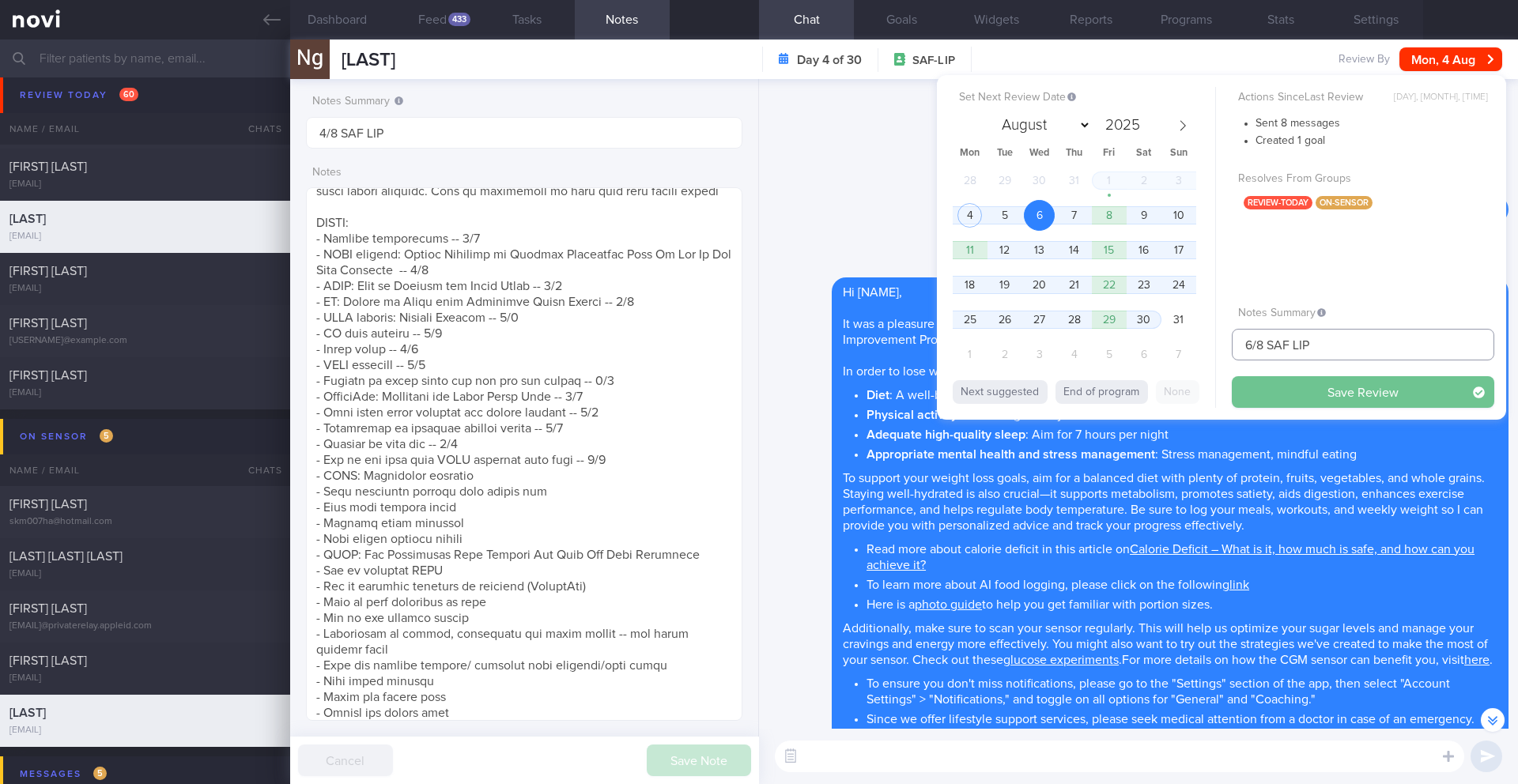 type on "6/8 SAF LIP" 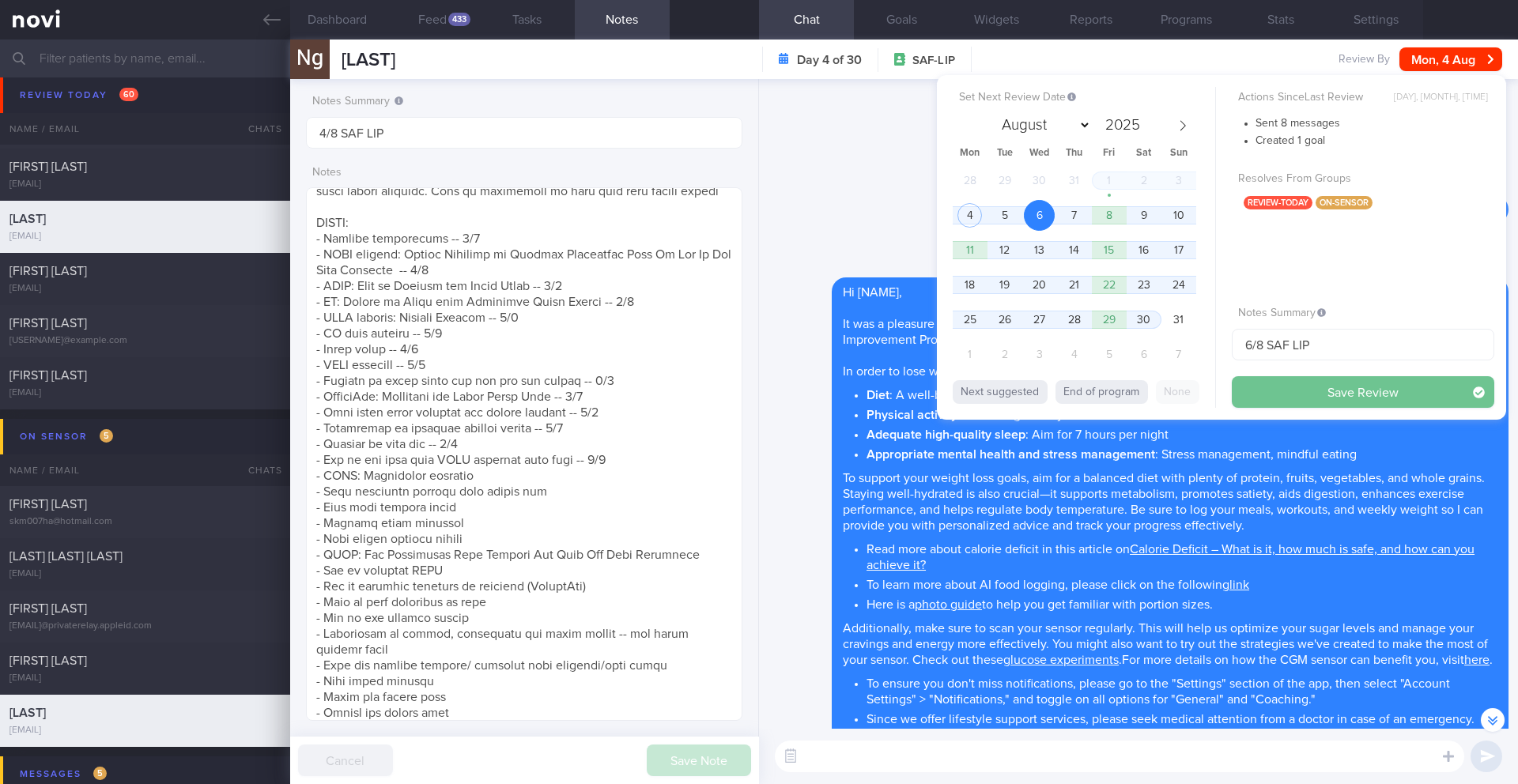 click on "Save Review" at bounding box center [1363, 392] 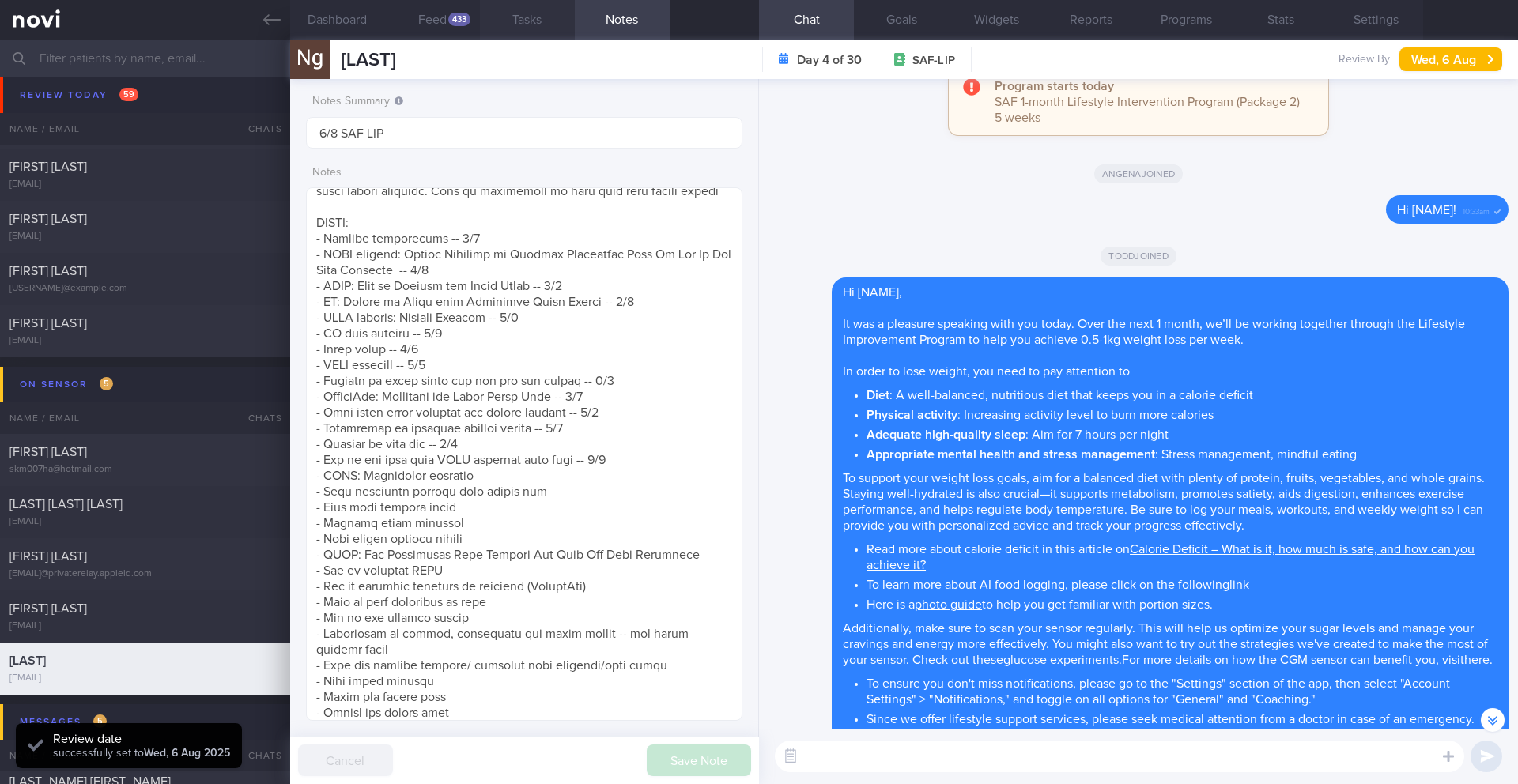 scroll, scrollTop: 790122, scrollLeft: 790223, axis: both 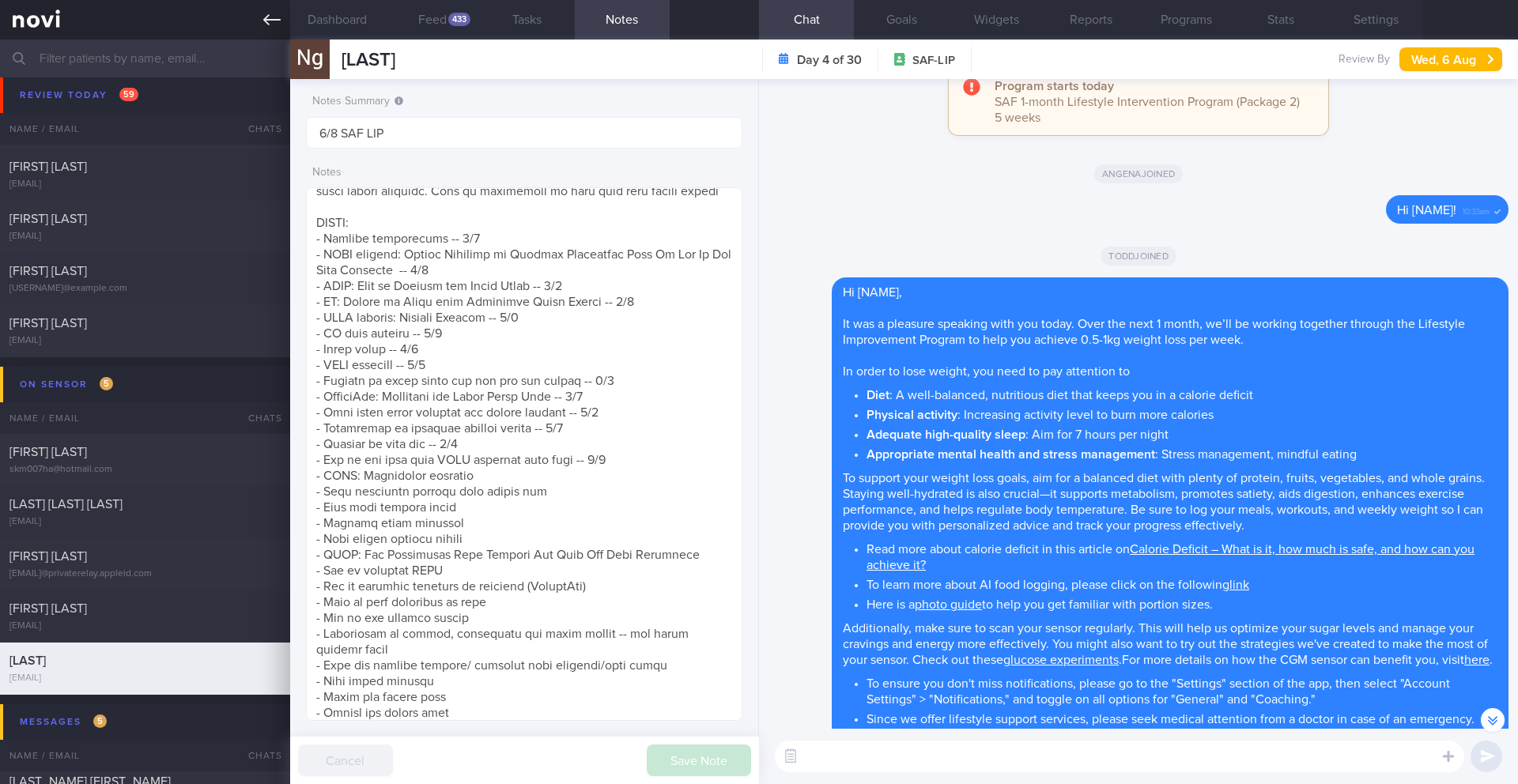 click at bounding box center [145, 20] 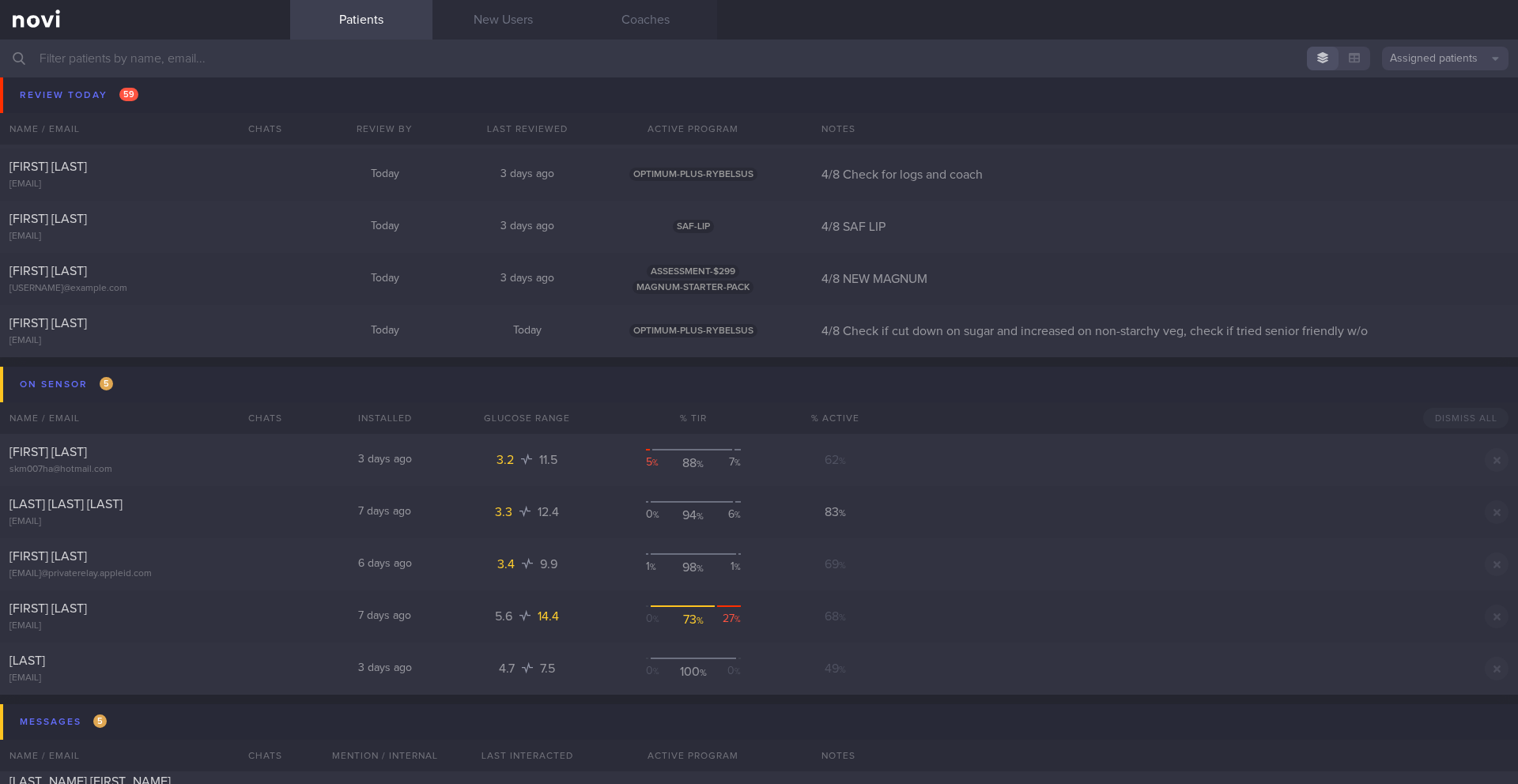 scroll, scrollTop: 7133, scrollLeft: 0, axis: vertical 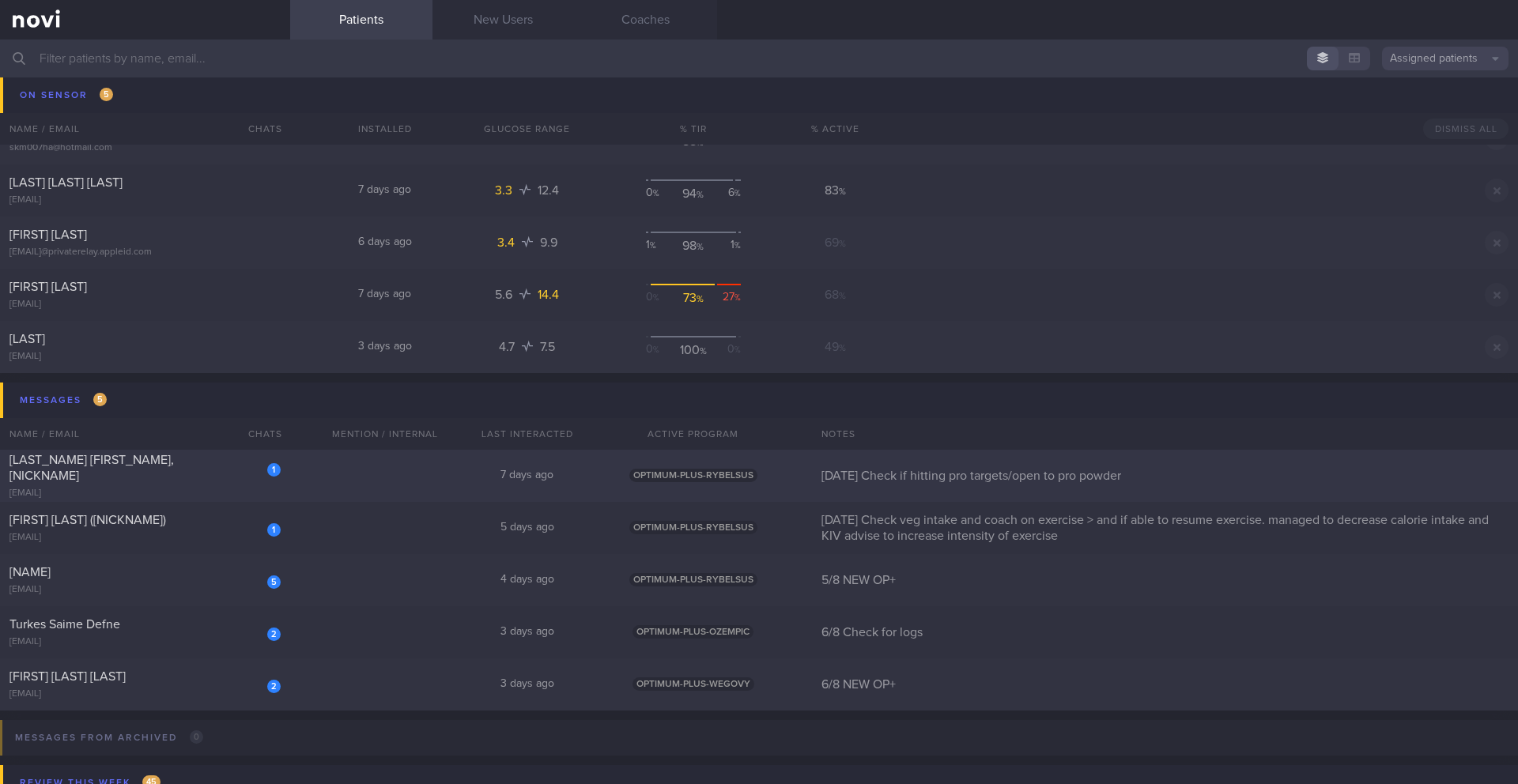 click on "[EMAIL]" at bounding box center [145, 493] 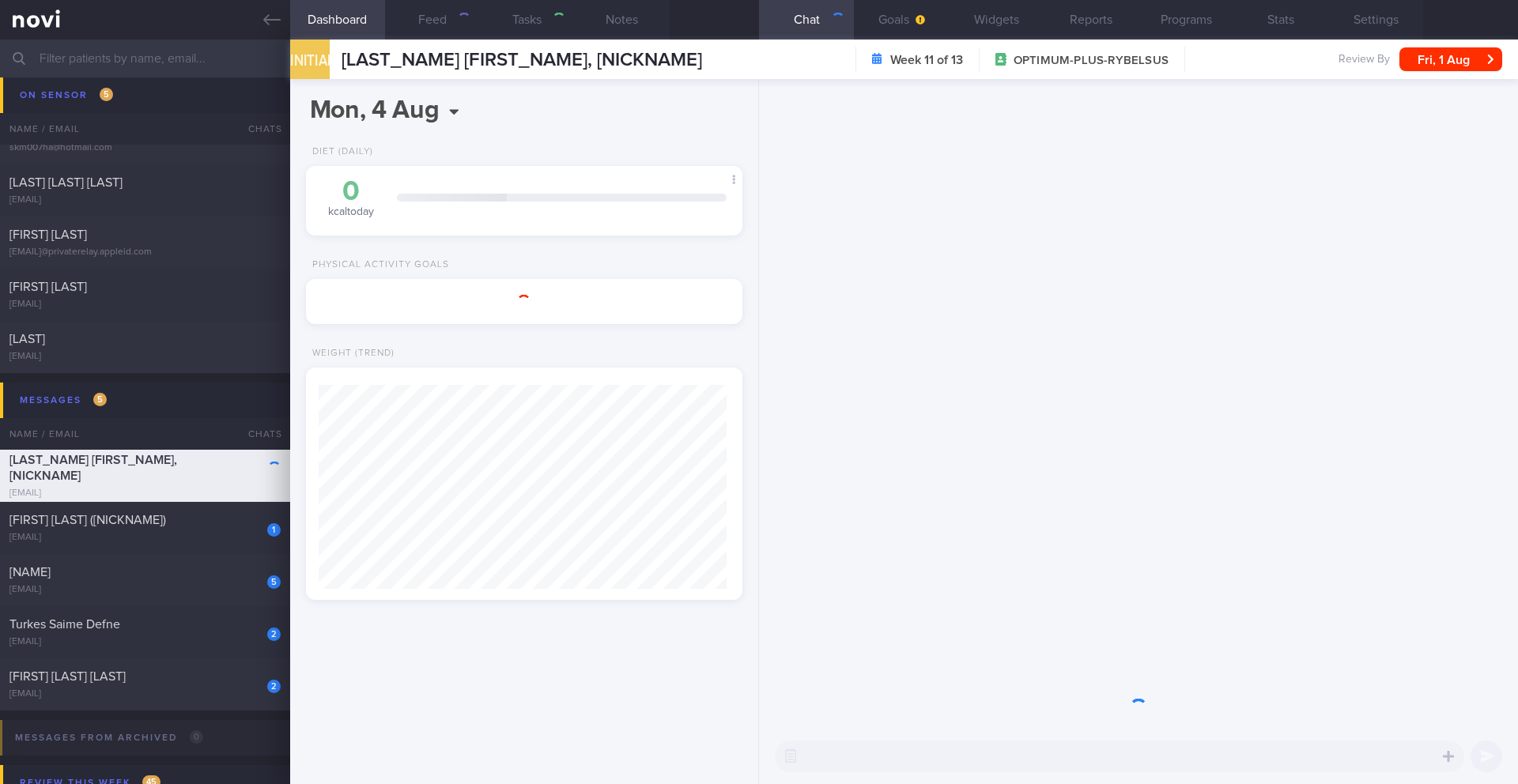 scroll, scrollTop: 0, scrollLeft: 0, axis: both 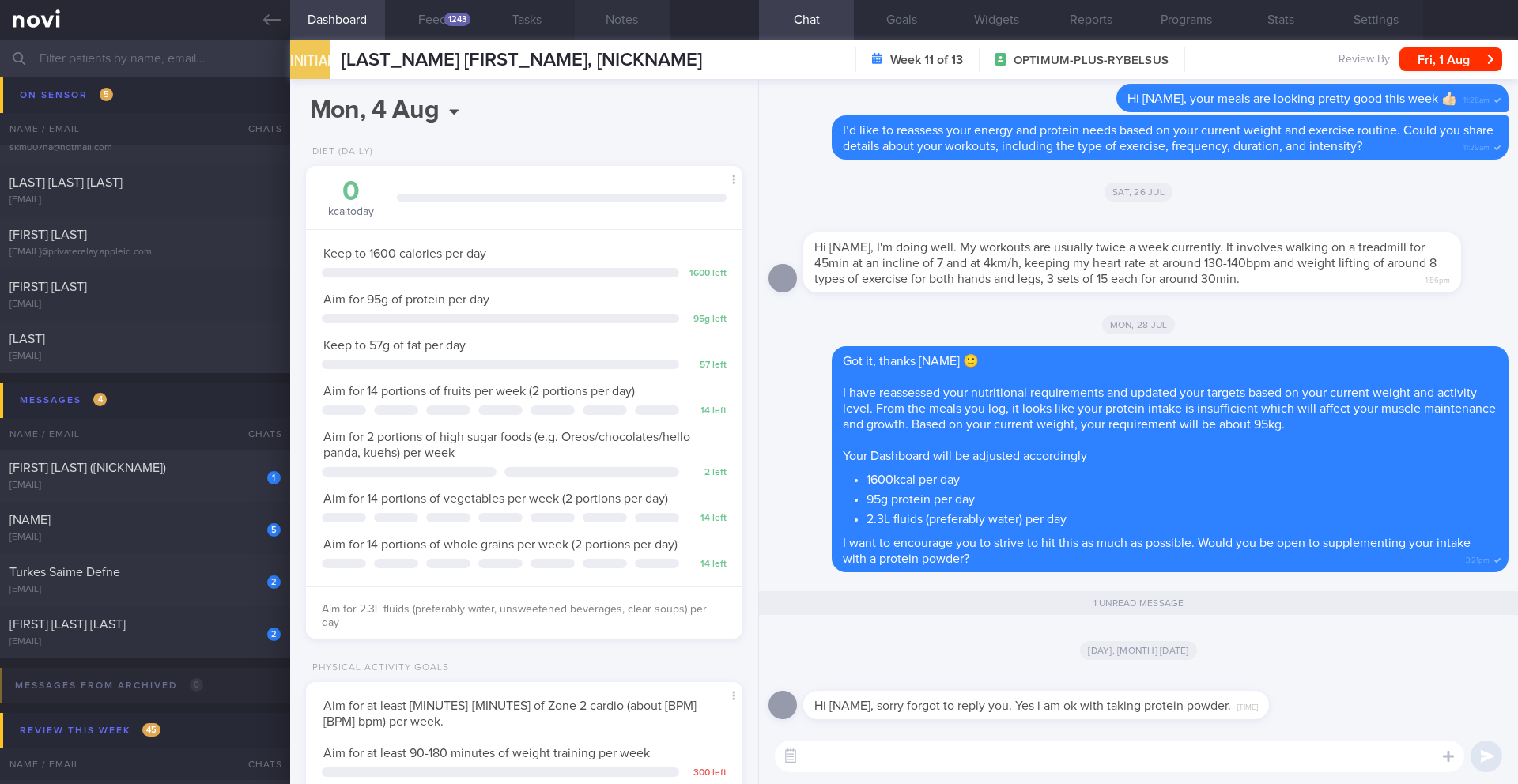 click on "Notes" at bounding box center (622, 20) 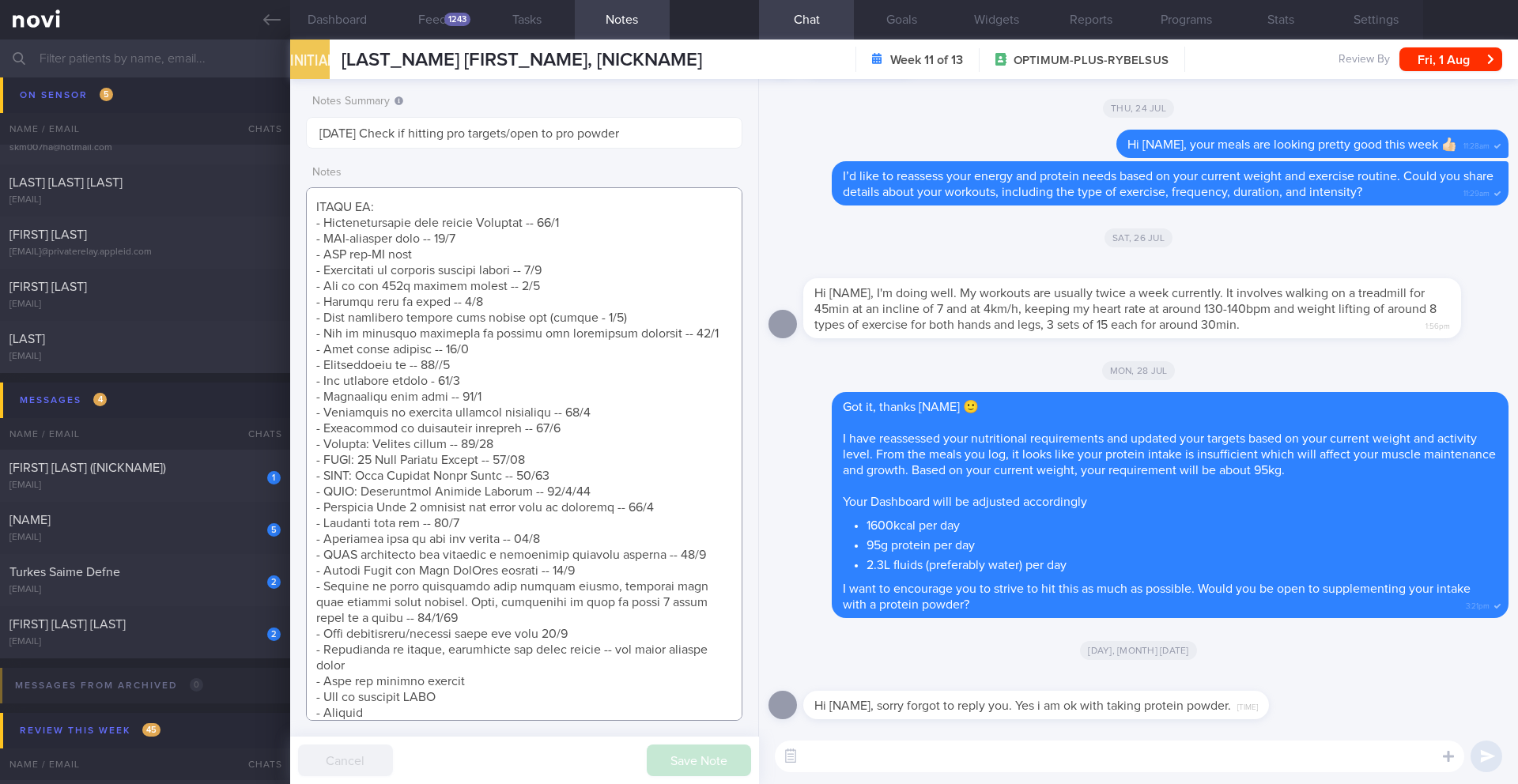 scroll, scrollTop: 658, scrollLeft: 0, axis: vertical 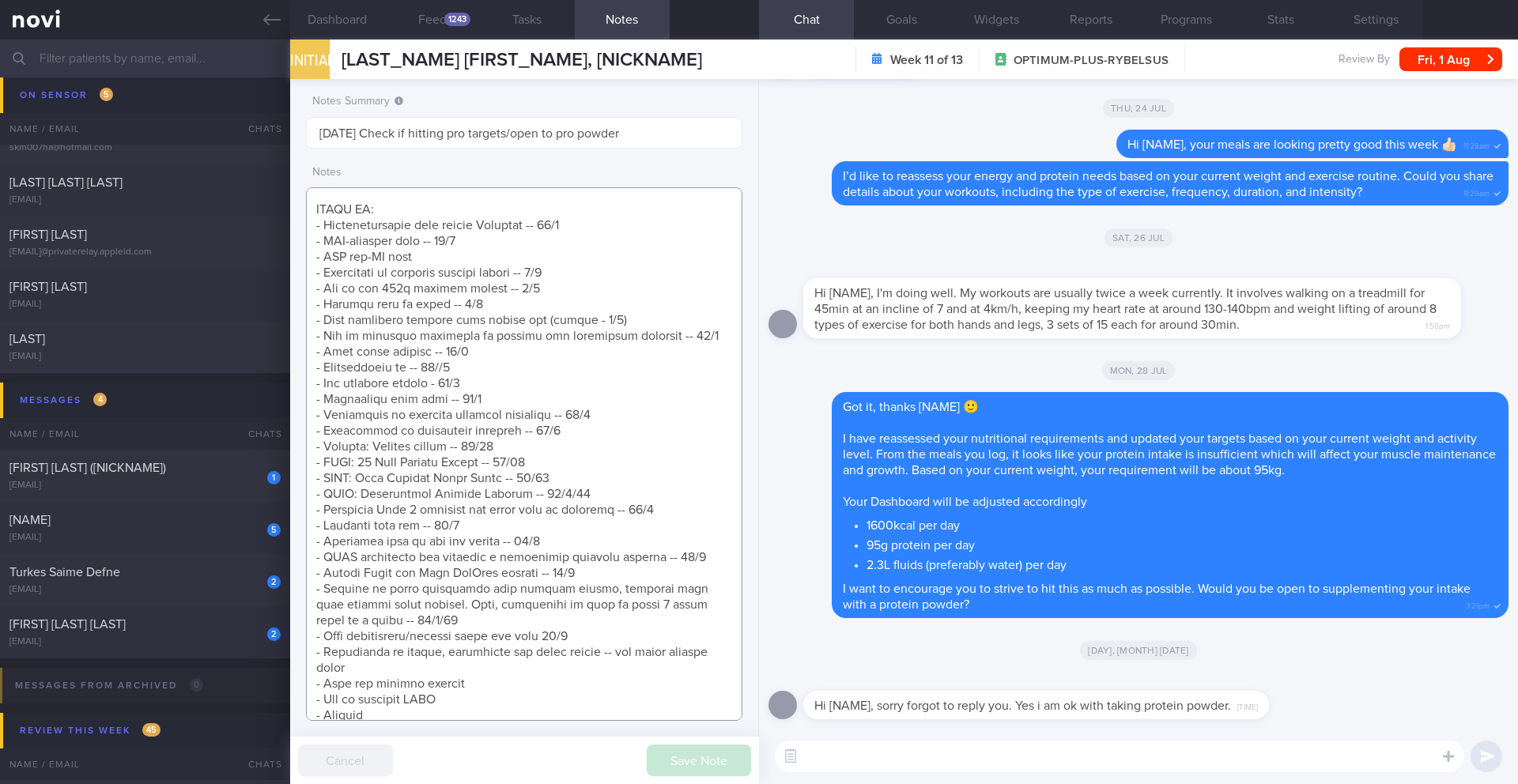 drag, startPoint x: 400, startPoint y: 449, endPoint x: 396, endPoint y: 462, distance: 13.601471 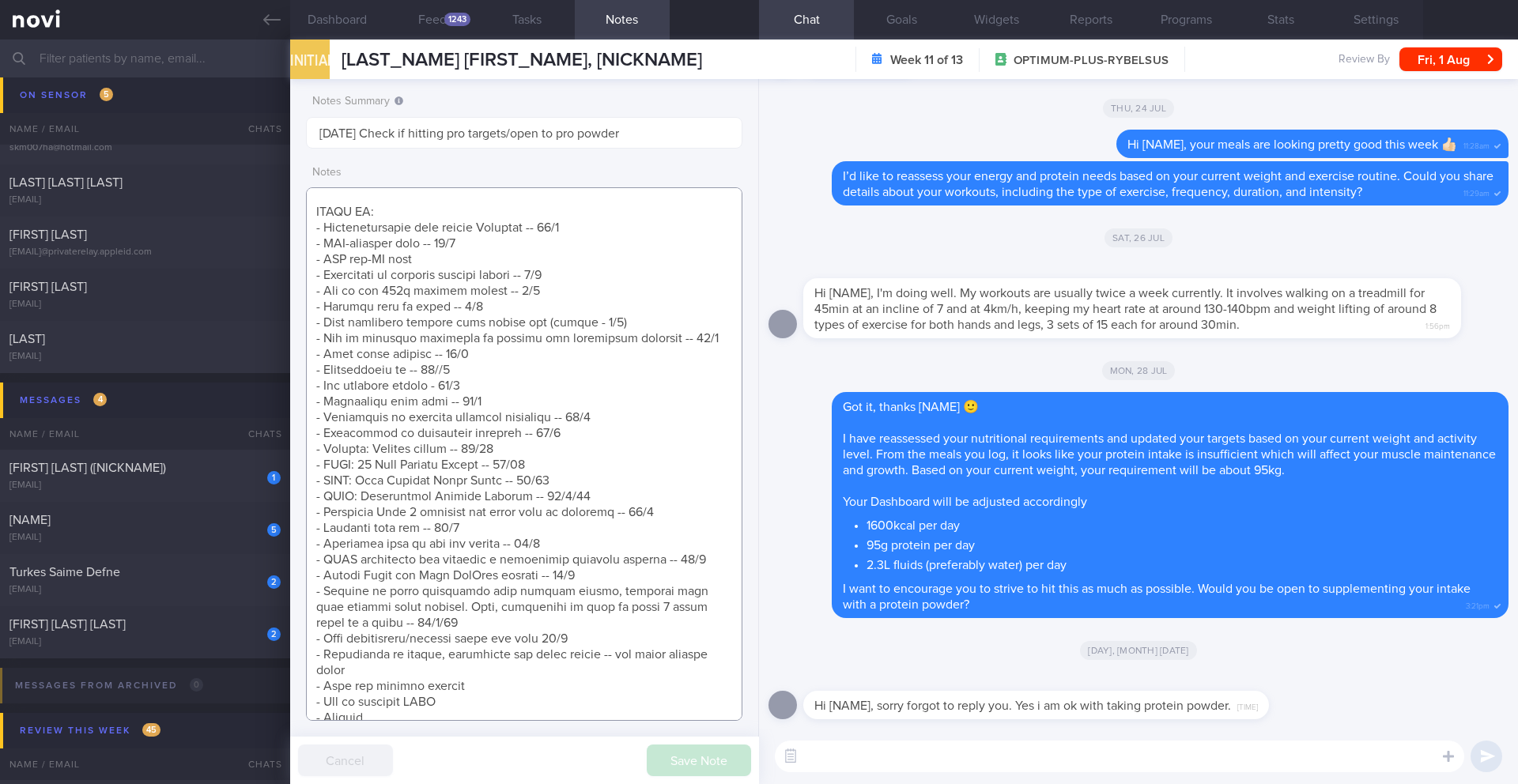 scroll, scrollTop: 655, scrollLeft: 0, axis: vertical 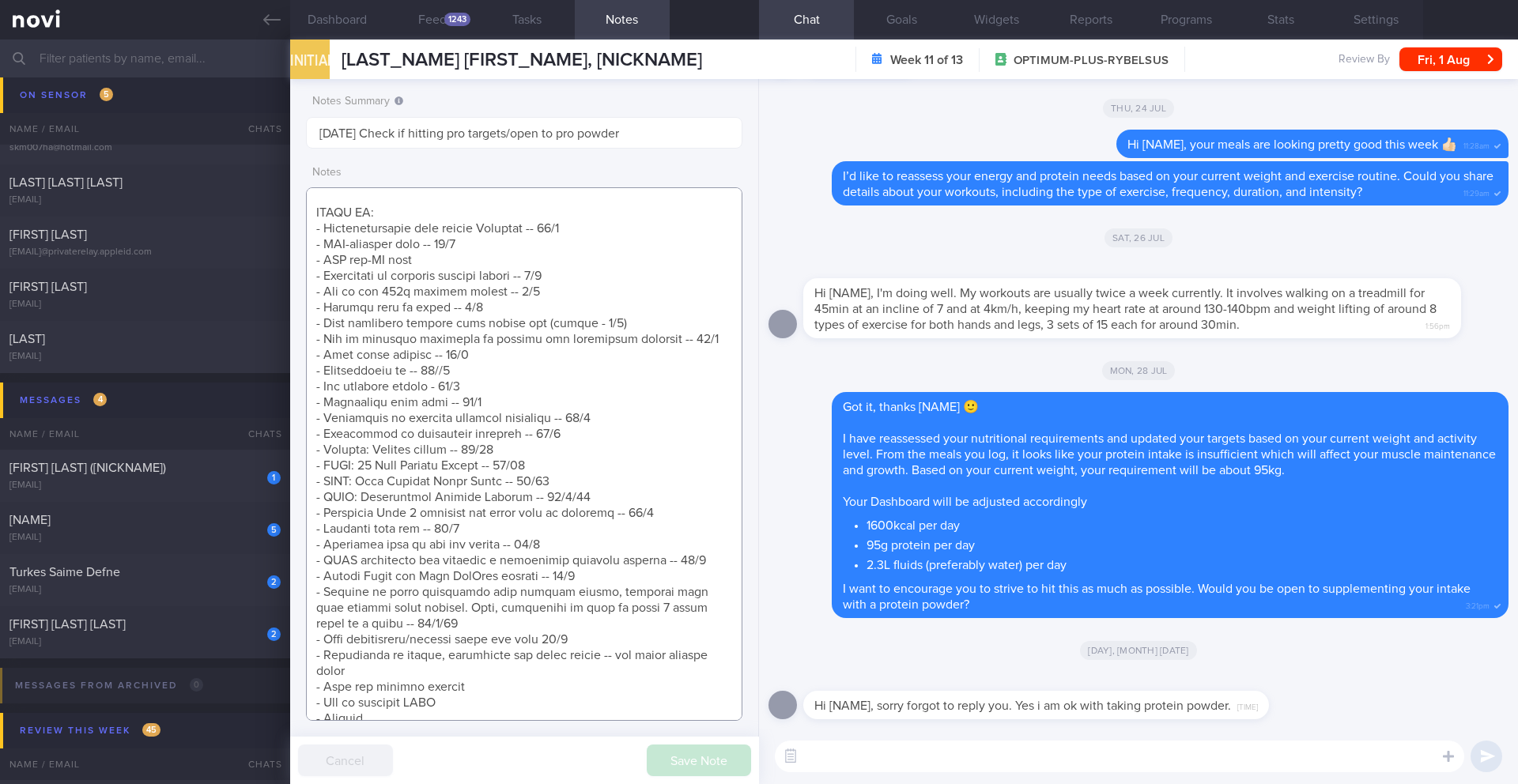 click at bounding box center (524, 454) 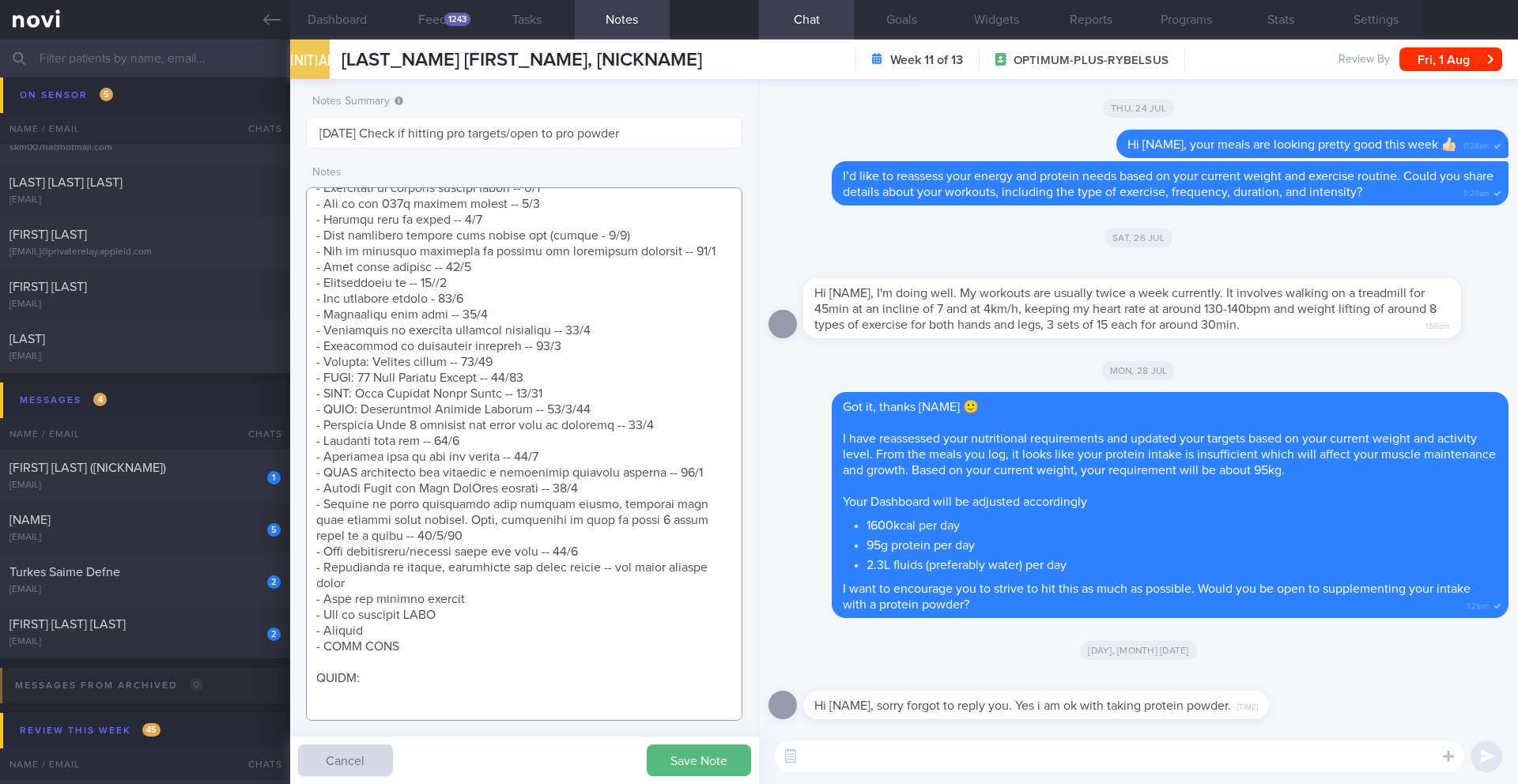 scroll, scrollTop: 750, scrollLeft: 0, axis: vertical 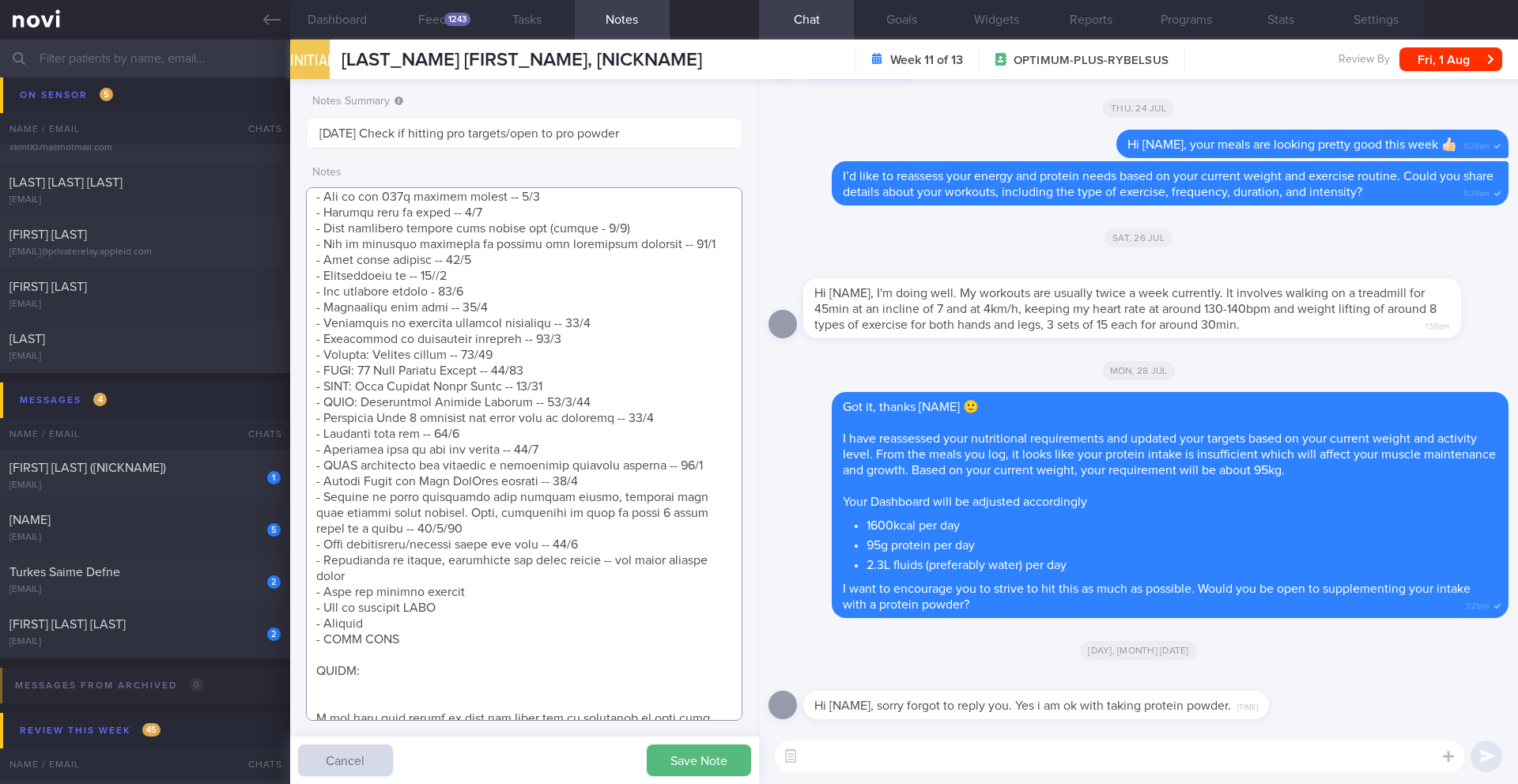 type on "SUPPORT NEEDED:  Recipes. Quantity of food (i.e. proper portions). Hungry easily > mindful eating
CHALLENGE:
- DIET: (5/7) Happy w appetite suppressive effects > (23/5) Been maintaining controlled diet
- EXERCISE: (5/7) Increasing physical activity
Now twice/wk at gym 45min-1hr cycle + weights > (23/8) Keeping up physical activity. 2/wk at gym 45min-1hr cycle+weights > (25/10) Keeping up w physical activity > (24/1/25) Keeping up w exercise routine > (23/5) Been maintaining consistent physical activity
- MEDS: (23/5) Continued on Rybelsus 14mg OM
Generally satisfied w effects. Noticed a slight receding in appetite suppression but still manageable. Discussed escalating GLP1A dose - not keen for SC GLP1A. Keen to continue on current
- WEIGHT: (23/5) Wt loss is reaching a plateau
- TANITA: (23/5) Body fat and muscle mass loss
Wt trend: (14/6) [WEIGHT]kg > (5/7) [WEIGHT]kg > (23/8) [WEIGHT]kg > (25/10) [WEIGHT]kg > (27/10) [WEIGHT]kg > (24/1/25) [WEIGHT]kg > (23/5) [WEIGHT]kg
Wt Targets:
5% in 3 months (5kg -> [WEIGHT]kg)
10% in 6 months ..." 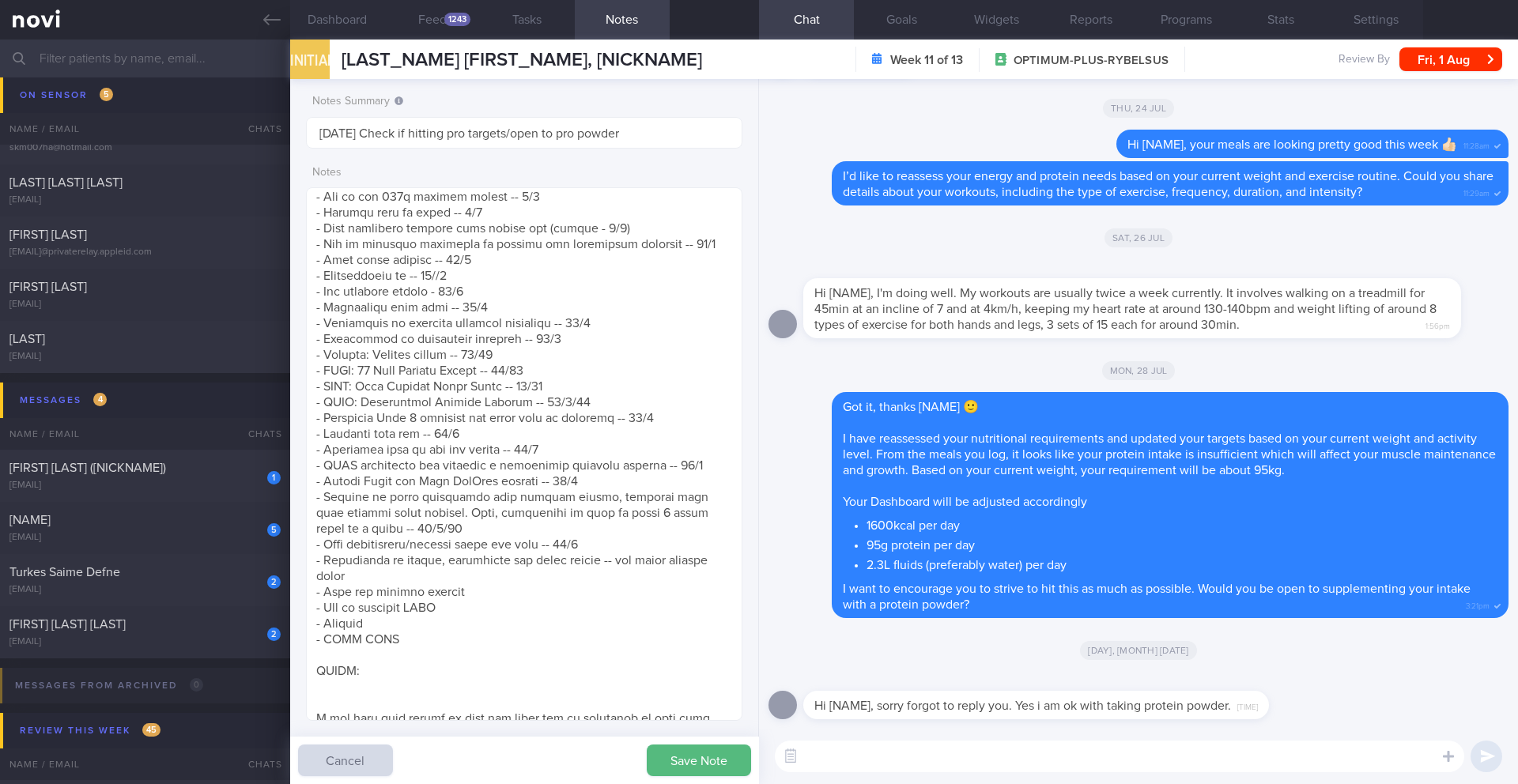 click at bounding box center [1120, 756] 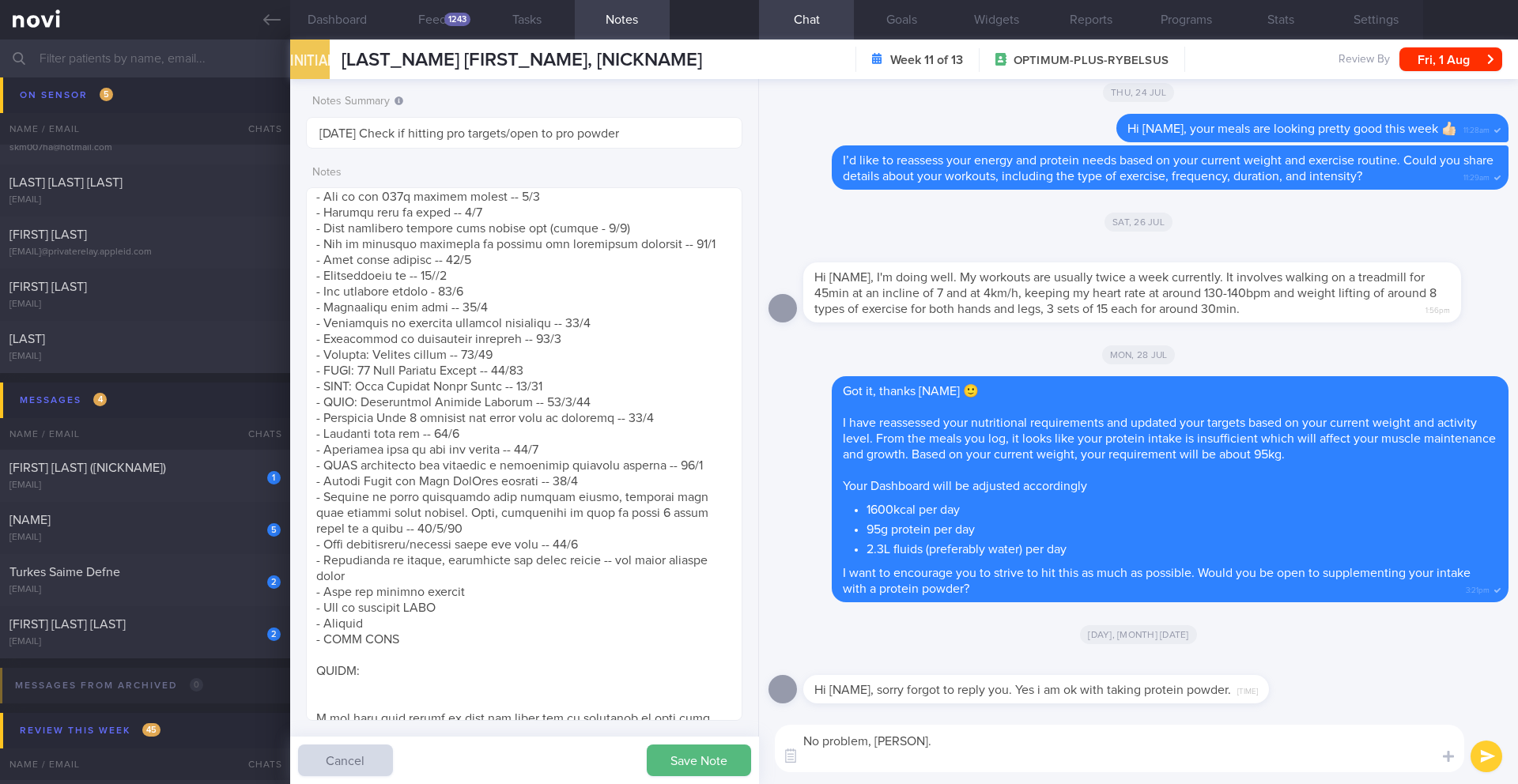 scroll, scrollTop: 0, scrollLeft: 0, axis: both 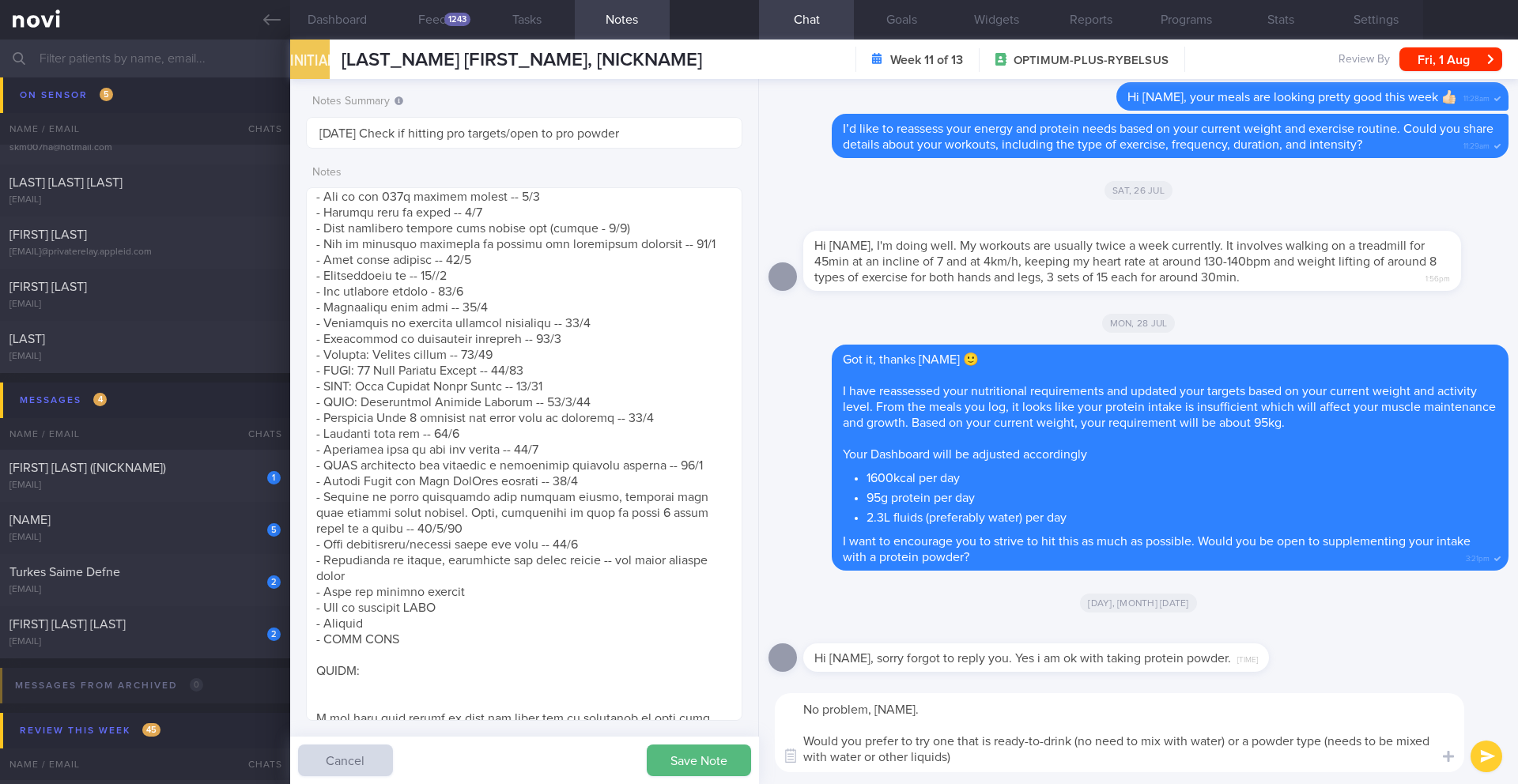 drag, startPoint x: 994, startPoint y: 742, endPoint x: 731, endPoint y: 733, distance: 263.15395 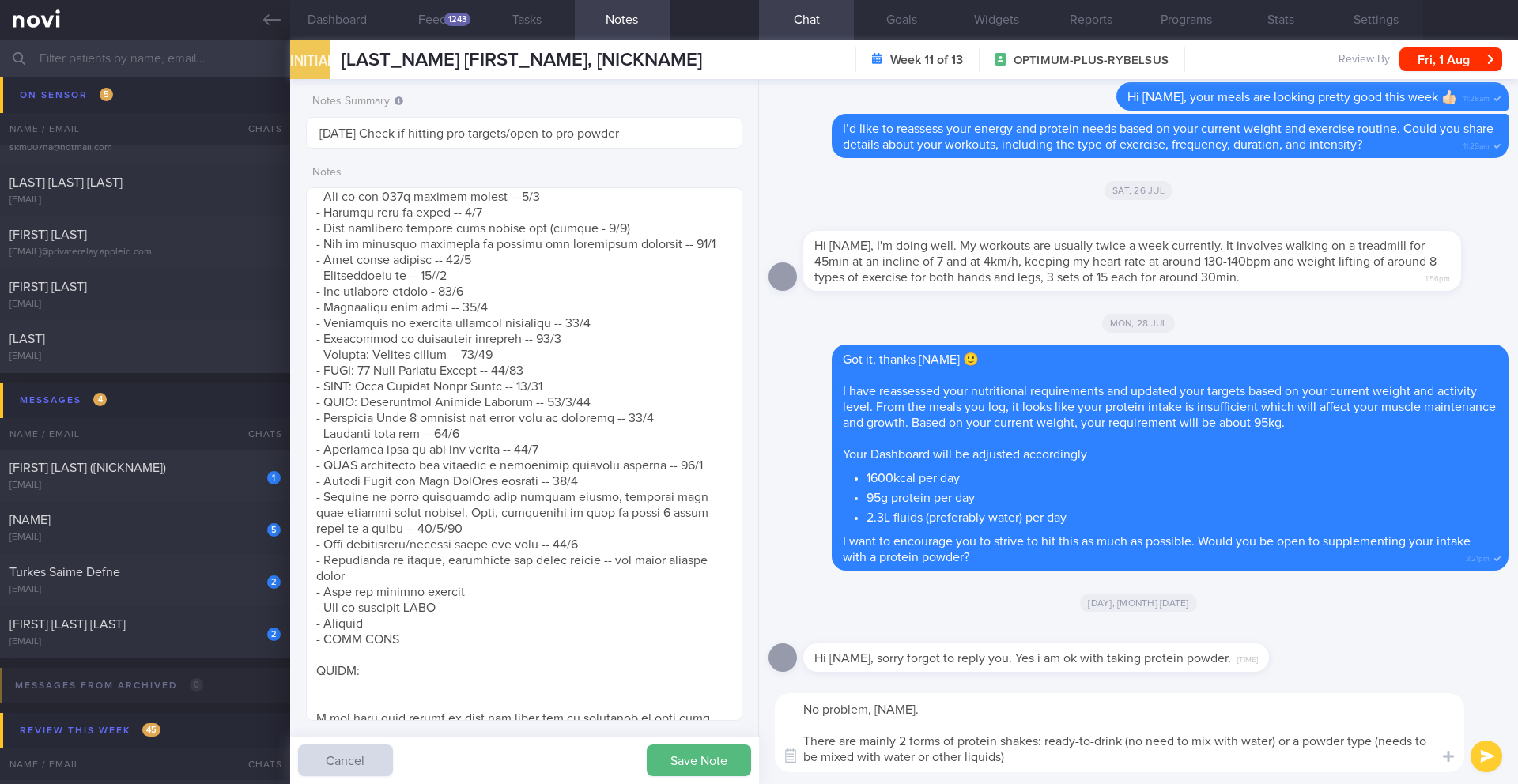 click on "No problem, [NAME].
There are mainly 2 forms of protein shakes: ready-to-drink (no need to mix with water) or a powder type (needs to be mixed with water or other liquids)" at bounding box center [1120, 733] 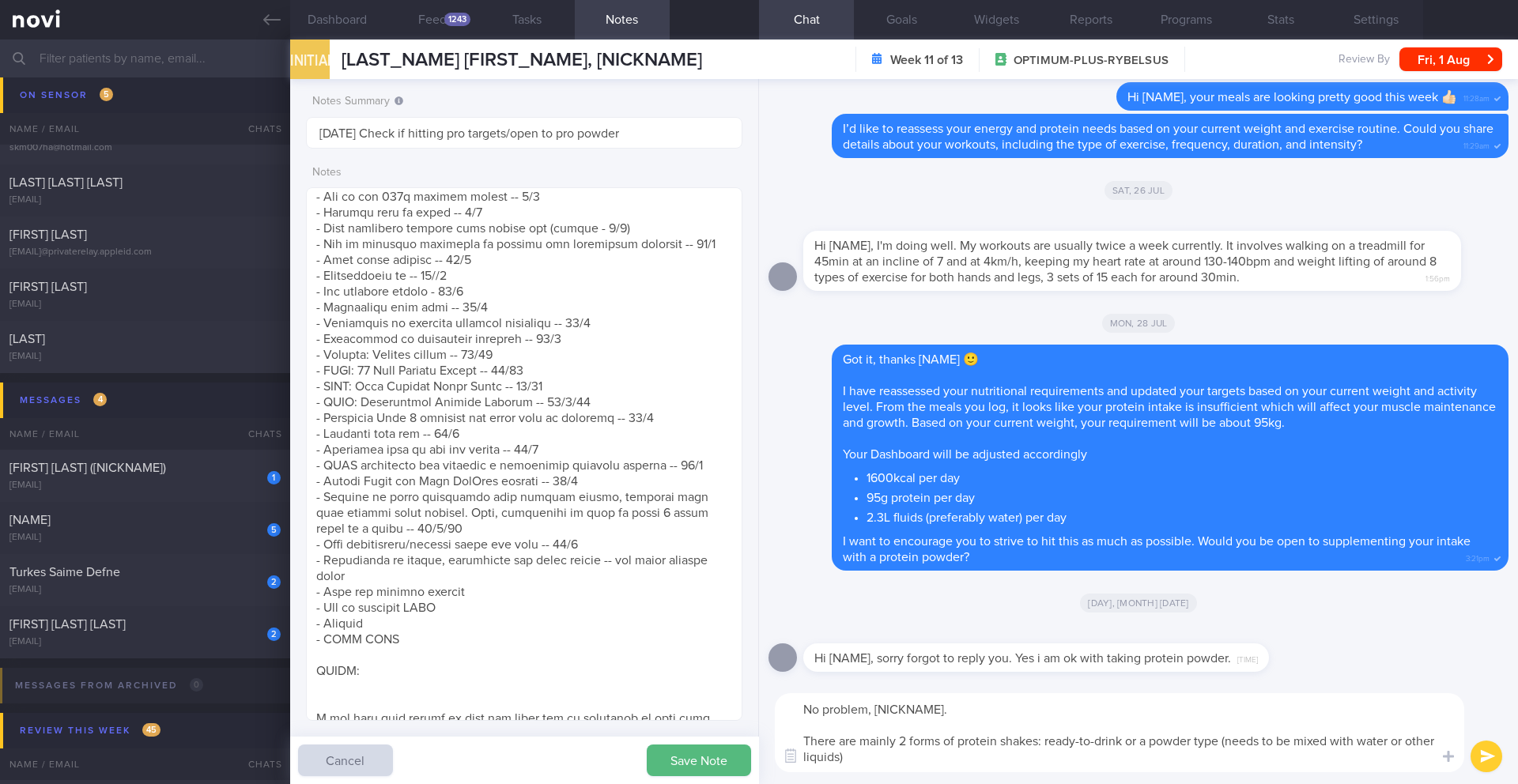 drag, startPoint x: 1268, startPoint y: 758, endPoint x: 1222, endPoint y: 737, distance: 50.566788 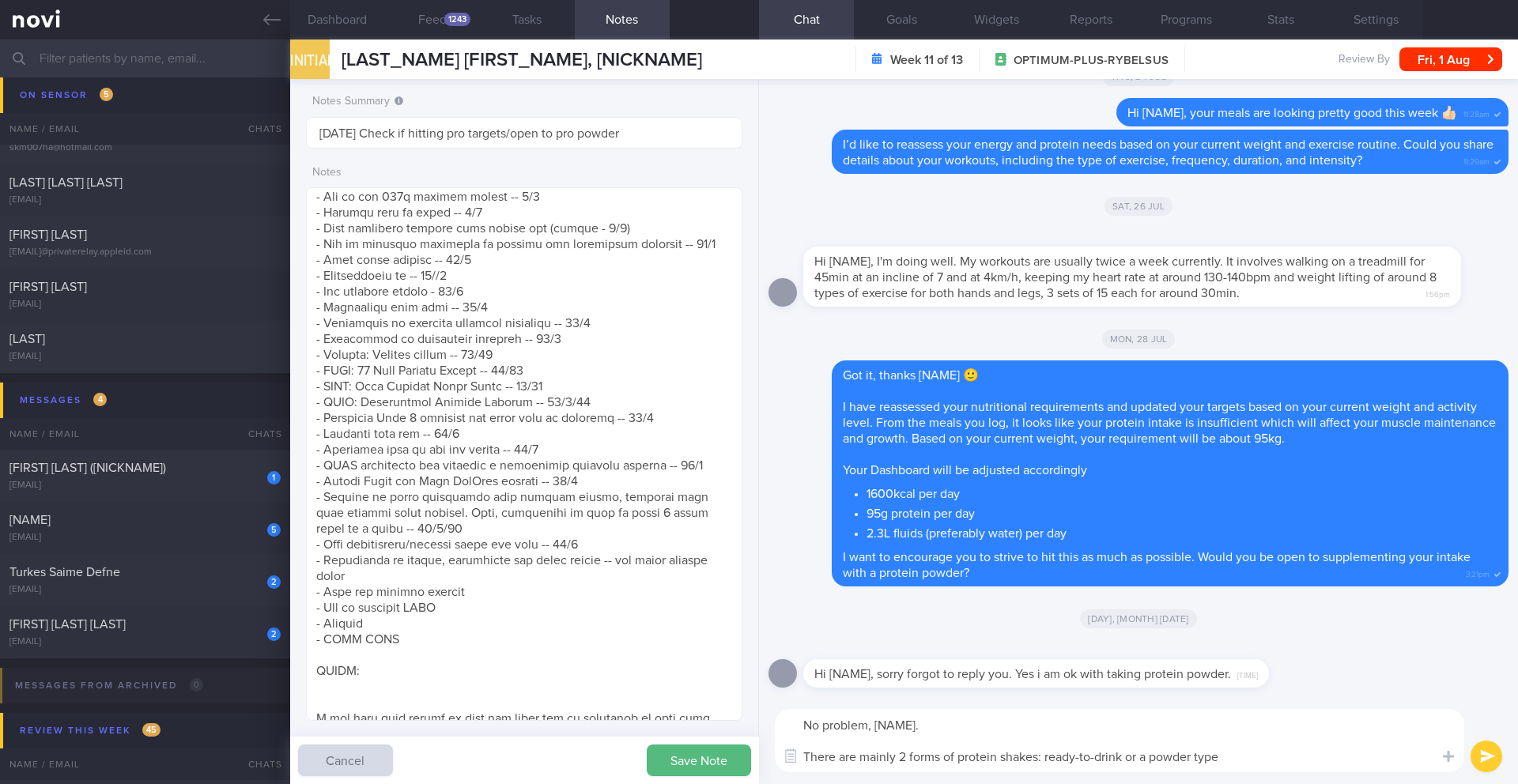 click on "No problem, [NAME].
There are mainly 2 forms of protein shakes: ready-to-drink or a powder type" at bounding box center [1120, 741] 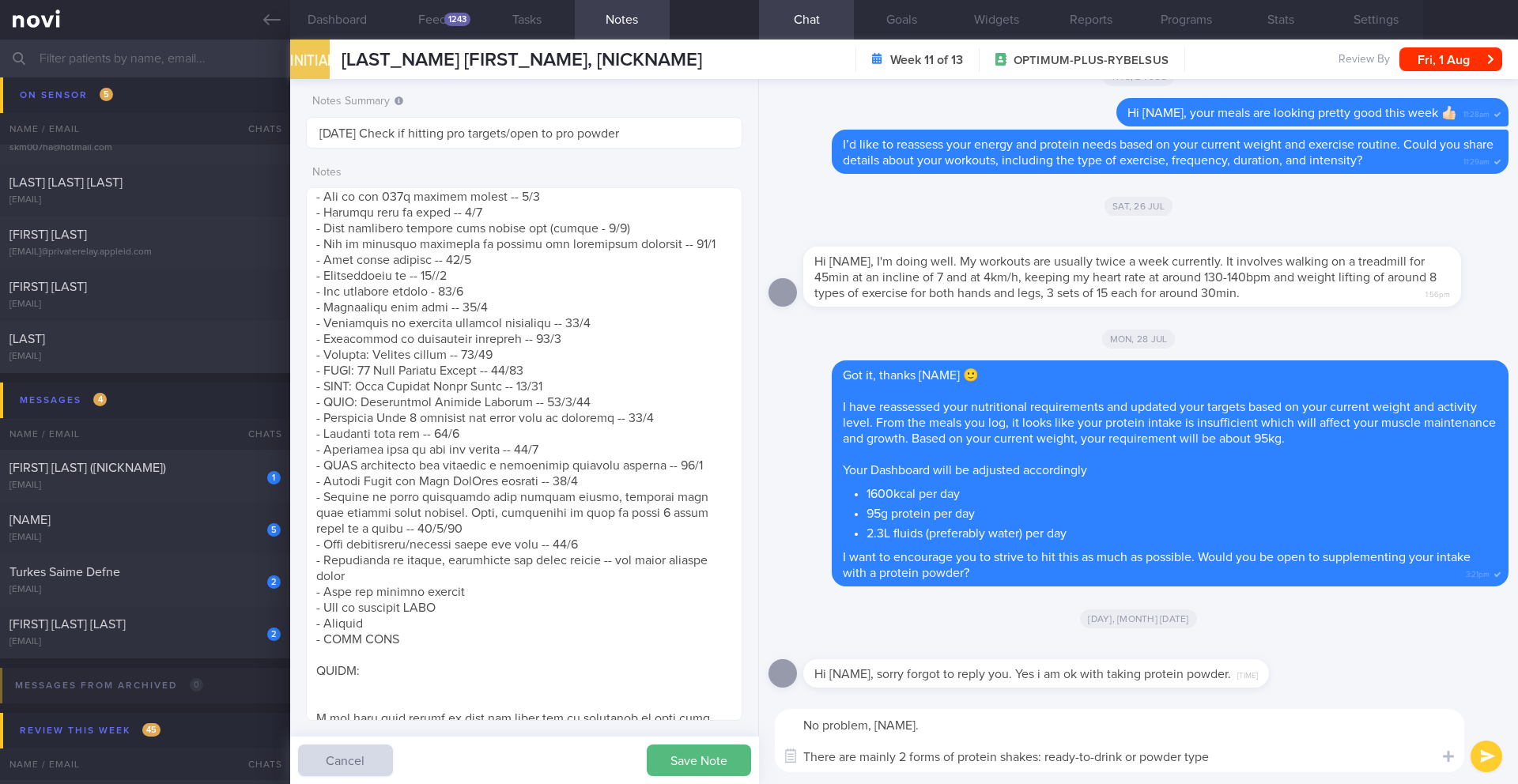 drag, startPoint x: 1247, startPoint y: 744, endPoint x: 1245, endPoint y: 756, distance: 12.165525 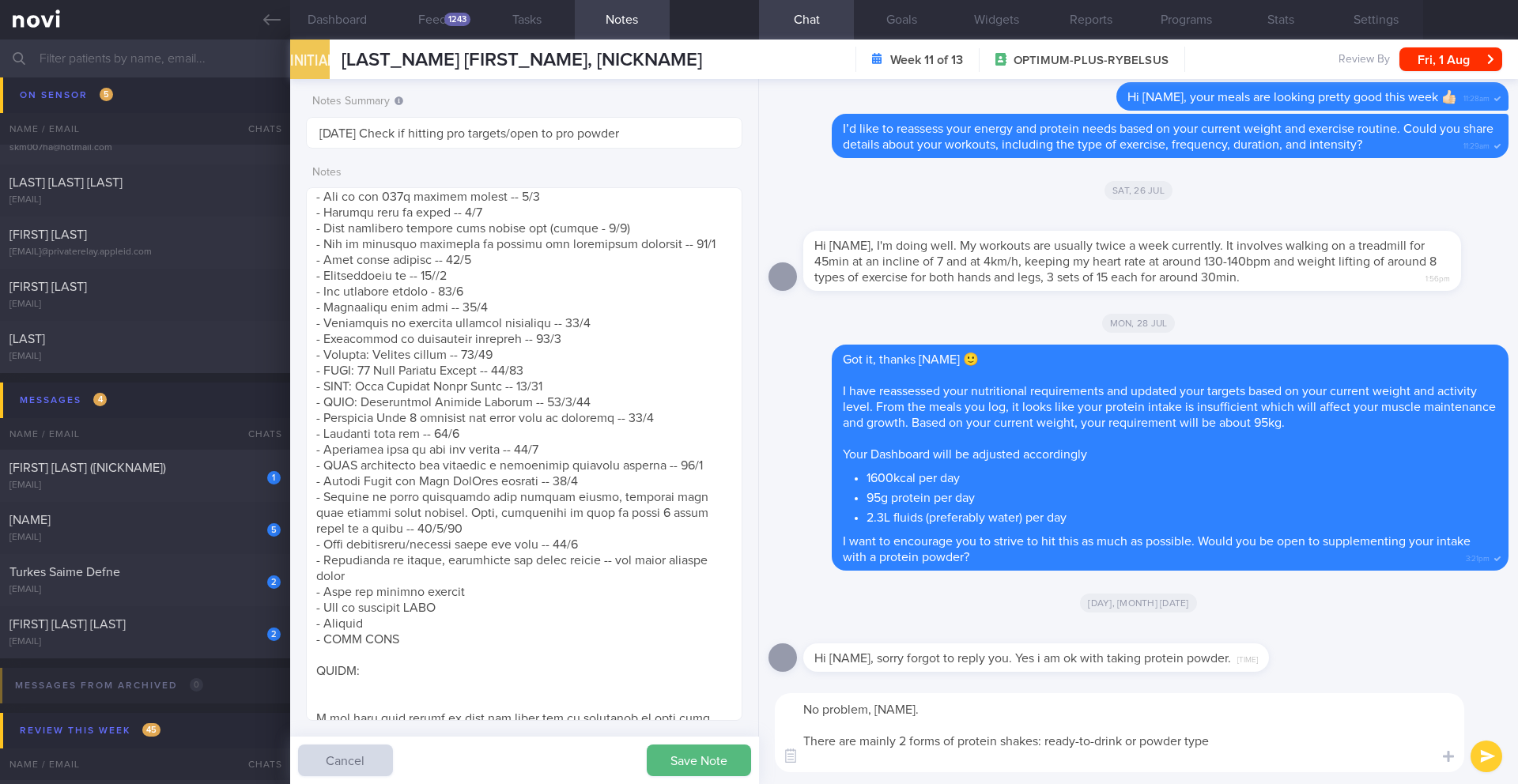 scroll, scrollTop: 0, scrollLeft: 0, axis: both 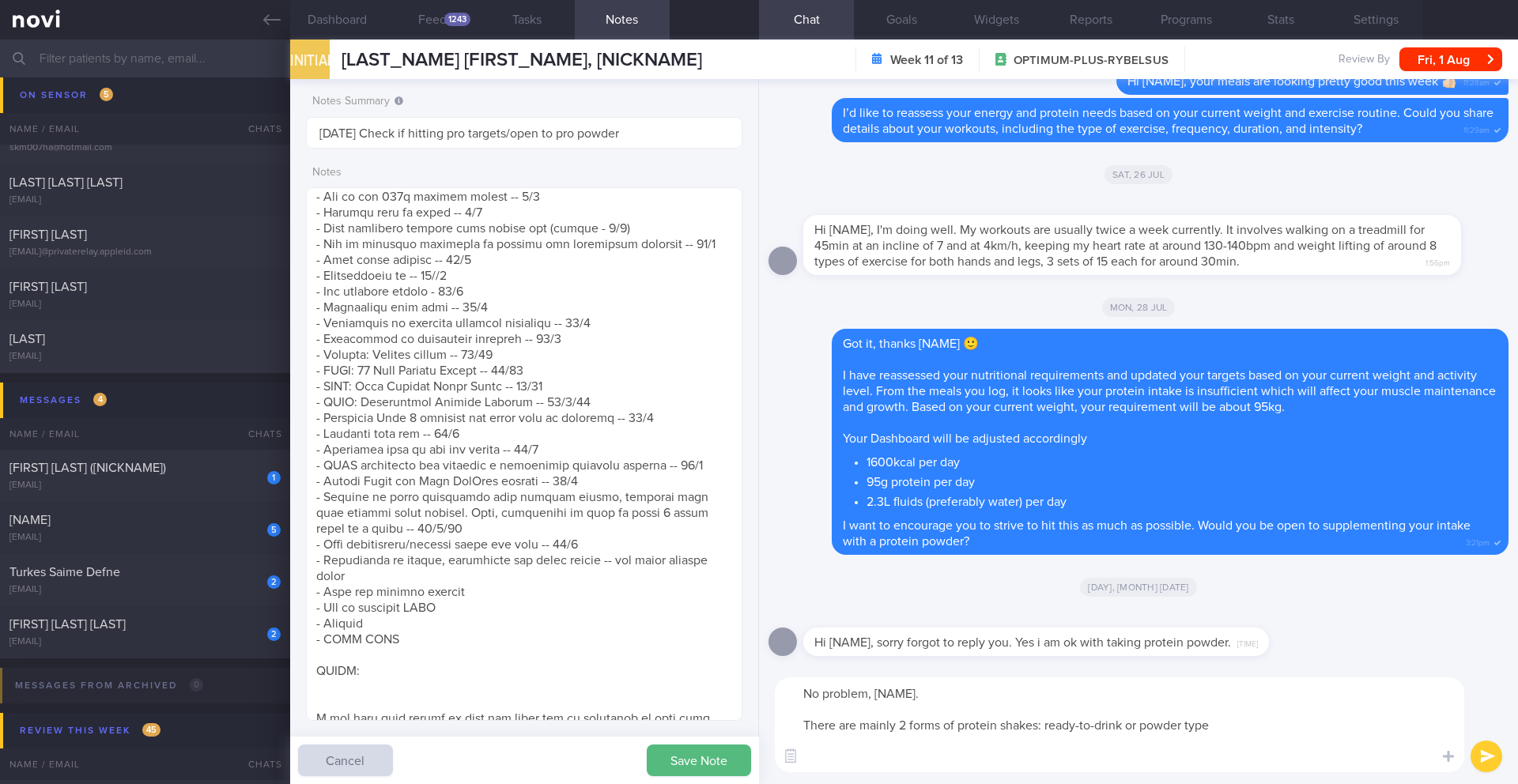 paste on "LIQUIDS are ready-to-drink (convenient, no mixing required, but more costly)
[ENSURE Max Protein](https://shopee.sg/product/195238920/8266757996?gad_source=1&gclid=Cj0KCQjw-r-vBhC-ARIsAGgUO2DsZQmD43ojt7uiYOVD-IgPr2-BFiR_4opSzwFTLIK0fISuy5mZB3YaAtX7EALw_wcB)
- Can be found in Fairprice, Watsons and Guardian
- 150kcal 30g protein 6g carbs 2g fibre - lactose free (80% calories from protein)
[Quest Nutrition Protein Shake Chocolate](https://www.amazon.sg/Quest-Nutrition-Chocolate-Protein-Friendly/dp/B07WN6X81M/ref=asc_df_B07WN6X81M/?tag=googleshoppin-22&linkCode=df0&hvadid=692715019601&hvpos=&hvnetw=g&hvrand=17994428613840142135&hvpone=&hvptwo=&hvqmt=&hvdev=c&hvdvcmdl=&hvlocint=&hvlocphy=9062521&hvtargid=pla-1018005690202&mcid=4e0996aac0d7379d9ea6c62dc89e8eeb&gad_source=1&th=1)
- Can be found on iHerb, Amazon, Fairprice
- 170kcal, 30g protein
[Optimum Nutrition, Gold Standard Protein Shake](https://sg.iherb.com/pr/optimum-nutrition-gold-standard-protein-shake-chocolate-4-cartons-11-fl-oz-325-ml-each/138733)
..." 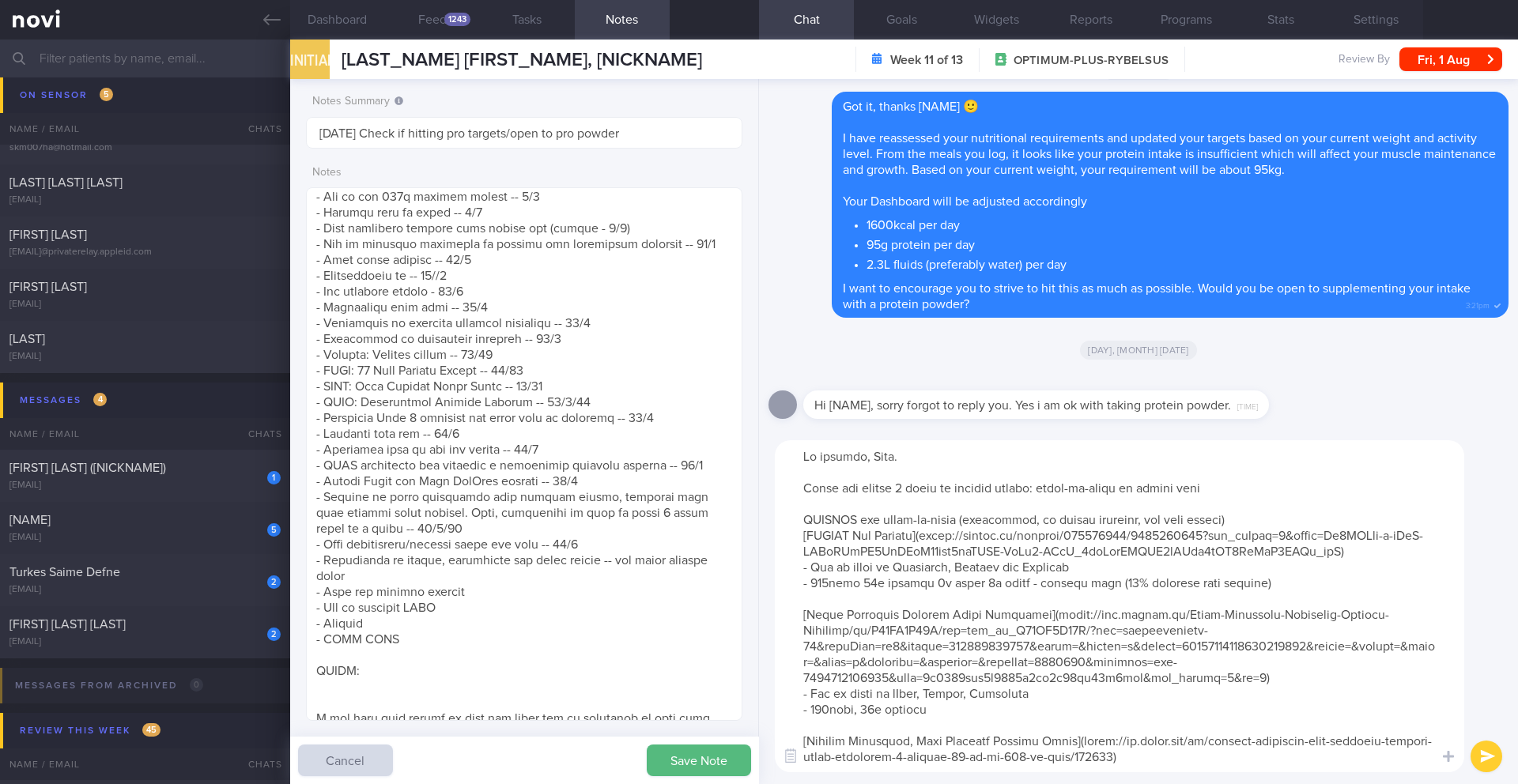 scroll, scrollTop: 38, scrollLeft: 0, axis: vertical 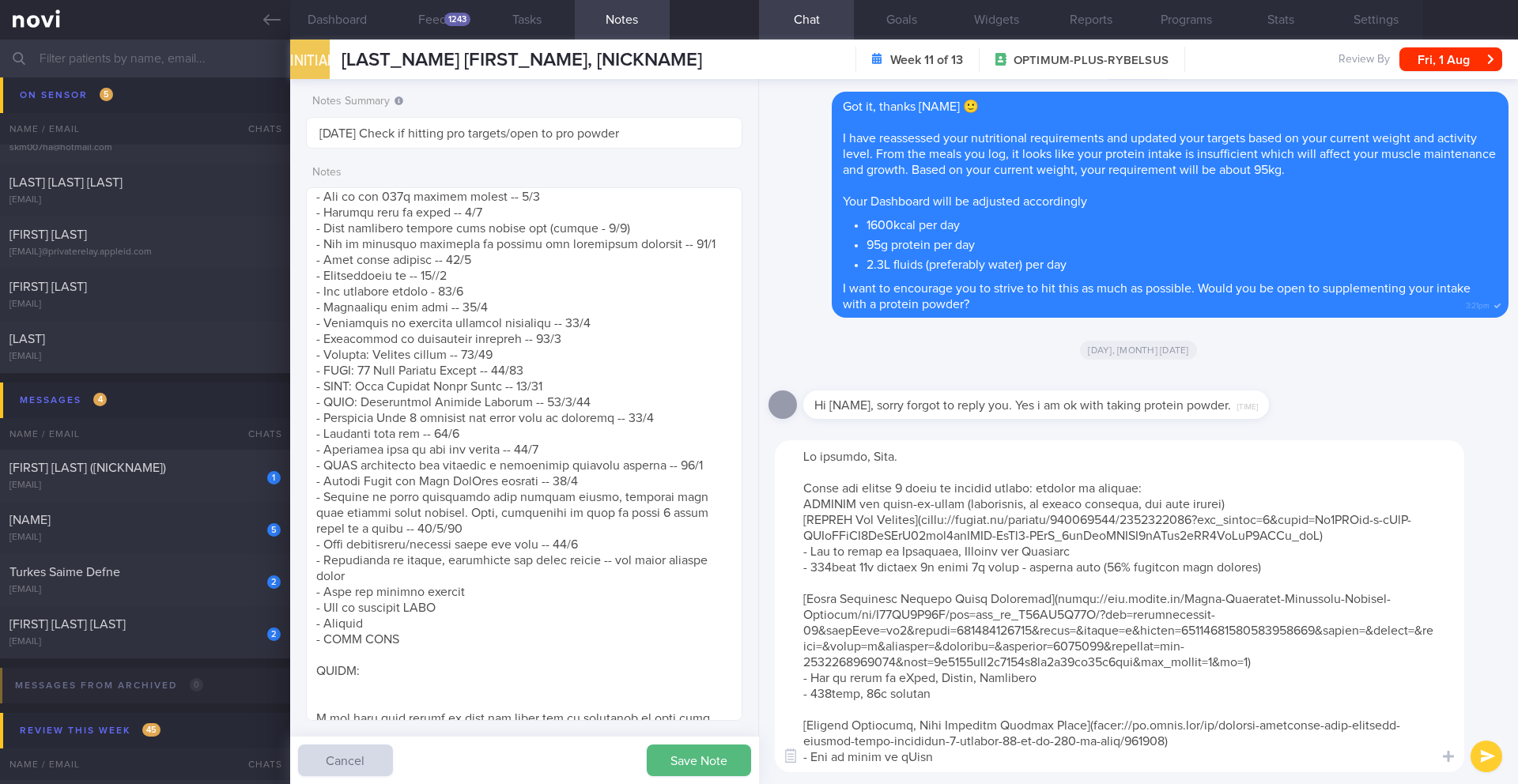 type on "No problem, [NAME].
There are mainly 2 forms of protein shakes: liquids or powders:
LIQUIDS are ready-to-drink (convenient, no mixing required, but more costly)
[ENSURE Max Protein](https://shopee.sg/product/195238920/8266757996?gad_source=1&gclid=Cj0KCQjw-r-vBhC-ARIsAGgUO2DsZQmD43ojt7uiYOVD-IgPr2-BFiR_4opSzwFTLIK0fISuy5mZB3YaAtX7EALw_wcB)
- Can be found in Fairprice, Watsons and Guardian
- 150kcal 30g protein 6g carbs 2g fibre - lactose free (80% calories from protein)
[Quest Nutrition Protein Shake Chocolate](https://www.amazon.sg/Quest-Nutrition-Chocolate-Protein-Friendly/dp/B07WN6X81M/ref=asc_df_B07WN6X81M/?tag=googleshoppin-22&linkCode=df0&hvadid=692715019601&hvpos=&hvnetw=g&hvrand=17994428613840142135&hvpone=&hvptwo=&hvqmt=&hvdev=c&hvdvcmdl=&hvlocint=&hvlocphy=9062521&hvtargid=pla-1018005690202&mcid=4e0996aac0d7379d9ea6c62dc89e8eeb&gad_source=1&th=1)
- Can be found on iHerb, Amazon, Fairprice
- 170kcal, 30g protein
[Optimum Nutrition, Gold Standard Protein Shake](https://sg.iherb.com/pr/optimum-nut..." 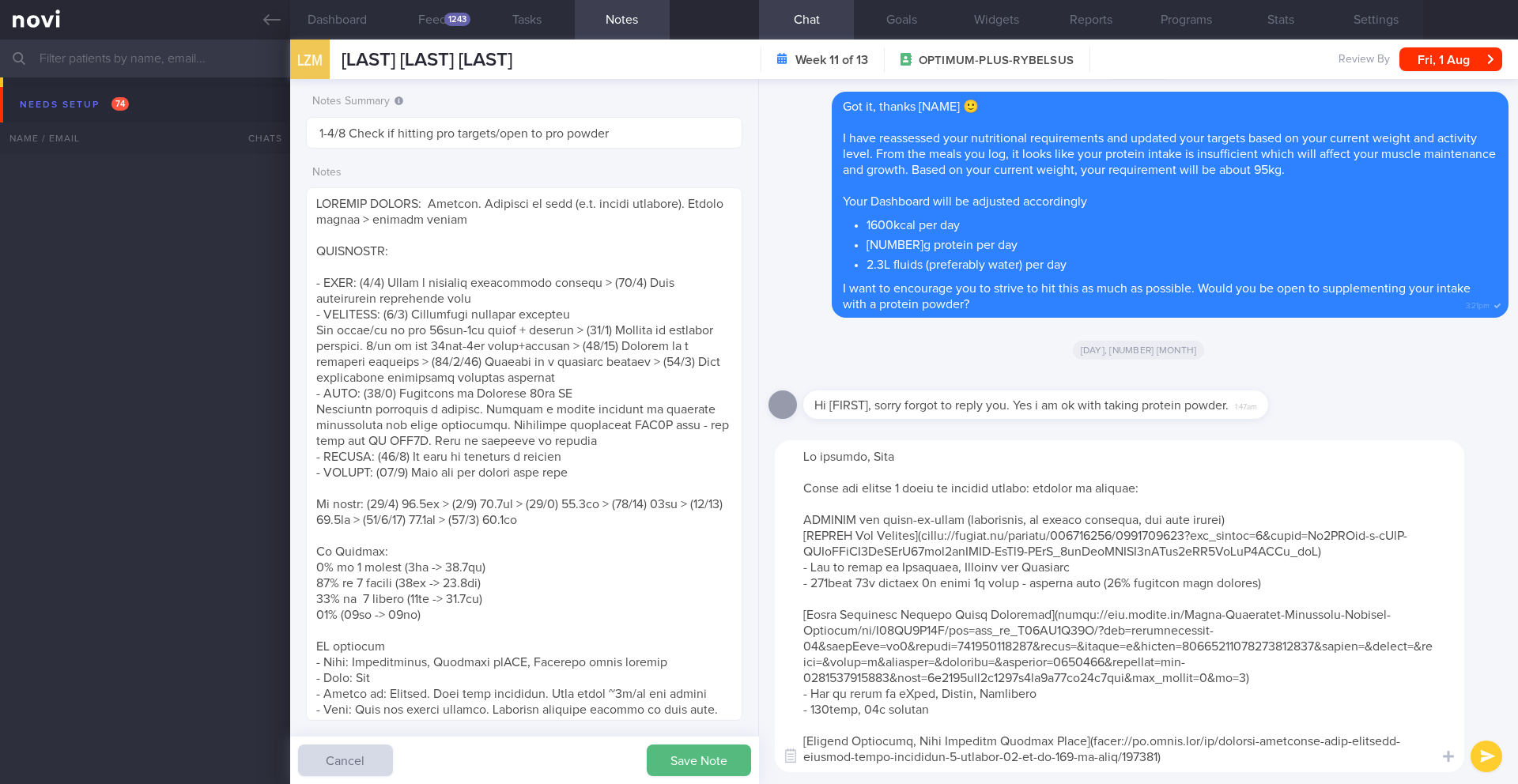 select on "7" 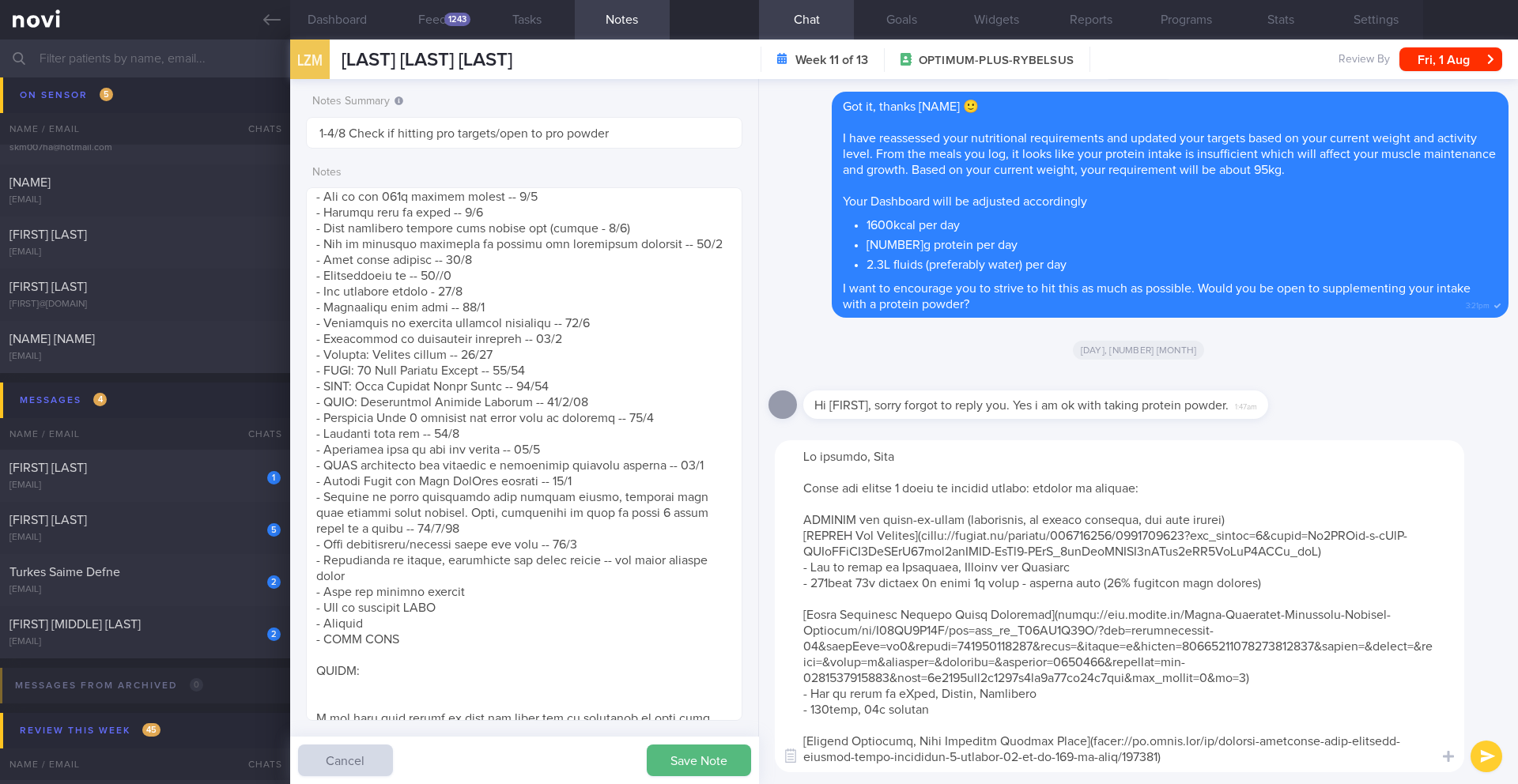type on "No problem, [NAME]!
There are mainly 2 forms of protein shakes: liquids or powders:
LIQUIDS are ready-to-drink (convenient, no mixing required, but more costly)
[ENSURE Max Protein](https://shopee.sg/product/195238920/8266757996?gad_source=1&gclid=Cj0KCQjw-r-vBhC-ARIsAGgUO2DsZQmD43ojt7uiYOVD-IgPr2-BFiR_4opSzwFTLIK0fISuy5mZB3YaAtX7EALw_wcB)
- Can be found in Fairprice, Watsons and Guardian
- 150kcal 30g protein 6g carbs 2g fibre - lactose free (80% calories from protein)
[Quest Nutrition Protein Shake Chocolate](https://www.amazon.sg/Quest-Nutrition-Chocolate-Protein-Friendly/dp/B07WN6X81M/ref=asc_df_B07WN6X81M/?tag=googleshoppin-22&linkCode=df0&hvadid=692715019601&hvpos=&hvnetw=g&hvrand=17994428613840142135&hvpone=&hvptwo=&hvqmt=&hvdev=c&hvdvcmdl=&hvlocint=&hvlocphy=9062521&hvtargid=pla-1018005690202&mcid=4e0996aac0d7379d9ea6c62dc89e8eeb&gad_source=1&th=1)
- Can be found on iHerb, Amazon, Fairprice
- 170kcal, 30g protein
[Optimum Nutrition, Gold Standard Protein Shake](https://sg.iherb.com/pr/optimum-nut..." 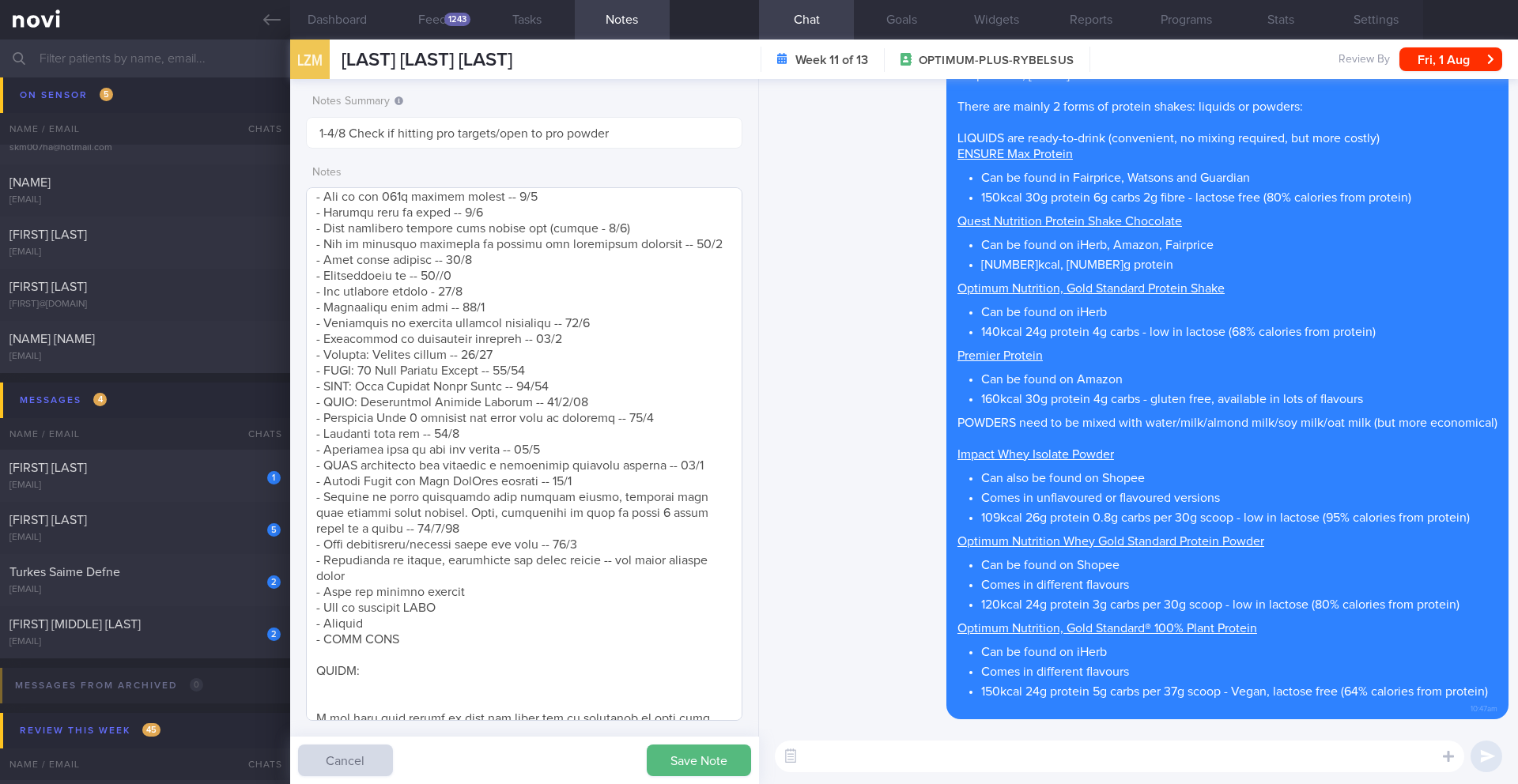 type 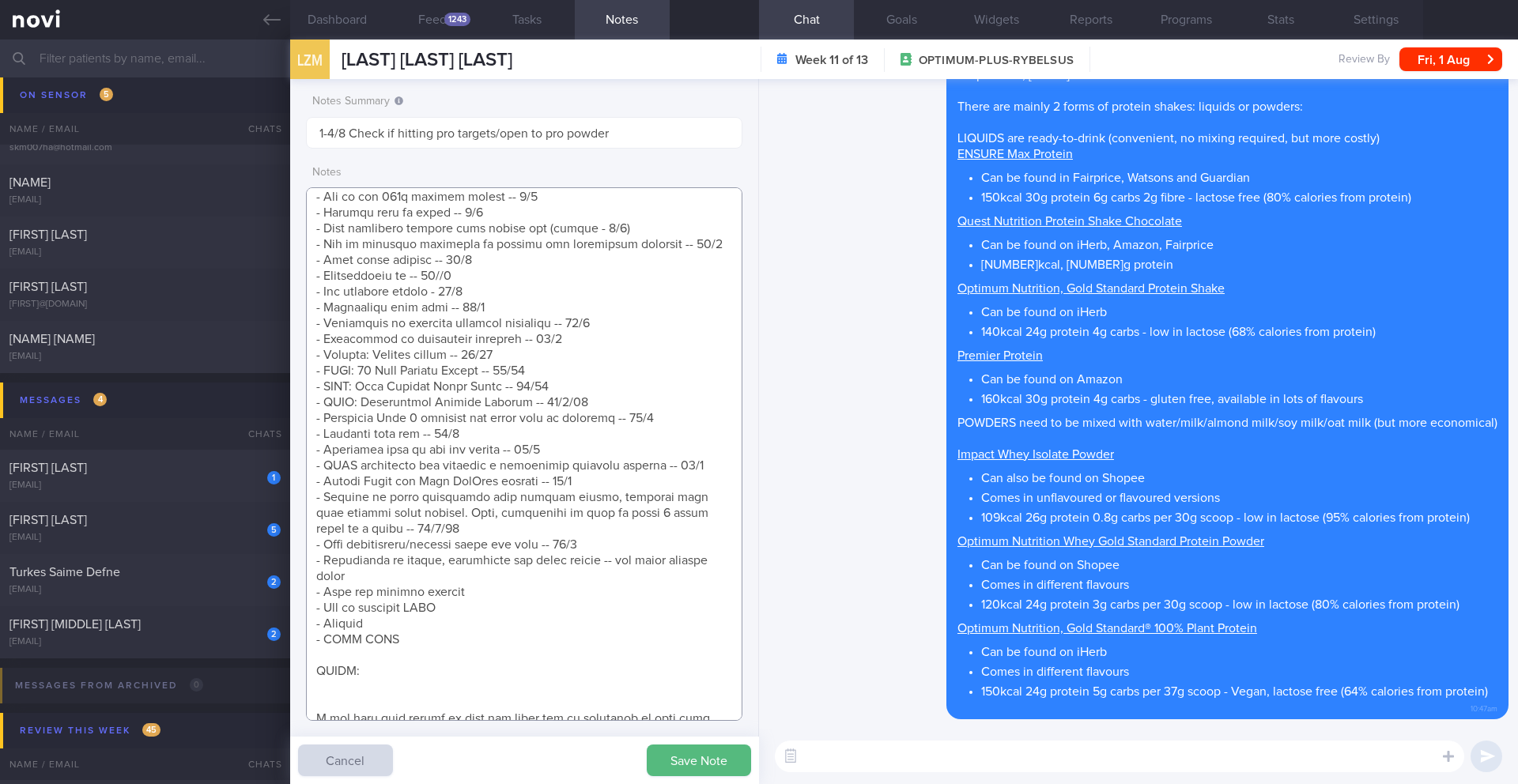 click at bounding box center [524, 454] 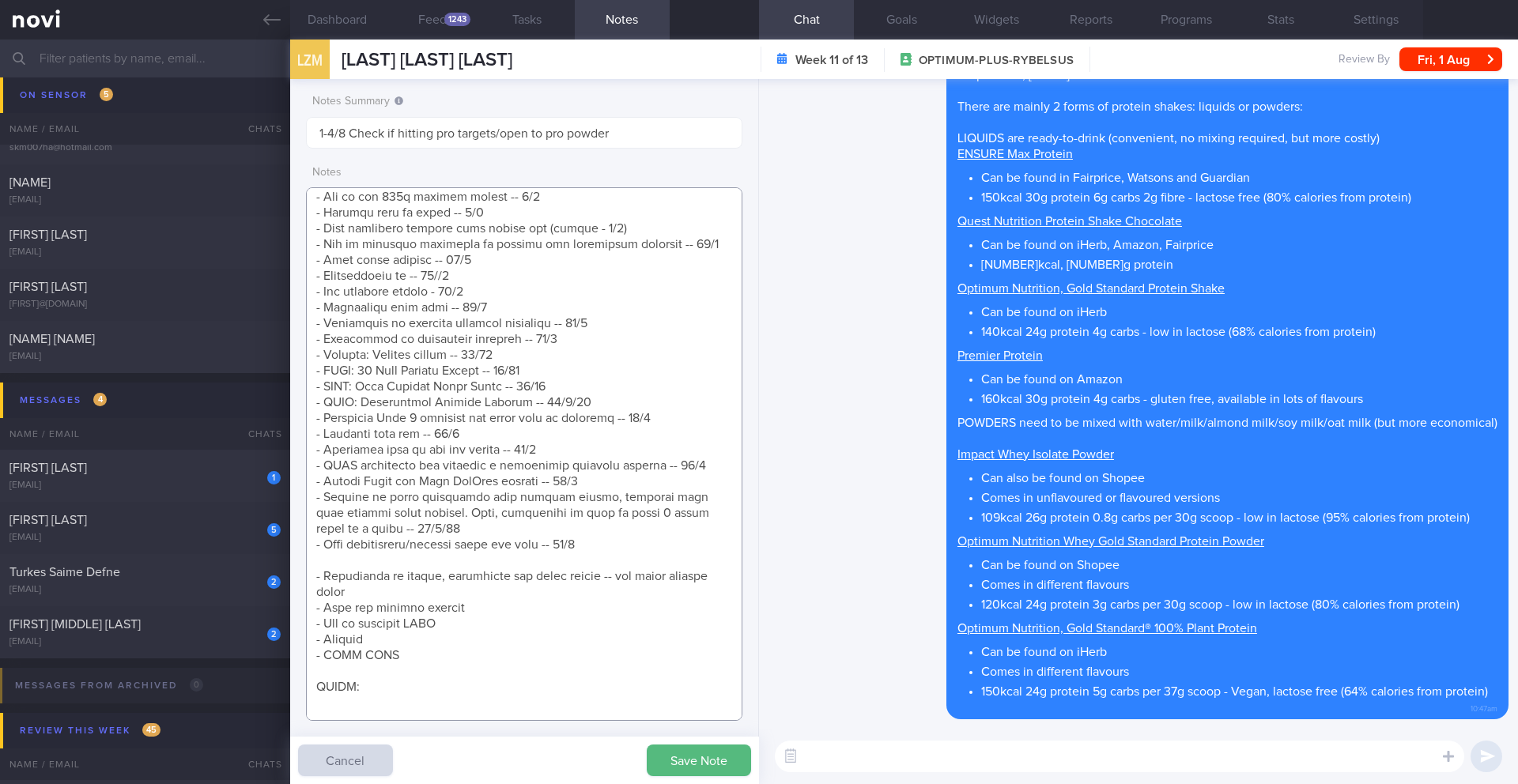 scroll, scrollTop: 796, scrollLeft: 0, axis: vertical 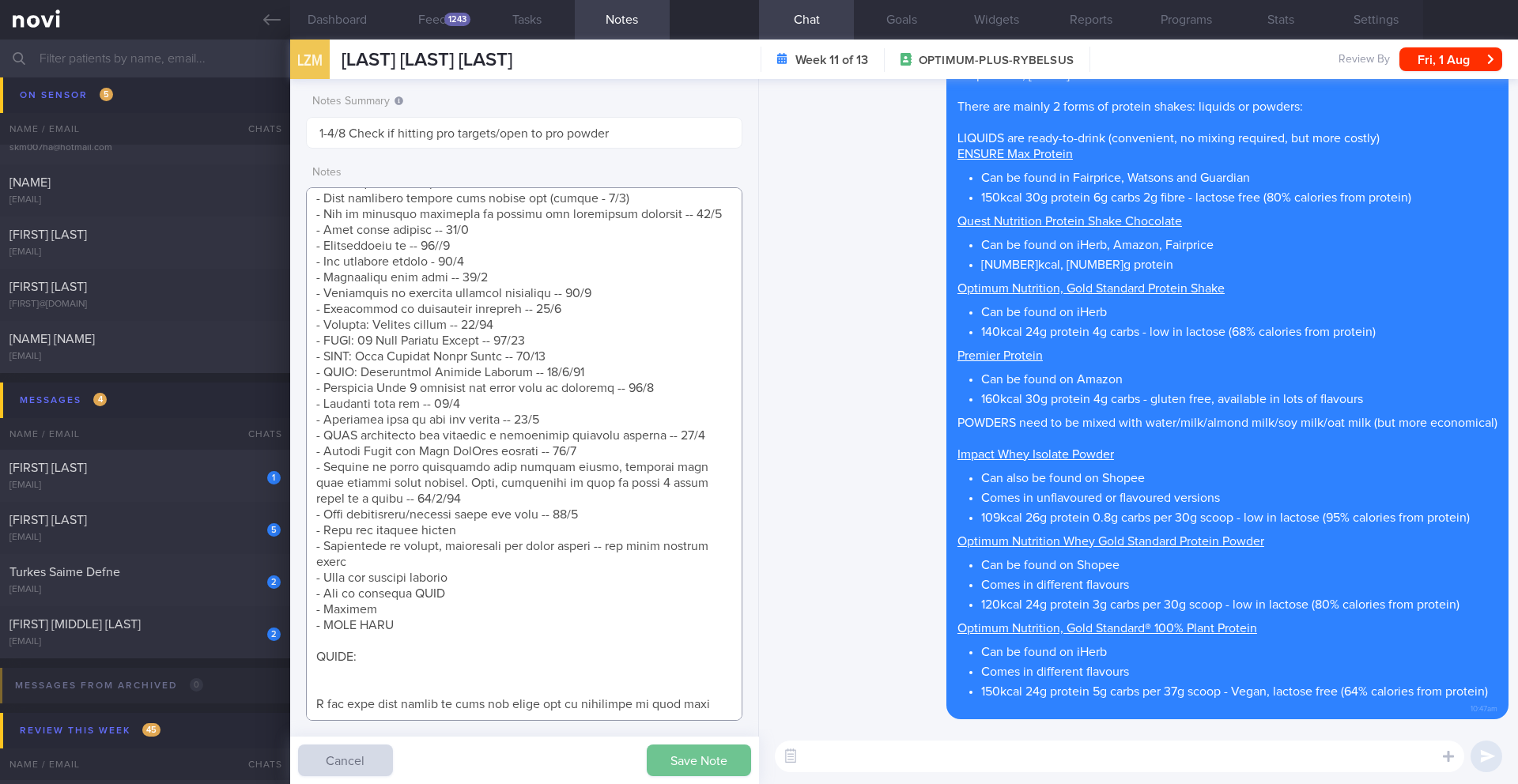 type on "SUPPORT NEEDED: Recipes. Quantity of food (i.e. proper portions). Hungry easily > mindful eating
CHALLENGE:
- DIET: (5/7) Happy w appetite suppressive effects > (23/5) Been maintaining controlled diet
- EXERCISE: (5/7) Increasing physical activity
Now twice/wk at gym 45min-1hr cycle + weights > (23/8) Keeping up physical activity. 2/wk at gym 45min-1hr cycle+weights > (25/10) Keeping up w physical activity > (24/1/25) Keeping up w exercise routine > (23/5) Been maintaining consistent physical activity
- MEDS: (23/5) Continued on Rybelsus 14mg OM
Generally satisfied w effects. Noticed a slight receding in appetite suppression but still manageable. Discussed escalating GLP1A dose - not keen for SC GLP1A. Keen to continue on current
- WEIGHT: (23/5) Wt loss is reaching a plateau
- TANITA: (23/5) Body fat and muscle mass loss
Wt trend: (14/6) 99.6kg > (5/7) 98.1kg > (23/8) 94.4kg > (25/10) 89kg > (27/10) 88.1kg > (24/1/25) 83.7kg > (23/5) 78.7kg
Wt Targets:
5% in 3 months (5kg -> 94.6kg)
10% in 6 months ..." 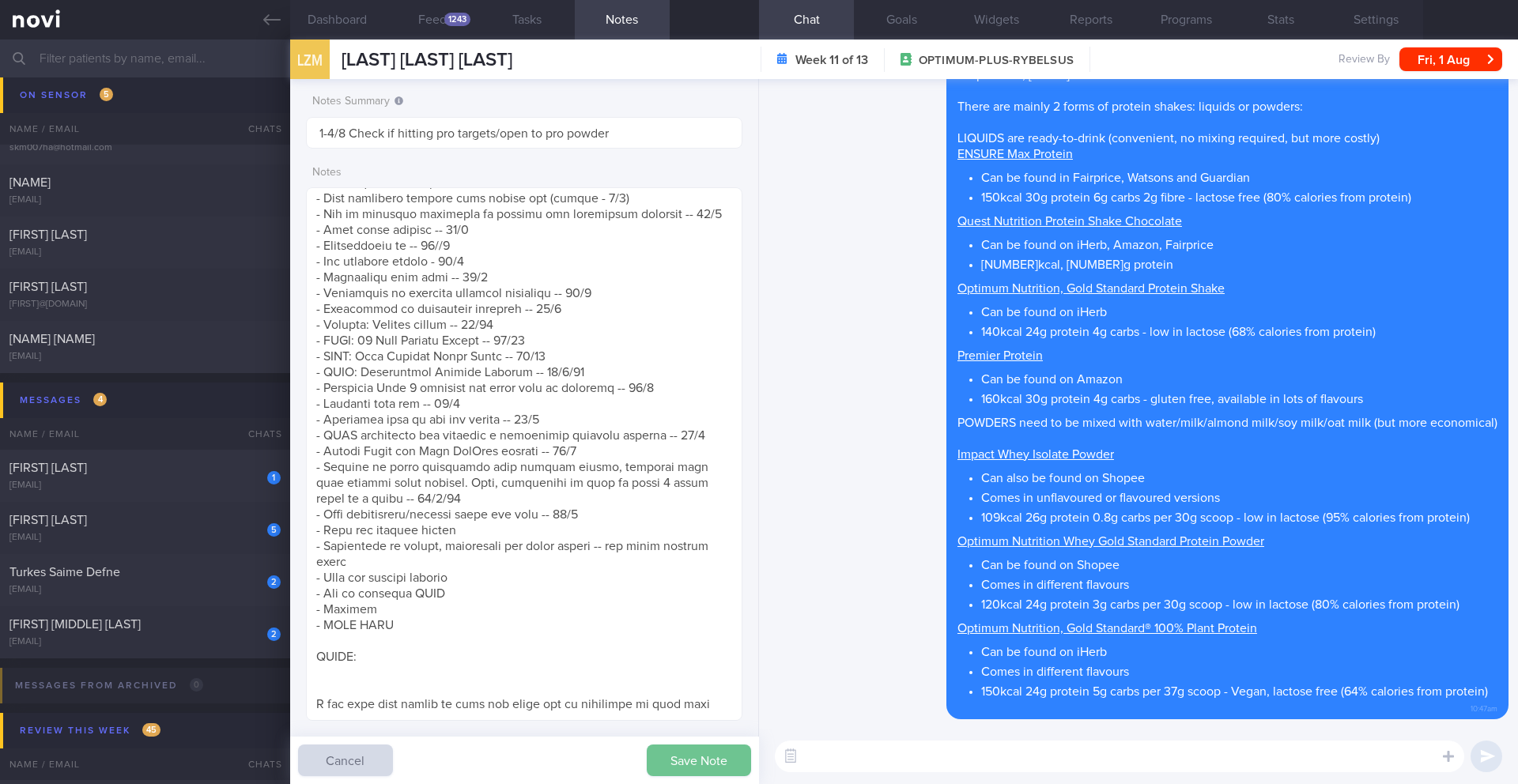 click on "Save Note" at bounding box center [699, 760] 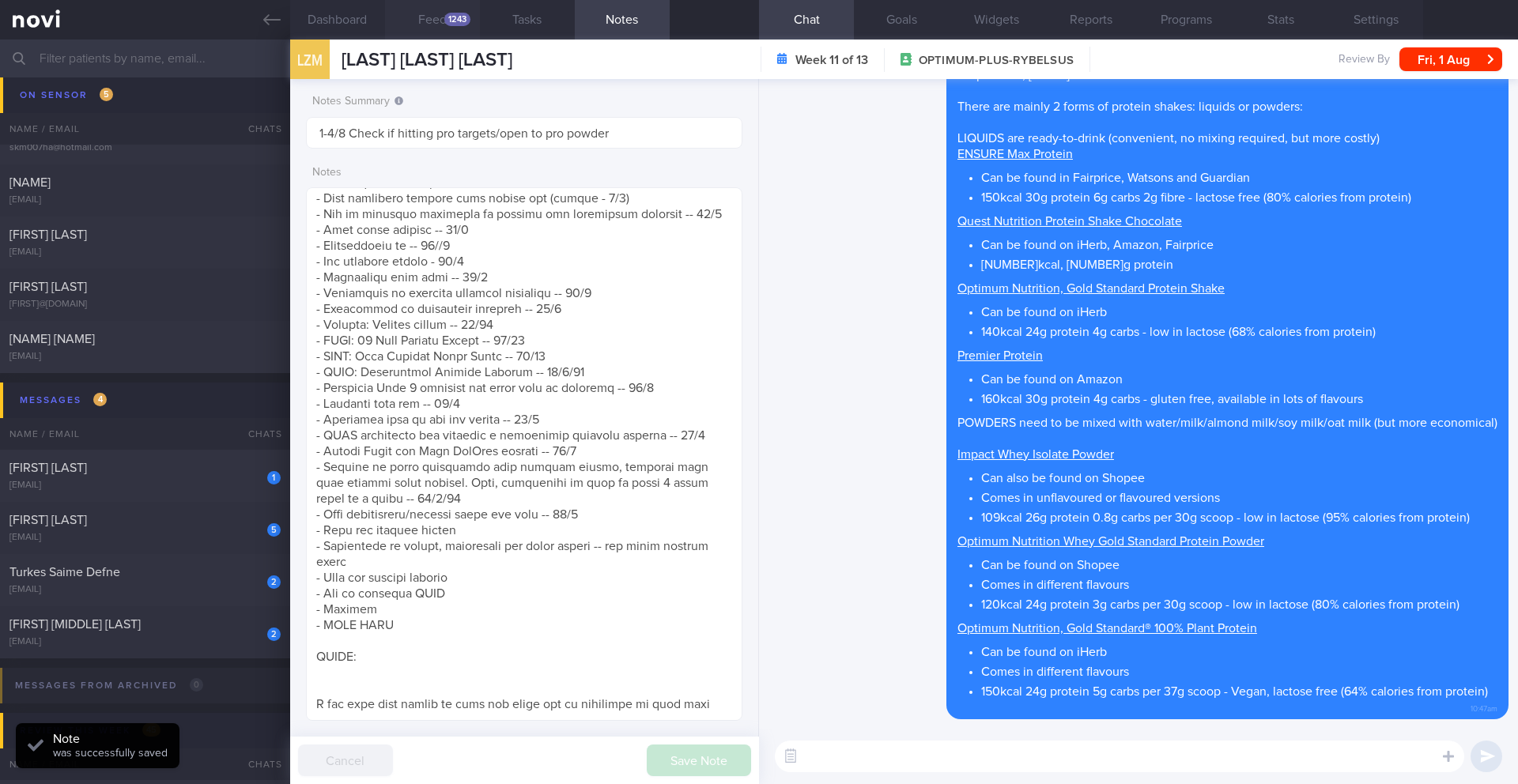 click on "Feed
1243" at bounding box center (432, 20) 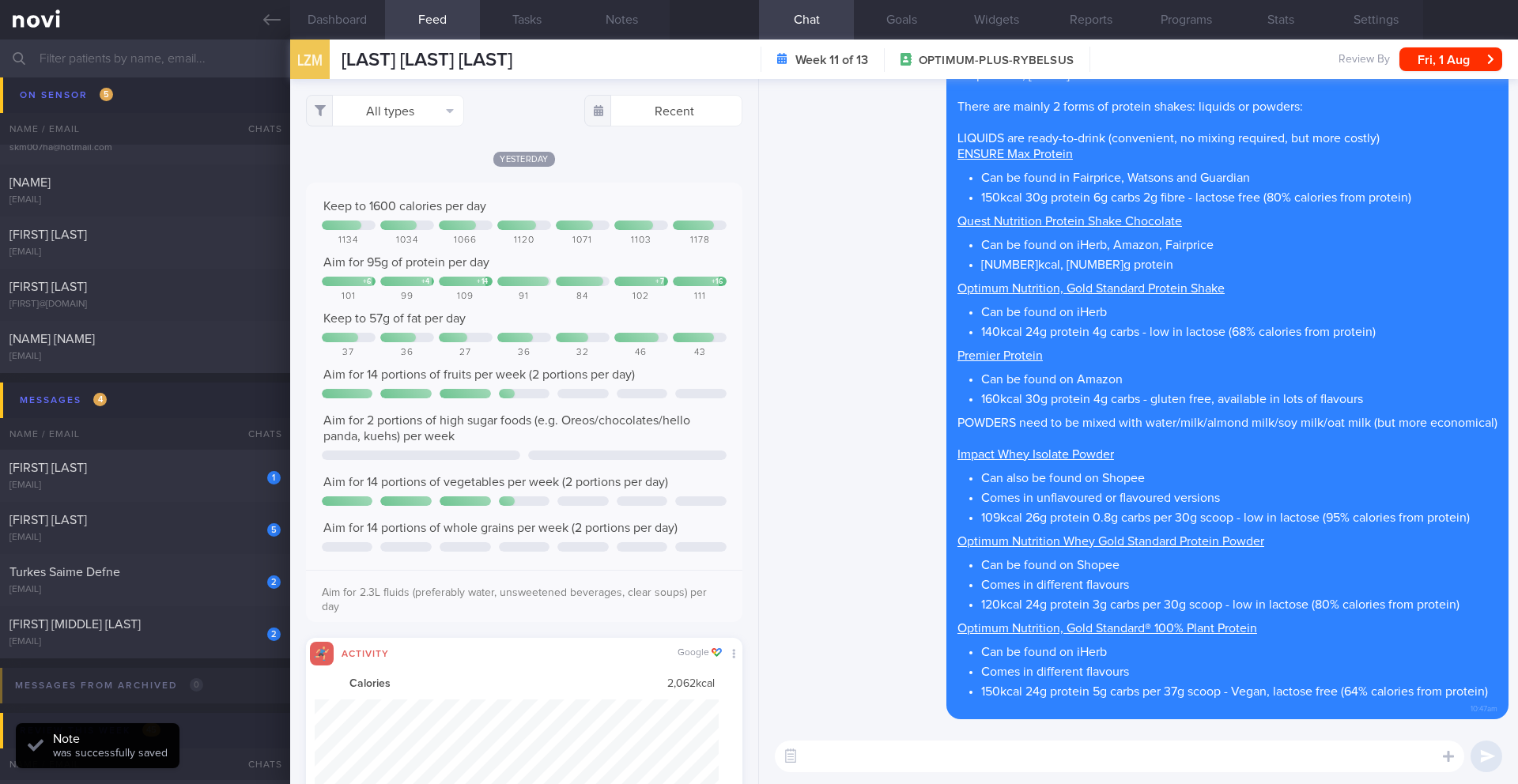 scroll, scrollTop: 790222, scrollLeft: 790221, axis: both 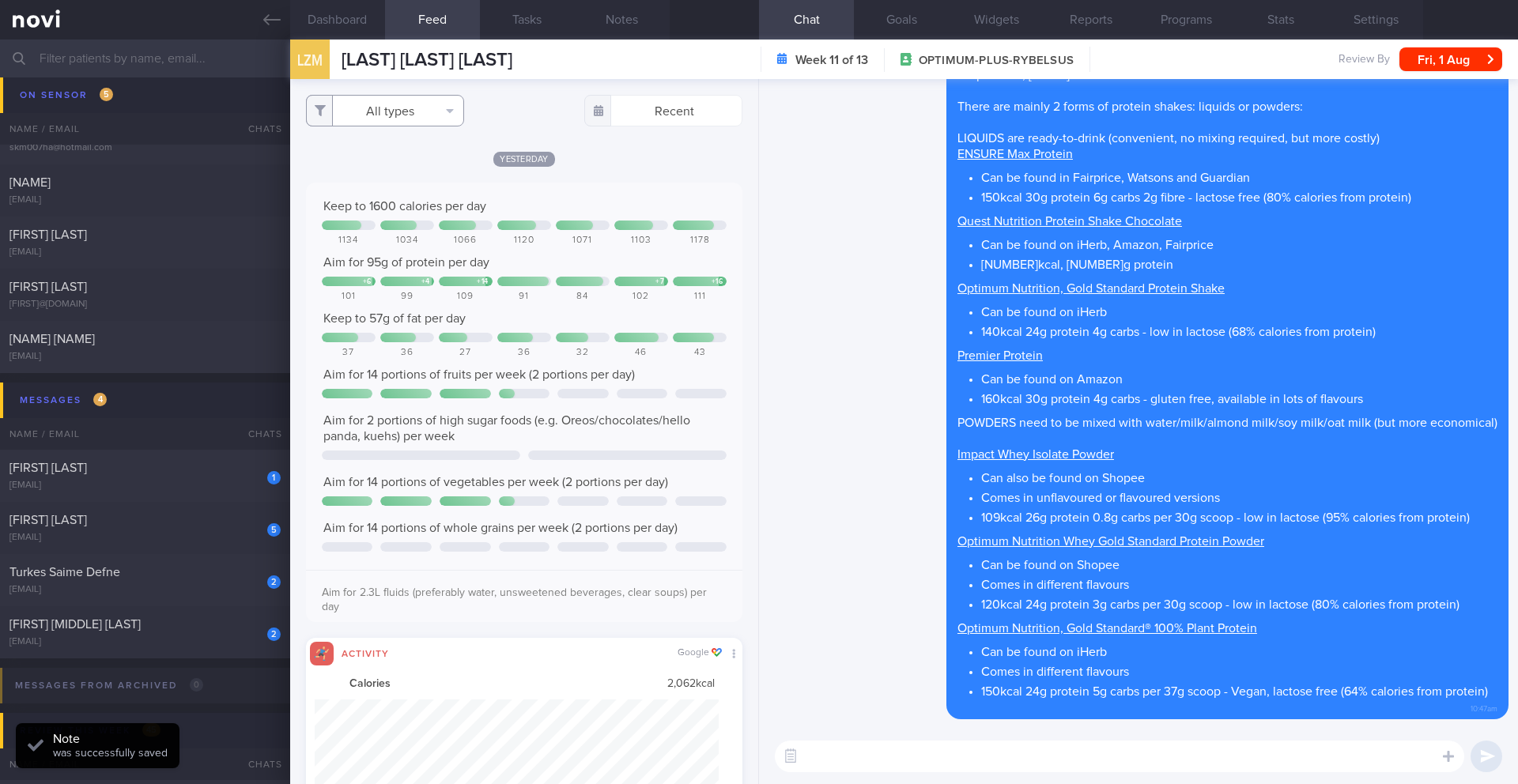 click on "All types" at bounding box center (385, 111) 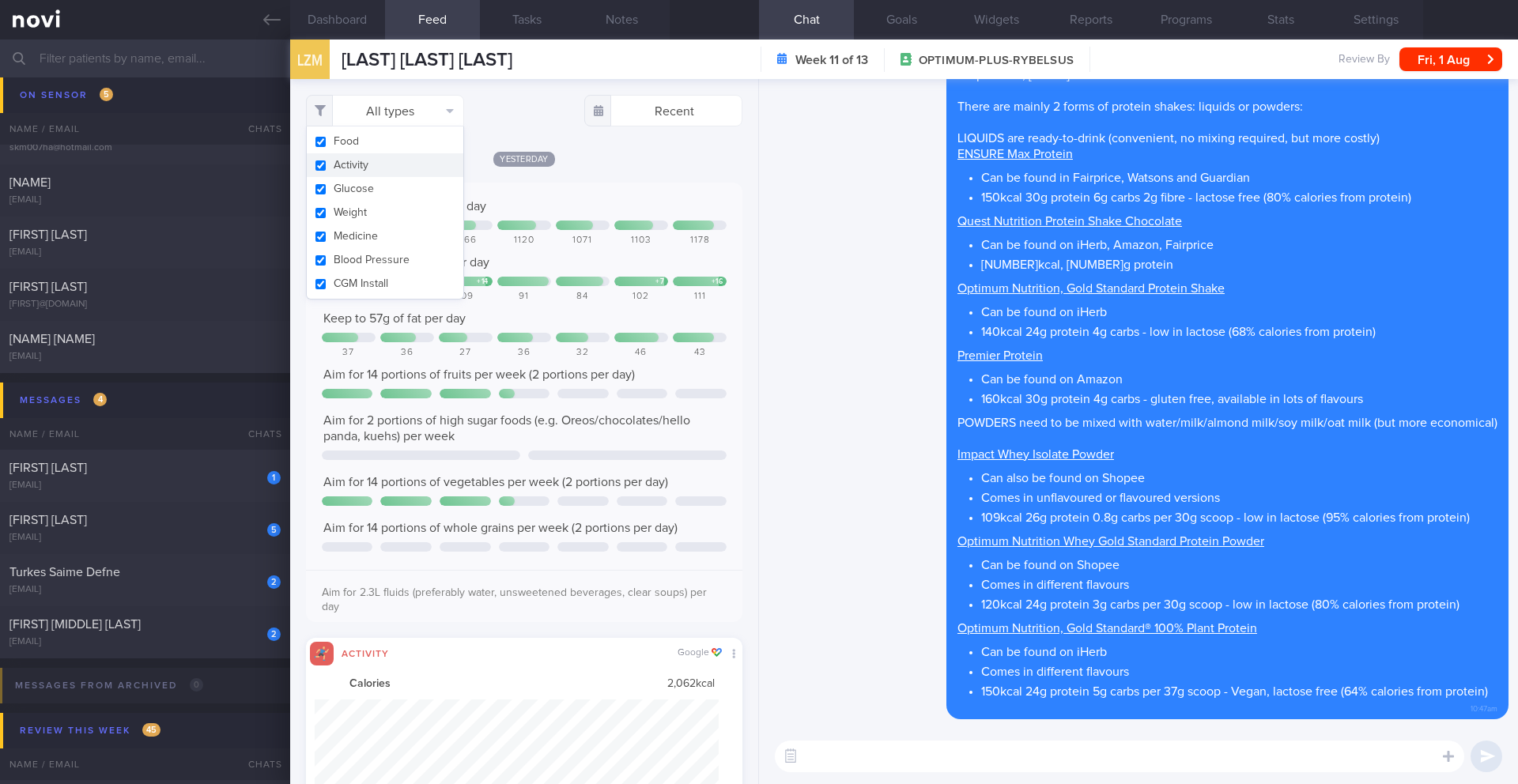 click on "Activity" at bounding box center [385, 165] 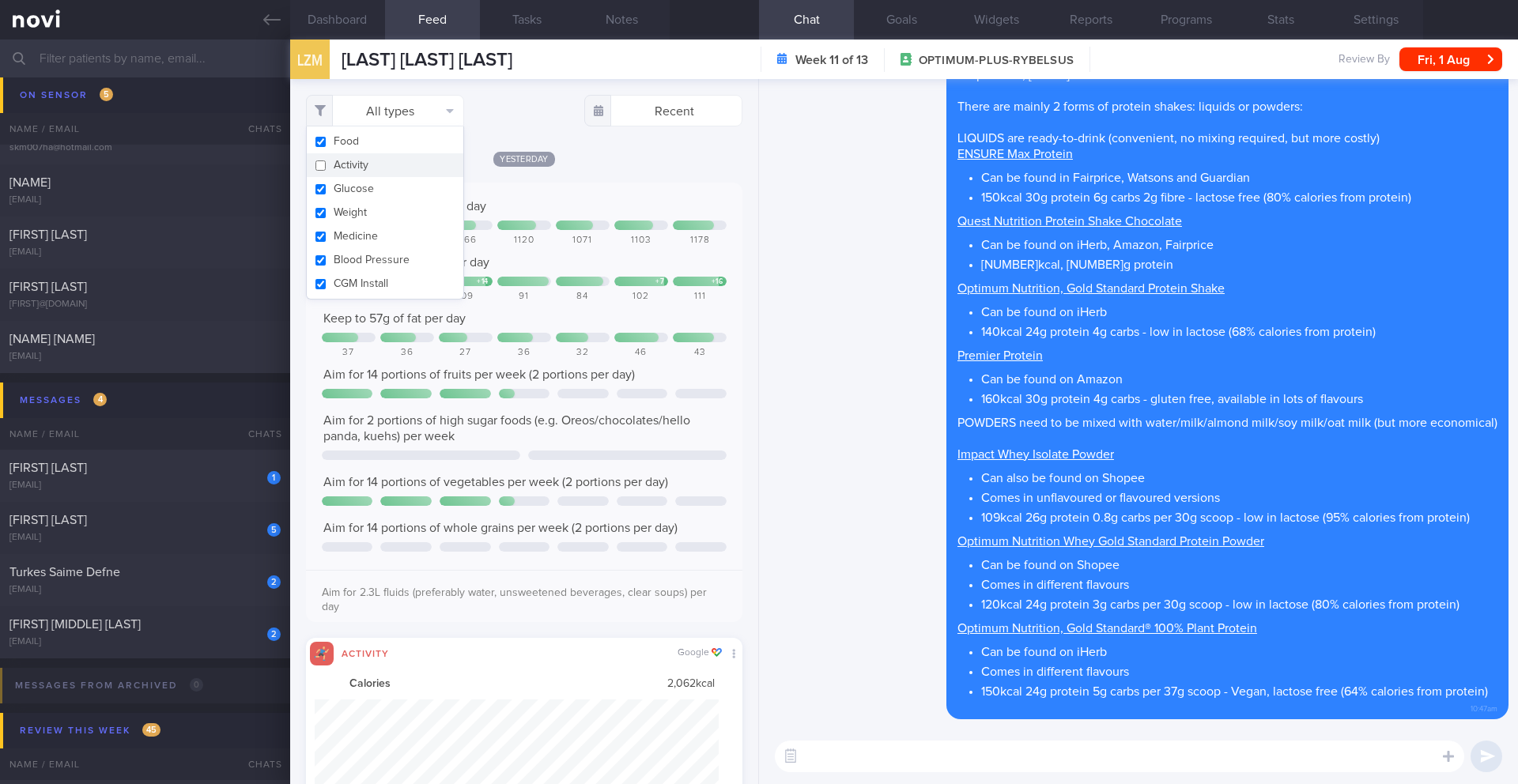 checkbox on "false" 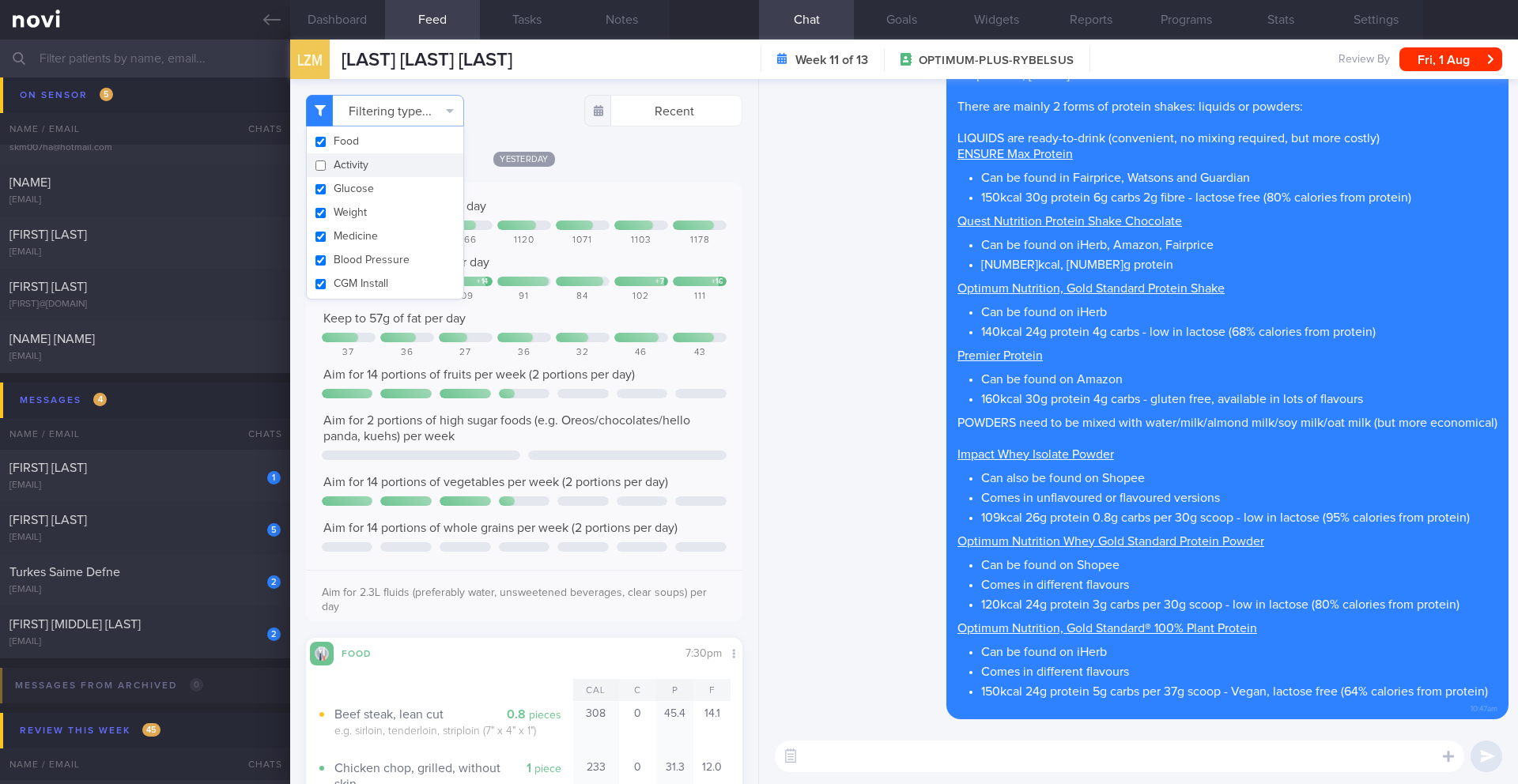 click on "Yesterday
Keep to [NUMBER] calories per day
[NUMBER]
[NUMBER]
[NUMBER]
[NUMBER]
[NUMBER]
[NUMBER]
[NUMBER]
Aim for [NUMBER]g of protein per day
+ [NUMBER]
+ [NUMBER]
+ [NUMBER]" 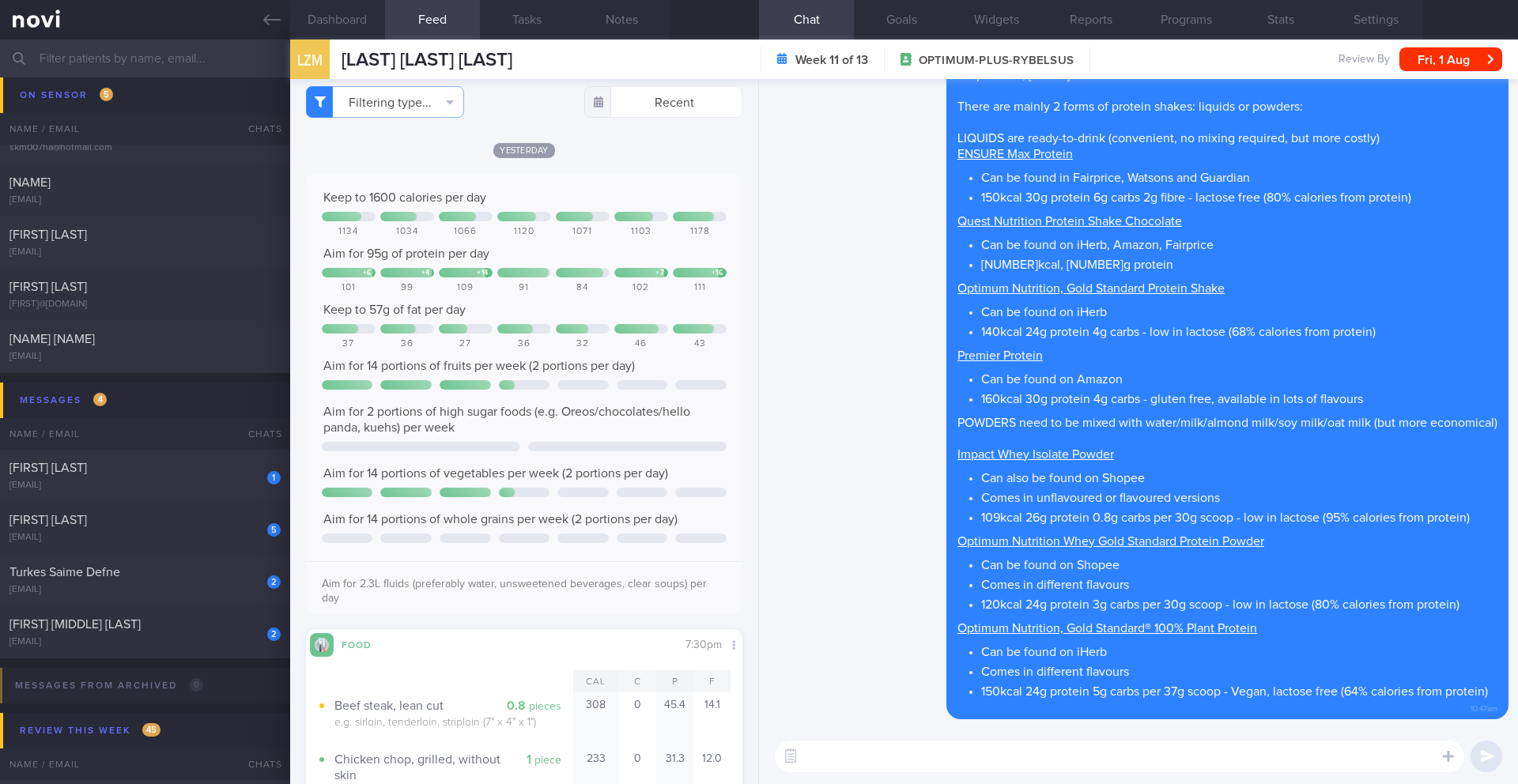 click at bounding box center (1120, 756) 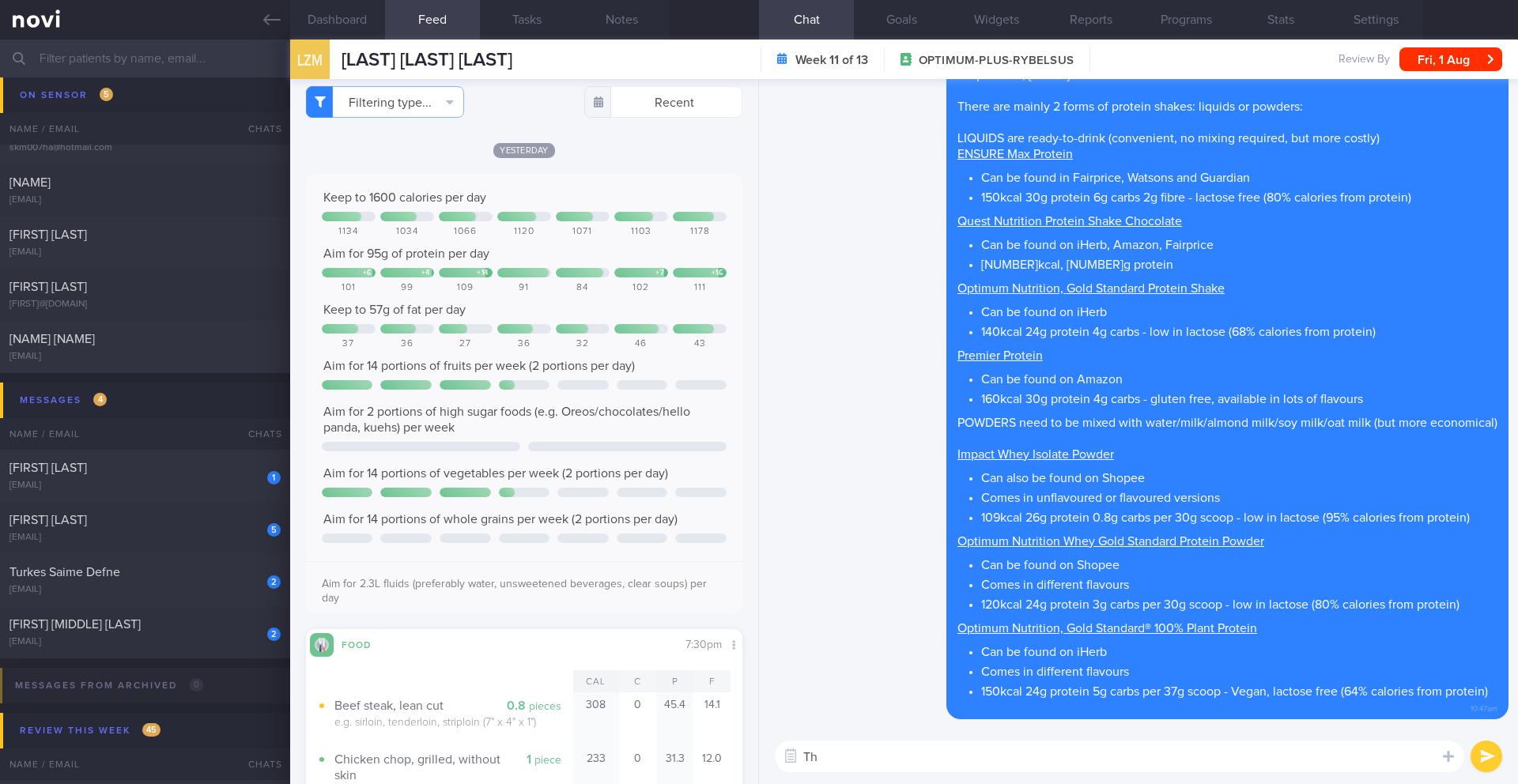 type on "T" 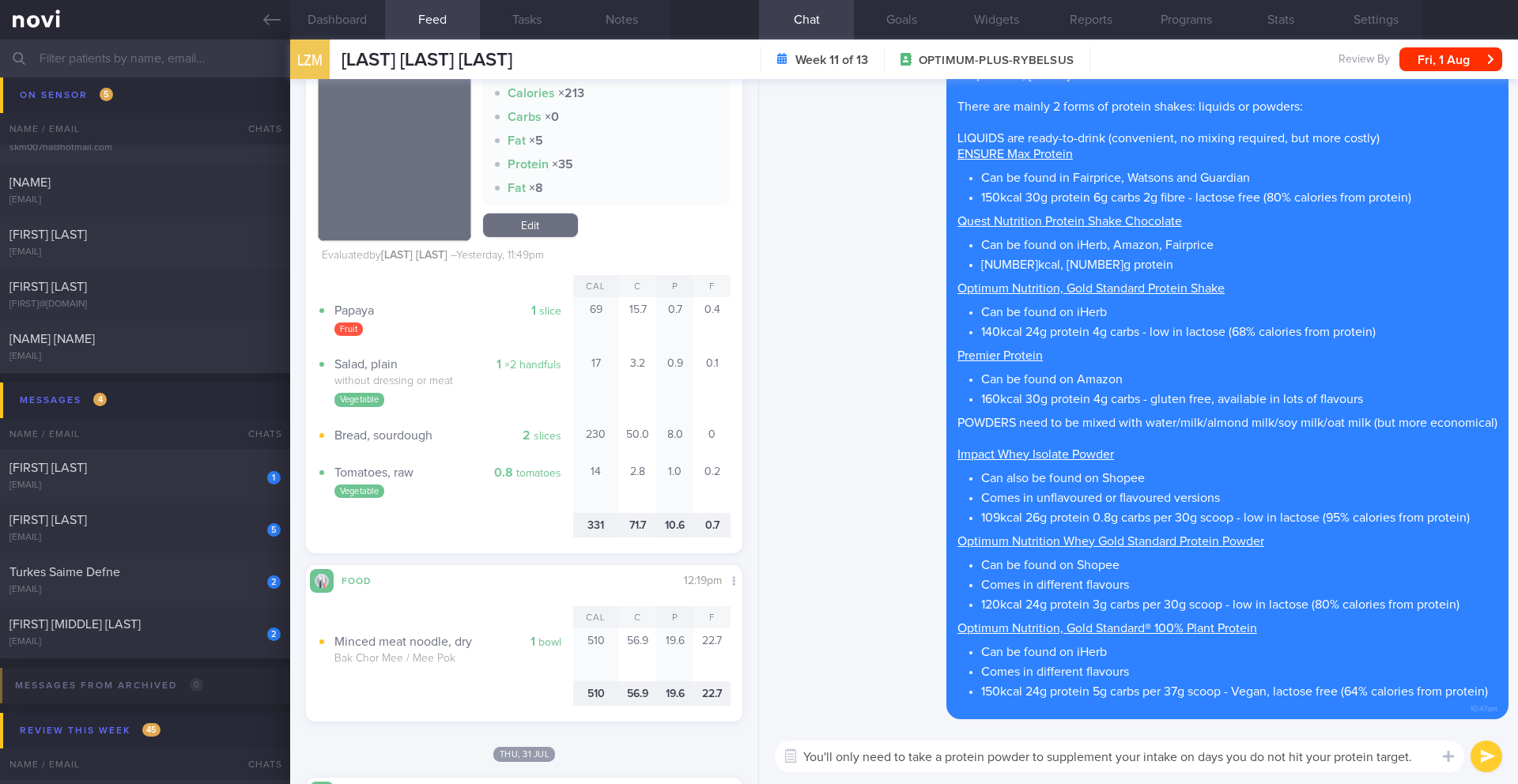 scroll, scrollTop: 2524, scrollLeft: 0, axis: vertical 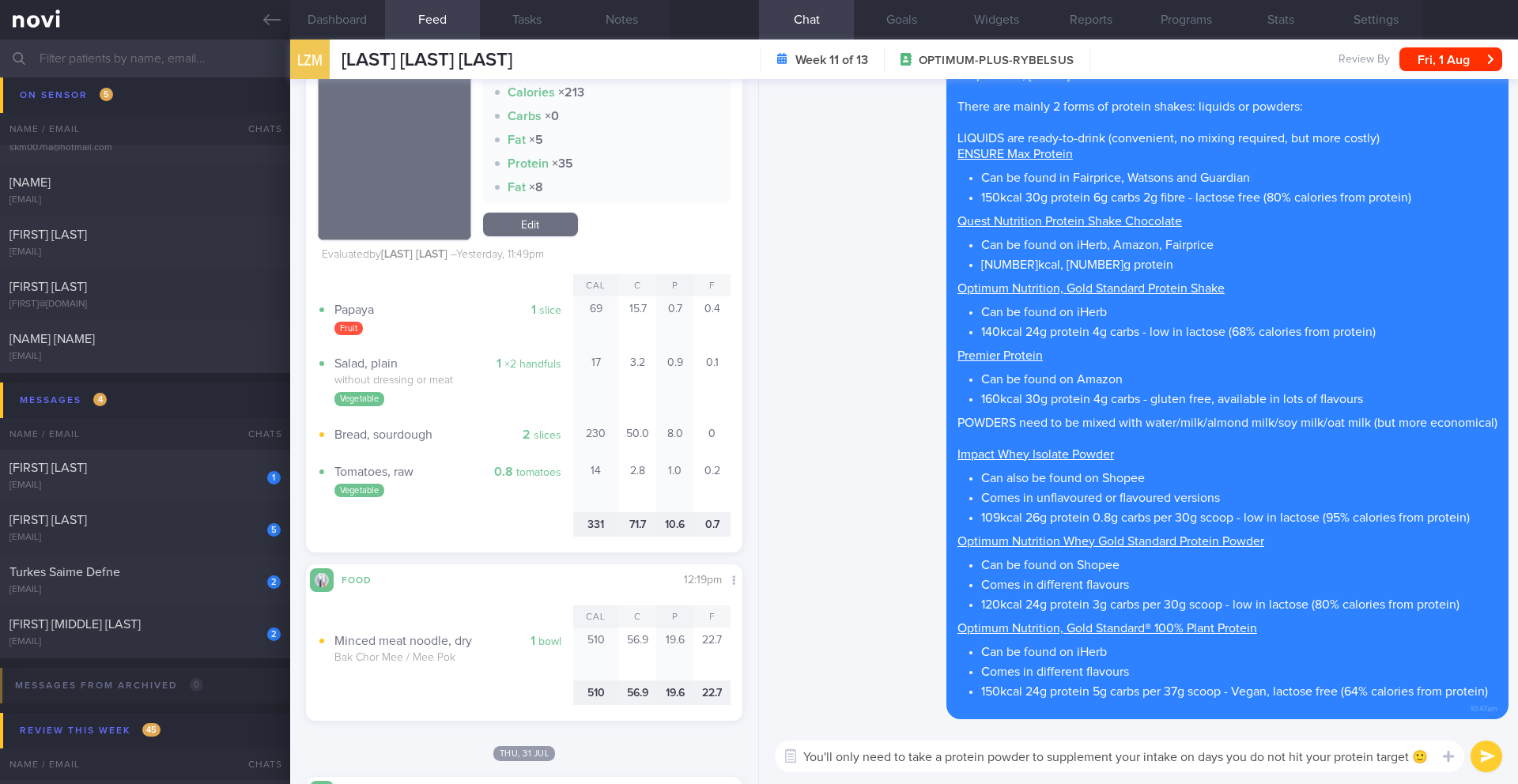 type on "You'll only need to take a protein powder to supplement your intake on days you do not hit your protein target 🙂" 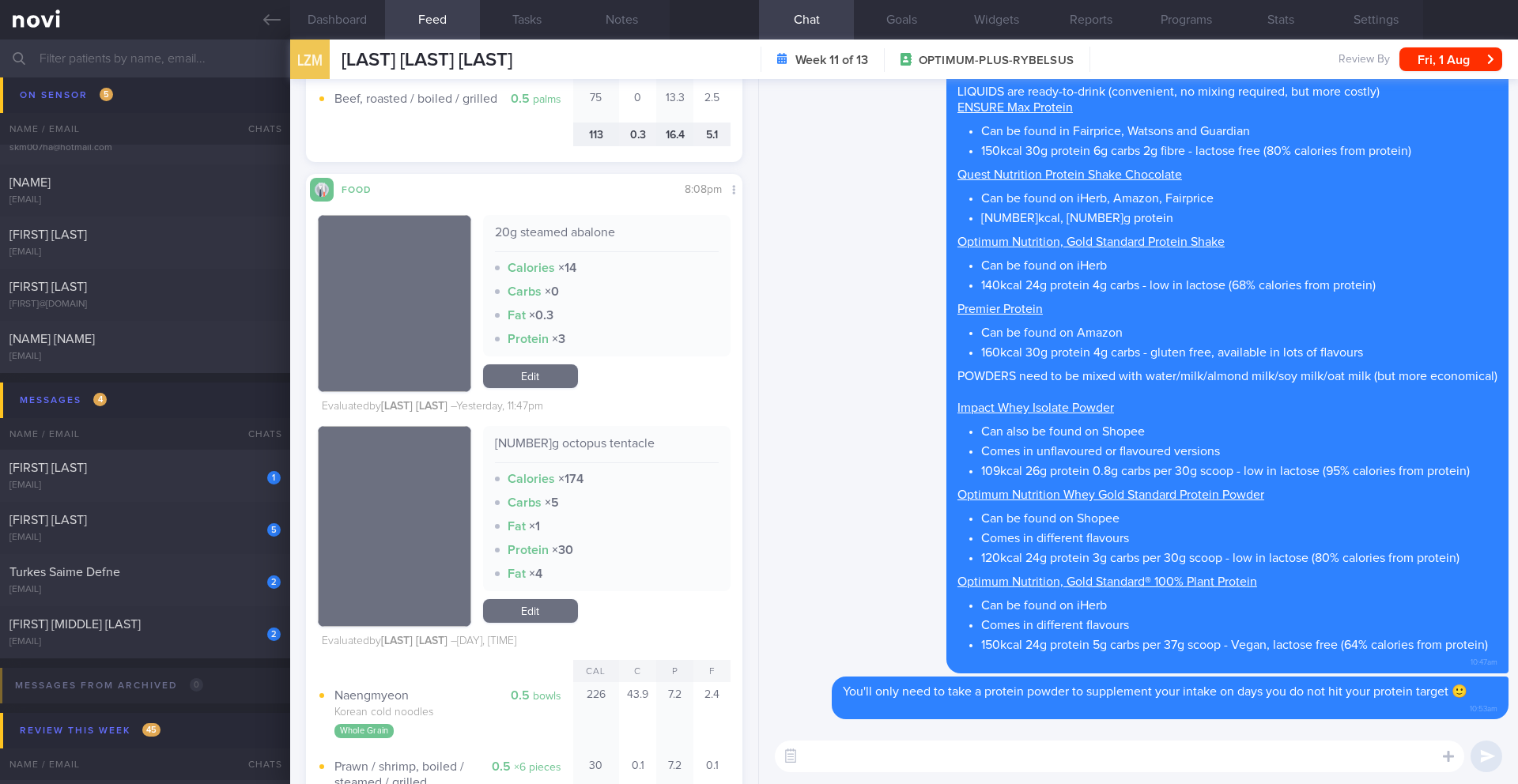 scroll, scrollTop: 3425, scrollLeft: 0, axis: vertical 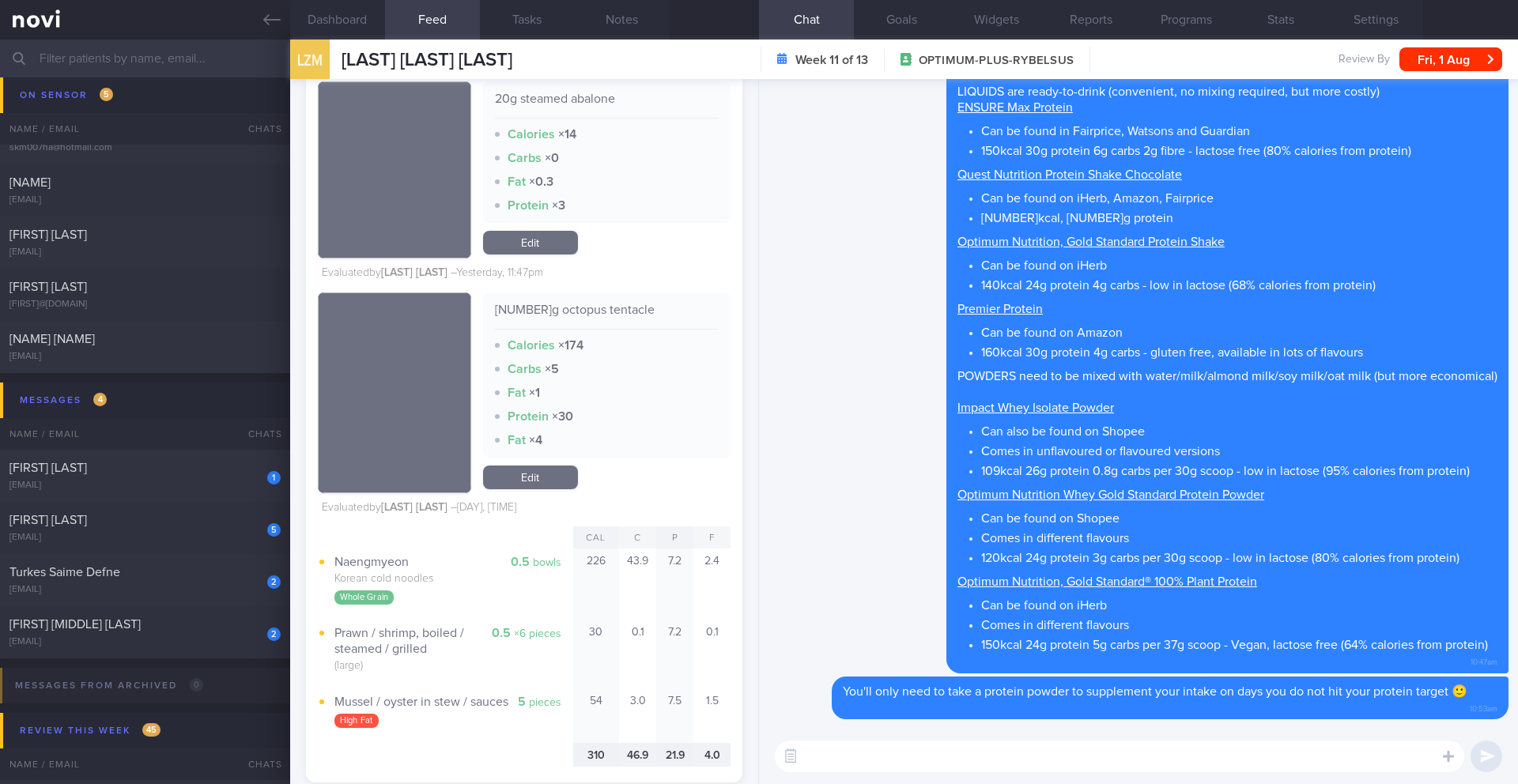 drag, startPoint x: 346, startPoint y: 65, endPoint x: 526, endPoint y: 61, distance: 180.04444 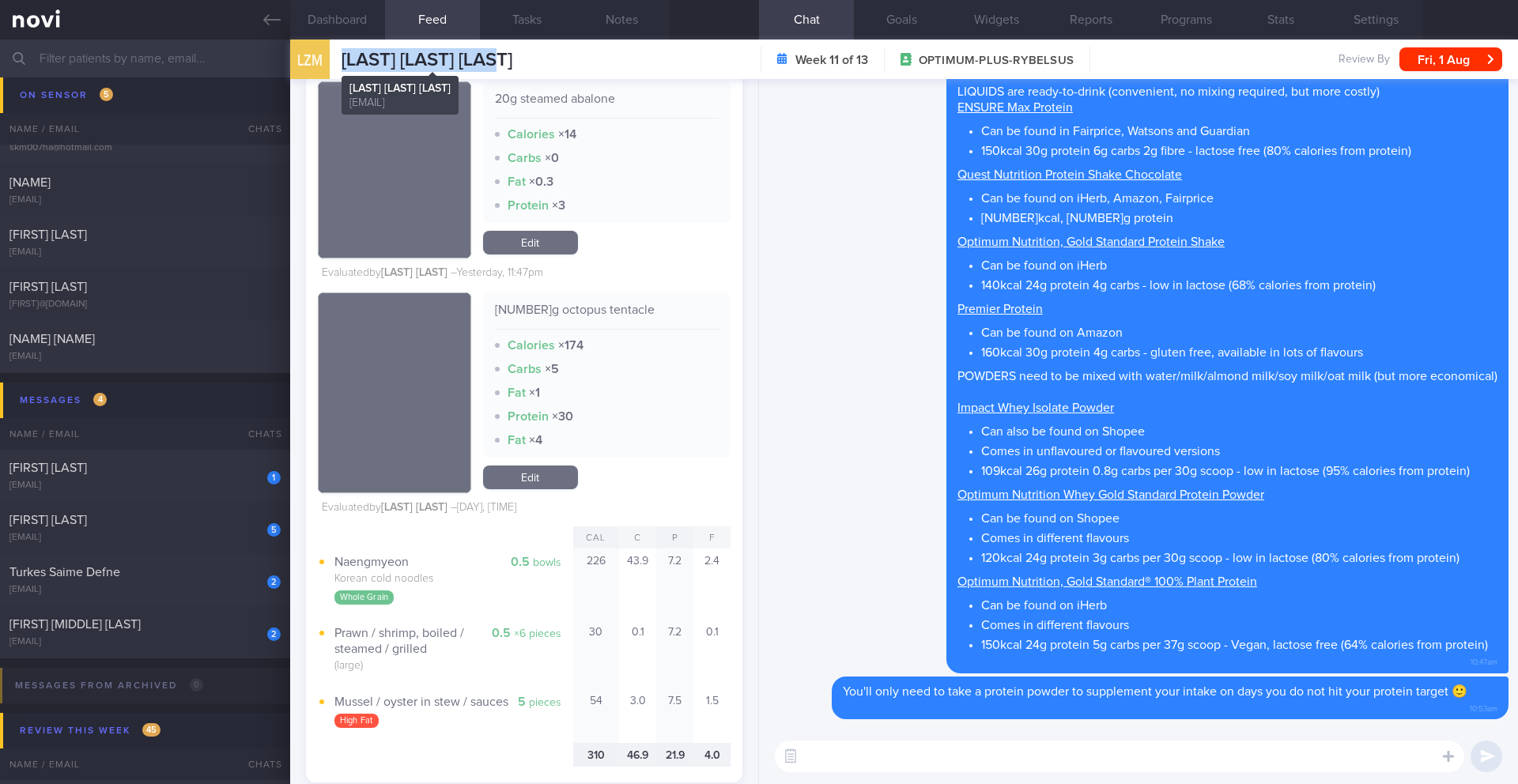 drag, startPoint x: 527, startPoint y: 60, endPoint x: 342, endPoint y: 58, distance: 185.01081 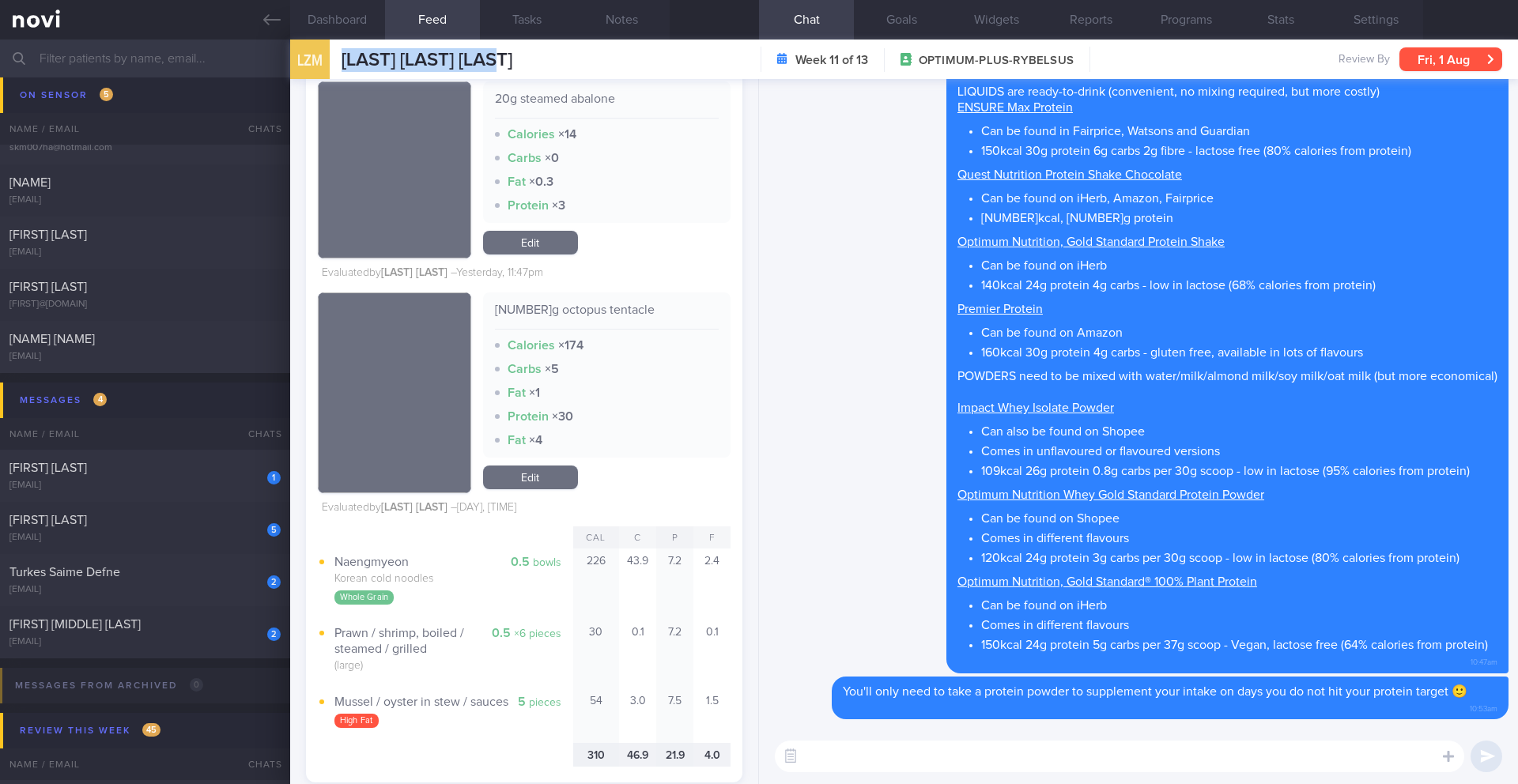 click on "Fri, 1 Aug" at bounding box center (1451, 59) 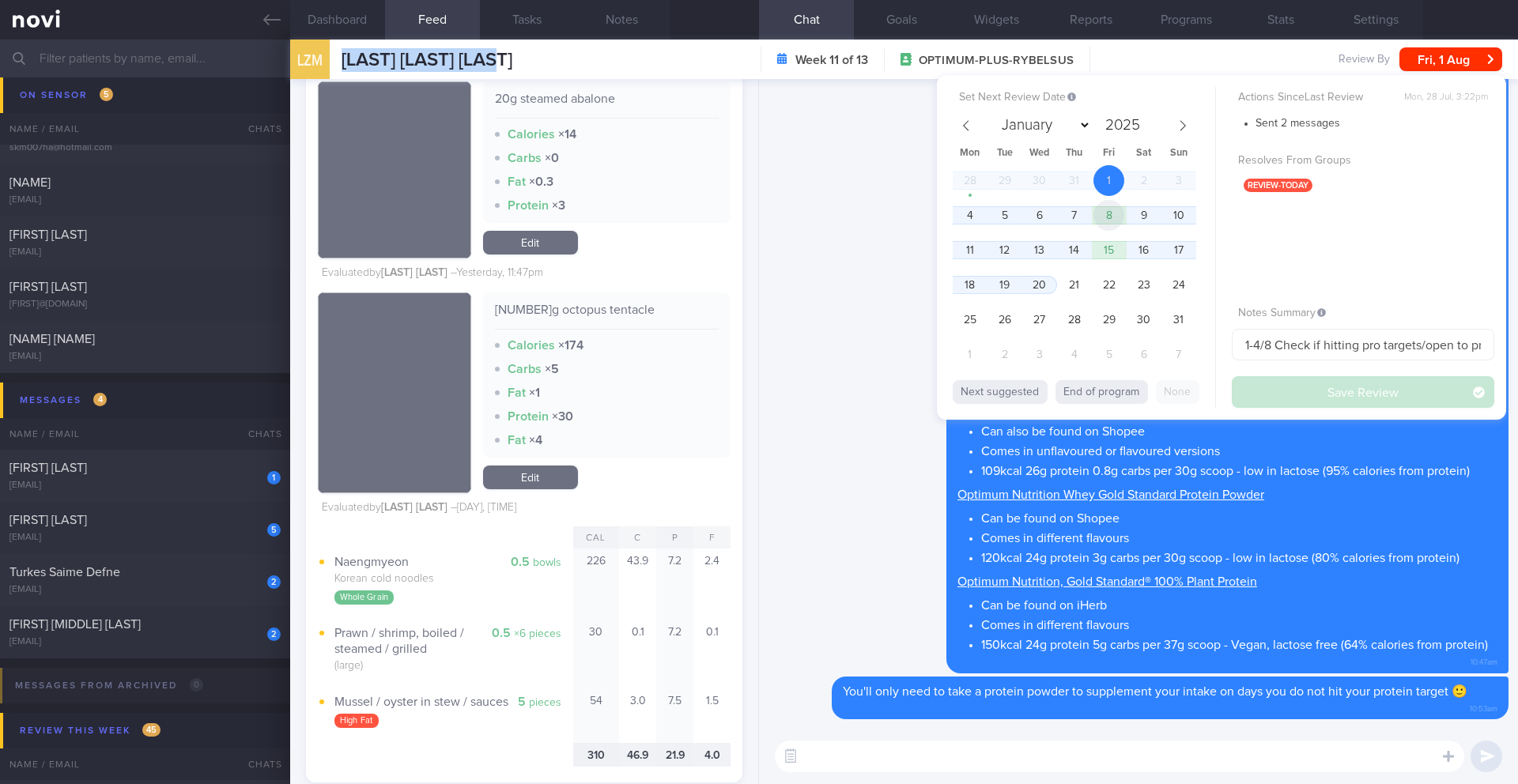 click on "8" at bounding box center (1108, 215) 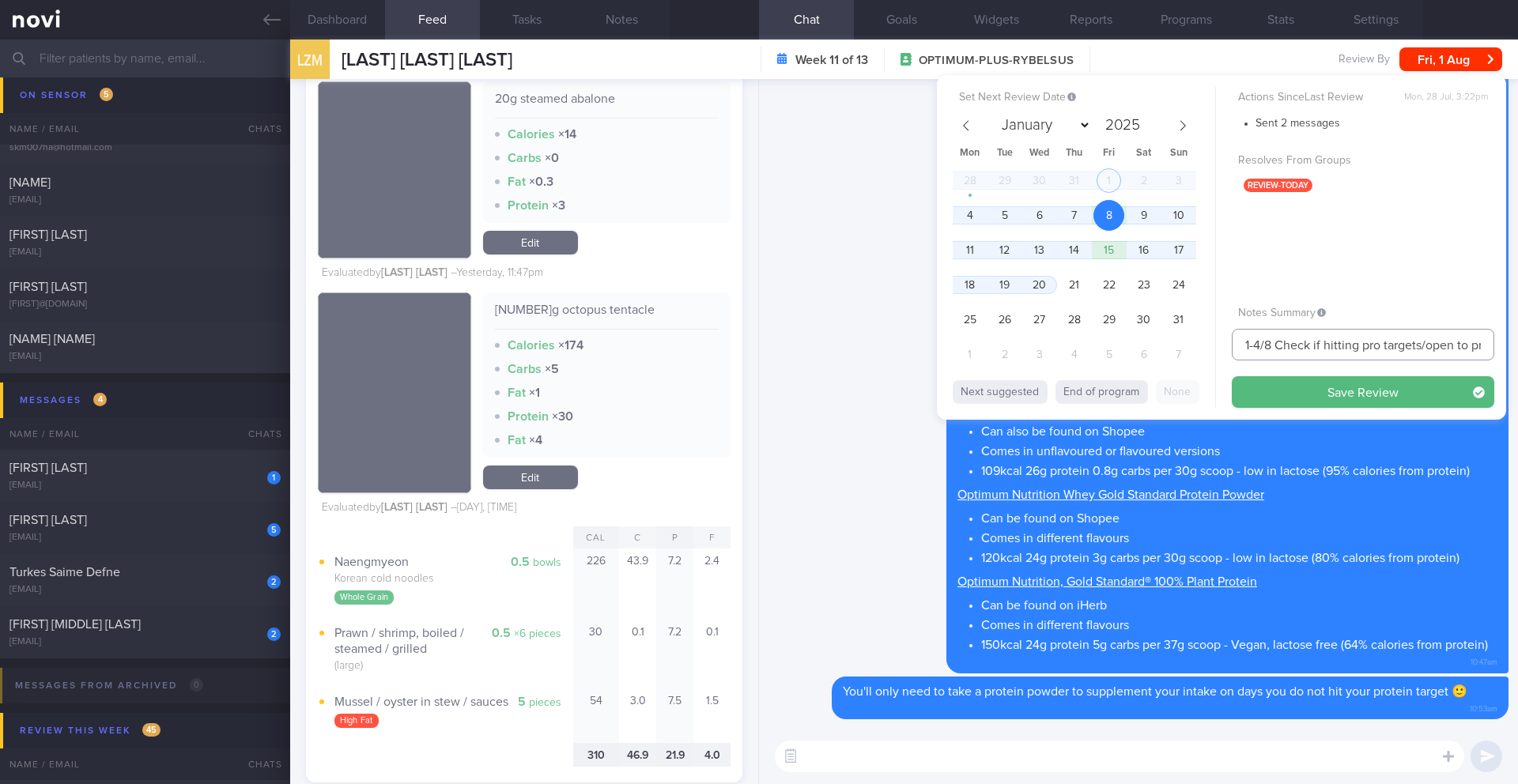 drag, startPoint x: 1252, startPoint y: 346, endPoint x: 1228, endPoint y: 345, distance: 24.020824 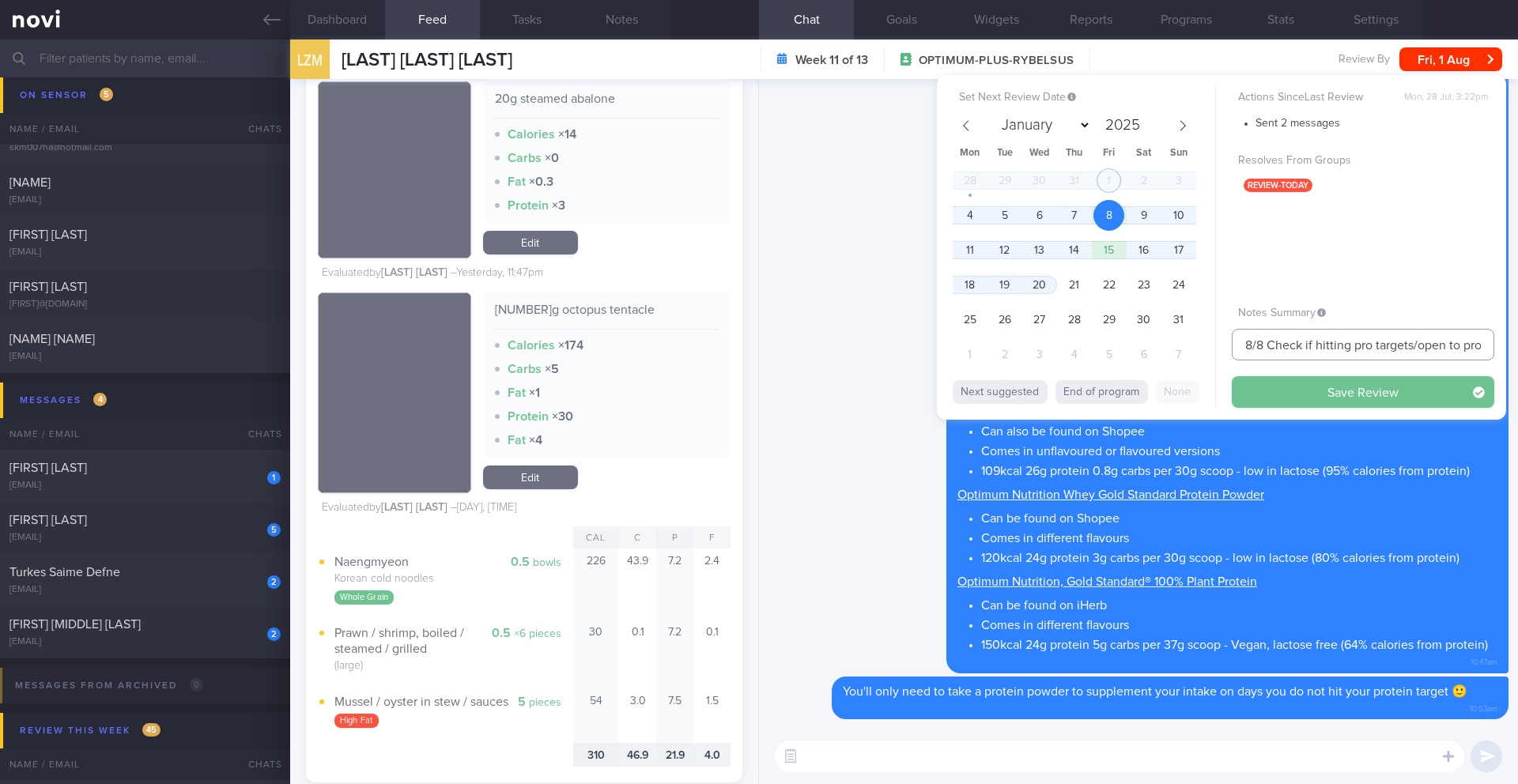 type on "8/8 Check if hitting pro targets/open to pro powder" 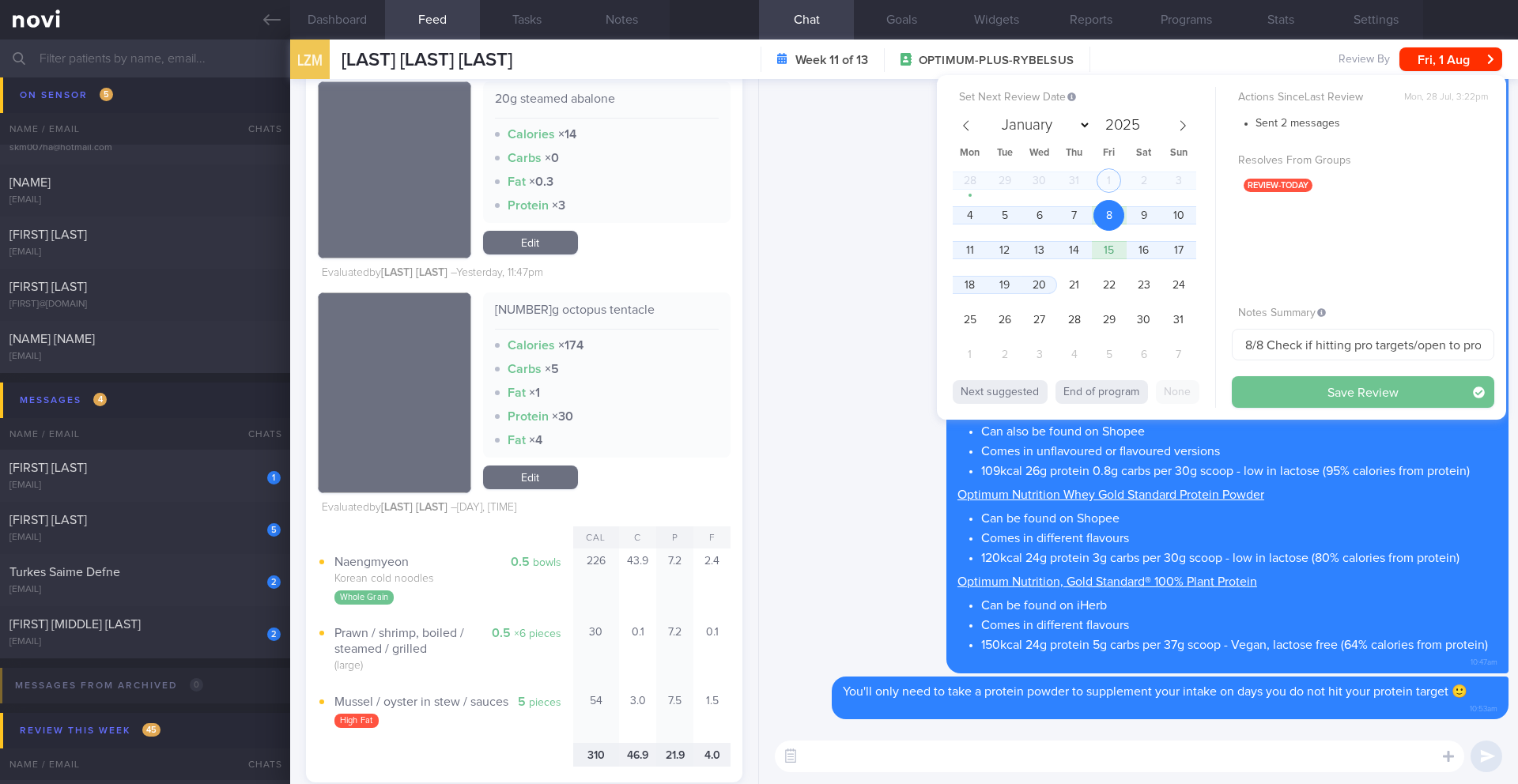 click on "Save Review" at bounding box center [1363, 392] 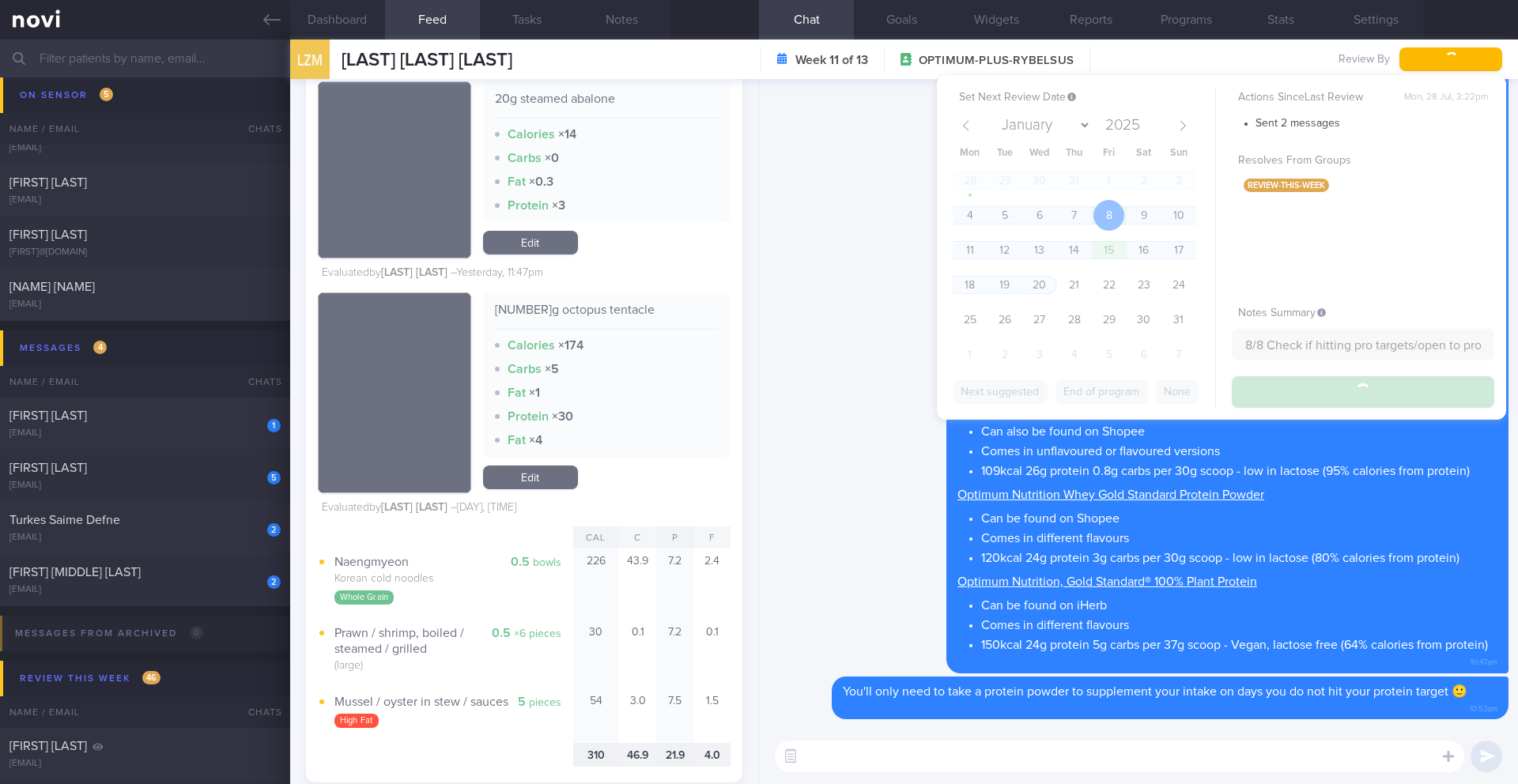 scroll, scrollTop: 7080, scrollLeft: 0, axis: vertical 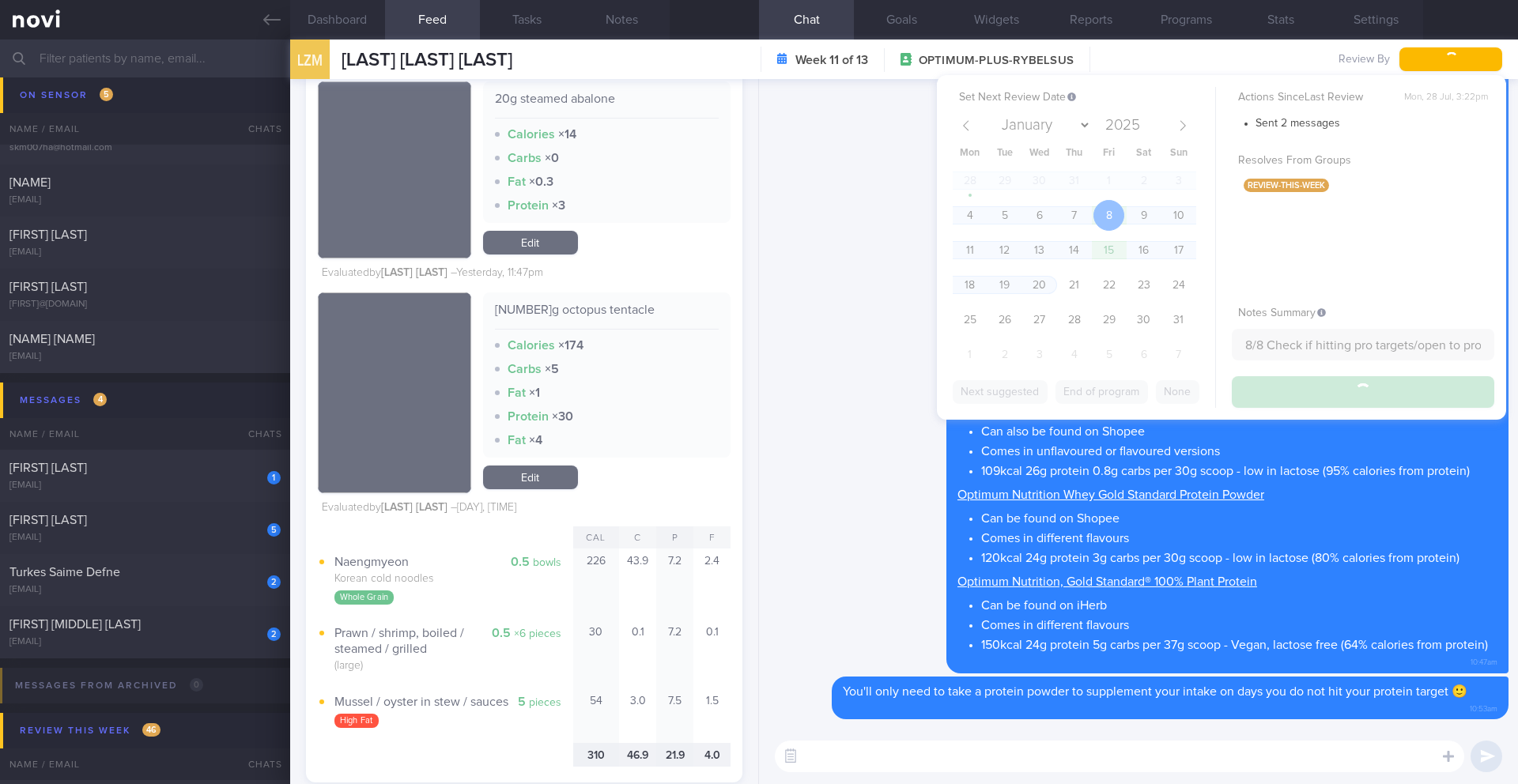 type on "8/8 Check if hitting pro targets/open to pro powder" 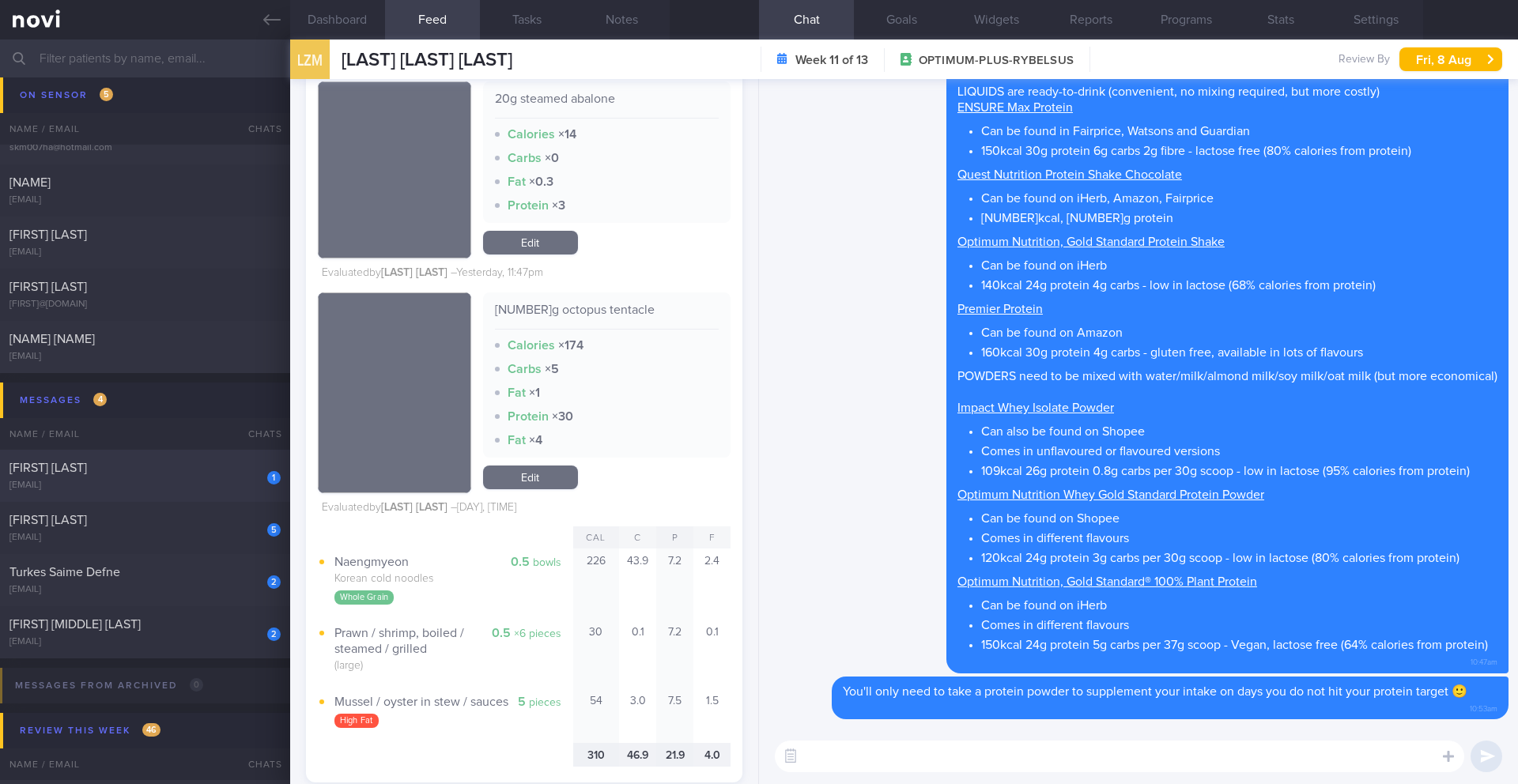 click on "[FIRST] [LAST] ([NICKNAME])" at bounding box center (143, 468) 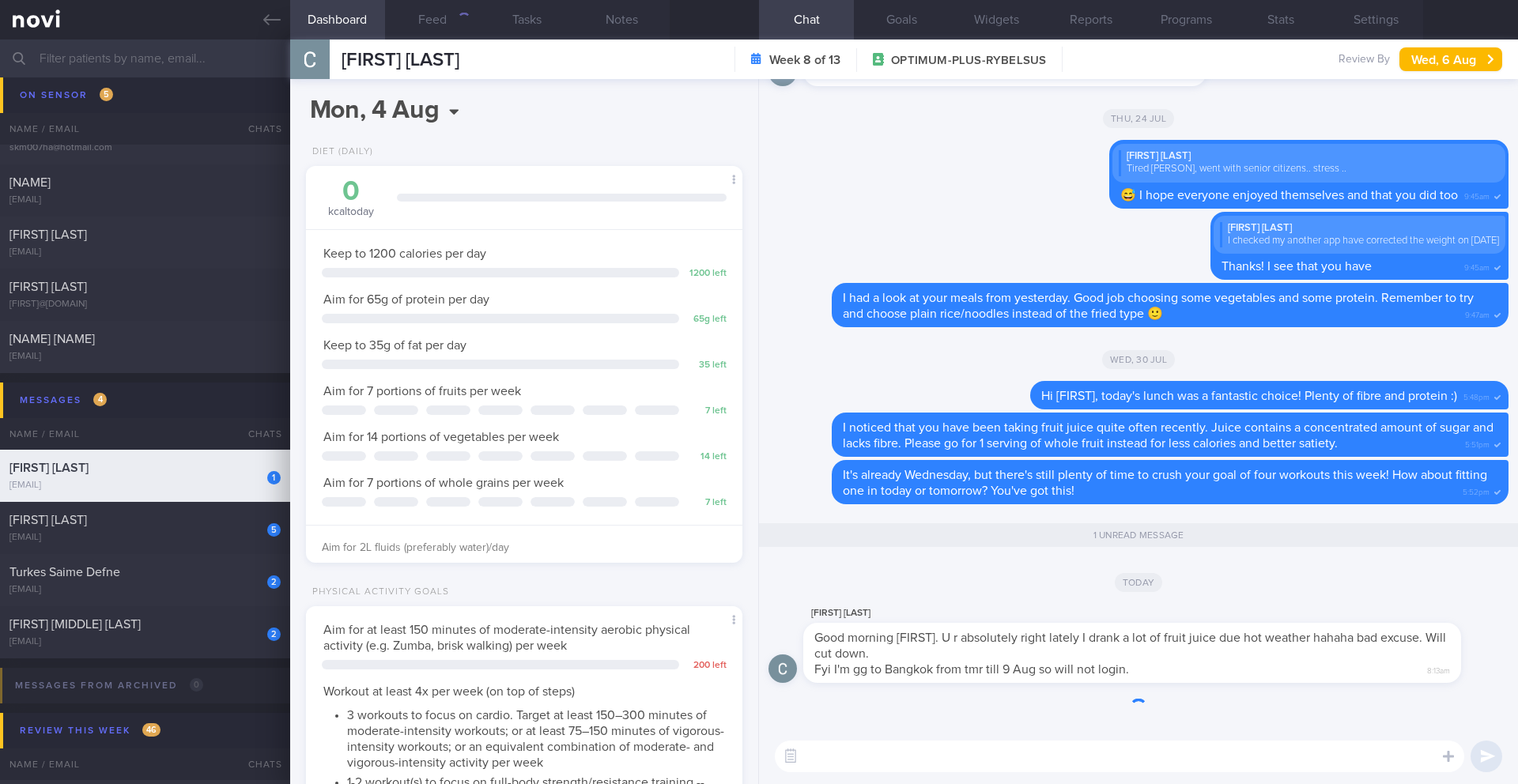 scroll, scrollTop: 790102, scrollLeft: 790229, axis: both 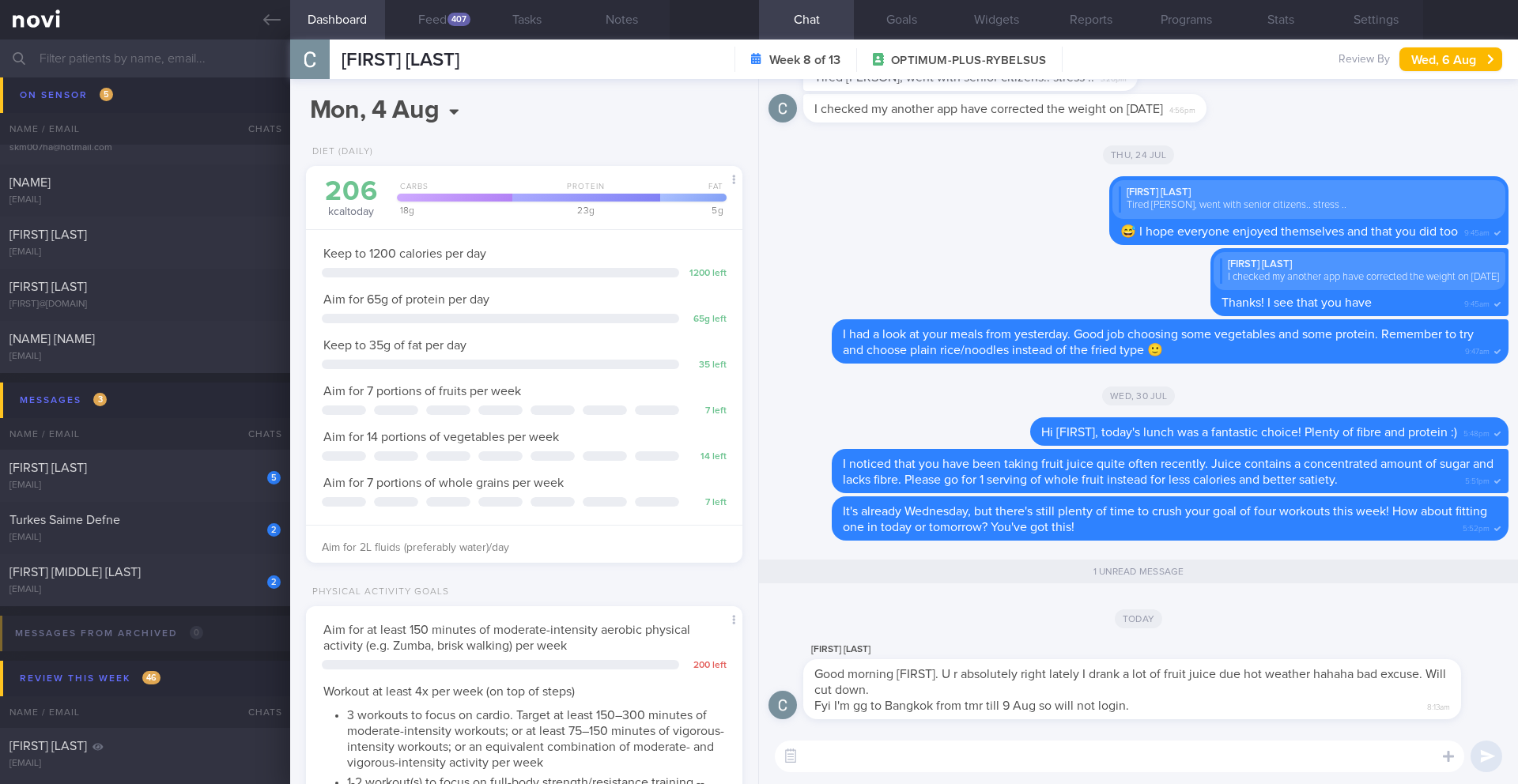 click at bounding box center (1120, 756) 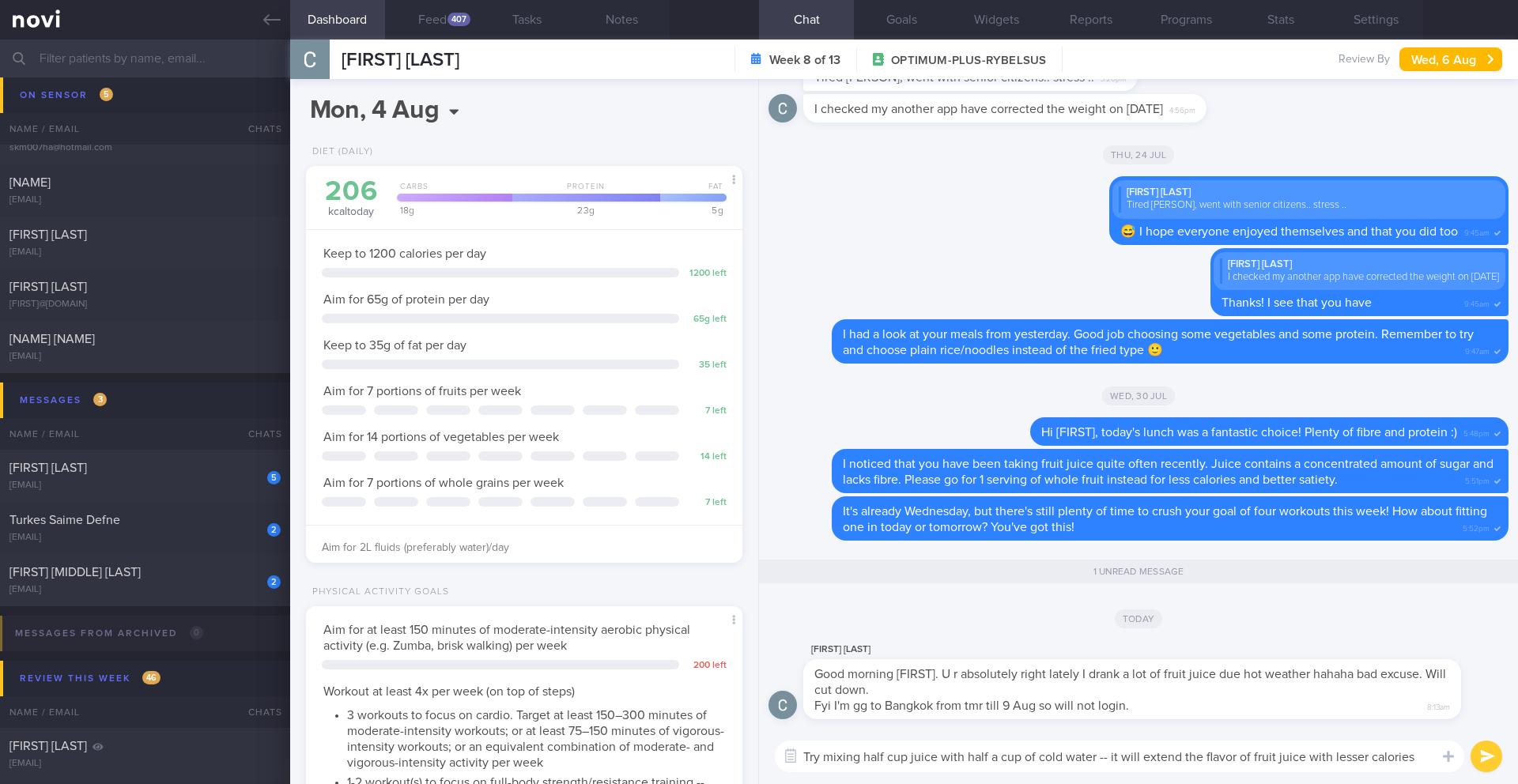 scroll, scrollTop: 0, scrollLeft: 0, axis: both 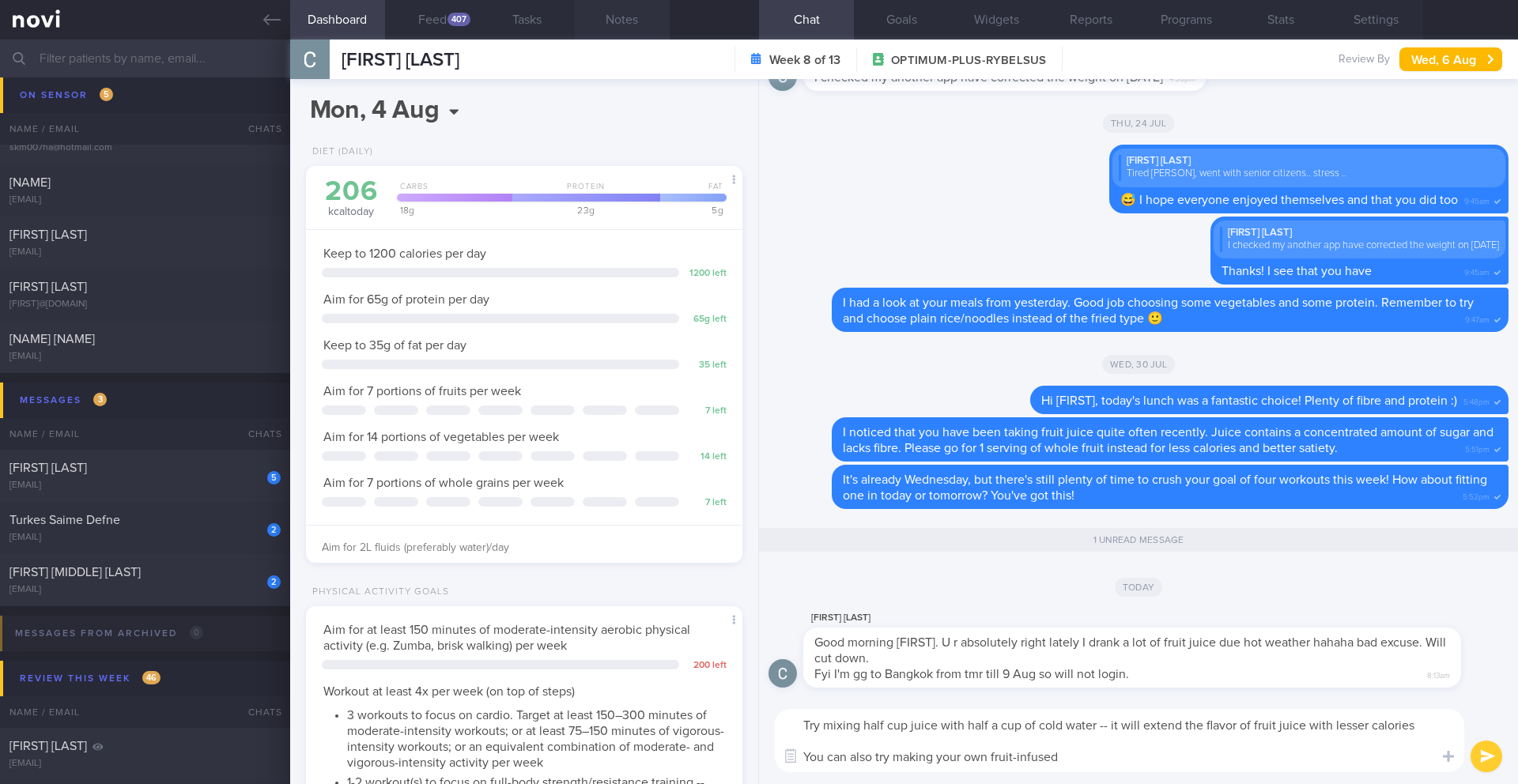 click on "Notes" at bounding box center (622, 20) 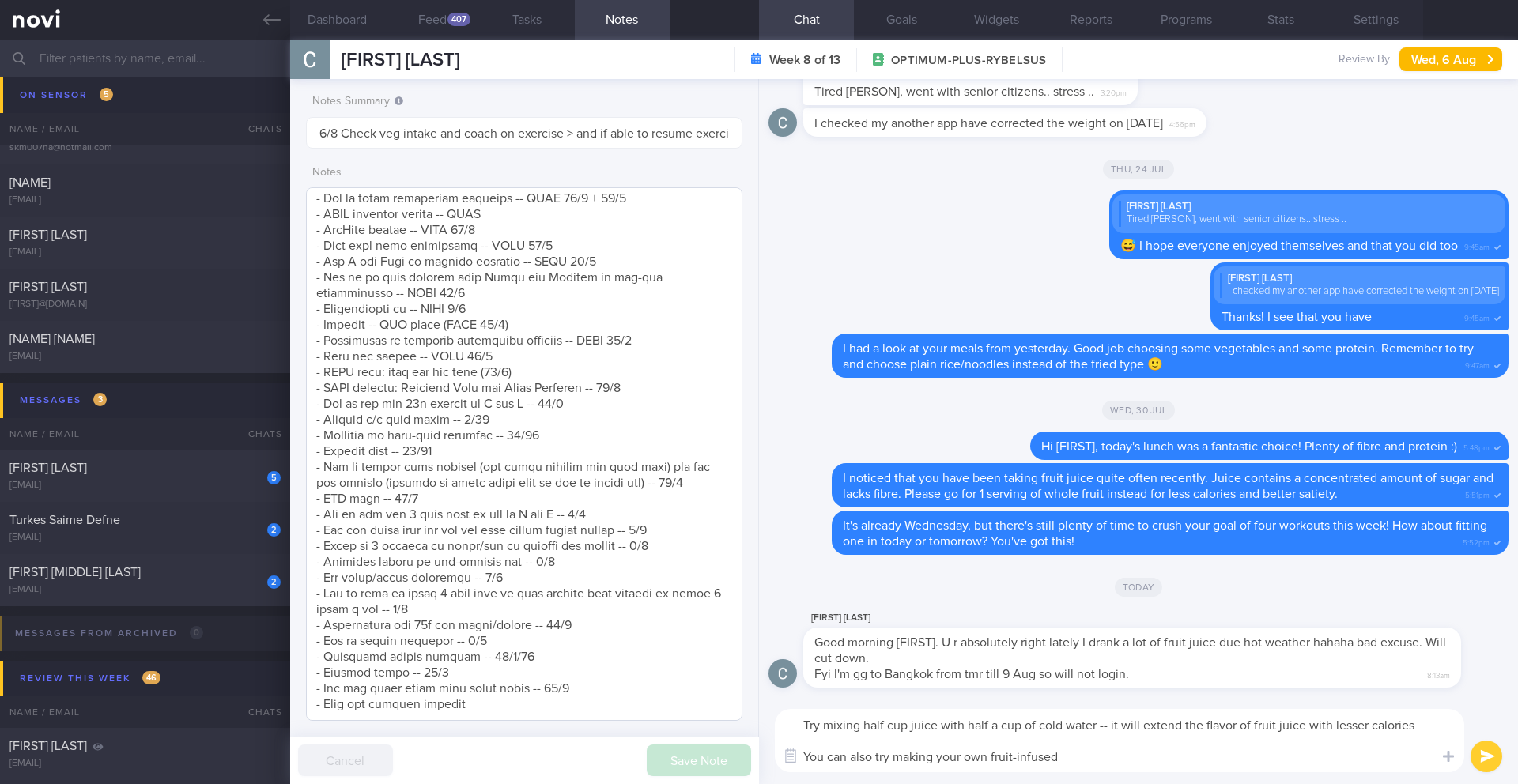 scroll, scrollTop: 947, scrollLeft: 0, axis: vertical 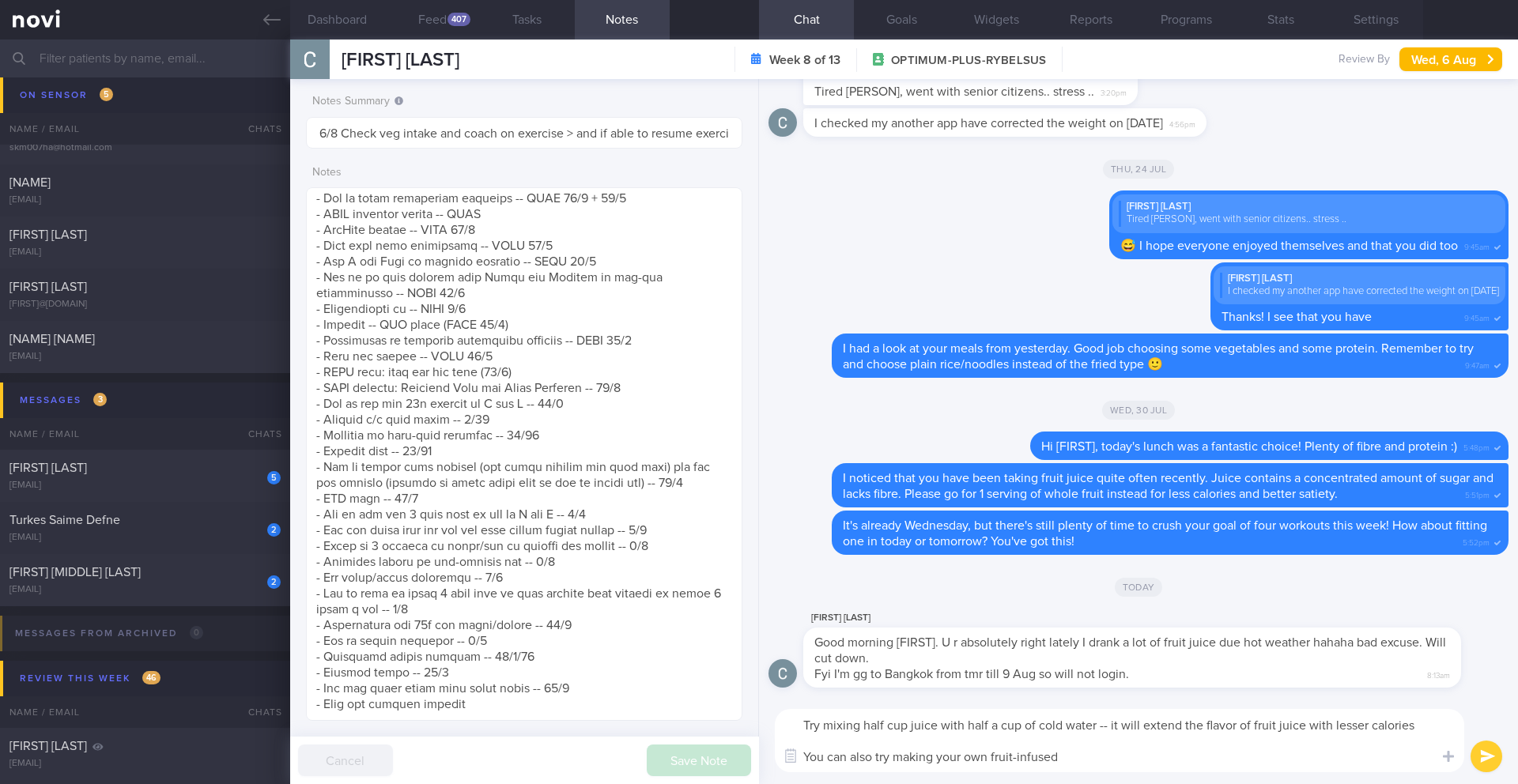 click on "Try mixing half cup juice with half a cup of cold water -- it will extend the flavor of fruit juice with lesser calories
You can also try making your own fruit-infused" at bounding box center (1120, 741) 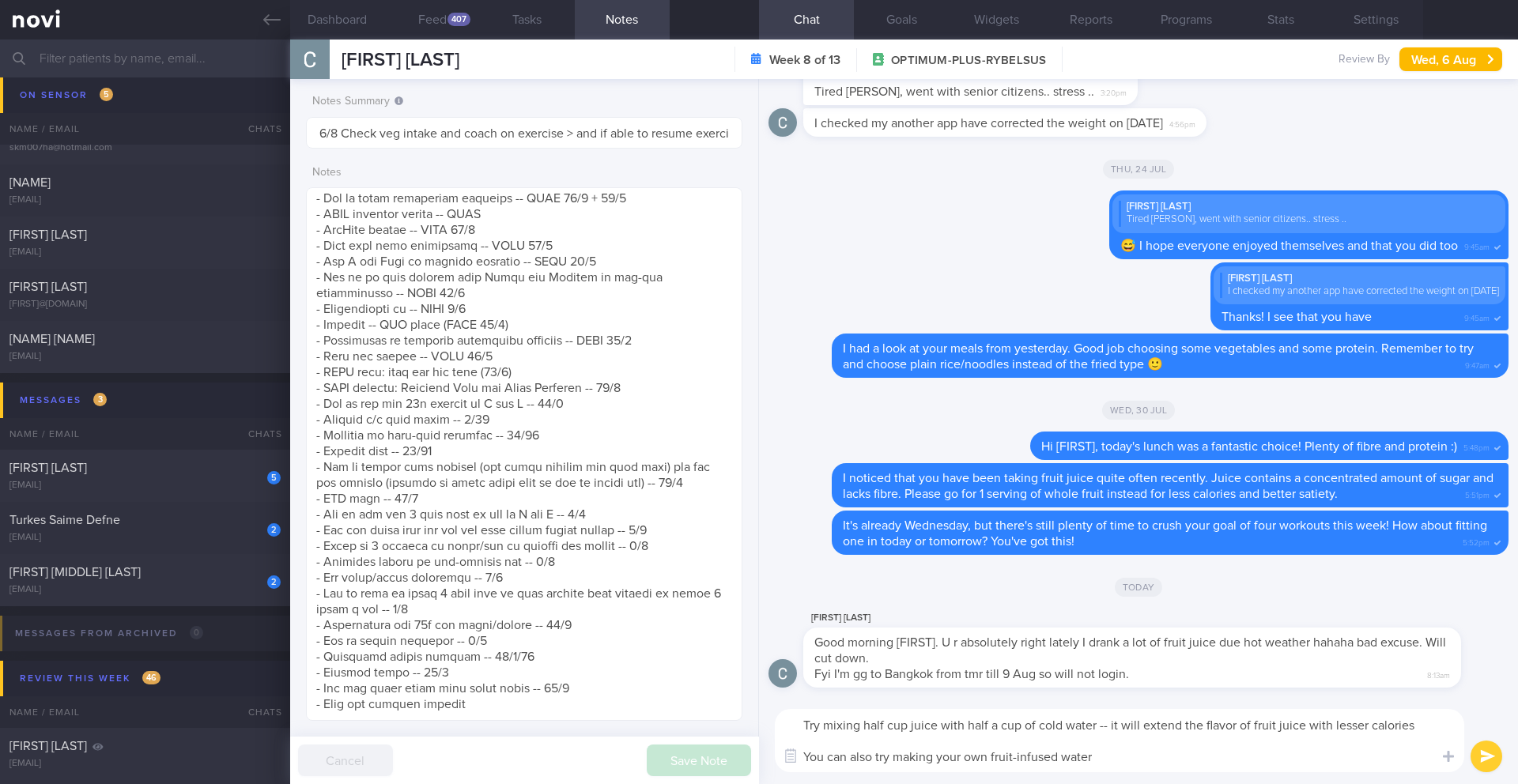 drag, startPoint x: 1065, startPoint y: 755, endPoint x: 760, endPoint y: 756, distance: 305.0016 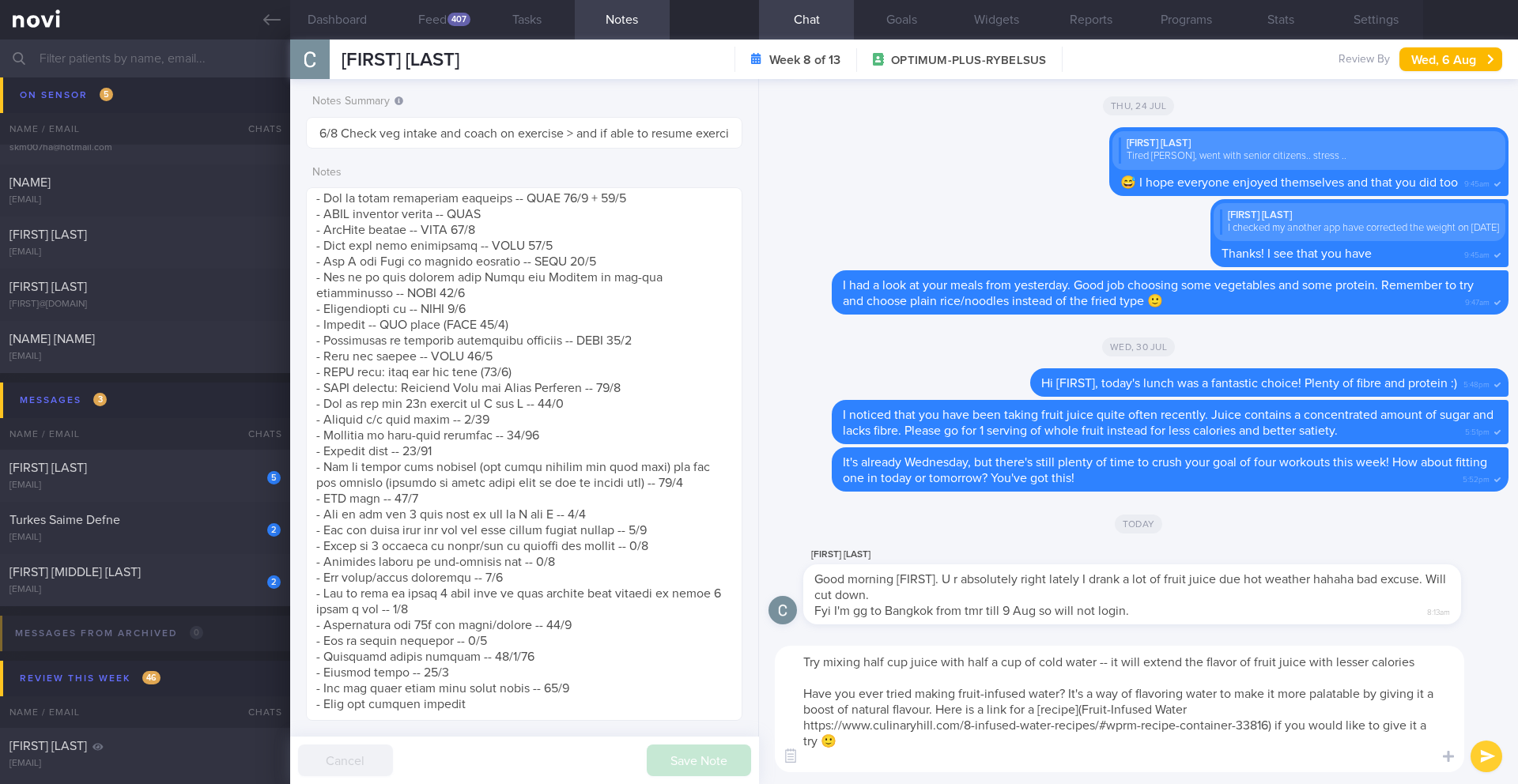 click on "Try mixing half cup juice with half a cup of cold water -- it will extend the flavor of fruit juice with lesser calories
Have you ever tried making fruit-infused water? It's a way of flavoring water to make it more palatable by giving it a boost of natural flavour. Here is a link for a [recipe](Fruit-Infused Water
https://www.culinaryhill.com/8-infused-water-recipes/#wprm-recipe-container-33816) if you would like to give it a try 🙂" at bounding box center [1120, 709] 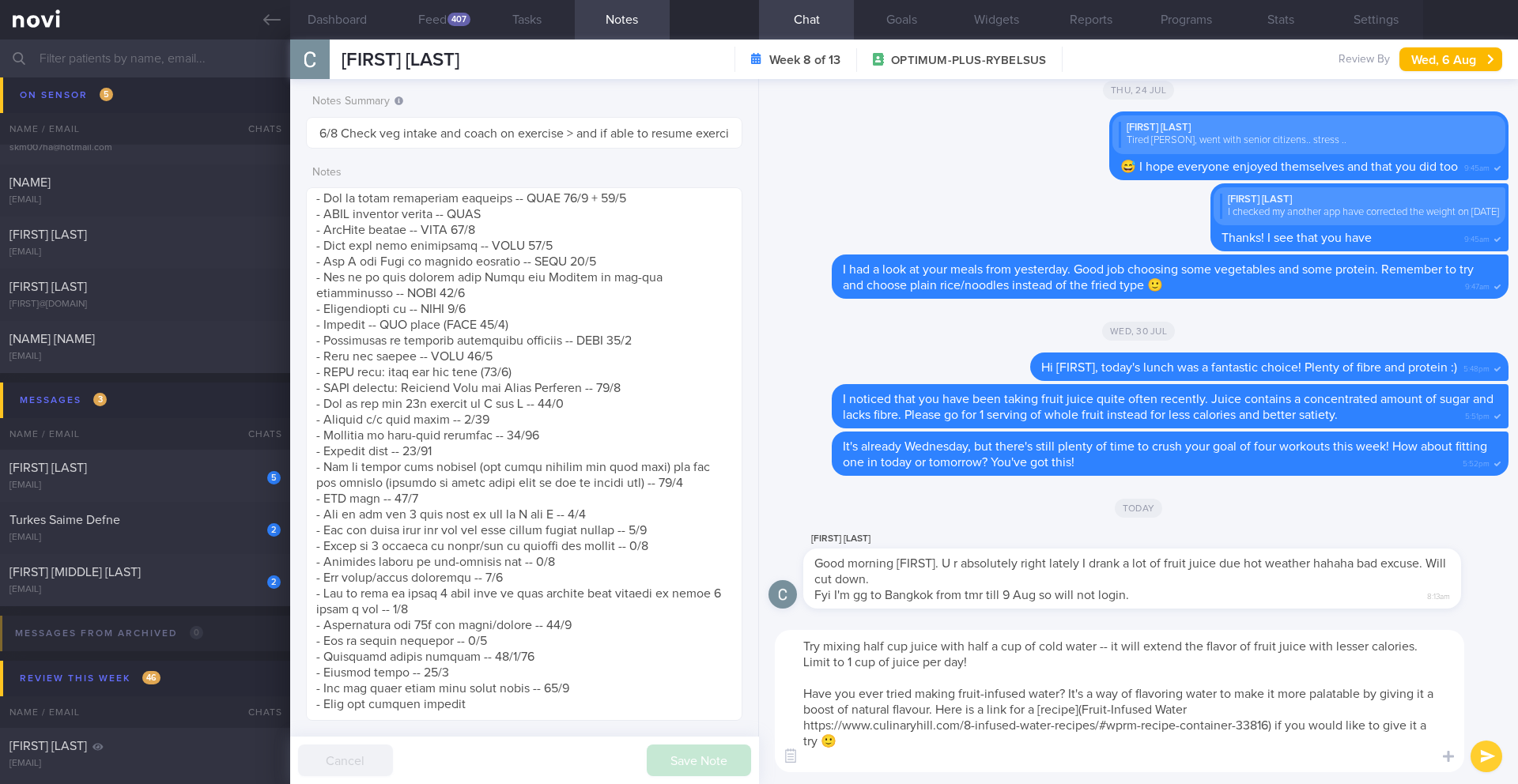 click on "Try mixing half cup juice with half a cup of cold water -- it will extend the flavor of fruit juice with lesser calories. Limit to 1 cup of juice per day!
Have you ever tried making fruit-infused water? It's a way of flavoring water to make it more palatable by giving it a boost of natural flavour. Here is a link for a [recipe](Fruit-Infused Water
https://www.culinaryhill.com/8-infused-water-recipes/#wprm-recipe-container-33816) if you would like to give it a try 🙂" at bounding box center (1120, 701) 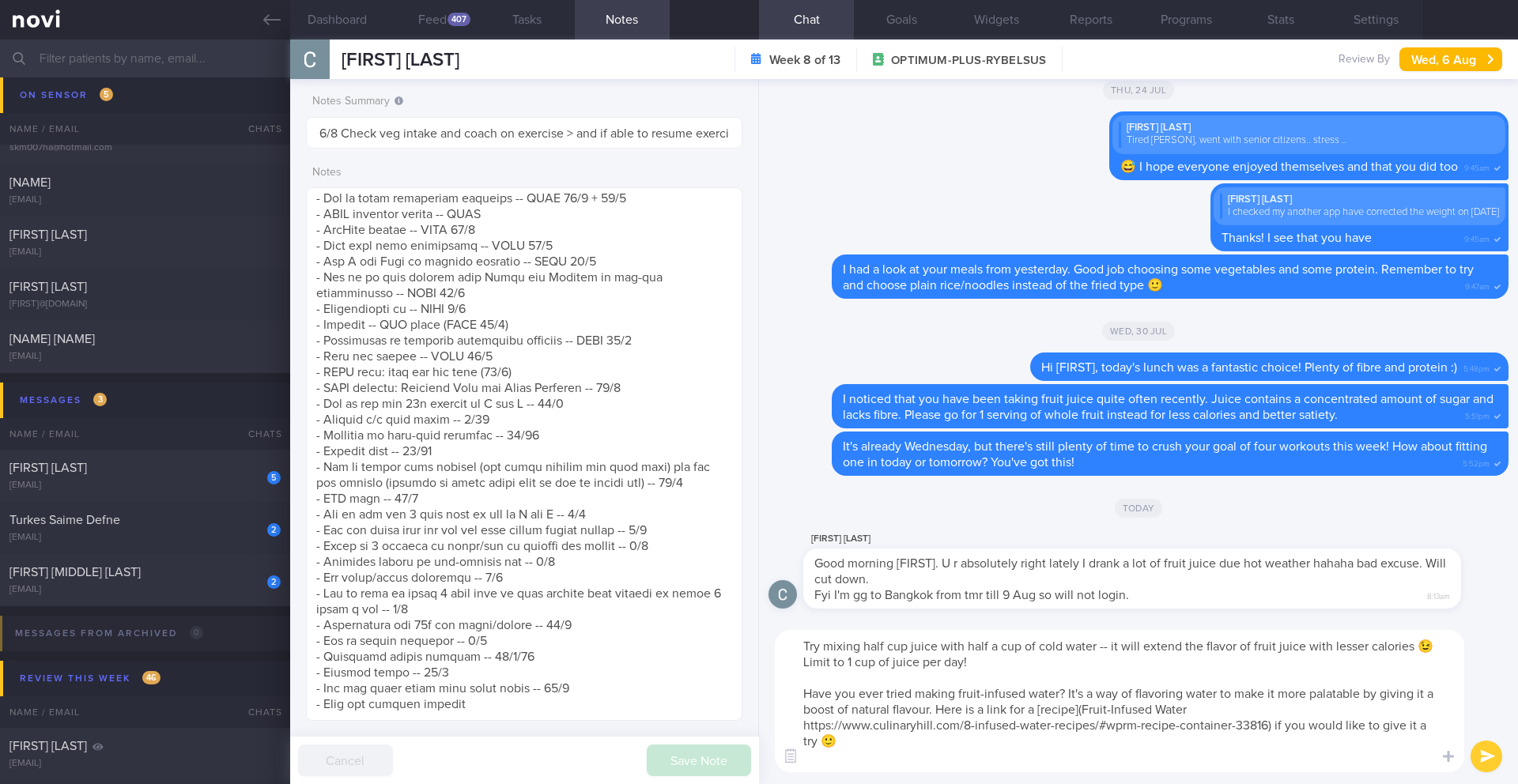 type on "Try mixing half cup juice with half a cup of cold water -- it will extend the flavor of fruit juice with lesser calories 😉 Limit to 1 cup of juice per day!
Have you ever tried making fruit-infused water? It's a way of flavoring water to make it more palatable by giving it a boost of natural flavour. Here is a link for a [recipe](Fruit-Infused Water
https://www.culinaryhill.com/8-infused-water-recipes/#wprm-recipe-container-33816) if you would like to give it a try 🙂" 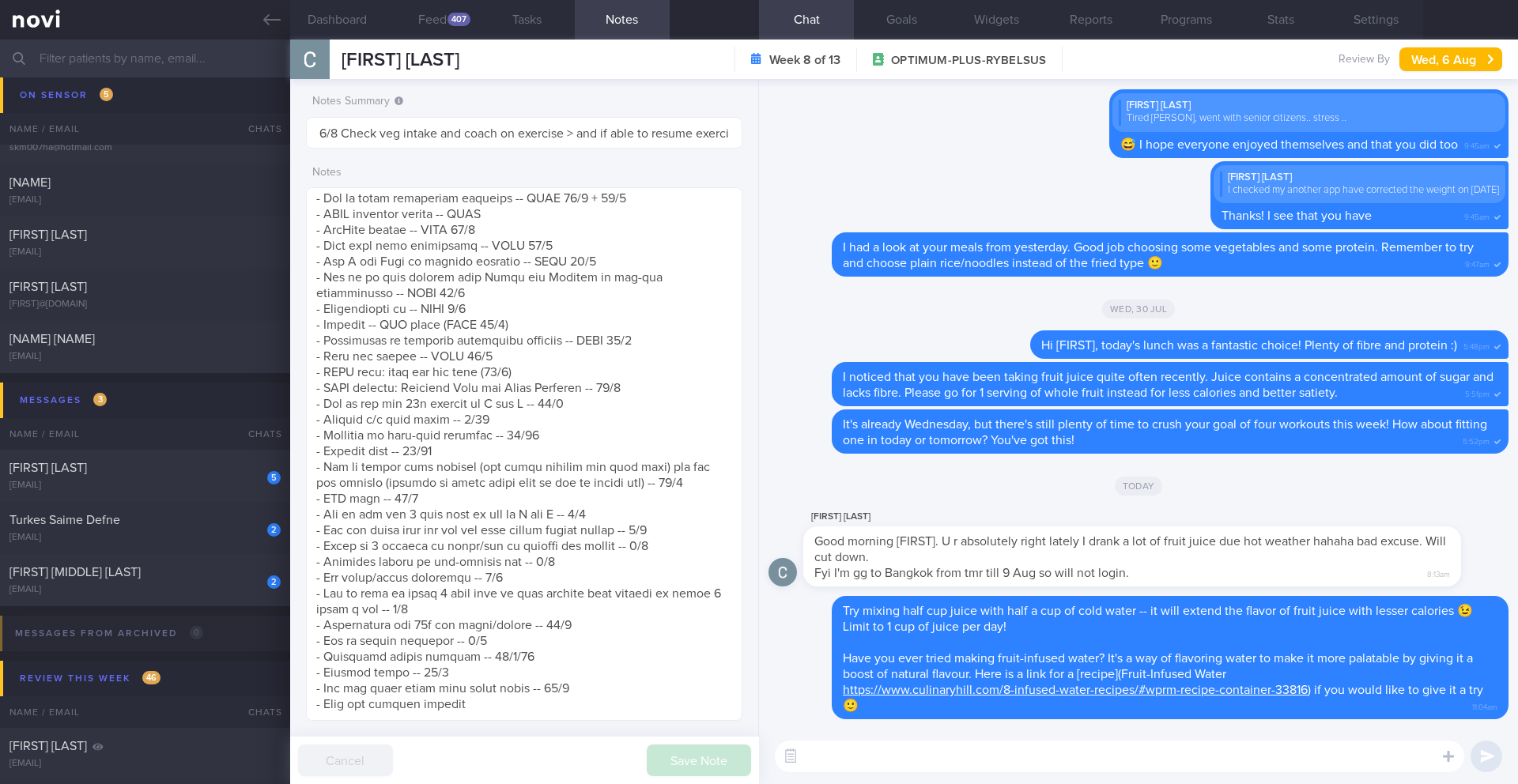 click at bounding box center [1120, 756] 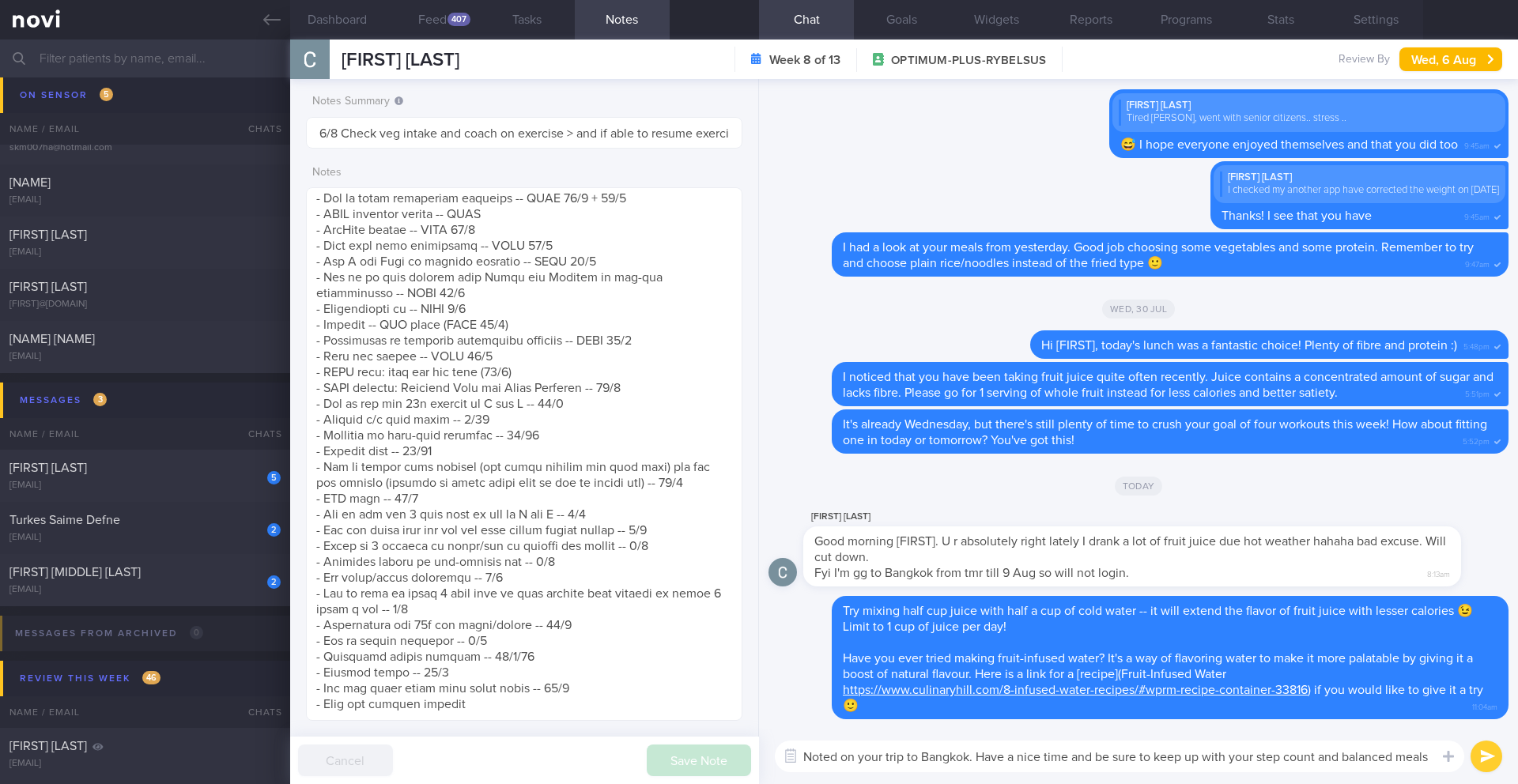 scroll, scrollTop: 0, scrollLeft: 0, axis: both 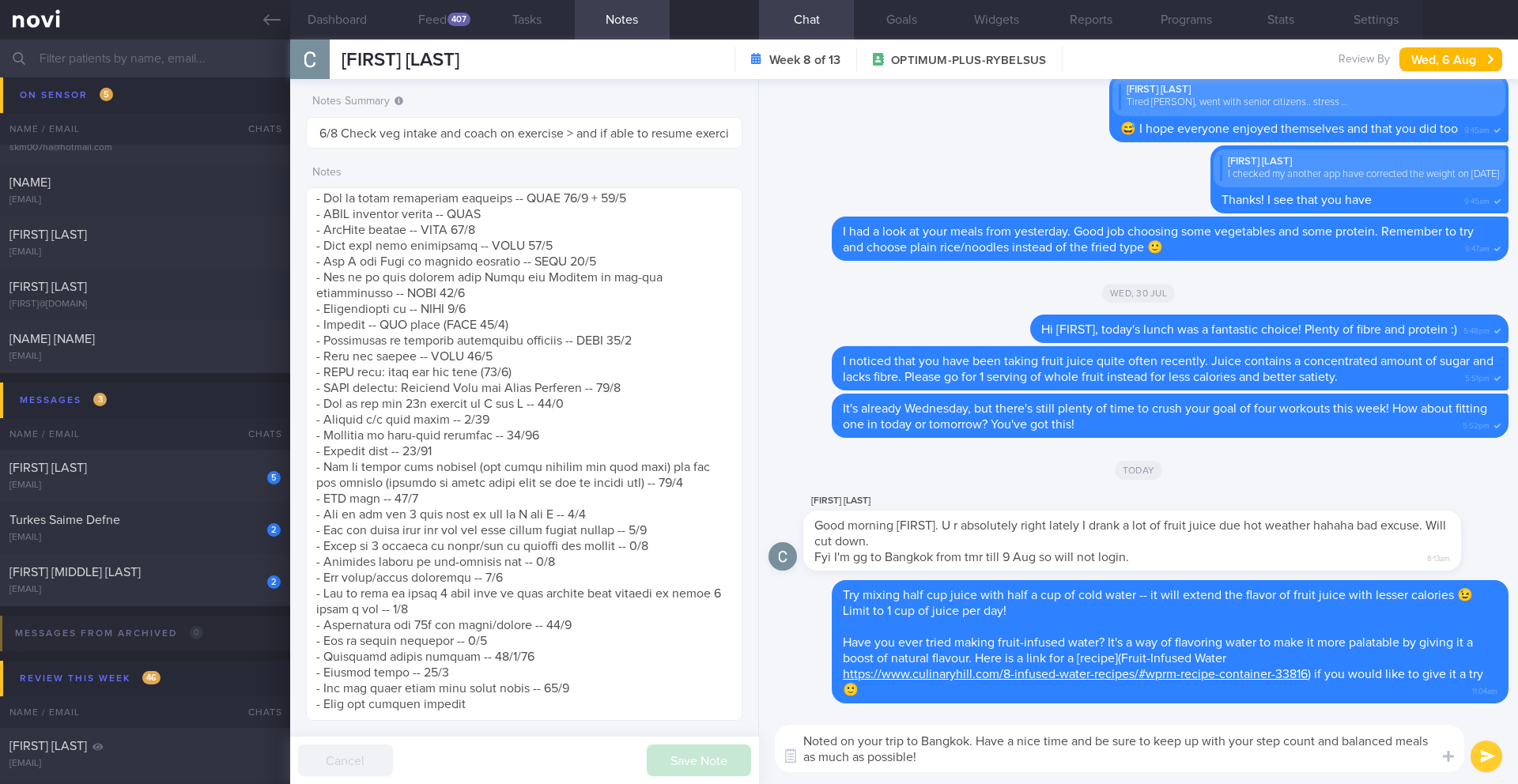 type on "Noted on your trip to Bangkok. Have a nice time and be sure to keep up with your step count and balanced meals as much as possible!" 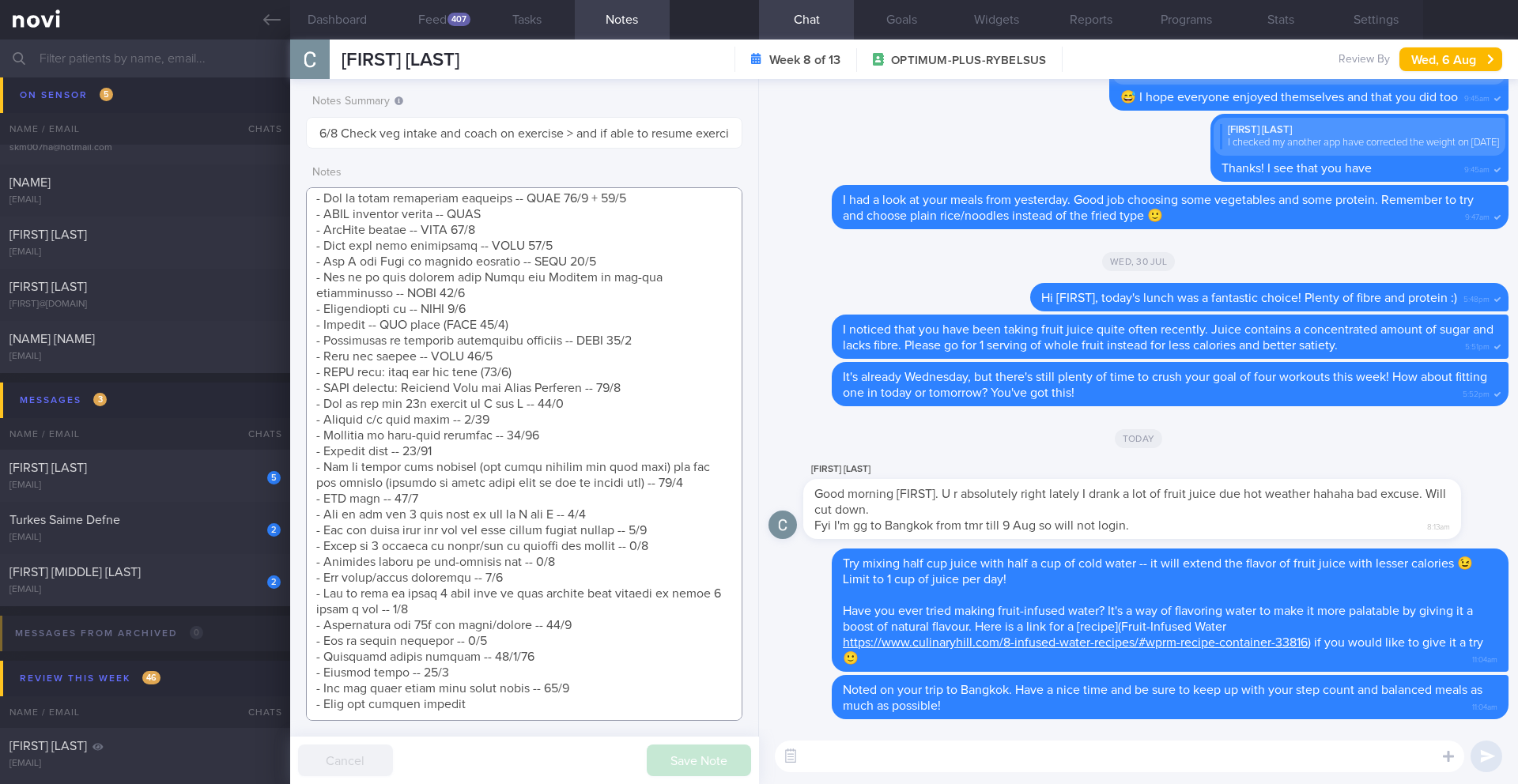 click at bounding box center (524, 454) 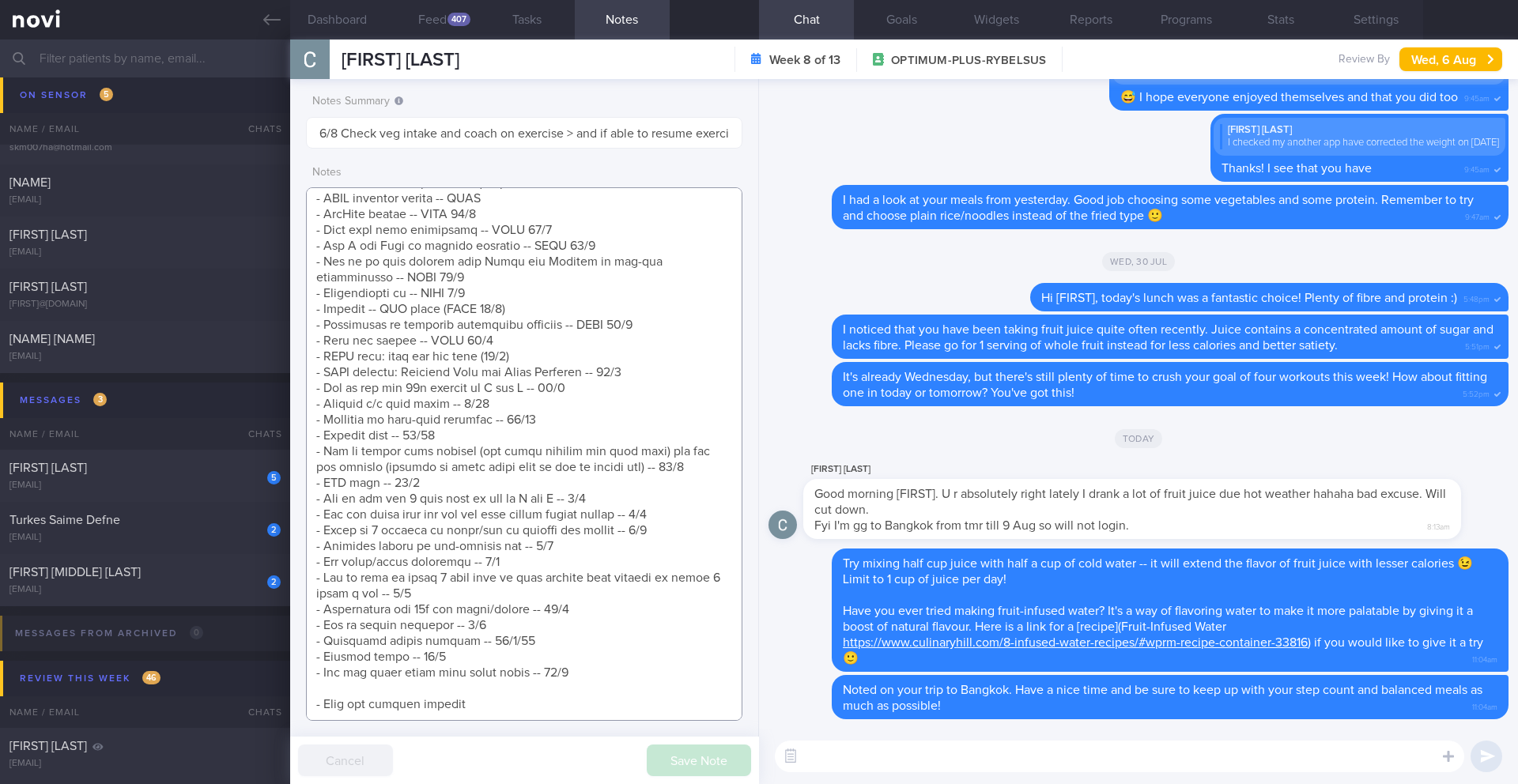 scroll, scrollTop: 970, scrollLeft: 0, axis: vertical 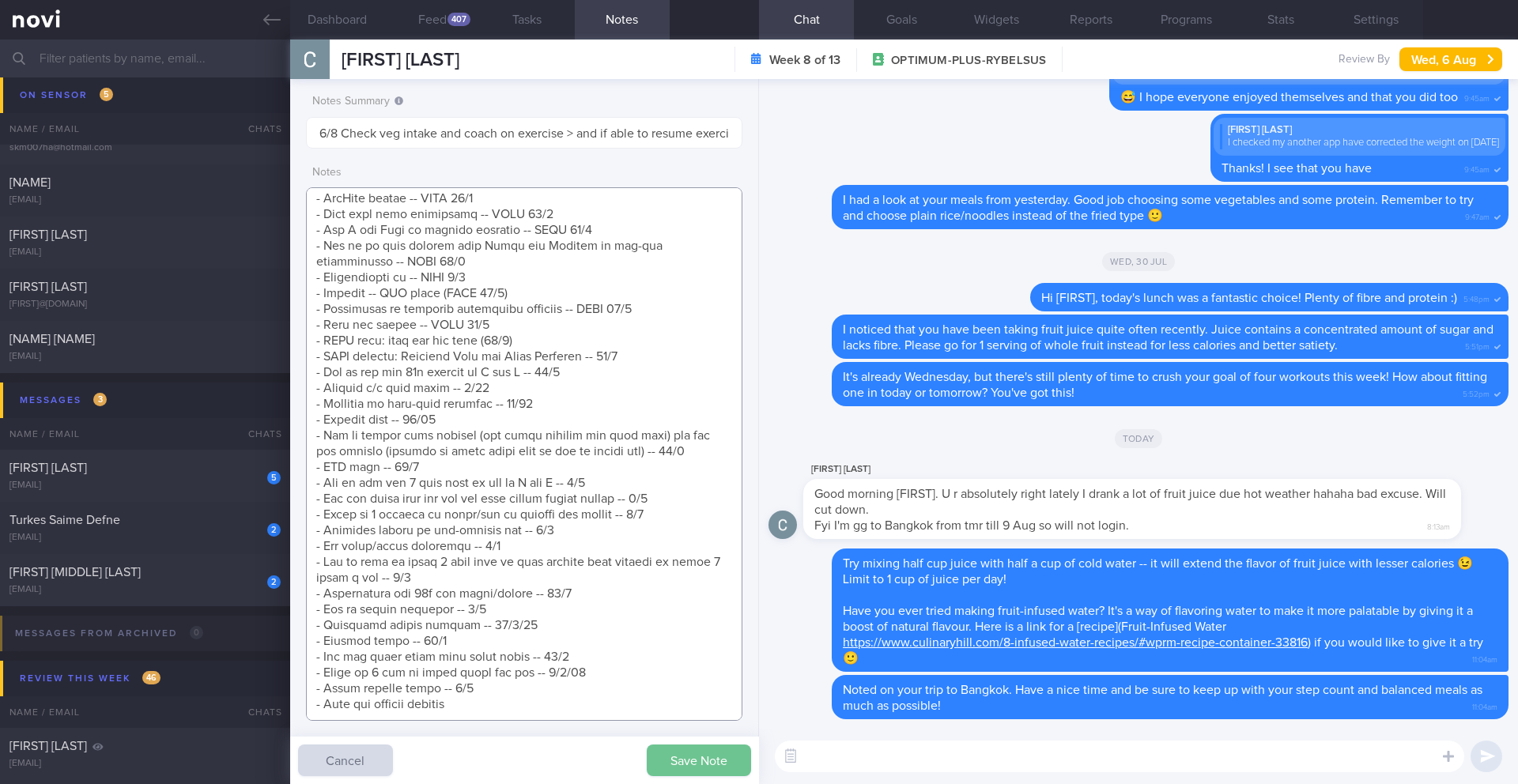 type on "Logging with photos
GOAL (till r/v with Kyle):
(15/5) Optimizing your diet and increasing your weight training (2x/wk)
- LIFE: (12/9) Has been very stressed as her aunt had cancer and had just passed on. Has not been sleeping well. Going Japan and Korea in November-- worried about weight gain when going on holiday > (27/3/35) Hv issues with work so stress will stay with me for a while I think
- DIET: Needs to work on increasing PRO intake via high quality protein foods. Will eat more veg when she cooks herself> (13/3) Taking 2 meals a day, Portion sizes are small now > (16/4) Inadequate pro, fibre, and f+v. Last week I have cravings for sweet stuff. Will try to be discipline again > (30/4) Meals wise up and down. Had bad gastric pain 2x > (13/6) Portion maintaining. Will eat to make sure she does not gastric > (12/9) sames as last visit but more cravings for sweet stuff due to stress
- EXERCISE: Mostly walking > (13/3) Going for Zumba twice a week > (22/3) will start to go for Pilates on top of zumba an..." 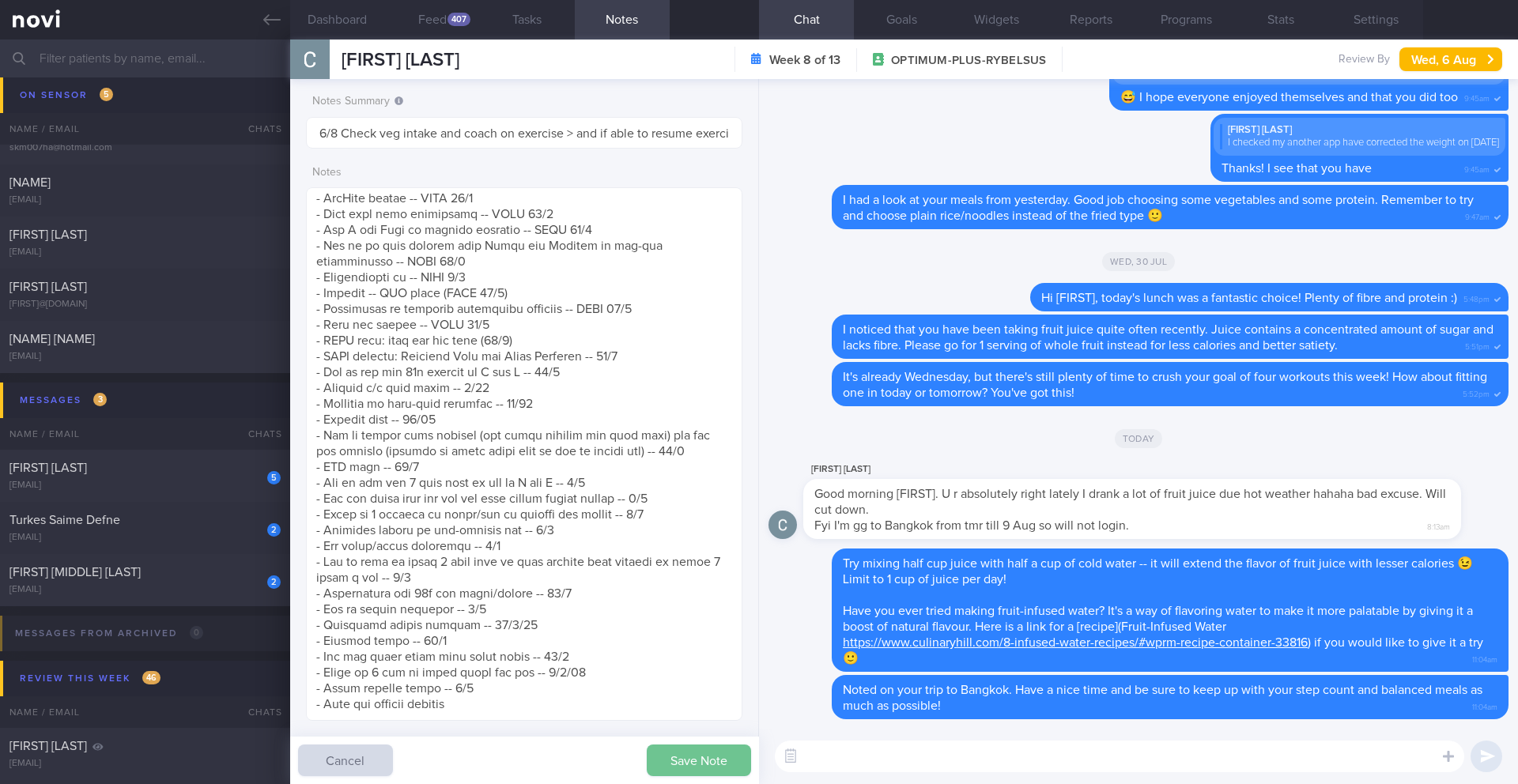 click on "Save Note" at bounding box center (699, 760) 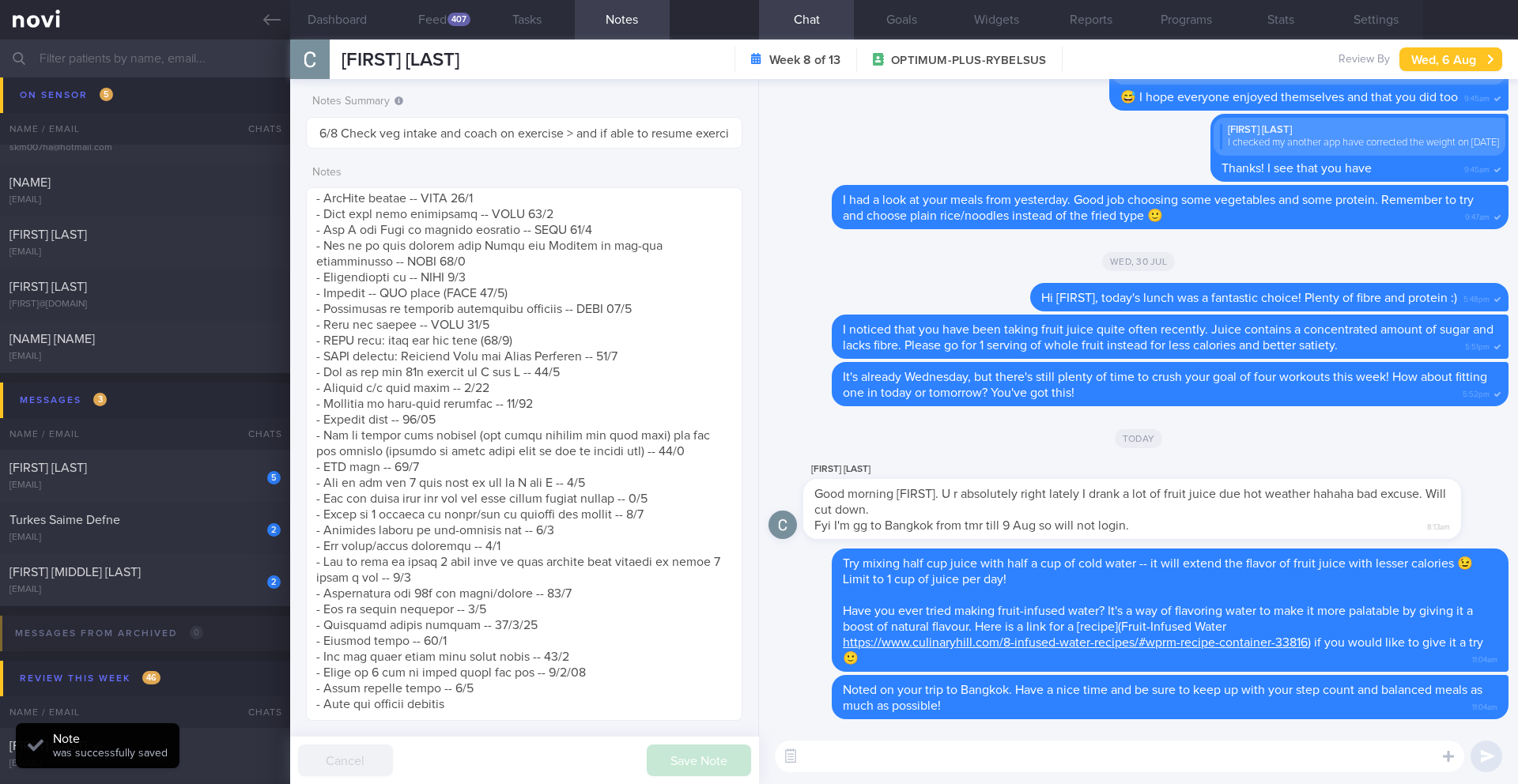 click on "Wed, 6 Aug" at bounding box center (1451, 59) 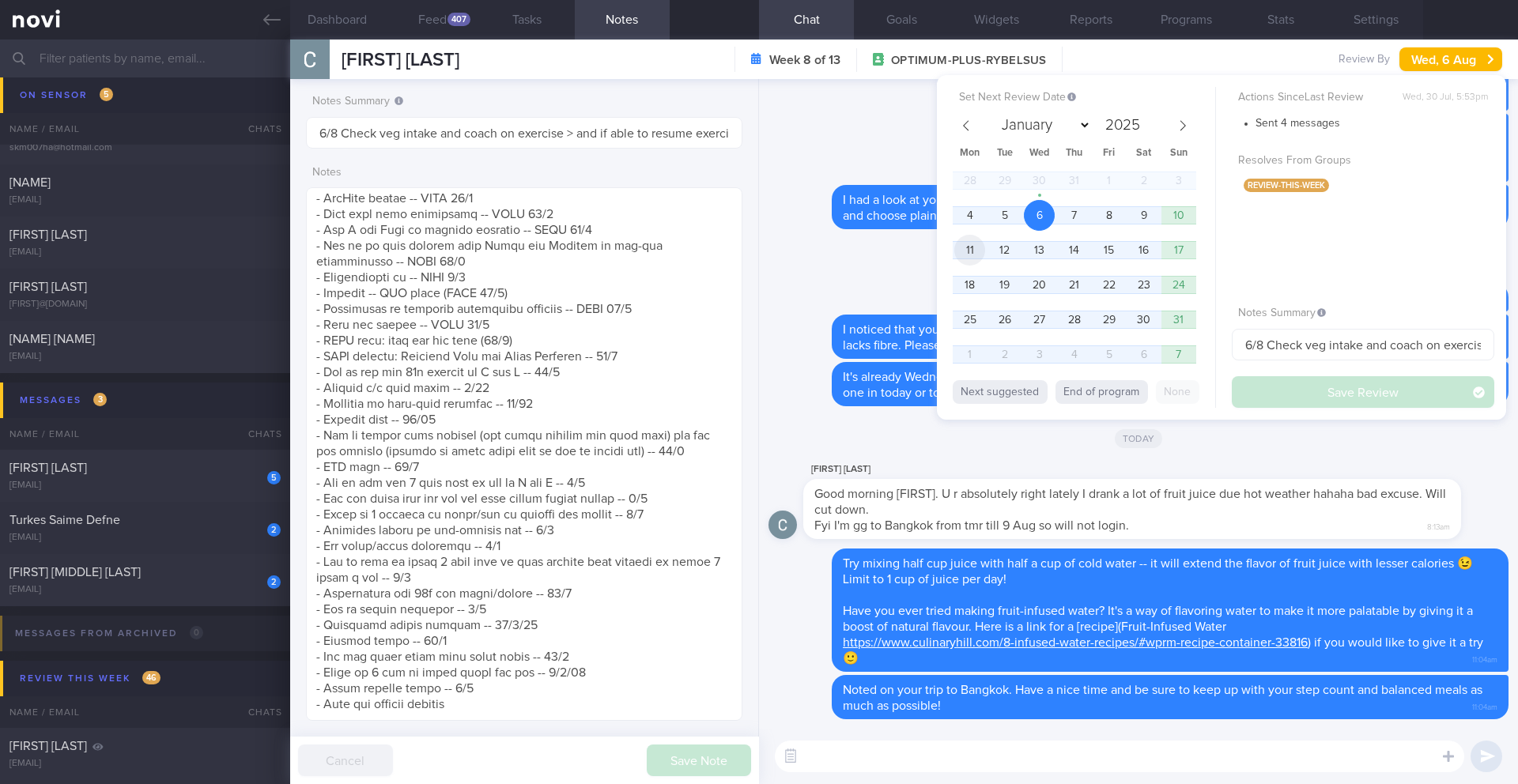 click on "11" at bounding box center (969, 250) 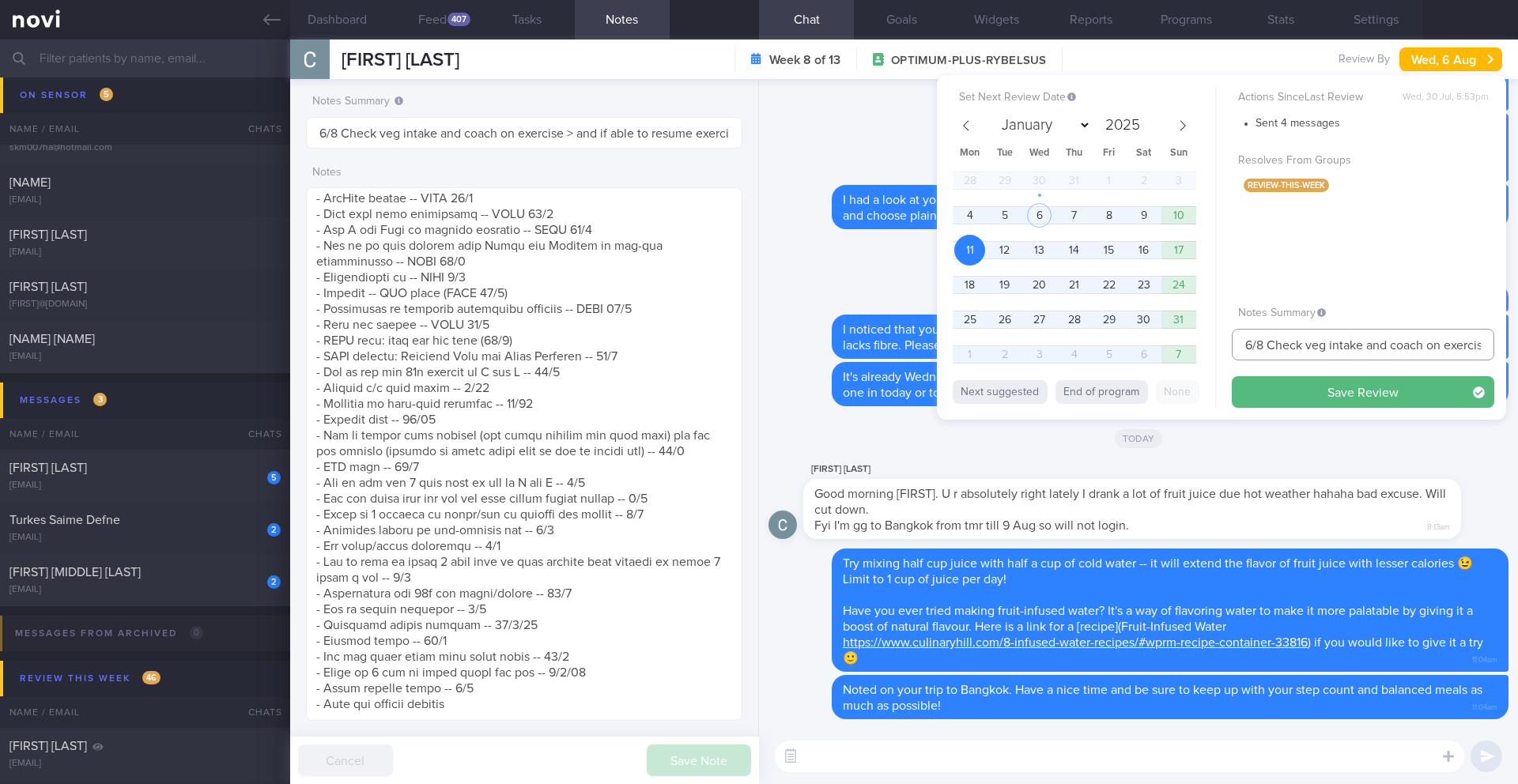 drag, startPoint x: 1252, startPoint y: 345, endPoint x: 1192, endPoint y: 342, distance: 60.074953 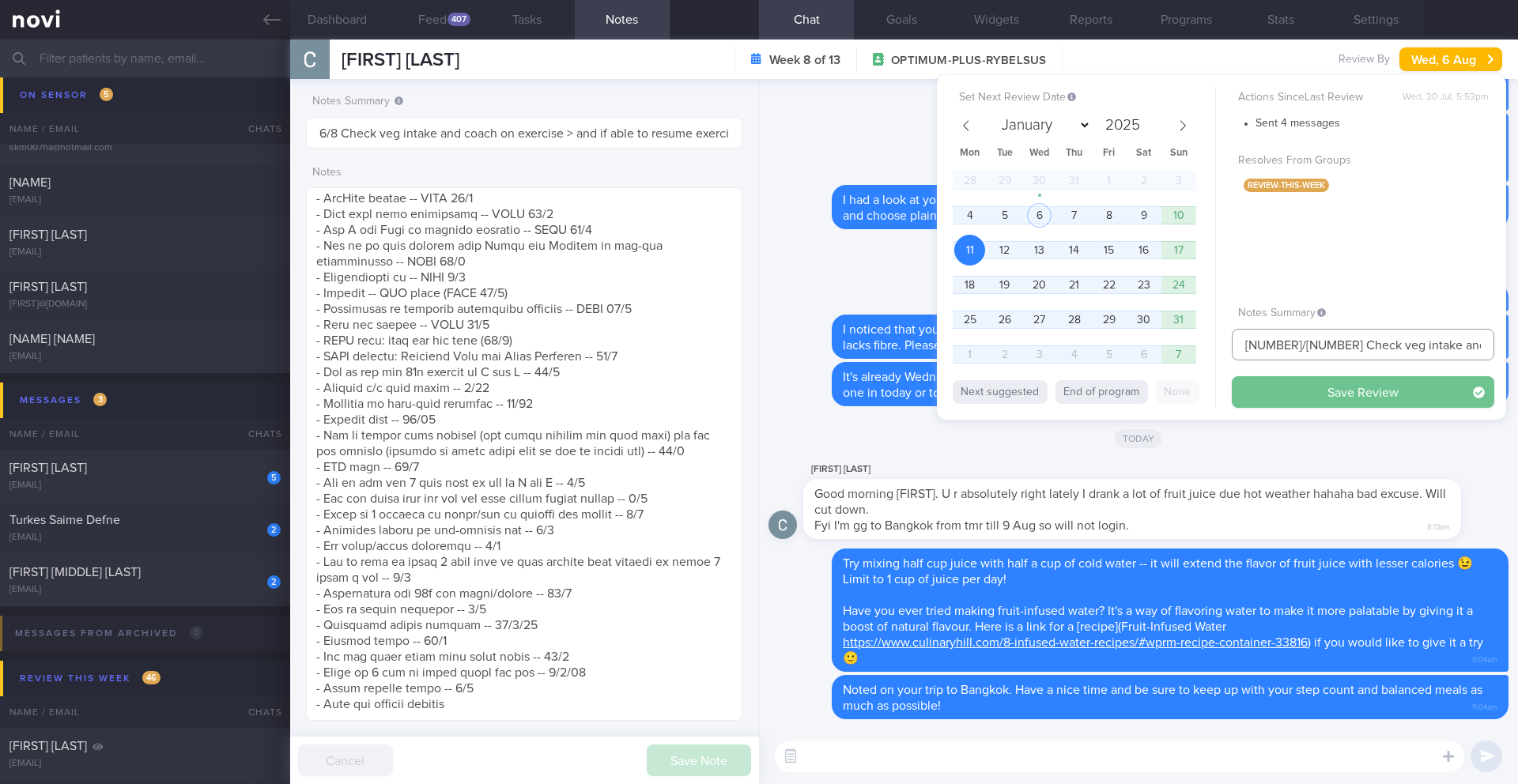 type on "11/8 Check veg intake and coach on exercise > and if able to resume exercise. managed to decrease calorie intake and KIV advise to increase intensity of exercise" 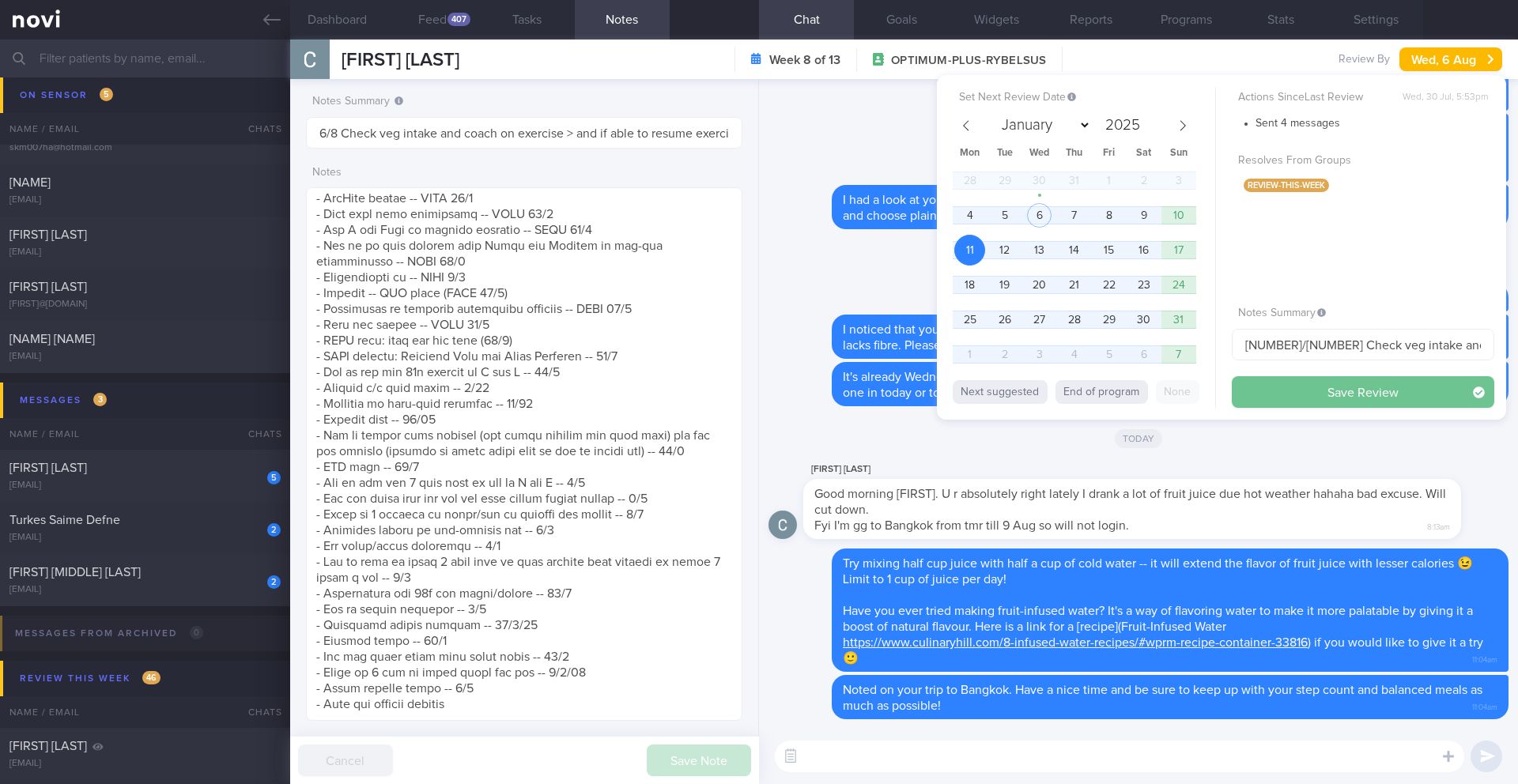 click on "Save Review" at bounding box center (1363, 392) 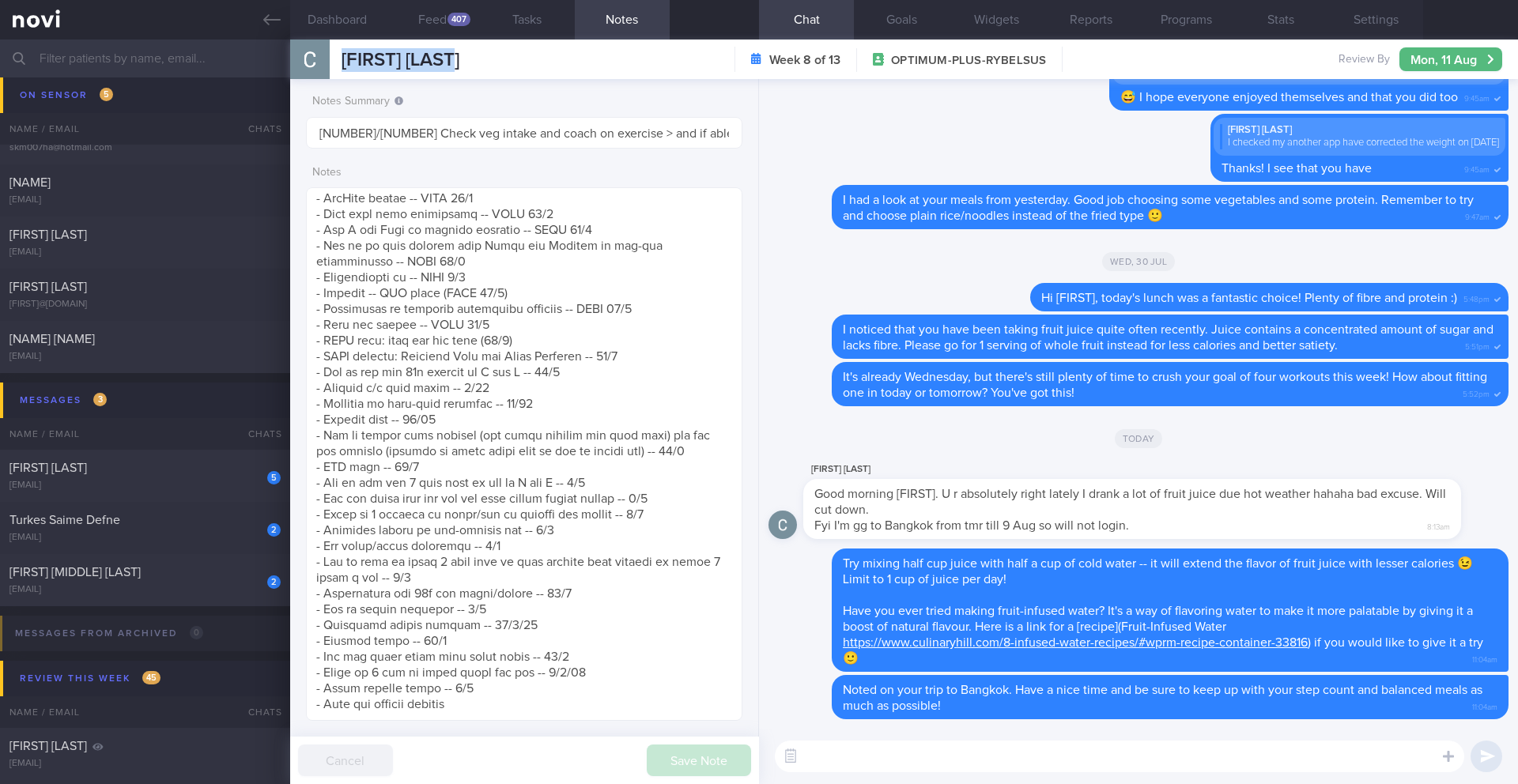 drag, startPoint x: 468, startPoint y: 58, endPoint x: 331, endPoint y: 54, distance: 137.05838 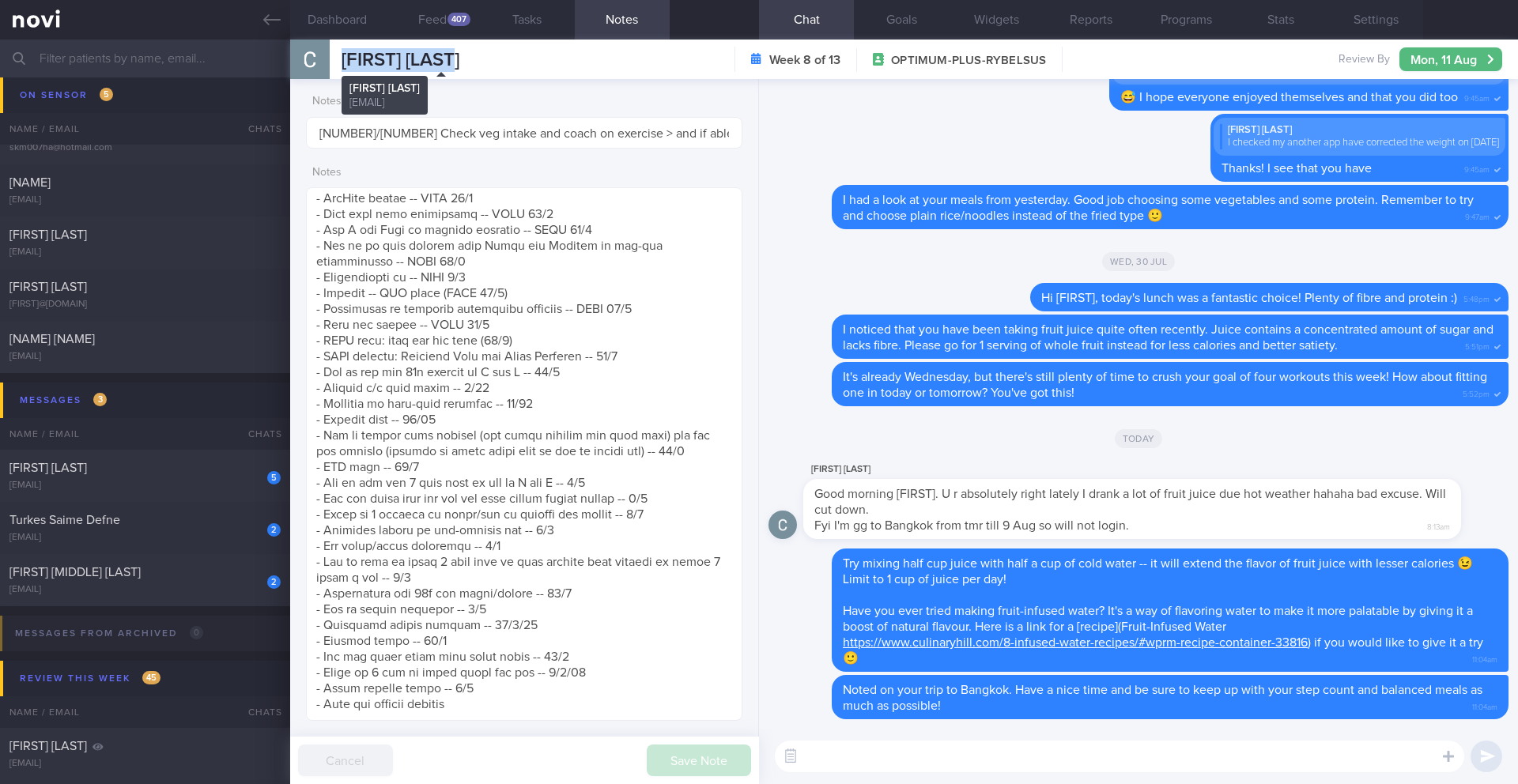 copy on "Chia Puay Hwa" 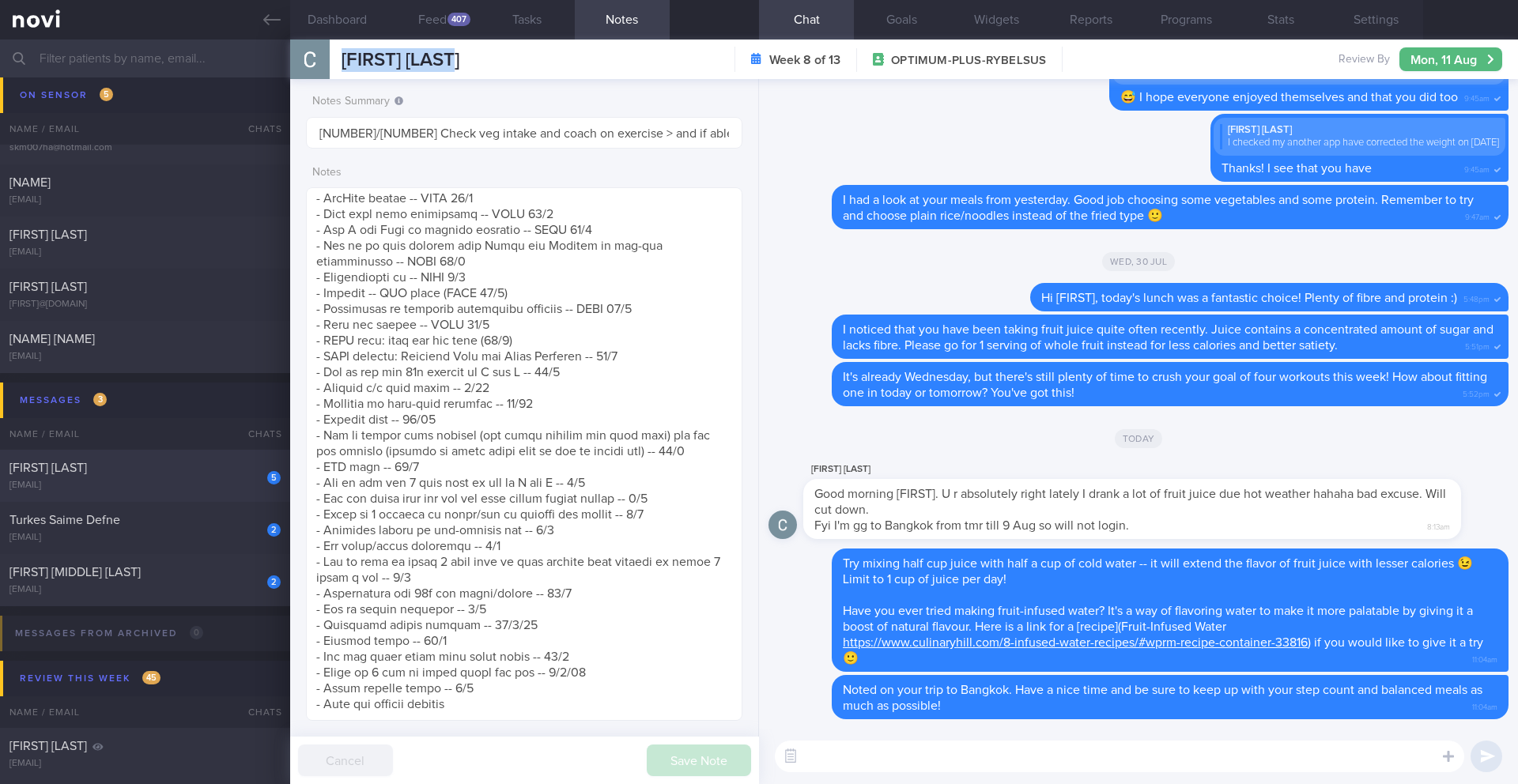 click on "[NAME]" at bounding box center (143, 468) 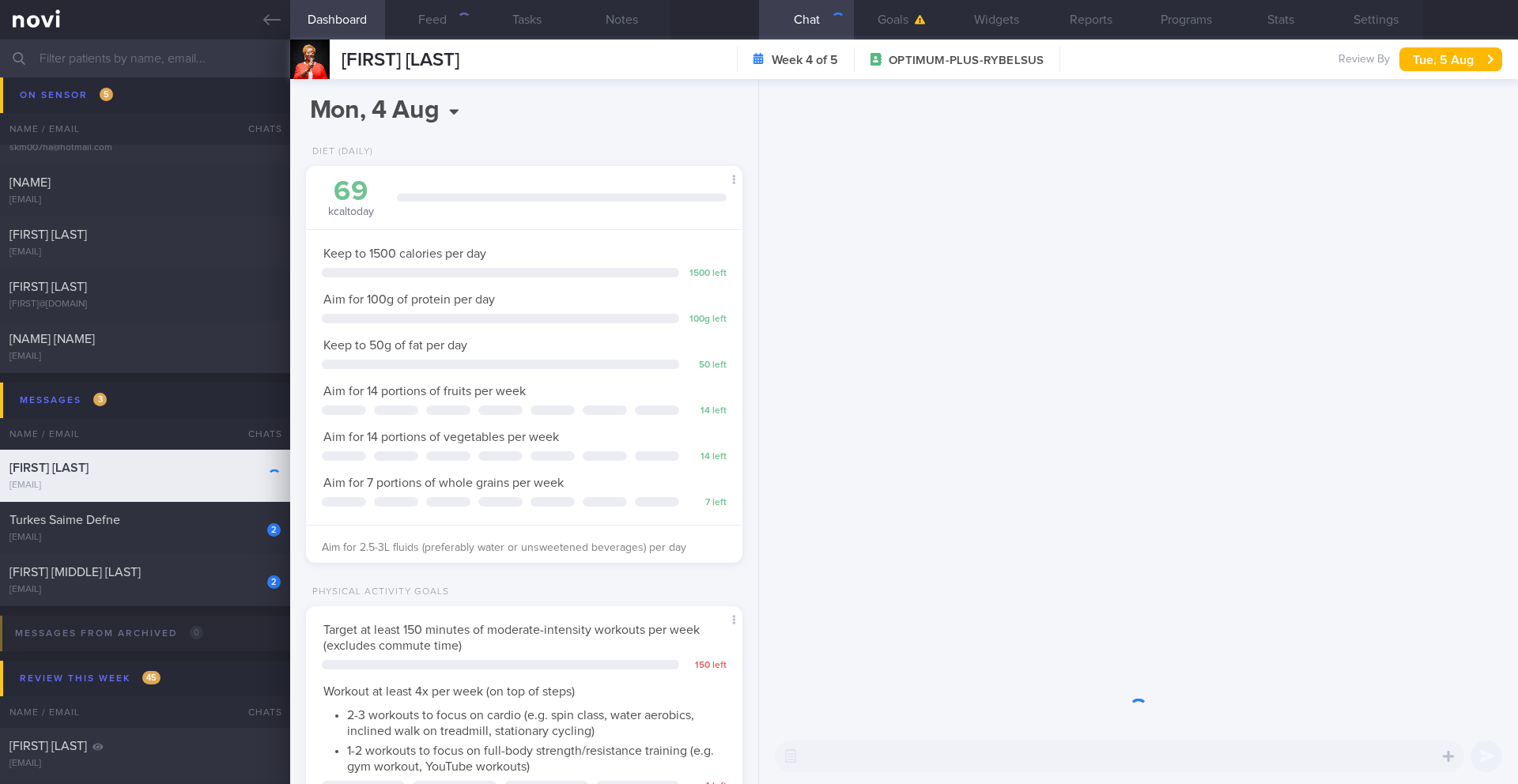 scroll, scrollTop: 790102, scrollLeft: 790229, axis: both 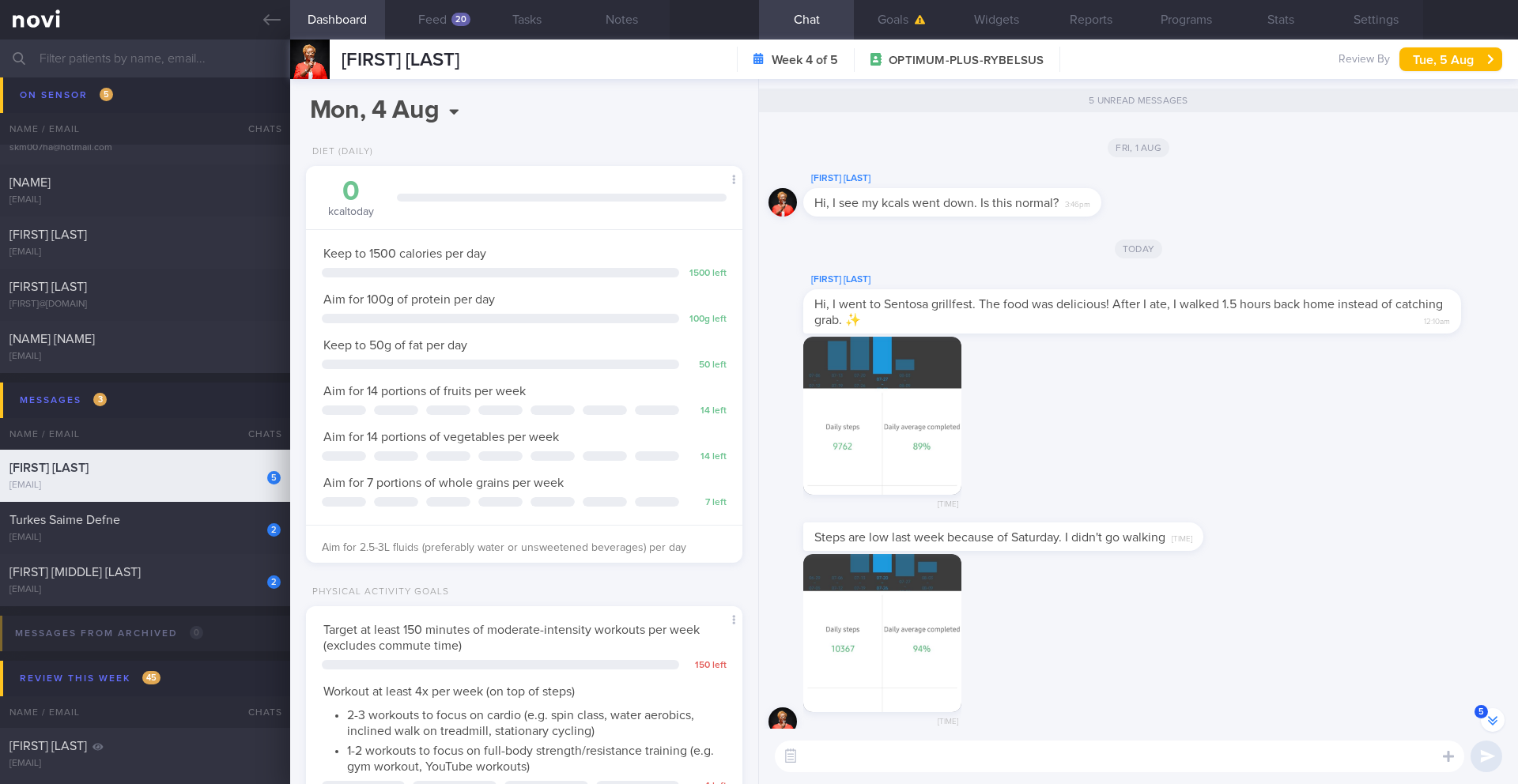 click at bounding box center [882, 416] 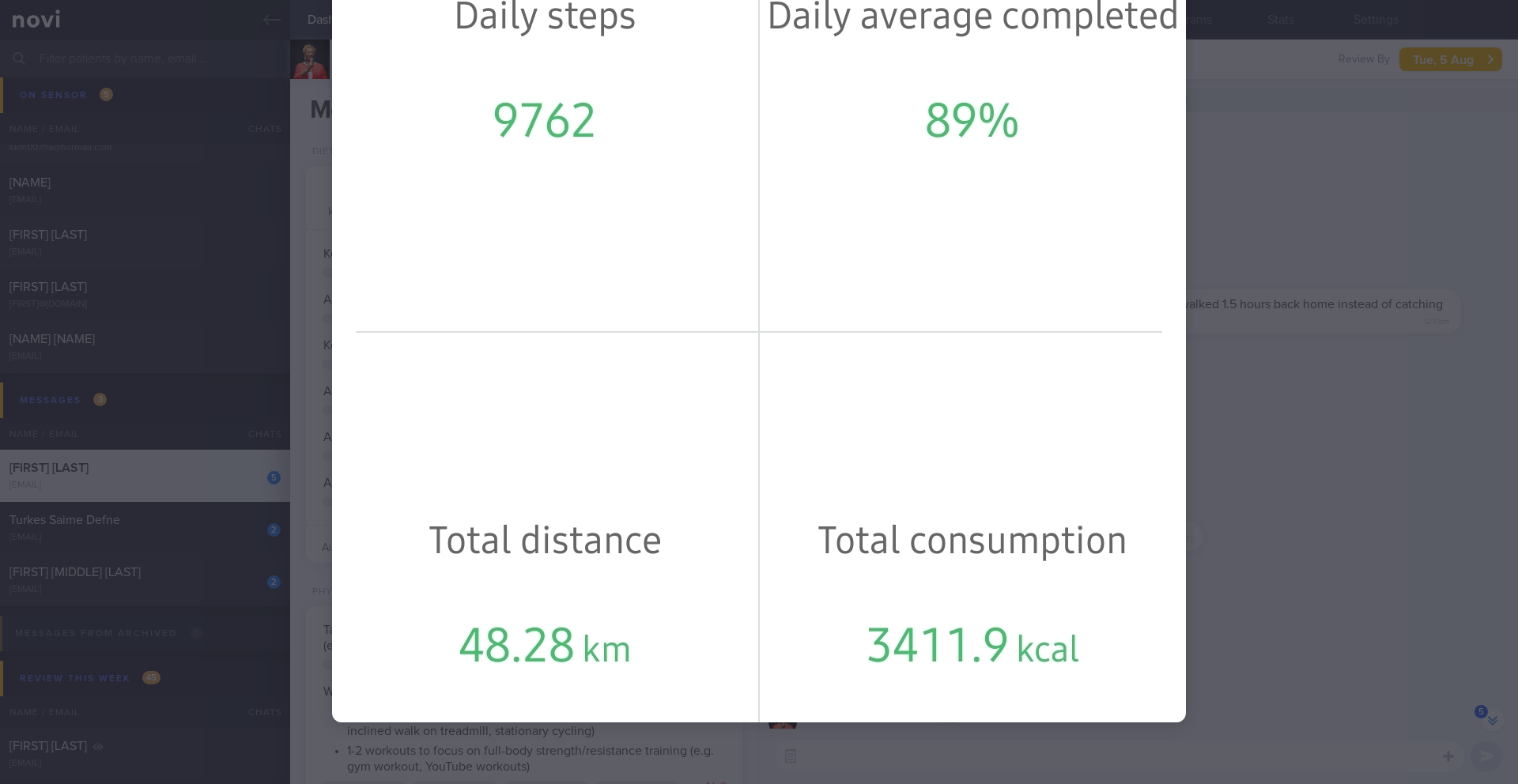 scroll, scrollTop: 878, scrollLeft: 0, axis: vertical 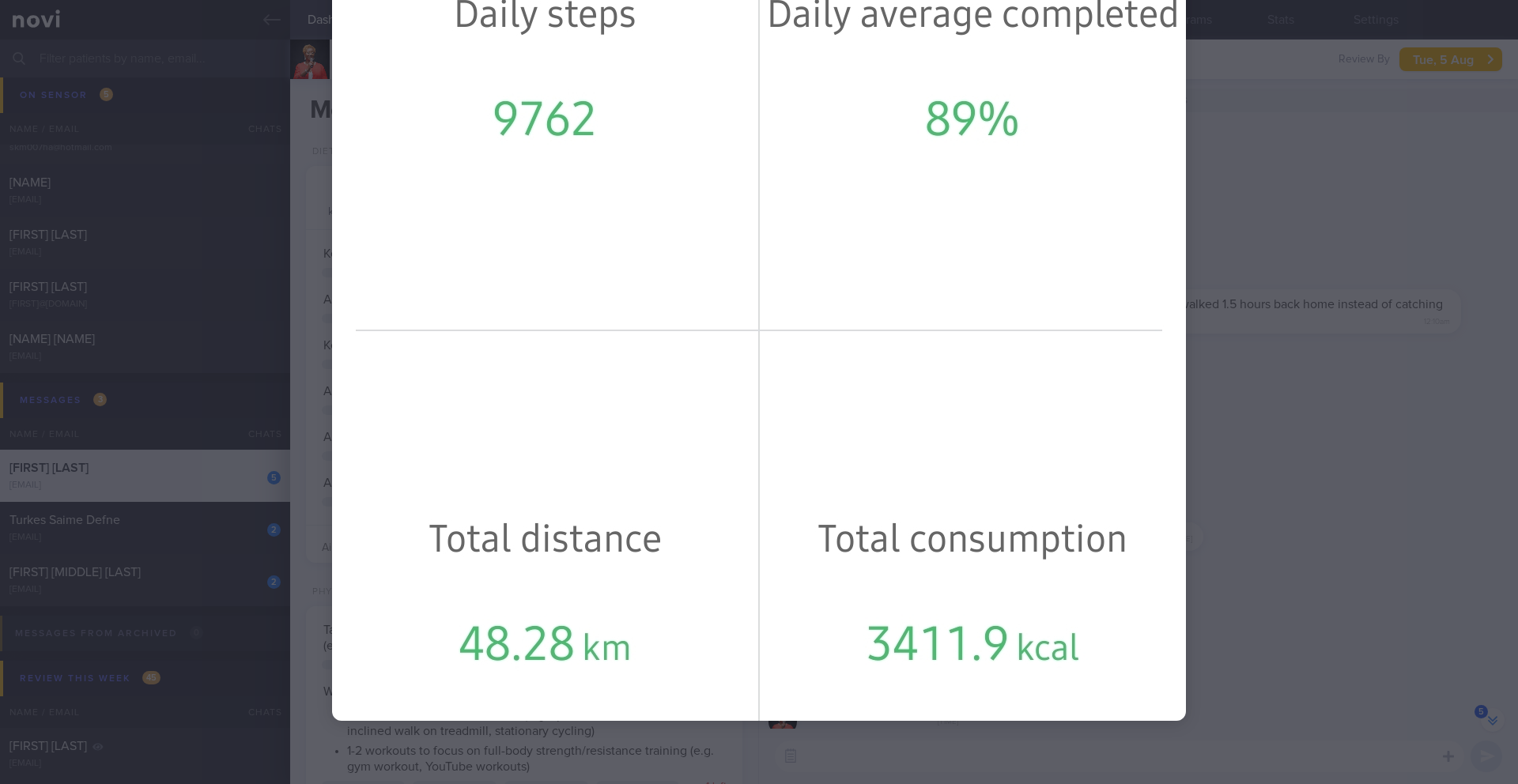 click 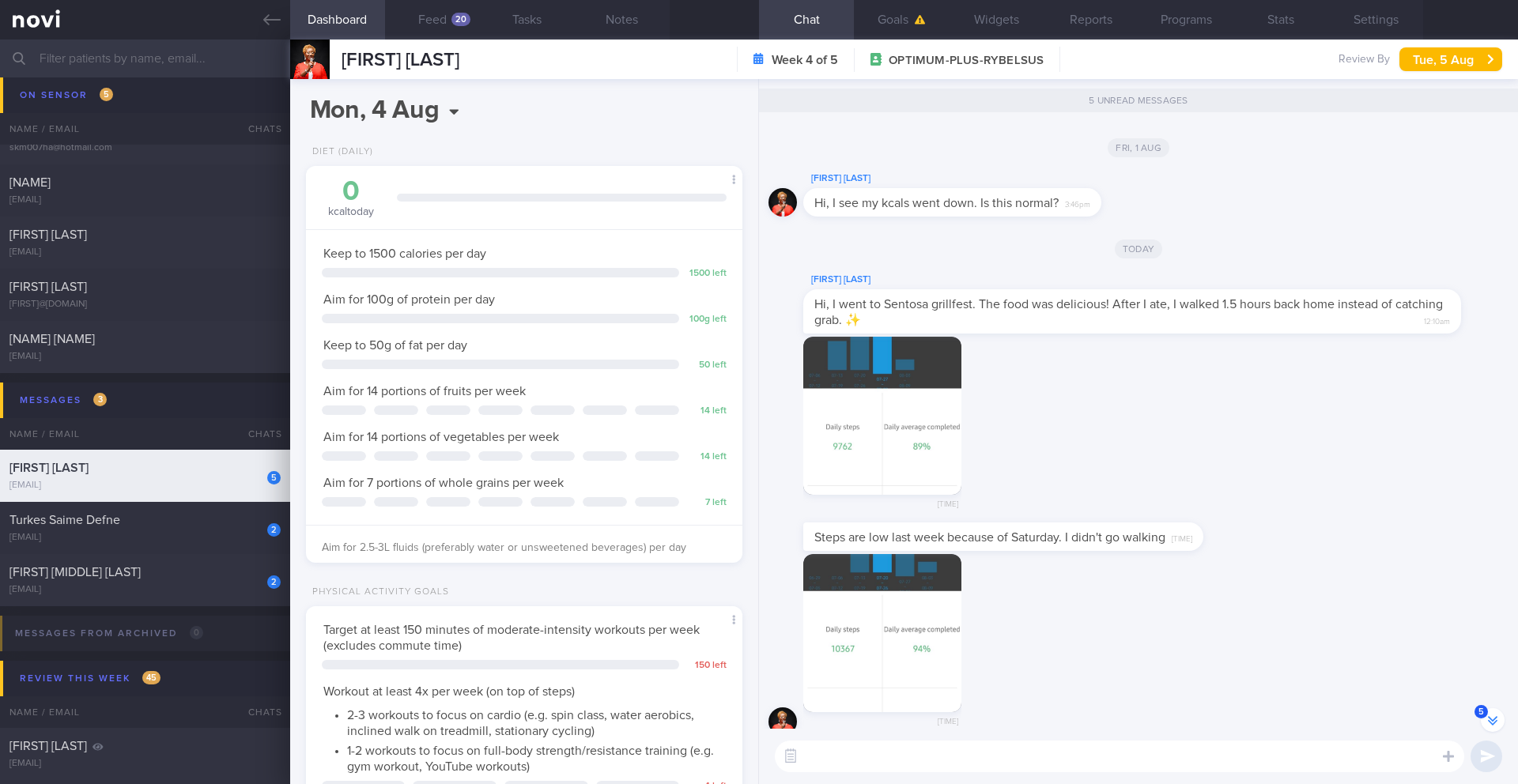 click at bounding box center [882, 633] 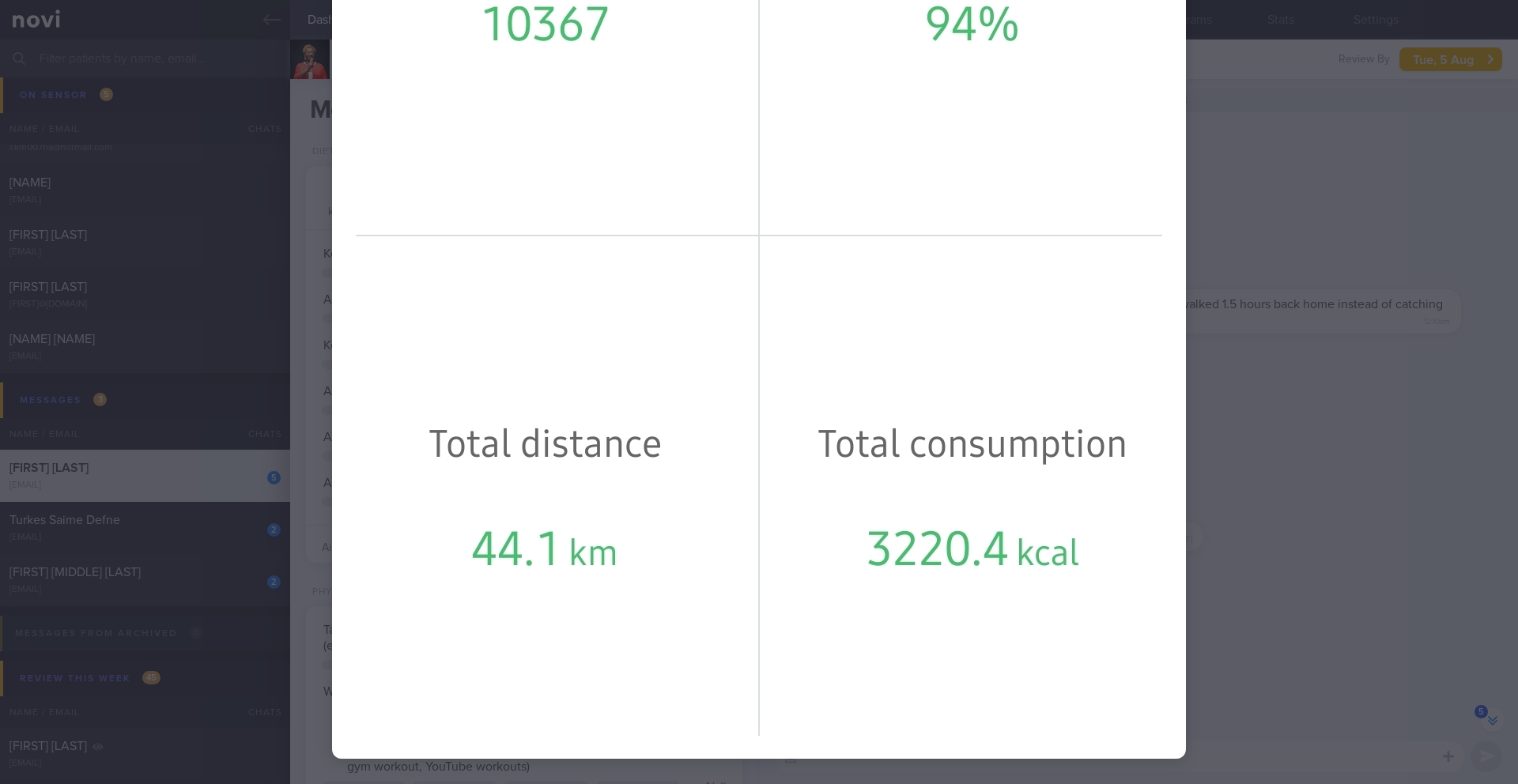 scroll, scrollTop: 982, scrollLeft: 0, axis: vertical 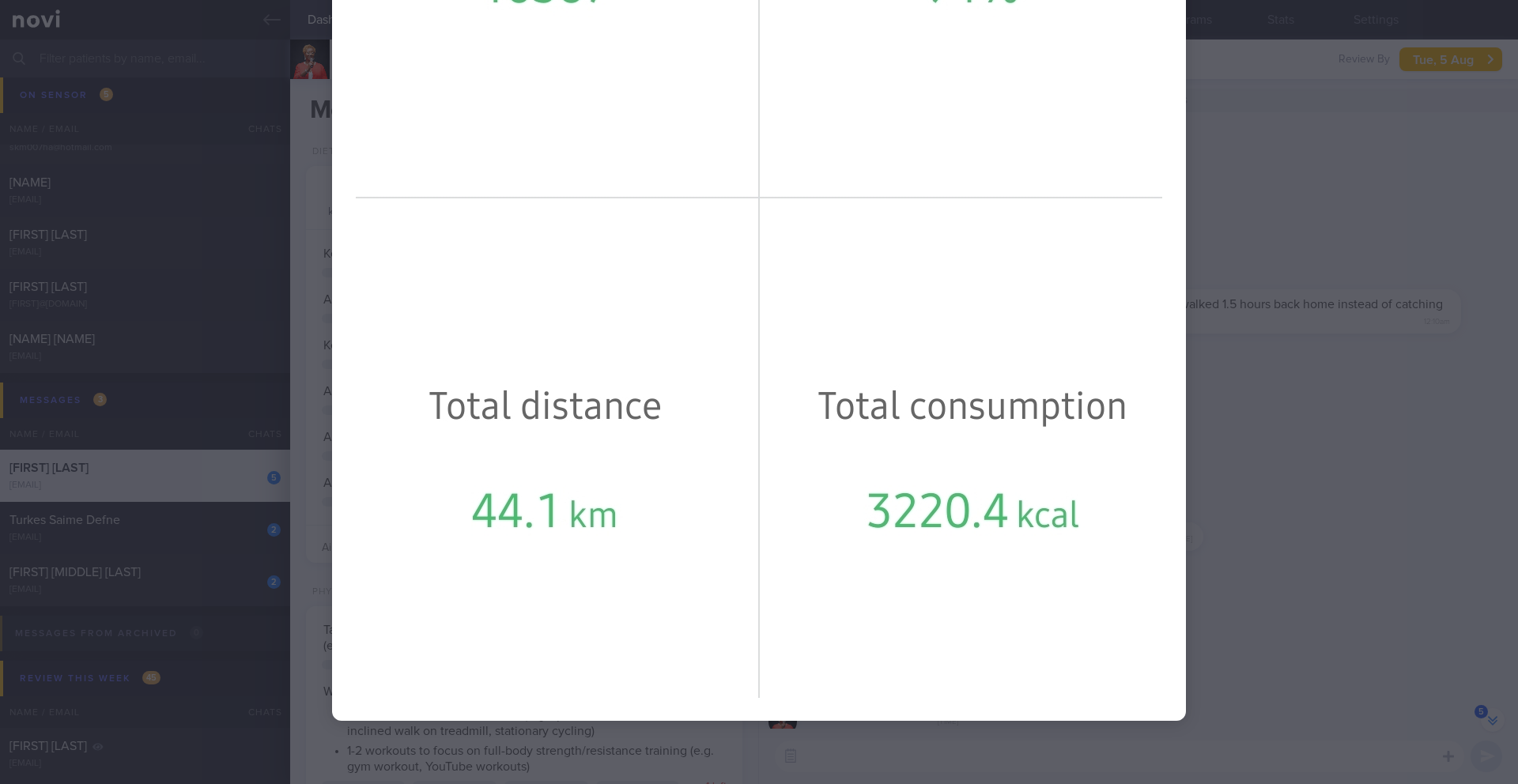 click 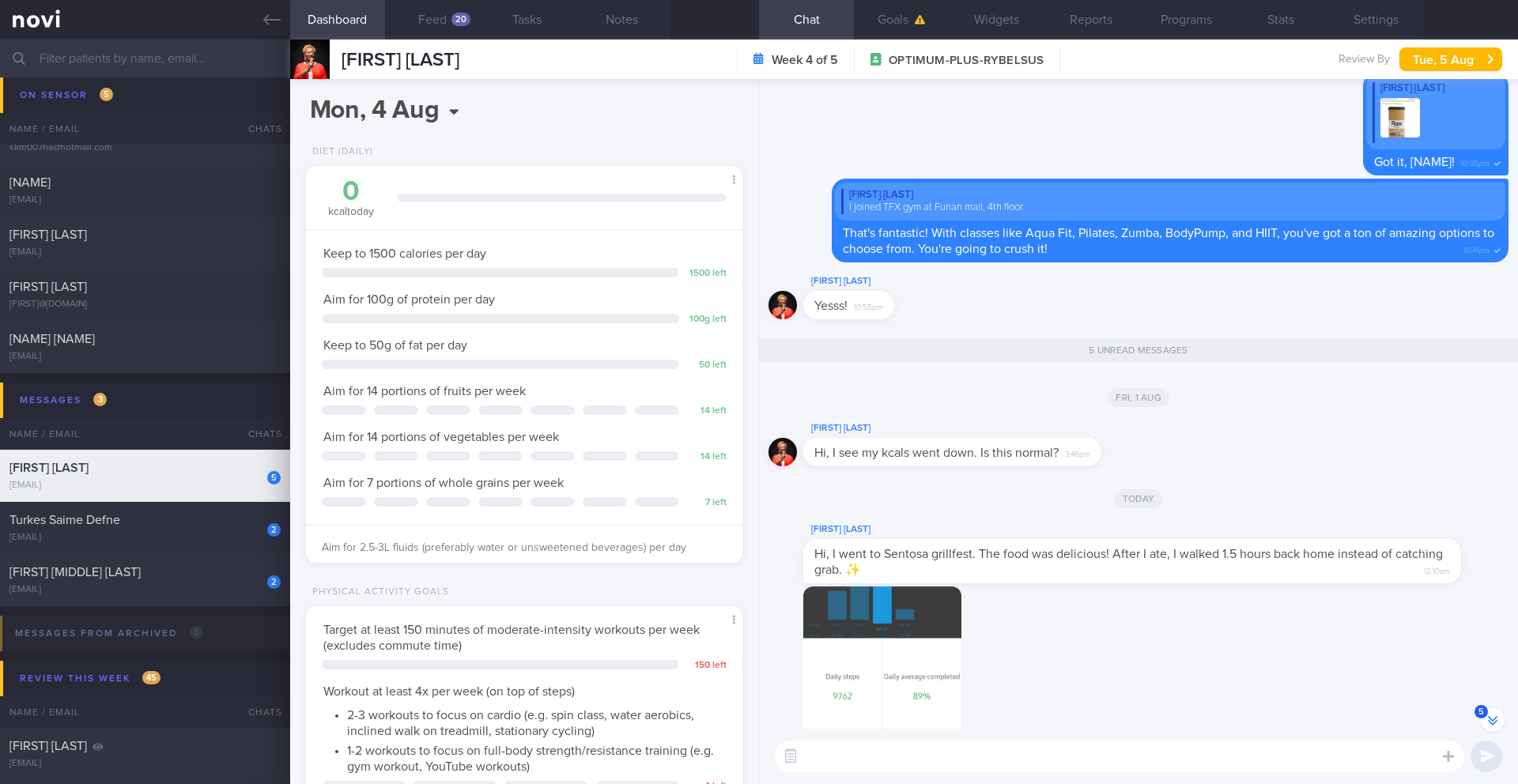 scroll, scrollTop: -273, scrollLeft: 0, axis: vertical 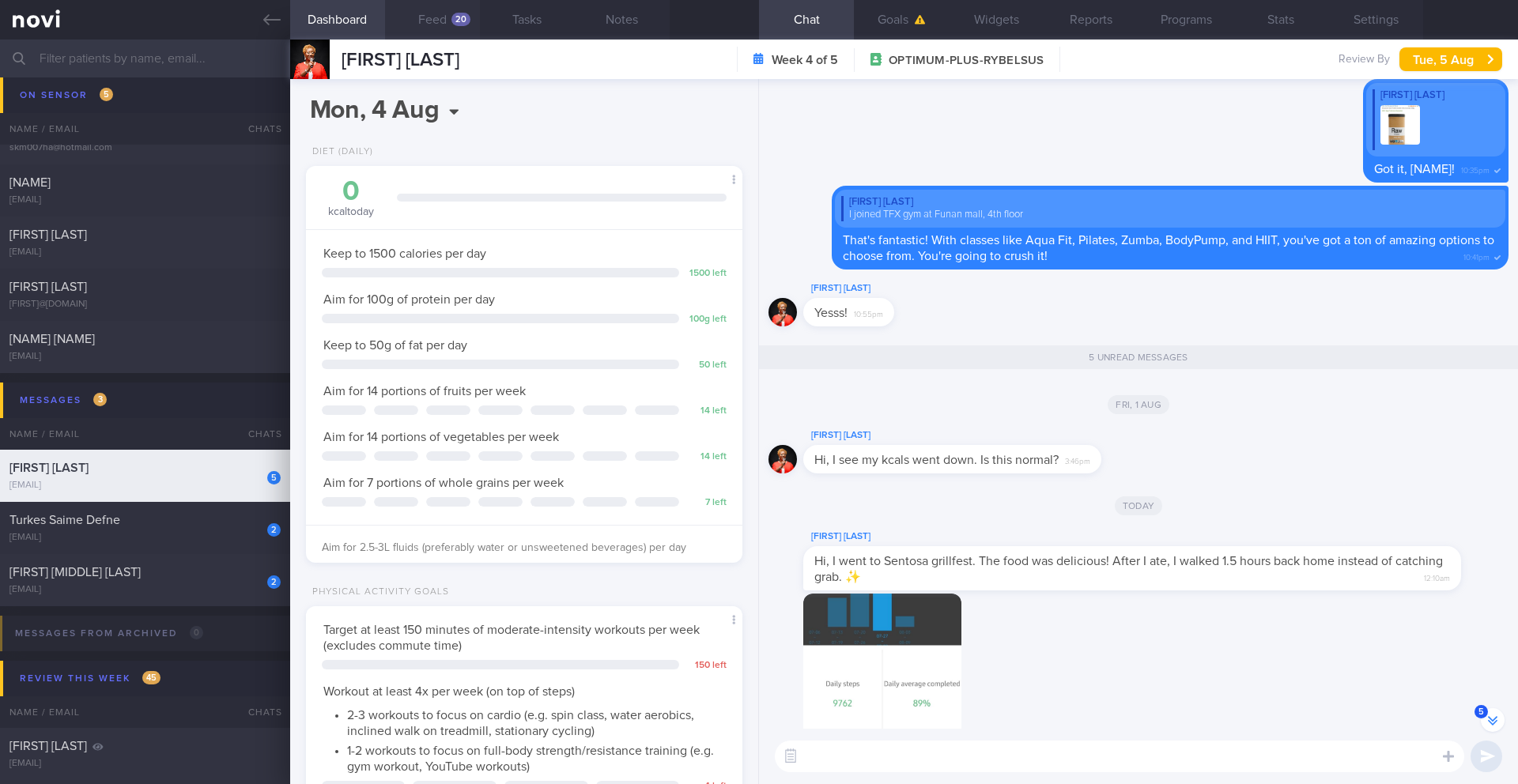 click on "Feed
20" at bounding box center [432, 20] 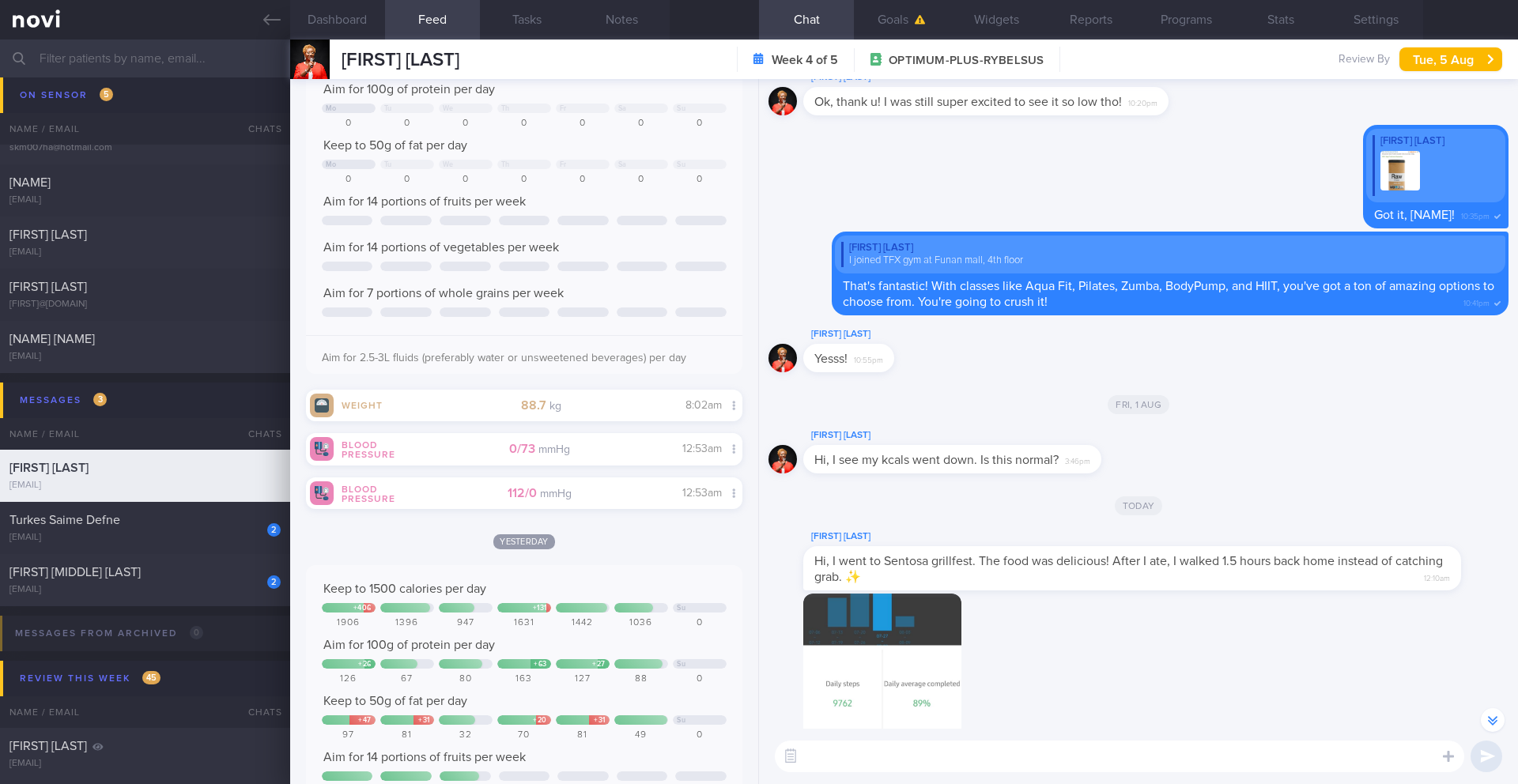 scroll, scrollTop: 316, scrollLeft: 0, axis: vertical 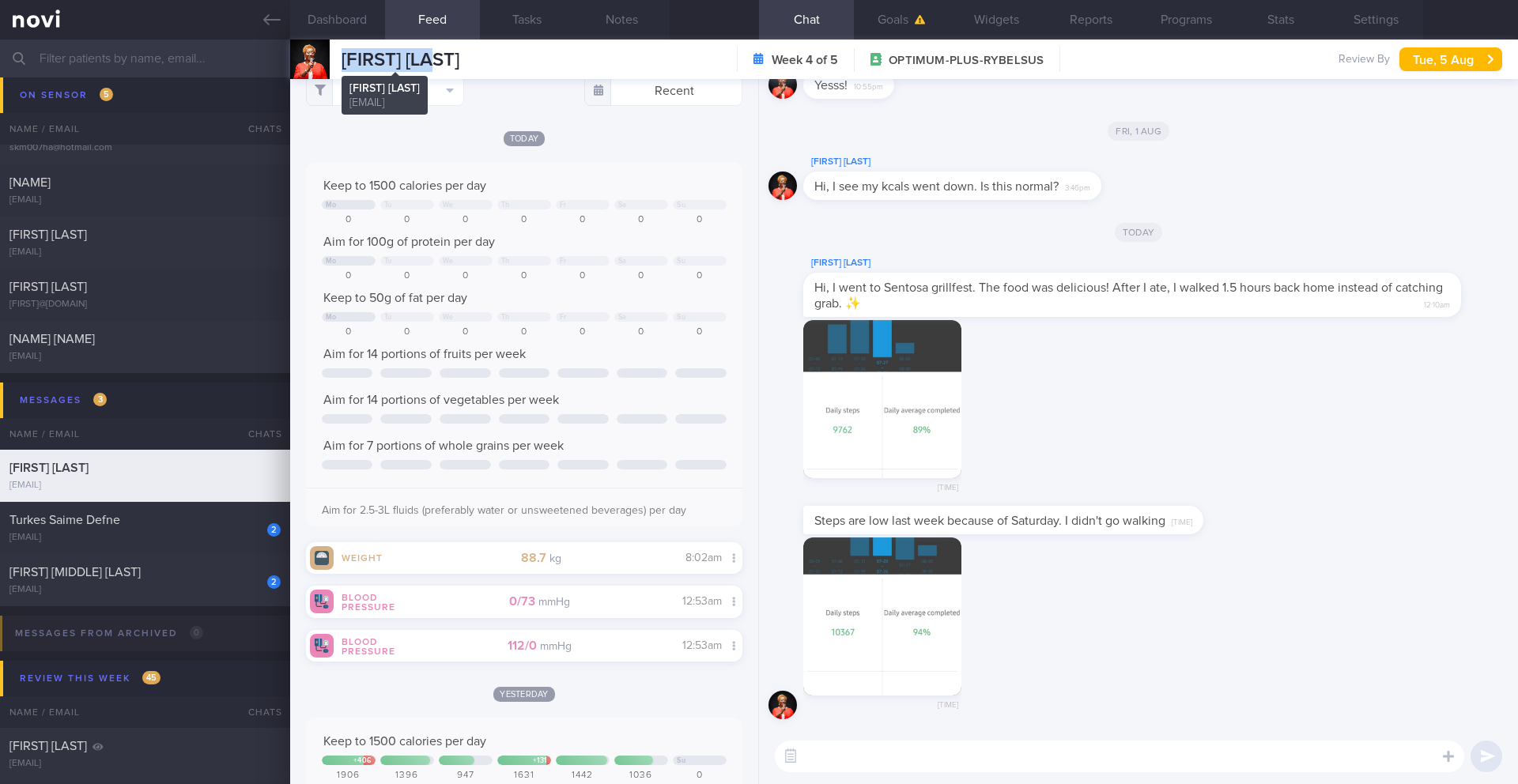 drag, startPoint x: 455, startPoint y: 68, endPoint x: 342, endPoint y: 58, distance: 113.44161 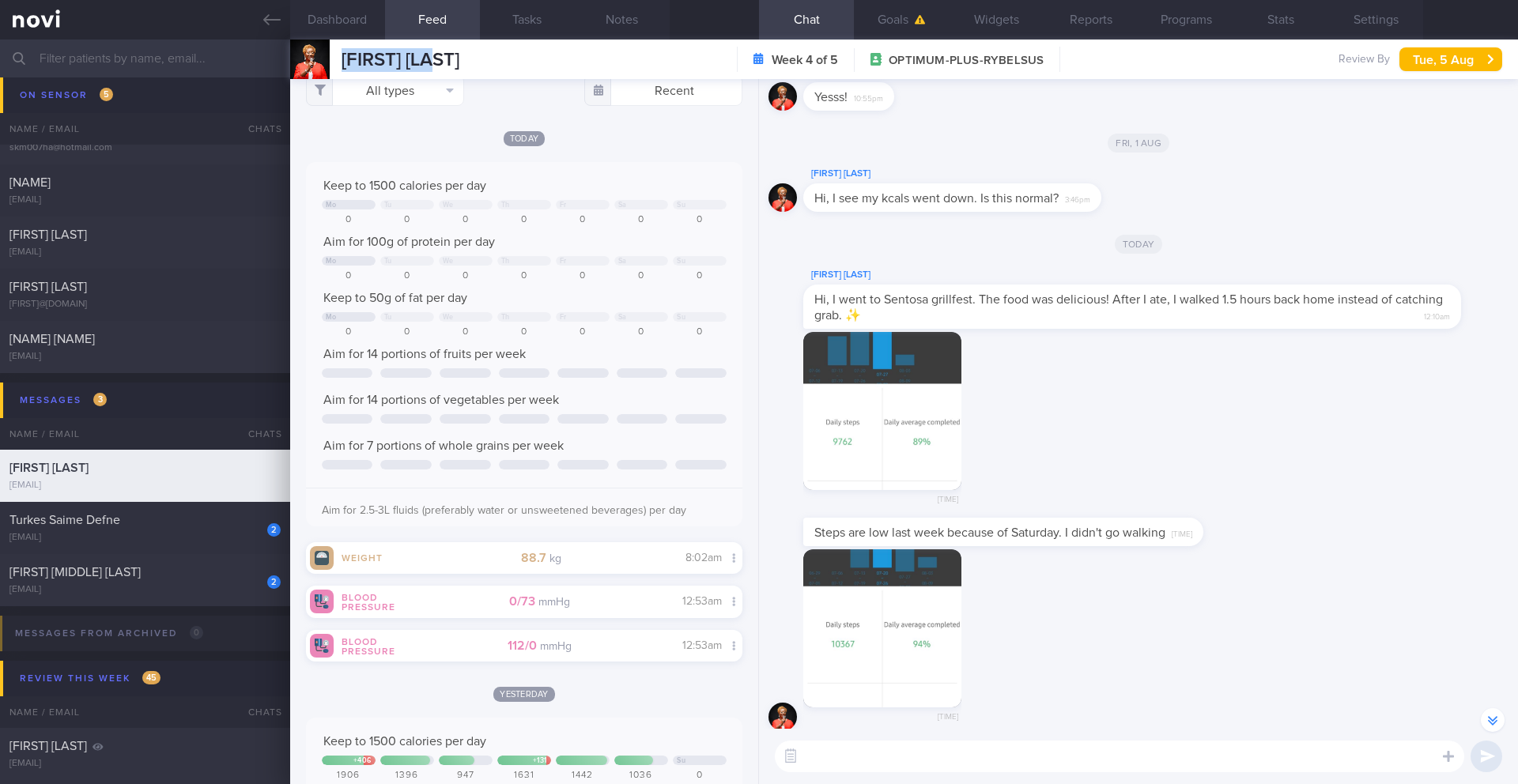 scroll, scrollTop: 0, scrollLeft: 0, axis: both 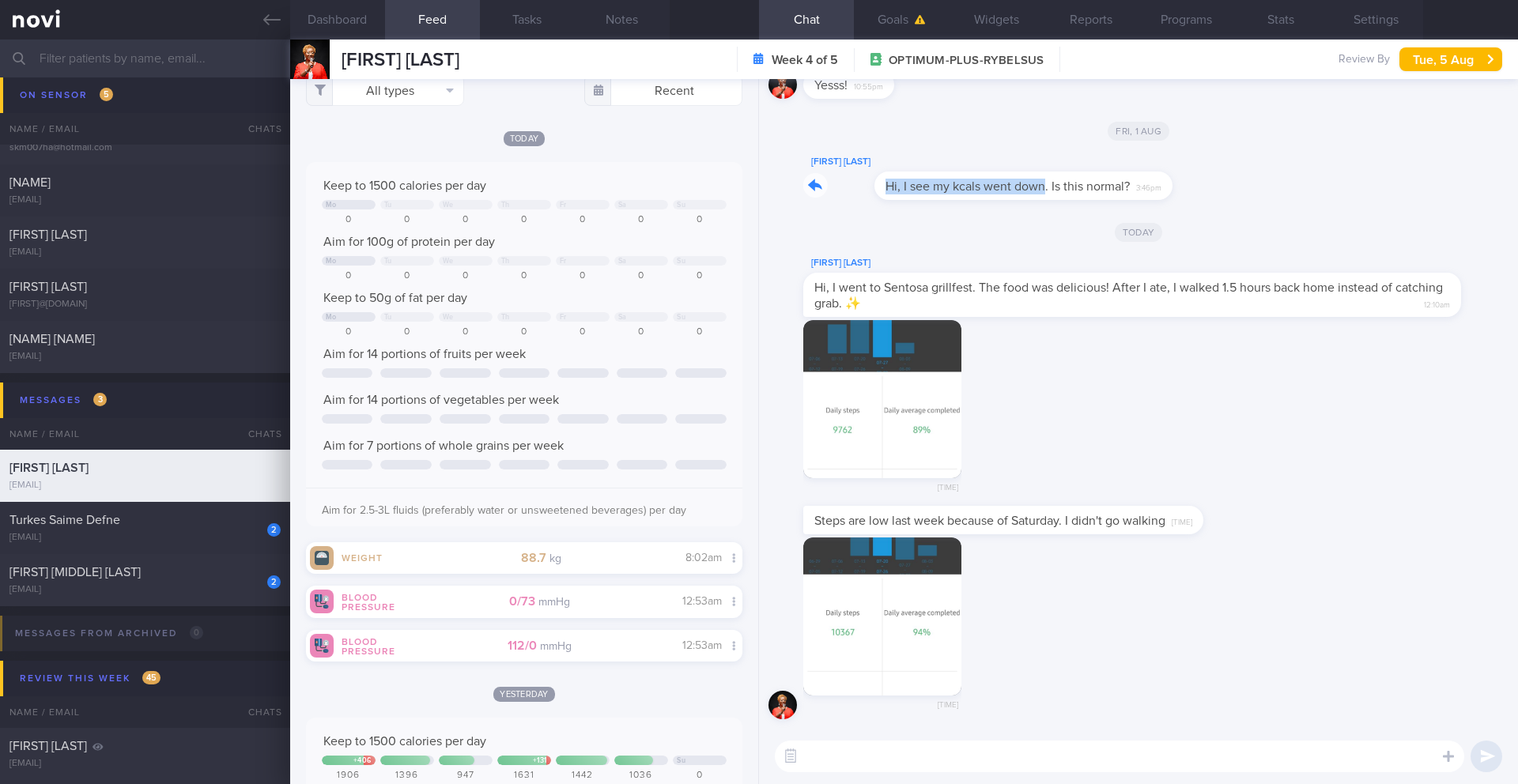 drag, startPoint x: 810, startPoint y: 191, endPoint x: 973, endPoint y: 192, distance: 163.00307 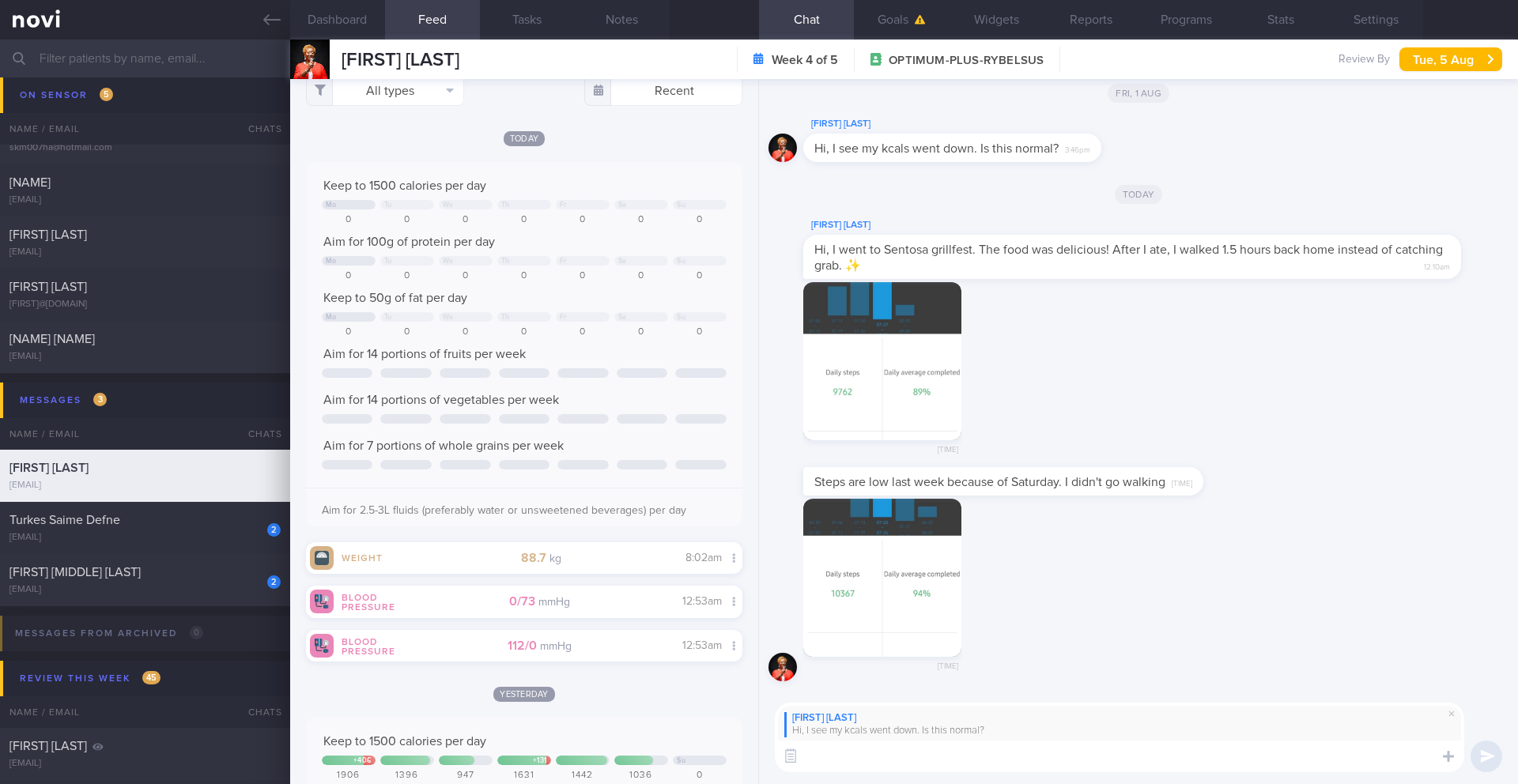 scroll, scrollTop: 533, scrollLeft: 0, axis: vertical 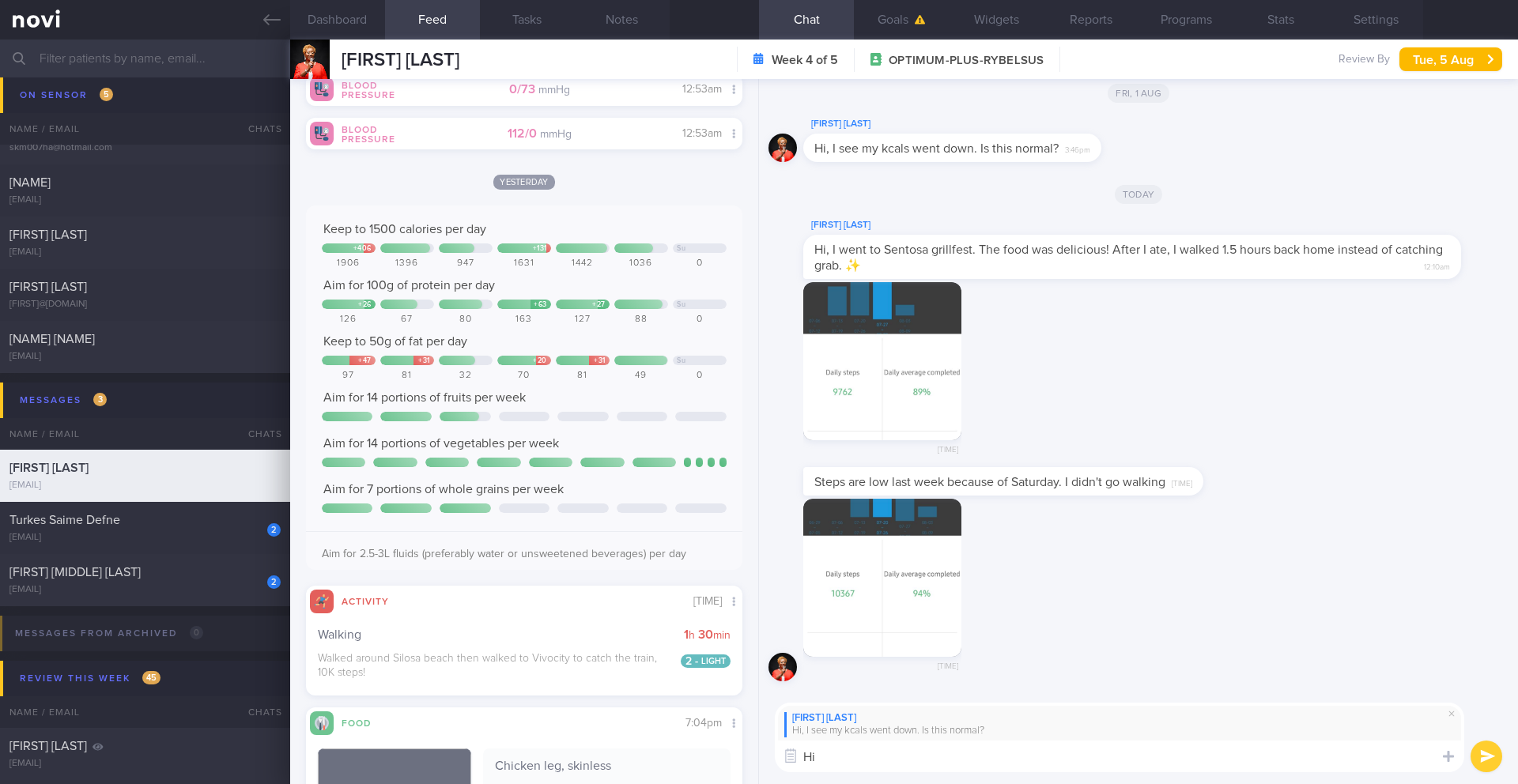 type on "H" 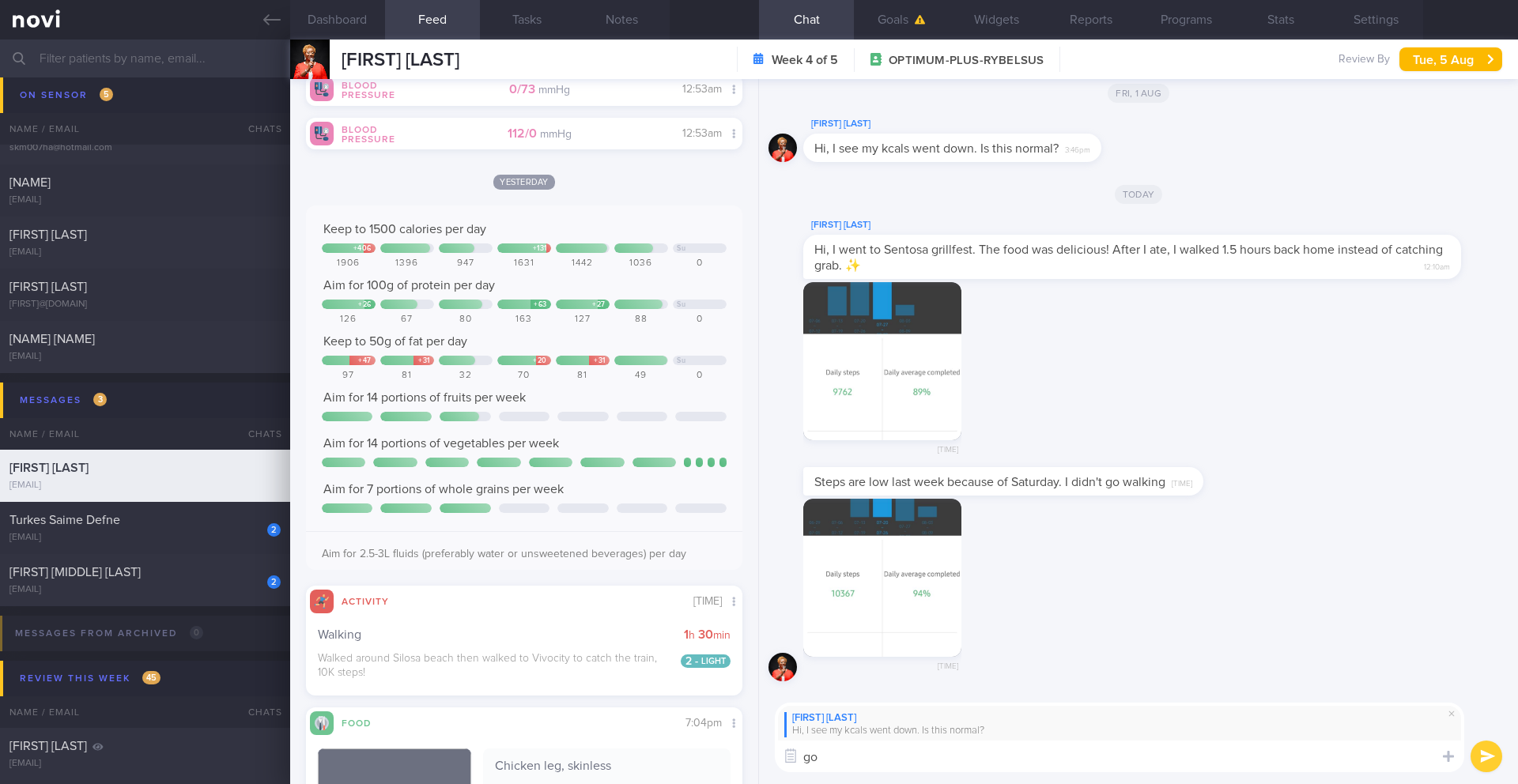 type on "g" 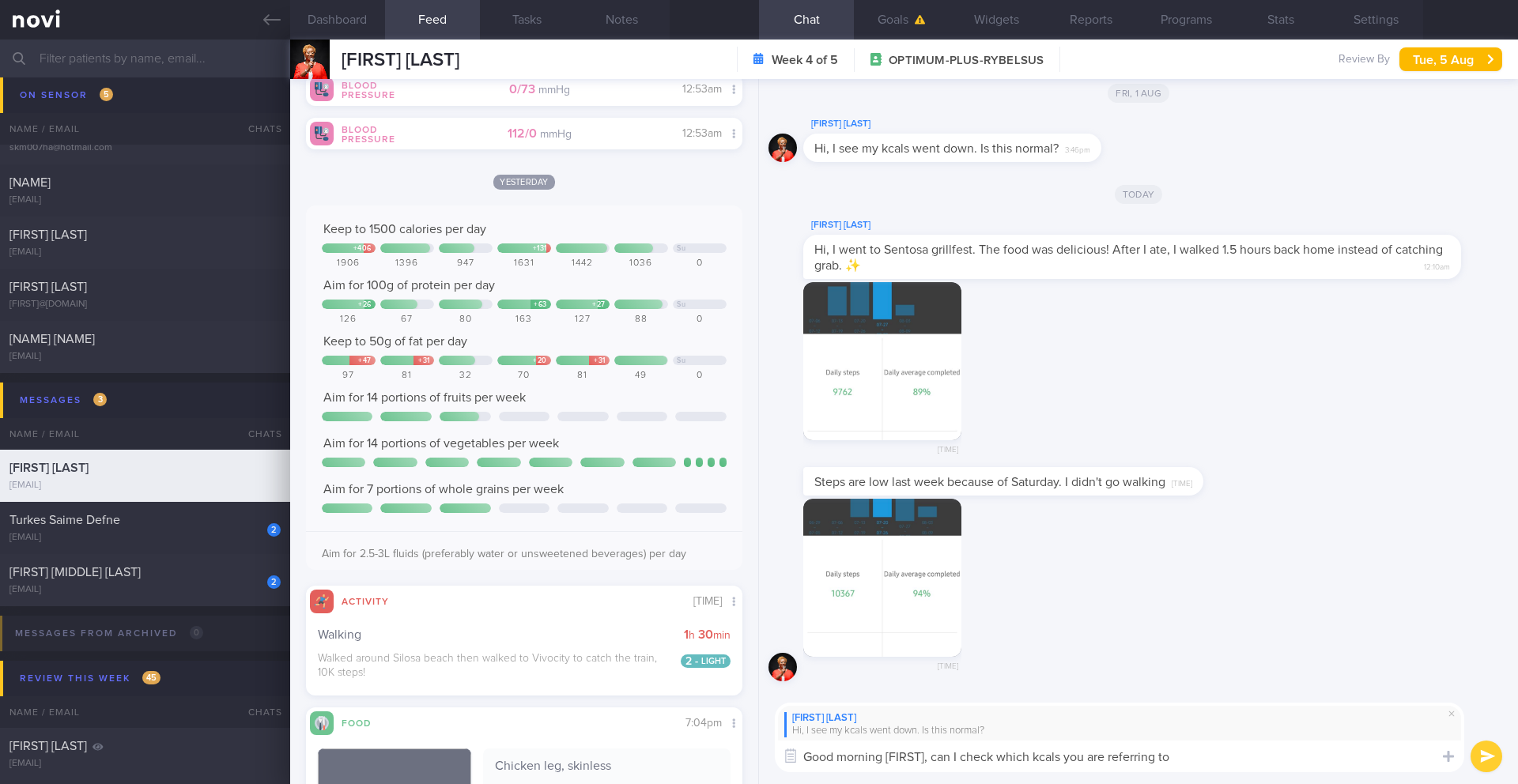 type on "Good morning Melody, can I check which kcals you are referring to?" 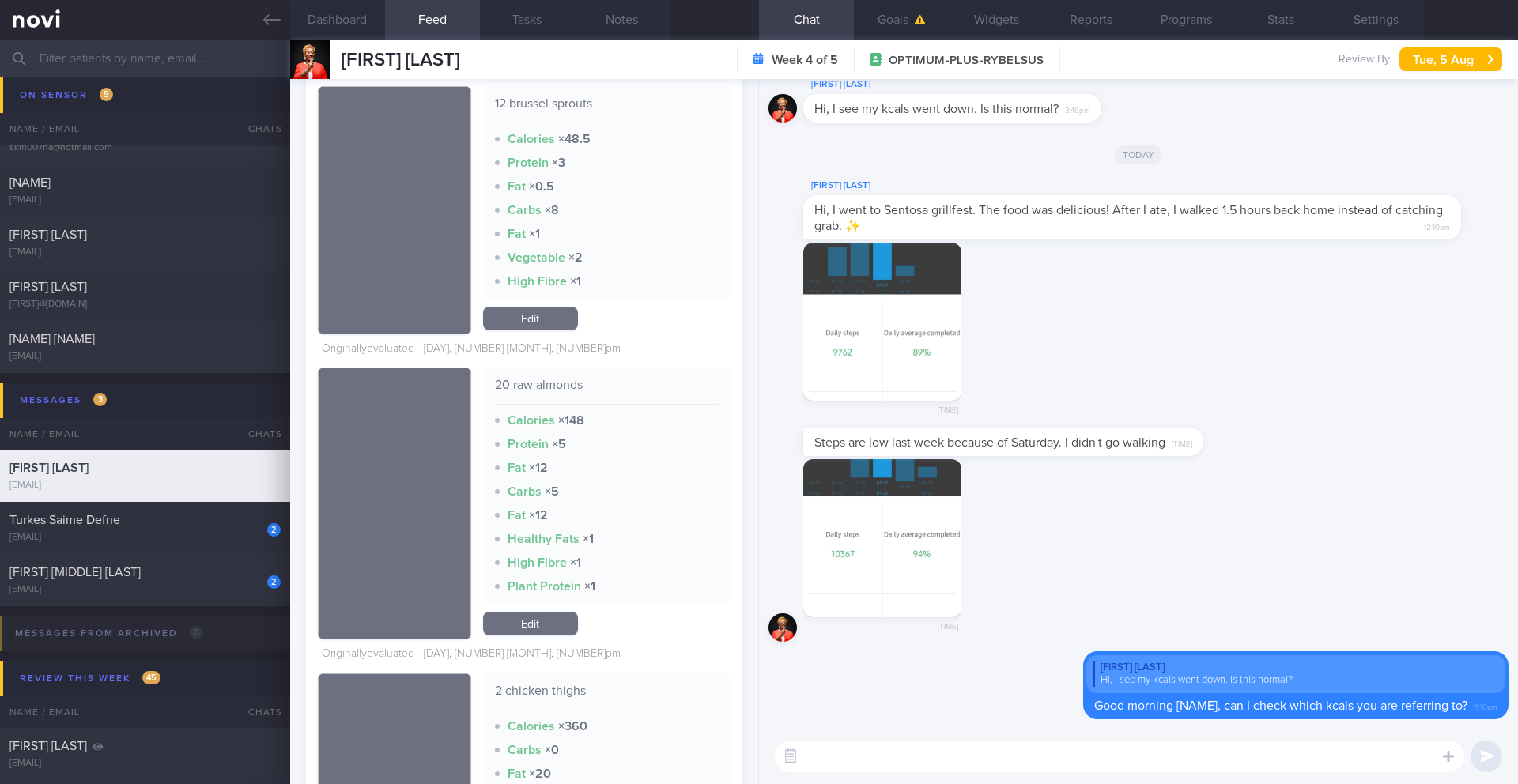 scroll, scrollTop: 5530, scrollLeft: 0, axis: vertical 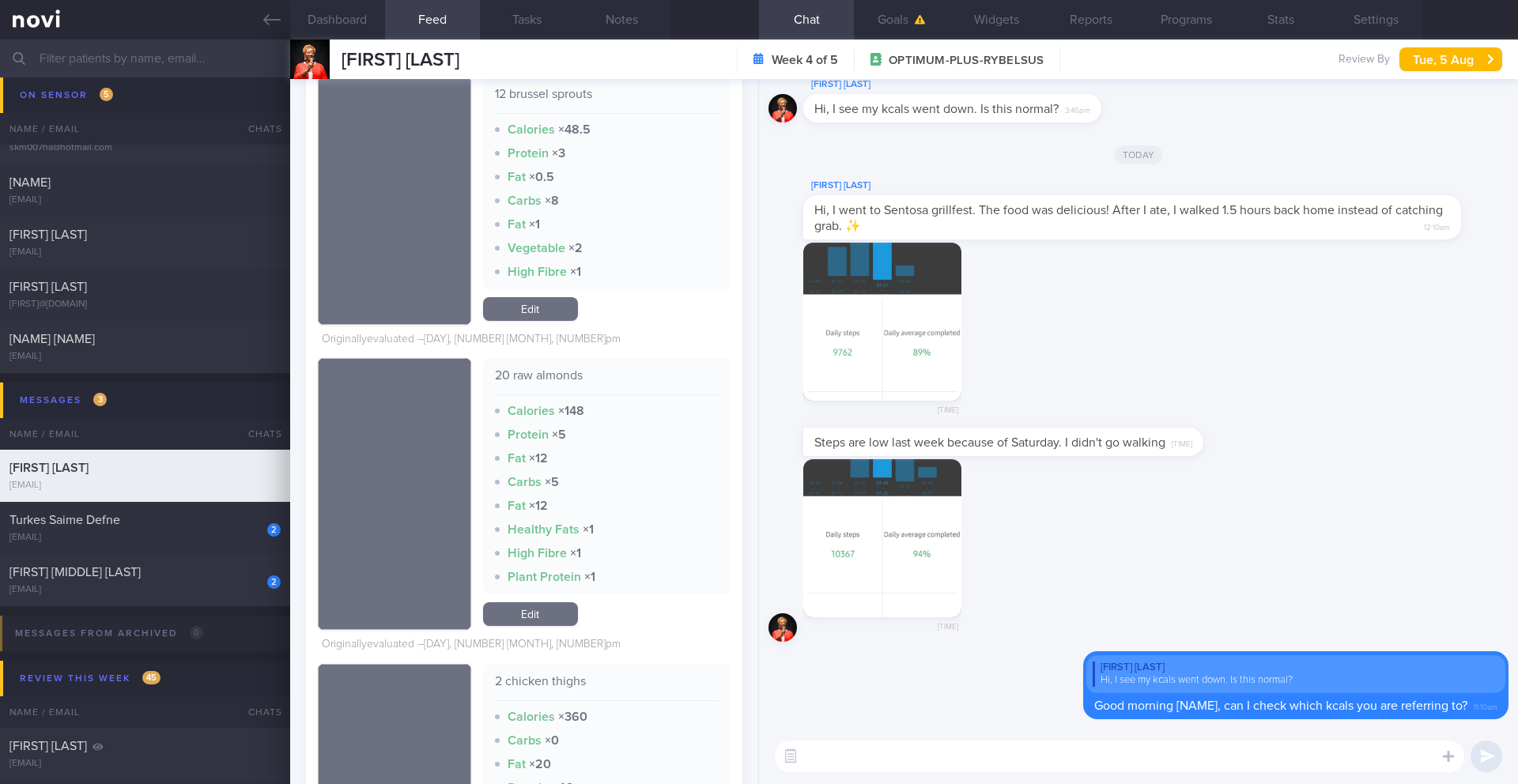 click on "12 brussel sprouts
Calories
×  48.5
Protein
×  3
Fat
×  0.5
Carbs
×  8
Fat
×  1
Vegetable
×  2
High Fibre
×  1" at bounding box center (607, 183) 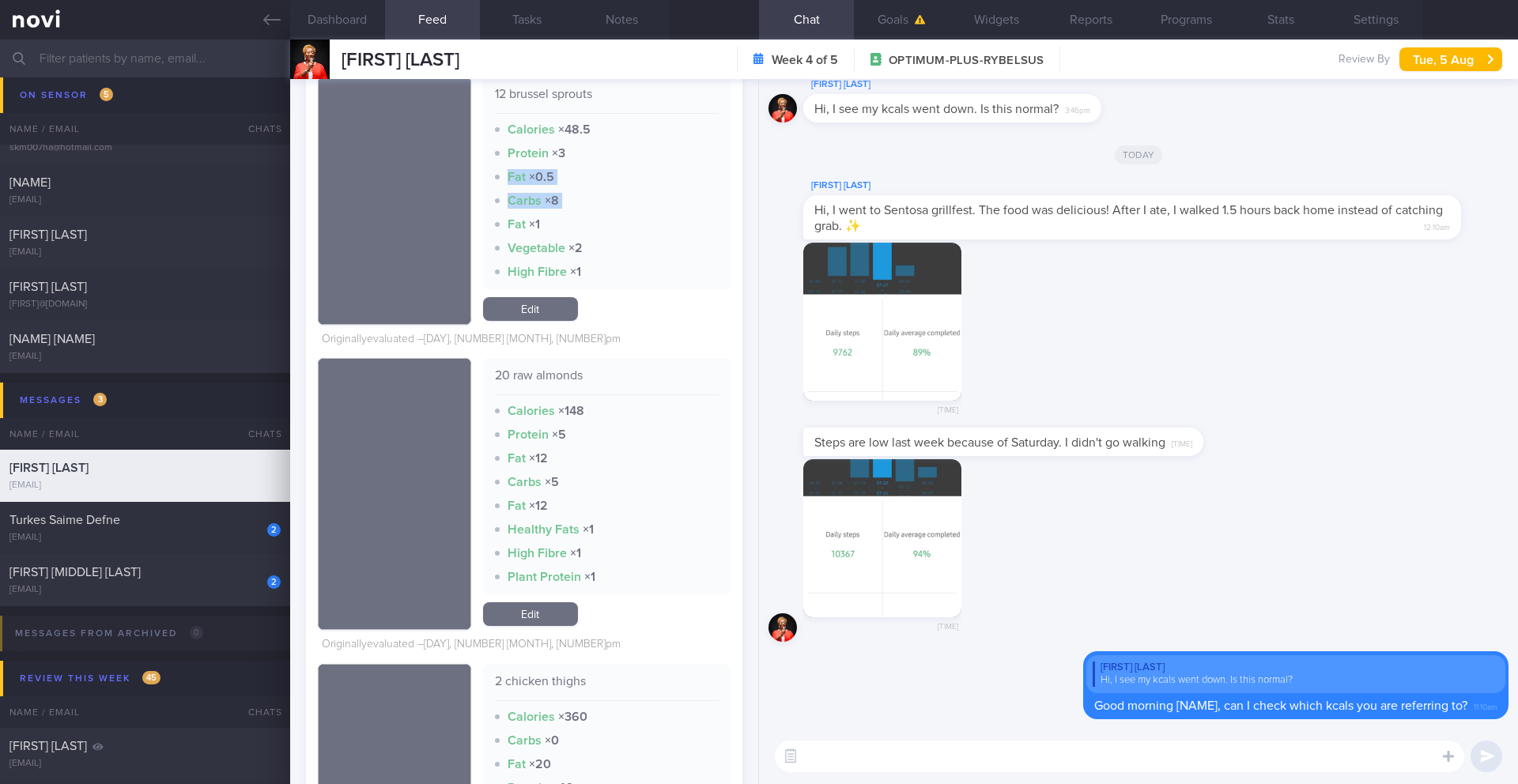 drag, startPoint x: 668, startPoint y: 161, endPoint x: 731, endPoint y: 198, distance: 73.0616 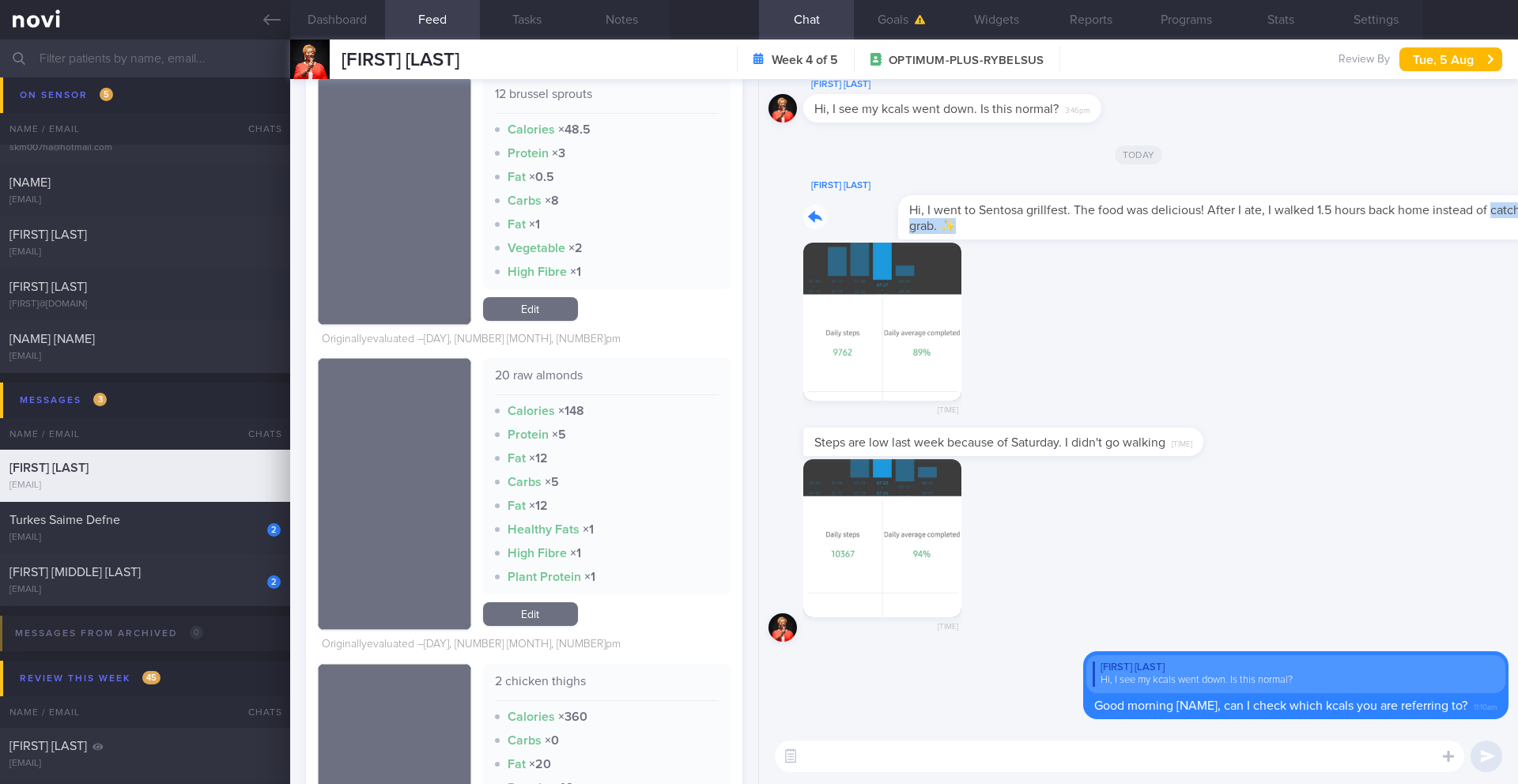 drag, startPoint x: 811, startPoint y: 219, endPoint x: 1175, endPoint y: 227, distance: 364.0879 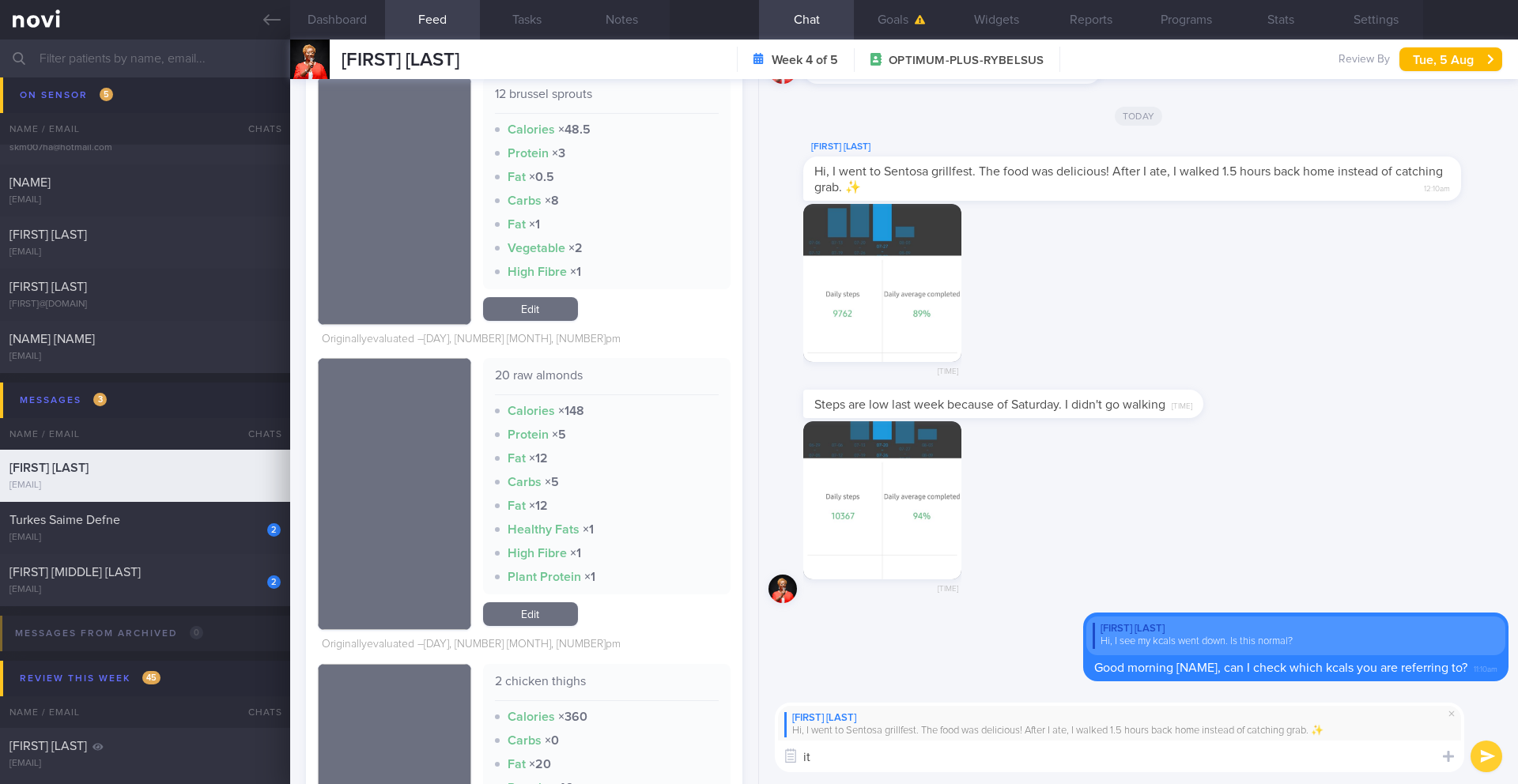type on "i" 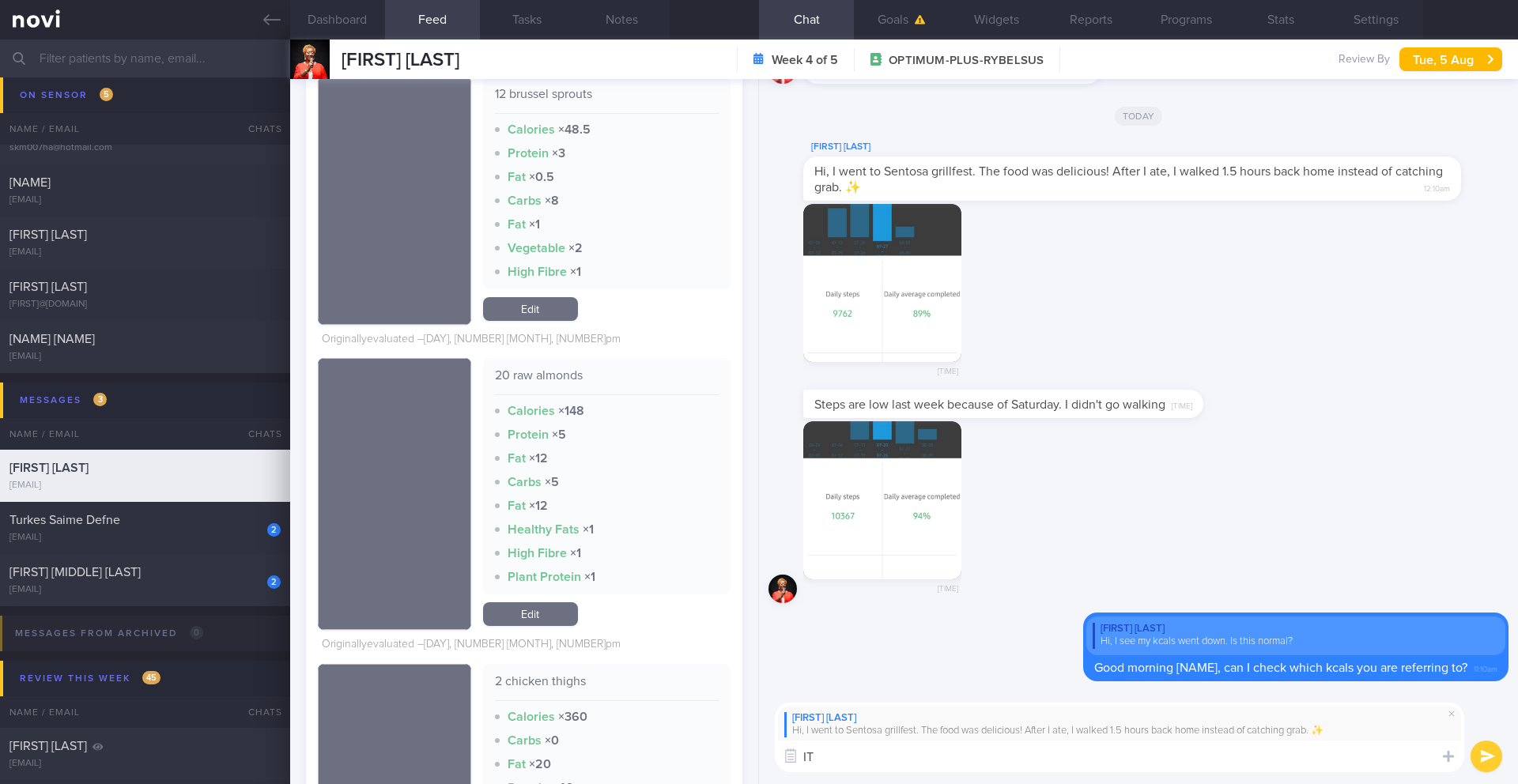 type on "I" 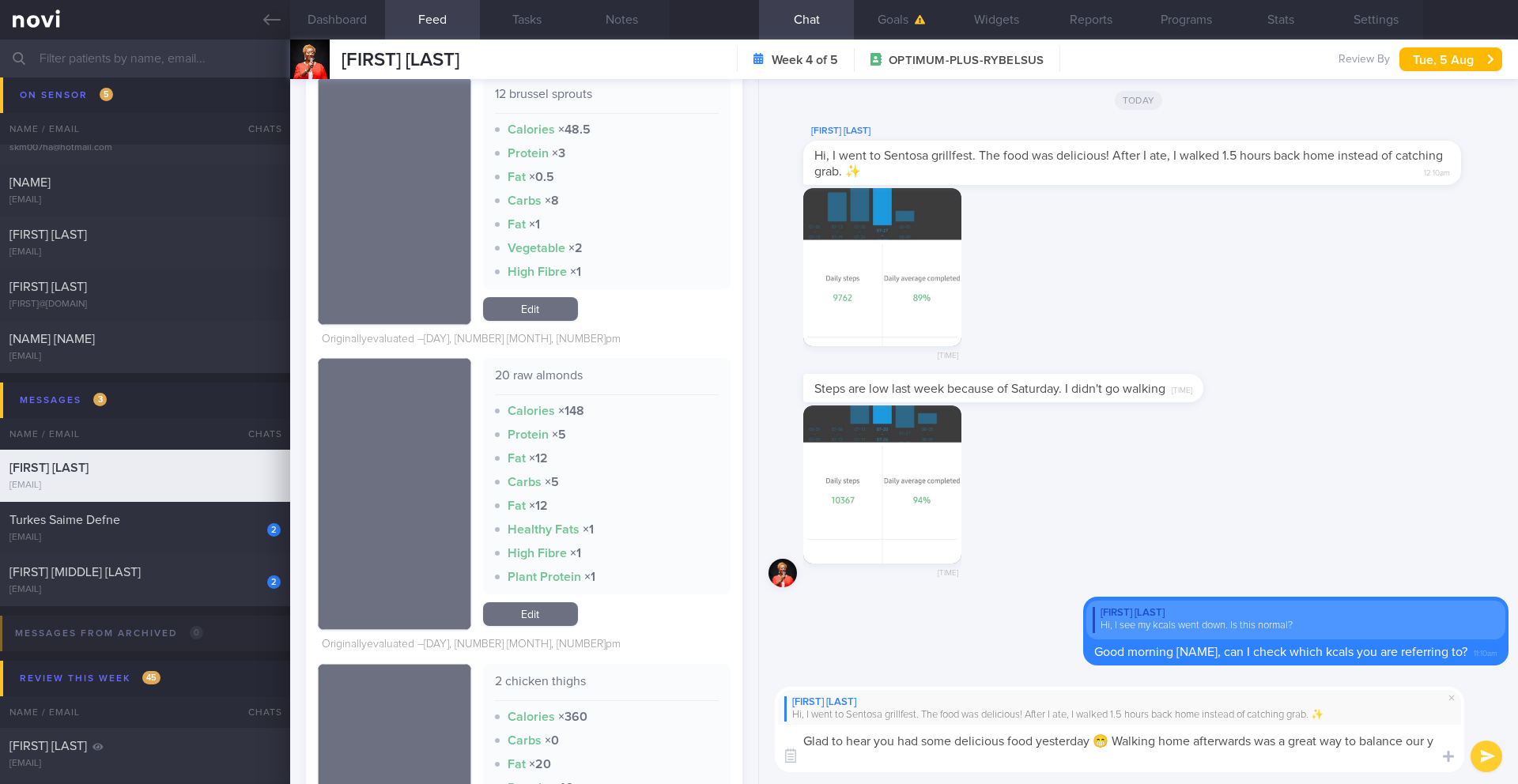 scroll, scrollTop: 0, scrollLeft: 0, axis: both 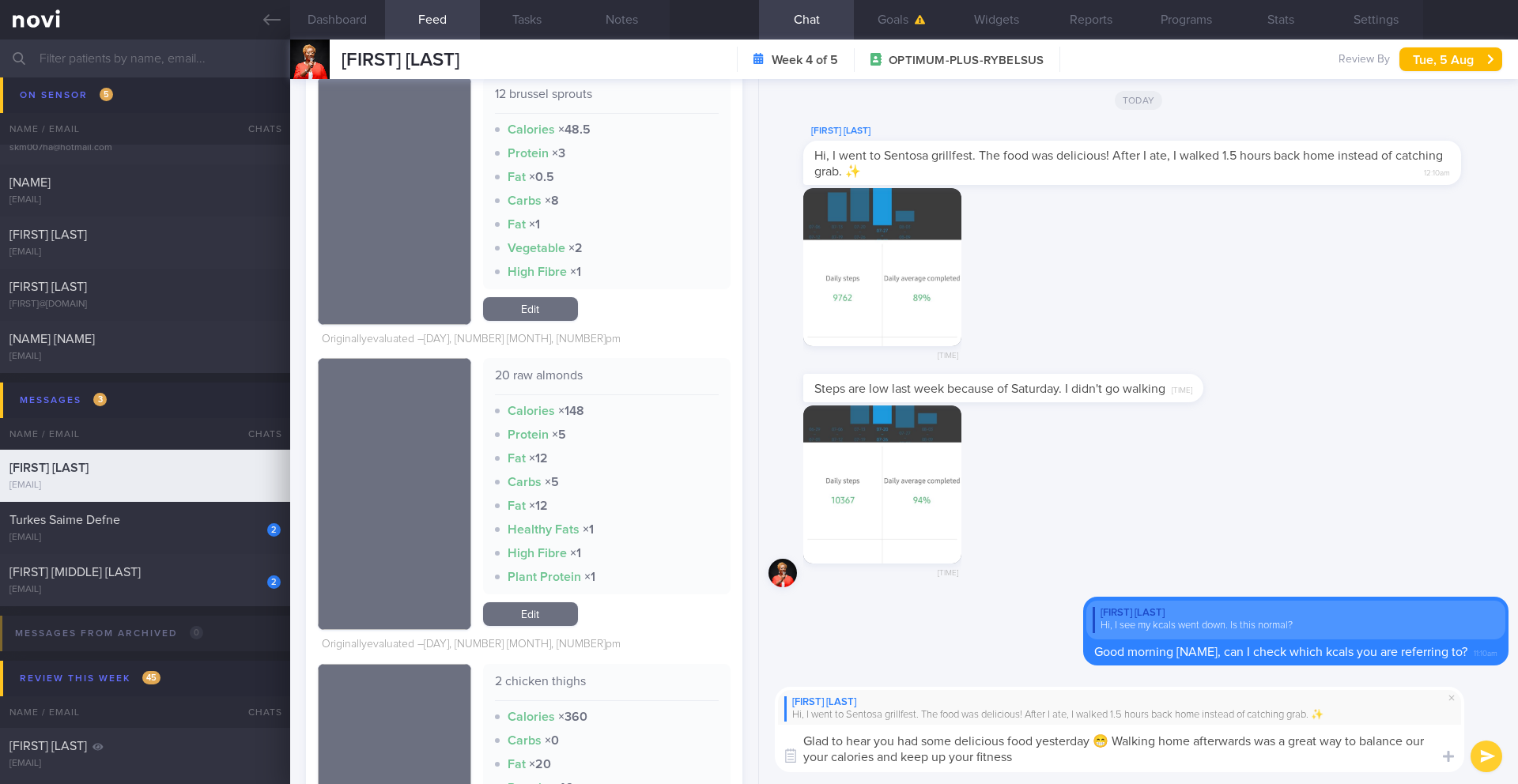 drag, startPoint x: 1029, startPoint y: 763, endPoint x: 813, endPoint y: 739, distance: 217.3292 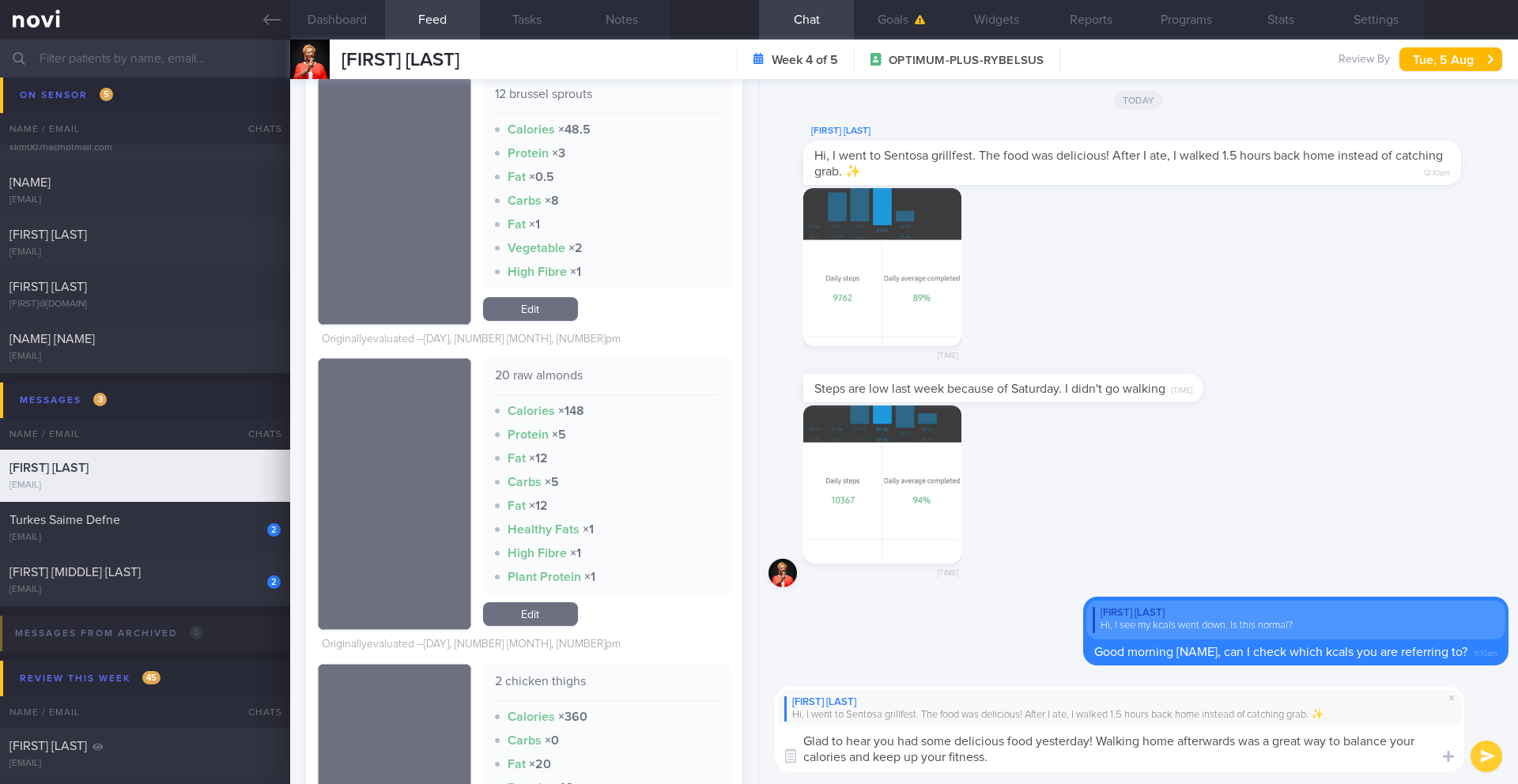 type on "Glad to hear you had some delicious food yesterday! Walking home afterwards was a great way to balance your calories and keep up your fitness." 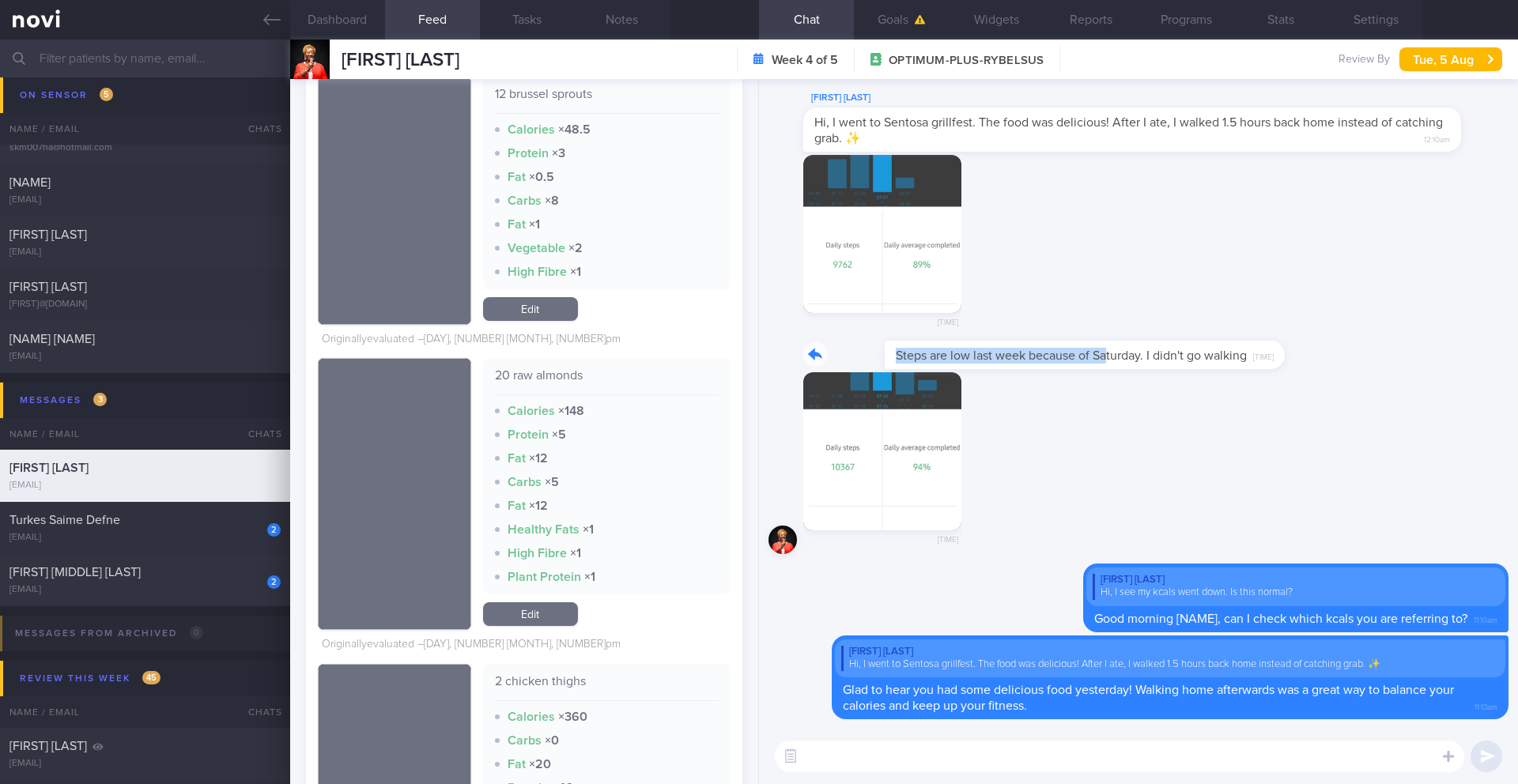 drag, startPoint x: 809, startPoint y: 355, endPoint x: 1025, endPoint y: 355, distance: 216 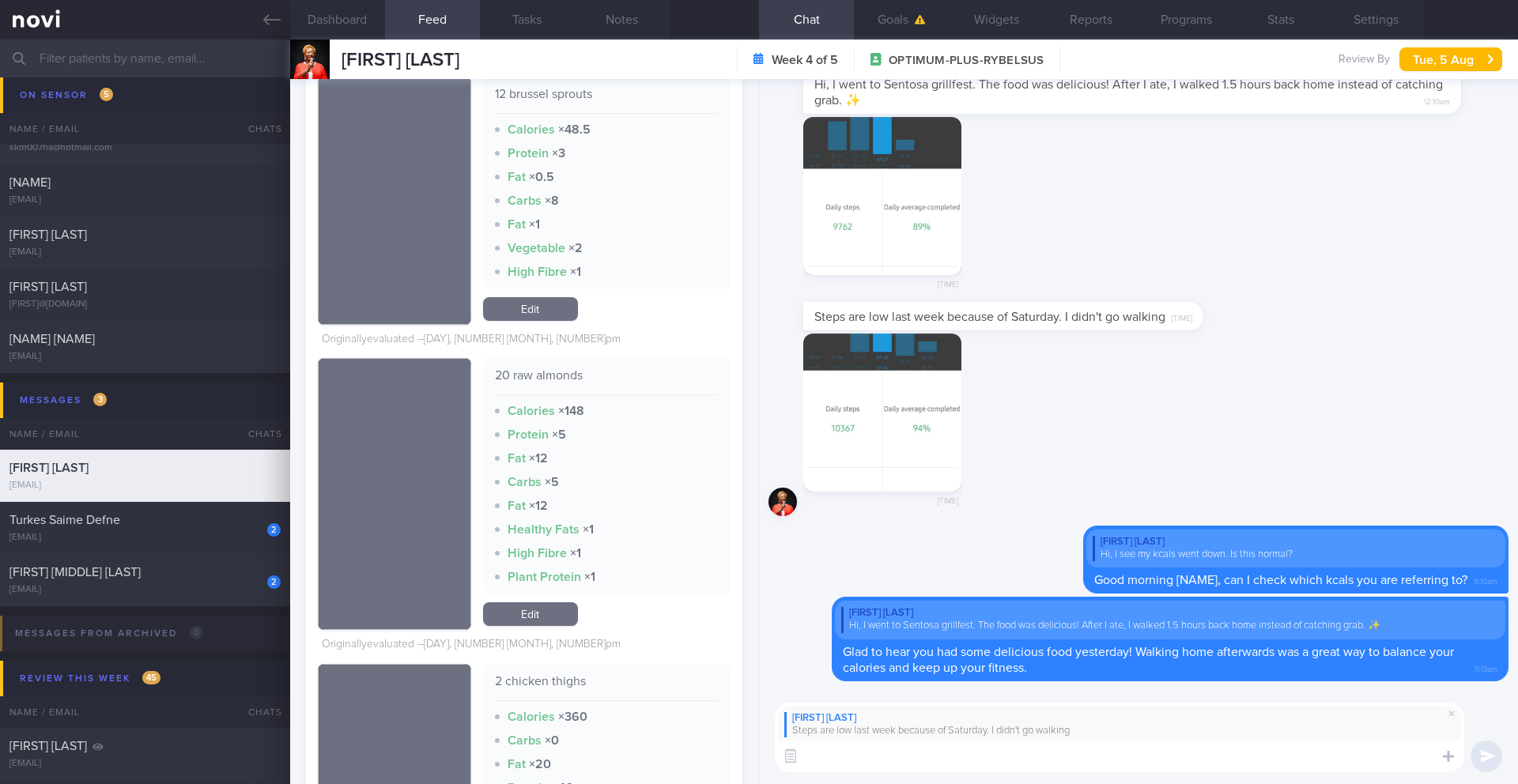 click on "Steps are low last week because of Saturday. I didn't go walking" at bounding box center [990, 317] 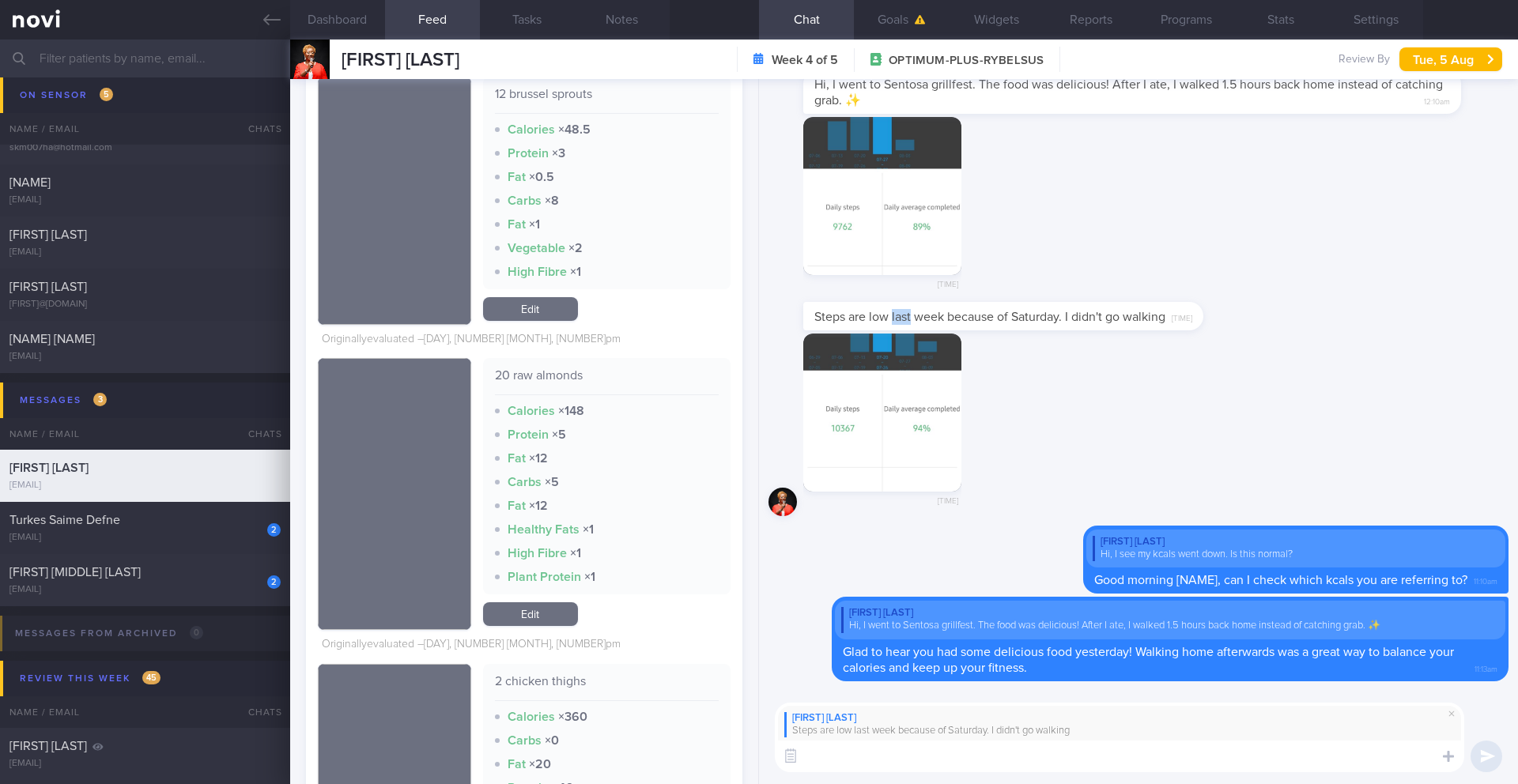 click on "Steps are low last week because of Saturday. I didn't go walking" at bounding box center [990, 317] 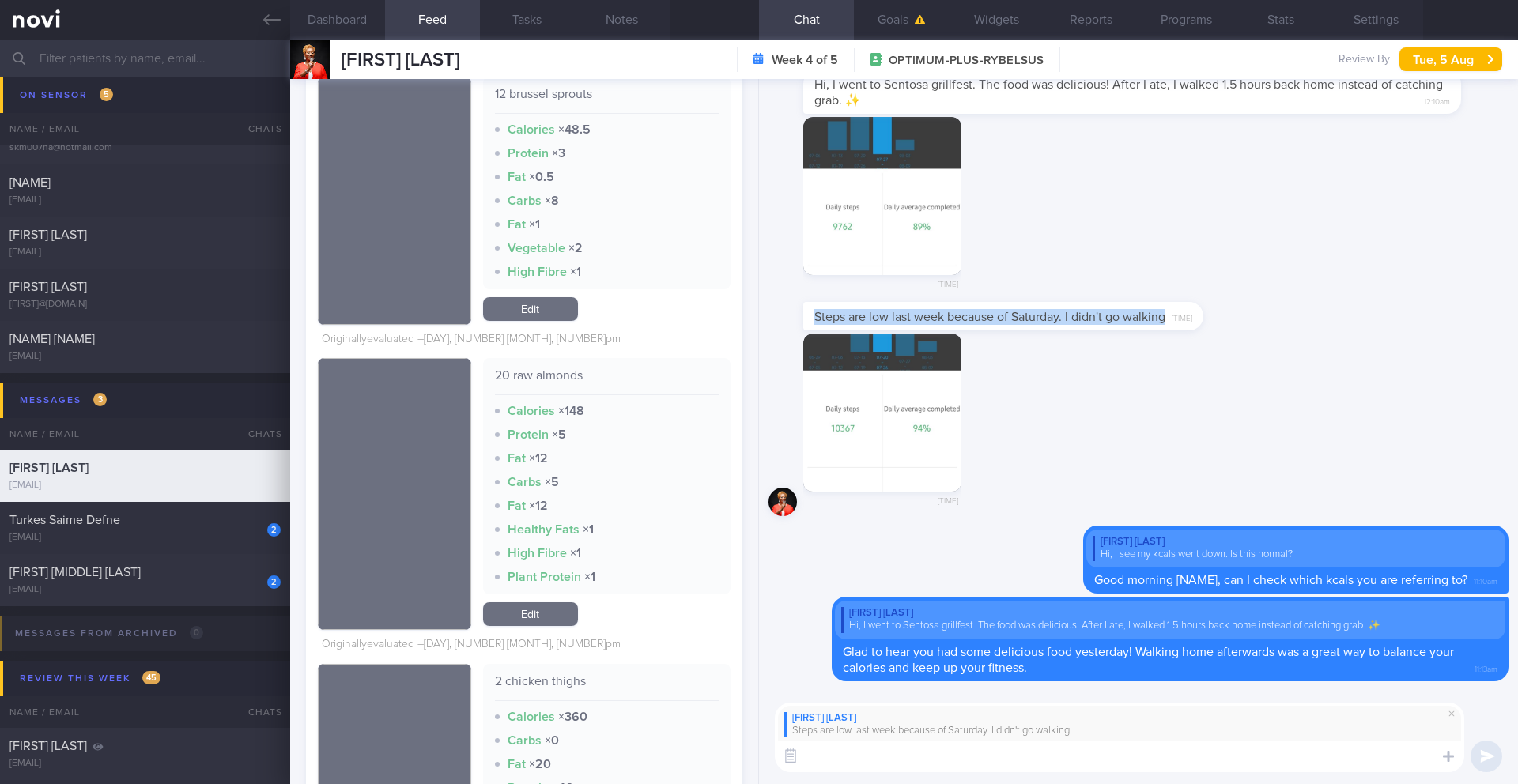 click on "Steps are low last week because of Saturday. I didn't go walking" at bounding box center (990, 317) 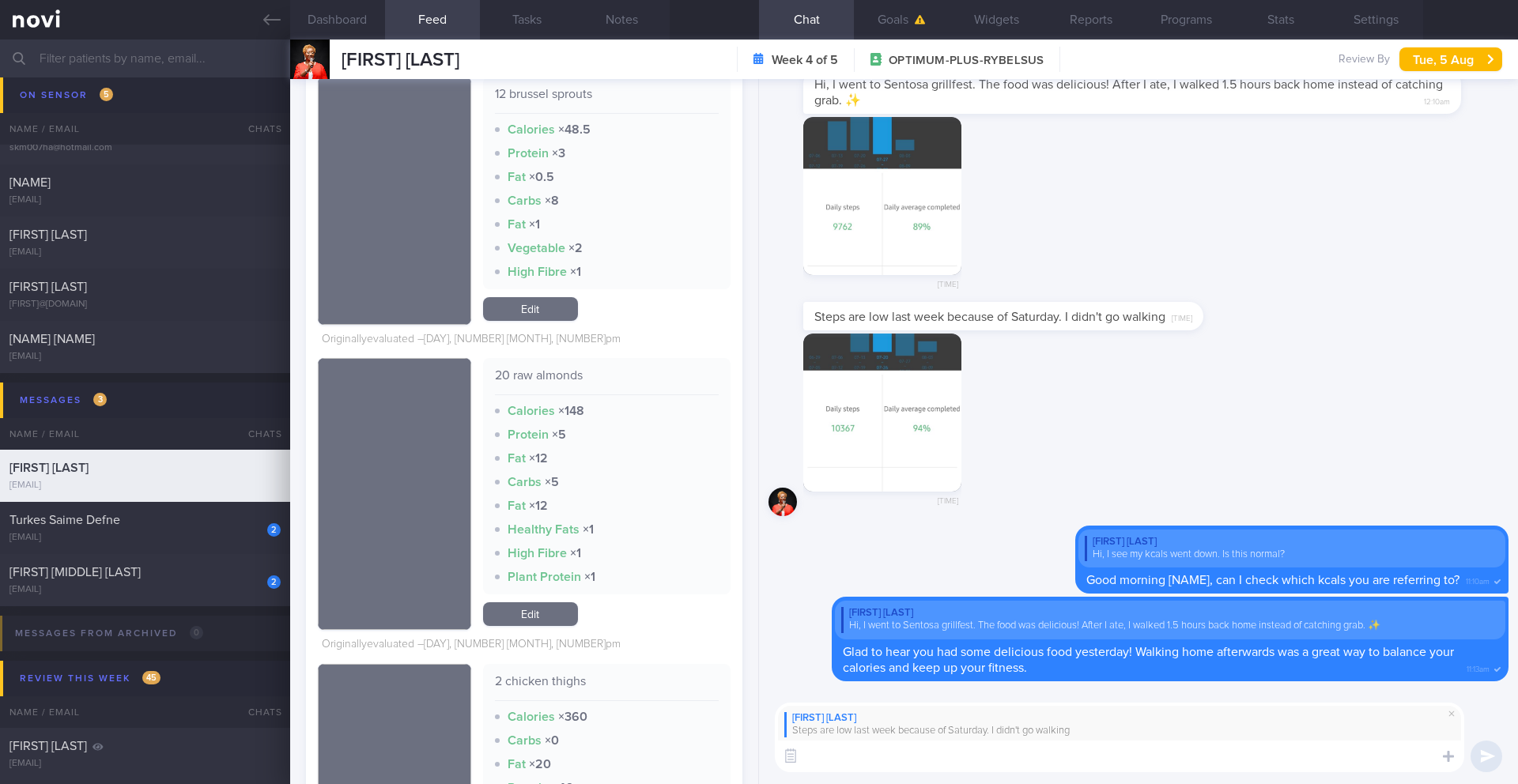paste on "It's understandable your steps were lower last week because you didn't walk on Saturday. Life happens!
Every new day is a chance to get those steps back up. You've got this—just focus on moving a bit more today to rebuild that momentum!" 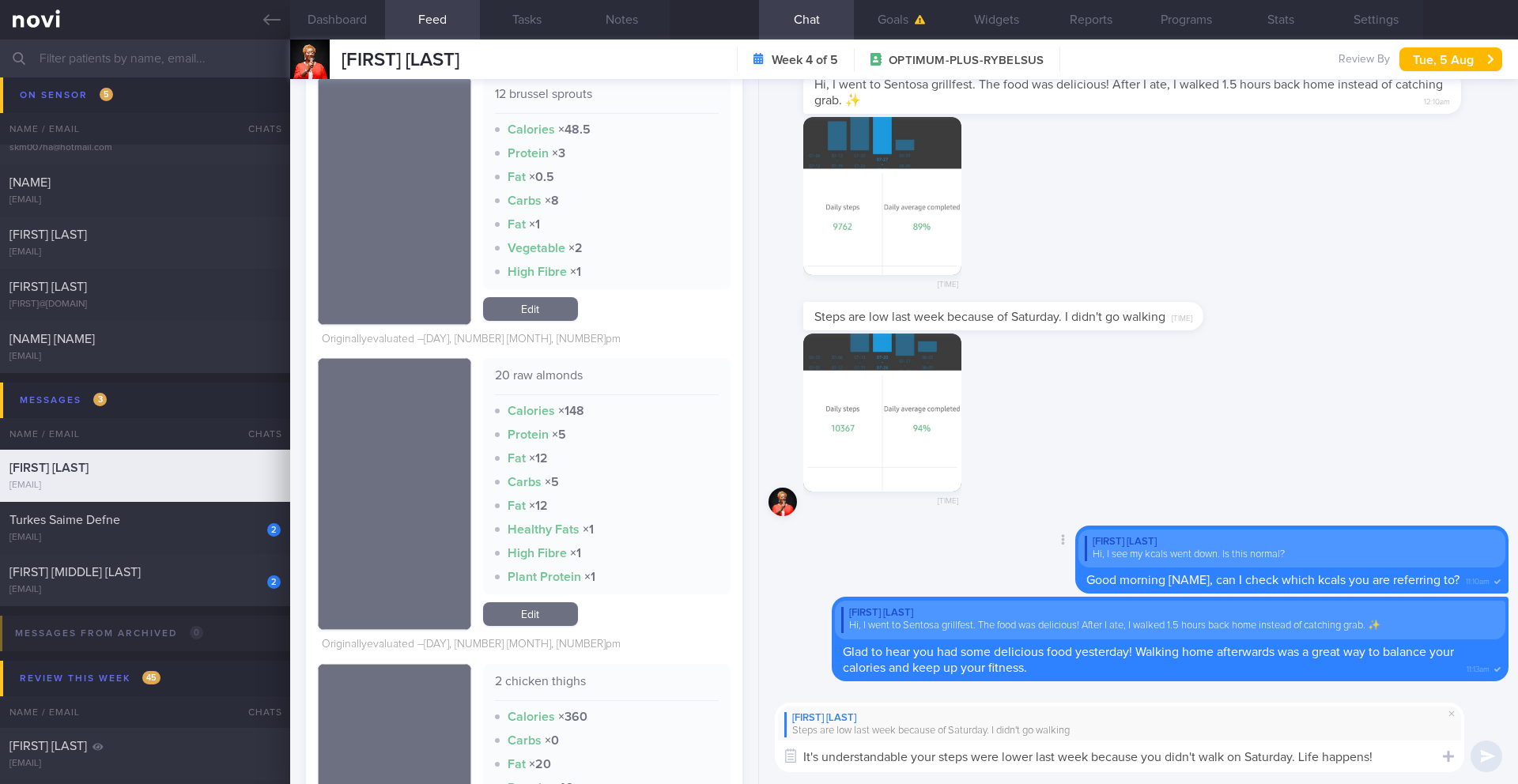 scroll, scrollTop: 0, scrollLeft: 0, axis: both 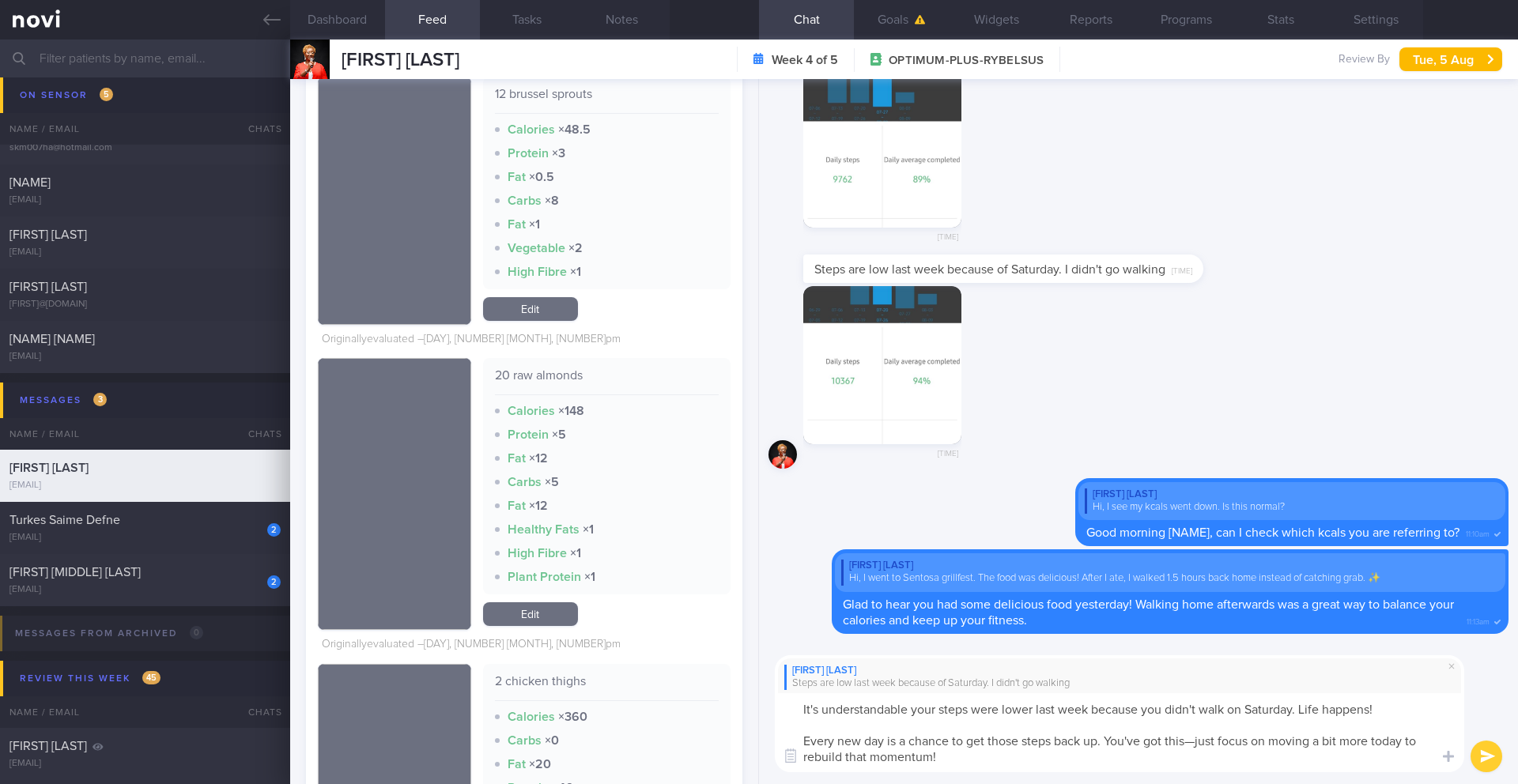 drag, startPoint x: 1301, startPoint y: 710, endPoint x: 1380, endPoint y: 713, distance: 79.05694 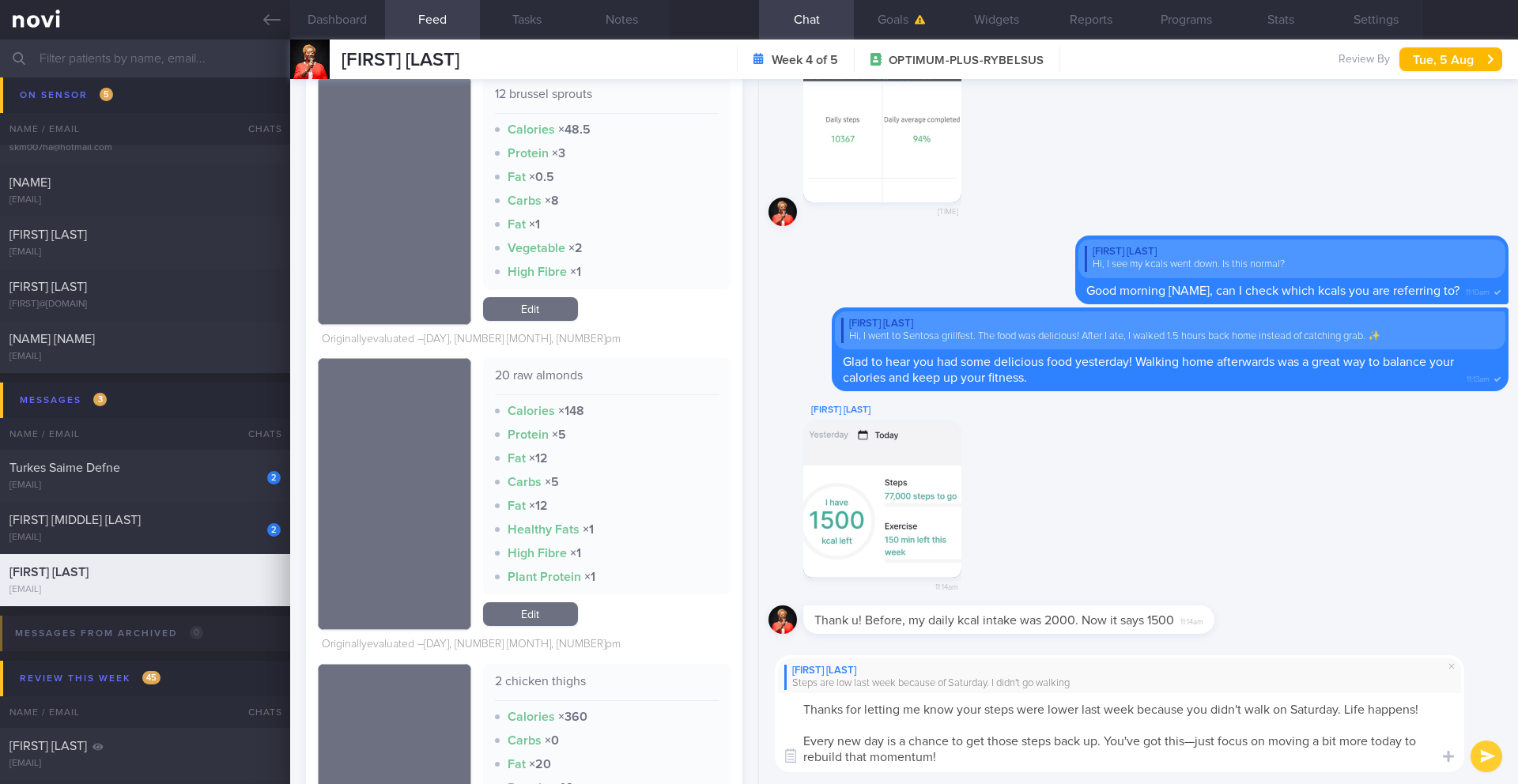 type on "Thanks for letting me know your steps were lower last week because you didn't walk on Saturday. Life happens!
Every new day is a chance to get those steps back up. You've got this—just focus on moving a bit more today to rebuild that momentum!" 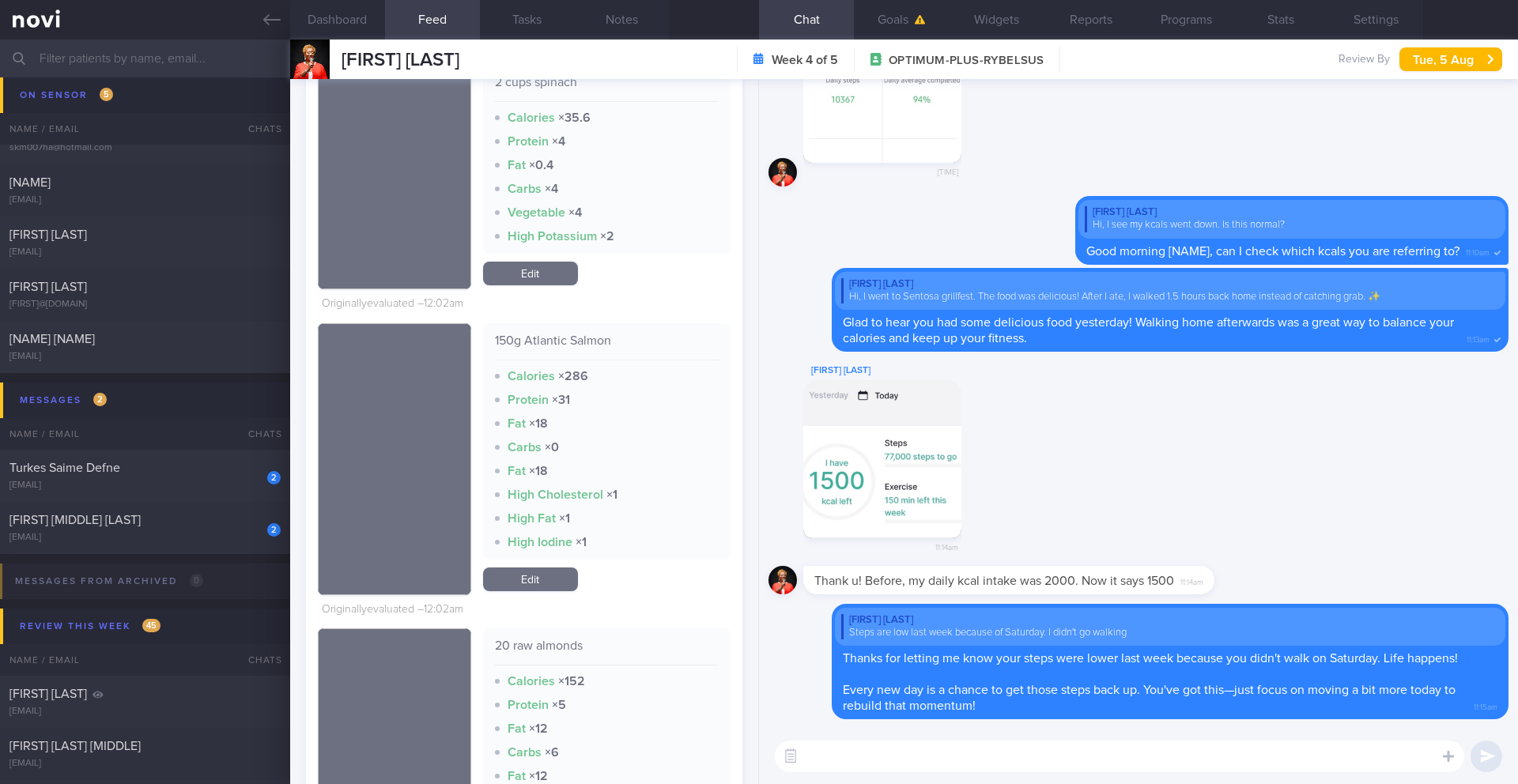 scroll, scrollTop: 2309, scrollLeft: 0, axis: vertical 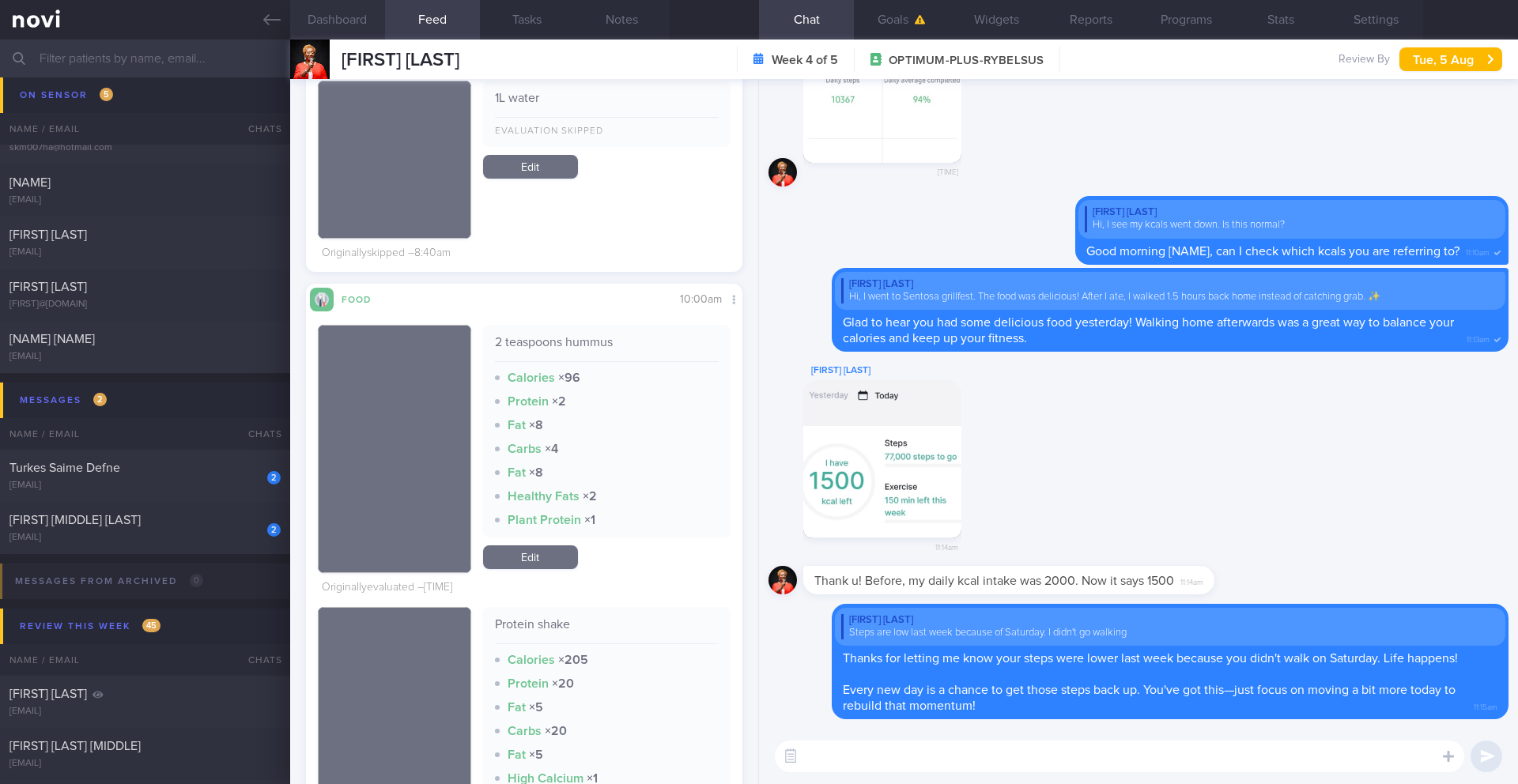 click on "Dashboard" at bounding box center (338, 20) 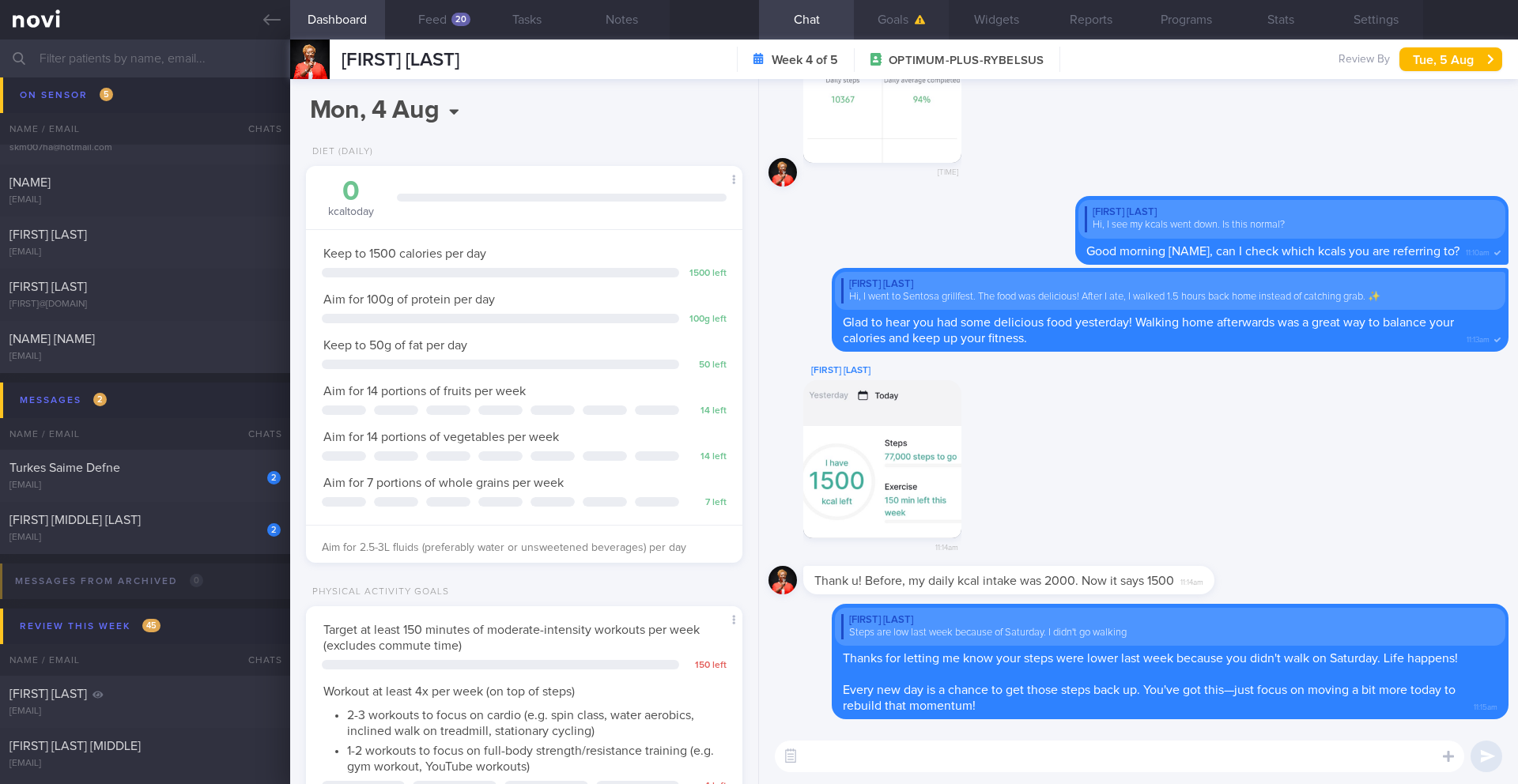click on "Goals" at bounding box center [901, 20] 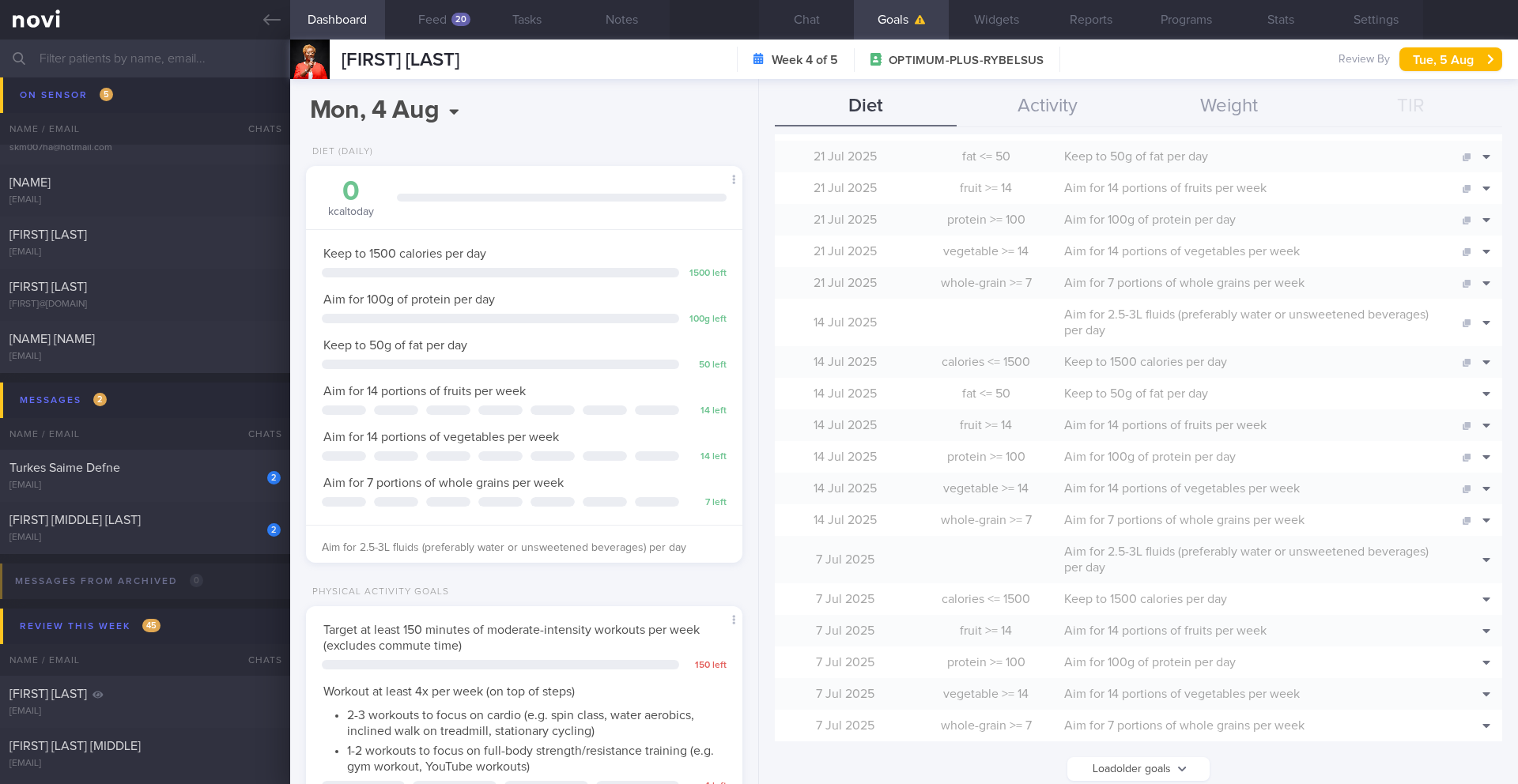 scroll, scrollTop: 812, scrollLeft: 0, axis: vertical 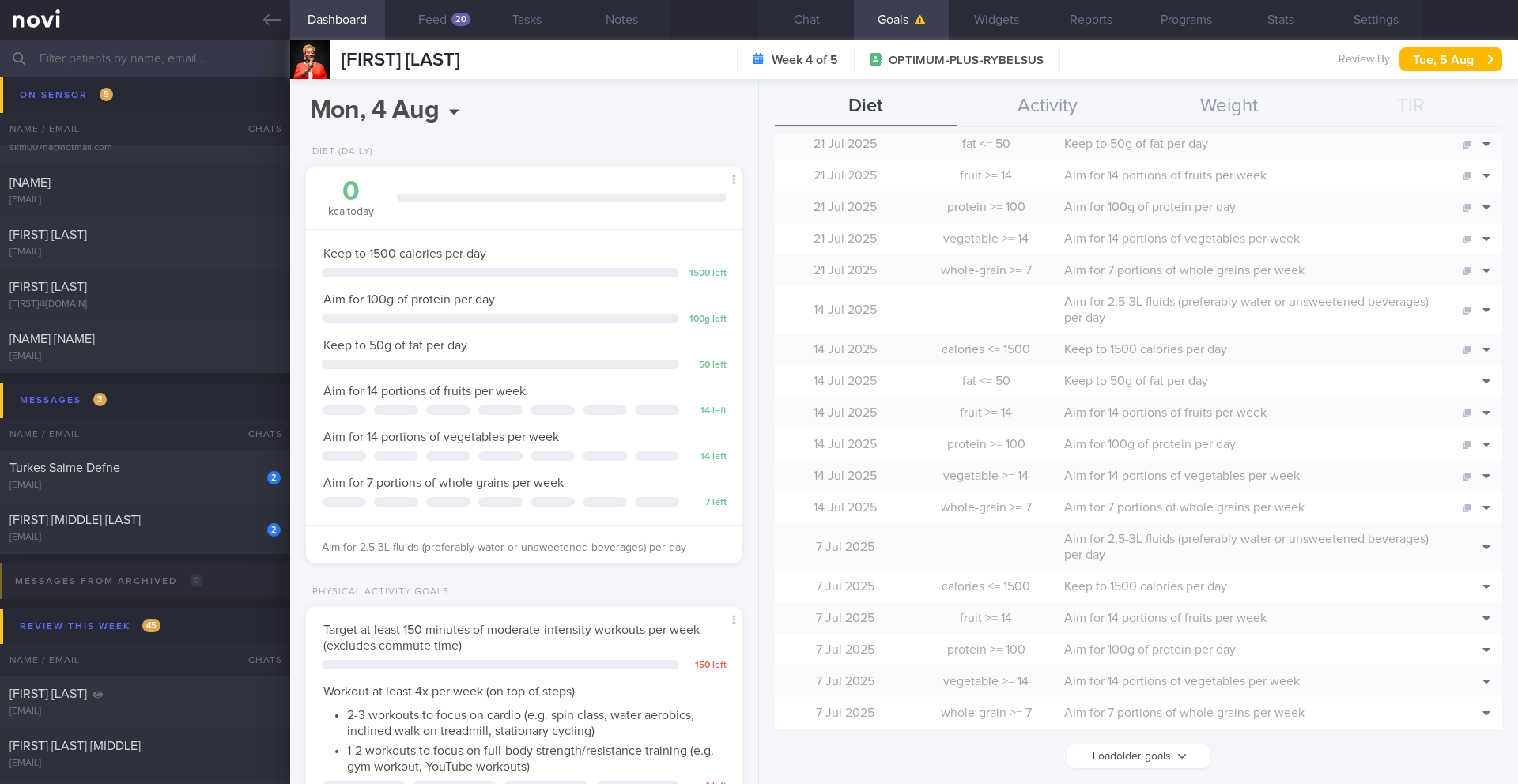 click on "Load
older goals" at bounding box center (1138, 756) 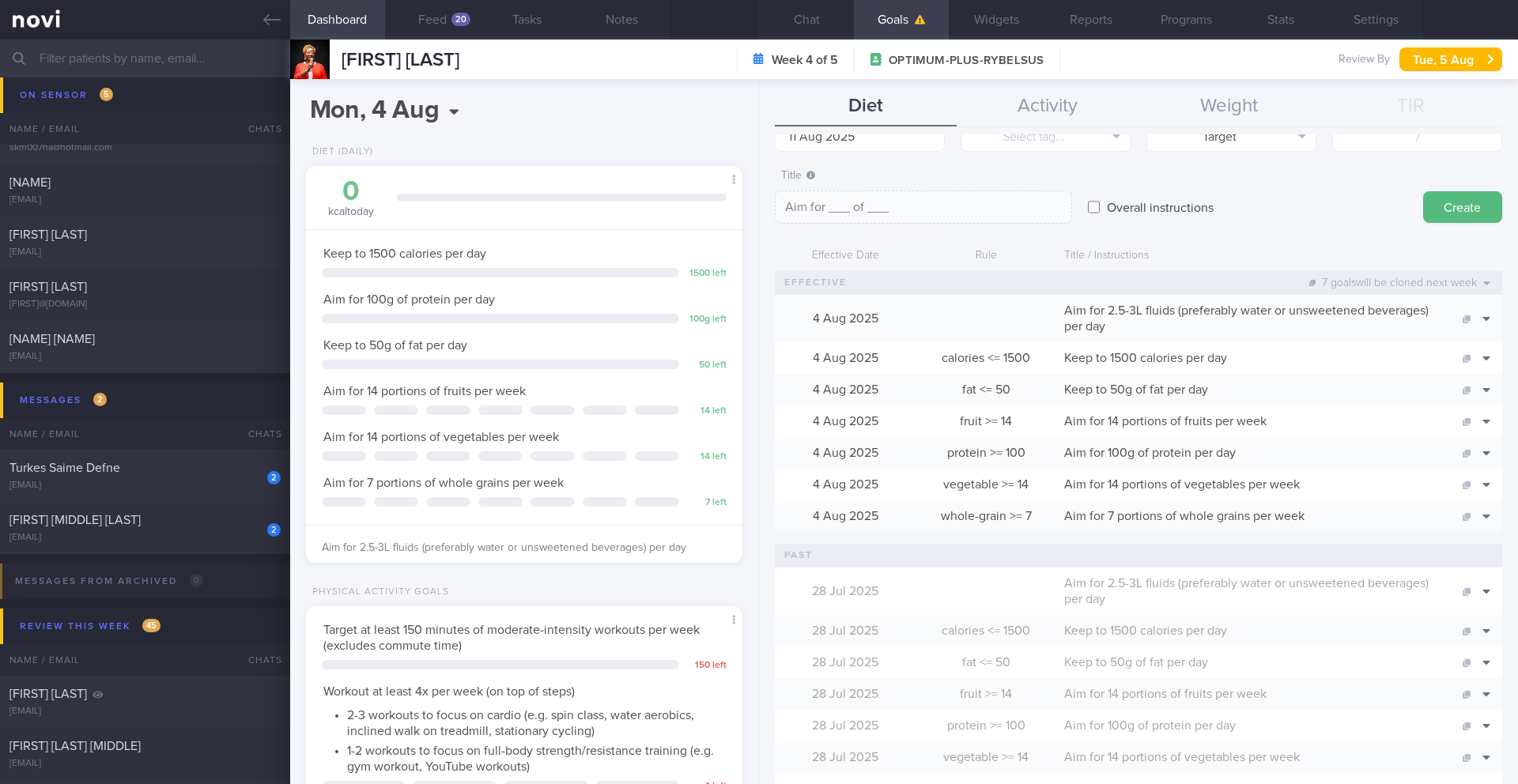scroll, scrollTop: 0, scrollLeft: 0, axis: both 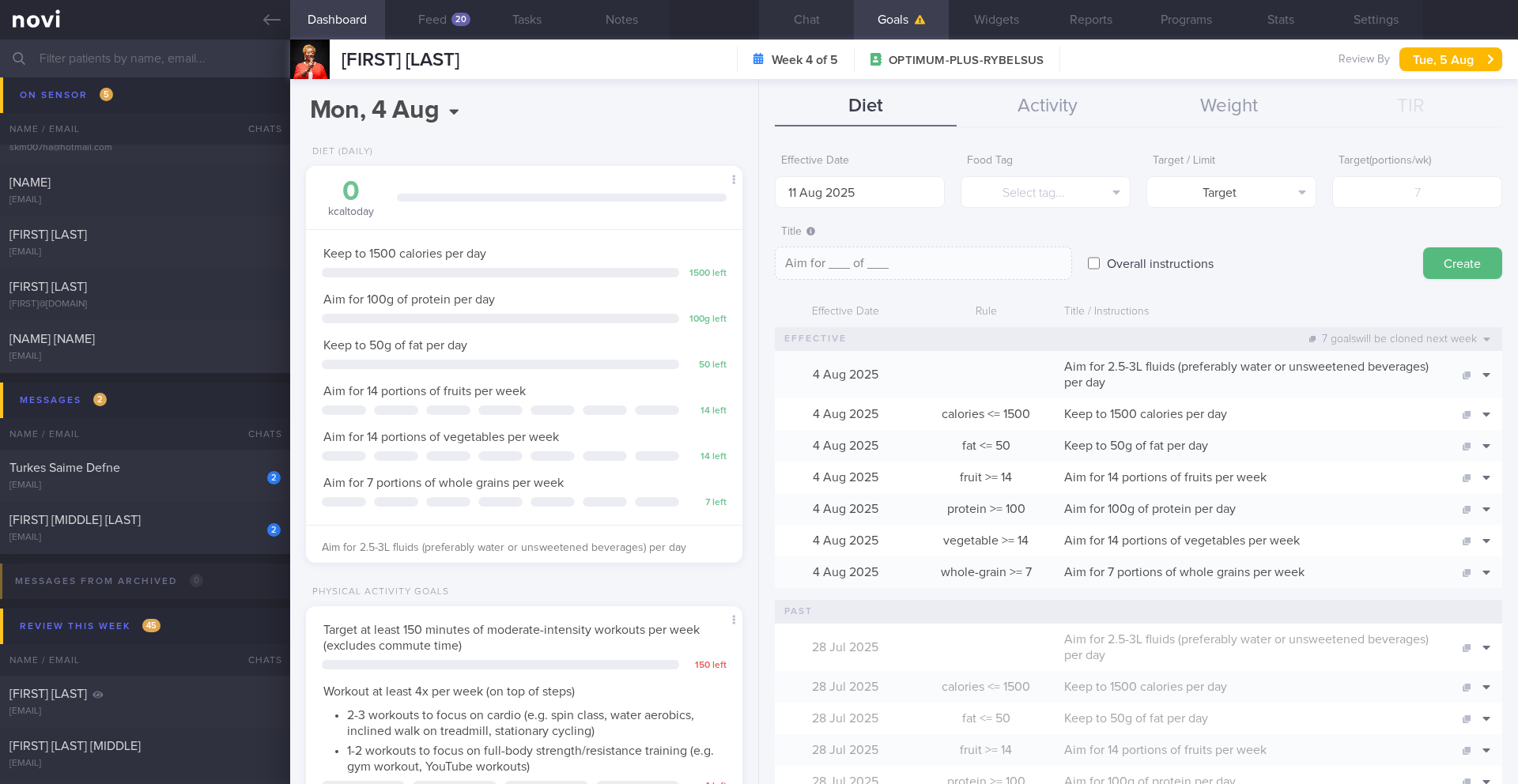click on "Chat" at bounding box center (806, 20) 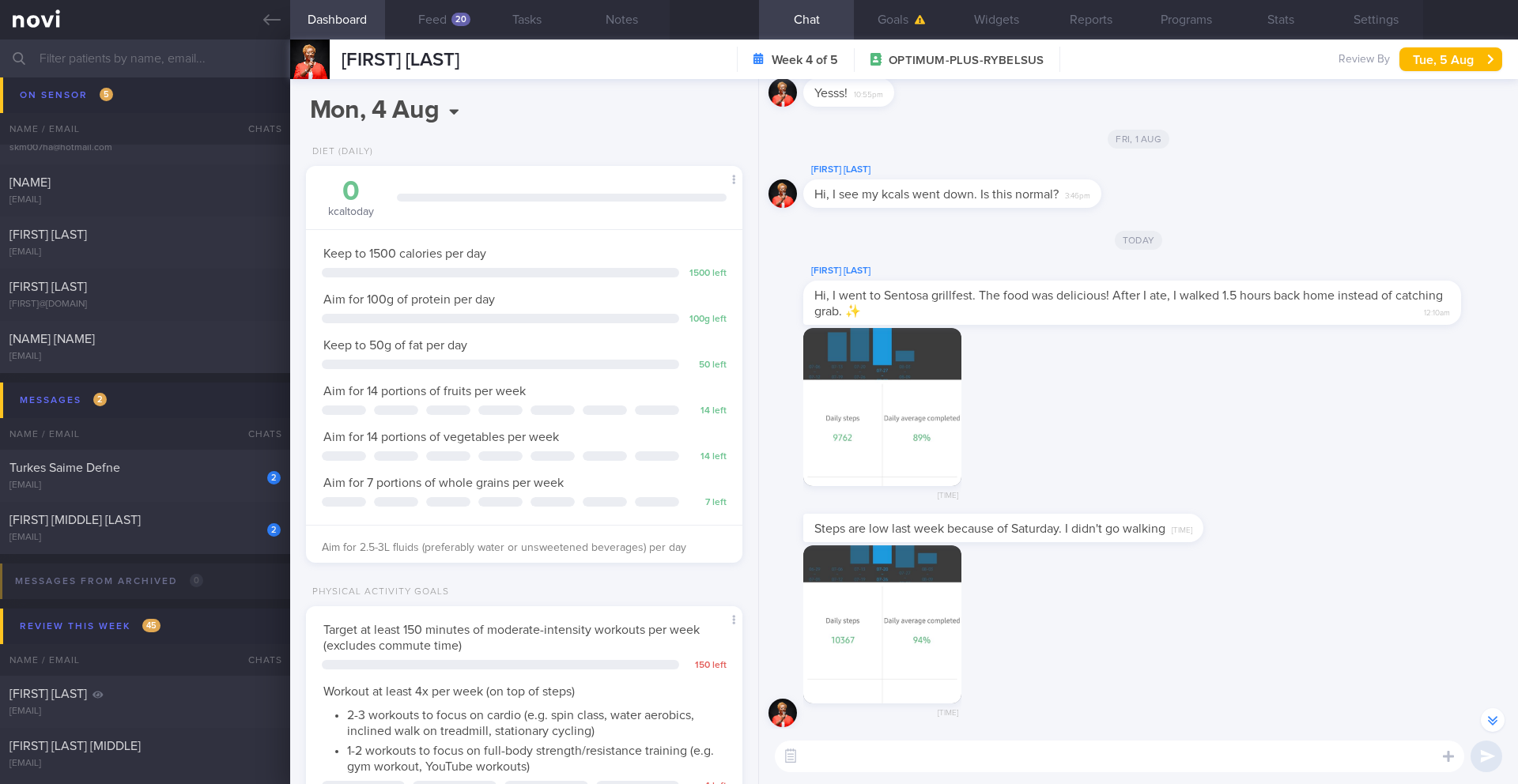 scroll, scrollTop: -888, scrollLeft: 0, axis: vertical 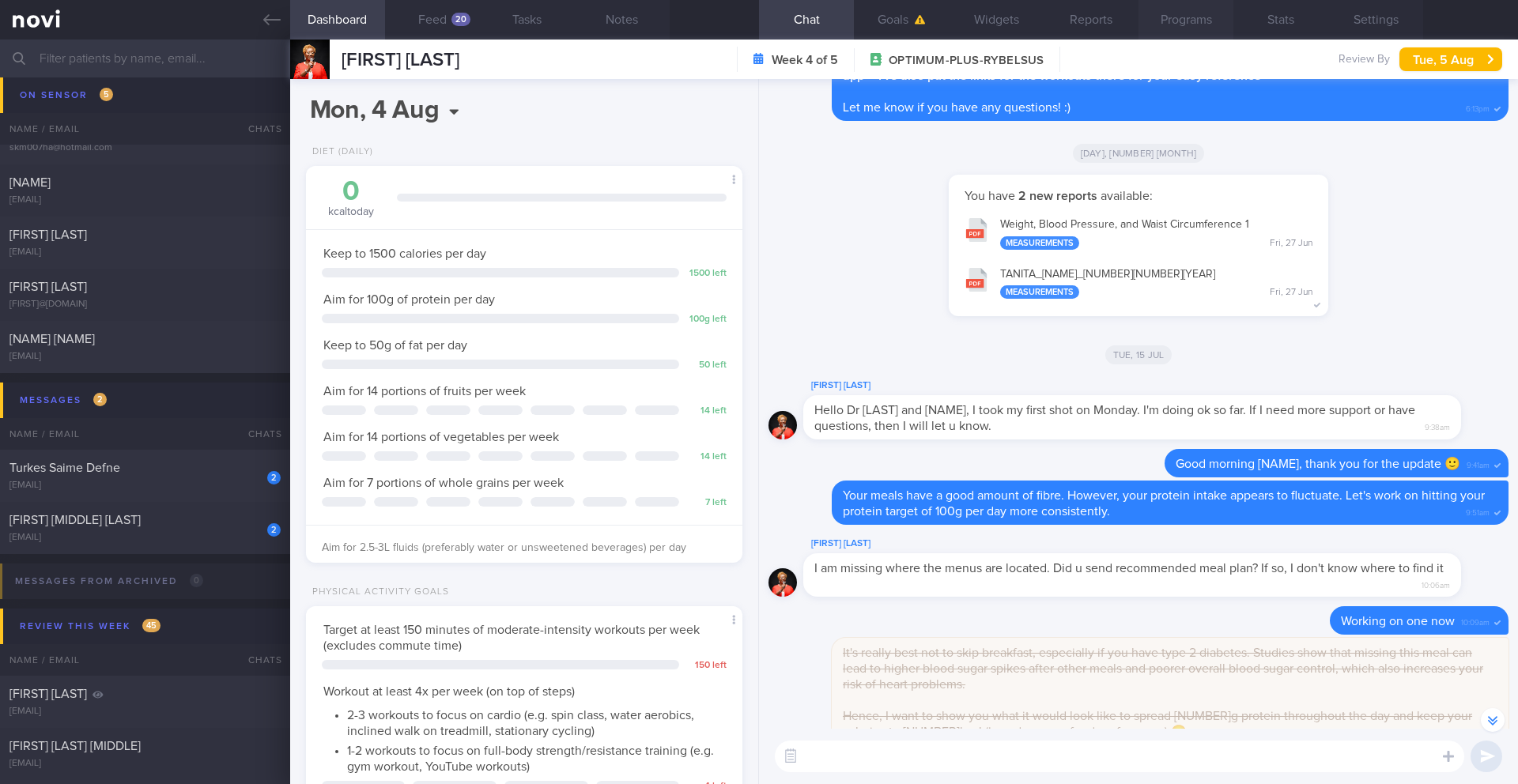 click on "Programs" at bounding box center (1186, 20) 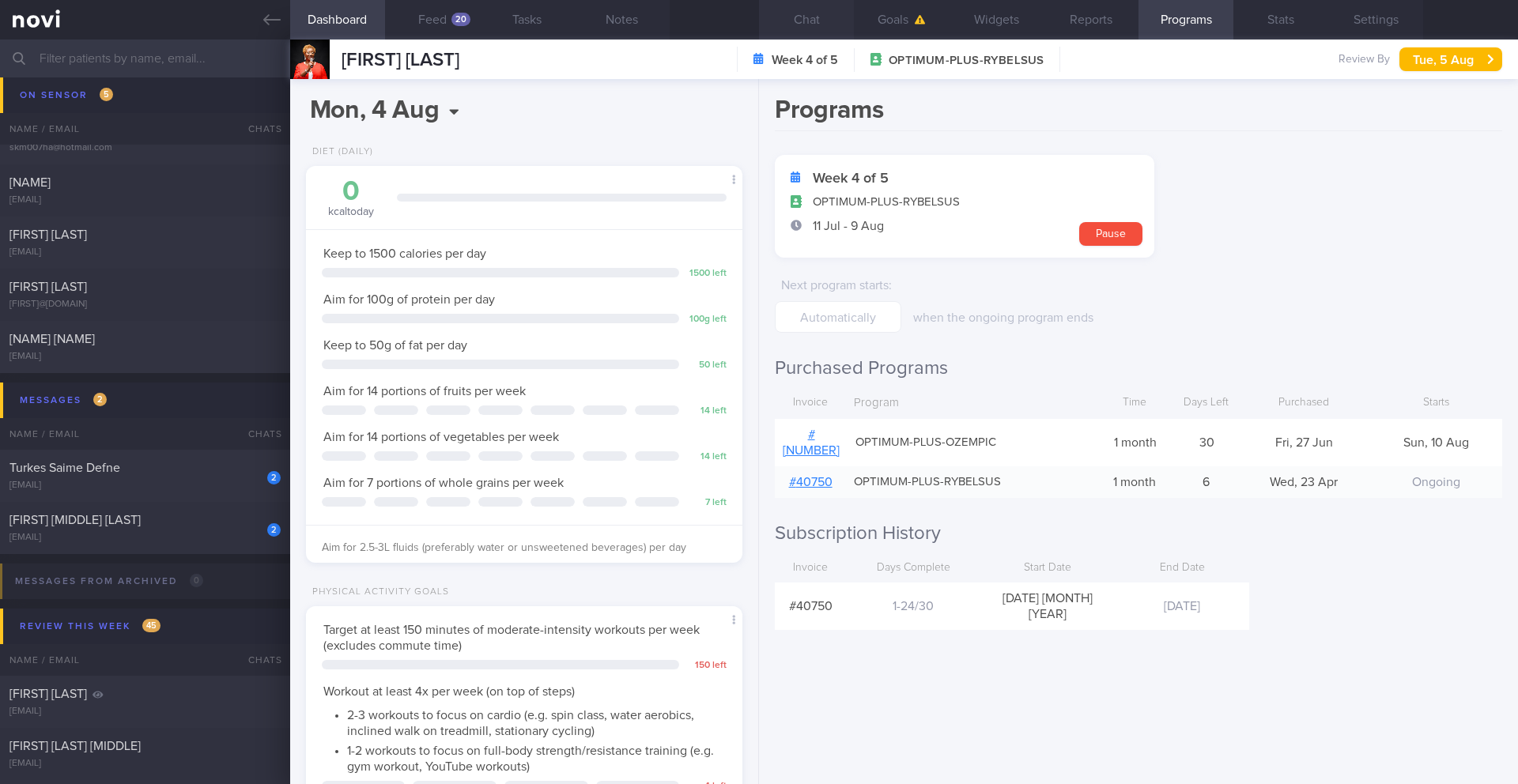 click on "Chat" at bounding box center (806, 20) 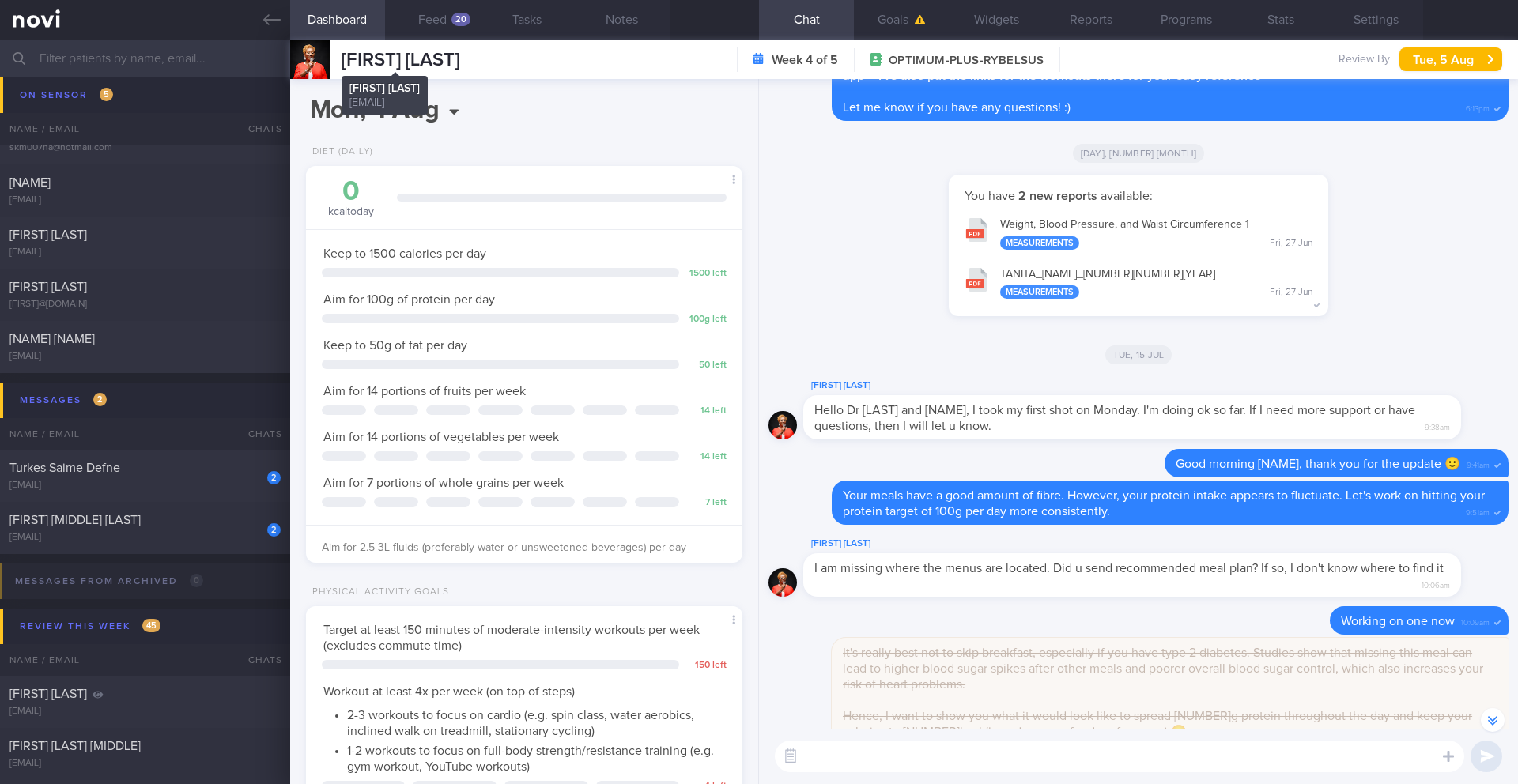 click on "[NAME]" at bounding box center [400, 60] 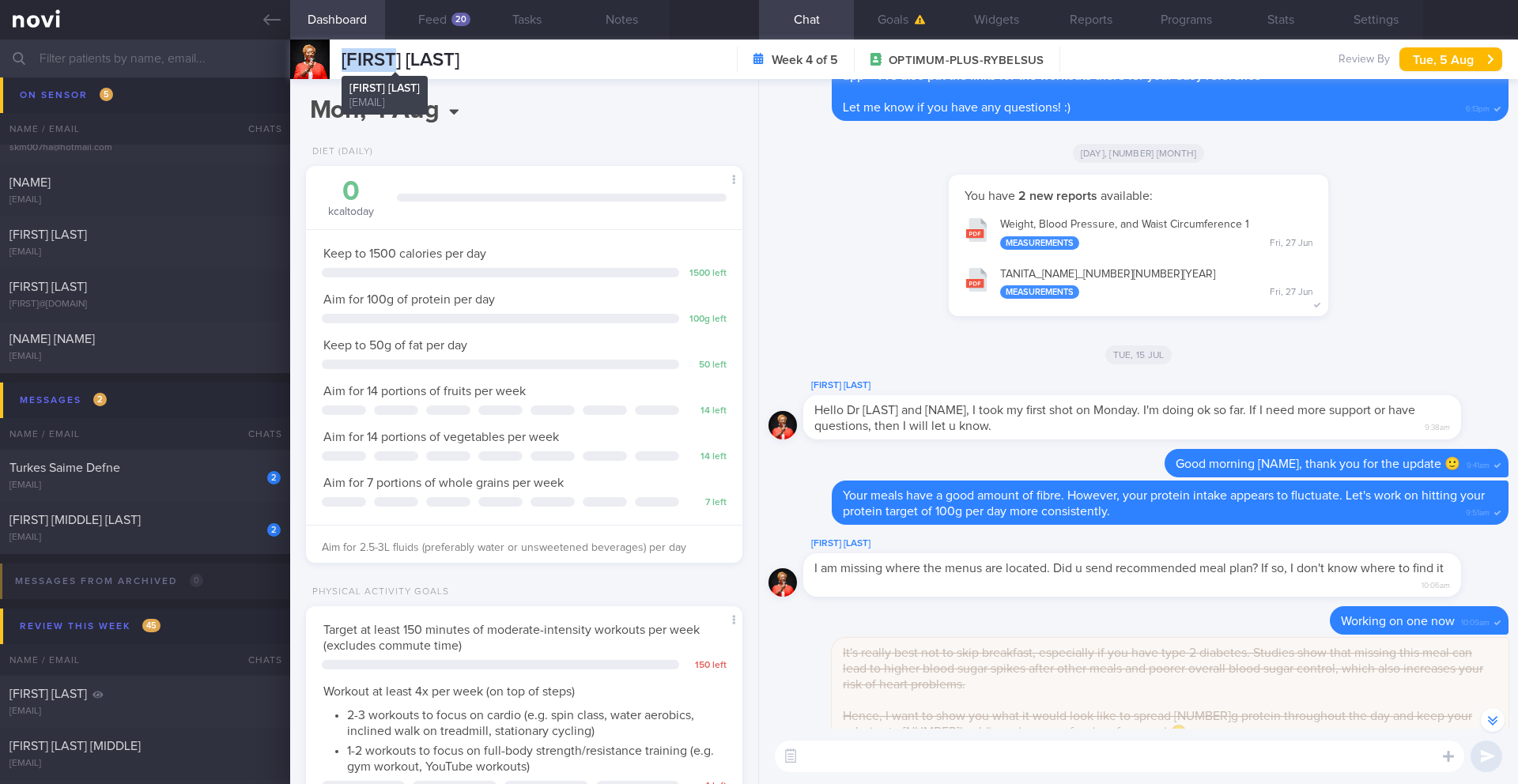 click on "[NAME]" at bounding box center [400, 60] 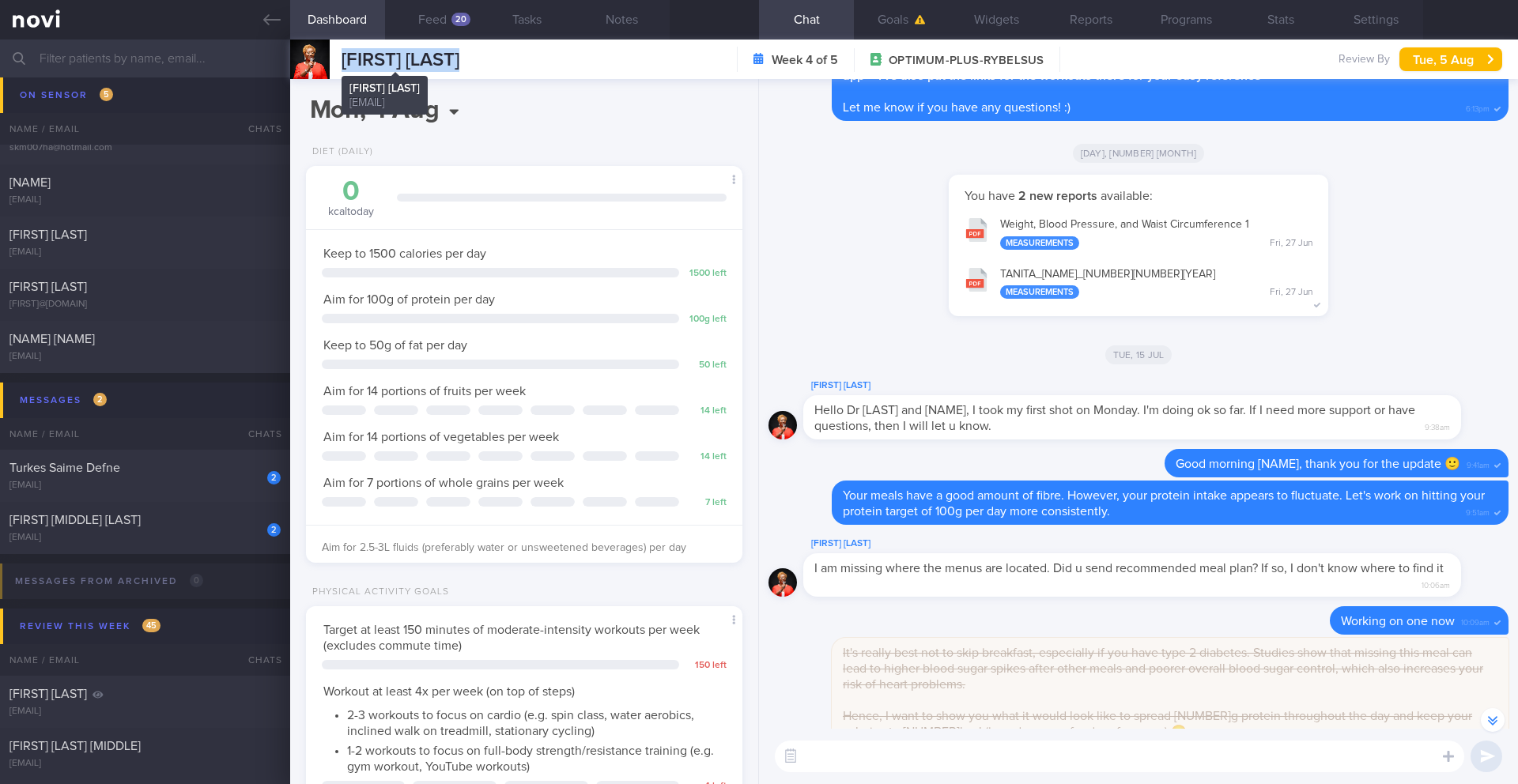 click on "[NAME]" at bounding box center [400, 60] 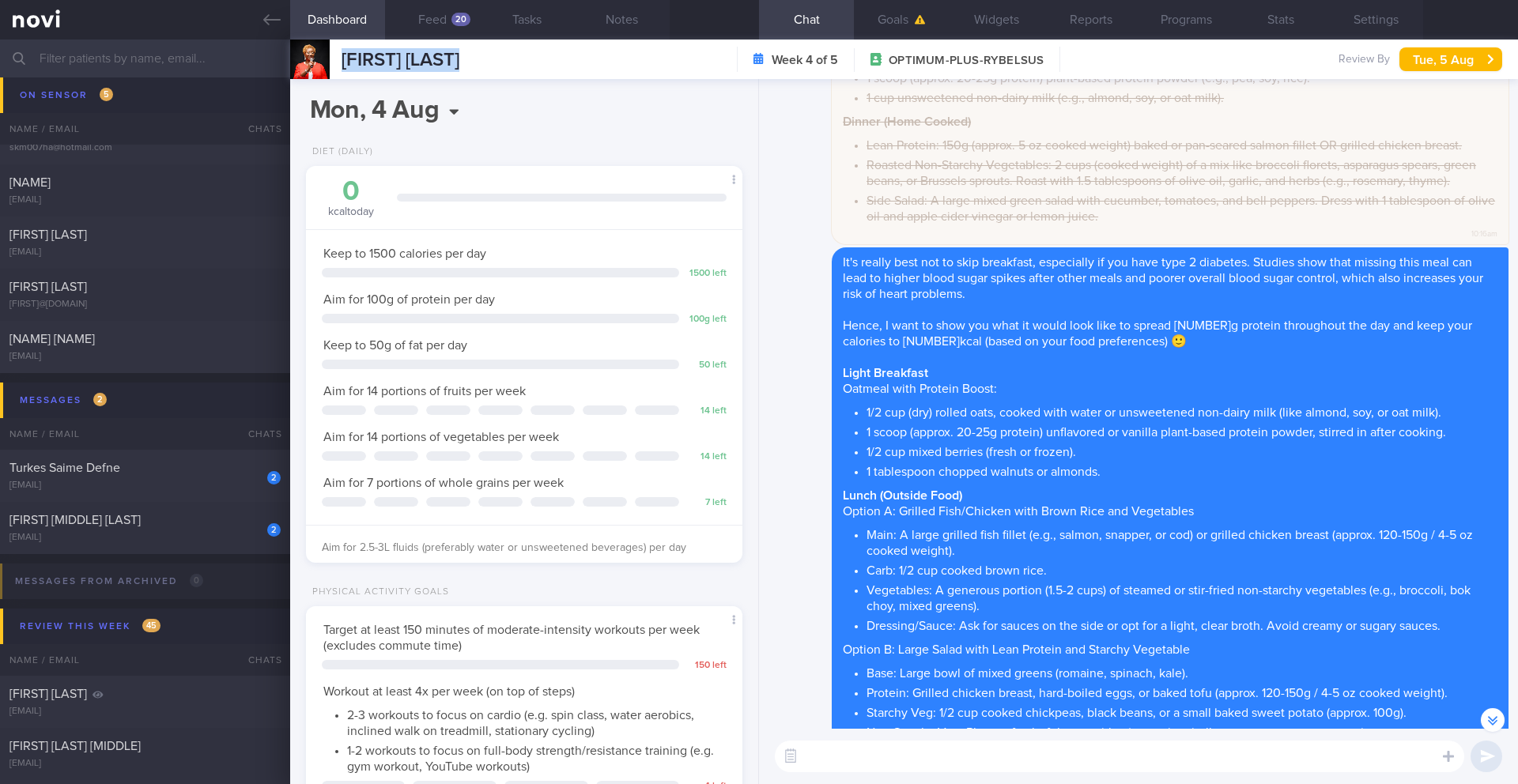 scroll, scrollTop: -11464, scrollLeft: 0, axis: vertical 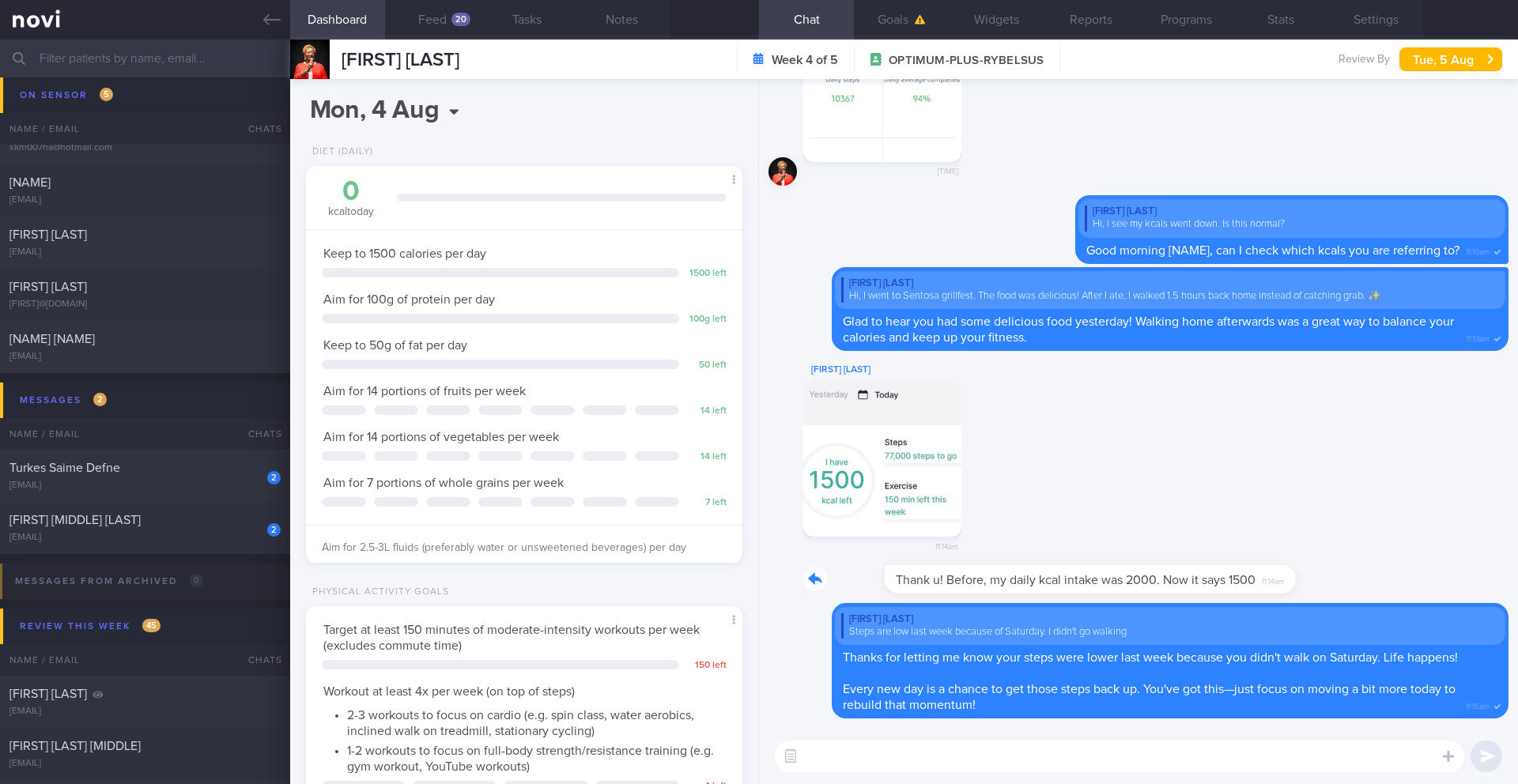 drag, startPoint x: 809, startPoint y: 579, endPoint x: 1126, endPoint y: 571, distance: 317.10093 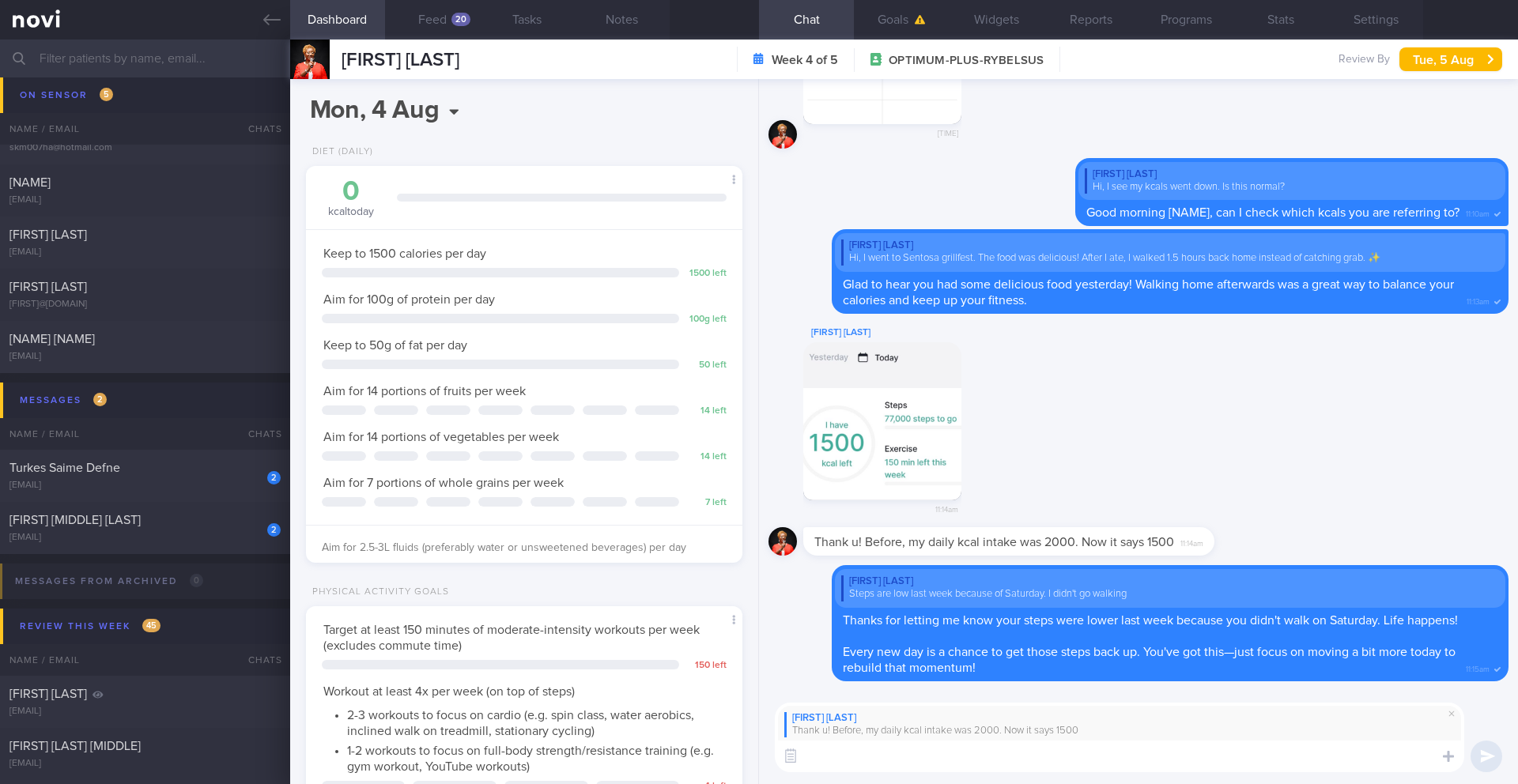 scroll, scrollTop: 0, scrollLeft: 0, axis: both 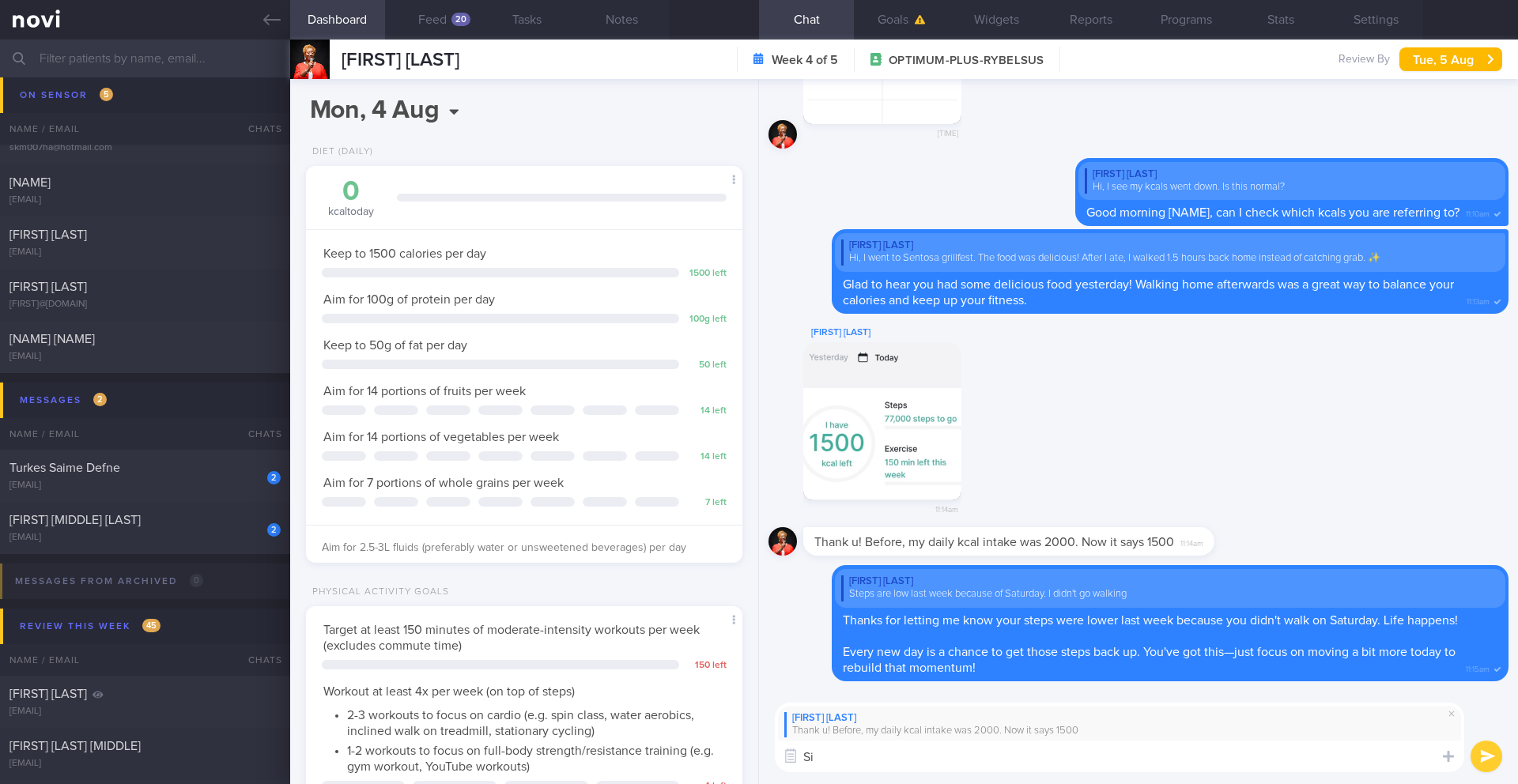 type on "S" 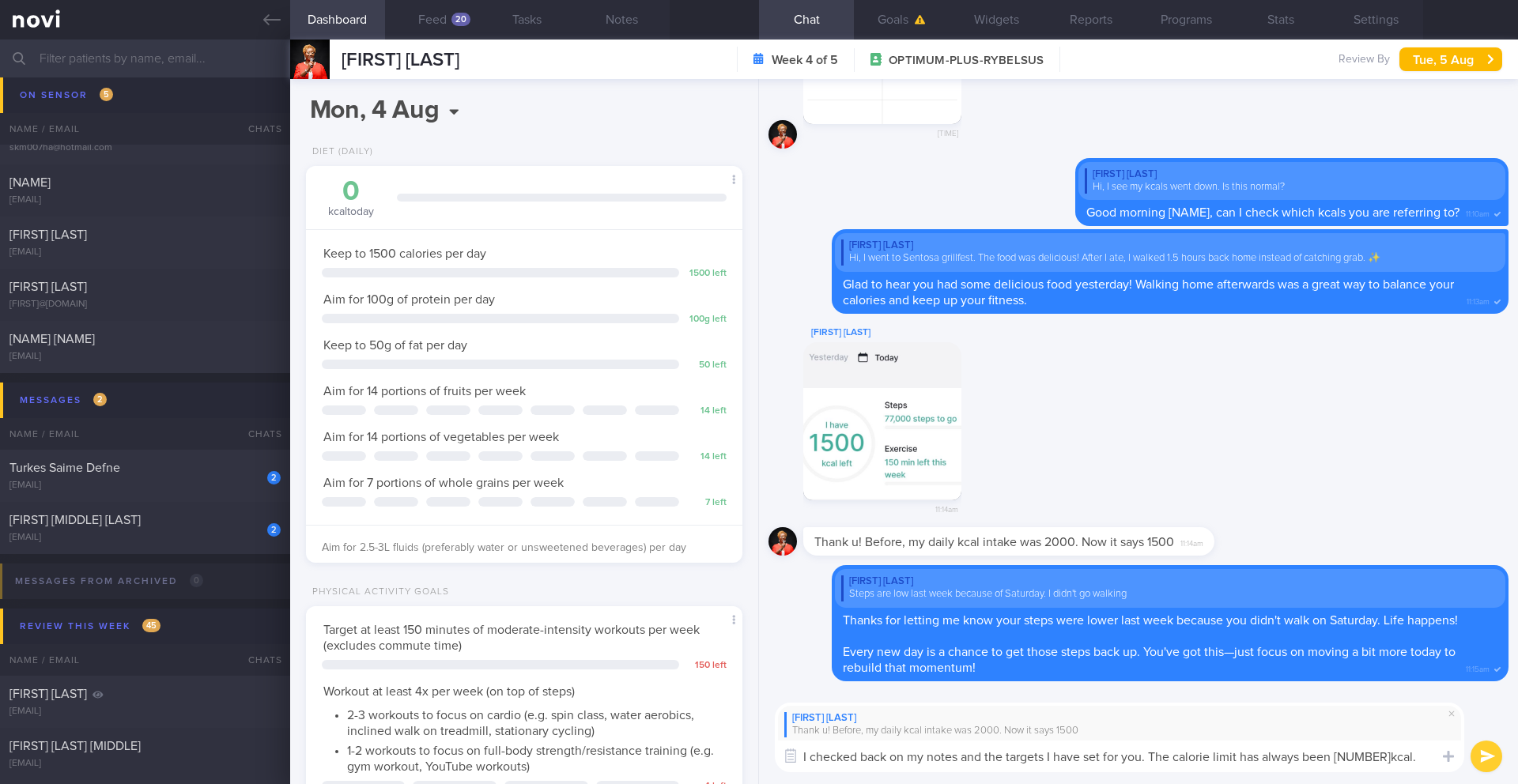 scroll, scrollTop: 0, scrollLeft: 0, axis: both 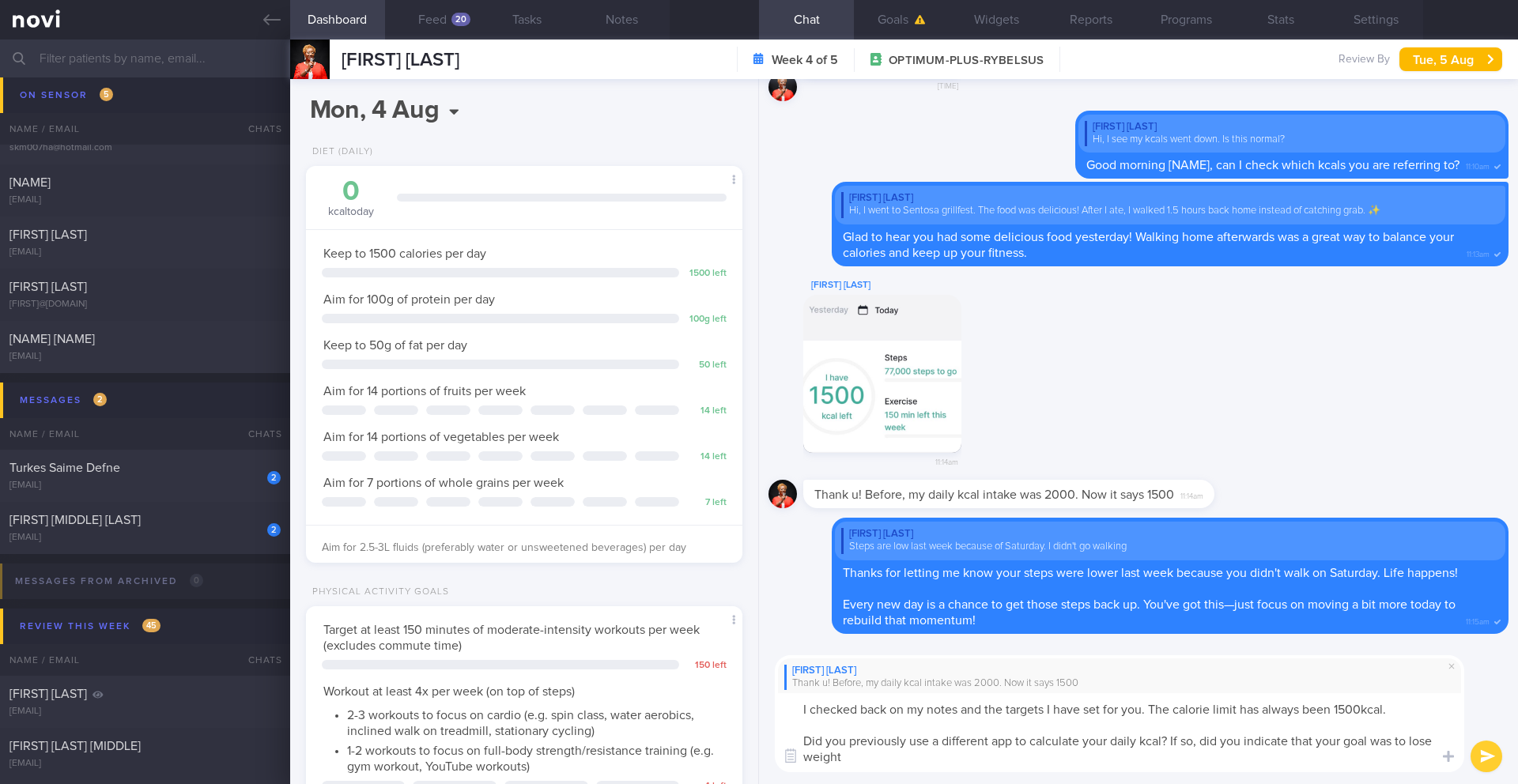type on "I checked back on my notes and the targets I have set for you. The calorie limit has always been 1500kcal.
Did you previously use a different app to calculate your daily kcal? If so, did you indicate that your goal was to lose weight?" 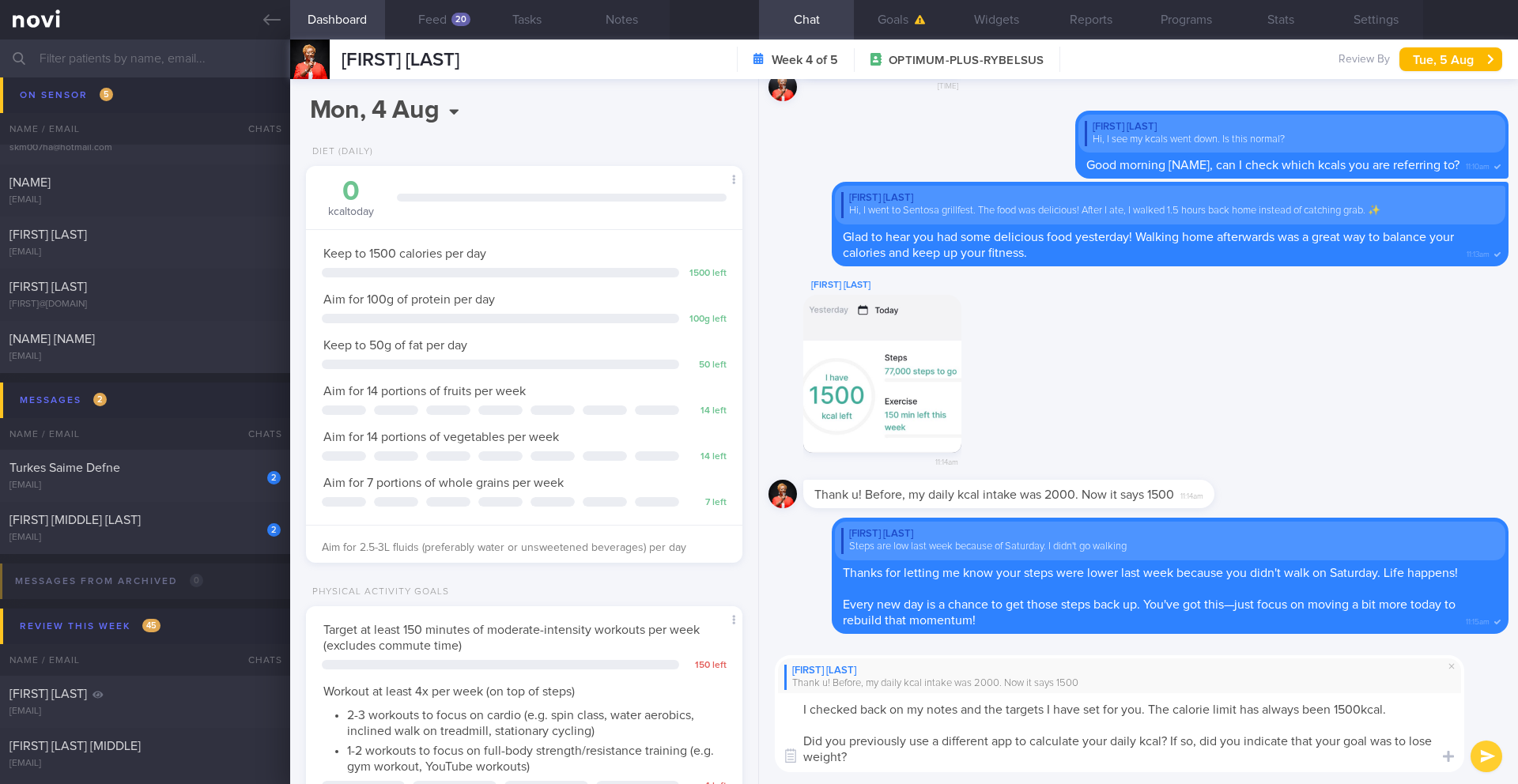 type 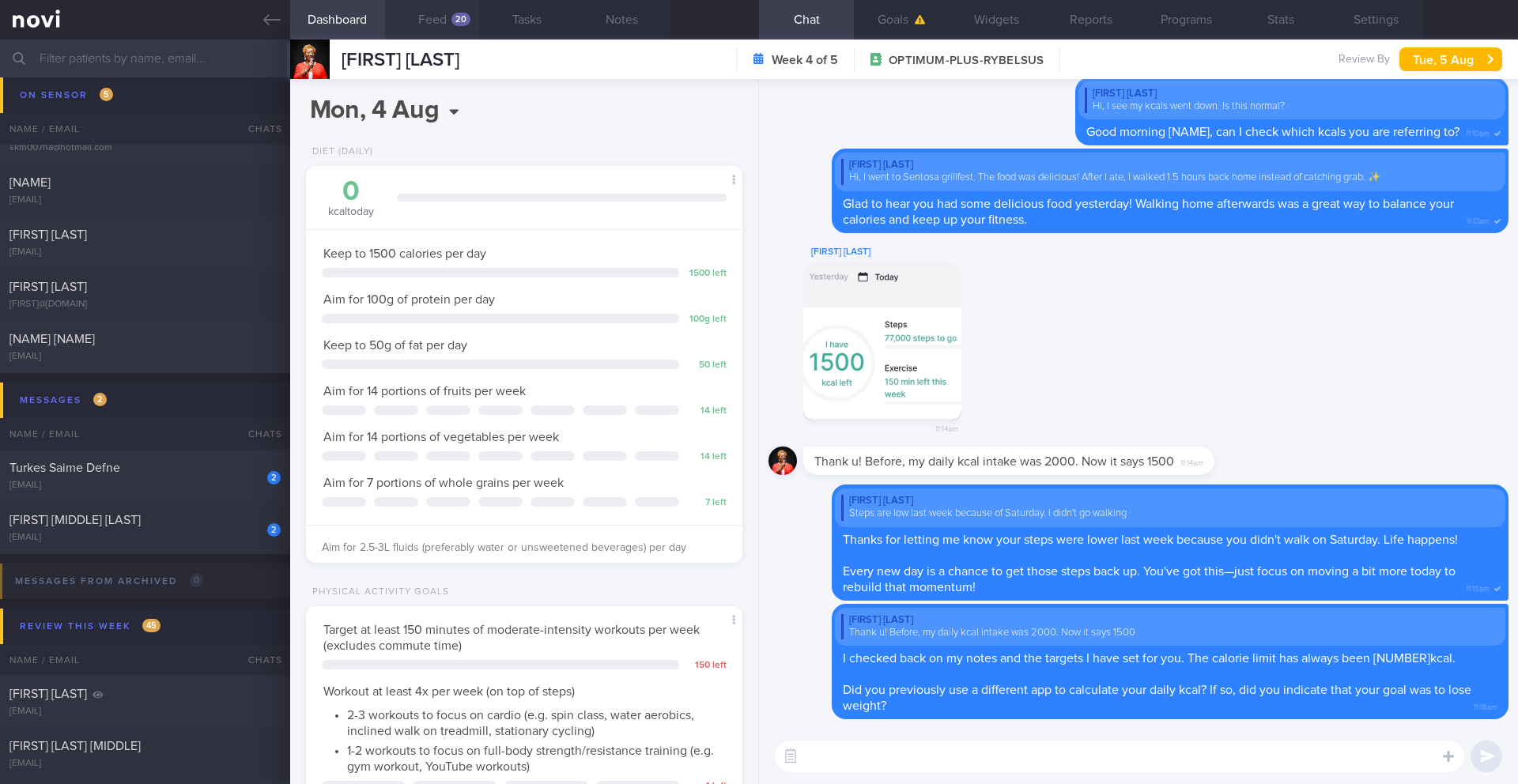 click on "20" at bounding box center [461, 19] 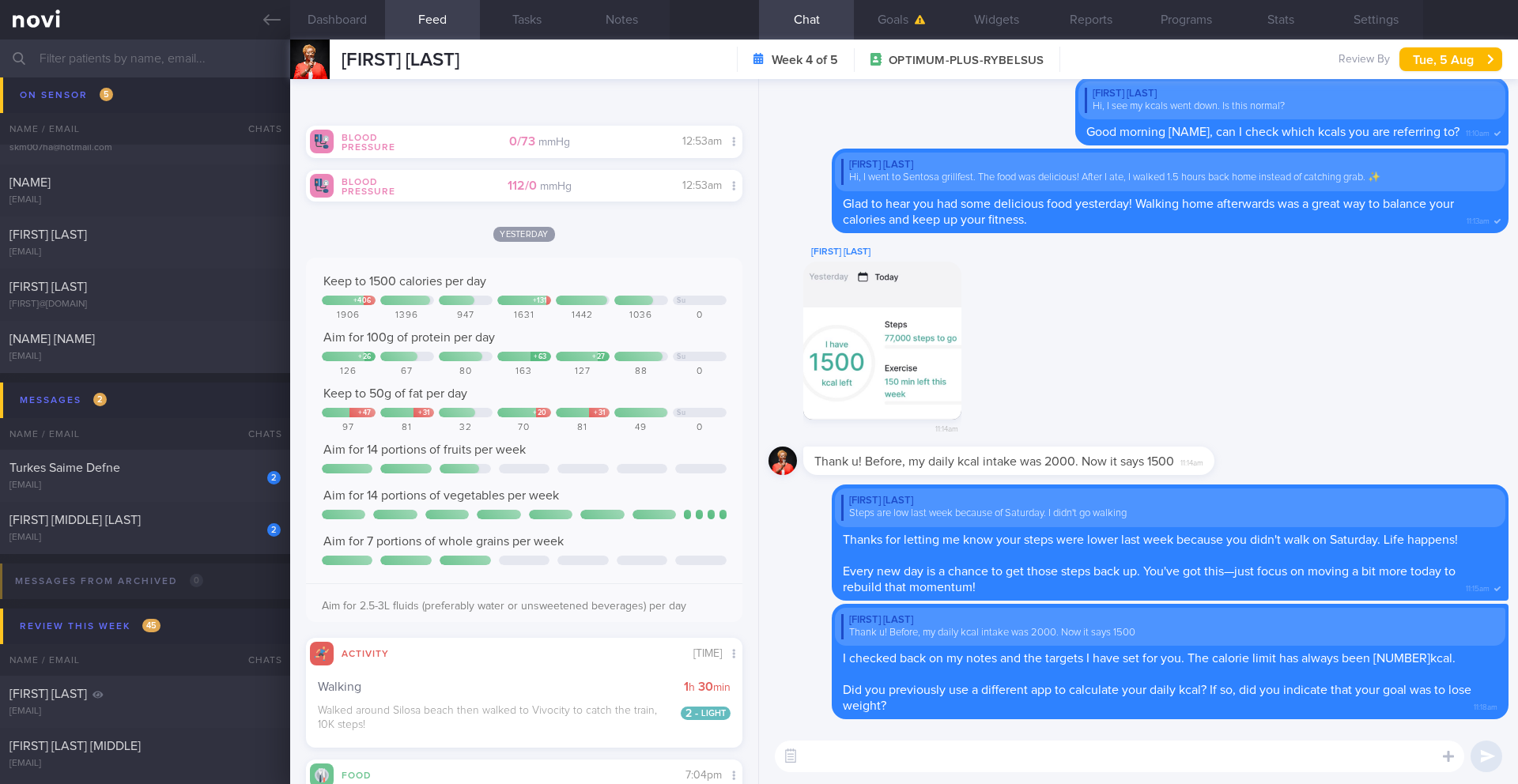 scroll, scrollTop: 429, scrollLeft: 0, axis: vertical 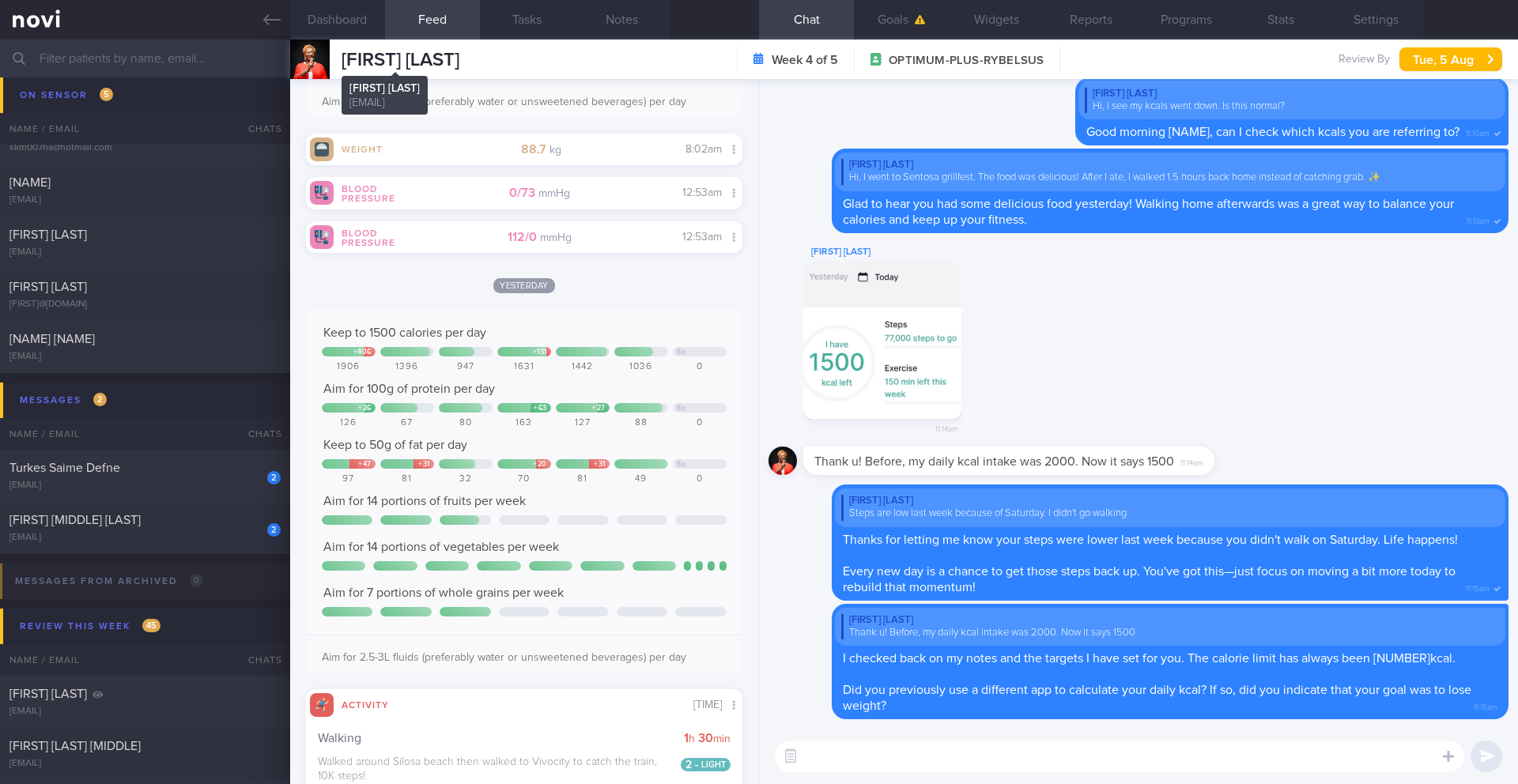 click on "[NAME]" at bounding box center [400, 60] 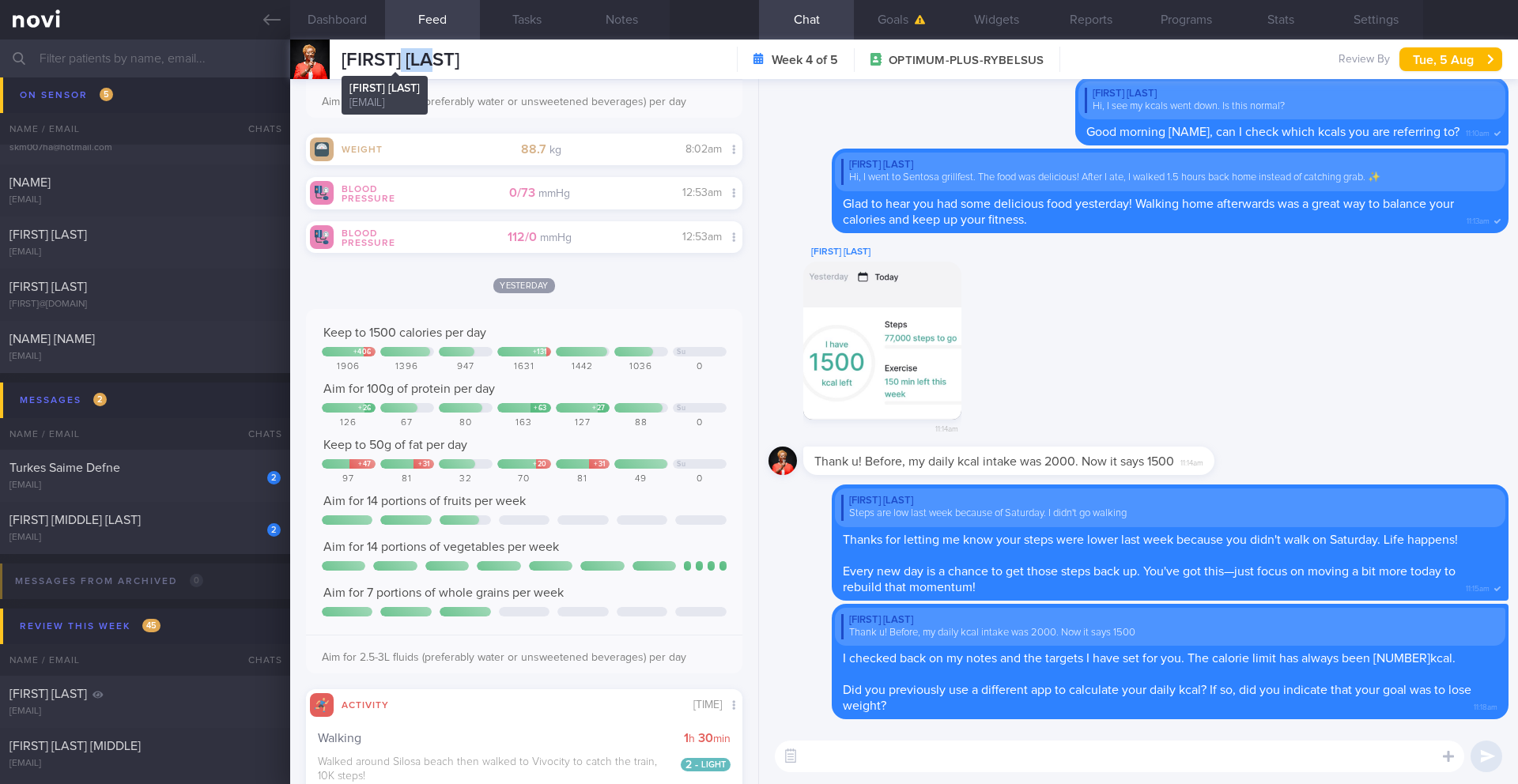 click on "[NAME]" at bounding box center (400, 60) 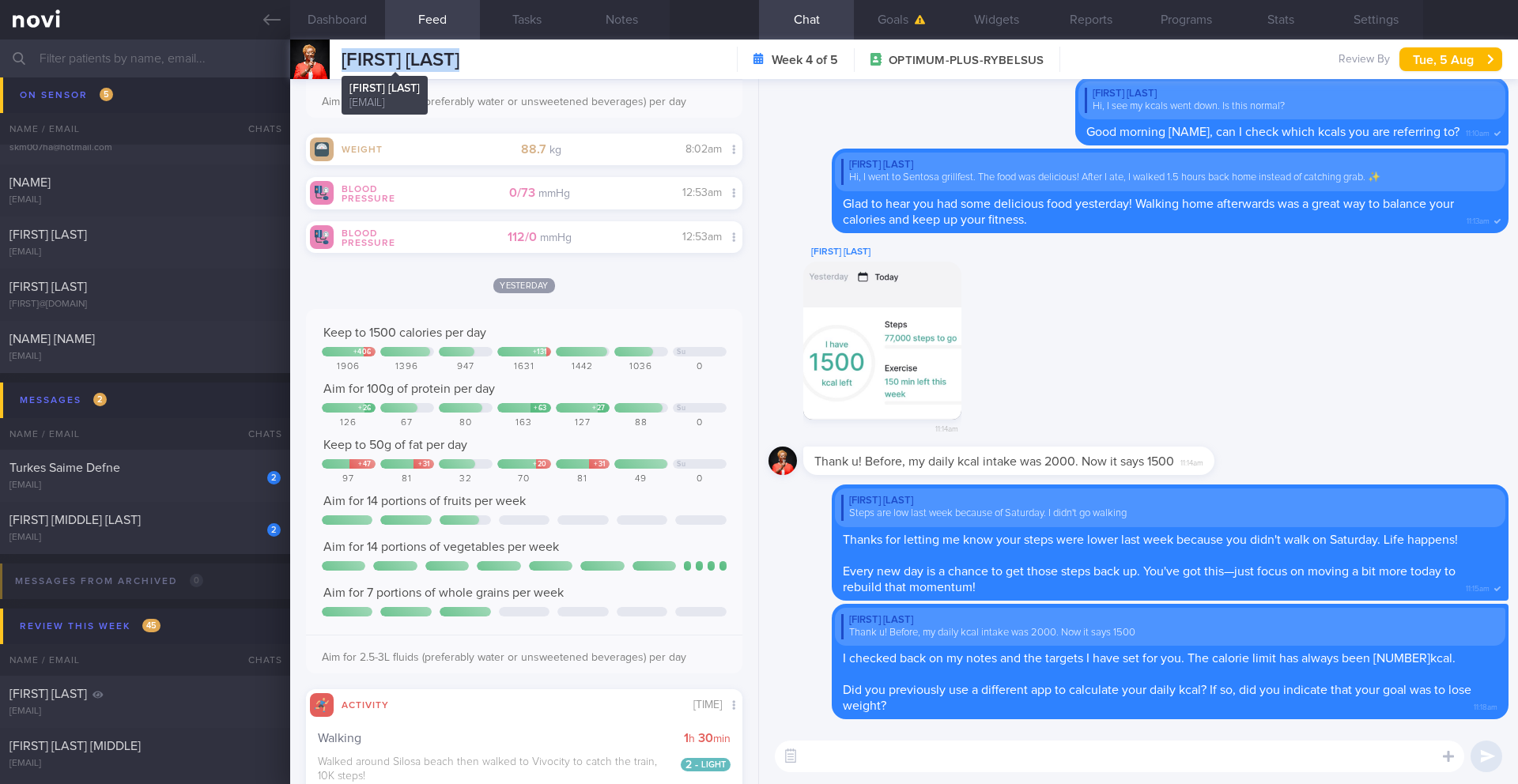 click on "[NAME]" at bounding box center [400, 60] 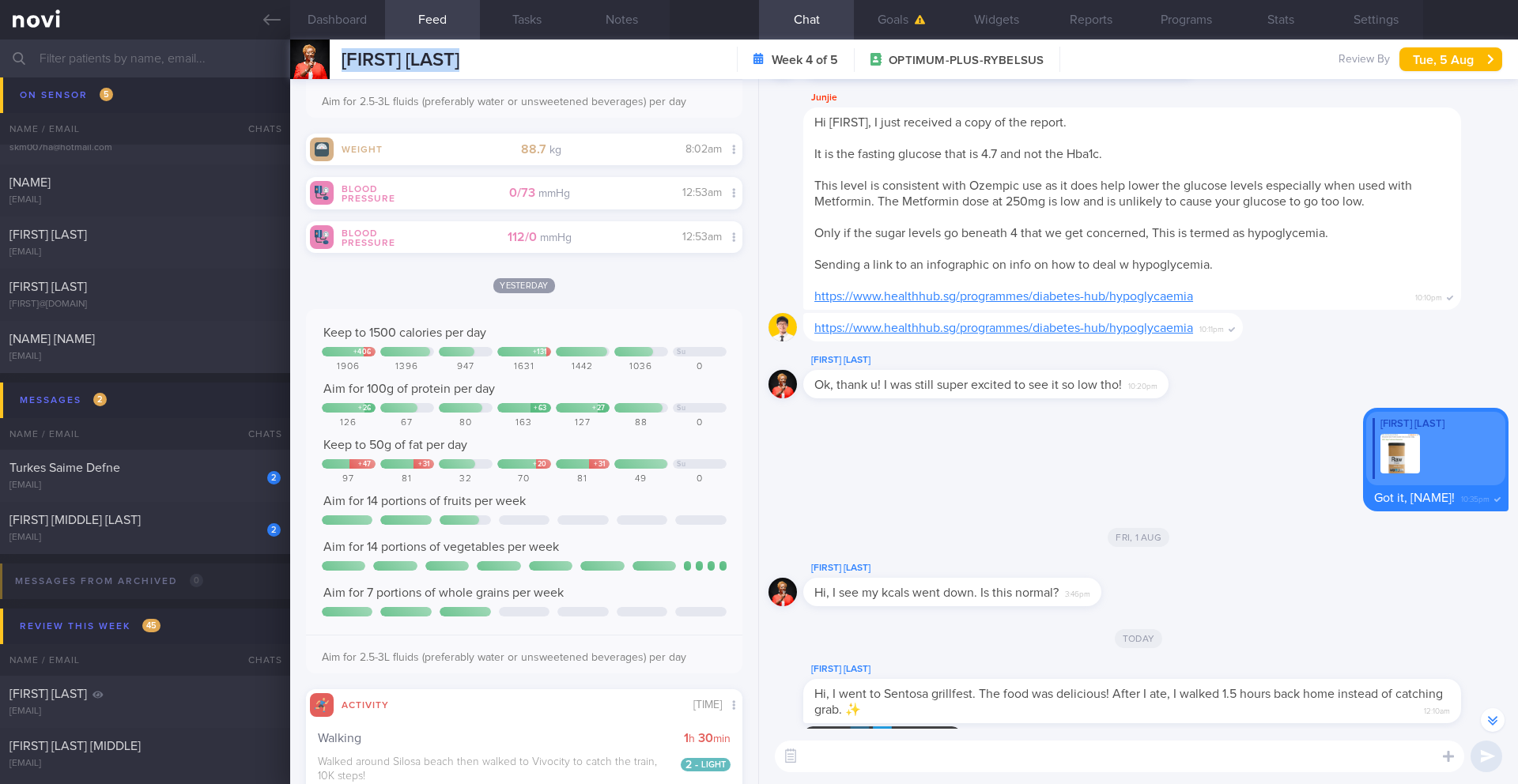 scroll, scrollTop: -1144, scrollLeft: 0, axis: vertical 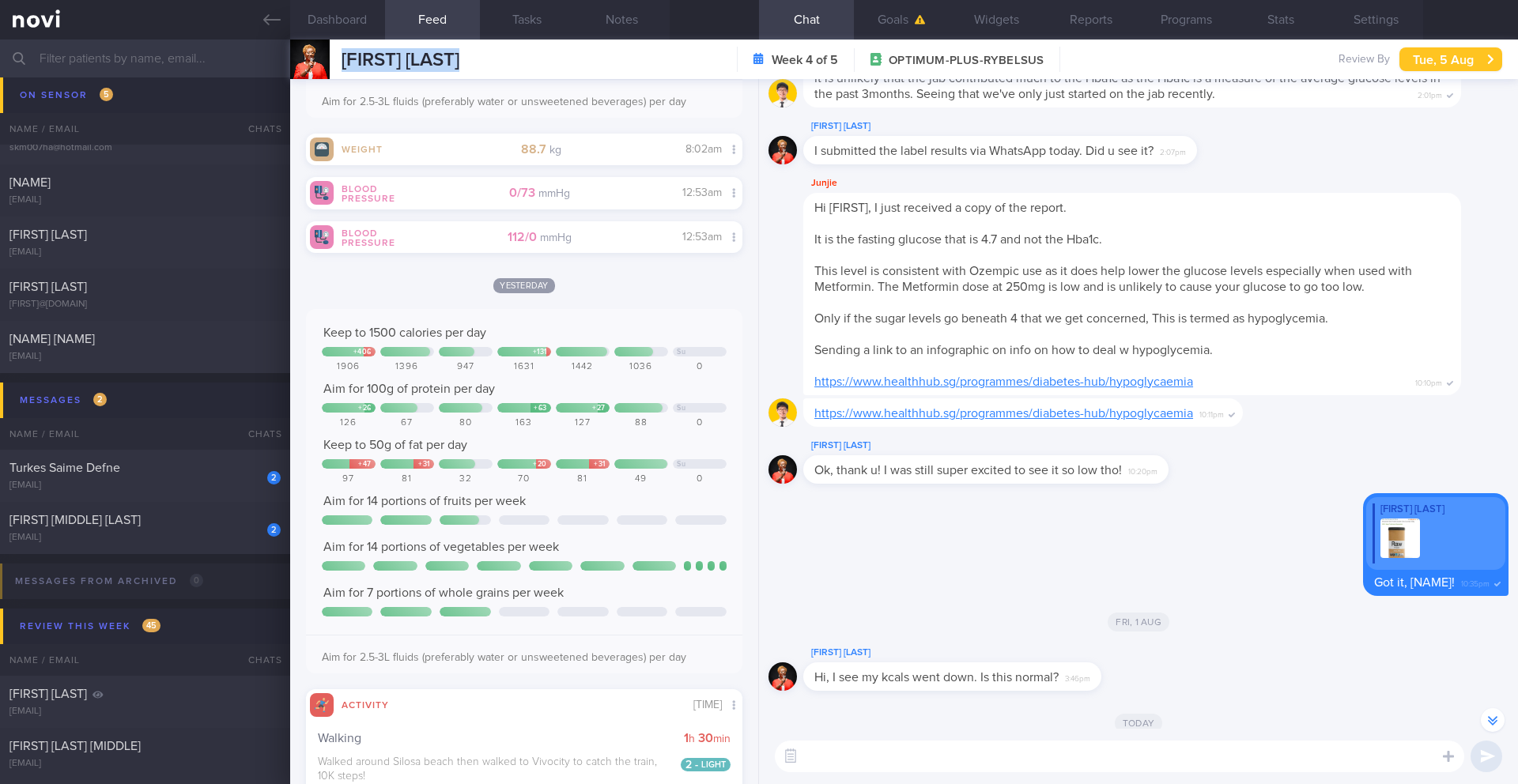 click on "Tue, 5 Aug" at bounding box center (1451, 59) 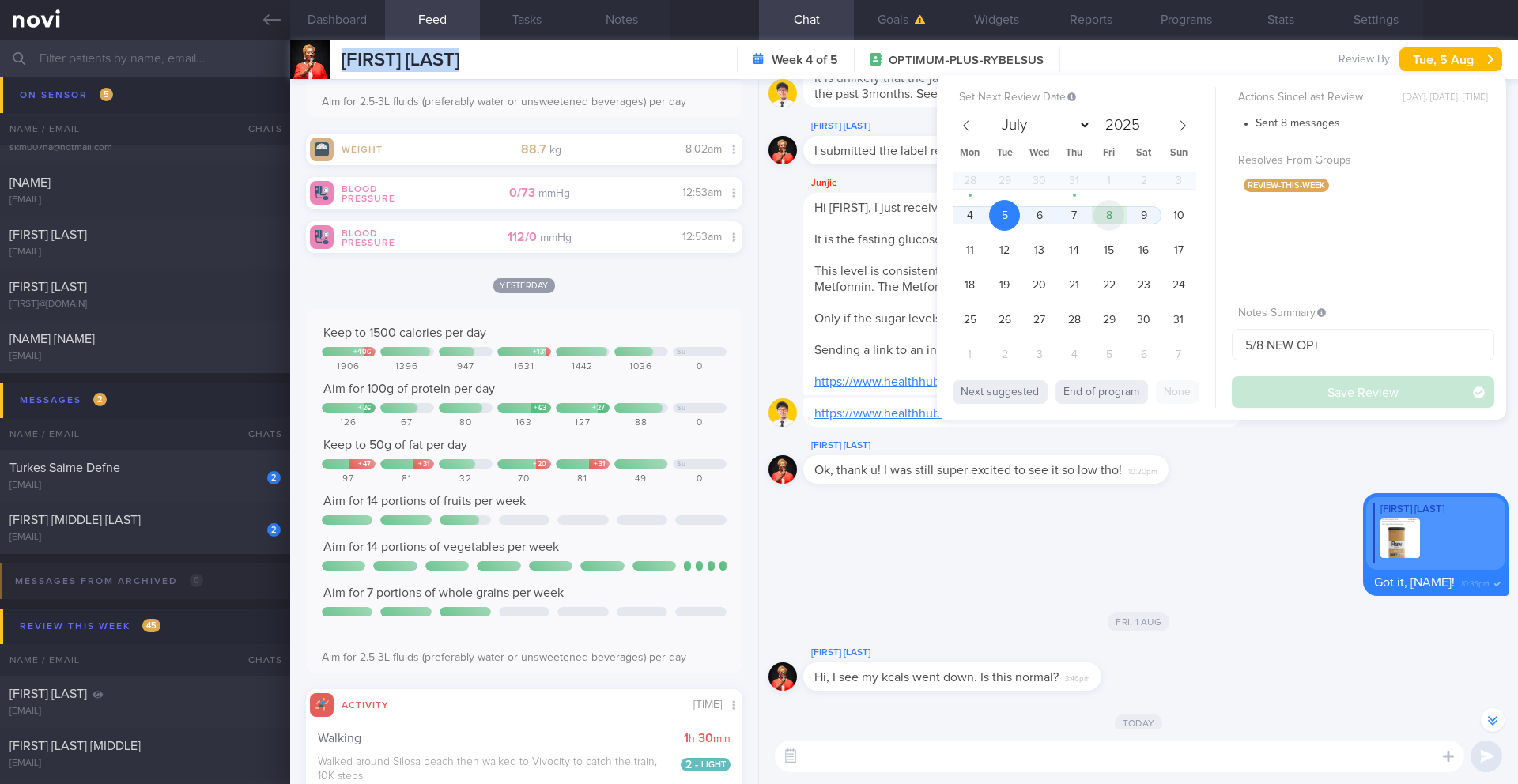 click on "8" at bounding box center [1108, 215] 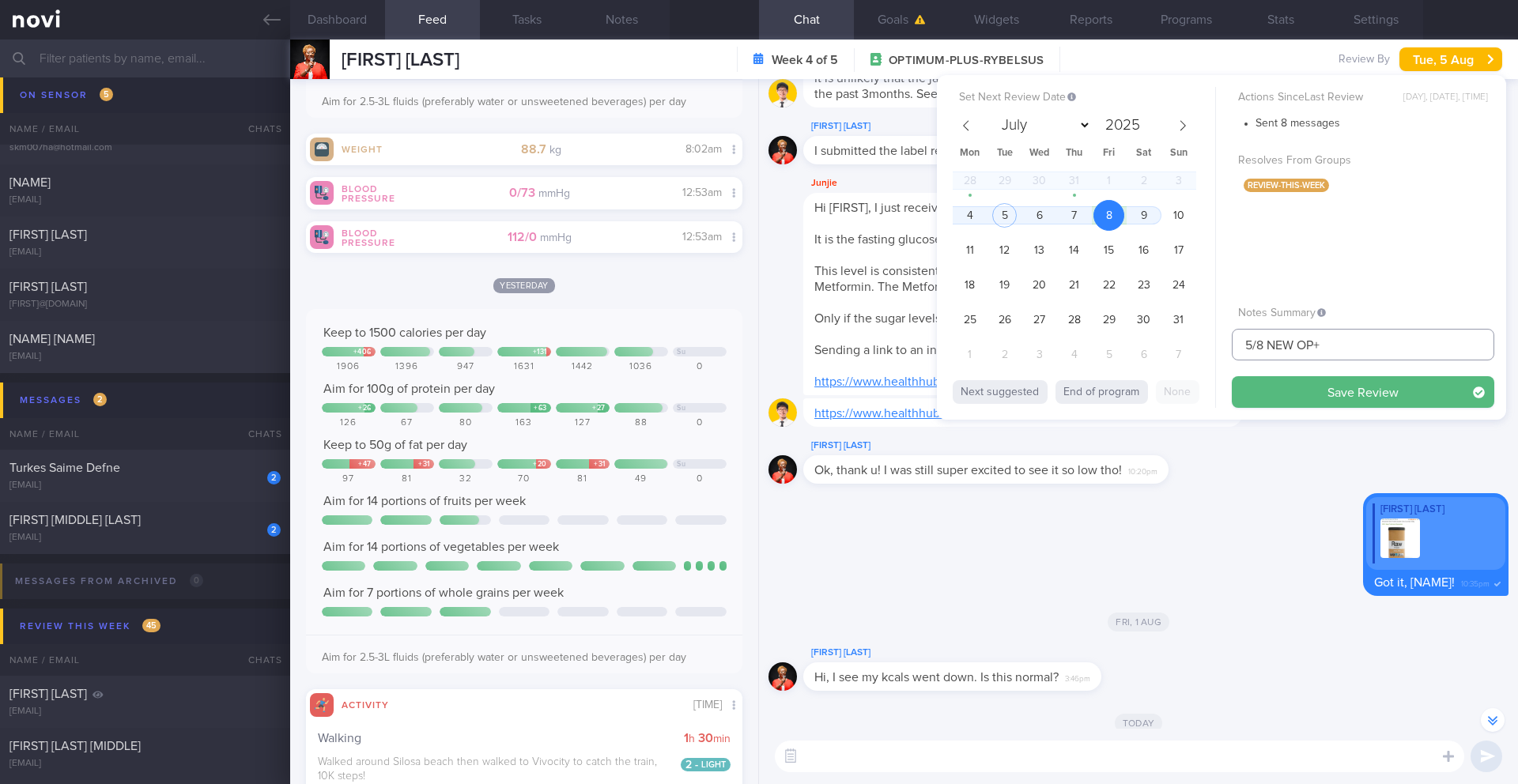 drag, startPoint x: 1241, startPoint y: 346, endPoint x: 1231, endPoint y: 346, distance: 10 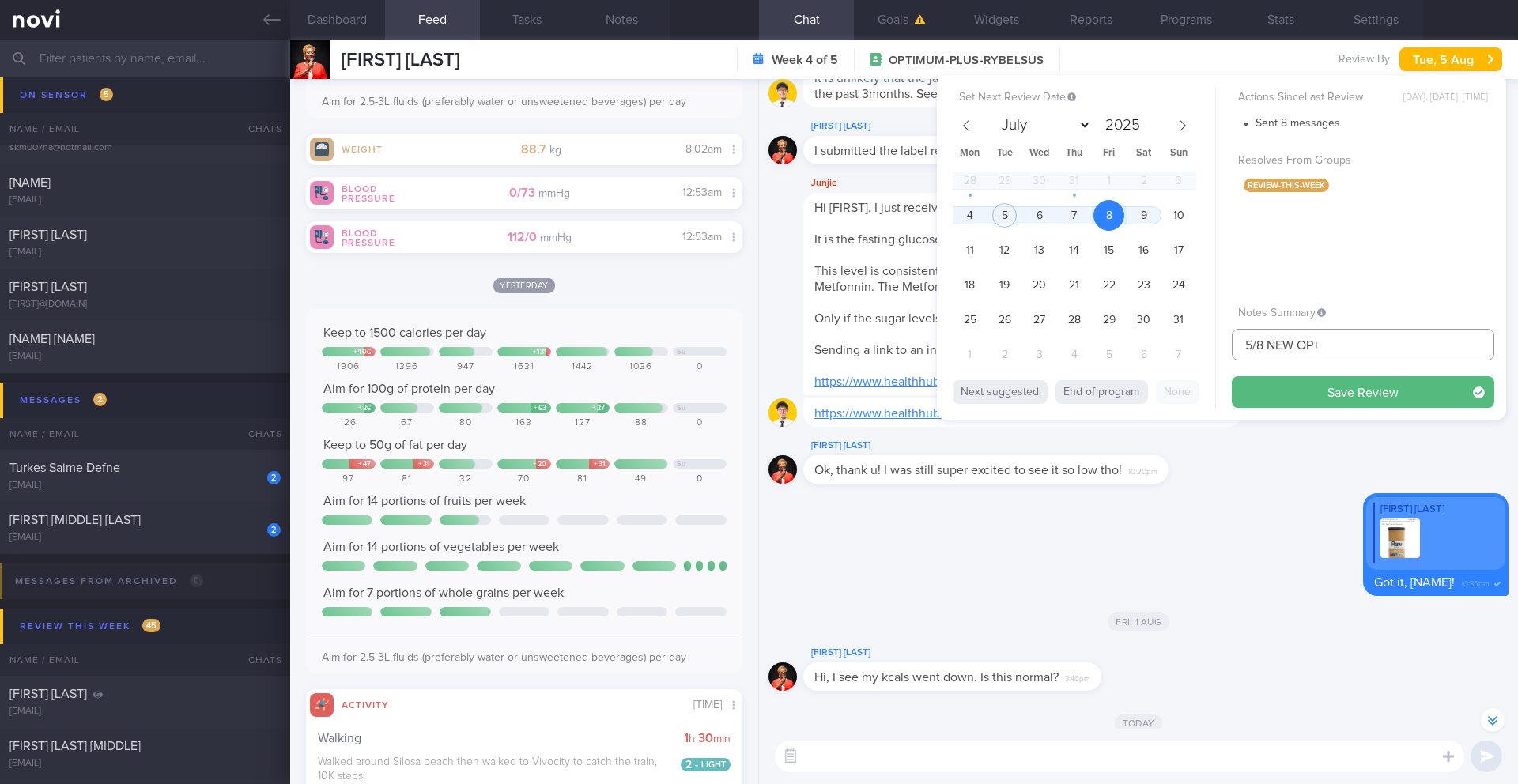click on "5/8 NEW OP+" at bounding box center (1363, 345) 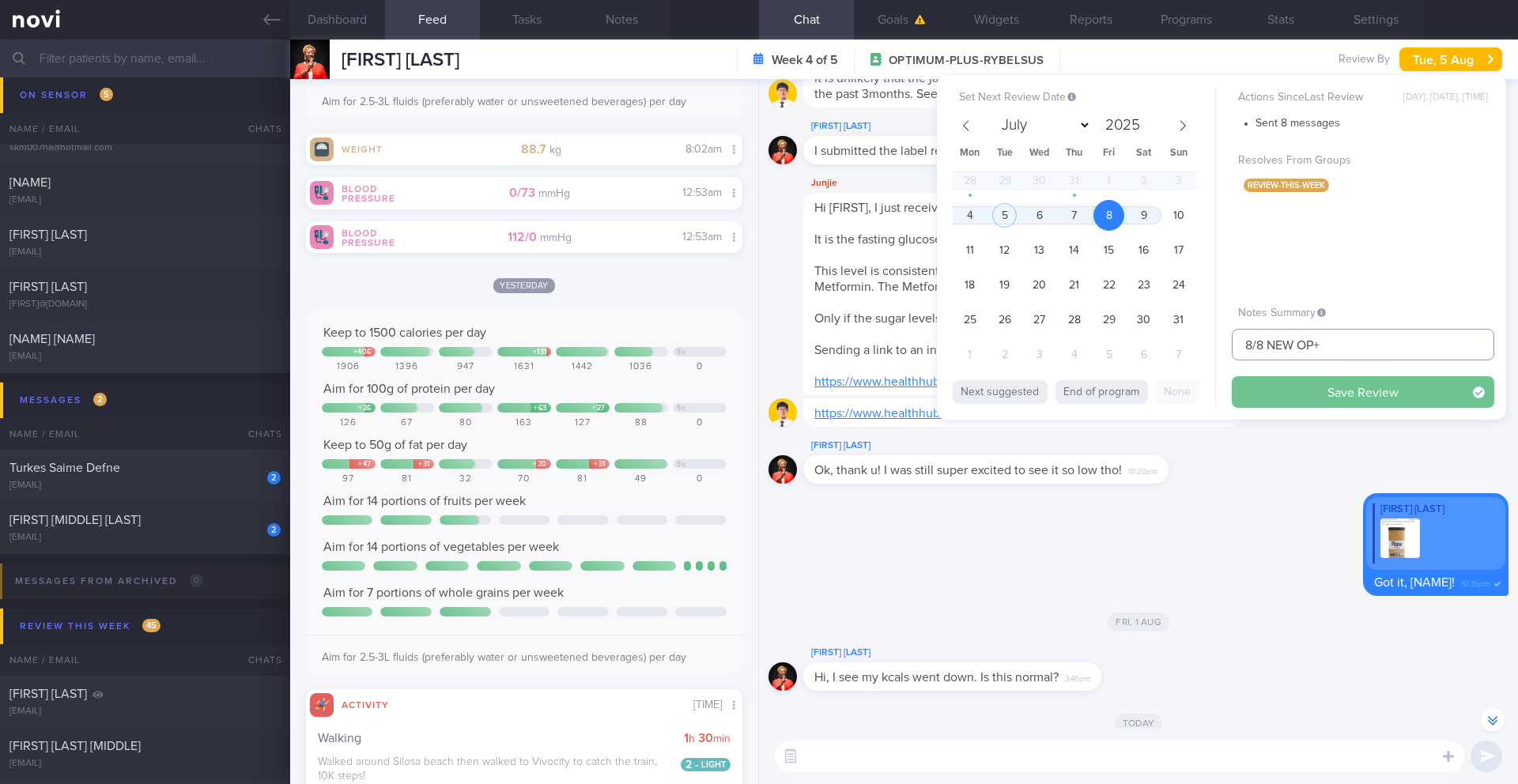 type on "8/8 NEW OP+" 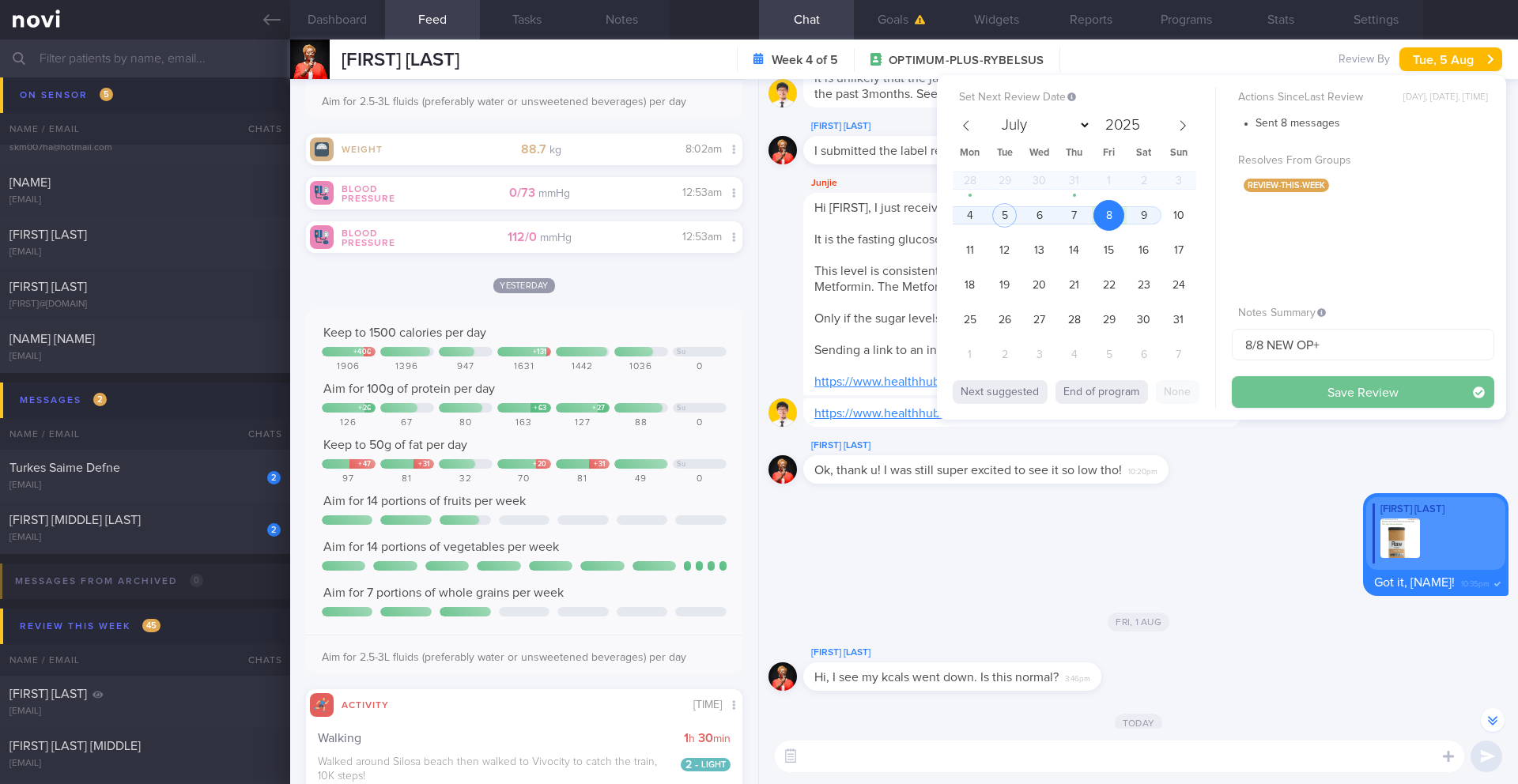 click on "Save Review" at bounding box center (1363, 392) 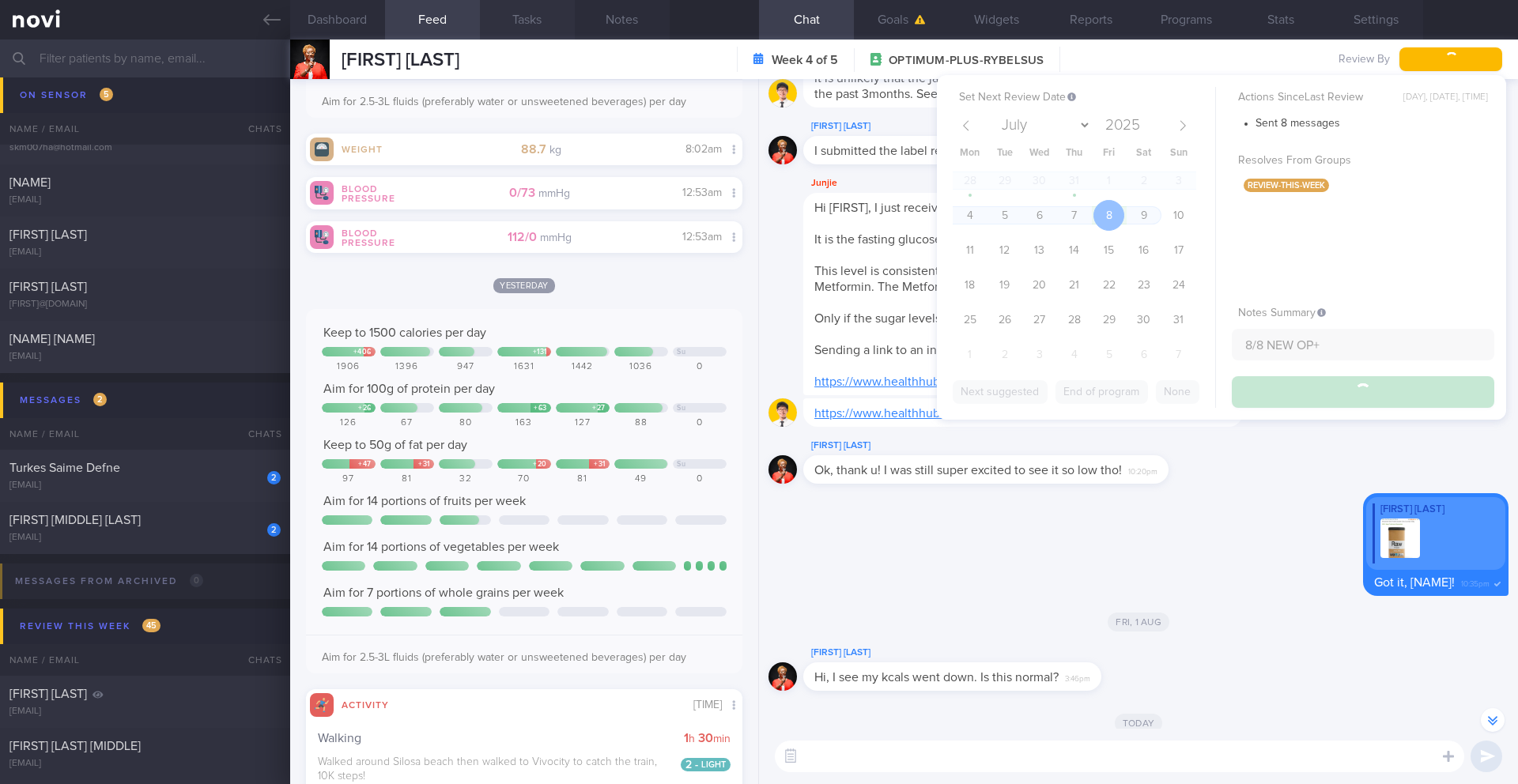 type on "8/8 NEW OP+" 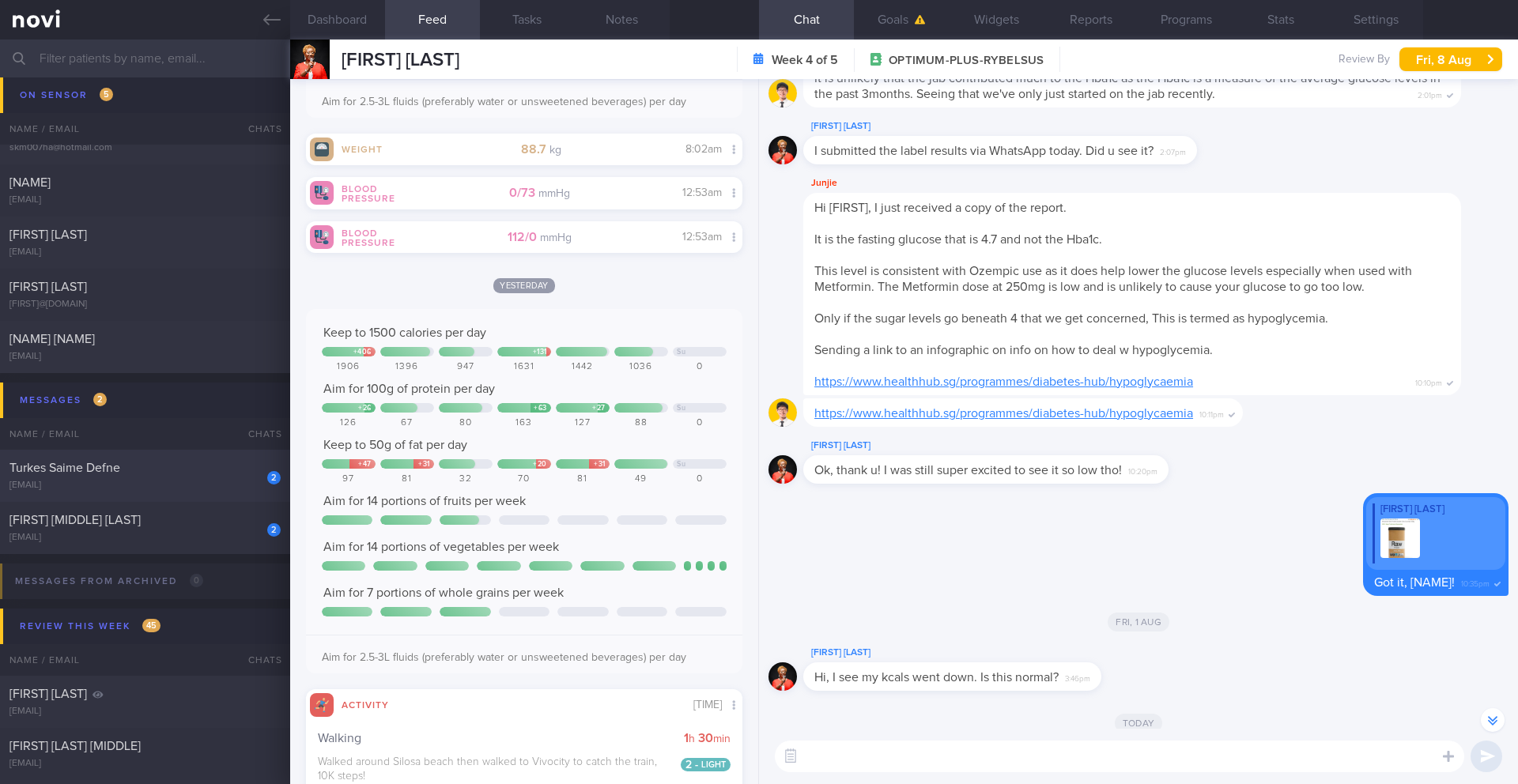 click on "[EMAIL]" at bounding box center (145, 485) 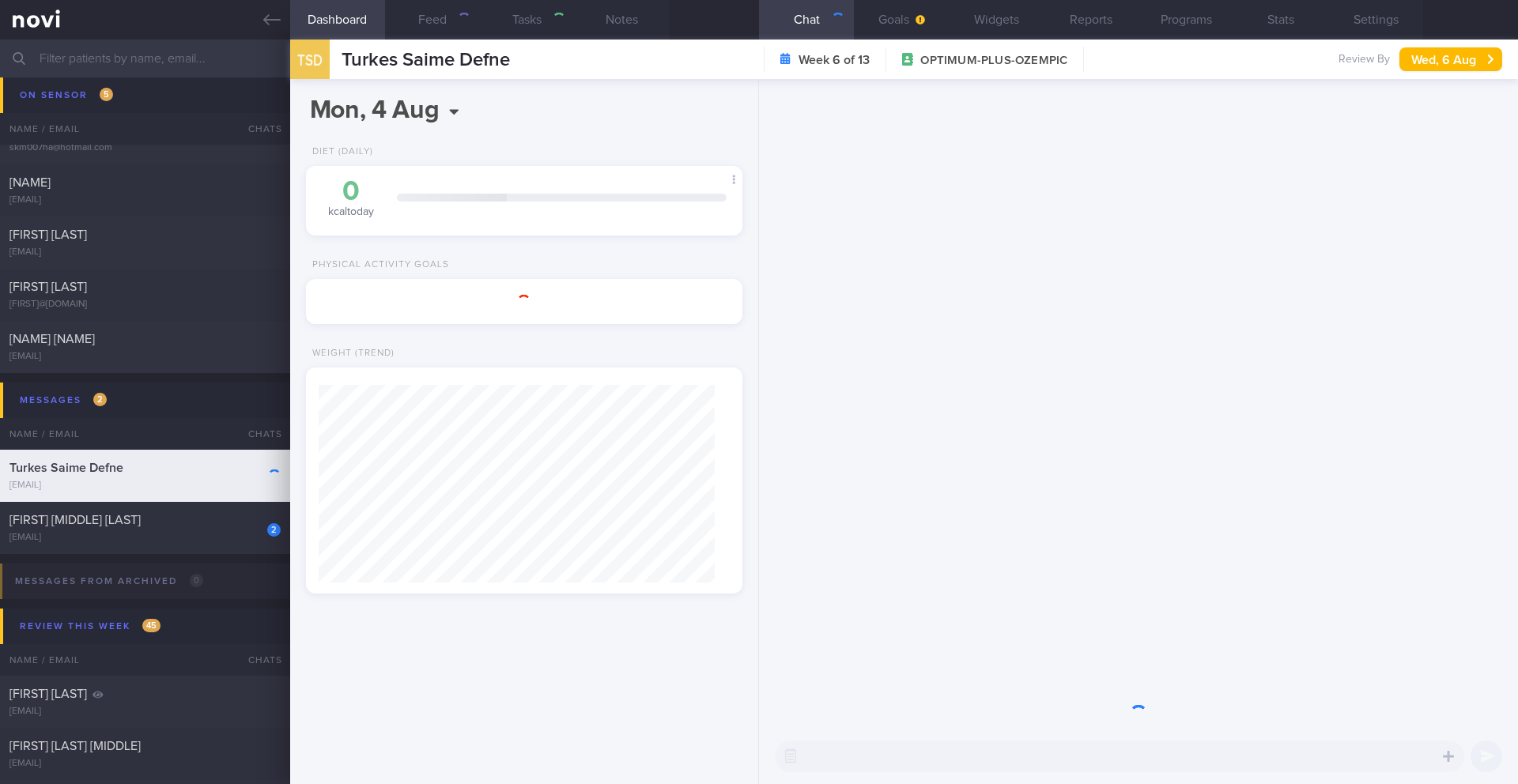 scroll, scrollTop: 0, scrollLeft: 0, axis: both 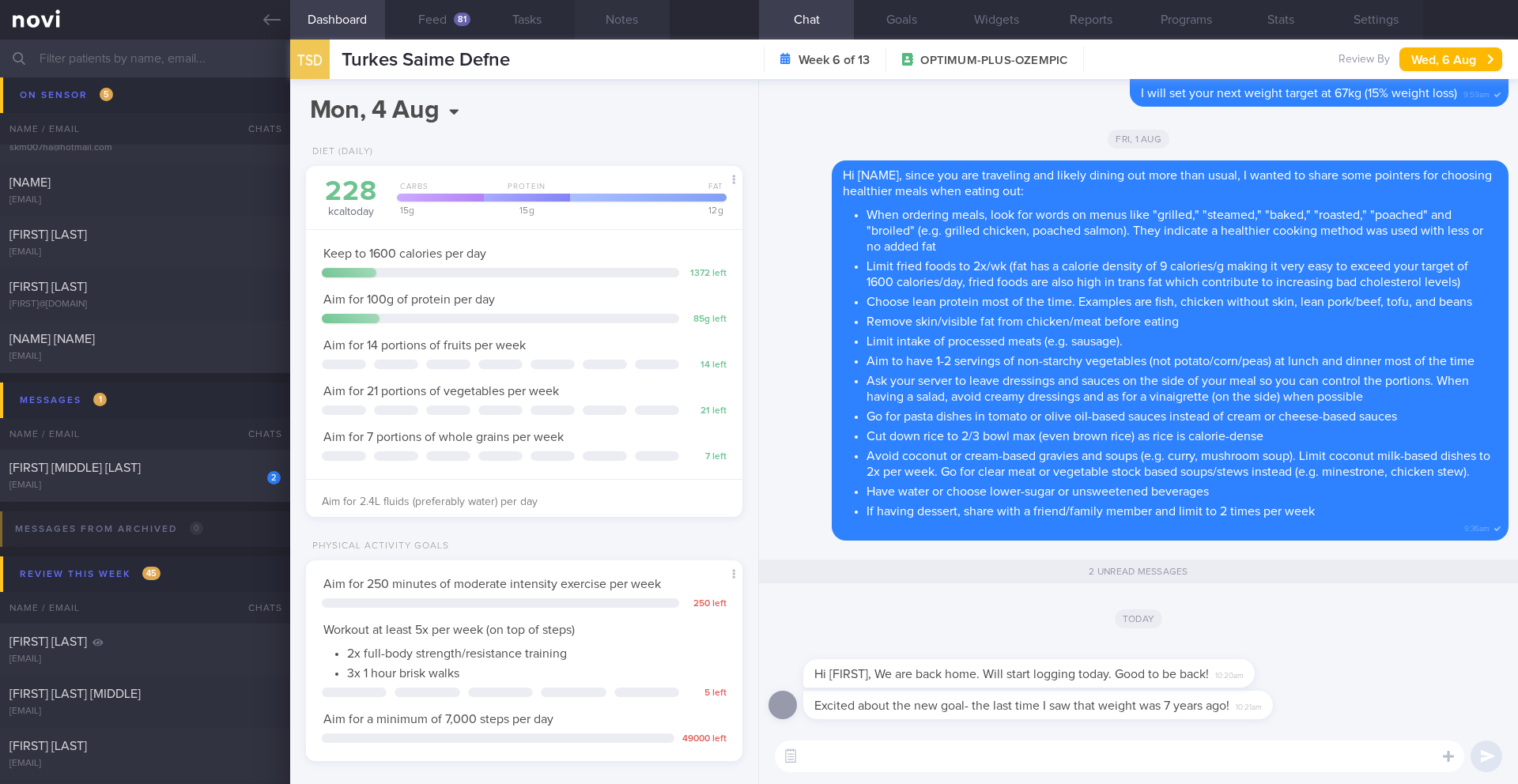 click on "Notes" at bounding box center [622, 20] 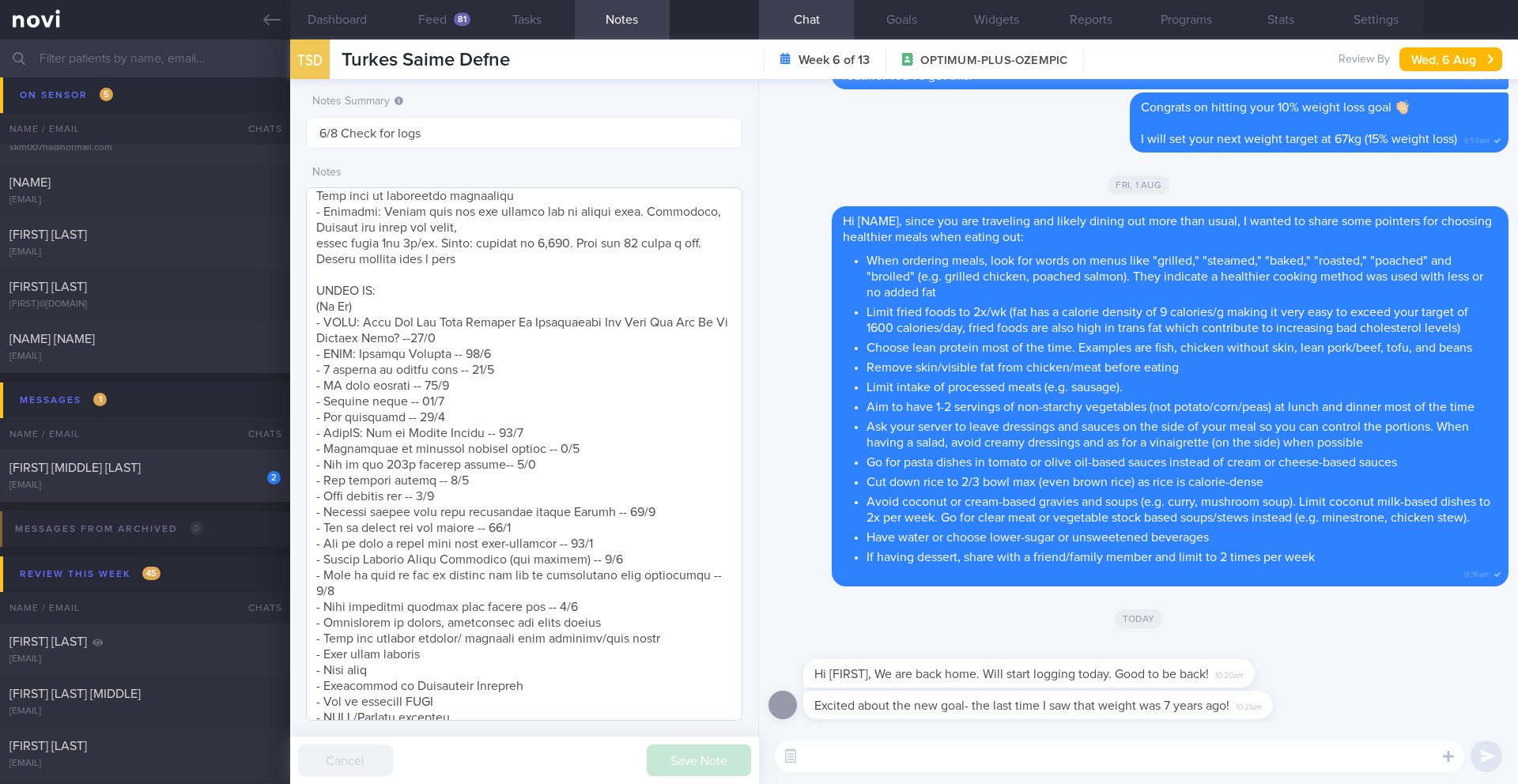 scroll, scrollTop: 387, scrollLeft: 0, axis: vertical 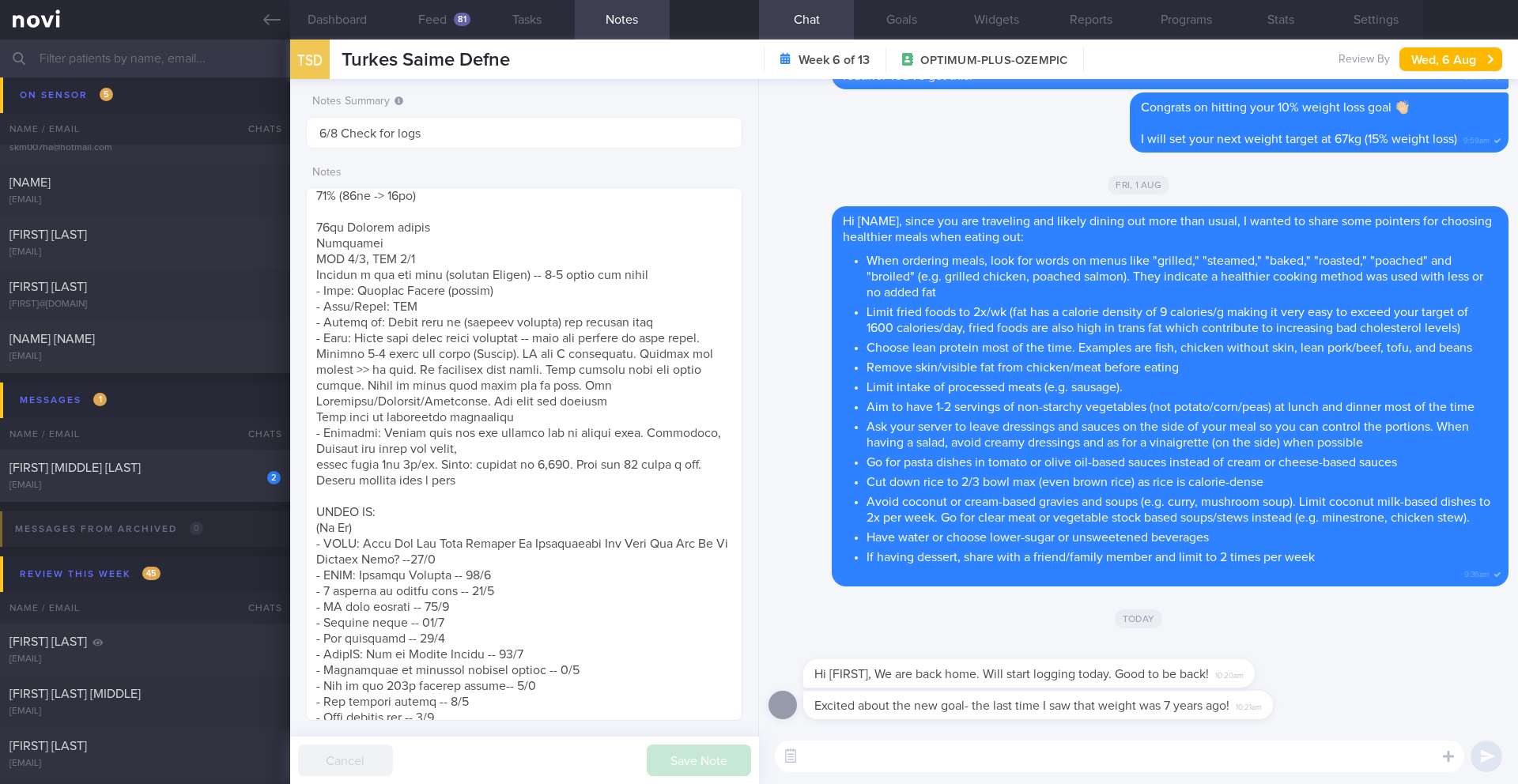 click at bounding box center (1120, 756) 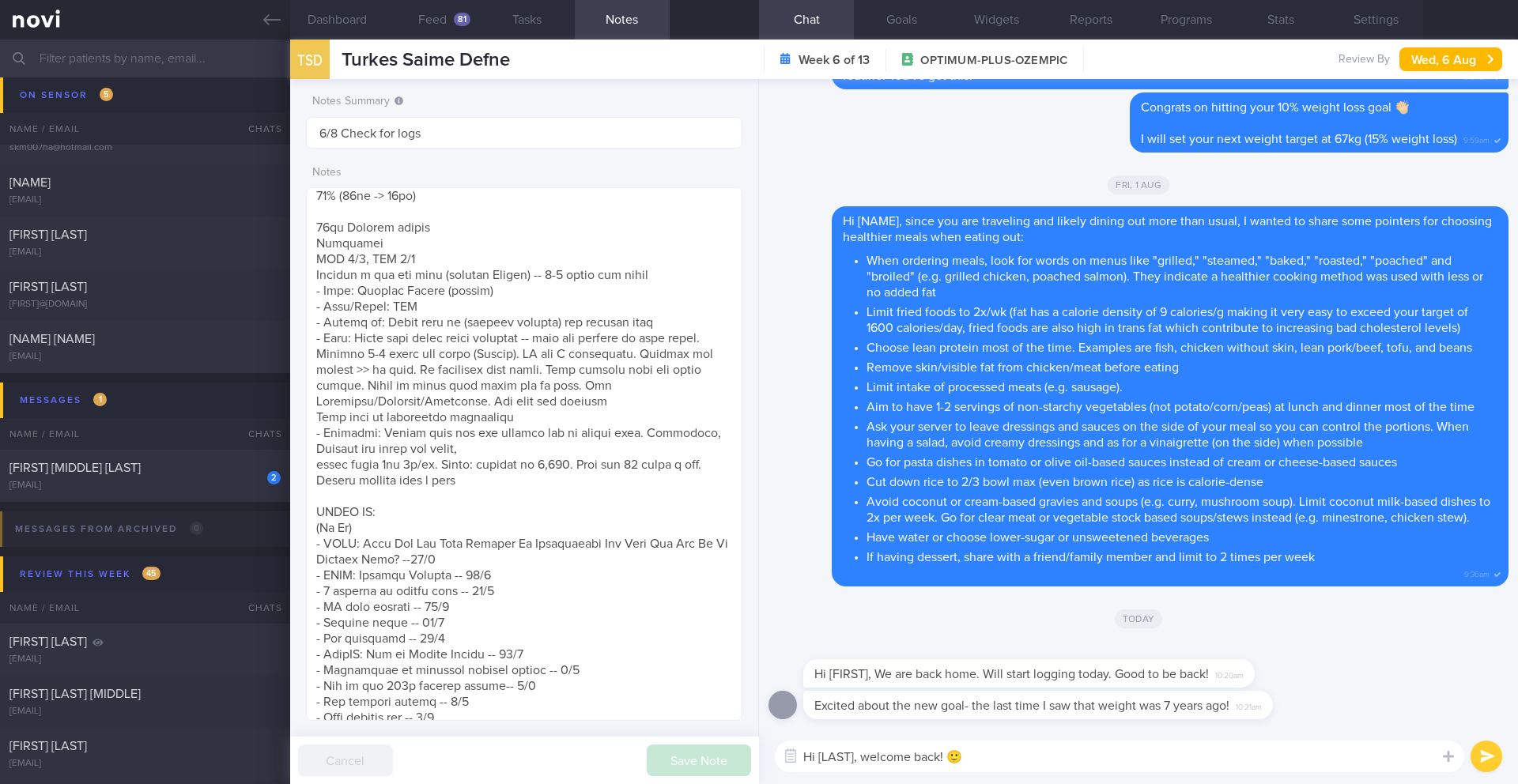 click on "Excited about the new goal- the last time I saw that weight was 7 years ago!" at bounding box center [1021, 706] 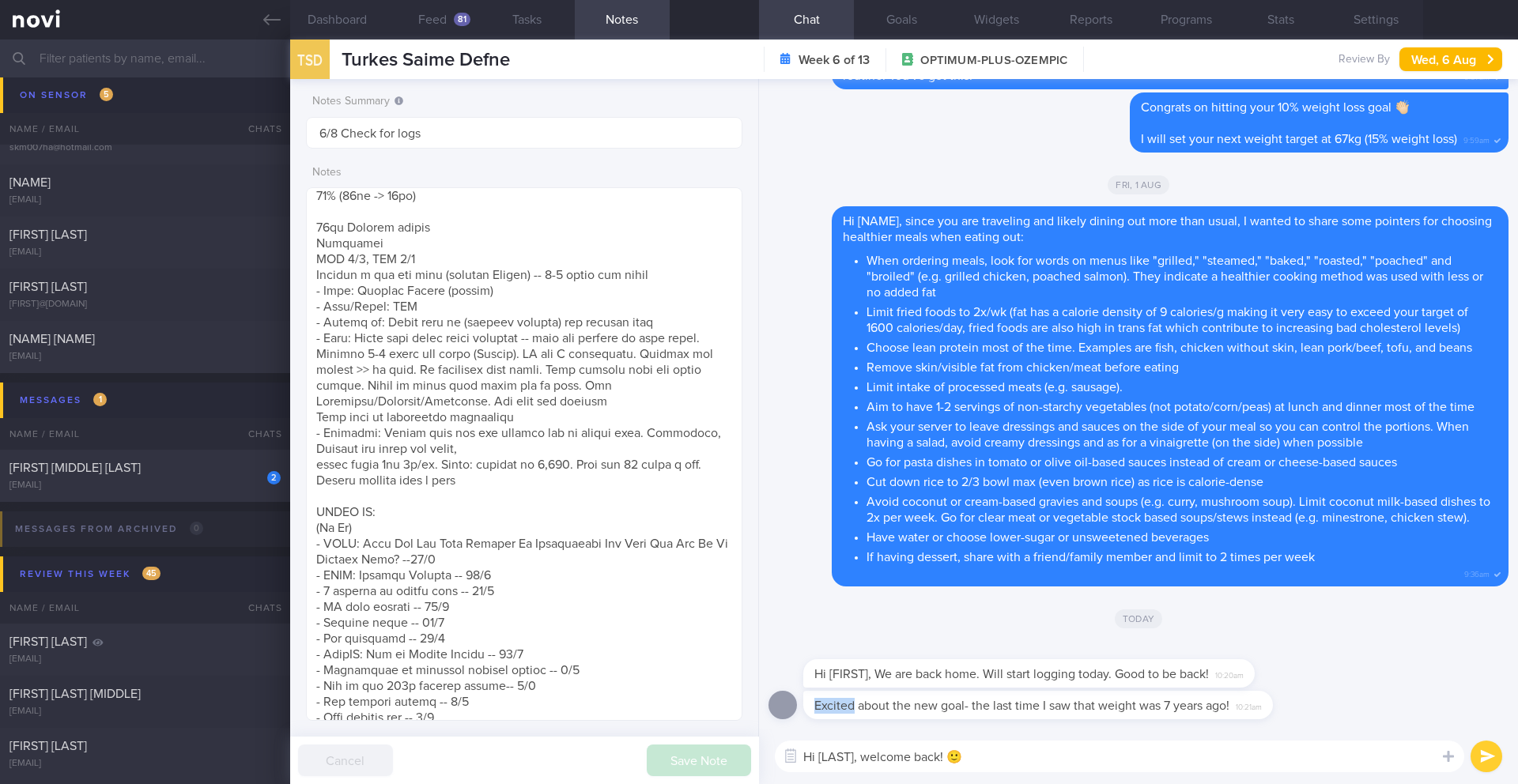 click on "Excited about the new goal- the last time I saw that weight was 7 years ago!" at bounding box center (1021, 706) 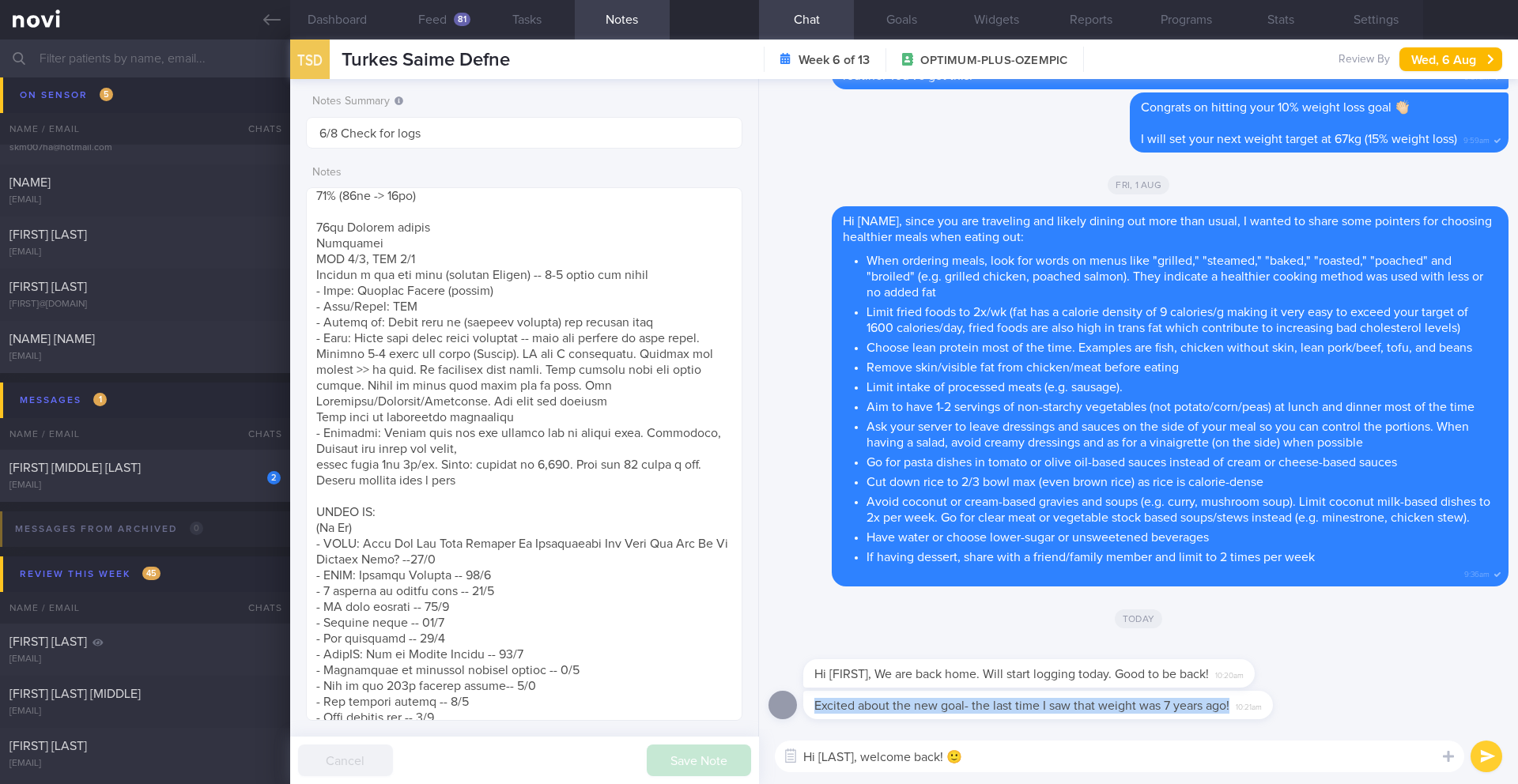 click on "Excited about the new goal- the last time I saw that weight was 7 years ago!" at bounding box center [1021, 706] 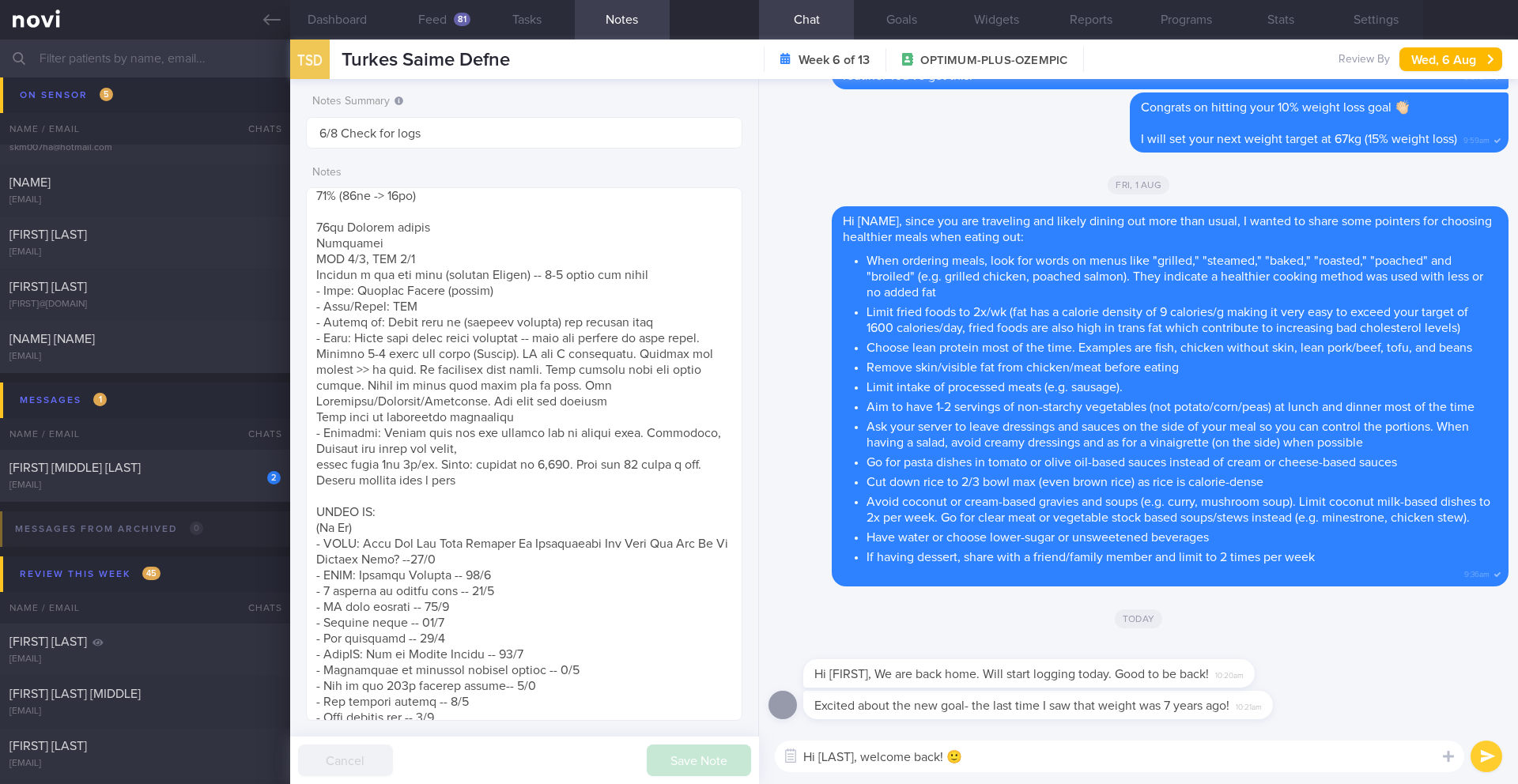 click on "Hi Defne, welcome back! 🙂" at bounding box center (1120, 756) 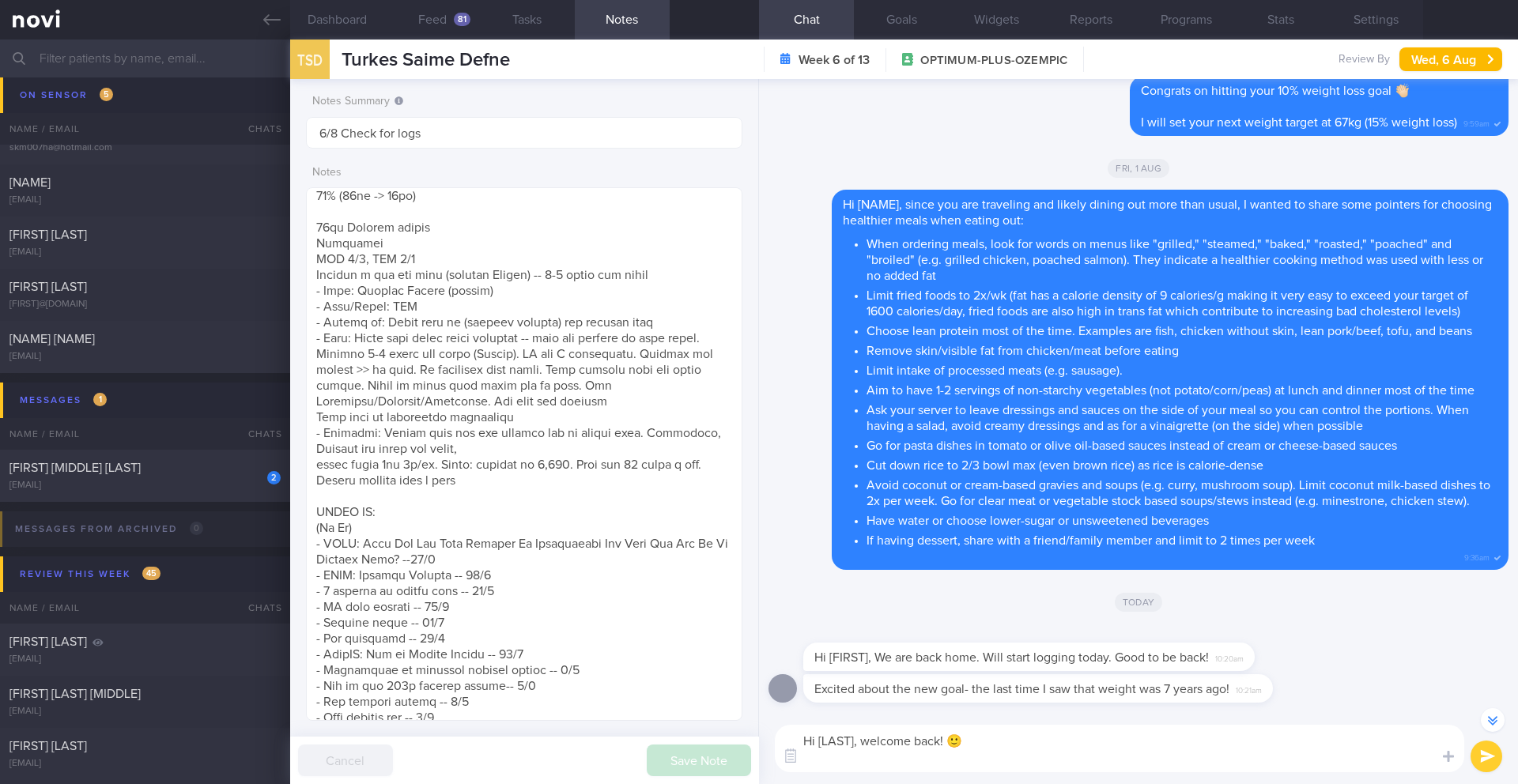 scroll, scrollTop: 0, scrollLeft: 0, axis: both 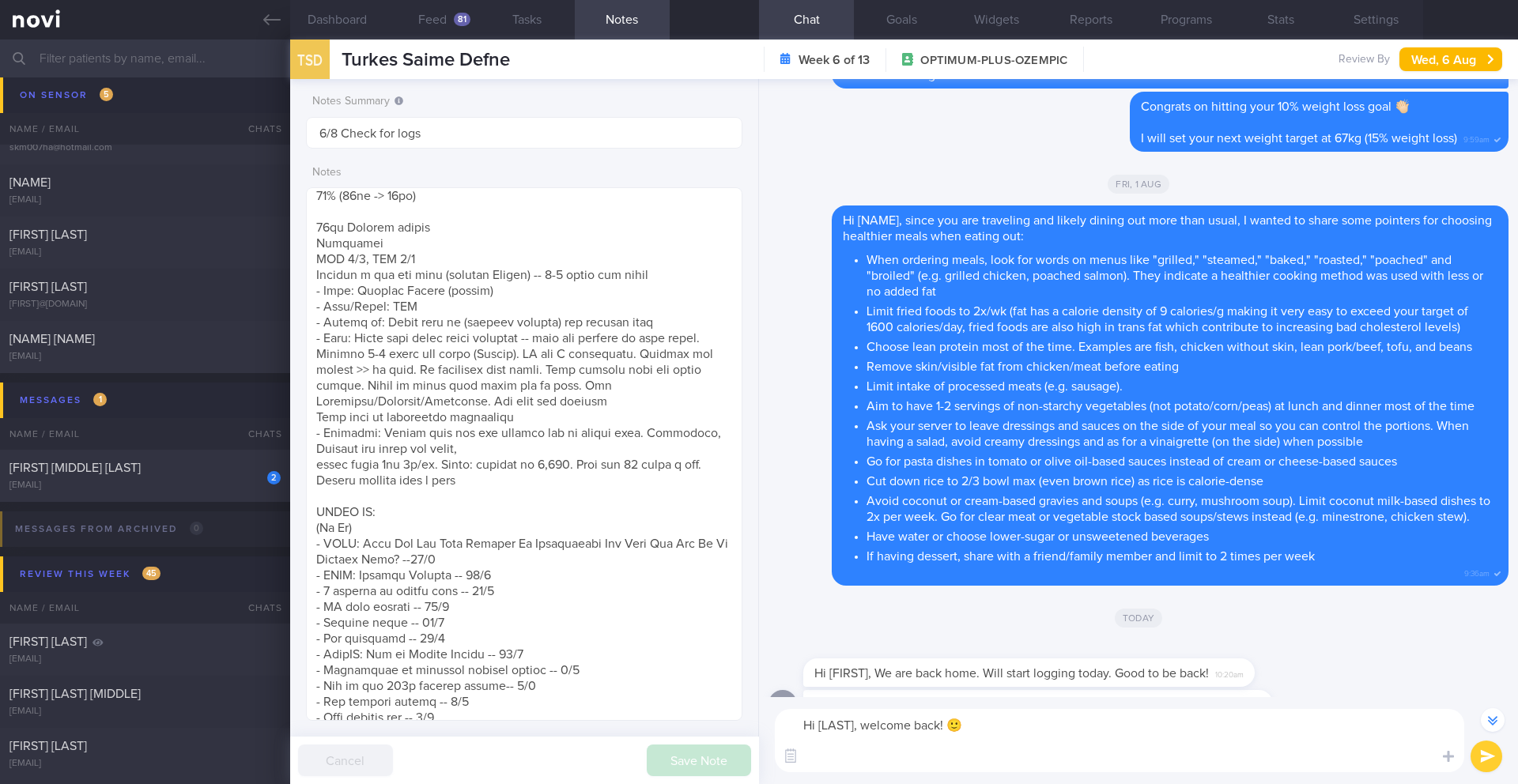 paste on "Being excited about a new weight goal is fantastic, especially when it takes you back to a place you haven't seen in seven years. That shows incredible dedication and hard work!" 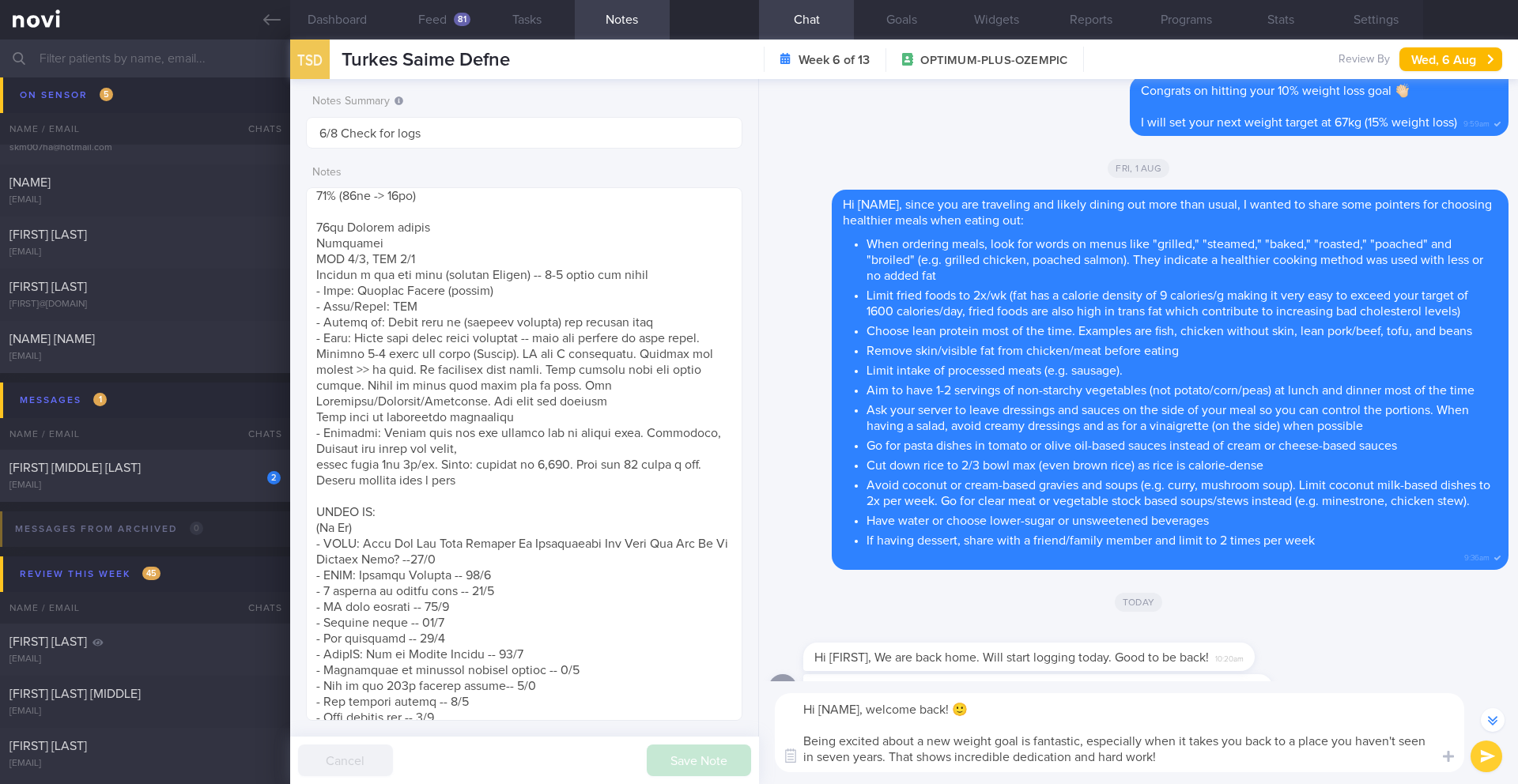 scroll, scrollTop: 0, scrollLeft: 0, axis: both 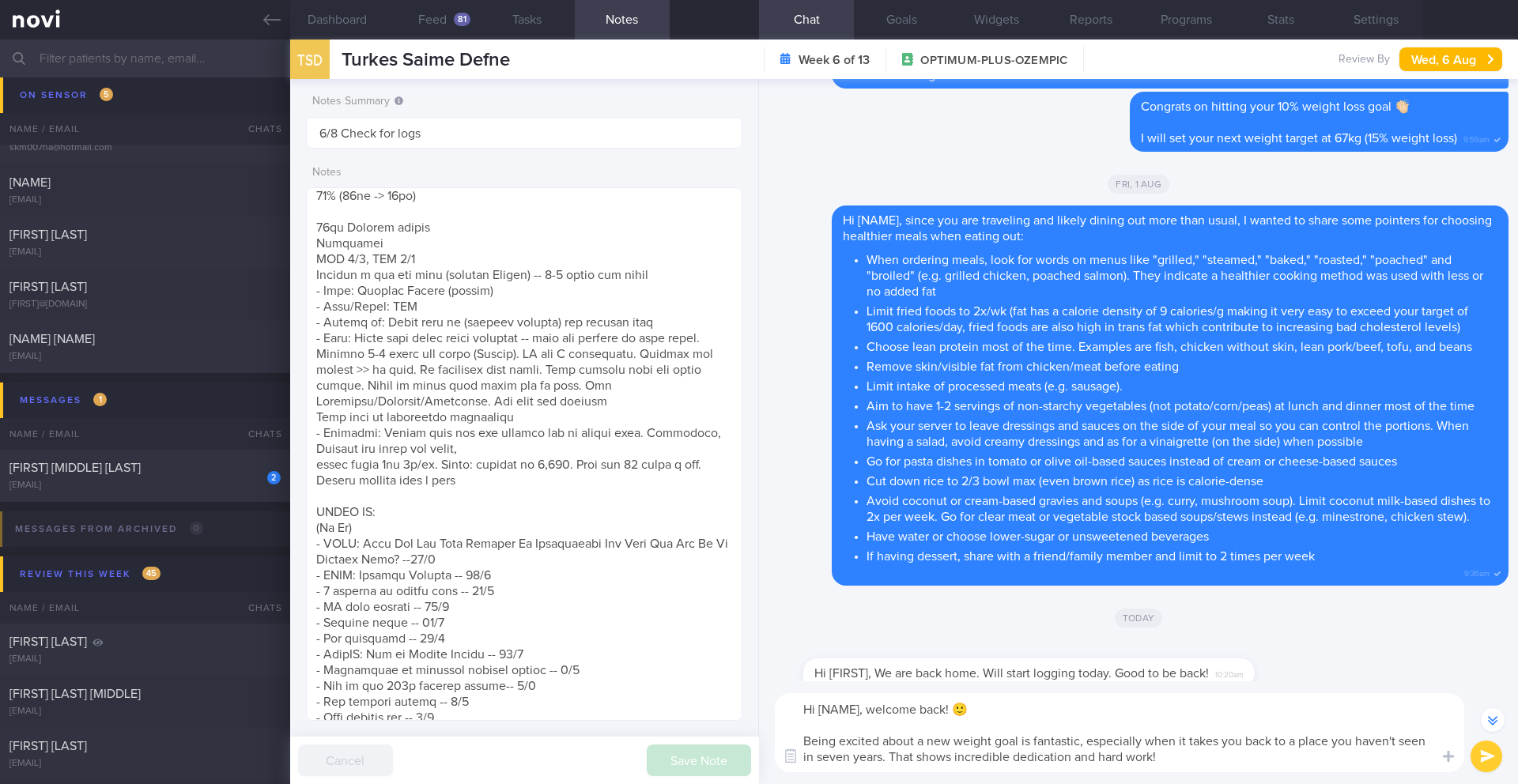 type on "Hi Defne, welcome back! 🙂
Being excited about a new weight goal is fantastic, especially when it takes you back to a place you haven't seen in seven years. That shows incredible dedication and hard work!" 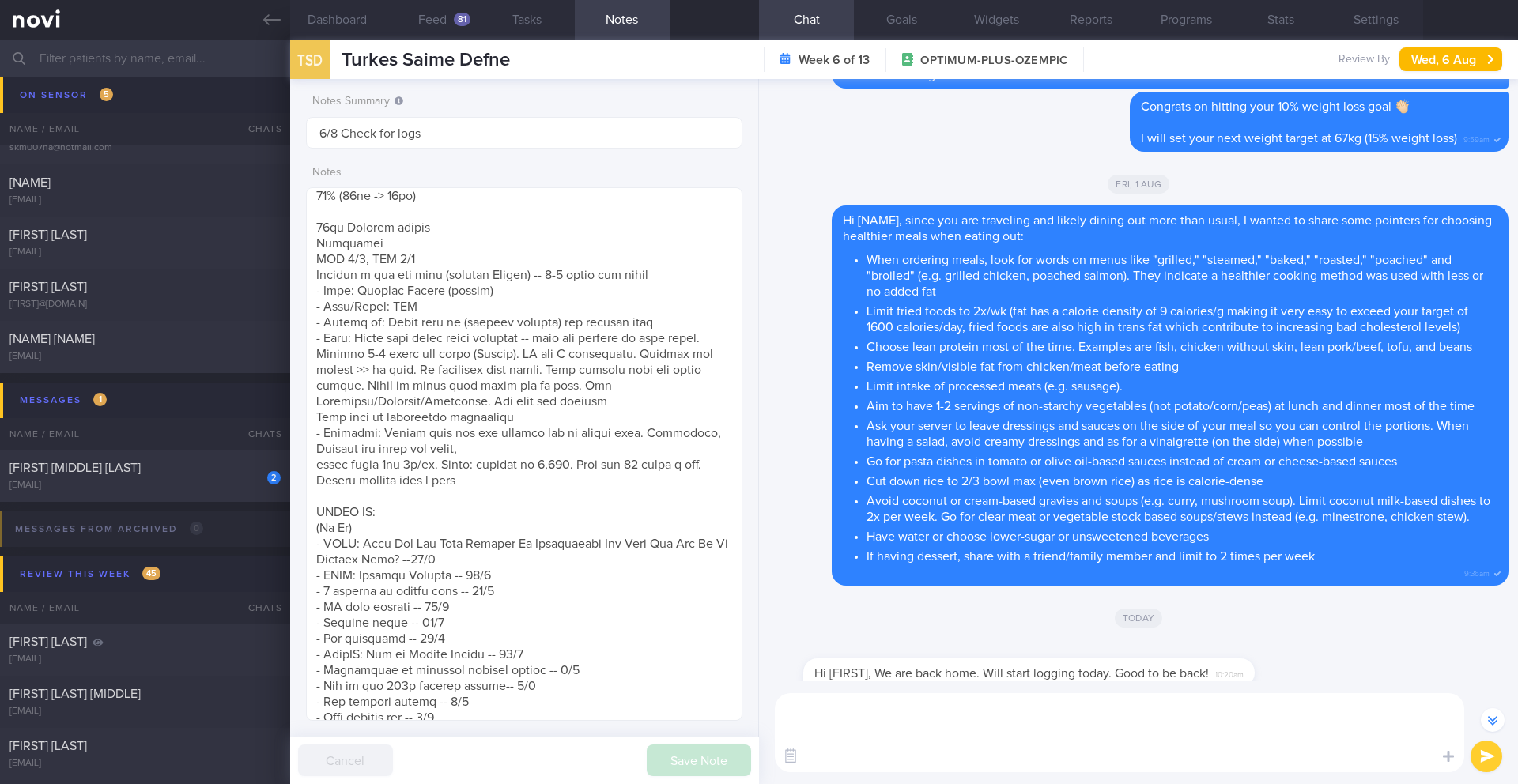 scroll, scrollTop: 0, scrollLeft: 0, axis: both 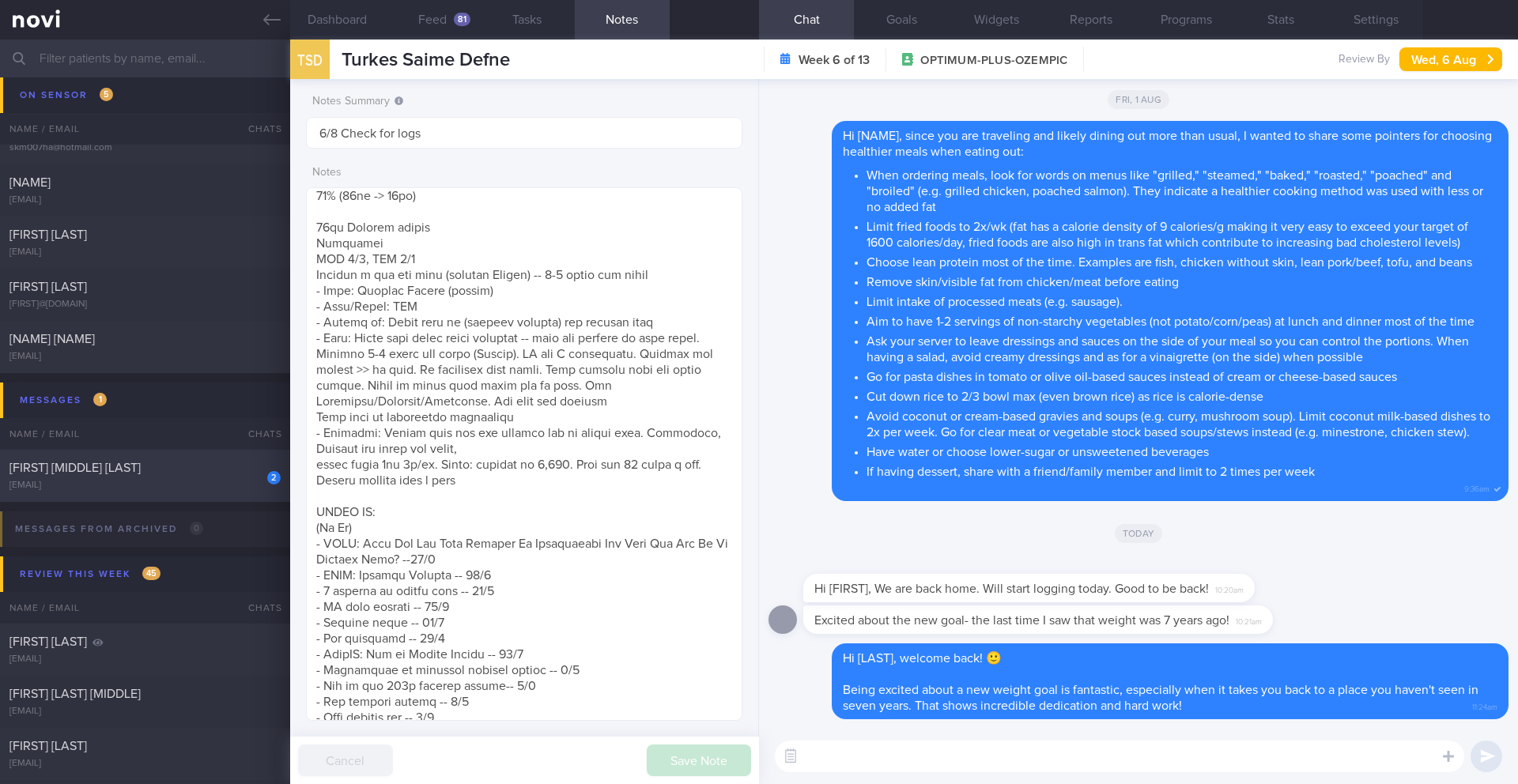 click on "[FIRST] [LAST] [LAST]" at bounding box center (75, 468) 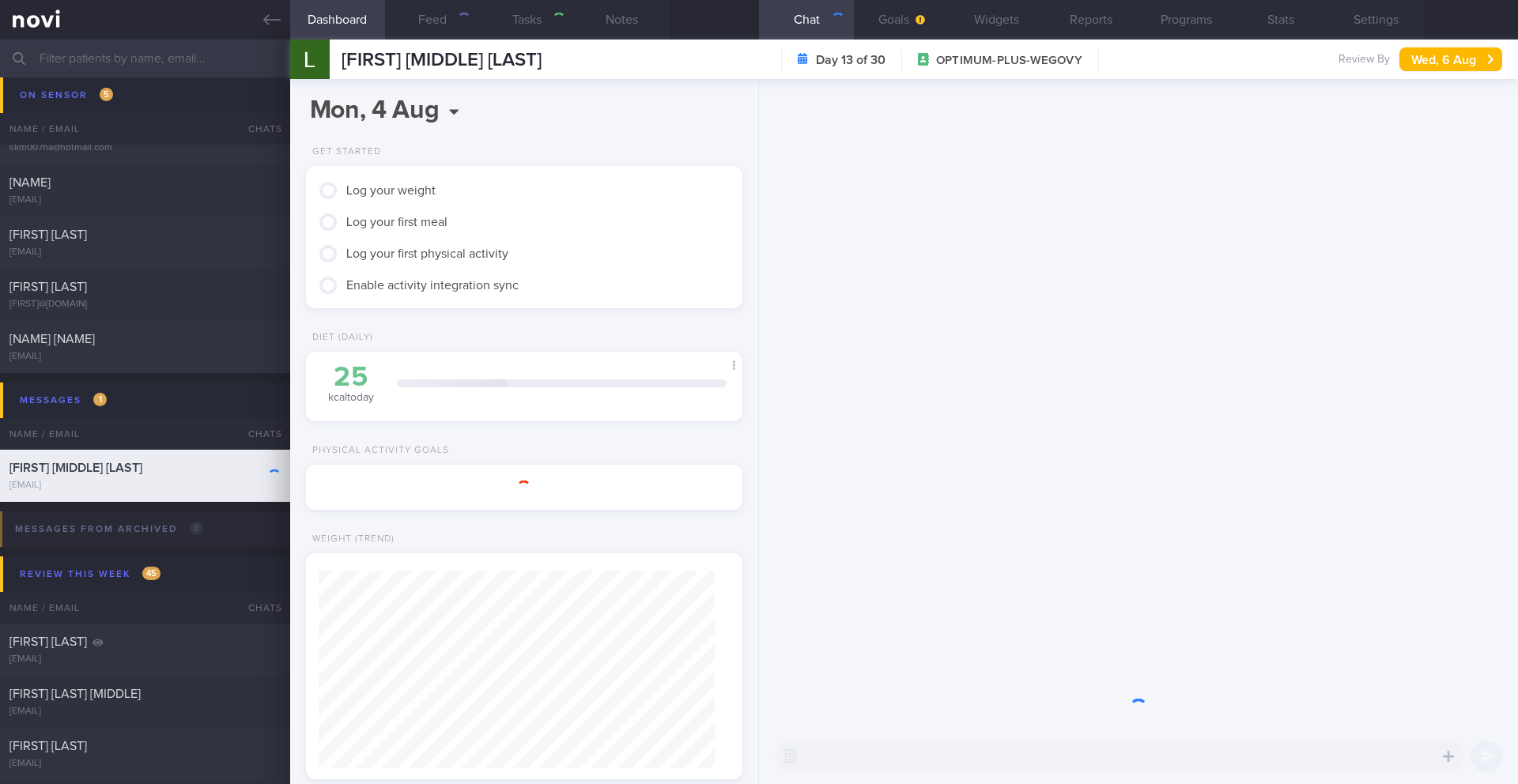 scroll, scrollTop: 790125, scrollLeft: 790229, axis: both 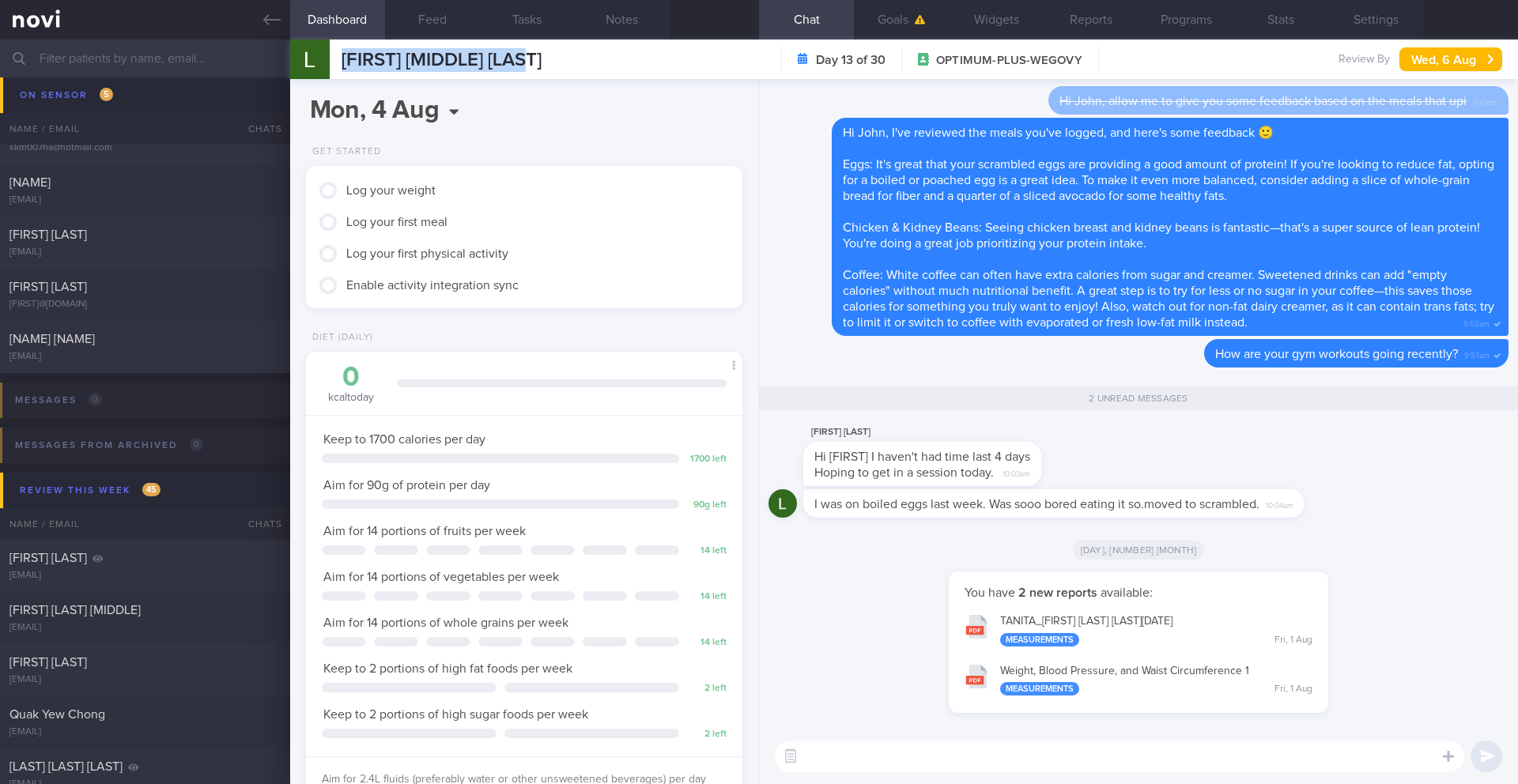 drag, startPoint x: 561, startPoint y: 59, endPoint x: 307, endPoint y: 64, distance: 254.0492 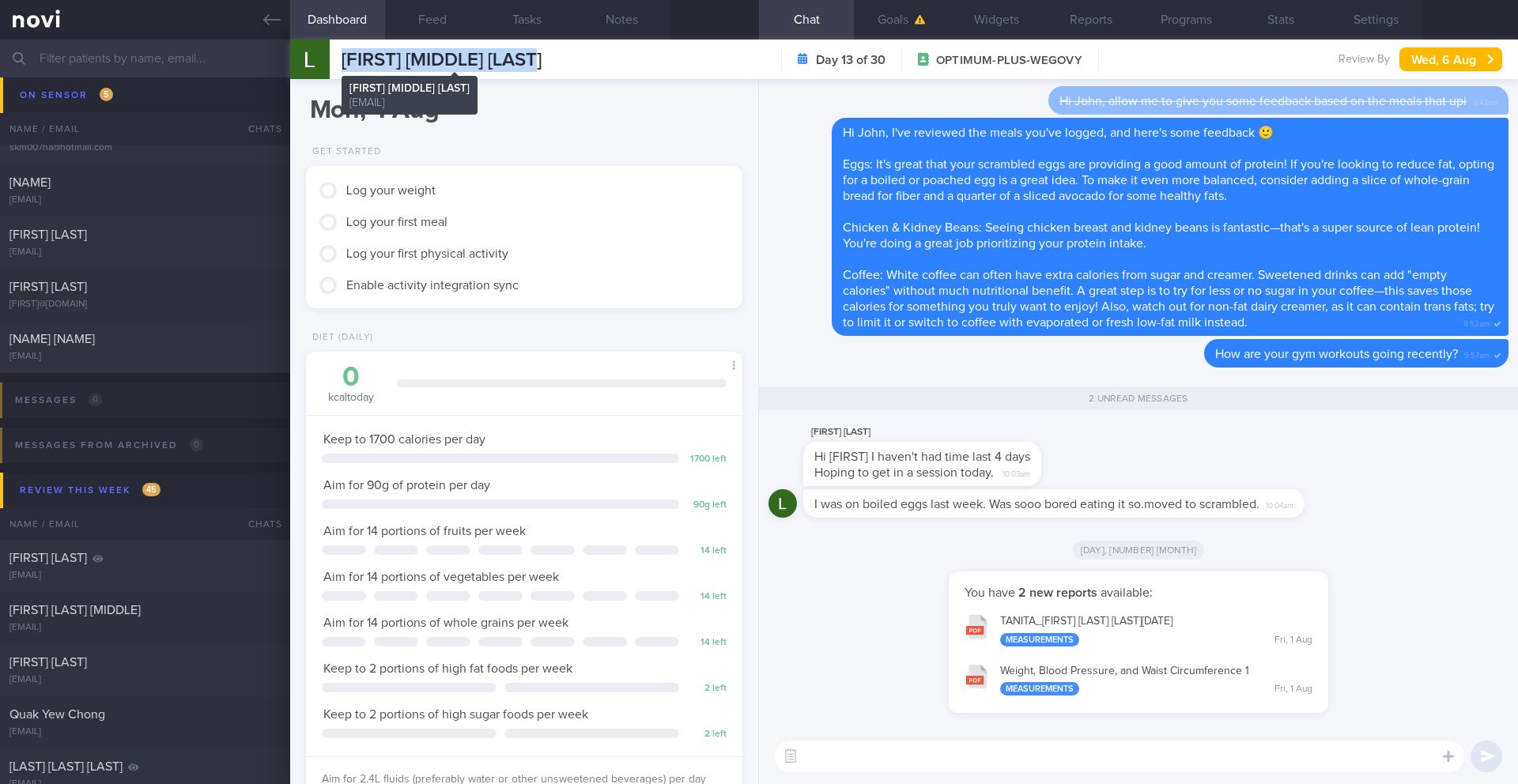 drag, startPoint x: 591, startPoint y: 57, endPoint x: 324, endPoint y: 53, distance: 267.02996 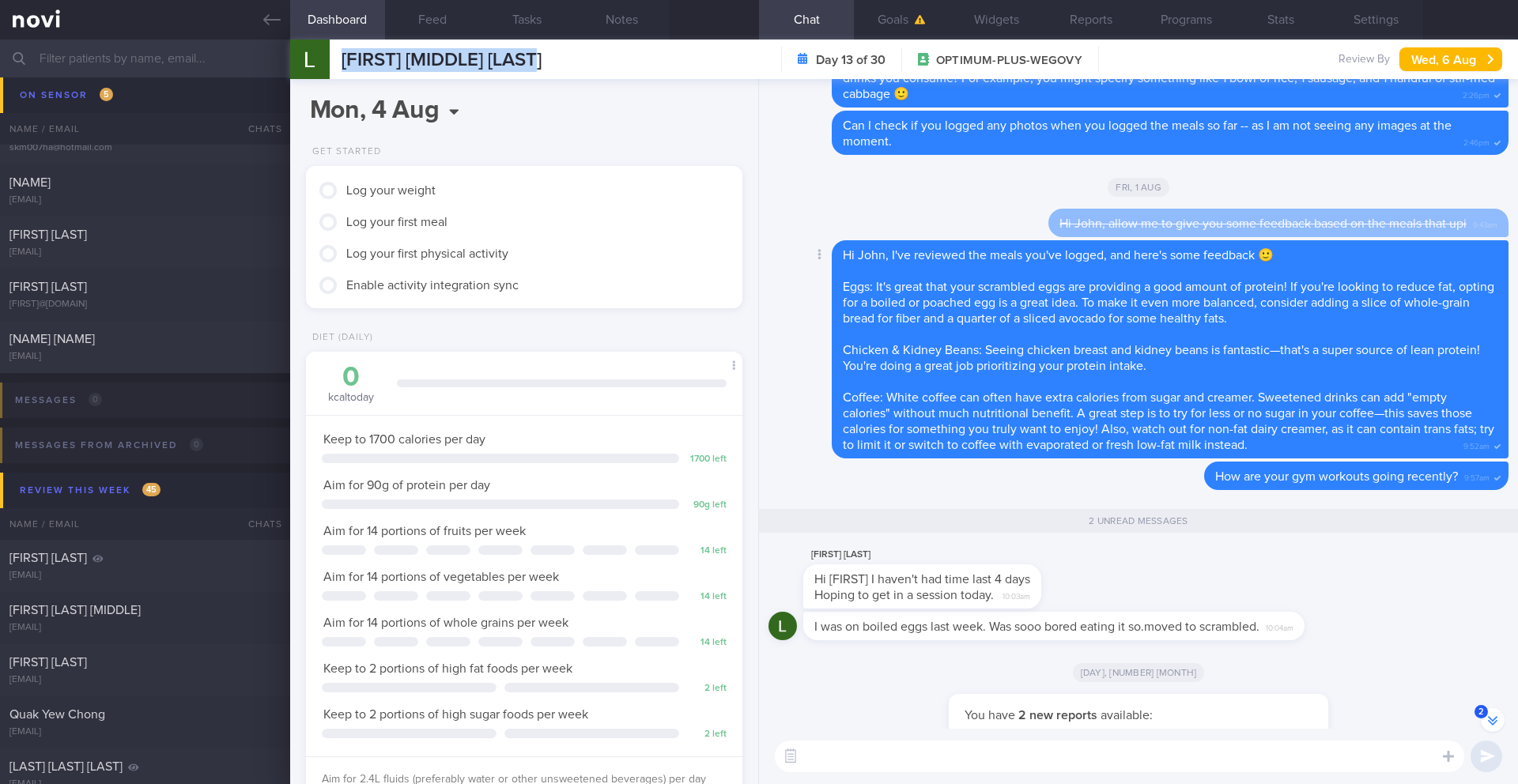 scroll, scrollTop: -145, scrollLeft: 0, axis: vertical 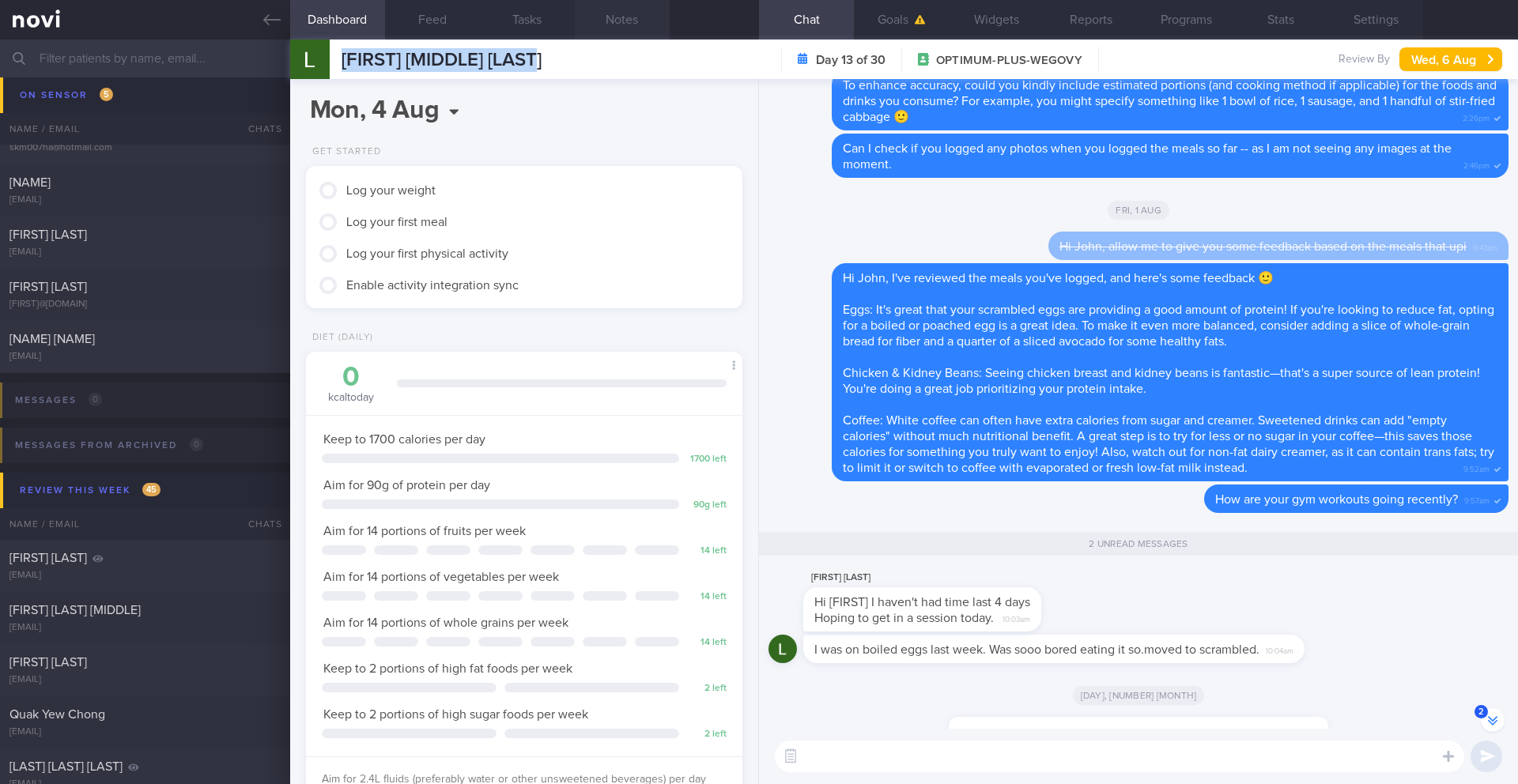 click on "Notes" at bounding box center [622, 20] 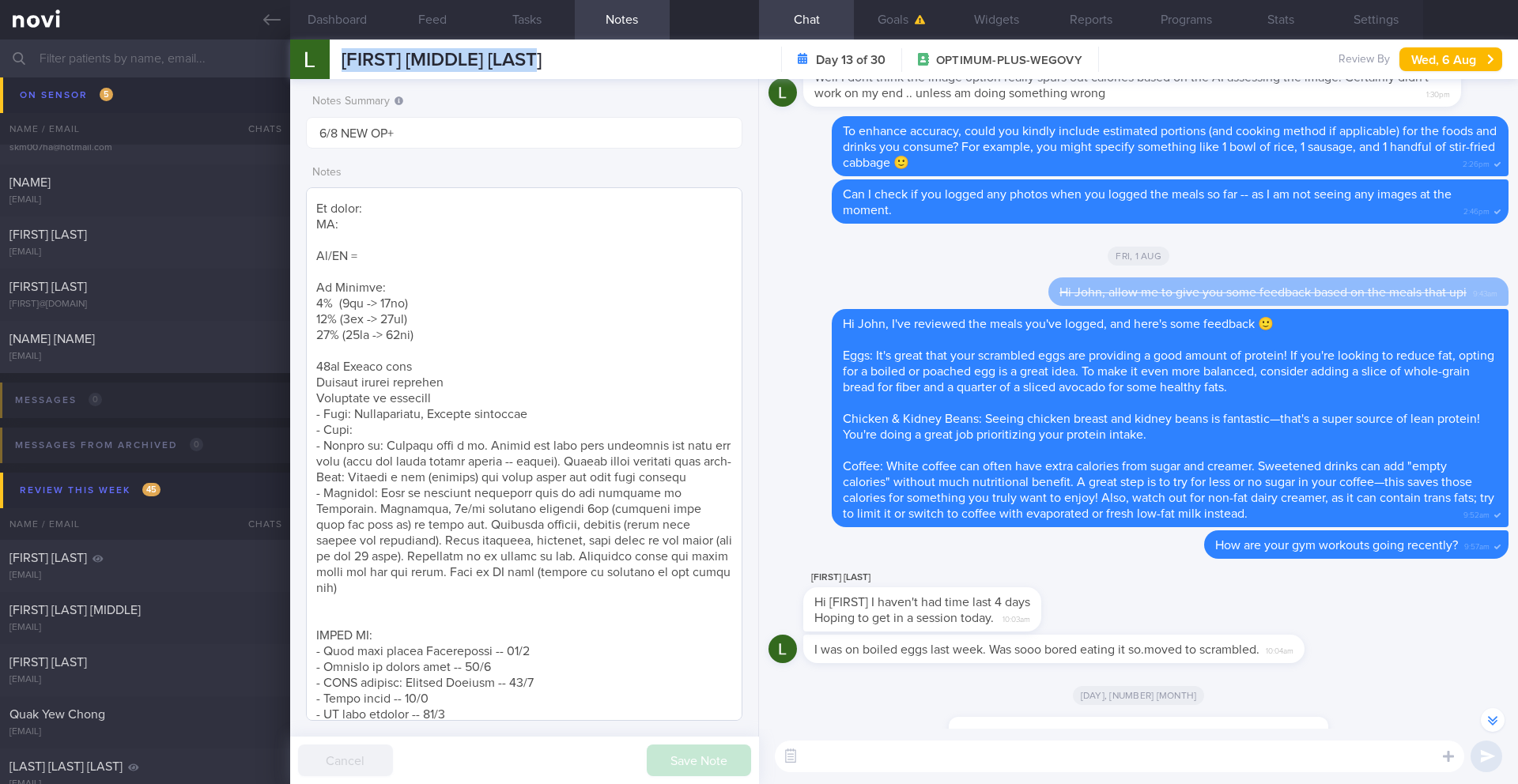 scroll, scrollTop: 0, scrollLeft: 0, axis: both 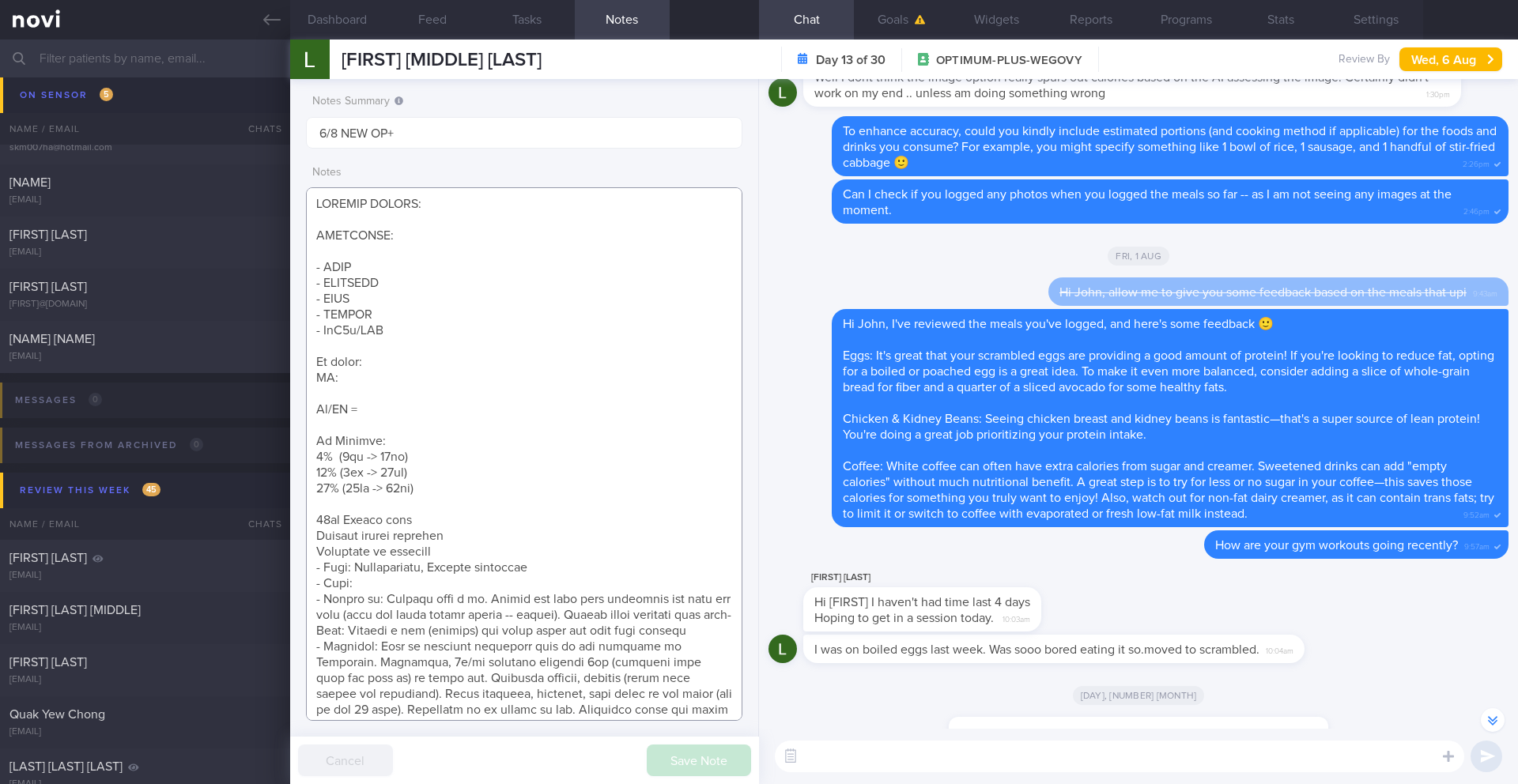 drag, startPoint x: 392, startPoint y: 326, endPoint x: 305, endPoint y: 265, distance: 106.25441 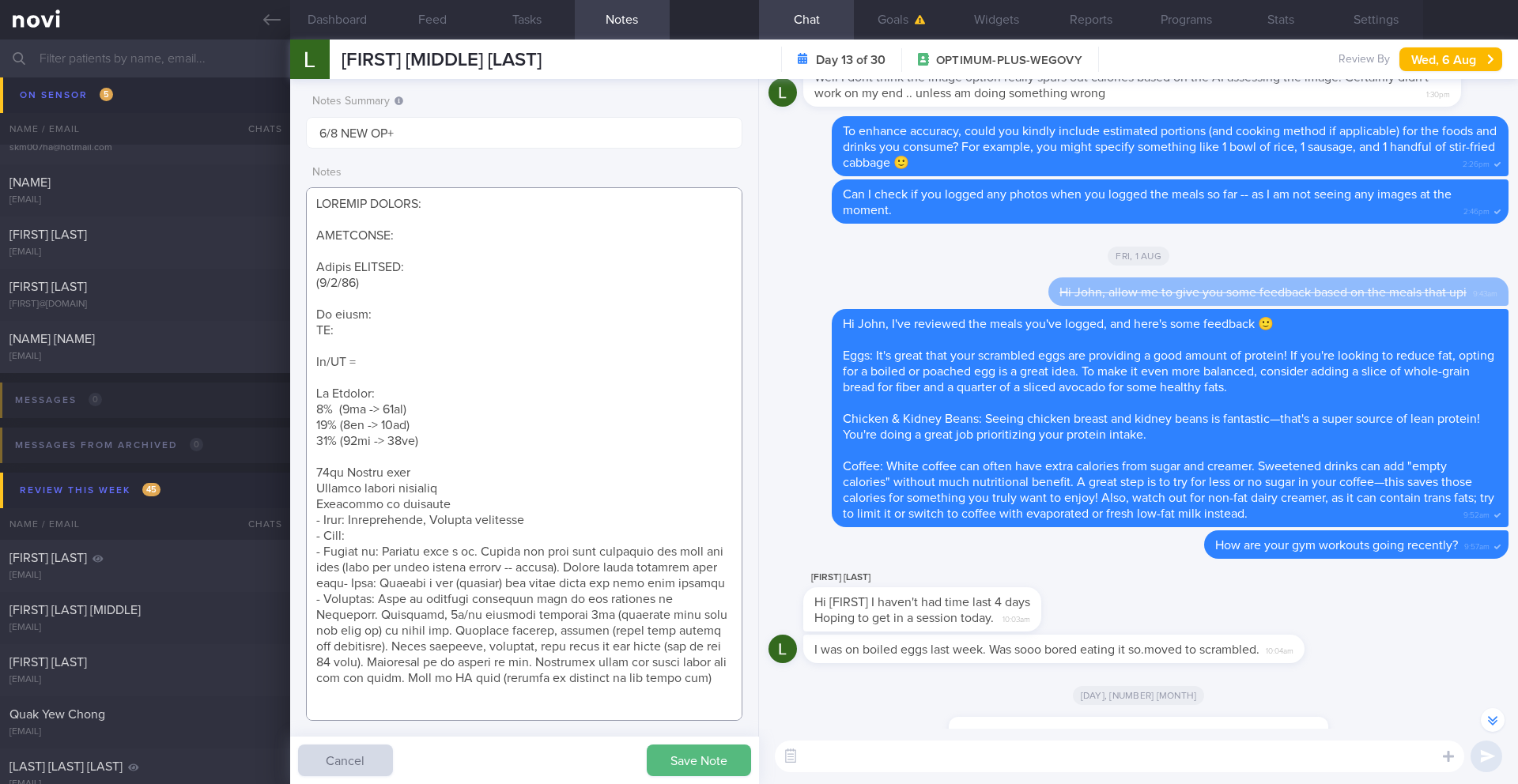 paste on "Tolerated Wegovy 0.25mg wkly
Felt effects on appetite and satiety unsatisfactory
Had gone up to 0.5mg wkly; no apparent effect
Keen to escalate further
Tanita -good progress on body comp
Some room to improve wrt visceral fat
Hoping to get to goal expeditiously and begin taper off then
Working to maintain sustainable diet
Physical activity consistent" 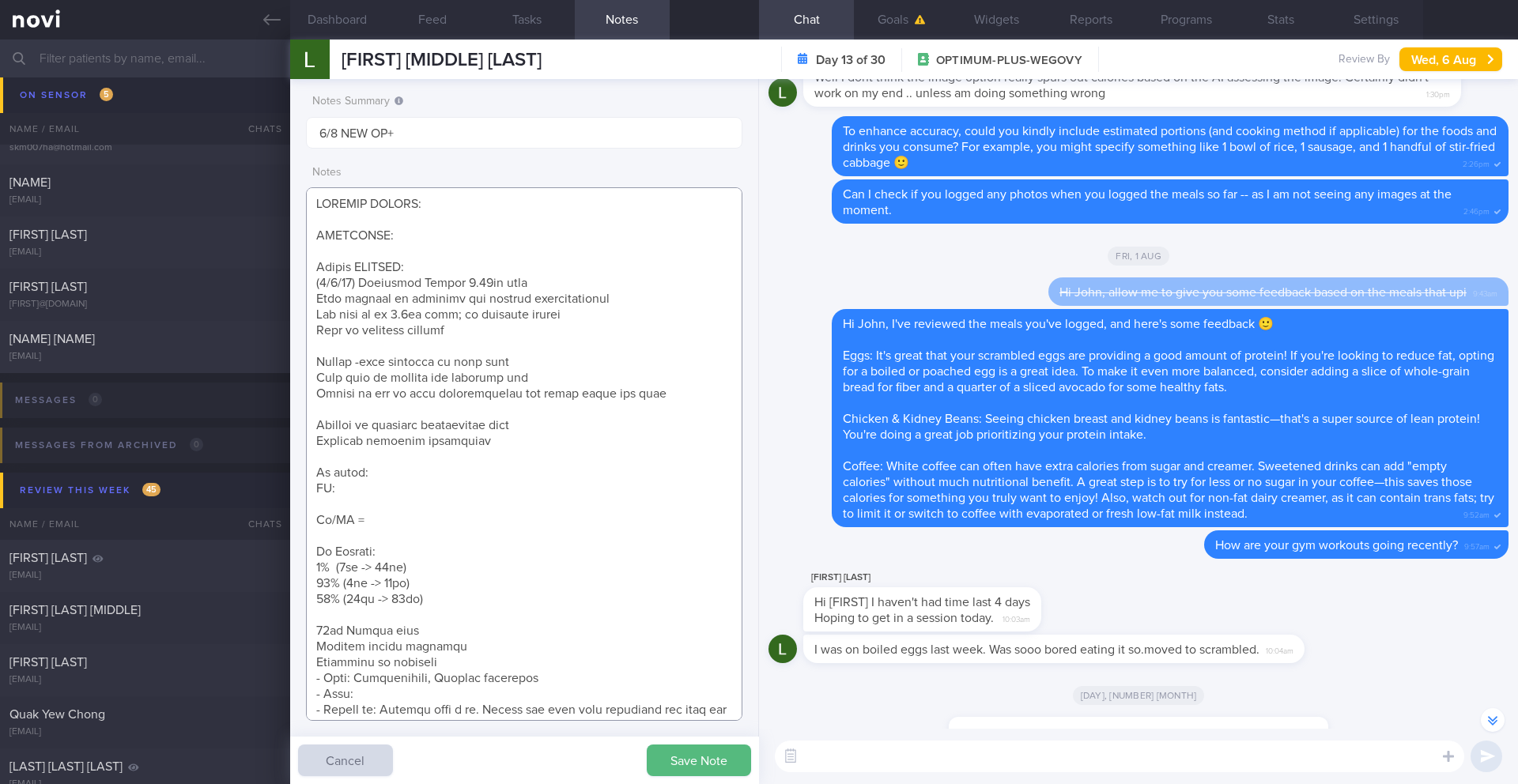click at bounding box center [524, 454] 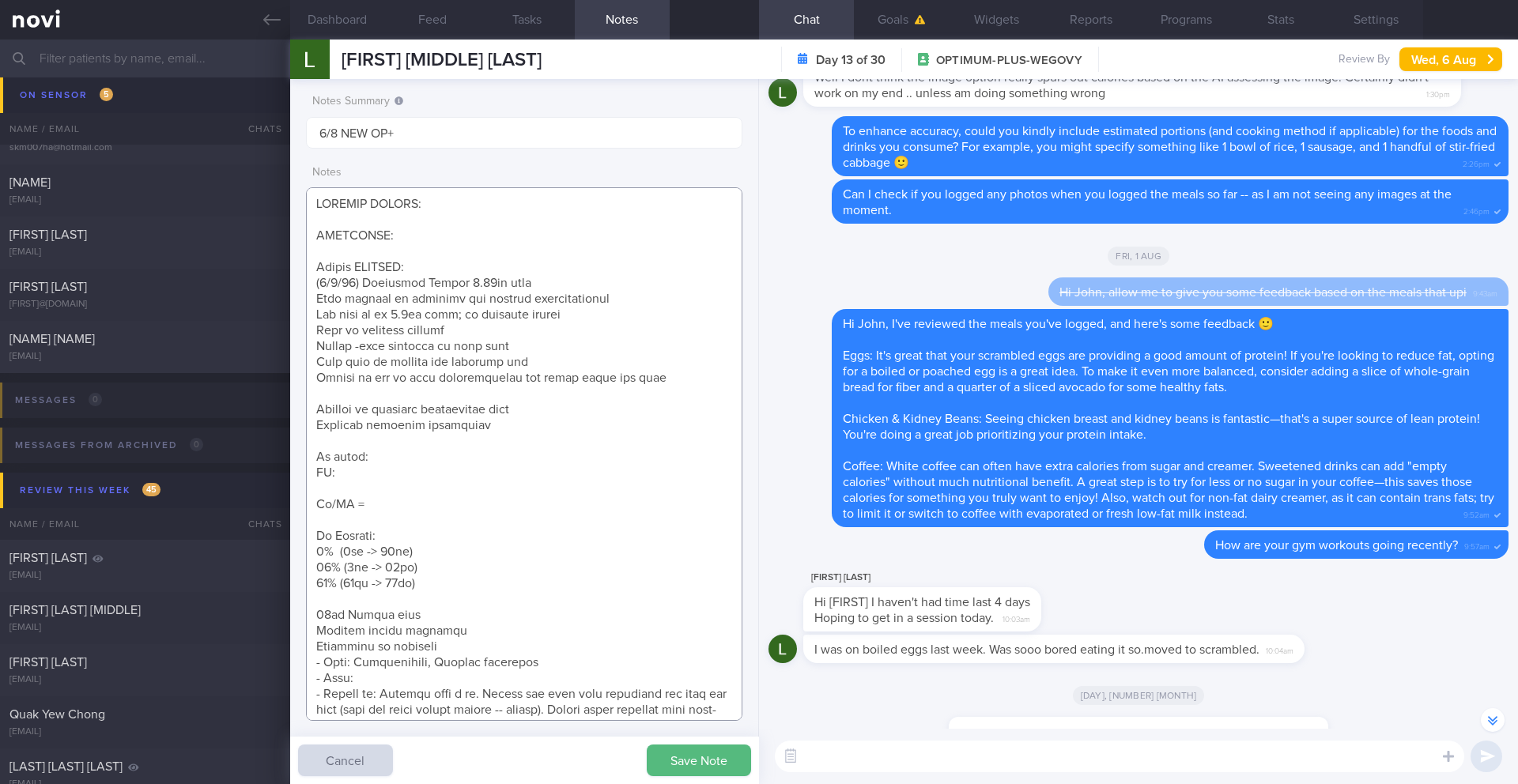 click at bounding box center (524, 454) 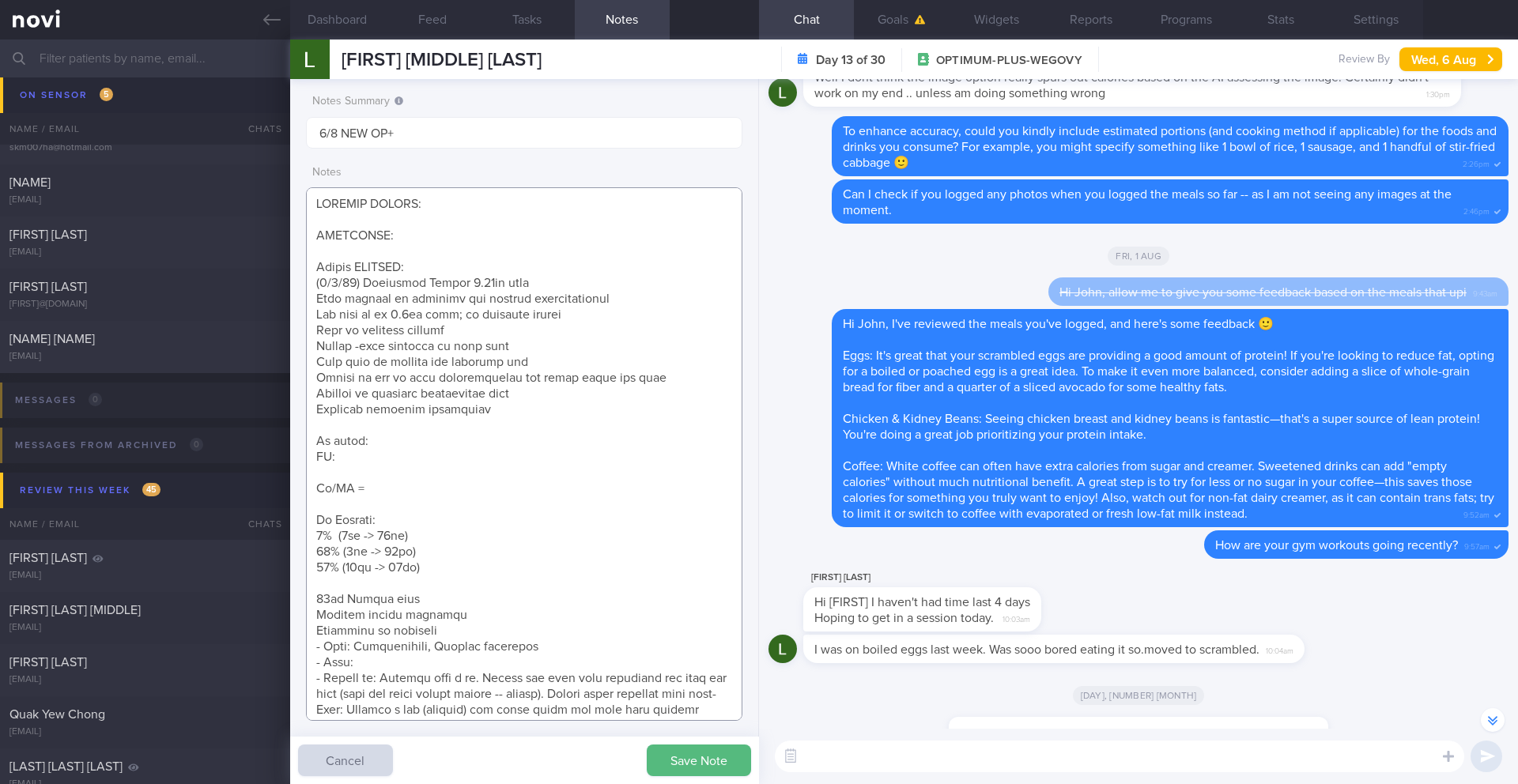 click at bounding box center (524, 454) 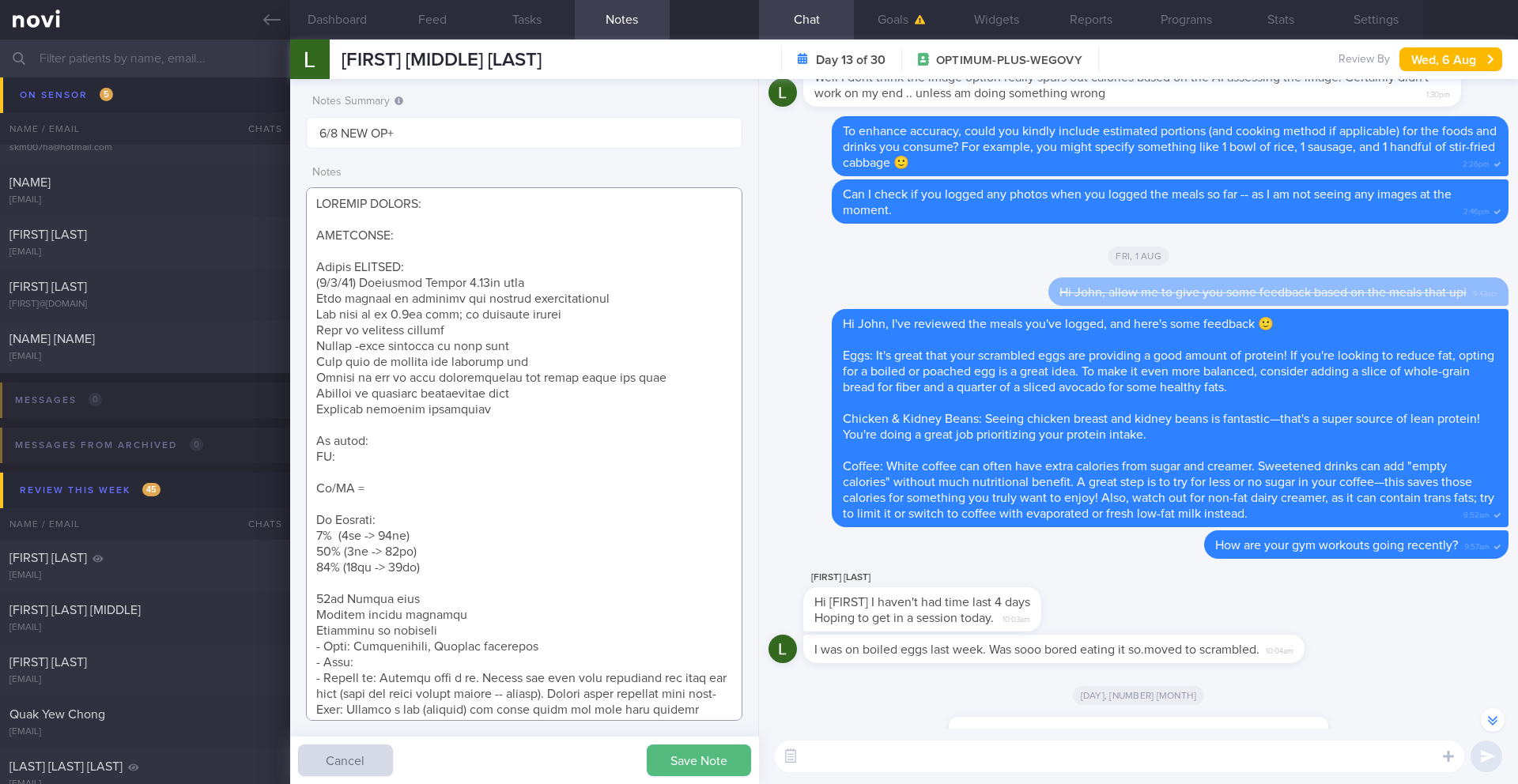 paste on "81.3kg -->77.7kg" 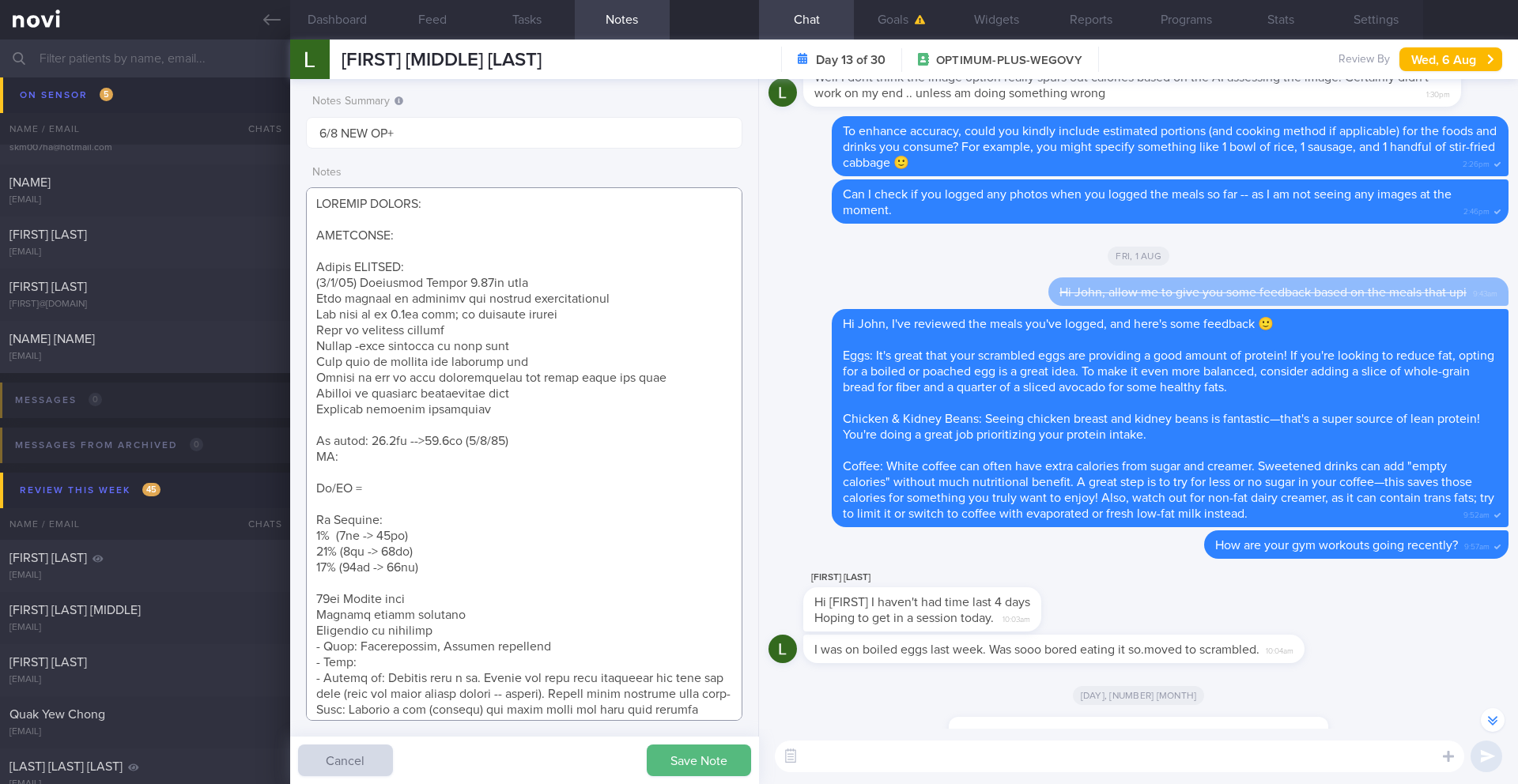 click at bounding box center (524, 454) 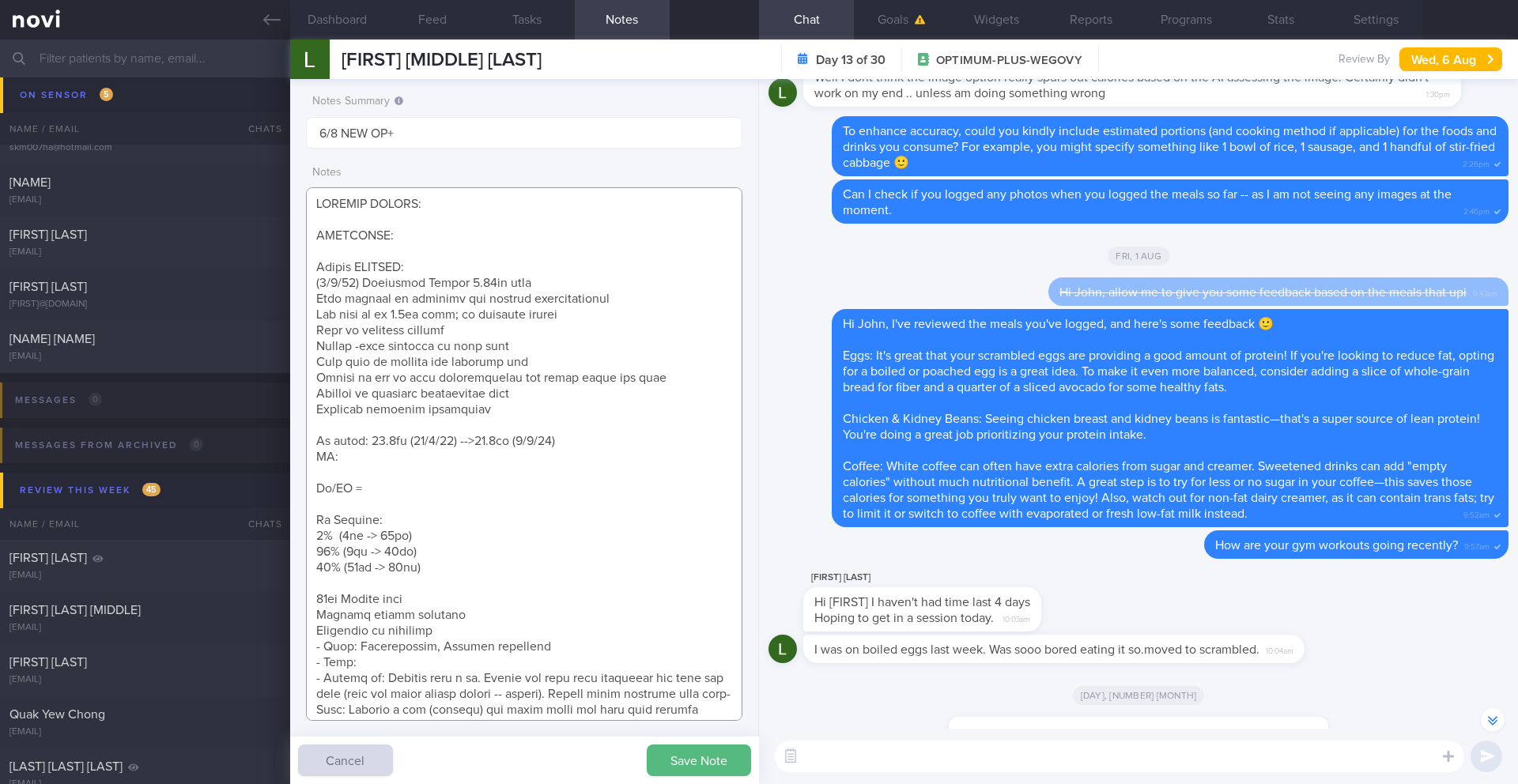 click at bounding box center (524, 454) 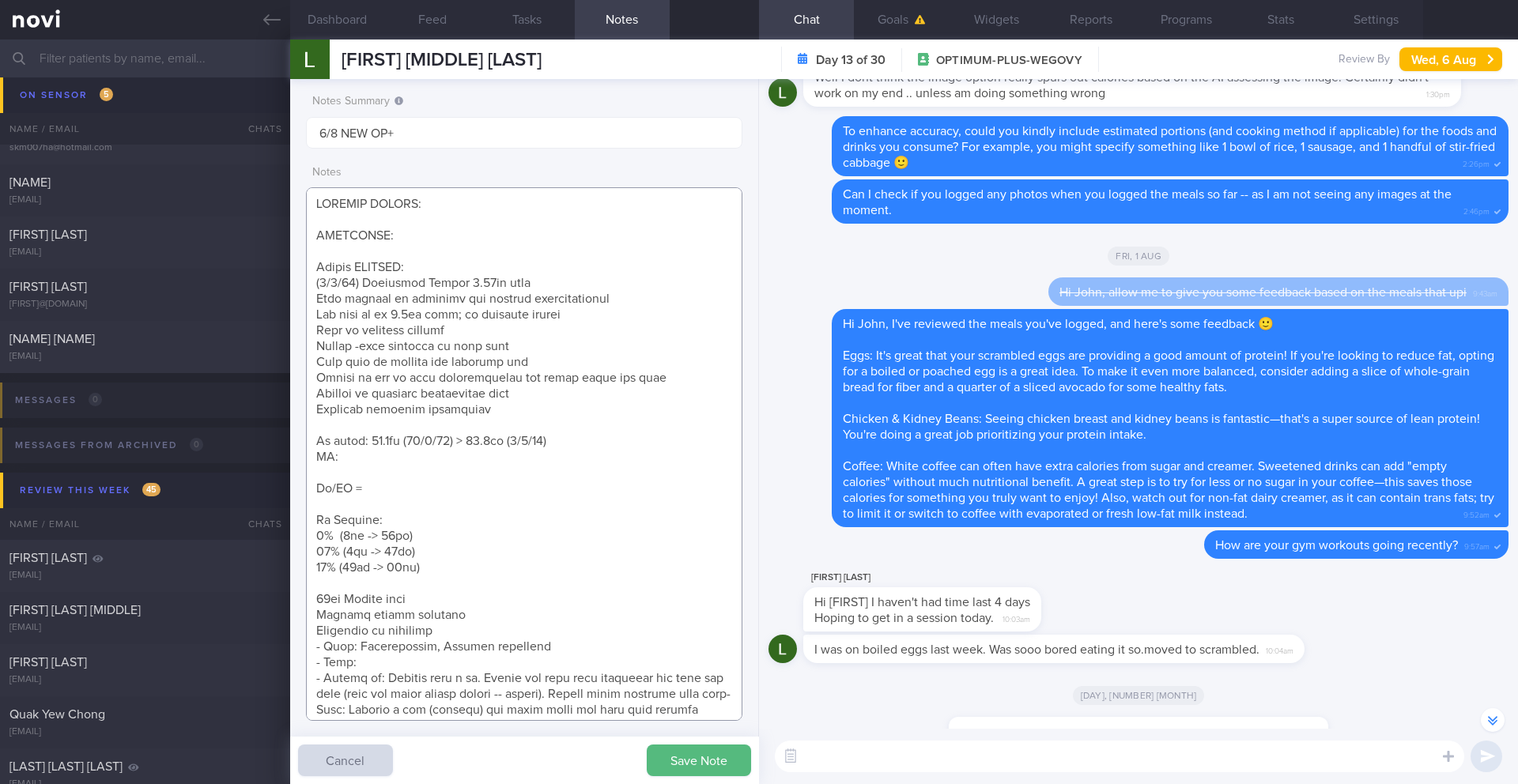drag, startPoint x: 413, startPoint y: 494, endPoint x: 308, endPoint y: 454, distance: 112.36103 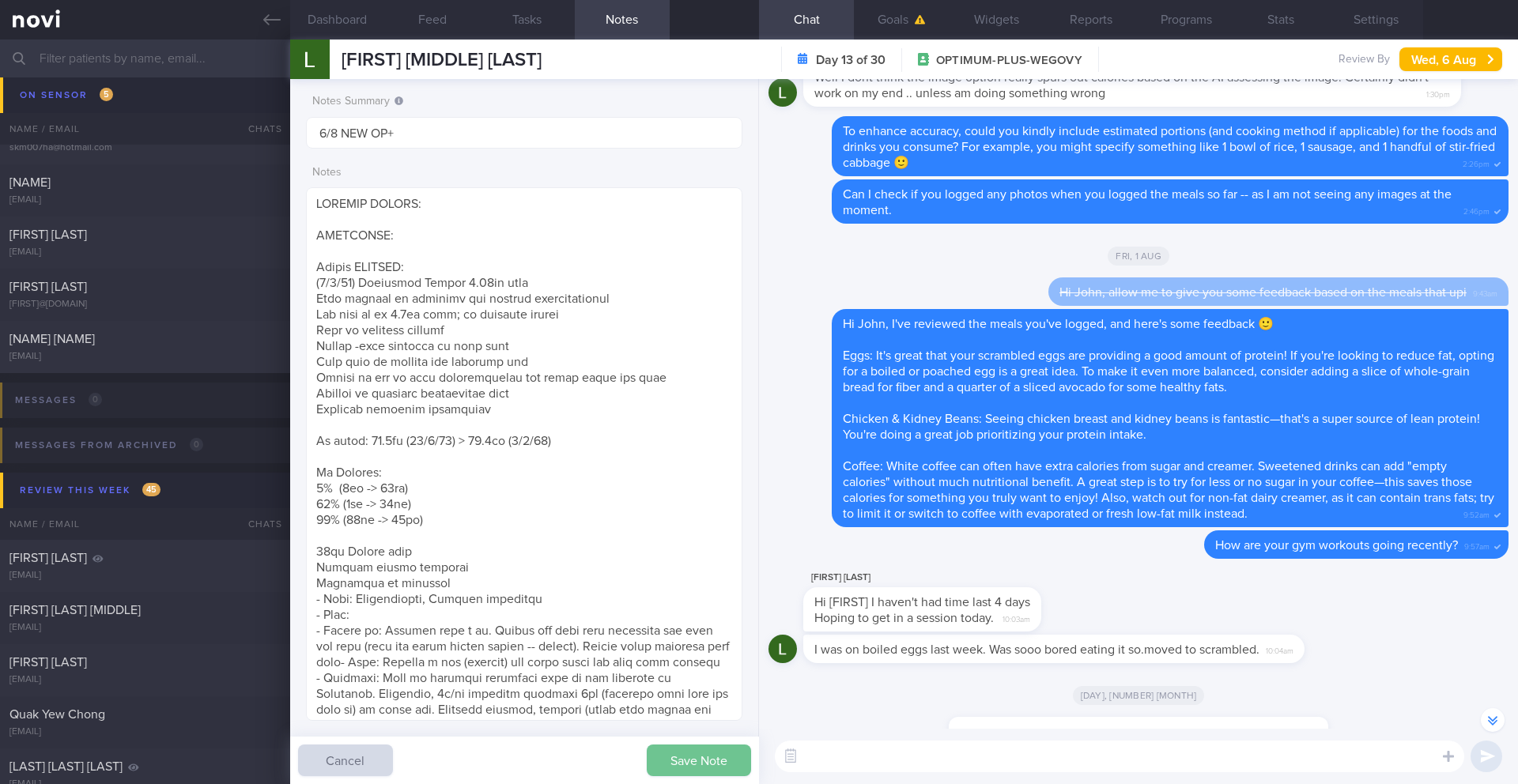click on "Save Note" at bounding box center [699, 760] 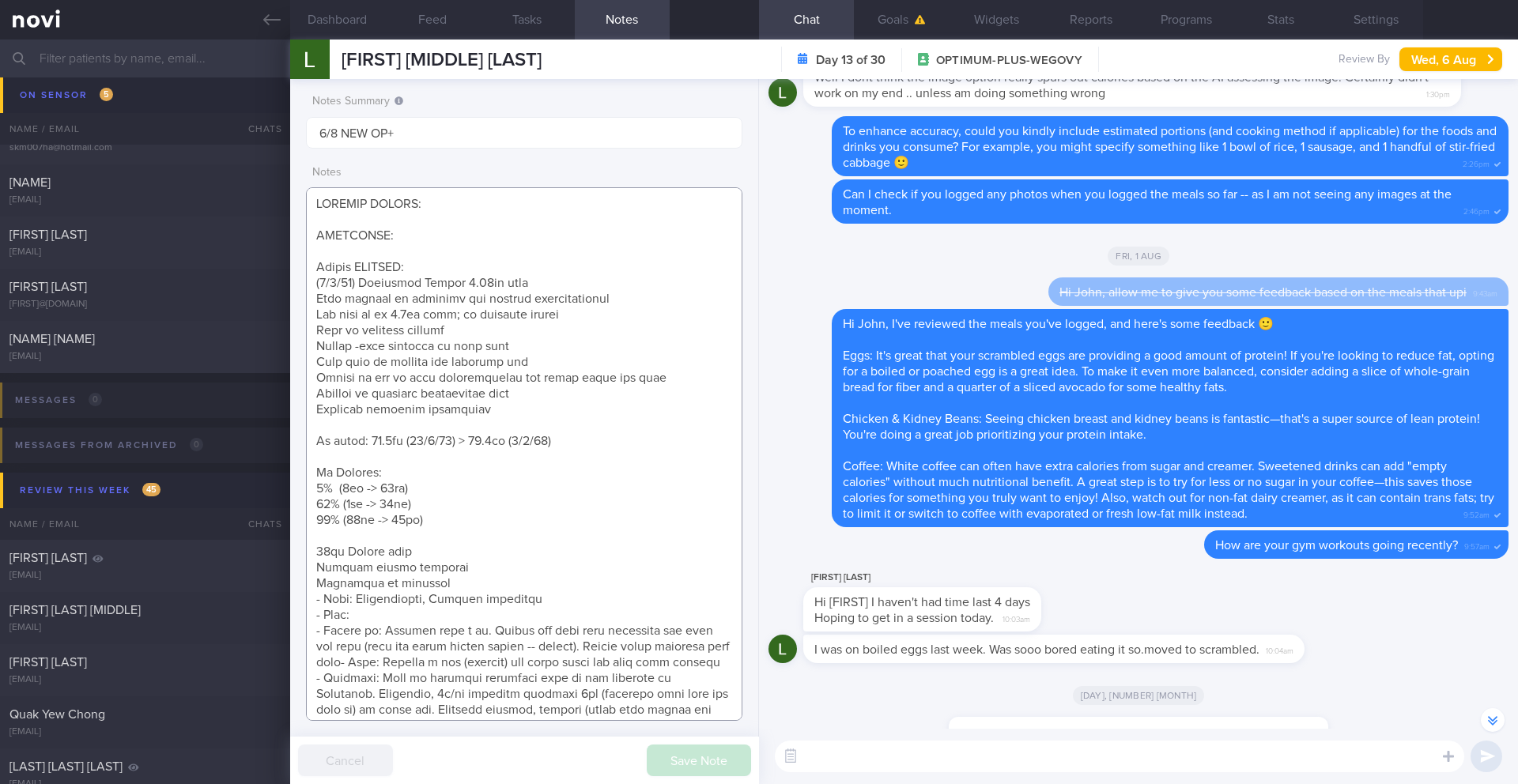click at bounding box center [524, 454] 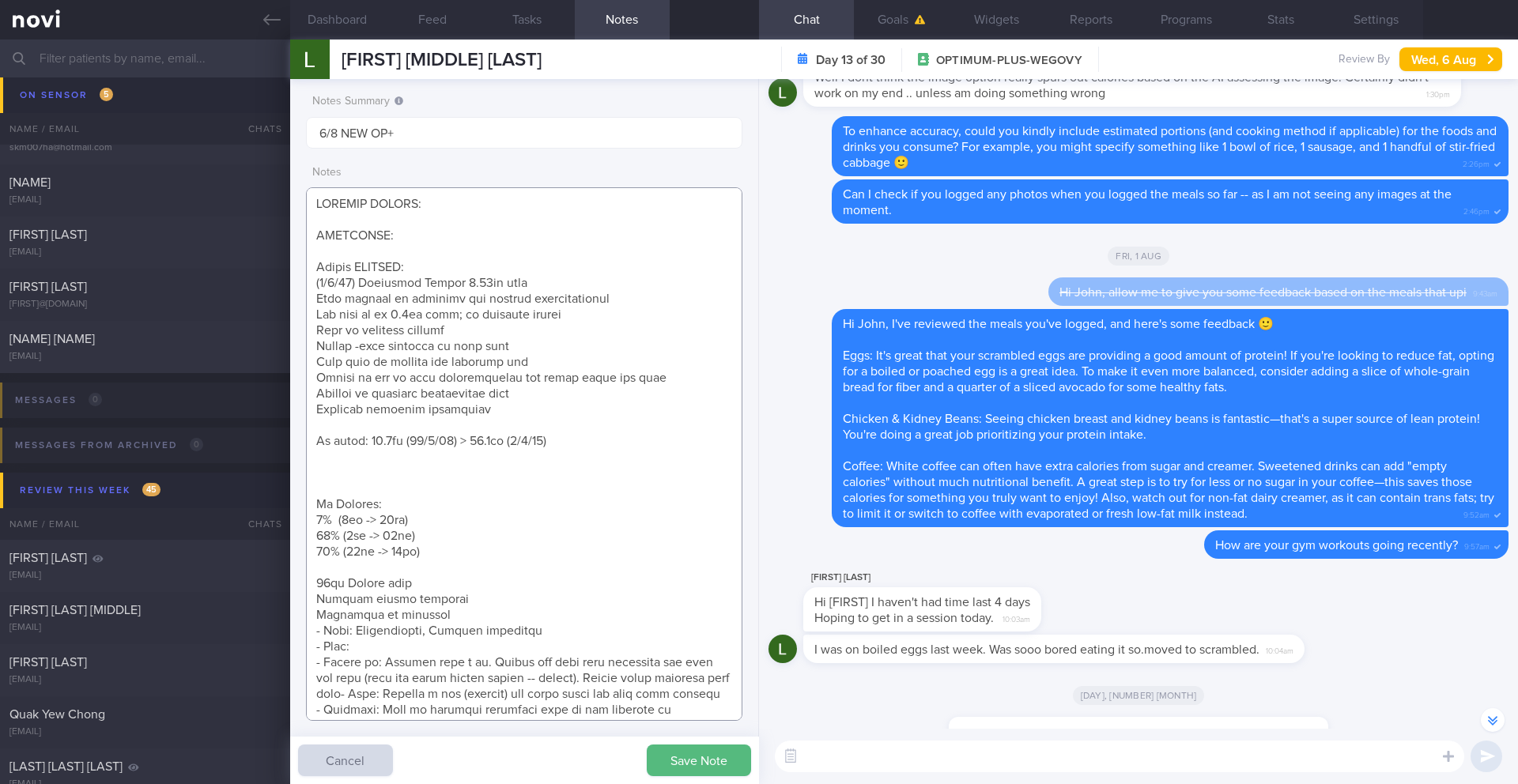 paste on "Tanita (10/7/25)
Body Fat:  21.7%
Muscle Mass: 60.4kg
Visceral Fat: 12 (average)
Metabolic Age: 33yo" 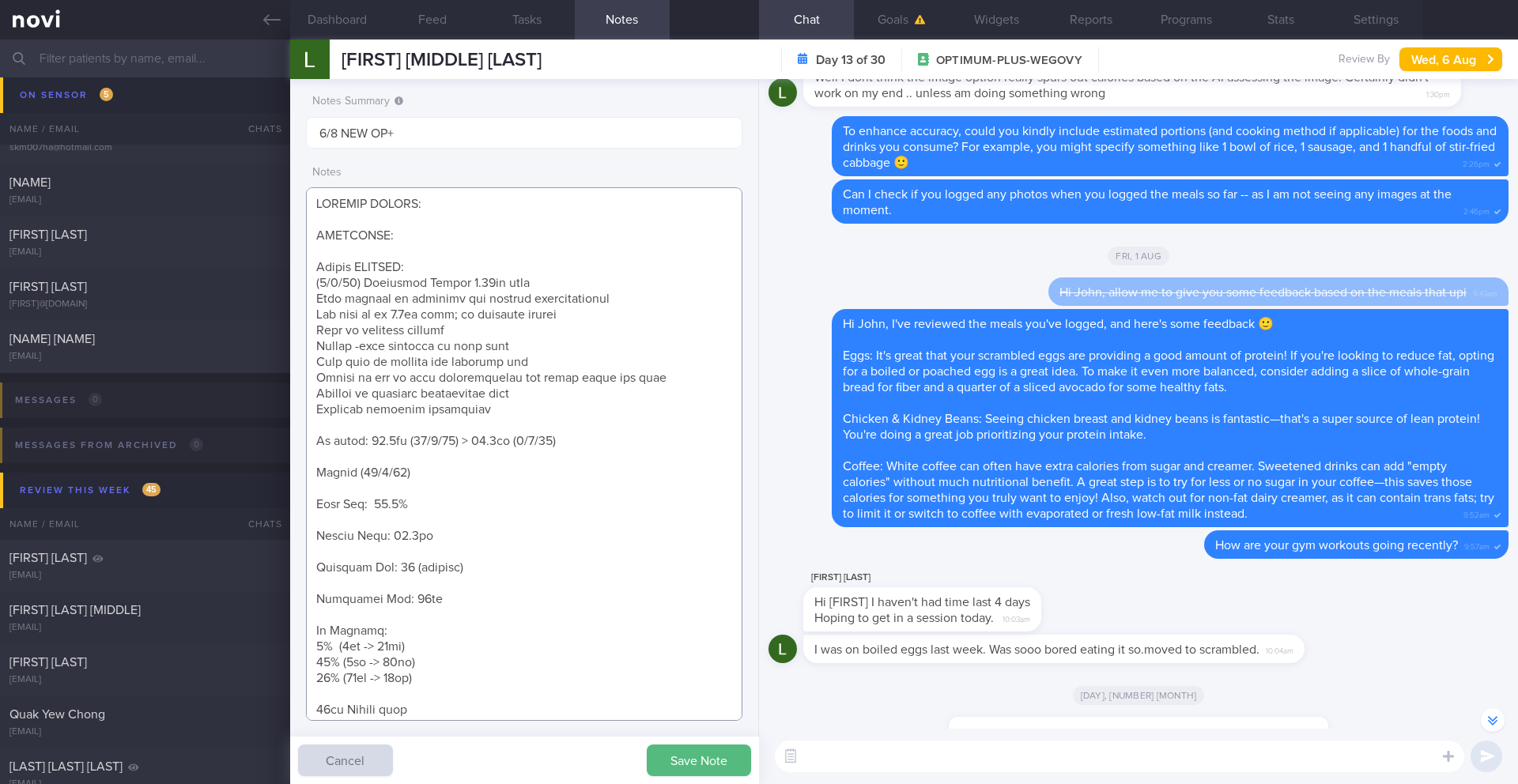 click at bounding box center [524, 454] 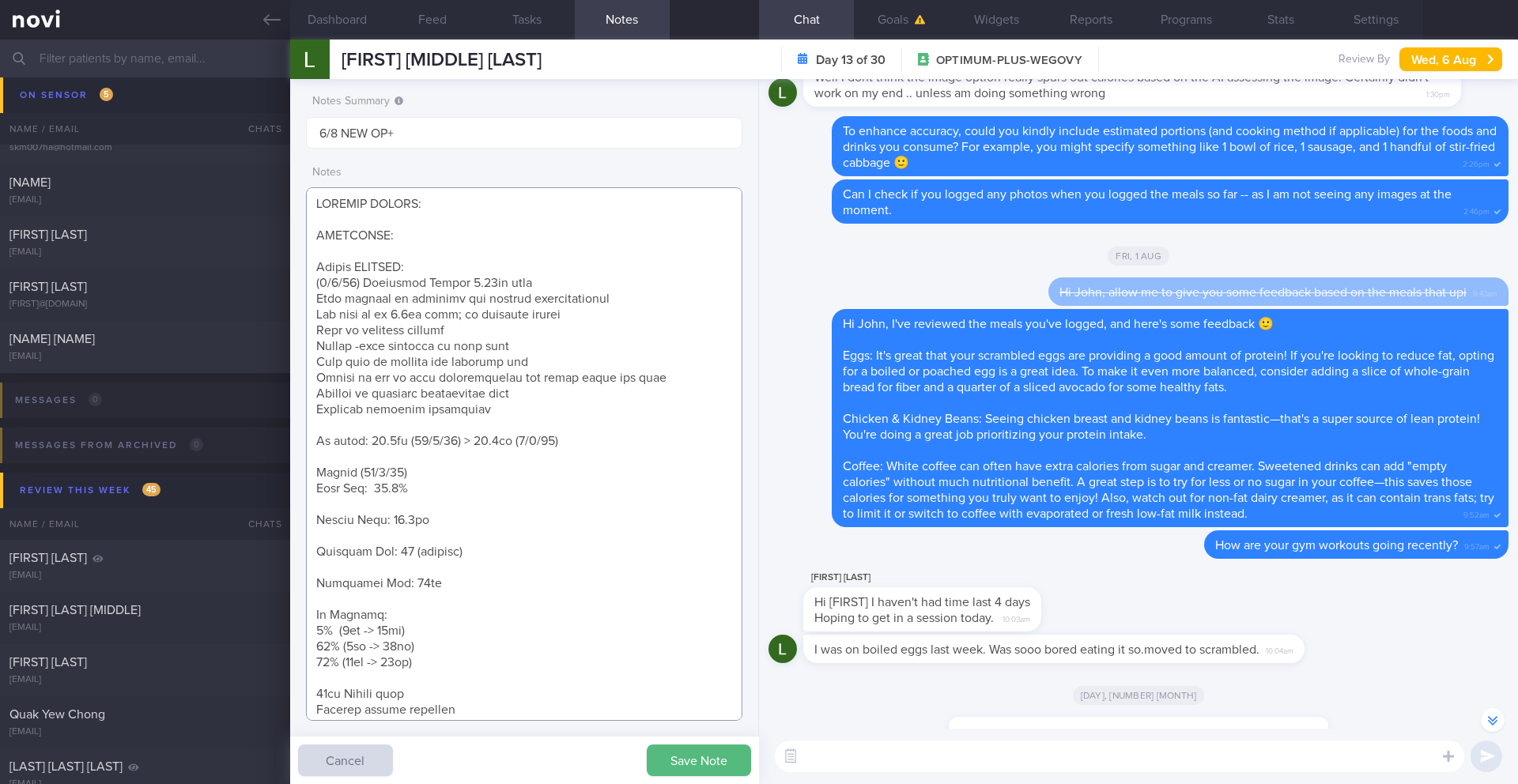 click at bounding box center (524, 454) 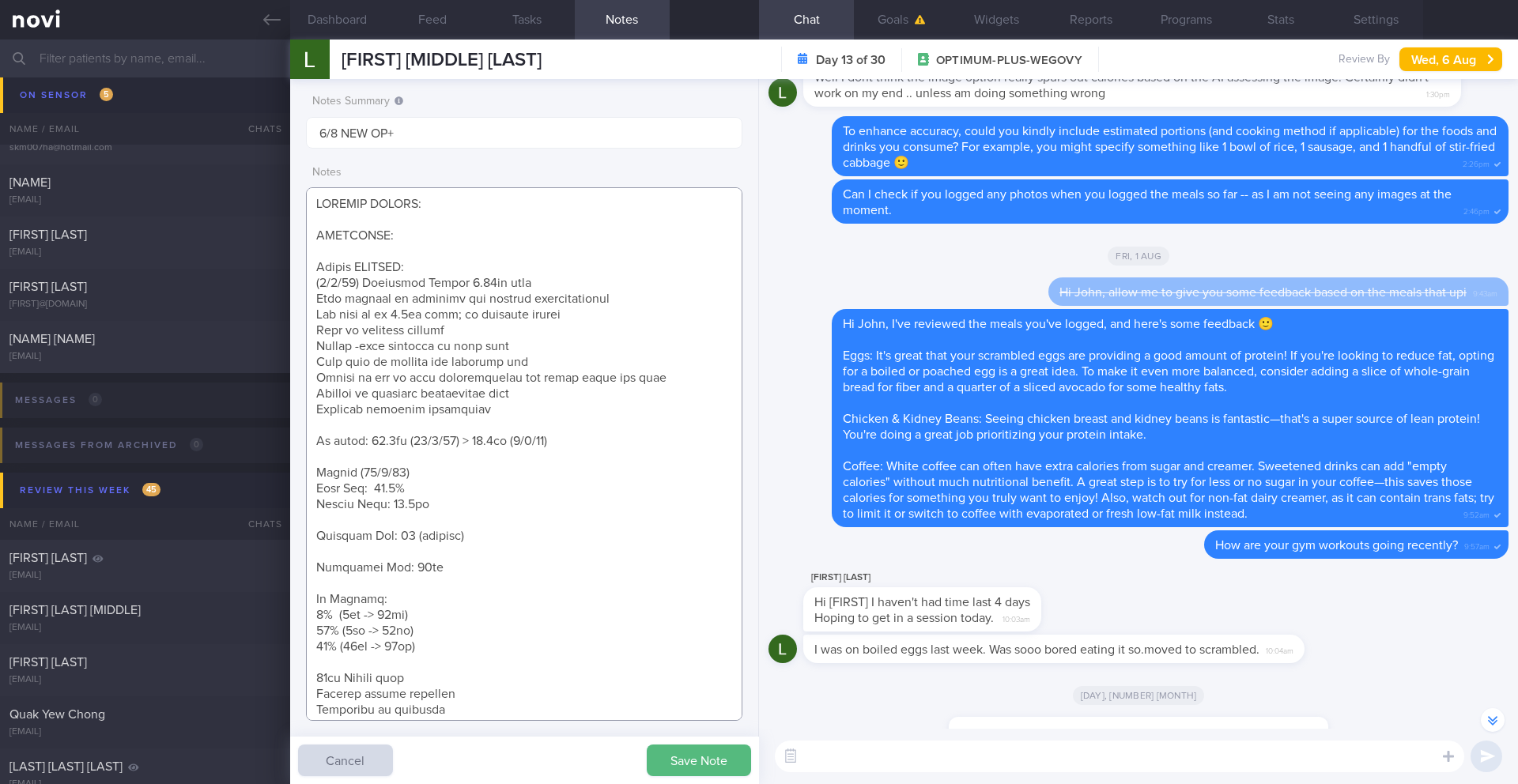 click at bounding box center (524, 454) 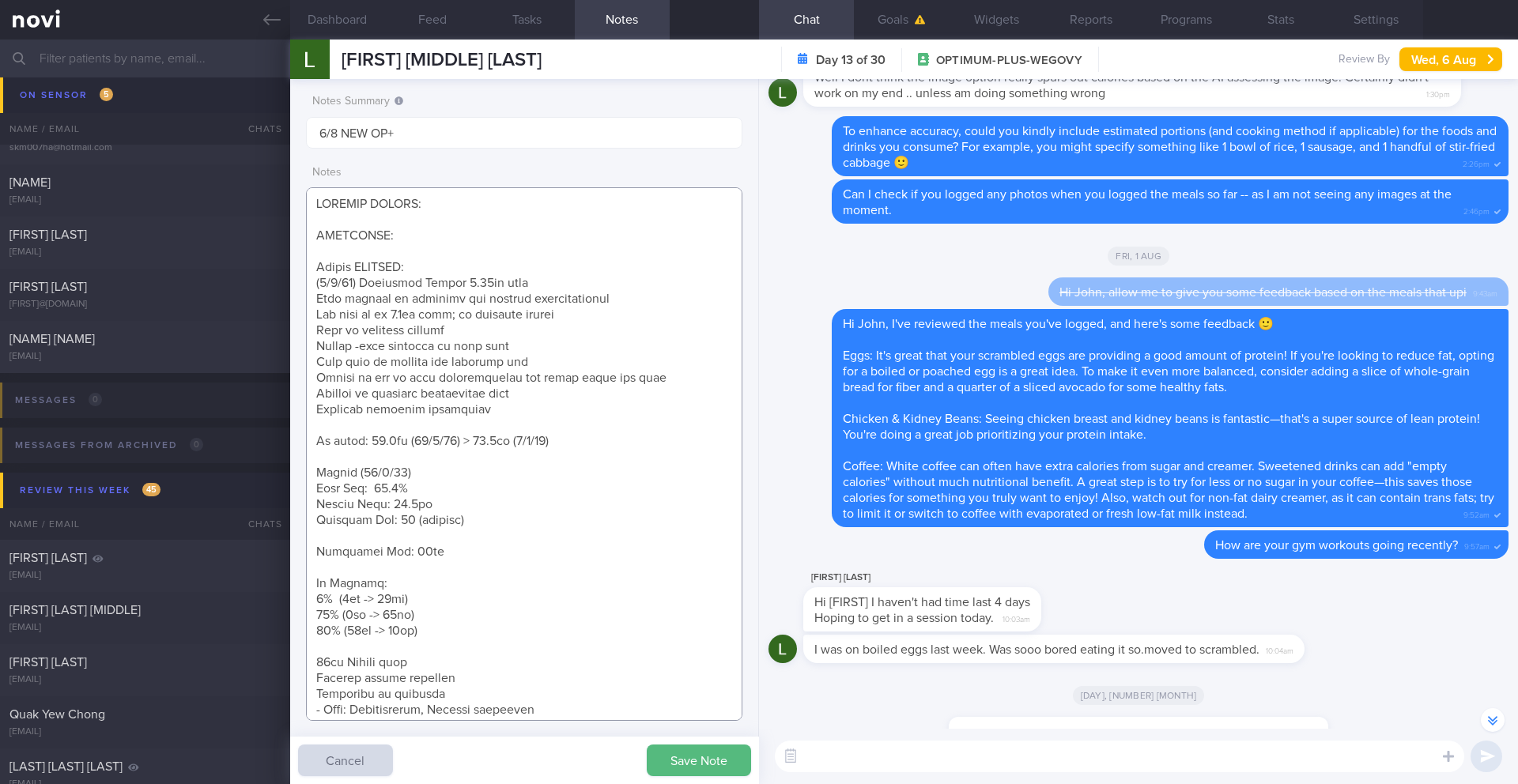 click at bounding box center [524, 454] 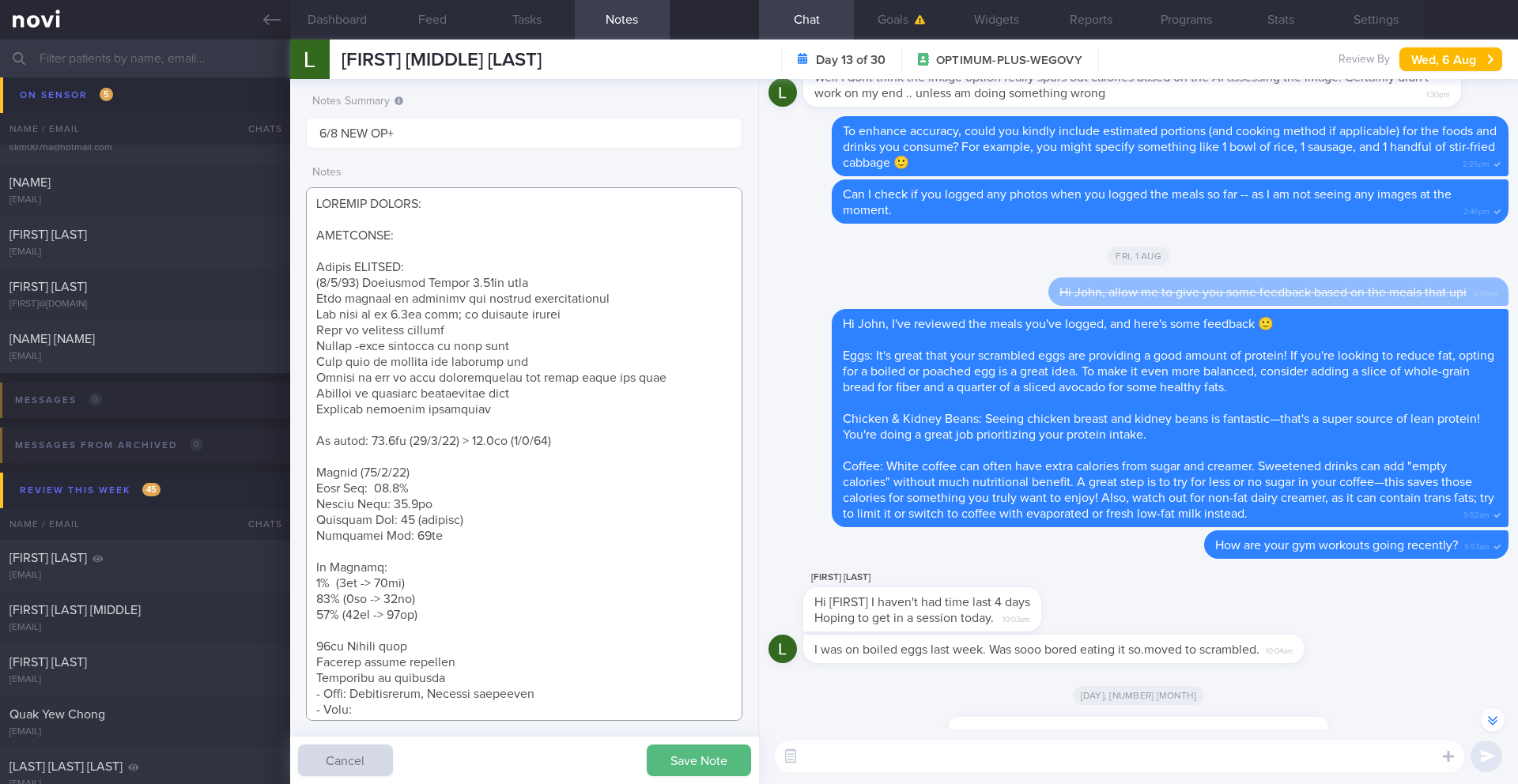 click at bounding box center (524, 454) 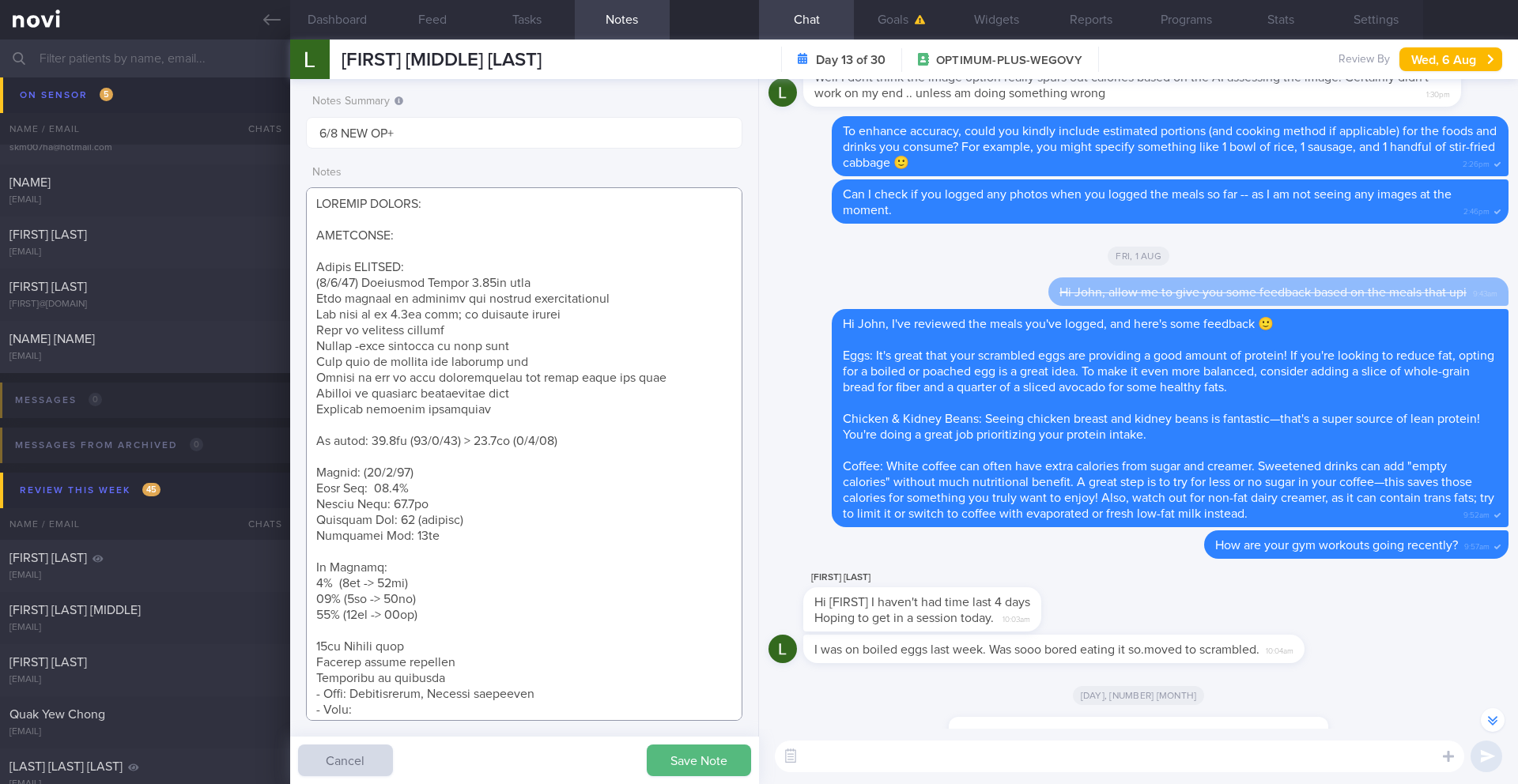 click at bounding box center [524, 454] 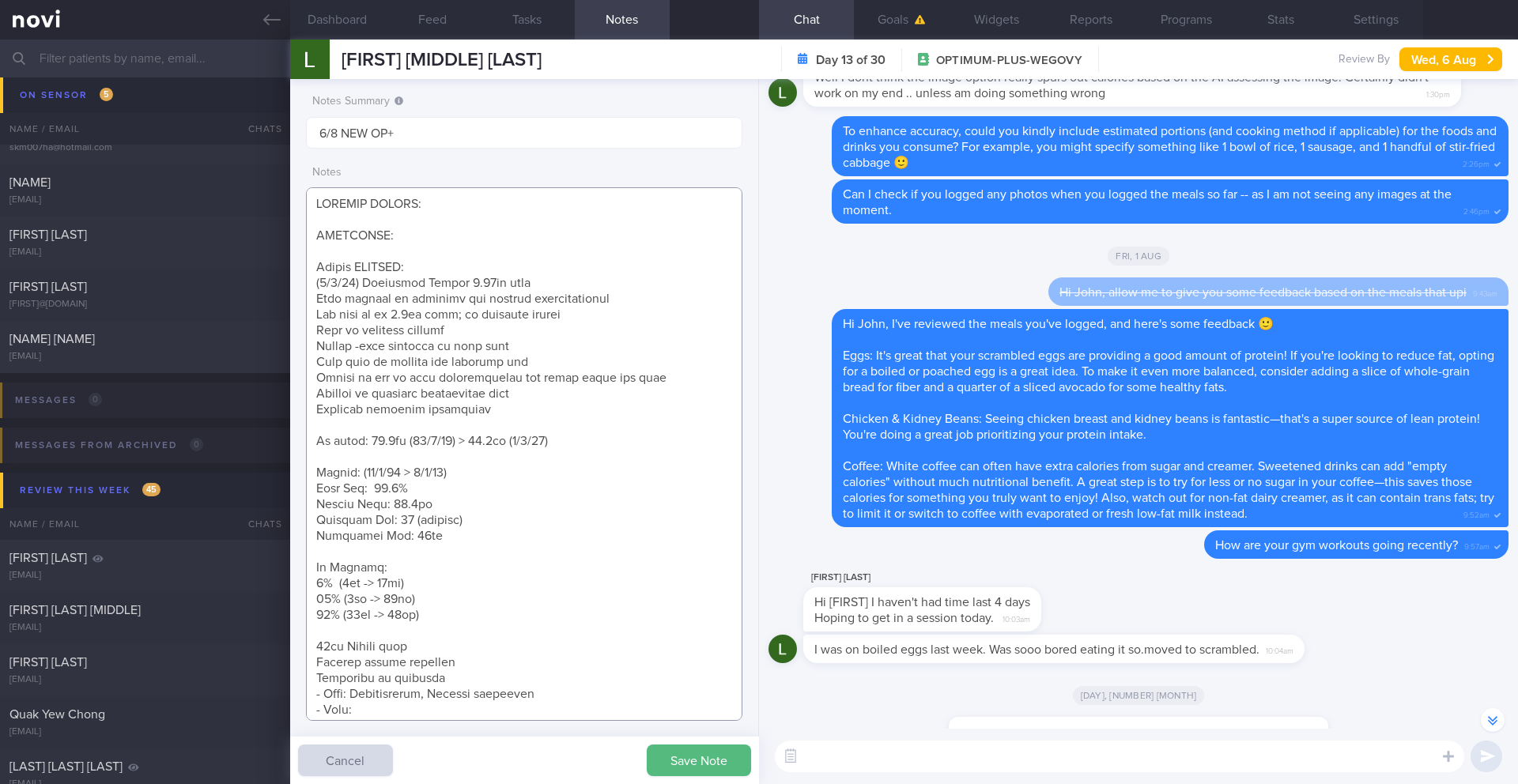 click at bounding box center (524, 454) 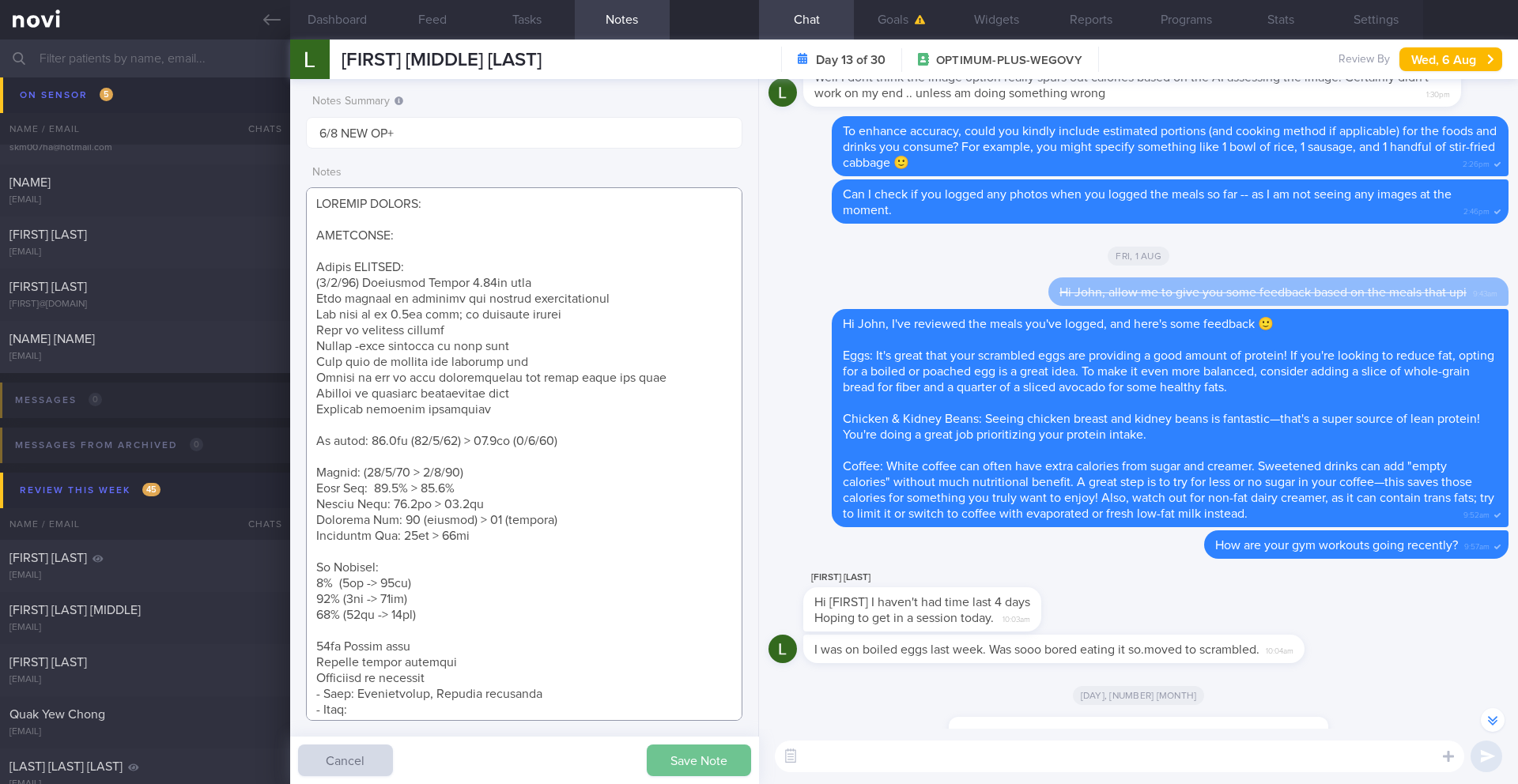 type on "SUPPORT NEEDED:
CHALLENGE:
Doctor REVIEWS:
(1/8/25) Tolerated Wegovy 0.25mg wkly
Felt effects on appetite and satiety unsatisfactory
Had gone up to 0.5mg wkly; no apparent effect
Keen to escalate further
Tanita -good progress on body comp
Some room to improve wrt visceral fat
Hoping to get to goal expeditiously and begin taper off then
Working to maintain sustainable diet
Physical activity consistent
Wt trend: 81.3kg (10/7/25) > 77.7kg (1/8/25)
Tanita: (10/7/25 > 1/8/25)
Body Fat:  21.7% > 18.1%
Muscle Mass: 60.4kg > 60.3kg
Visceral Fat: 12 (average) > 11 (average)
Metabolic Age: 33yo > 28yo
Wt Targets:
5%  (4kg -> 77kg)
10% (8kg -> 73kg)
15% (12kg -> 69kg)
43yo Indian male
Medical device director
Physician by training
- Pmhx: Dyslipidemia, Hepatic steatosis
- Meds:
- Social hx: Married with a dg. Client and wife buys groceries and sets the menu (wife has clean eating habits -- salads). Helper cooks whatever they want- Diet: Travels a lot (dinners) can avoid carbs and have more protein
- Exercise..." 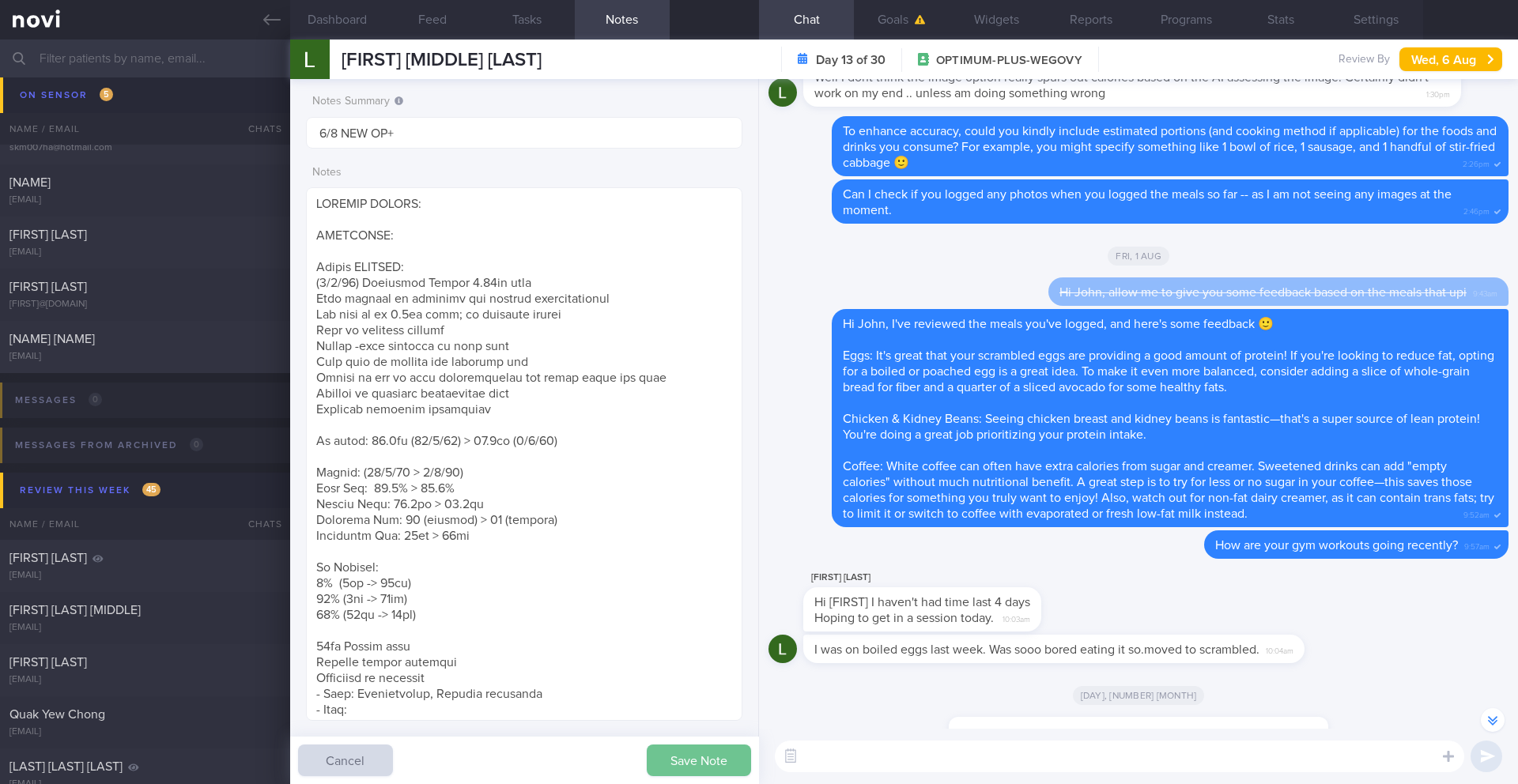 click on "Save Note" at bounding box center (699, 760) 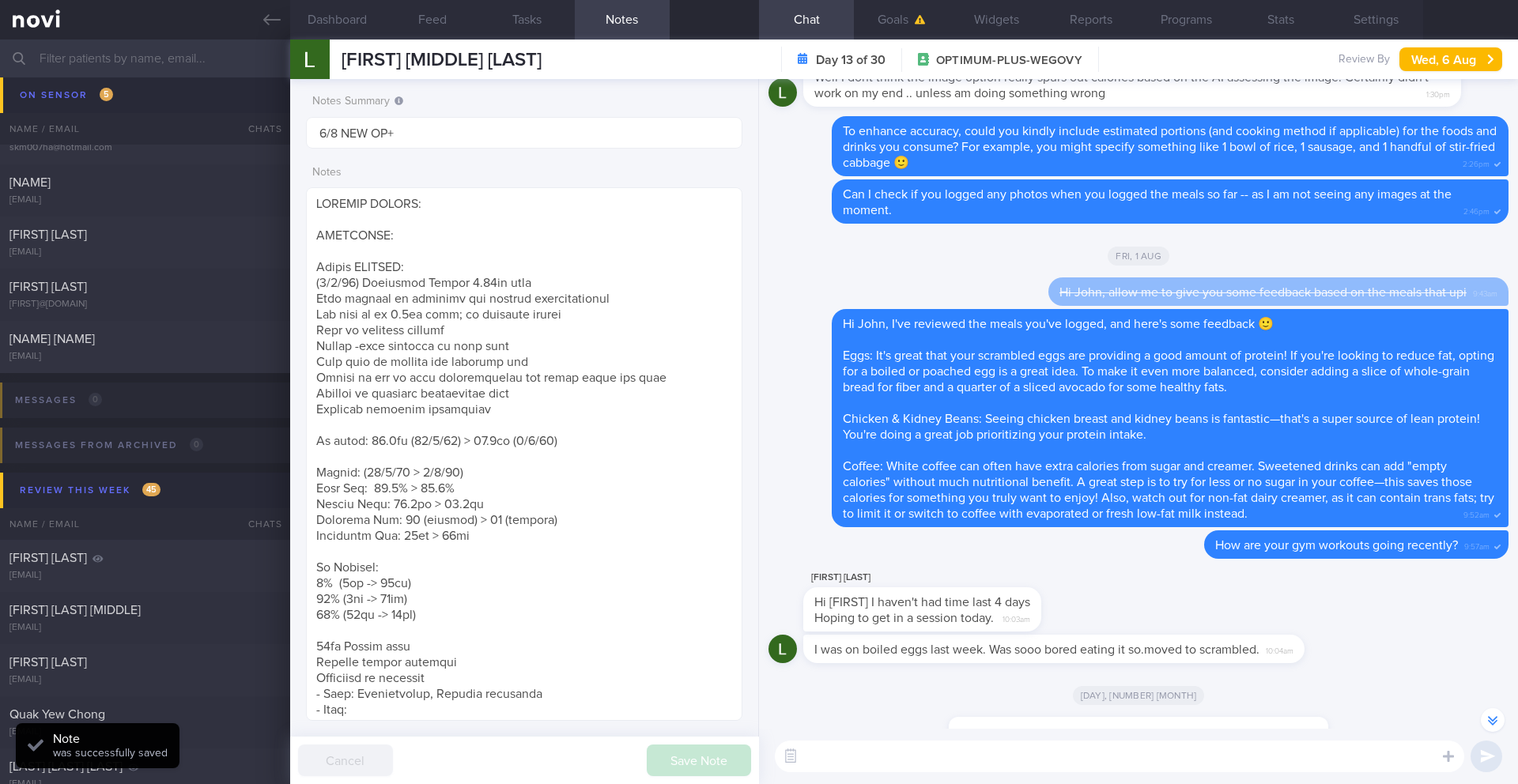 click at bounding box center [1120, 756] 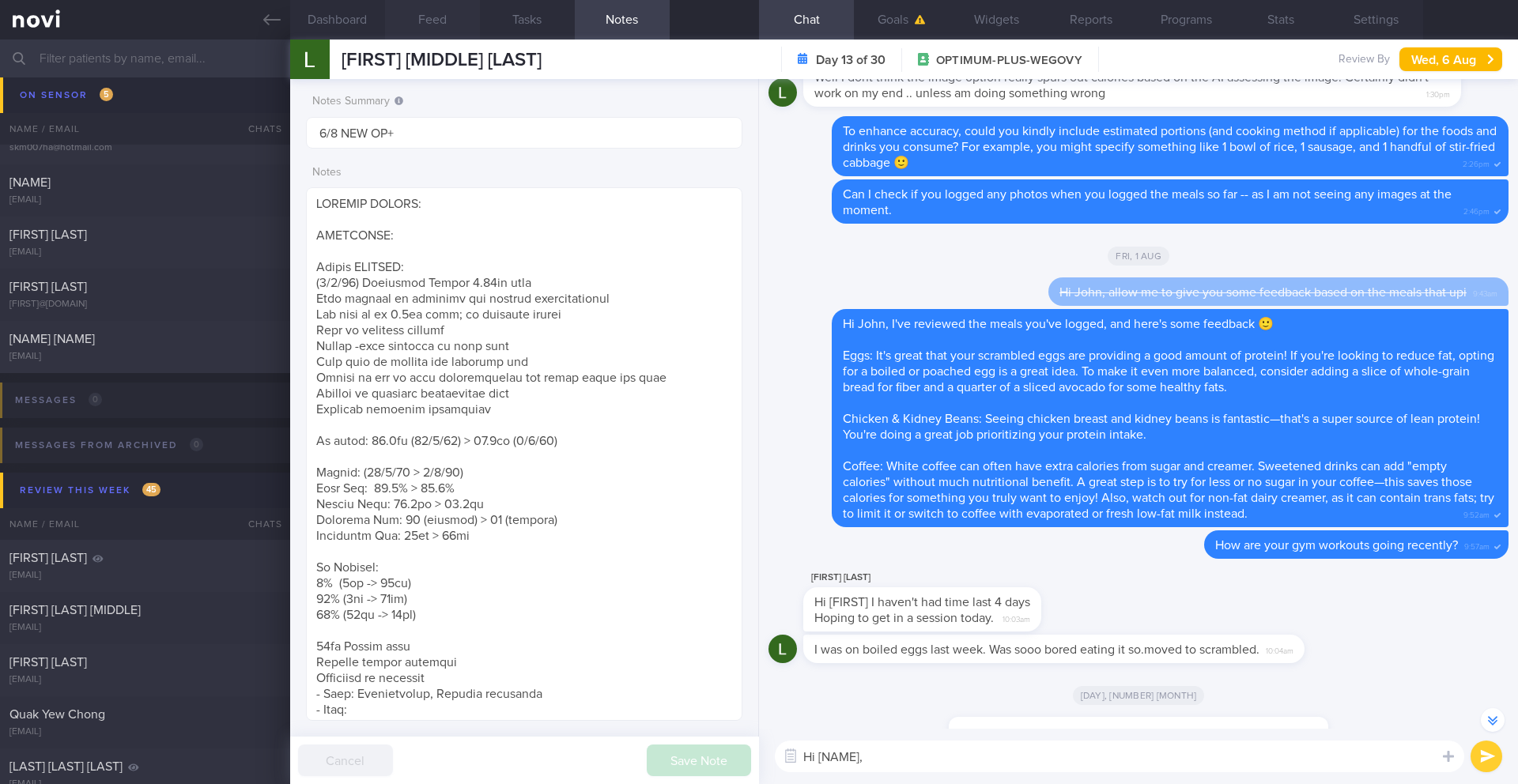 click on "Feed" at bounding box center [432, 20] 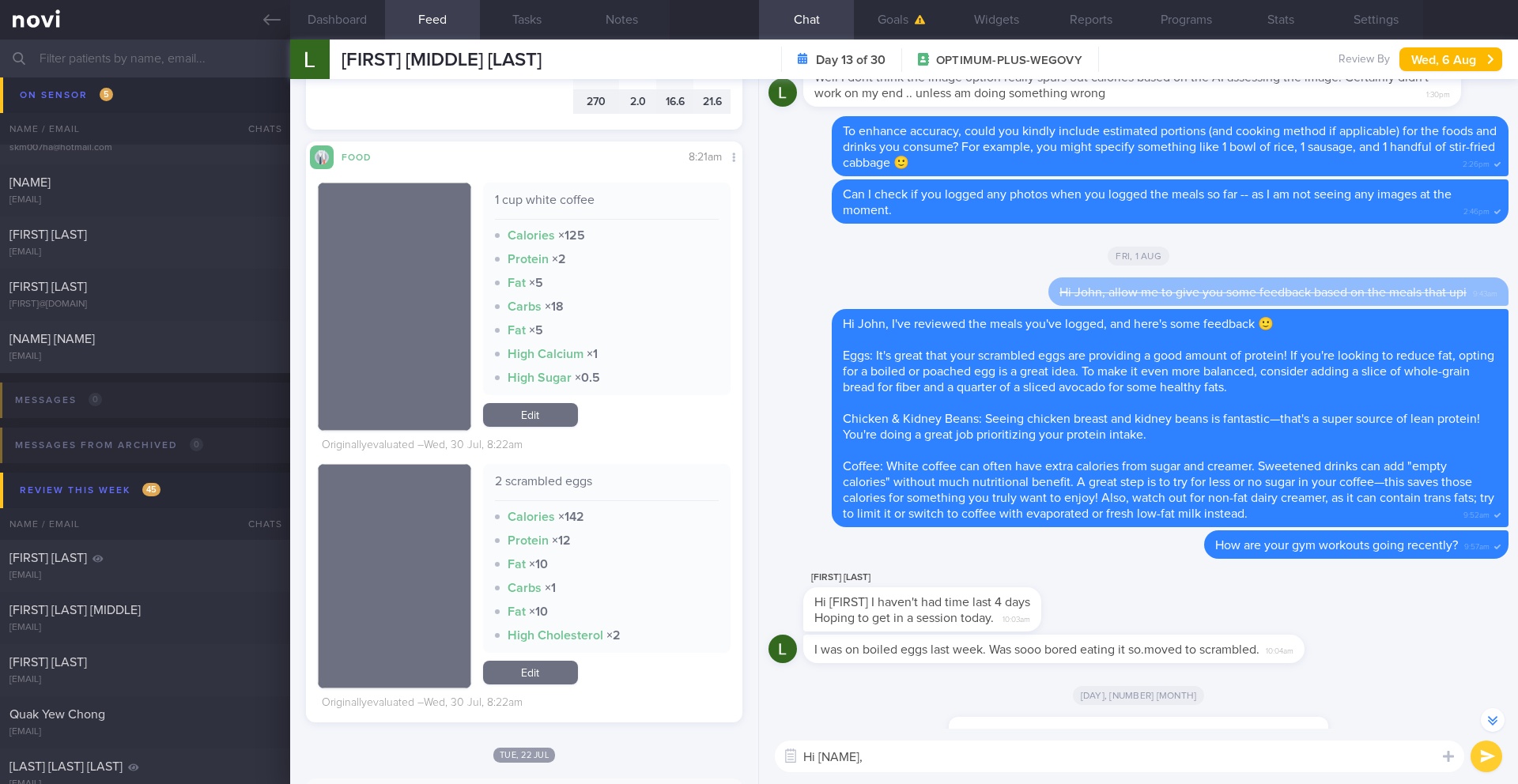 scroll, scrollTop: 1574, scrollLeft: 0, axis: vertical 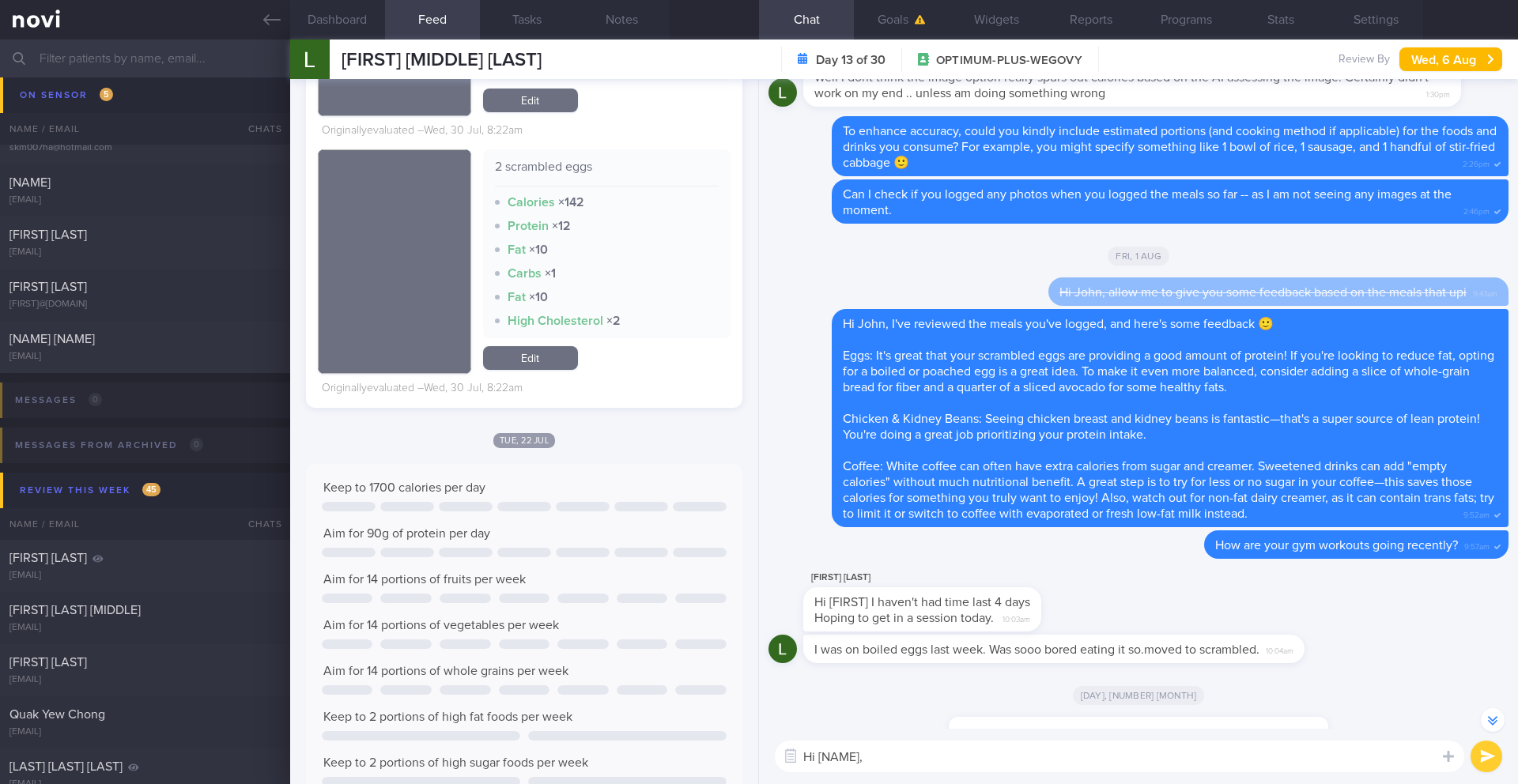 click on "Hi John," at bounding box center [1120, 756] 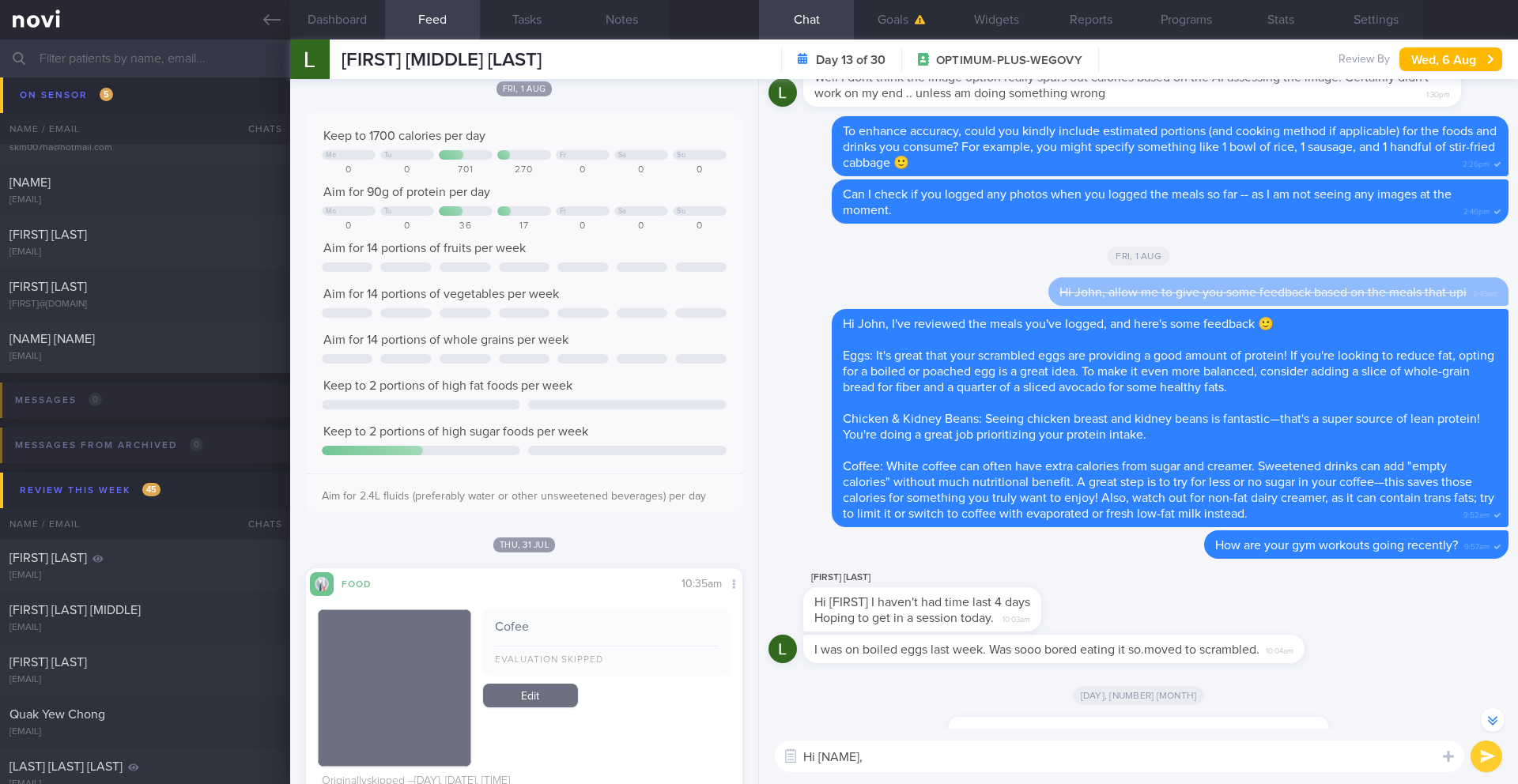 scroll, scrollTop: 0, scrollLeft: 0, axis: both 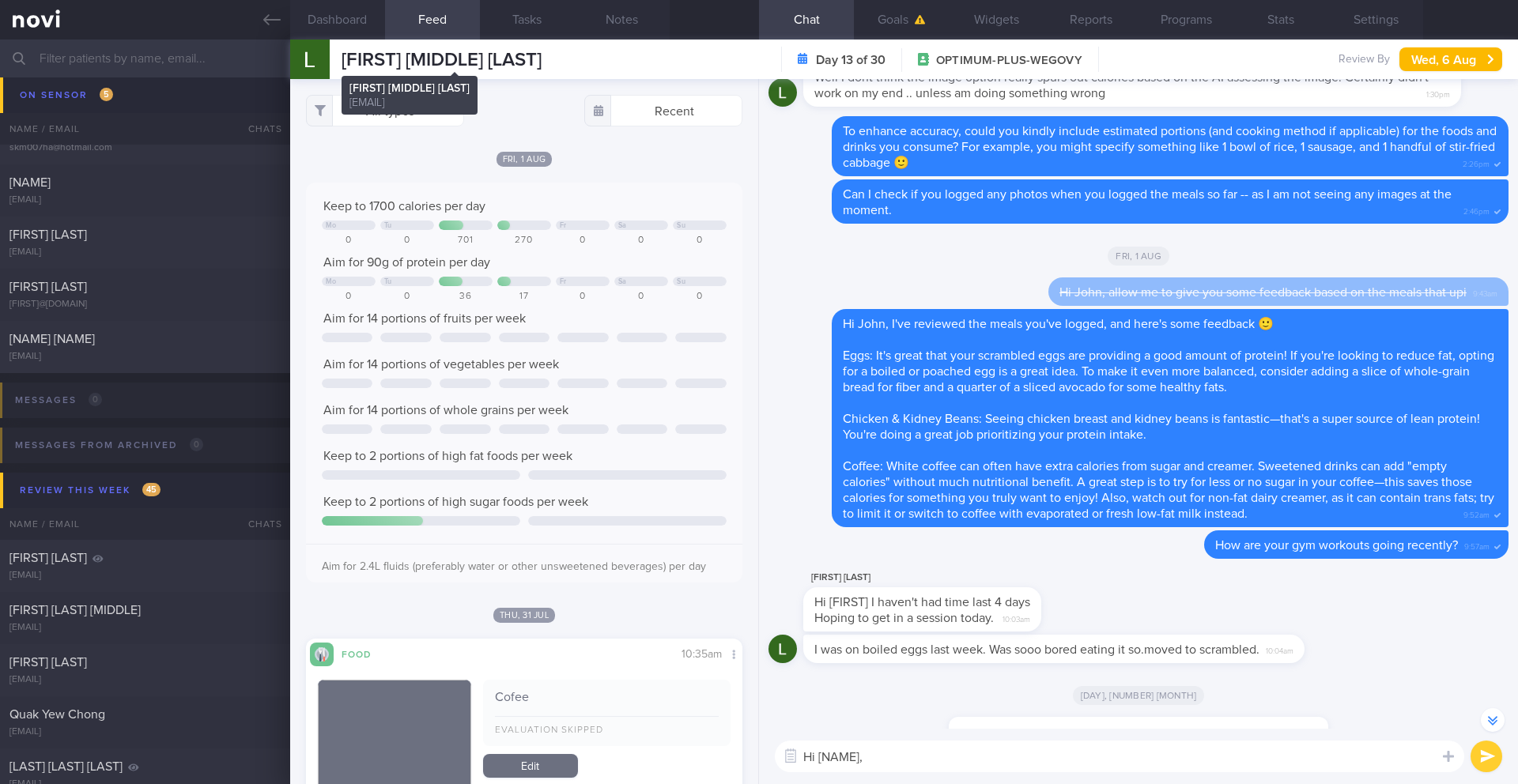 click on "[FIRST] [LAST] [LAST]" at bounding box center [441, 60] 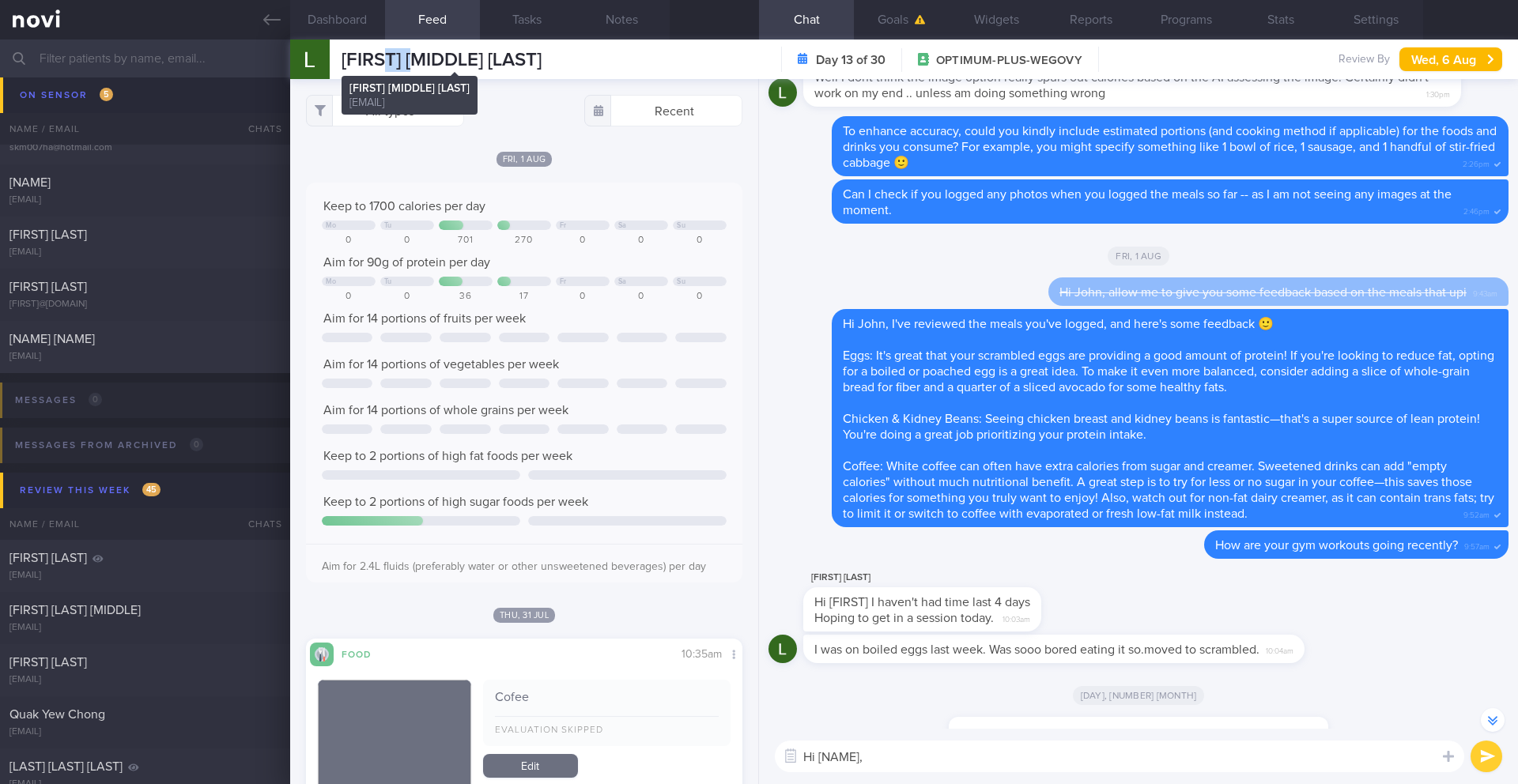 click on "[FIRST] [LAST] [LAST]" at bounding box center (441, 60) 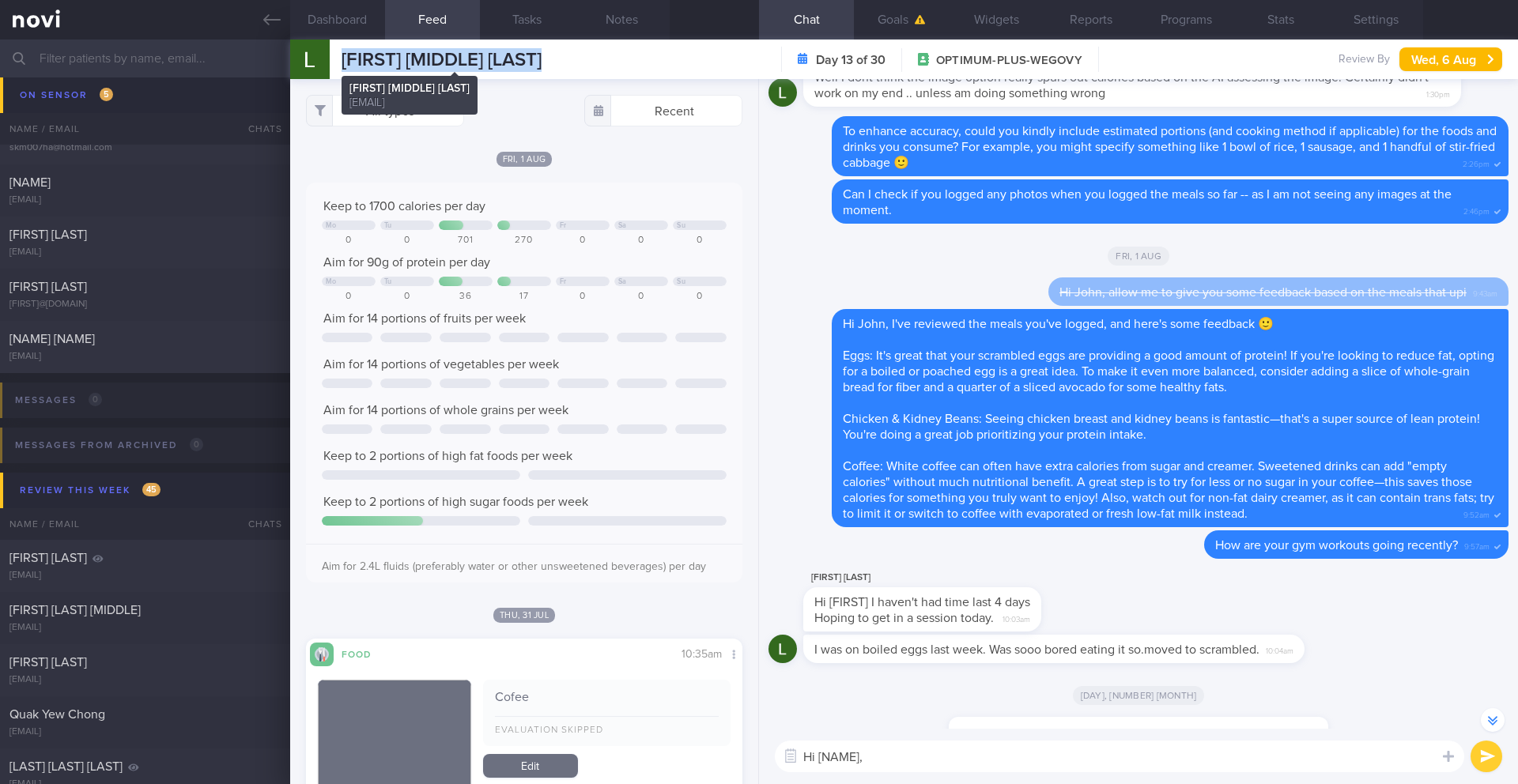 click on "[FIRST] [LAST] [LAST]" at bounding box center [441, 60] 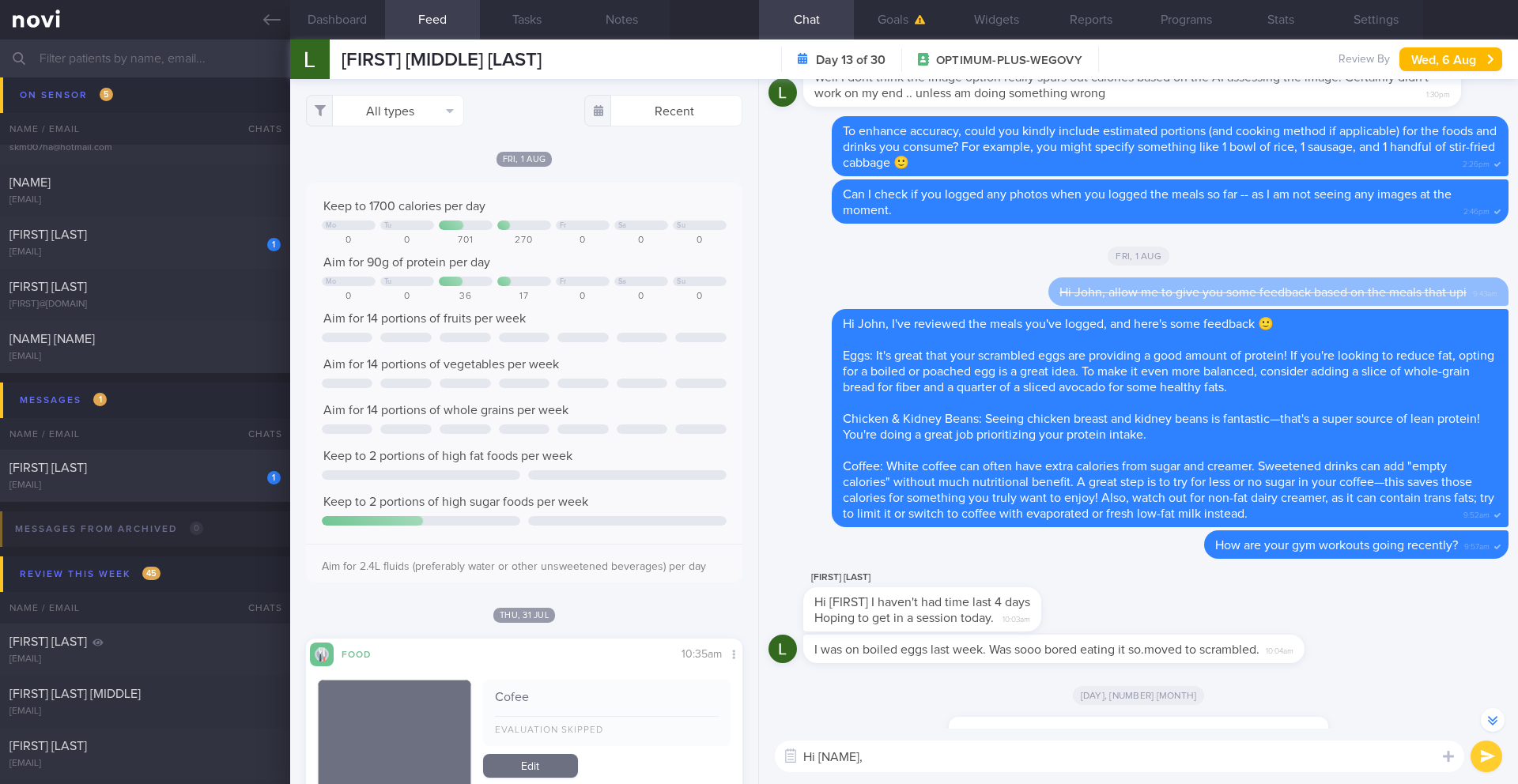 click on "Hi John," at bounding box center (1120, 756) 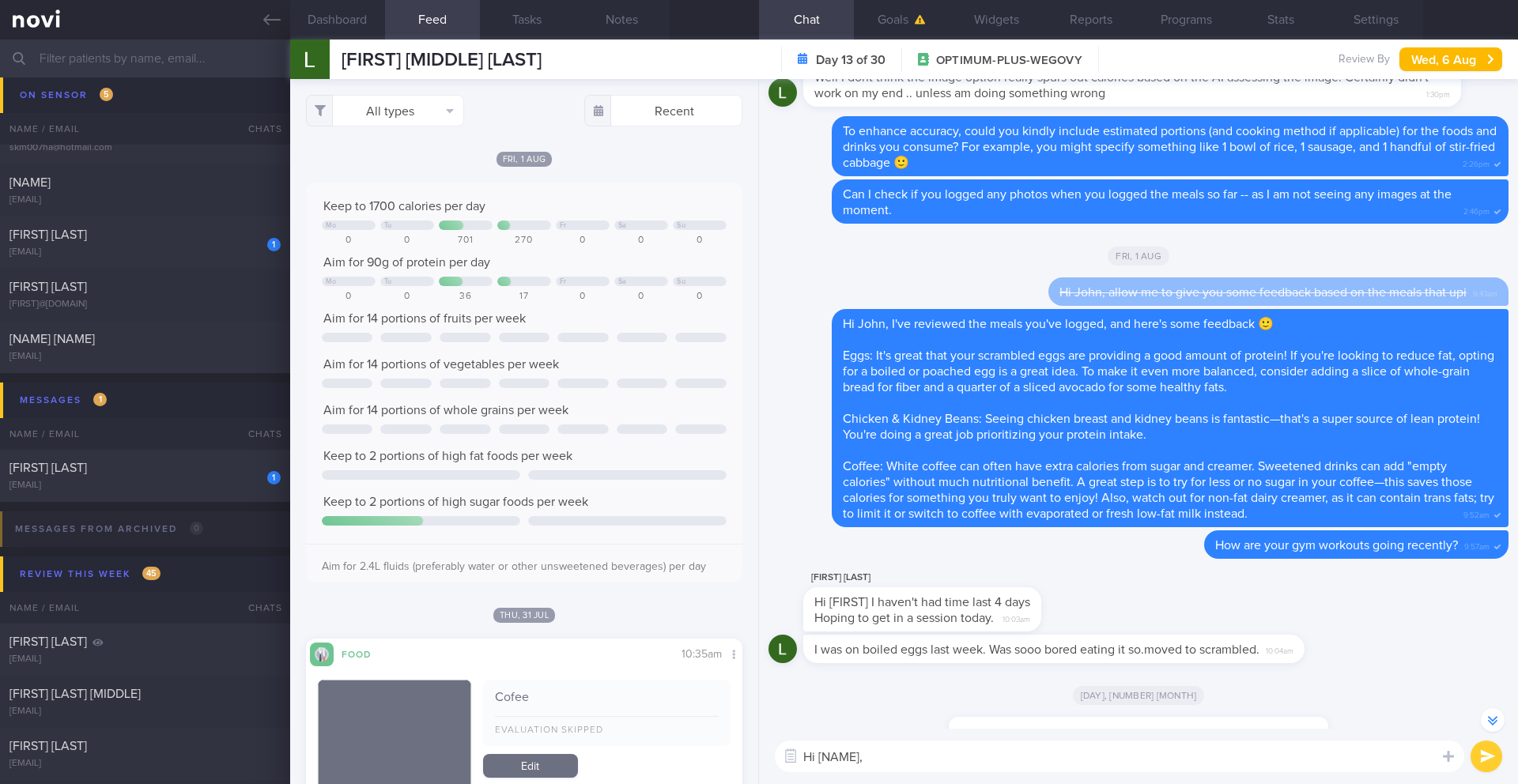 click on "Keep to 1700 calories per day
Mo
Tu
Fr
Sa
Su
0
0
701
270
0
0
0
Aim for 90g of protein per day
Mo
Tu
Fr
Sa" at bounding box center [524, 388] 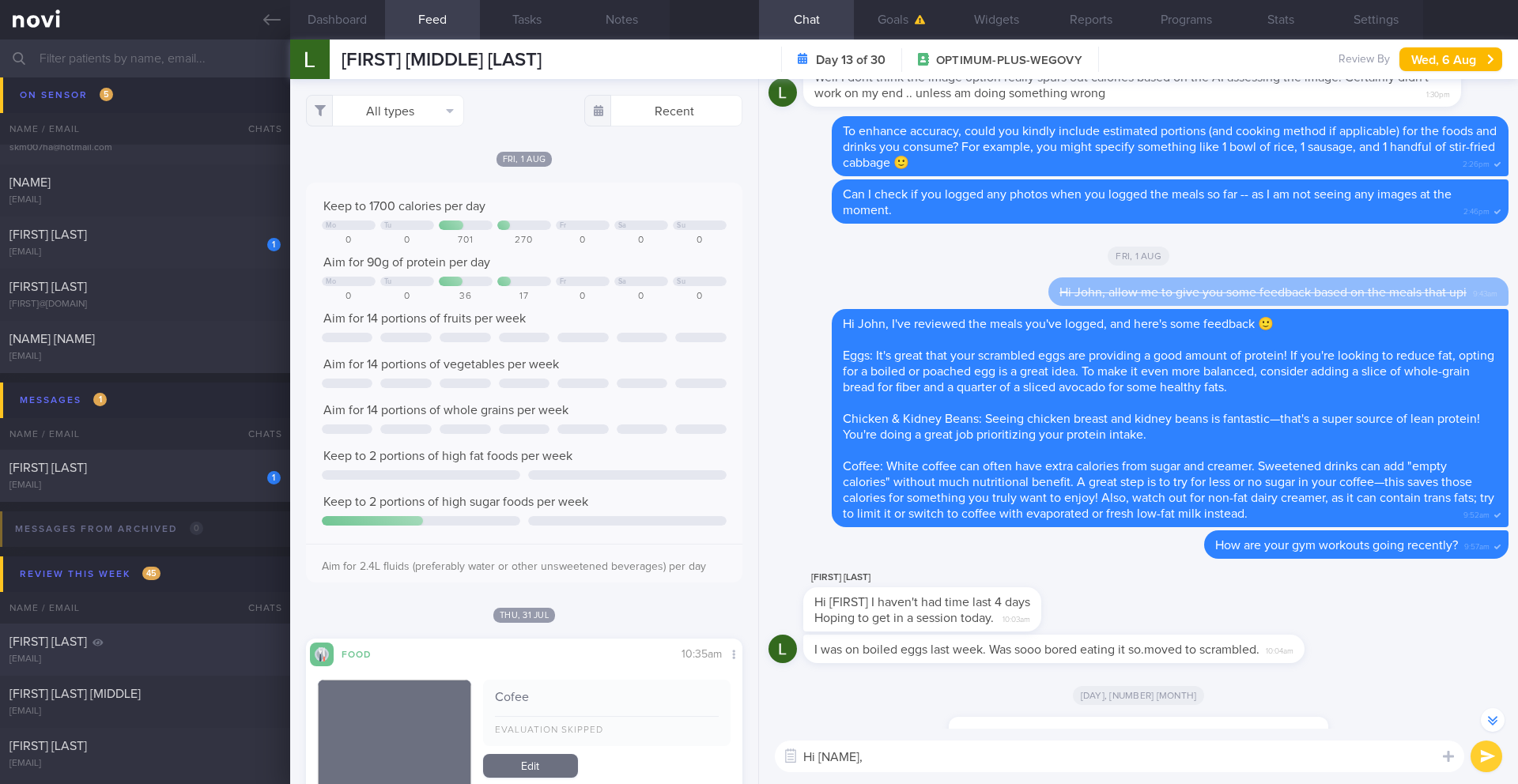 drag, startPoint x: 248, startPoint y: 748, endPoint x: 0, endPoint y: 674, distance: 258.80495 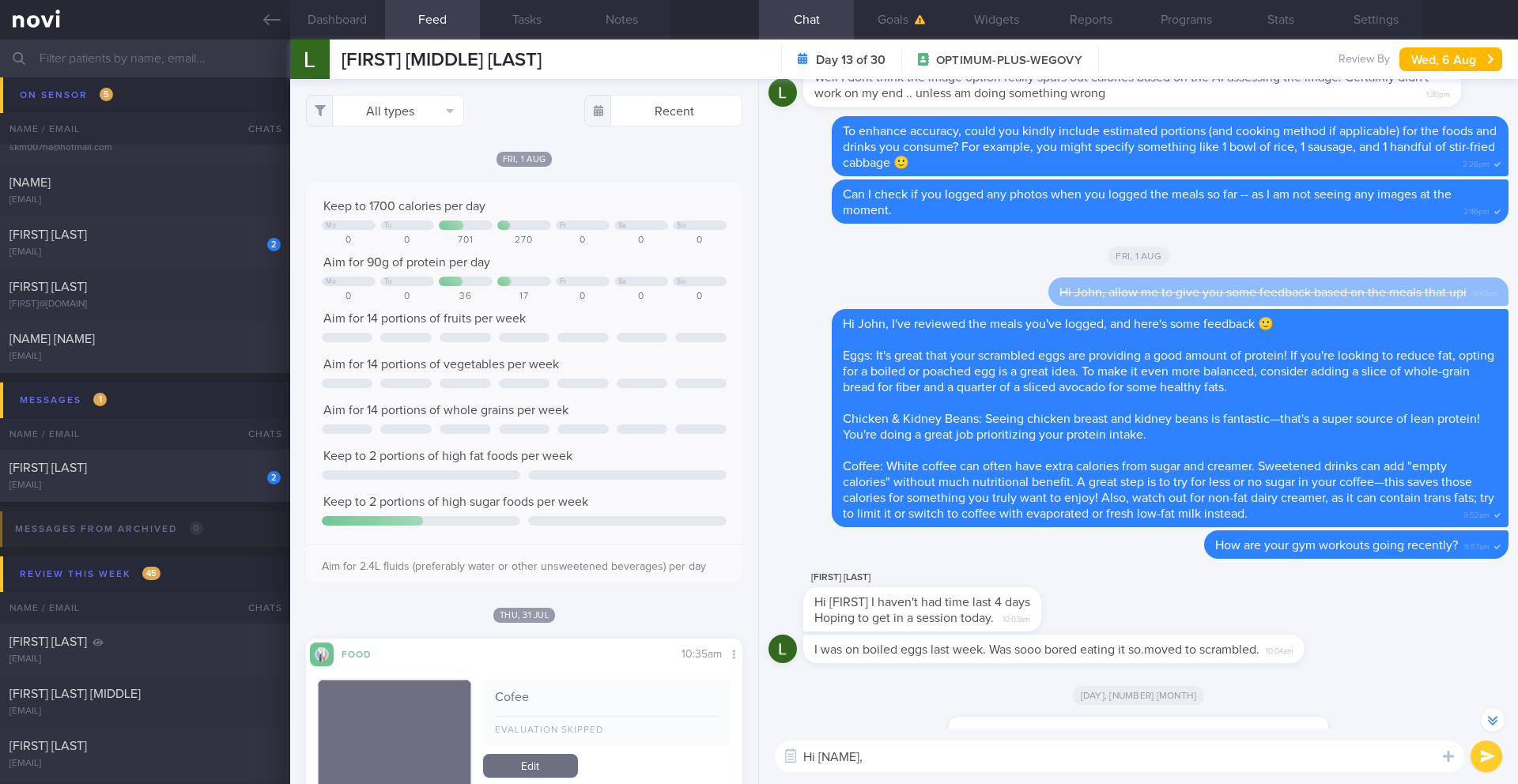 drag, startPoint x: 814, startPoint y: 606, endPoint x: 997, endPoint y: 620, distance: 183.5347 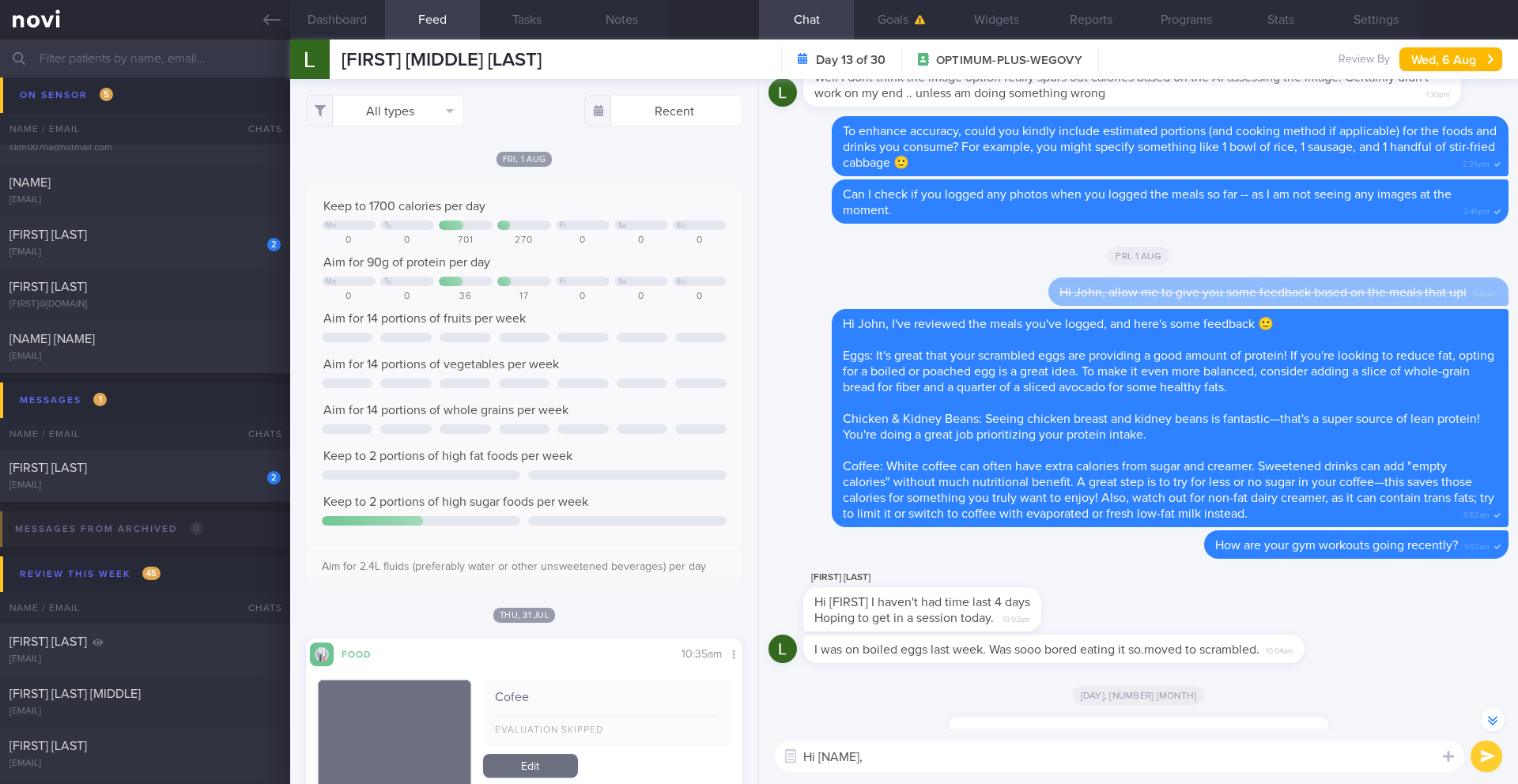 copy on "Hi Angena I haven't had time last 4 days  Hoping to get in a session today." 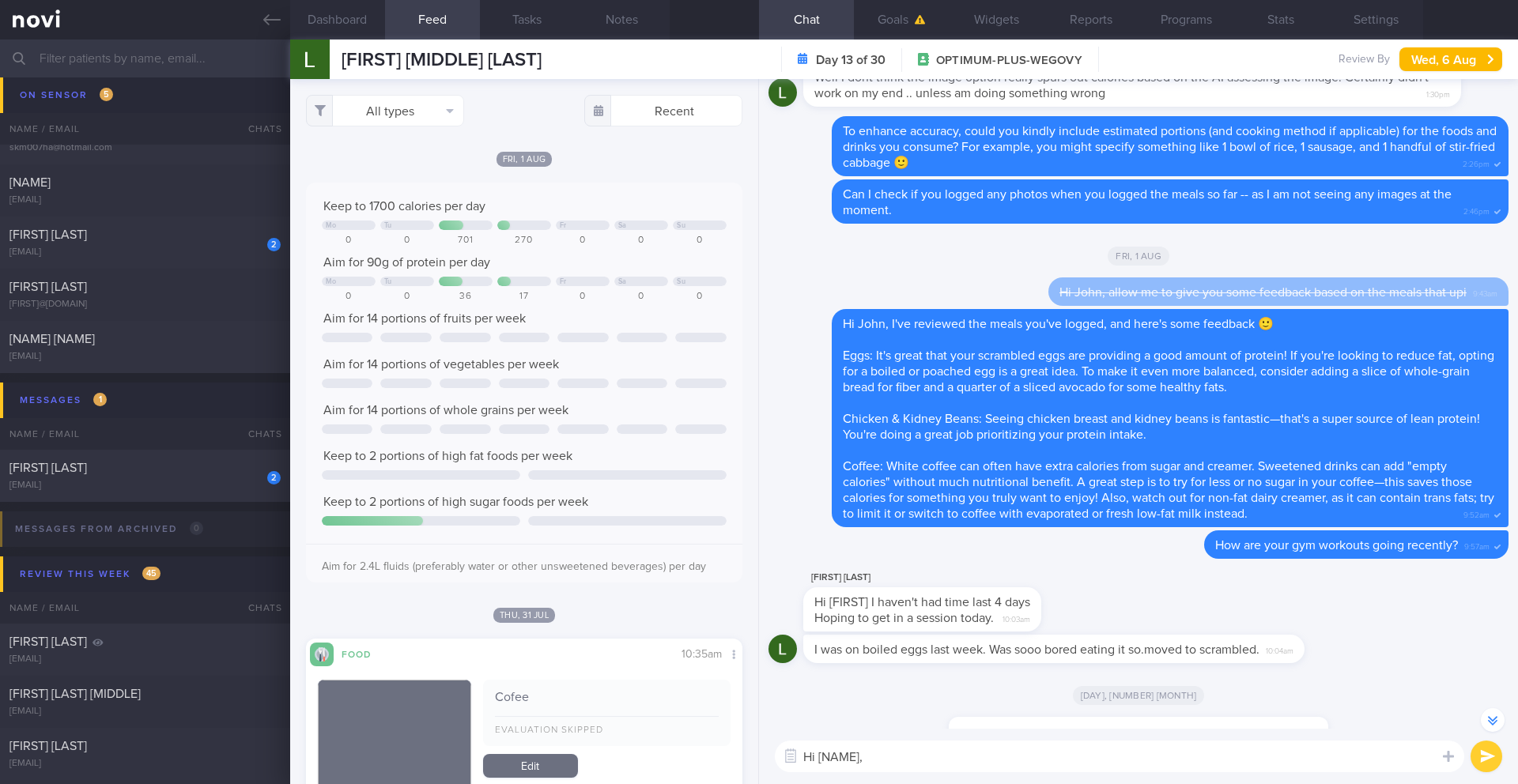 click on "Hi John," at bounding box center [1120, 756] 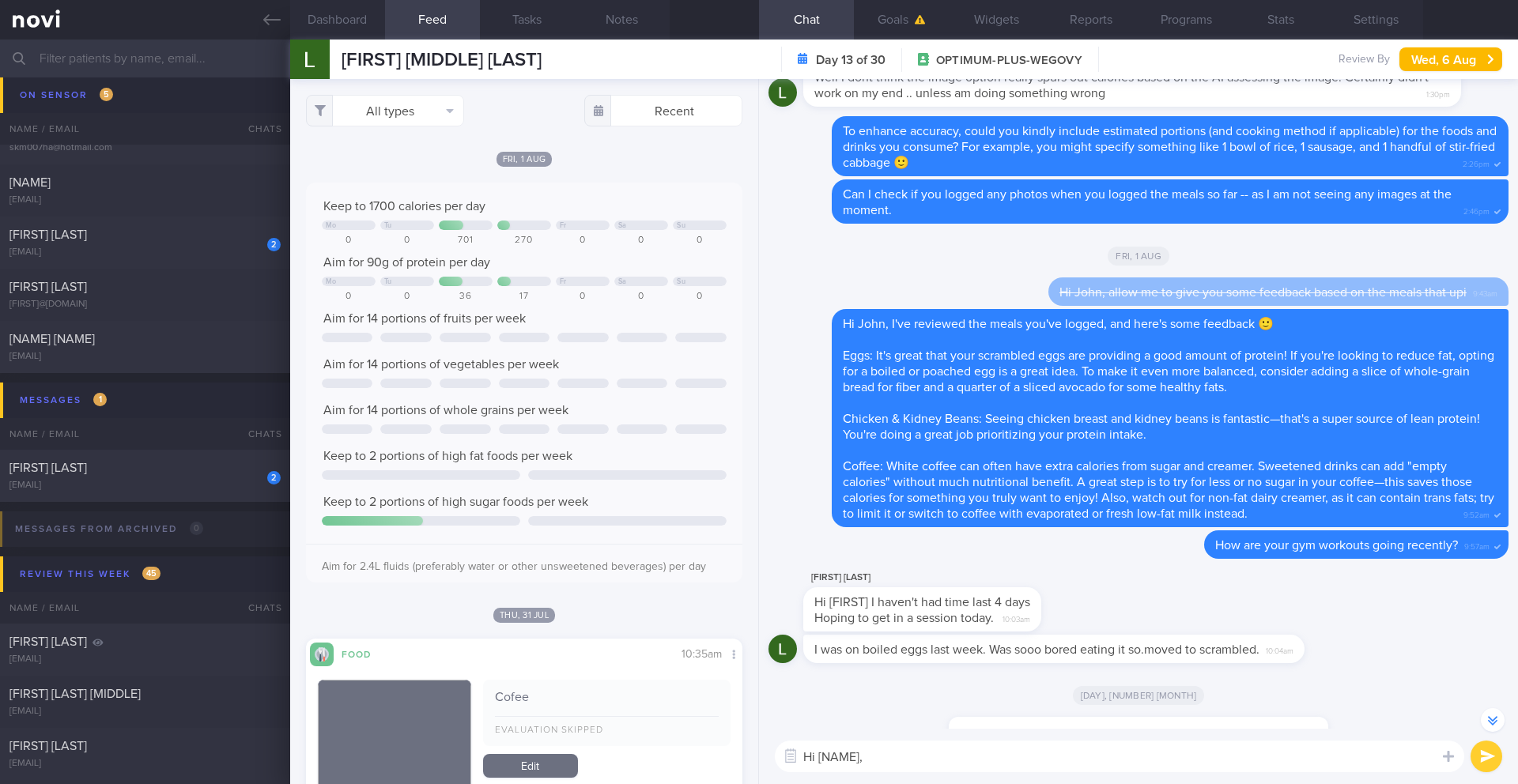 paste on "It's completely understandable when life gets busy and workouts get put aside. But it's great that you were hoping to fit in a session last Friday! Remember, even a quick workout can help you get back on track. You've got this!" 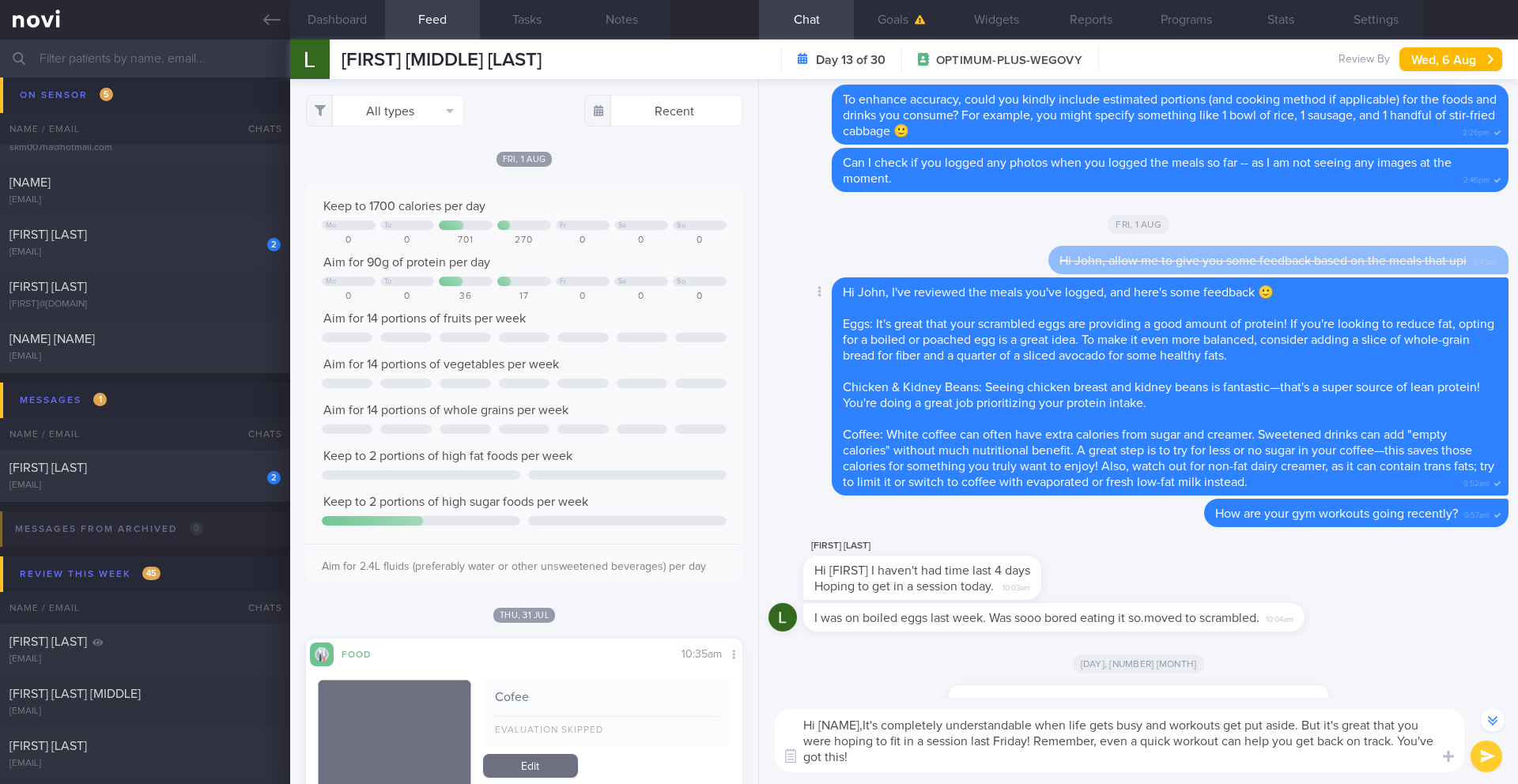 scroll, scrollTop: 0, scrollLeft: 0, axis: both 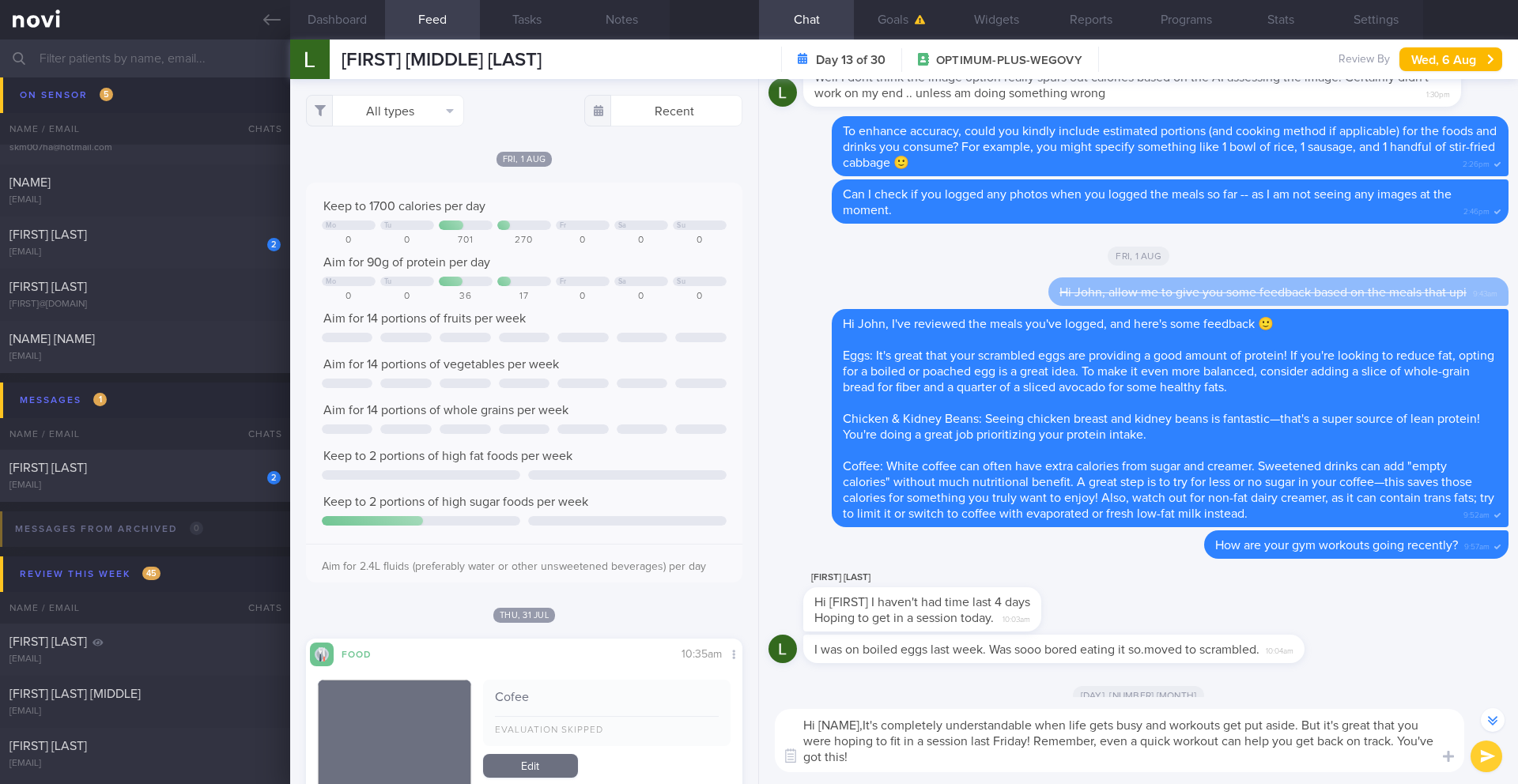click on "Hi John,It's completely understandable when life gets busy and workouts get put aside. But it's great that you were hoping to fit in a session last Friday! Remember, even a quick workout can help you get back on track. You've got this!" at bounding box center (1120, 741) 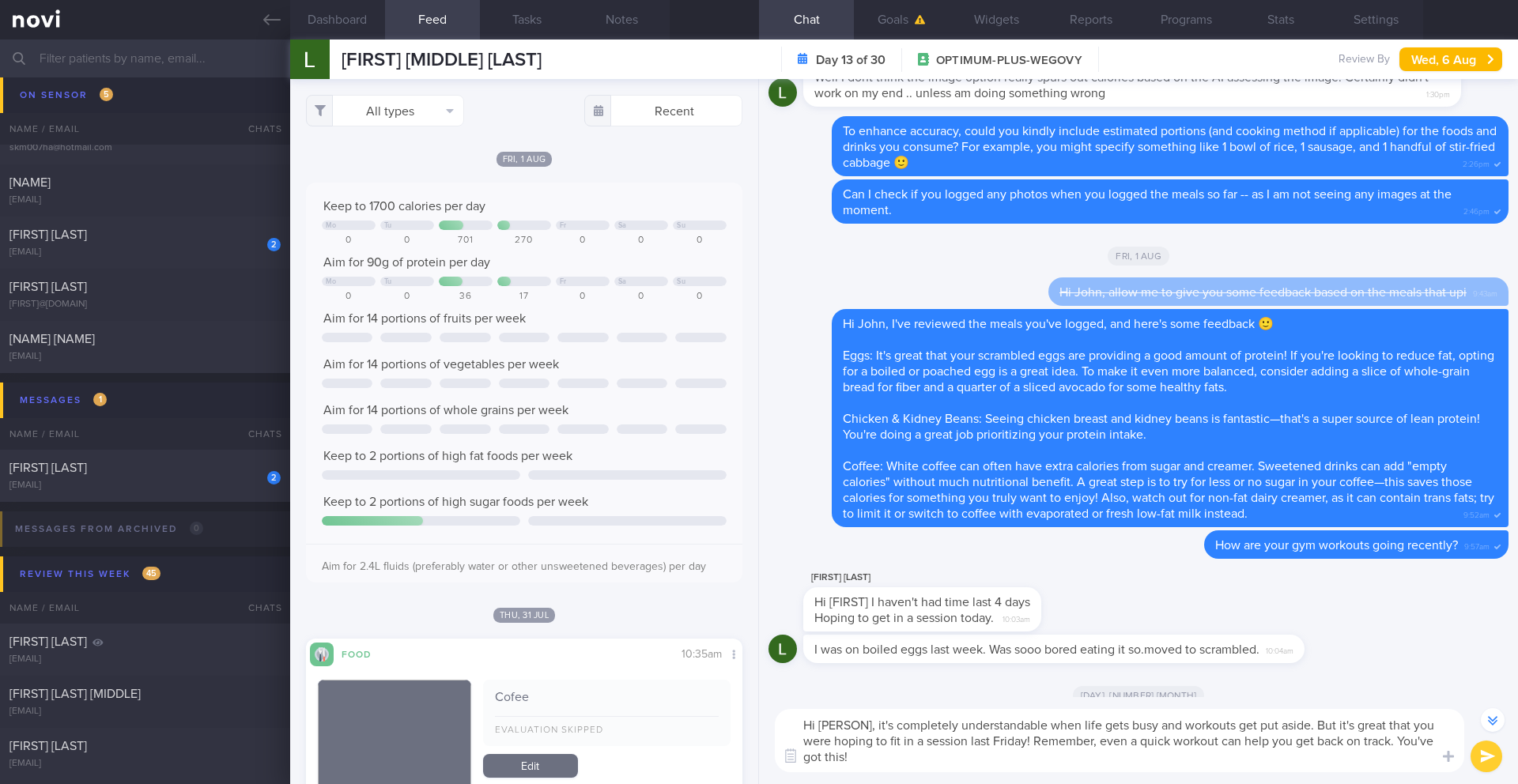 drag, startPoint x: 1035, startPoint y: 744, endPoint x: 1301, endPoint y: 723, distance: 266.82766 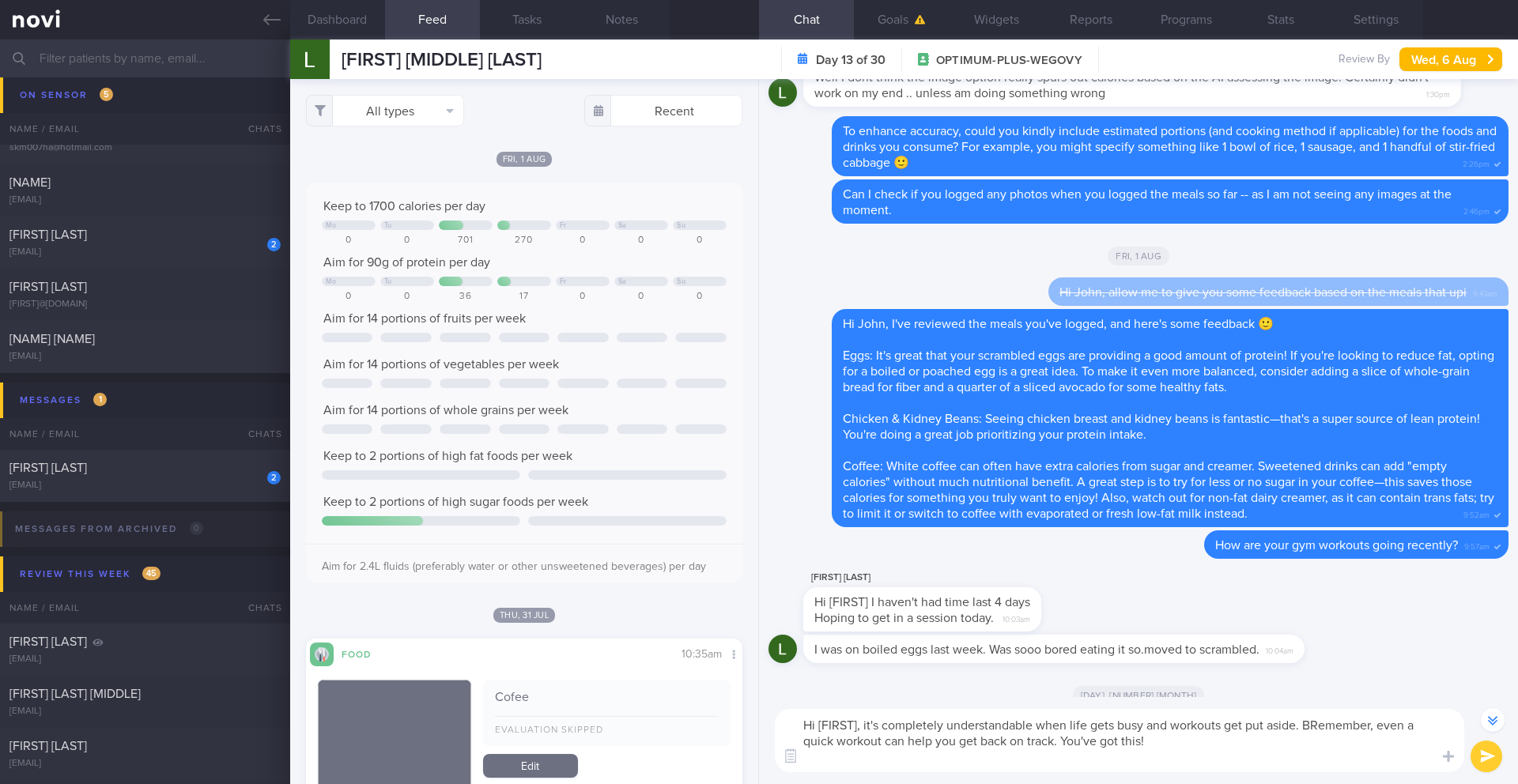 scroll, scrollTop: -161, scrollLeft: 0, axis: vertical 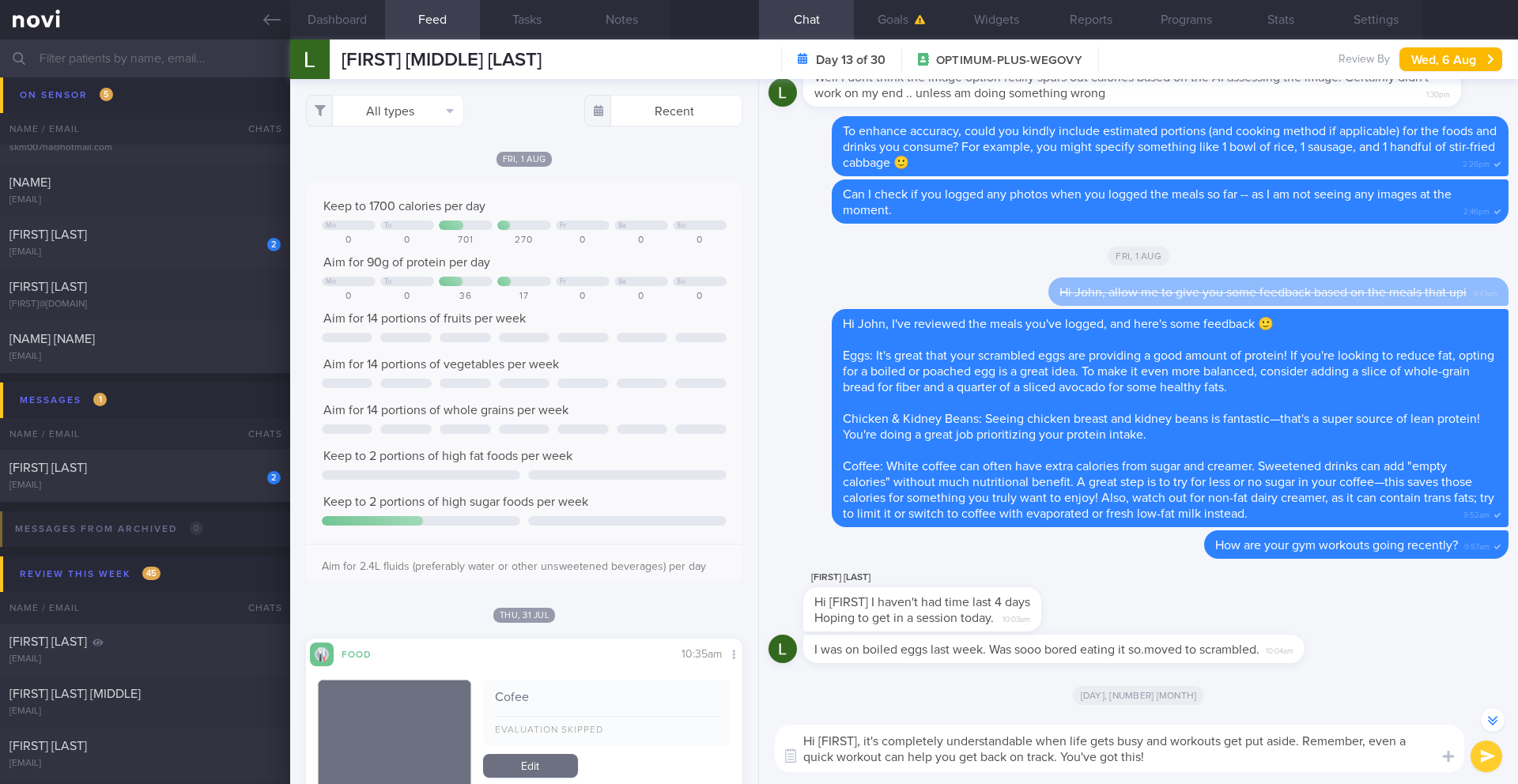 drag, startPoint x: 1115, startPoint y: 760, endPoint x: 1020, endPoint y: 761, distance: 95.00526 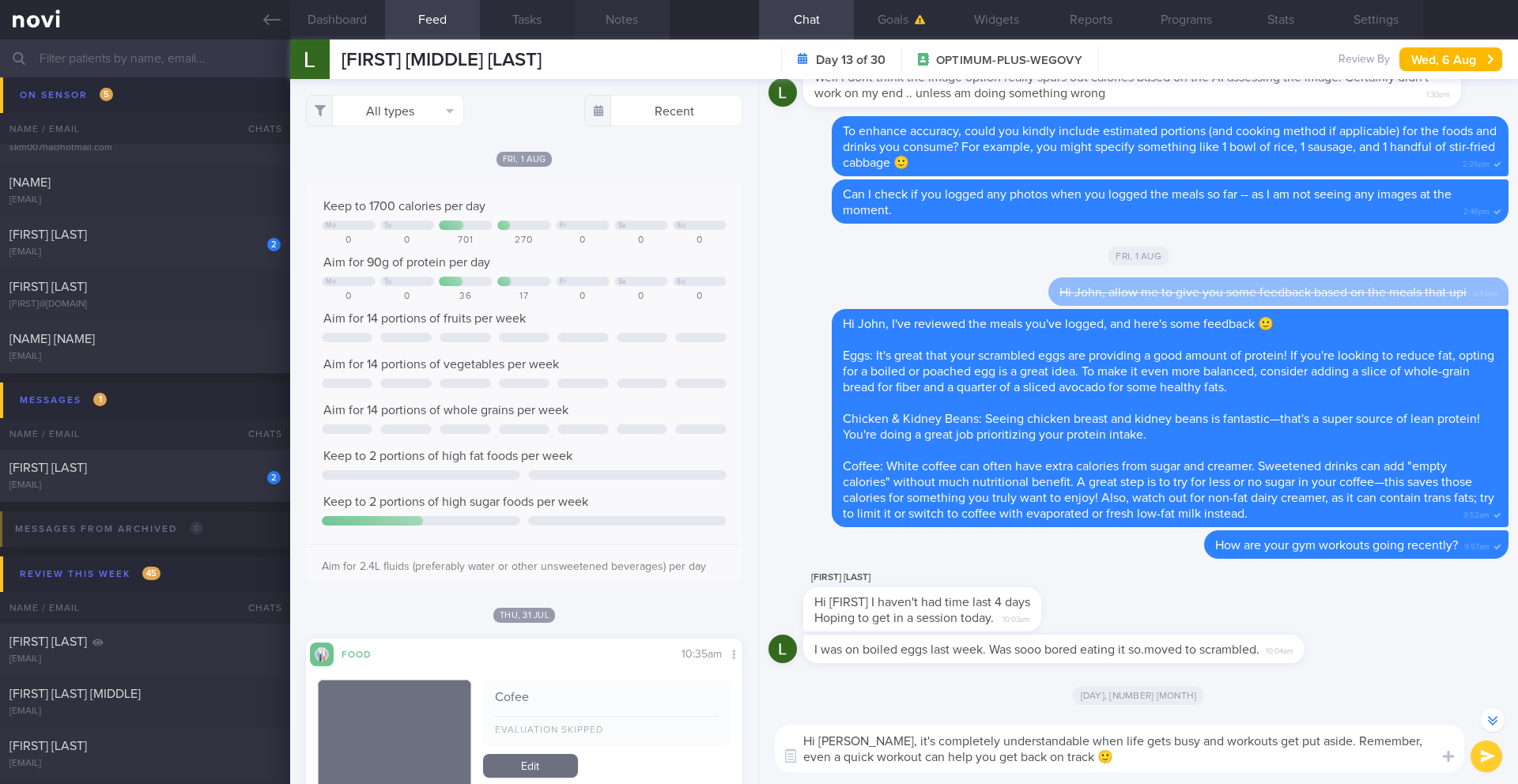 click on "Notes" at bounding box center [622, 20] 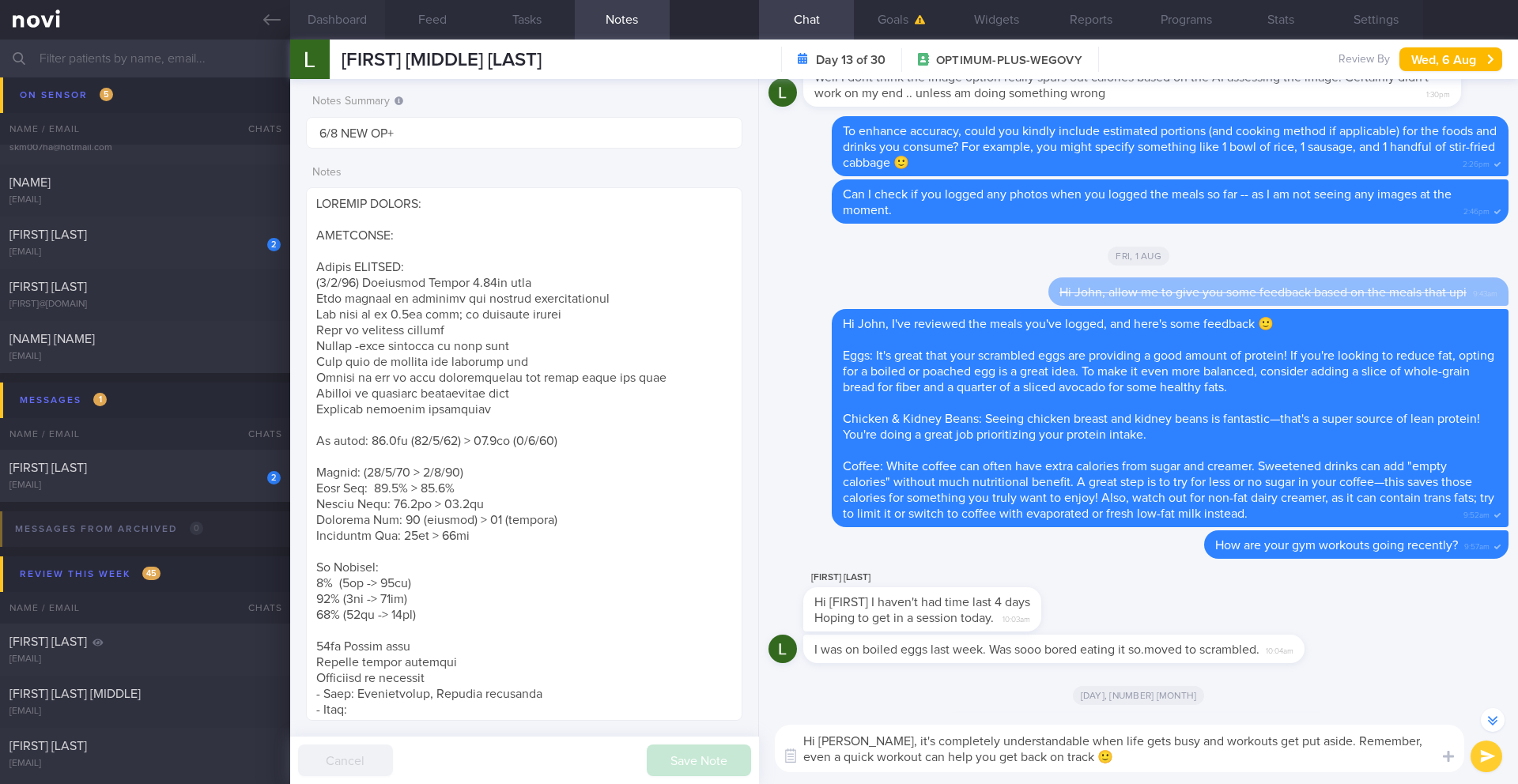 click on "Dashboard" at bounding box center (338, 20) 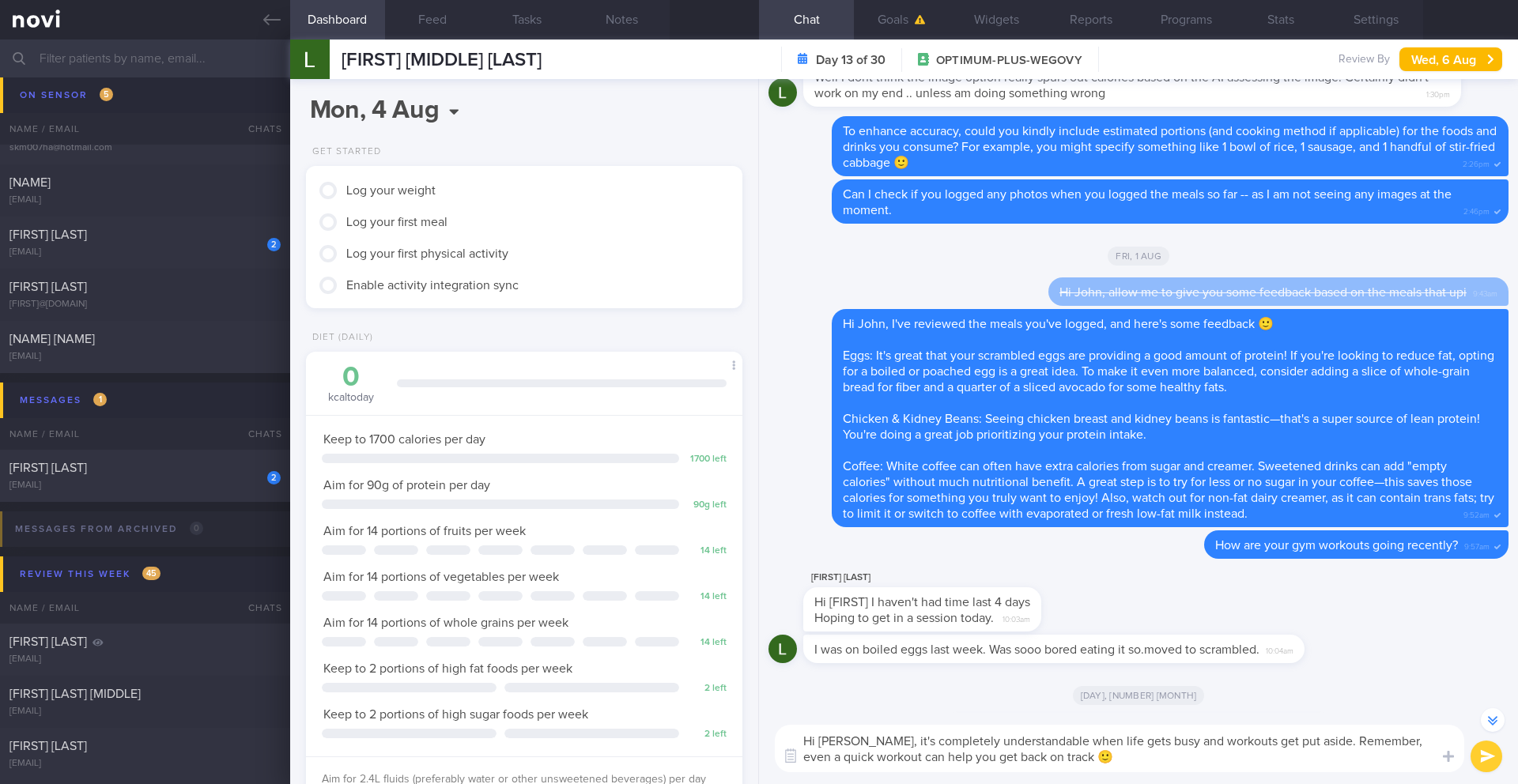 scroll, scrollTop: 521, scrollLeft: 0, axis: vertical 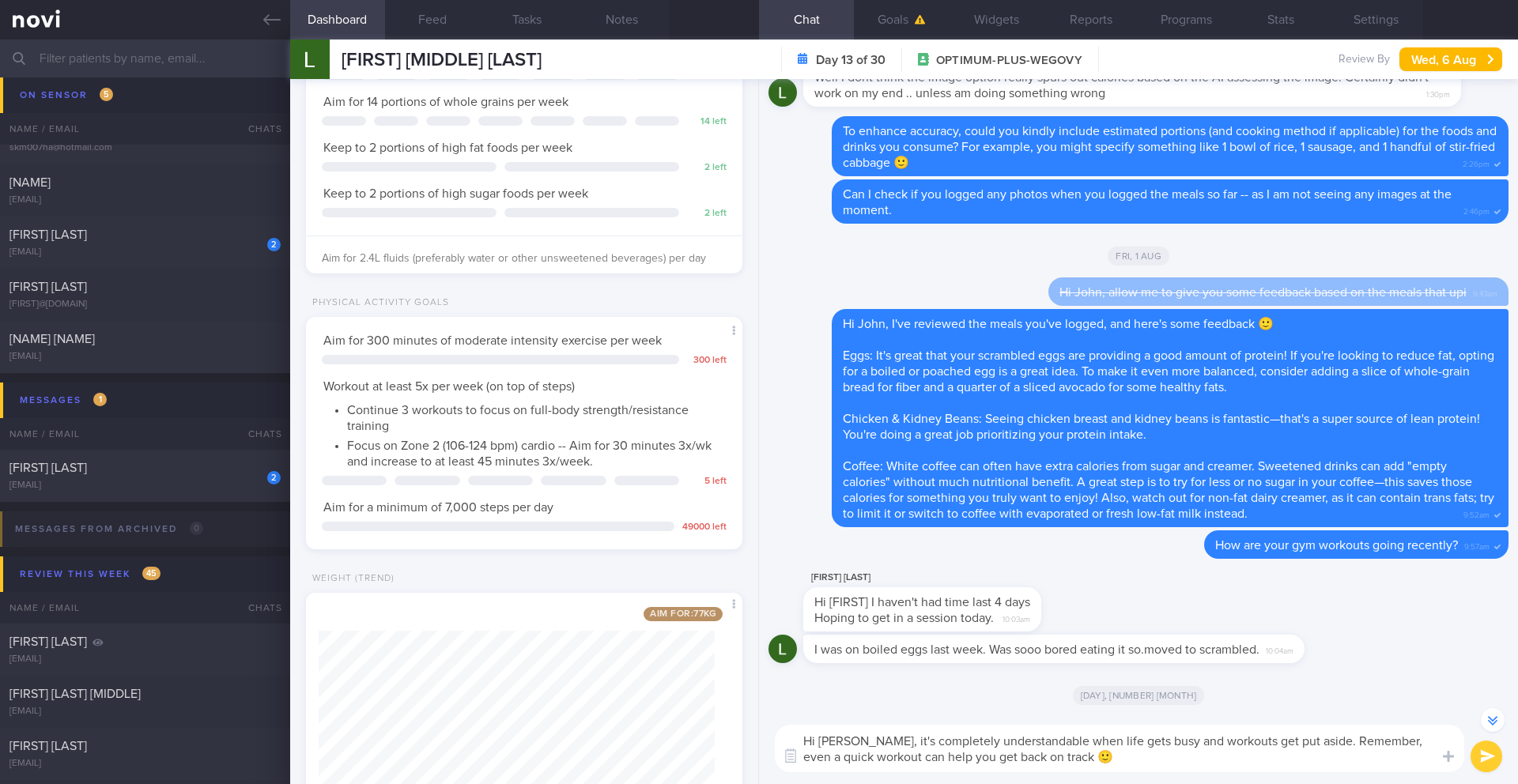 click on "Hi John, it's completely understandable when life gets busy and workouts get put aside. Remember, even a quick workout can help you get back on track 🙂" at bounding box center (1120, 748) 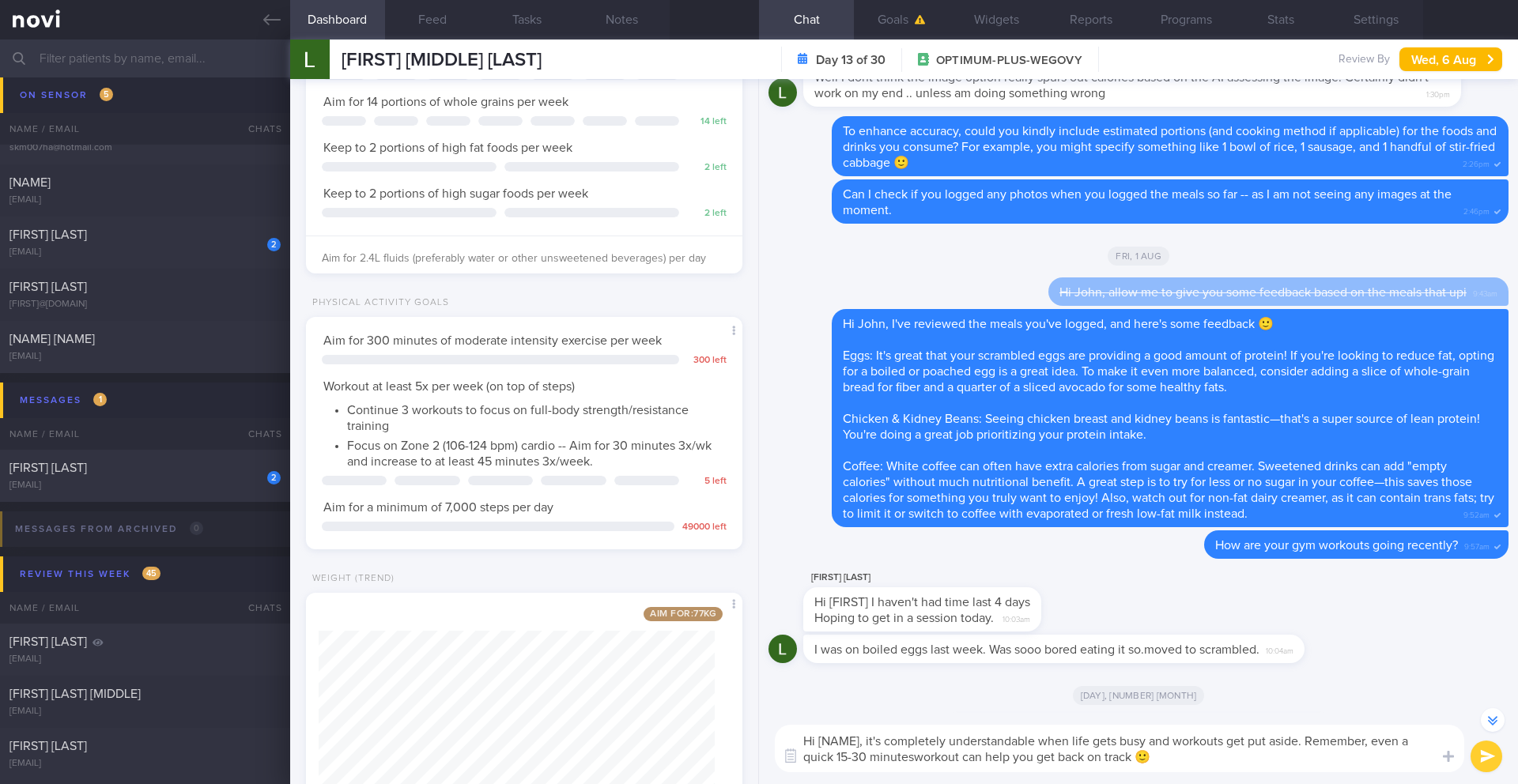 type on "Hi John, it's completely understandable when life gets busy and workouts get put aside. Remember, even a quick 15-30 minutes workout can help you get back on track 🙂" 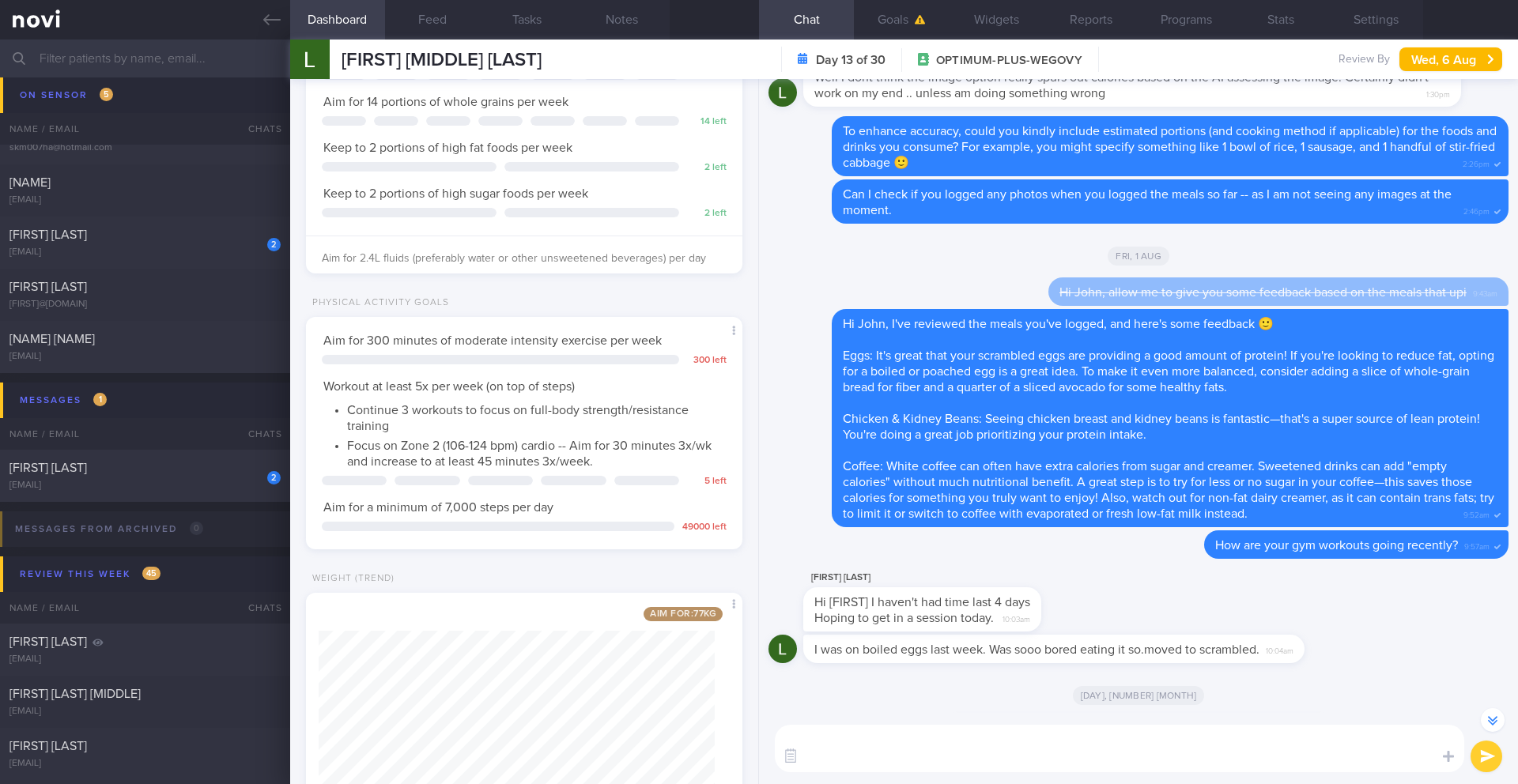 scroll, scrollTop: 0, scrollLeft: 0, axis: both 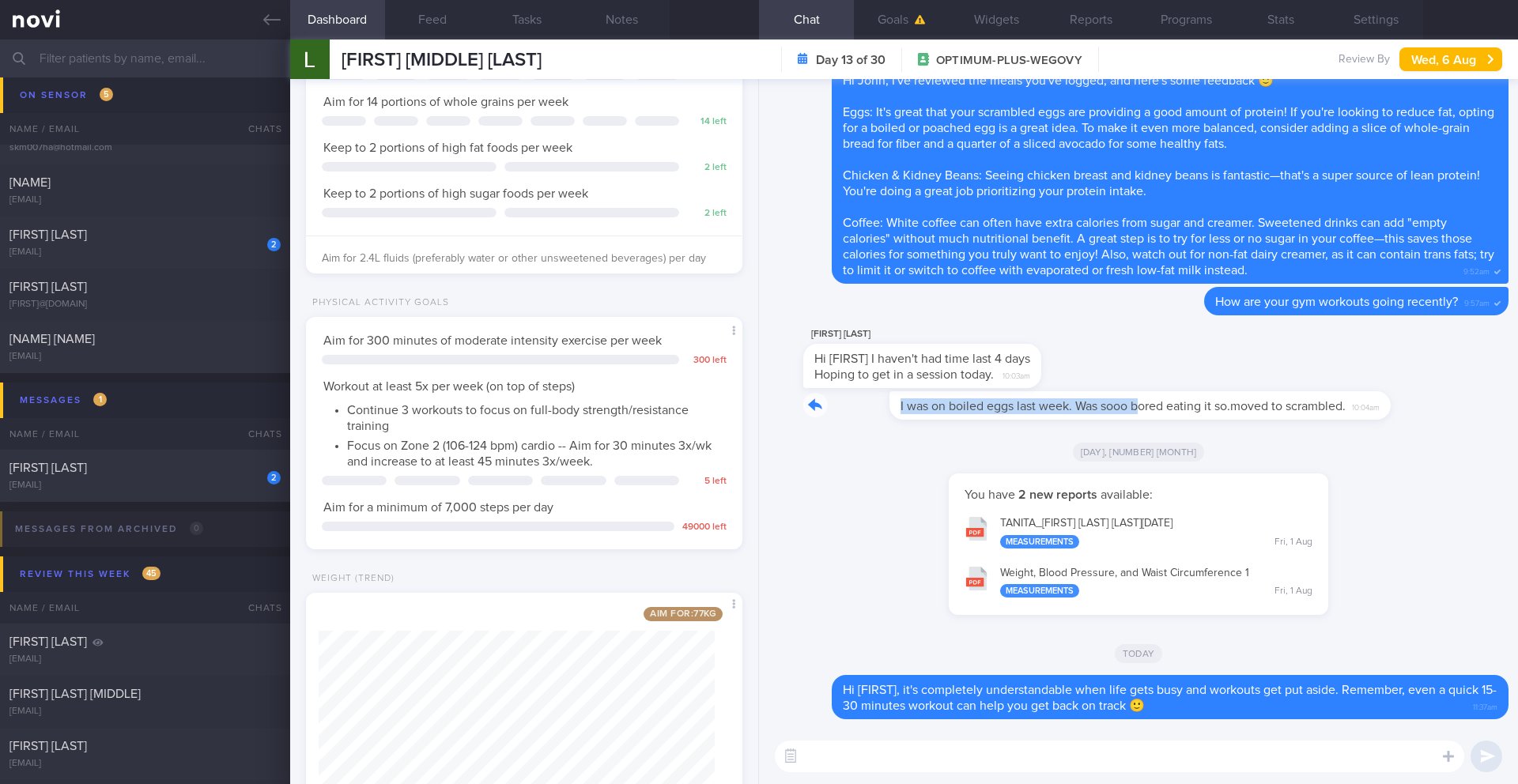 drag, startPoint x: 810, startPoint y: 408, endPoint x: 1053, endPoint y: 413, distance: 243.0514 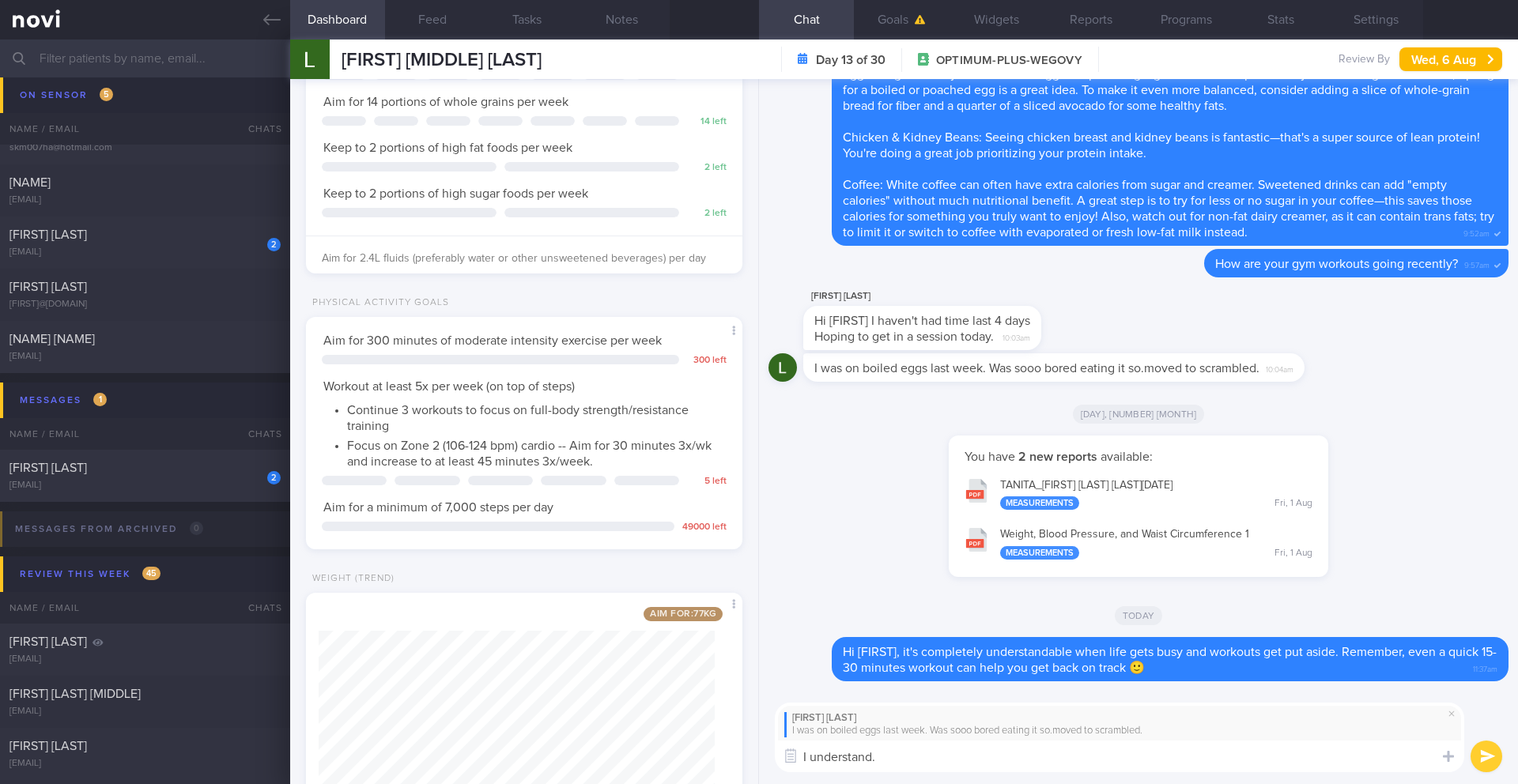 scroll, scrollTop: 0, scrollLeft: 0, axis: both 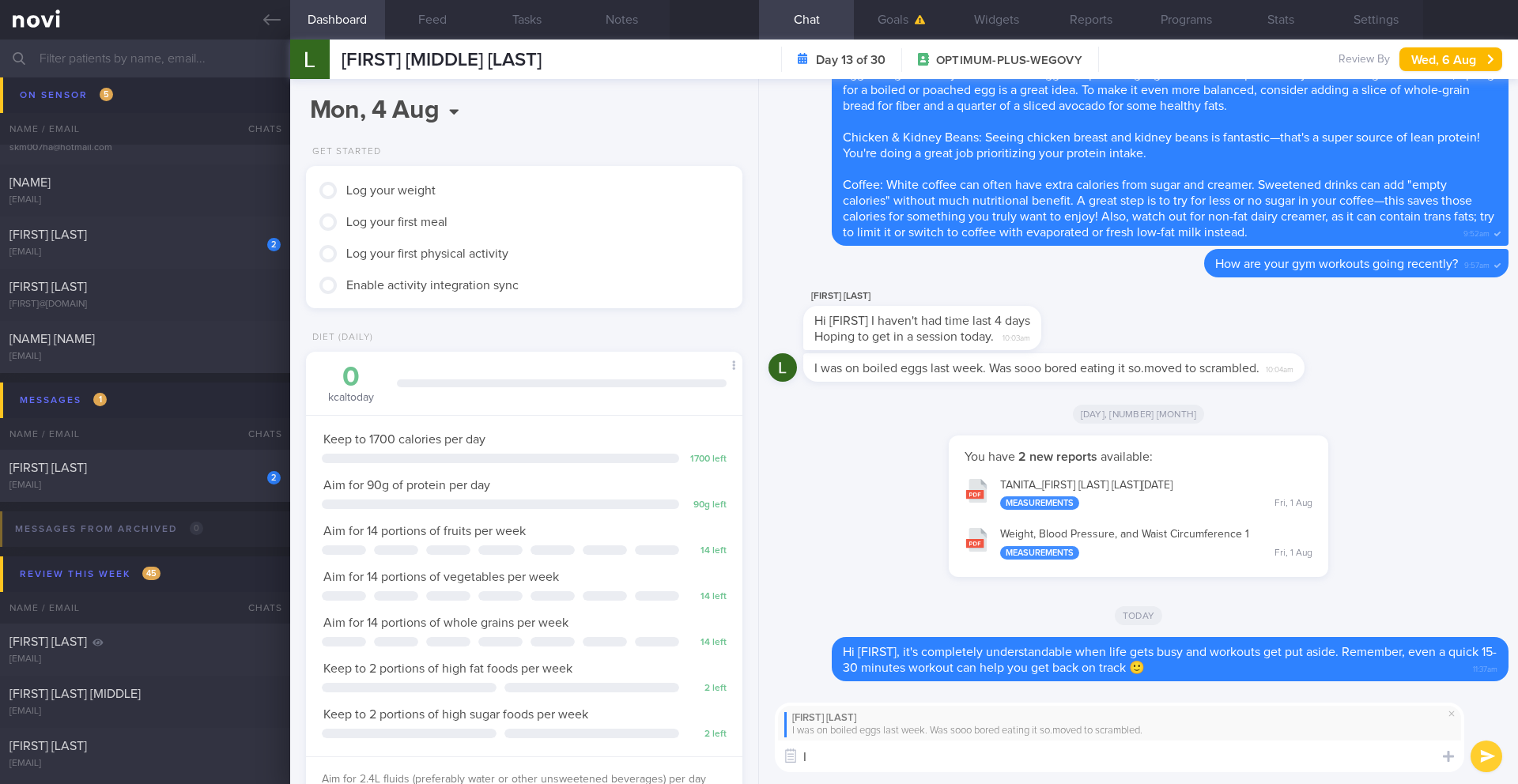 type on "I" 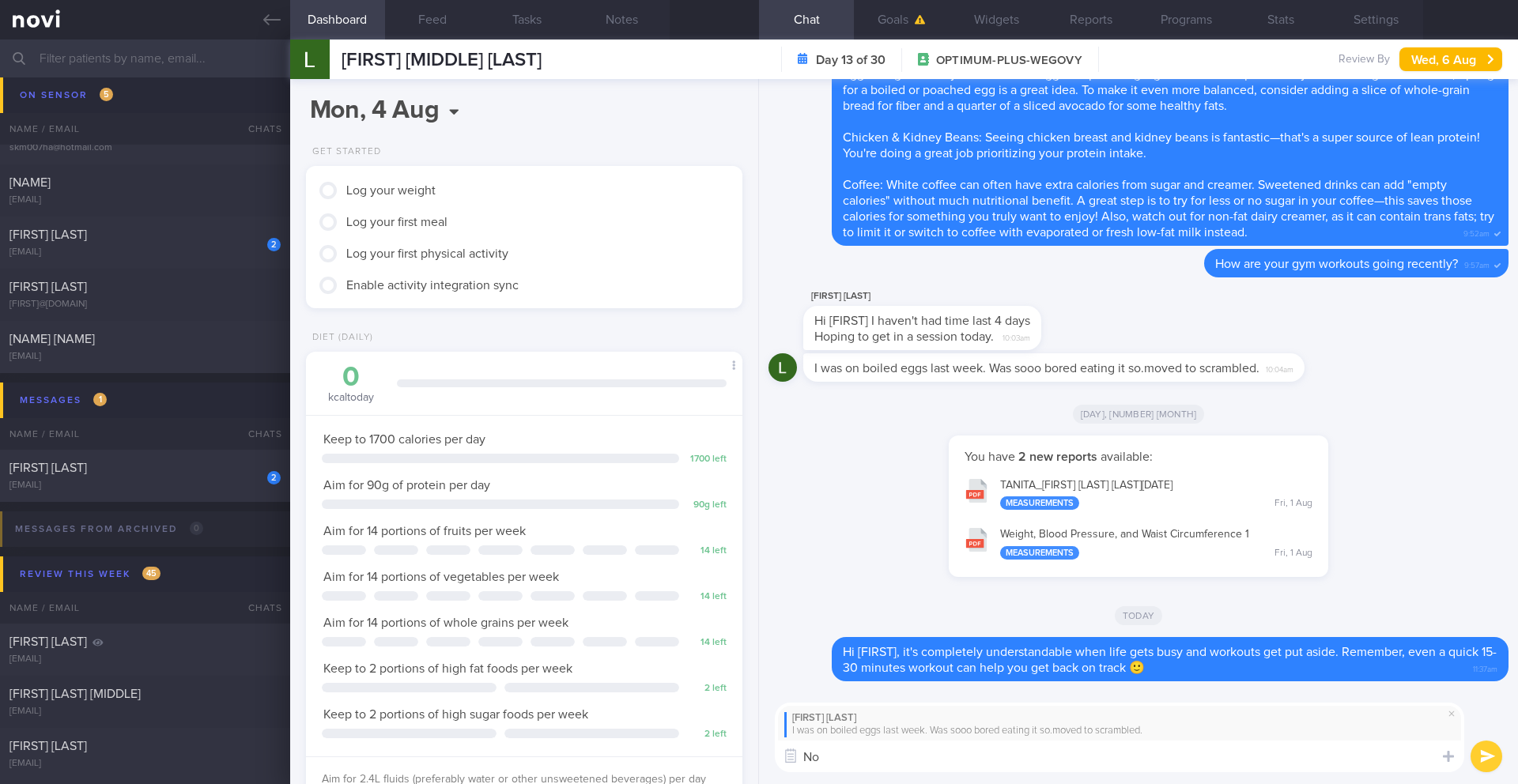 type on "N" 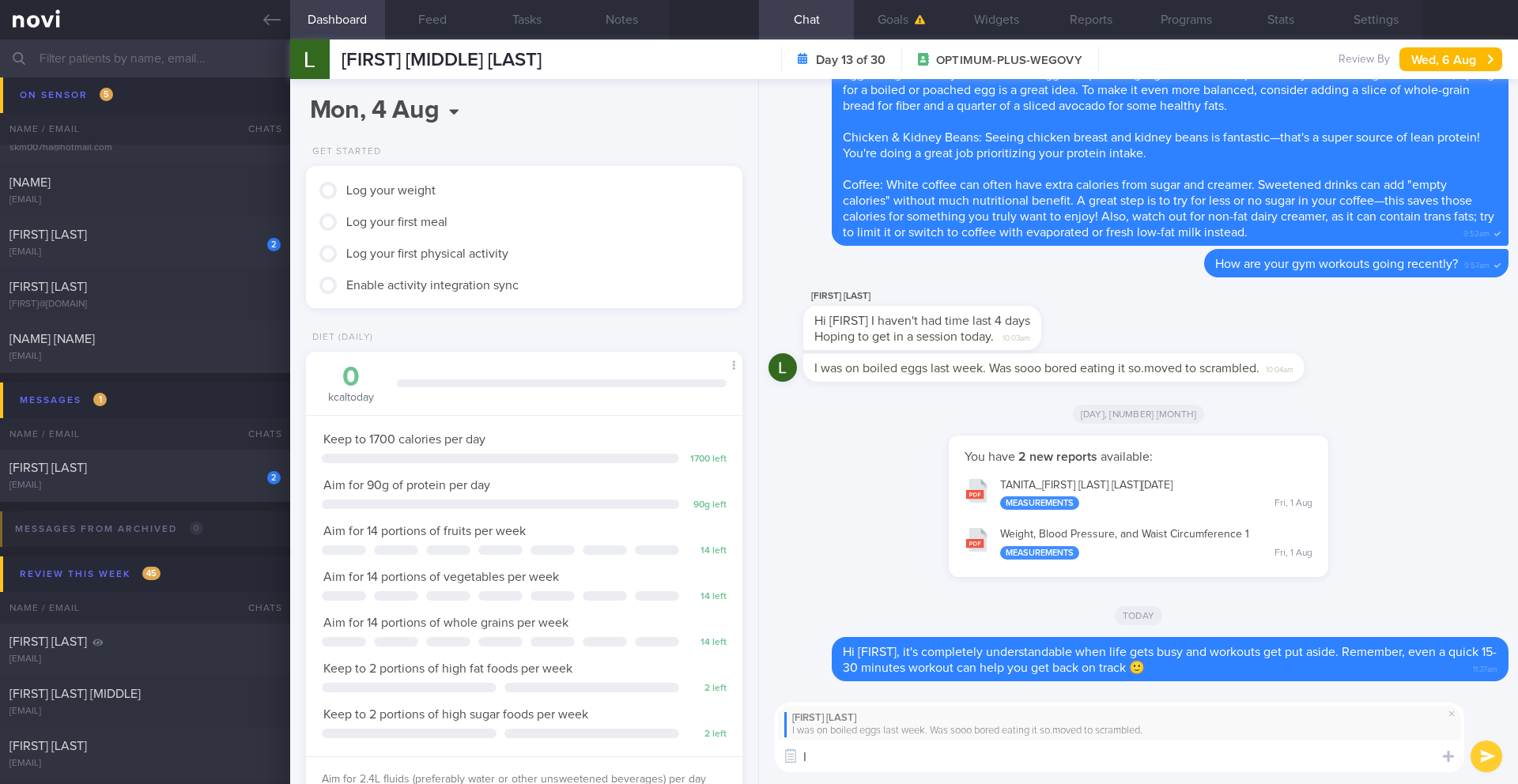 type on "I" 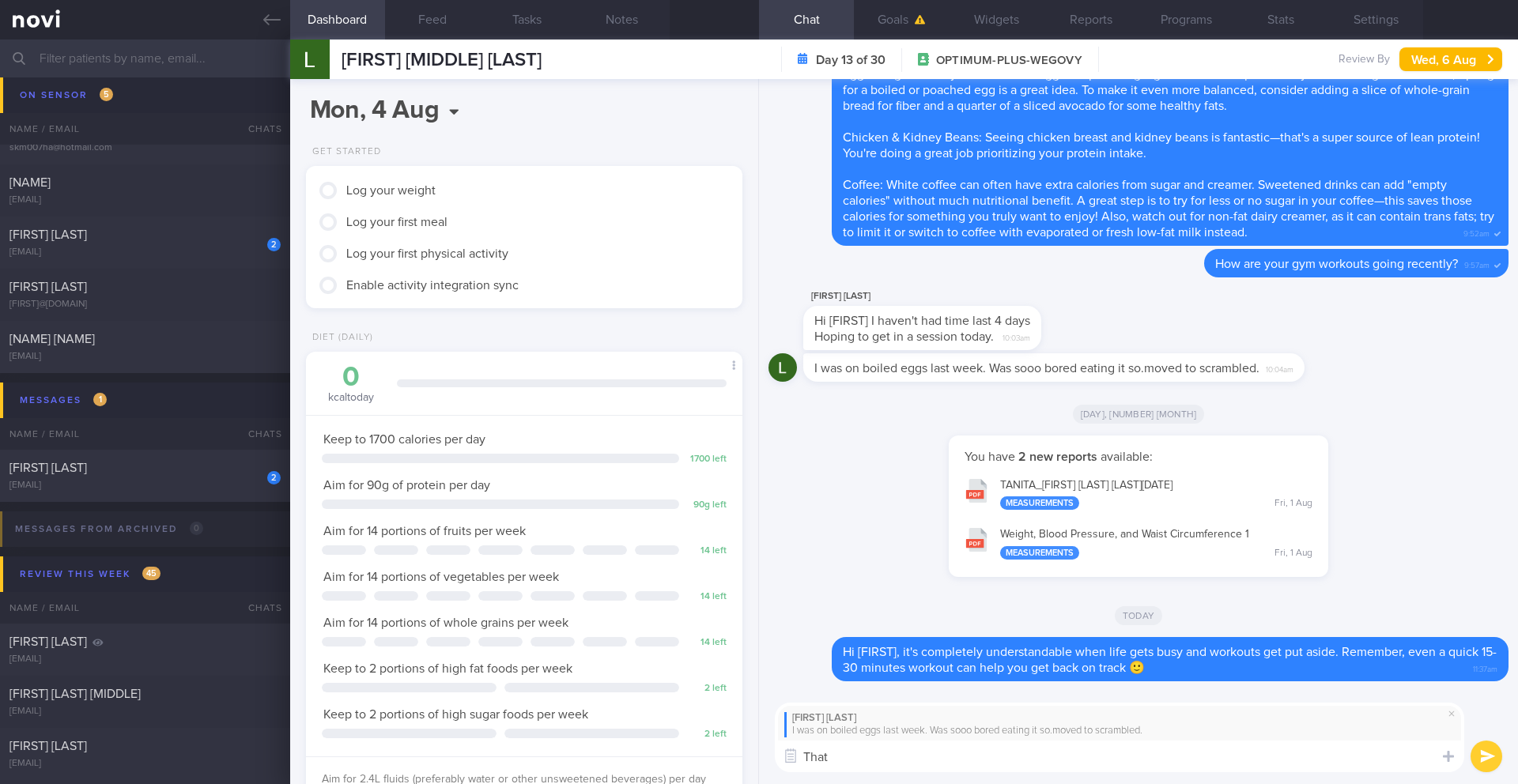 drag, startPoint x: 865, startPoint y: 760, endPoint x: 753, endPoint y: 756, distance: 112.071 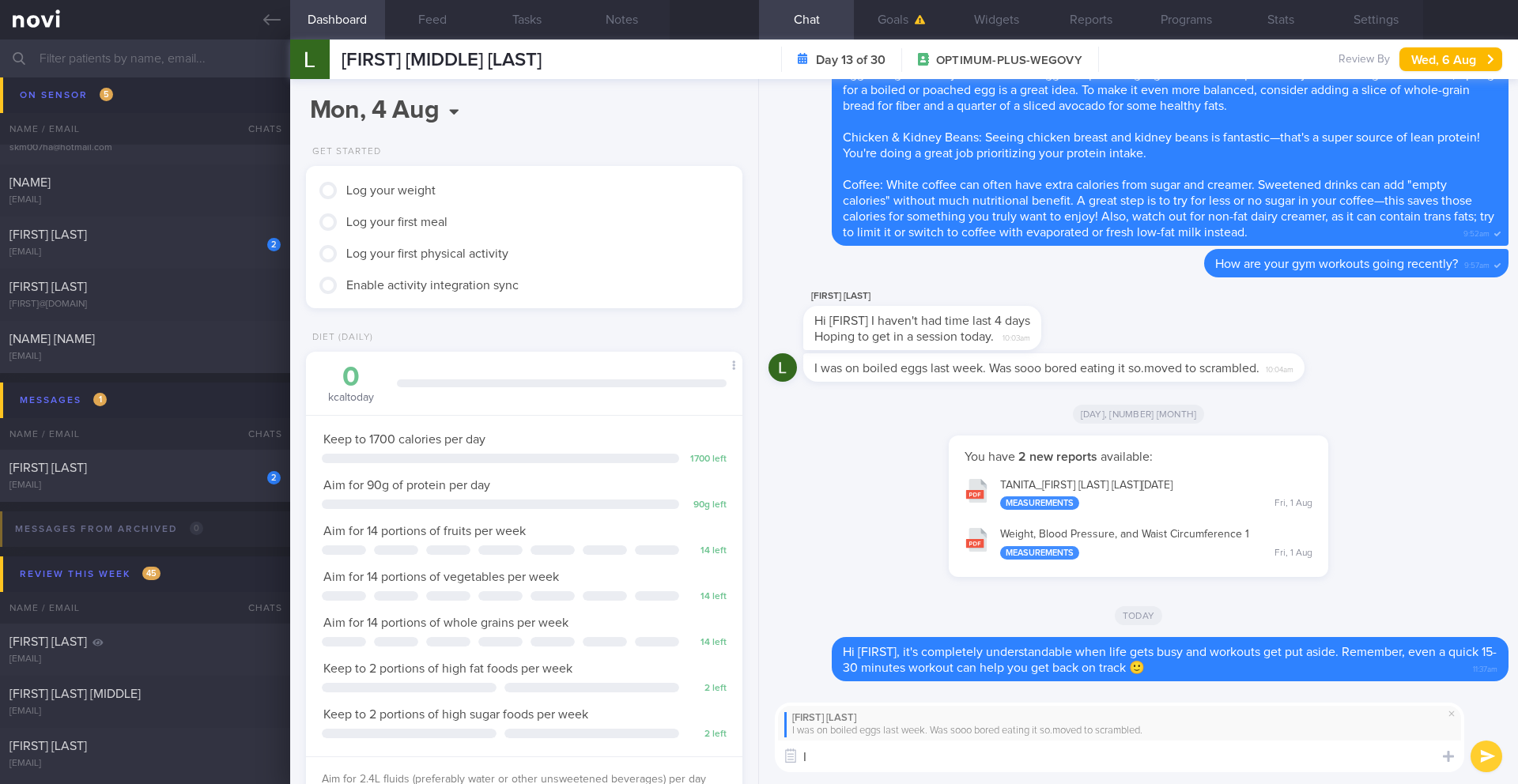 type on "I" 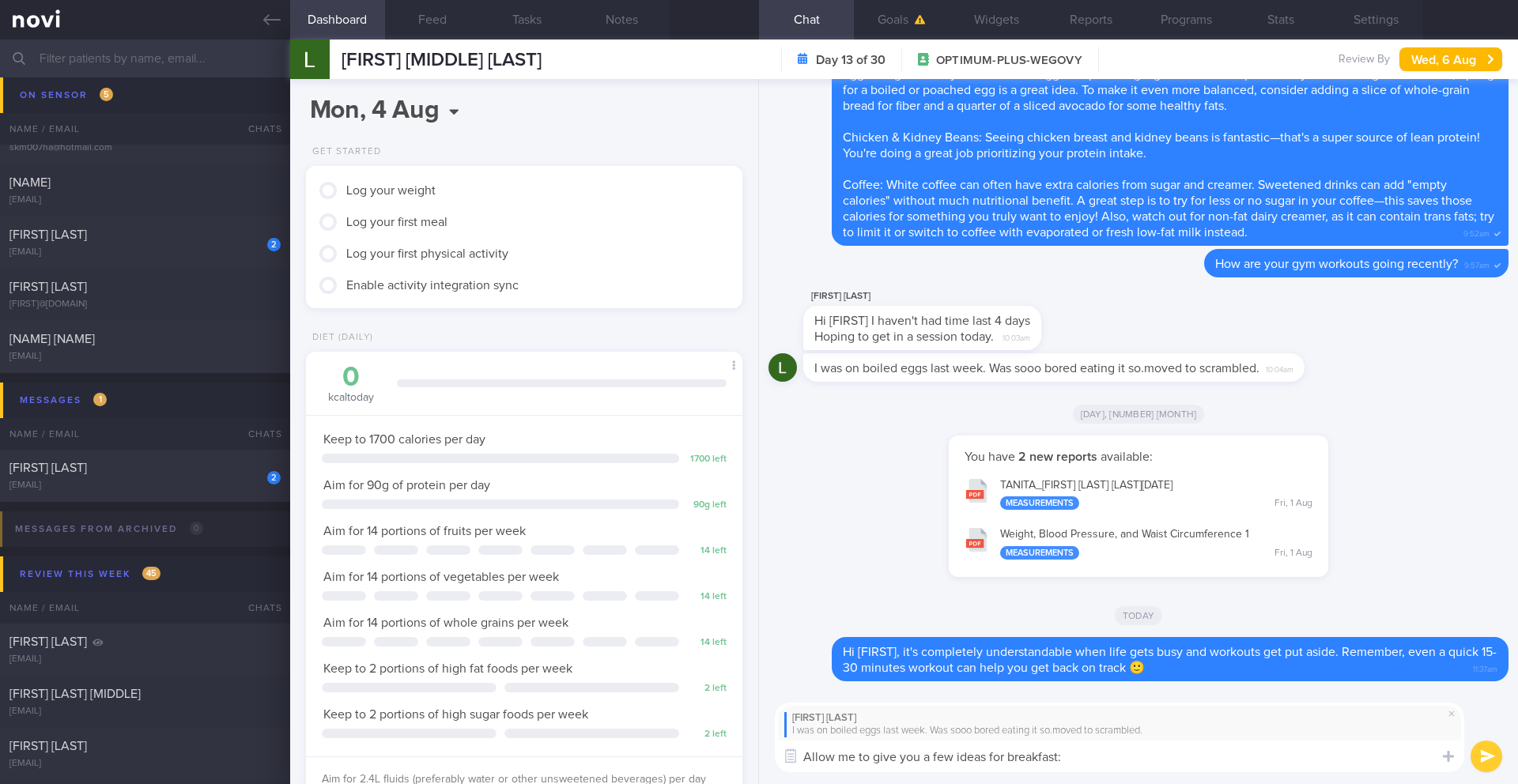 scroll, scrollTop: 0, scrollLeft: 0, axis: both 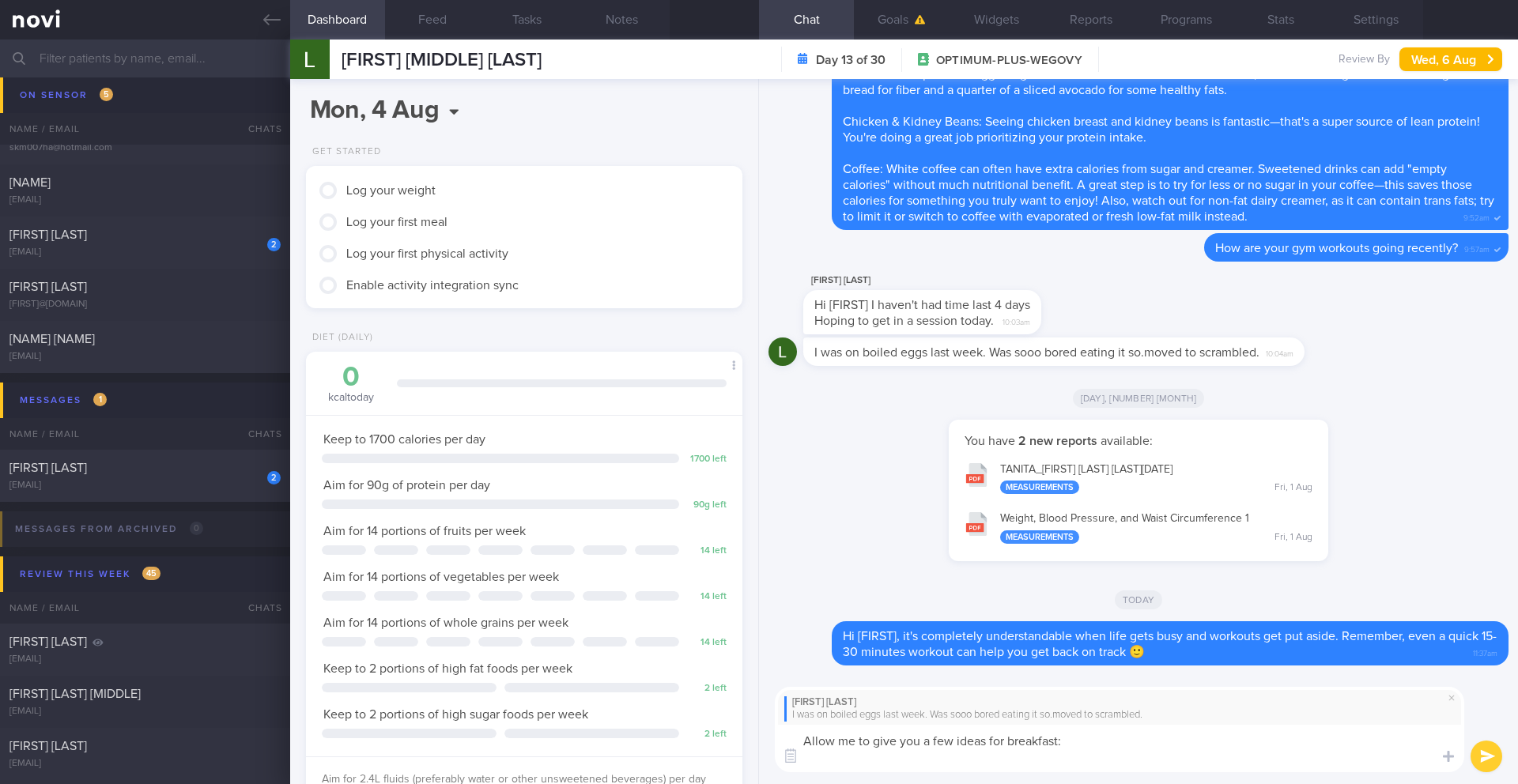 paste on "- vegetable omelet made with 1 whole egg and 2 egg whites" 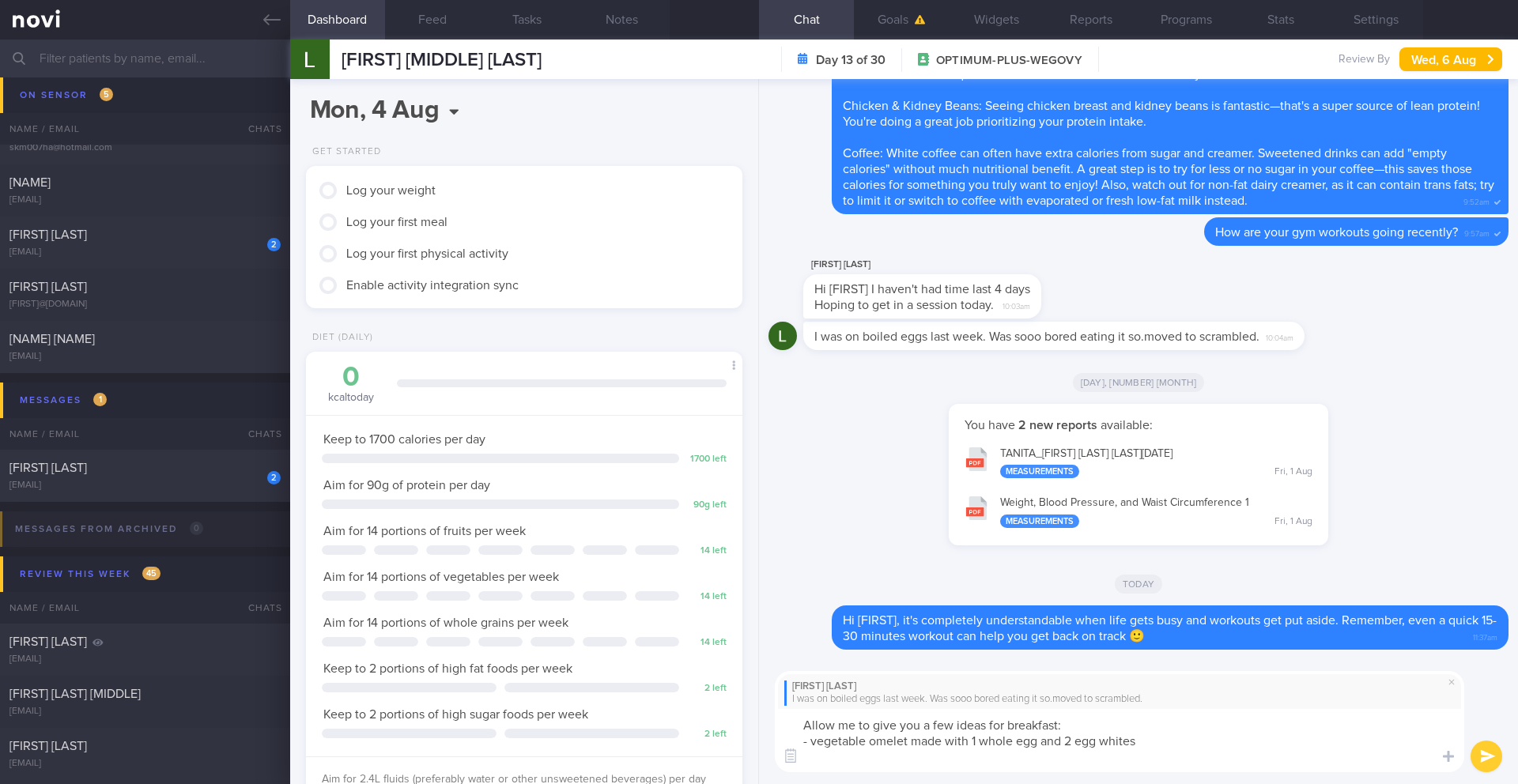 scroll, scrollTop: 0, scrollLeft: 0, axis: both 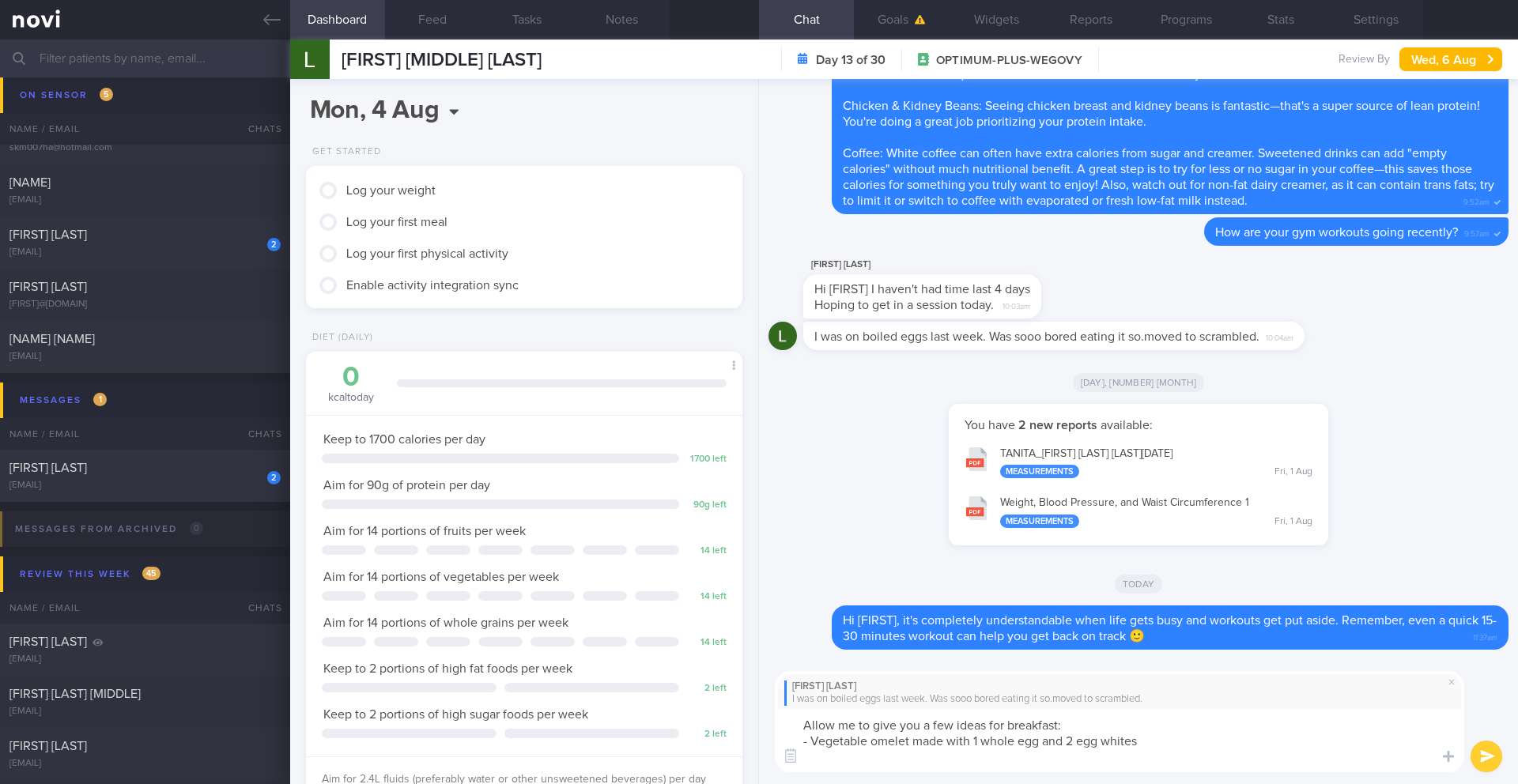 click on "Allow me to give you a few ideas for breakfast:
- Vegetable omelet made with 1 whole egg and 2 egg whites" at bounding box center (1120, 741) 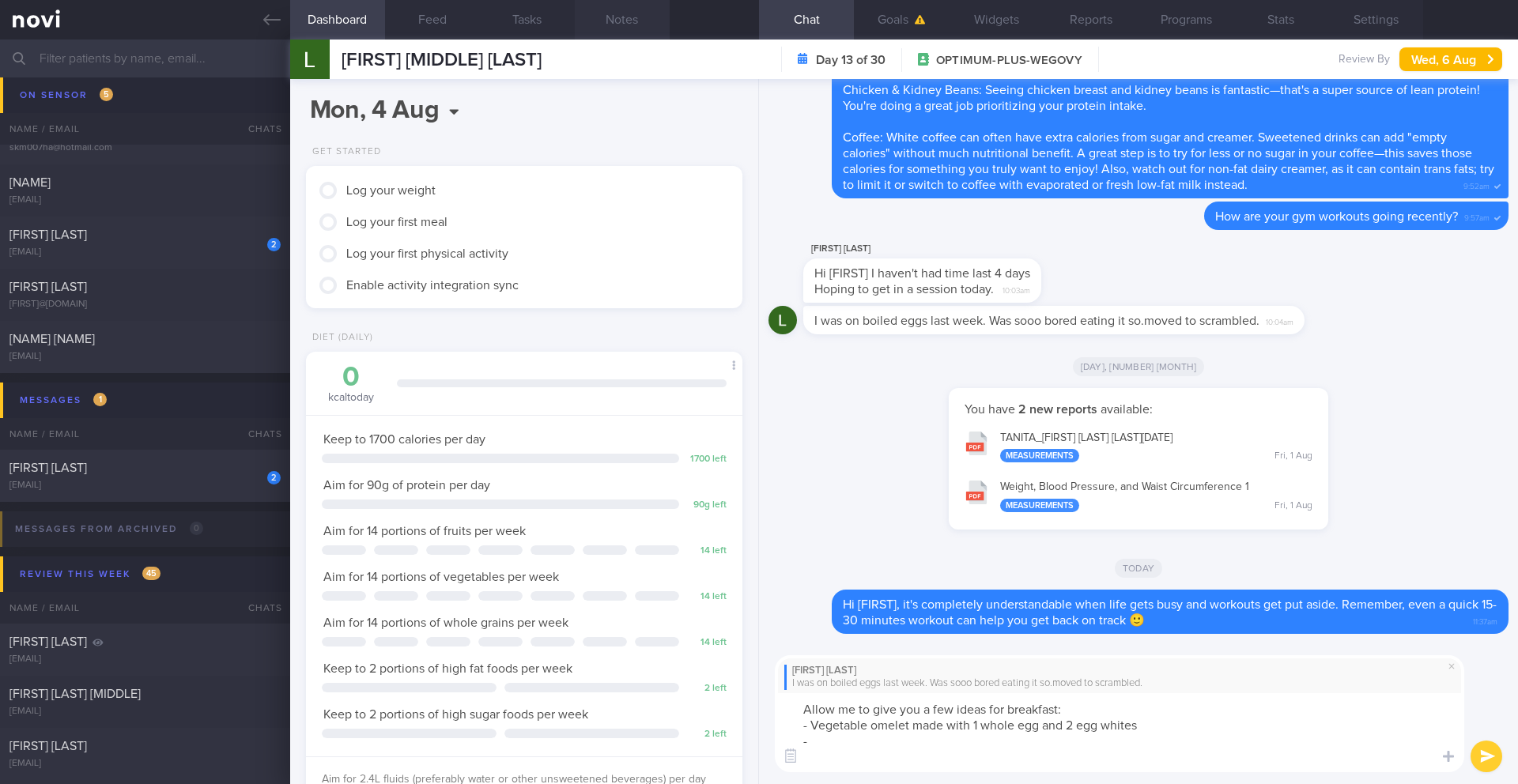 click on "Notes" at bounding box center (622, 20) 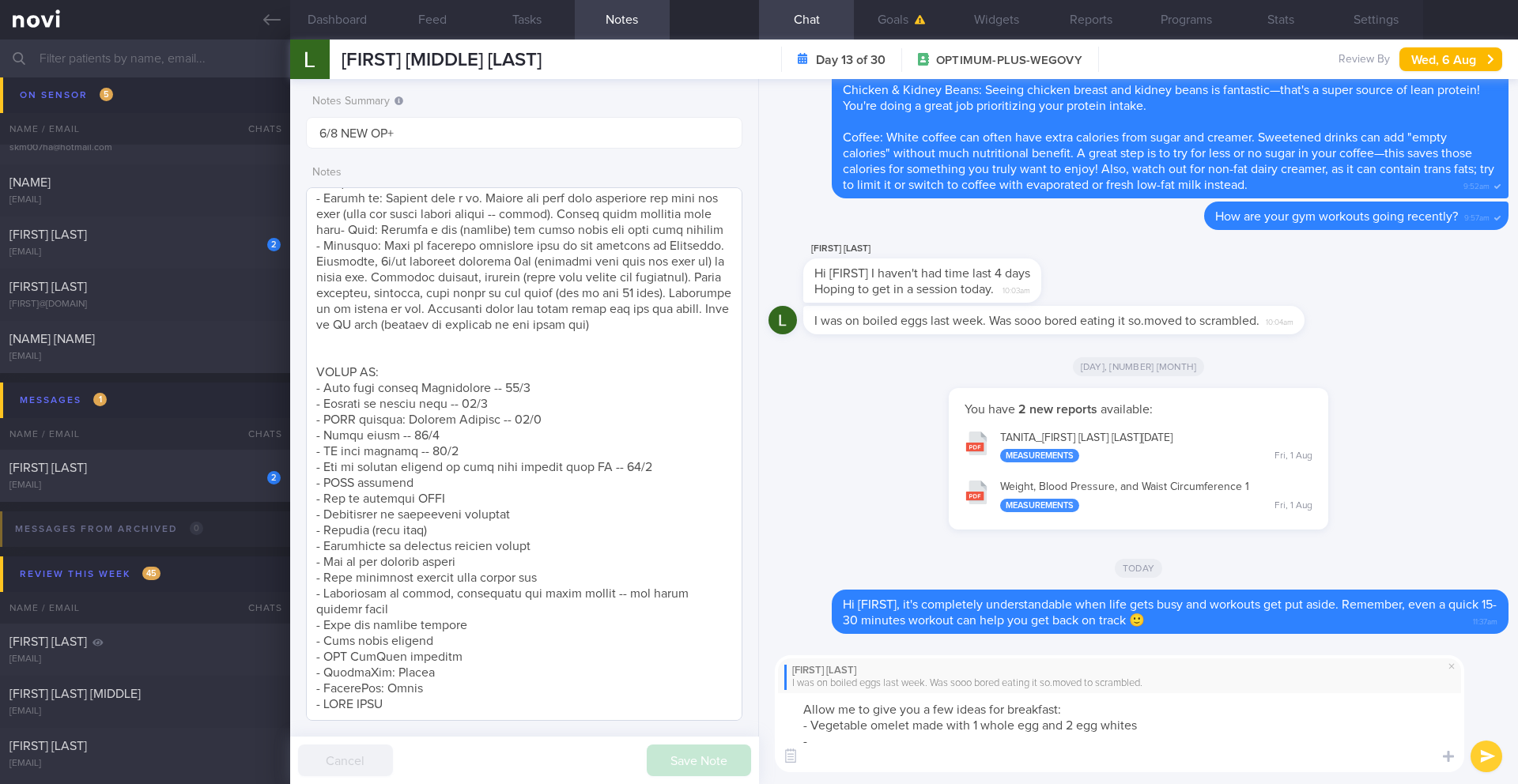 scroll, scrollTop: 575, scrollLeft: 0, axis: vertical 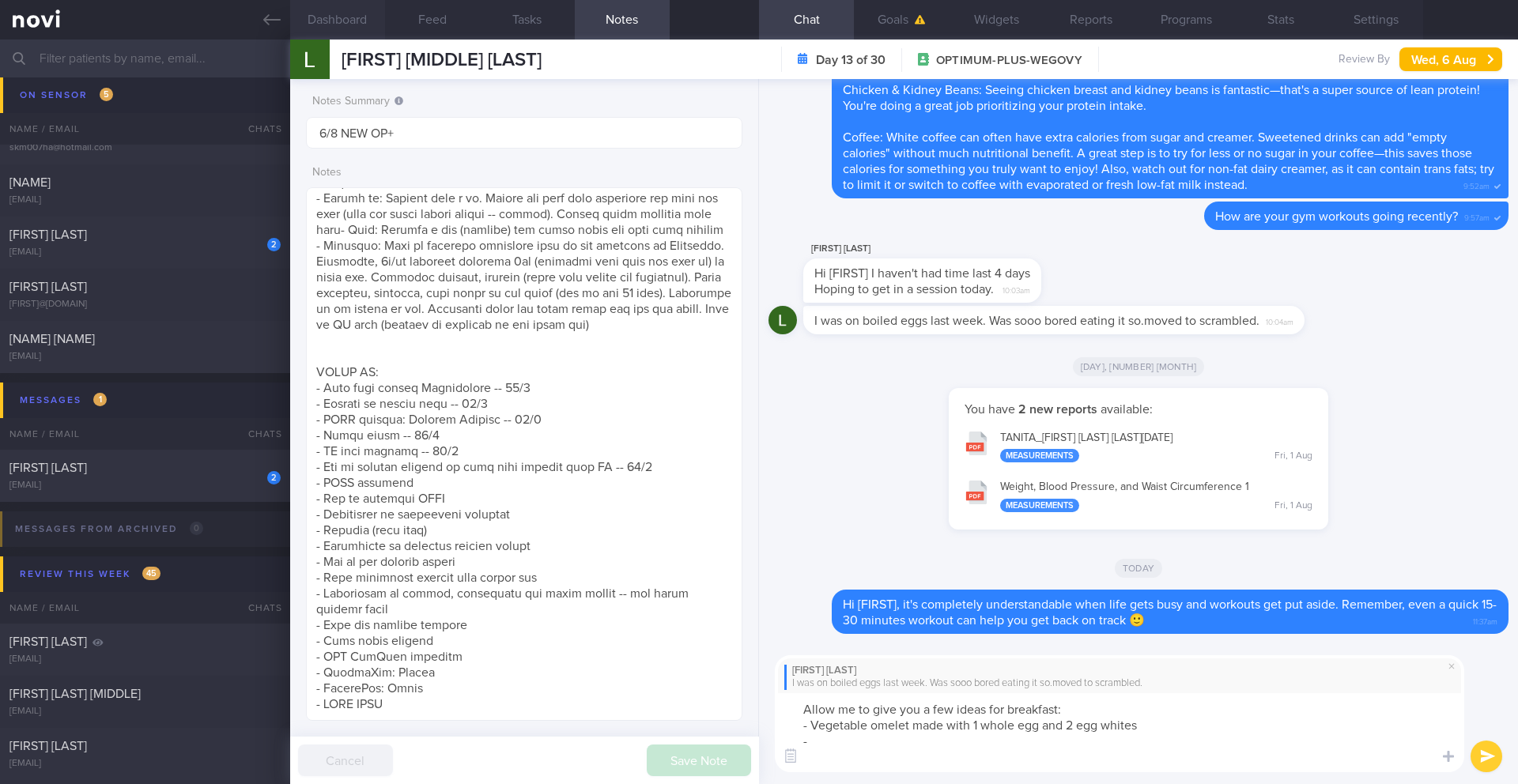 click on "Dashboard" at bounding box center (338, 20) 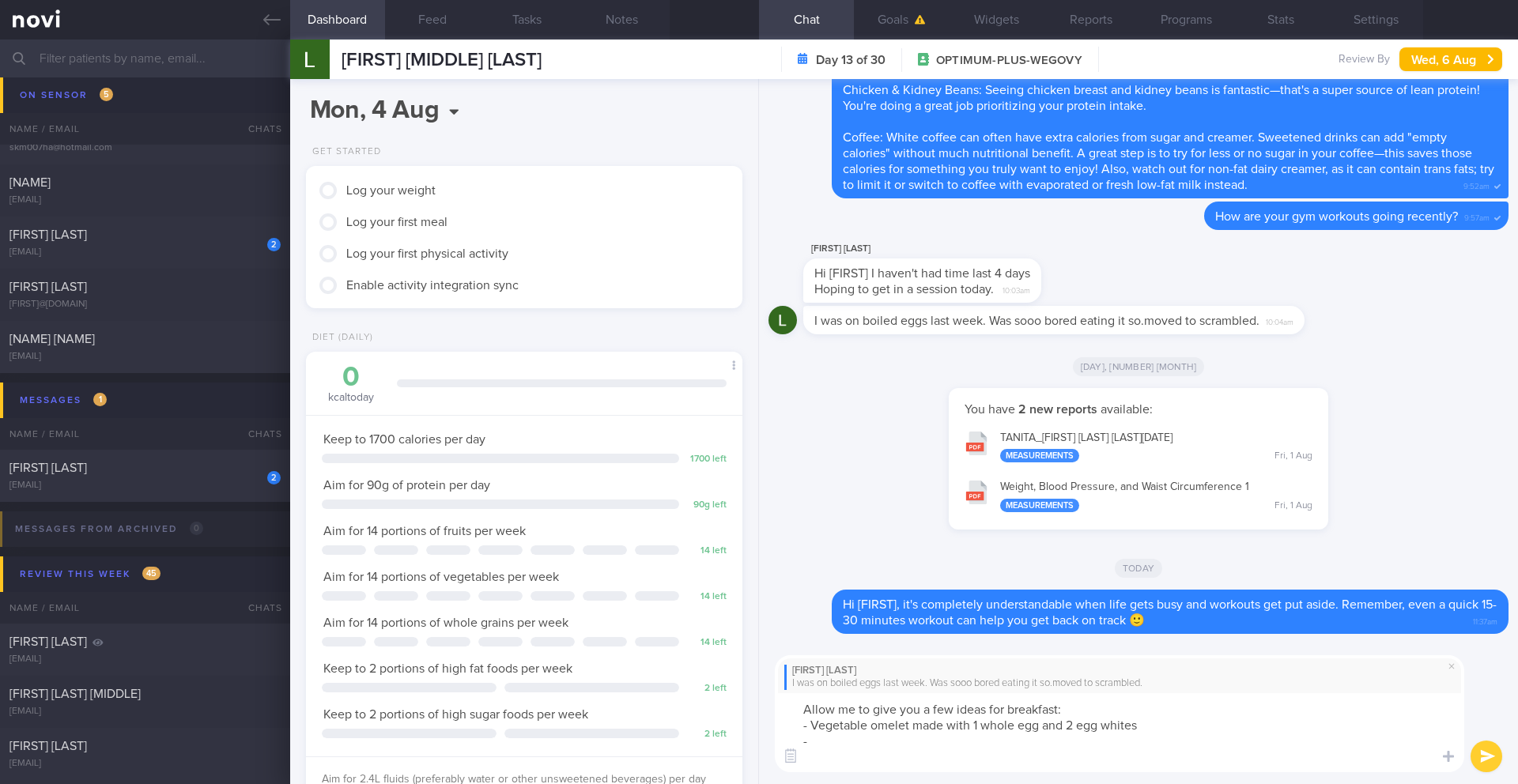drag, startPoint x: 799, startPoint y: 707, endPoint x: 851, endPoint y: 754, distance: 70.0928 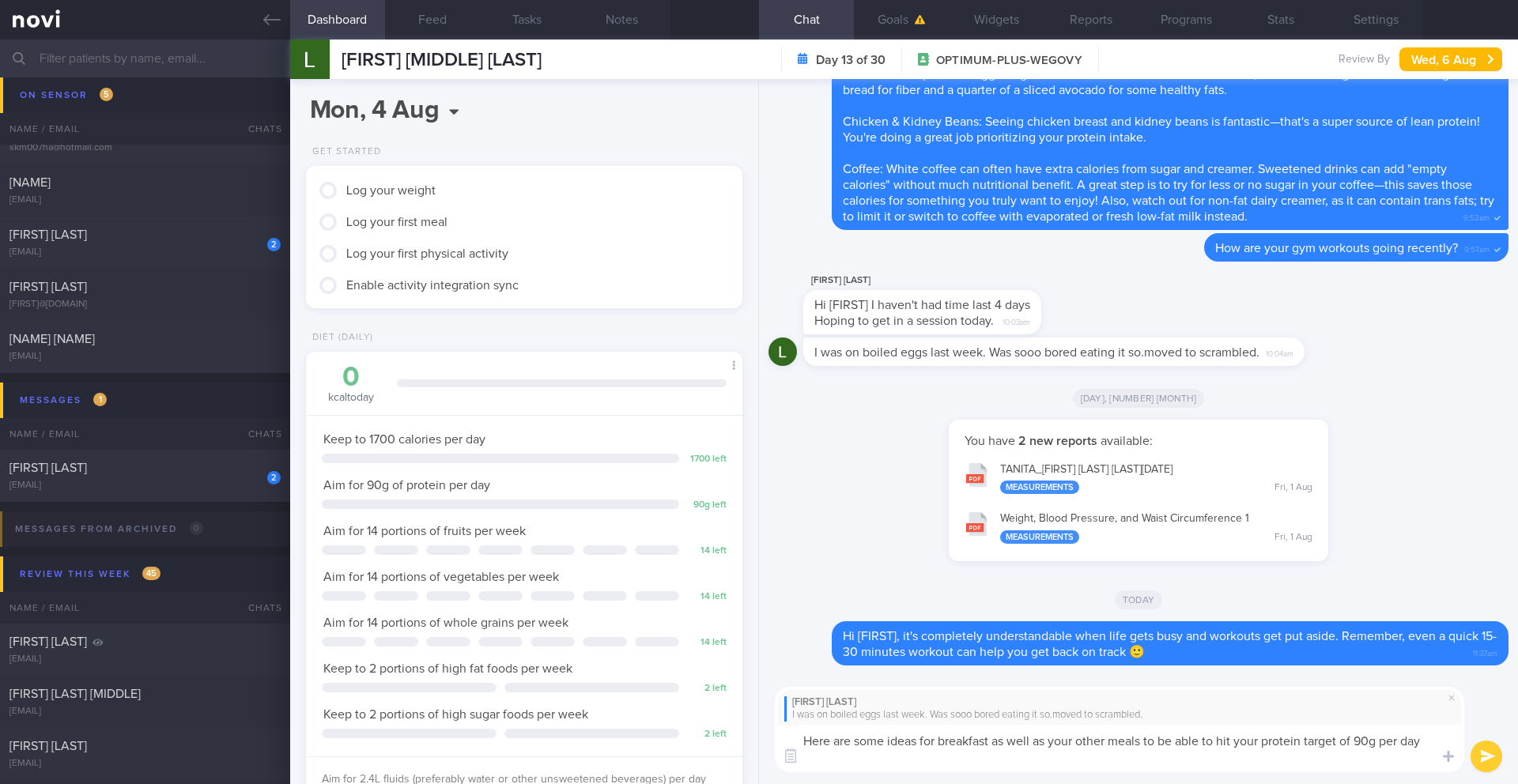 scroll, scrollTop: 16, scrollLeft: 0, axis: vertical 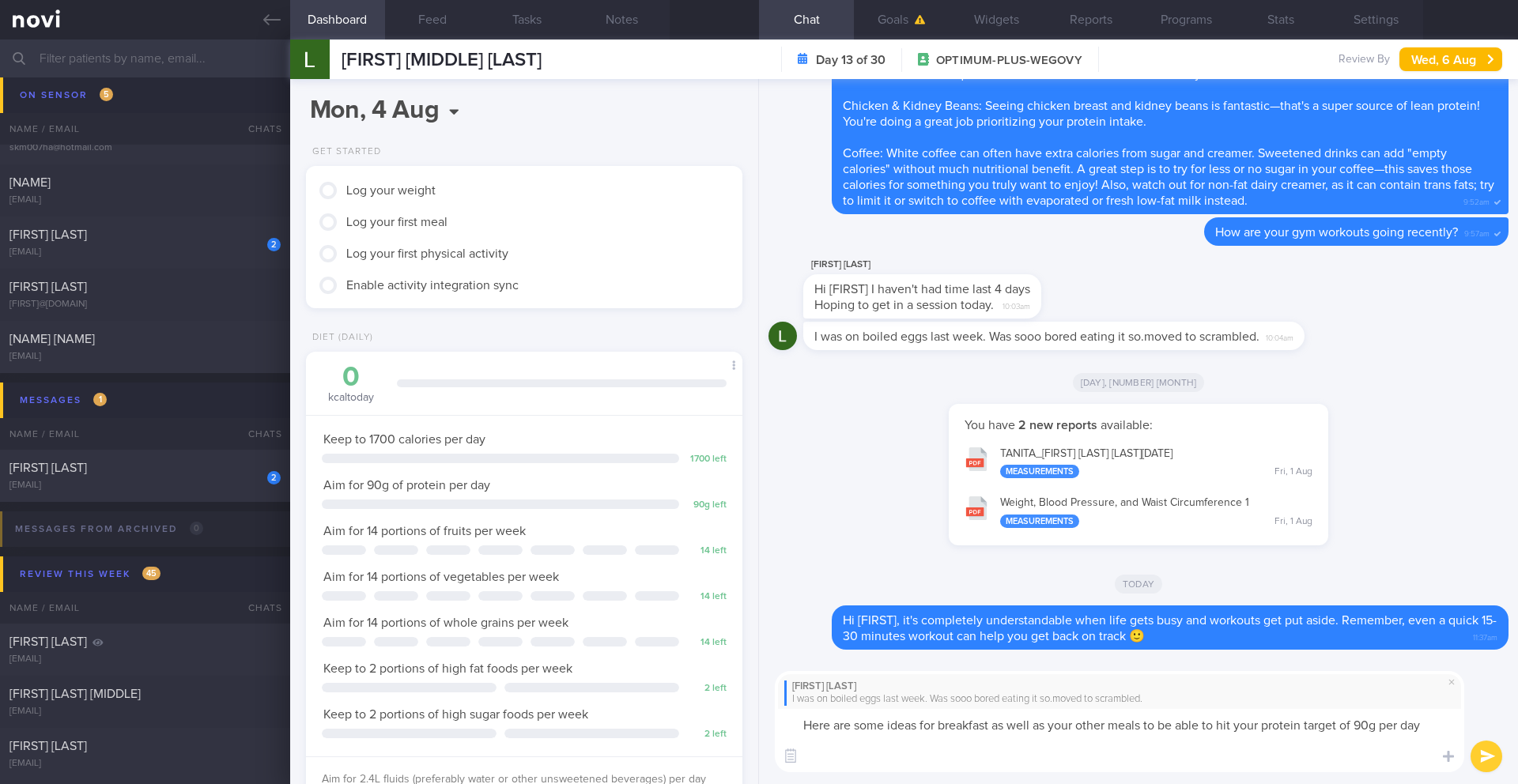 paste on "Breakfast (At Home)
Greek Yogurt & Oats Bowl
1/2 cup rolled oats (dry), cooked with water
1 cup plain low-fat Greek yogurt
1/2 cup mixed berries (e.g., blueberries, raspberries)
1 tbsp chia seeds" 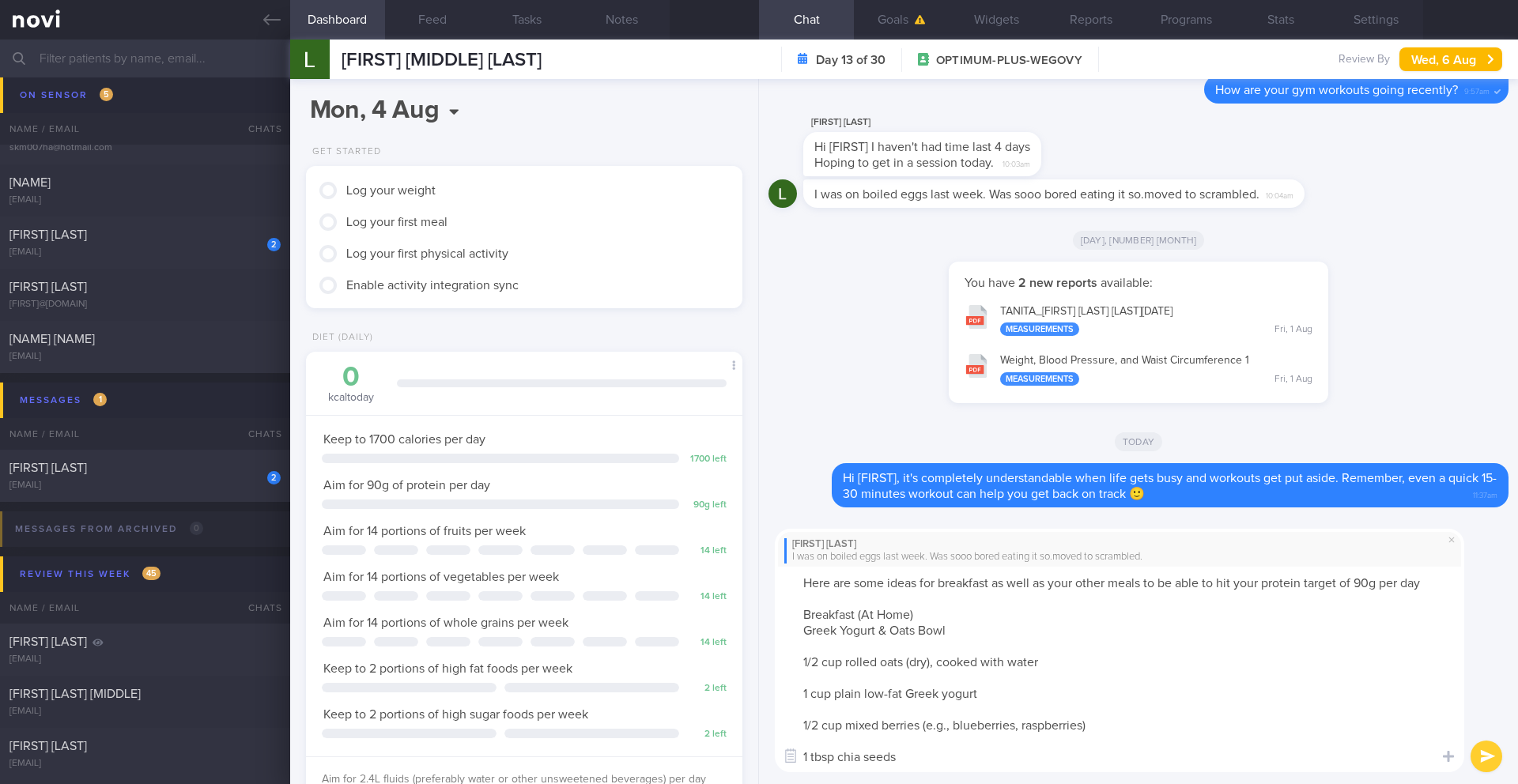 scroll, scrollTop: 16, scrollLeft: 0, axis: vertical 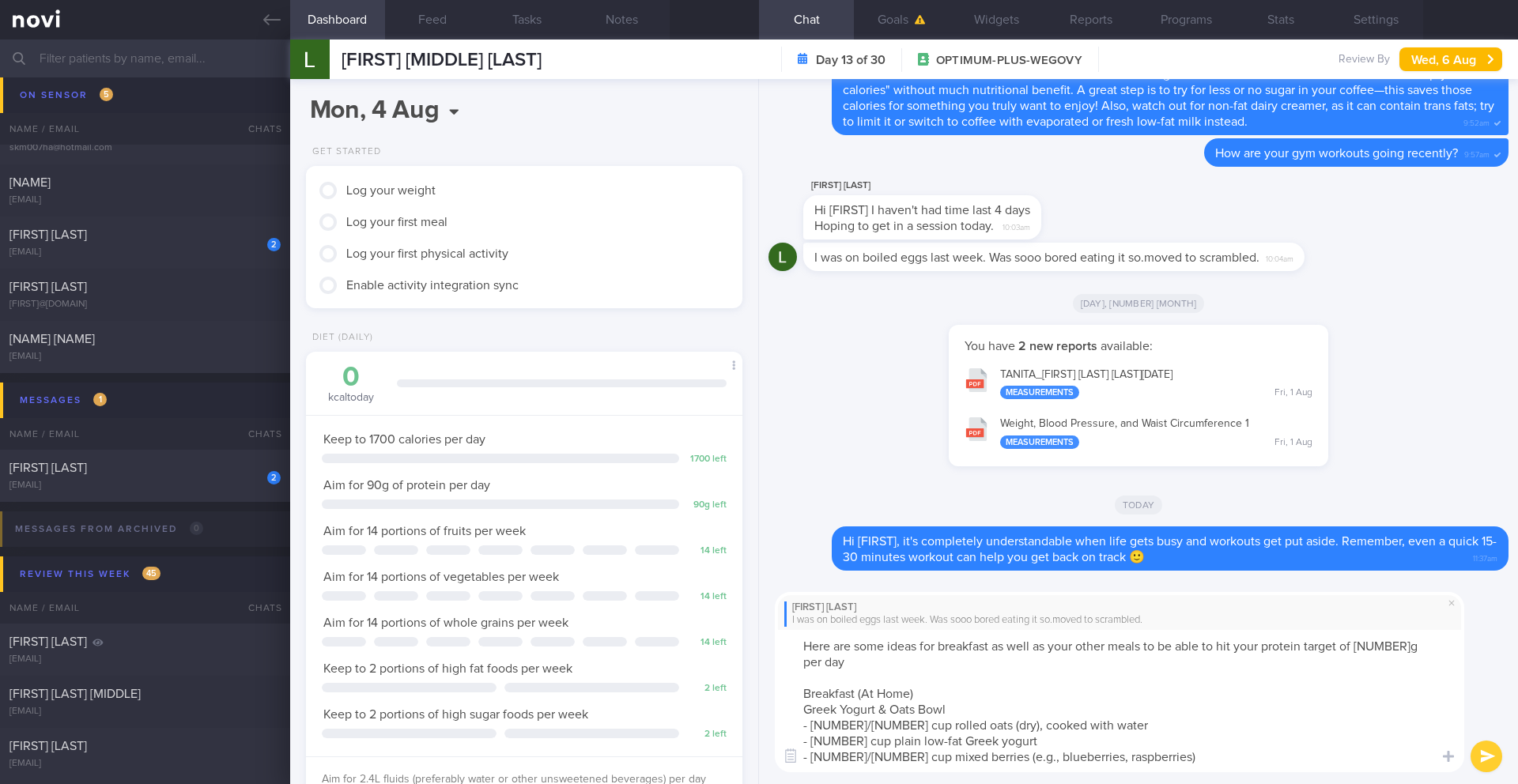 click on "Here are some ideas for breakfast as well as your other meals to be able to hit your protein target of 90g per day
Breakfast (At Home)
Greek Yogurt & Oats Bowl
- 1/2 cup rolled oats (dry), cooked with water
- 1 cup plain low-fat Greek yogurt
- 1/2 cup mixed berries (e.g., blueberries, raspberries)
- 1 tbsp chia seeds" at bounding box center (1120, 701) 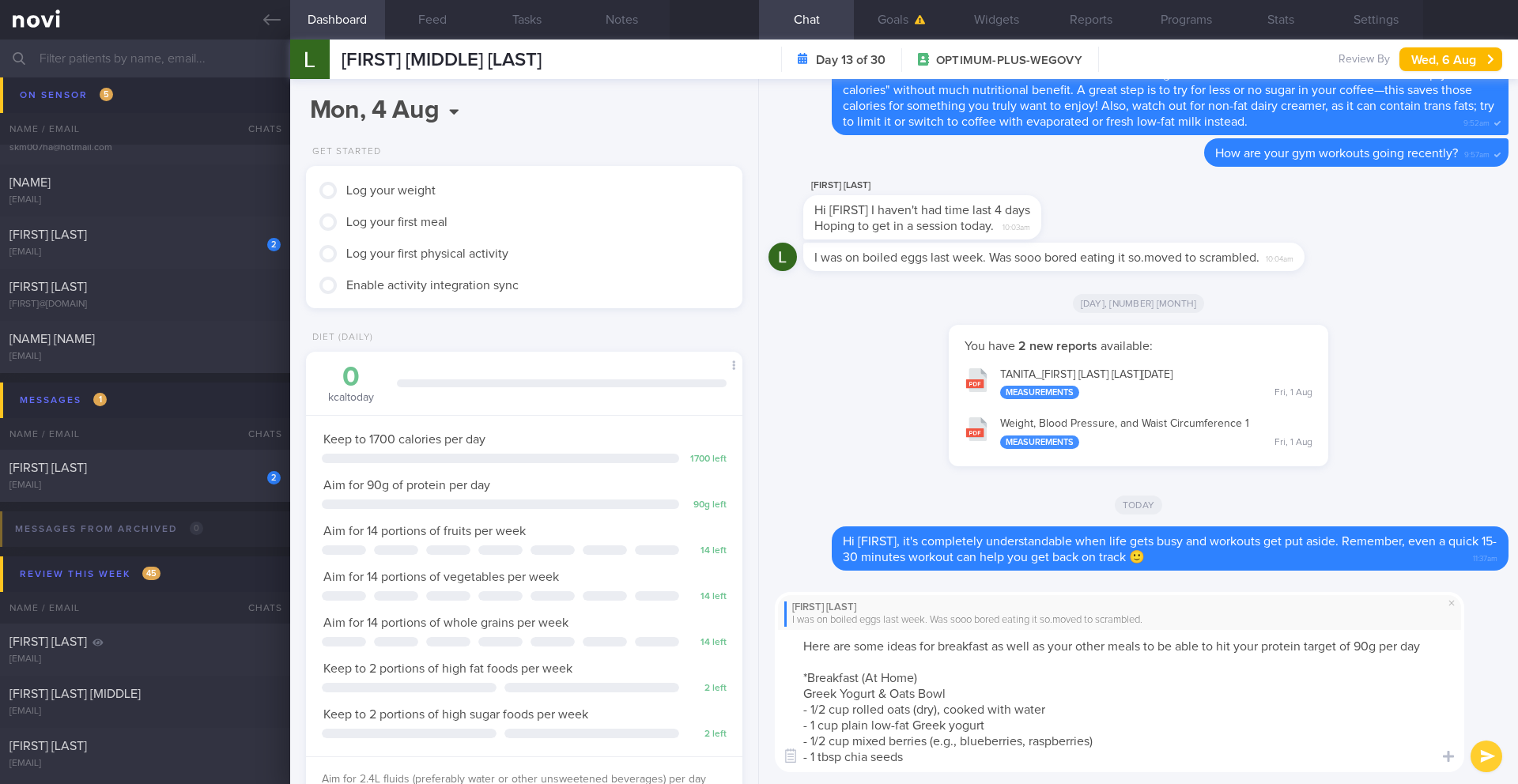 click on "Here are some ideas for breakfast as well as your other meals to be able to hit your protein target of 90g per day
*Breakfast (At Home)
Greek Yogurt & Oats Bowl
- 1/2 cup rolled oats (dry), cooked with water
- 1 cup plain low-fat Greek yogurt
- 1/2 cup mixed berries (e.g., blueberries, raspberries)
- 1 tbsp chia seeds" at bounding box center [1120, 701] 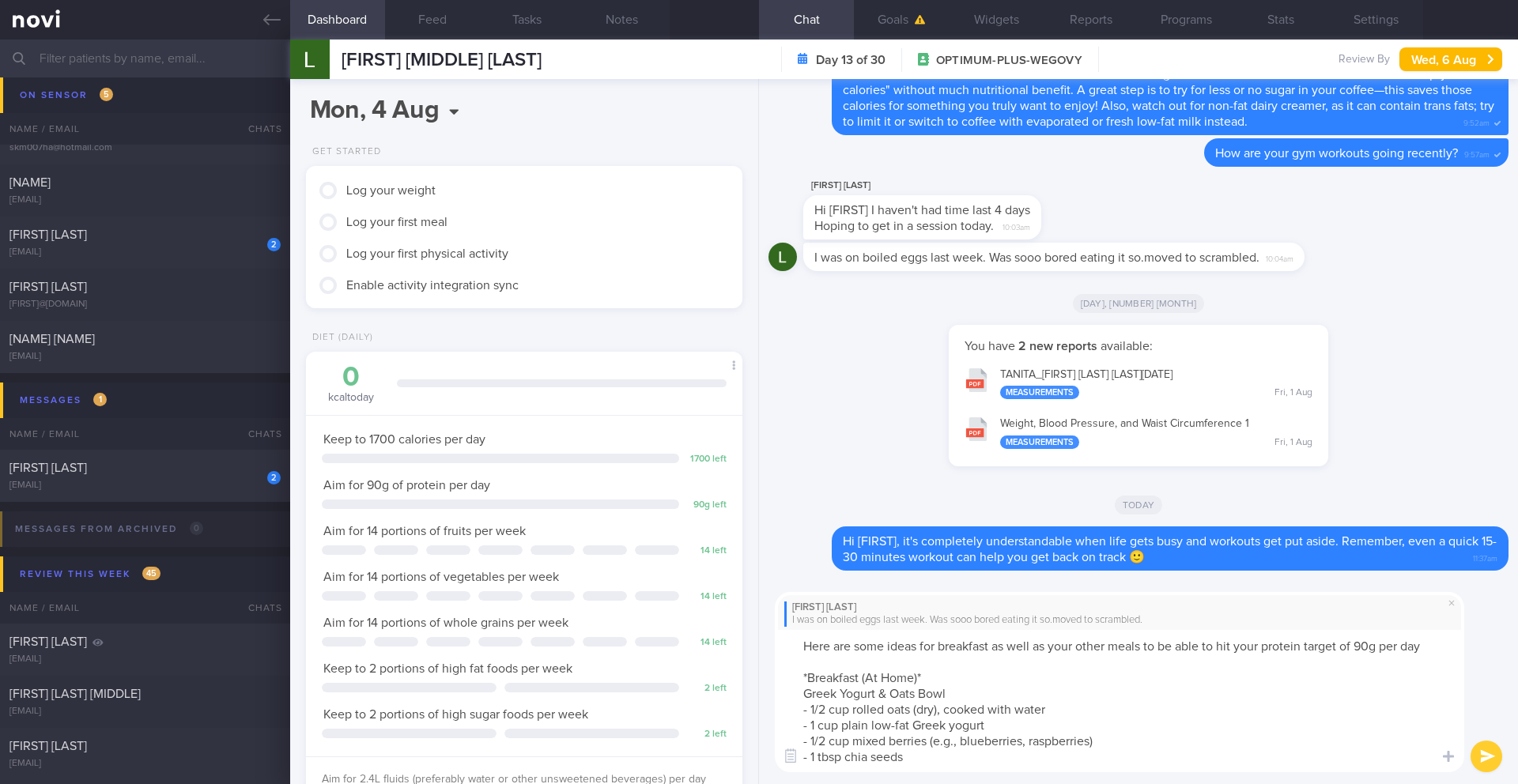 click on "Here are some ideas for breakfast as well as your other meals to be able to hit your protein target of 90g per day
*Breakfast (At Home)*
Greek Yogurt & Oats Bowl
- 1/2 cup rolled oats (dry), cooked with water
- 1 cup plain low-fat Greek yogurt
- 1/2 cup mixed berries (e.g., blueberries, raspberries)
- 1 tbsp chia seeds" at bounding box center [1120, 701] 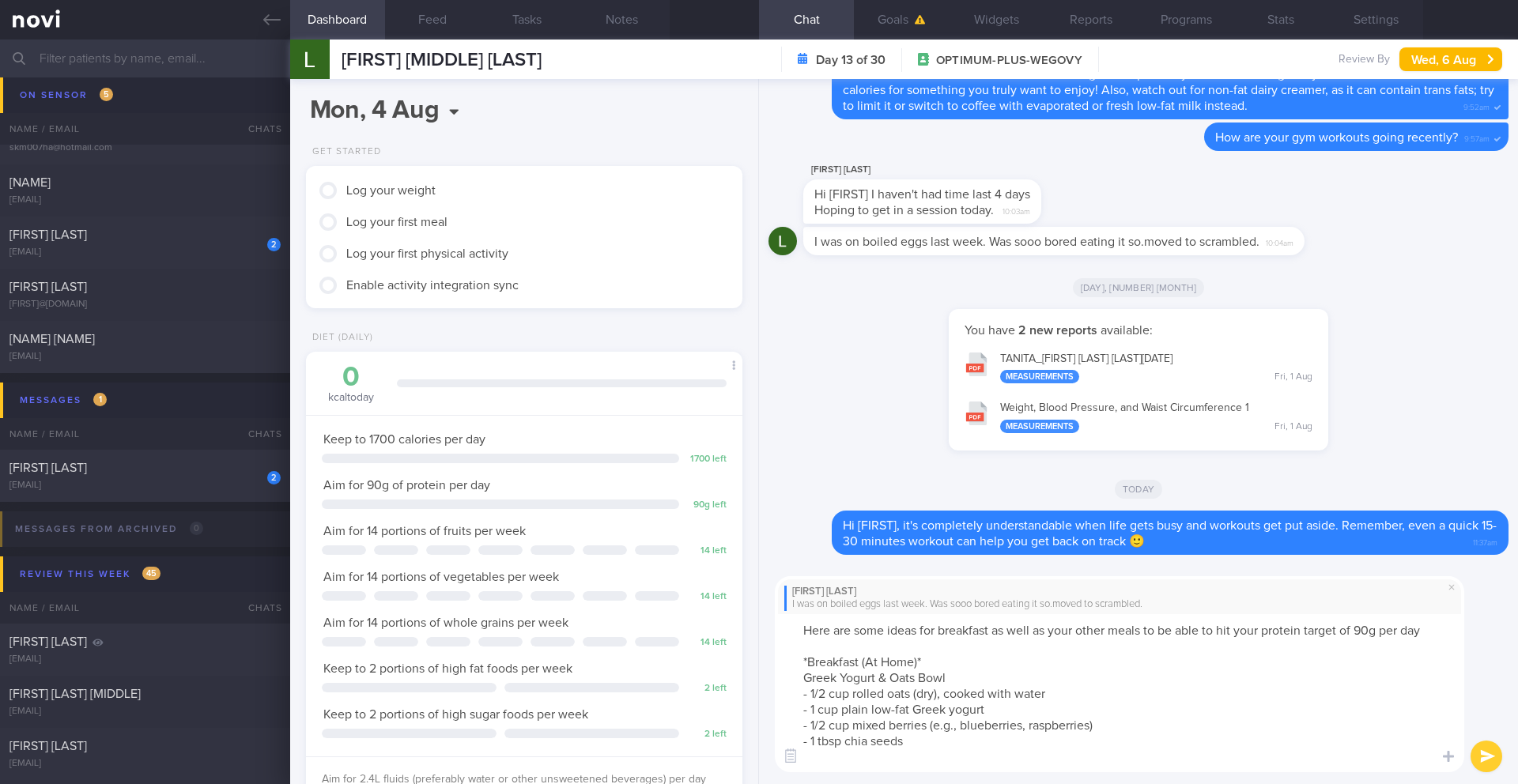 scroll, scrollTop: 16, scrollLeft: 0, axis: vertical 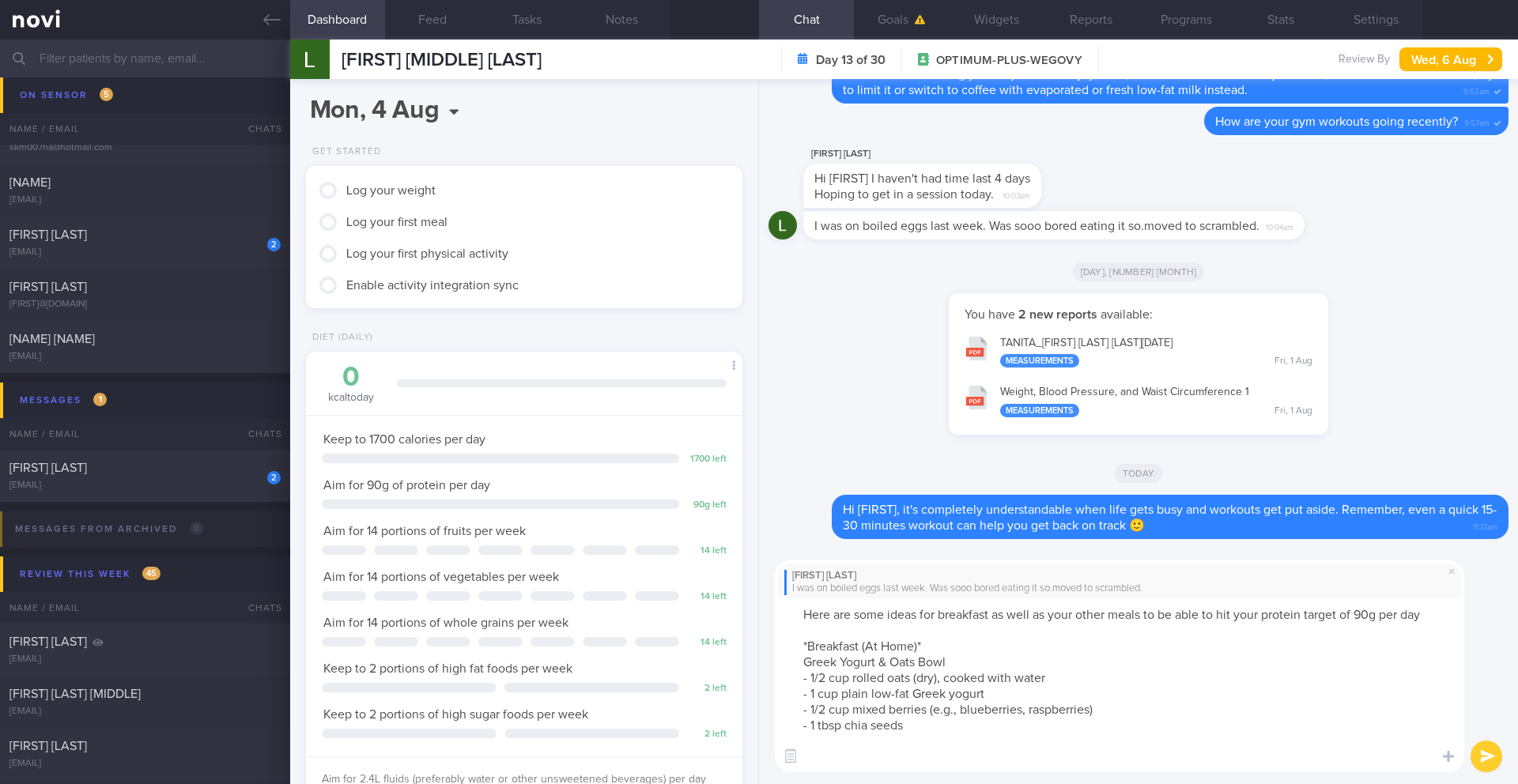 paste on "Here's a revised 1700 kcal meal plan specifically adjusted to provide approximately 90g of protein per day, without using protein powder. This plan continues to focus on lean protein, whole grains, healthy fats, and plenty of fruits and vegetables, all crucial for managing dyslipidemia and fatty liver.
Remember that portion sizes are approximate, as nutritional values can vary slightly between brands and preparation methods.
Daily Meal Plan: ~1780 kcal | ~92g Protein
Breakfast (At Home)
Greek Yogurt & Oats Bowl
1/2 cup rolled oats (dry), cooked with water
1 cup plain low-fat Greek yogurt
1/2 cup mixed berries (e.g., blueberries, raspberries)
1 tbsp chia seeds
Nutrient Focus: Complex carbohydrates, high fiber, high-quality protein, healthy fats, antioxidants.
Estimated: 400 kcal, 21g protein
Mid-Morning Snack
1 medium apple
15 almonds (approx. 1.5 tablespoons)" 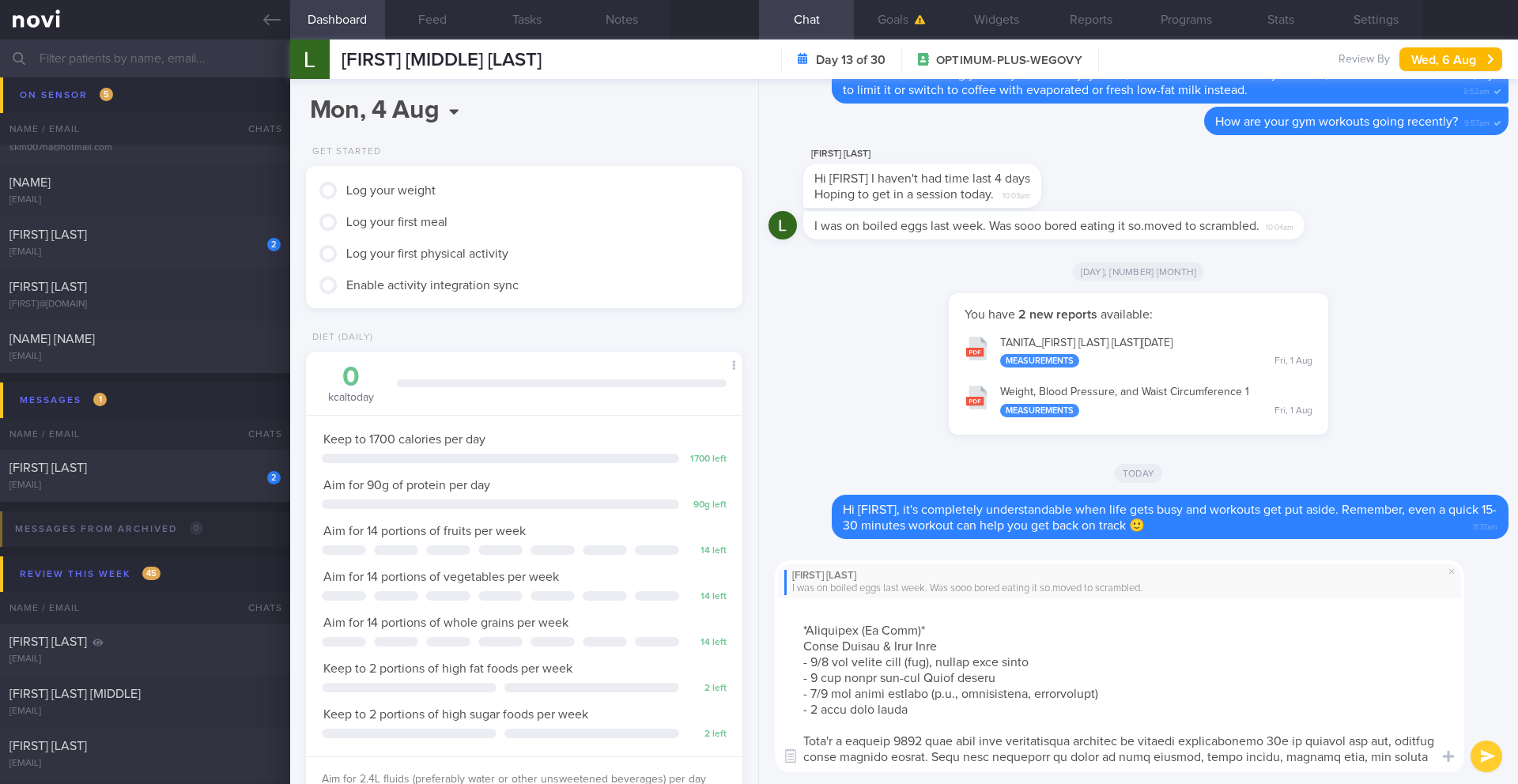 scroll, scrollTop: 269, scrollLeft: 0, axis: vertical 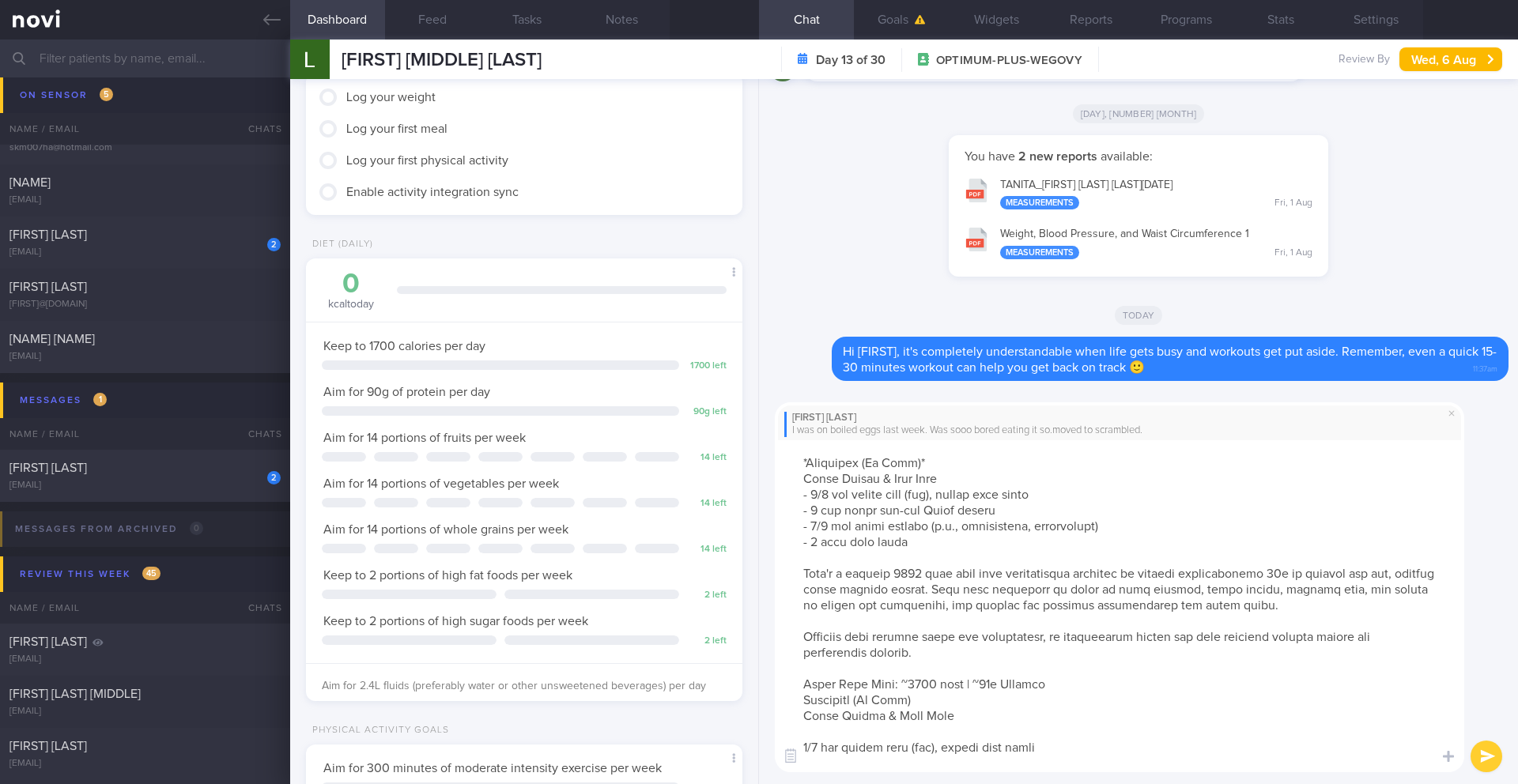 drag, startPoint x: 905, startPoint y: 658, endPoint x: 750, endPoint y: 596, distance: 166.94011 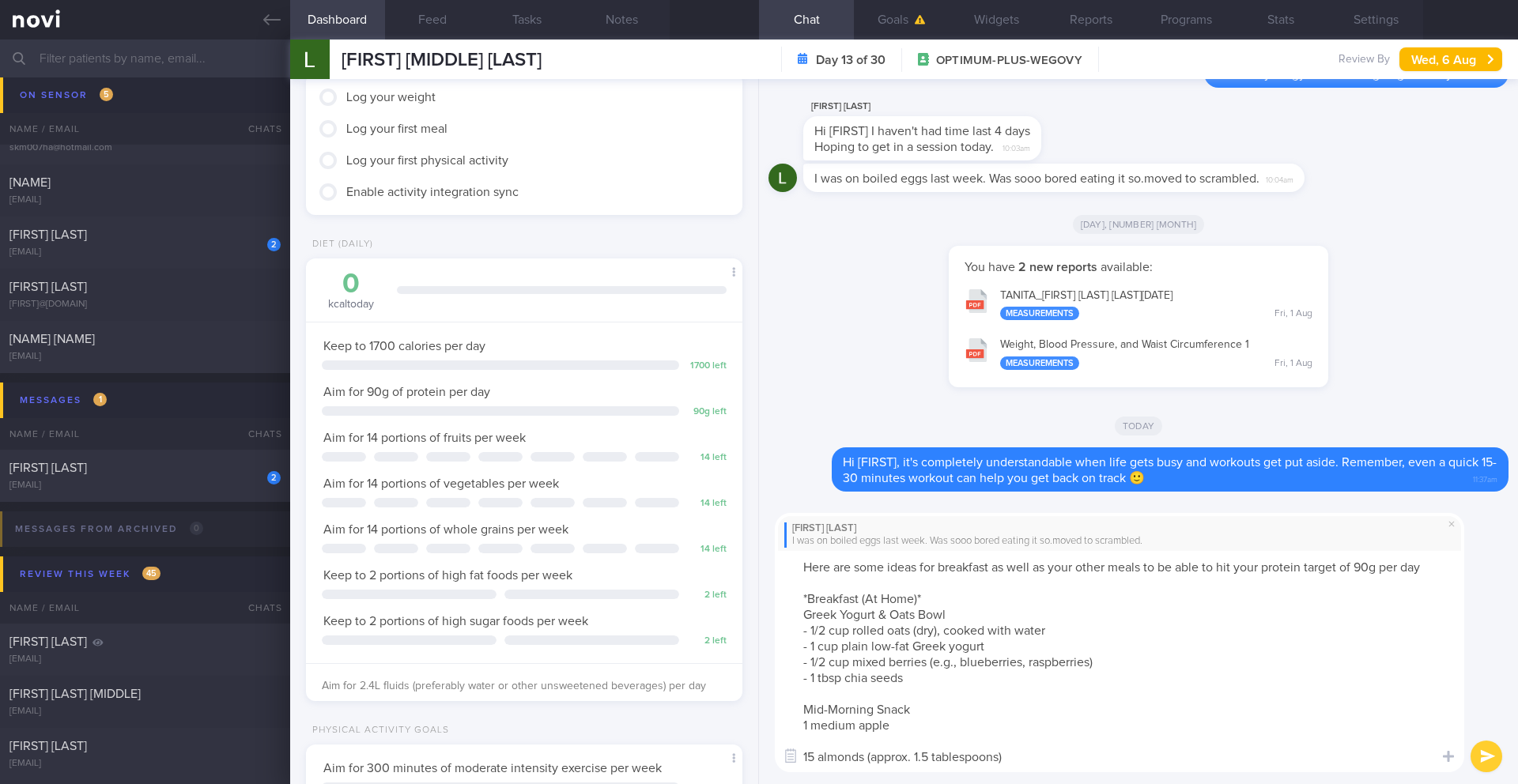 click on "Here are some ideas for breakfast as well as your other meals to be able to hit your protein target of 90g per day
*Breakfast (At Home)*
Greek Yogurt & Oats Bowl
- 1/2 cup rolled oats (dry), cooked with water
- 1 cup plain low-fat Greek yogurt
- 1/2 cup mixed berries (e.g., blueberries, raspberries)
- 1 tbsp chia seeds
Mid-Morning Snack
1 medium apple
15 almonds (approx. 1.5 tablespoons)" at bounding box center [1120, 662] 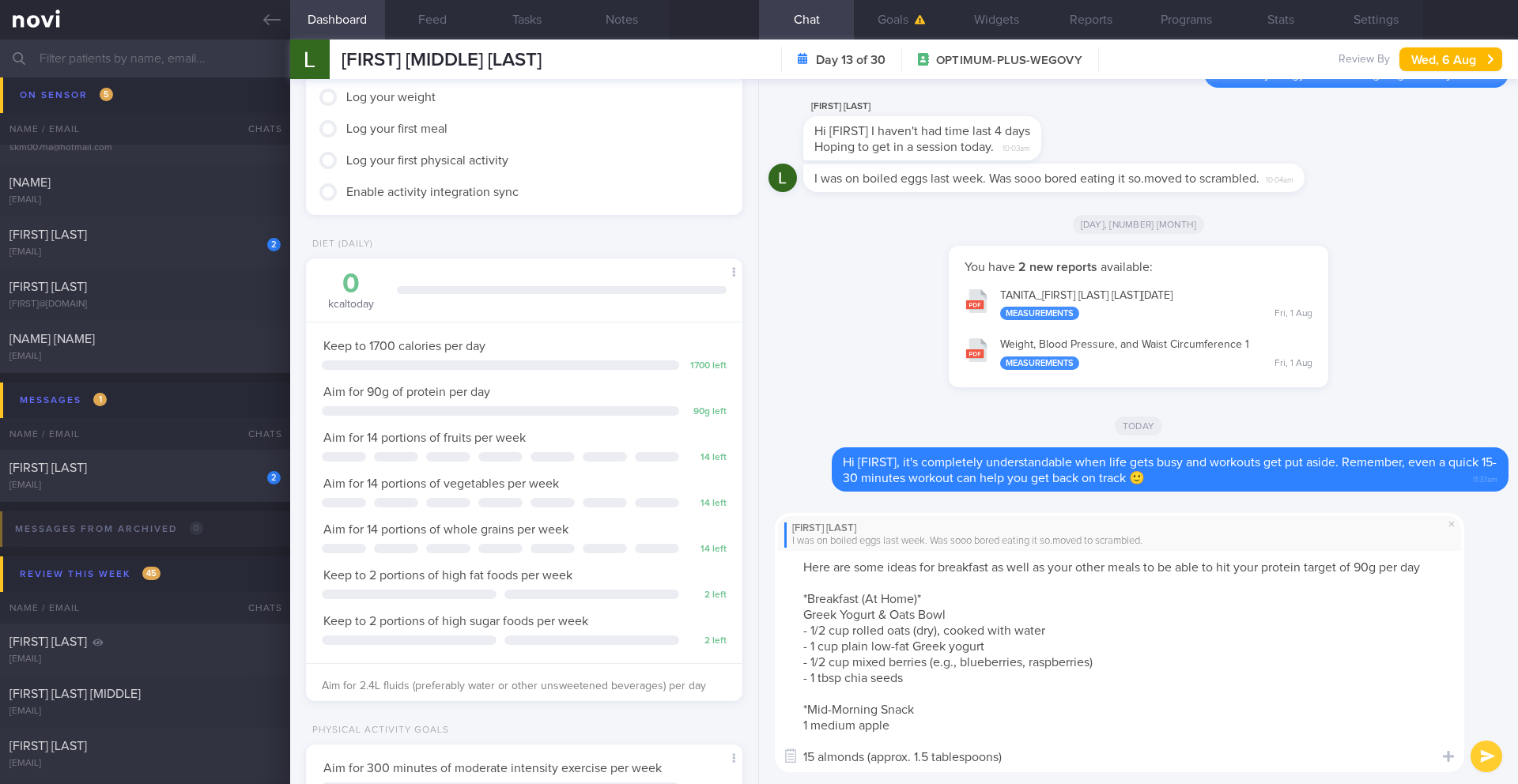 click on "Here are some ideas for breakfast as well as your other meals to be able to hit your protein target of 90g per day
*Breakfast (At Home)*
Greek Yogurt & Oats Bowl
- 1/2 cup rolled oats (dry), cooked with water
- 1 cup plain low-fat Greek yogurt
- 1/2 cup mixed berries (e.g., blueberries, raspberries)
- 1 tbsp chia seeds
*Mid-Morning Snack
1 medium apple
15 almonds (approx. 1.5 tablespoons)" at bounding box center (1120, 662) 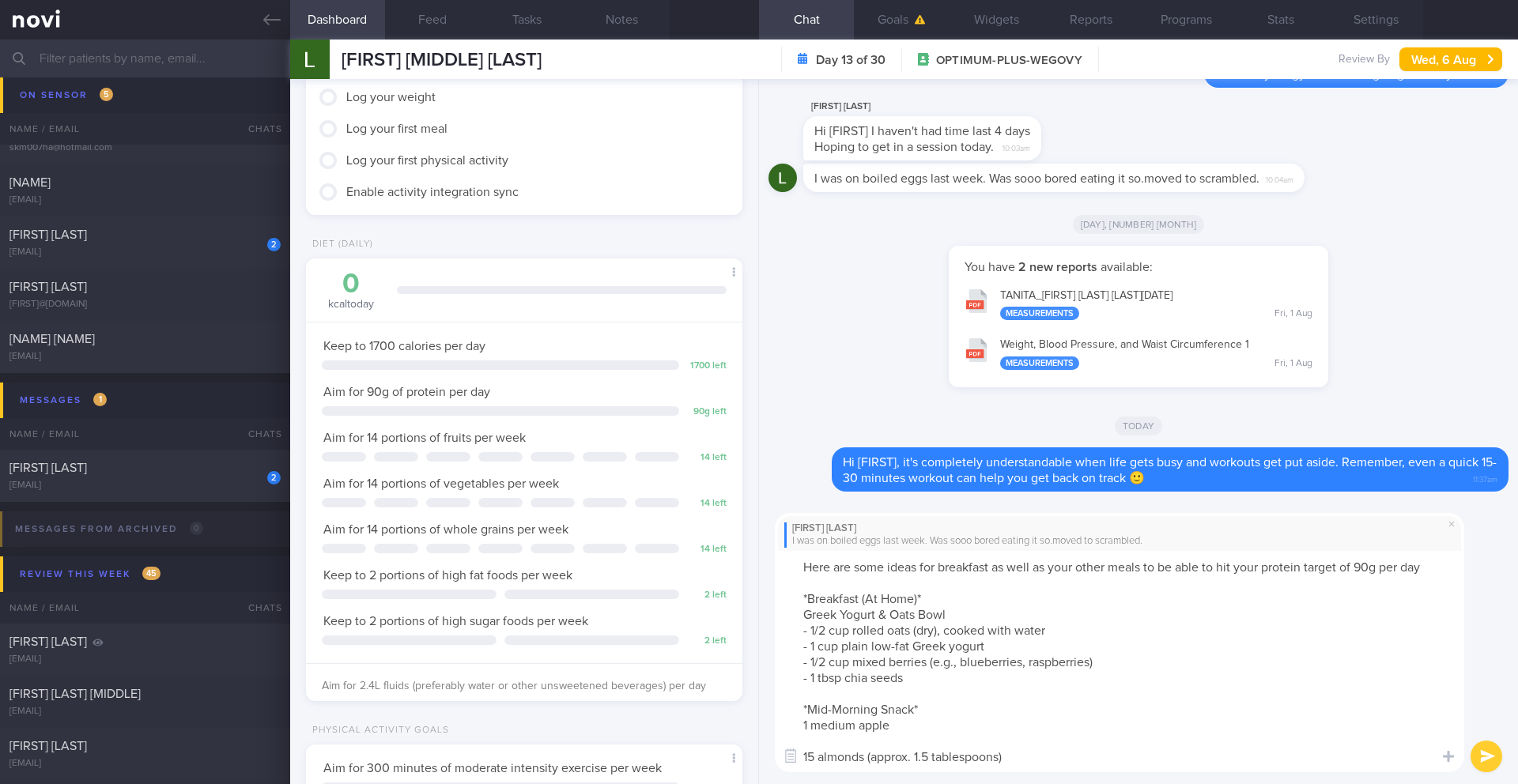 click on "Here are some ideas for breakfast as well as your other meals to be able to hit your protein target of 90g per day
*Breakfast (At Home)*
Greek Yogurt & Oats Bowl
- 1/2 cup rolled oats (dry), cooked with water
- 1 cup plain low-fat Greek yogurt
- 1/2 cup mixed berries (e.g., blueberries, raspberries)
- 1 tbsp chia seeds
*Mid-Morning Snack*
1 medium apple
15 almonds (approx. 1.5 tablespoons)" at bounding box center (1120, 662) 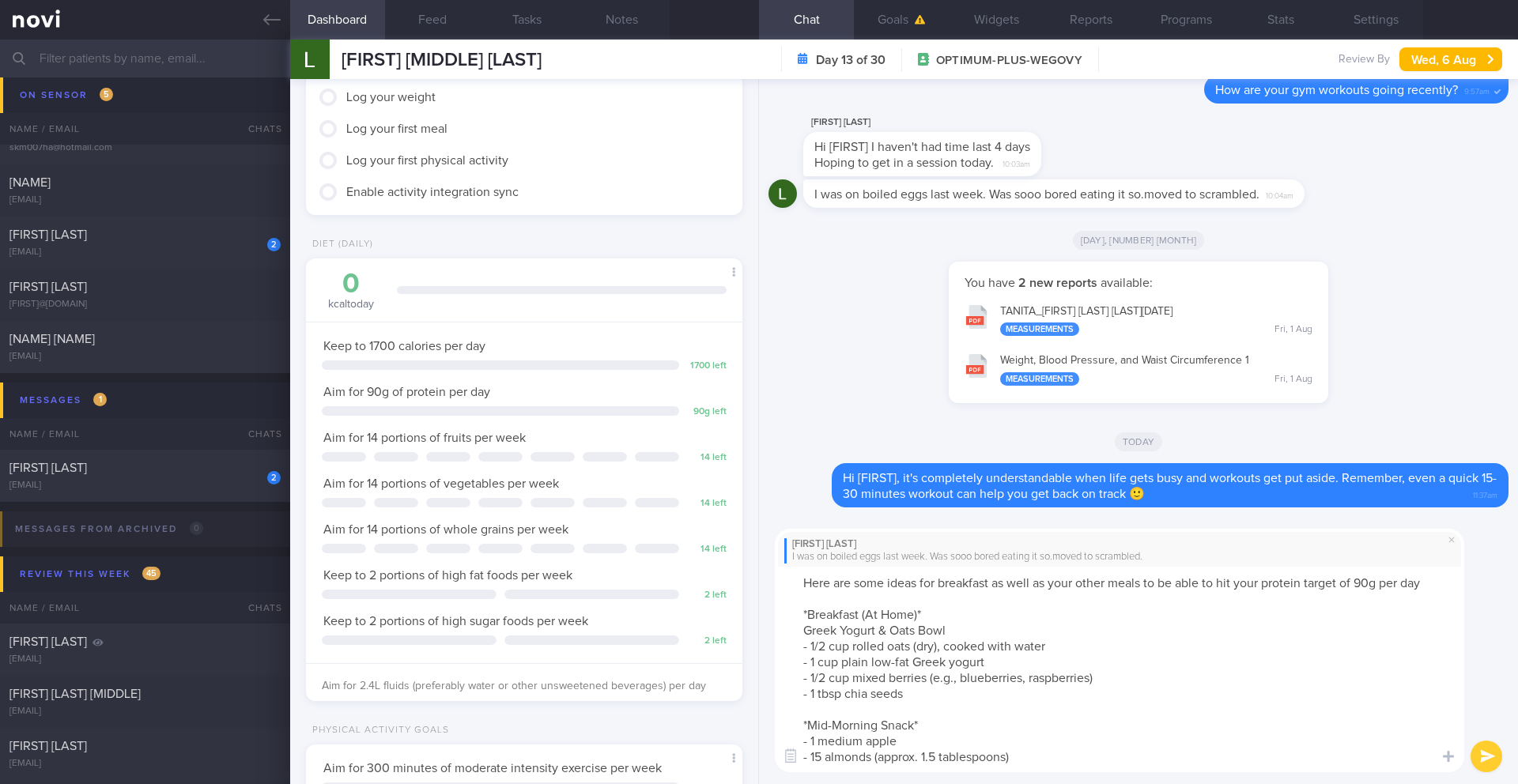 click on "Here are some ideas for breakfast as well as your other meals to be able to hit your protein target of 90g per day
*Breakfast (At Home)*
Greek Yogurt & Oats Bowl
- 1/2 cup rolled oats (dry), cooked with water
- 1 cup plain low-fat Greek yogurt
- 1/2 cup mixed berries (e.g., blueberries, raspberries)
- 1 tbsp chia seeds
*Mid-Morning Snack*
- 1 medium apple
- 15 almonds (approx. 1.5 tablespoons)" at bounding box center [1120, 669] 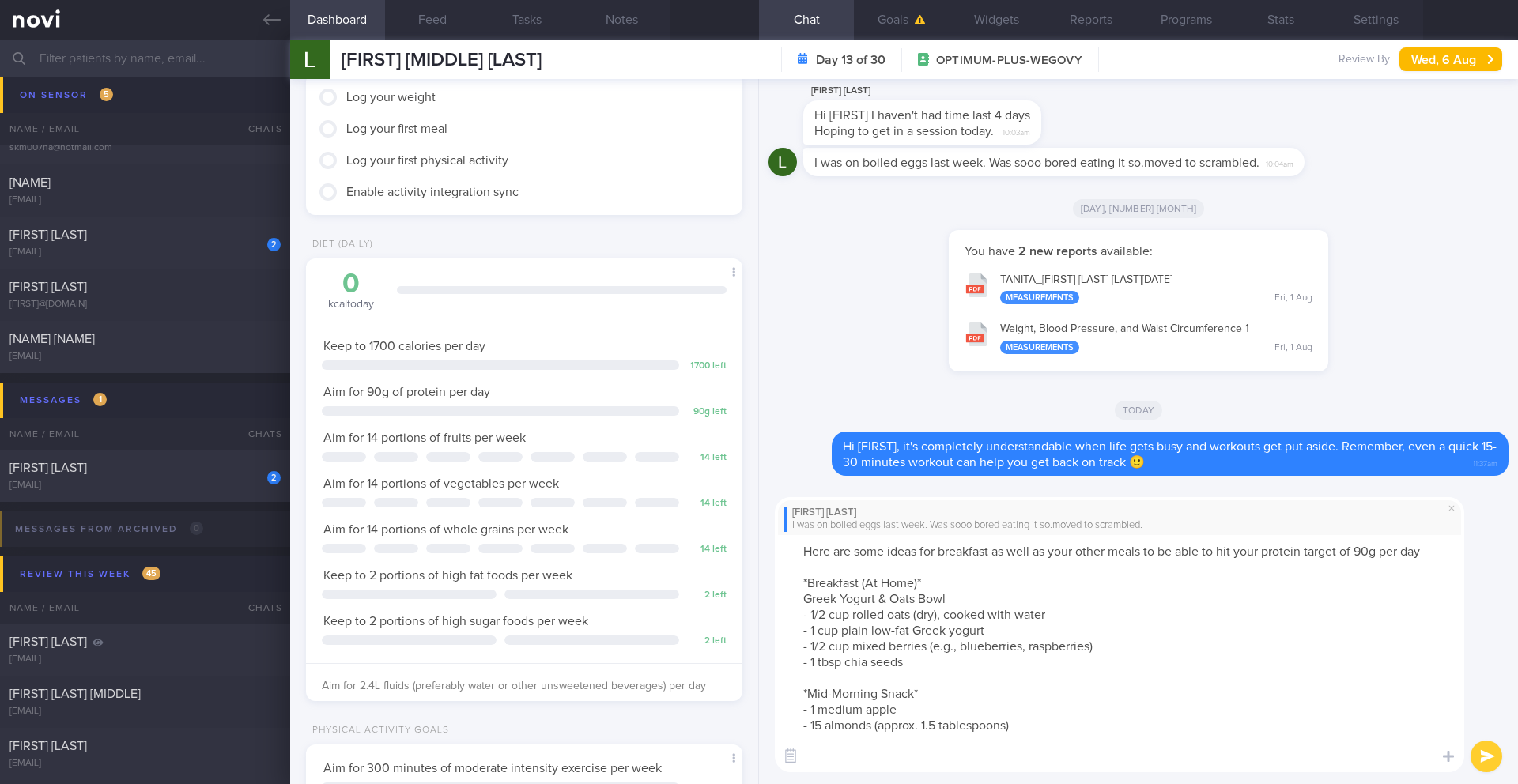 paste on "Lunch (Eating Out - Singapore Hawker Centre Friendly)
Sliced Fish Soup with Brown Rice (clear soup, no evaporated milk)" 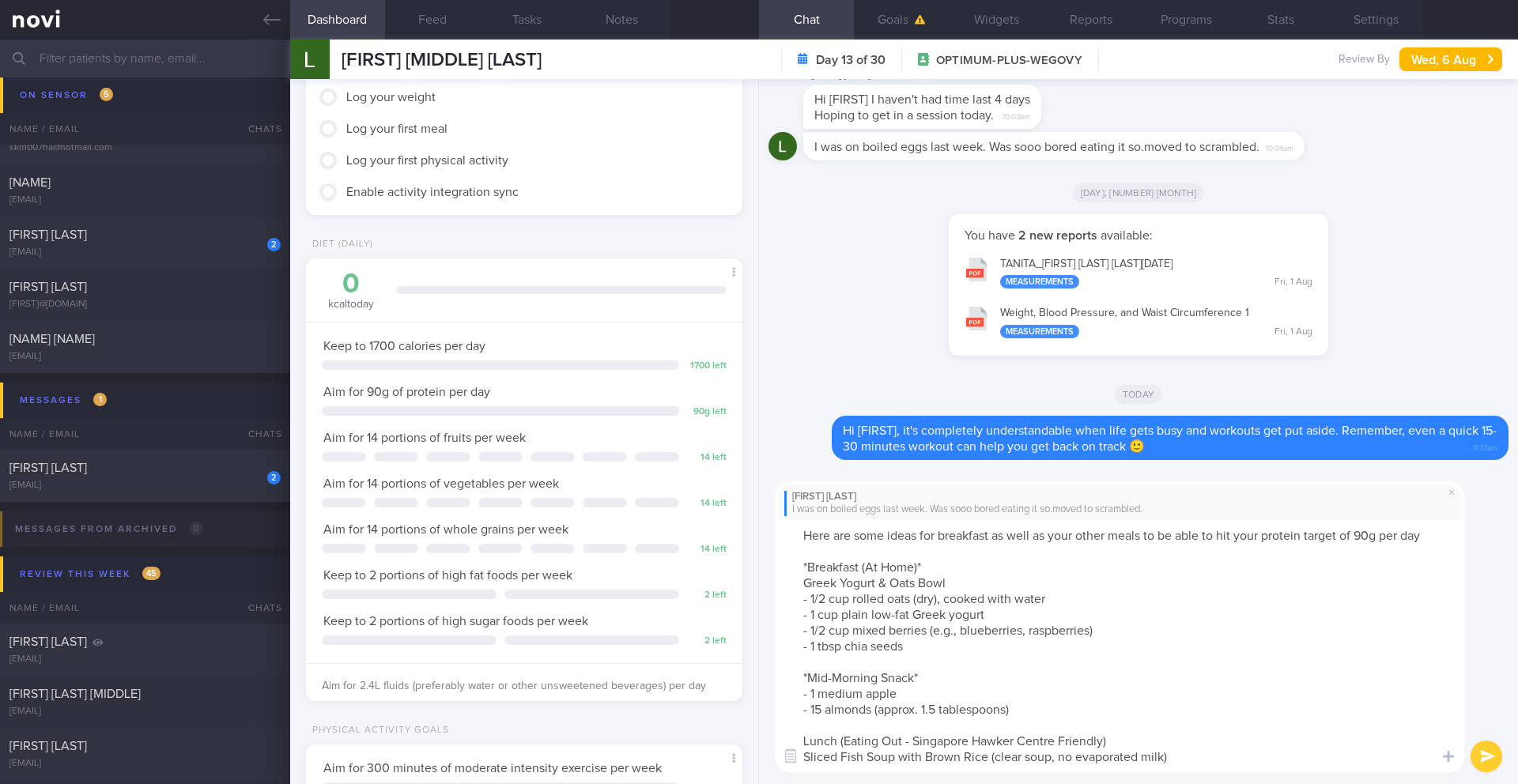 drag, startPoint x: 904, startPoint y: 745, endPoint x: 1107, endPoint y: 743, distance: 203.00985 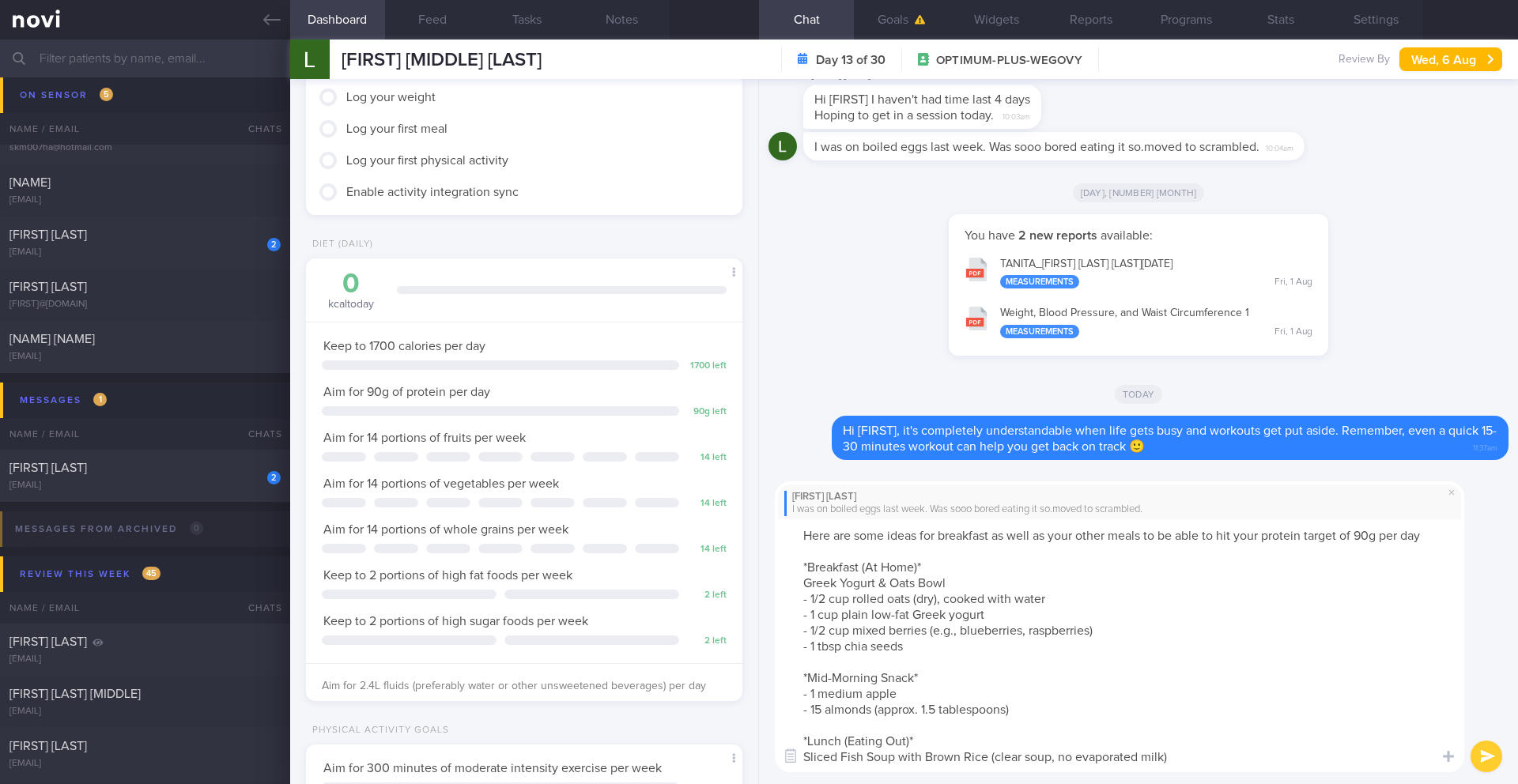 click on "Here are some ideas for breakfast as well as your other meals to be able to hit your protein target of 90g per day
*Breakfast (At Home)*
Greek Yogurt & Oats Bowl
- 1/2 cup rolled oats (dry), cooked with water
- 1 cup plain low-fat Greek yogurt
- 1/2 cup mixed berries (e.g., blueberries, raspberries)
- 1 tbsp chia seeds
*Mid-Morning Snack*
- 1 medium apple
- 15 almonds (approx. 1.5 tablespoons)
Lunch (Eating Out)
Sliced Fish Soup with Brown Rice (clear soup, no evaporated milk)" at bounding box center (1120, 646) 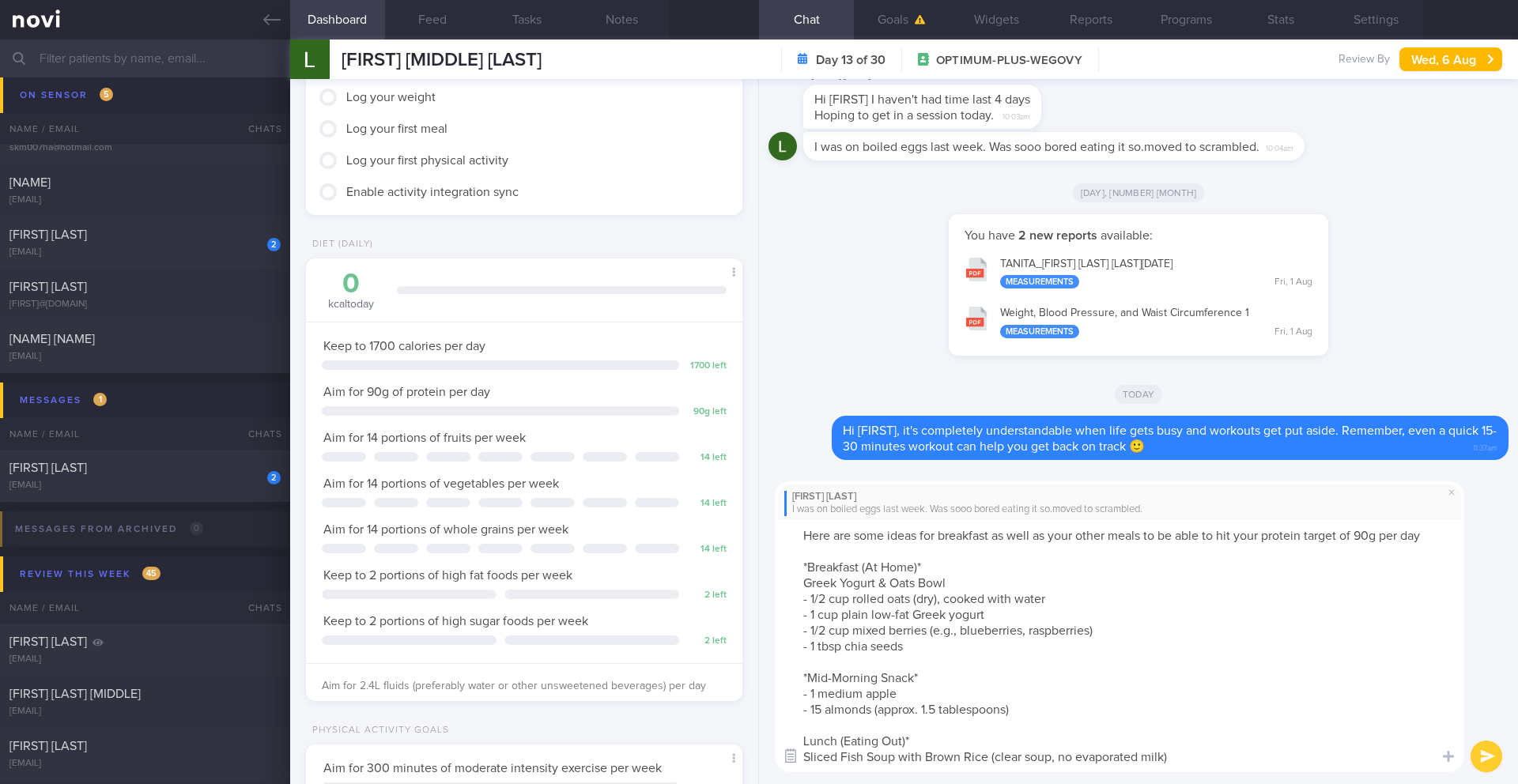 click at bounding box center (791, 756) 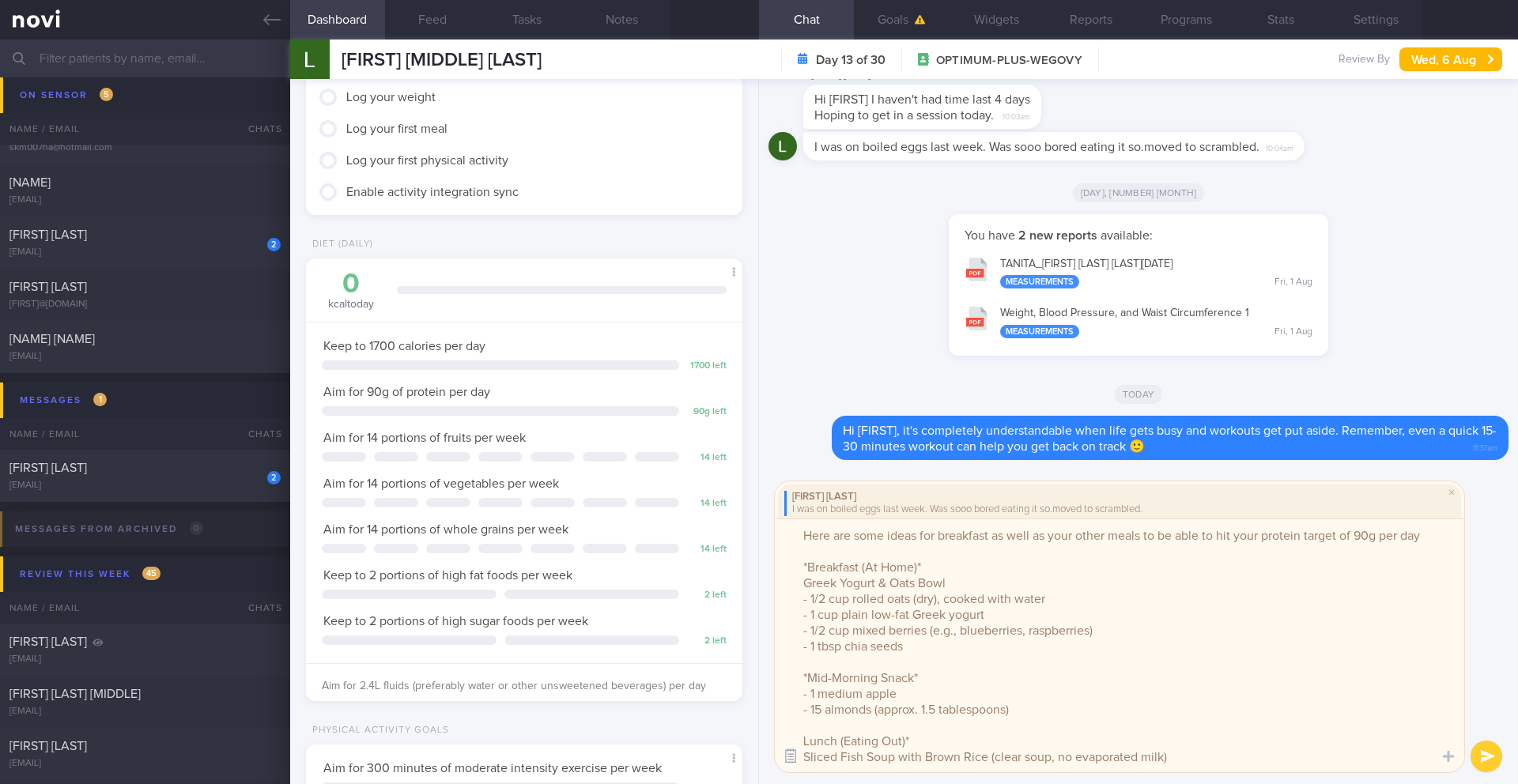 click at bounding box center (791, 756) 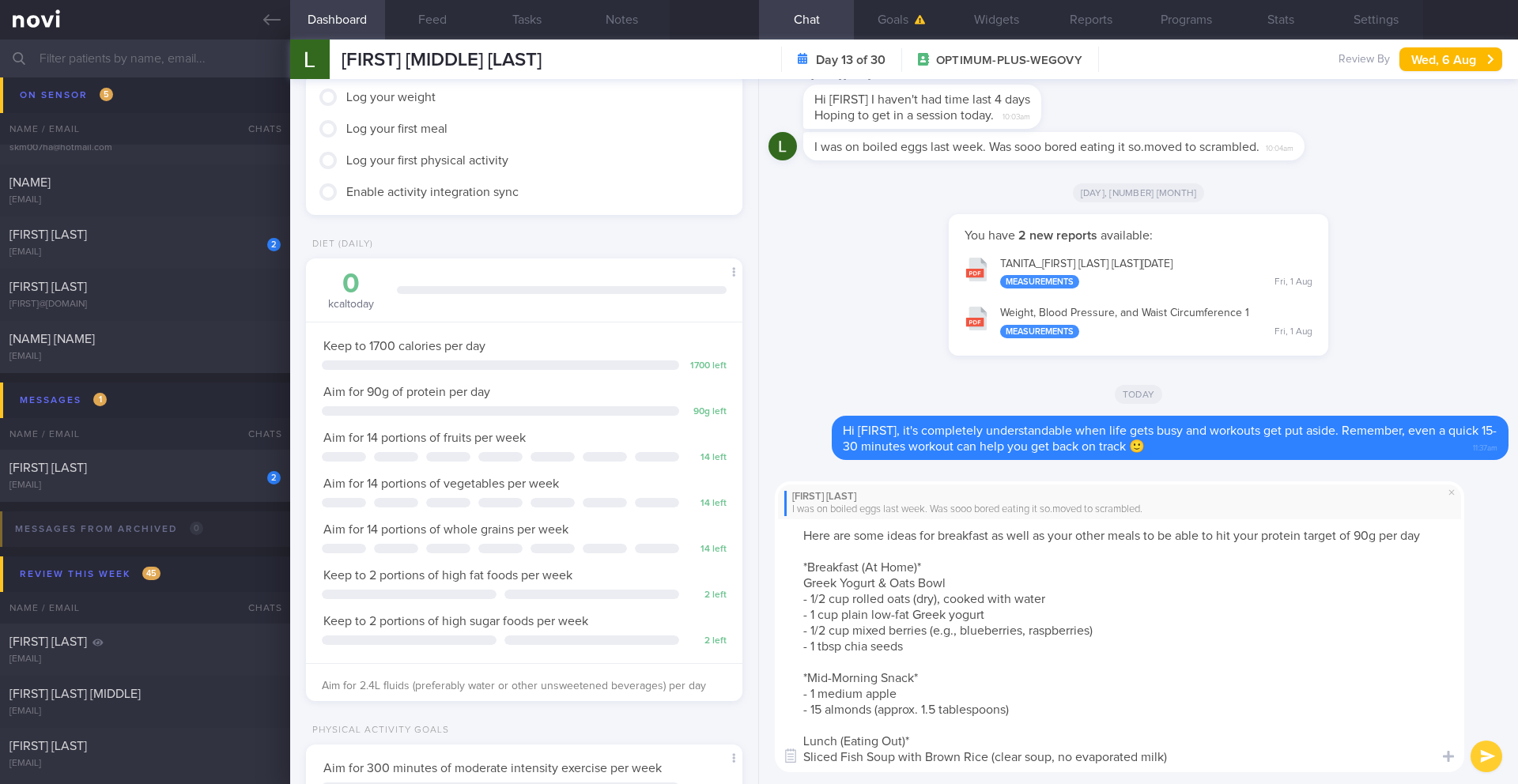 click on "Here are some ideas for breakfast as well as your other meals to be able to hit your protein target of 90g per day
*Breakfast (At Home)*
Greek Yogurt & Oats Bowl
- 1/2 cup rolled oats (dry), cooked with water
- 1 cup plain low-fat Greek yogurt
- 1/2 cup mixed berries (e.g., blueberries, raspberries)
- 1 tbsp chia seeds
*Mid-Morning Snack*
- 1 medium apple
- 15 almonds (approx. 1.5 tablespoons)
Lunch (Eating Out)*
Sliced Fish Soup with Brown Rice (clear soup, no evaporated milk)" at bounding box center (1120, 646) 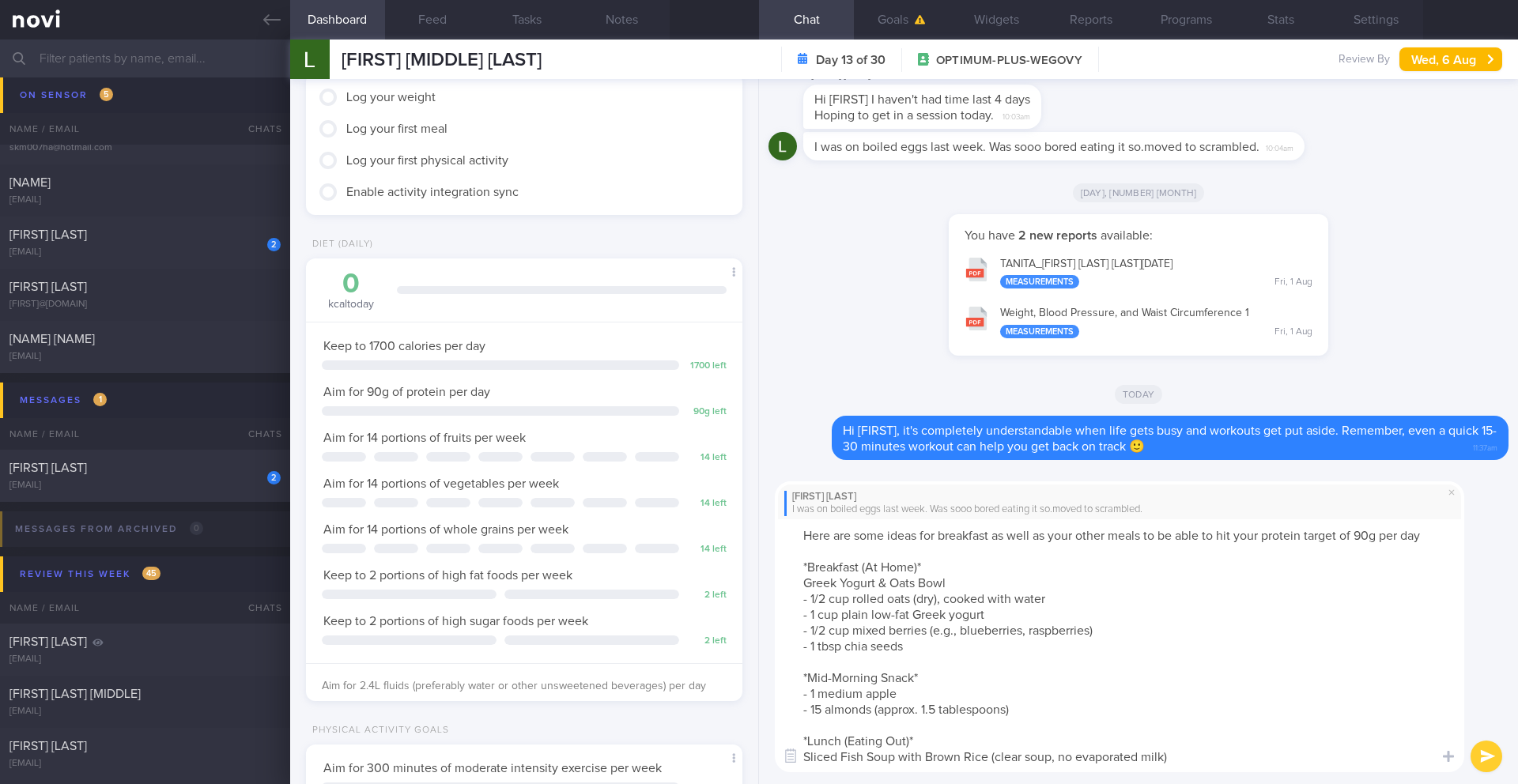 click on "Here are some ideas for breakfast as well as your other meals to be able to hit your protein target of 90g per day
*Breakfast (At Home)*
Greek Yogurt & Oats Bowl
- 1/2 cup rolled oats (dry), cooked with water
- 1 cup plain low-fat Greek yogurt
- 1/2 cup mixed berries (e.g., blueberries, raspberries)
- 1 tbsp chia seeds
*Mid-Morning Snack*
- 1 medium apple
- 15 almonds (approx. 1.5 tablespoons)
*Lunch (Eating Out)*
Sliced Fish Soup with Brown Rice (clear soup, no evaporated milk)" at bounding box center [1120, 646] 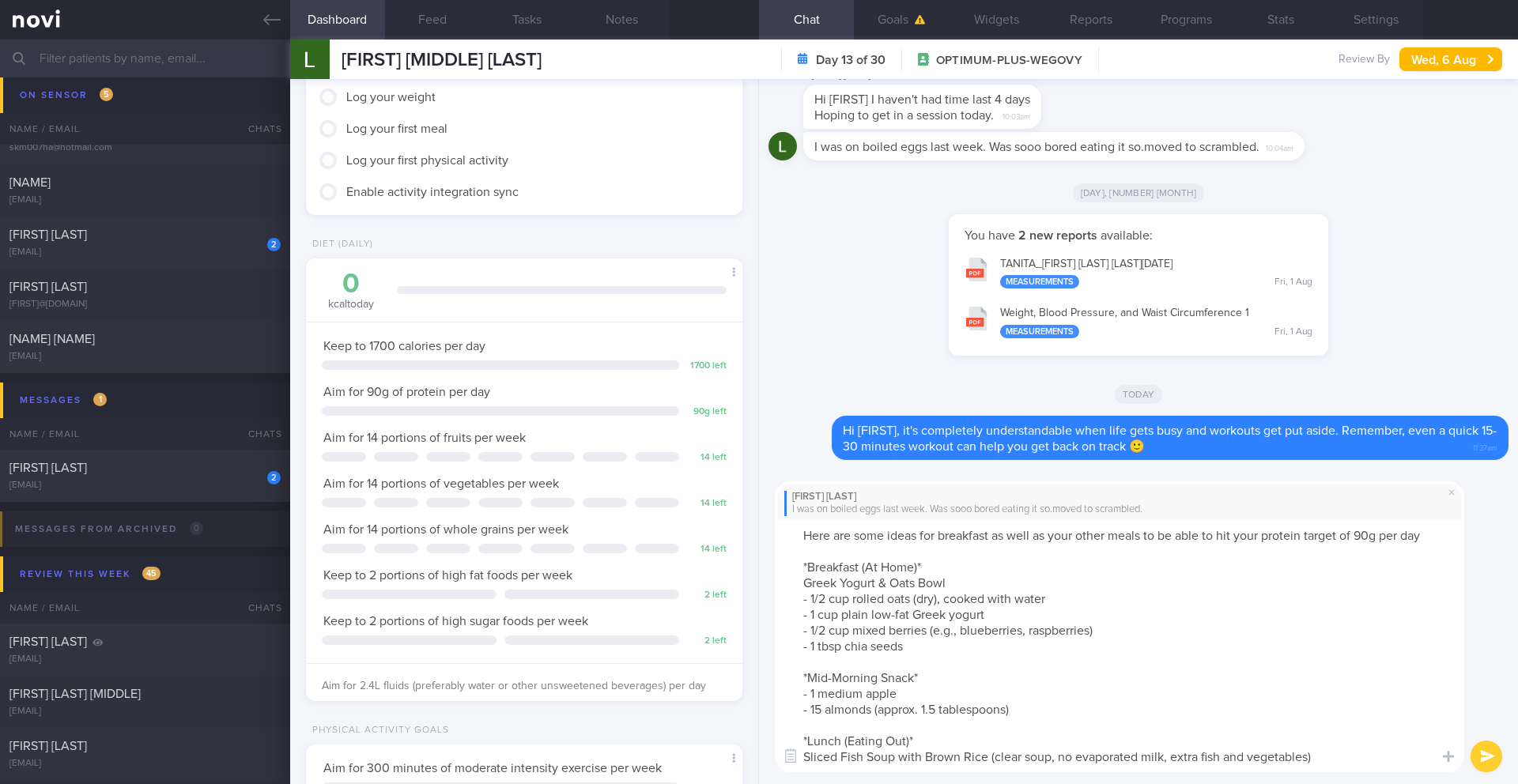 click on "Here are some ideas for breakfast as well as your other meals to be able to hit your protein target of 90g per day
*Breakfast (At Home)*
Greek Yogurt & Oats Bowl
- 1/2 cup rolled oats (dry), cooked with water
- 1 cup plain low-fat Greek yogurt
- 1/2 cup mixed berries (e.g., blueberries, raspberries)
- 1 tbsp chia seeds
*Mid-Morning Snack*
- 1 medium apple
- 15 almonds (approx. 1.5 tablespoons)
*Lunch (Eating Out)*
Sliced Fish Soup with Brown Rice (clear soup, no evaporated milk, extra fish and vegetables)" at bounding box center (1120, 646) 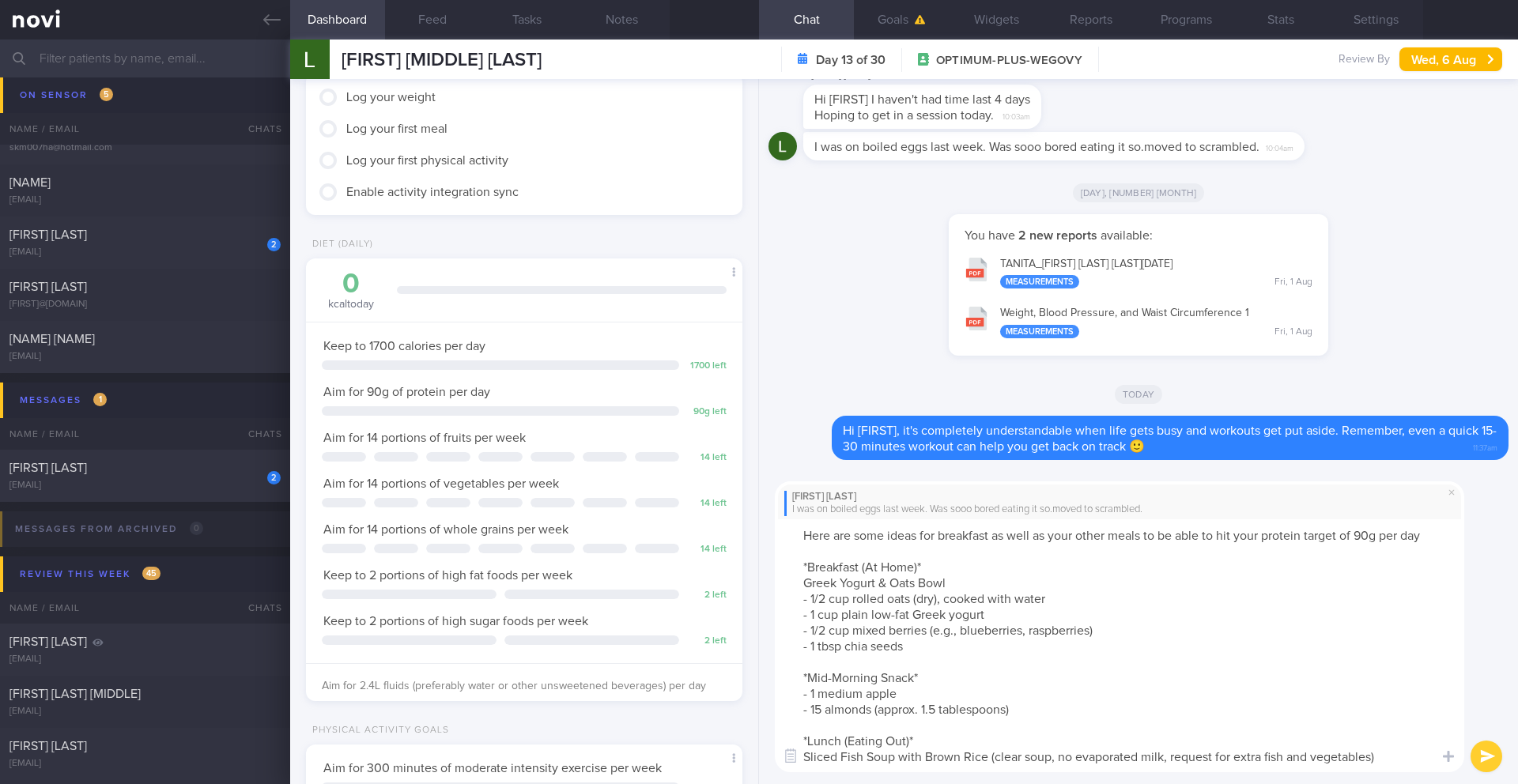 click on "Here are some ideas for breakfast as well as your other meals to be able to hit your protein target of 90g per day
*Breakfast (At Home)*
Greek Yogurt & Oats Bowl
- 1/2 cup rolled oats (dry), cooked with water
- 1 cup plain low-fat Greek yogurt
- 1/2 cup mixed berries (e.g., blueberries, raspberries)
- 1 tbsp chia seeds
*Mid-Morning Snack*
- 1 medium apple
- 15 almonds (approx. 1.5 tablespoons)
*Lunch (Eating Out)*
Sliced Fish Soup with Brown Rice (clear soup, no evaporated milk, request for extra fish and vegetables)" at bounding box center [1120, 646] 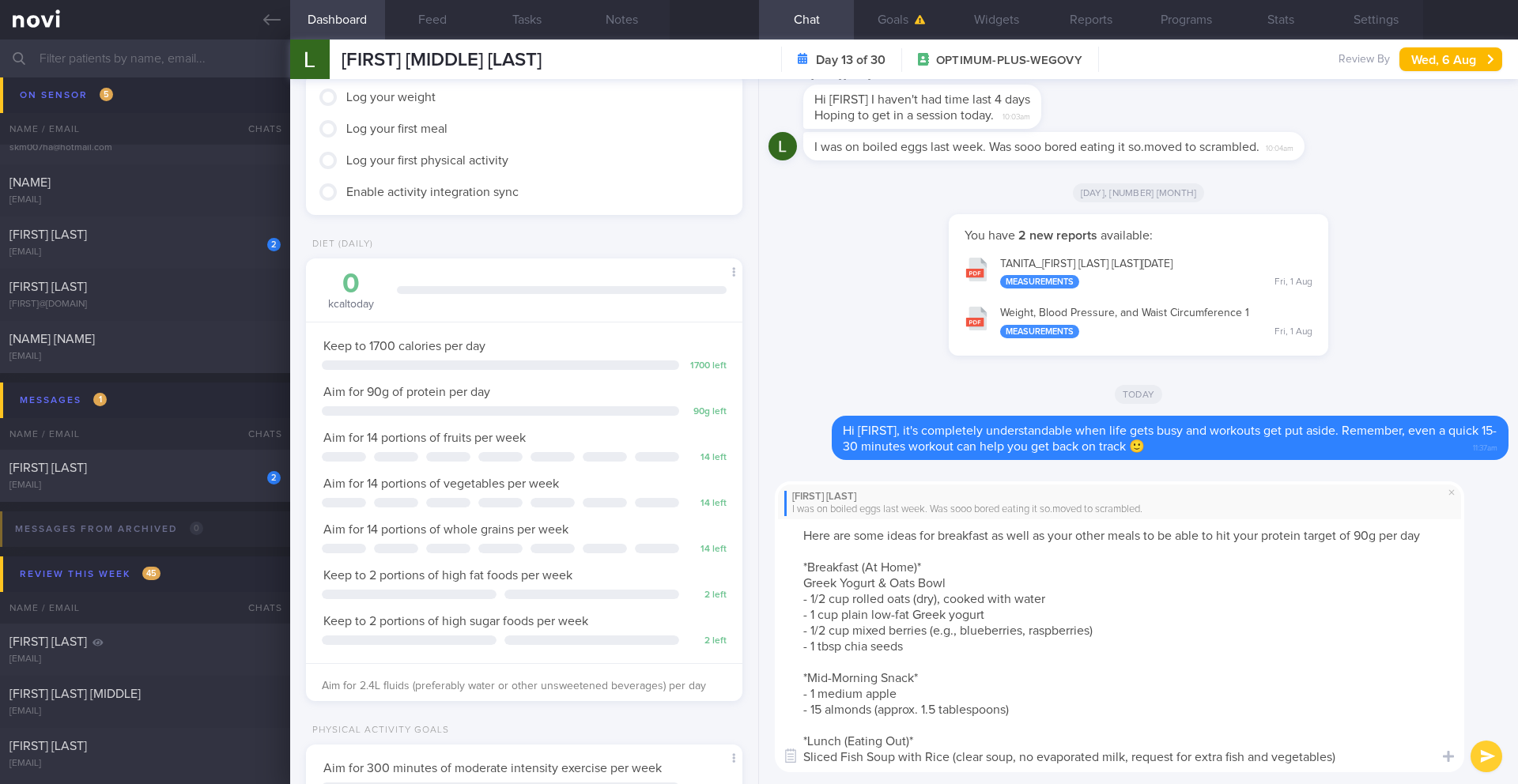click on "Here are some ideas for breakfast as well as your other meals to be able to hit your protein target of 90g per day
*Breakfast (At Home)*
Greek Yogurt & Oats Bowl
- 1/2 cup rolled oats (dry), cooked with water
- 1 cup plain low-fat Greek yogurt
- 1/2 cup mixed berries (e.g., blueberries, raspberries)
- 1 tbsp chia seeds
*Mid-Morning Snack*
- 1 medium apple
- 15 almonds (approx. 1.5 tablespoons)
*Lunch (Eating Out)*
Sliced Fish Soup with Rice (clear soup, no evaporated milk, request for extra fish and vegetables)" at bounding box center [1120, 646] 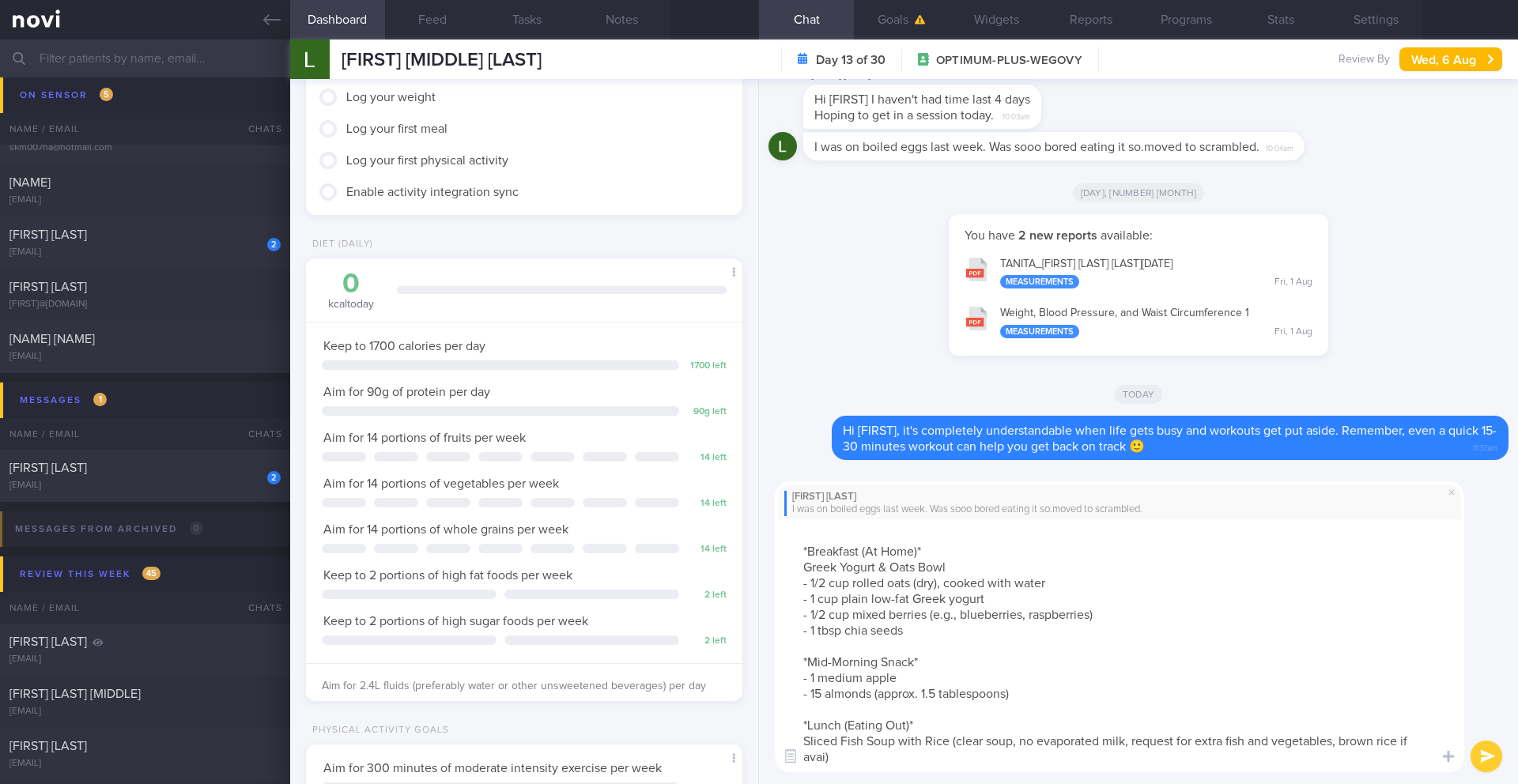scroll, scrollTop: 16, scrollLeft: 0, axis: vertical 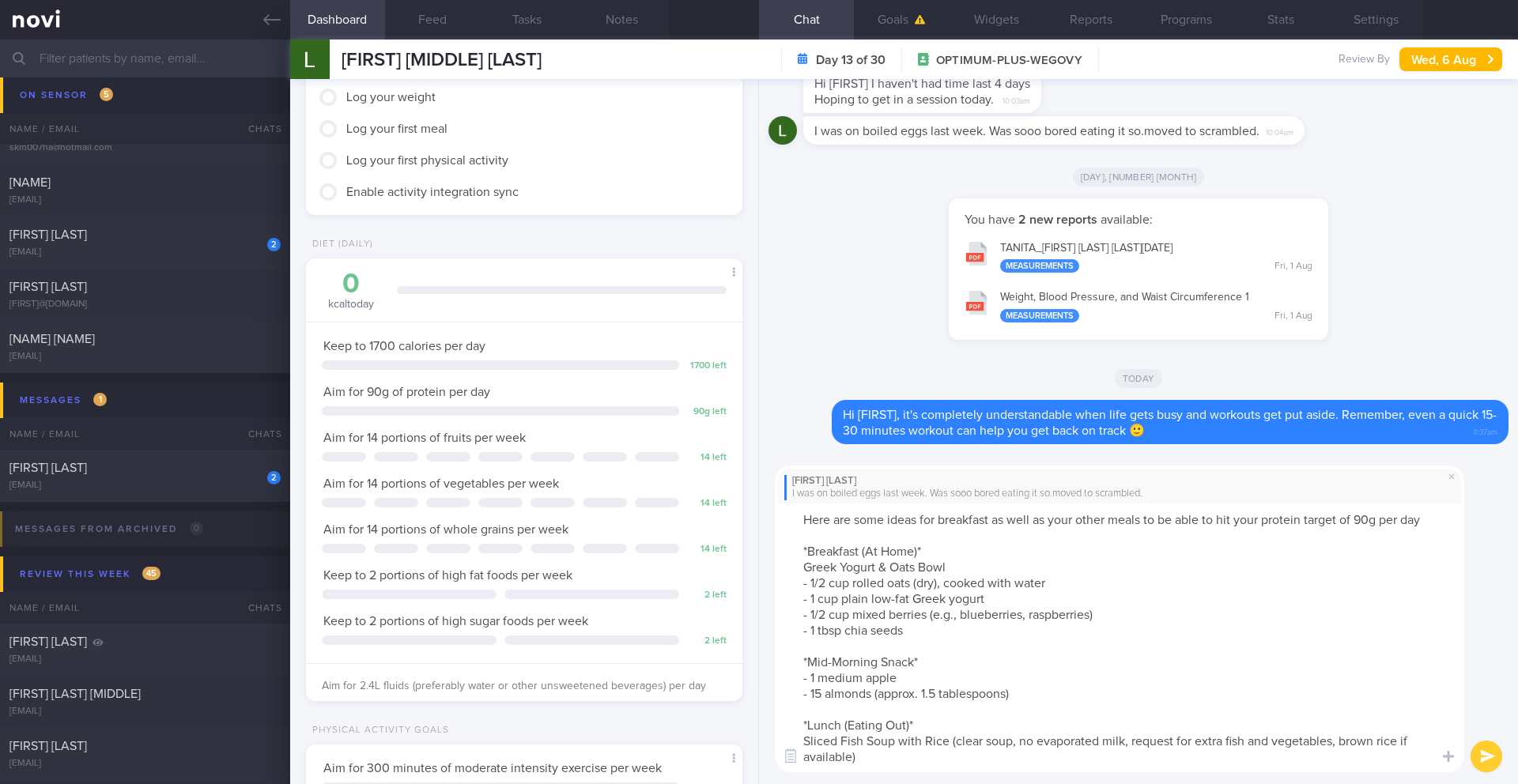 click on "Here are some ideas for breakfast as well as your other meals to be able to hit your protein target of 90g per day
*Breakfast (At Home)*
Greek Yogurt & Oats Bowl
- 1/2 cup rolled oats (dry), cooked with water
- 1 cup plain low-fat Greek yogurt
- 1/2 cup mixed berries (e.g., blueberries, raspberries)
- 1 tbsp chia seeds
*Mid-Morning Snack*
- 1 medium apple
- 15 almonds (approx. 1.5 tablespoons)
*Lunch (Eating Out)*
Sliced Fish Soup with Rice (clear soup, no evaporated milk, request for extra fish and vegetables, brown rice if available)" at bounding box center (1120, 638) 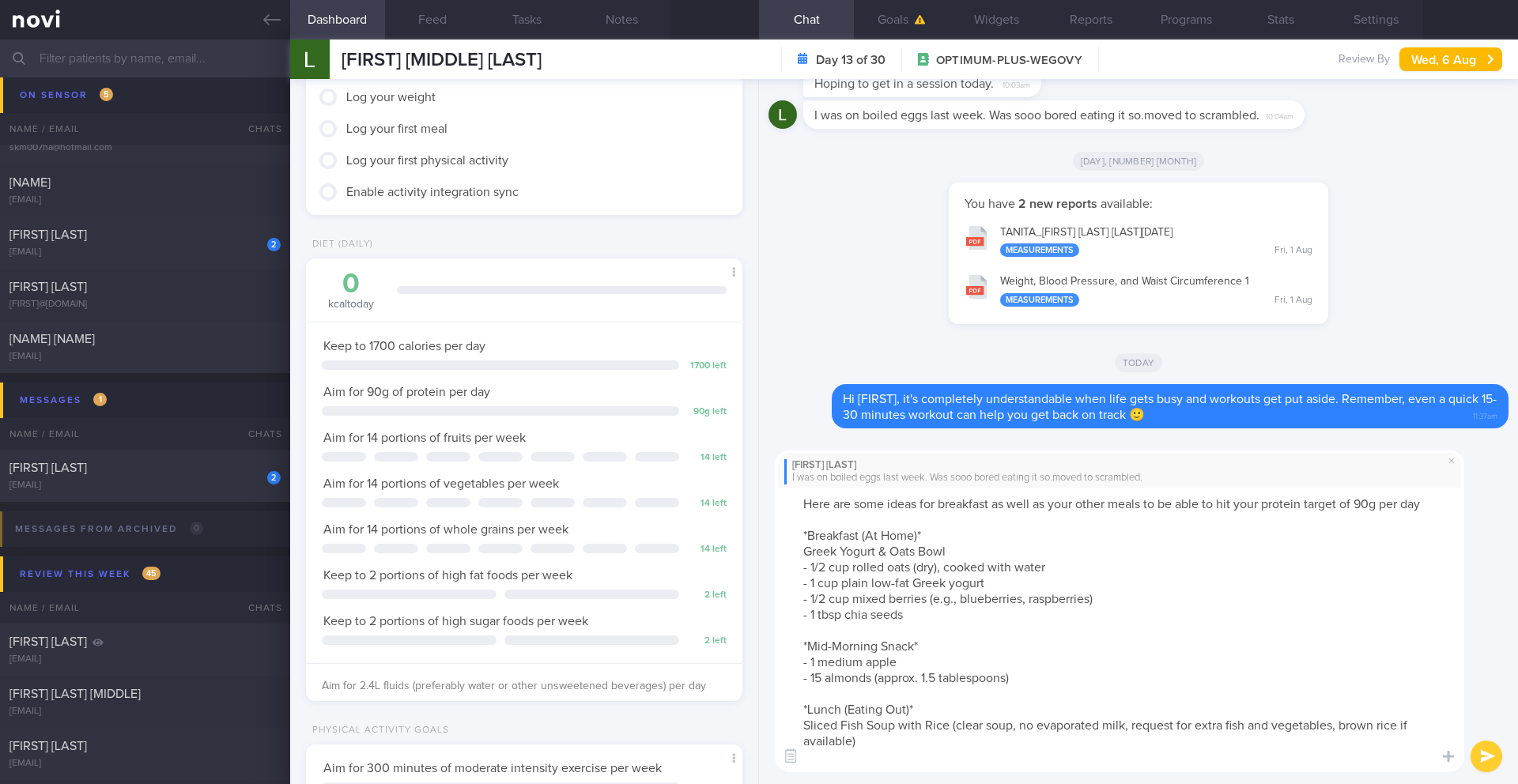 scroll, scrollTop: 16, scrollLeft: 0, axis: vertical 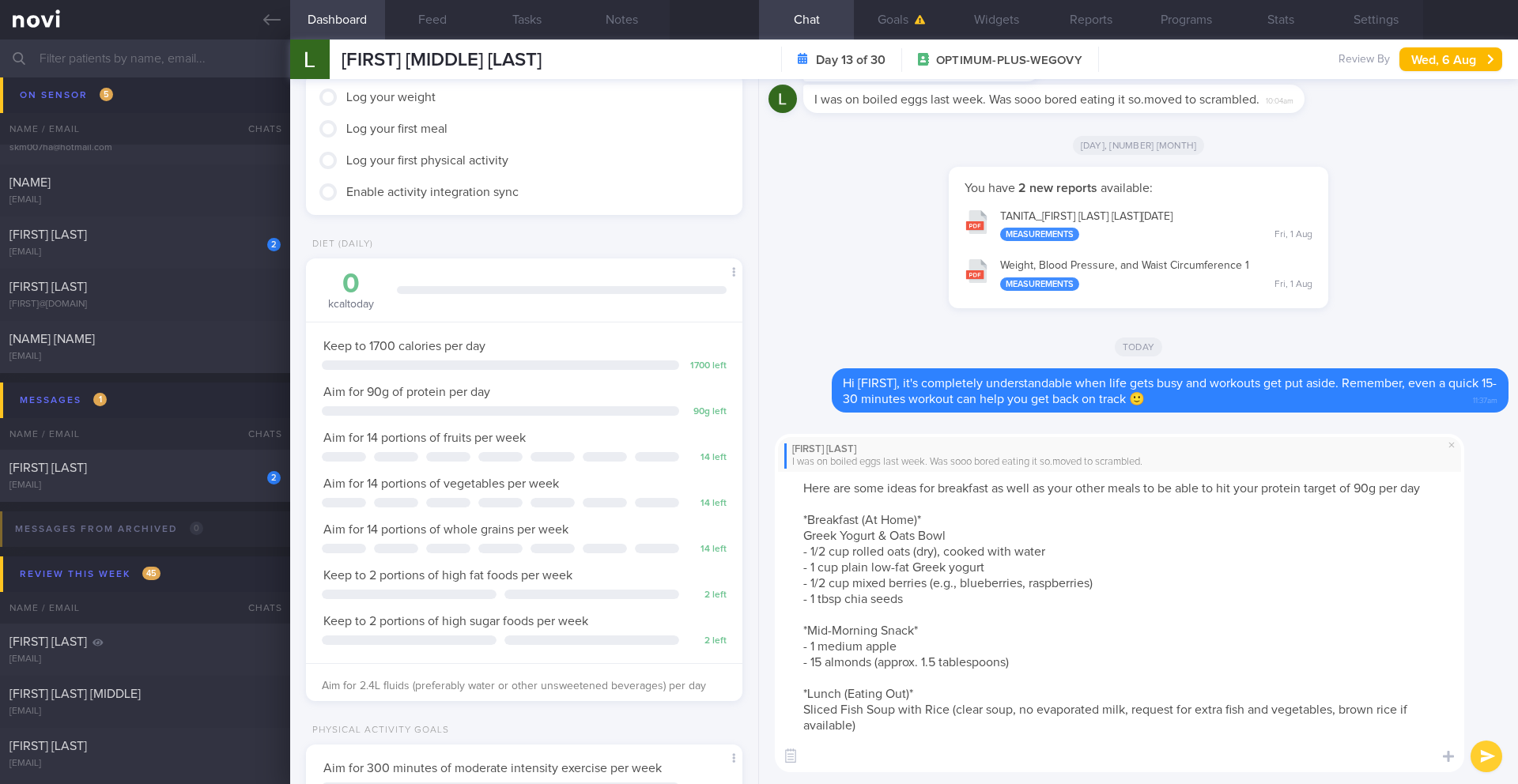 paste on "Afternoon Snack
1 large hard-boiled egg
1/2 cup grapes" 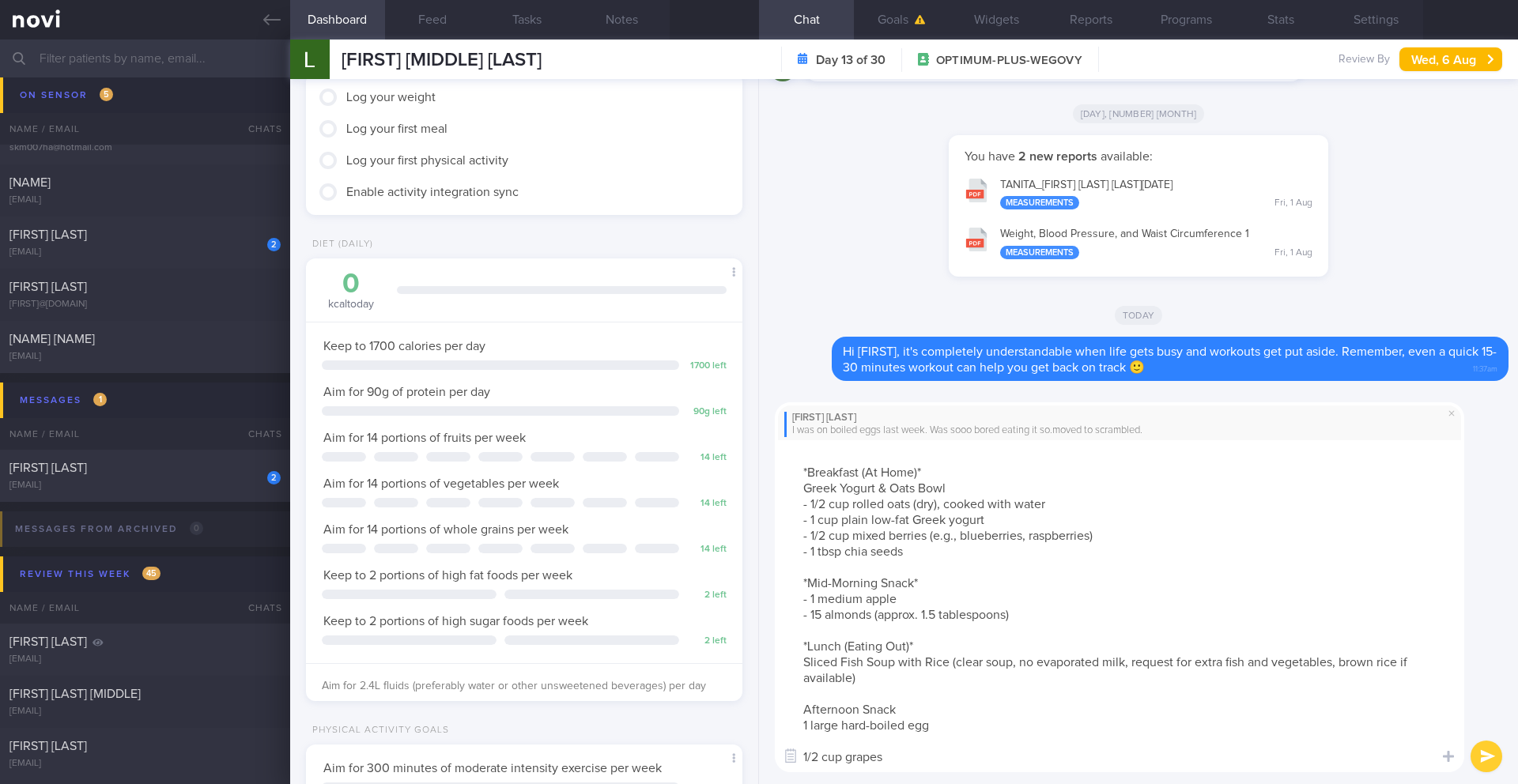 click on "Here are some ideas for breakfast as well as your other meals to be able to hit your protein target of 90g per day
*Breakfast (At Home)*
Greek Yogurt & Oats Bowl
- 1/2 cup rolled oats (dry), cooked with water
- 1 cup plain low-fat Greek yogurt
- 1/2 cup mixed berries (e.g., blueberries, raspberries)
- 1 tbsp chia seeds
*Mid-Morning Snack*
- 1 medium apple
- 15 almonds (approx. 1.5 tablespoons)
*Lunch (Eating Out)*
Sliced Fish Soup with Rice (clear soup, no evaporated milk, request for extra fish and vegetables, brown rice if available)
Afternoon Snack
1 large hard-boiled egg
1/2 cup grapes" at bounding box center [1120, 606] 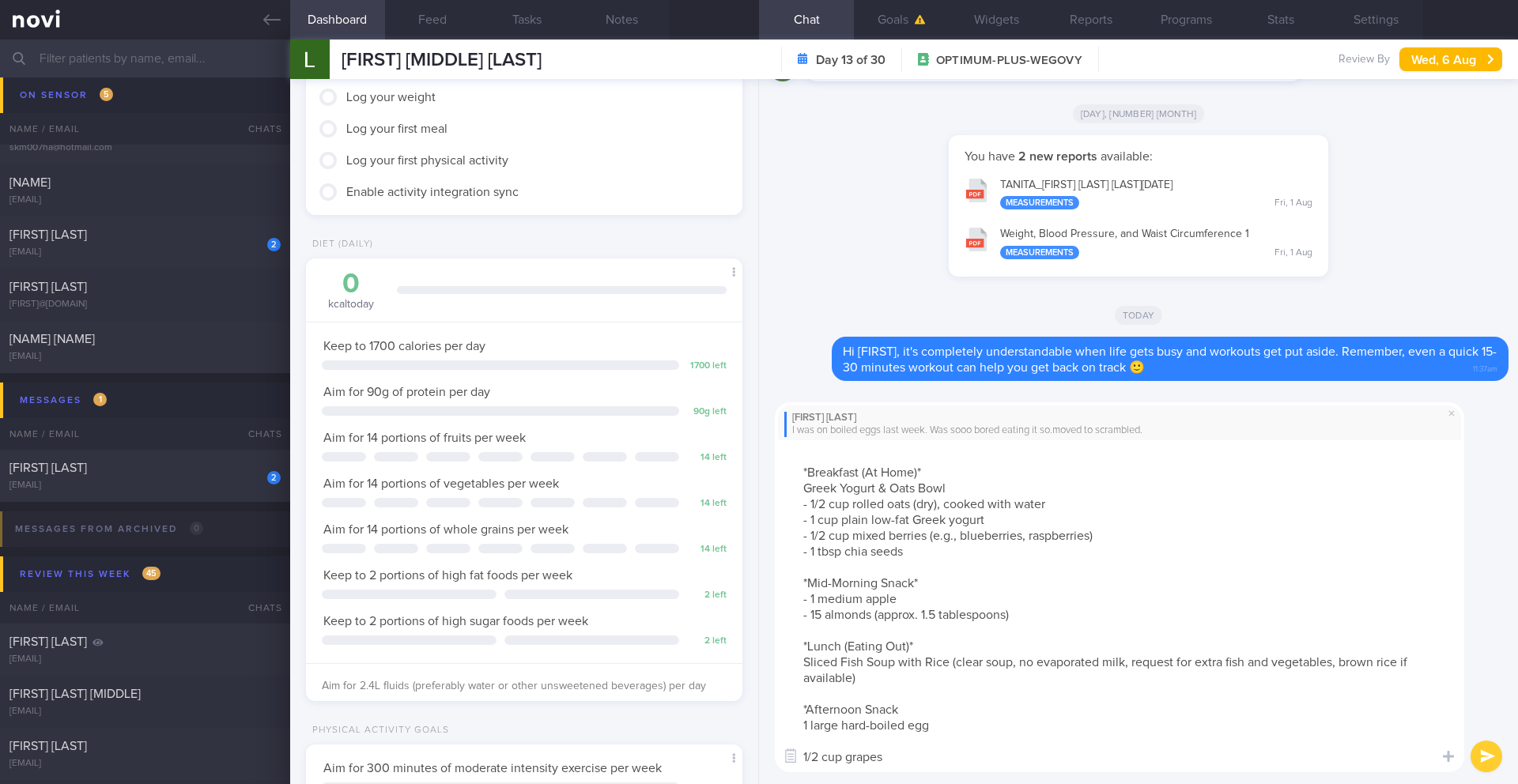 click on "Here are some ideas for breakfast as well as your other meals to be able to hit your protein target of 90g per day
*Breakfast (At Home)*
Greek Yogurt & Oats Bowl
- 1/2 cup rolled oats (dry), cooked with water
- 1 cup plain low-fat Greek yogurt
- 1/2 cup mixed berries (e.g., blueberries, raspberries)
- 1 tbsp chia seeds
*Mid-Morning Snack*
- 1 medium apple
- 15 almonds (approx. 1.5 tablespoons)
*Lunch (Eating Out)*
Sliced Fish Soup with Rice (clear soup, no evaporated milk, request for extra fish and vegetables, brown rice if available)
*Afternoon Snack
1 large hard-boiled egg
1/2 cup grapes" at bounding box center (1120, 606) 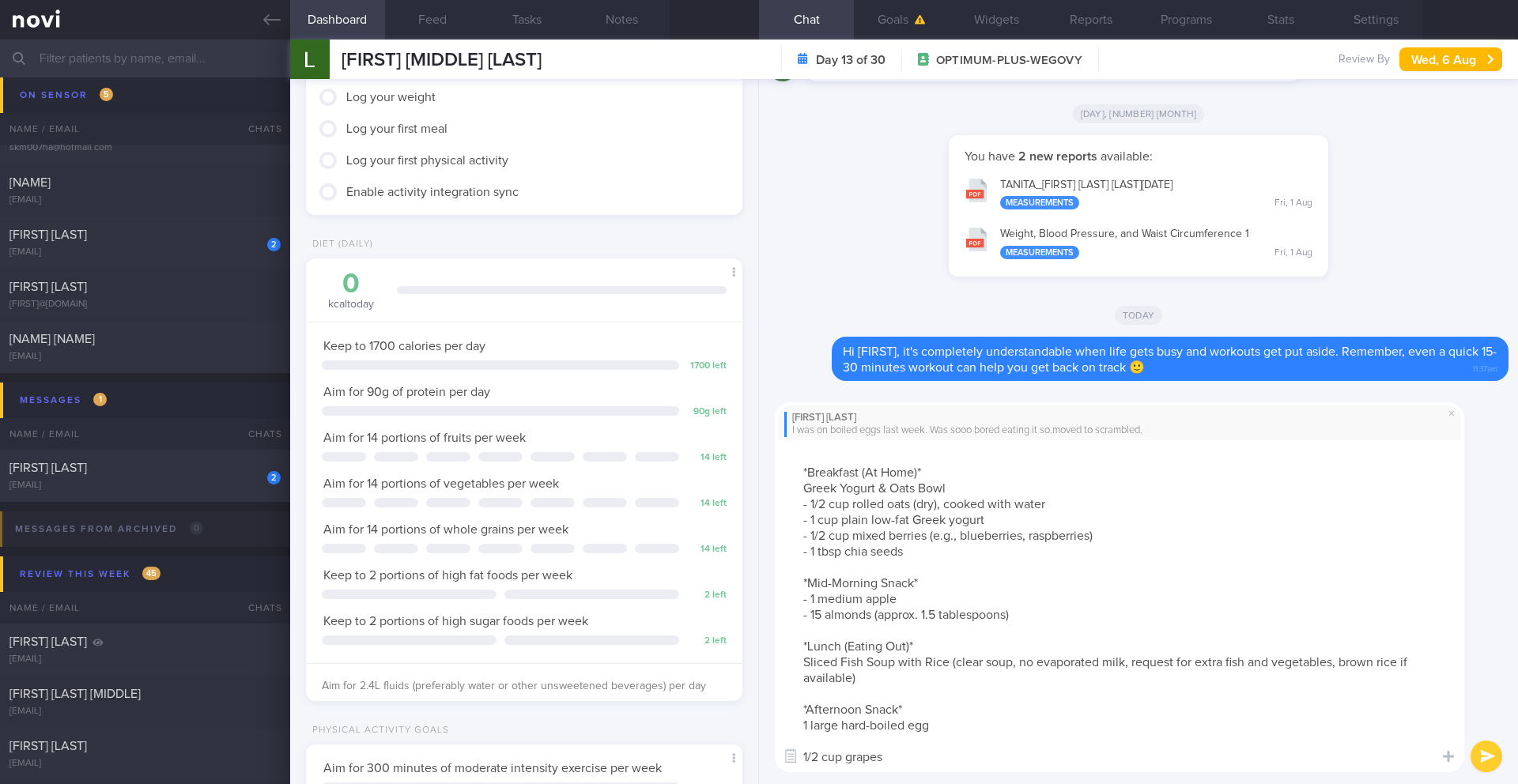 scroll, scrollTop: 9, scrollLeft: 0, axis: vertical 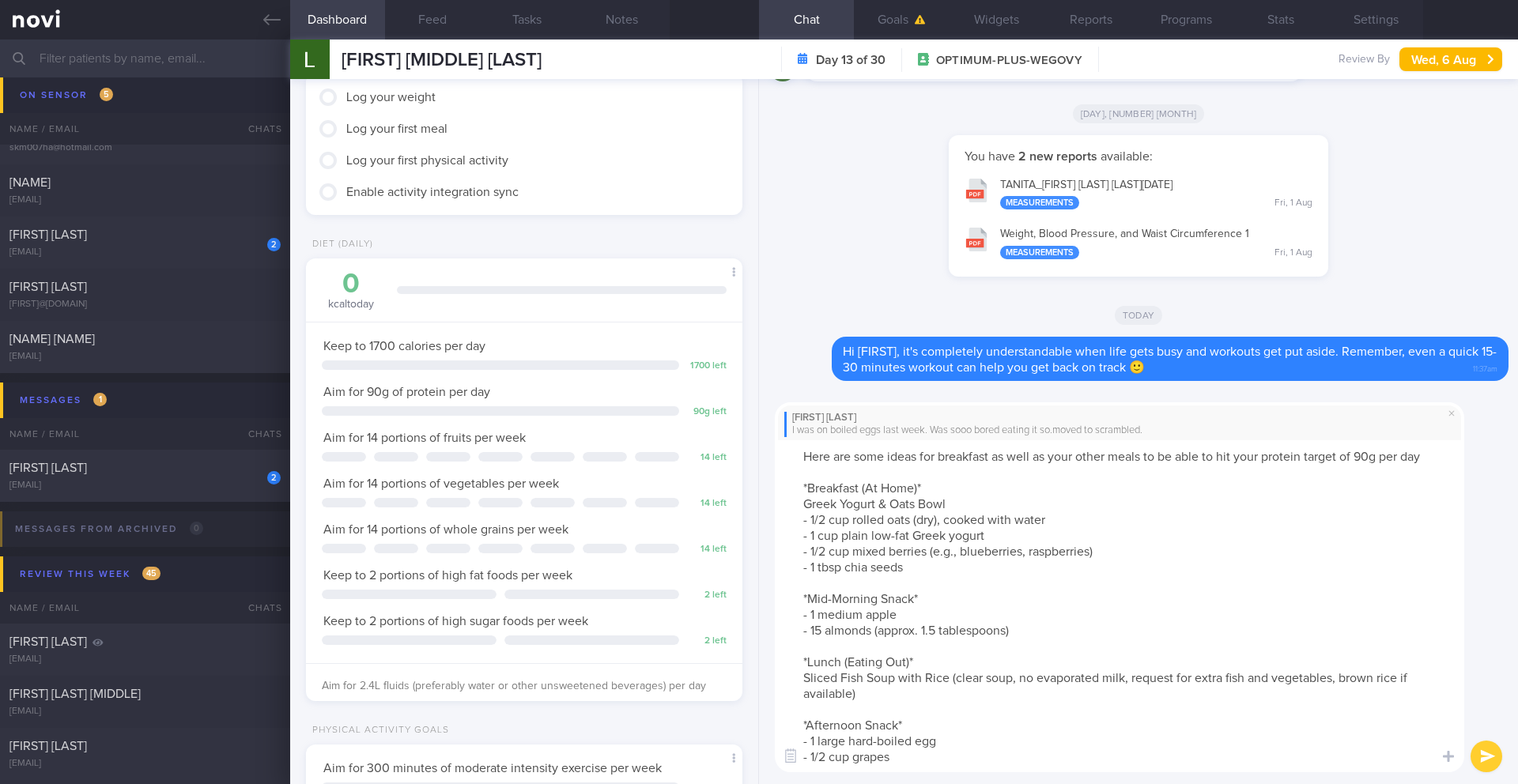 click on "Here are some ideas for breakfast as well as your other meals to be able to hit your protein target of 90g per day
*Breakfast (At Home)*
Greek Yogurt & Oats Bowl
- 1/2 cup rolled oats (dry), cooked with water
- 1 cup plain low-fat Greek yogurt
- 1/2 cup mixed berries (e.g., blueberries, raspberries)
- 1 tbsp chia seeds
*Mid-Morning Snack*
- 1 medium apple
- 15 almonds (approx. 1.5 tablespoons)
*Lunch (Eating Out)*
Sliced Fish Soup with Rice (clear soup, no evaporated milk, request for extra fish and vegetables, brown rice if available)
*Afternoon Snack*
- 1 large hard-boiled egg
- 1/2 cup grapes" at bounding box center (1120, 606) 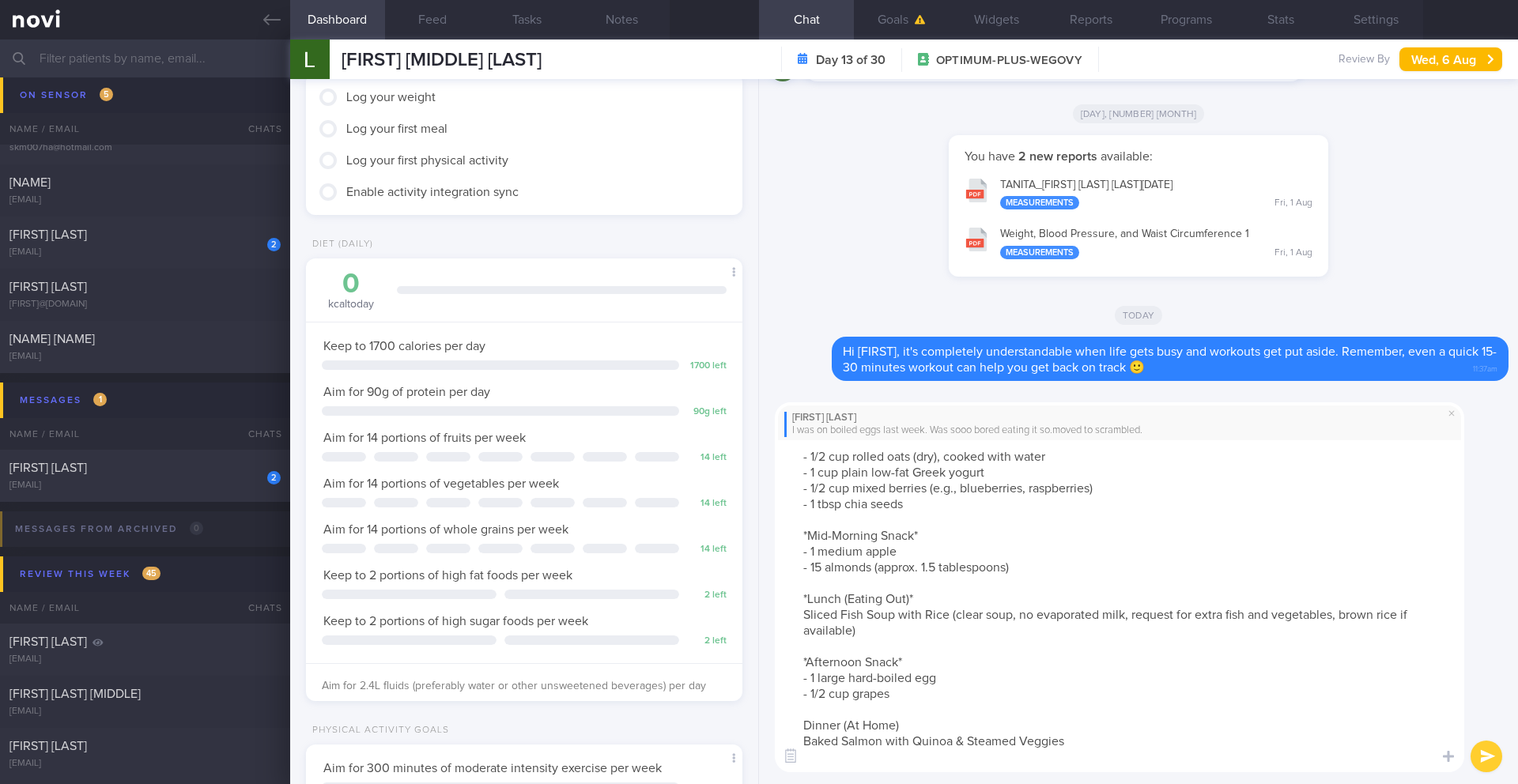 scroll, scrollTop: 156, scrollLeft: 0, axis: vertical 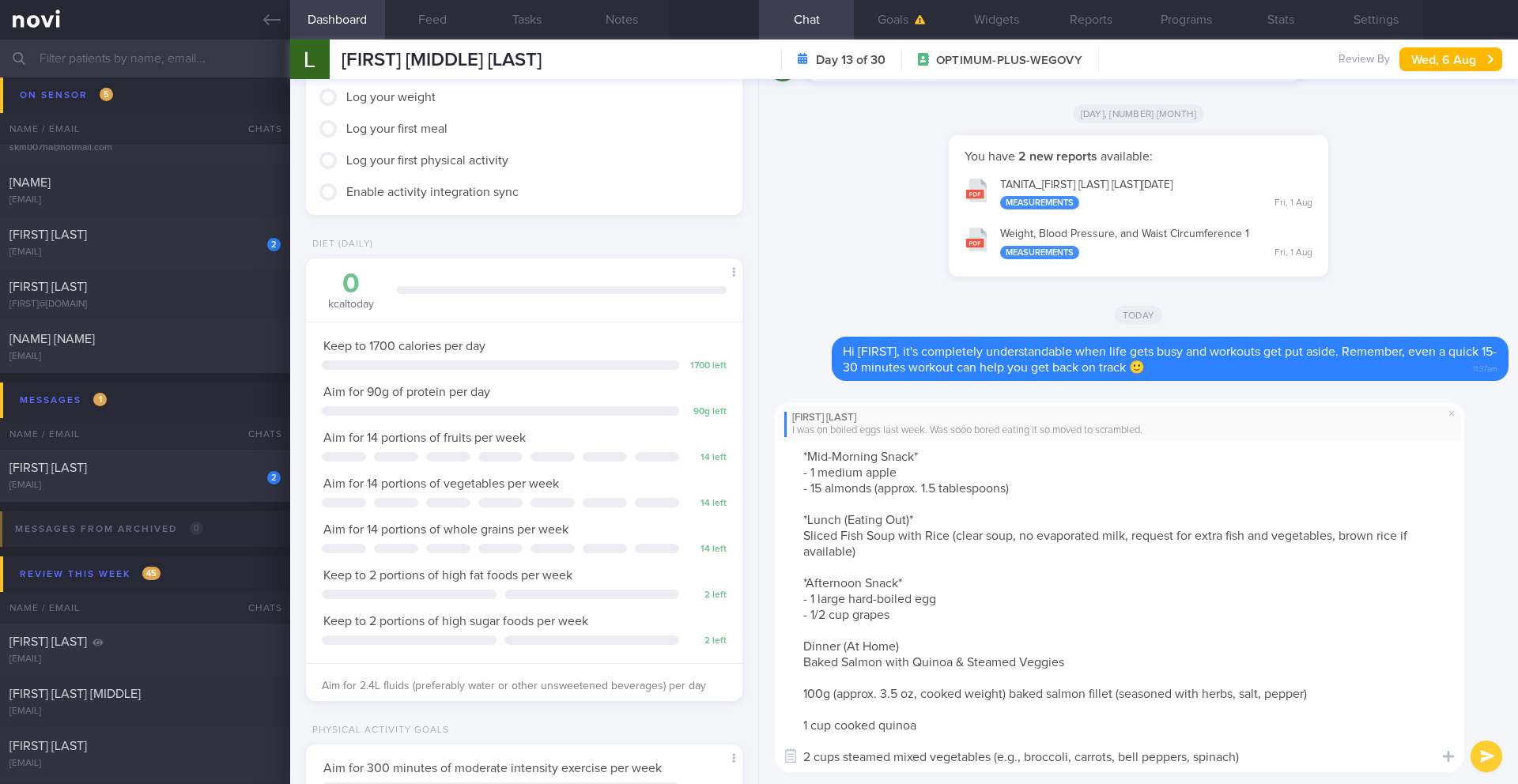 click on "Here are some ideas for breakfast as well as your other meals to be able to hit your protein target of 90g per day
*Breakfast (At Home)*
Greek Yogurt & Oats Bowl
- 1/2 cup rolled oats (dry), cooked with water
- 1 cup plain low-fat Greek yogurt
- 1/2 cup mixed berries (e.g., blueberries, raspberries)
- 1 tbsp chia seeds
*Mid-Morning Snack*
- 1 medium apple
- 15 almonds (approx. 1.5 tablespoons)
*Lunch (Eating Out)*
Sliced Fish Soup with Rice (clear soup, no evaporated milk, request for extra fish and vegetables, brown rice if available)
*Afternoon Snack*
- 1 large hard-boiled egg
- 1/2 cup grapes
Dinner (At Home)
Baked Salmon with Quinoa & Steamed Veggies
100g (approx. 3.5 oz, cooked weight) baked salmon fillet (seasoned with herbs, salt, pepper)
1 cup cooked quinoa
2 cups steamed mixed vegetables (e.g., broccoli, carrots, bell peppers, spinach)" at bounding box center (1120, 606) 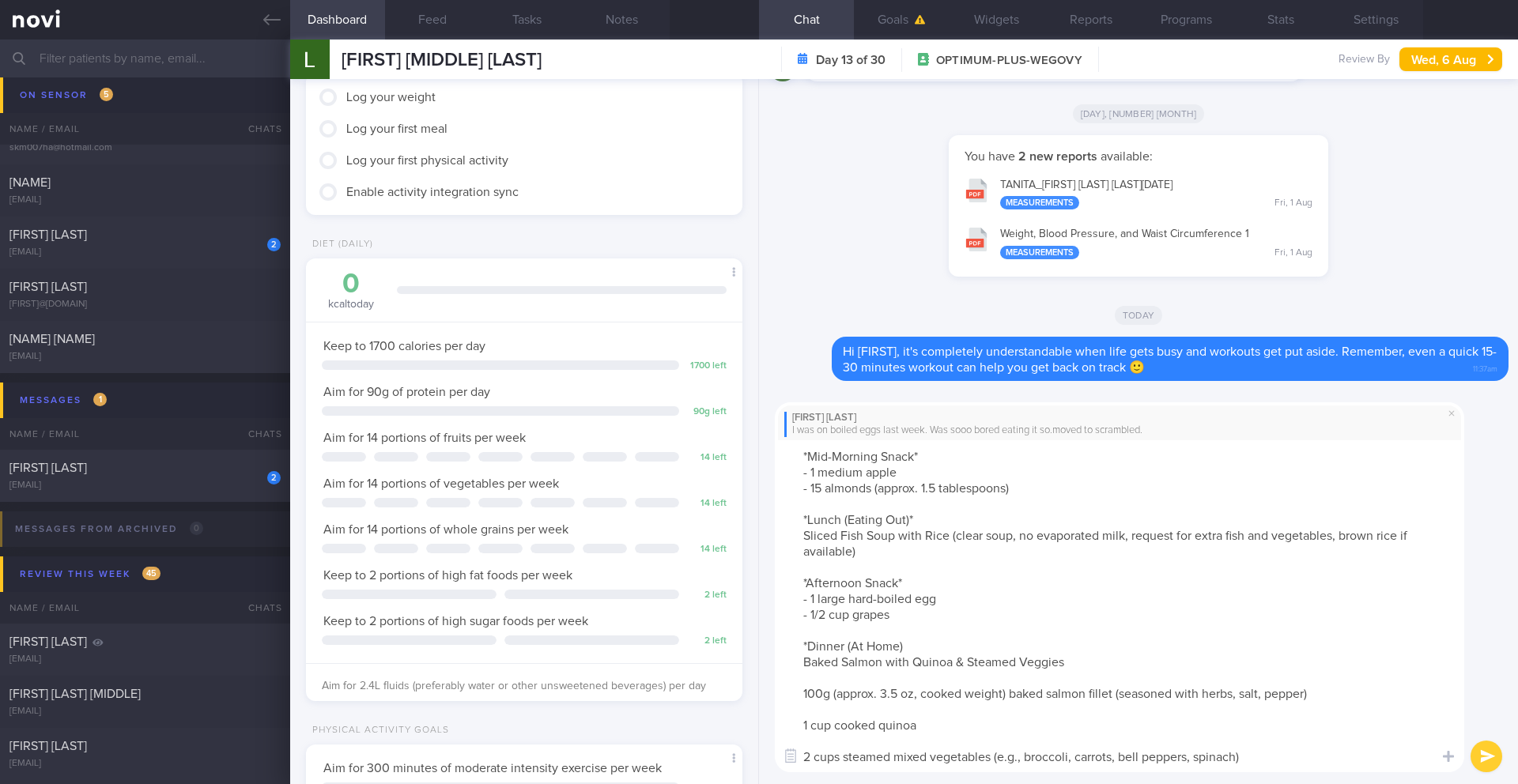 click on "Here are some ideas for breakfast as well as your other meals to be able to hit your protein target of 90g per day
*Breakfast (At Home)*
Greek Yogurt & Oats Bowl
- 1/2 cup rolled oats (dry), cooked with water
- 1 cup plain low-fat Greek yogurt
- 1/2 cup mixed berries (e.g., blueberries, raspberries)
- 1 tbsp chia seeds
*Mid-Morning Snack*
- 1 medium apple
- 15 almonds (approx. 1.5 tablespoons)
*Lunch (Eating Out)*
Sliced Fish Soup with Rice (clear soup, no evaporated milk, request for extra fish and vegetables, brown rice if available)
*Afternoon Snack*
- 1 large hard-boiled egg
- 1/2 cup grapes
*Dinner (At Home)
Baked Salmon with Quinoa & Steamed Veggies
100g (approx. 3.5 oz, cooked weight) baked salmon fillet (seasoned with herbs, salt, pepper)
1 cup cooked quinoa
2 cups steamed mixed vegetables (e.g., broccoli, carrots, bell peppers, spinach)" at bounding box center [1120, 606] 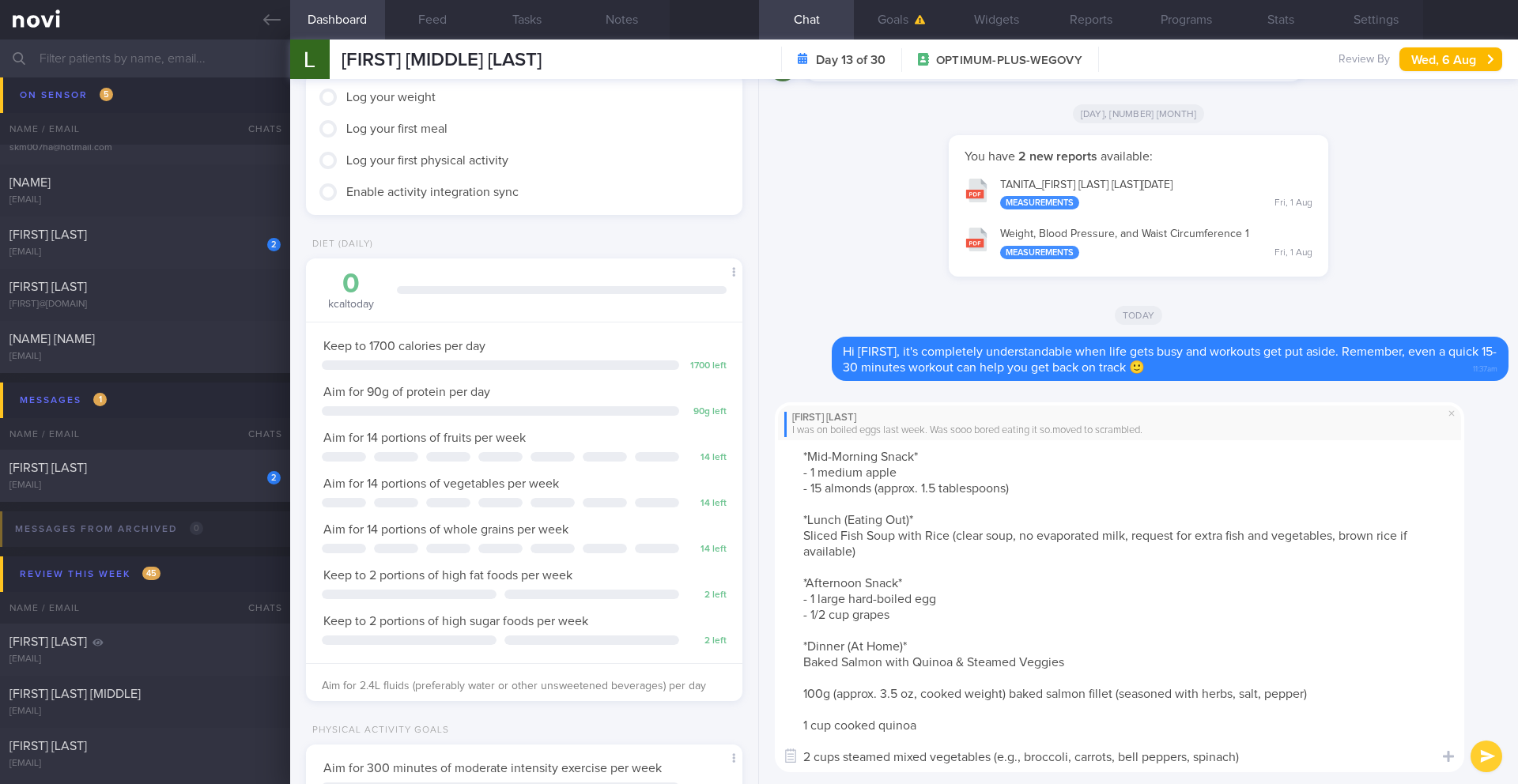 click on "Here are some ideas for breakfast as well as your other meals to be able to hit your protein target of 90g per day
*Breakfast (At Home)*
Greek Yogurt & Oats Bowl
- 1/2 cup rolled oats (dry), cooked with water
- 1 cup plain low-fat Greek yogurt
- 1/2 cup mixed berries (e.g., blueberries, raspberries)
- 1 tbsp chia seeds
*Mid-Morning Snack*
- 1 medium apple
- 15 almonds (approx. 1.5 tablespoons)
*Lunch (Eating Out)*
Sliced Fish Soup with Rice (clear soup, no evaporated milk, request for extra fish and vegetables, brown rice if available)
*Afternoon Snack*
- 1 large hard-boiled egg
- 1/2 cup grapes
*Dinner (At Home)*
Baked Salmon with Quinoa & Steamed Veggies
100g (approx. 3.5 oz, cooked weight) baked salmon fillet (seasoned with herbs, salt, pepper)
1 cup cooked quinoa
2 cups steamed mixed vegetables (e.g., broccoli, carrots, bell peppers, spinach)" at bounding box center [1120, 606] 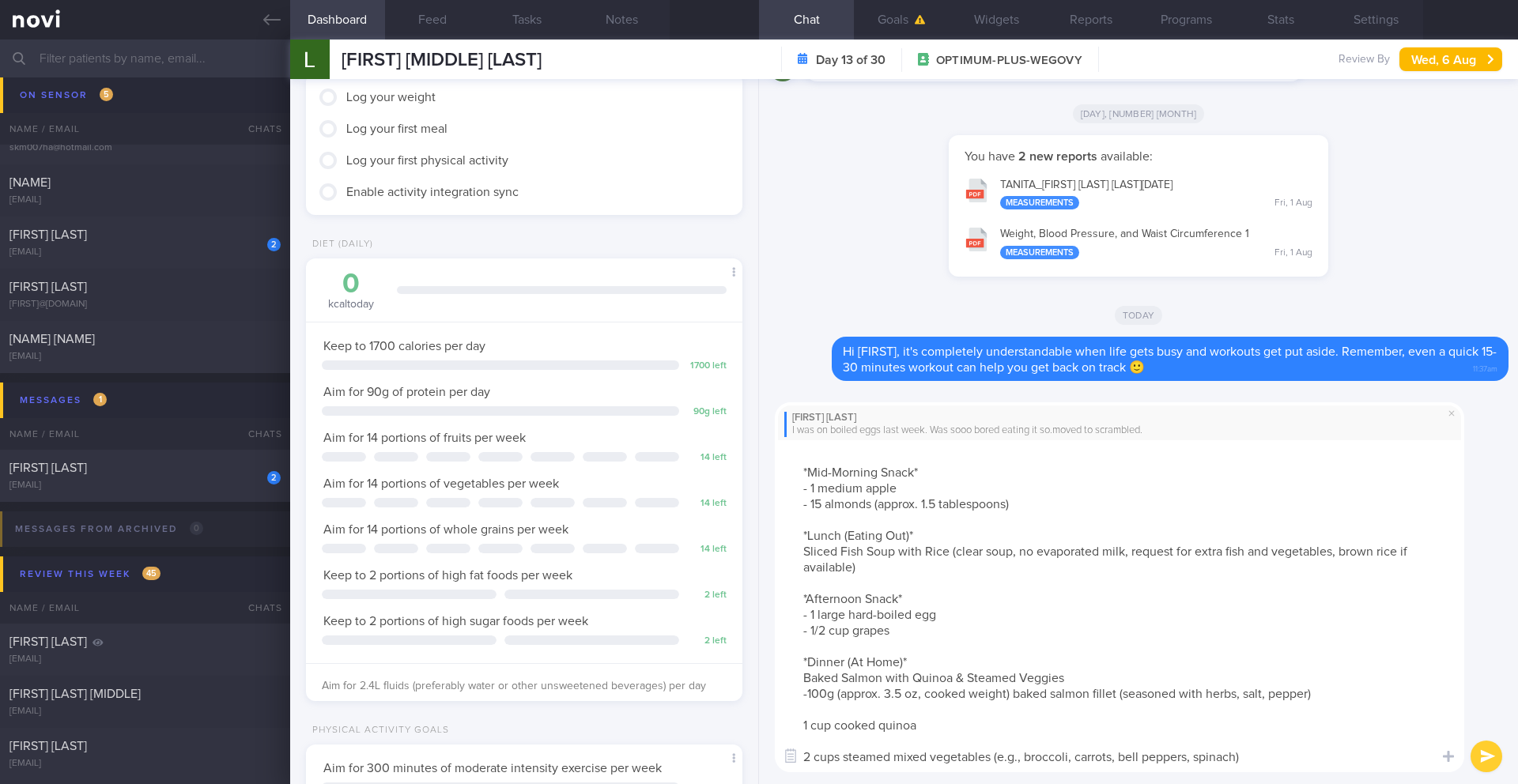 scroll, scrollTop: 142, scrollLeft: 0, axis: vertical 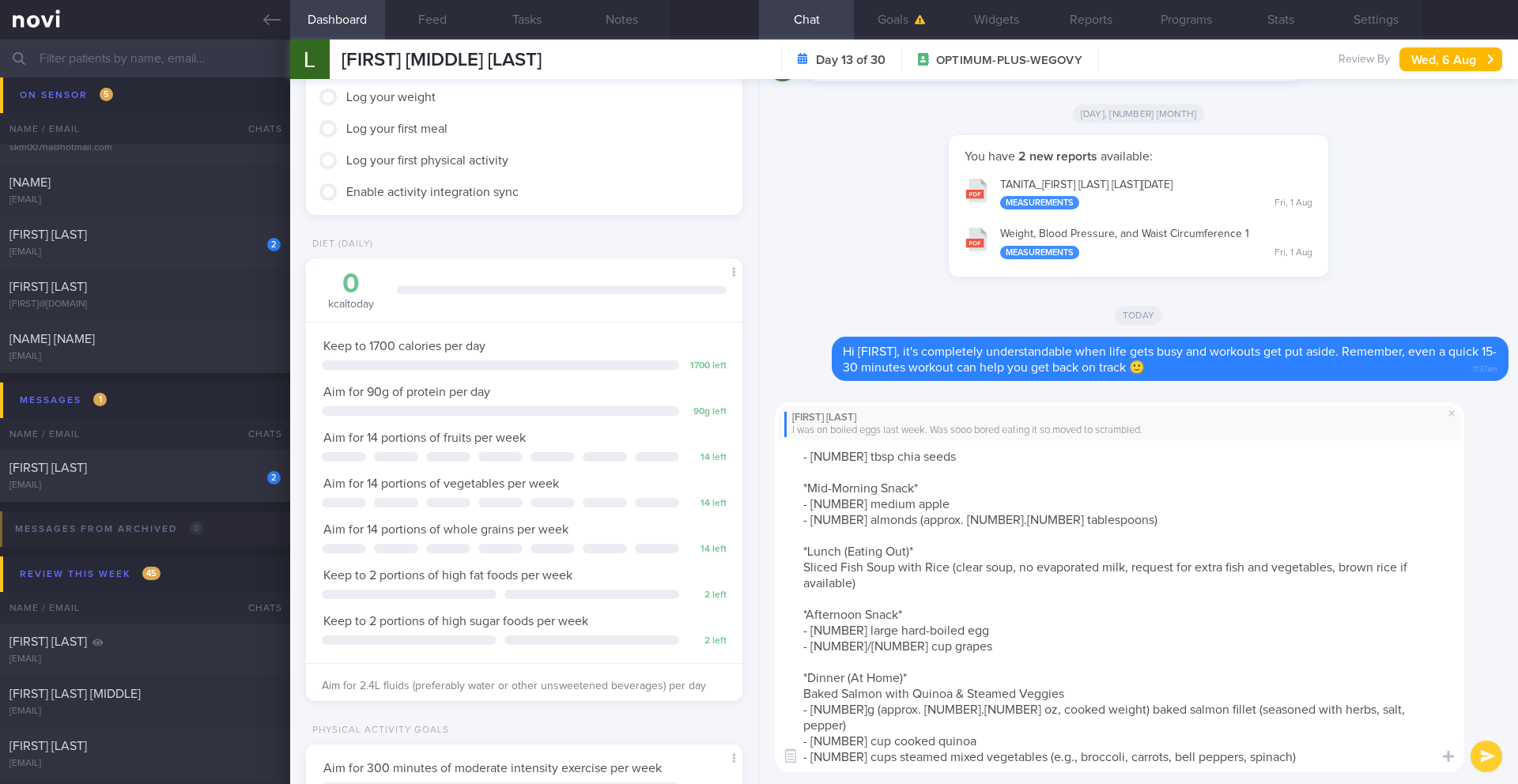 click on "Here are some ideas for breakfast as well as your other meals to be able to hit your protein target of 90g per day
*Breakfast (At Home)*
Greek Yogurt & Oats Bowl
- 1/2 cup rolled oats (dry), cooked with water
- 1 cup plain low-fat Greek yogurt
- 1/2 cup mixed berries (e.g., blueberries, raspberries)
- 1 tbsp chia seeds
*Mid-Morning Snack*
- 1 medium apple
- 15 almonds (approx. 1.5 tablespoons)
*Lunch (Eating Out)*
Sliced Fish Soup with Rice (clear soup, no evaporated milk, request for extra fish and vegetables, brown rice if available)
*Afternoon Snack*
- 1 large hard-boiled egg
- 1/2 cup grapes
*Dinner (At Home)*
Baked Salmon with Quinoa & Steamed Veggies
- 100g (approx. 3.5 oz, cooked weight) baked salmon fillet (seasoned with herbs, salt, pepper)
- 1 cup cooked quinoa
- 2 cups steamed mixed vegetables (e.g., broccoli, carrots, bell peppers, spinach)" at bounding box center [1120, 606] 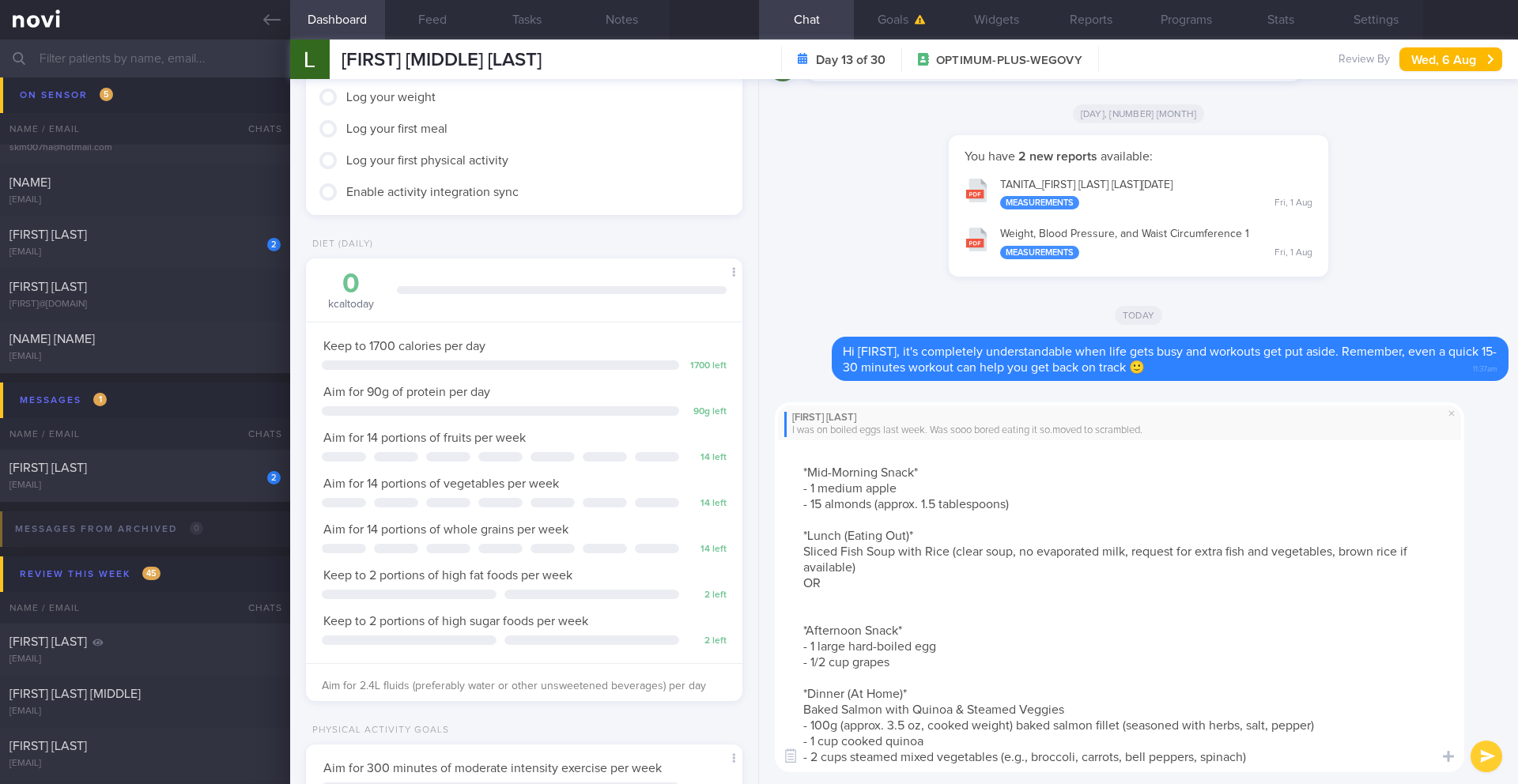 paste on "Economical Rice (Brown Rice & Chicken)
1 cup cooked brown rice
1 portion (approx. 100g cooked weight) steamed or grilled chicken breast (skinless, to ensure it's lean)
2-3 servings of steamed or lightly stir-fried non-starchy vegetables (e.g., broccoli, cai xin, bean sprouts – choose options without heavy sauces or excessive oil)" 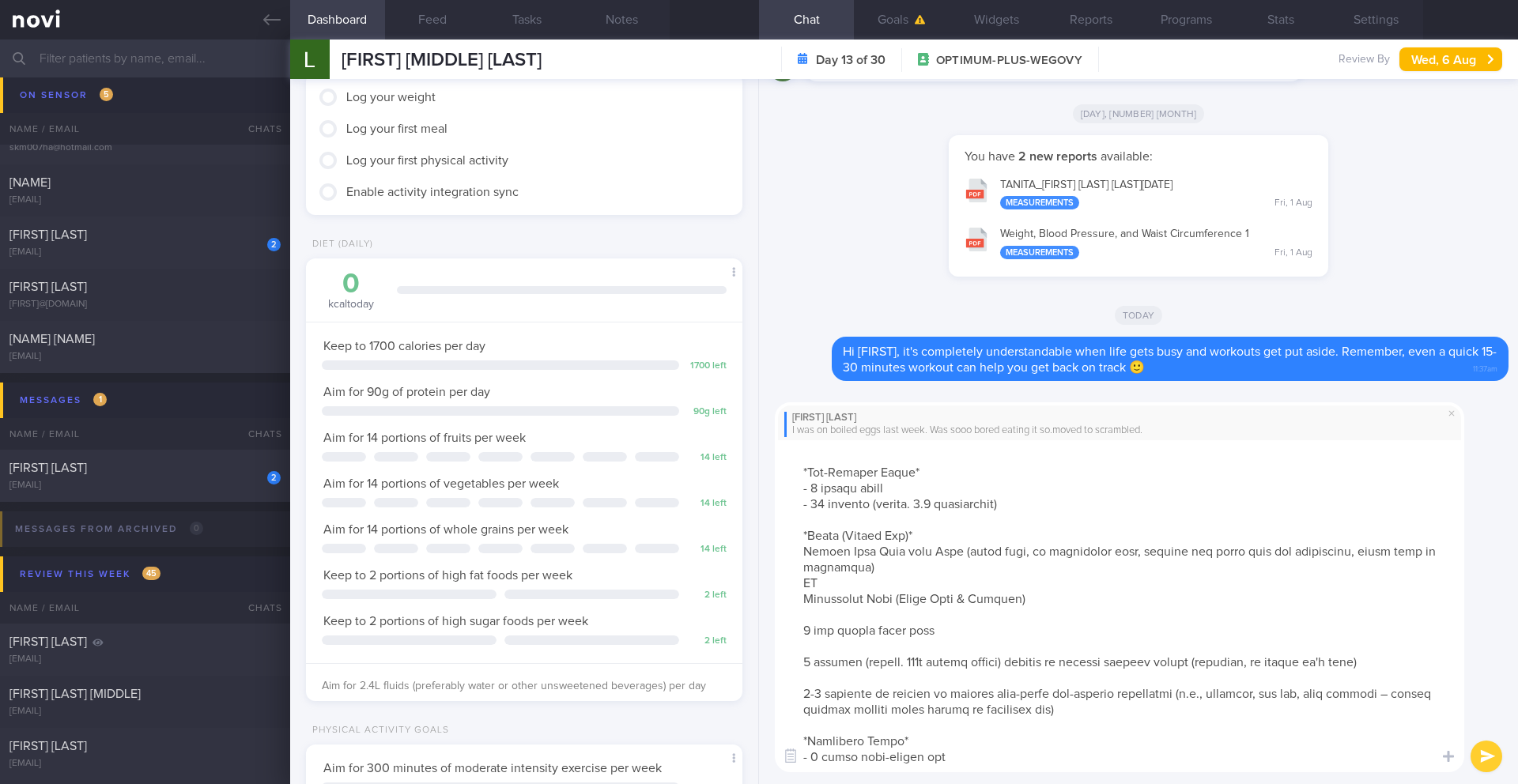 click at bounding box center (1120, 606) 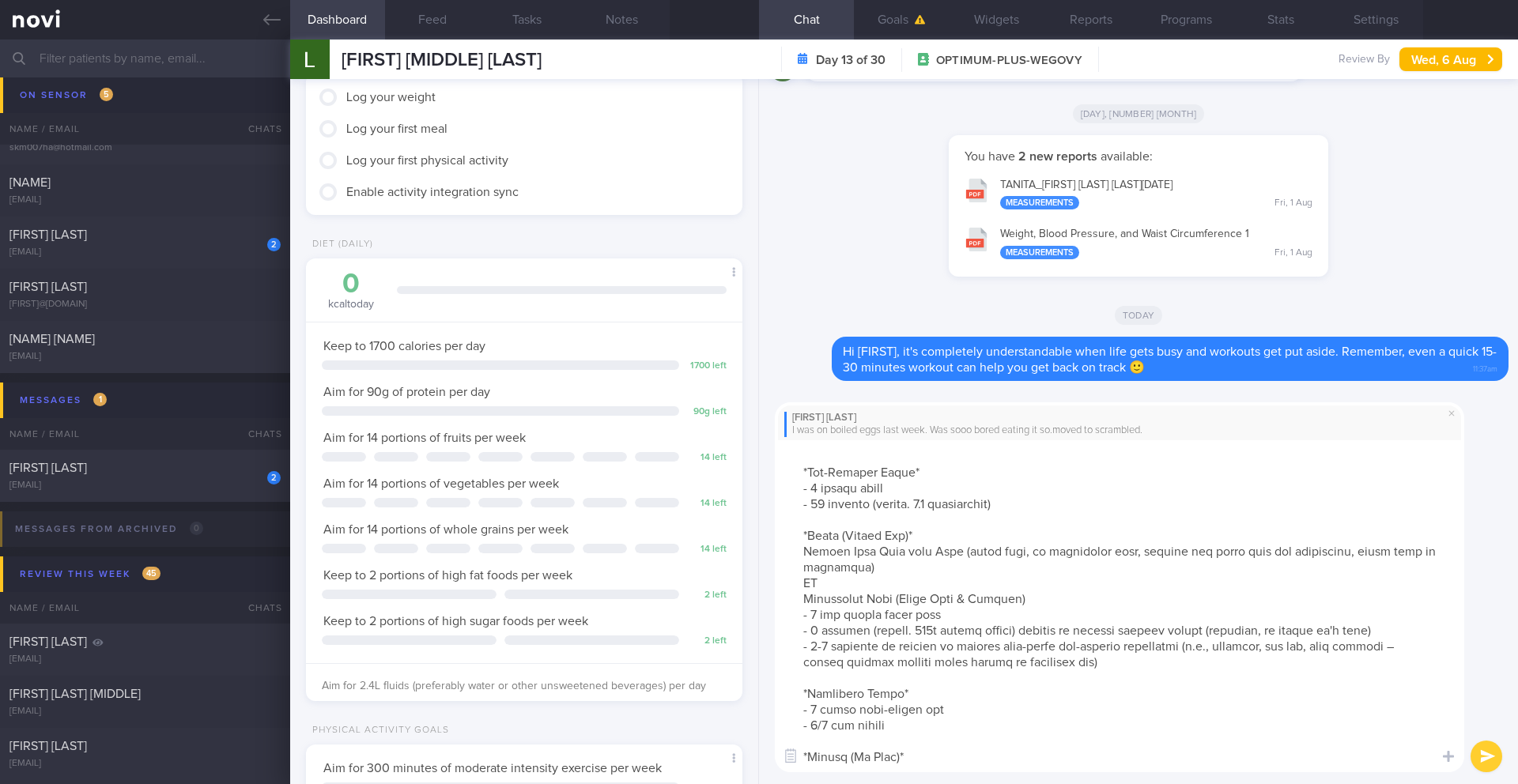 drag, startPoint x: 1260, startPoint y: 646, endPoint x: 1364, endPoint y: 647, distance: 104.00481 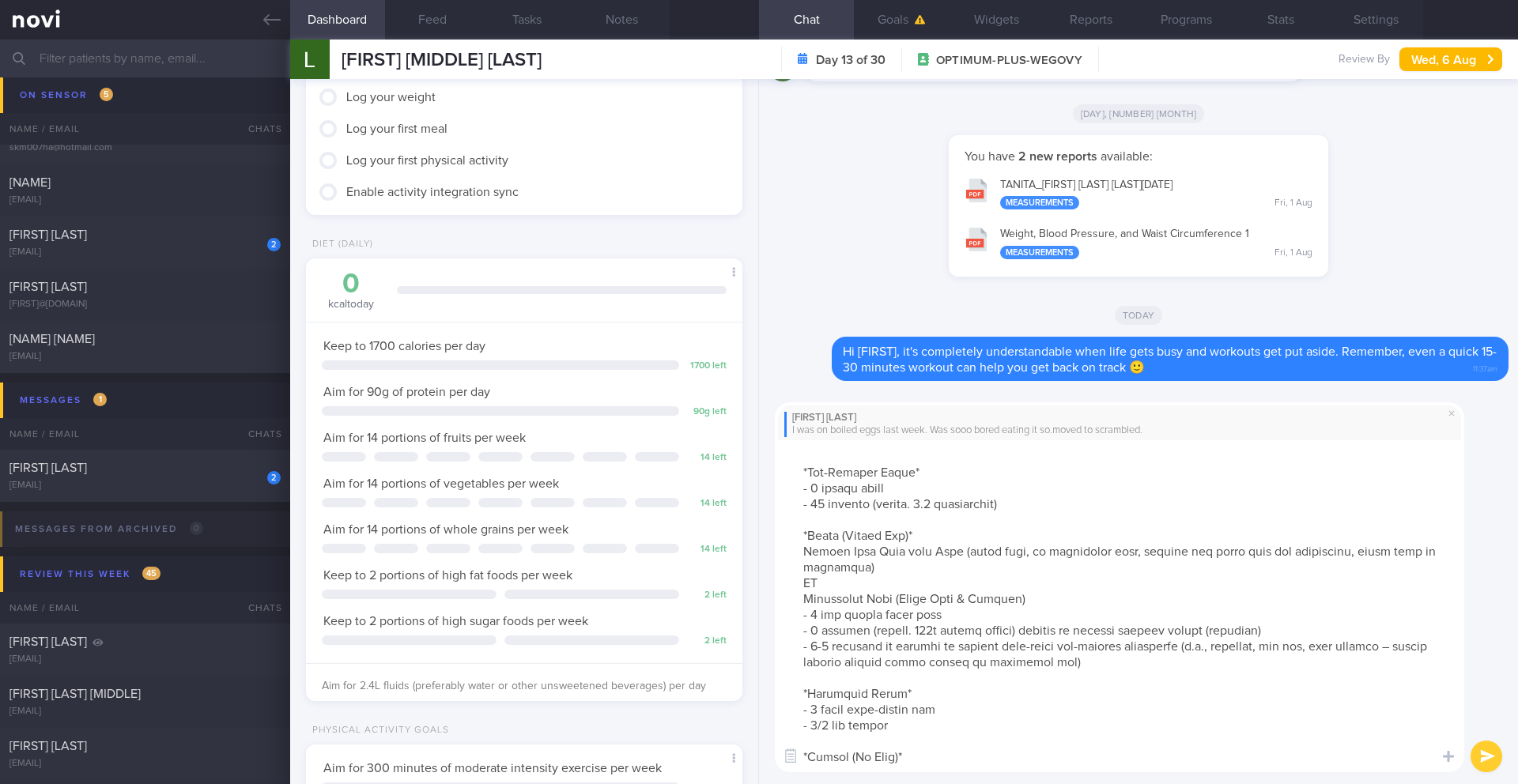 drag, startPoint x: 1178, startPoint y: 649, endPoint x: 1216, endPoint y: 645, distance: 38.209946 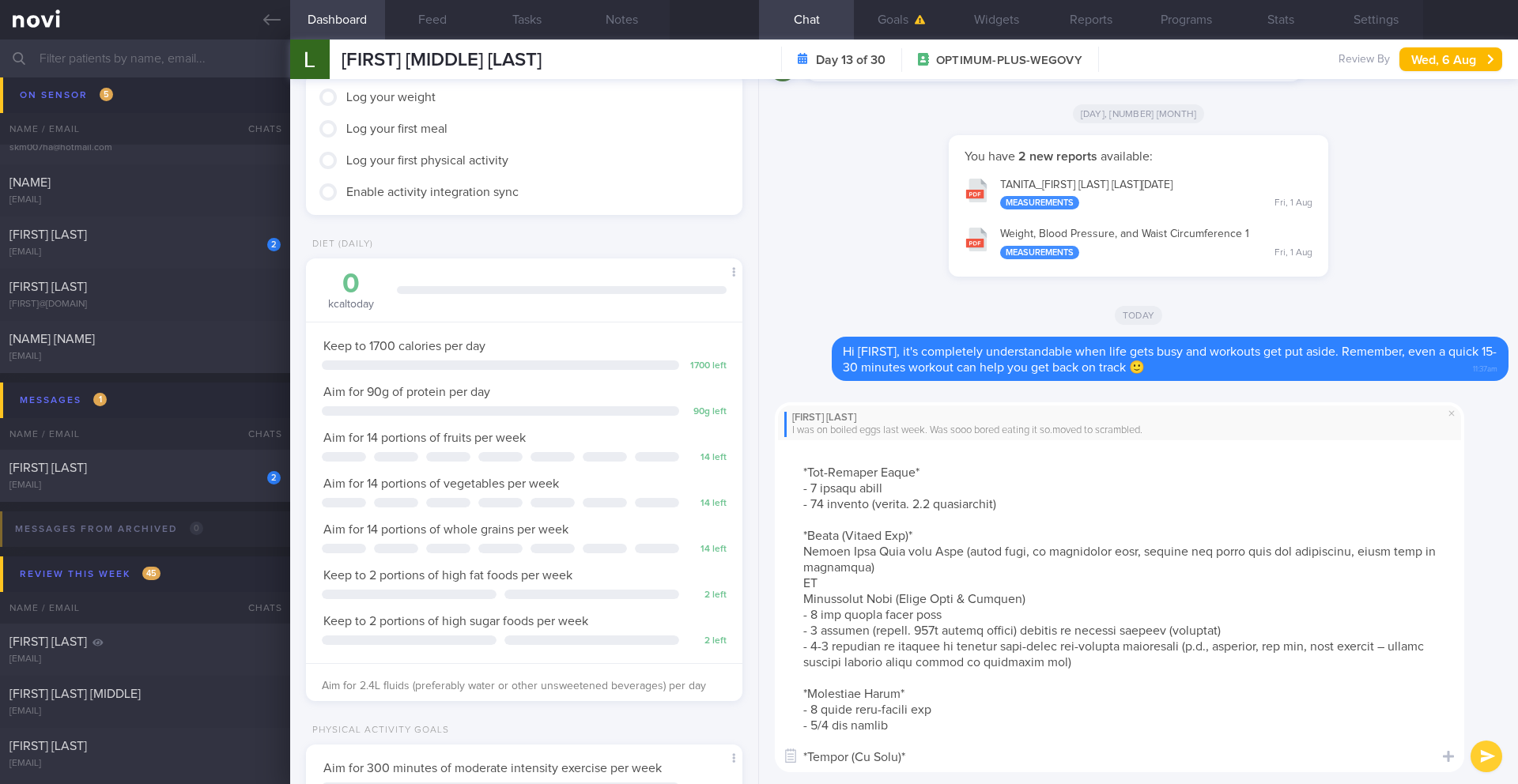 drag, startPoint x: 865, startPoint y: 649, endPoint x: 1018, endPoint y: 650, distance: 153.00327 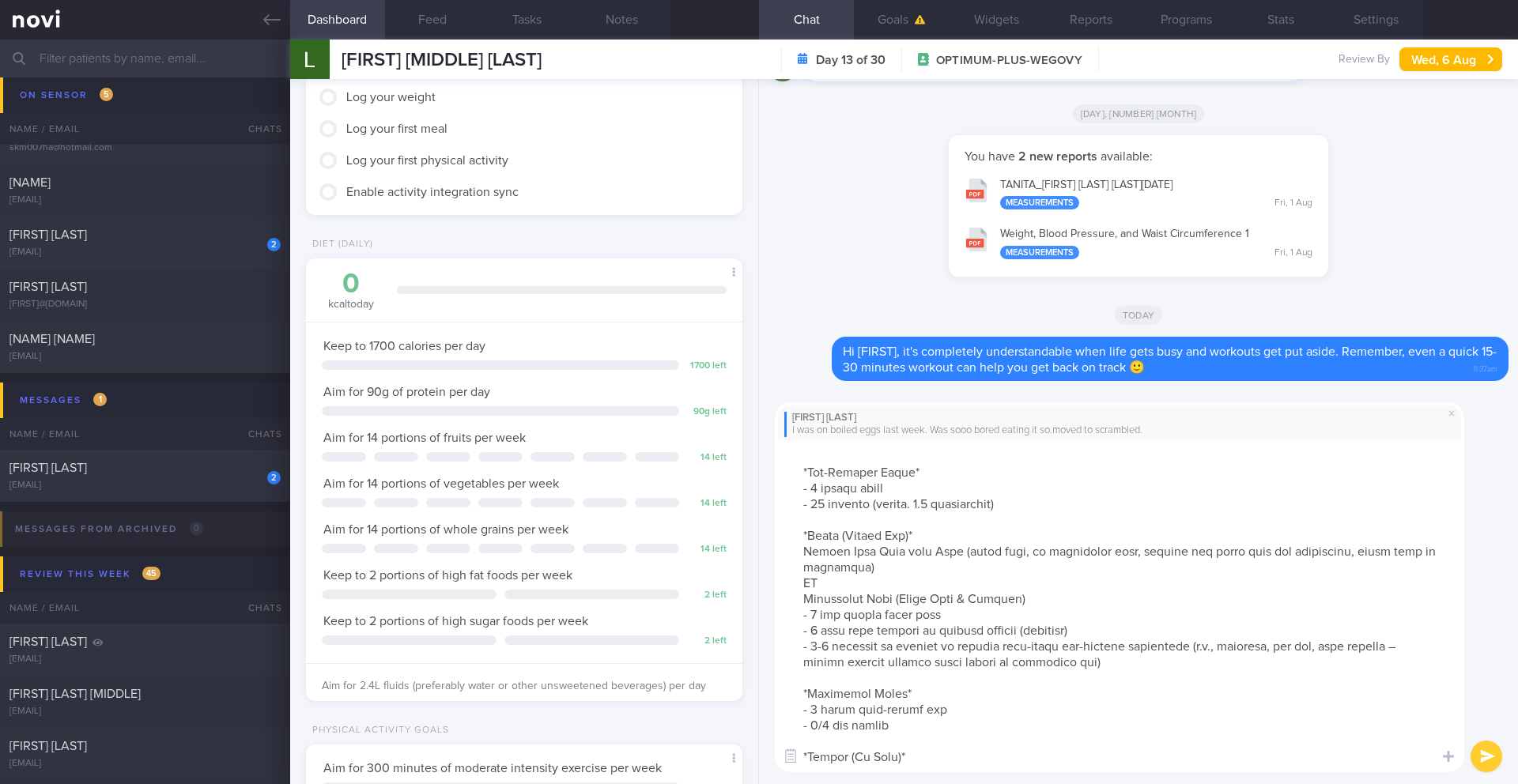 scroll, scrollTop: 211, scrollLeft: 0, axis: vertical 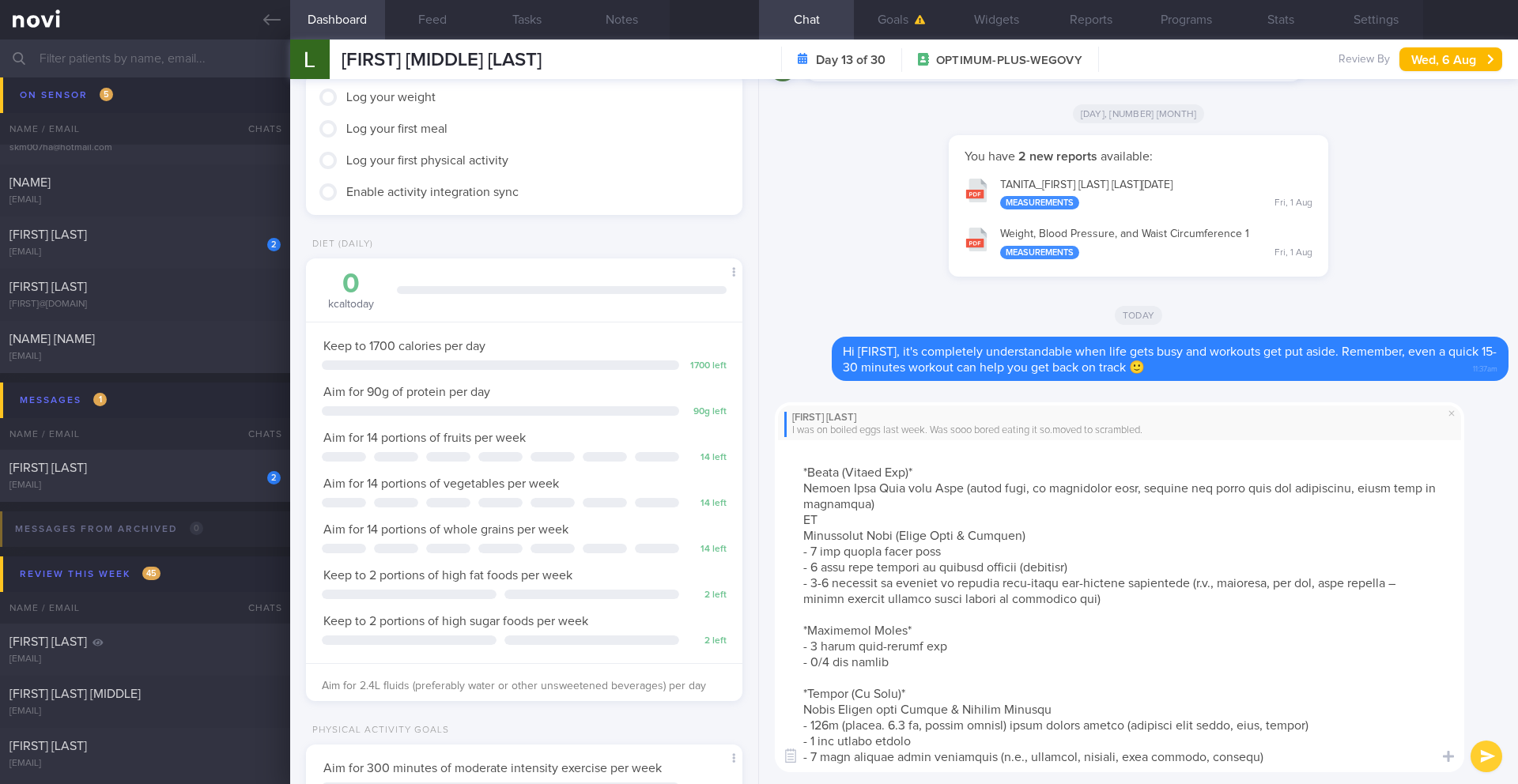 click at bounding box center [1120, 606] 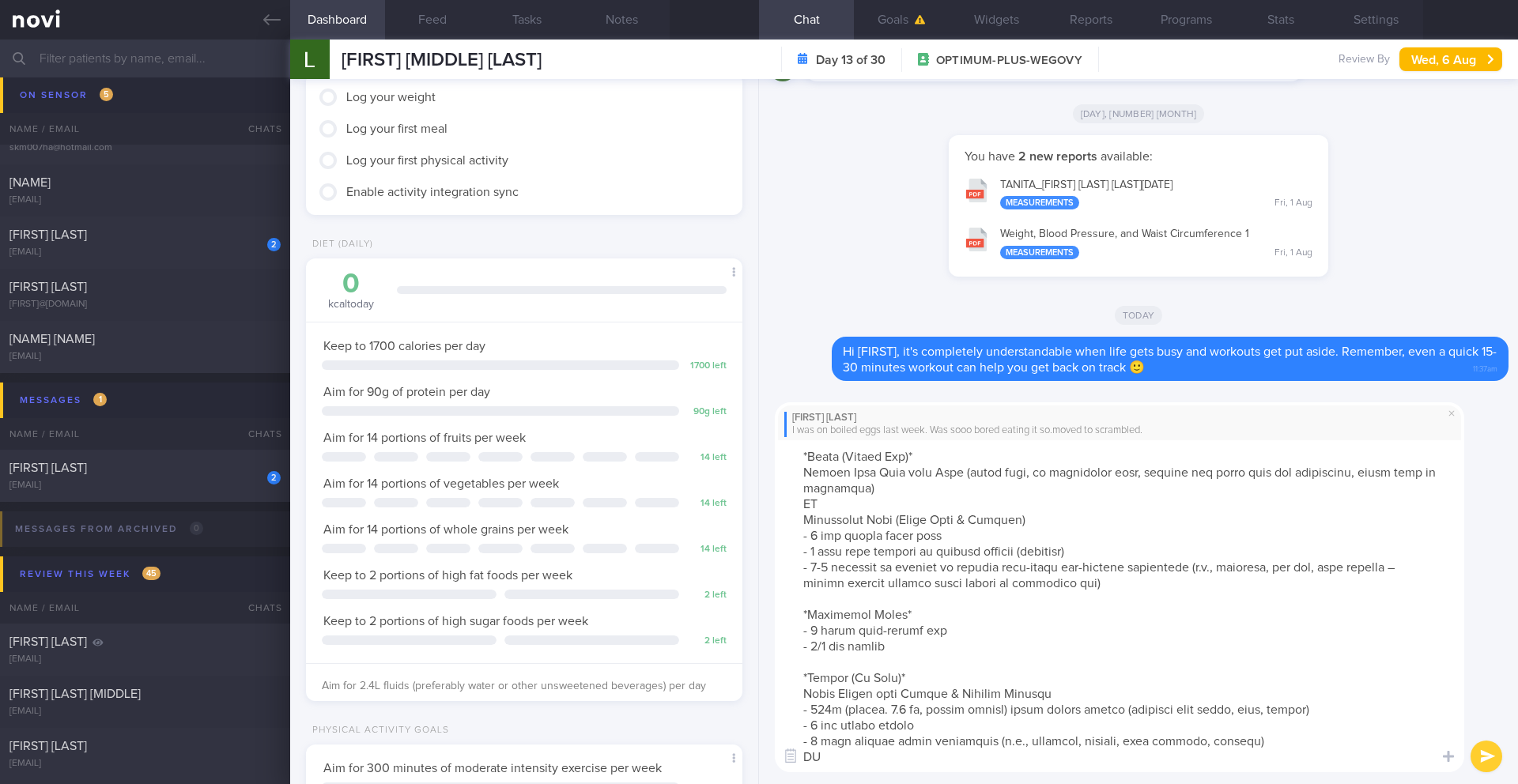 scroll, scrollTop: 236, scrollLeft: 0, axis: vertical 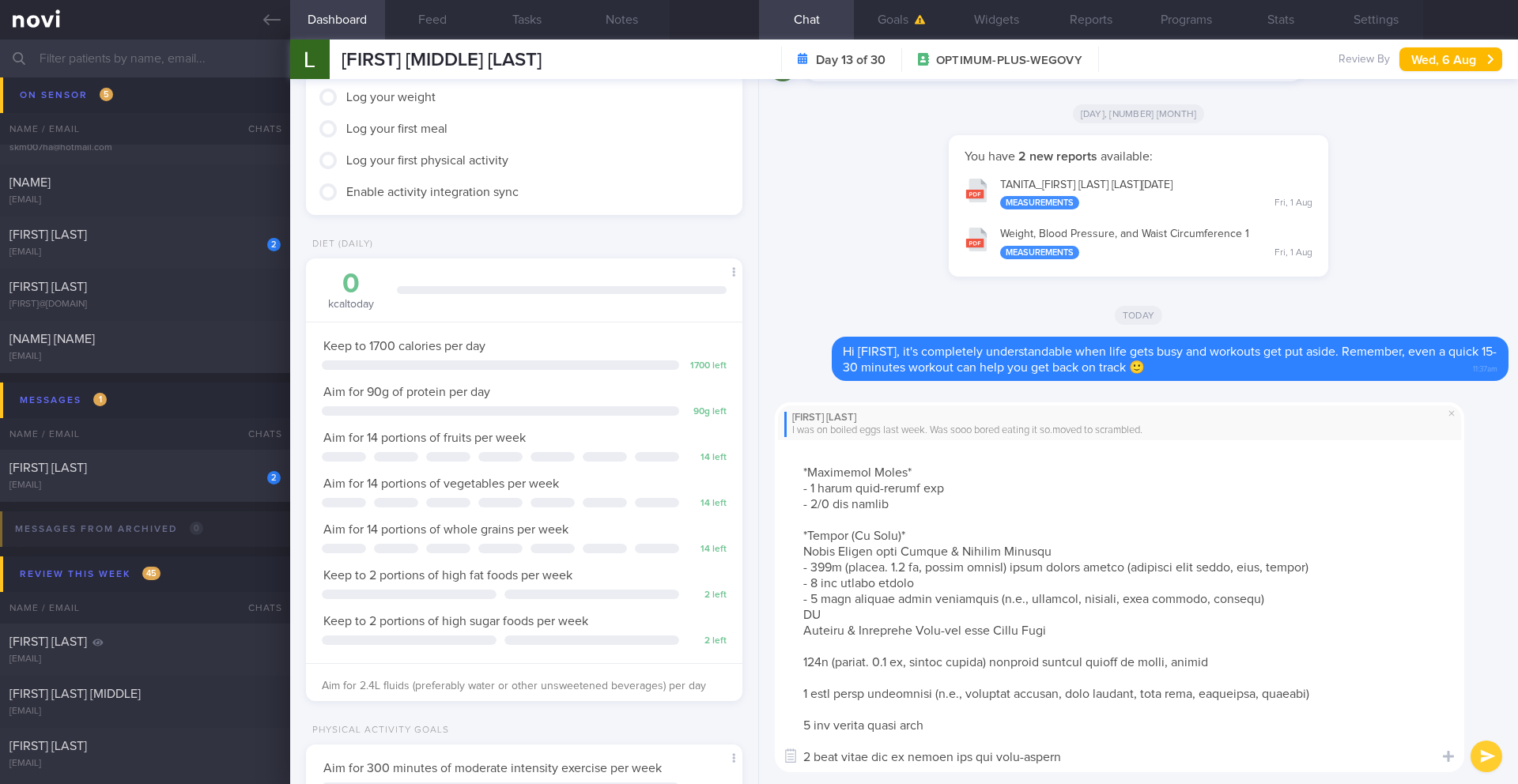 click at bounding box center [1120, 606] 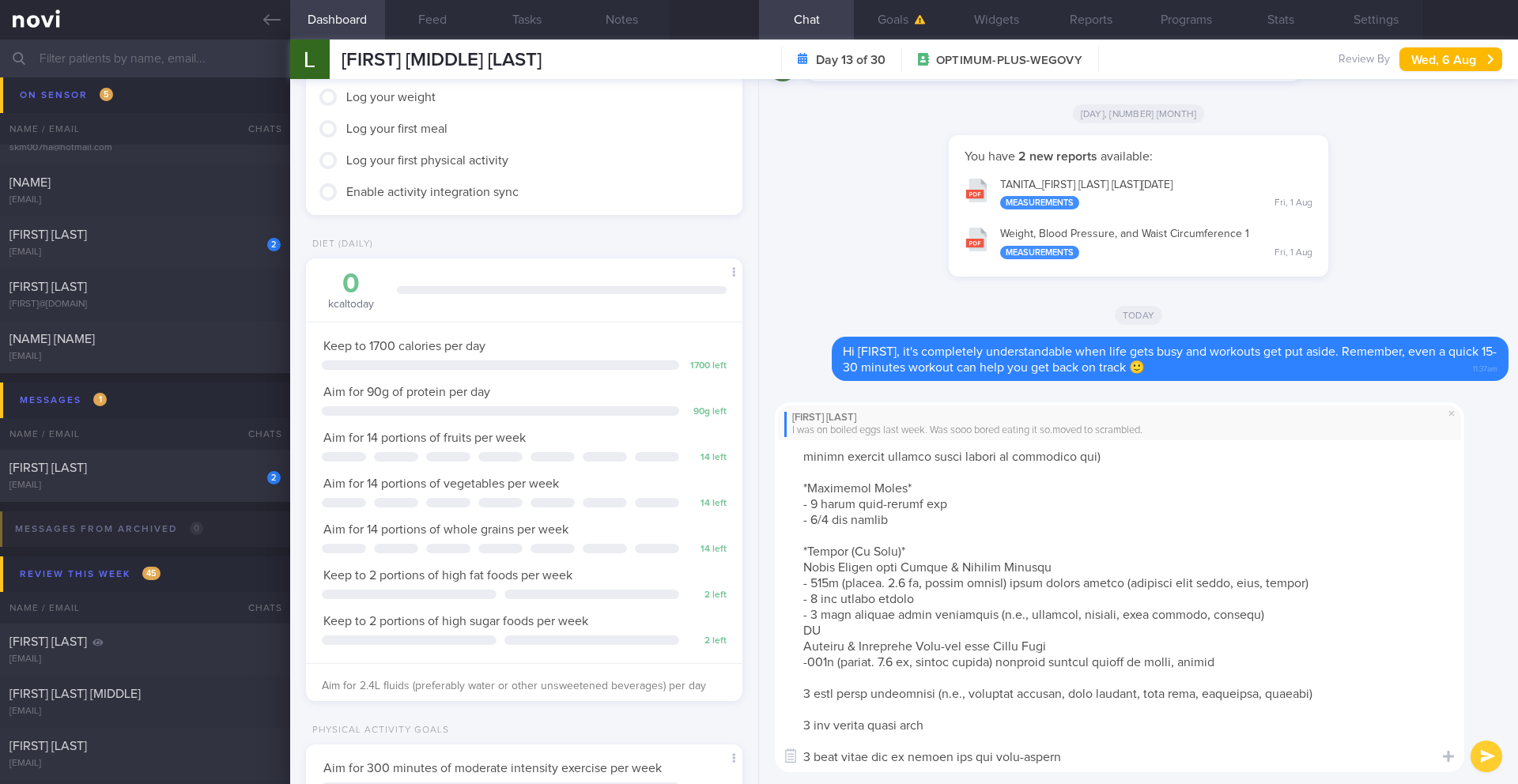 scroll, scrollTop: 348, scrollLeft: 0, axis: vertical 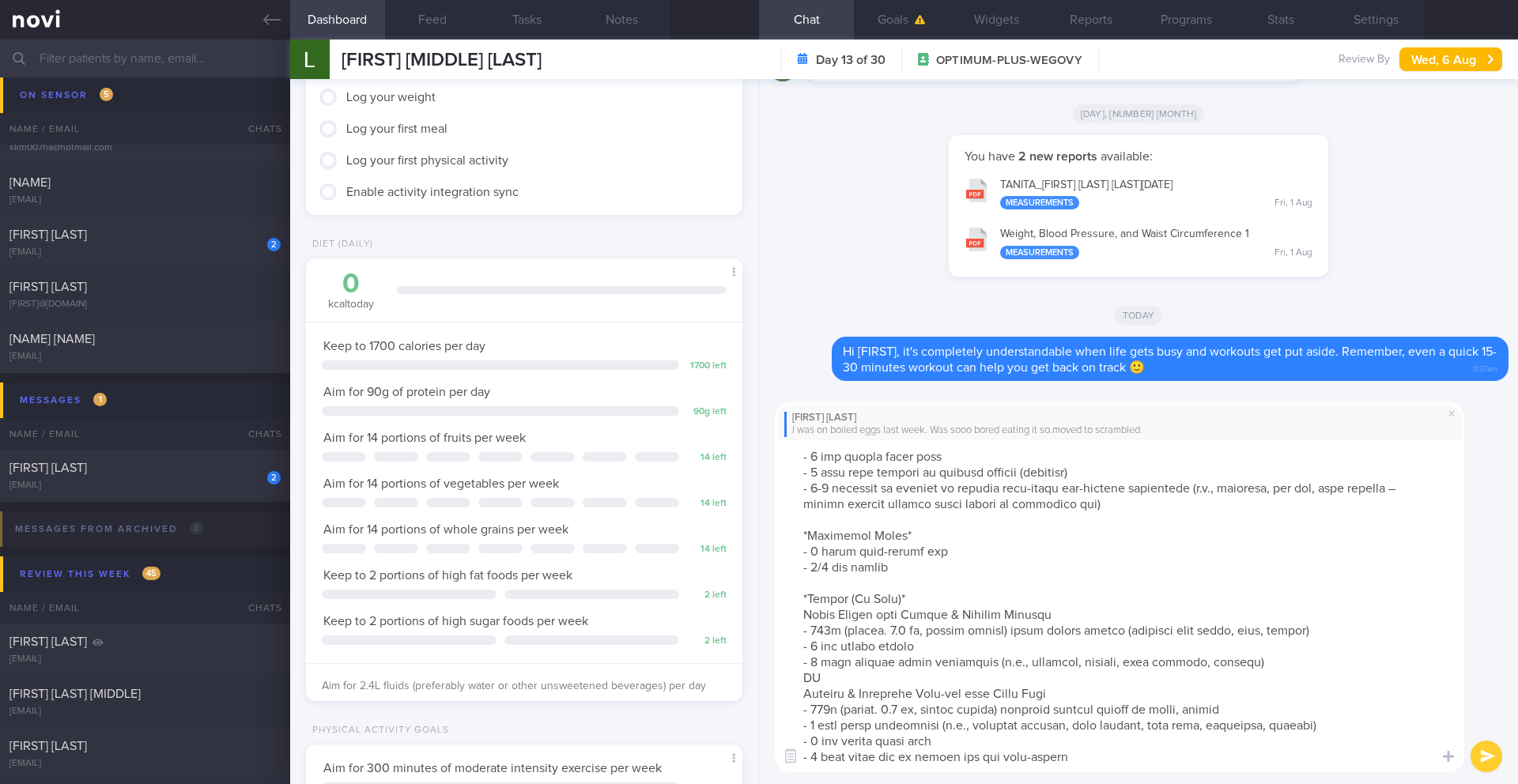 drag, startPoint x: 814, startPoint y: 707, endPoint x: 1014, endPoint y: 708, distance: 200.0025 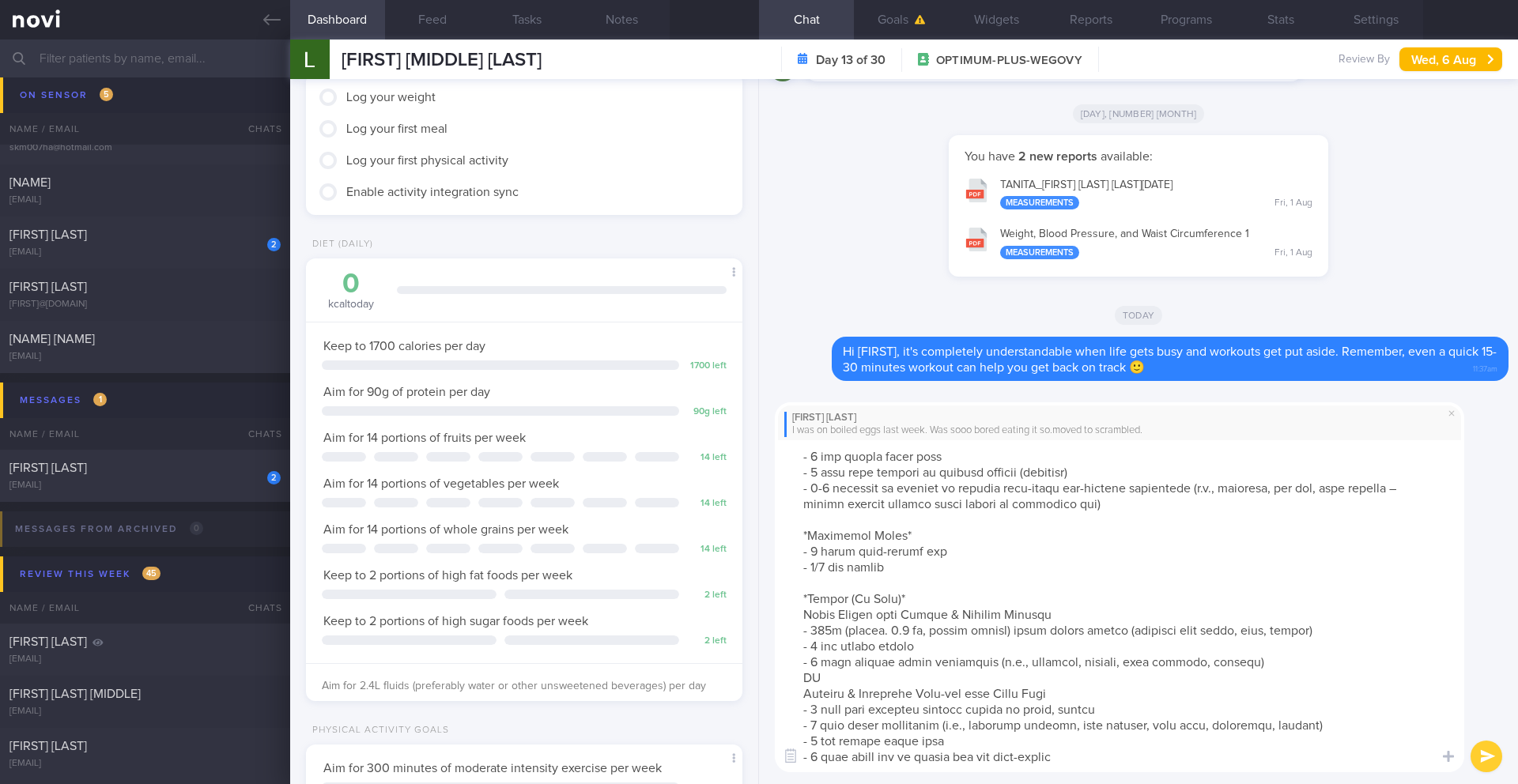 scroll, scrollTop: 258, scrollLeft: 0, axis: vertical 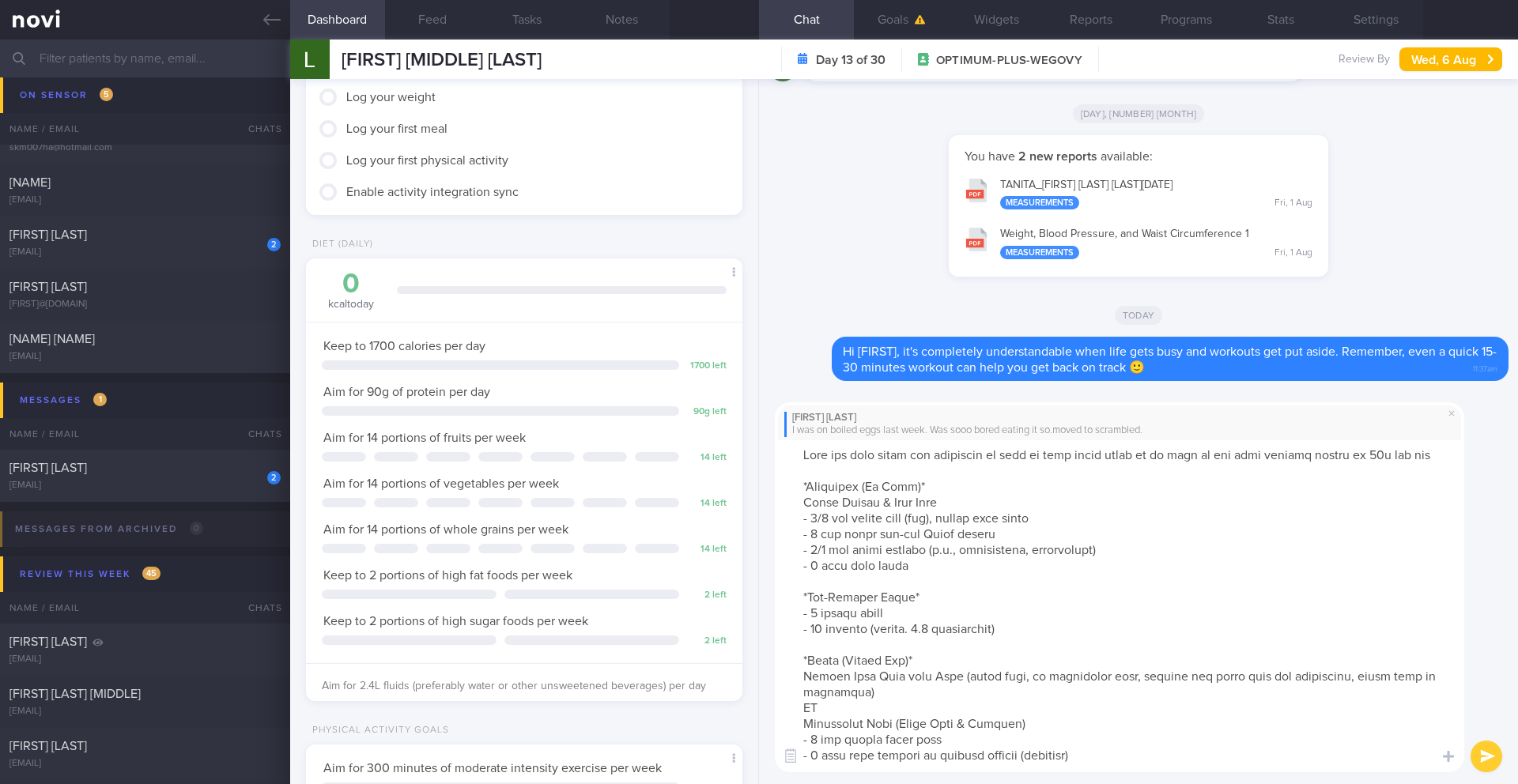 click at bounding box center (1120, 606) 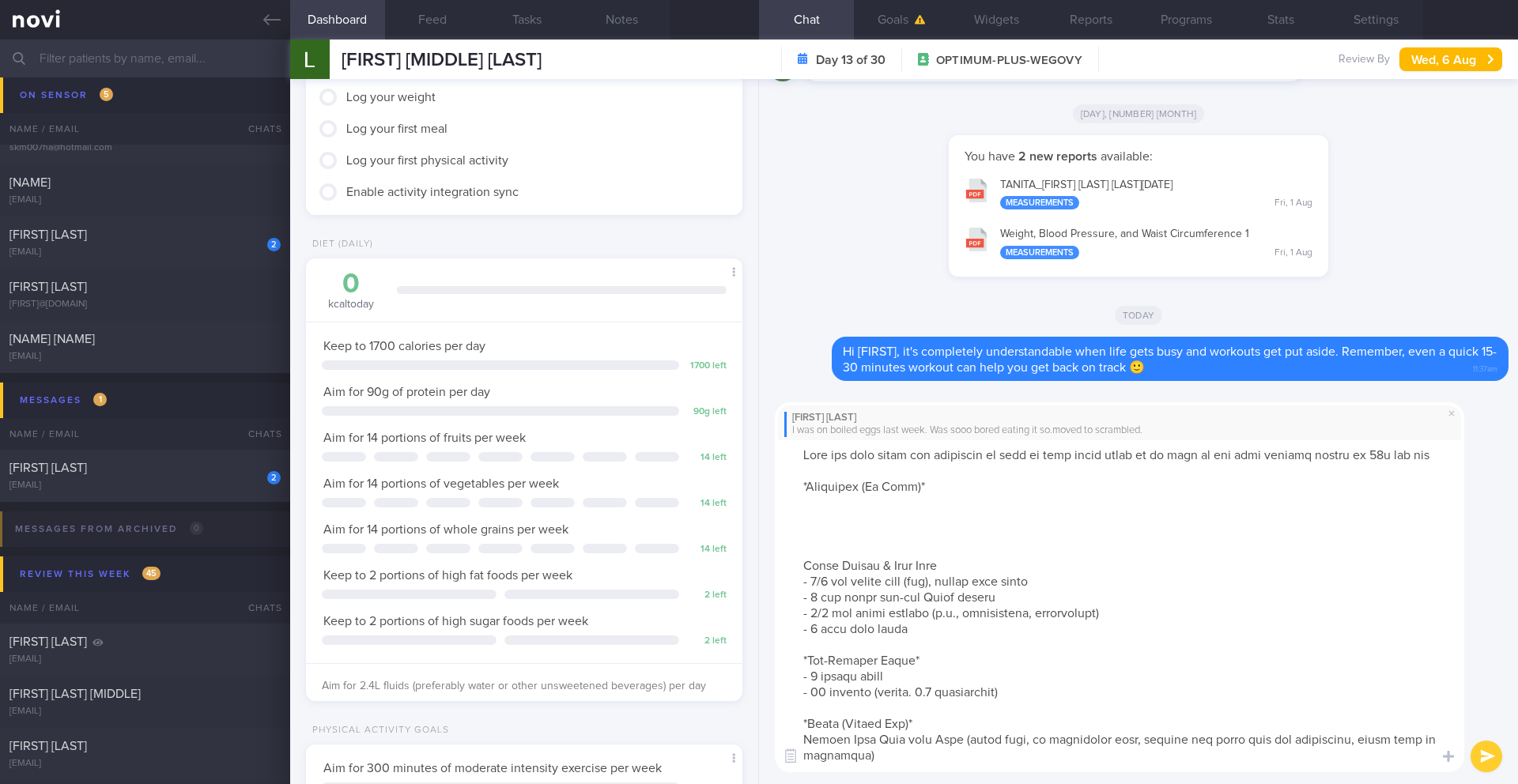 click at bounding box center [1120, 606] 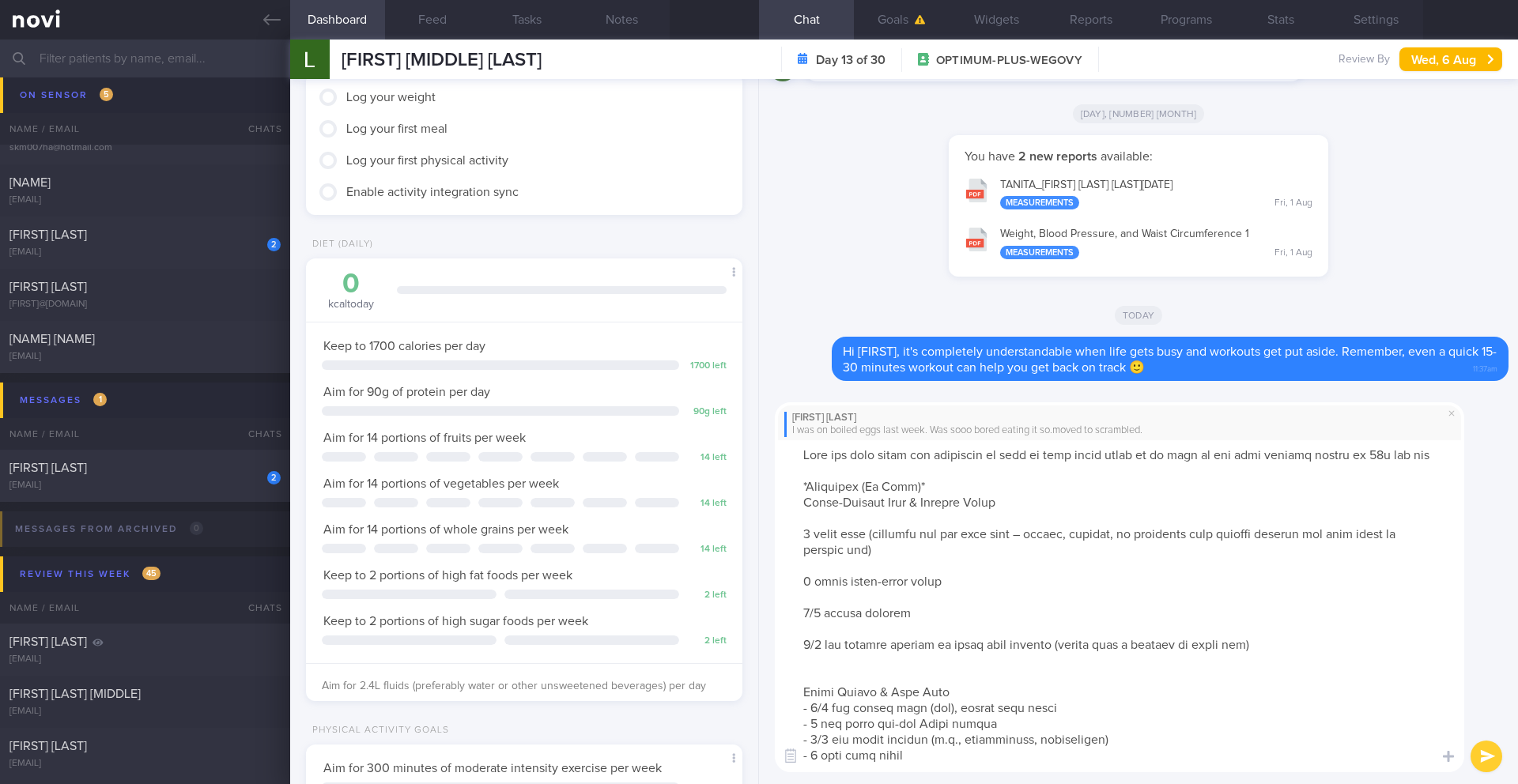 click at bounding box center (1120, 606) 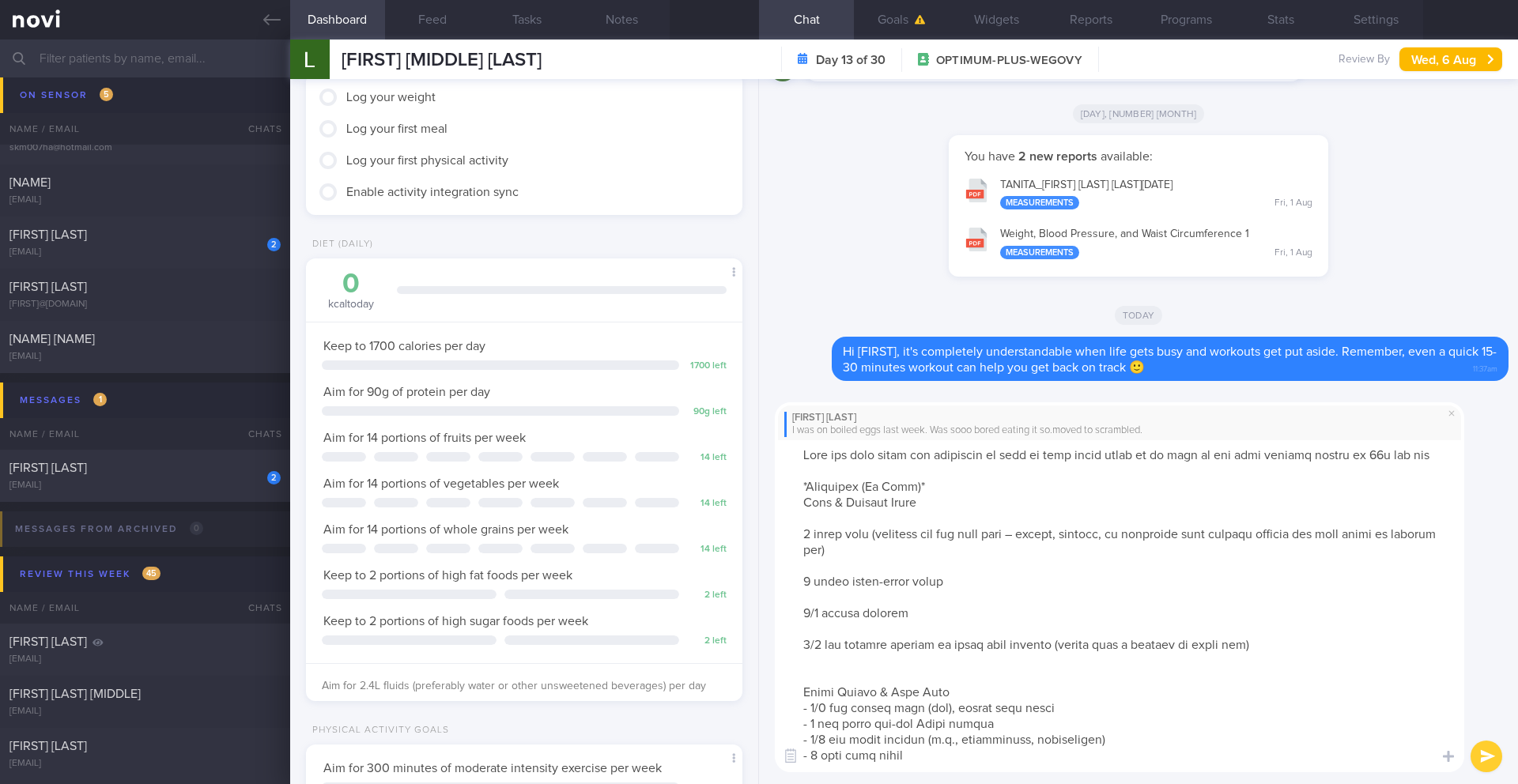 click at bounding box center (1120, 606) 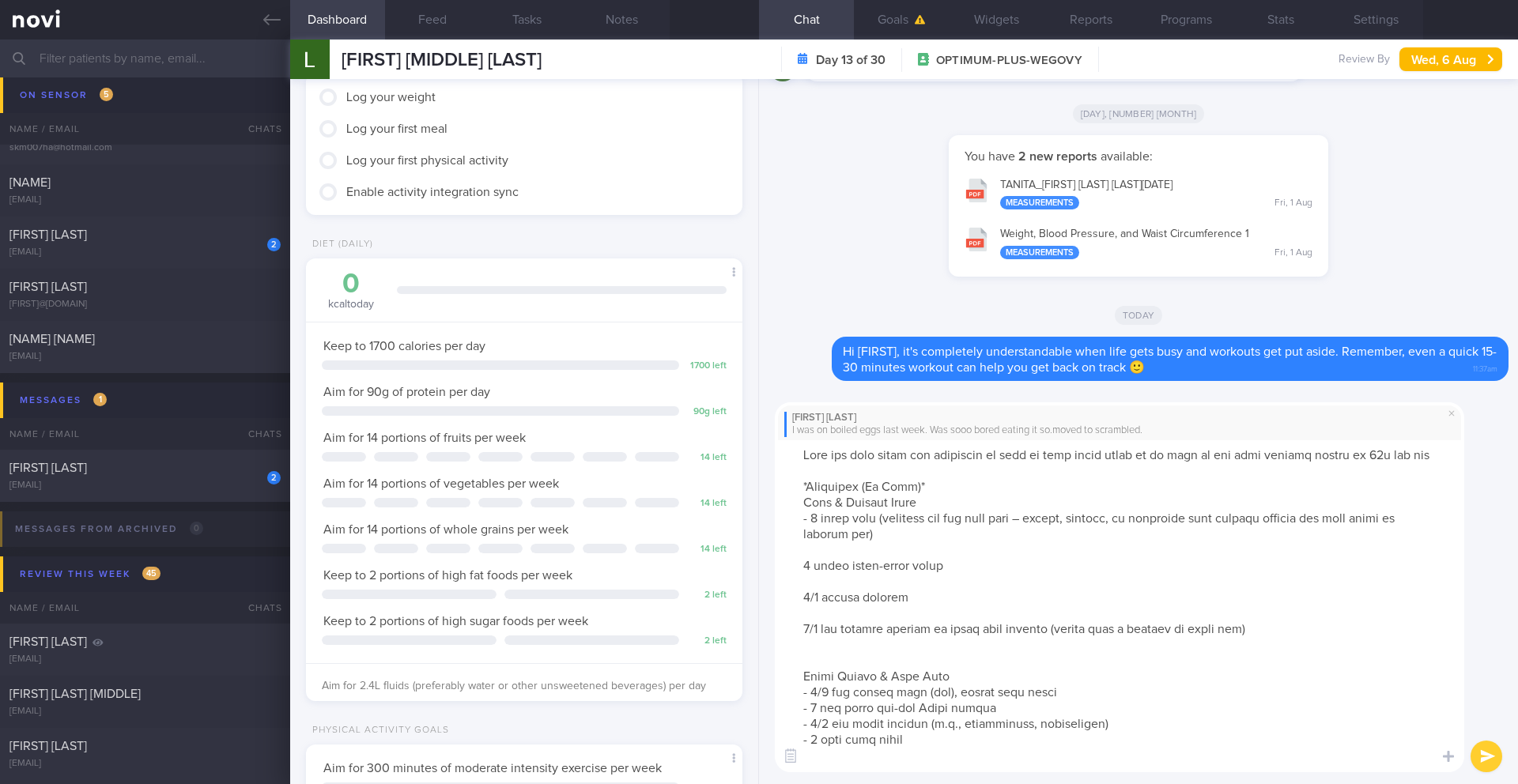 click at bounding box center (1120, 606) 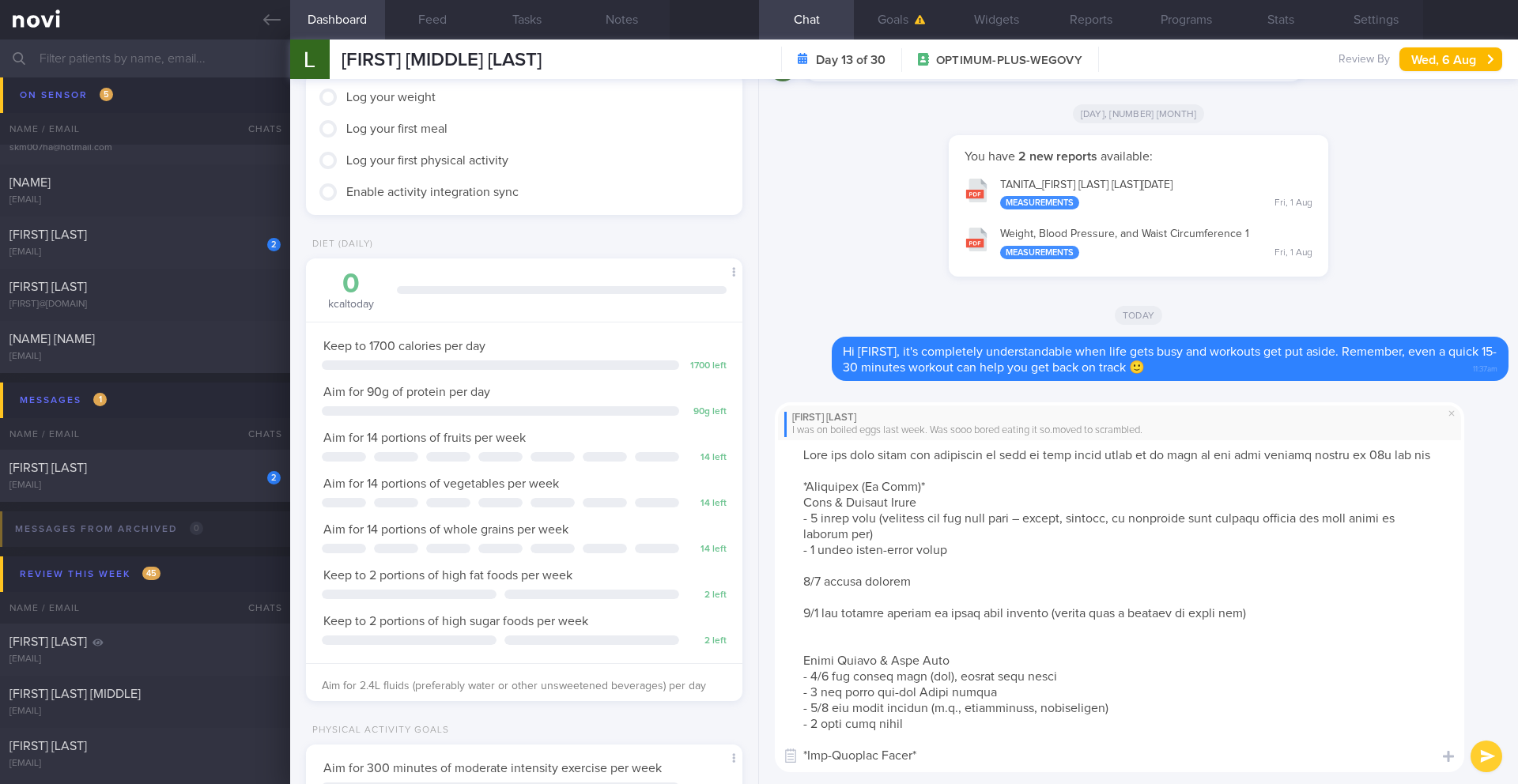click at bounding box center [1120, 606] 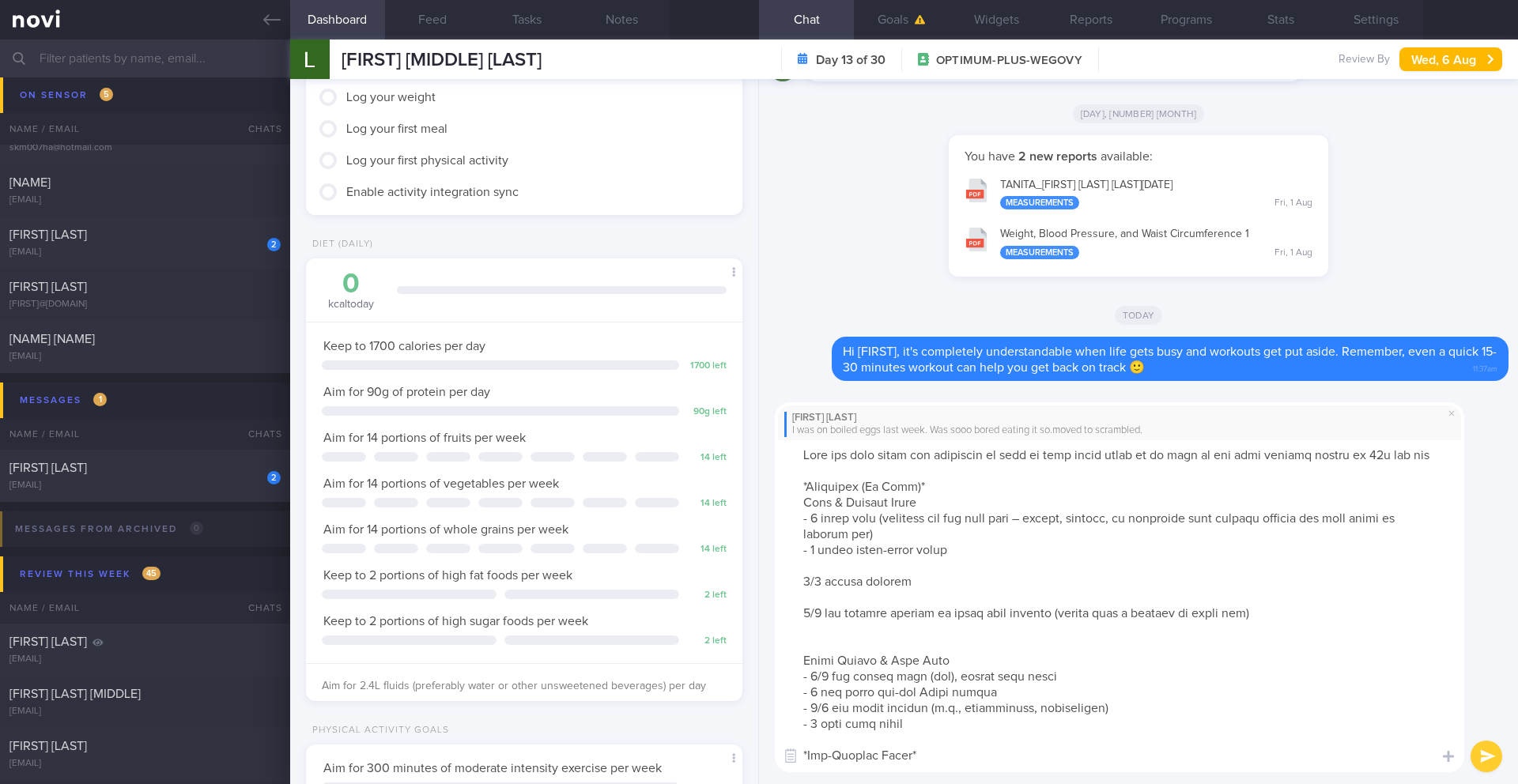 click at bounding box center [1120, 606] 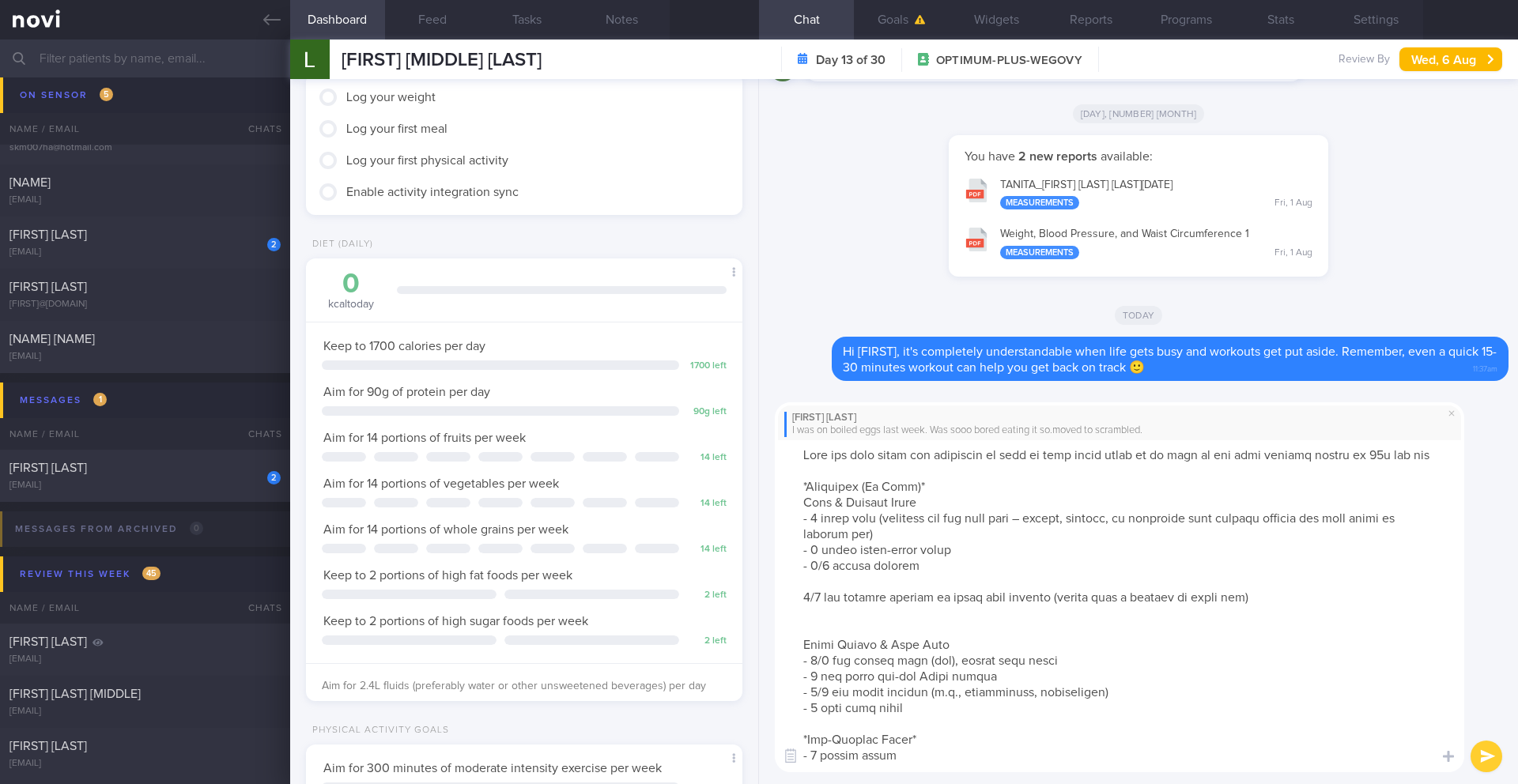 click at bounding box center (1120, 606) 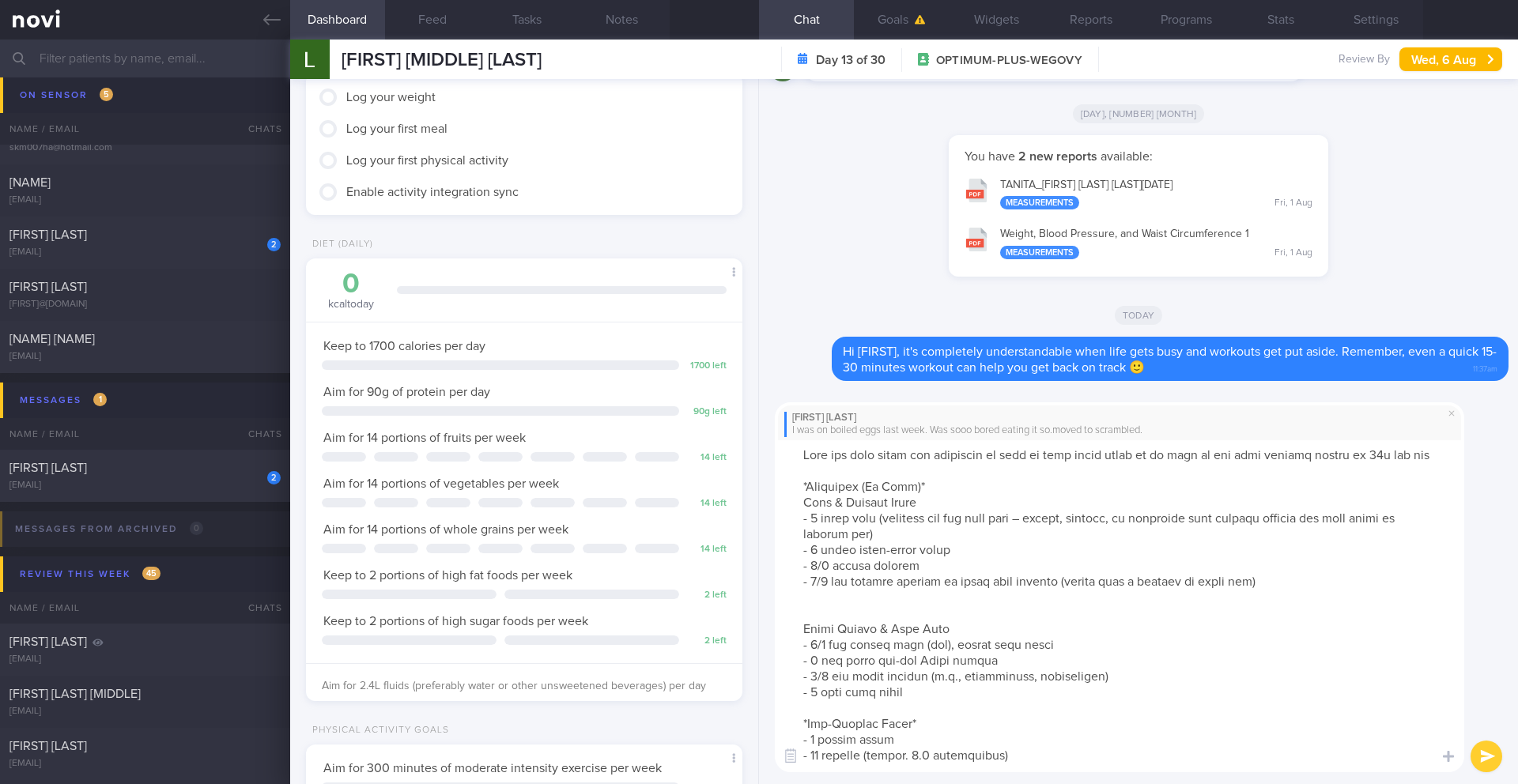 click at bounding box center [1120, 606] 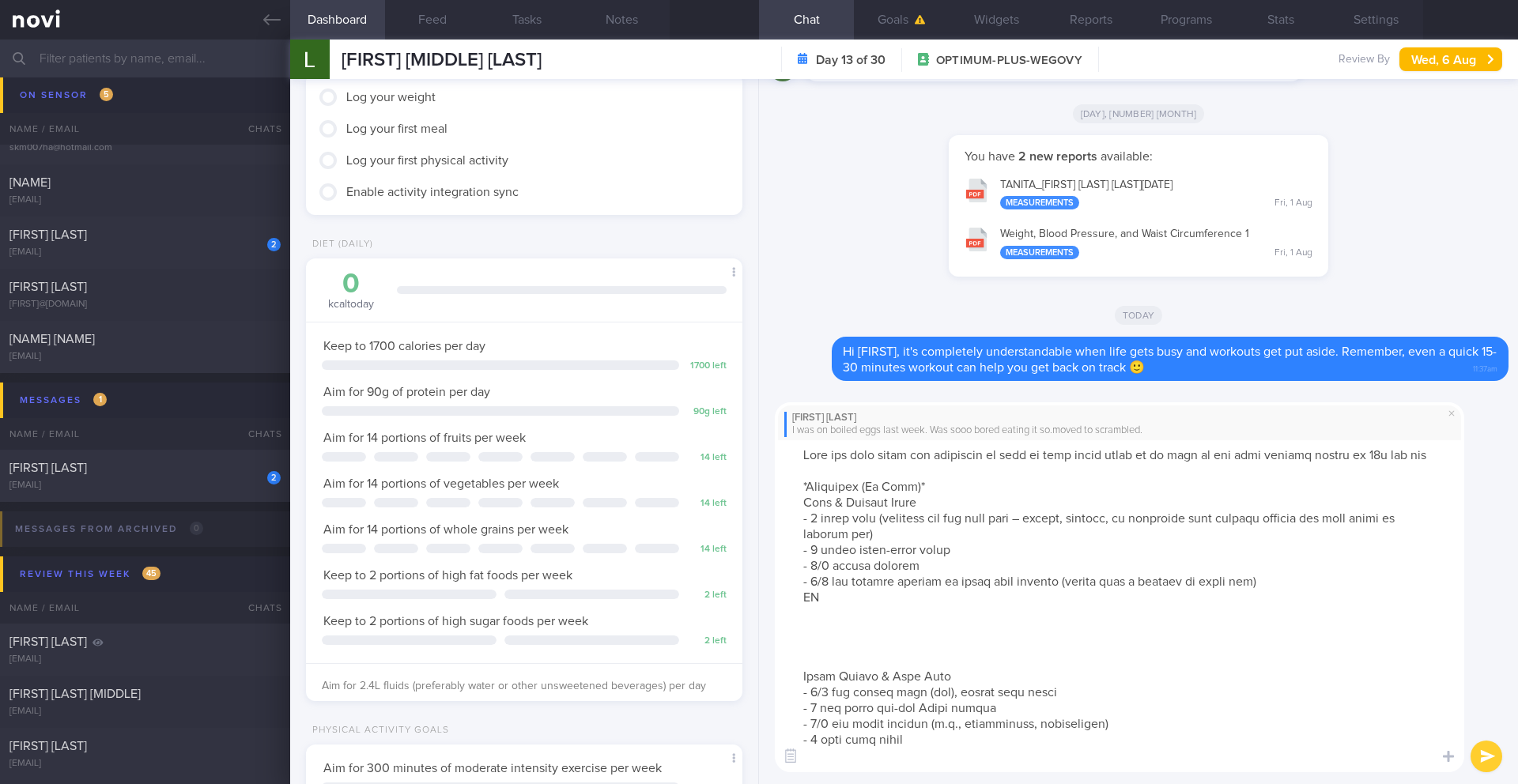click at bounding box center [1120, 606] 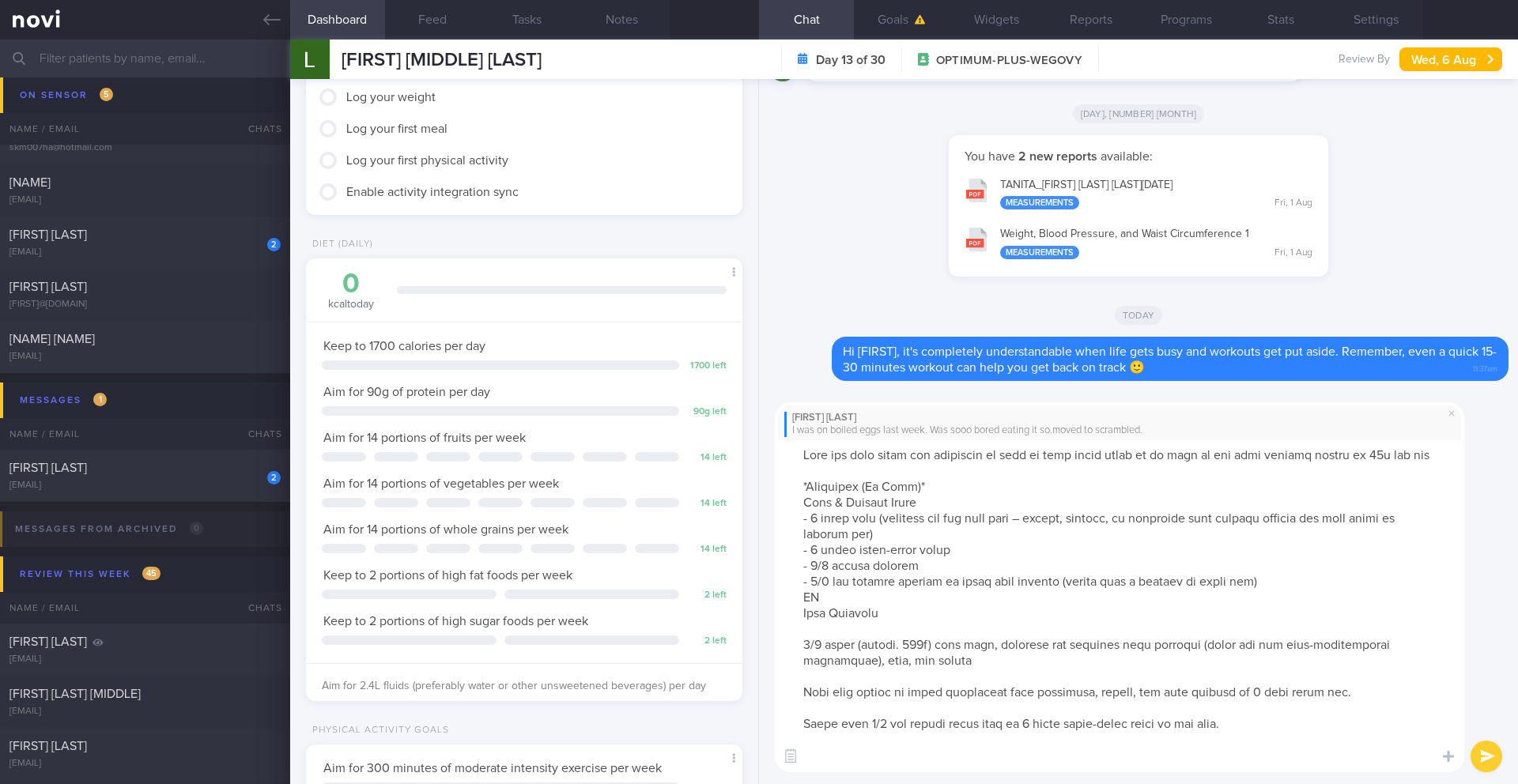 scroll, scrollTop: 7080, scrollLeft: 0, axis: vertical 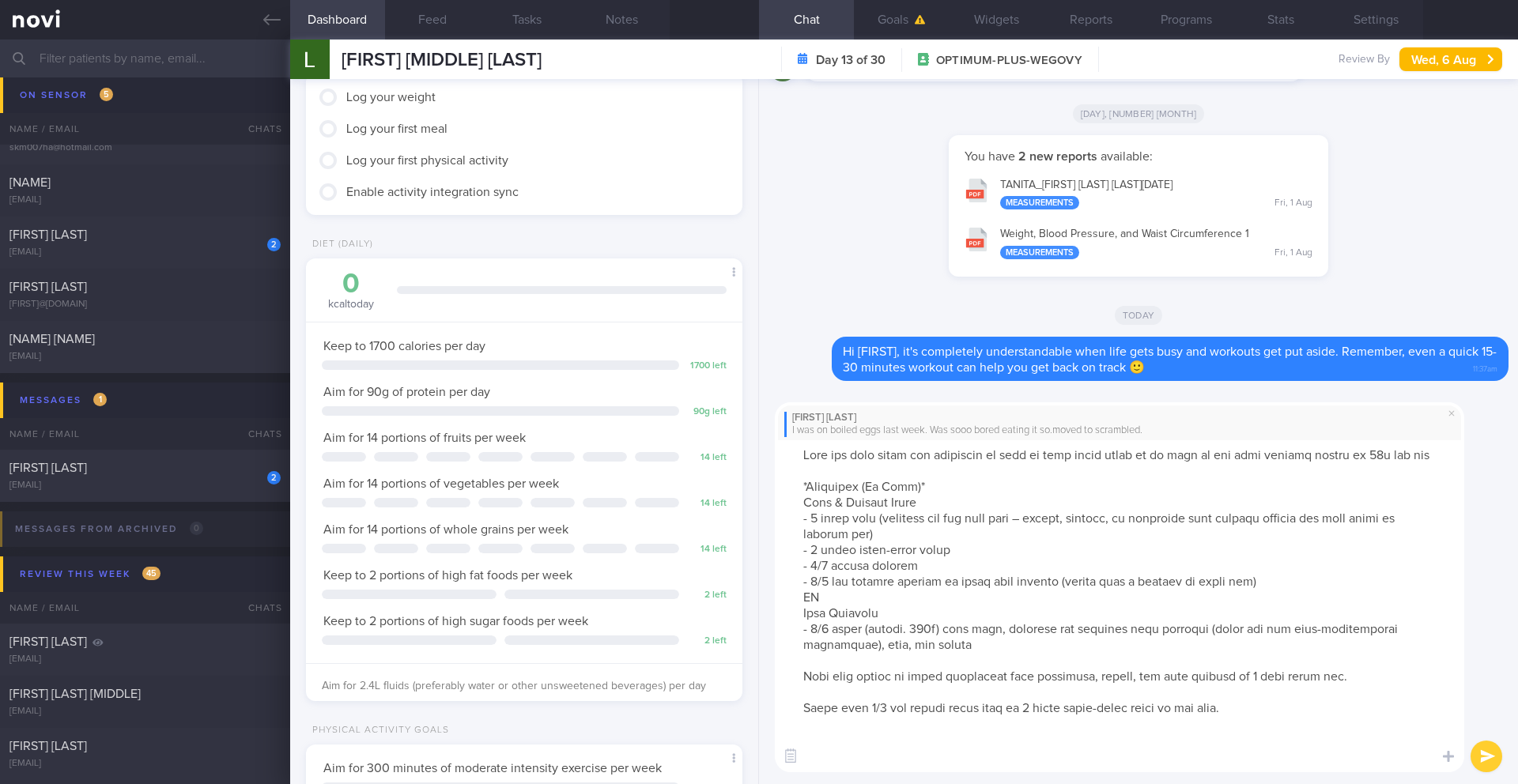 click at bounding box center [1120, 606] 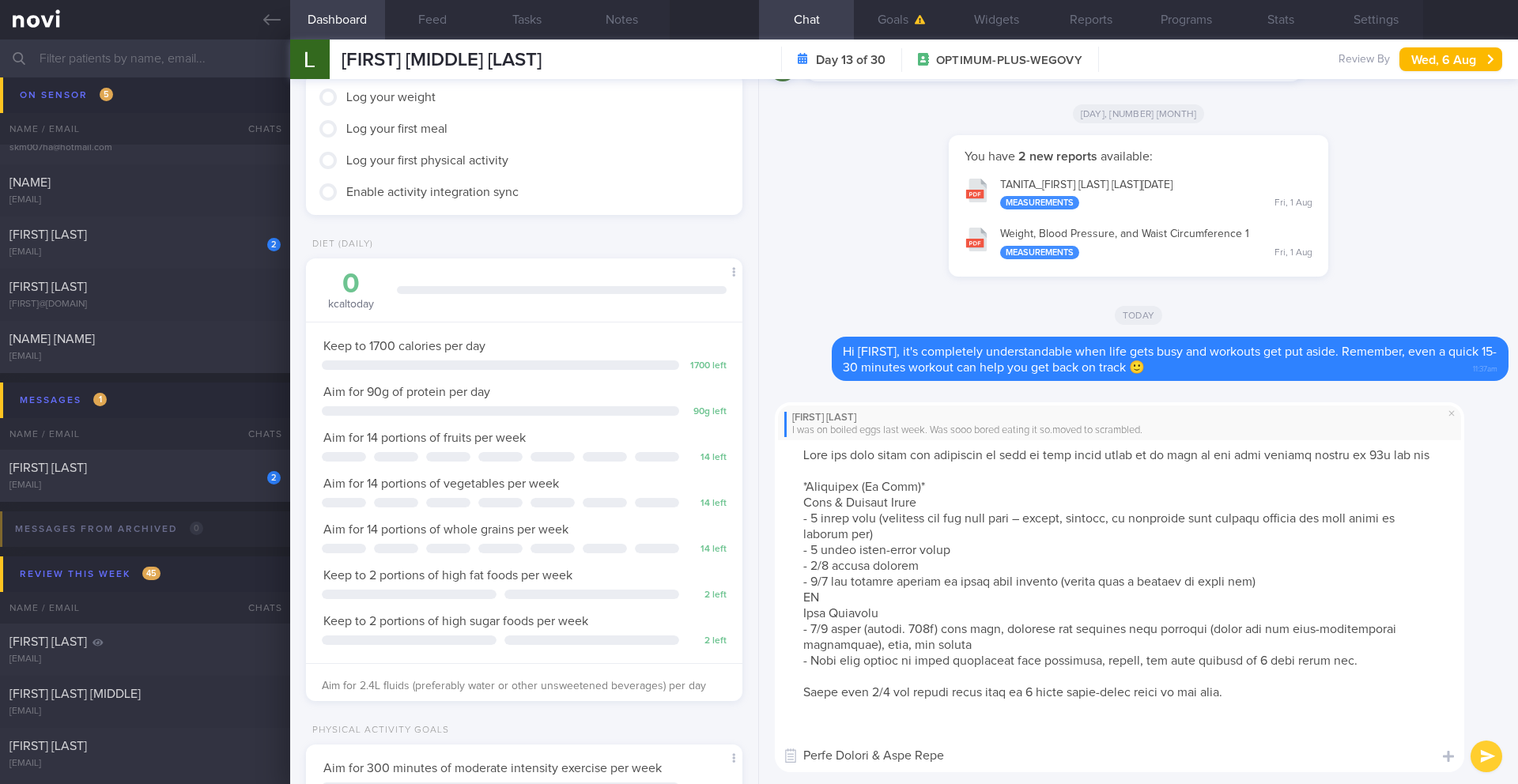 click at bounding box center (1120, 606) 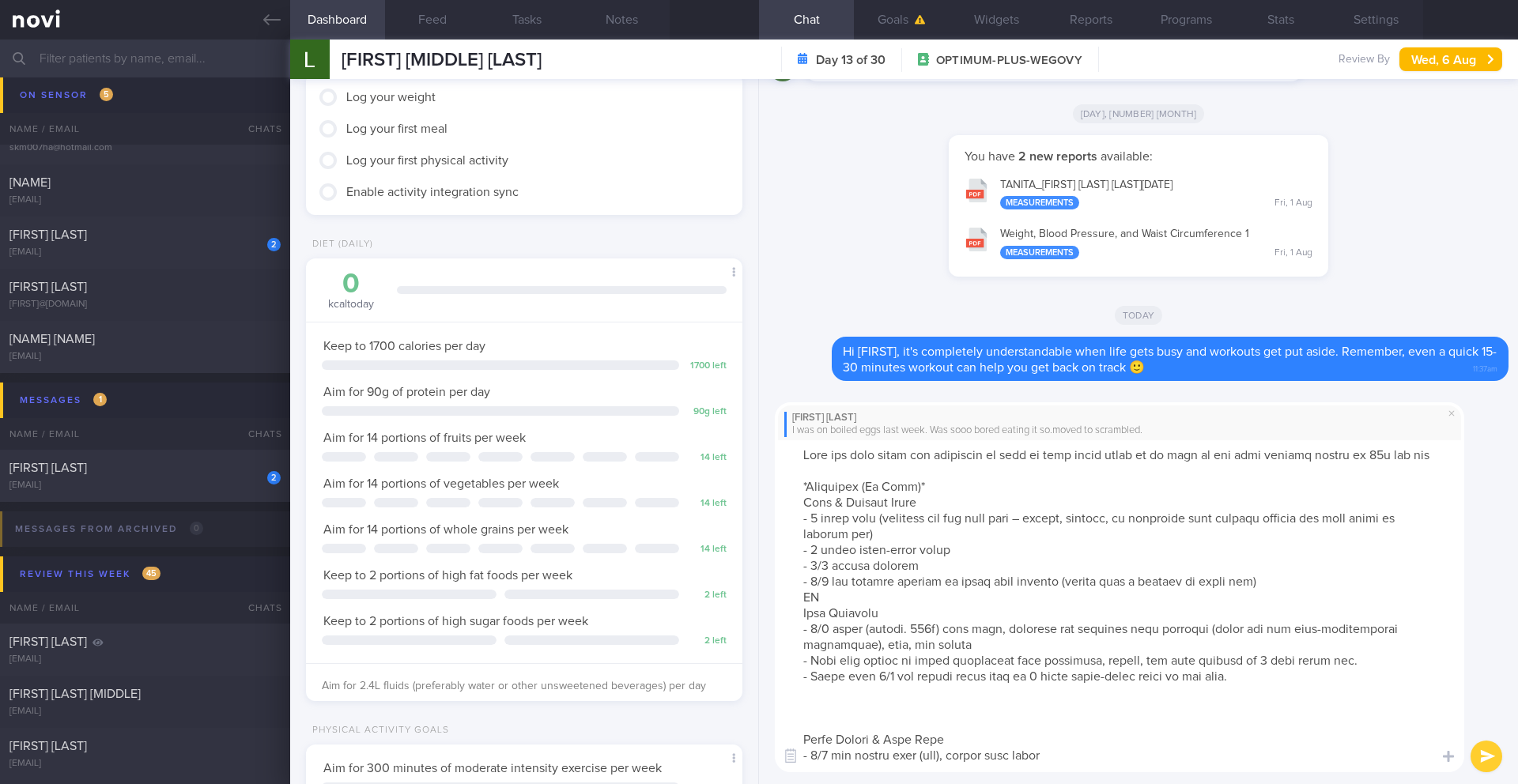 click at bounding box center [1120, 606] 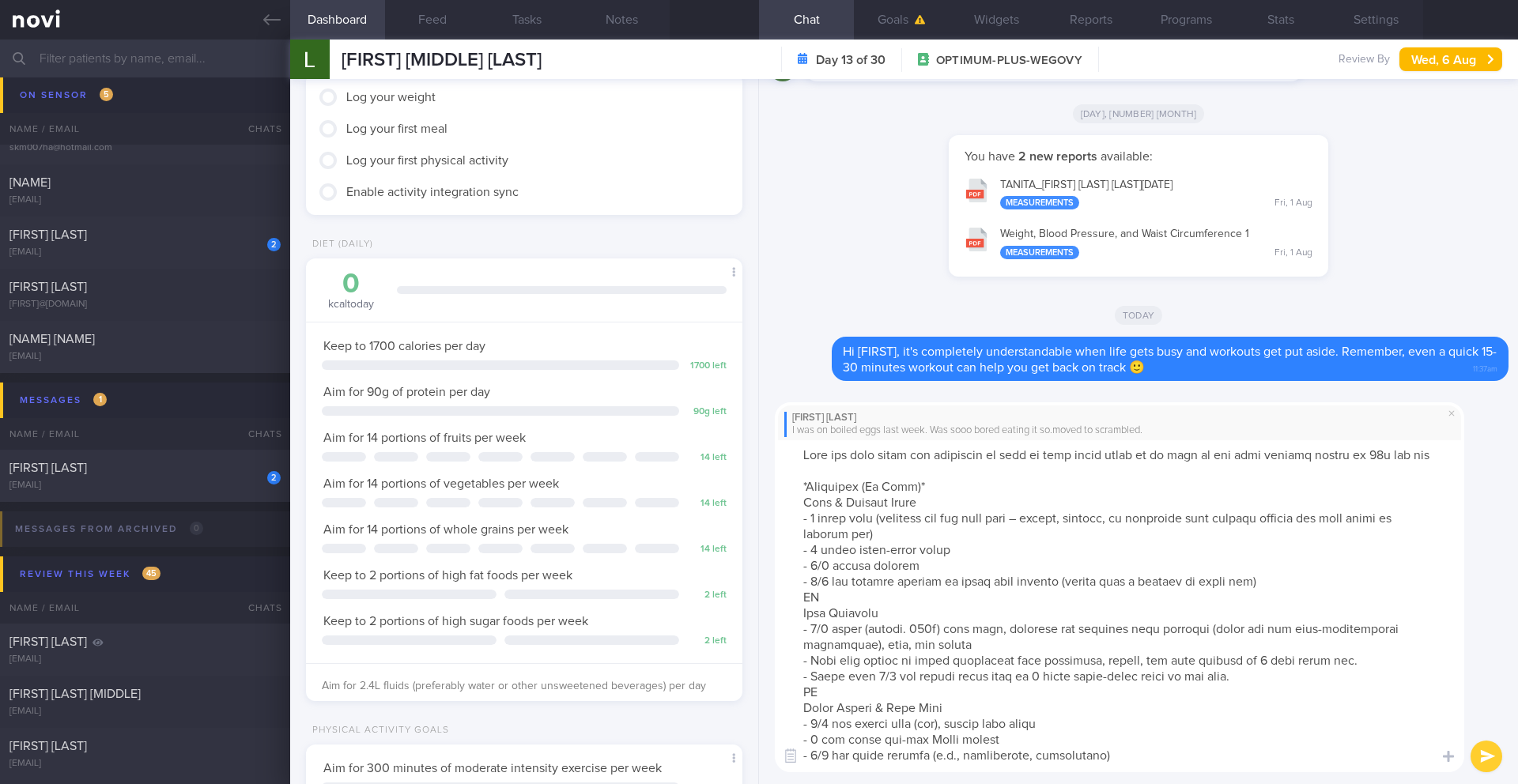 scroll, scrollTop: 72, scrollLeft: 0, axis: vertical 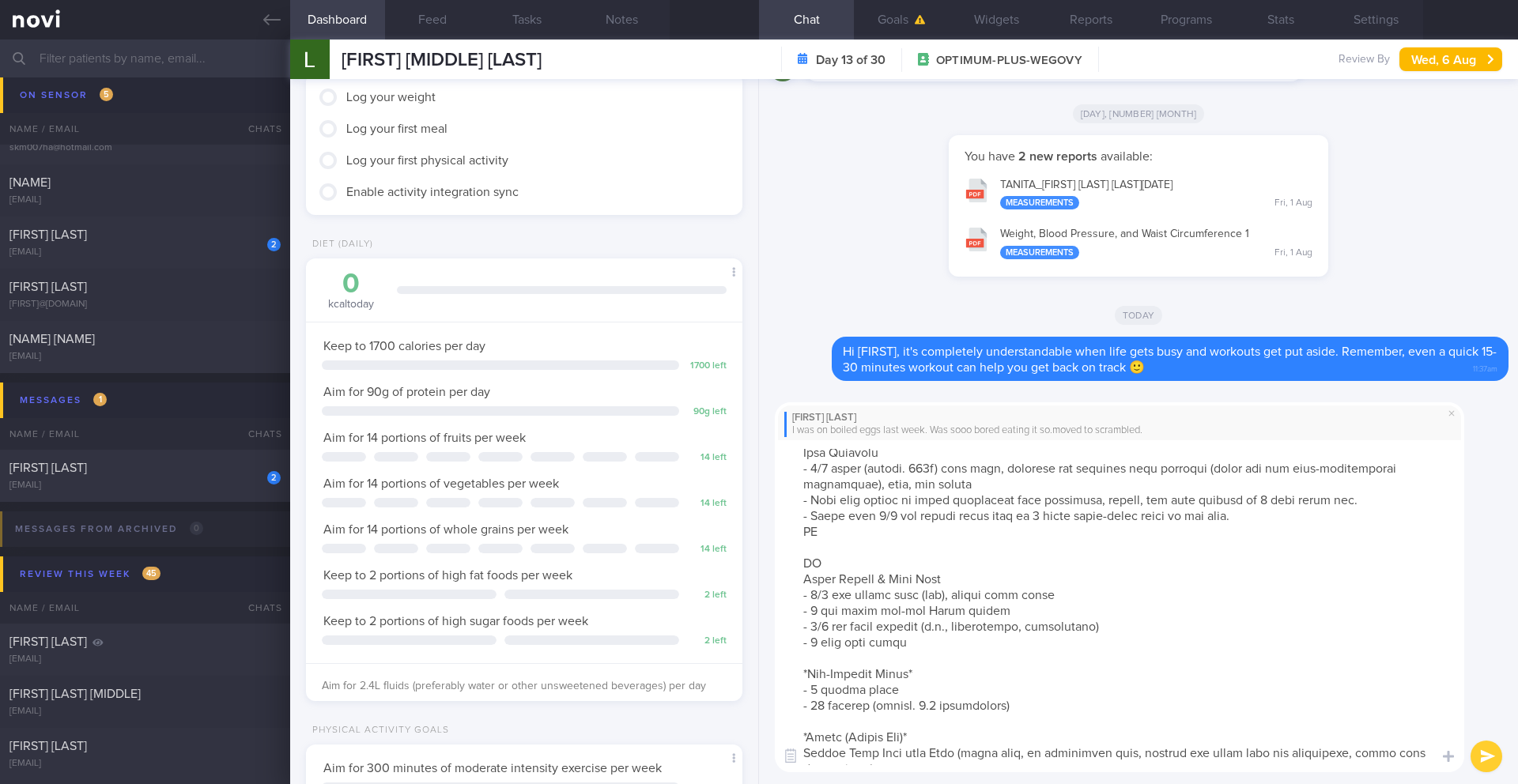 click at bounding box center [1120, 606] 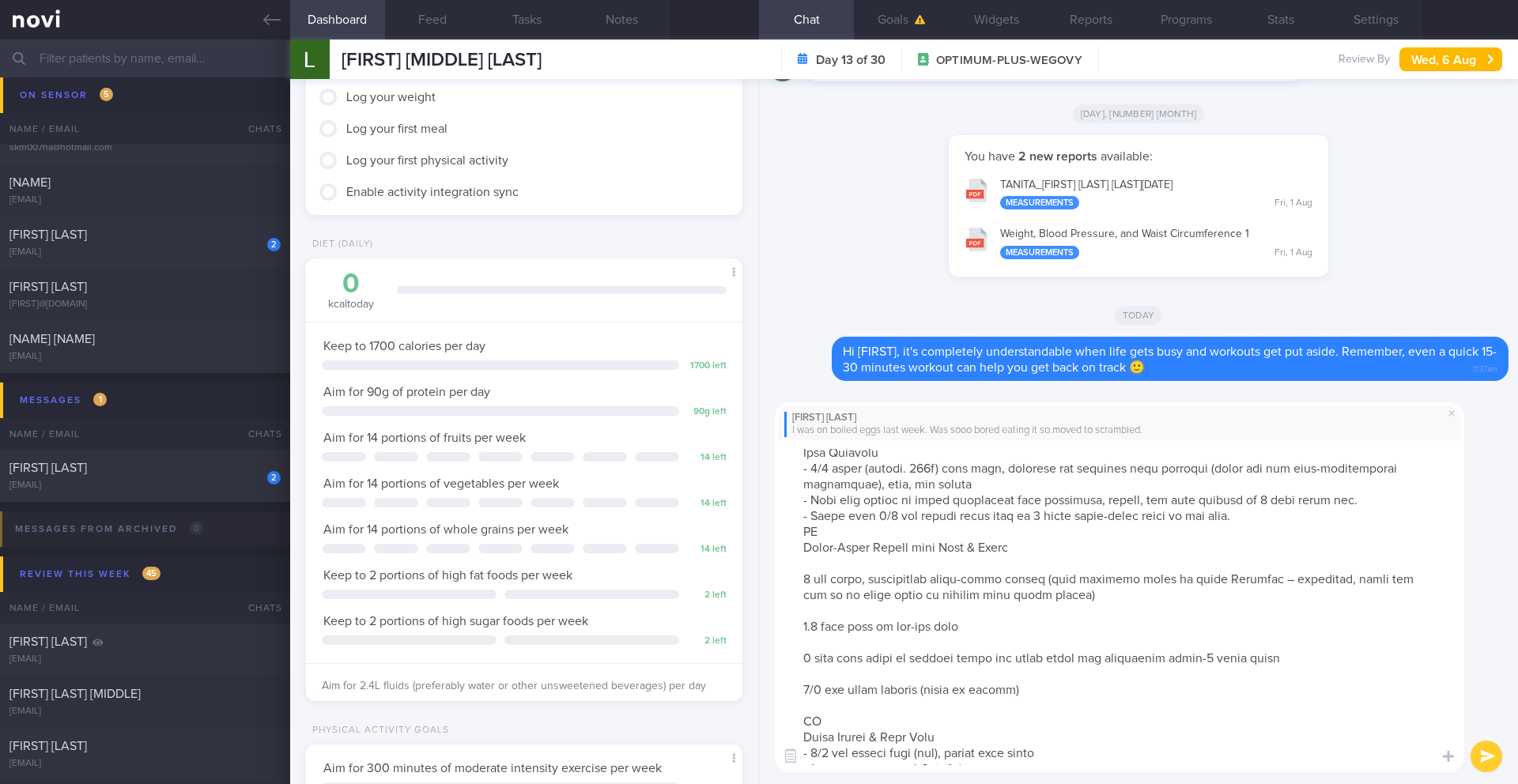 click at bounding box center (1120, 606) 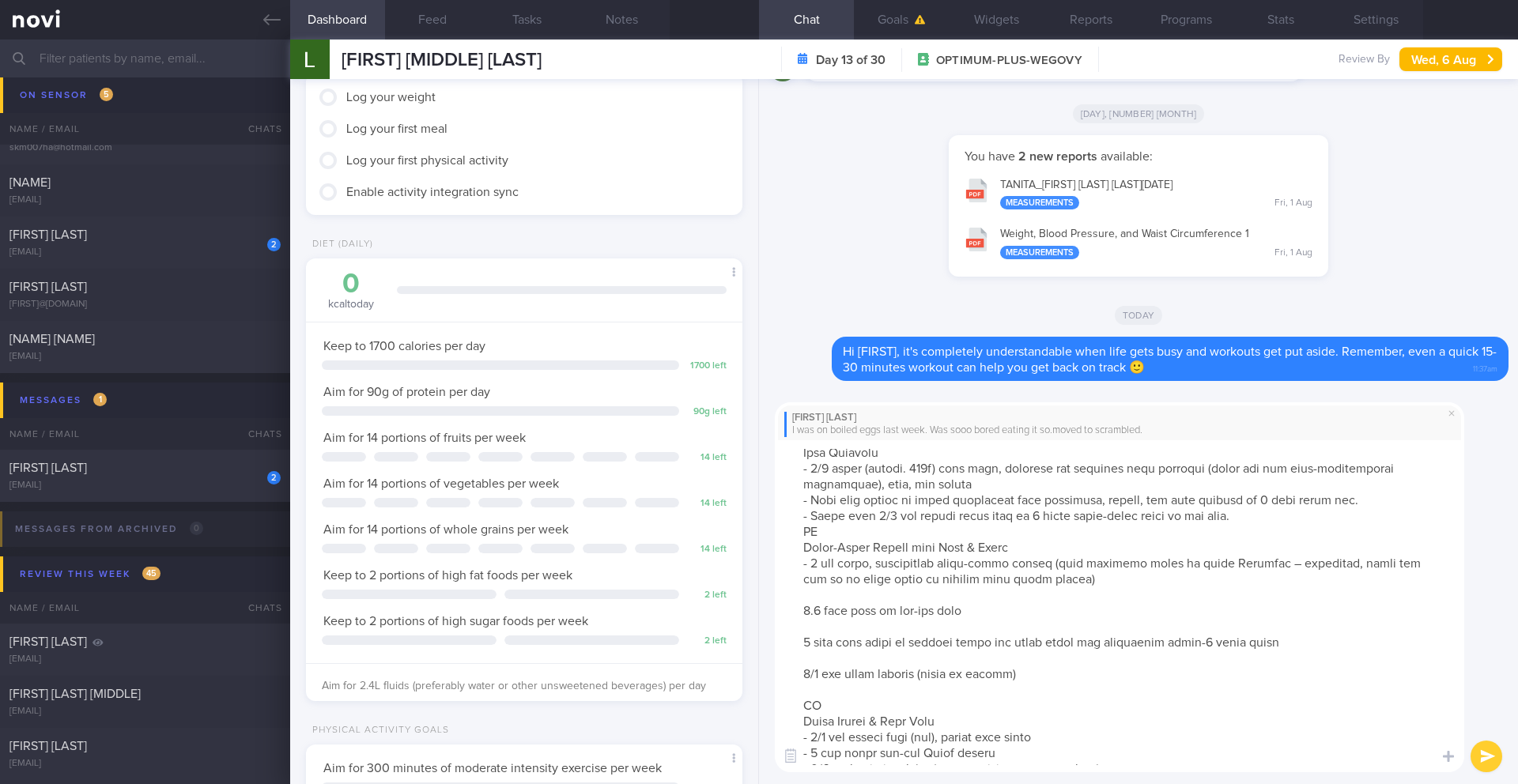click at bounding box center [1120, 606] 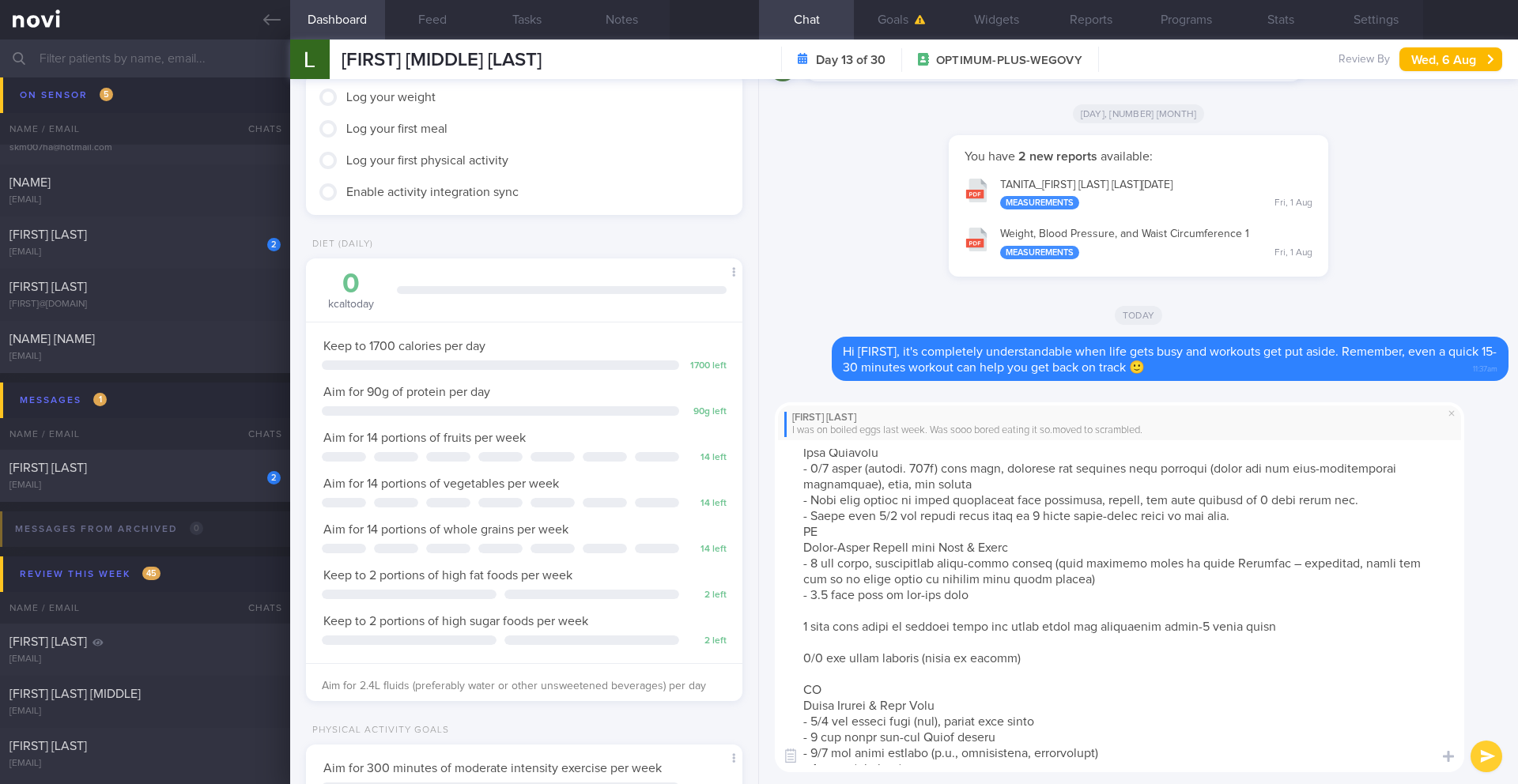 drag, startPoint x: 900, startPoint y: 613, endPoint x: 861, endPoint y: 612, distance: 39.0128 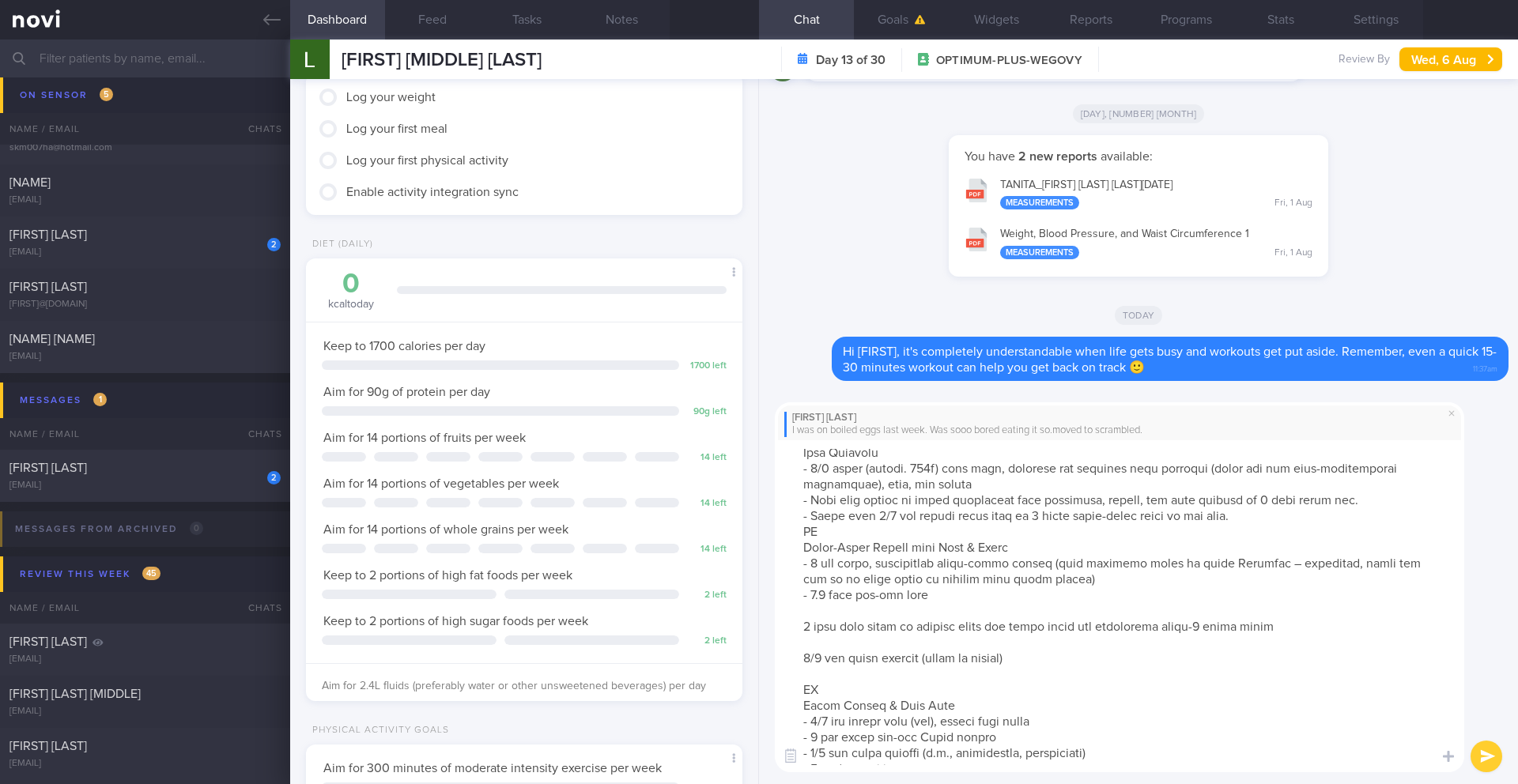 click at bounding box center (1120, 606) 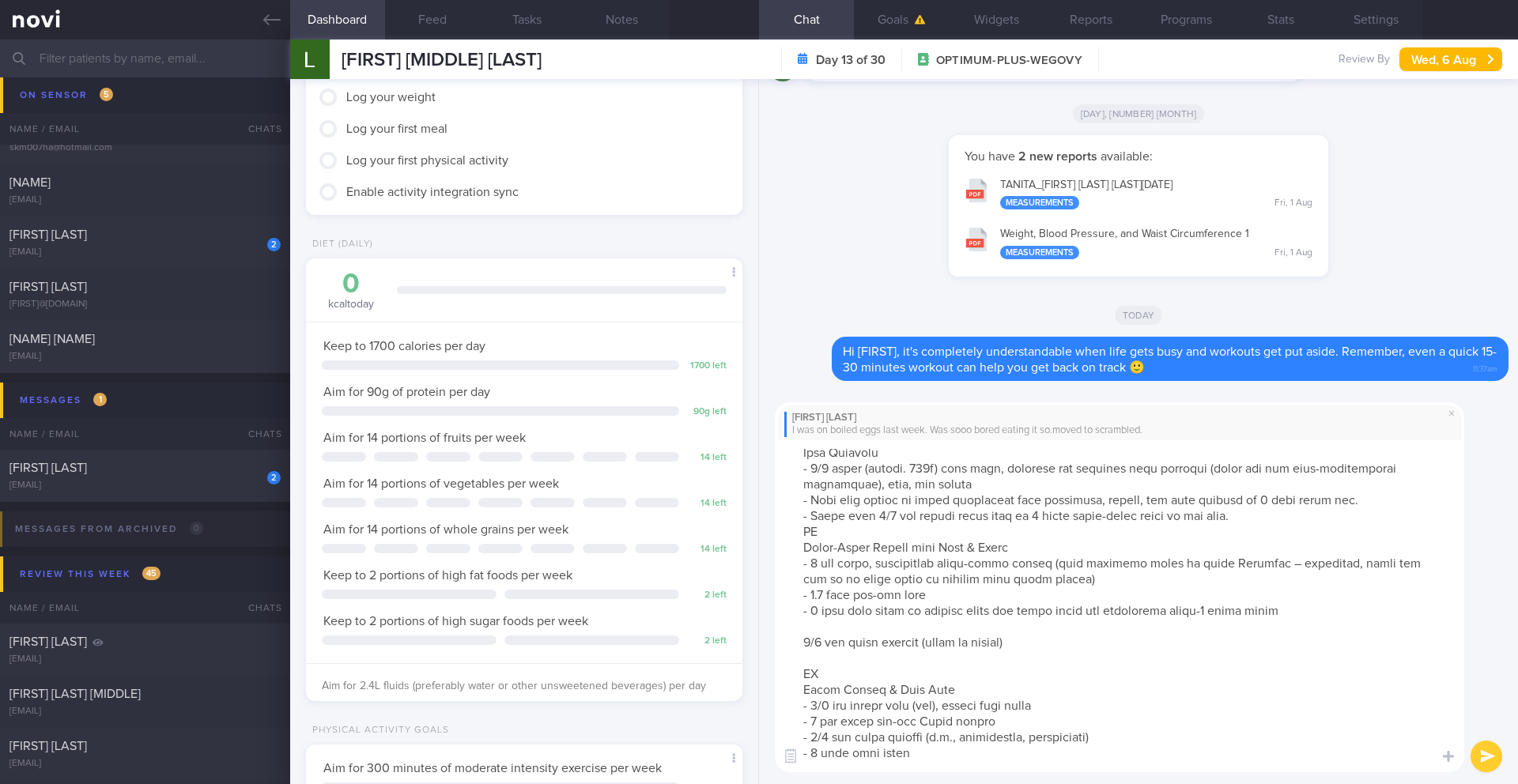click at bounding box center (1120, 606) 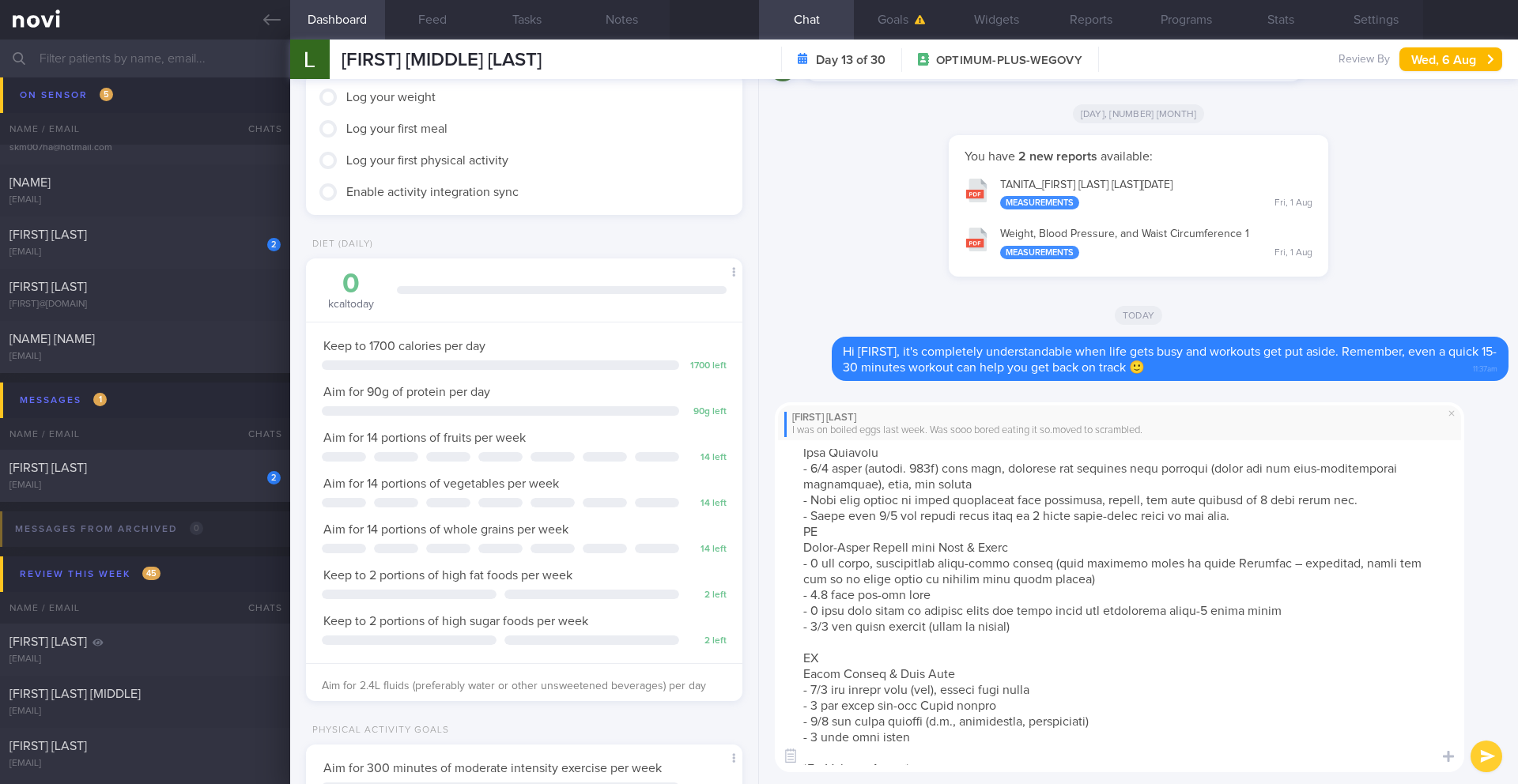drag, startPoint x: 1008, startPoint y: 626, endPoint x: 1311, endPoint y: 629, distance: 303.01485 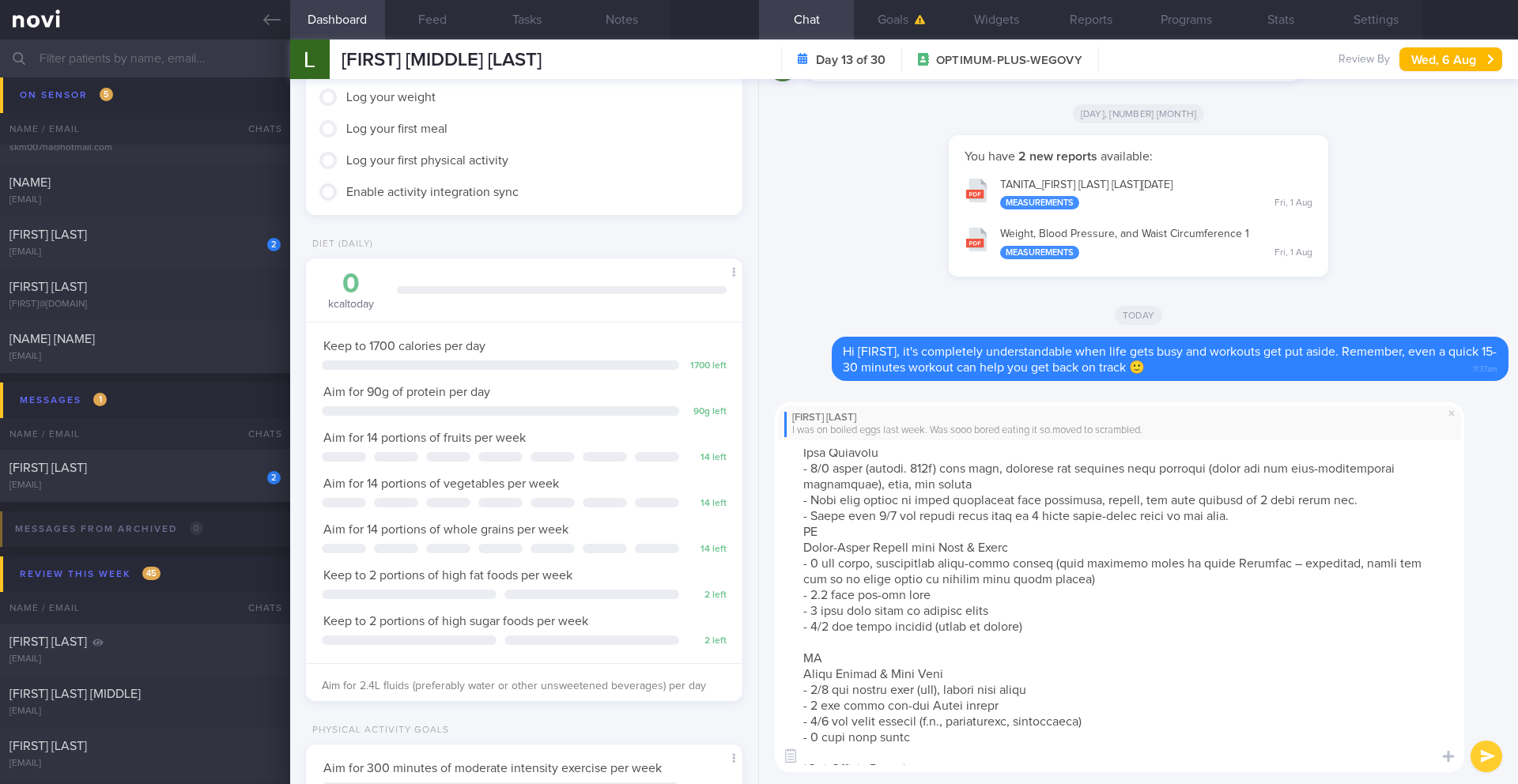 drag, startPoint x: 1278, startPoint y: 579, endPoint x: 1279, endPoint y: 589, distance: 10.049876 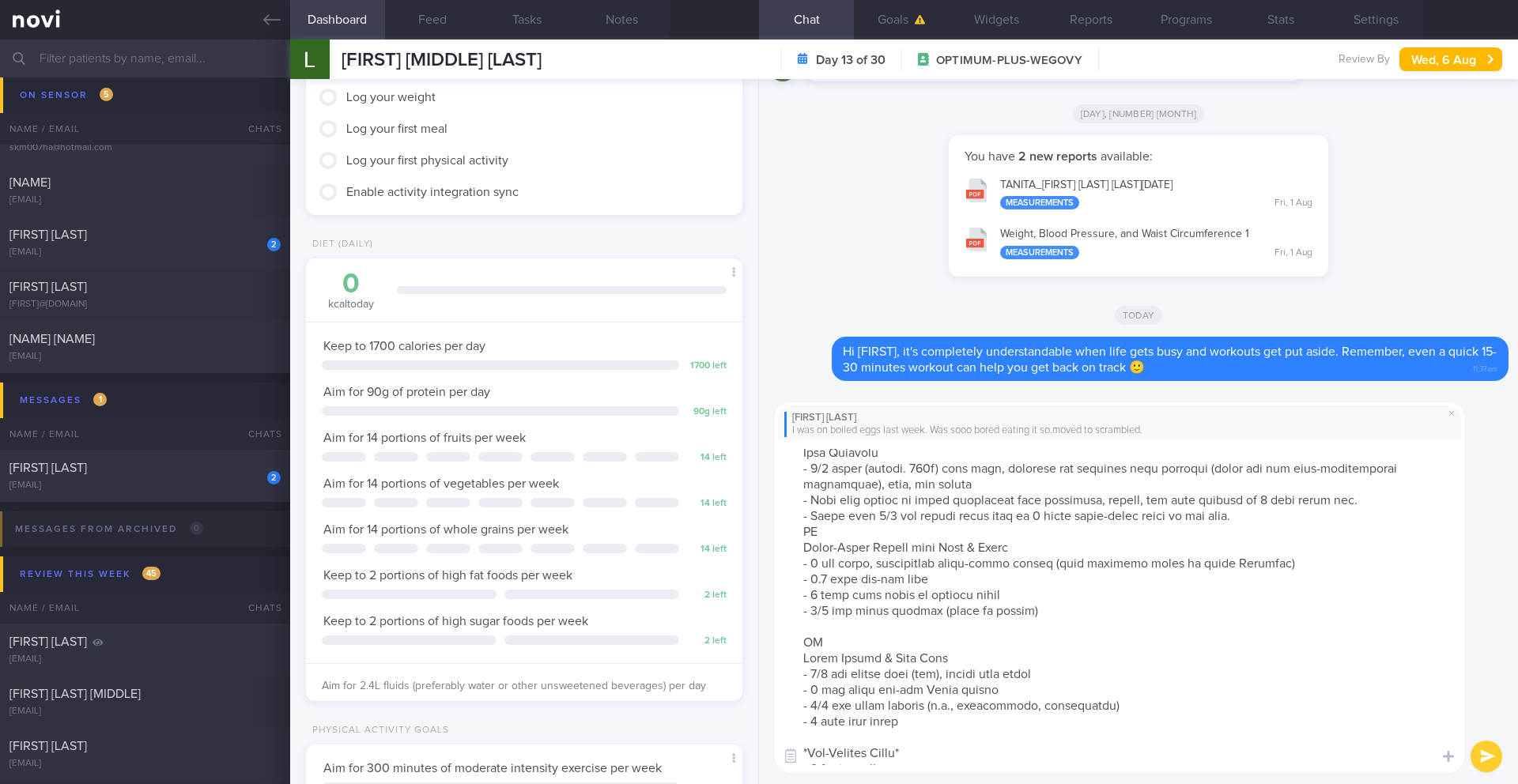 drag, startPoint x: 1165, startPoint y: 581, endPoint x: 1082, endPoint y: 582, distance: 83.00602 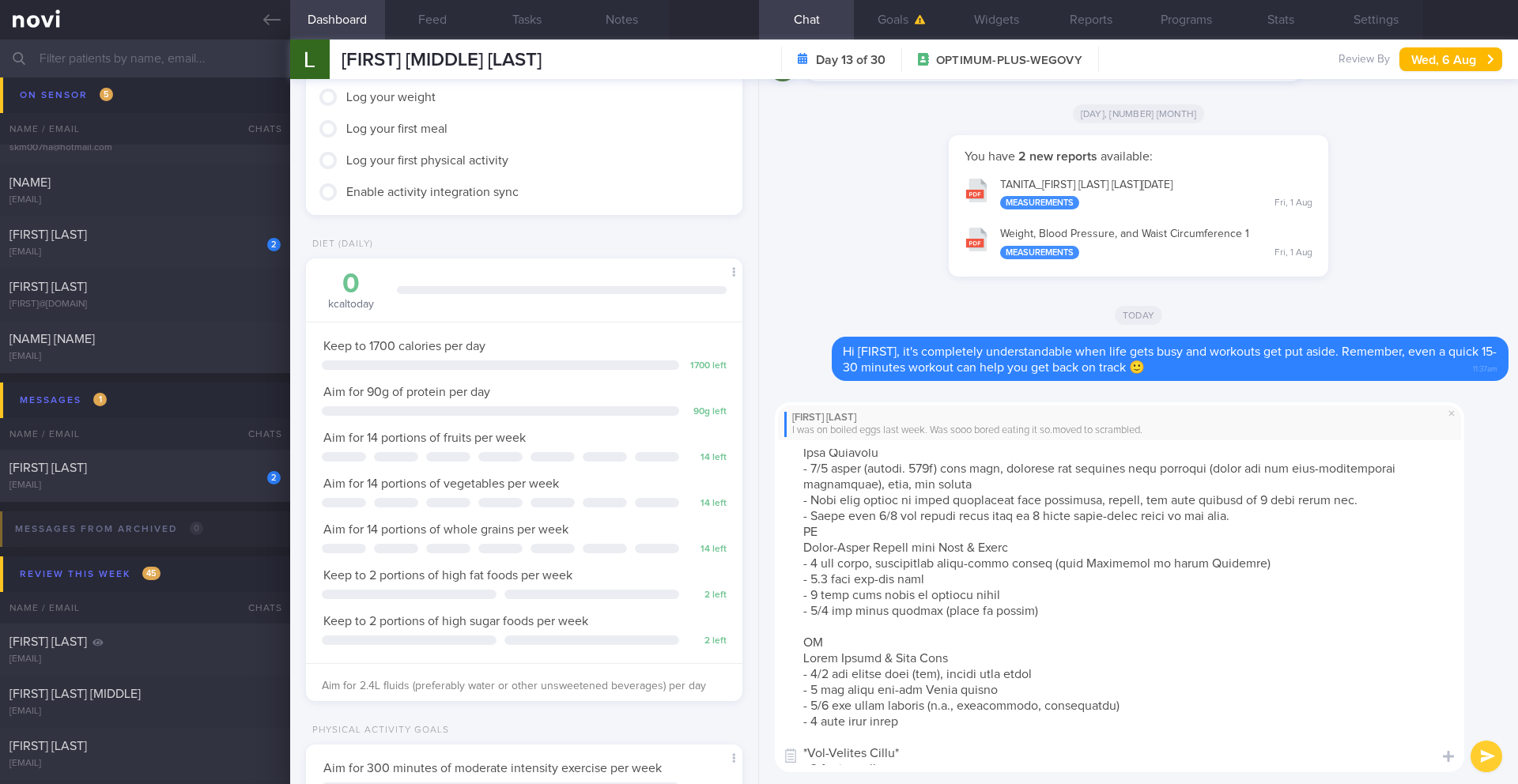 click at bounding box center [1120, 606] 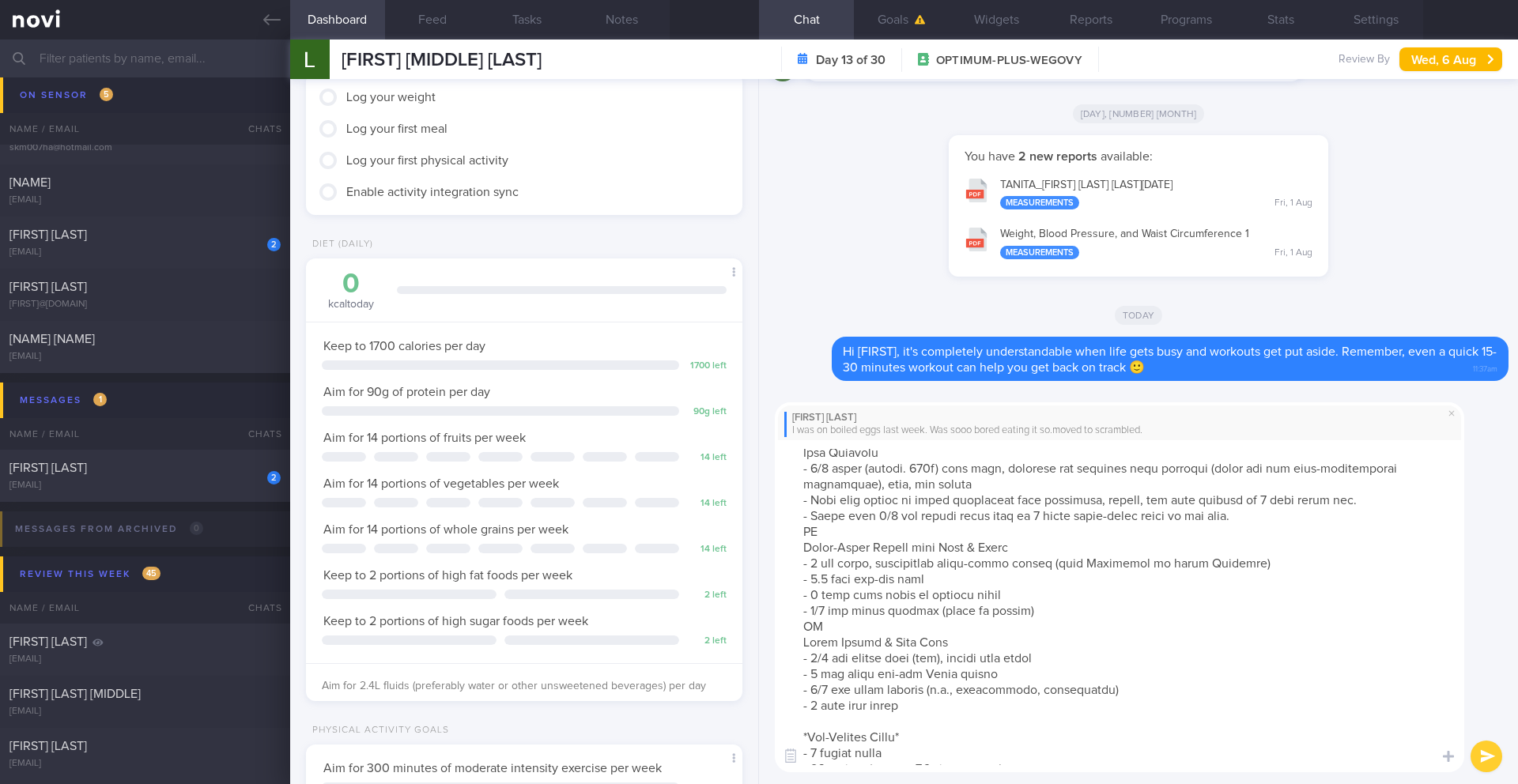 scroll, scrollTop: 156, scrollLeft: 0, axis: vertical 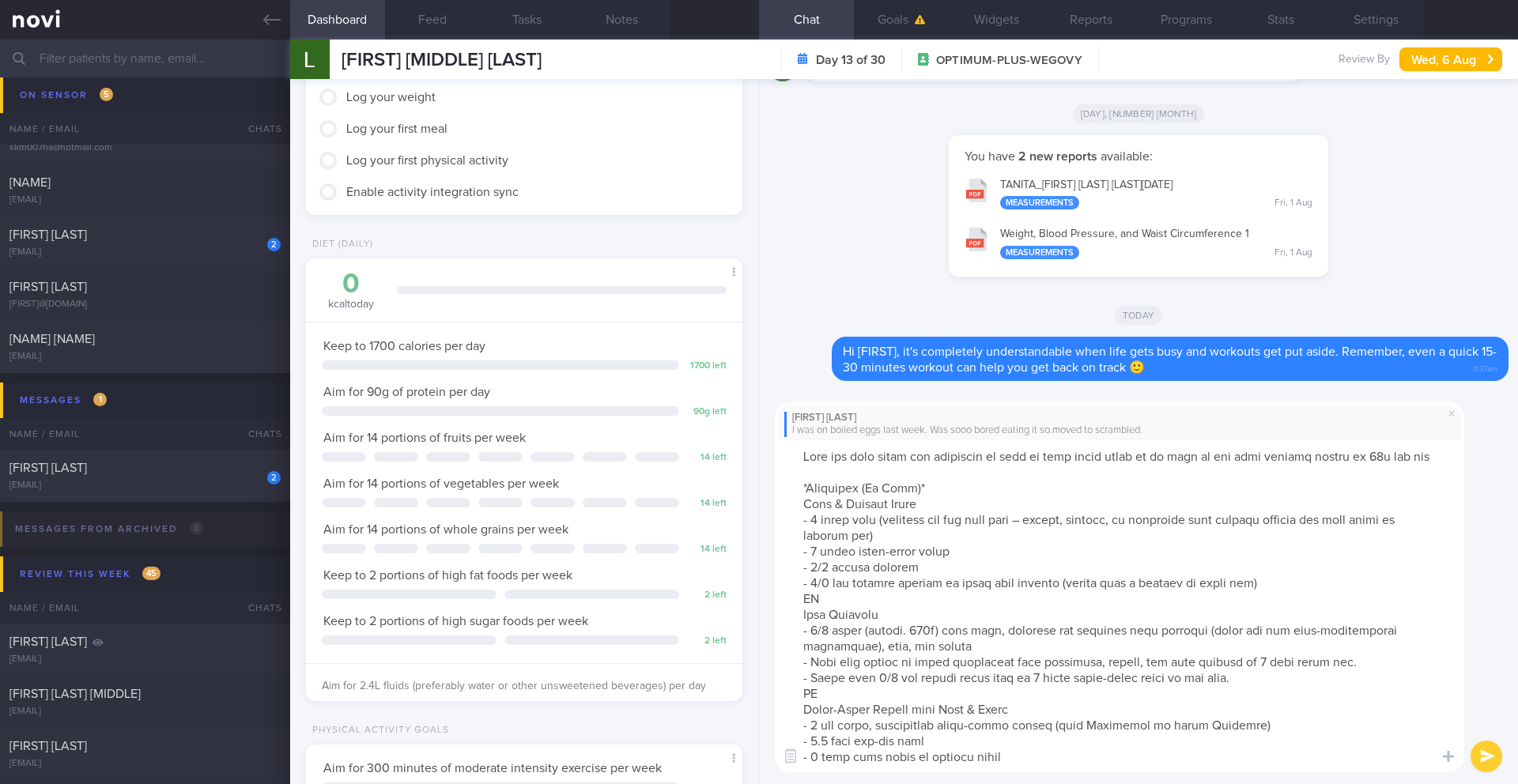 type on "Here are some ideas for breakfast as well as your other meals to be able to hit your protein target of 90g per day
*Breakfast (At Home)*
Eggs & Avocado Toast
- 2 large eggs (prepared how you like them – boiled, poached, or scrambled with minimal healthy oil like olive or avocado oil)
- 1 slice whole-grain toast
- 1/4 medium avocado
- 1/2 cup sautéed spinach or mixed bell peppers (cooked with a drizzle of olive oil)
OR
Tofu Scramble
- 1/2 block (approx. 150g) firm tofu, crumbled and seasoned with turmeric (known for its anti-inflammatory properties), salt, and pepper
- Cook with plenty of mixed vegetables like mushrooms, onions, and bell peppers in 1 tbsp olive oil.
- Serve with 1/2 cup cooked brown rice or 1 slice whole-grain toast on the side.
OR
Whole-Grain Cereal with Milk & Seeds
- 1 cup plain, unsweetened whole-grain cereal (like Wheetabix or plain Cheerios)
- 1.5 cups low-fat milk
- 1 tbsp flax seeds or pumpkin seeds
- 1/2 cup mixed berries (fresh or frozen)
OR
Greek Yogurt & Oats Bowl
- 1/2 cup ro..." 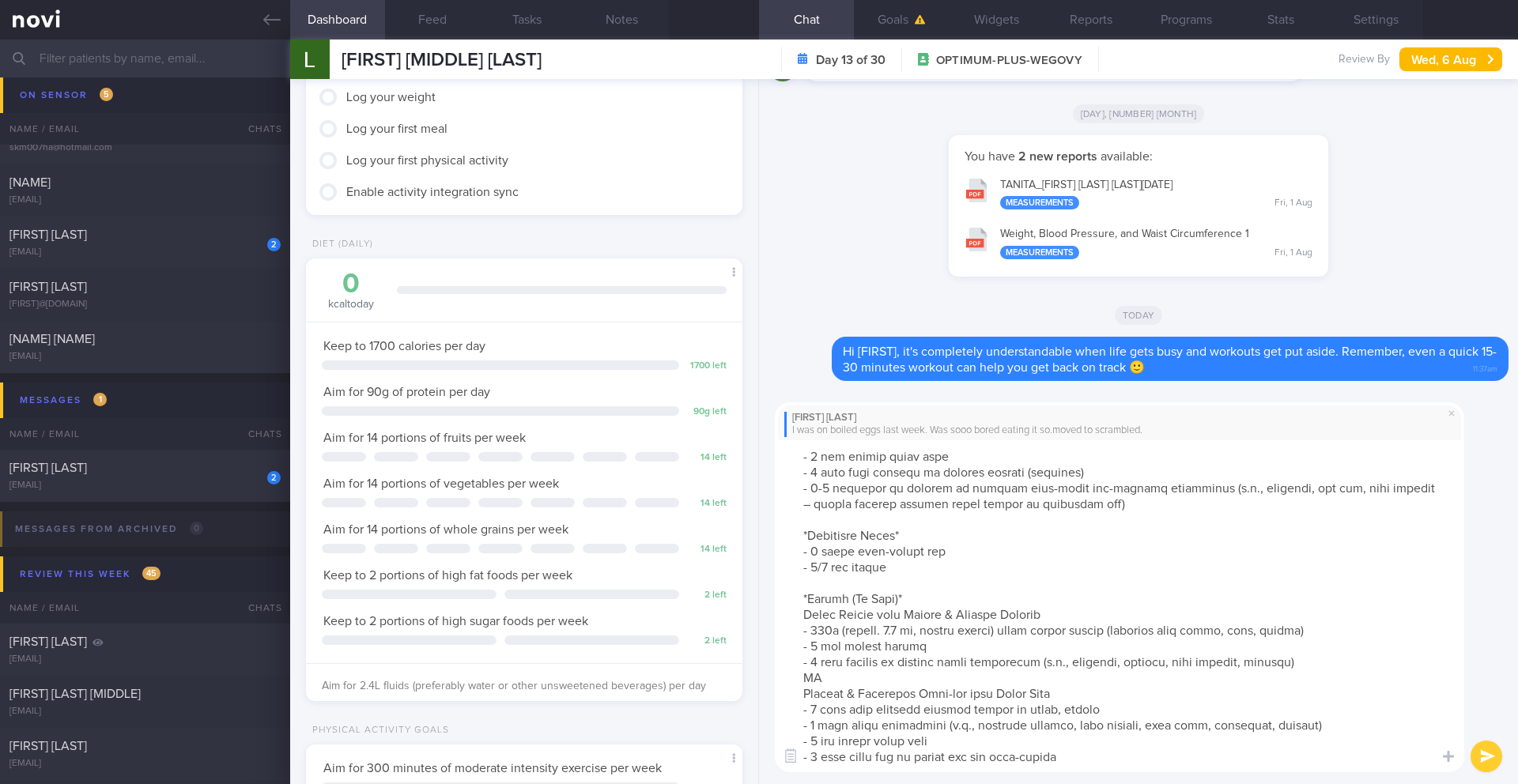 drag, startPoint x: 1361, startPoint y: 459, endPoint x: 1363, endPoint y: 783, distance: 324.006 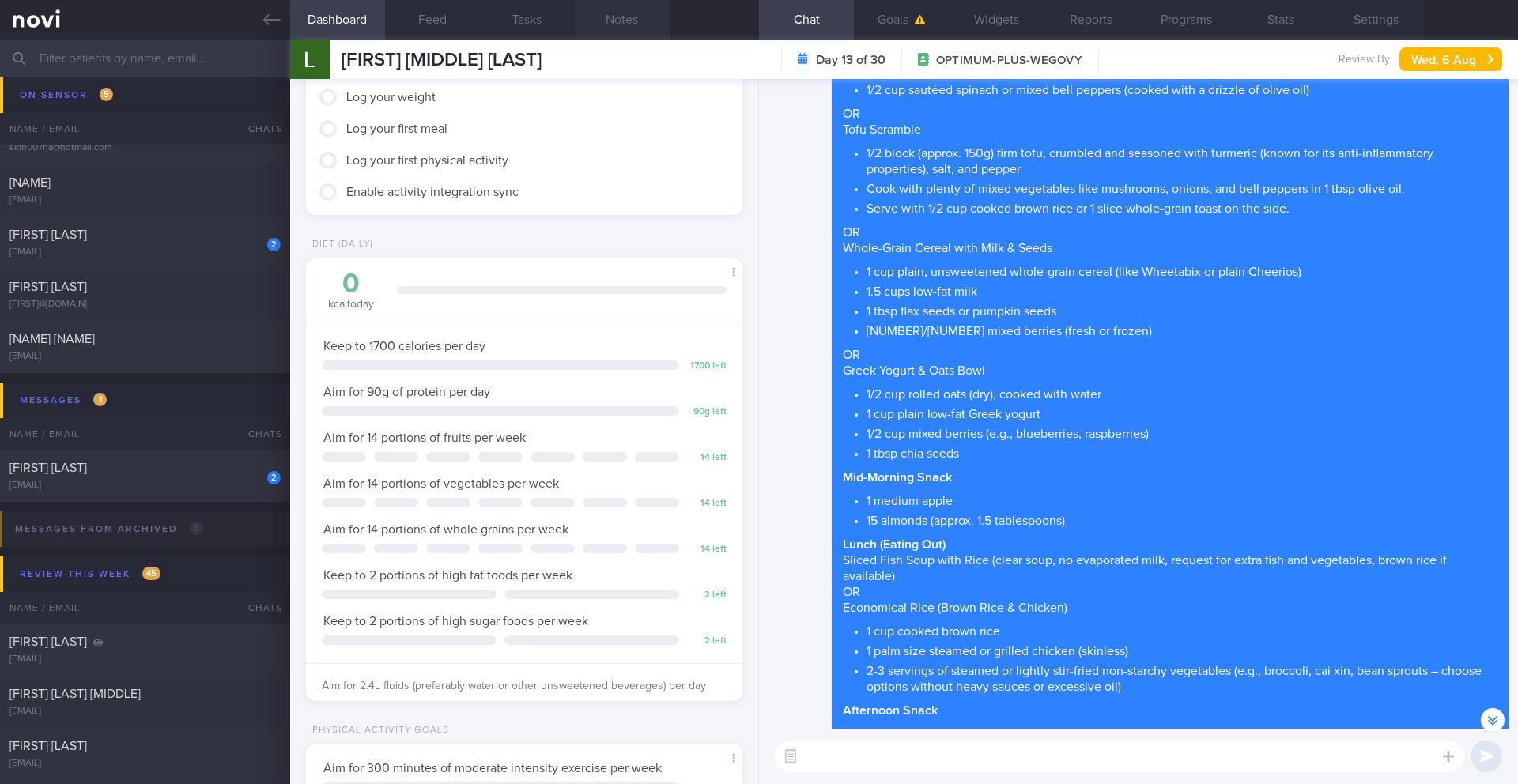 click on "Notes" at bounding box center [622, 20] 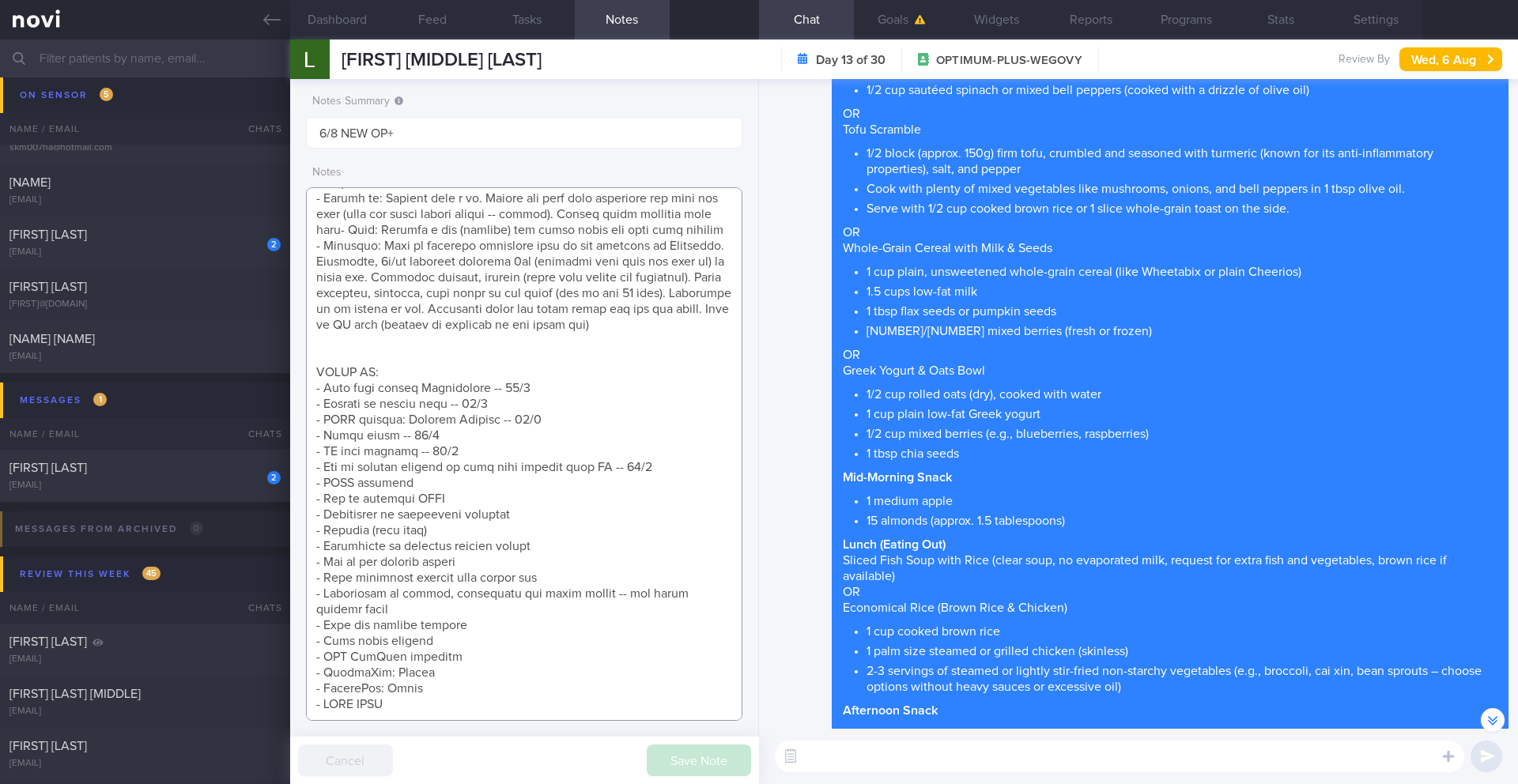 click at bounding box center (524, 454) 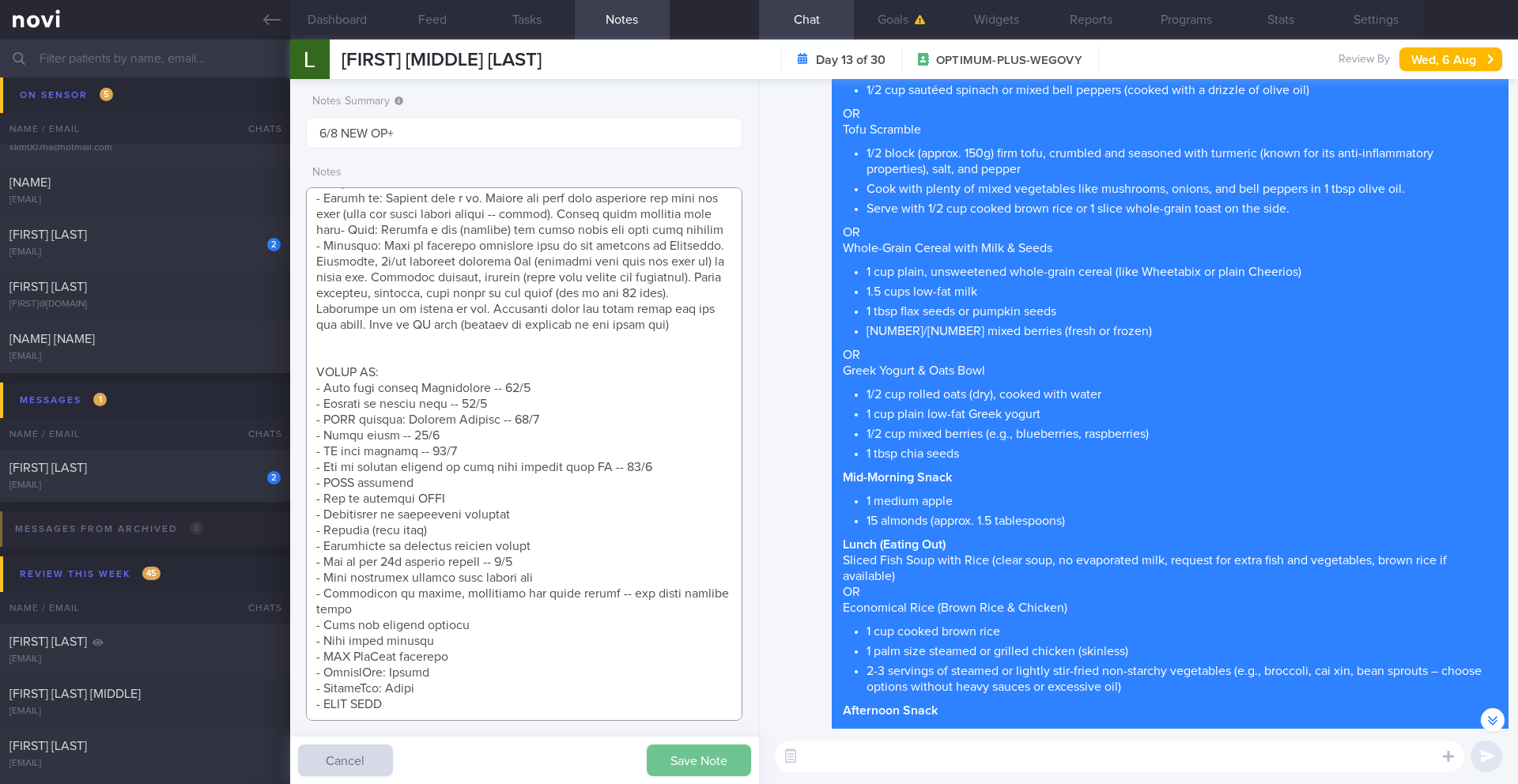 type on "SUPPORT NEEDED:
CHALLENGE:
Doctor REVIEWS:
(1/8/25) Tolerated Wegovy 0.25mg wkly
Felt effects on appetite and satiety unsatisfactory
Had gone up to 0.5mg wkly; no apparent effect
Keen to escalate further
Tanita -good progress on body comp
Some room to improve wrt visceral fat
Hoping to get to goal expeditiously and begin taper off then
Working to maintain sustainable diet
Physical activity consistent
Wt trend: 81.3kg (10/7/25) > 77.7kg (1/8/25)
Tanita: (10/7/25 > 1/8/25)
Body Fat:  21.7% > 18.1%
Muscle Mass: 60.4kg > 60.3kg
Visceral Fat: 12 (average) > 11 (average)
Metabolic Age: 33yo > 28yo
Wt Targets:
5%  (4kg -> 77kg)
10% (8kg -> 73kg)
15% (12kg -> 69kg)
43yo Indian male
Medical device director
Physician by training
- Pmhx: Dyslipidemia, Hepatic steatosis
- Meds:
- Social hx: Married with a dg. Client and wife buys groceries and sets the menu (wife has clean eating habits -- salads). Helper cooks whatever they want- Diet: Travels a lot (dinners) can avoid carbs and have more protein
- Exercise..." 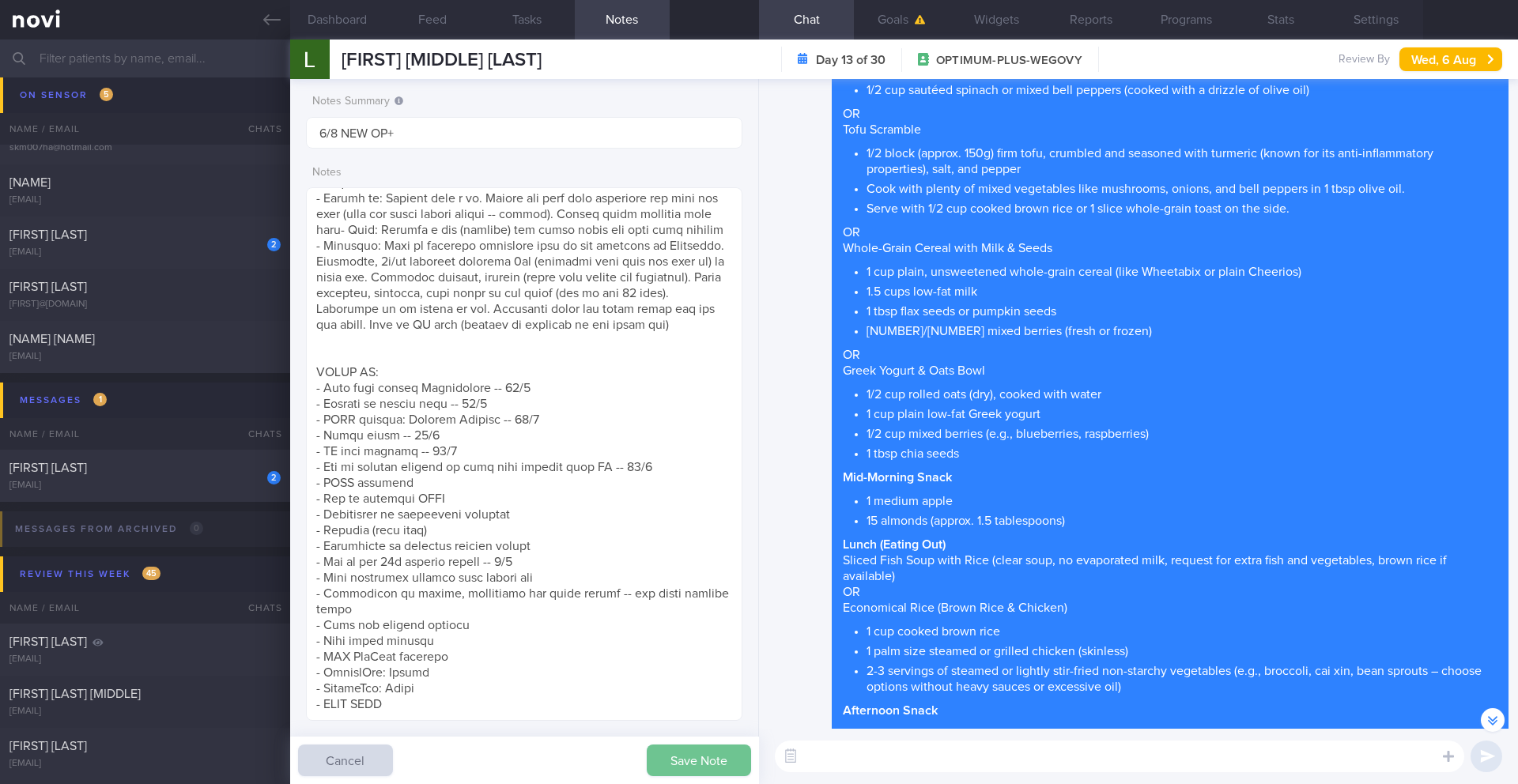 click on "Save Note" at bounding box center (699, 760) 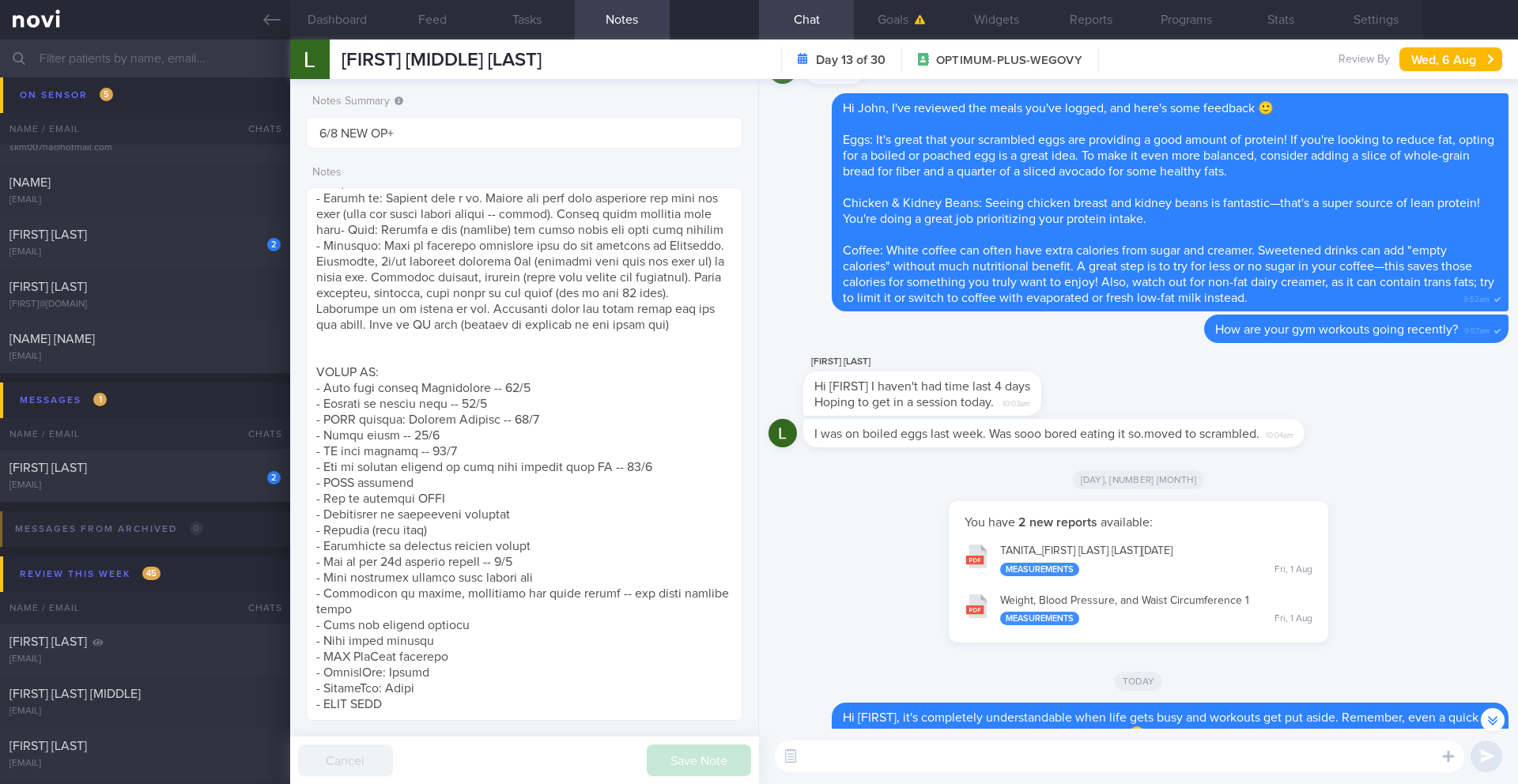scroll, scrollTop: -813, scrollLeft: 0, axis: vertical 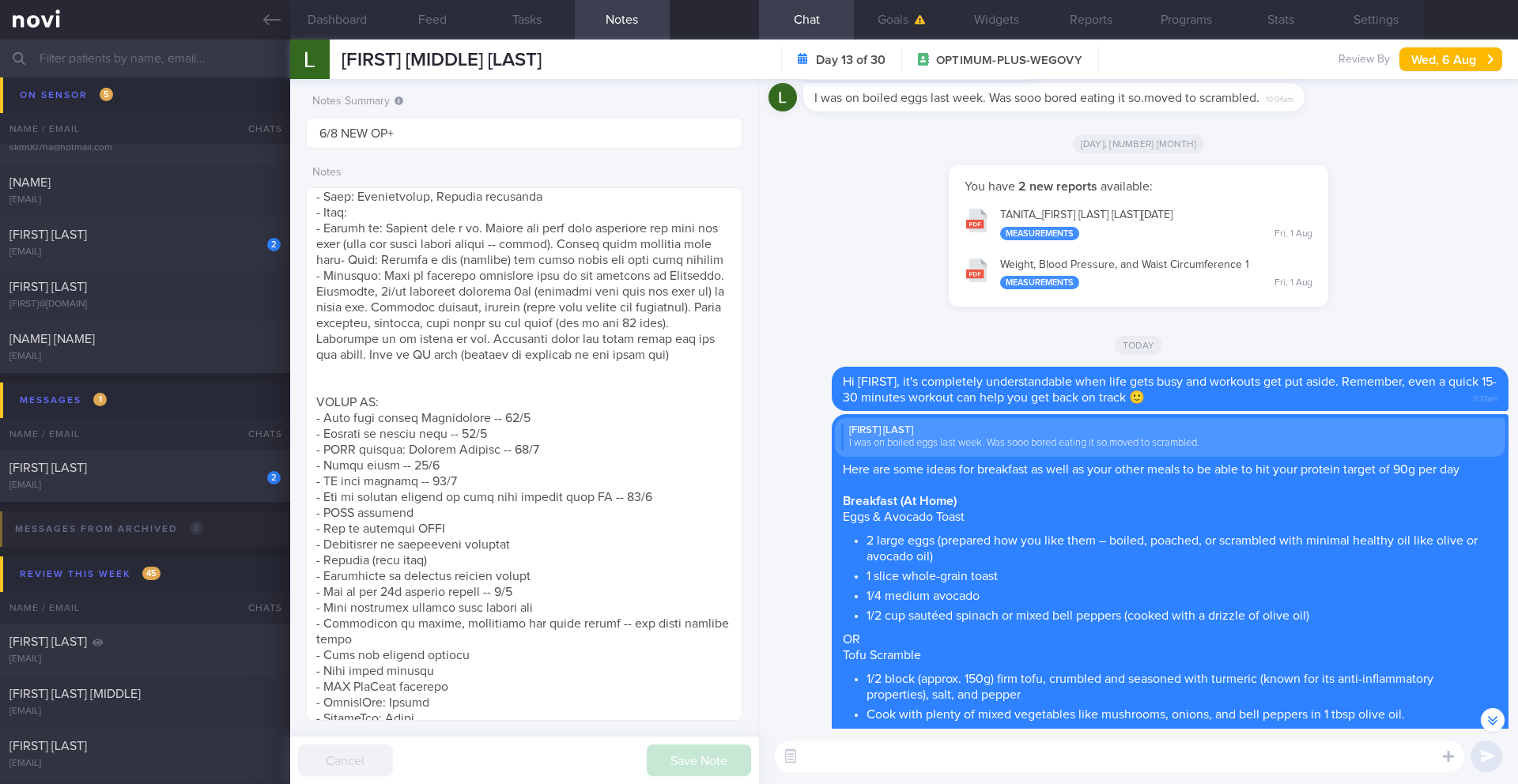 click at bounding box center [1120, 756] 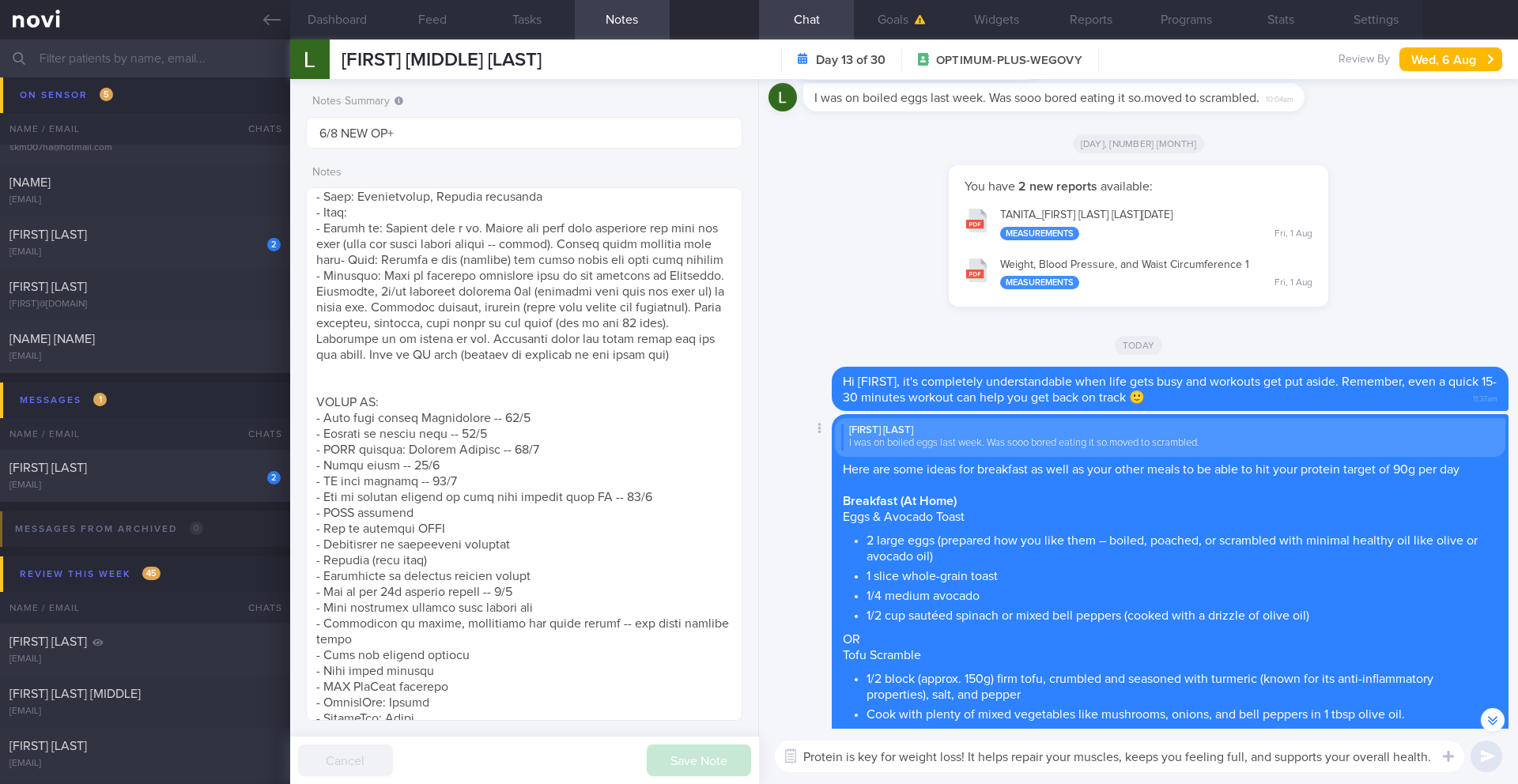 scroll, scrollTop: 0, scrollLeft: 0, axis: both 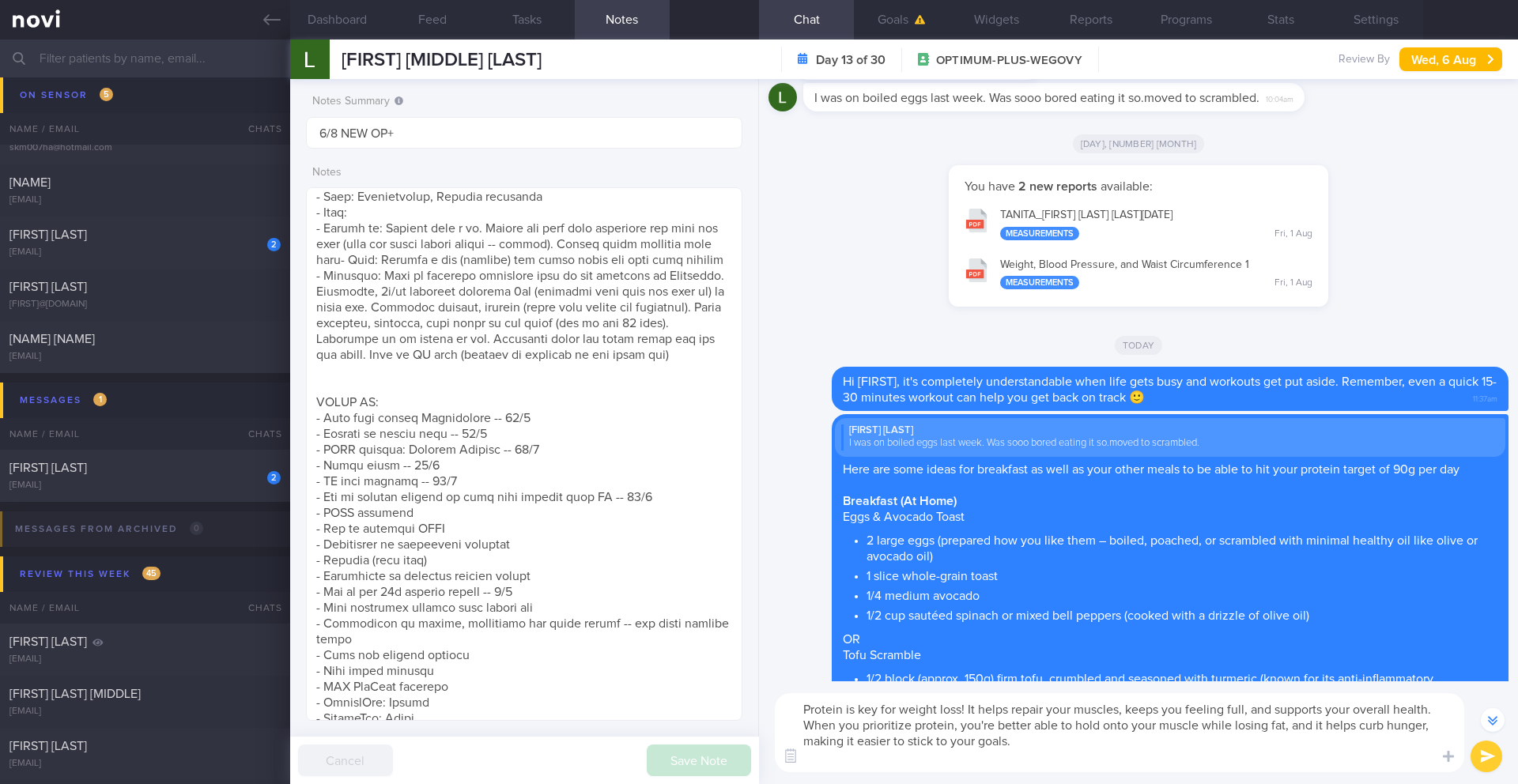 type on "Protein is key for weight loss! It helps repair your muscles, keeps you feeling full, and supports your overall health. When you prioritize protein, you're better able to hold onto your muscle while losing fat, and it helps curb hunger, making it easier to stick to your goals." 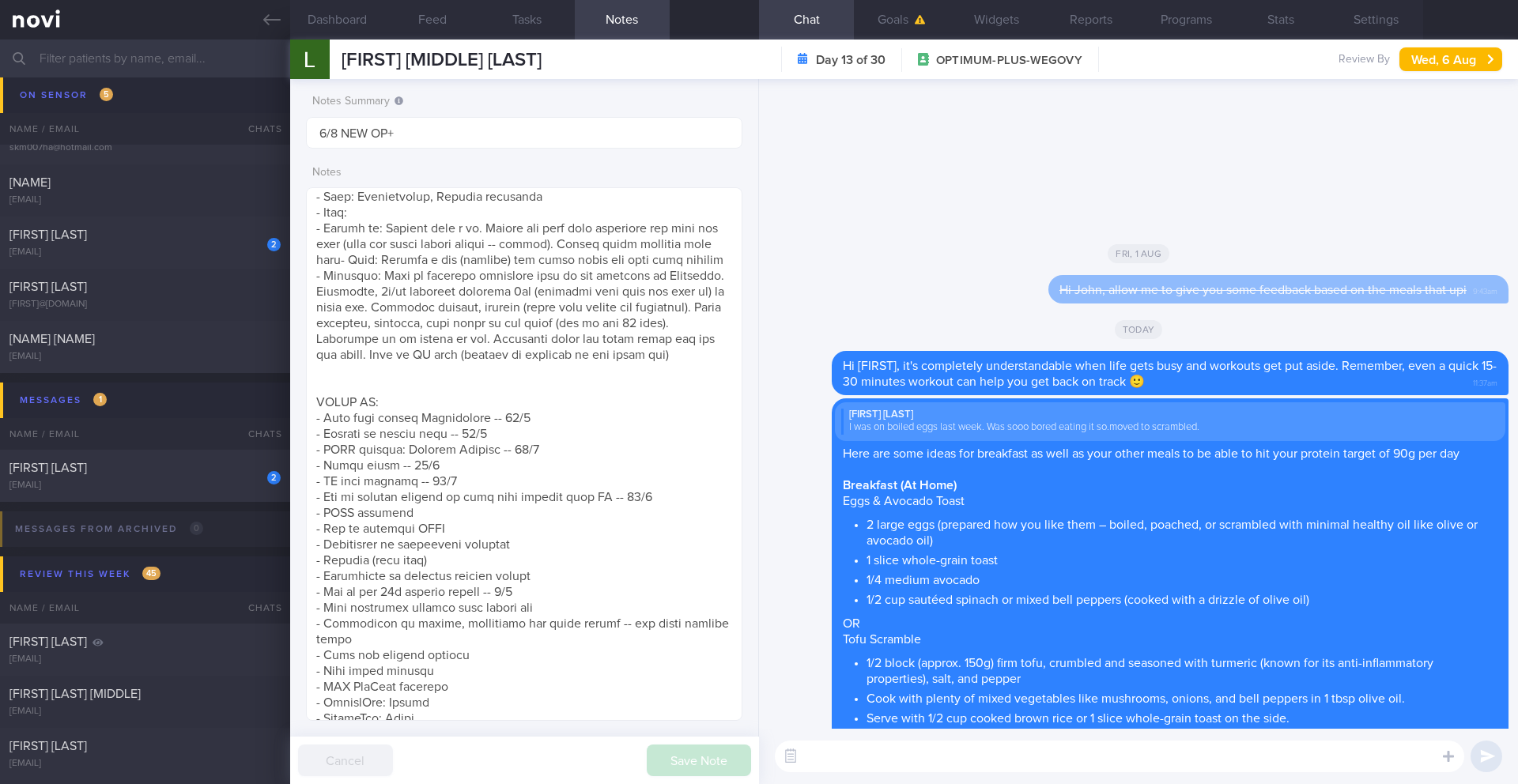 scroll, scrollTop: 0, scrollLeft: 0, axis: both 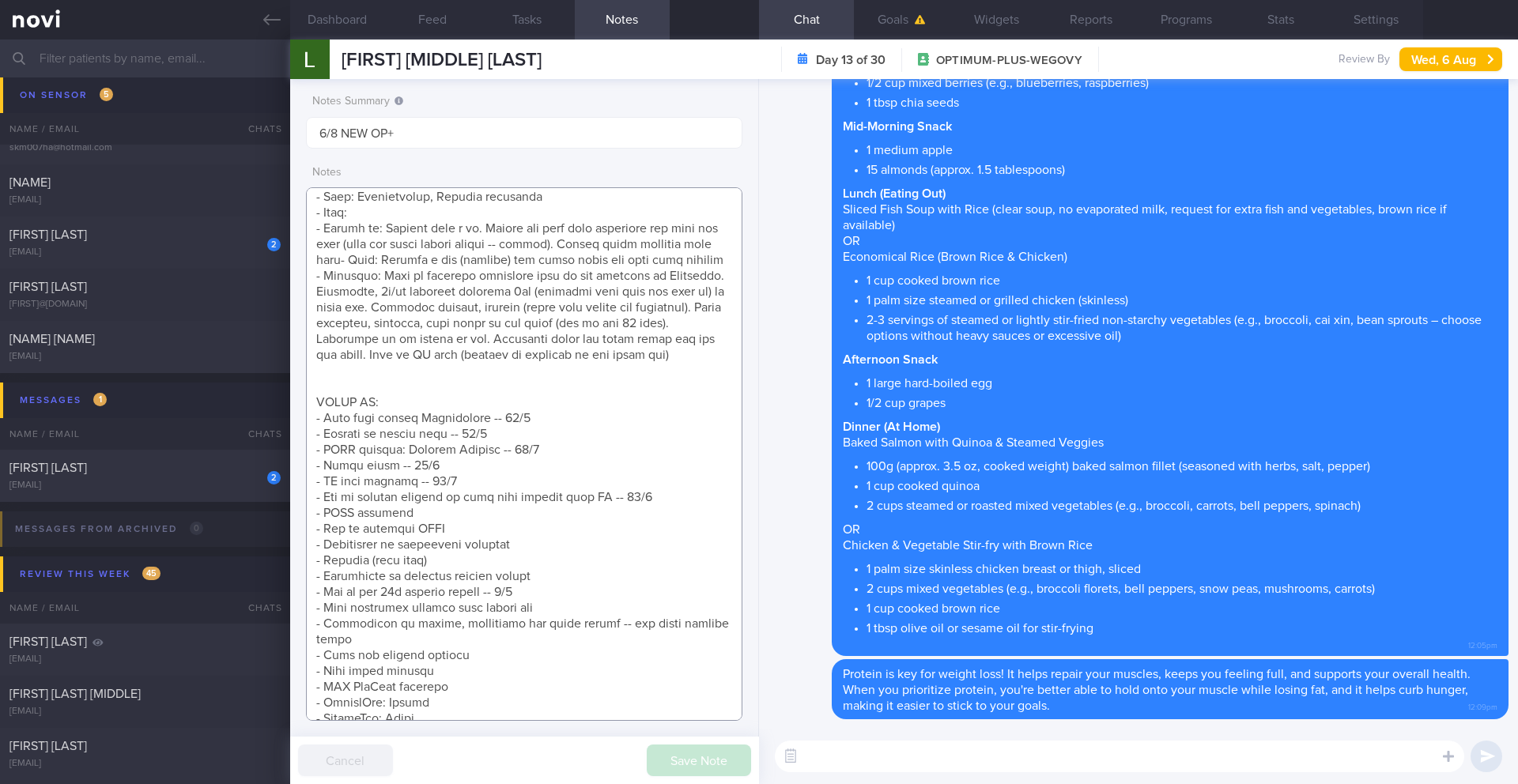 click at bounding box center [524, 454] 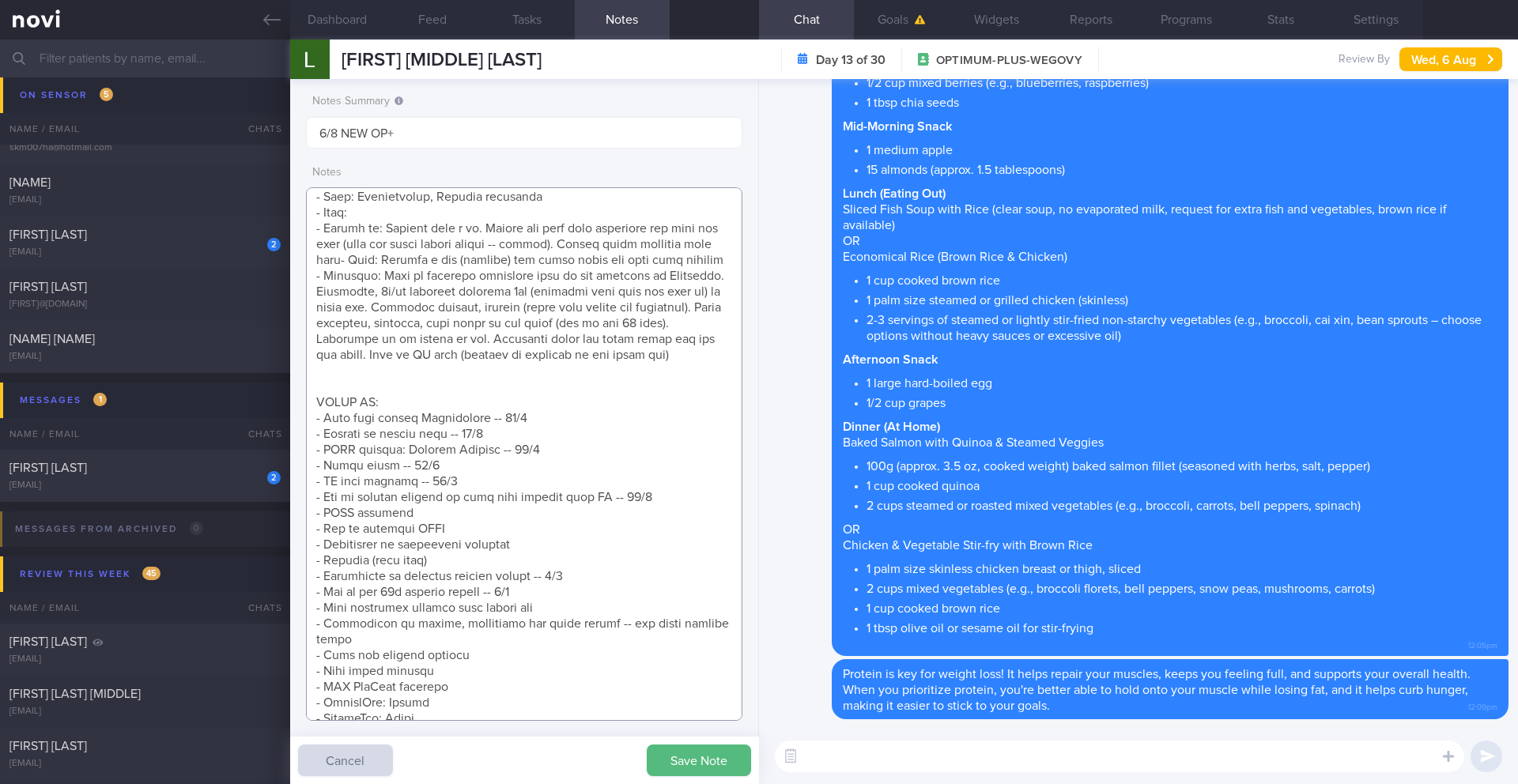 drag, startPoint x: 523, startPoint y: 623, endPoint x: 309, endPoint y: 612, distance: 214.2825 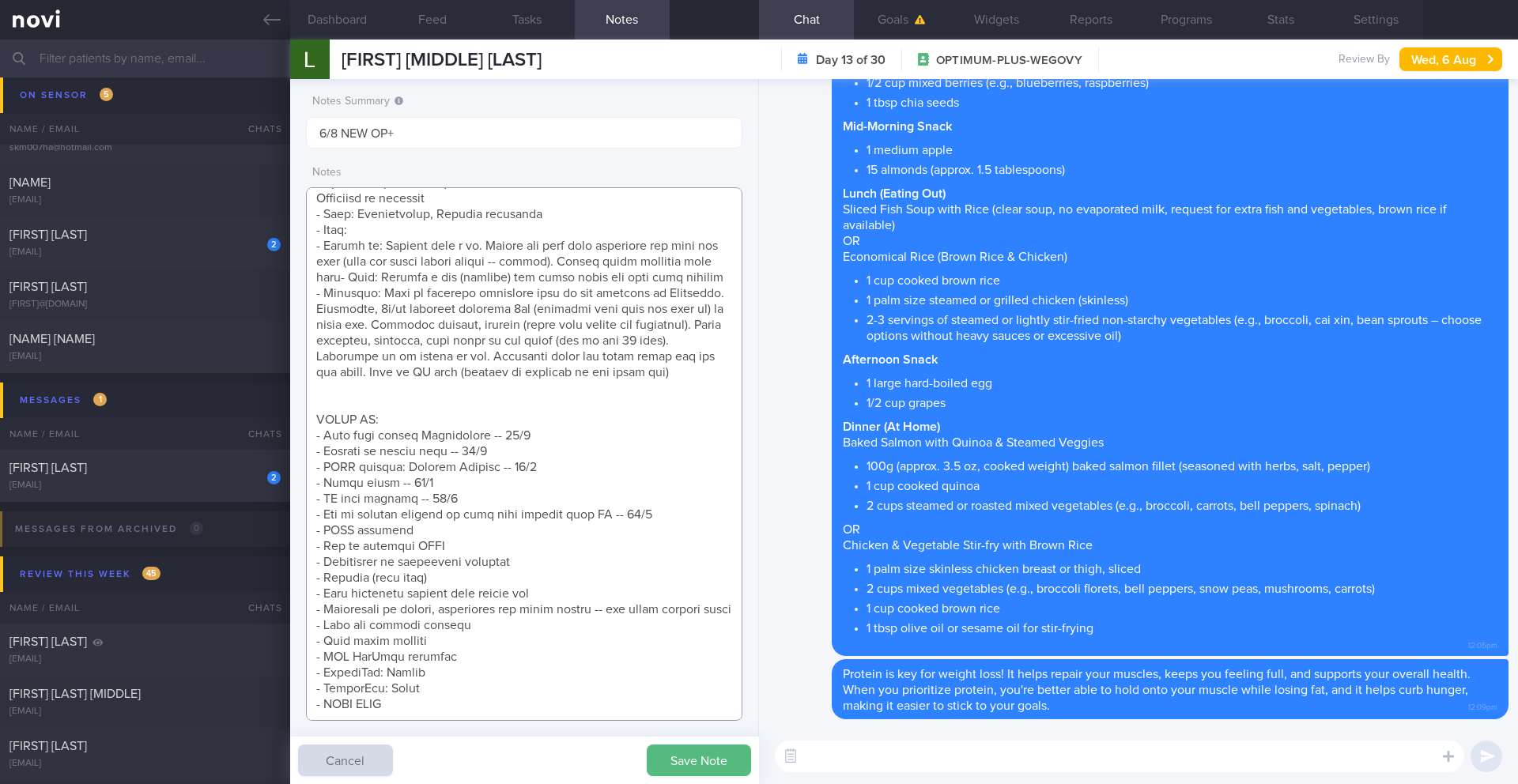 click at bounding box center (524, 454) 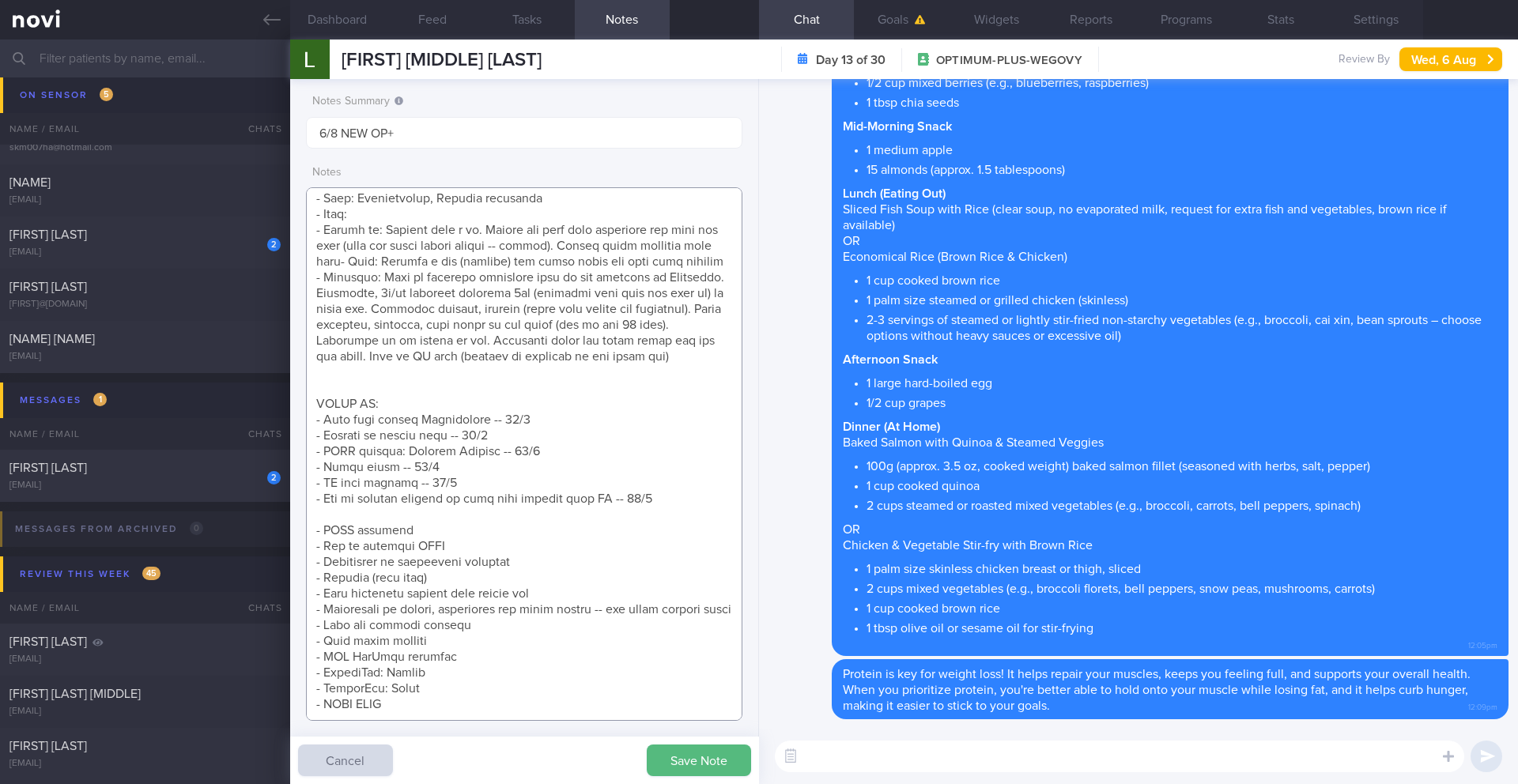 scroll, scrollTop: 559, scrollLeft: 0, axis: vertical 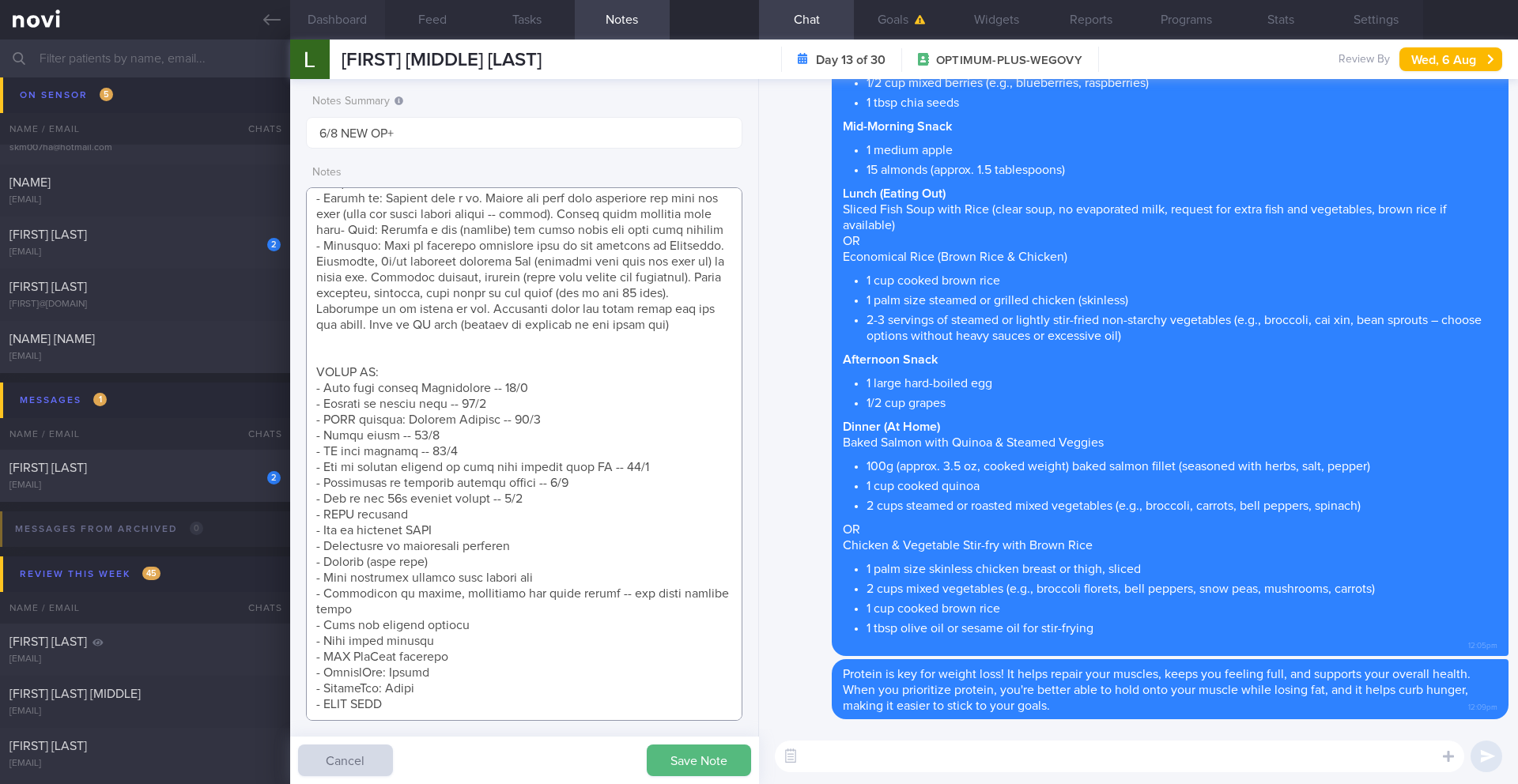 type on "SUPPORT NEEDED:
CHALLENGE:
Doctor REVIEWS:
(1/8/25) Tolerated Wegovy 0.25mg wkly
Felt effects on appetite and satiety unsatisfactory
Had gone up to 0.5mg wkly; no apparent effect
Keen to escalate further
Tanita -good progress on body comp
Some room to improve wrt visceral fat
Hoping to get to goal expeditiously and begin taper off then
Working to maintain sustainable diet
Physical activity consistent
Wt trend: 81.3kg (10/7/25) > 77.7kg (1/8/25)
Tanita: (10/7/25 > 1/8/25)
Body Fat:  21.7% > 18.1%
Muscle Mass: 60.4kg > 60.3kg
Visceral Fat: 12 (average) > 11 (average)
Metabolic Age: 33yo > 28yo
Wt Targets:
5%  (4kg -> 77kg)
10% (8kg -> 73kg)
15% (12kg -> 69kg)
43yo Indian male
Medical device director
Physician by training
- Pmhx: Dyslipidemia, Hepatic steatosis
- Meds:
- Social hx: Married with a dg. Client and wife buys groceries and sets the menu (wife has clean eating habits -- salads). Helper cooks whatever they want- Diet: Travels a lot (dinners) can avoid carbs and have more protein
- Exercise..." 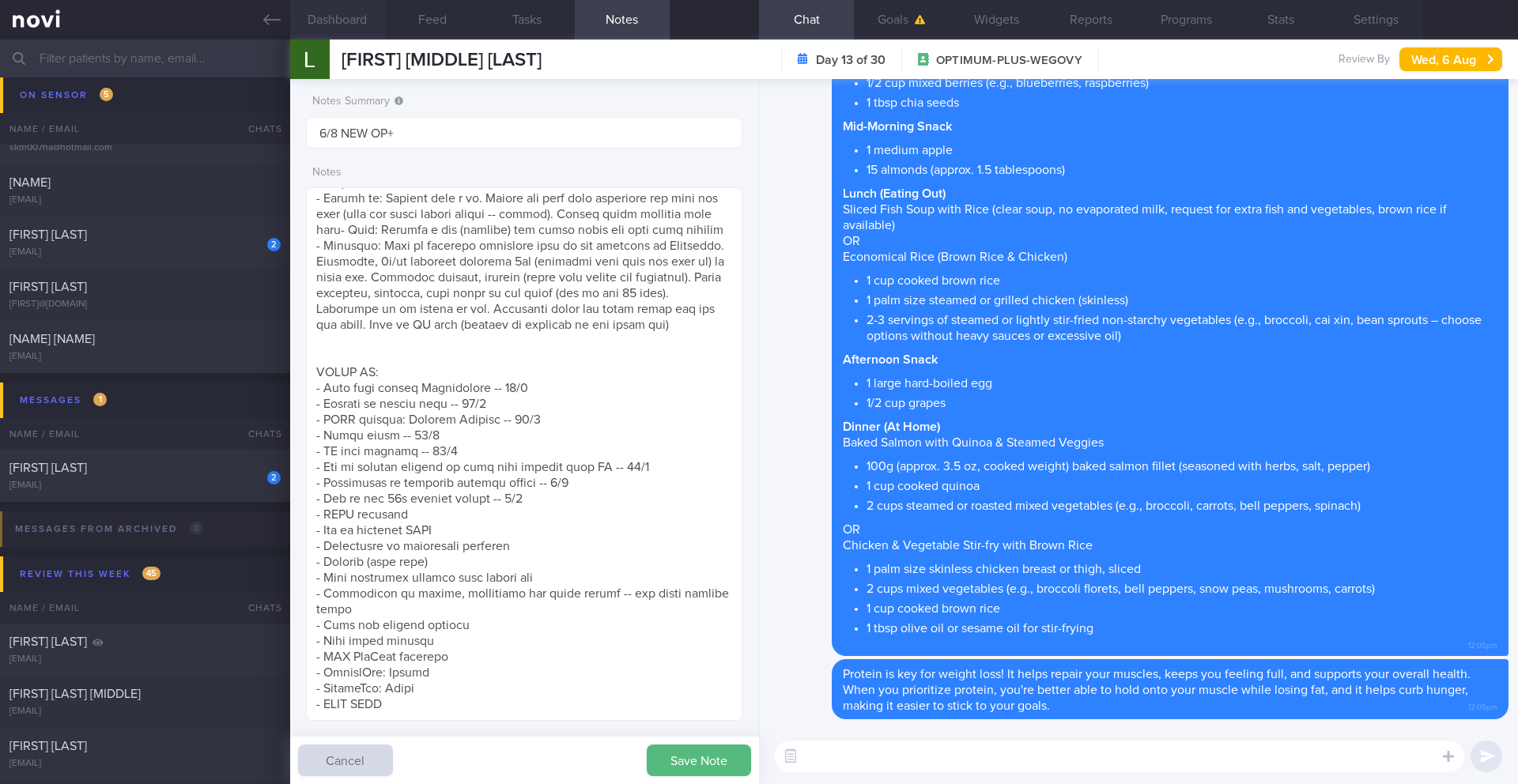 click on "Dashboard" at bounding box center (338, 20) 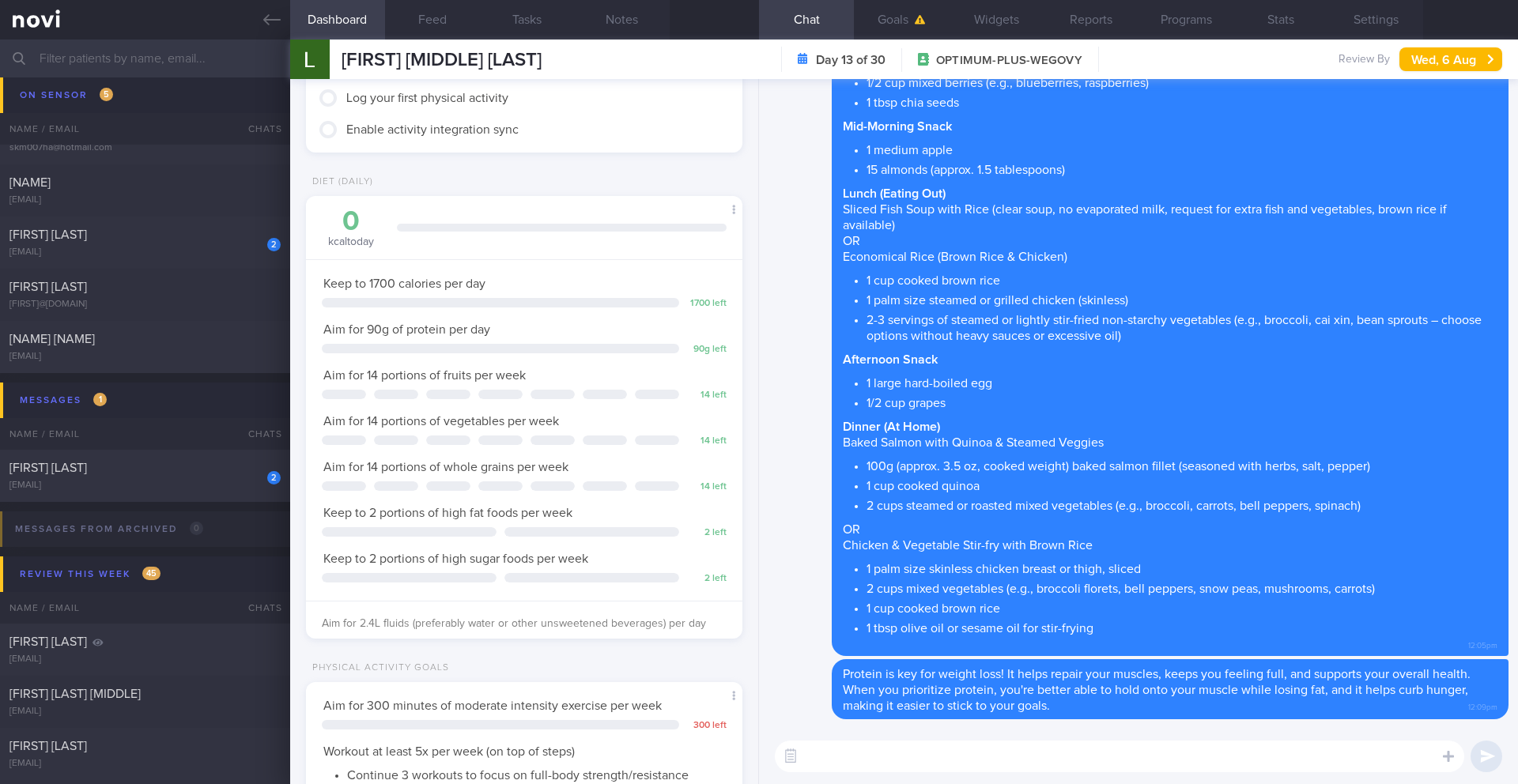 scroll, scrollTop: 616, scrollLeft: 0, axis: vertical 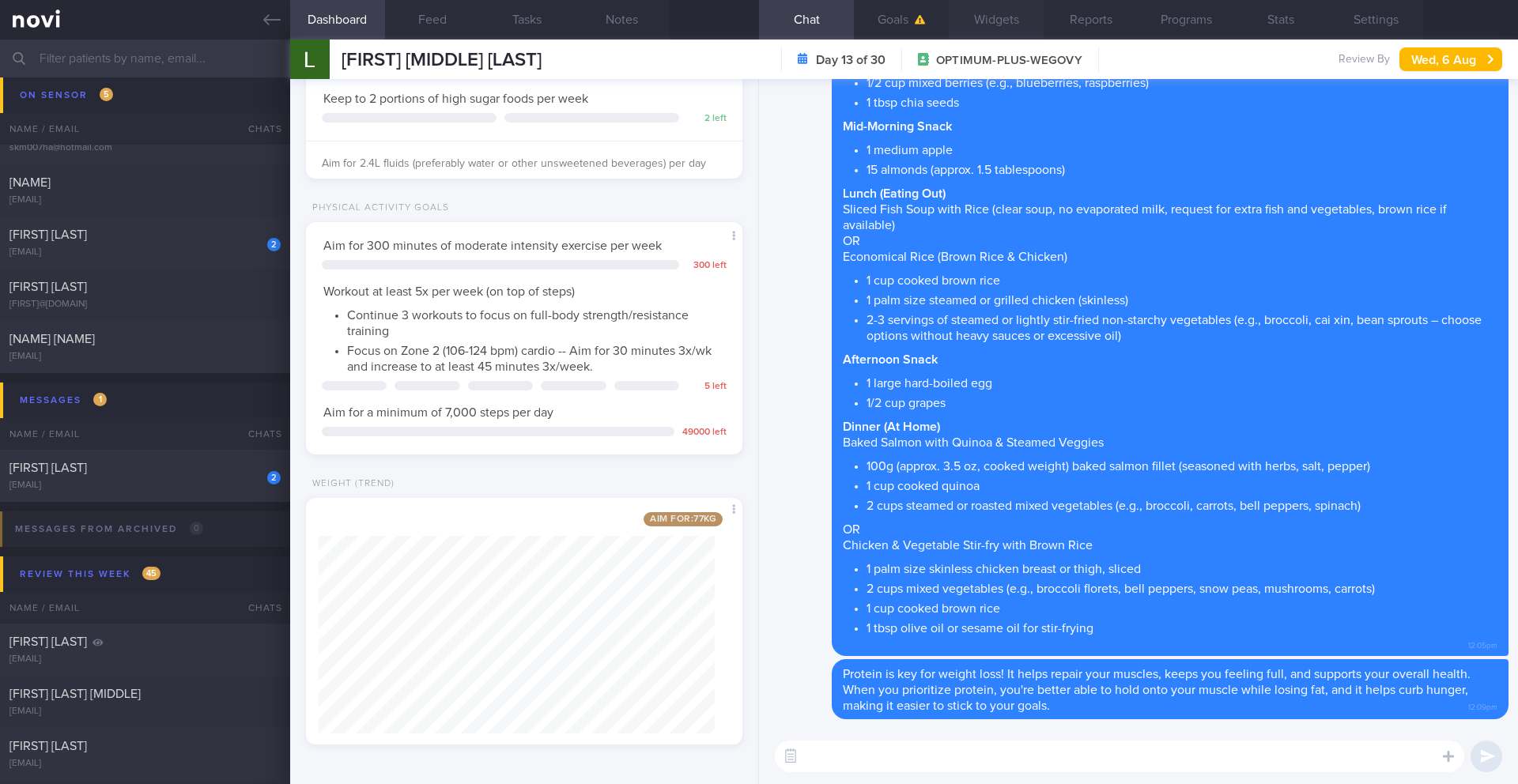 click on "Widgets" at bounding box center (996, 20) 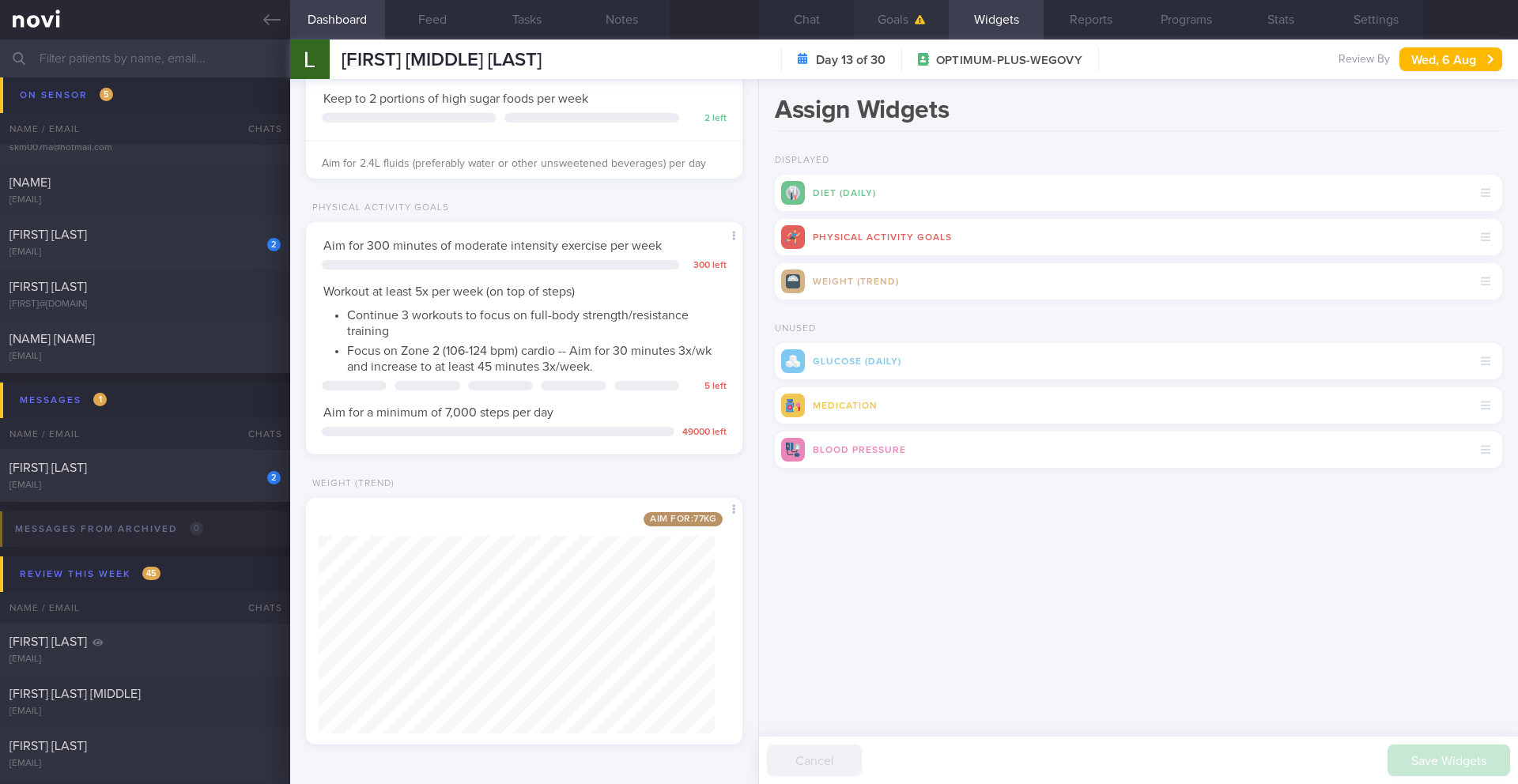 click on "Goals" at bounding box center (901, 20) 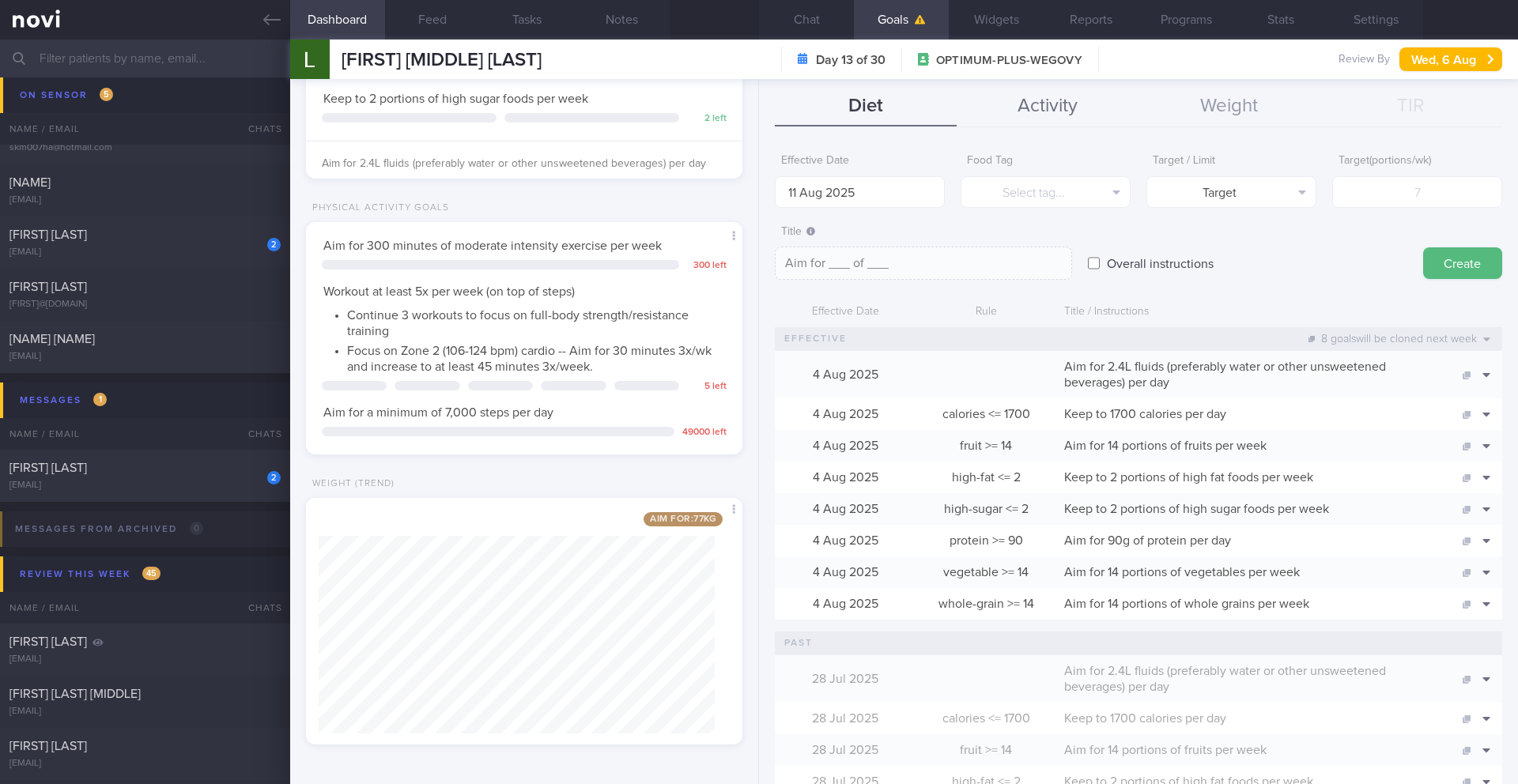 click on "Activity" at bounding box center [1048, 107] 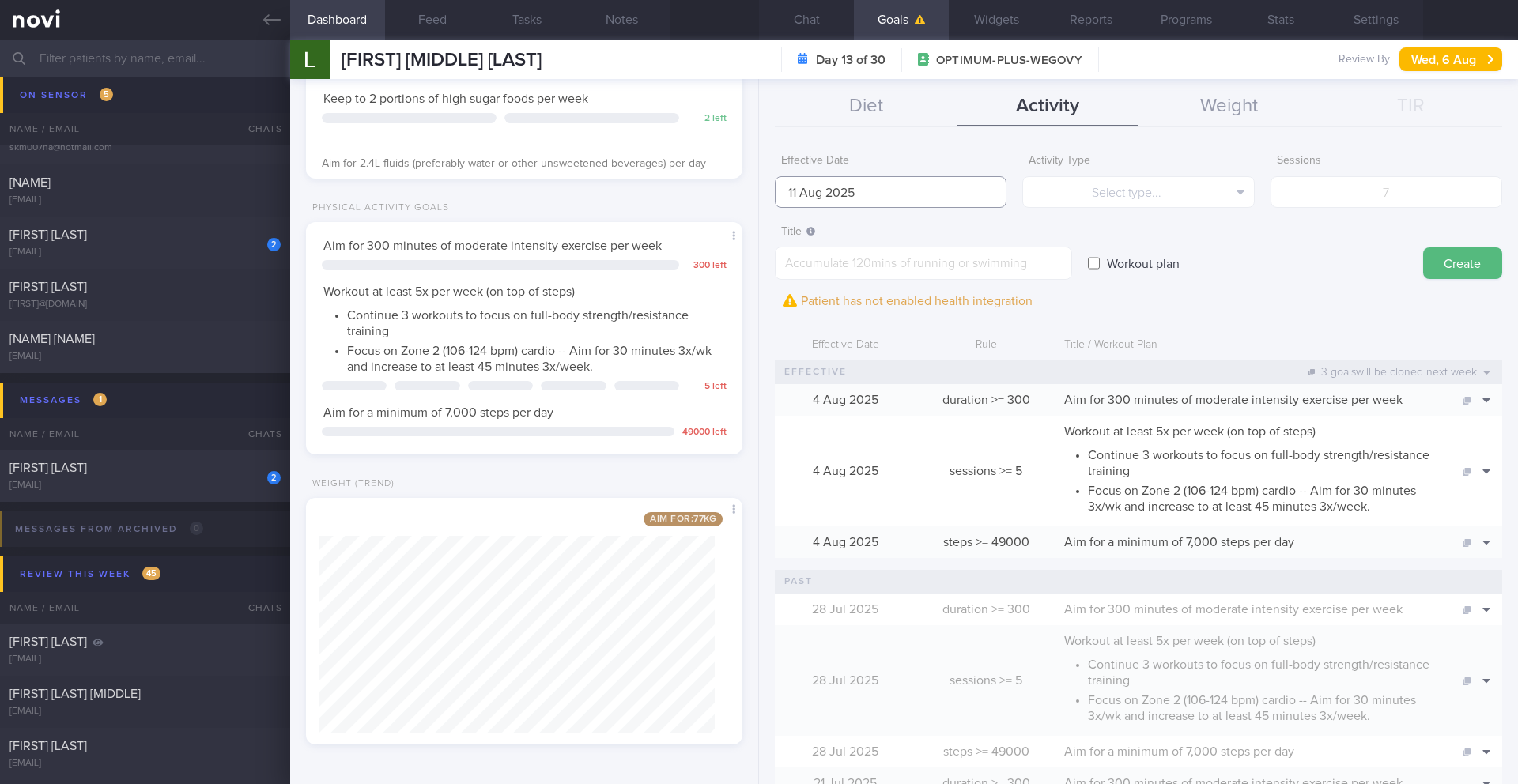 click on "11 Aug 2025" at bounding box center [890, 192] 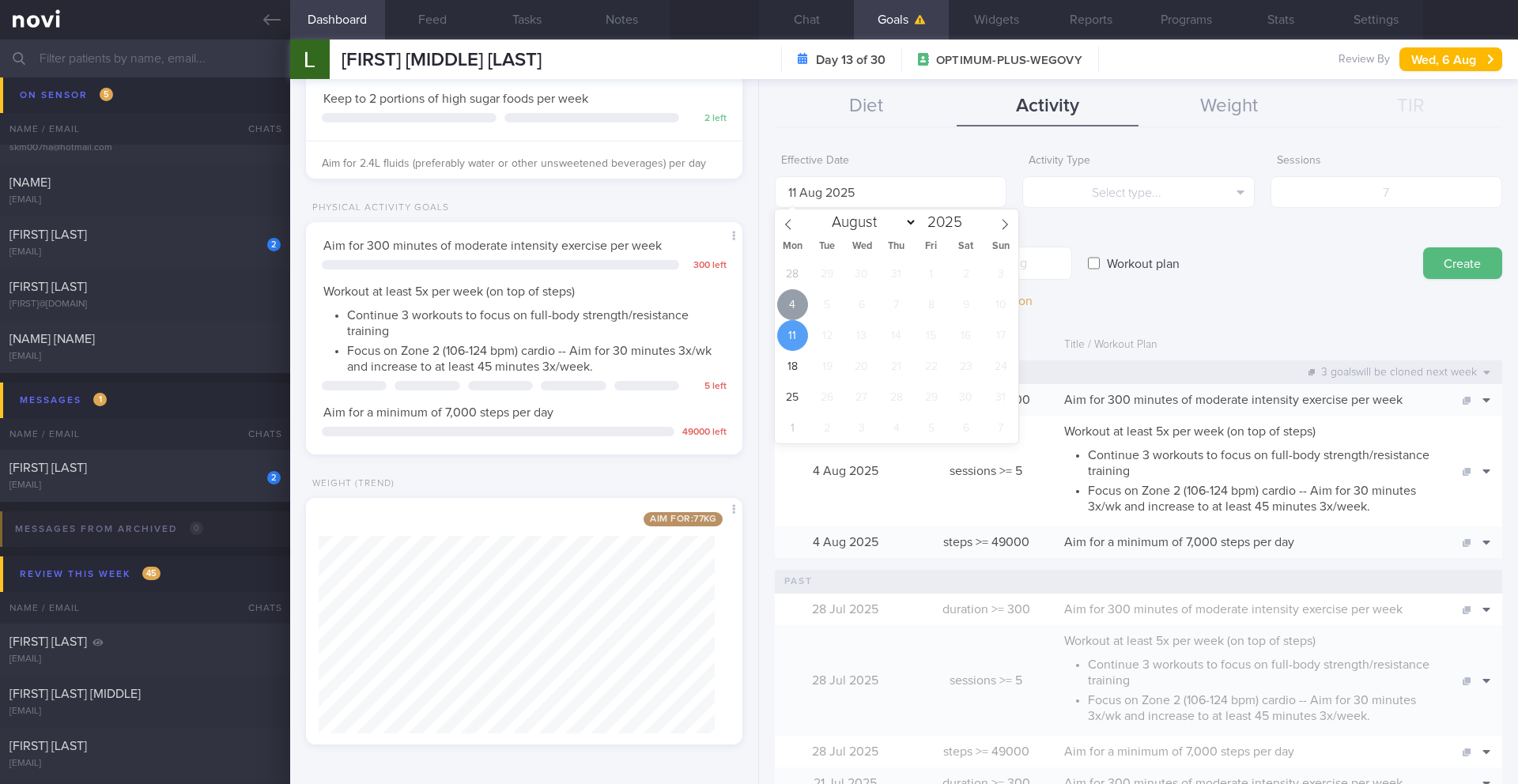 click on "4" at bounding box center [792, 304] 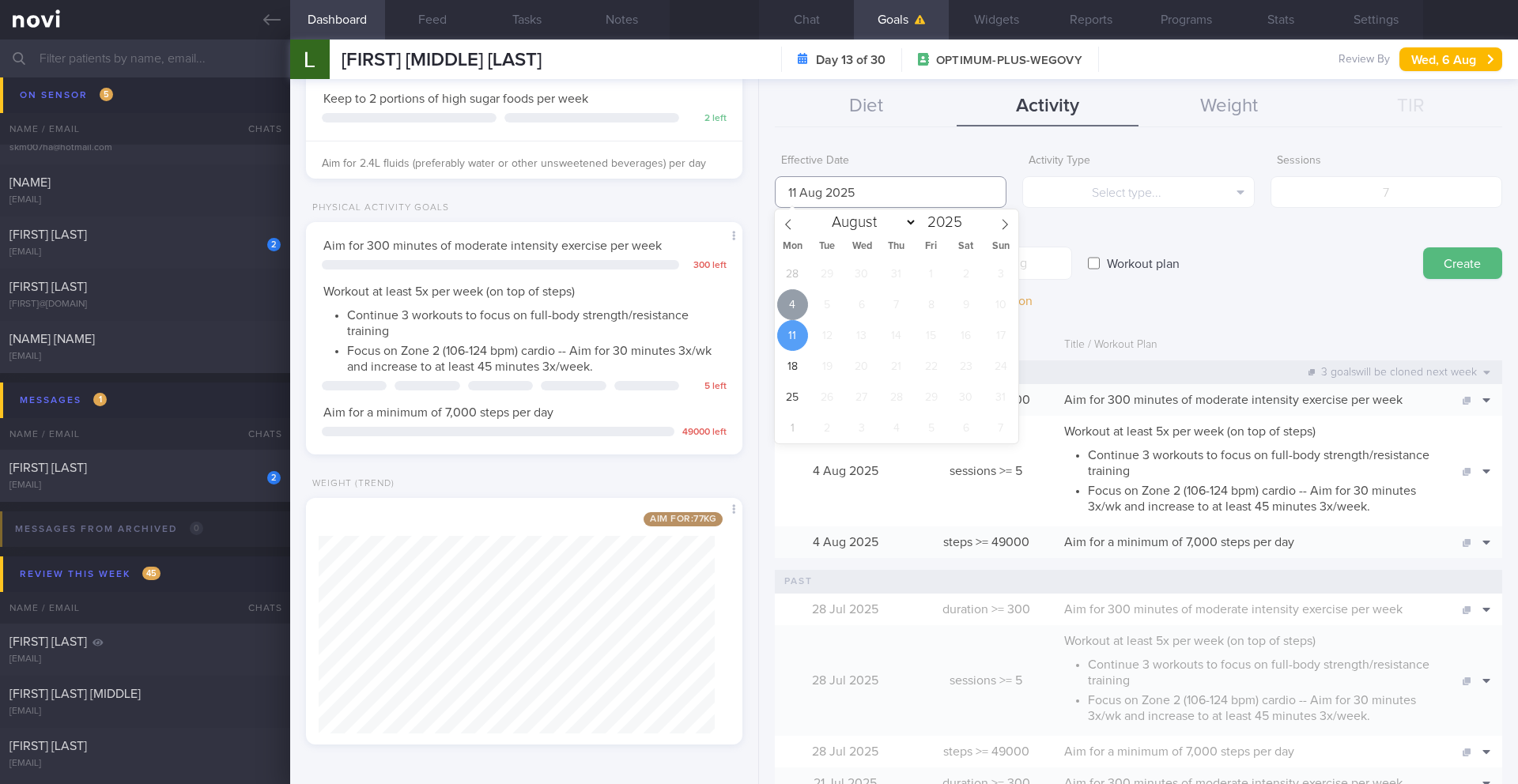 type on "4 Aug 2025" 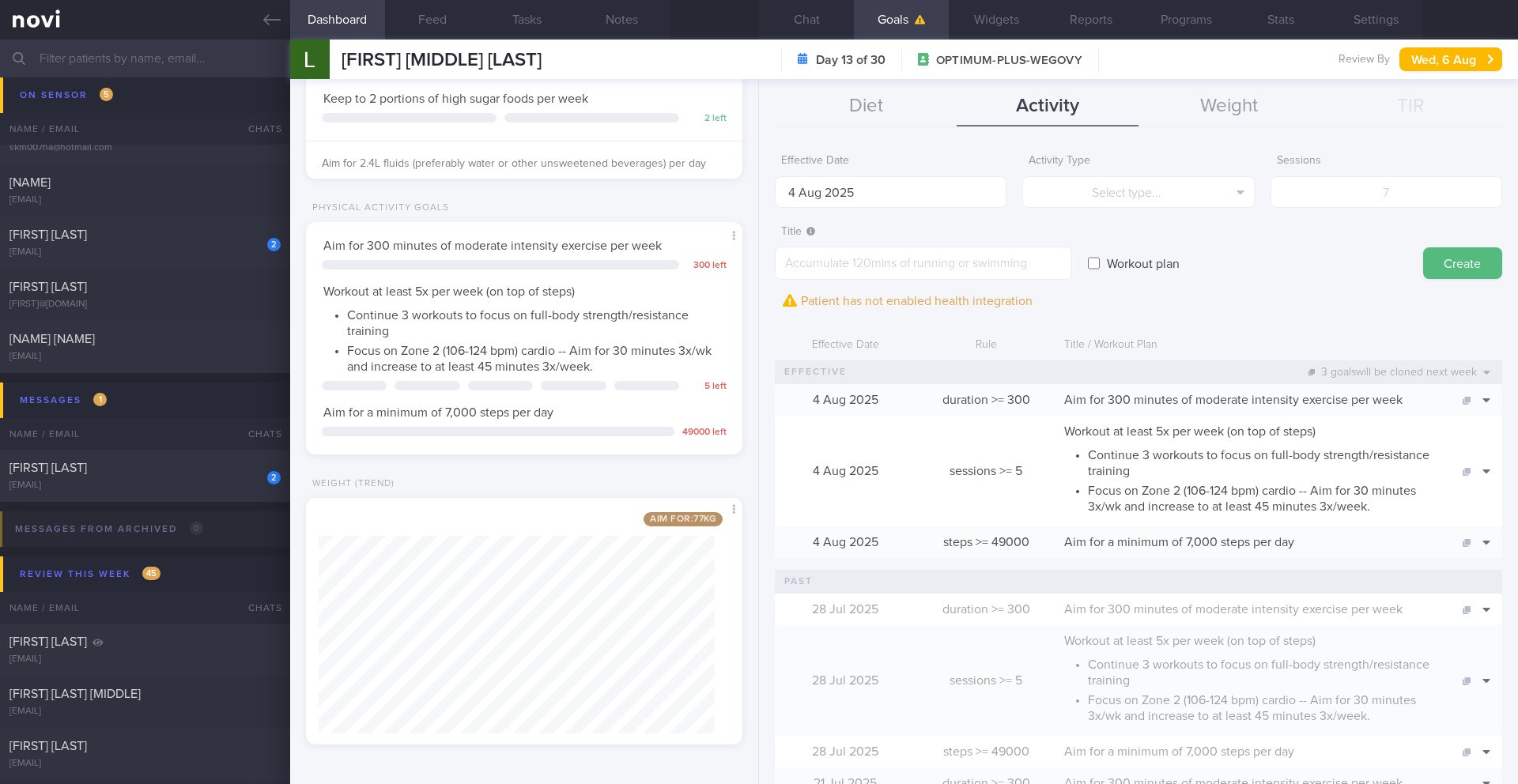click on "Workout plan" at bounding box center [1143, 263] 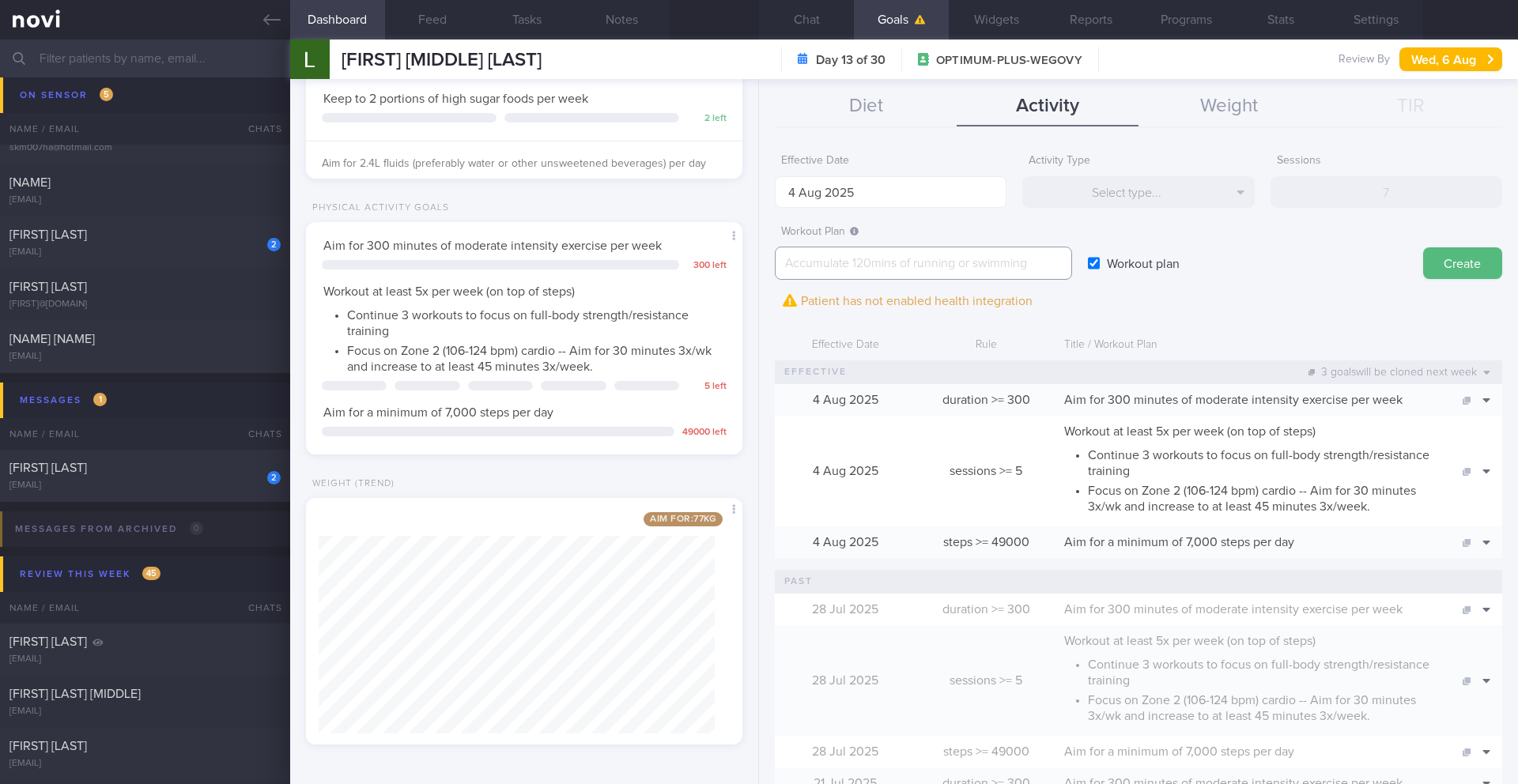 click at bounding box center (923, 263) 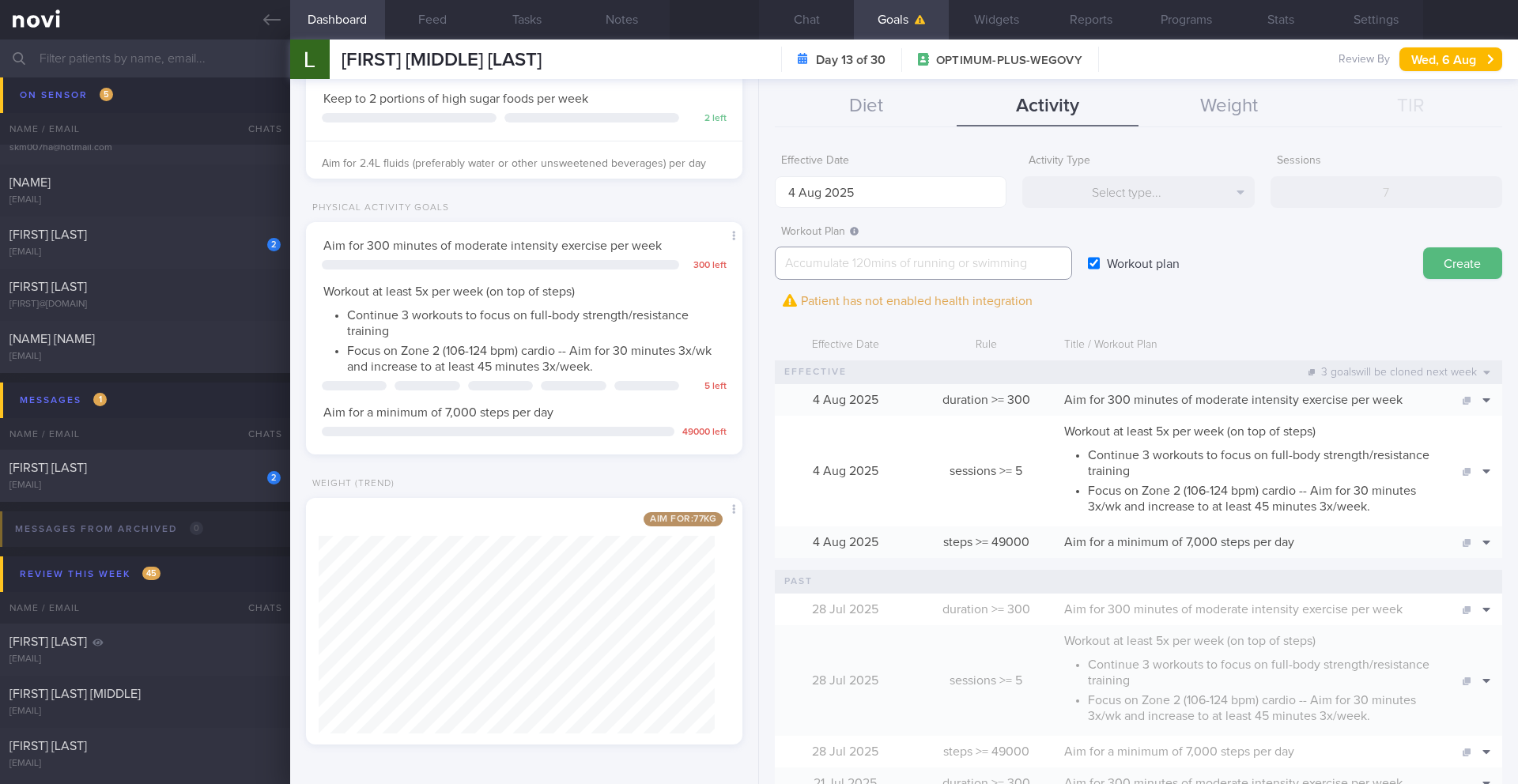 paste on ""Full body gym workout 1:
- Exercise 1: [Dumbbell Bench Squats](https://www.youtube.com/watch?v=vkbvyQ8JZoI) | 10-15 reps, 60-120 seconds rest, 3 sets
- Exercise 2: [Machine Chest Press](https://www.youtube.com/watch?v=JliZNJV8PGY) | 10-12 reps, 60-90 seconds rest, 3 sets
- Exercise 3: [Lat Pull-down](https://www.youtube.com/watch?v=qMLOzlpHvDk) | 10-12 reps, 60-90 seconds rest, 3 sets
- Exercise 4: [Dumbbell Lateral Raise](https://www.youtube.com/embed/-WEZj9ePTYI?rel=0) | 12-15 reps, 60-90 seconds rest, 3 sets
- Exercise 5: [Deadbug](https://www.youtube.com/watch?v=rbemelnkHag) | 10-15 reps per arm/ leg, 60-90 seconds rest, 3 sets
Full body gym workout 2:
- Exercise 1: [Dumbbell Romanian Deadlift](https://www.youtube.com/watch?v=gdm5QIdmKsA) | 8-12 reps, 60-120 seconds rest, 3 sets
- Exercise 2: [Seated Dumbbell Shoulder Press](https://www.youtube.com/shorts/JmJzqda_0XQ) | 10-15 reps, 60-90 seconds rest, 3 sets
- Exercise 3: [Leg Extension](https://www.youtube.com/watch?v=c0uv2hCgnck) | 12-15 reps, 60-9..." 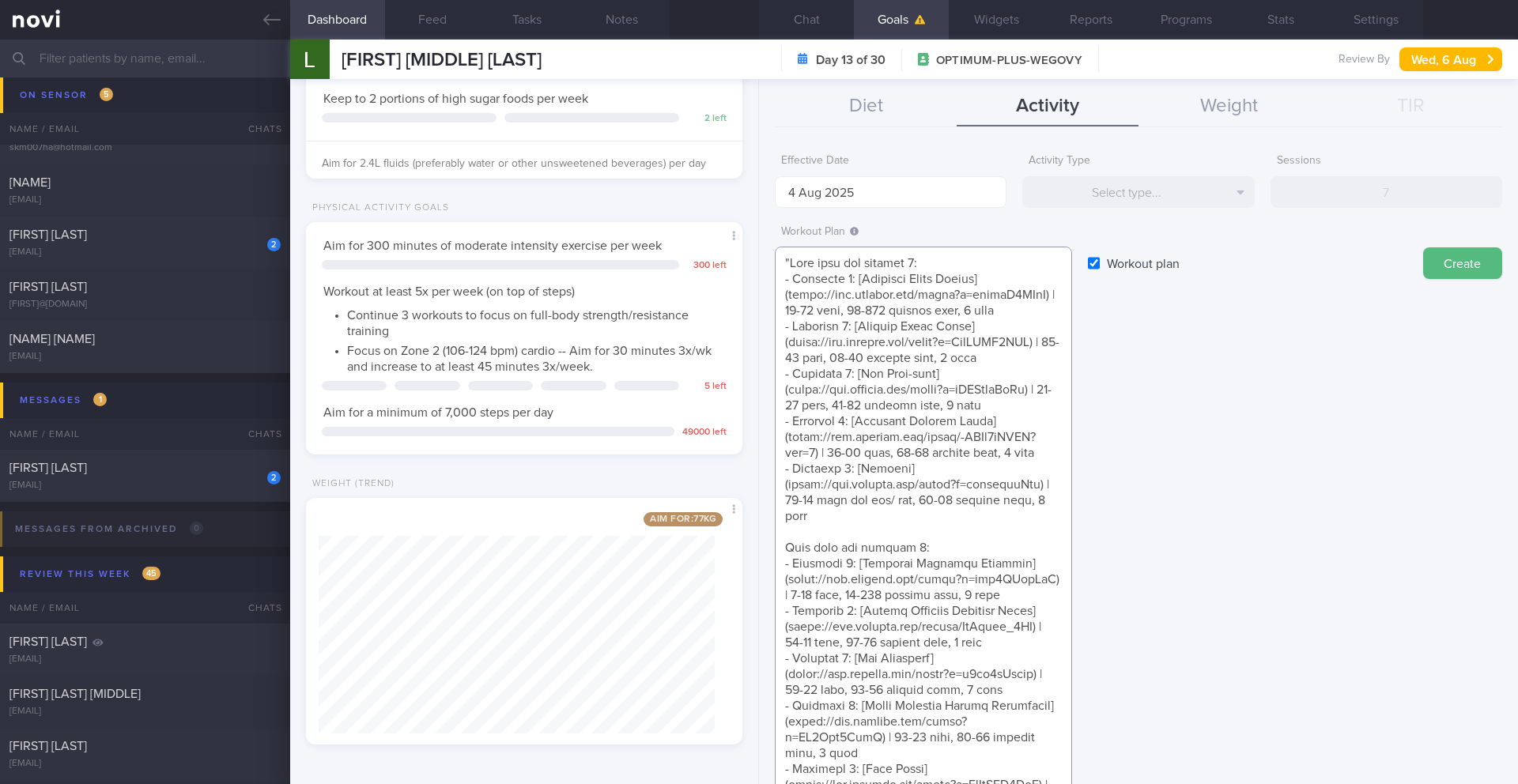 scroll, scrollTop: 0, scrollLeft: 0, axis: both 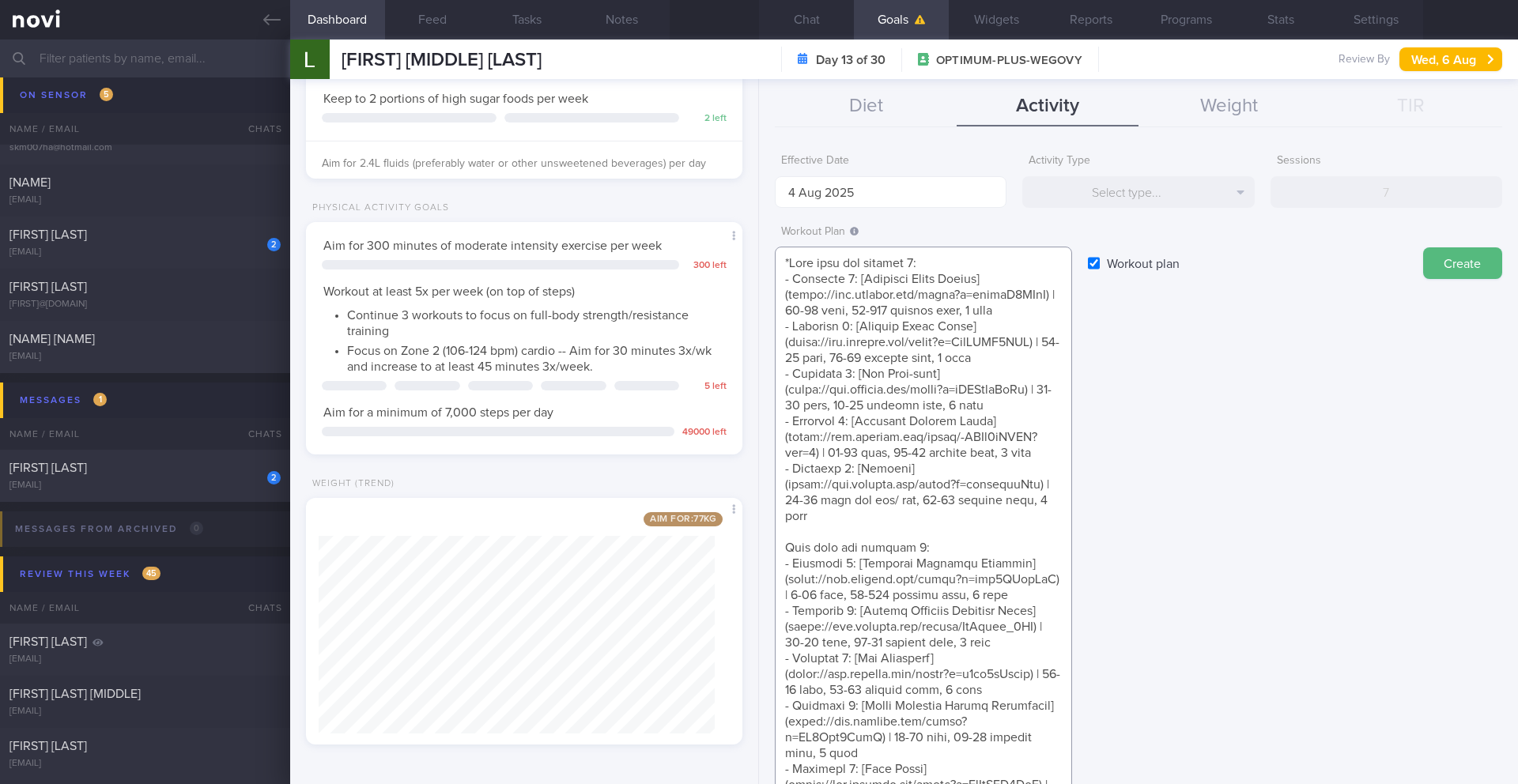 click at bounding box center [923, 698] 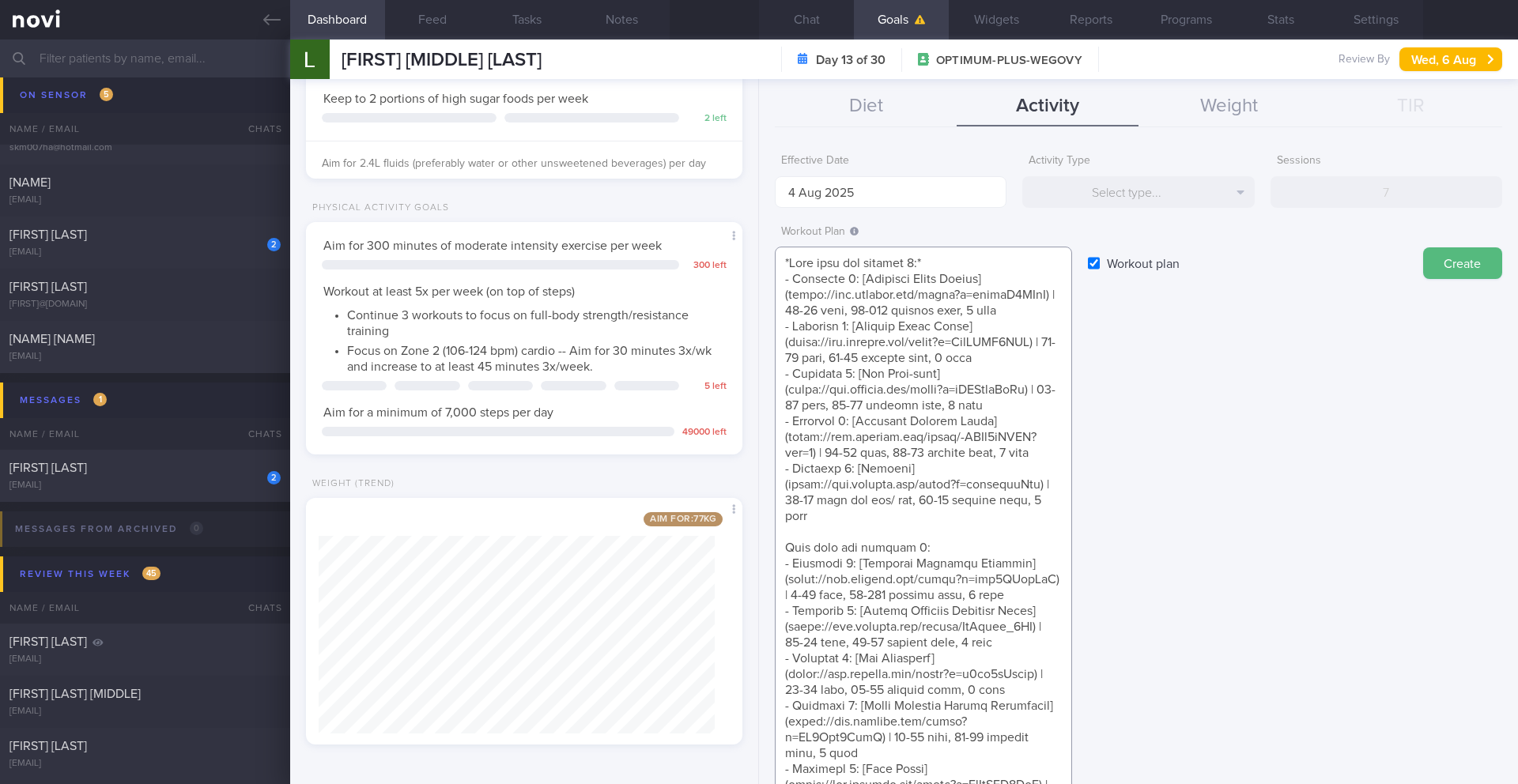 click at bounding box center (923, 698) 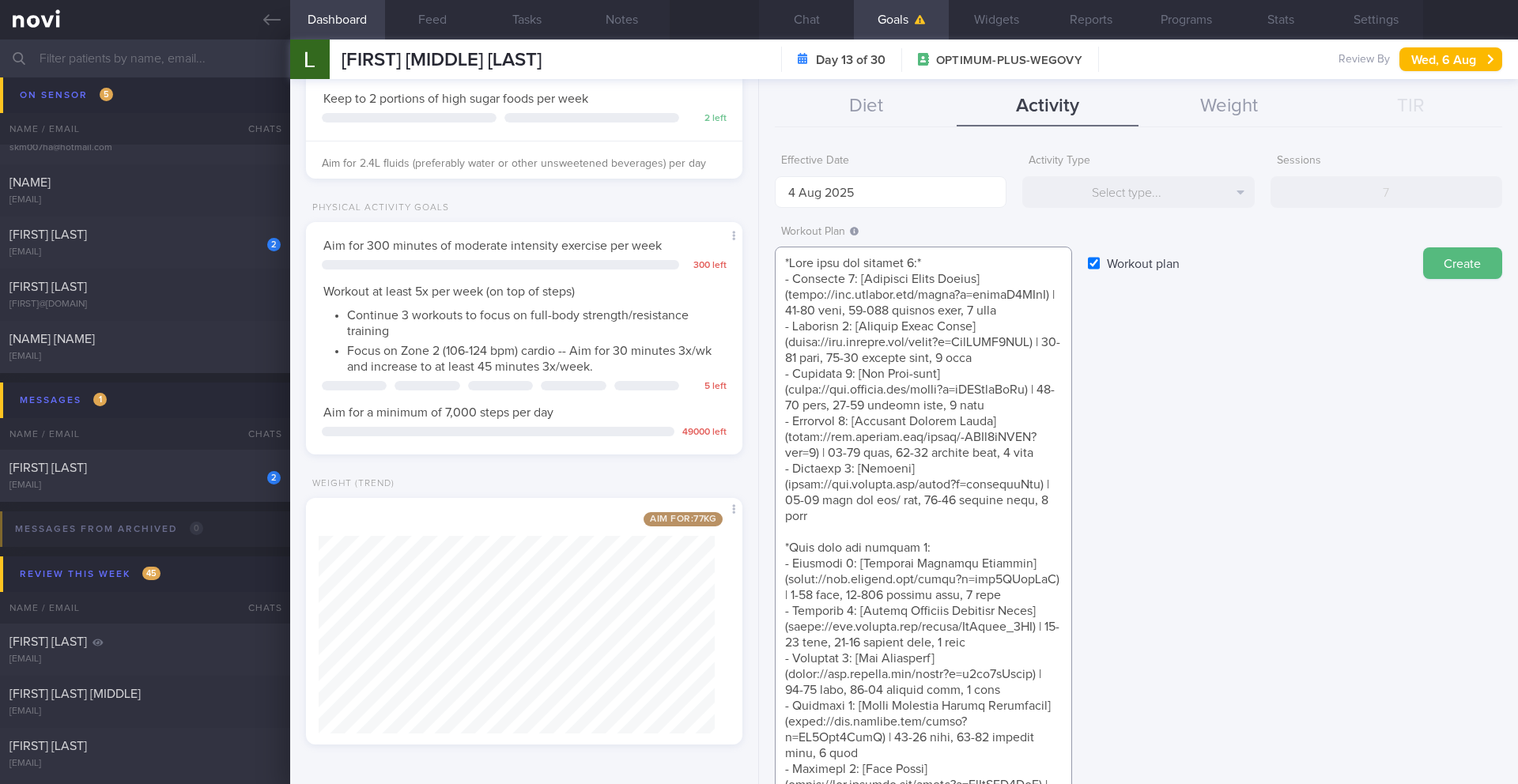 click at bounding box center (923, 698) 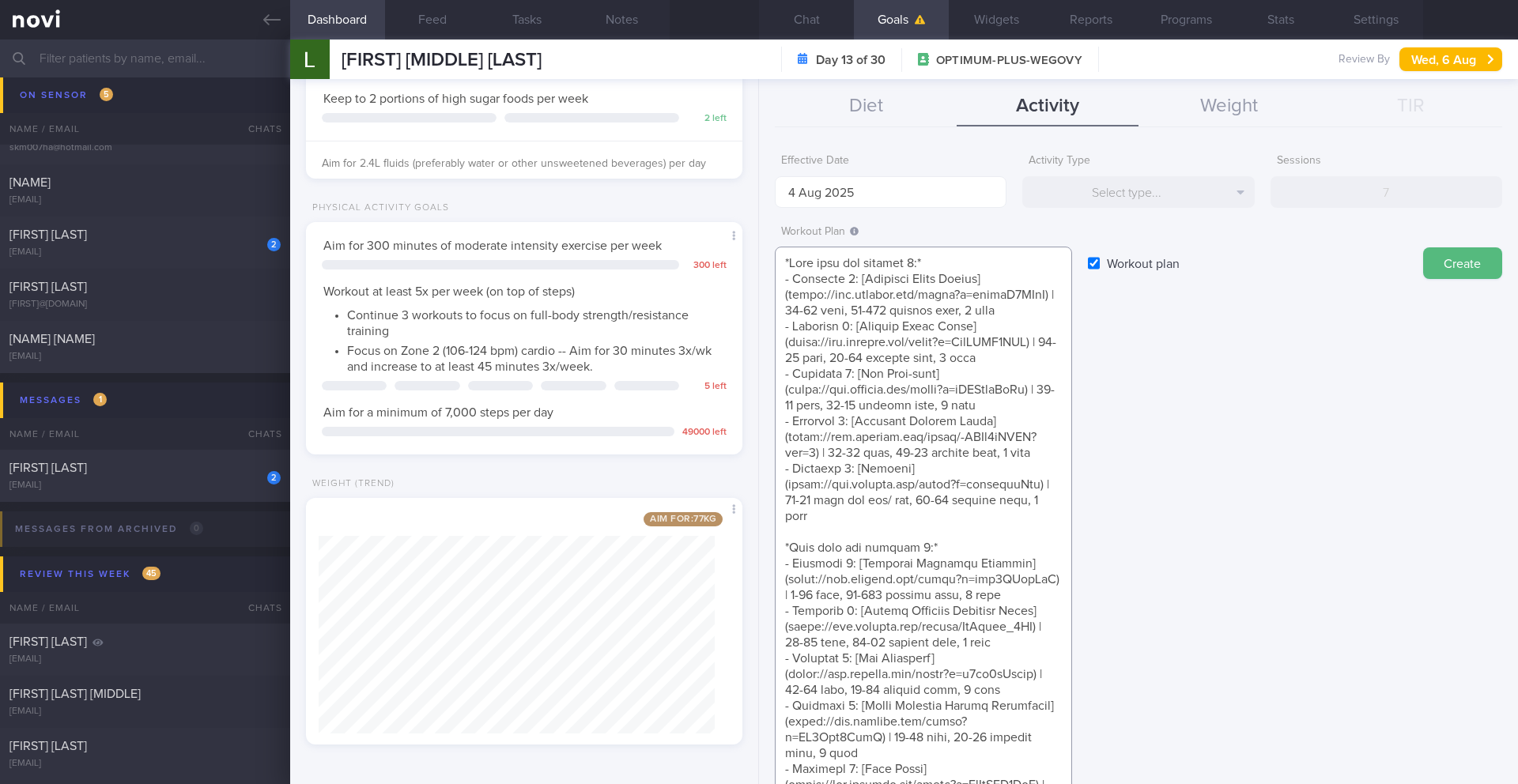 scroll, scrollTop: 111, scrollLeft: 0, axis: vertical 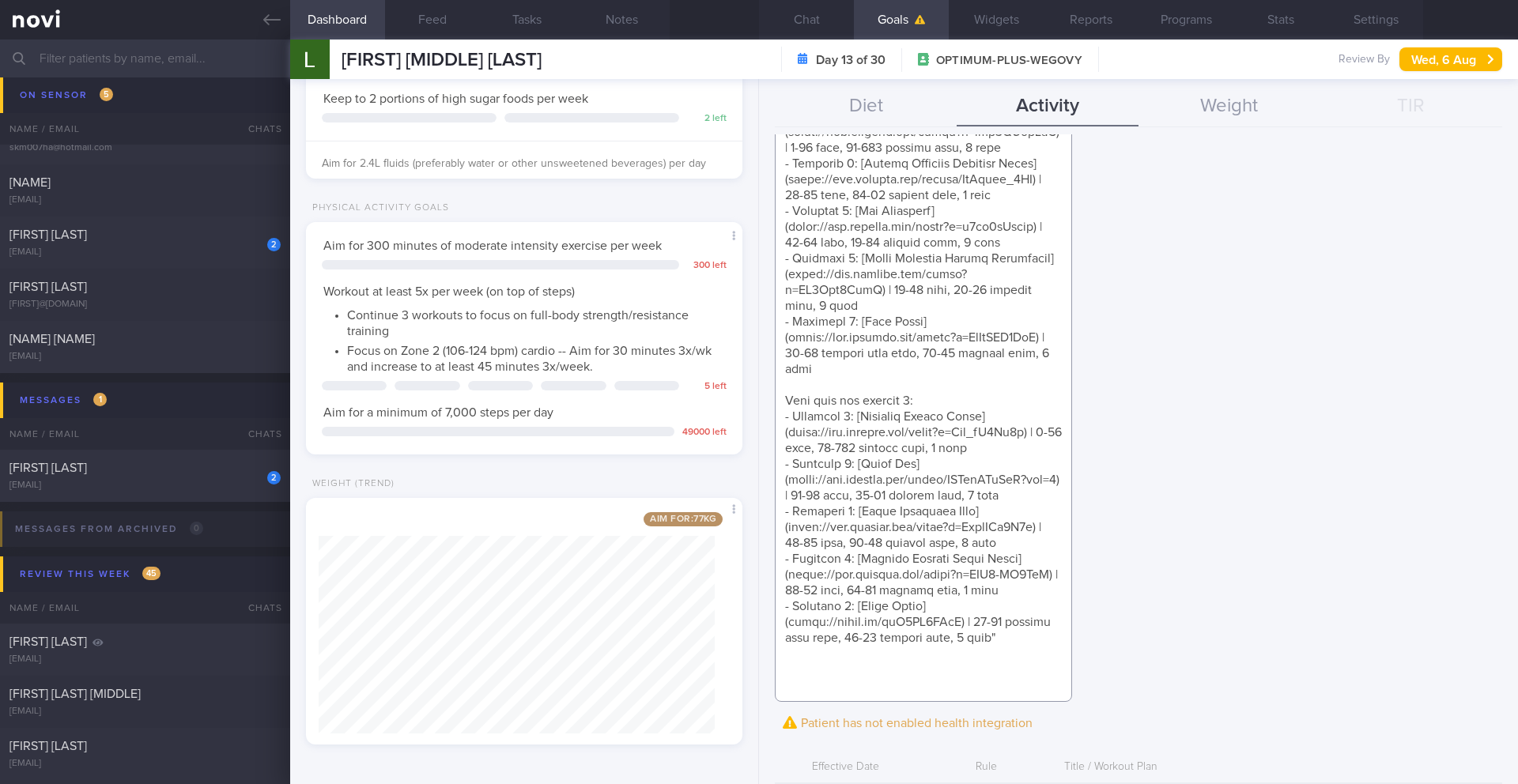 click at bounding box center (923, 251) 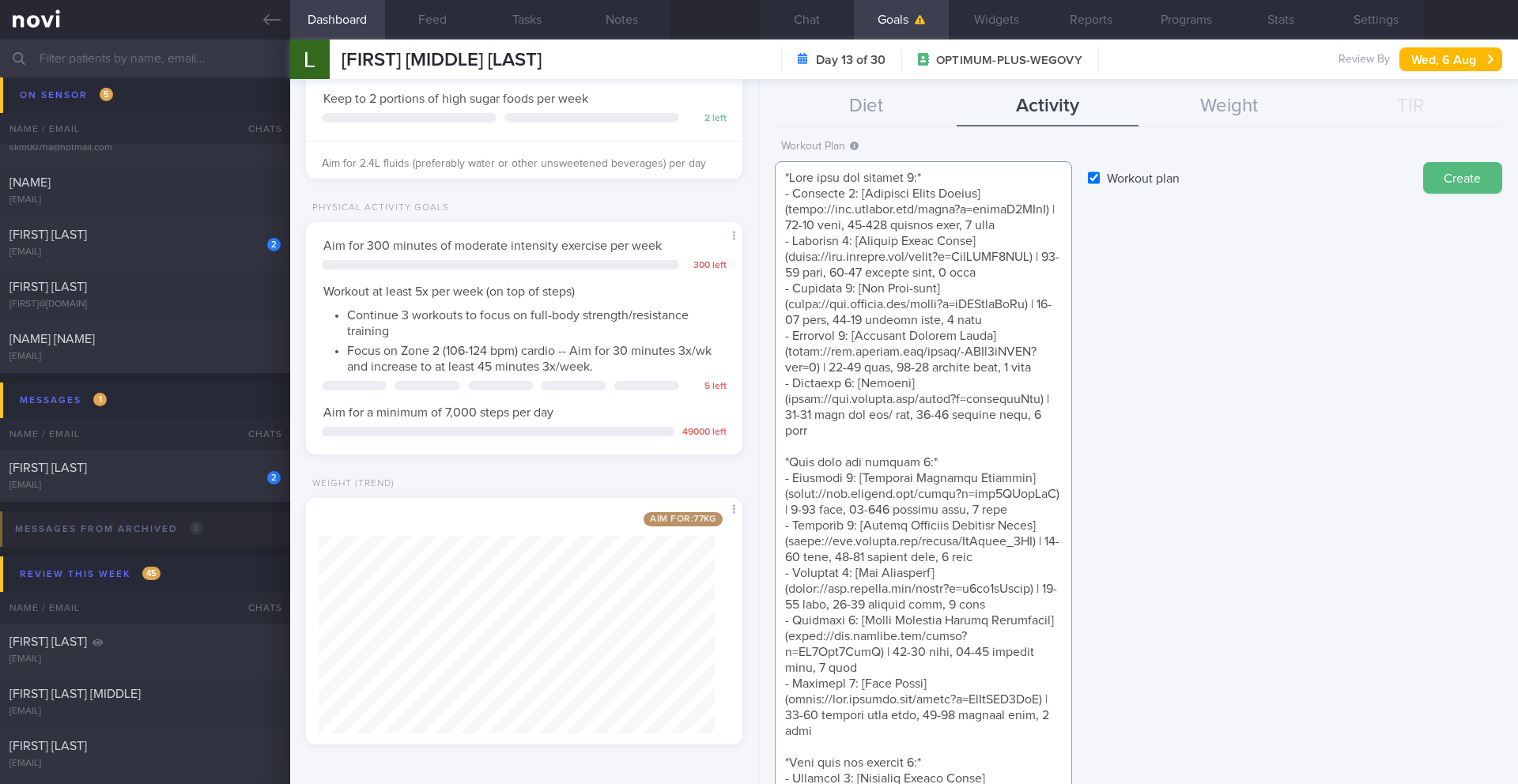 scroll, scrollTop: 0, scrollLeft: 0, axis: both 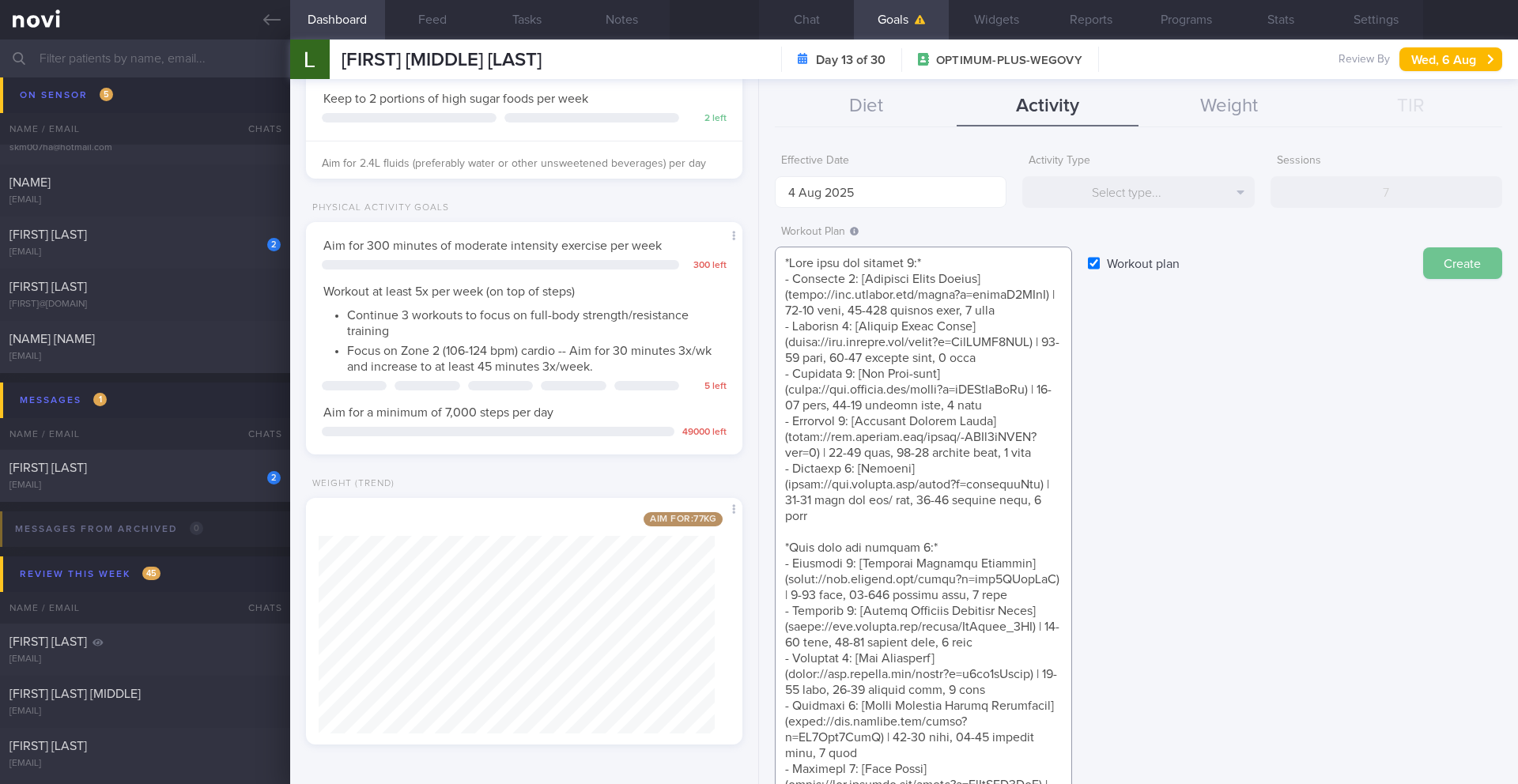 type on "*Full body gym workout 1:*
- Exercise 1: [Dumbbell Bench Squats](https://www.youtube.com/watch?v=vkbvyQ8JZoI) | 10-15 reps, 60-120 seconds rest, 3 sets
- Exercise 2: [Machine Chest Press](https://www.youtube.com/watch?v=JliZNJV8PGY) | 10-12 reps, 60-90 seconds rest, 3 sets
- Exercise 3: [Lat Pull-down](https://www.youtube.com/watch?v=qMLOzlpHvDk) | 10-12 reps, 60-90 seconds rest, 3 sets
- Exercise 4: [Dumbbell Lateral Raise](https://www.youtube.com/embed/-WEZj9ePTYI?rel=0) | 12-15 reps, 60-90 seconds rest, 3 sets
- Exercise 5: [Deadbug](https://www.youtube.com/watch?v=rbemelnkHag) | 10-15 reps per arm/ leg, 60-90 seconds rest, 3 sets
*Full body gym workout 2:*
- Exercise 1: [Dumbbell Romanian Deadlift](https://www.youtube.com/watch?v=gdm5QIdmKsA) | 8-12 reps, 60-120 seconds rest, 3 sets
- Exercise 2: [Seated Dumbbell Shoulder Press](https://www.youtube.com/shorts/JmJzqda_0XQ) | 10-15 reps, 60-90 seconds rest, 3 sets
- Exercise 3: [Leg Extension](https://www.youtube.com/watch?v=c0uv2hCgnck) | 12-15 reps, 6..." 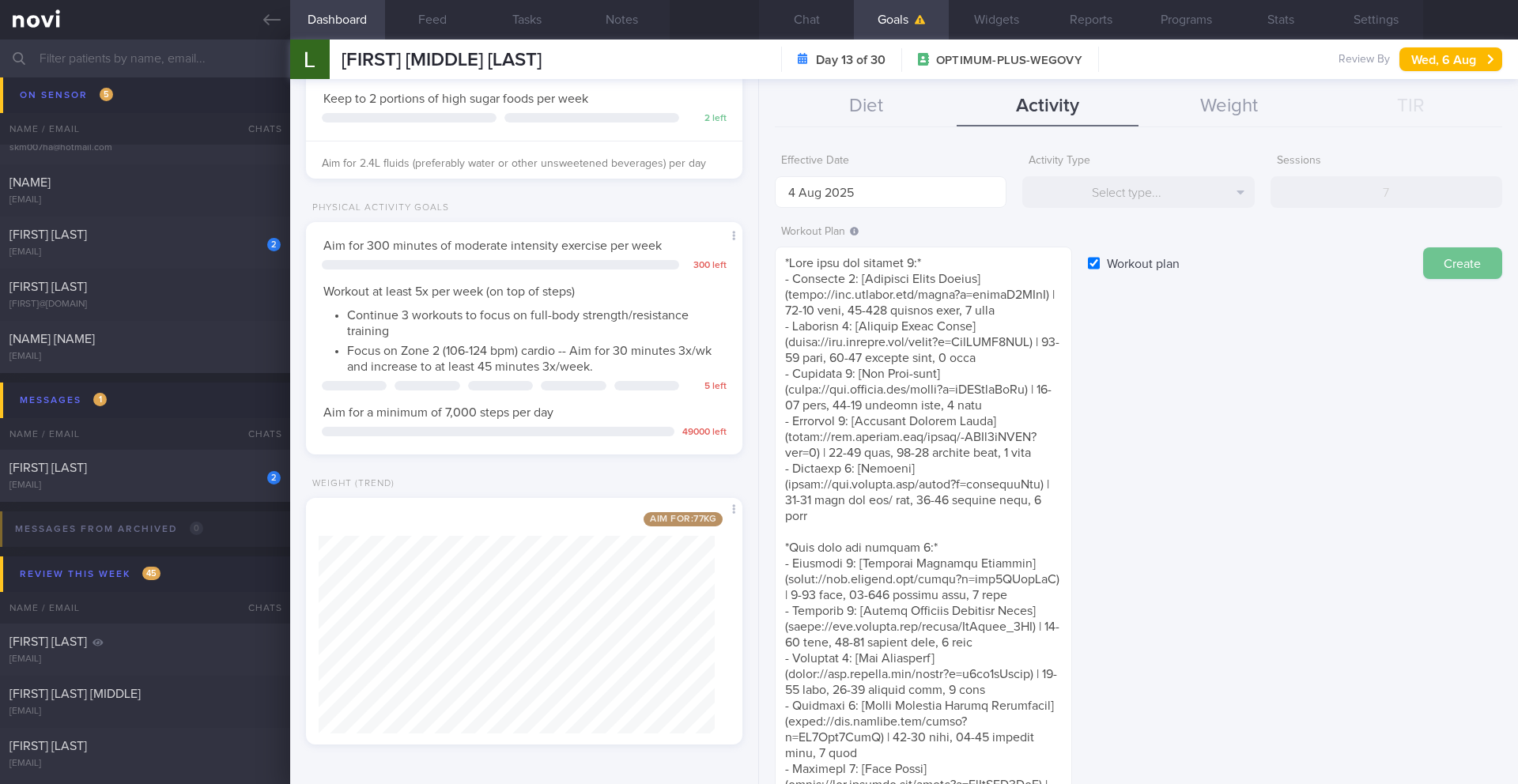 click on "Create" at bounding box center [1463, 263] 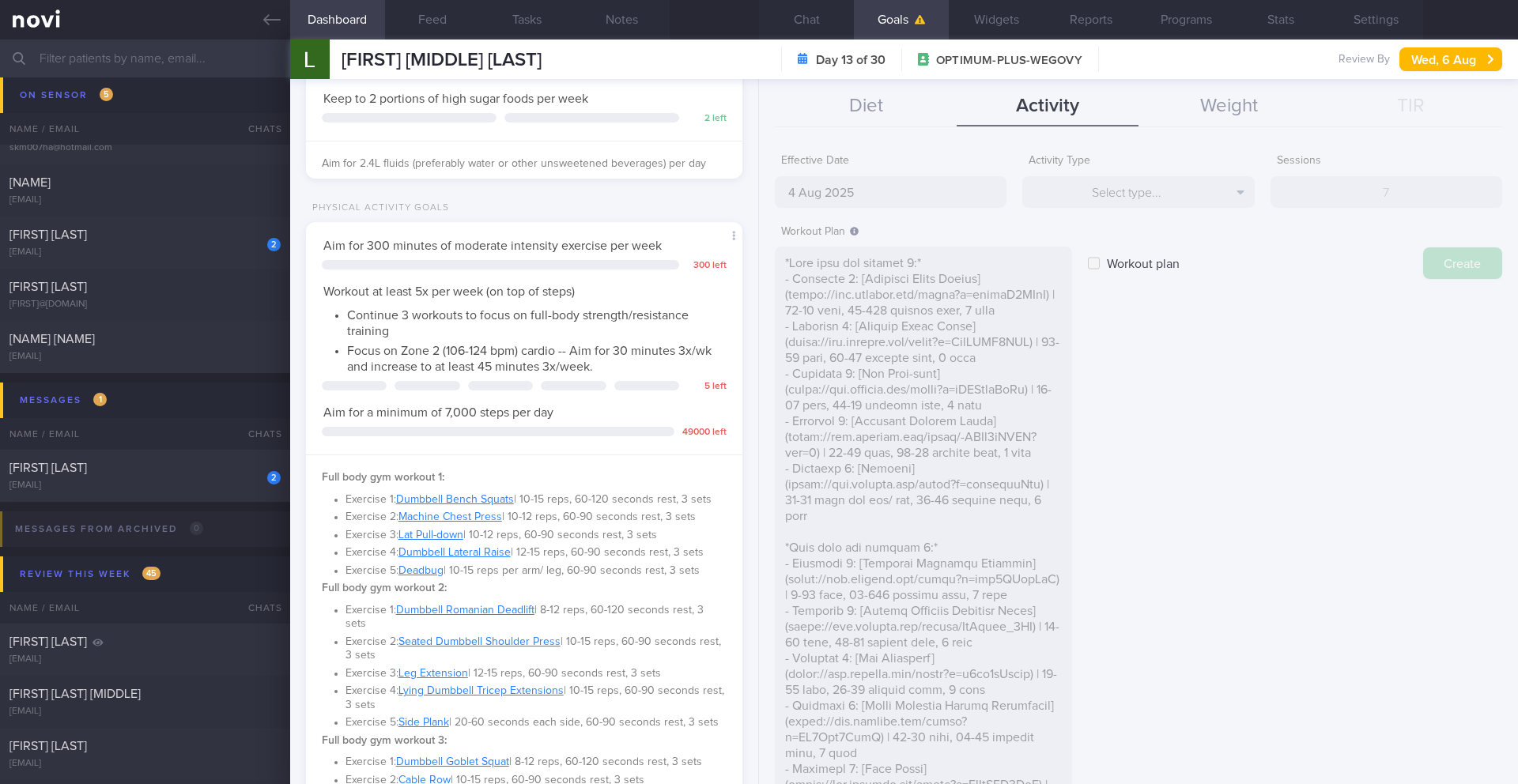 type on "11 Aug 2025" 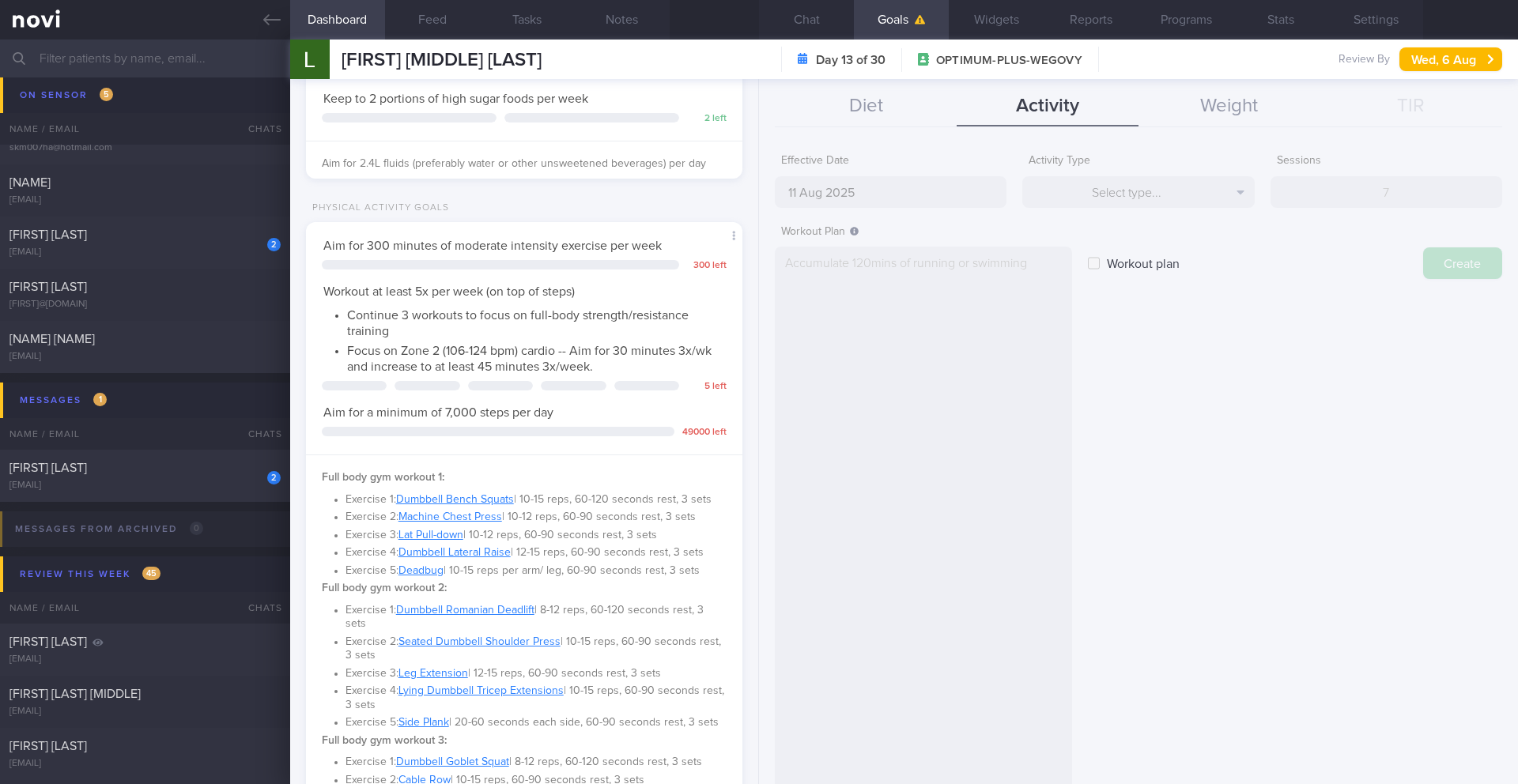 scroll, scrollTop: 0, scrollLeft: 0, axis: both 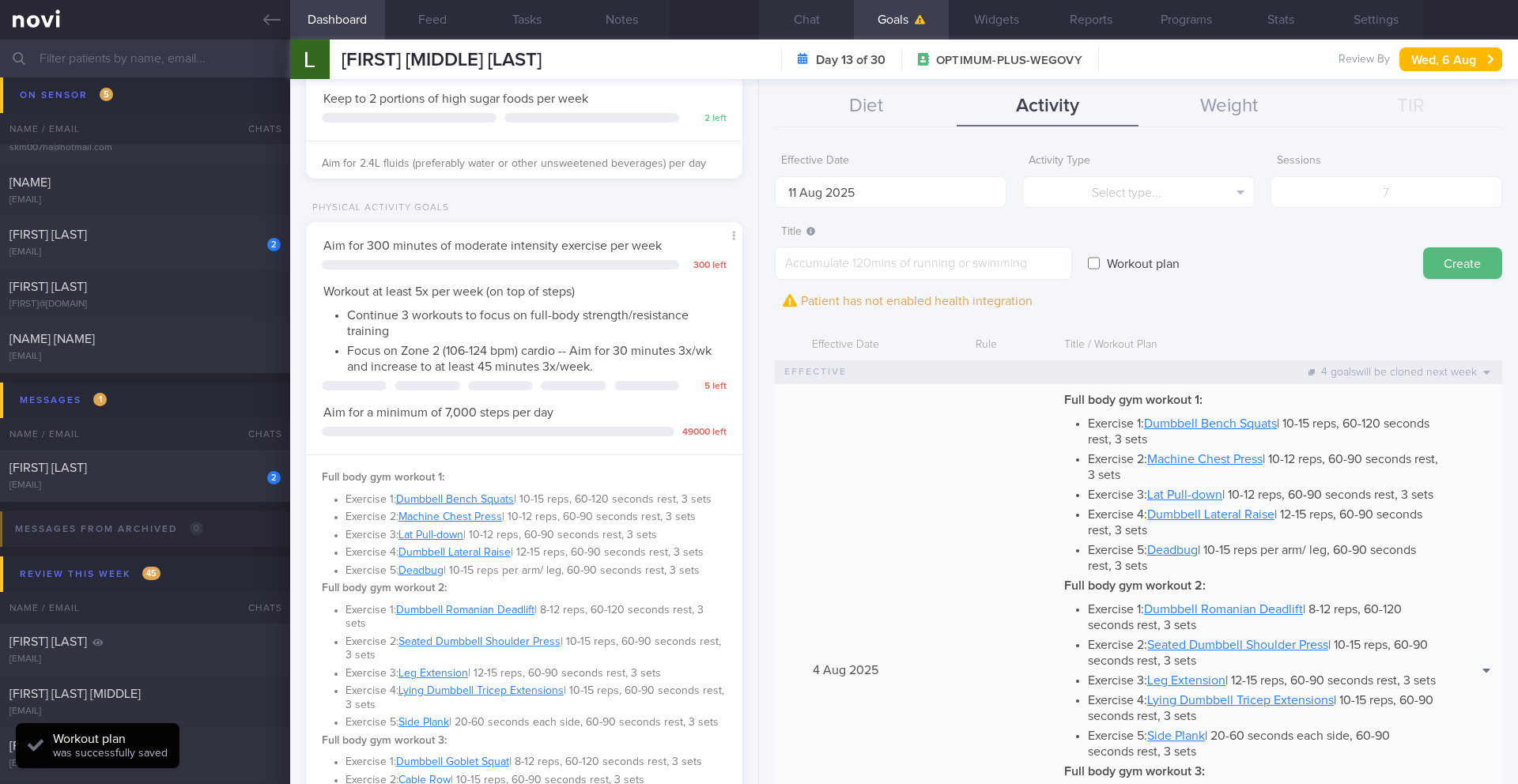 click on "Chat" at bounding box center (806, 20) 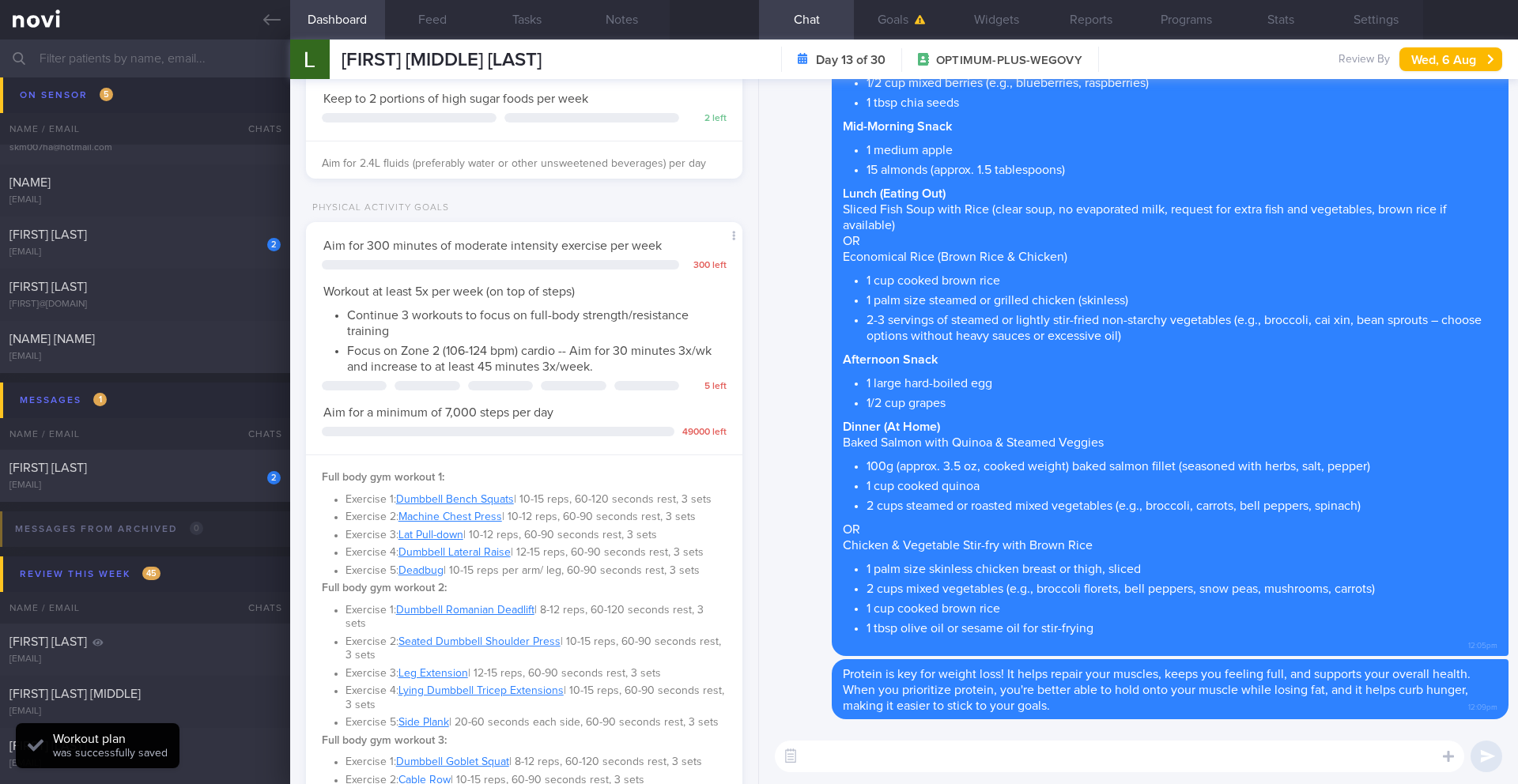 click at bounding box center (1120, 756) 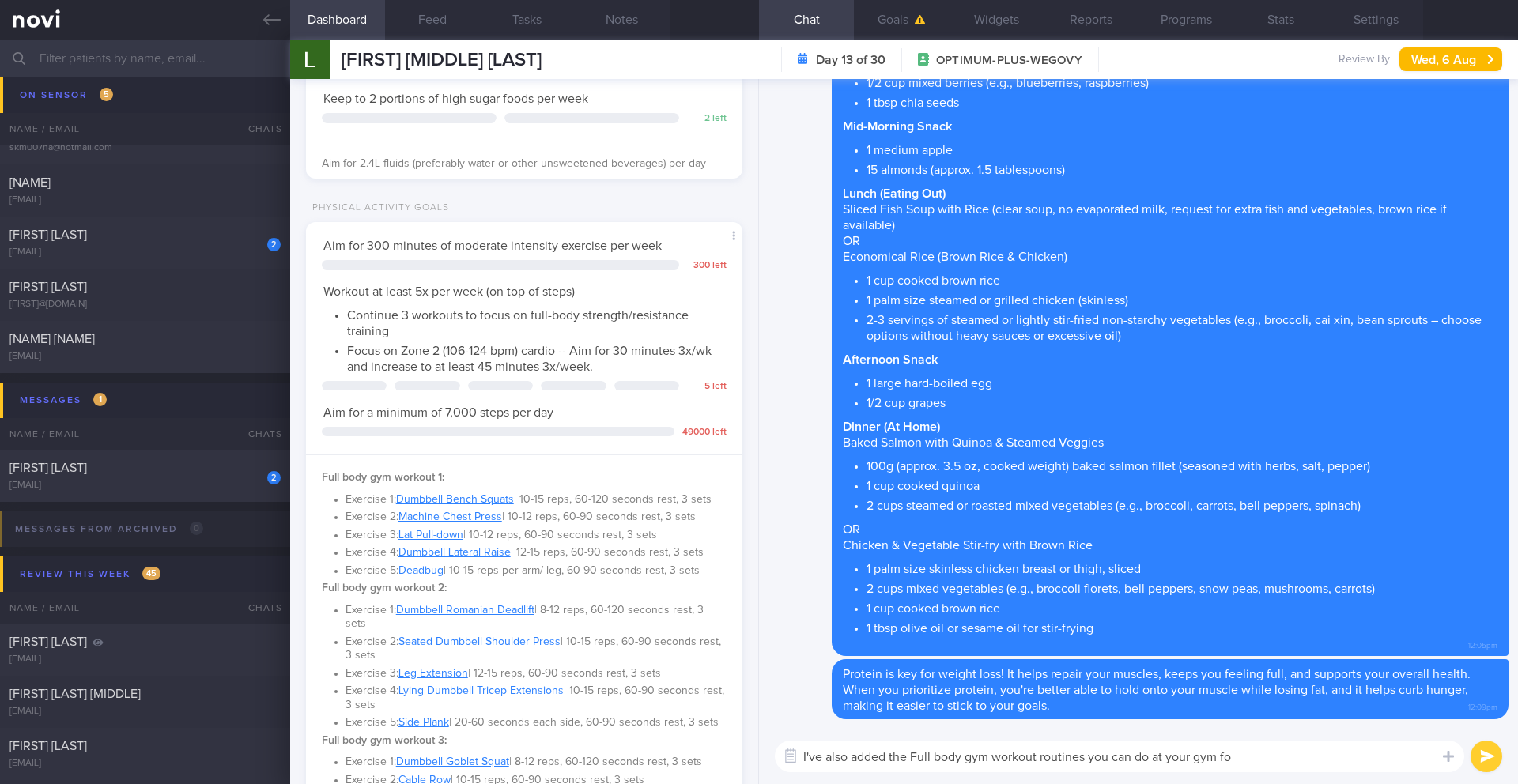 click on "I've also added the Full body gym workout routines you can do at your gym fo" at bounding box center [1120, 756] 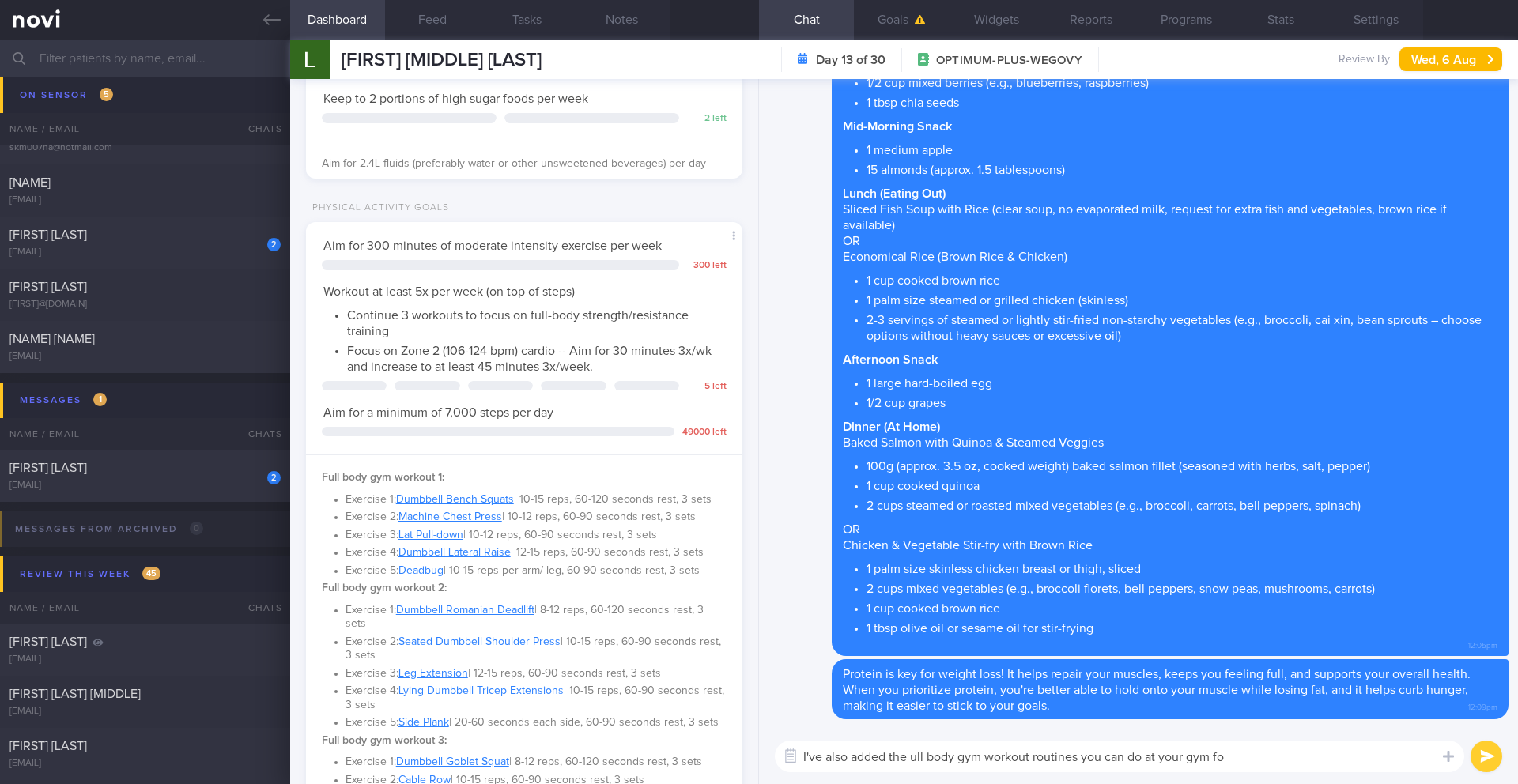 drag, startPoint x: 979, startPoint y: 760, endPoint x: 918, endPoint y: 760, distance: 61 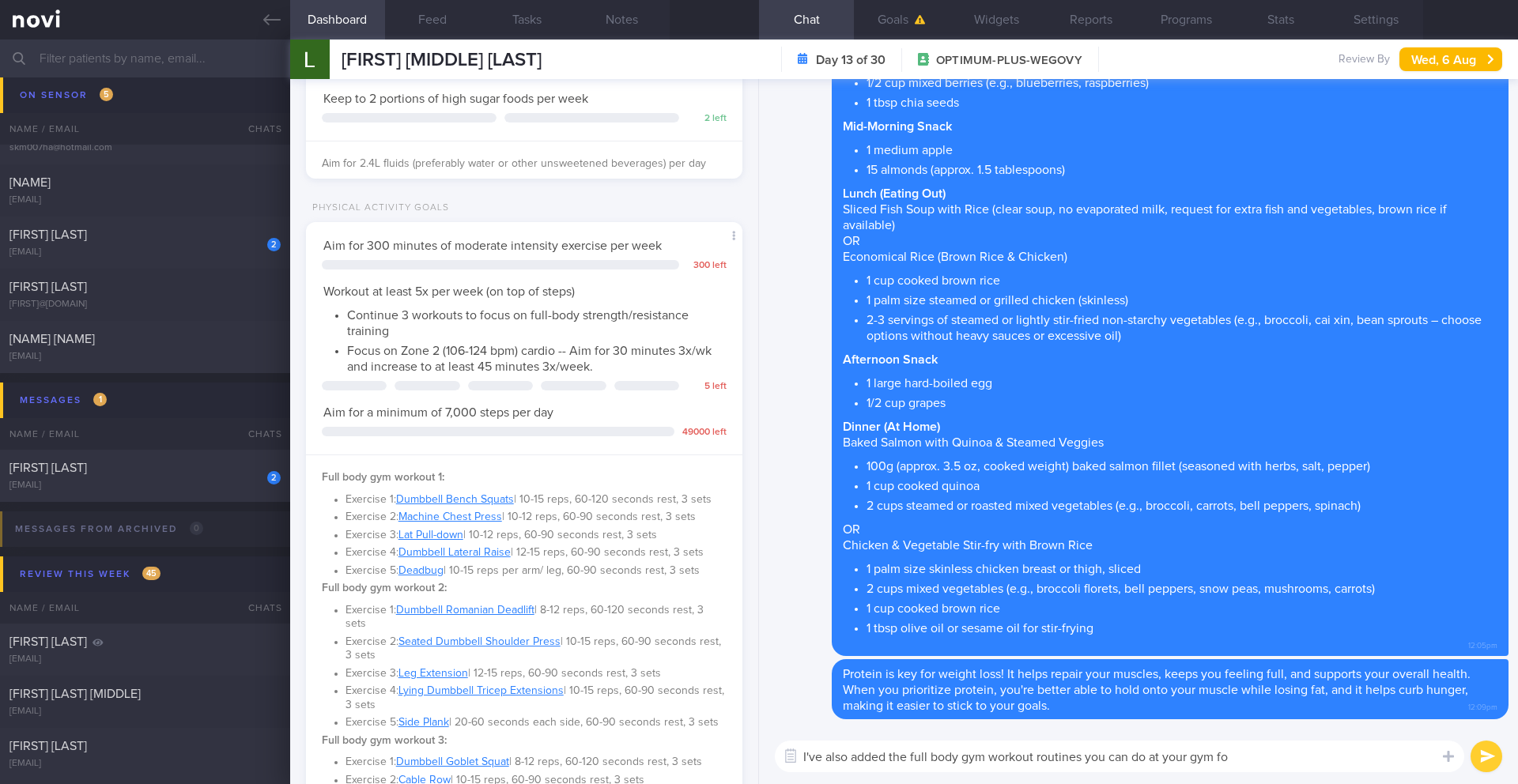 drag, startPoint x: 1153, startPoint y: 763, endPoint x: 1260, endPoint y: 754, distance: 107.37784 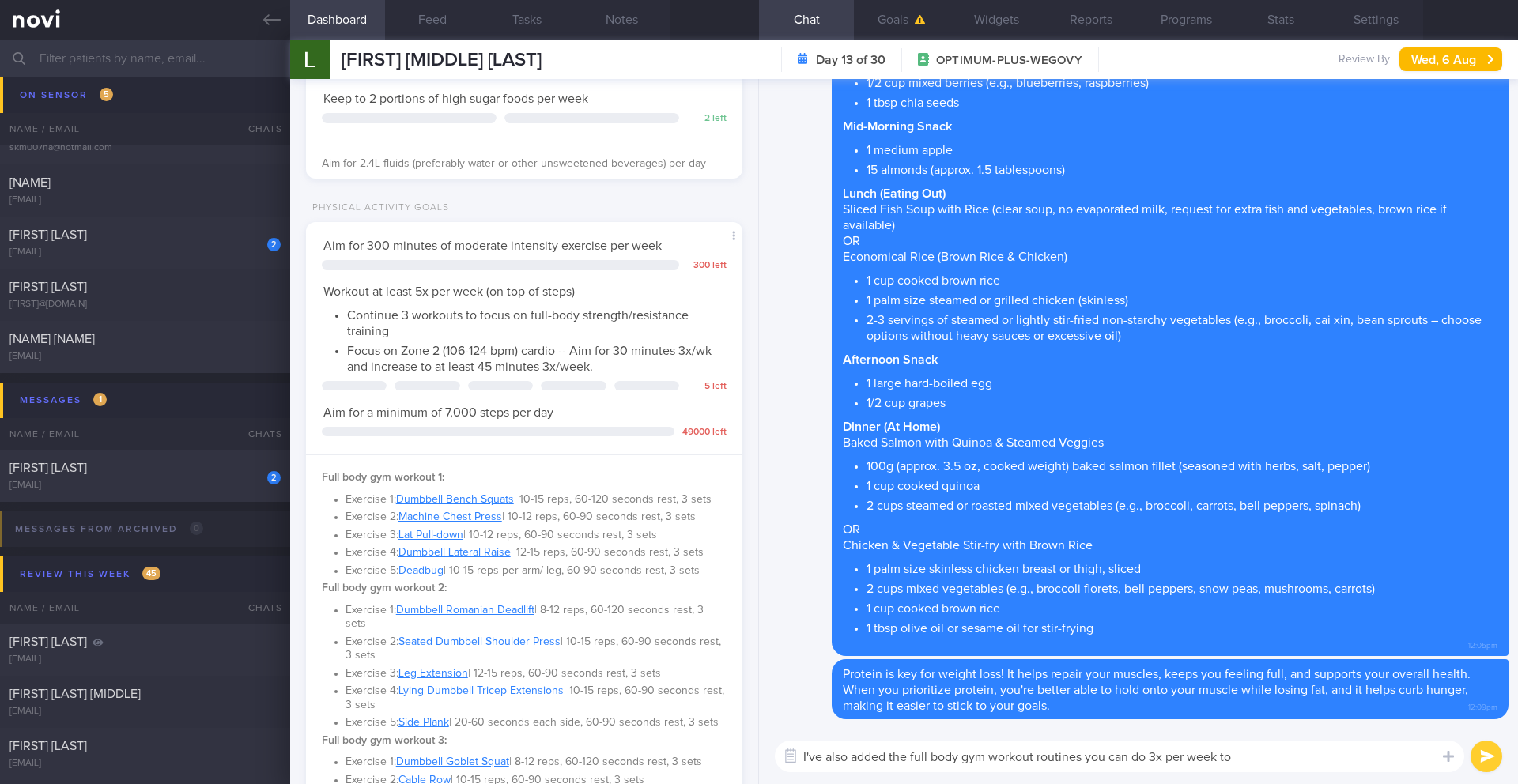 click on "I've also added the full body gym workout routines you can do 3x per week to" at bounding box center [1120, 756] 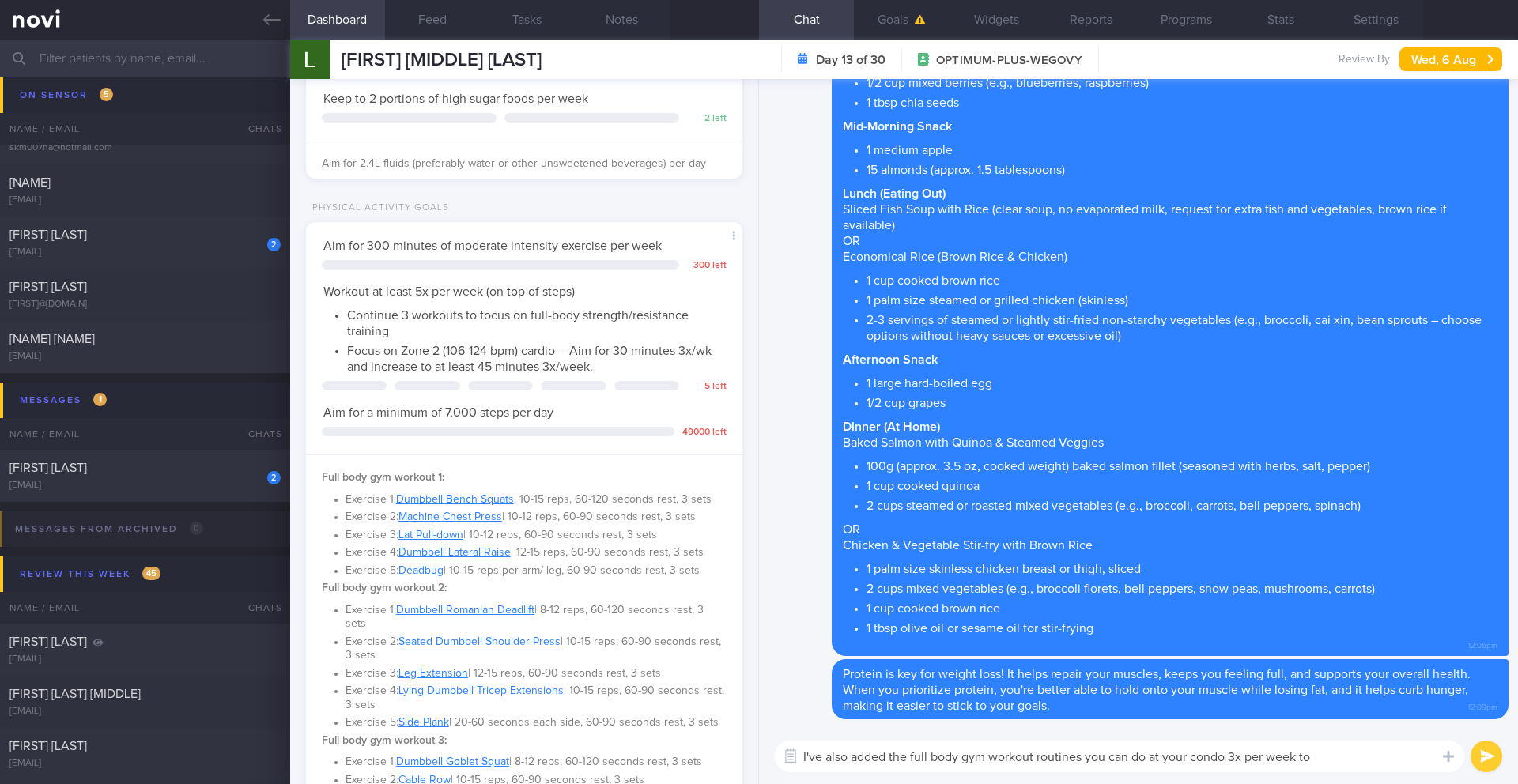 click on "I've also added the full body gym workout routines you can do at your condo 3x per week to" at bounding box center (1120, 756) 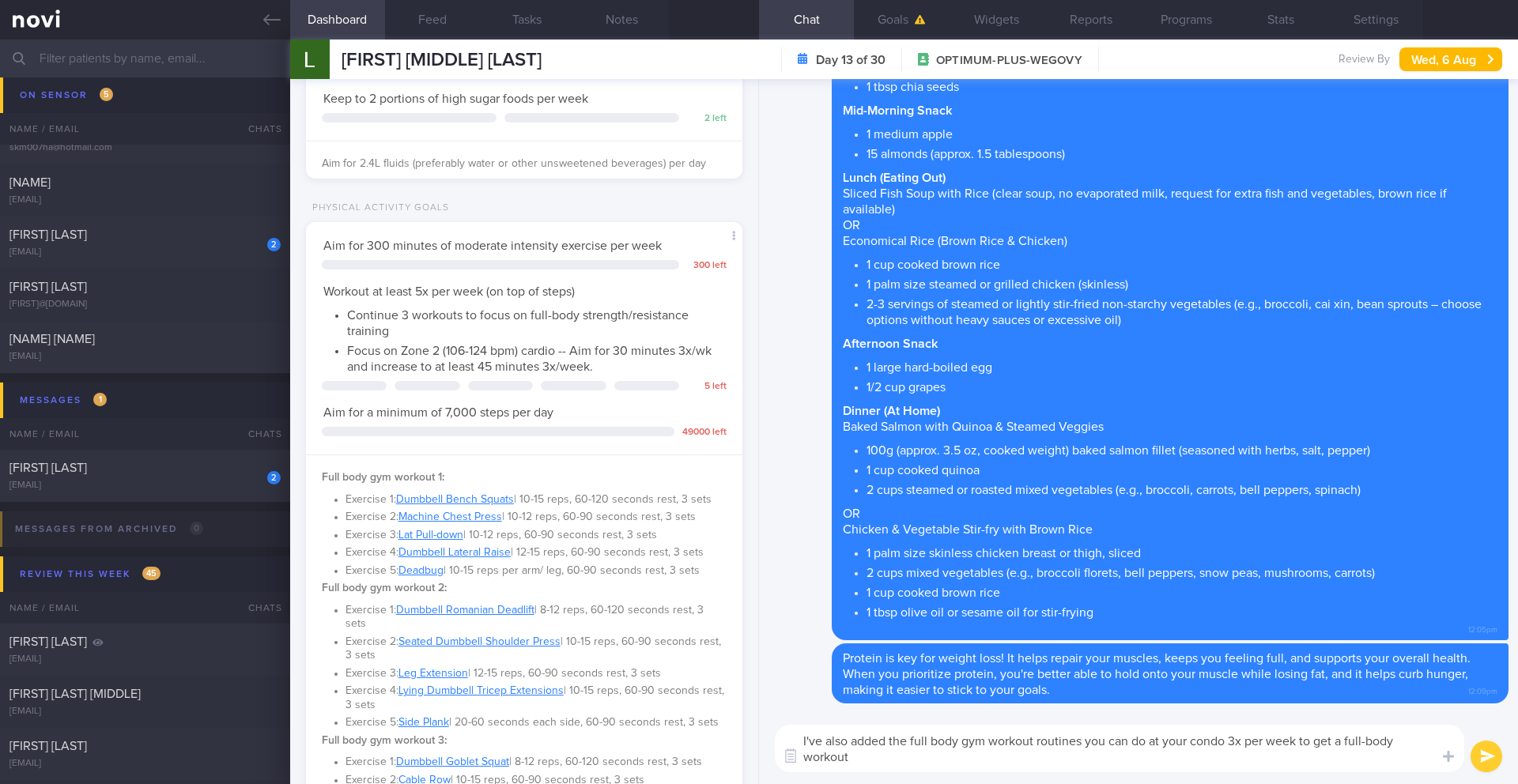 scroll, scrollTop: 0, scrollLeft: 0, axis: both 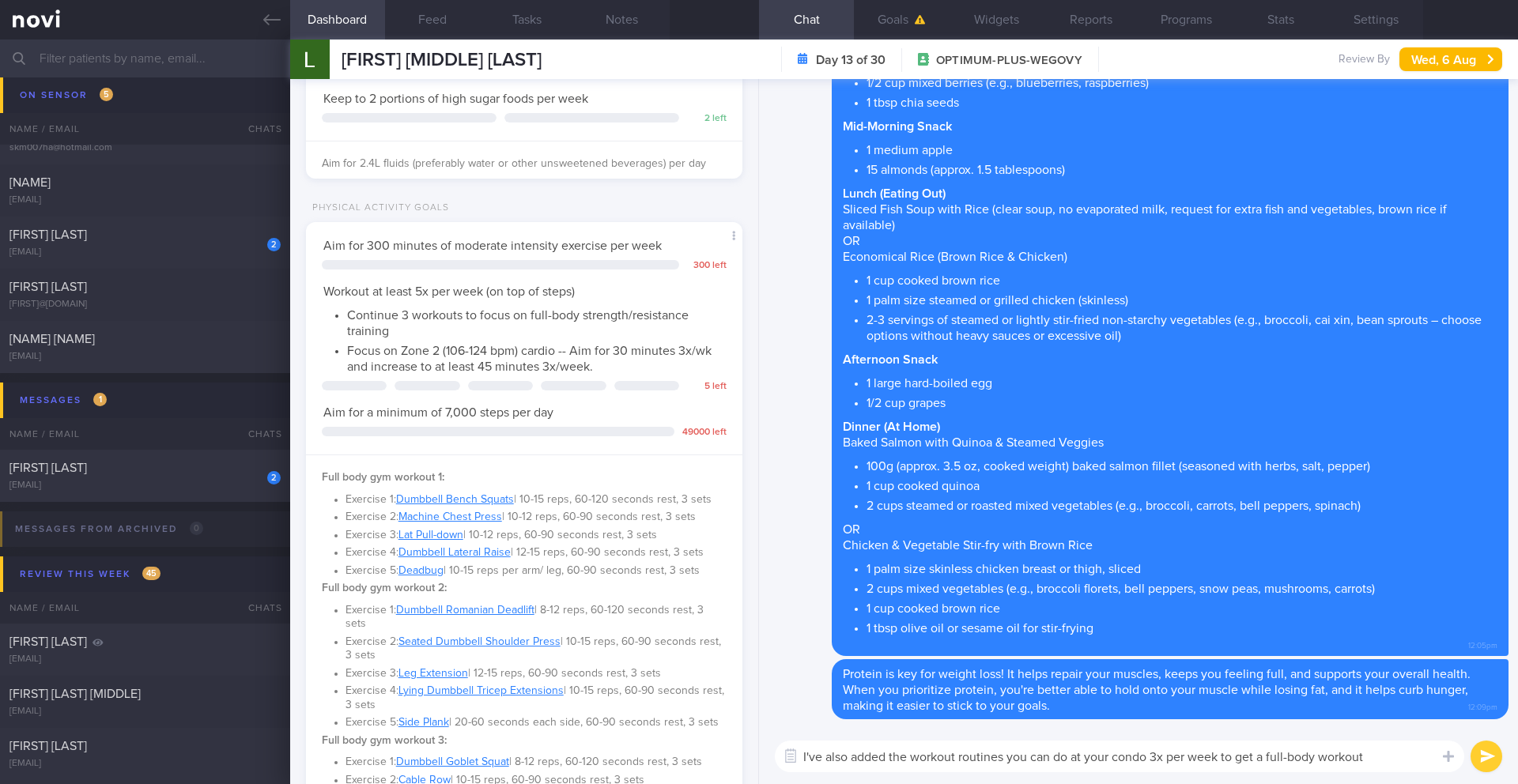 click on "I've also added the workout routines you can do at your condo 3x per week to get a full-body workout" at bounding box center [1120, 756] 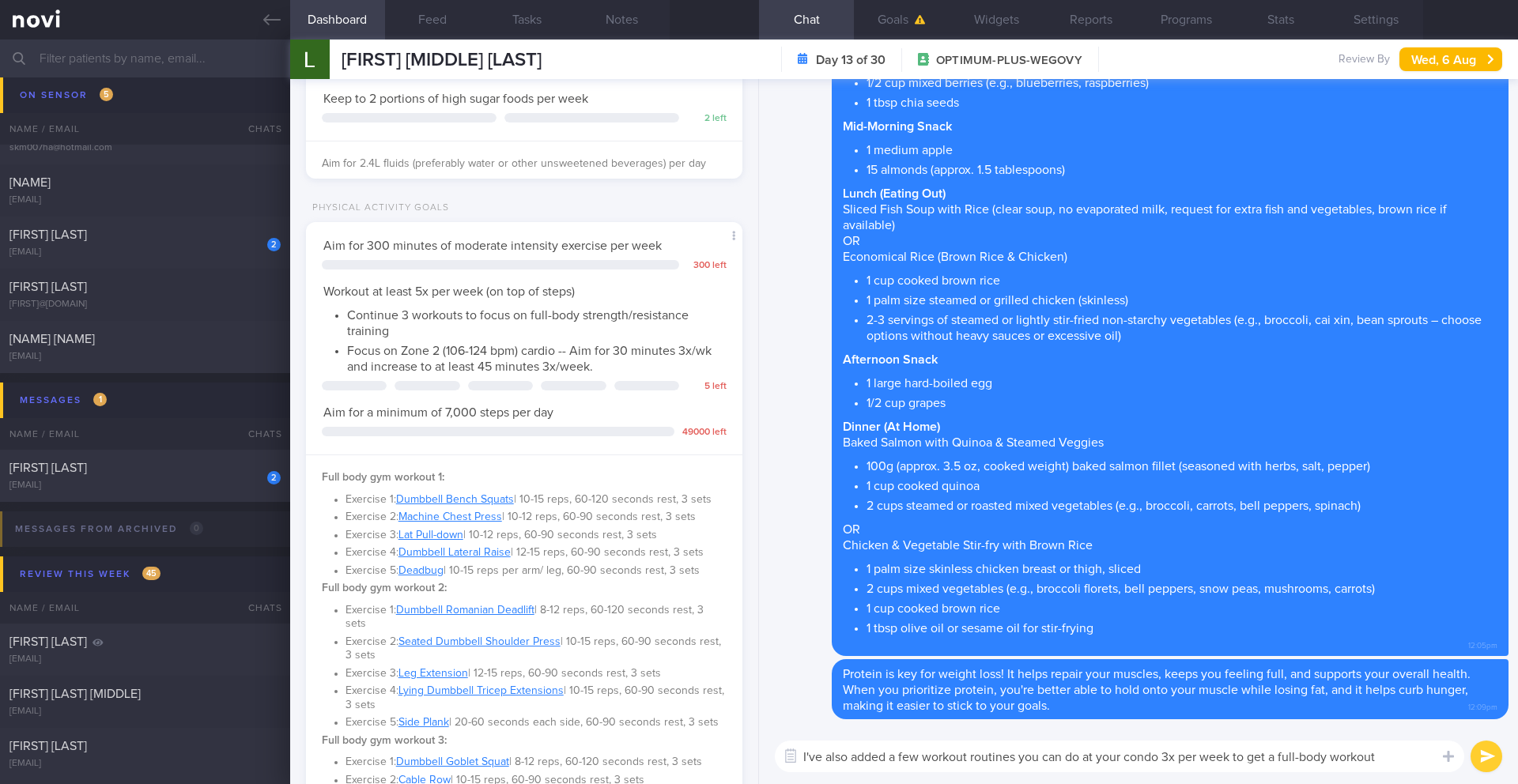 click on "I've also added a few workout routines you can do at your condo 3x per week to get a full-body workout" at bounding box center (1120, 756) 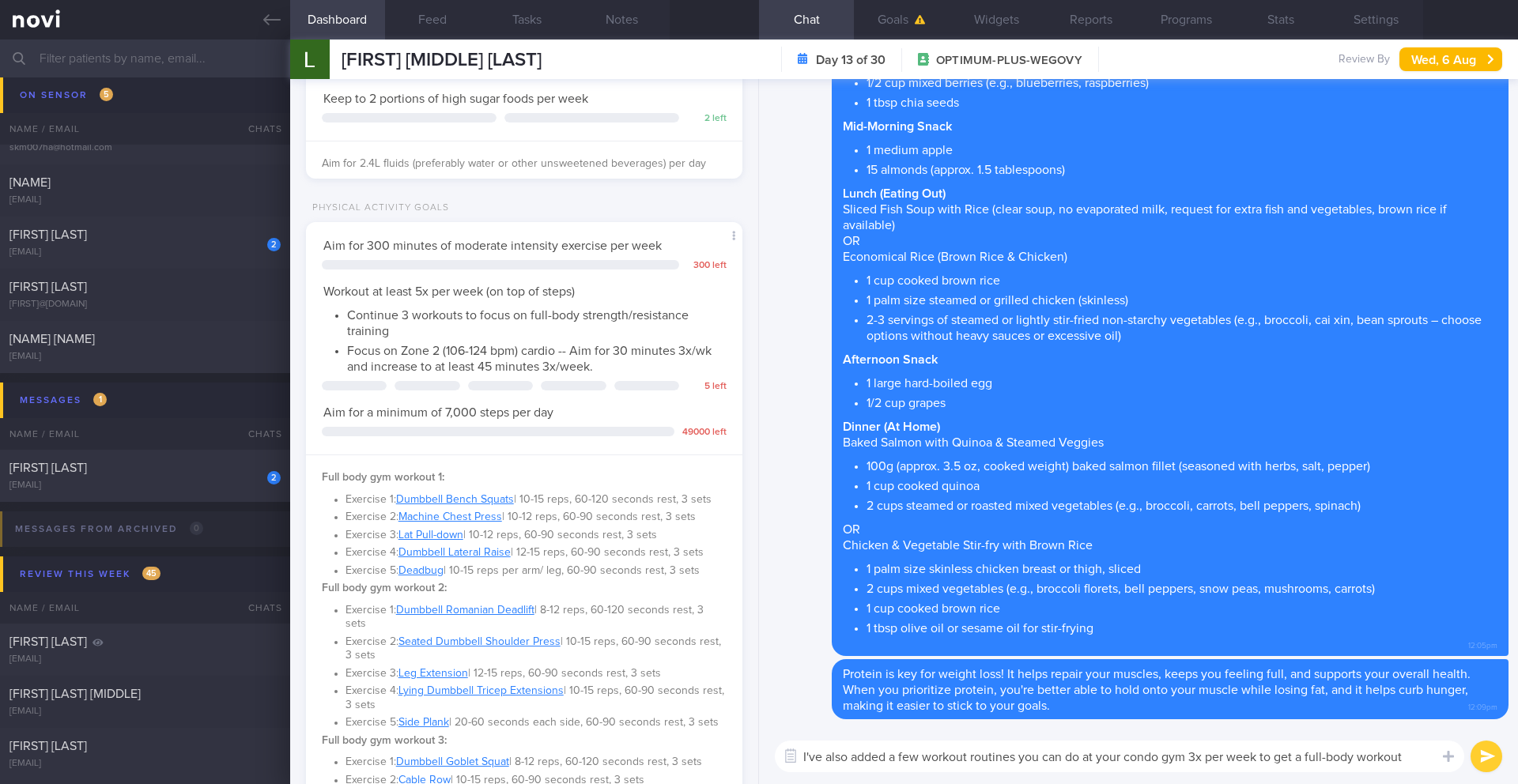 click on "I've also added a few workout routines you can do at your condo gym 3x per week to get a full-body workout" at bounding box center (1120, 756) 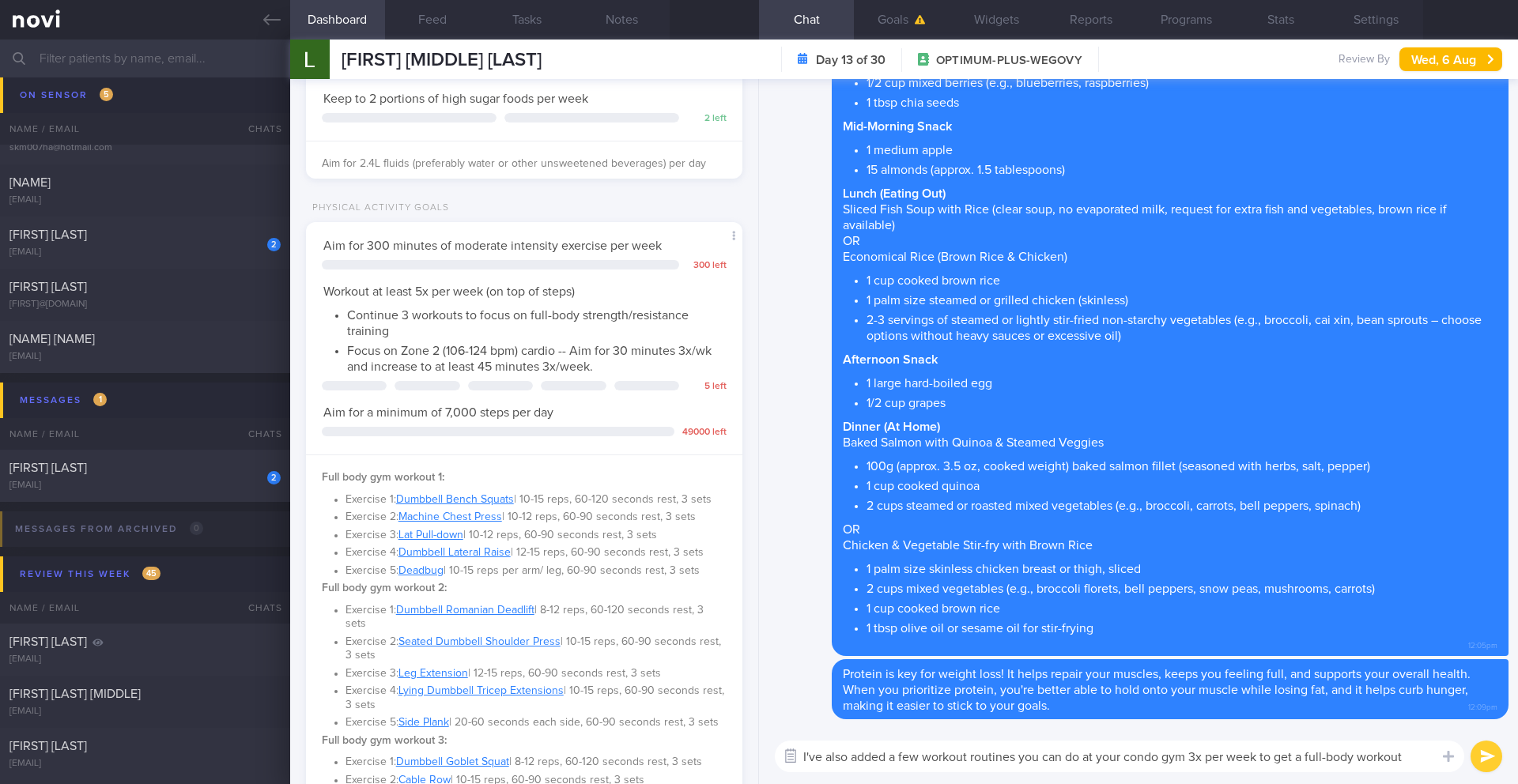 drag, startPoint x: 1420, startPoint y: 756, endPoint x: 802, endPoint y: 760, distance: 618.01294 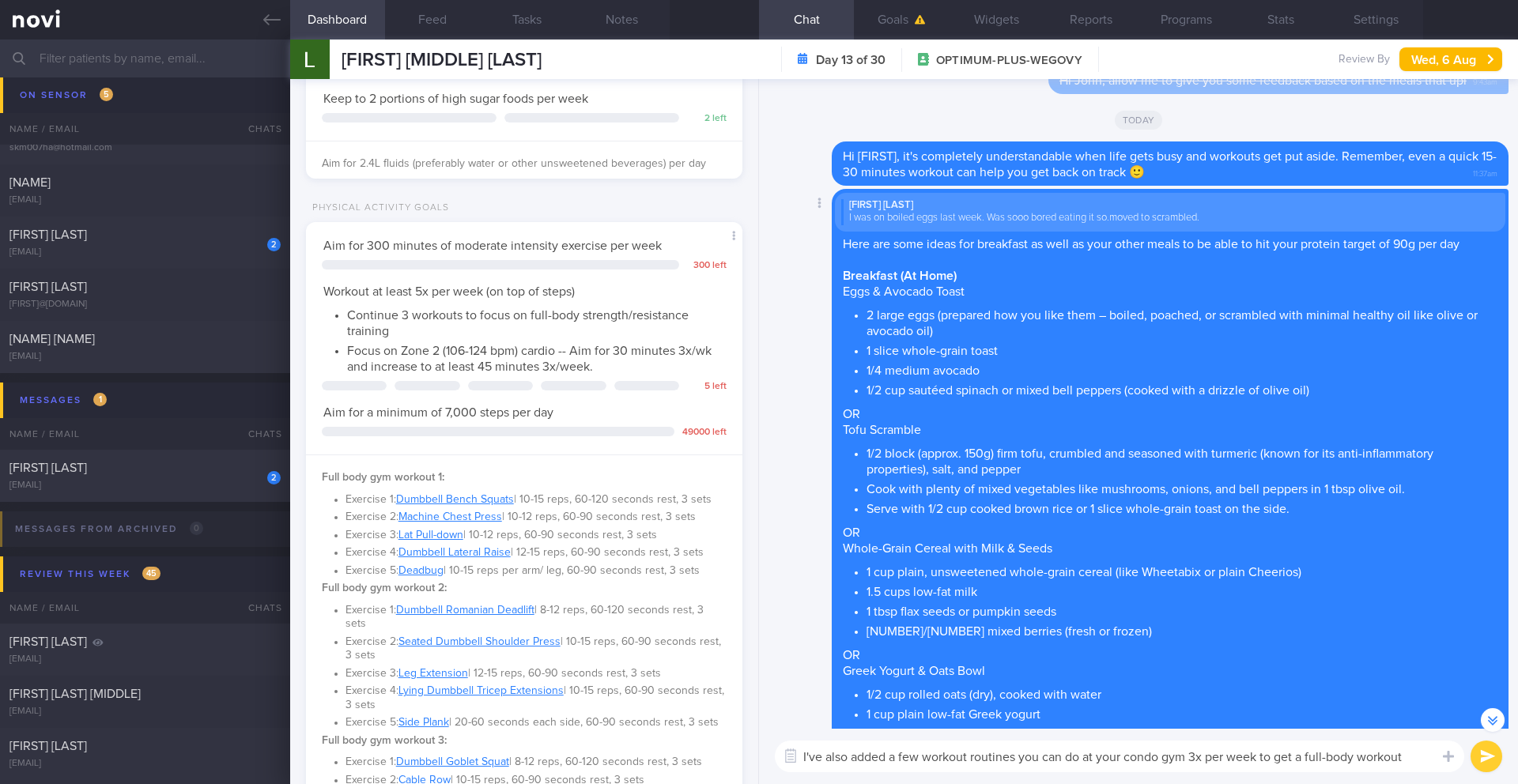 scroll, scrollTop: -984, scrollLeft: 0, axis: vertical 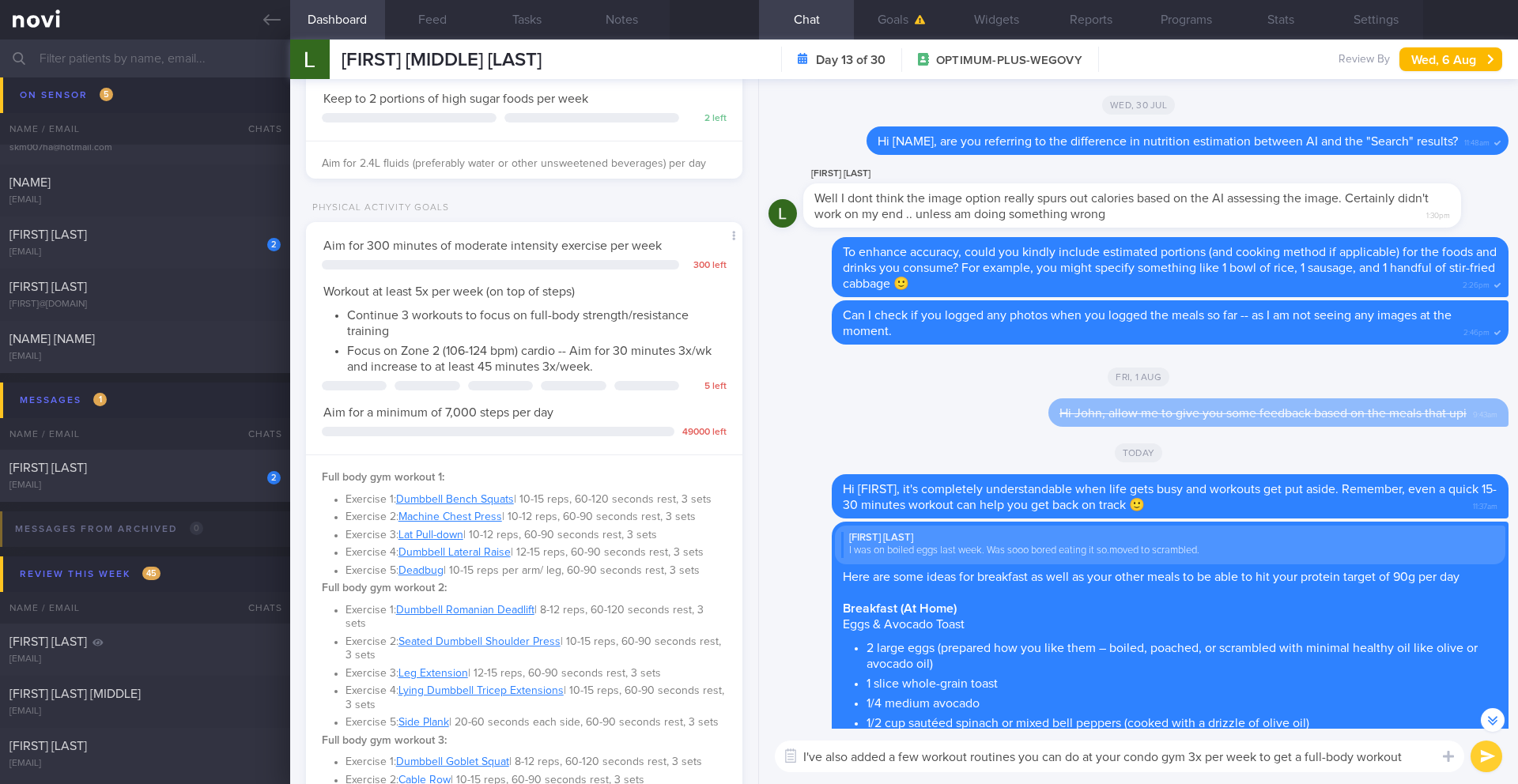 click on "I've also added a few workout routines you can do at your condo gym 3x per week to get a full-body workout" at bounding box center [1120, 756] 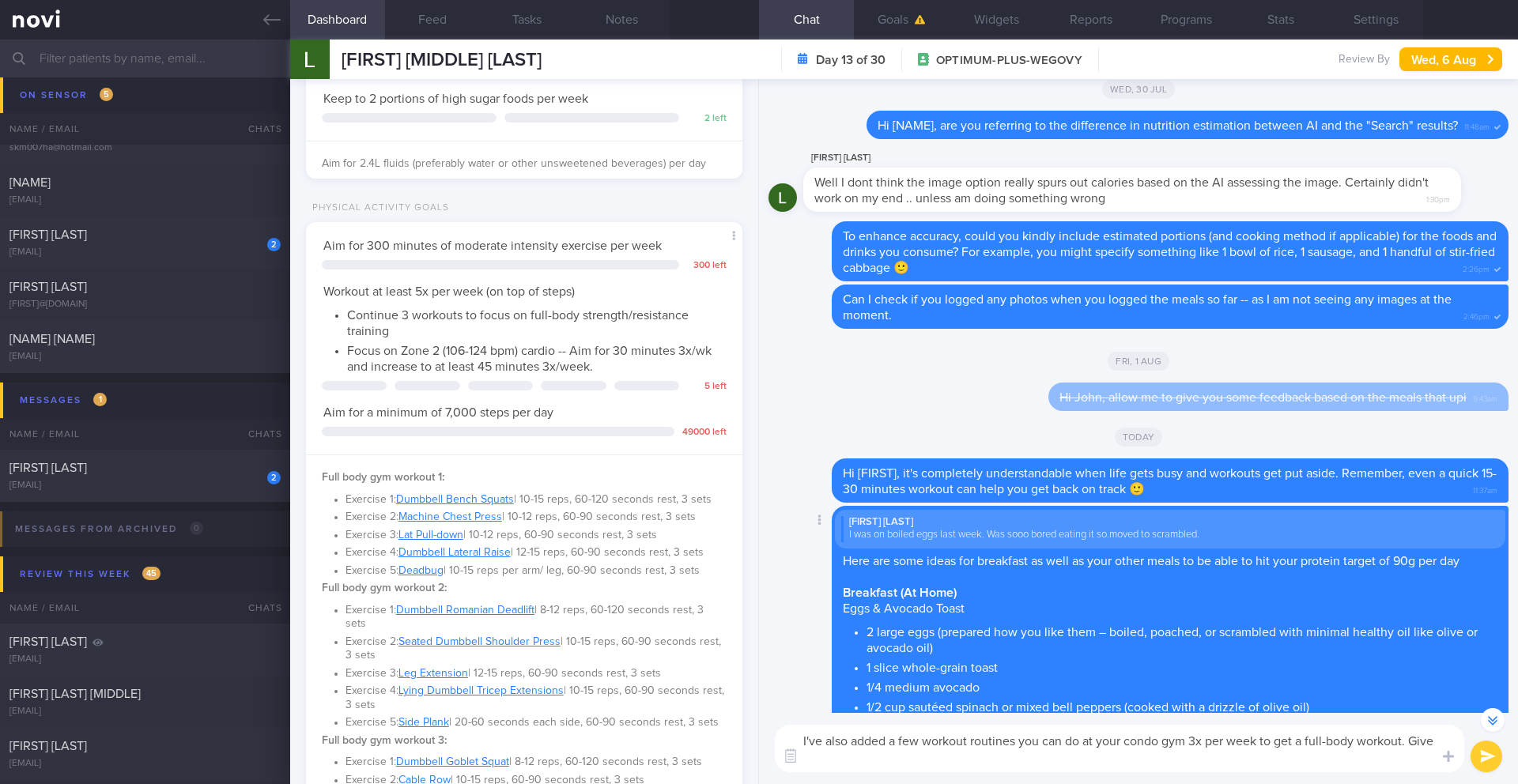 scroll, scrollTop: 0, scrollLeft: 0, axis: both 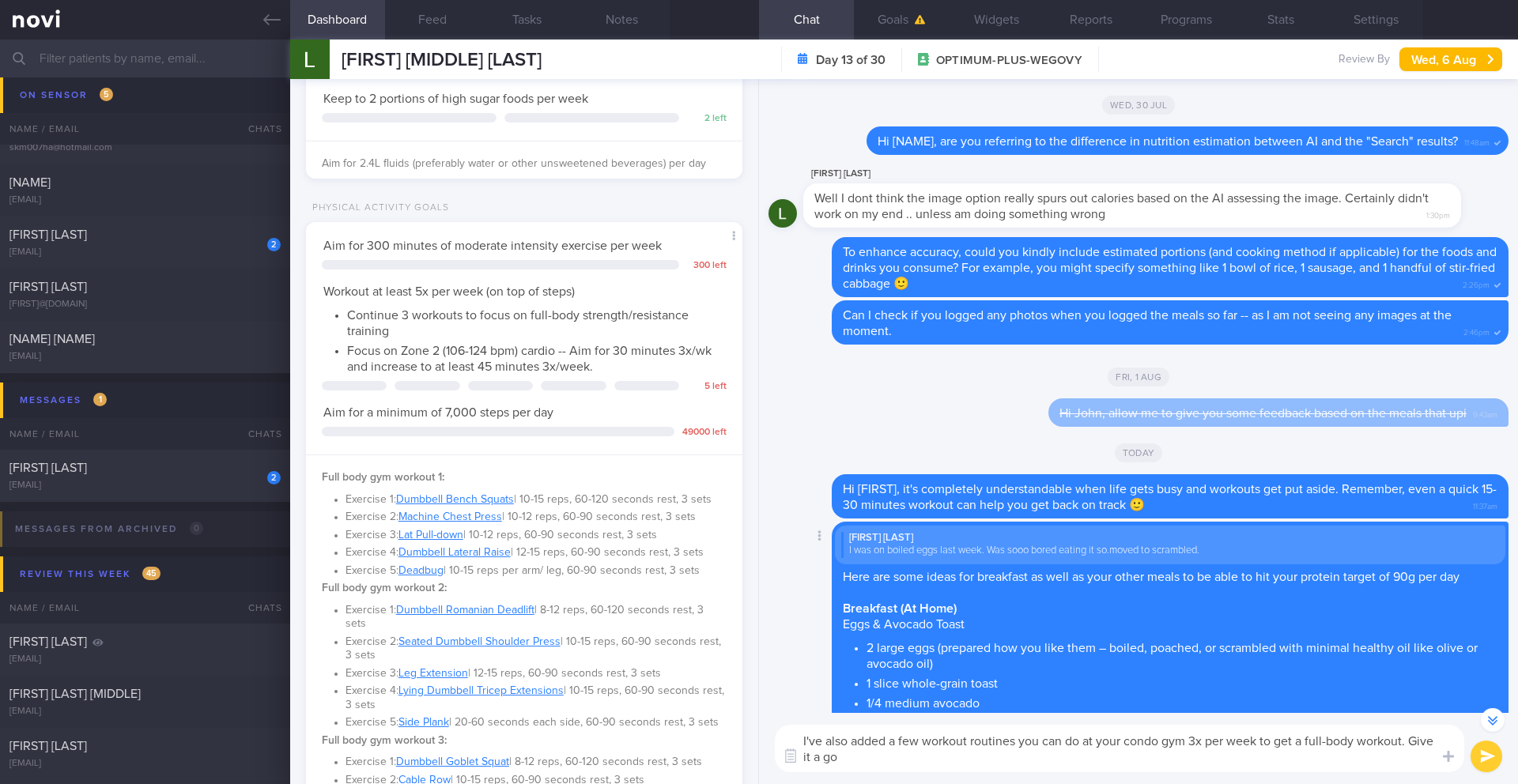 type on "I've also added a few workout routines you can do at your condo gym 3x per week to get a full-body workout. Give it a go!" 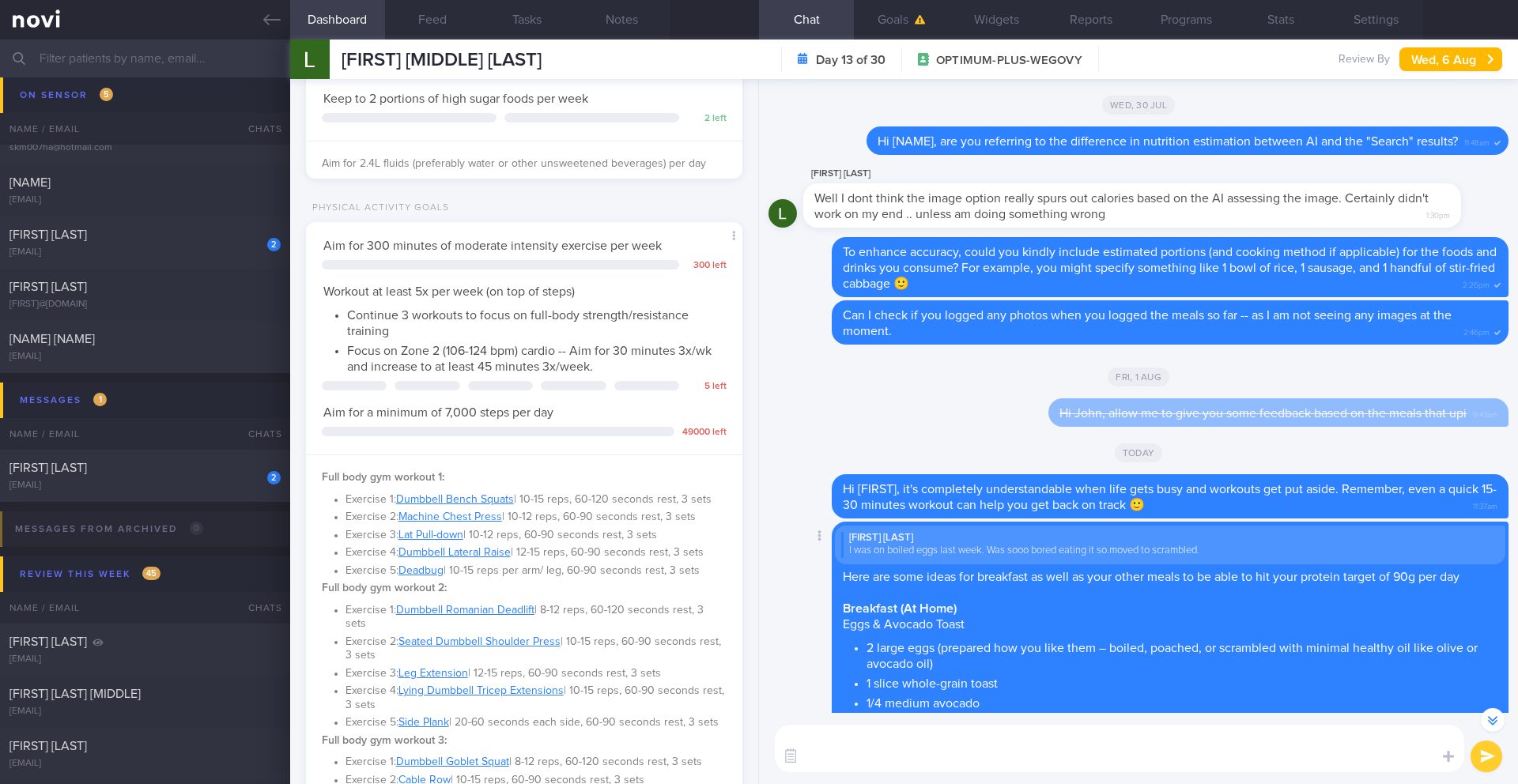 scroll, scrollTop: 0, scrollLeft: 0, axis: both 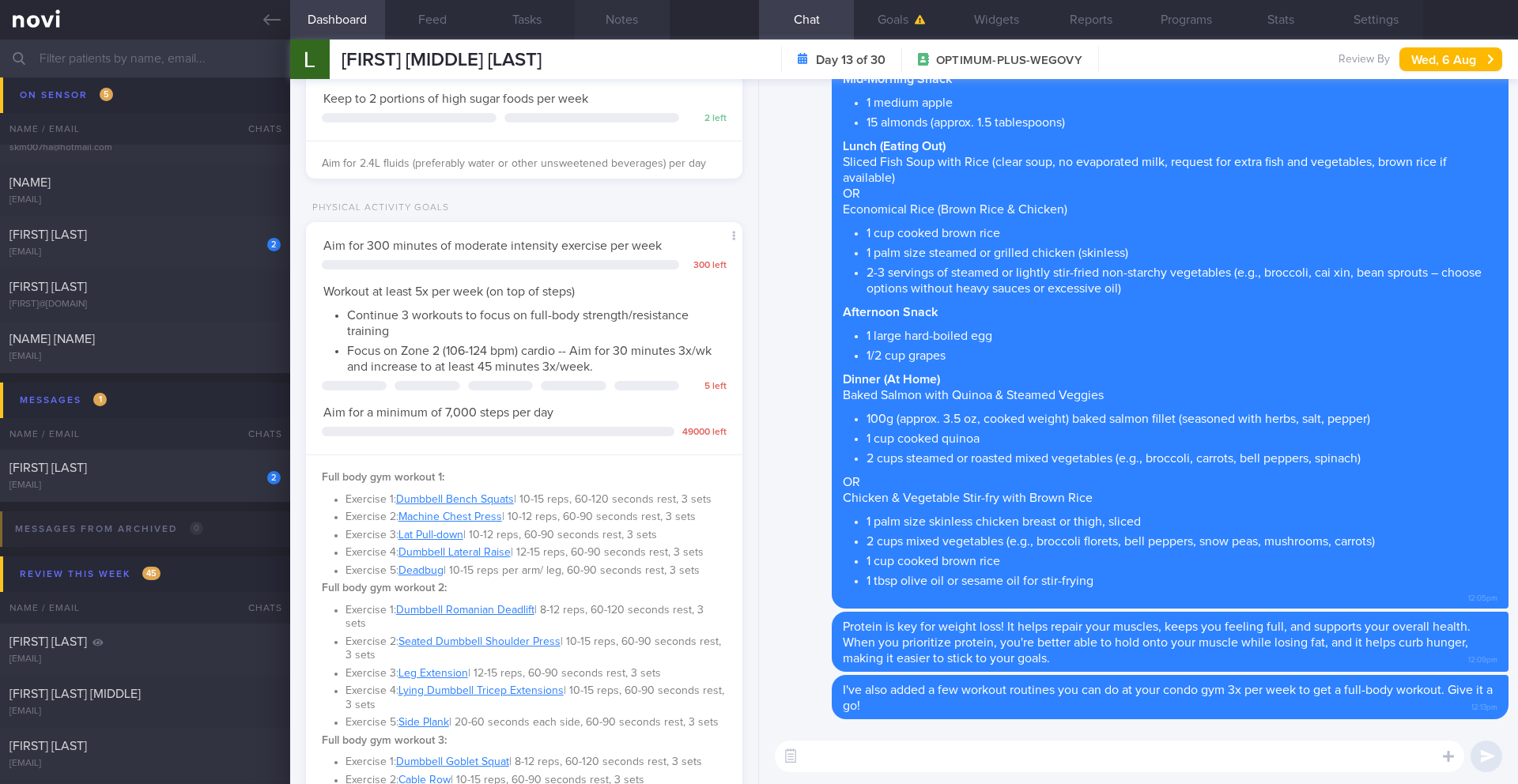 type 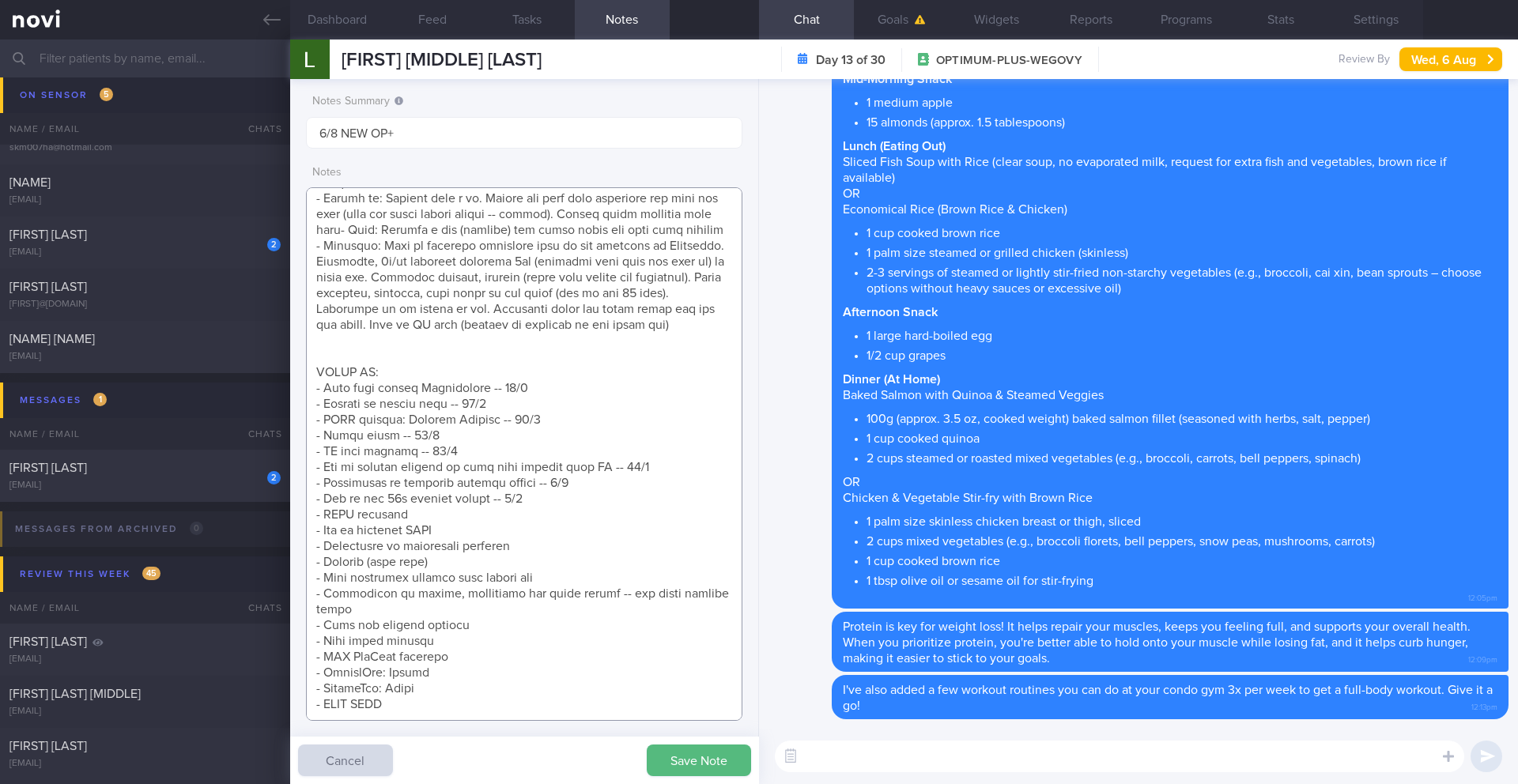 drag, startPoint x: 417, startPoint y: 514, endPoint x: 323, endPoint y: 514, distance: 94 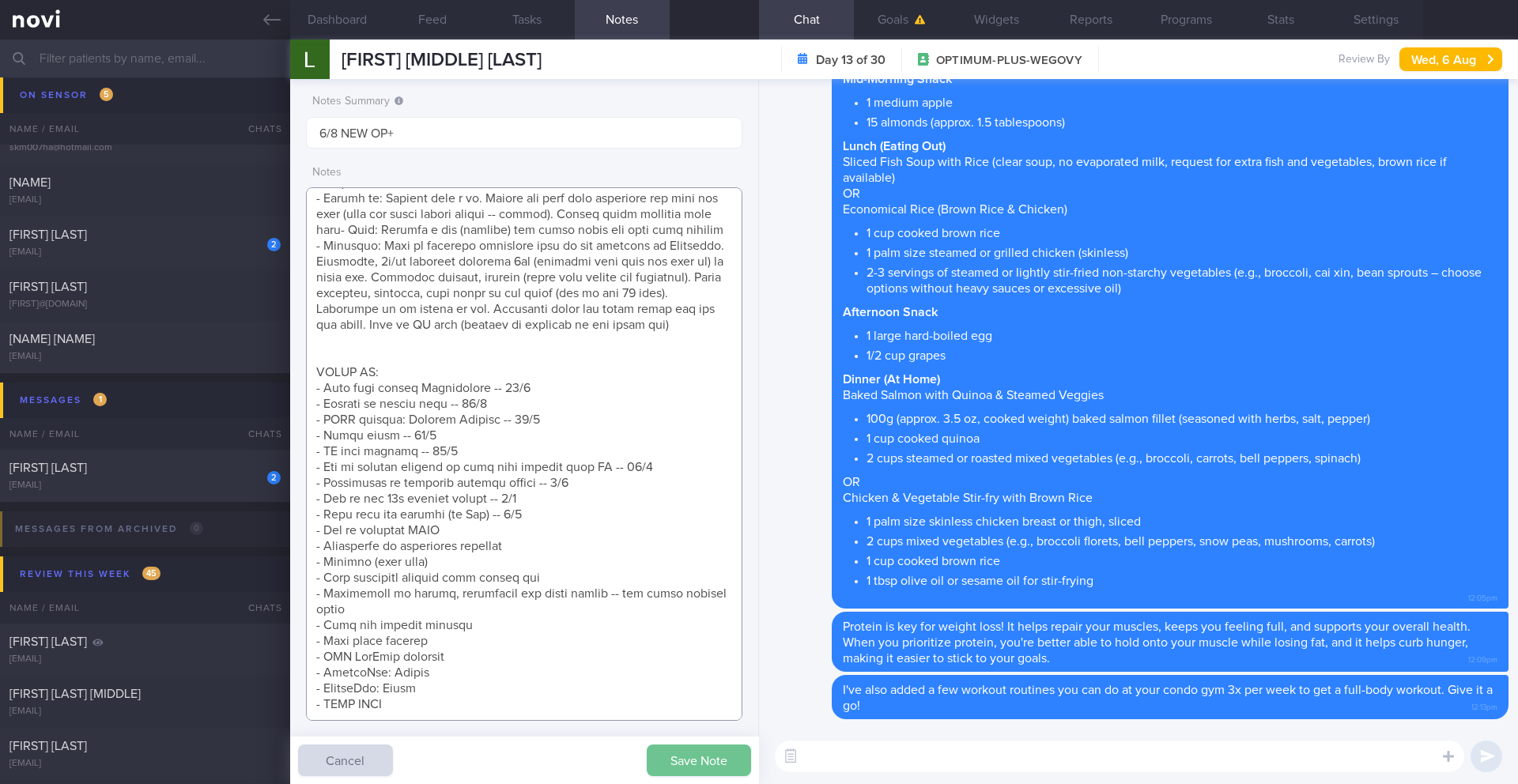 type on "SUPPORT NEEDED:
CHALLENGE:
Doctor REVIEWS:
(1/8/25) Tolerated Wegovy 0.25mg wkly
Felt effects on appetite and satiety unsatisfactory
Had gone up to 0.5mg wkly; no apparent effect
Keen to escalate further
Tanita -good progress on body comp
Some room to improve wrt visceral fat
Hoping to get to goal expeditiously and begin taper off then
Working to maintain sustainable diet
Physical activity consistent
Wt trend: 81.3kg (10/7/25) > 77.7kg (1/8/25)
Tanita: (10/7/25 > 1/8/25)
Body Fat:  21.7% > 18.1%
Muscle Mass: 60.4kg > 60.3kg
Visceral Fat: 12 (average) > 11 (average)
Metabolic Age: 33yo > 28yo
Wt Targets:
5%  (4kg -> 77kg)
10% (8kg -> 73kg)
15% (12kg -> 69kg)
43yo Indian male
Medical device director
Physician by training
- Pmhx: Dyslipidemia, Hepatic steatosis
- Meds:
- Social hx: Married with a dg. Client and wife buys groceries and sets the menu (wife has clean eating habits -- salads). Helper cooks whatever they want- Diet: Travels a lot (dinners) can avoid carbs and have more protein
- Exercise..." 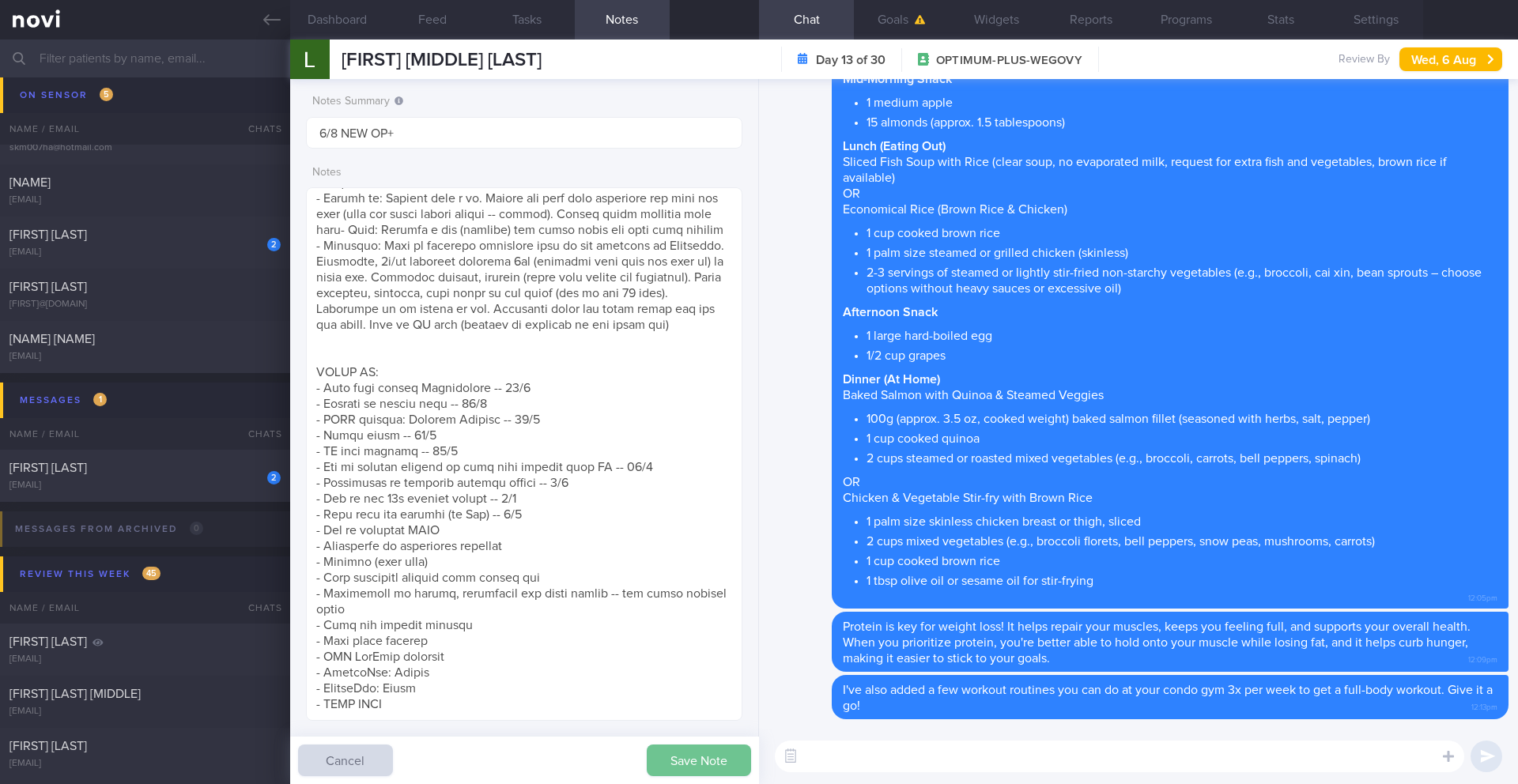 click on "Save Note" at bounding box center [699, 760] 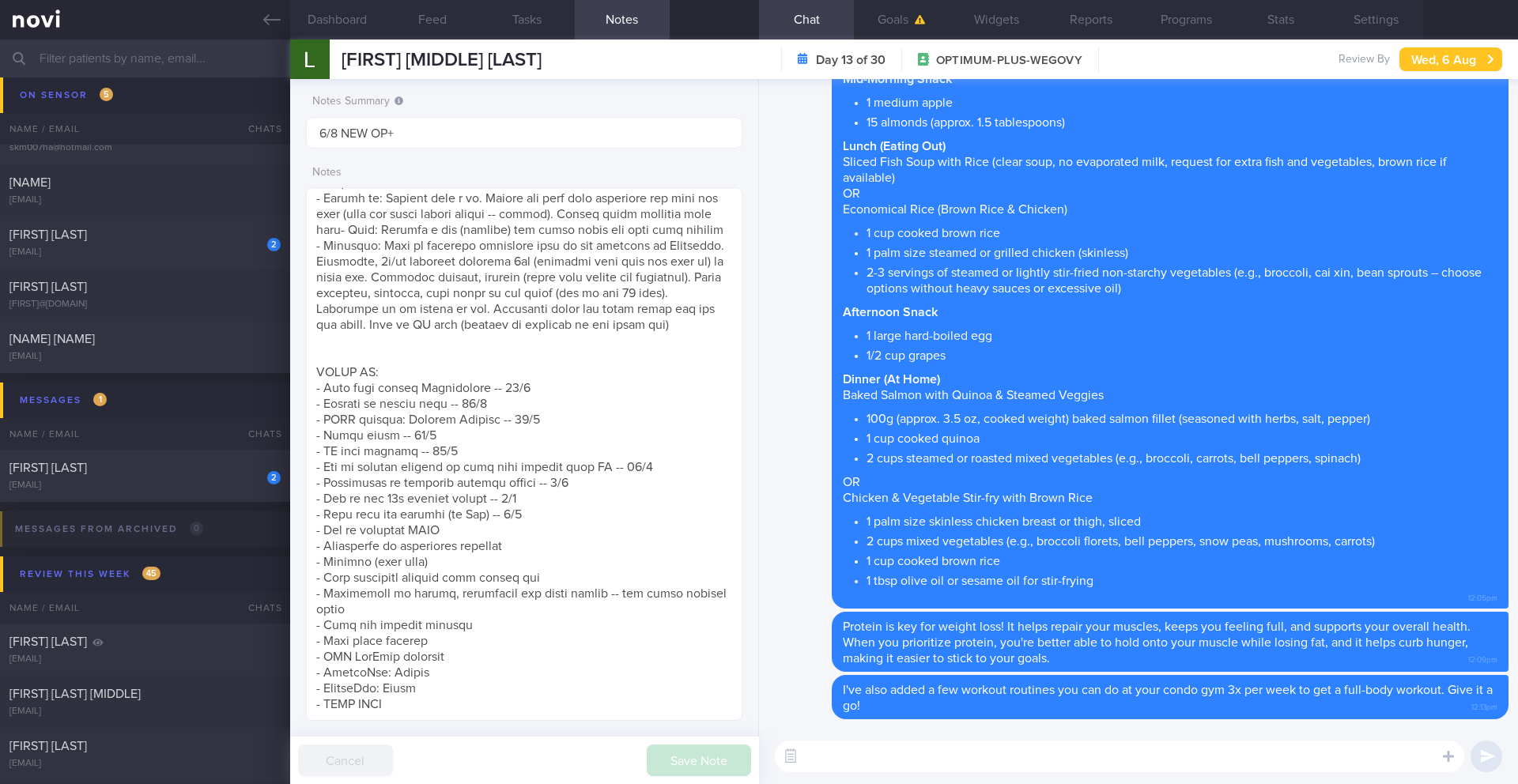 click on "Wed, 6 Aug" at bounding box center (1451, 59) 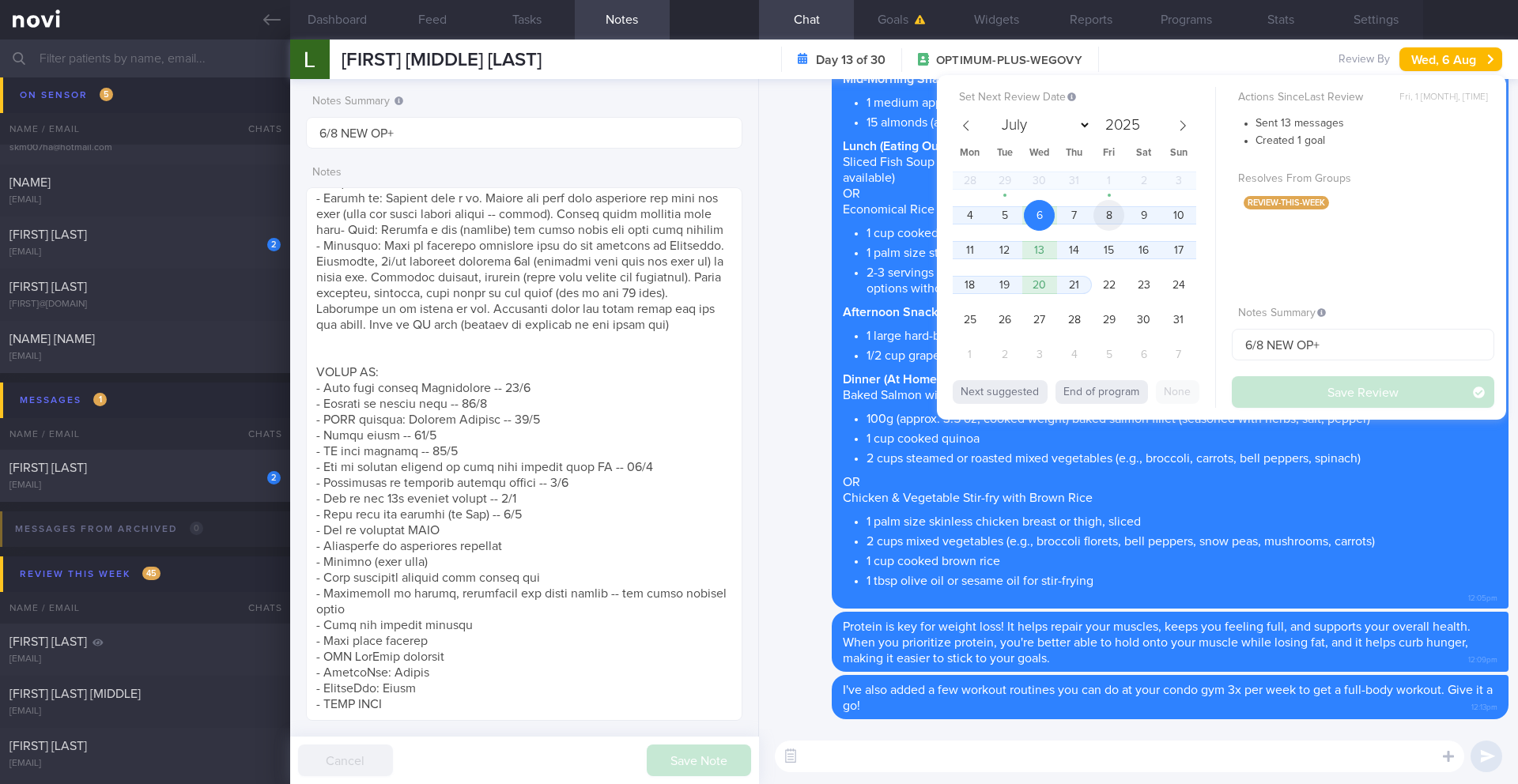 click on "8" at bounding box center (1108, 215) 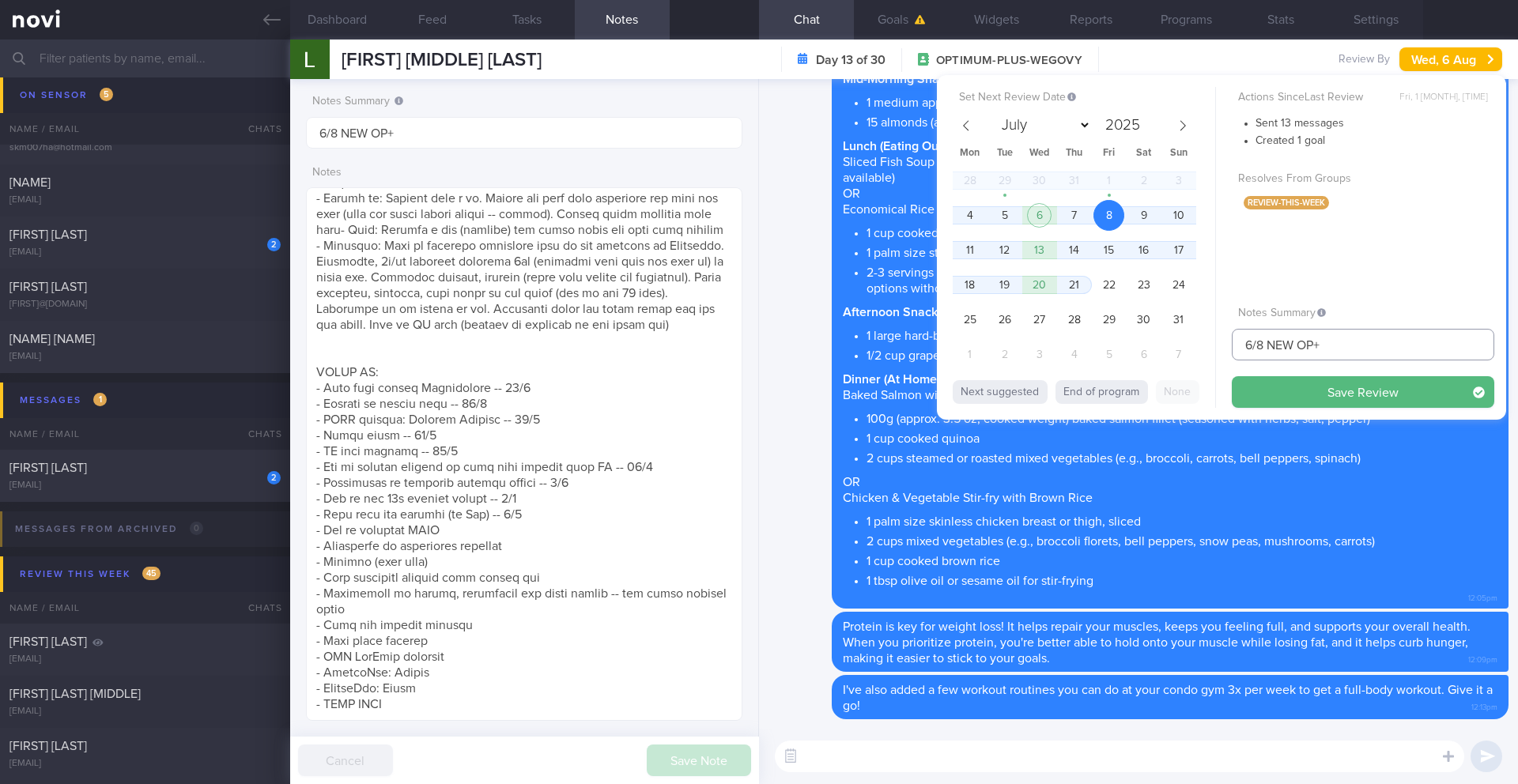 drag, startPoint x: 1253, startPoint y: 349, endPoint x: 1191, endPoint y: 339, distance: 62.80127 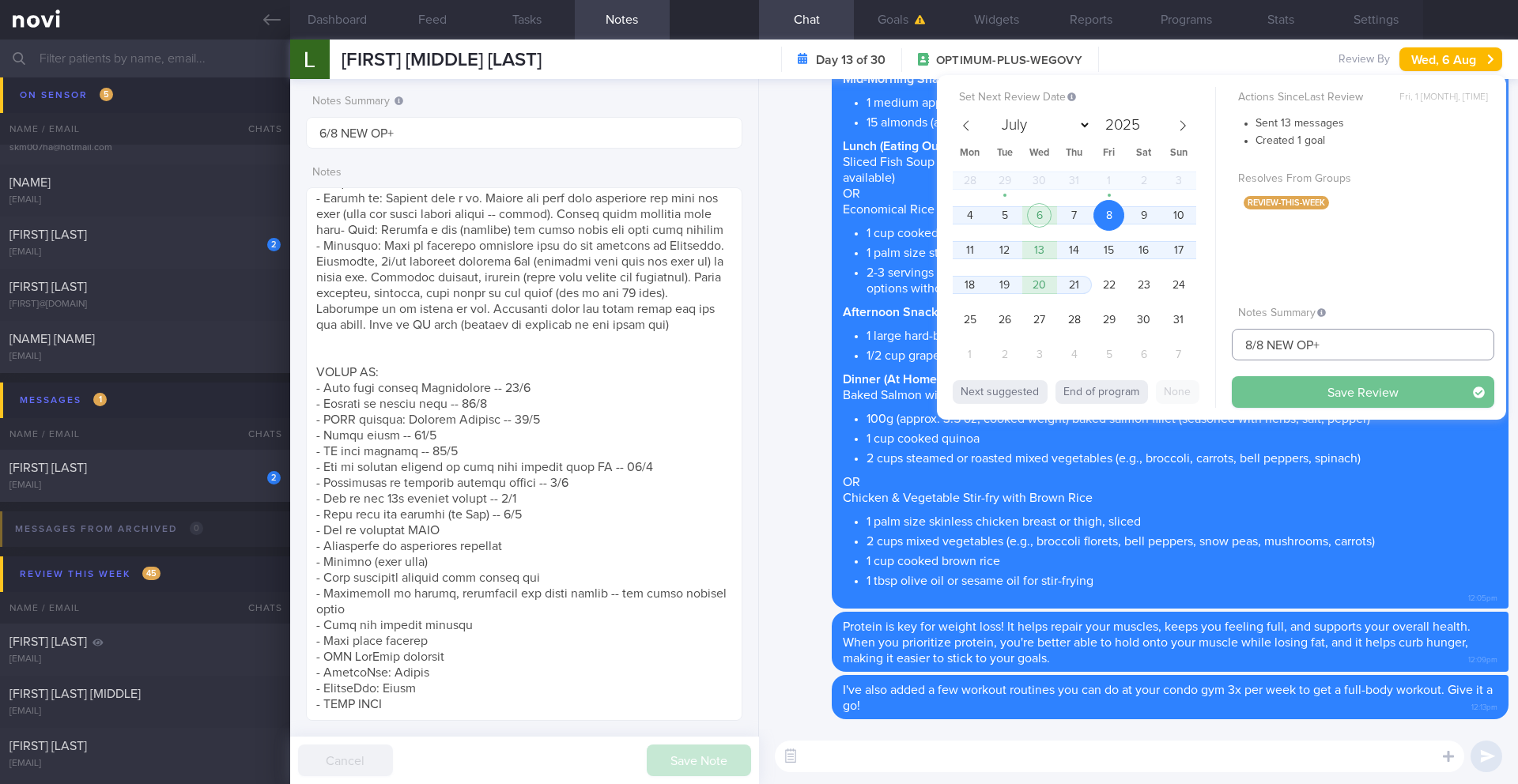 type on "8/8 NEW OP+" 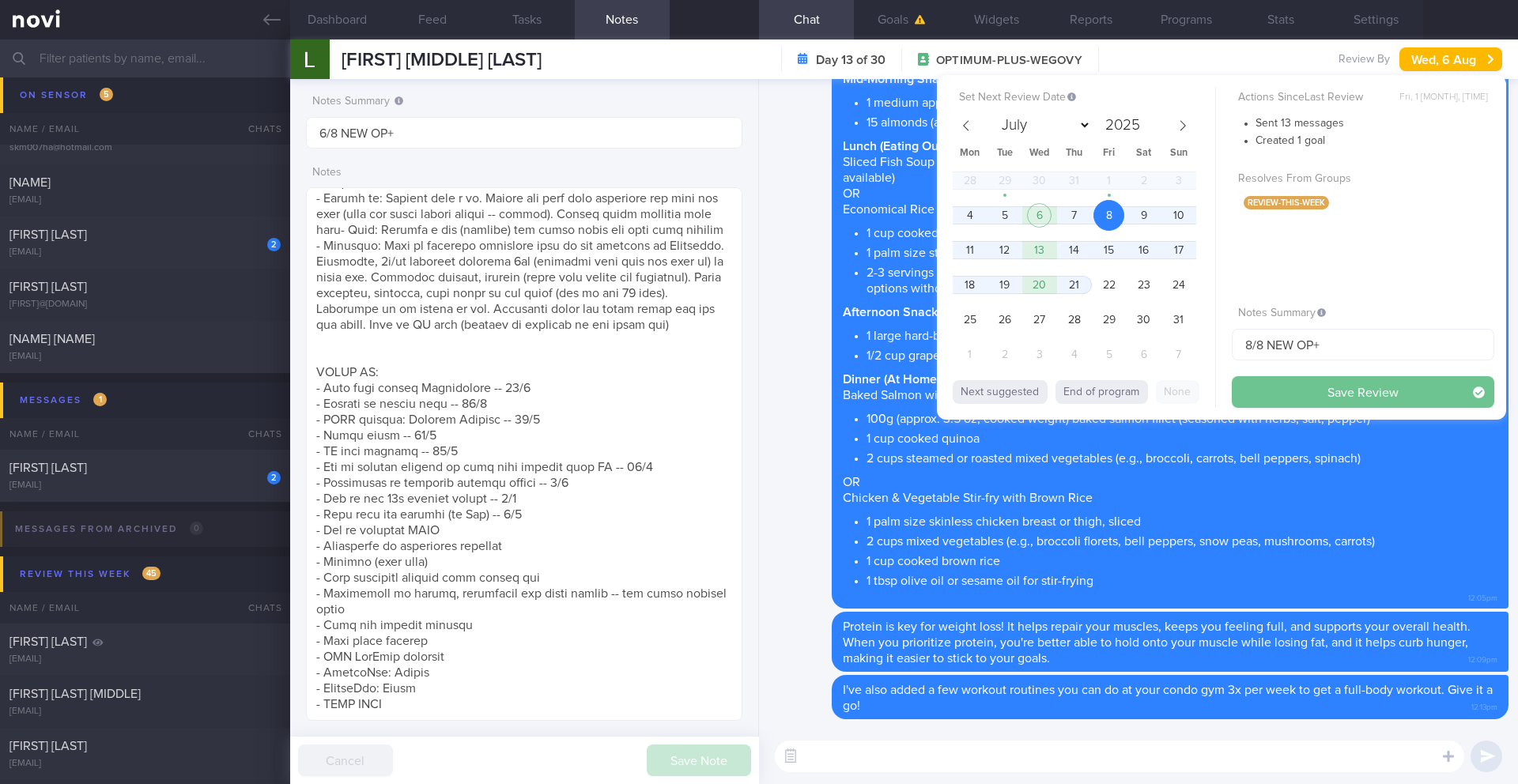 click on "Save Review" at bounding box center (1363, 392) 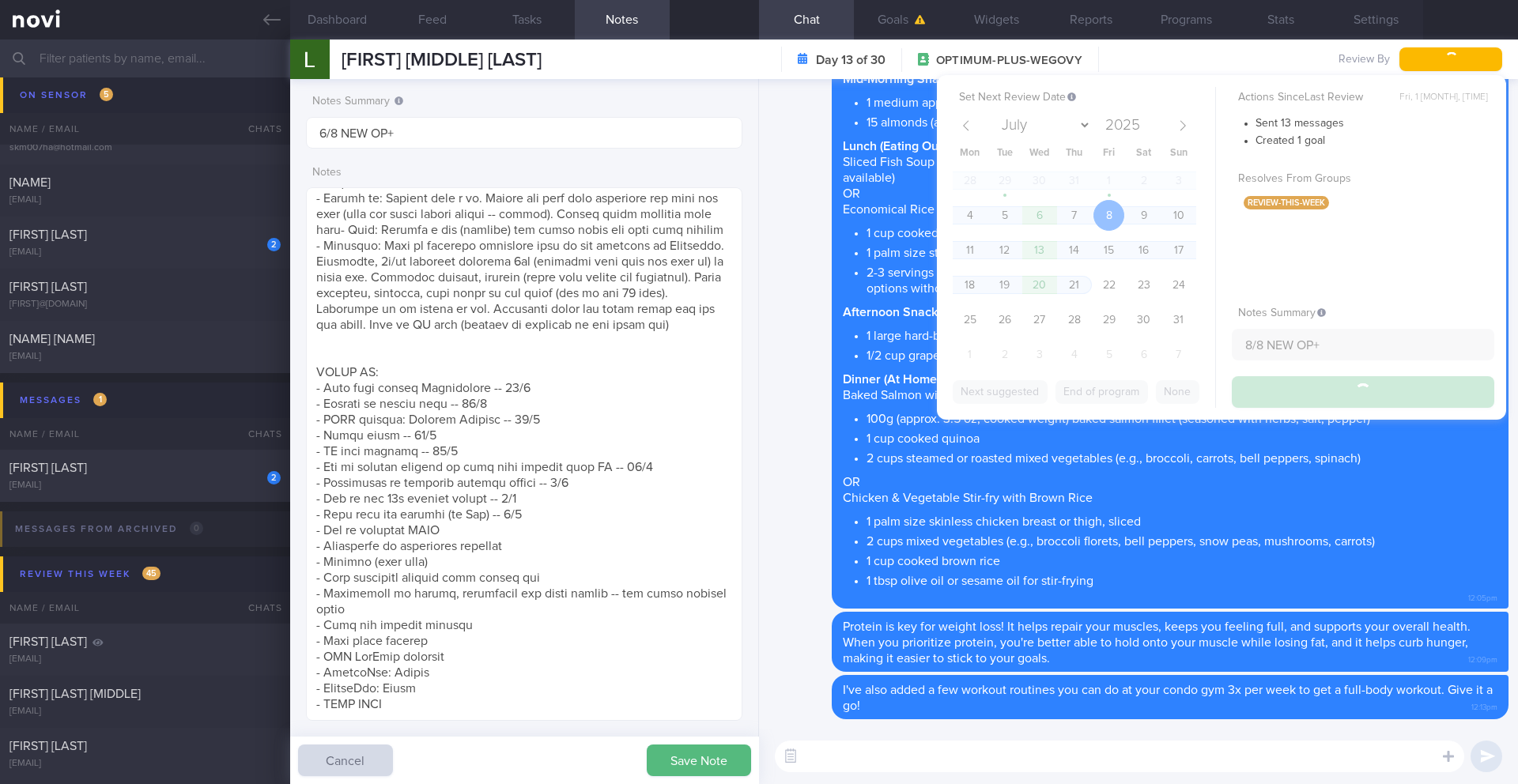 type on "8/8 NEW OP+" 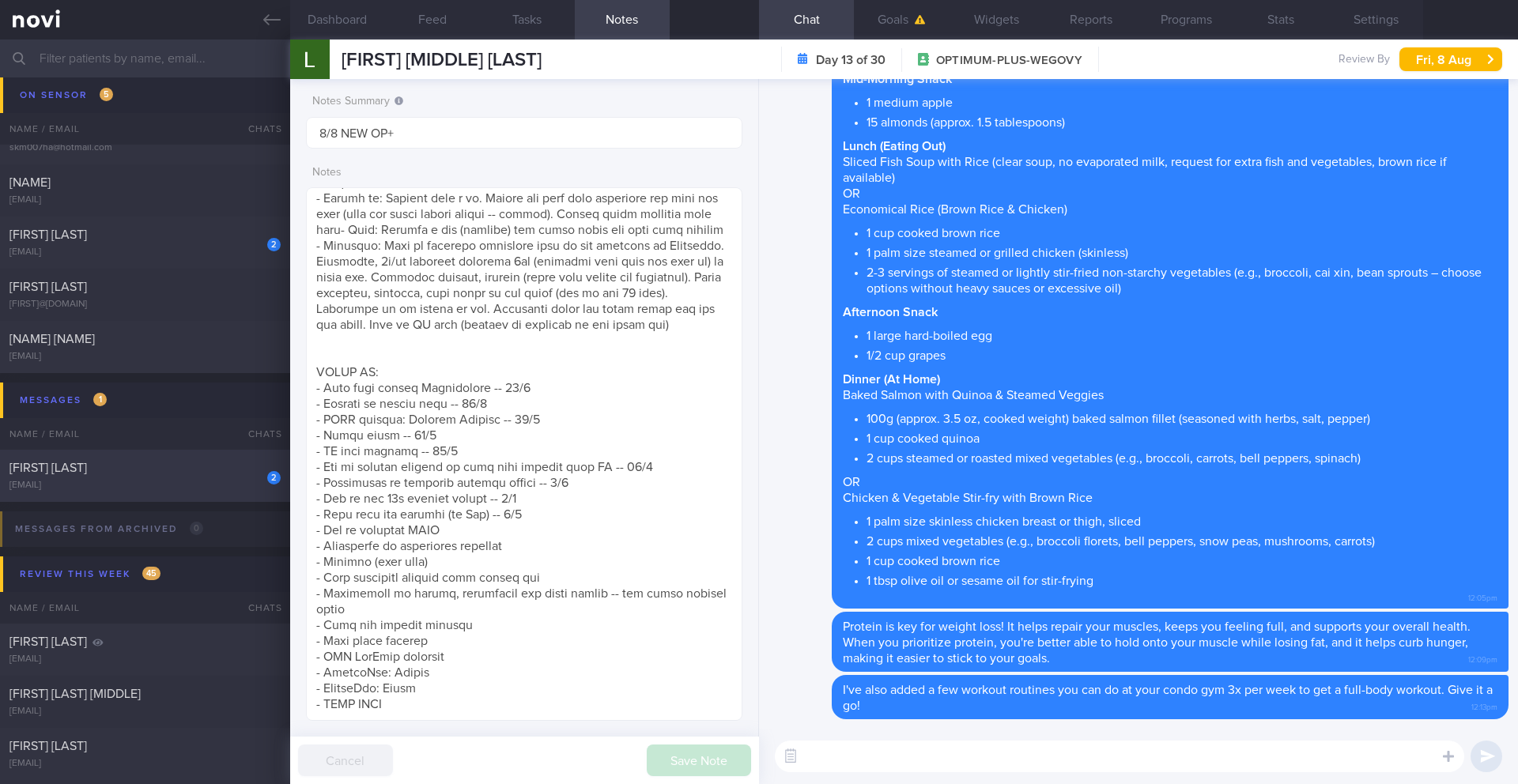 click on "[EMAIL]@privaterelay.appleid.com" at bounding box center (145, 485) 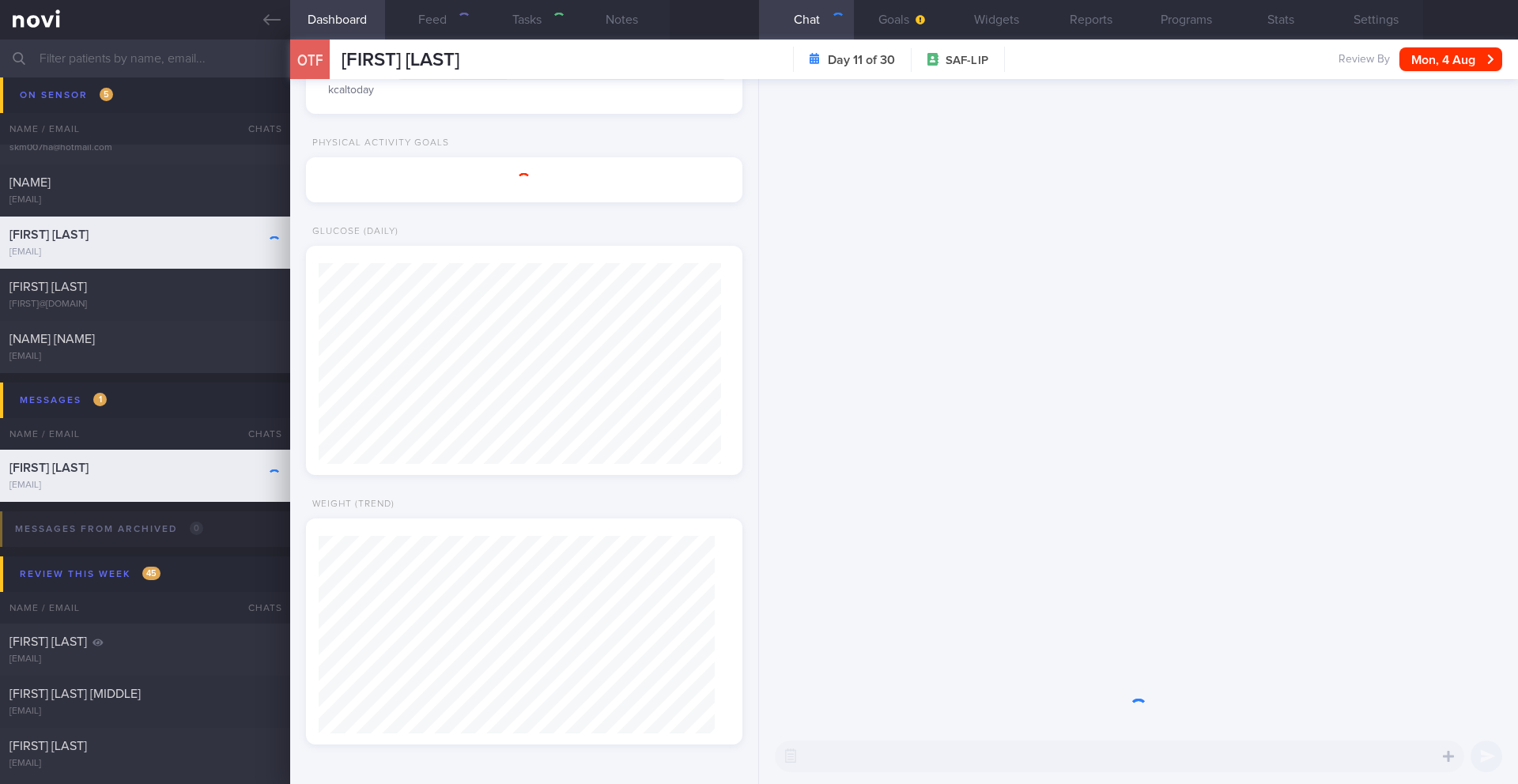 scroll, scrollTop: 276, scrollLeft: 0, axis: vertical 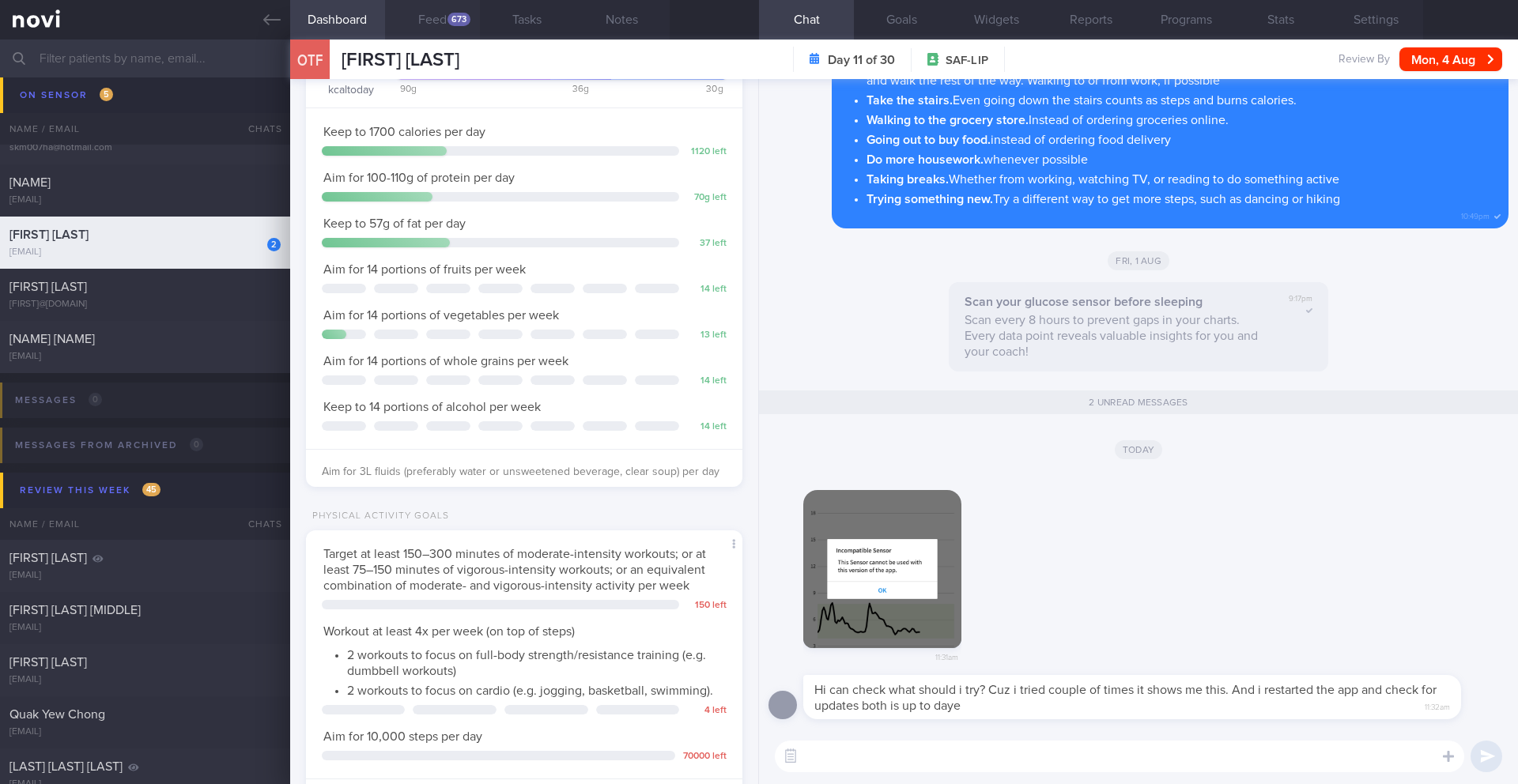 click on "673" at bounding box center (459, 19) 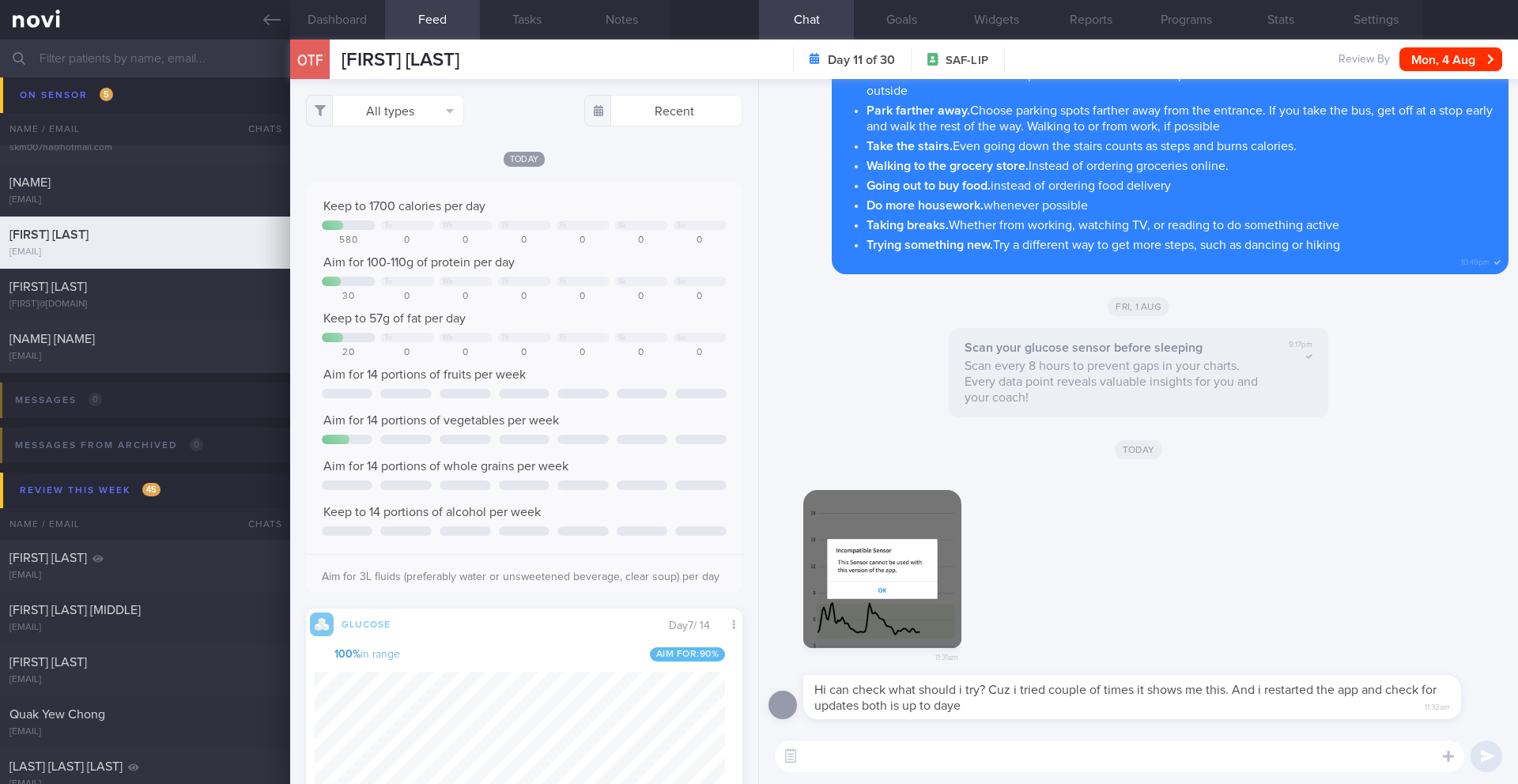 scroll, scrollTop: 511, scrollLeft: 0, axis: vertical 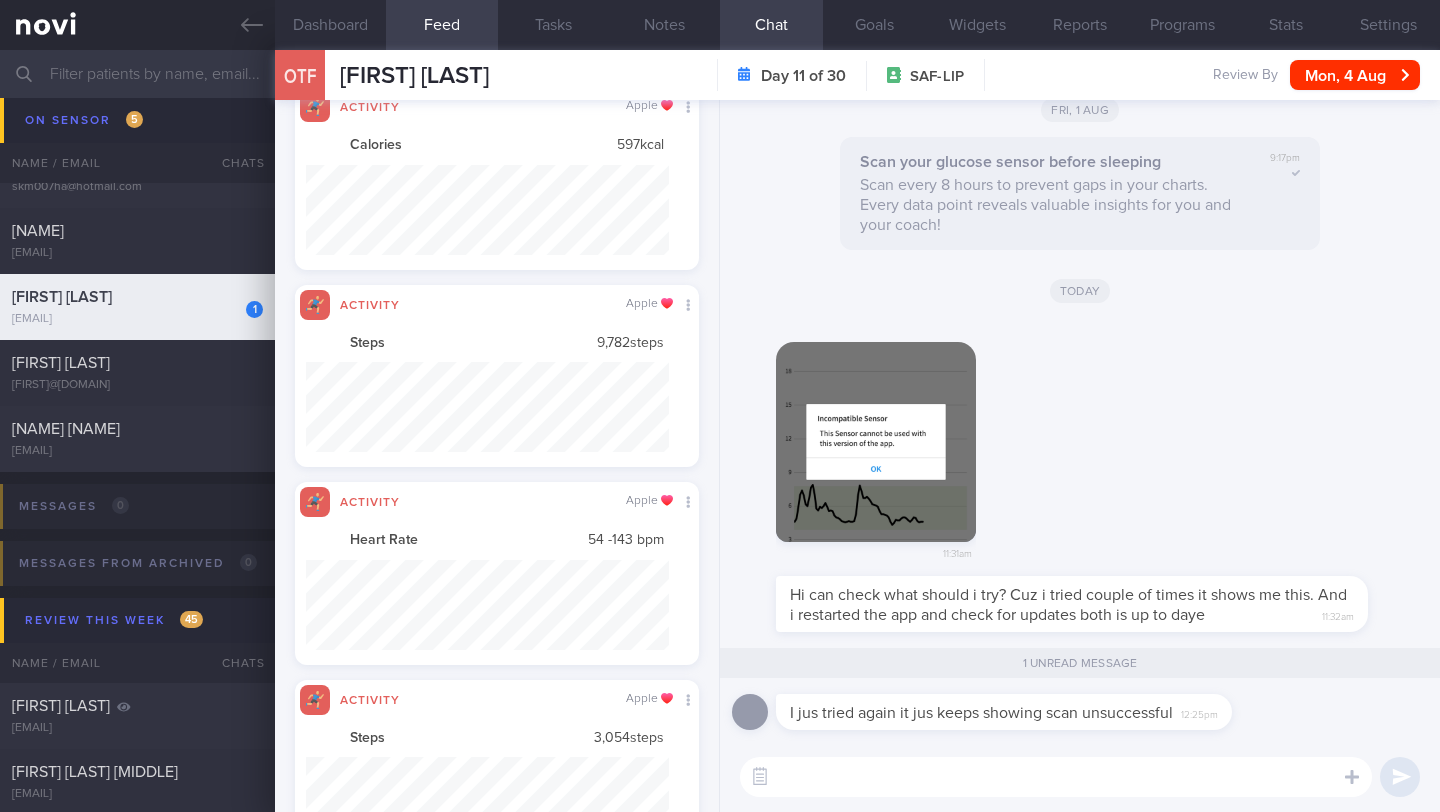 click on "​
​" at bounding box center (1080, 777) 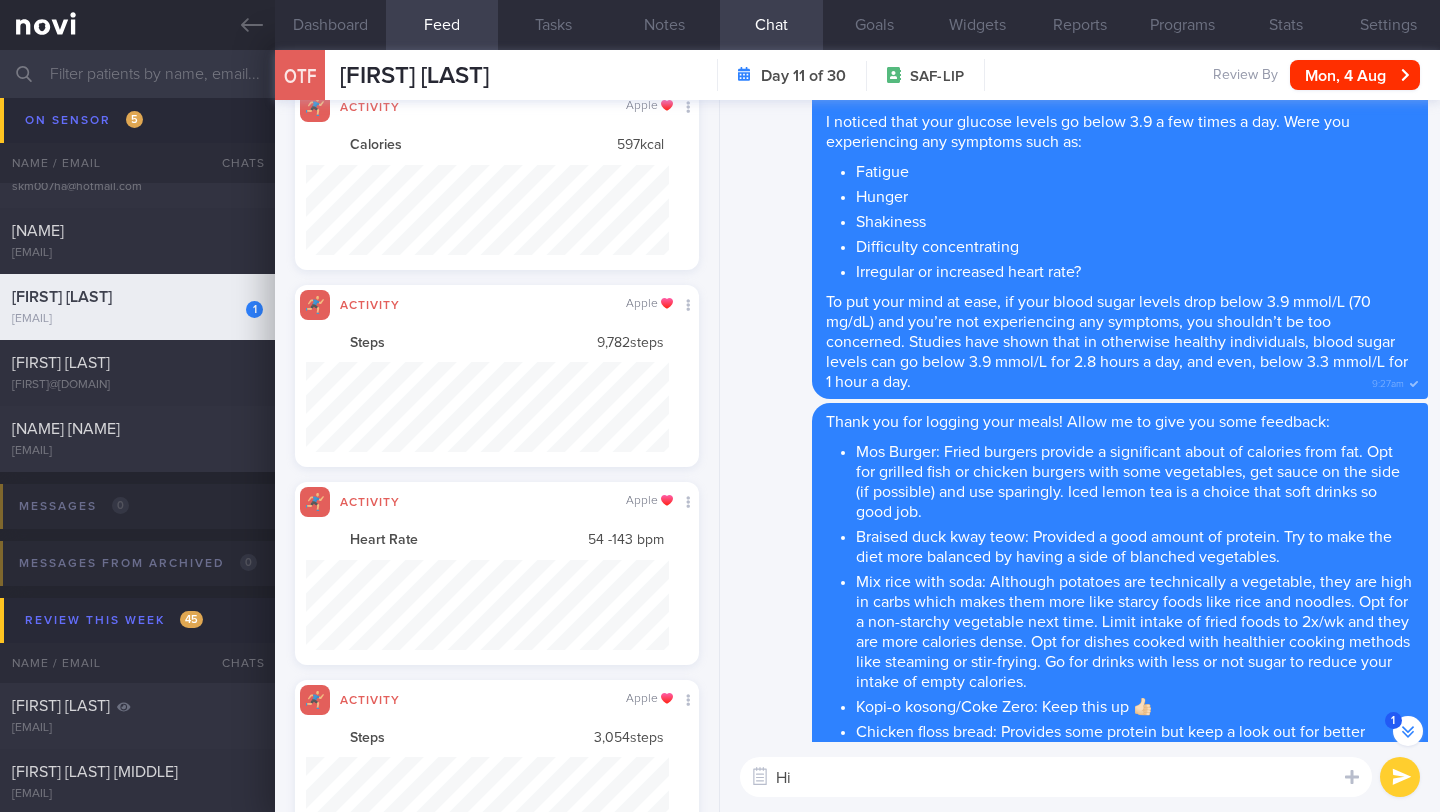 scroll, scrollTop: -2622, scrollLeft: 0, axis: vertical 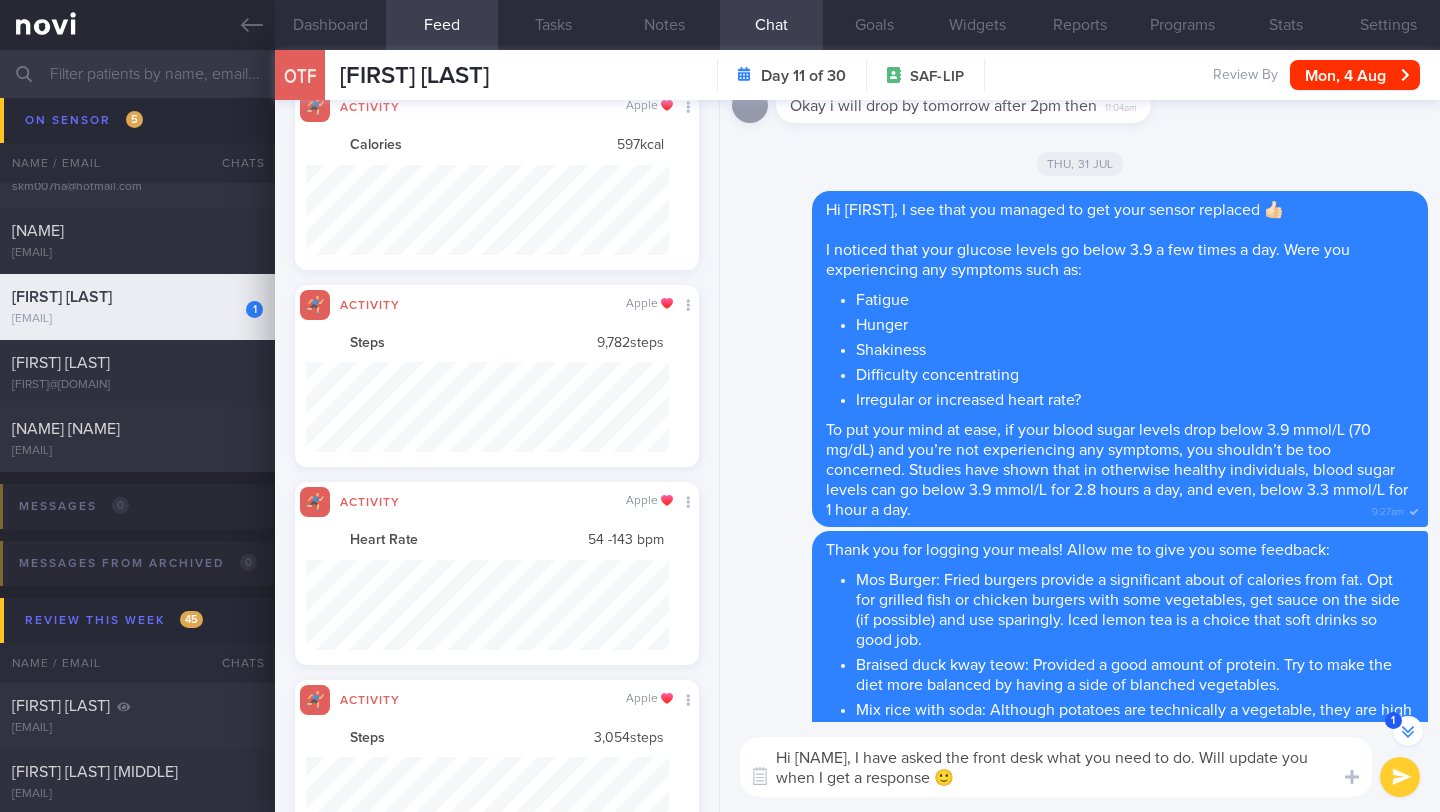 type on "Hi Tian Fu, I have asked the front desk what you need to do. Will update you when I get a response 🙂" 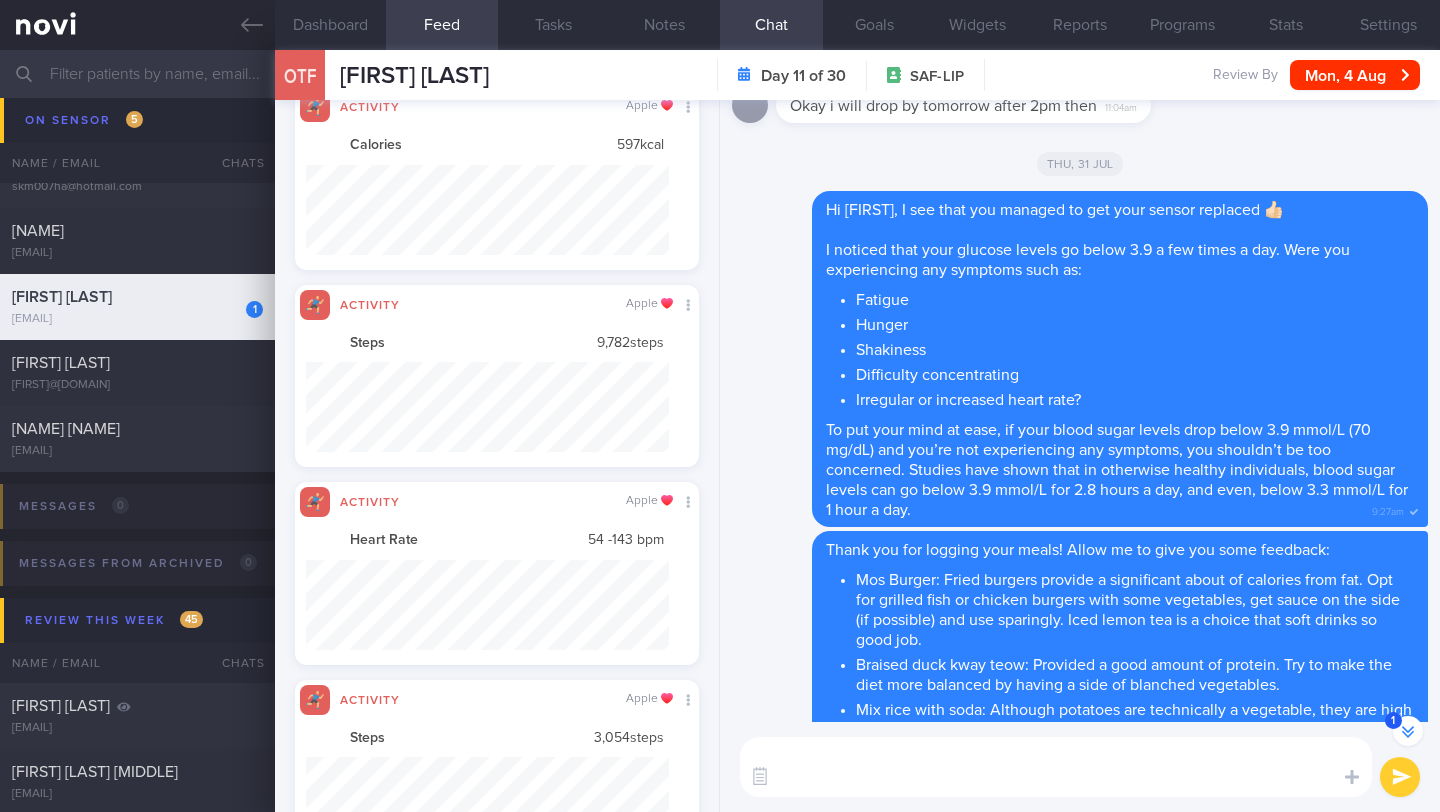 scroll, scrollTop: 0, scrollLeft: 0, axis: both 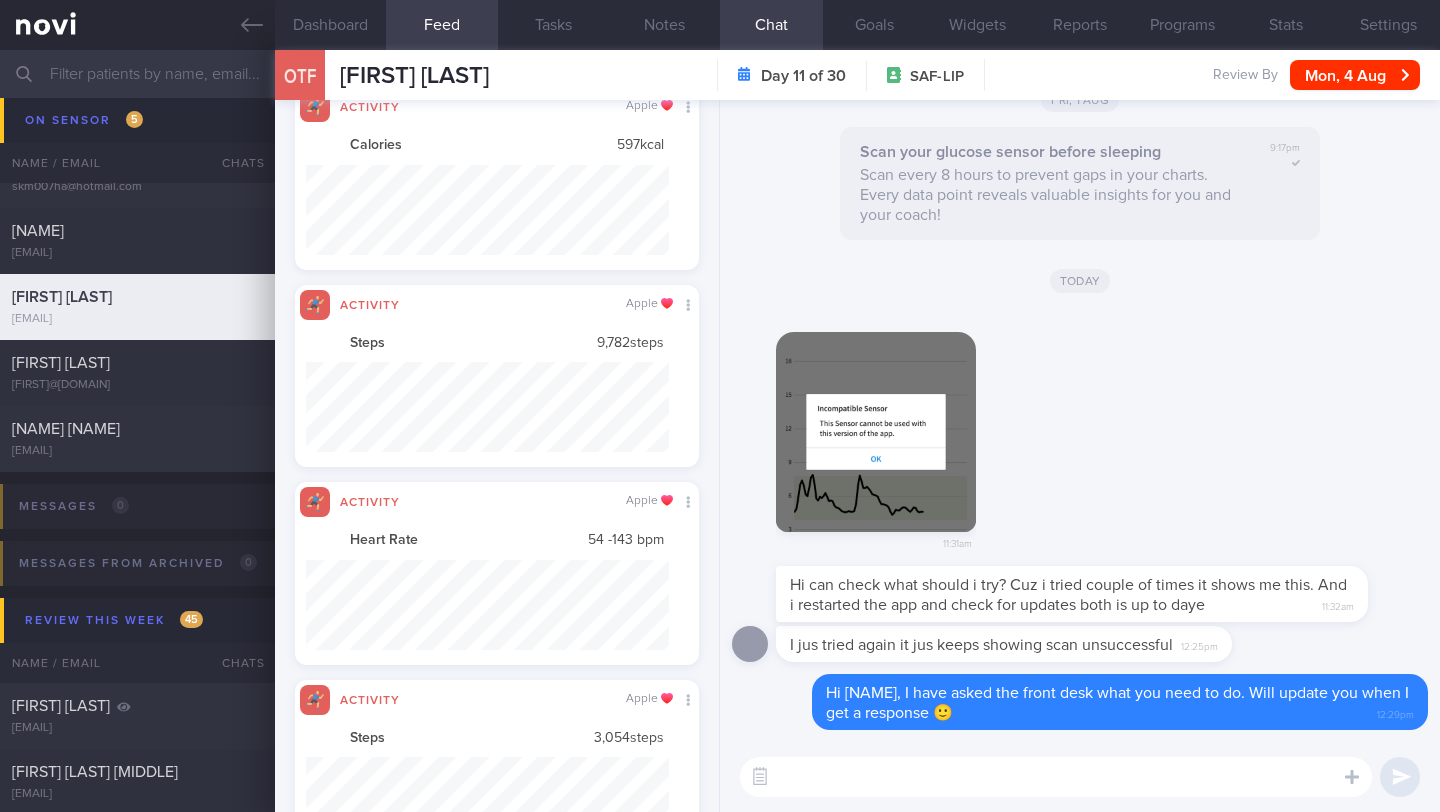 click at bounding box center (720, 74) 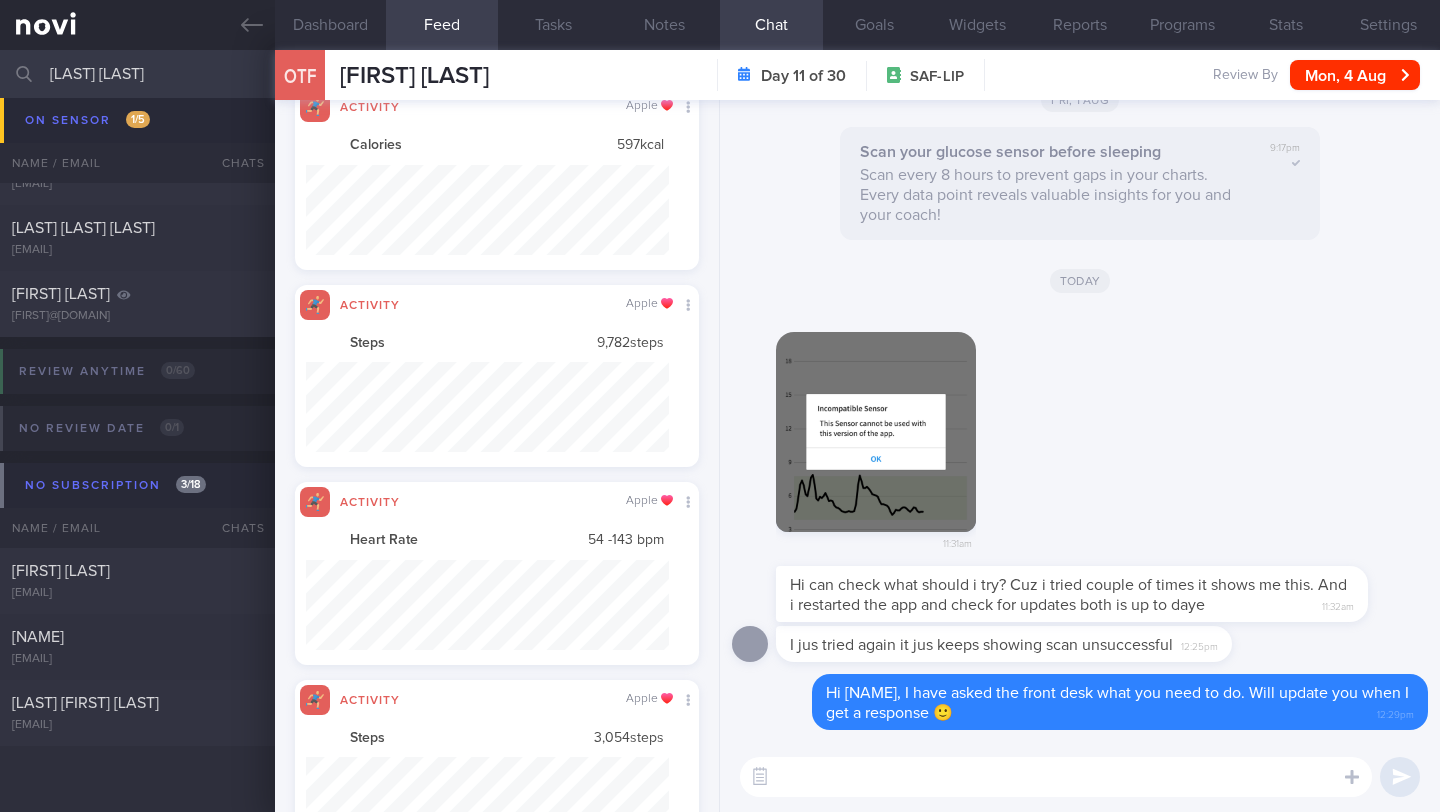 scroll, scrollTop: 77, scrollLeft: 0, axis: vertical 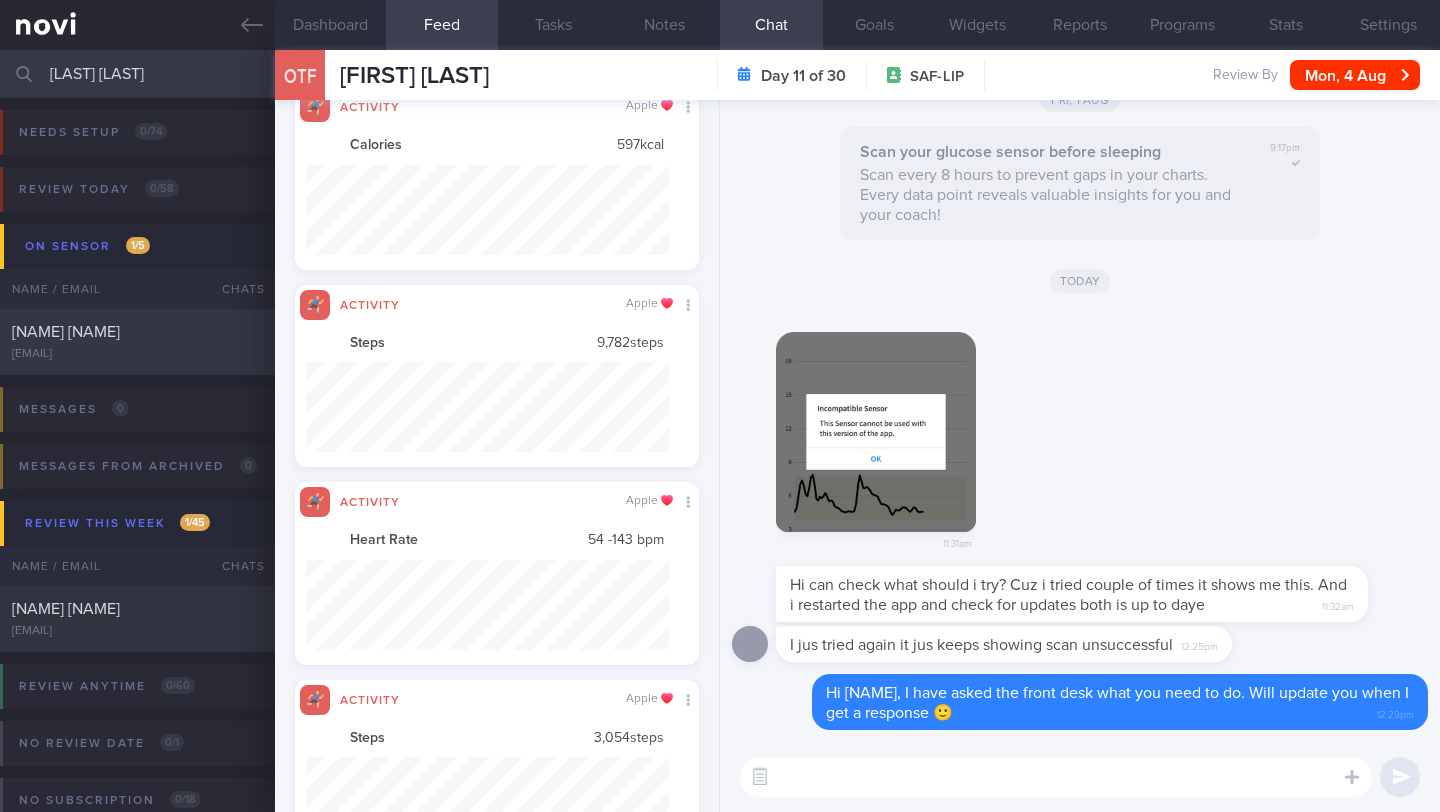 type on "ng zi" 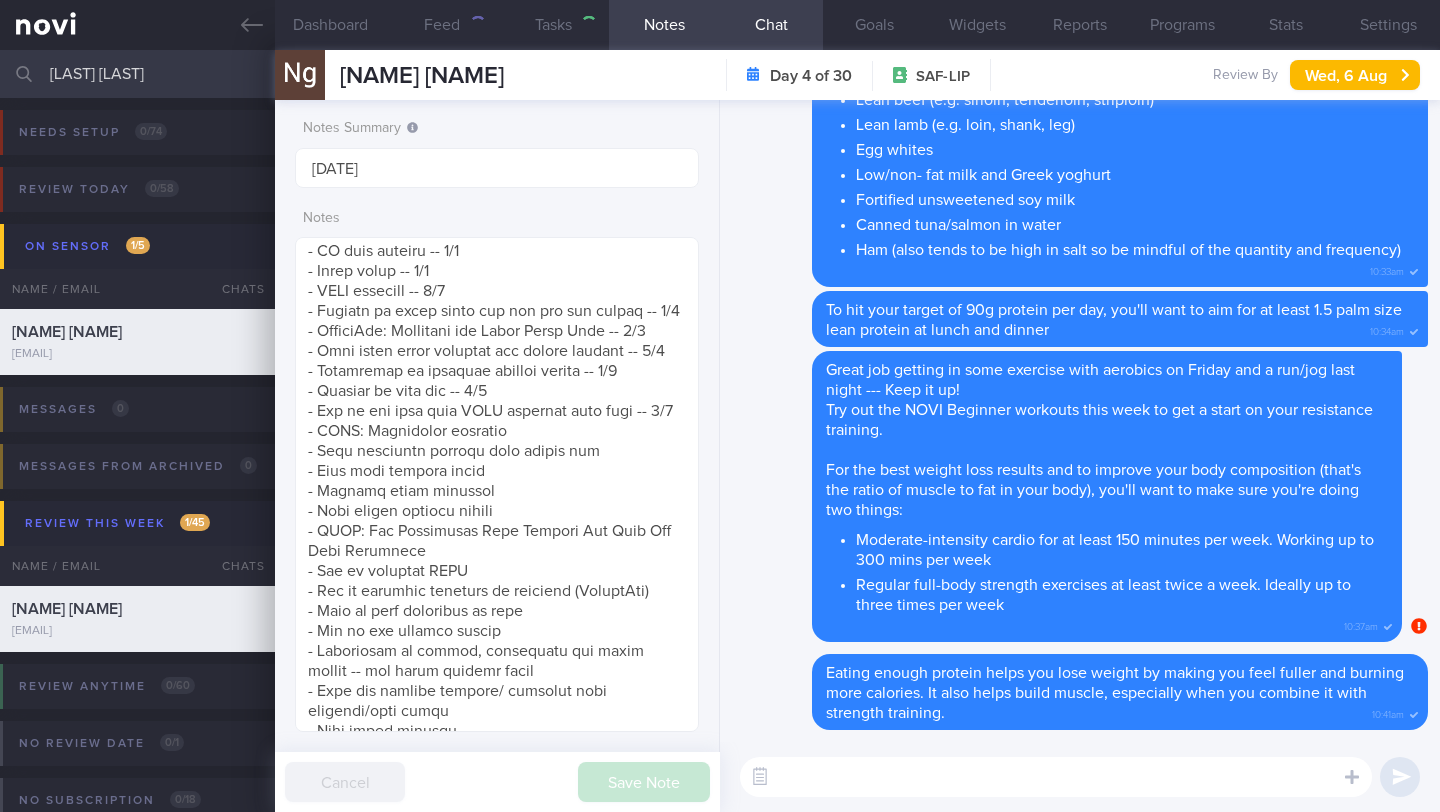scroll, scrollTop: 0, scrollLeft: 0, axis: both 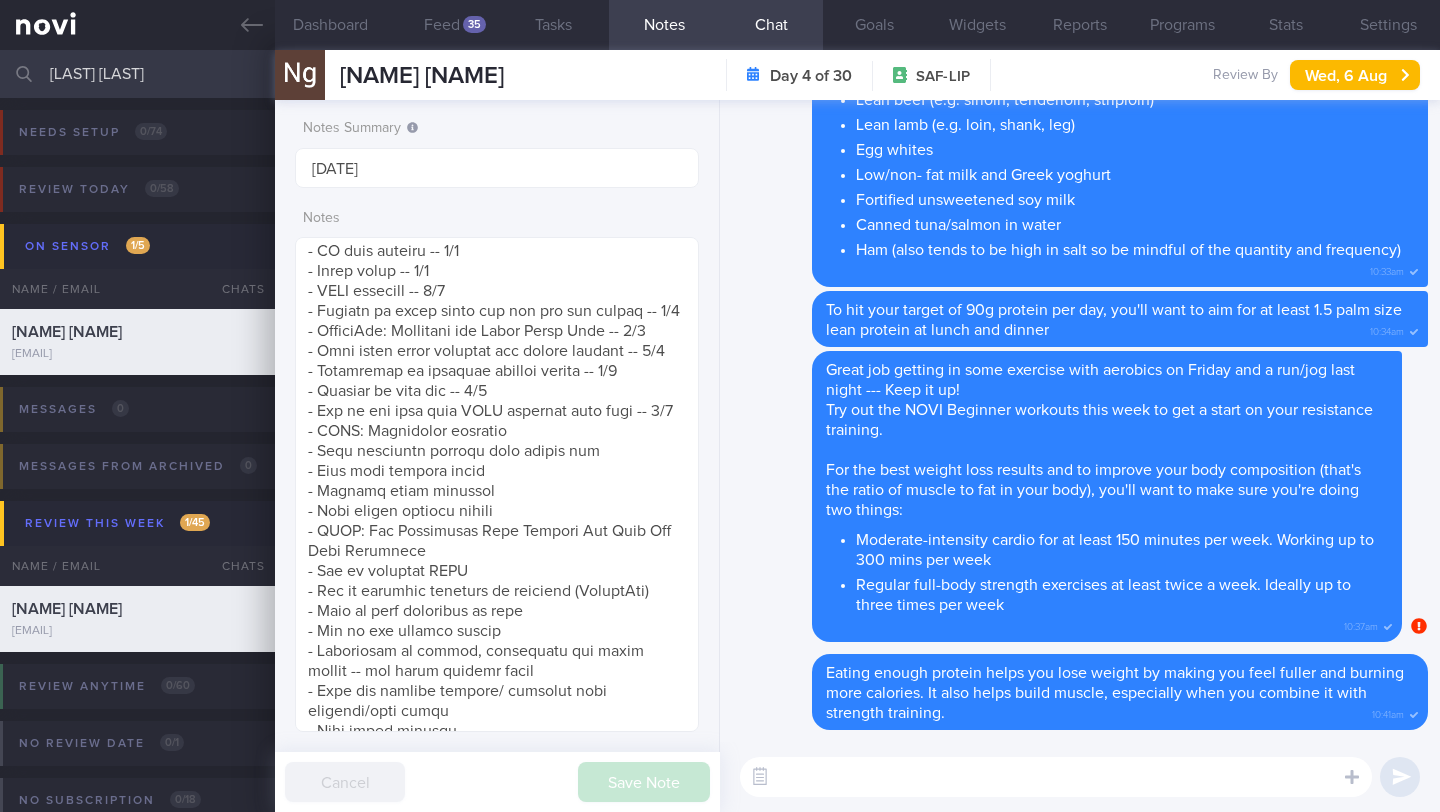 click at bounding box center (1056, 777) 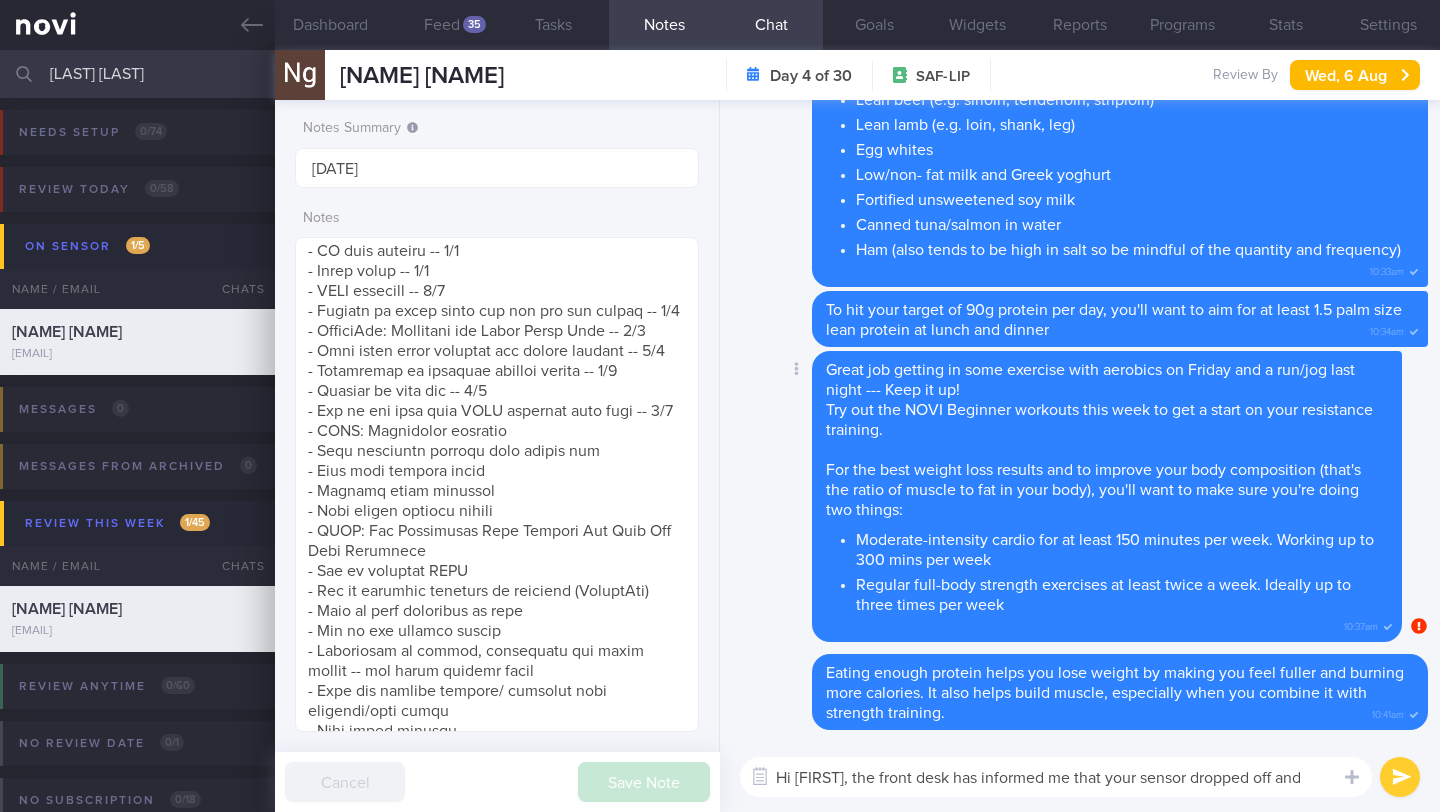 scroll, scrollTop: 0, scrollLeft: 0, axis: both 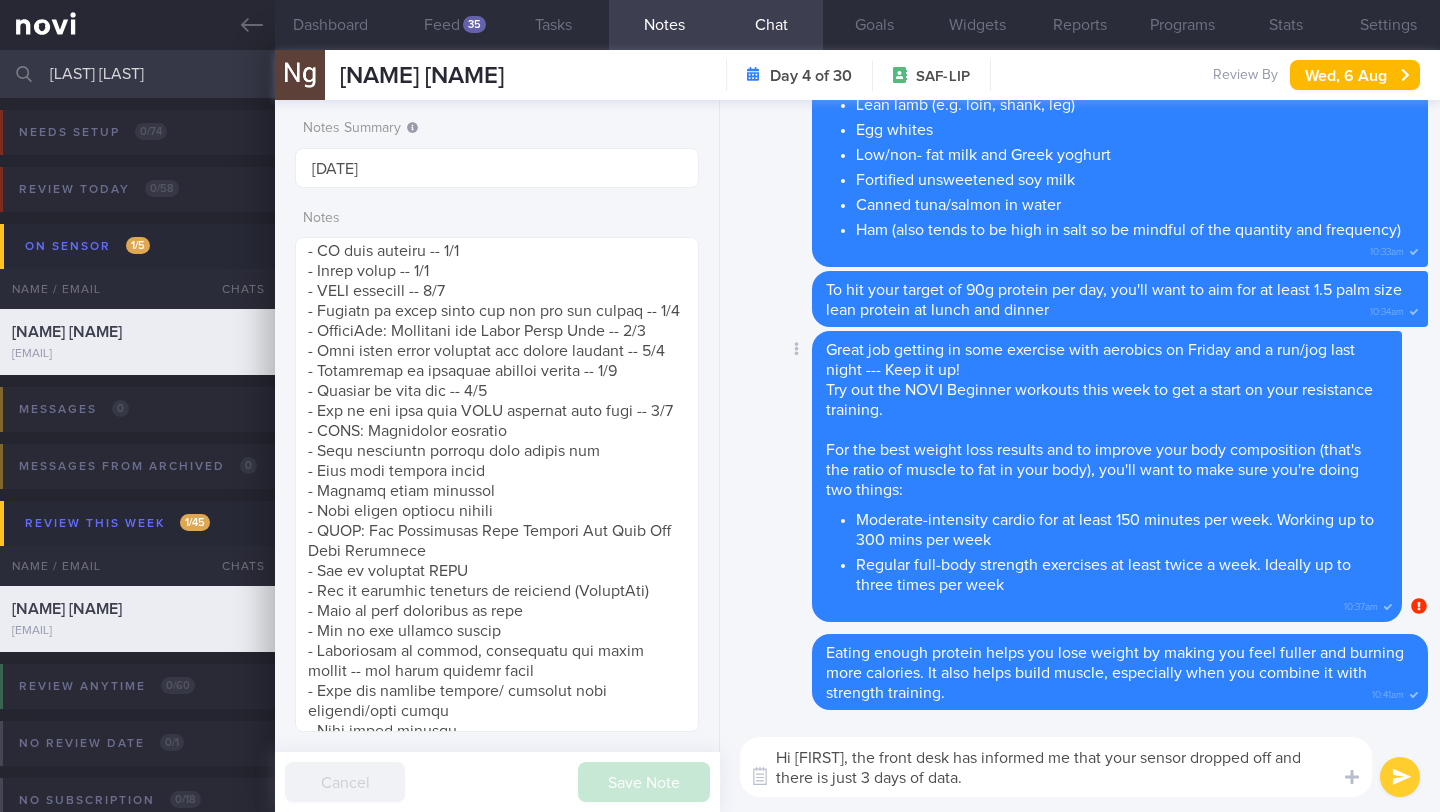 paste on "A minimum of 5 days of sensor data is required for an estimated A1c to be calculated." 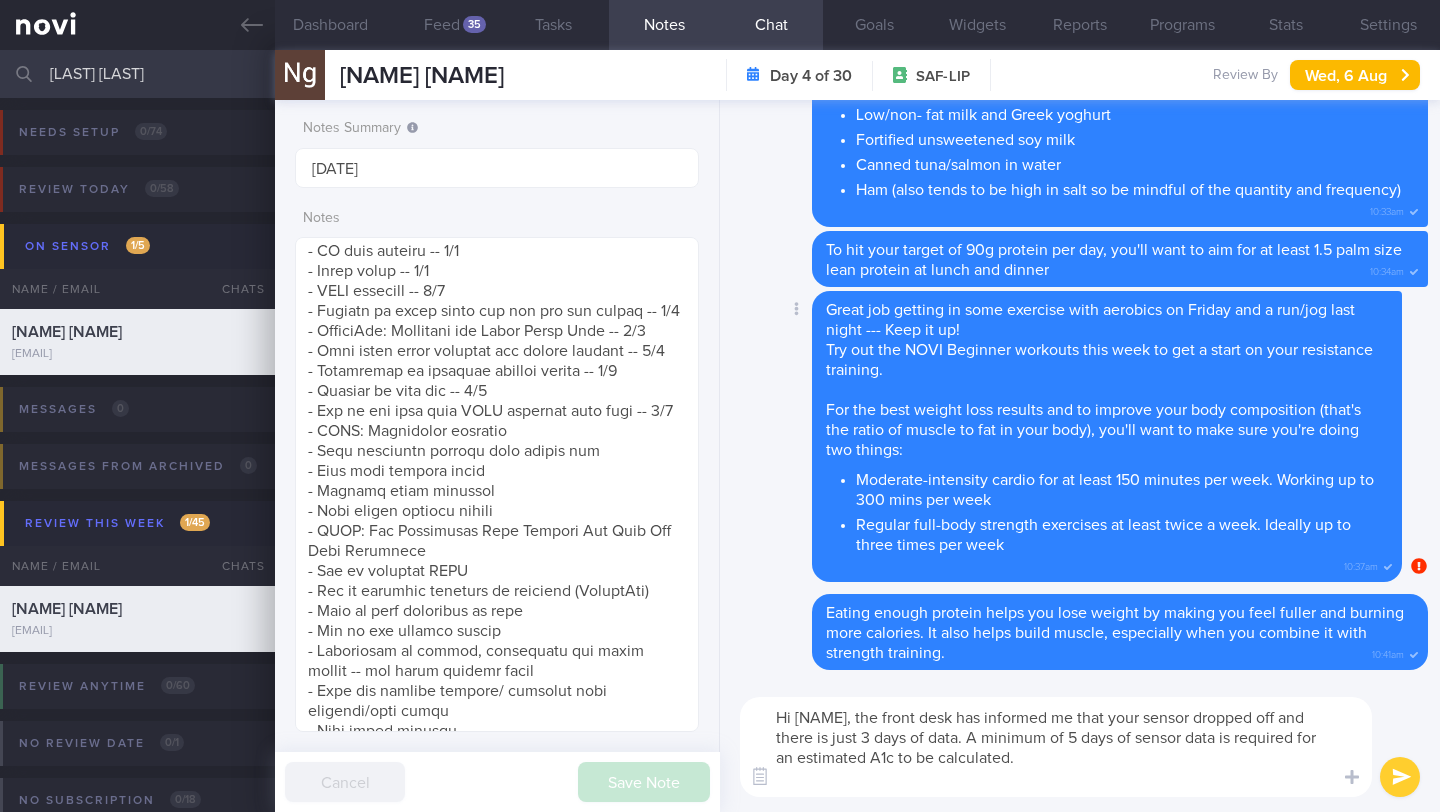 scroll, scrollTop: 0, scrollLeft: 0, axis: both 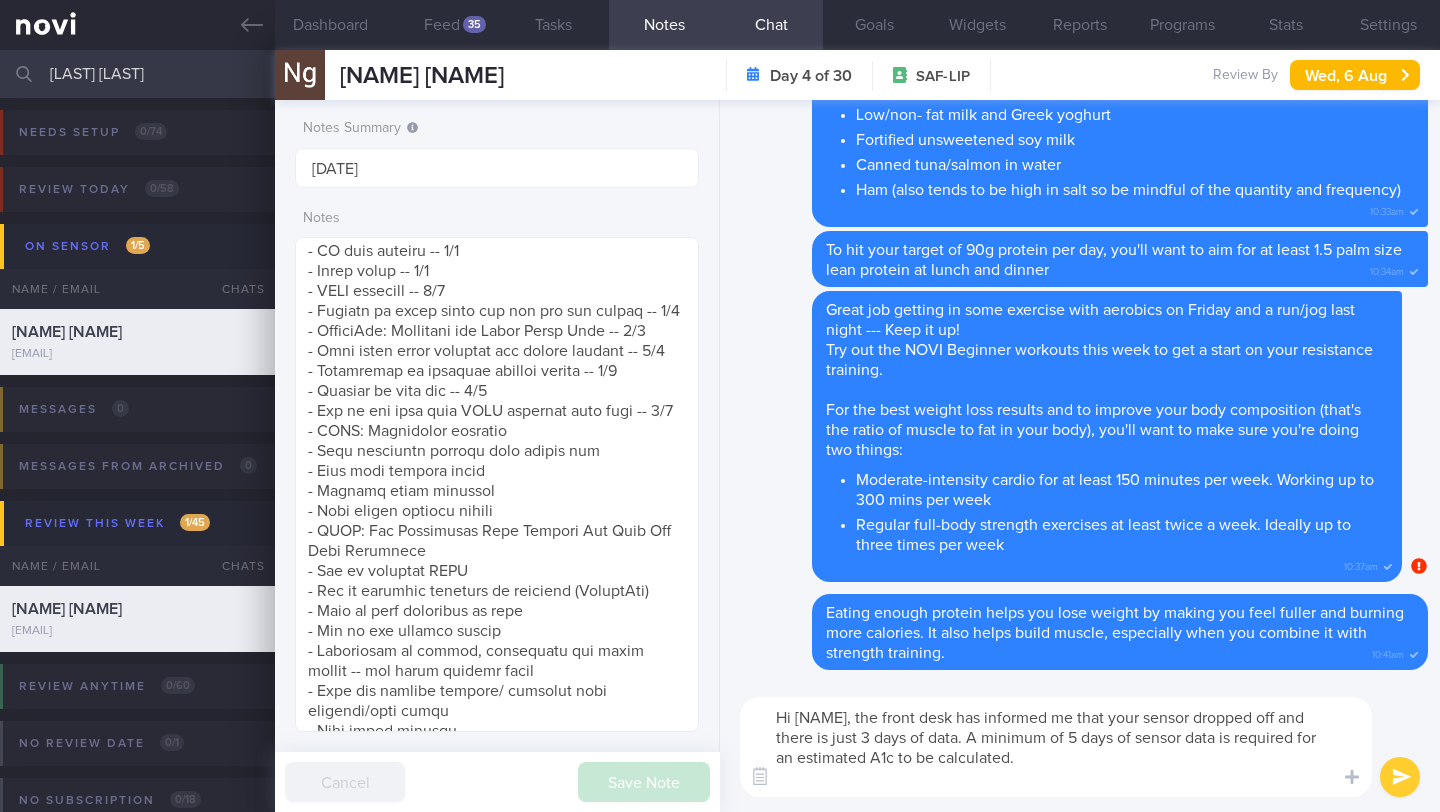 click on "Hi Ziyang, the front desk has informed me that your sensor dropped off and there is just 3 days of data. A minimum of 5 days of sensor data is required for an estimated A1c to be calculated." at bounding box center [1056, 747] 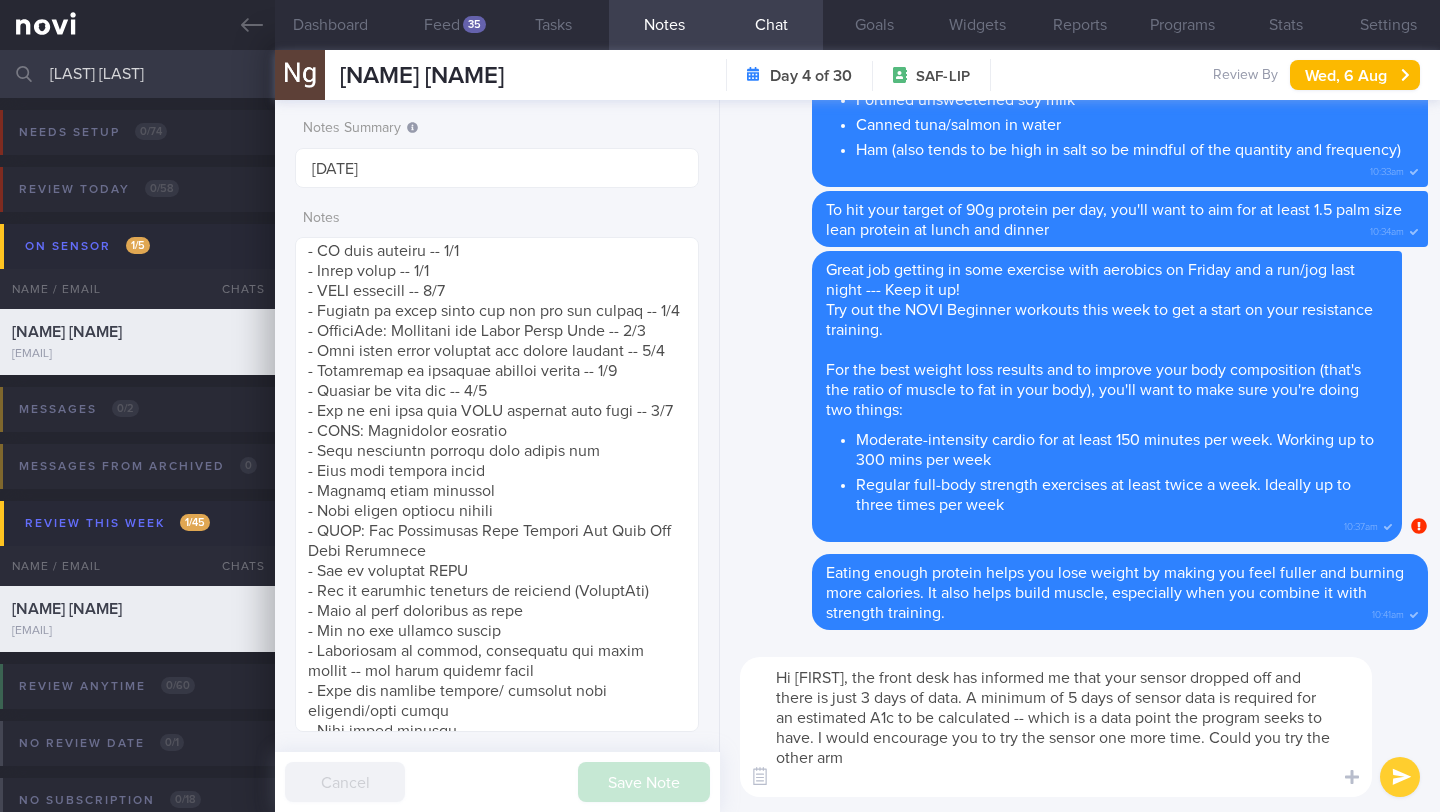 drag, startPoint x: 1212, startPoint y: 742, endPoint x: 1215, endPoint y: 763, distance: 21.213203 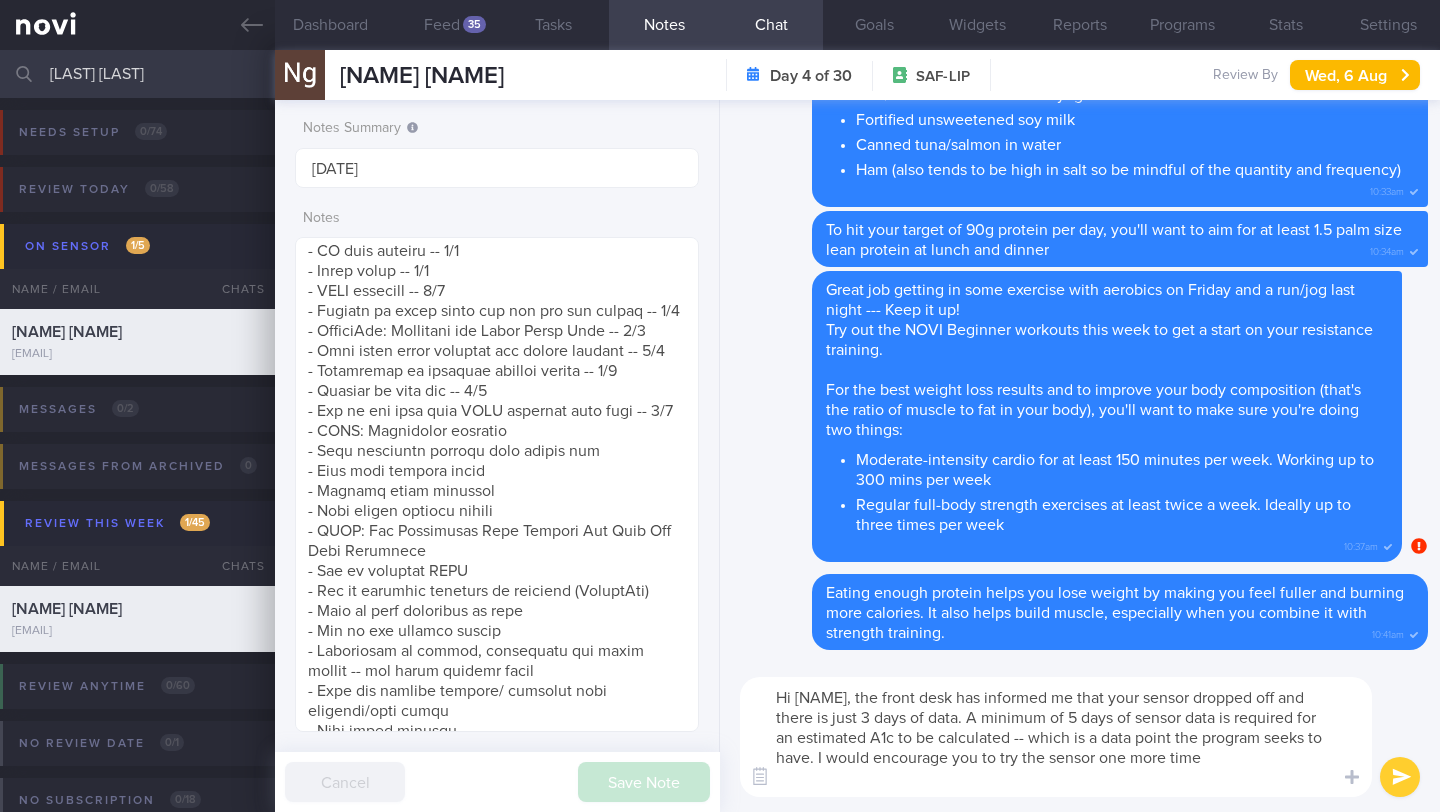 type on "Hi Ziyang, the front desk has informed me that your sensor dropped off and there is just 3 days of data. A minimum of 5 days of sensor data is required for an estimated A1c to be calculated -- which is a data point the program seeks to have. I would encourage you to try the sensor one more time." 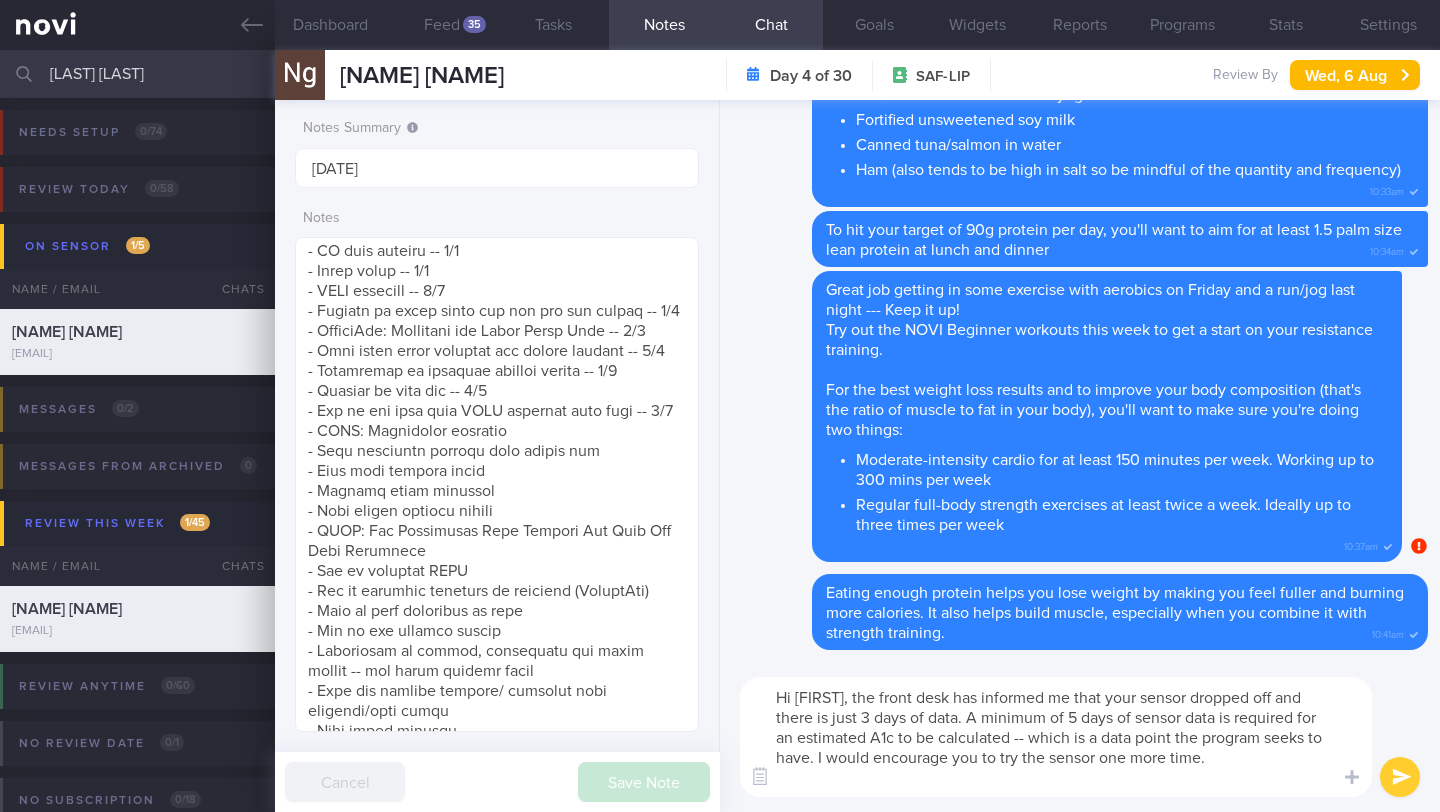 type 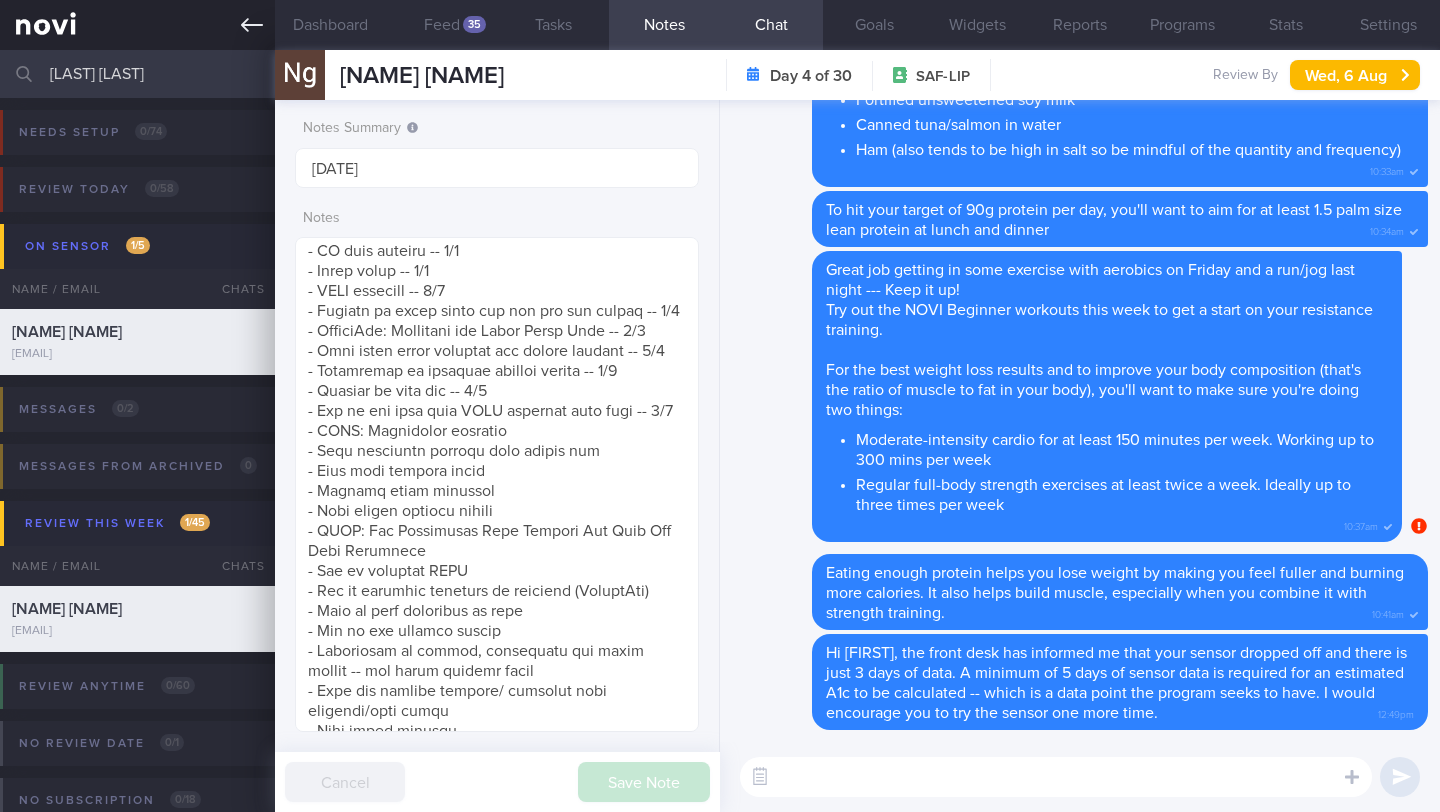 click 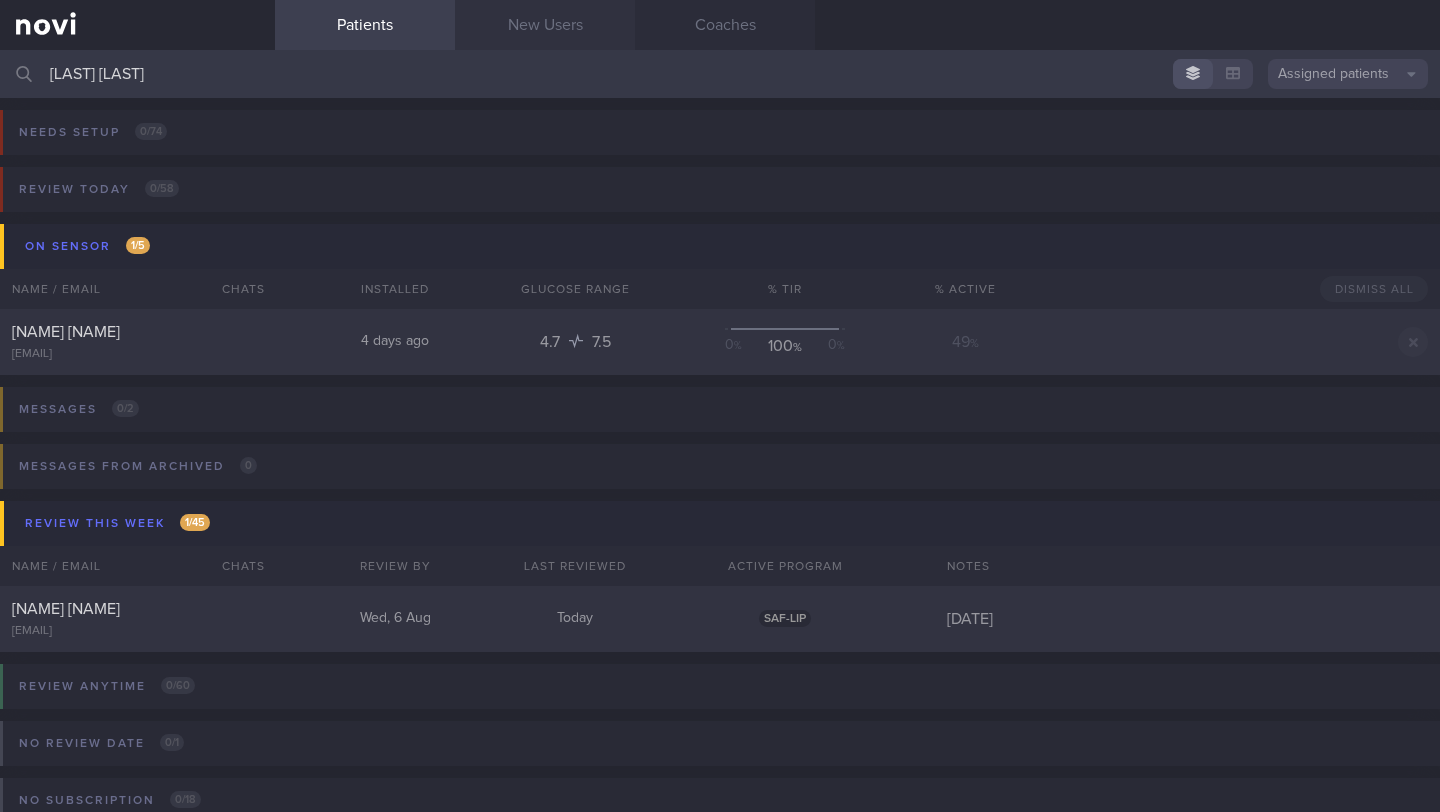 click on "New Users" at bounding box center (545, 25) 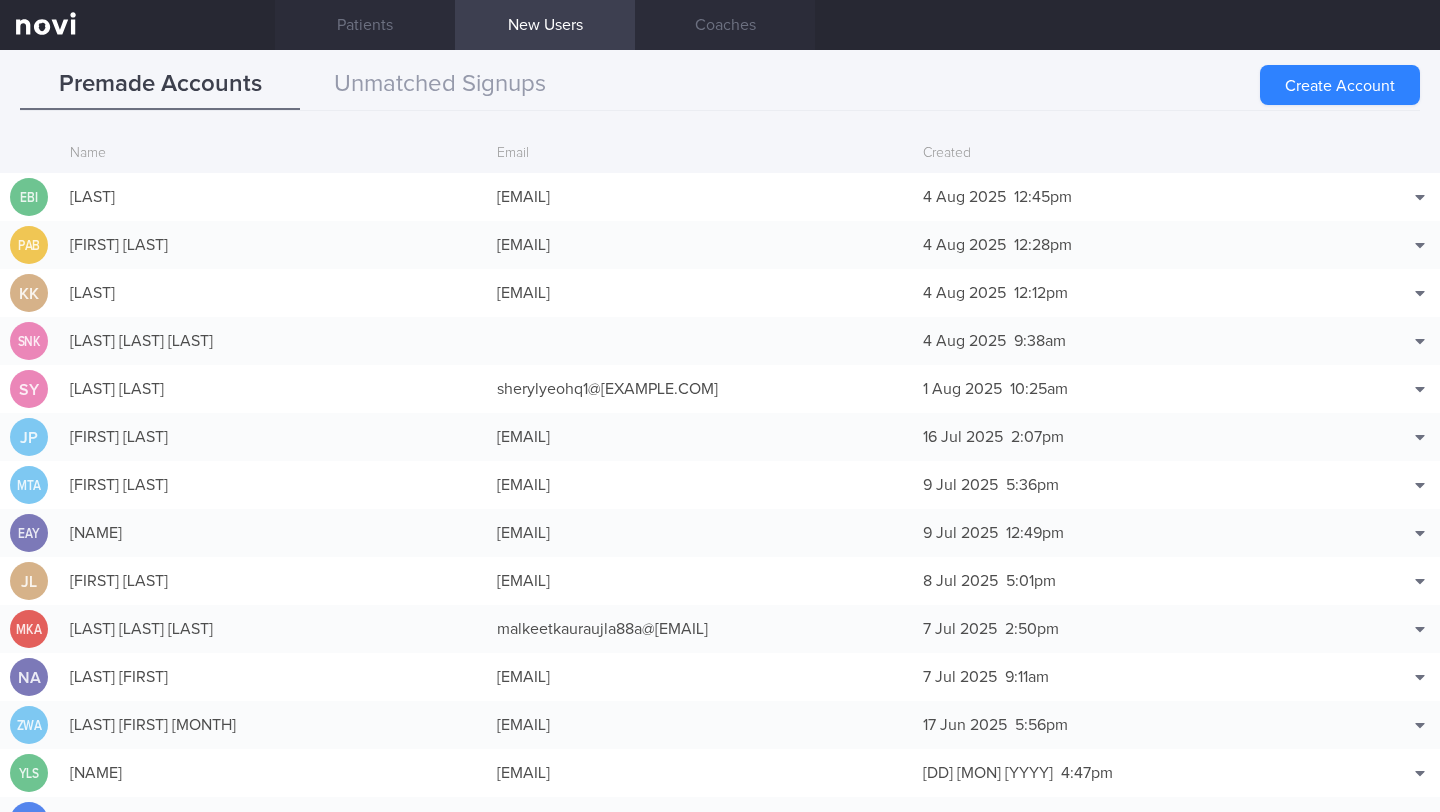 click on "Create Account" at bounding box center (1340, 85) 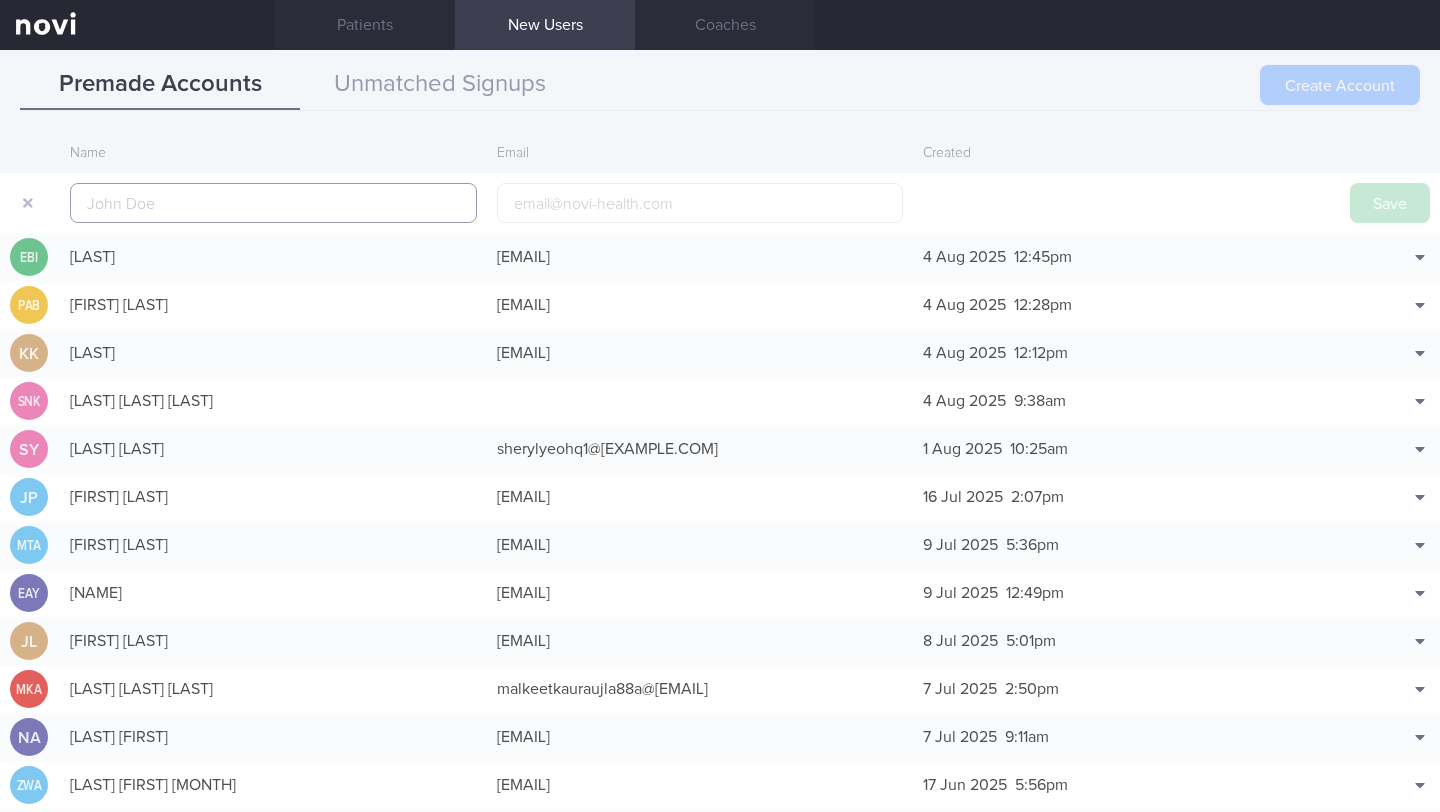 scroll, scrollTop: 48, scrollLeft: 0, axis: vertical 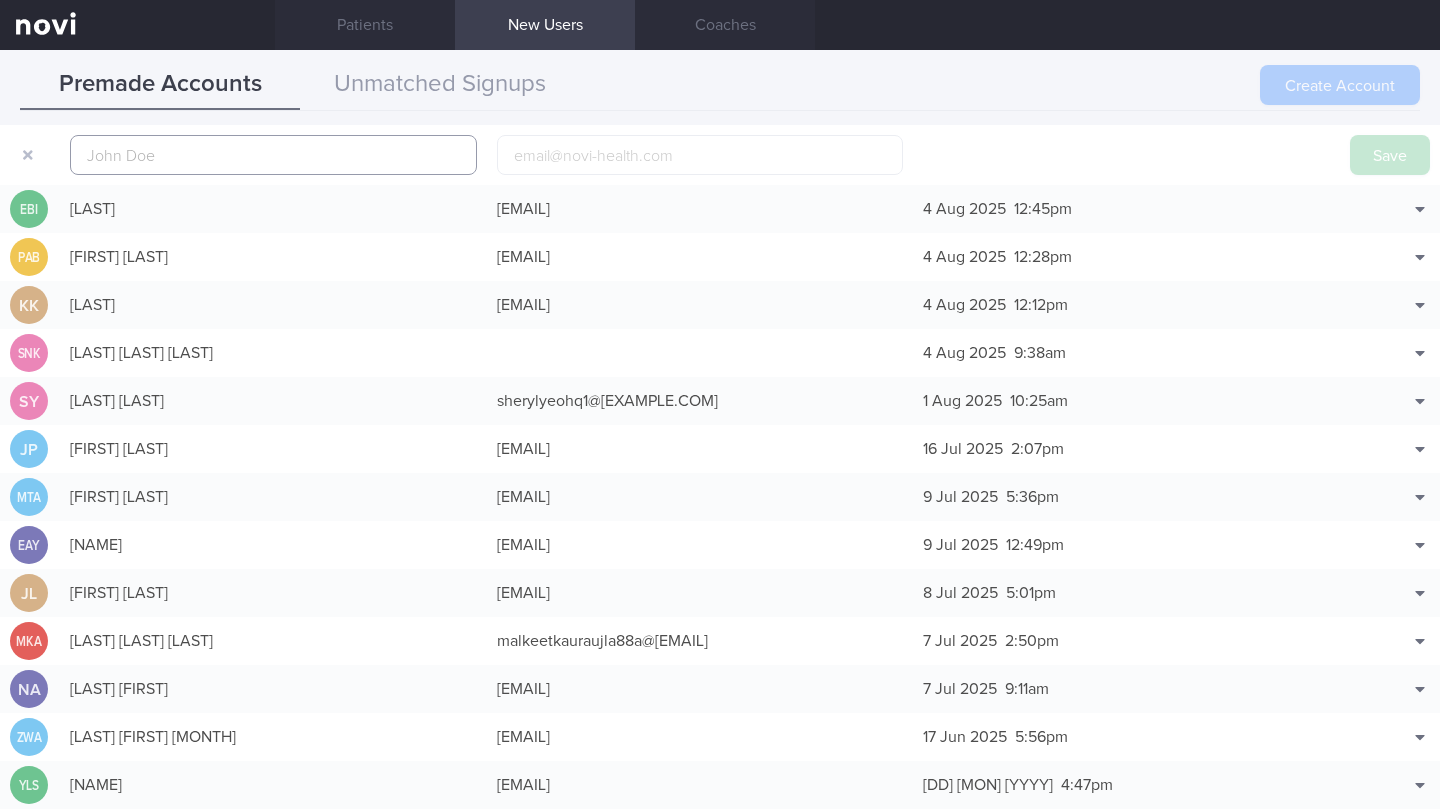 paste on "McGarrity Oonagh Mary" 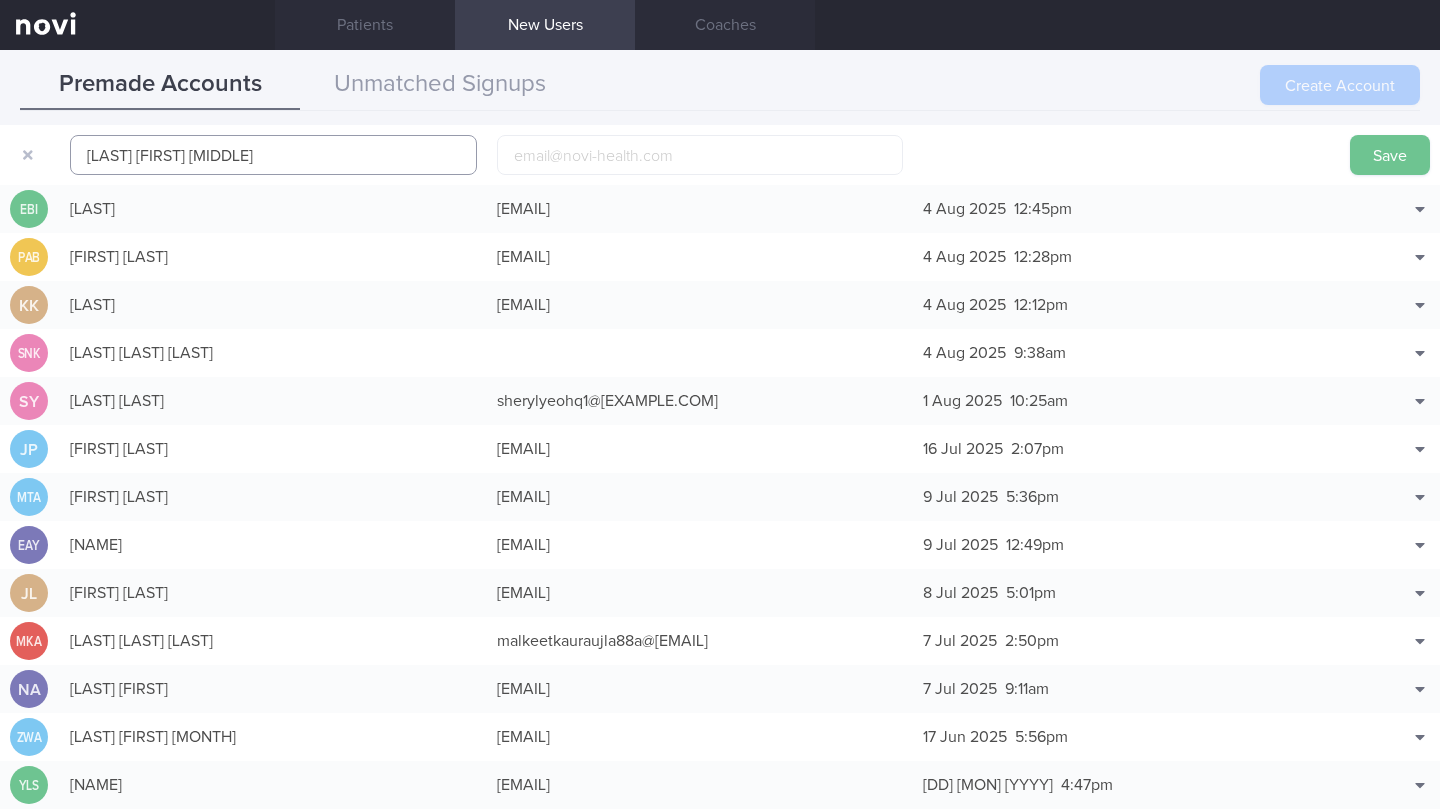 type on "McGarrity Oonagh Mary" 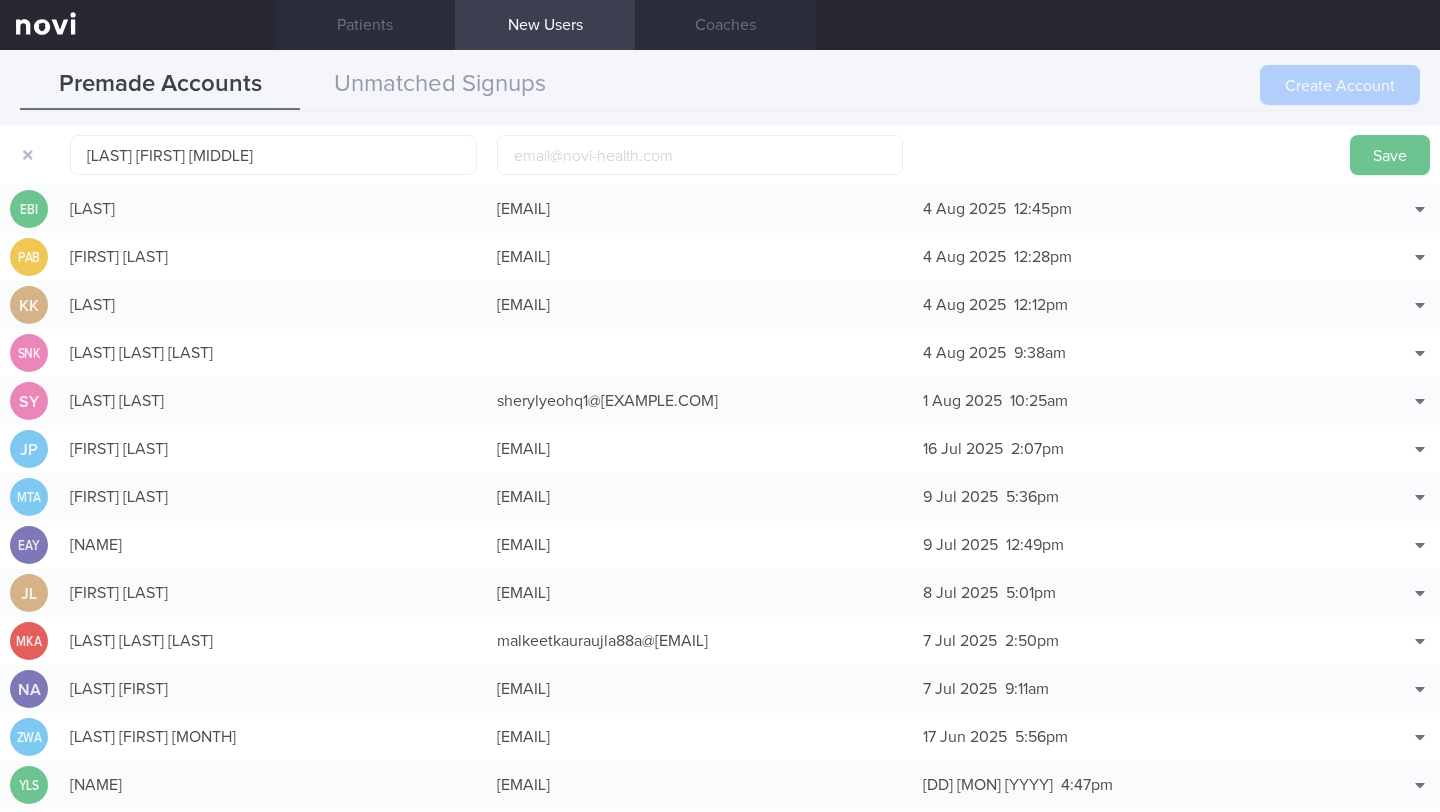 click on "Save" at bounding box center [1390, 155] 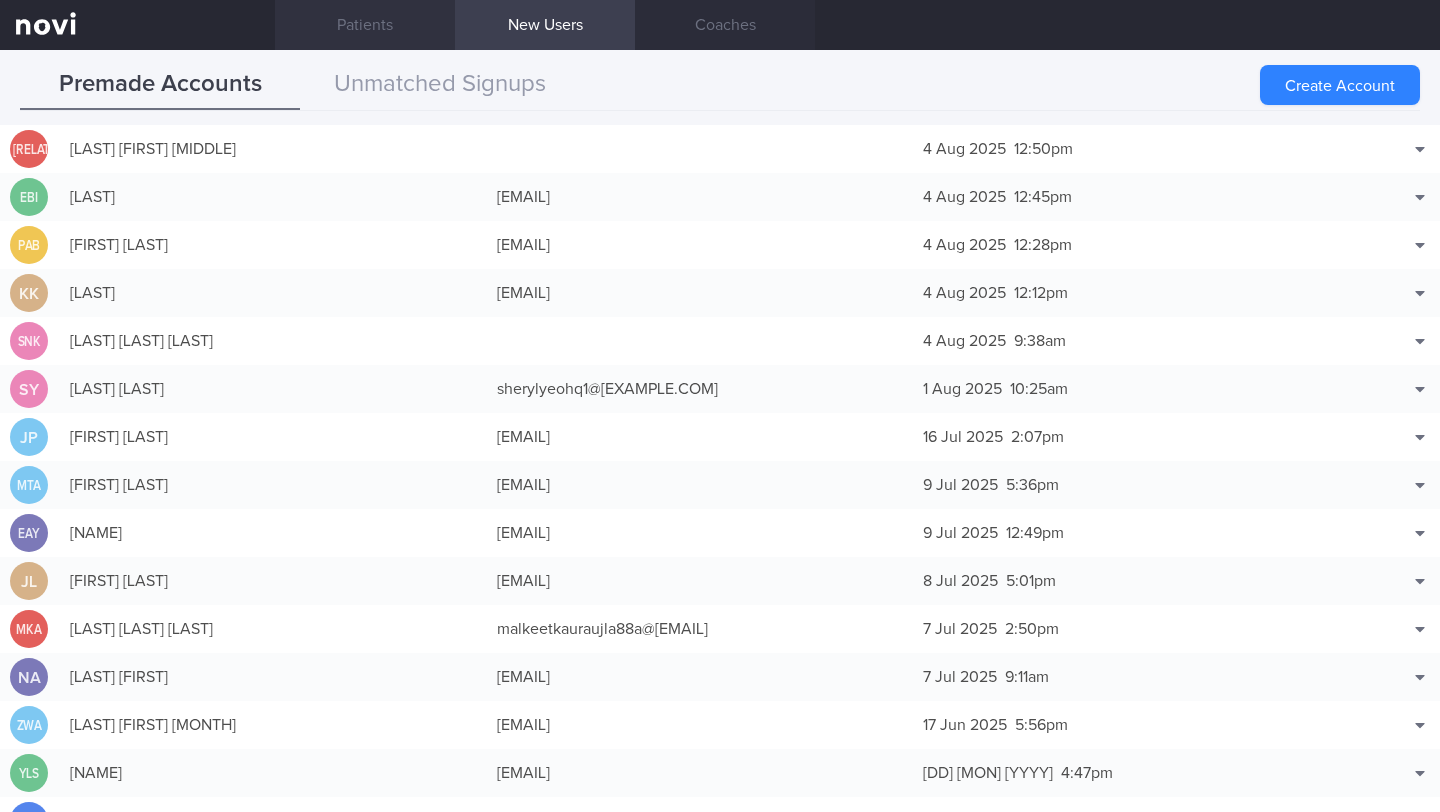 click on "Patients" at bounding box center [365, 25] 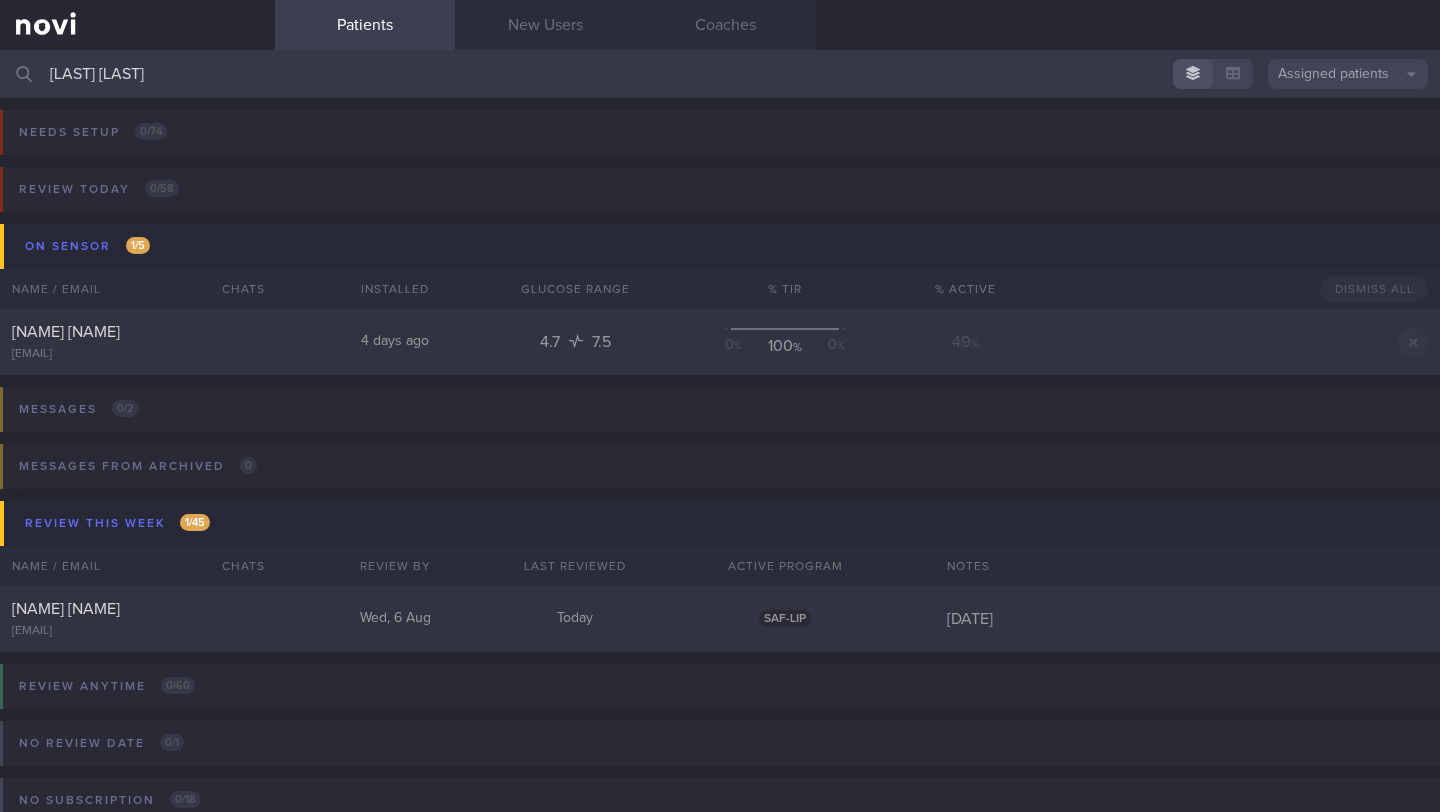 click on "ng zi" at bounding box center [720, 74] 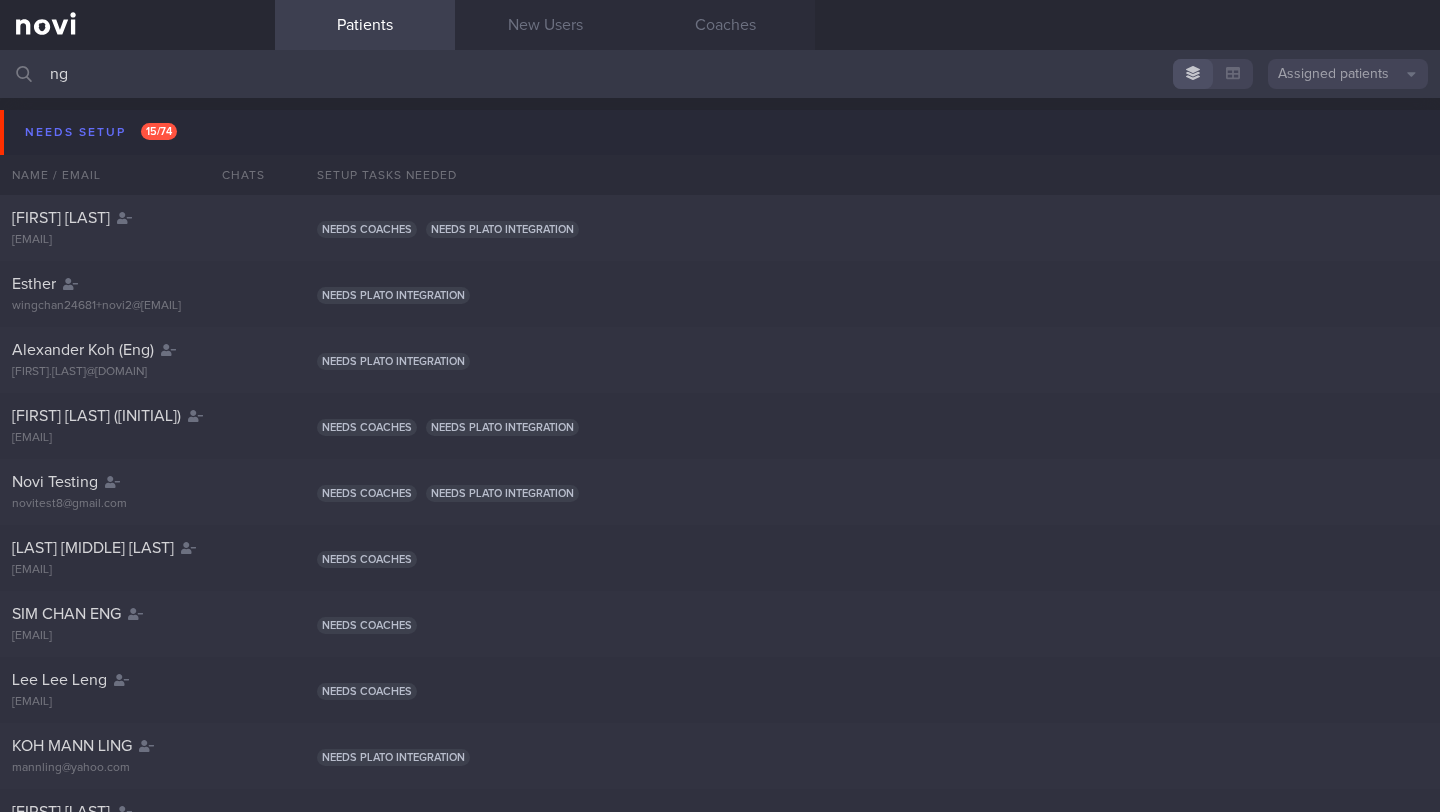 type on "n" 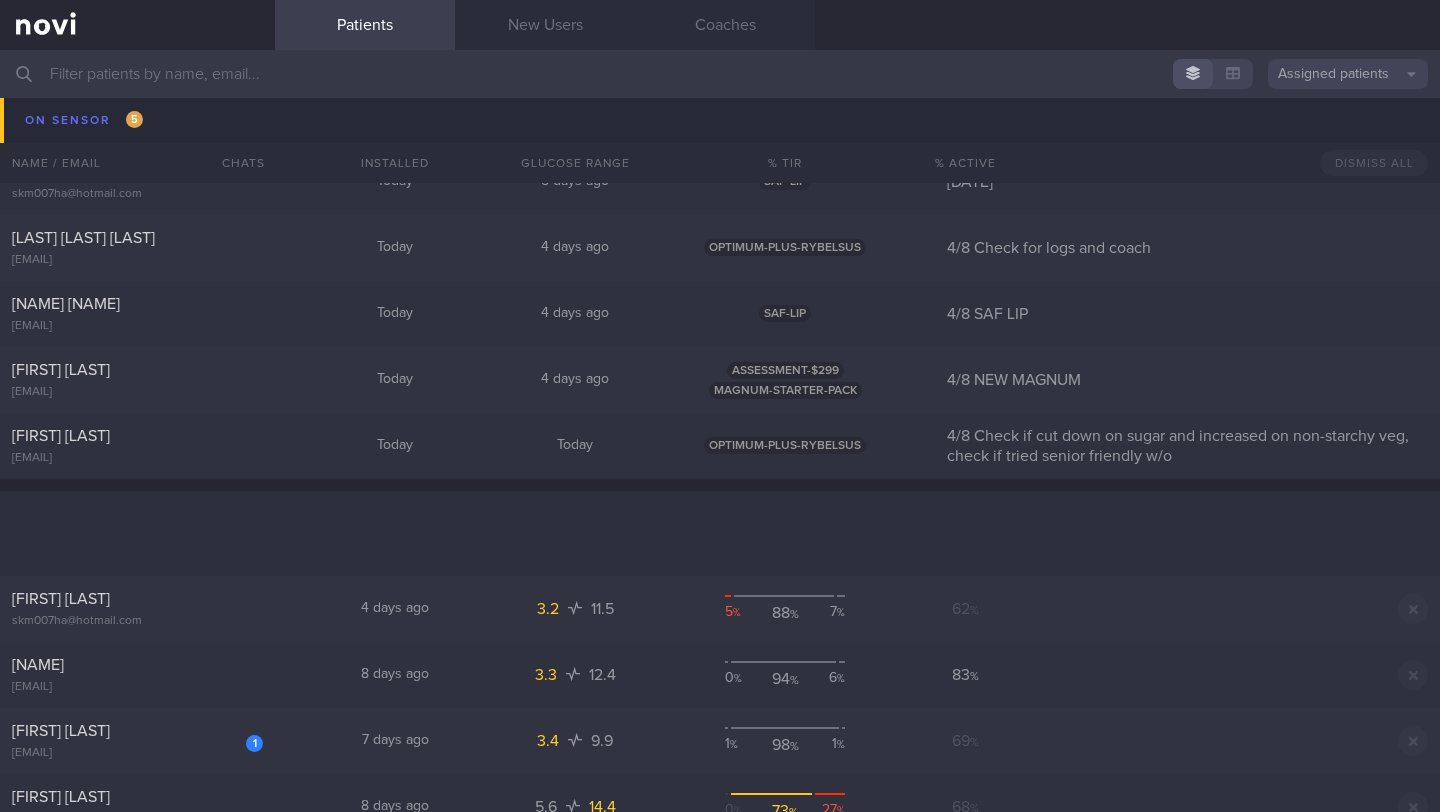scroll, scrollTop: 8269, scrollLeft: 0, axis: vertical 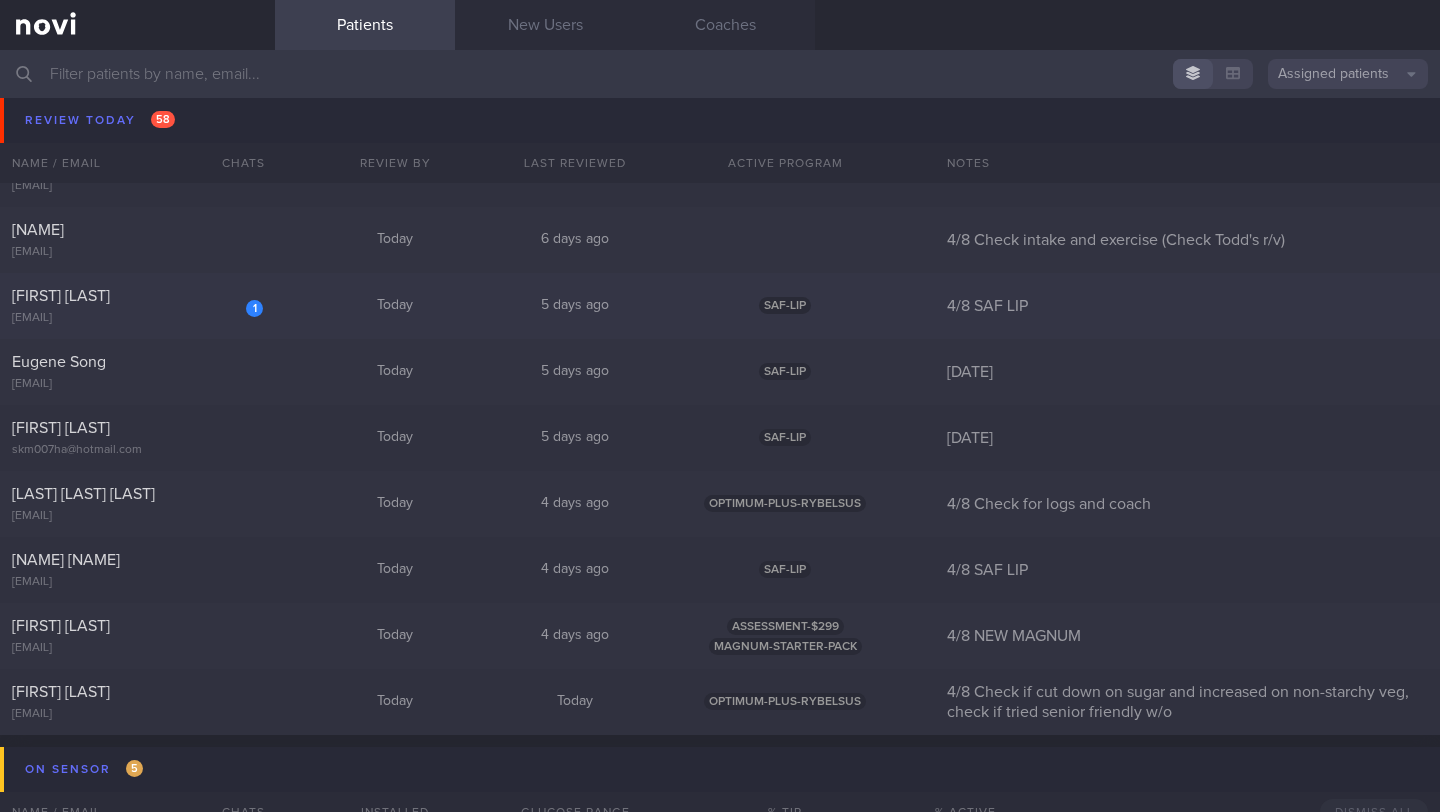 type 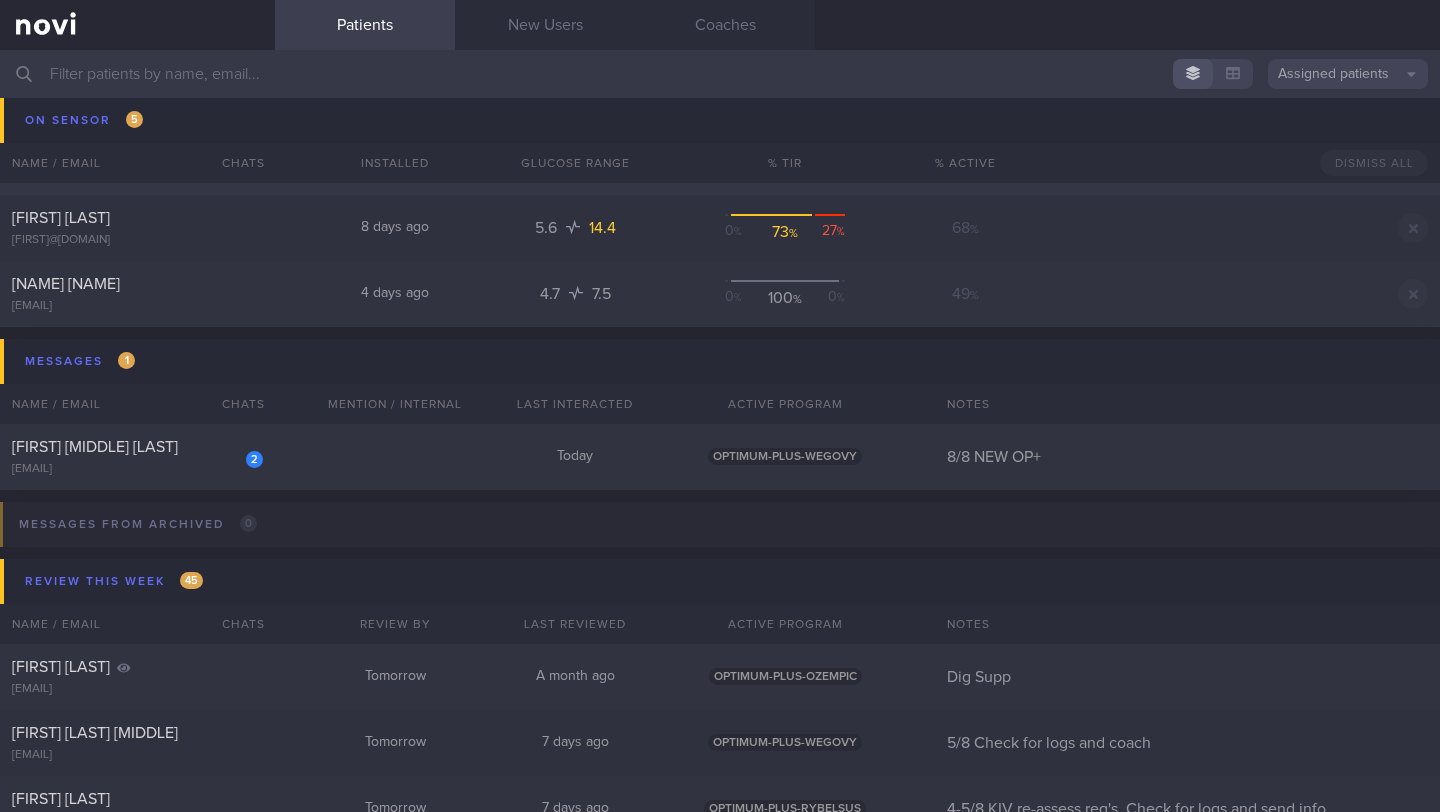 scroll, scrollTop: 9129, scrollLeft: 0, axis: vertical 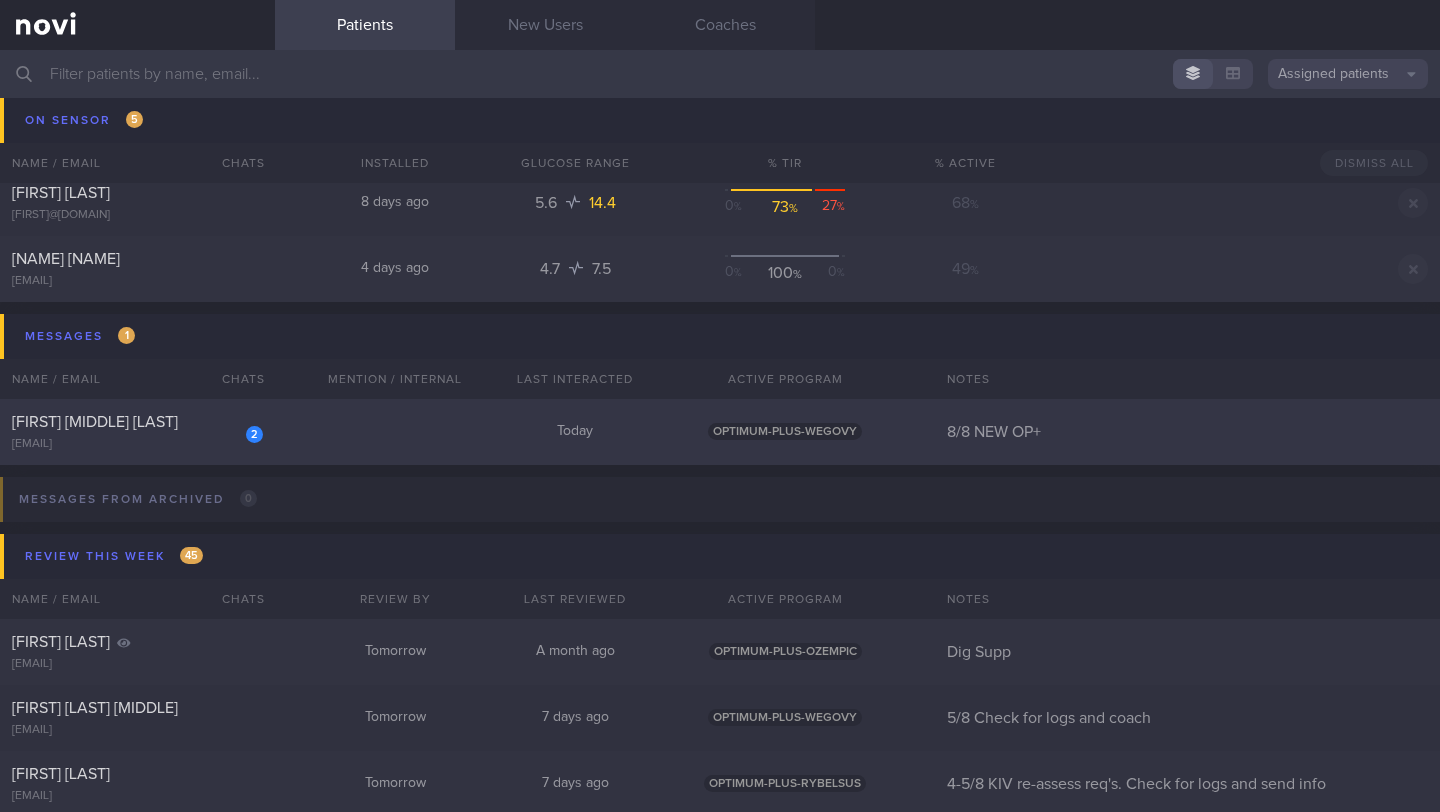 click on "[FIRST] [LAST] [LAST]" at bounding box center [135, 422] 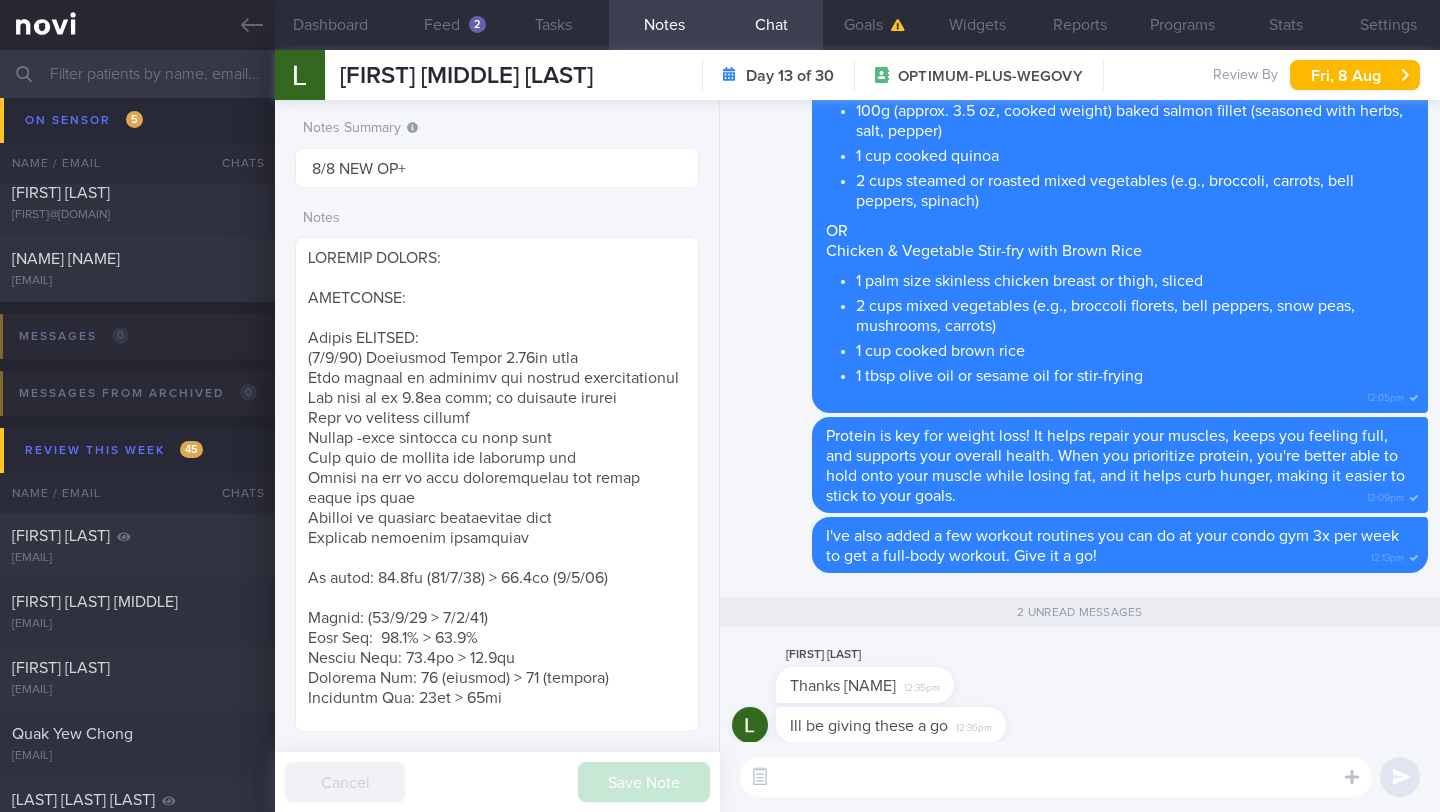 scroll, scrollTop: 0, scrollLeft: 0, axis: both 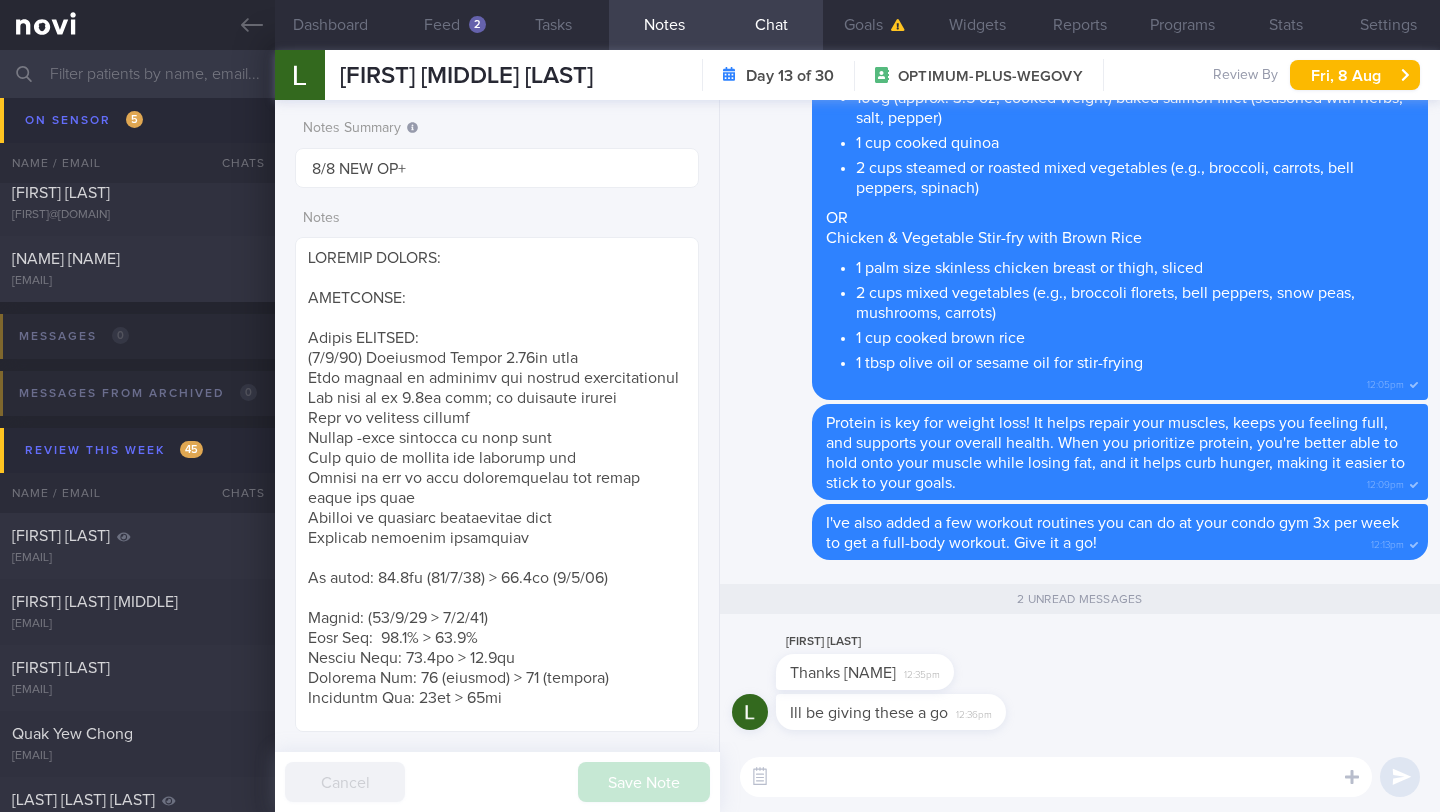 click at bounding box center [1056, 777] 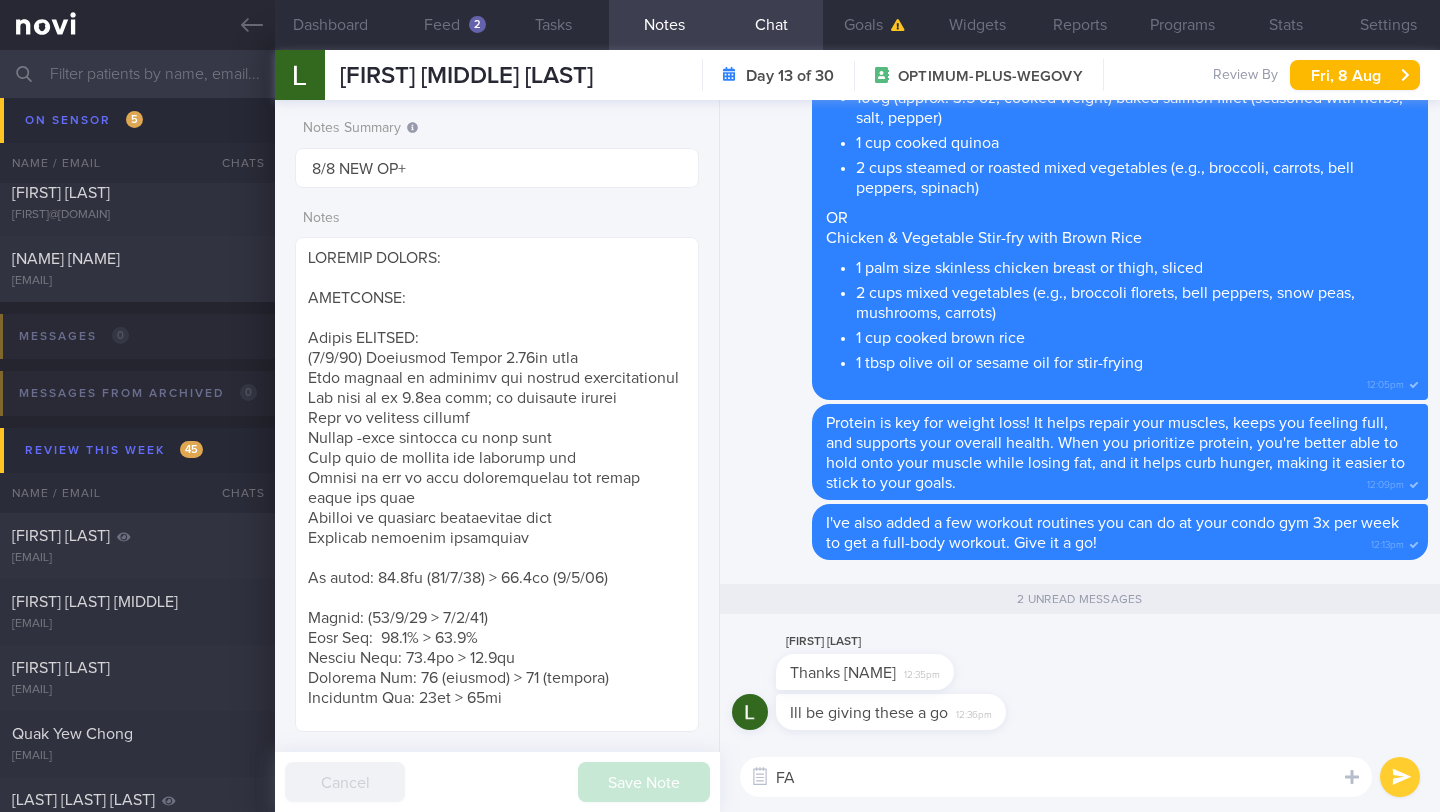 type on "F" 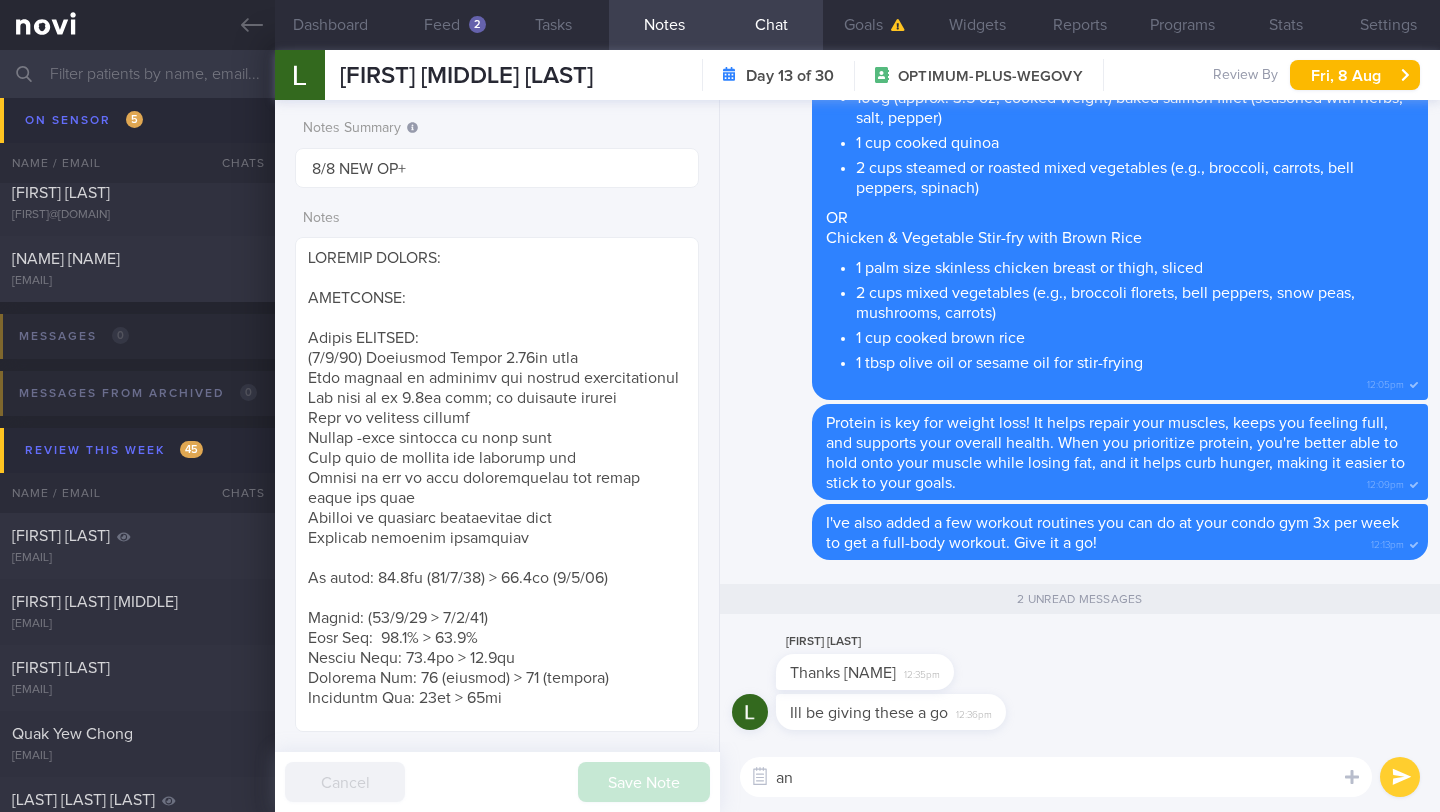 type on "a" 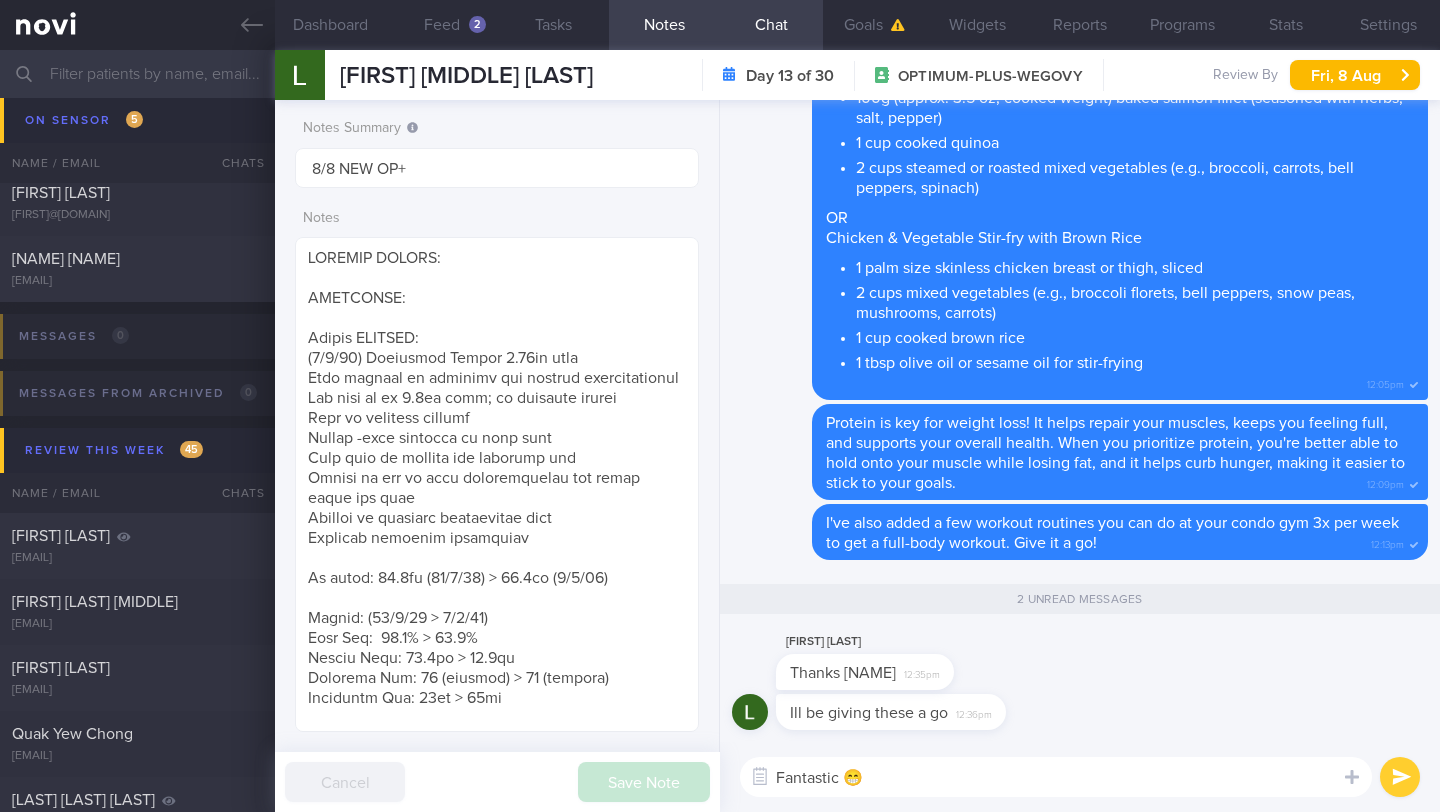 type on "Fantastic 😁" 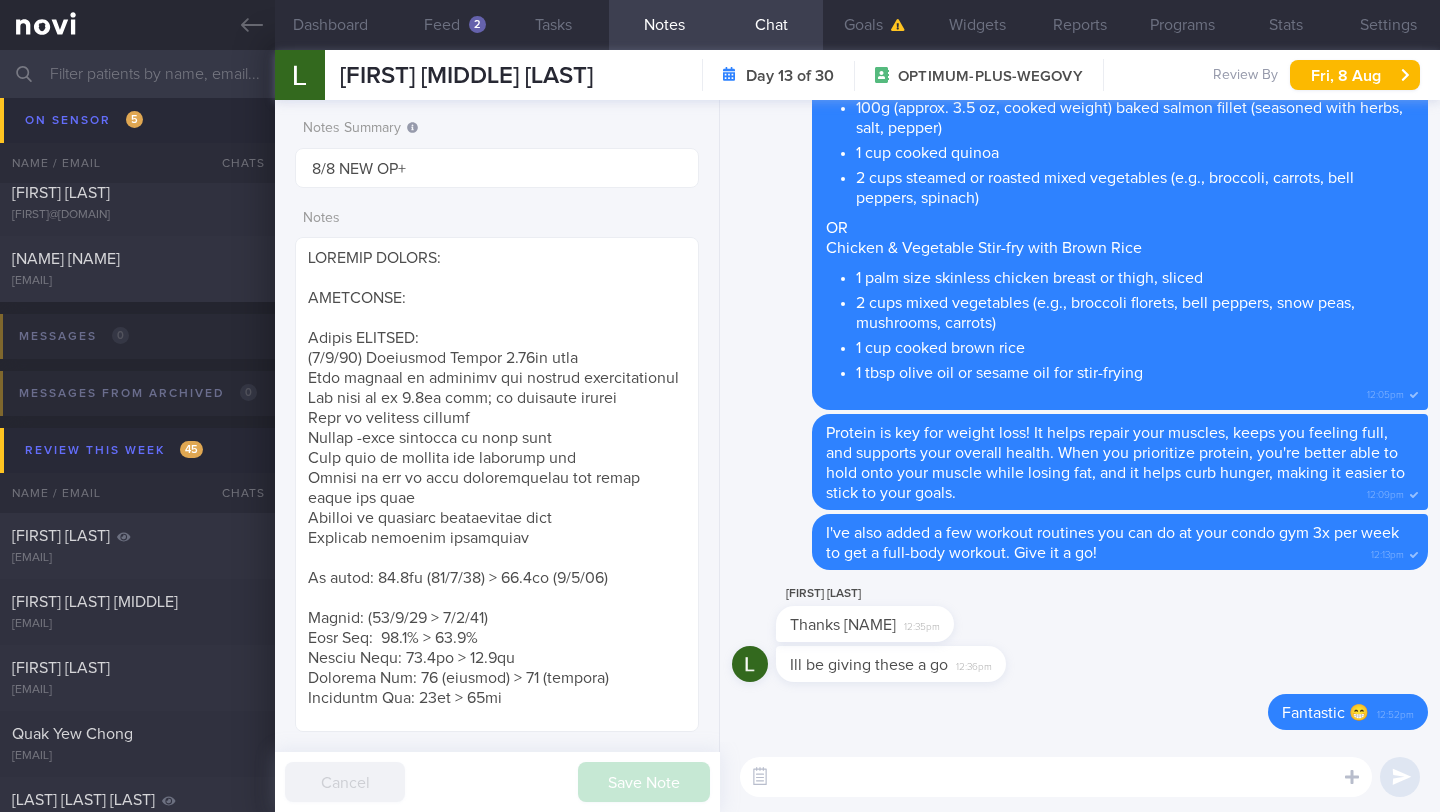 click at bounding box center [720, 74] 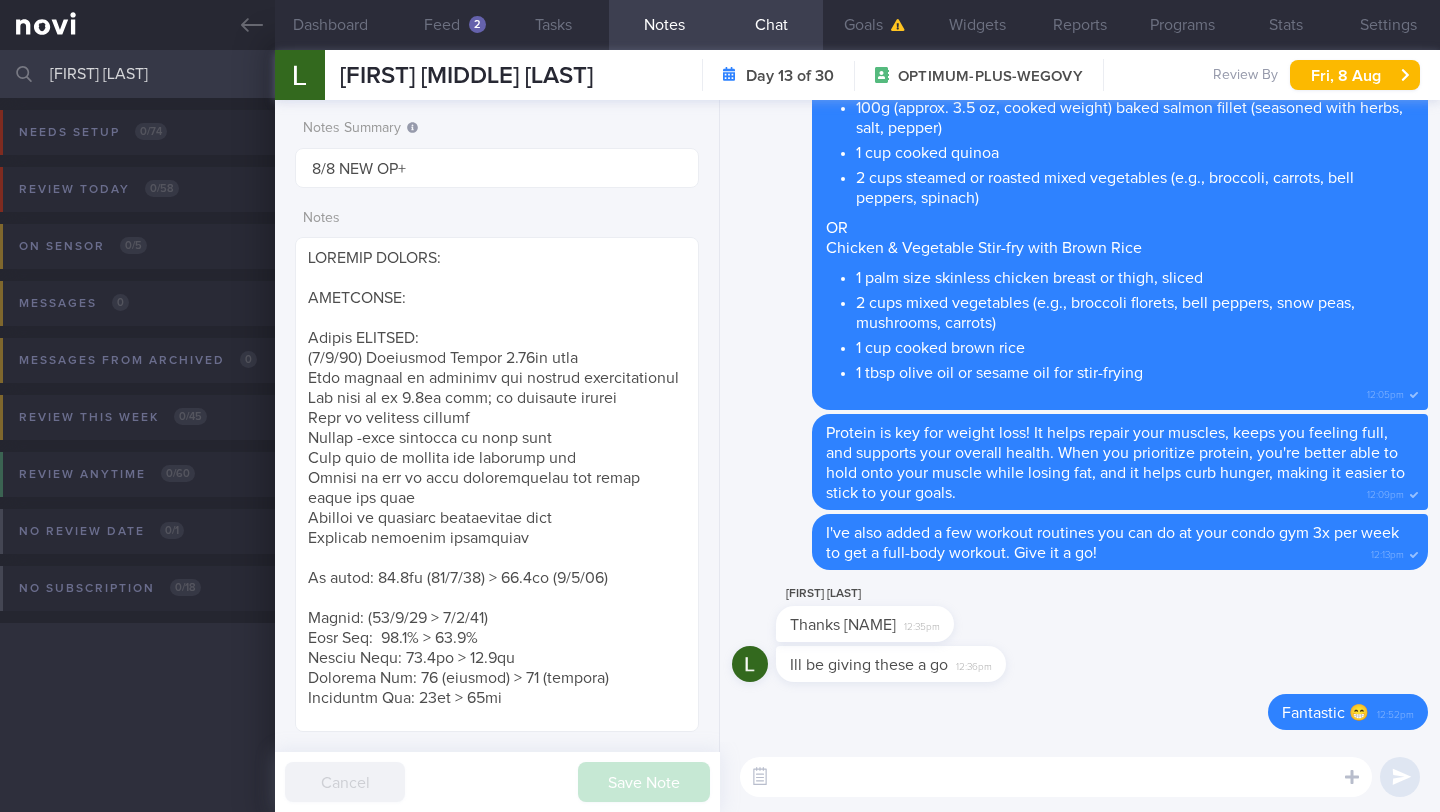 scroll, scrollTop: 0, scrollLeft: 0, axis: both 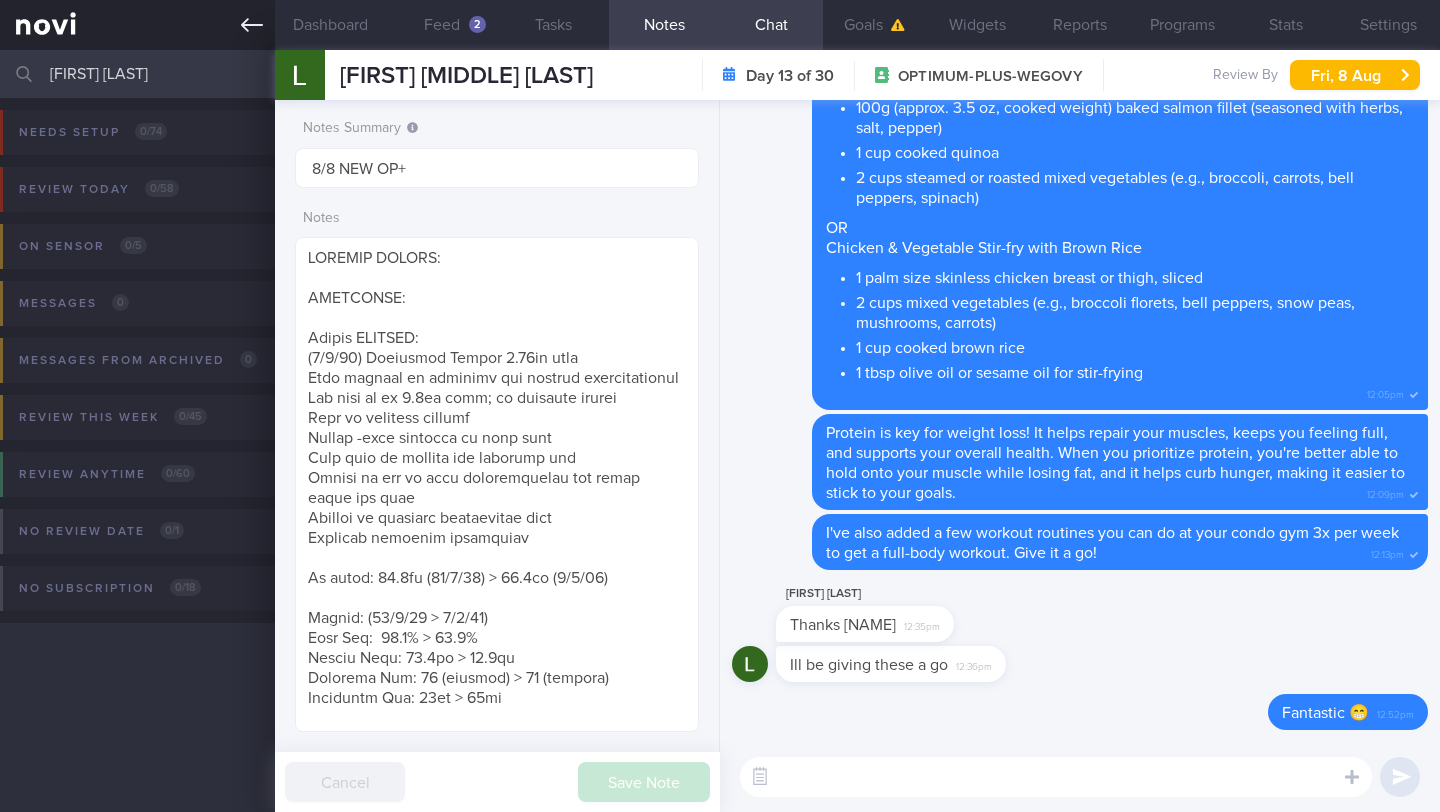 click at bounding box center (137, 25) 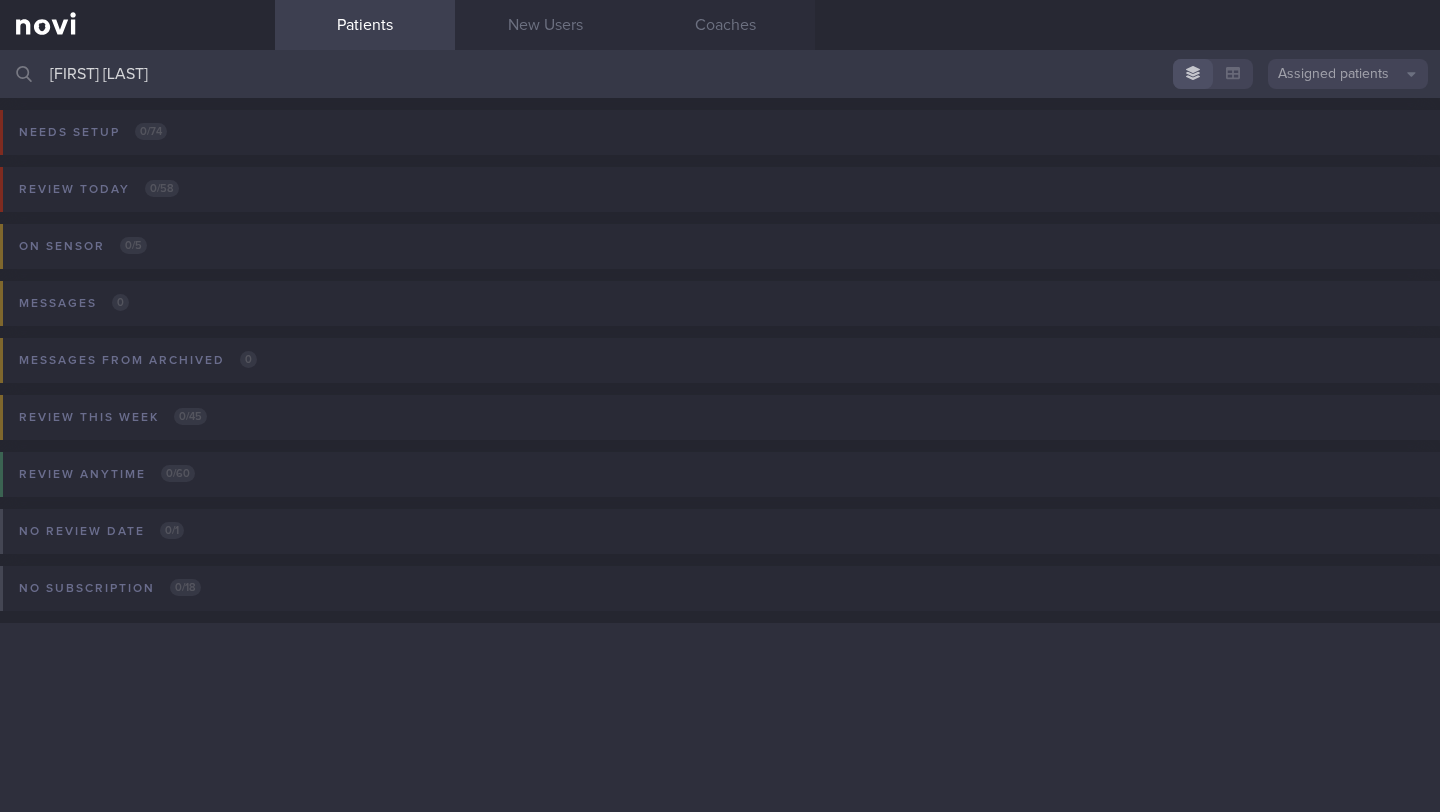 click on "Assigned patients" at bounding box center [1348, 74] 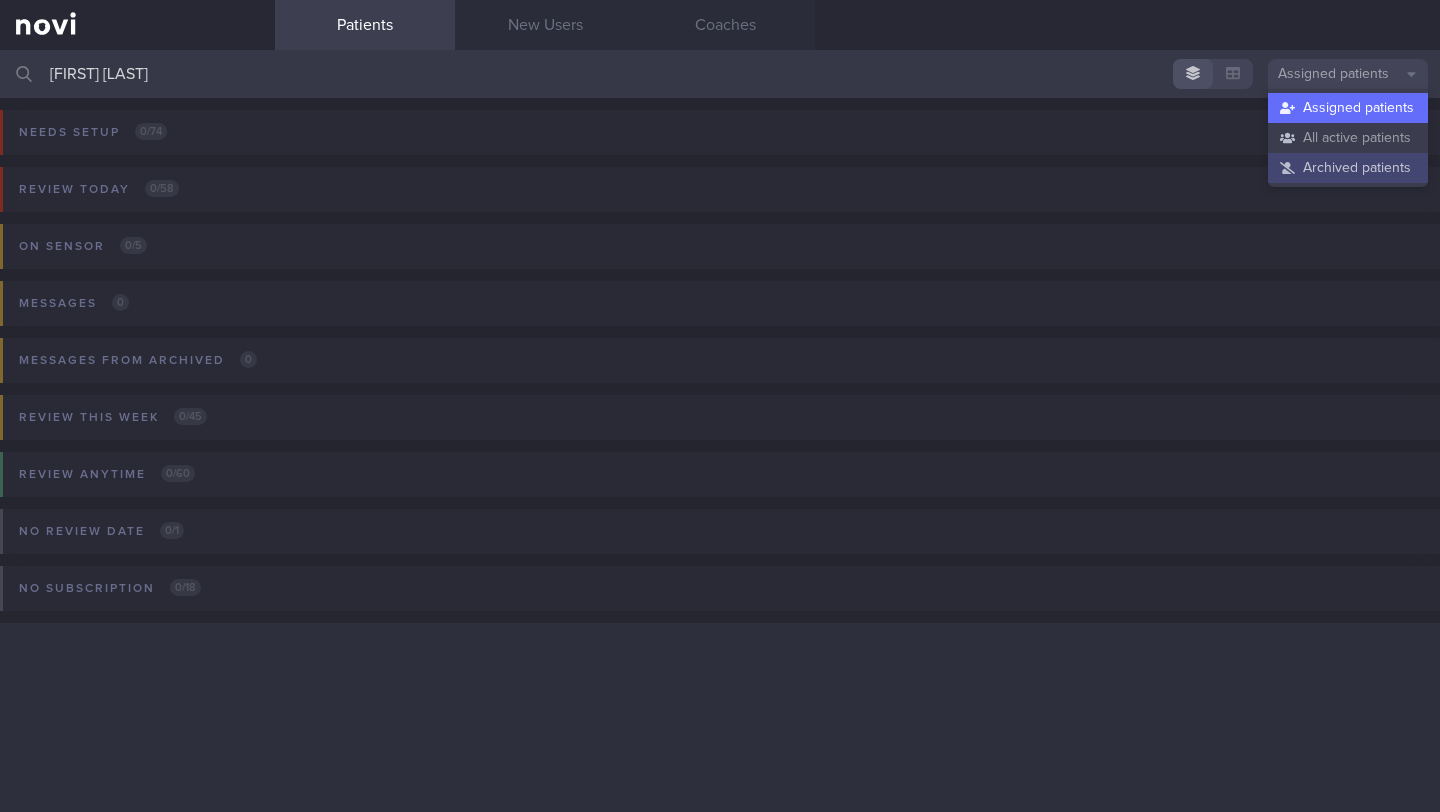 click on "Archived patients" at bounding box center (1348, 168) 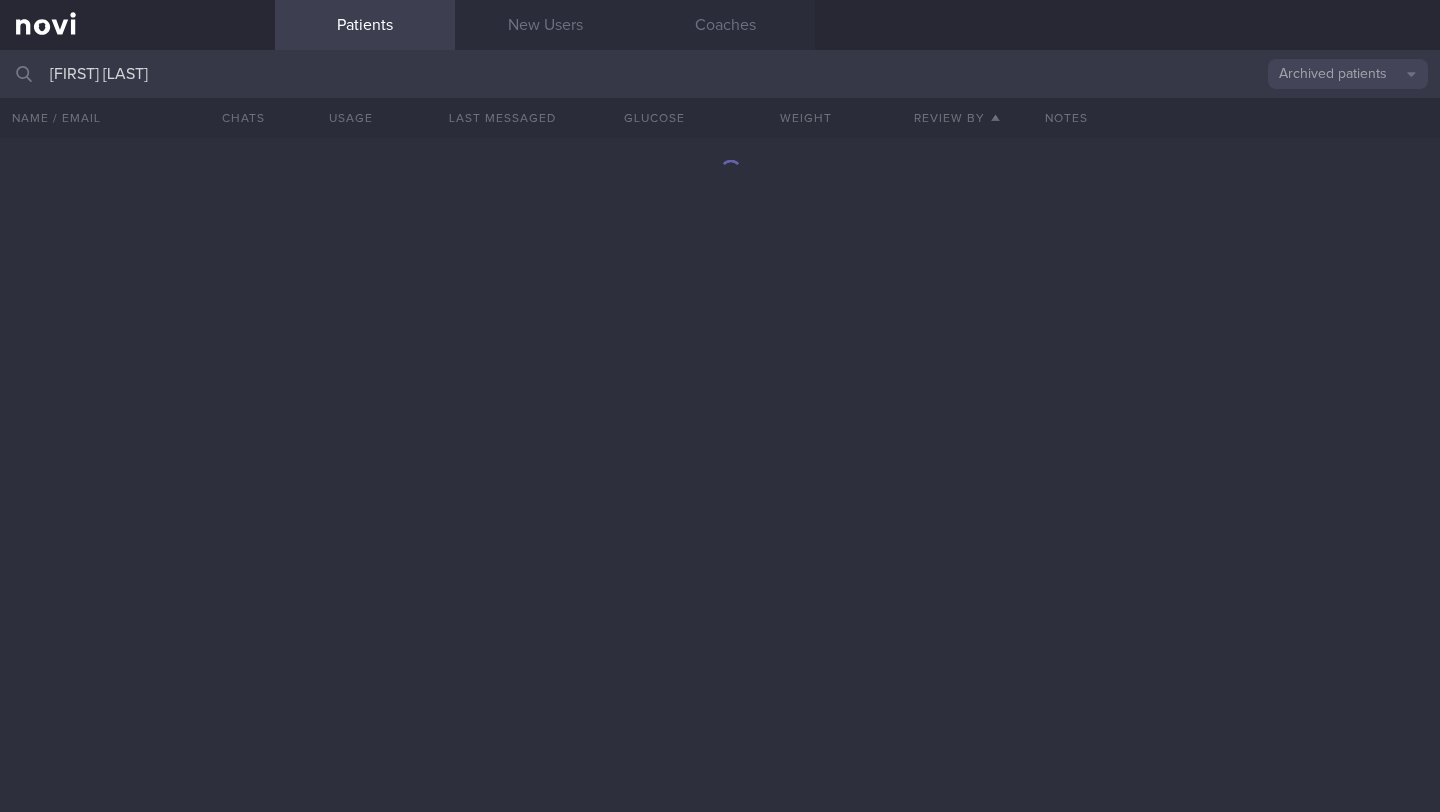 click on "Archived patients" at bounding box center [1348, 74] 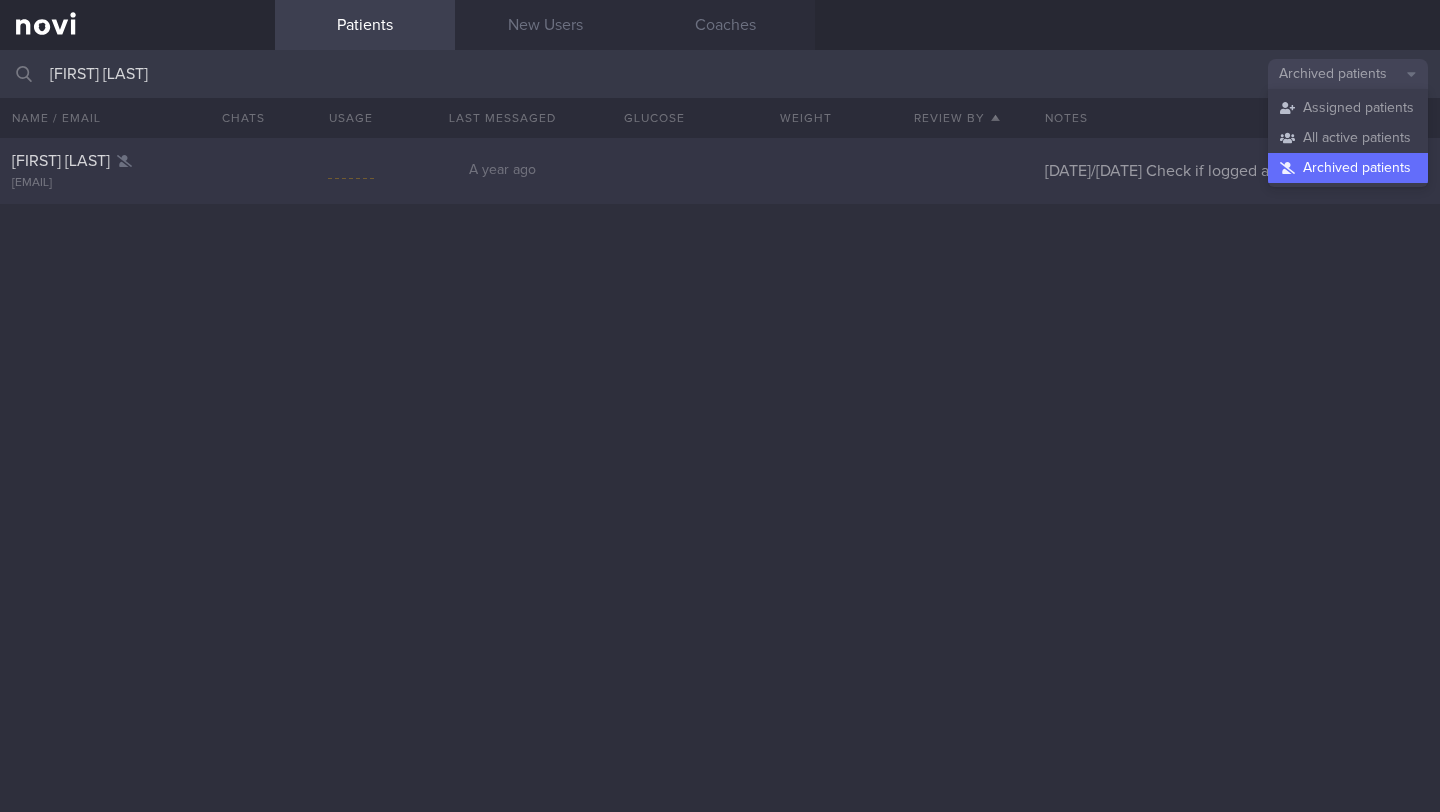 click on "MAHAMUTHA BEEVI D/O MOHAMED HANIFA" at bounding box center (135, 161) 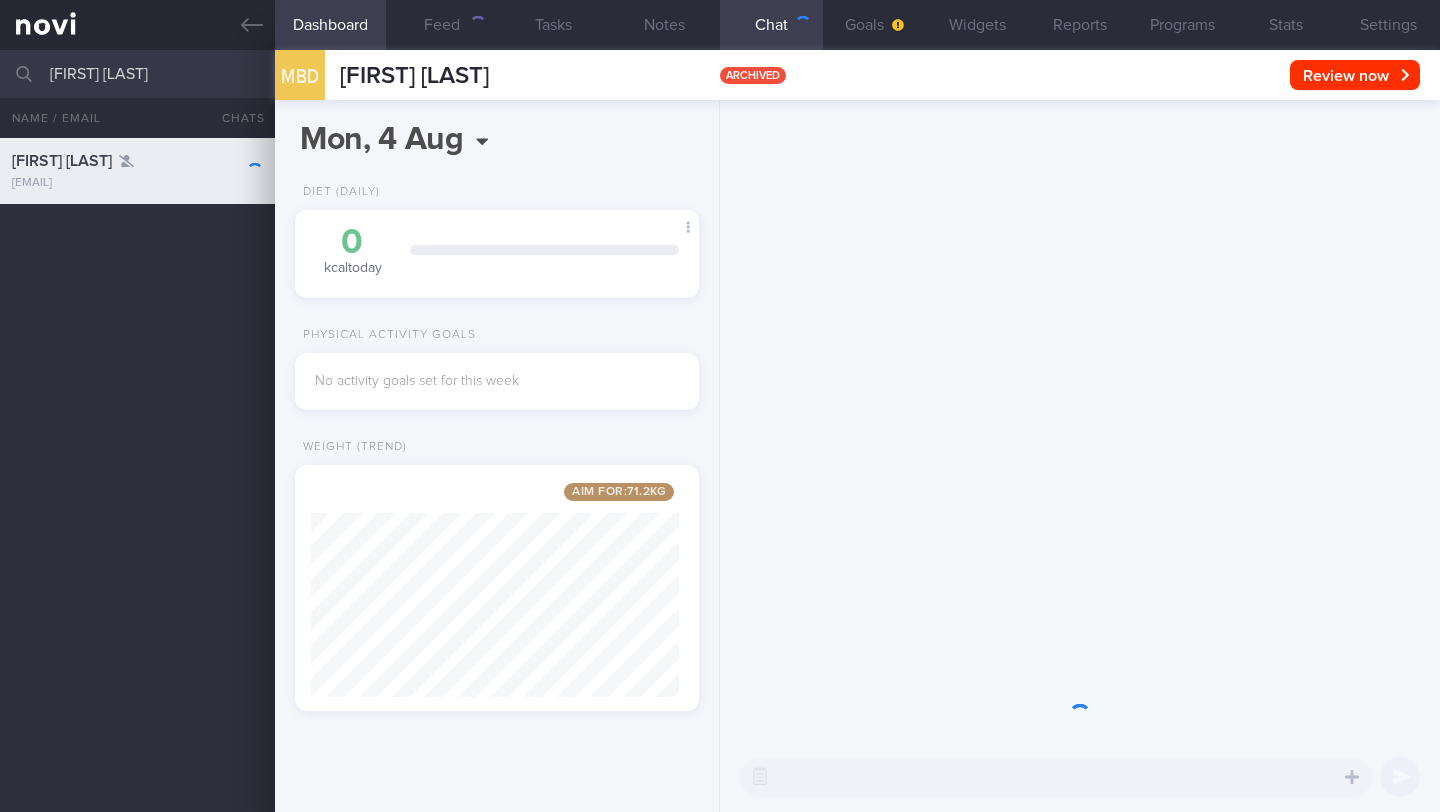 scroll, scrollTop: 999787, scrollLeft: 999632, axis: both 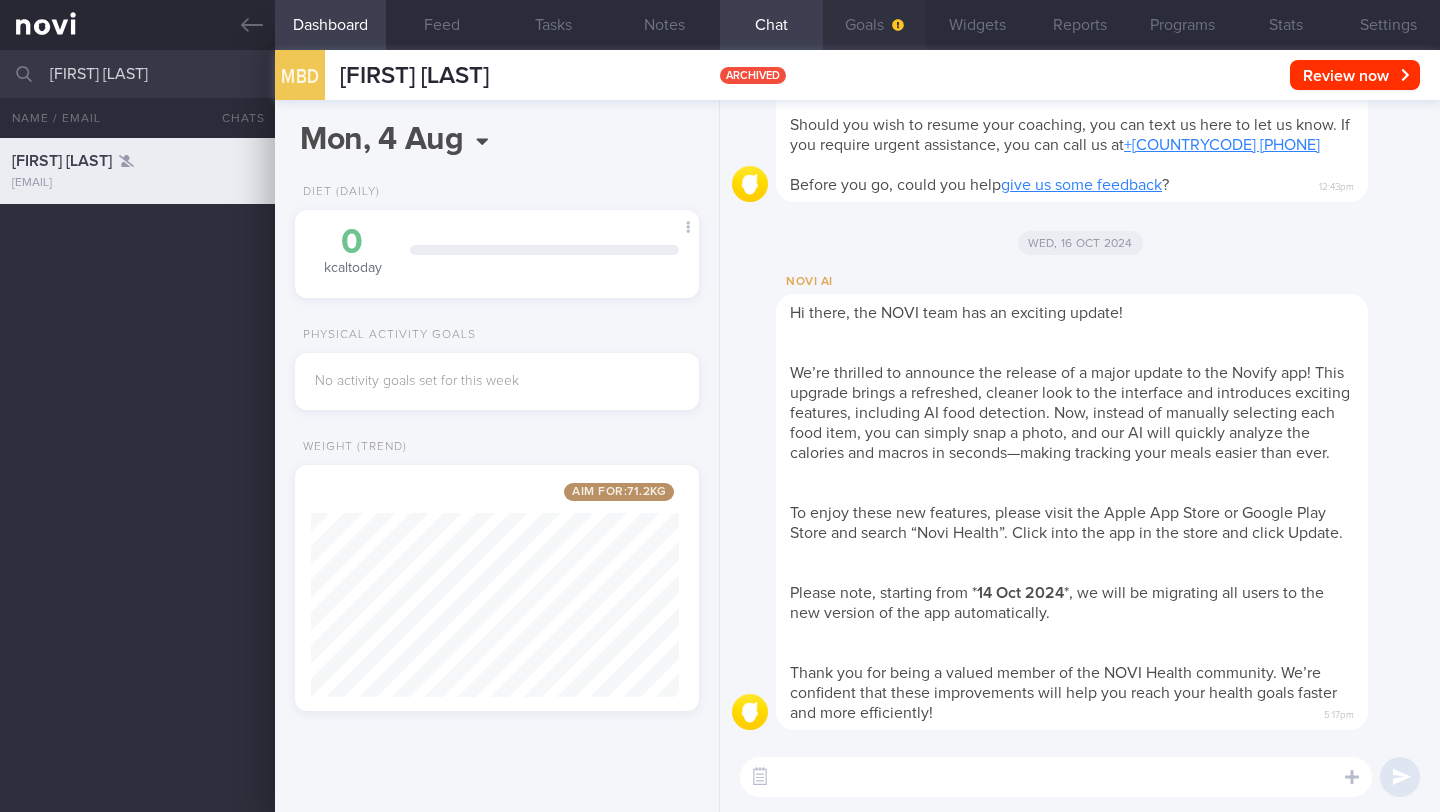 click on "Goals" at bounding box center [874, 25] 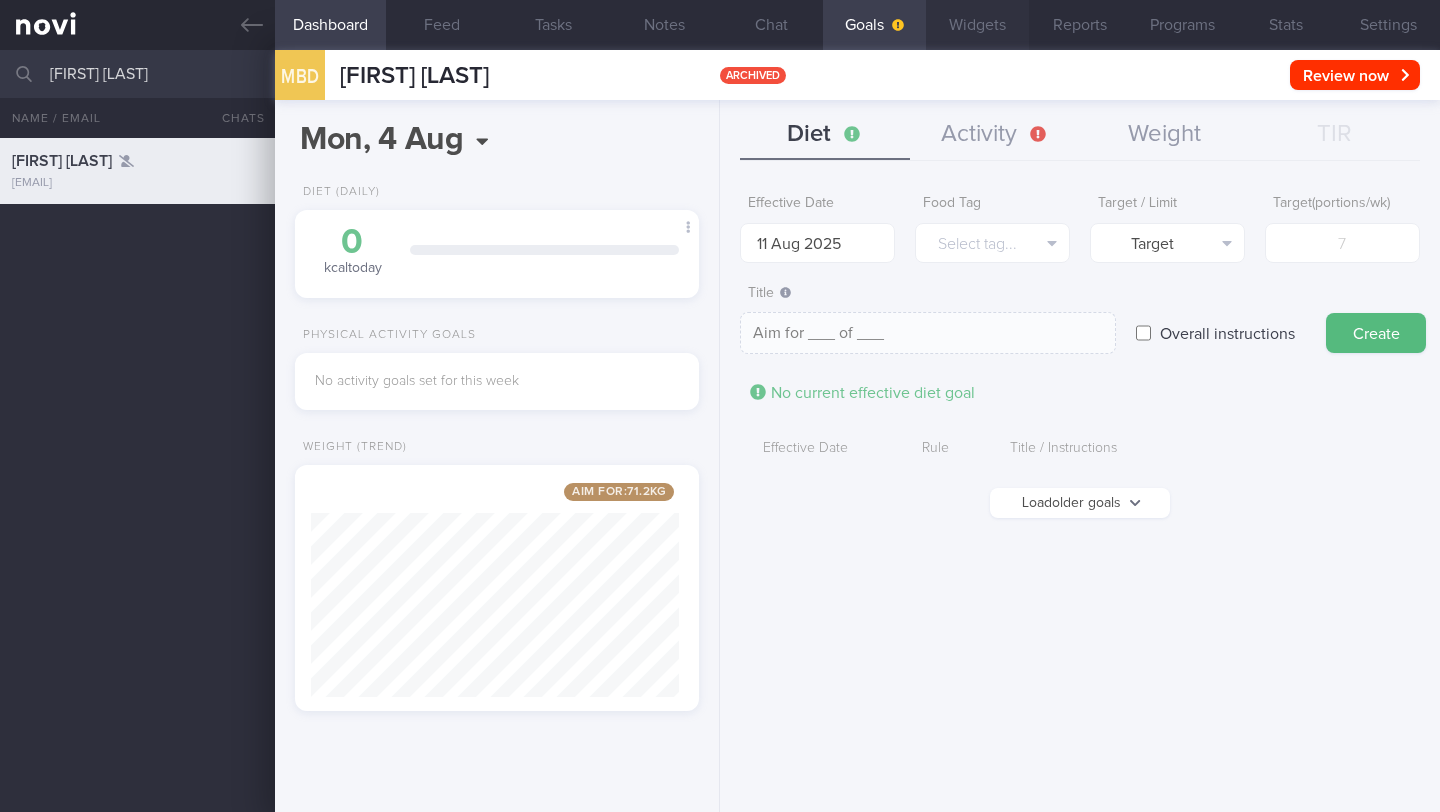 click on "Widgets" at bounding box center (977, 25) 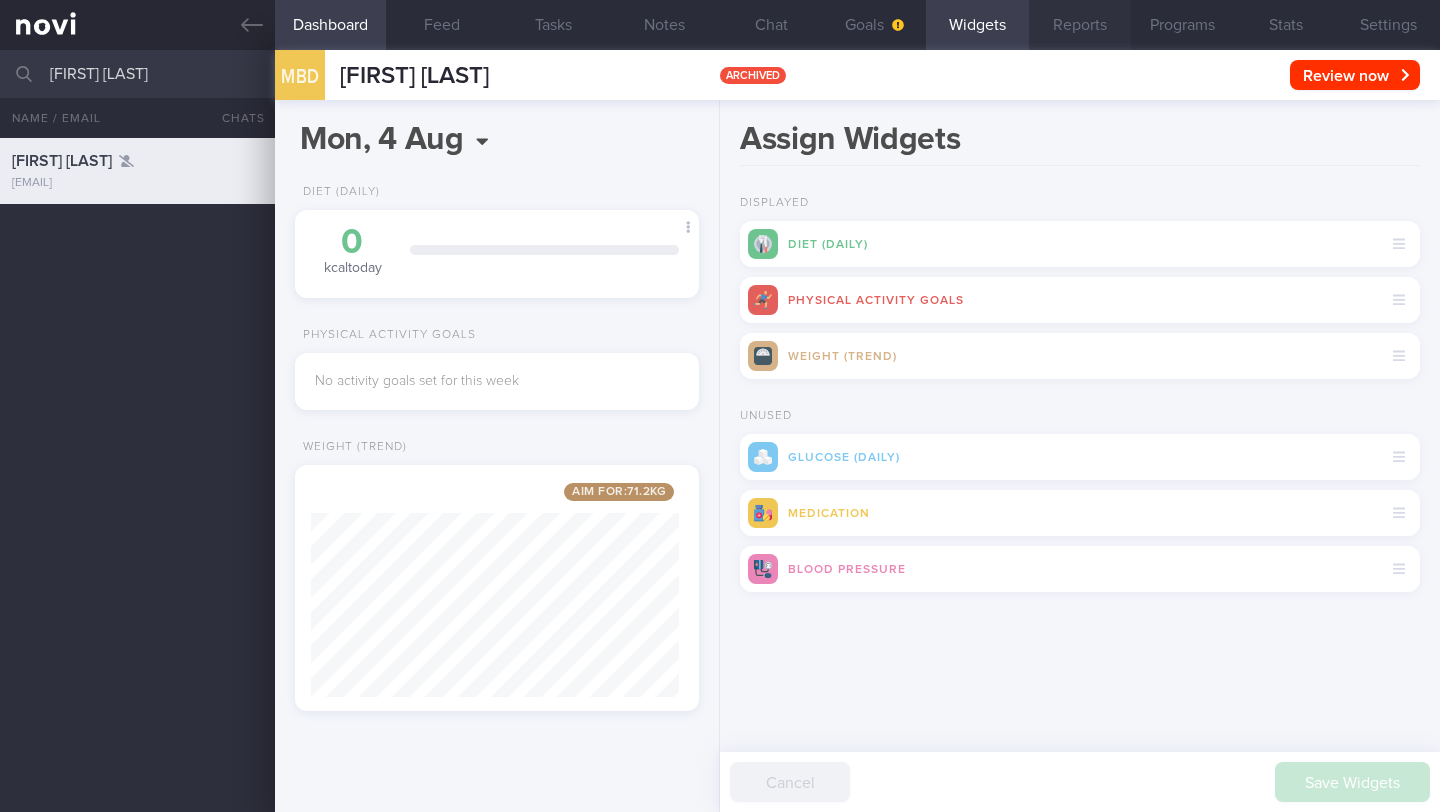 click on "Reports" at bounding box center (1080, 25) 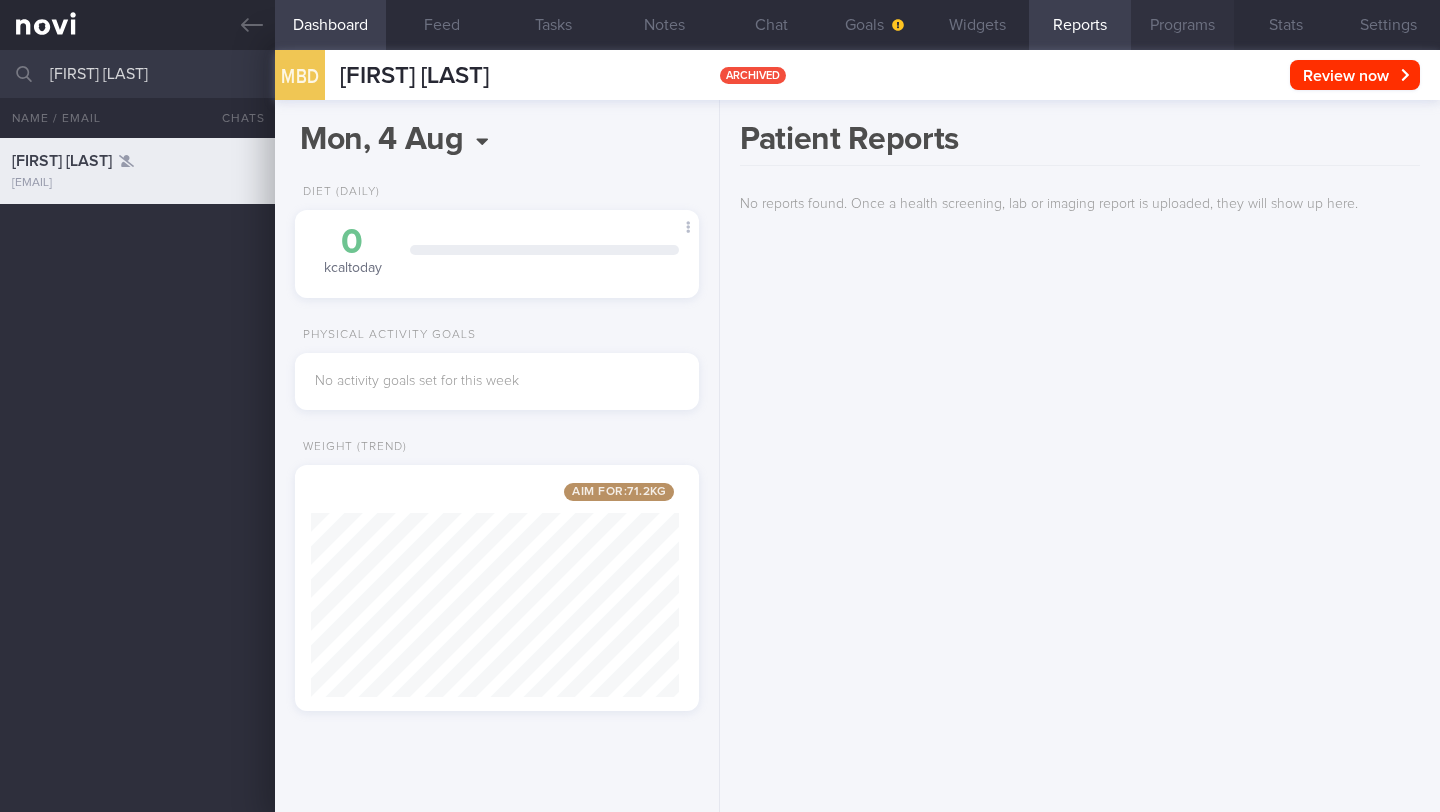 click on "Programs" at bounding box center (1182, 25) 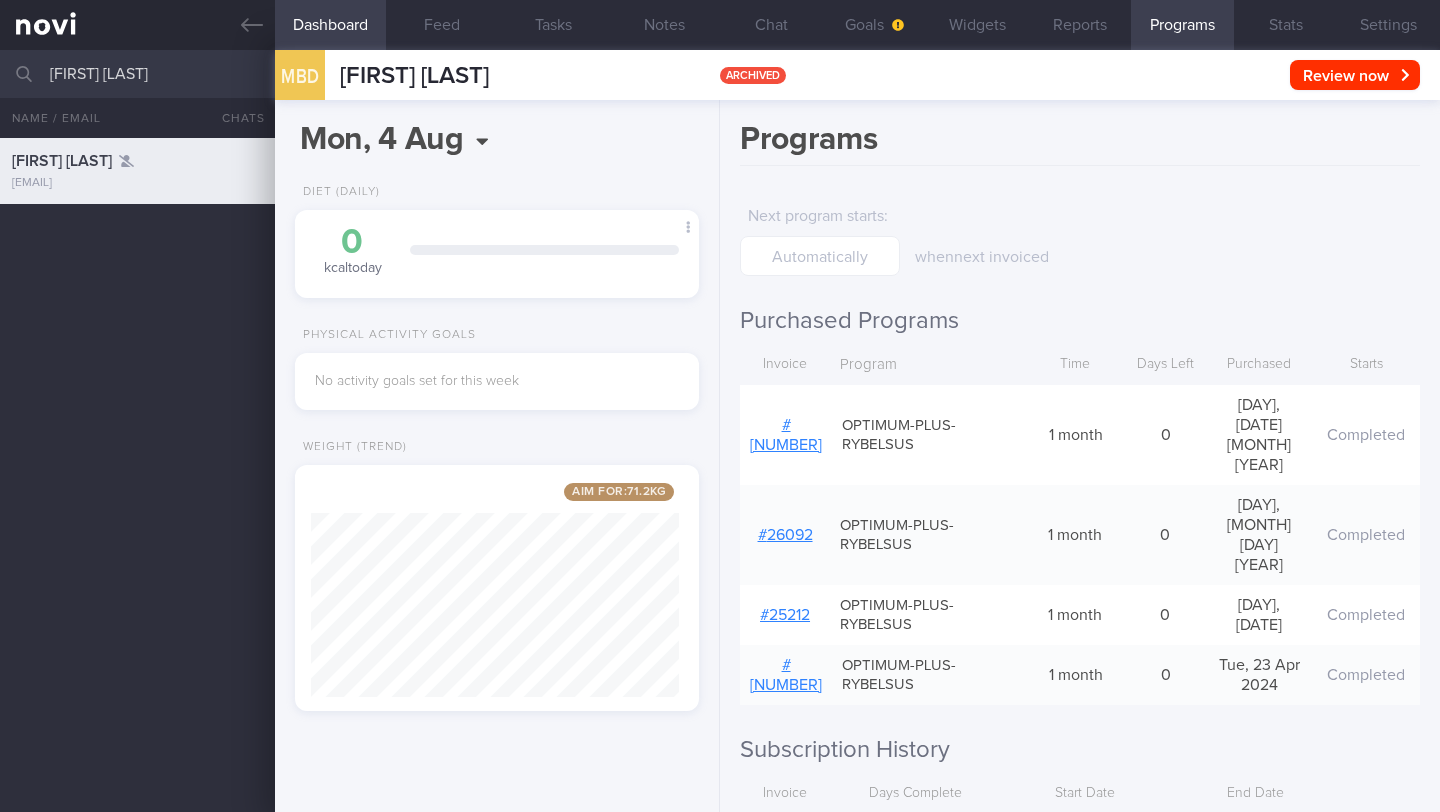 scroll, scrollTop: 130, scrollLeft: 0, axis: vertical 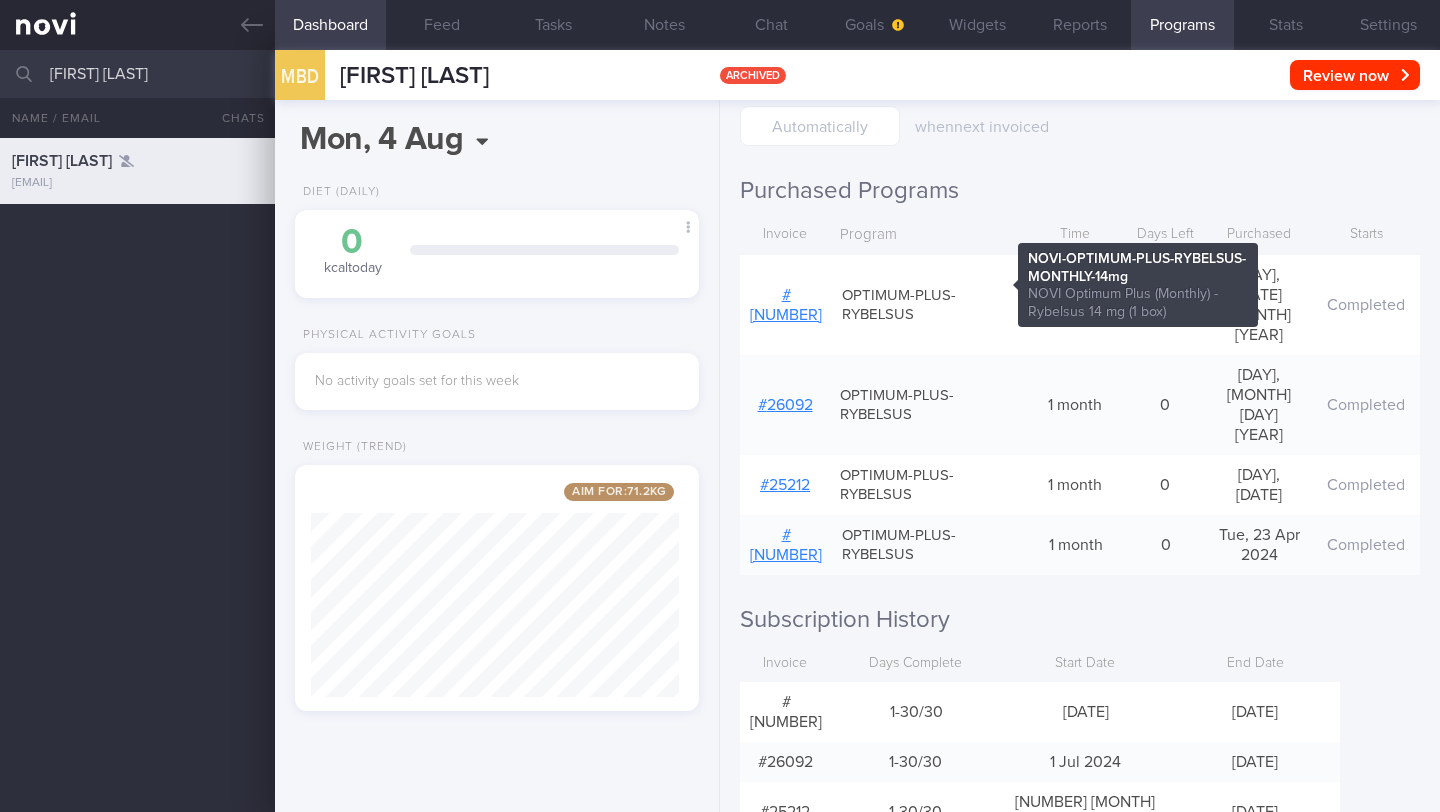 type 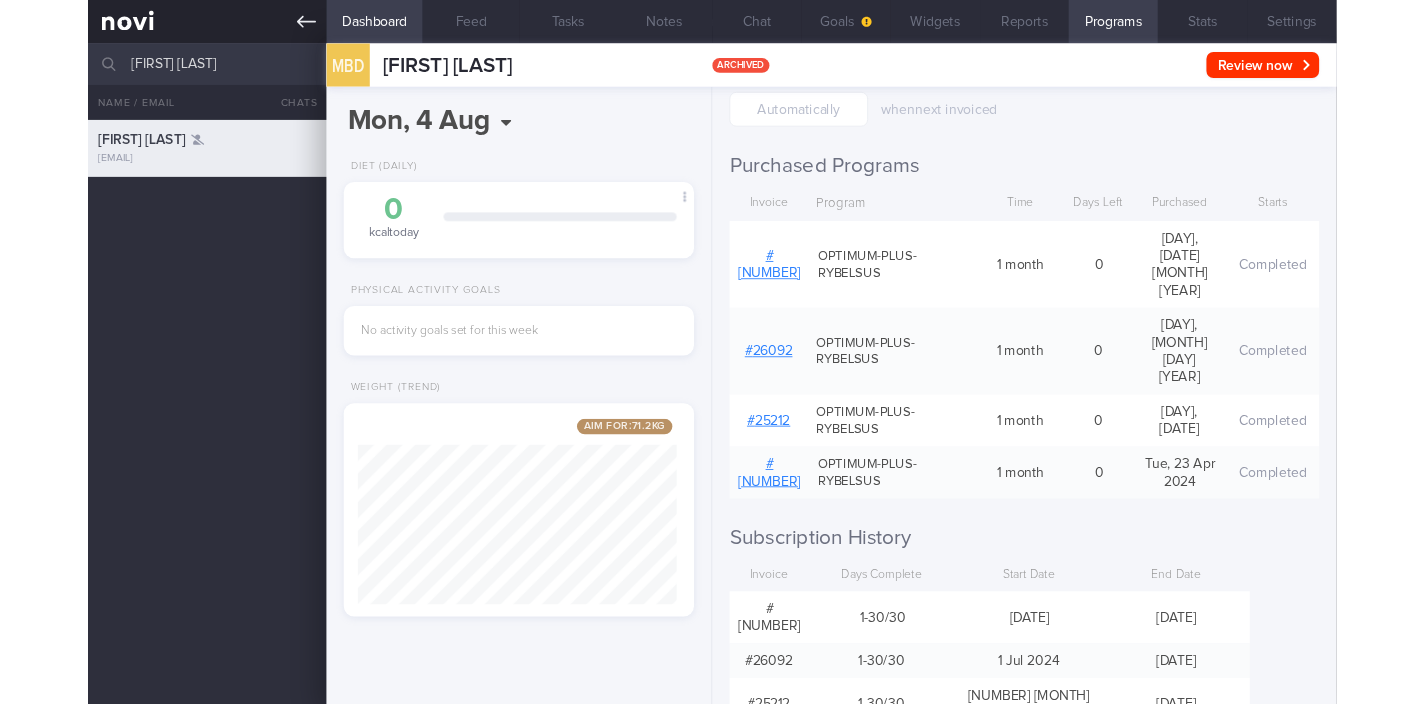 scroll, scrollTop: 203, scrollLeft: 348, axis: both 